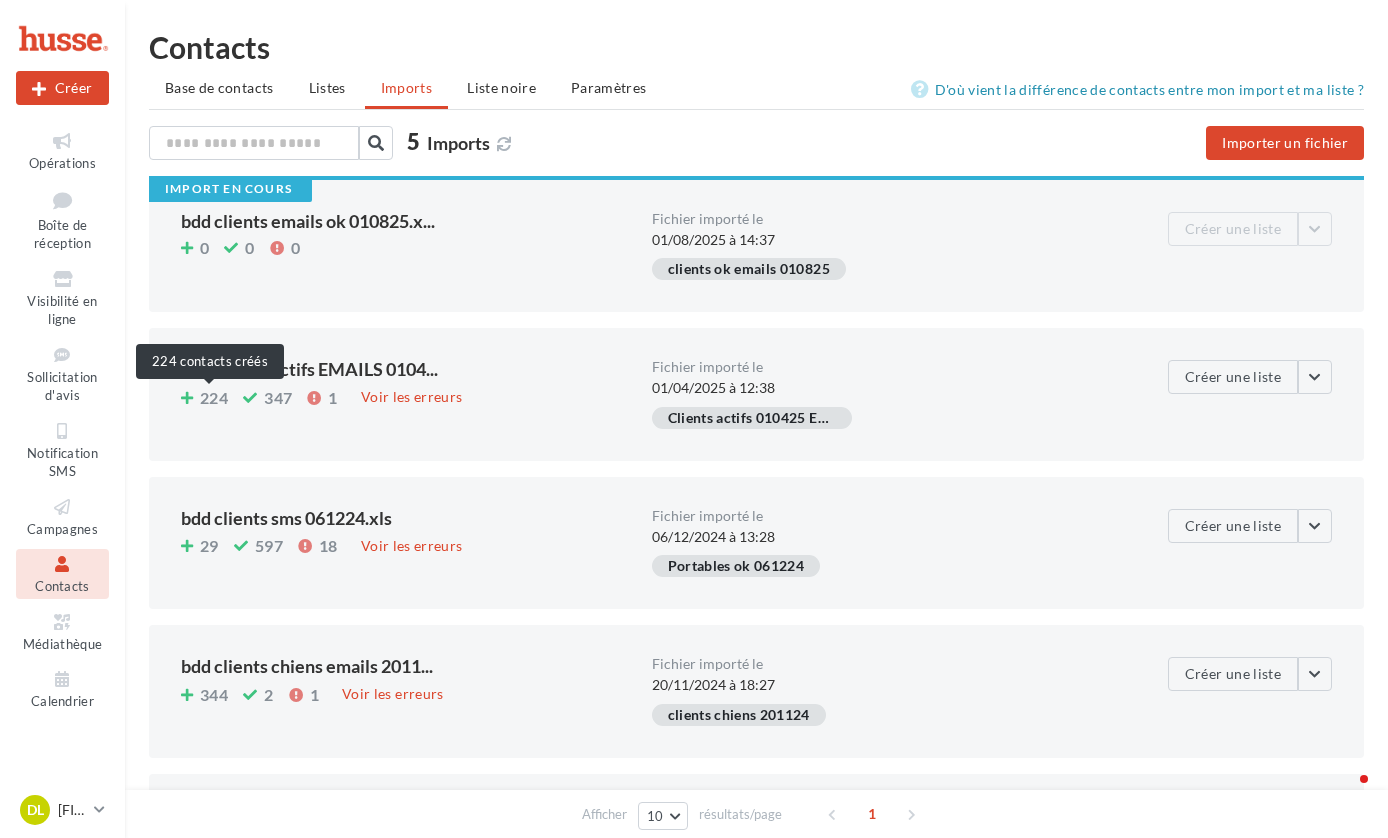 scroll, scrollTop: 0, scrollLeft: 0, axis: both 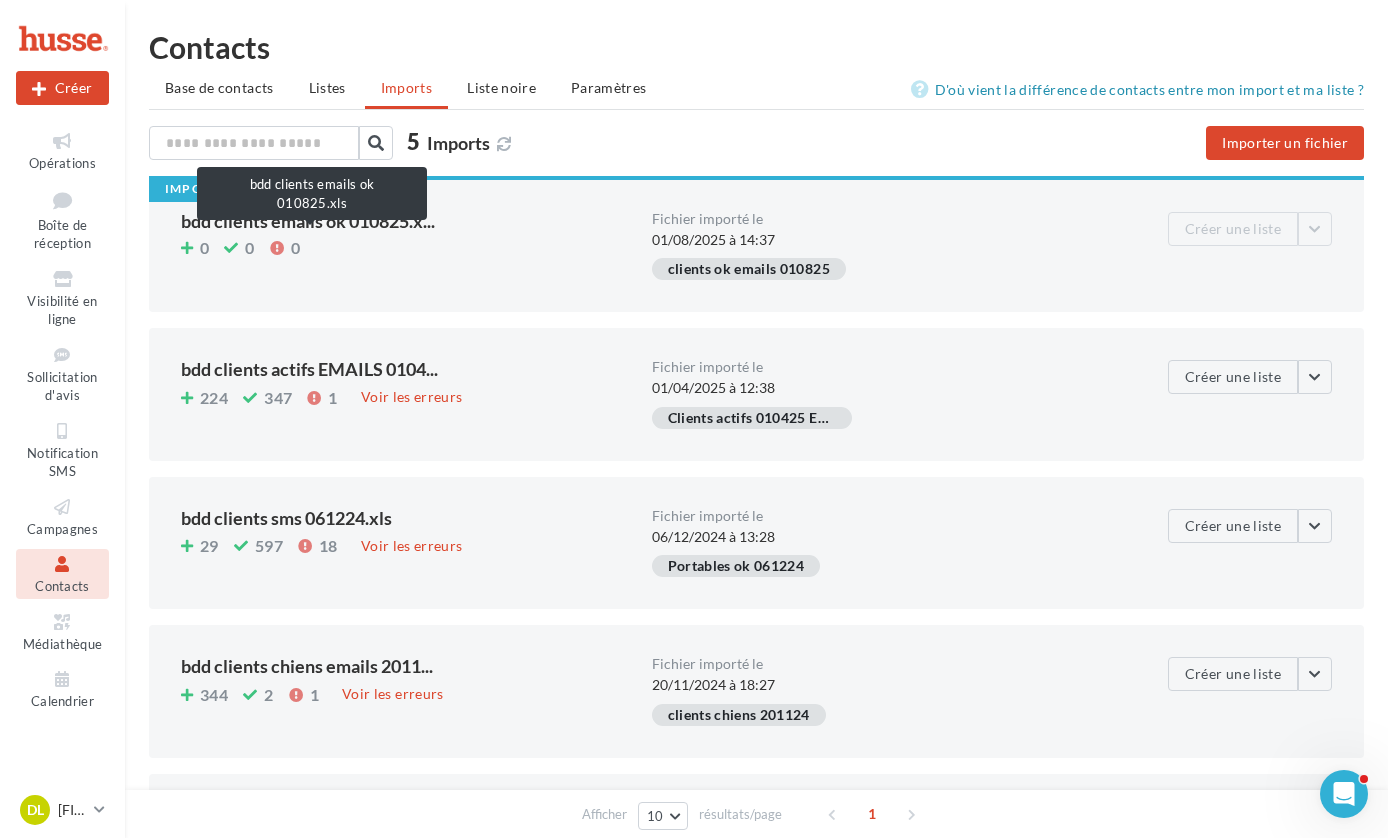 click on "bdd clients emails ok 010825.x..." at bounding box center [308, 221] 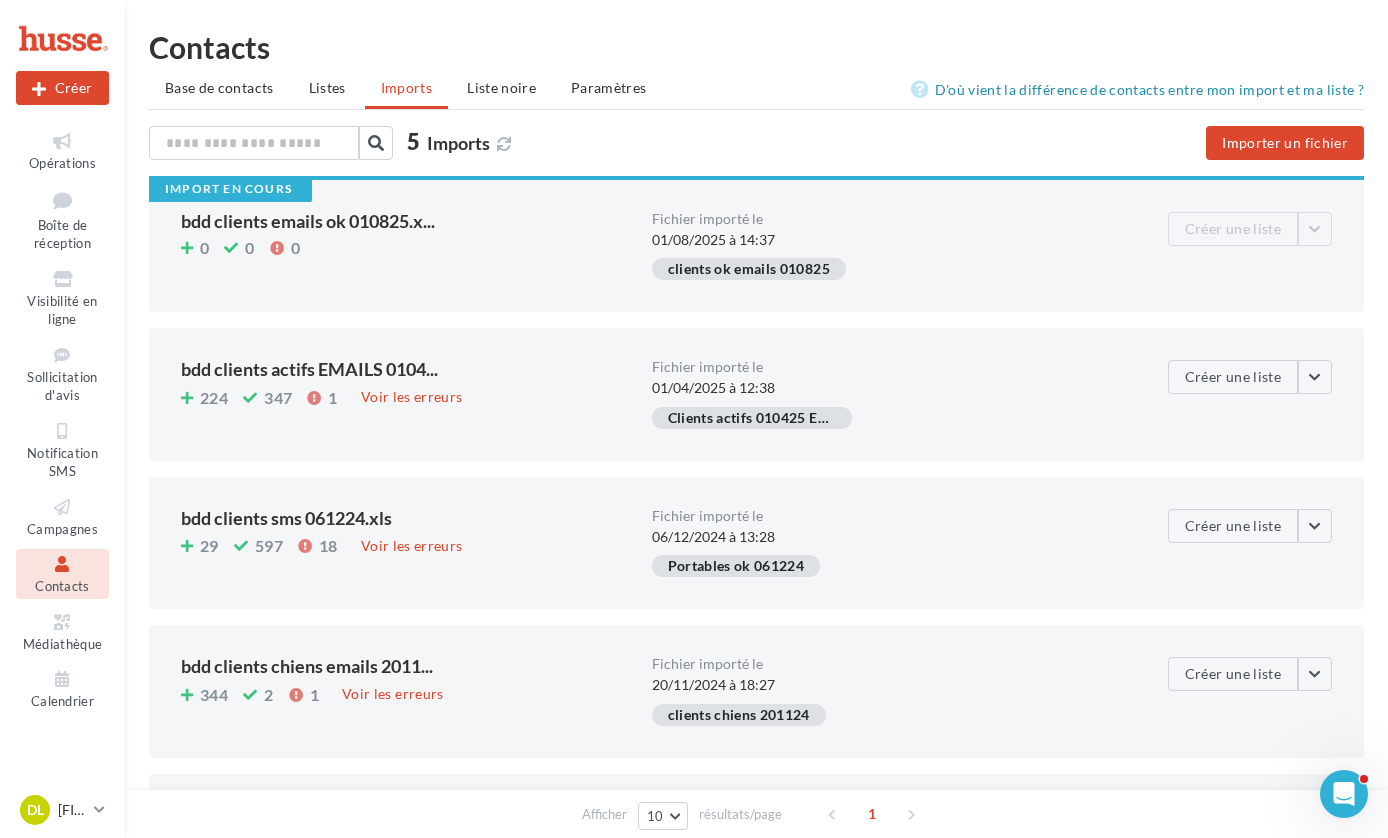 click on "0         0         0" at bounding box center [408, 249] 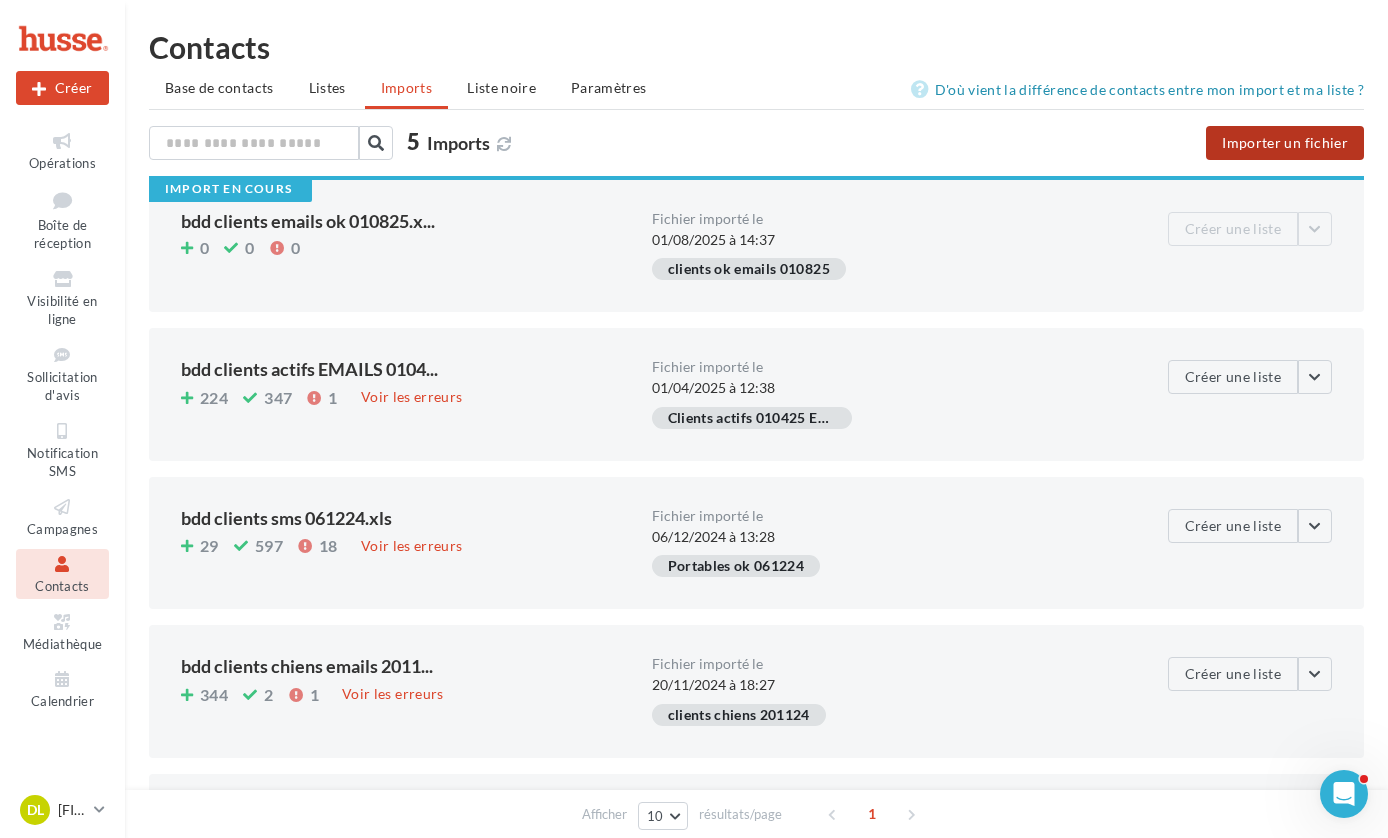click on "Importer un fichier" at bounding box center [1285, 143] 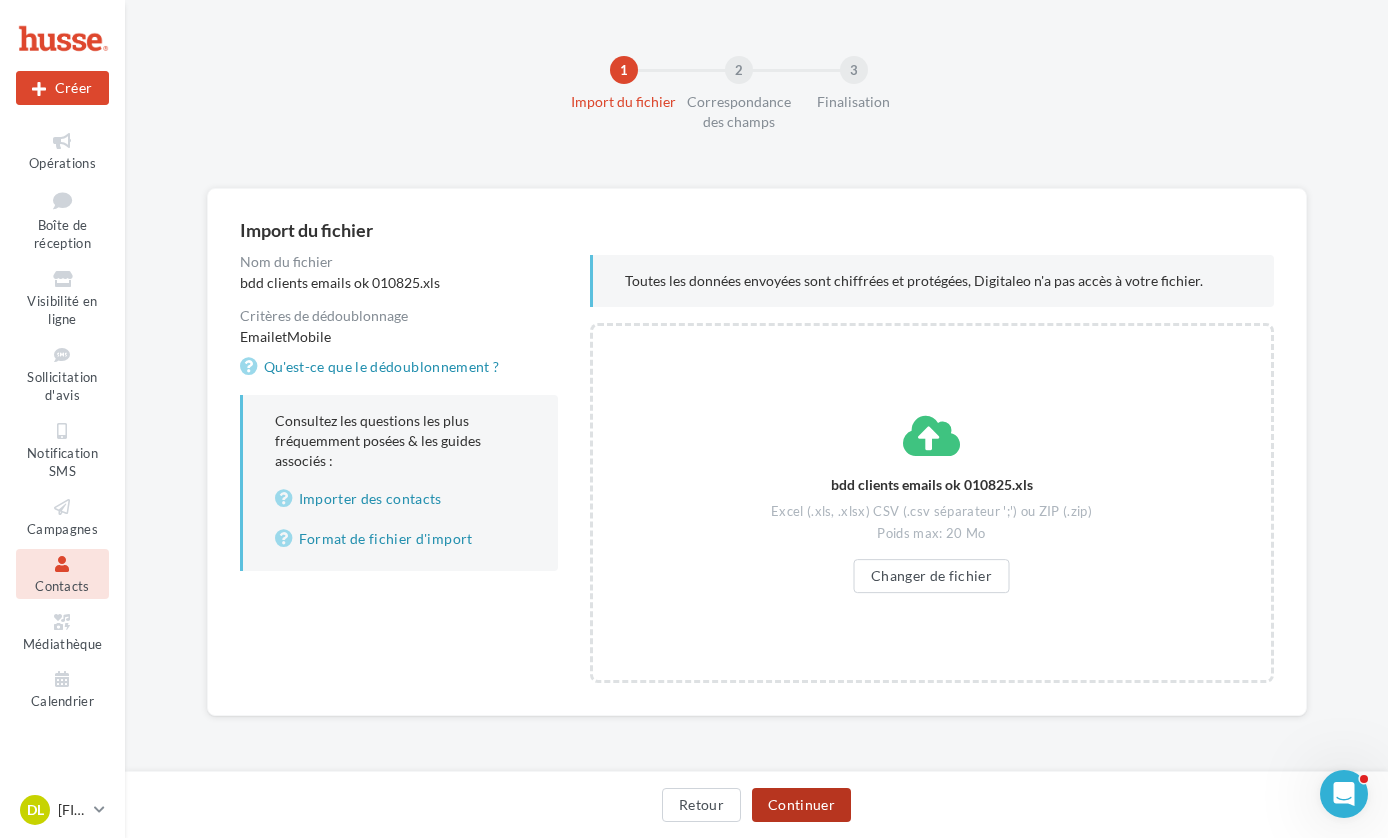 click on "Continuer" at bounding box center (801, 805) 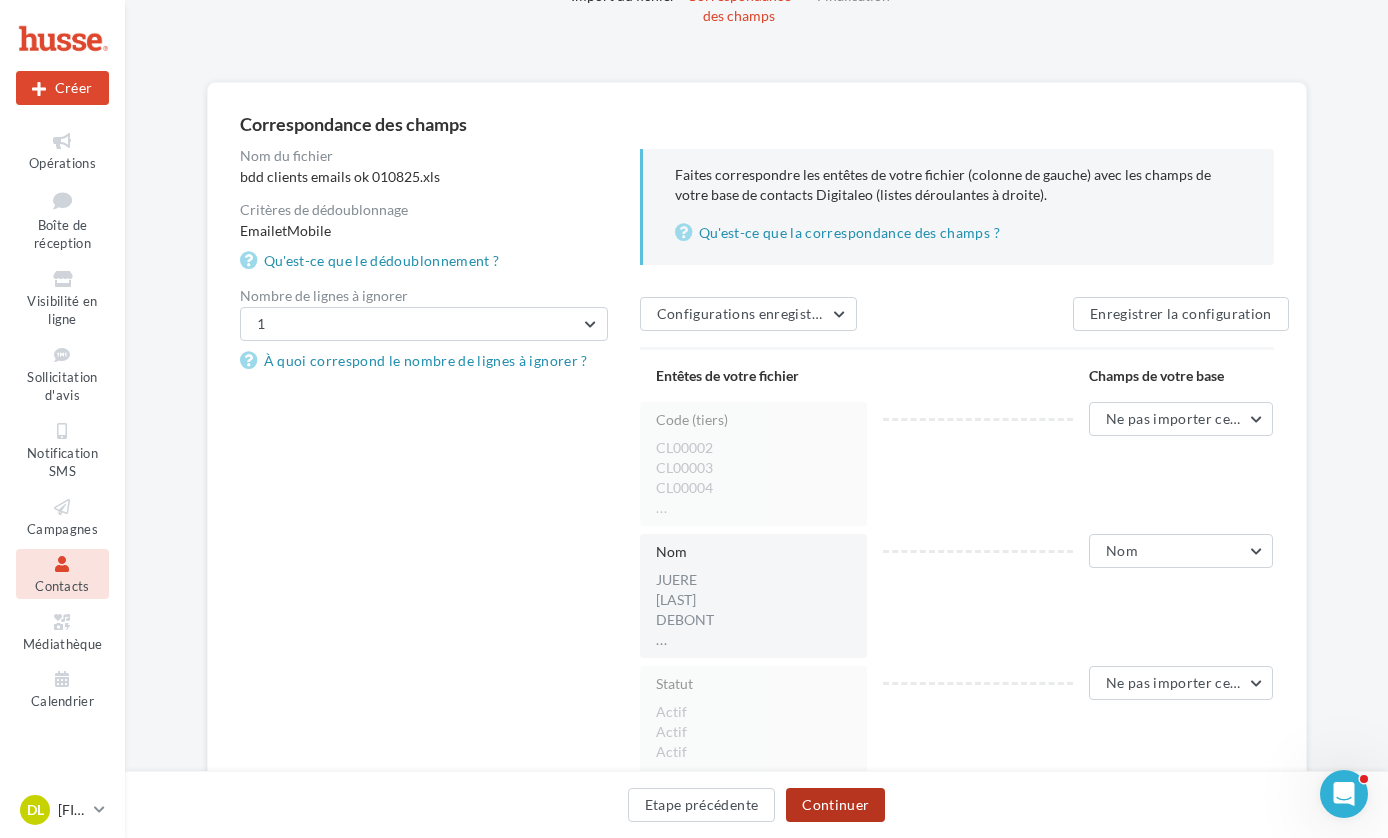 scroll, scrollTop: 110, scrollLeft: 0, axis: vertical 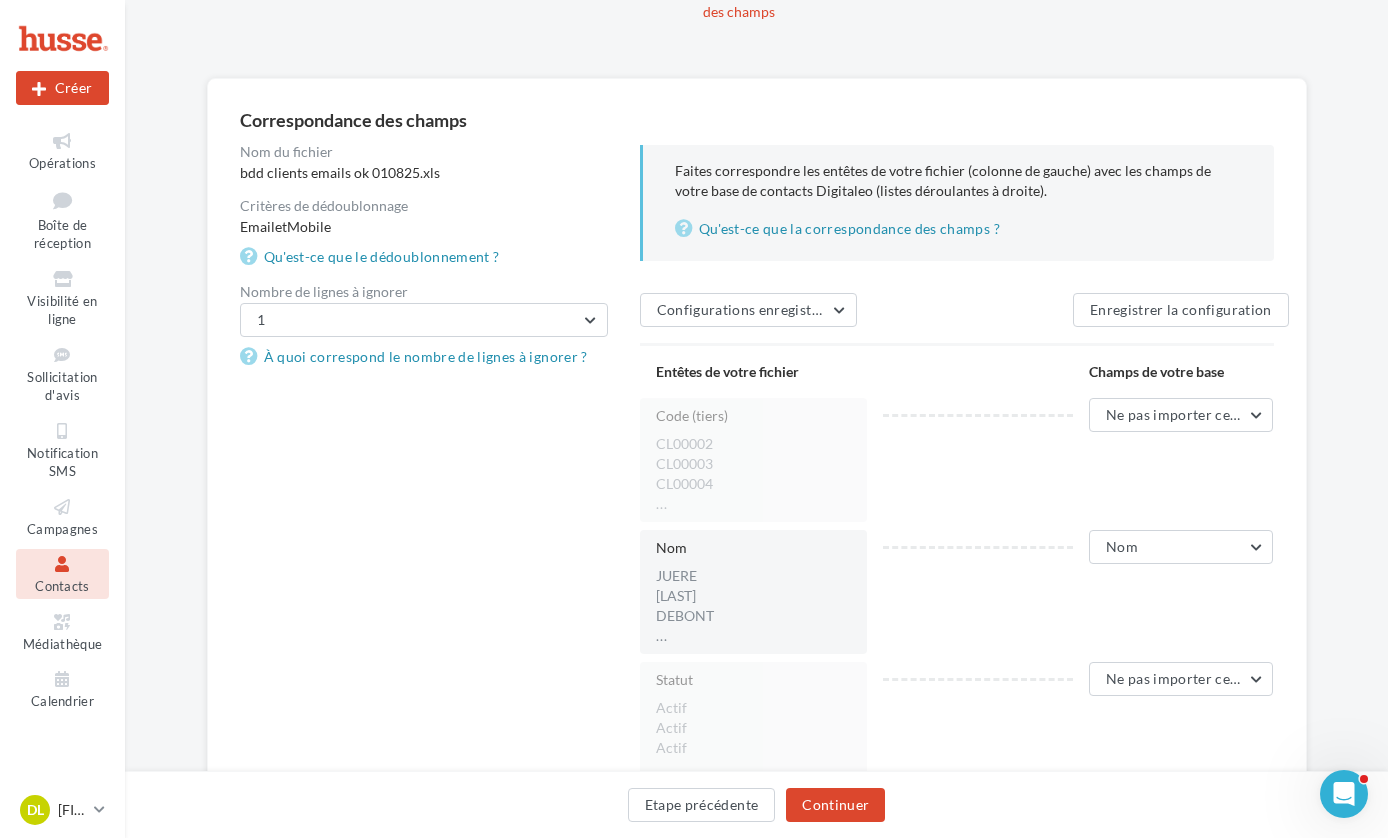 click on "Mobile" at bounding box center (309, 226) 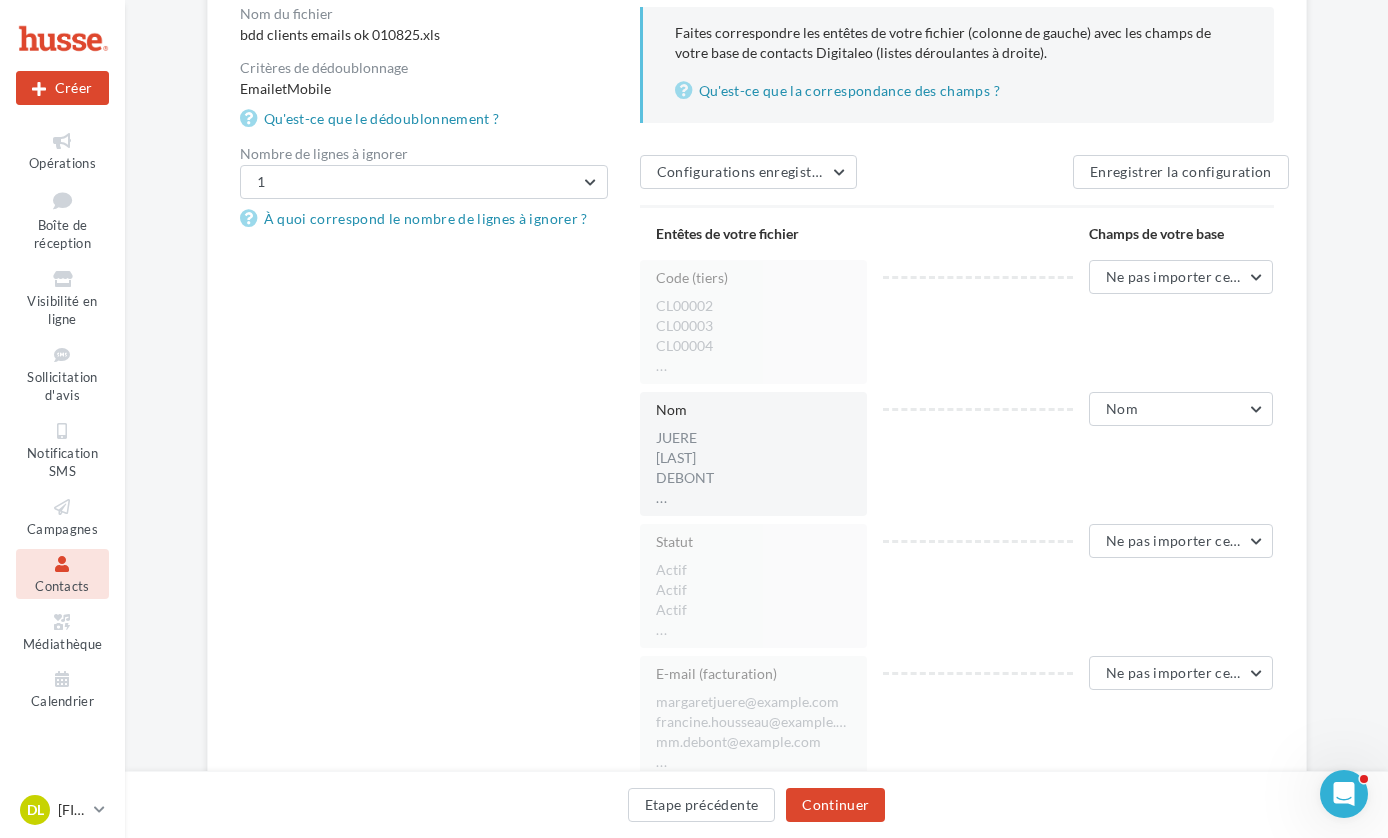 scroll, scrollTop: 197, scrollLeft: 0, axis: vertical 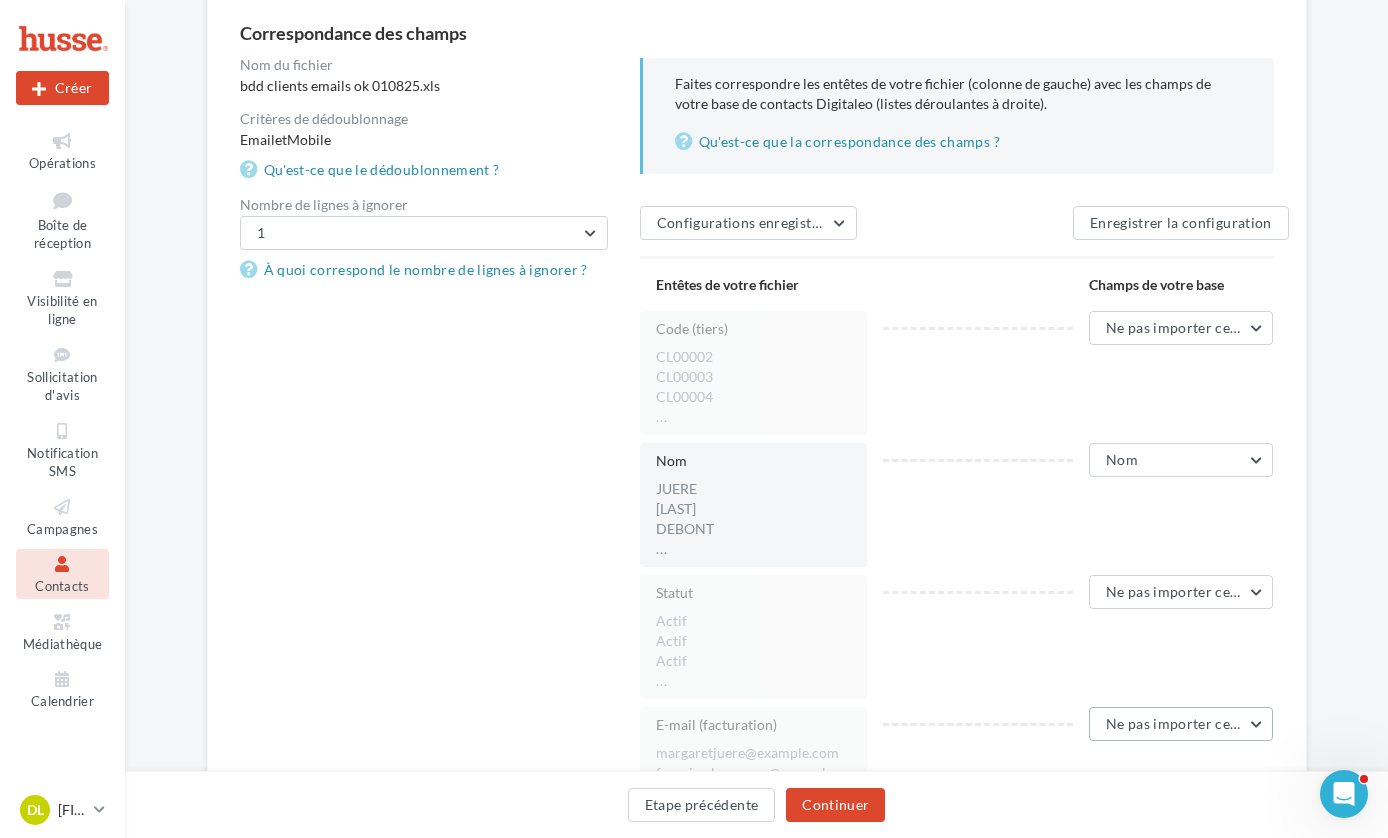 click on "Ne pas importer cette colonne" at bounding box center (1205, 723) 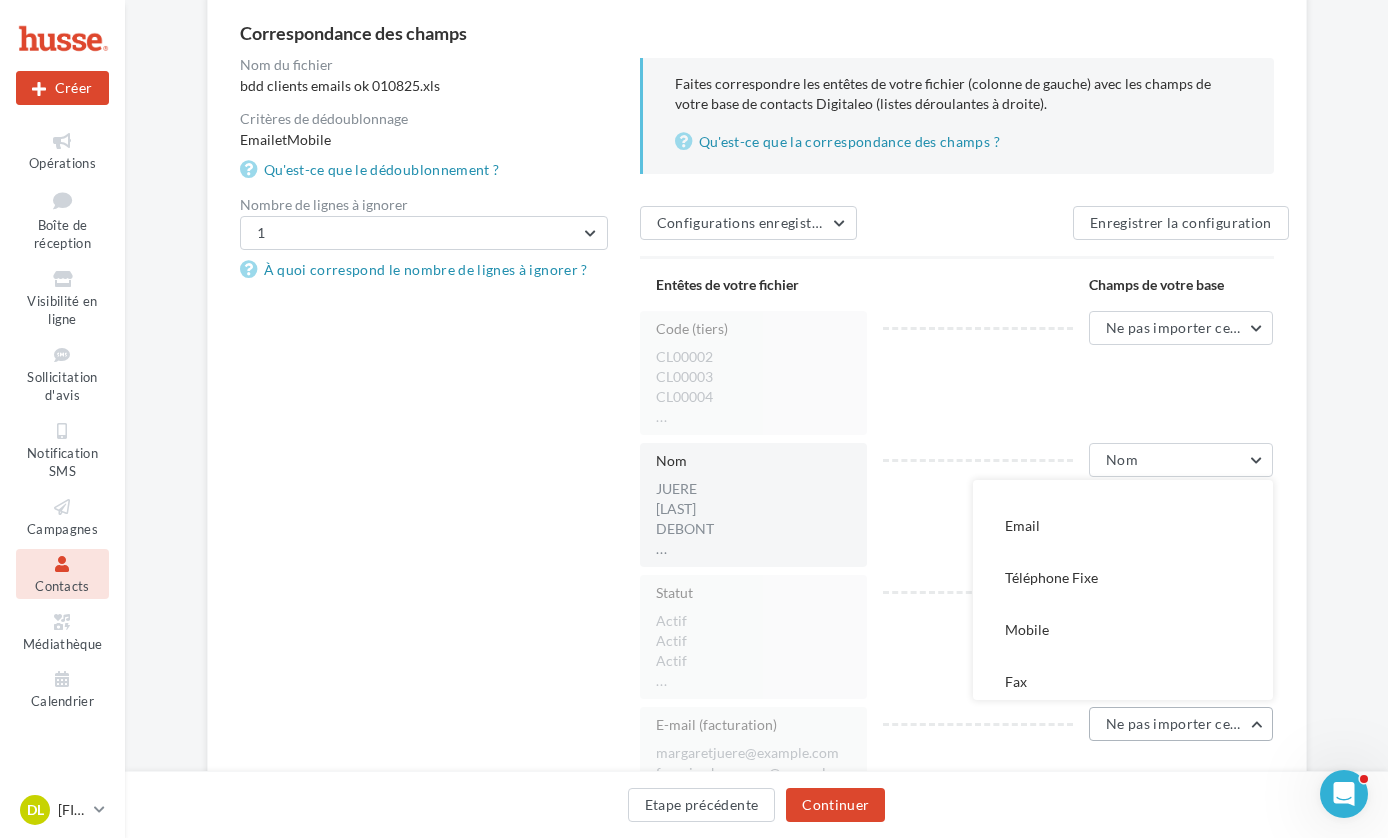 scroll, scrollTop: 189, scrollLeft: 0, axis: vertical 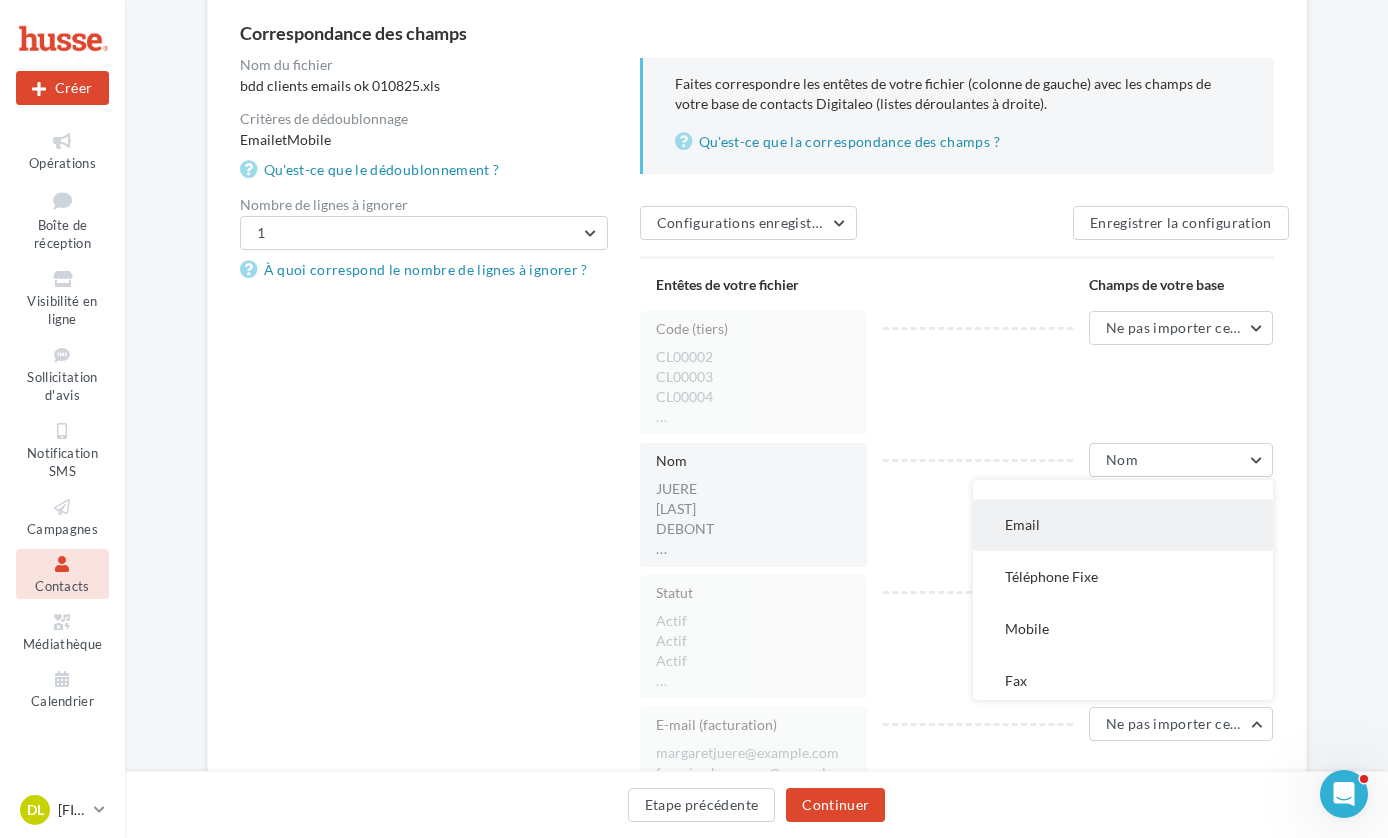 click on "Email" at bounding box center (1123, 525) 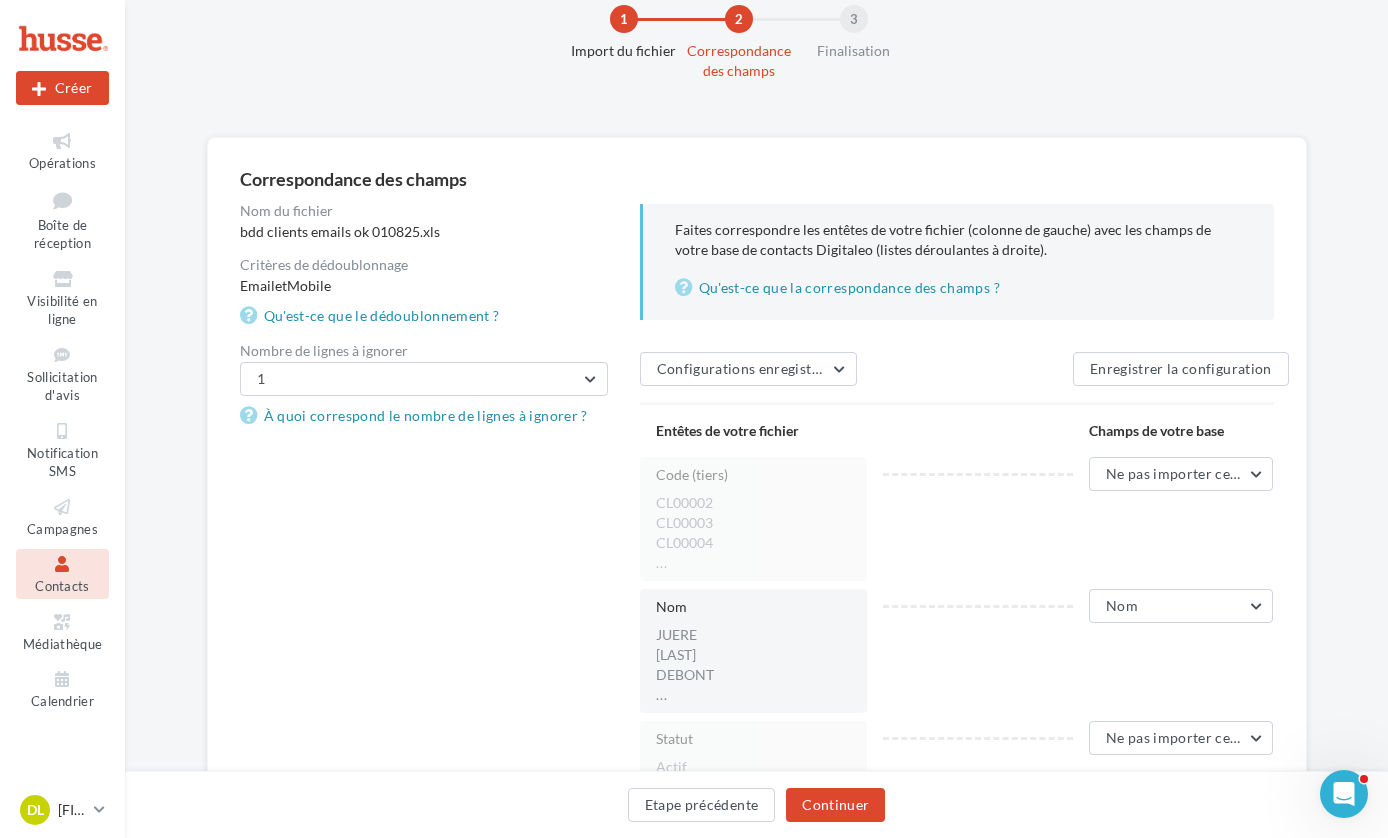 scroll, scrollTop: 40, scrollLeft: 0, axis: vertical 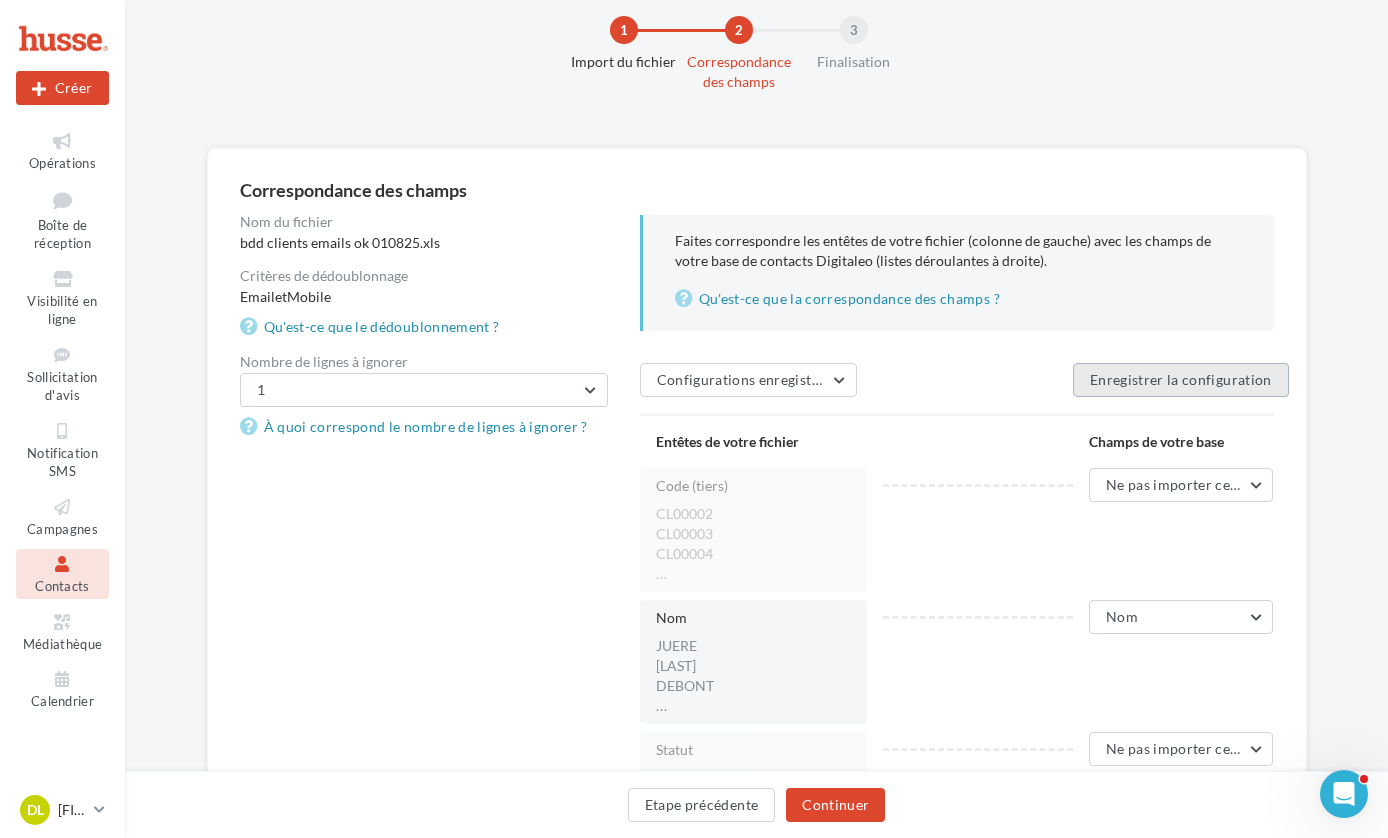 click on "Enregistrer la configuration" at bounding box center (1181, 380) 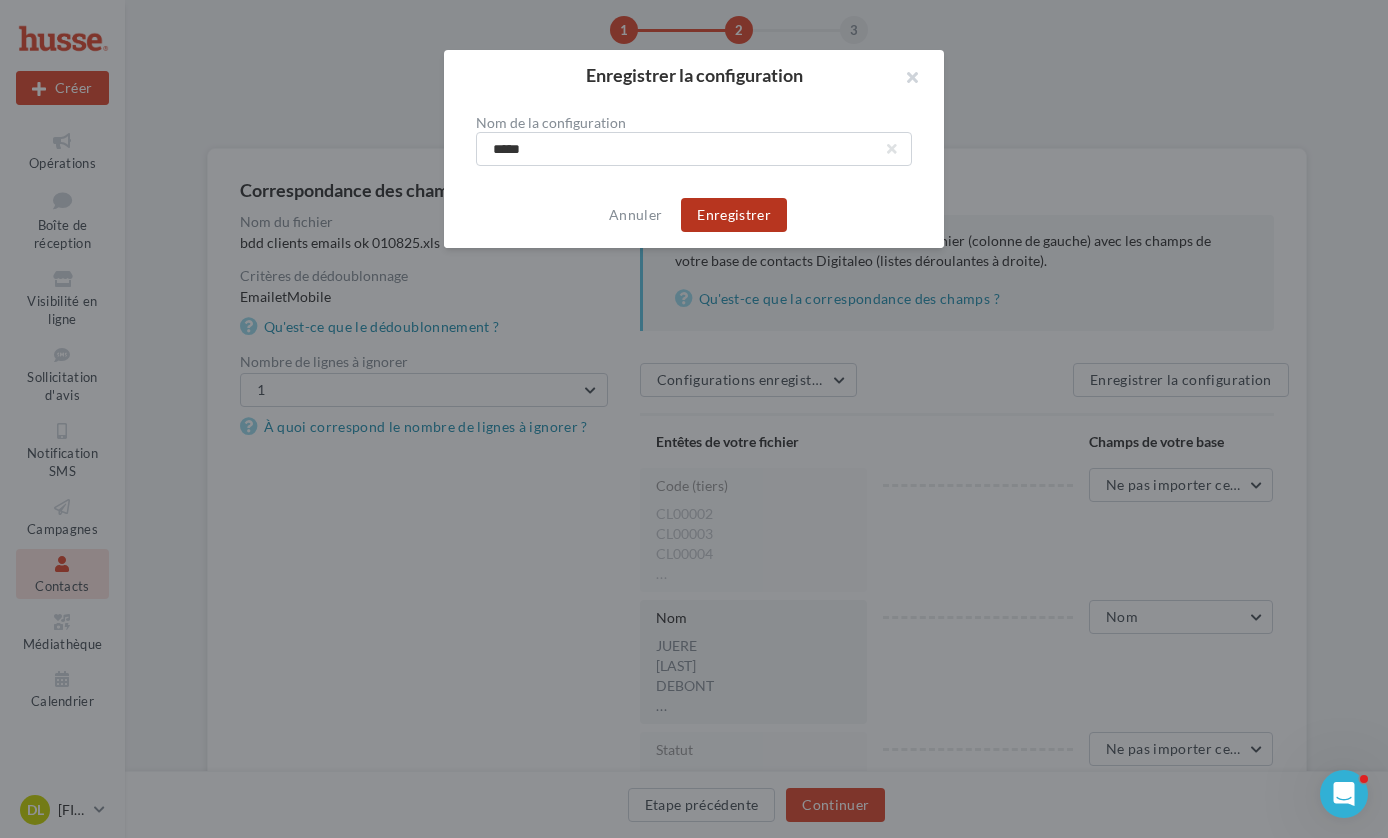 type on "*****" 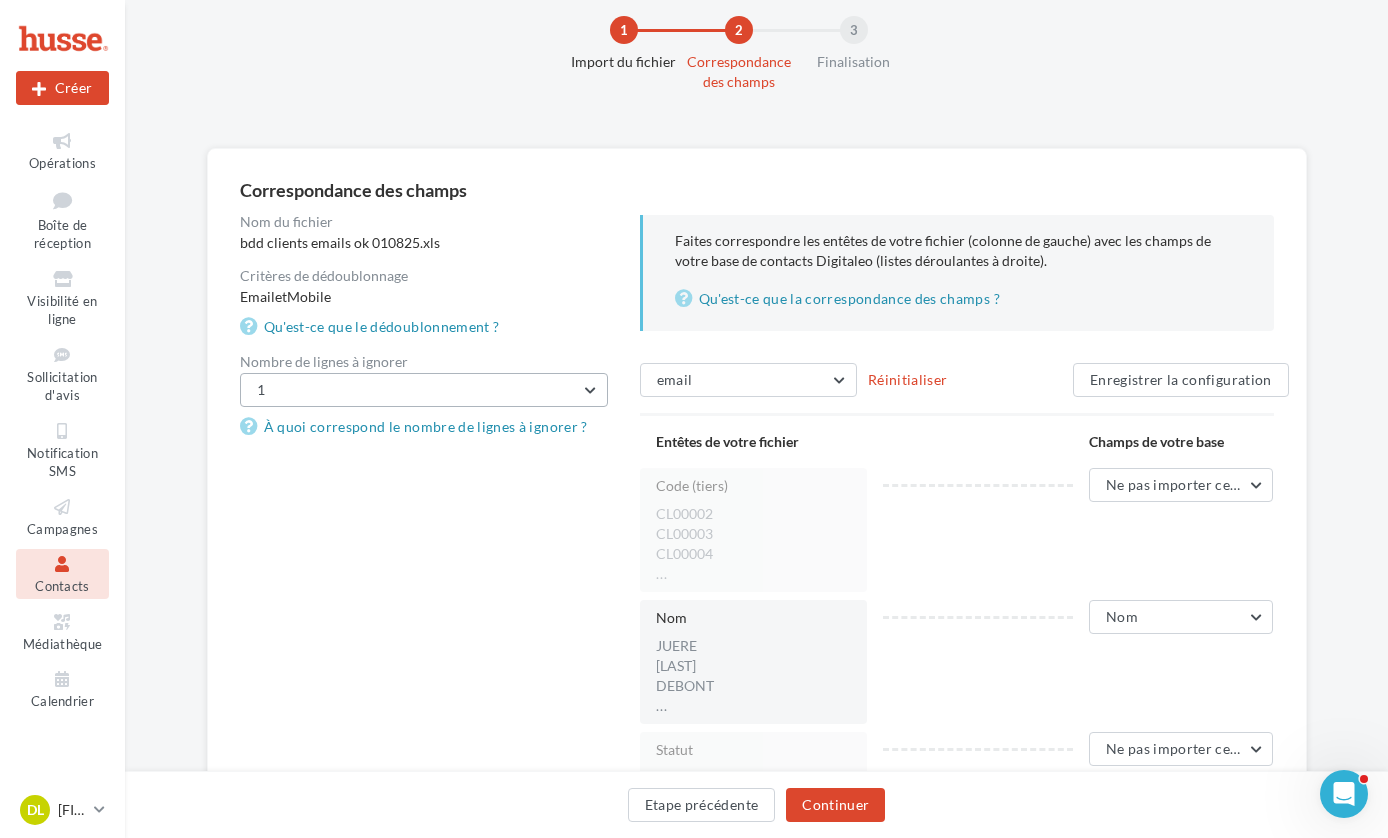 click on "1" at bounding box center [424, 390] 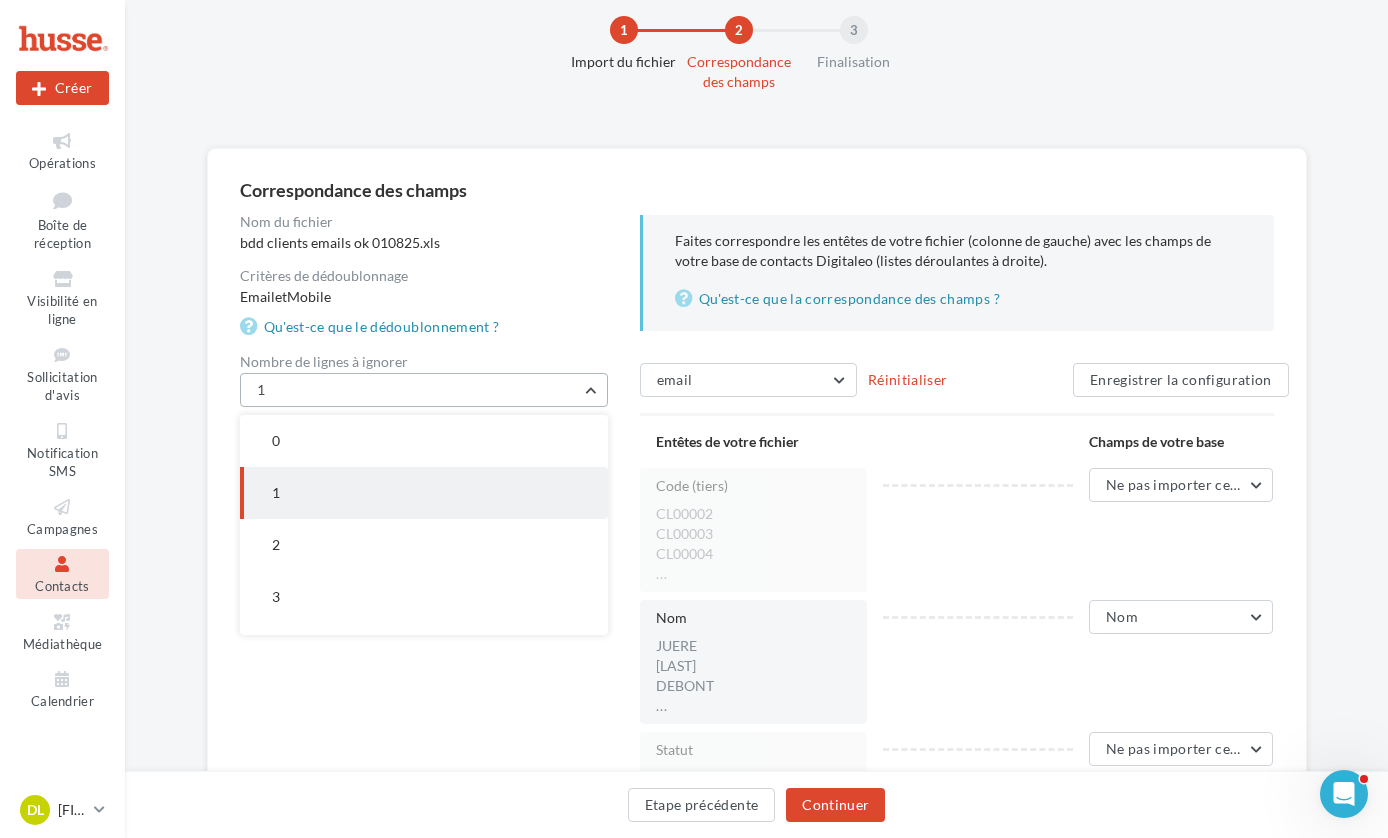 click on "1" at bounding box center (424, 390) 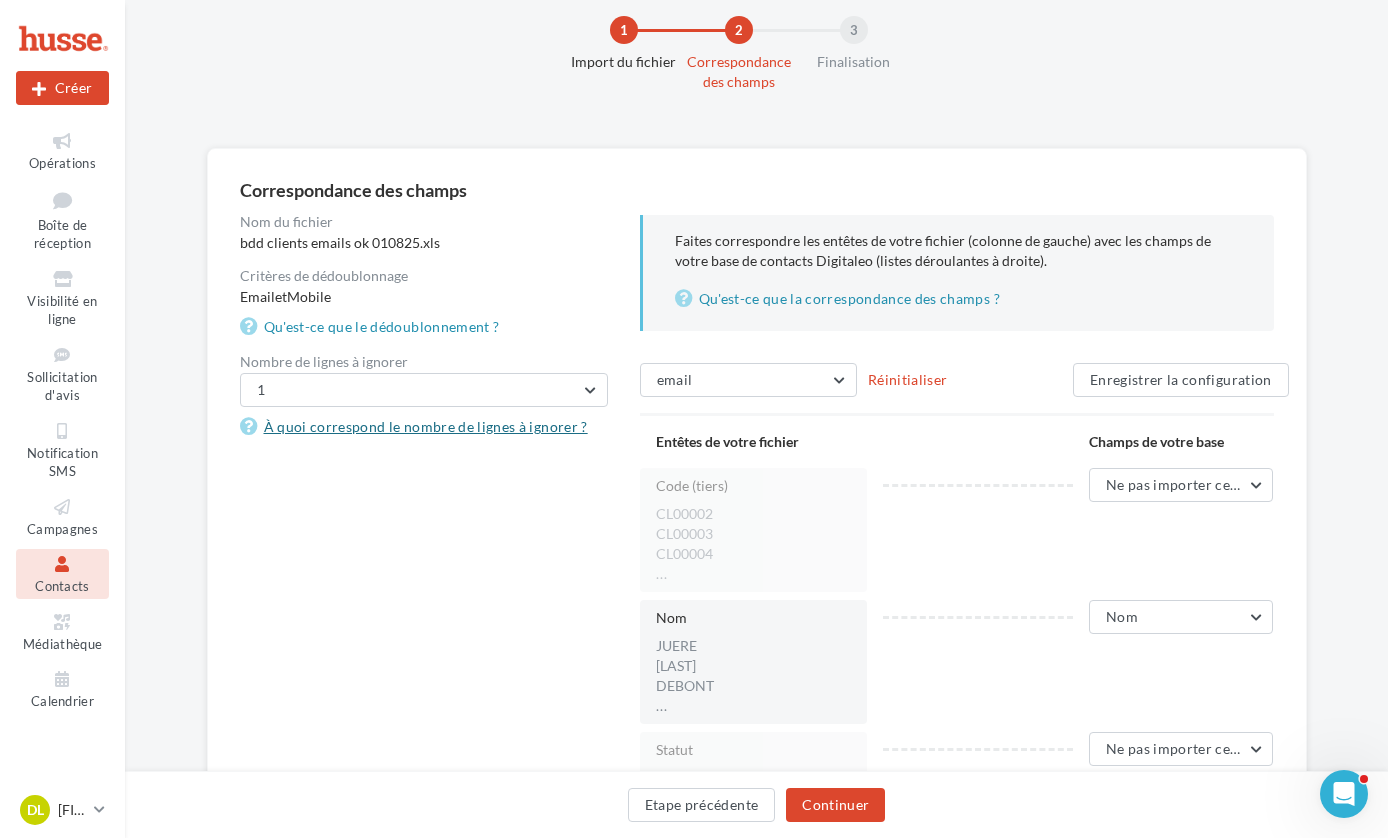 click on "À quoi correspond le nombre de lignes à ignorer ?" at bounding box center [418, 427] 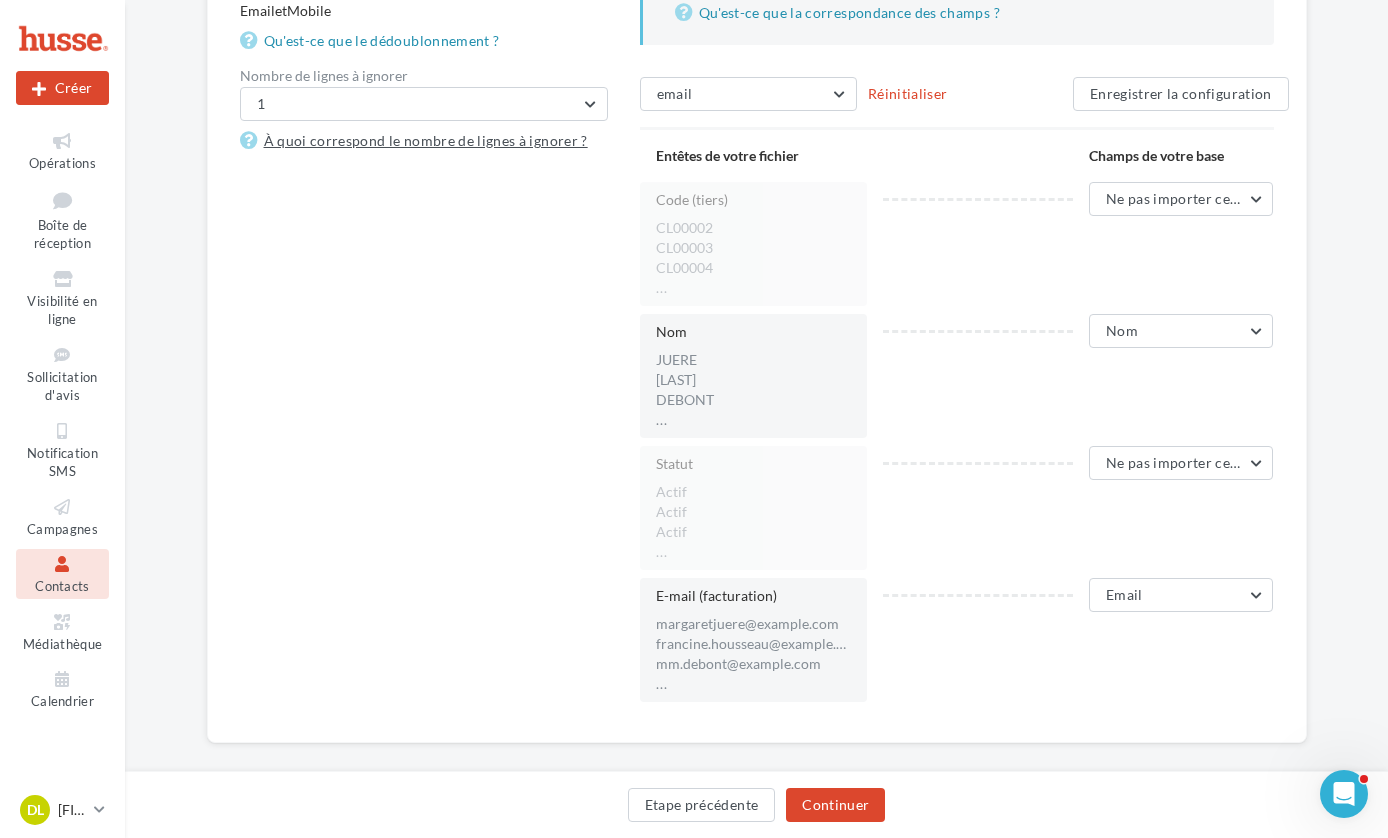 scroll, scrollTop: 349, scrollLeft: 0, axis: vertical 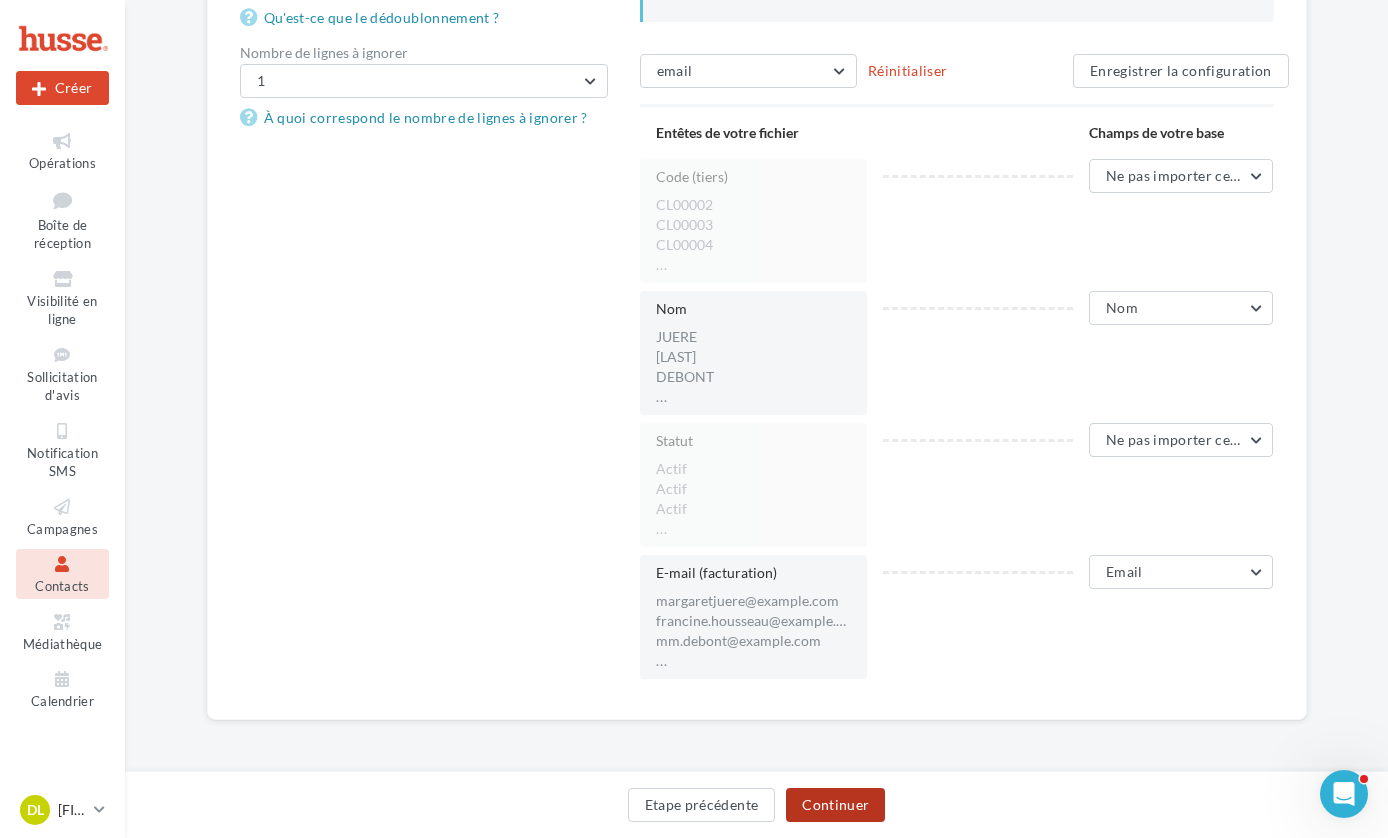 click on "Continuer" at bounding box center [835, 805] 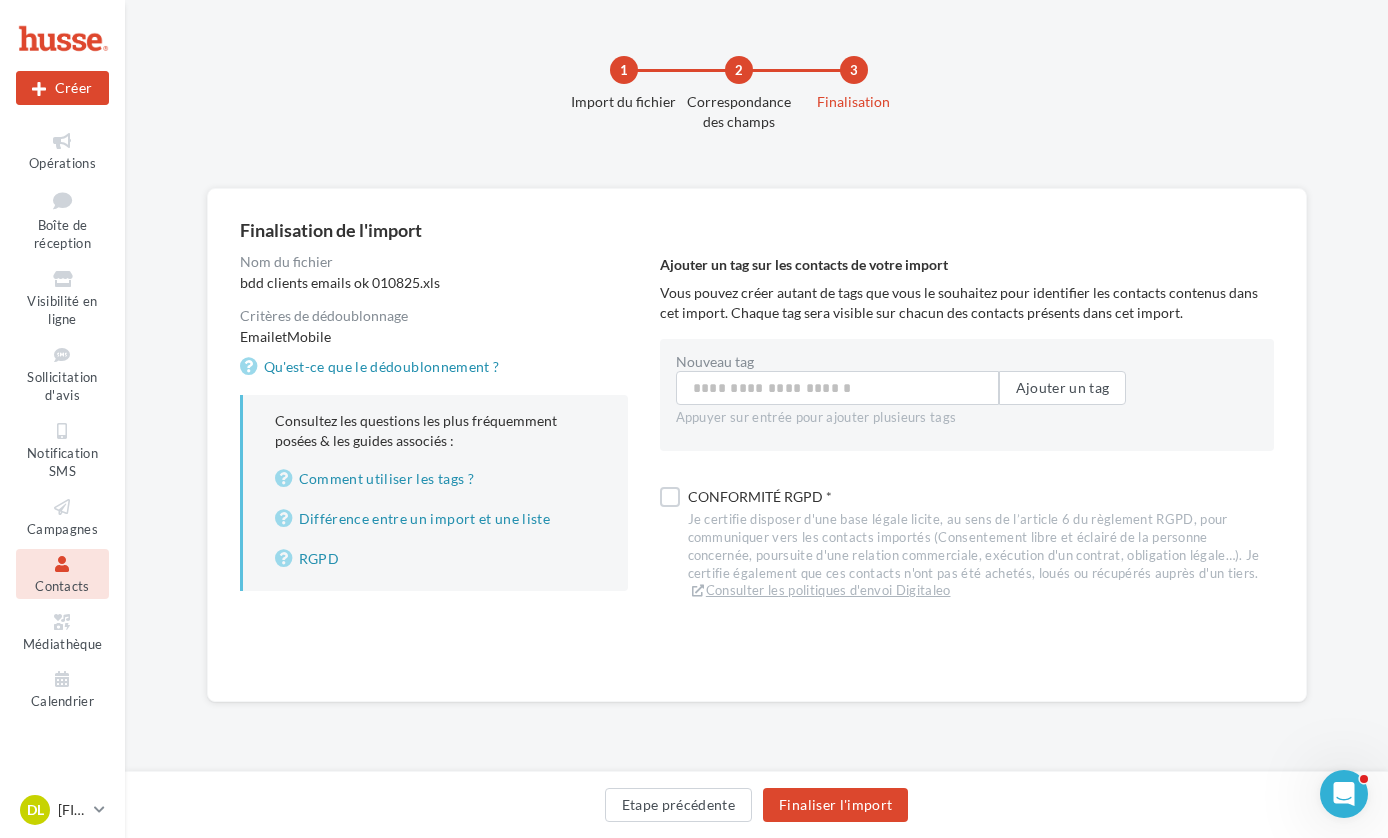 scroll, scrollTop: 0, scrollLeft: 0, axis: both 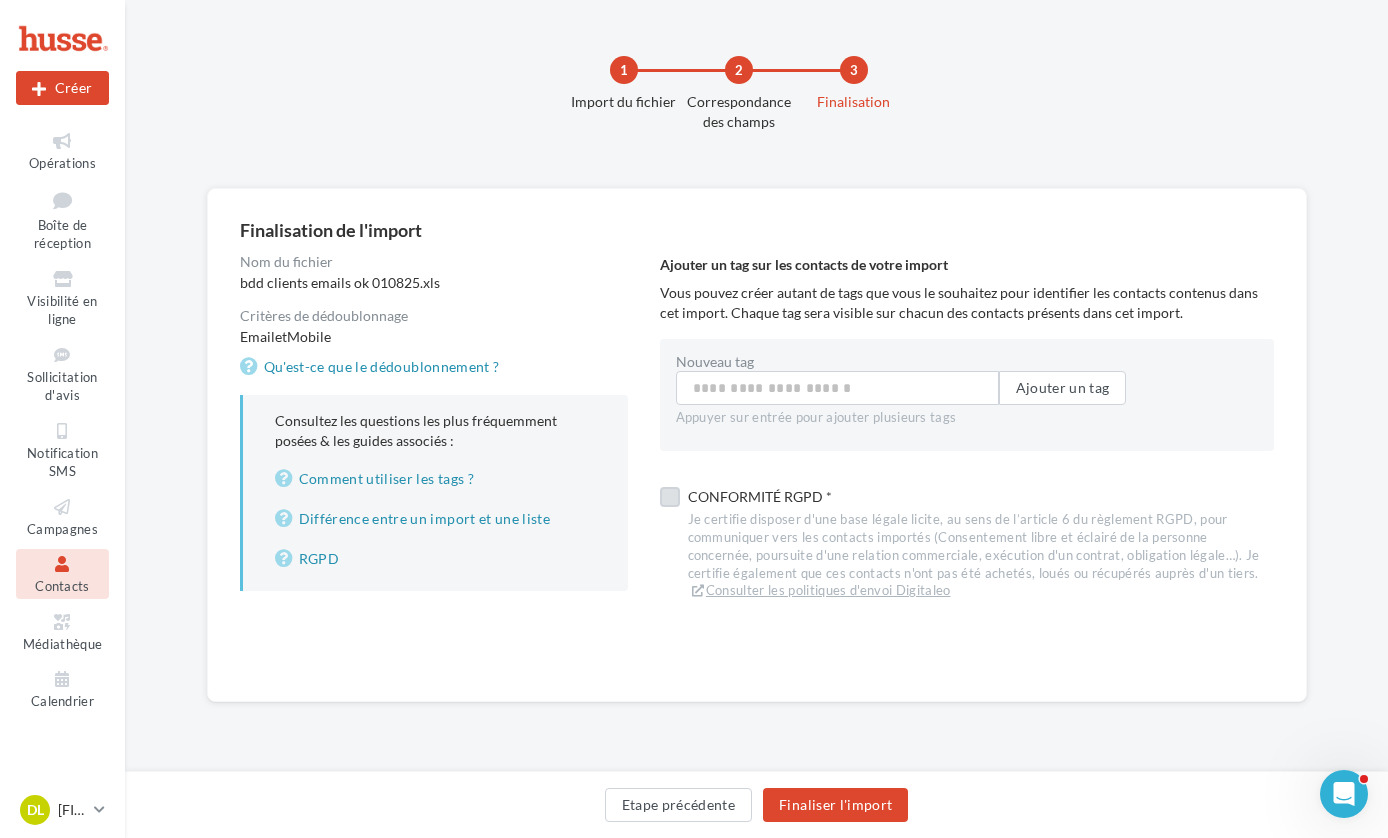 click at bounding box center (670, 497) 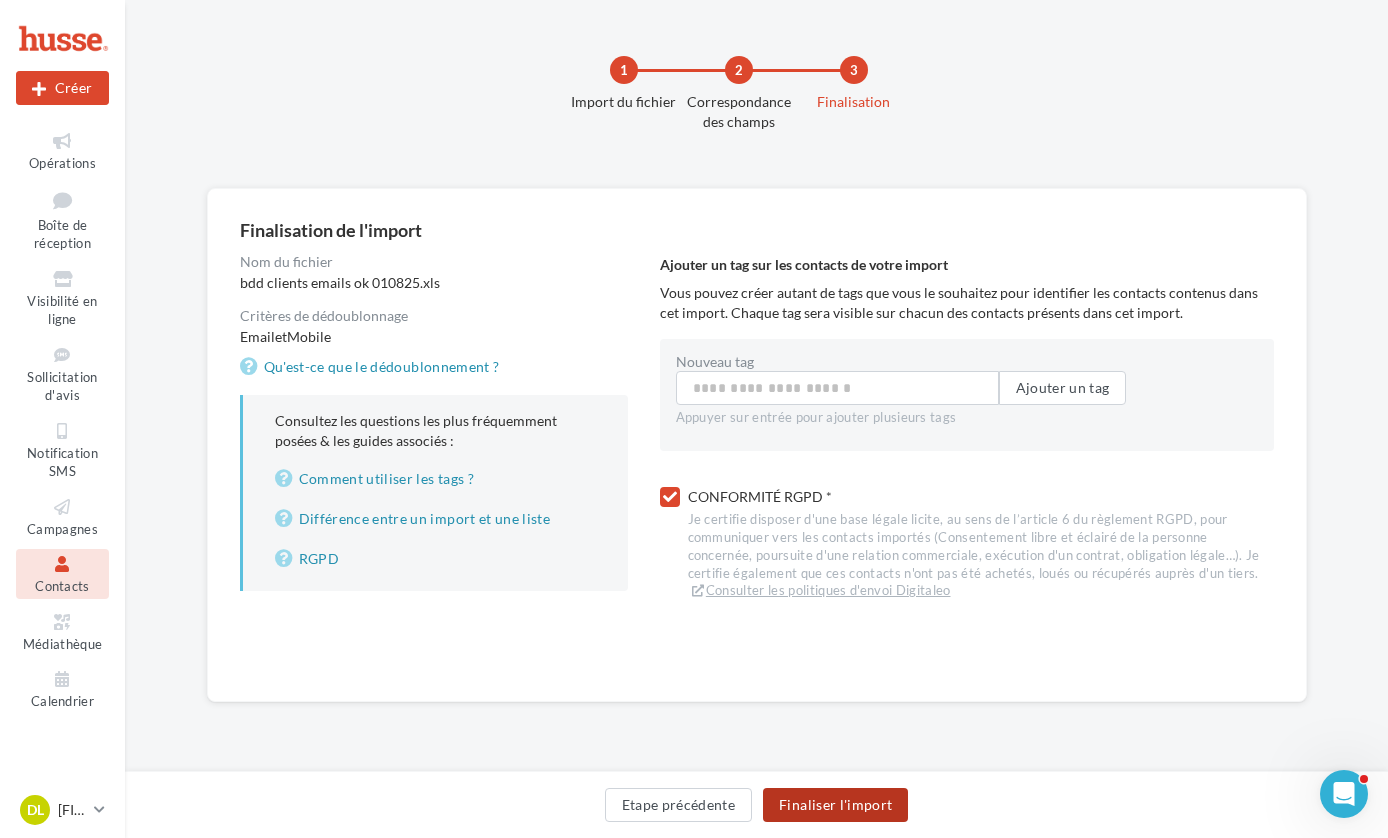click on "Finaliser l'import" at bounding box center (835, 805) 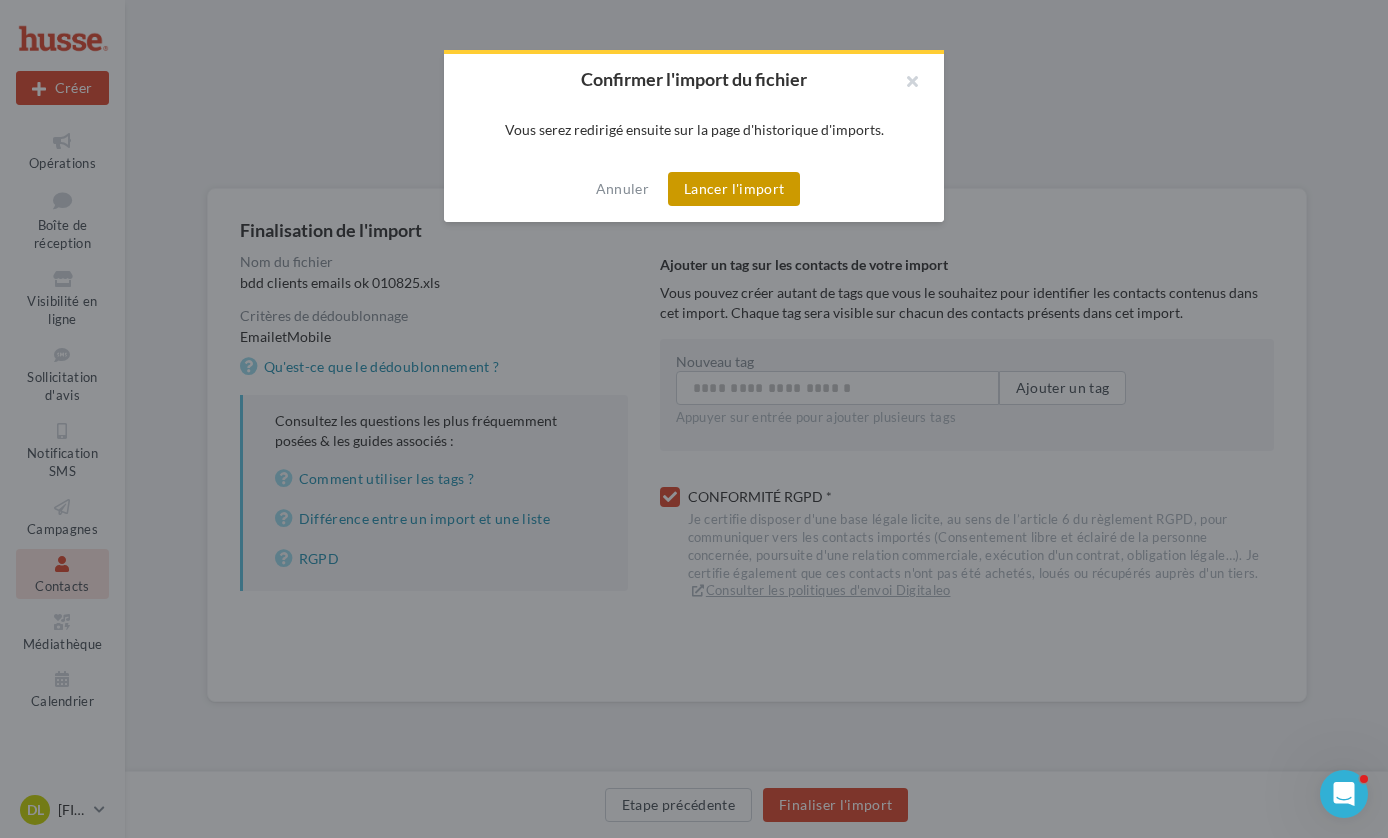 click on "Lancer l'import" at bounding box center (734, 189) 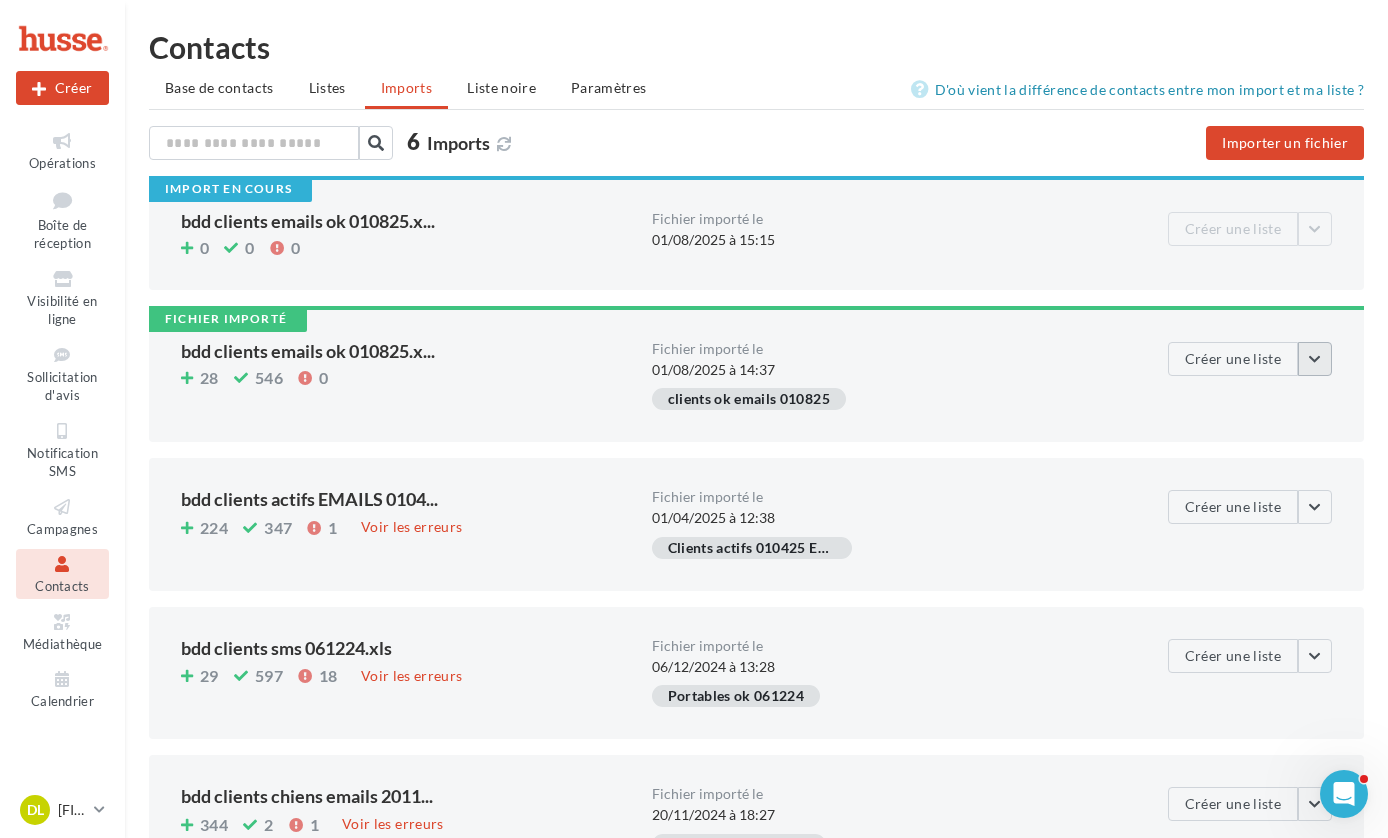 click at bounding box center [1315, 359] 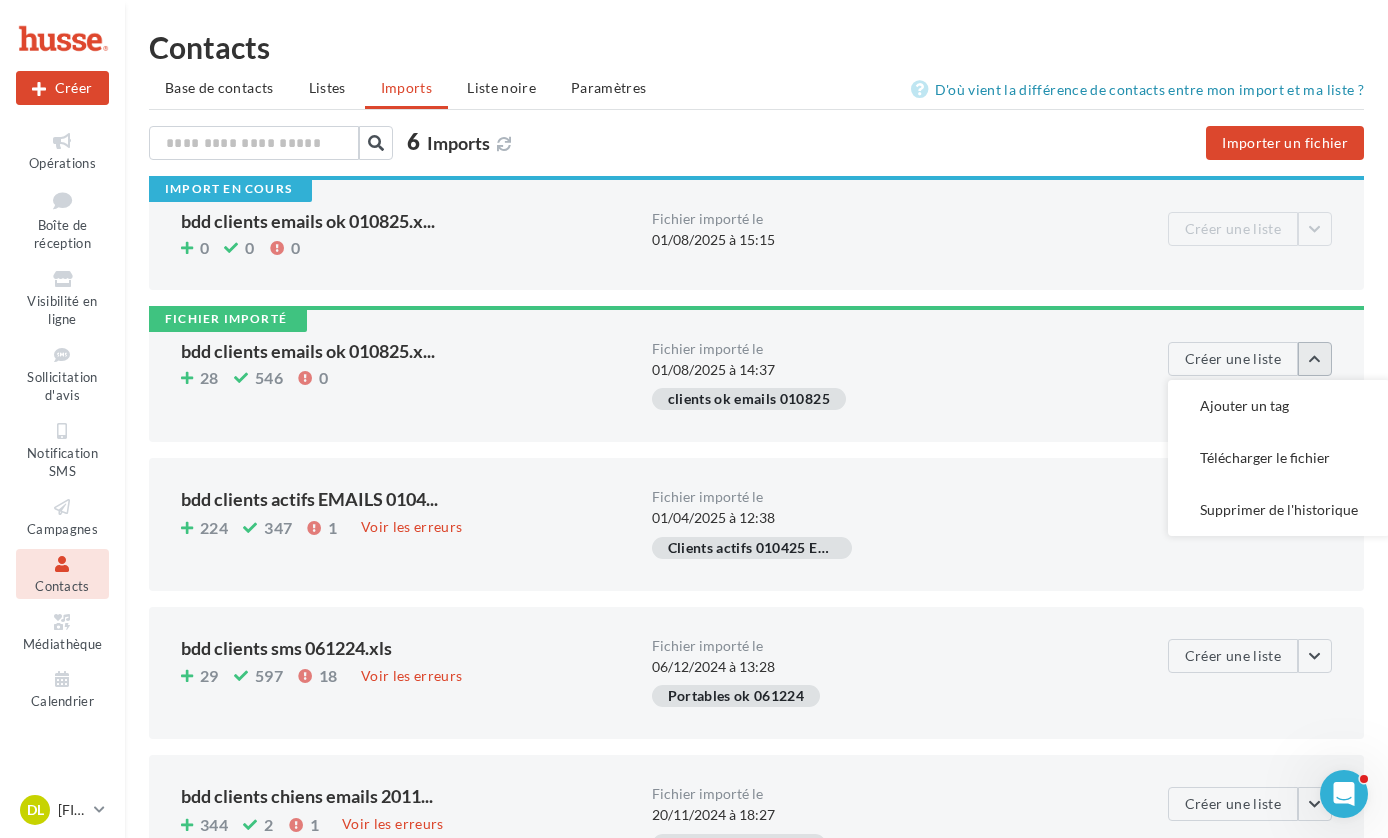 click at bounding box center [1315, 359] 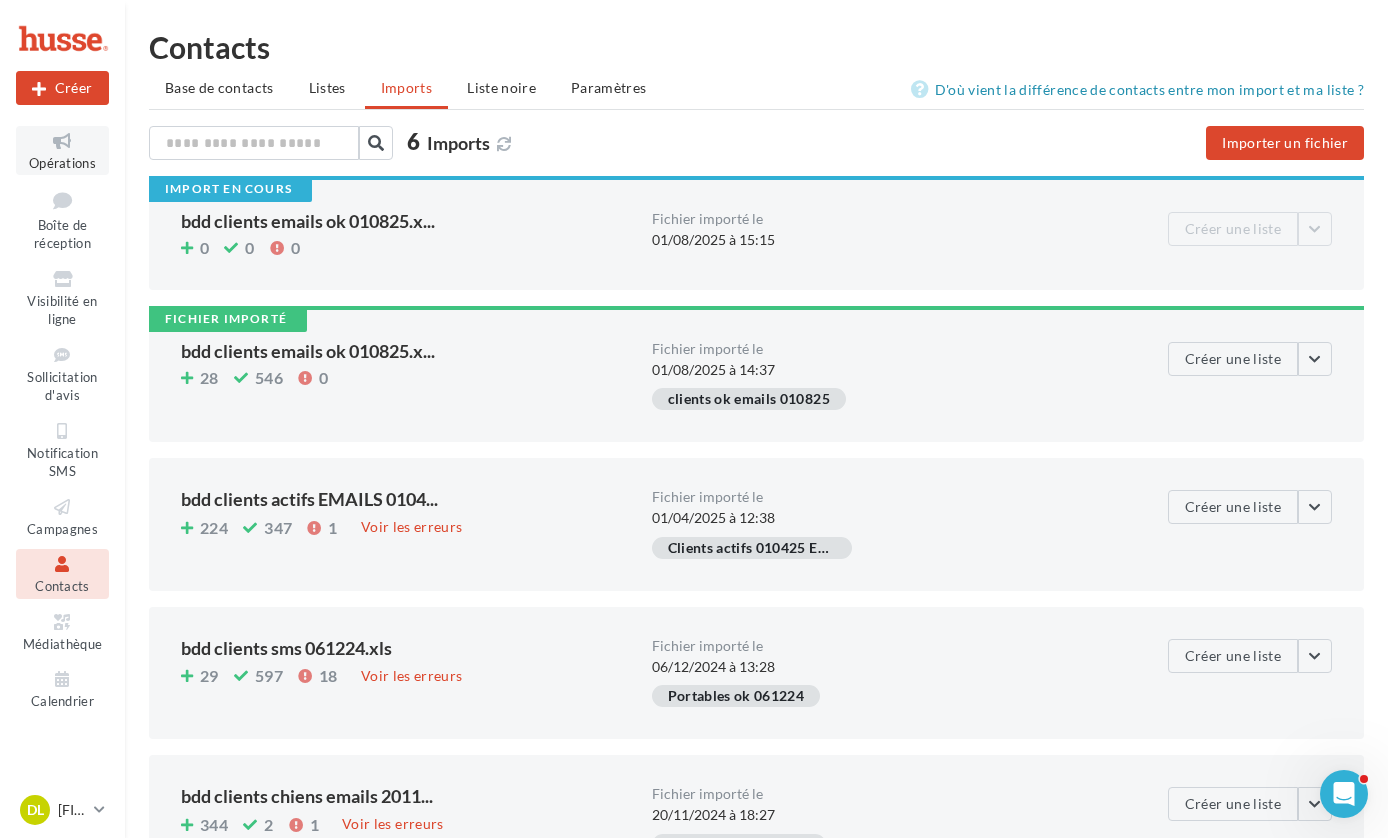 click on "Opérations" at bounding box center (62, 163) 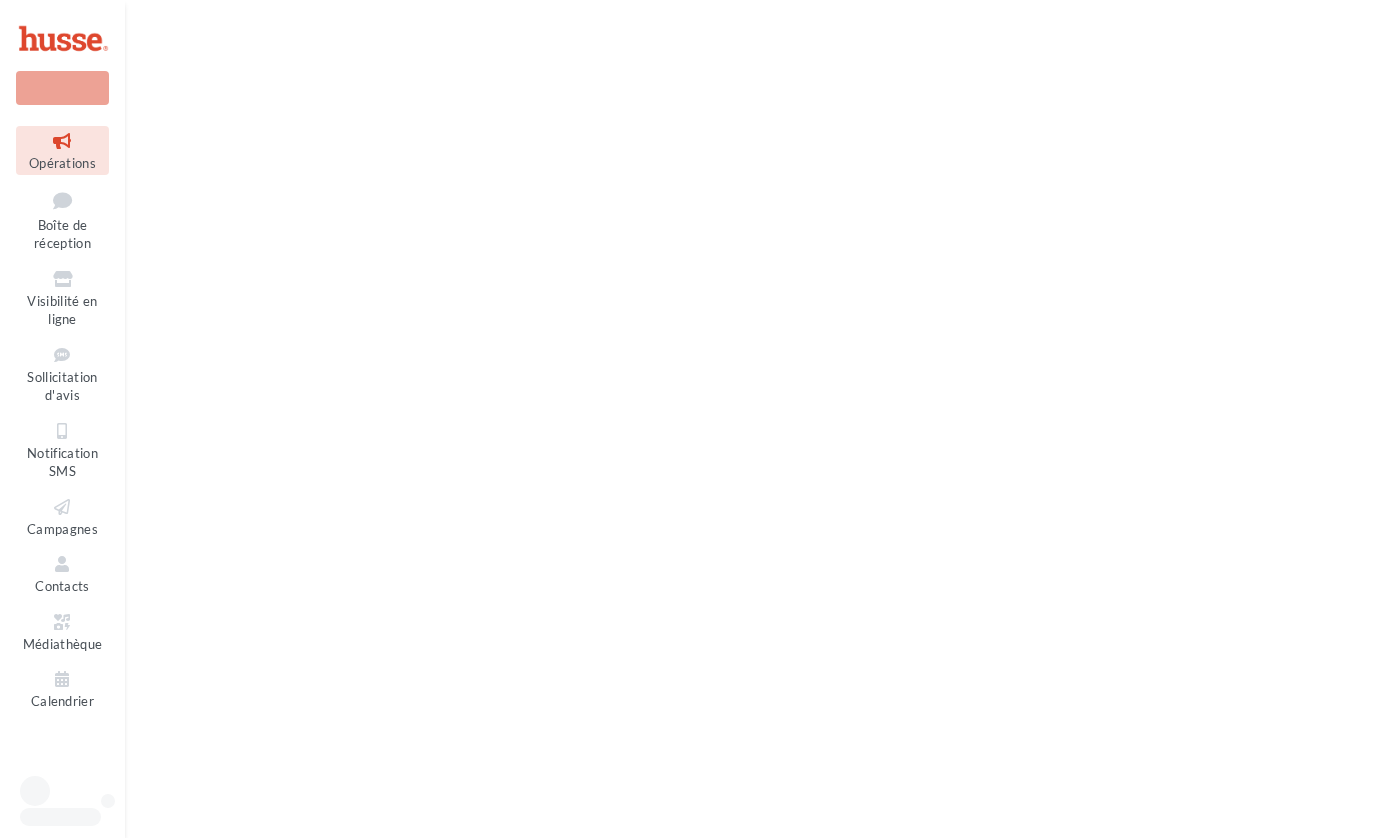 scroll, scrollTop: 0, scrollLeft: 0, axis: both 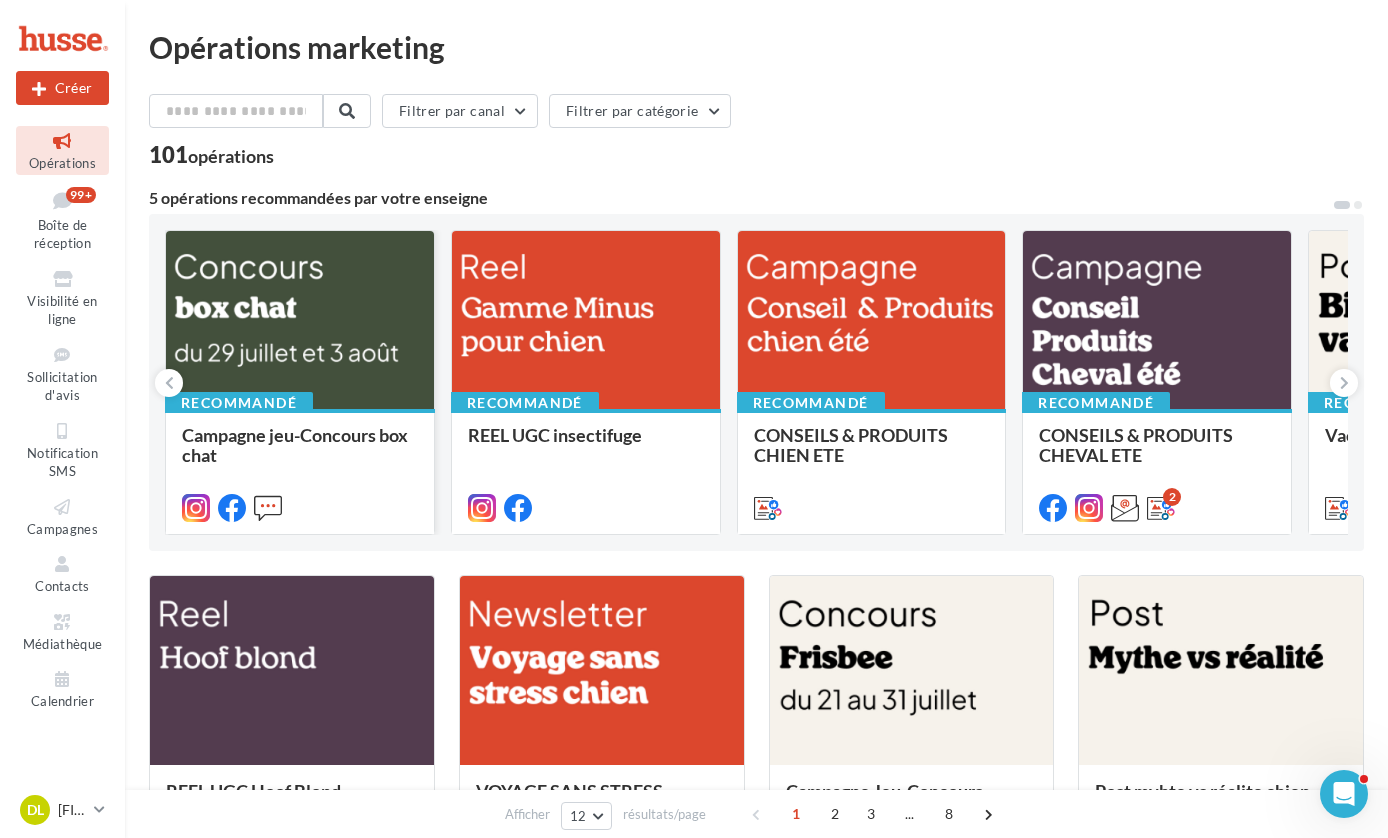 click at bounding box center [300, 321] 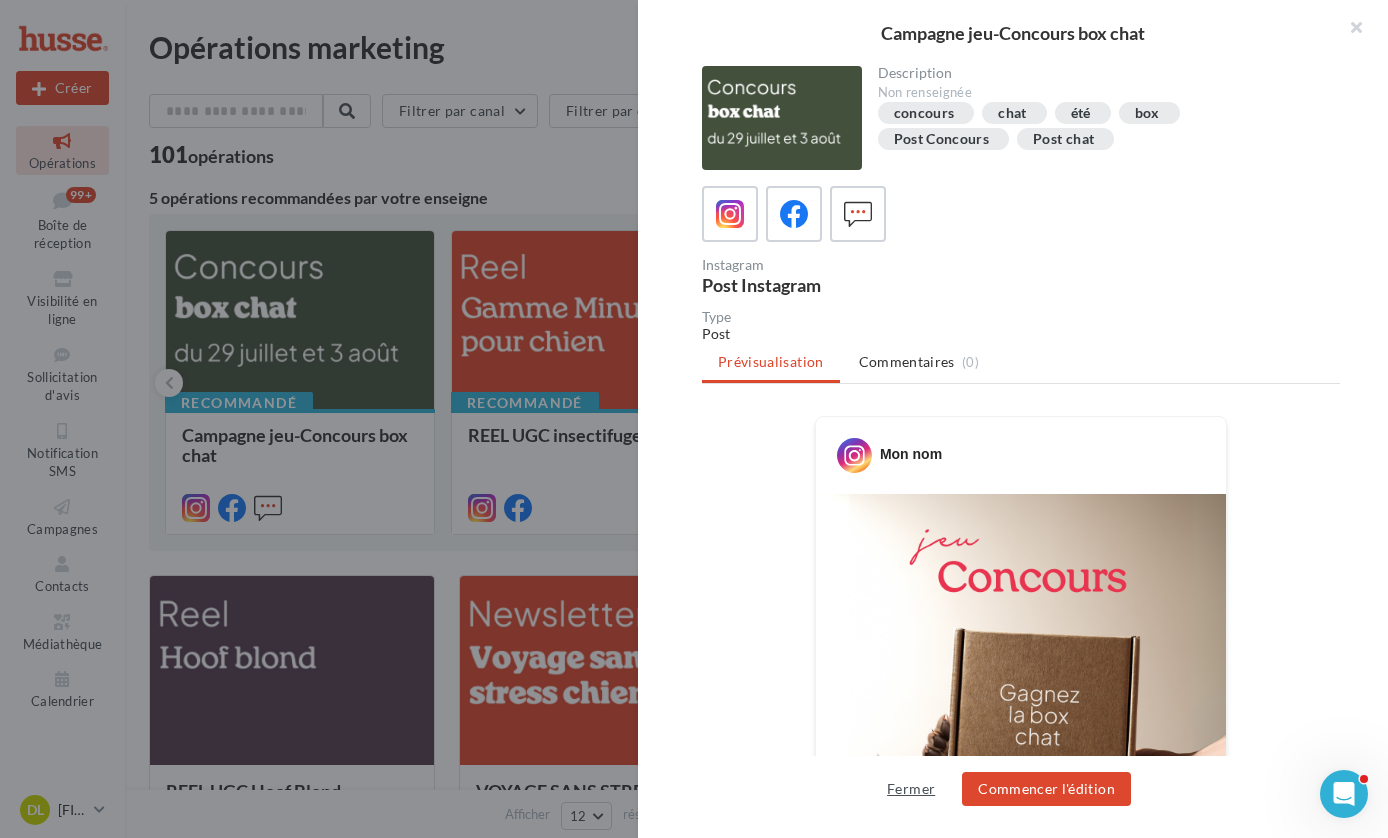 click on "Fermer" at bounding box center (911, 789) 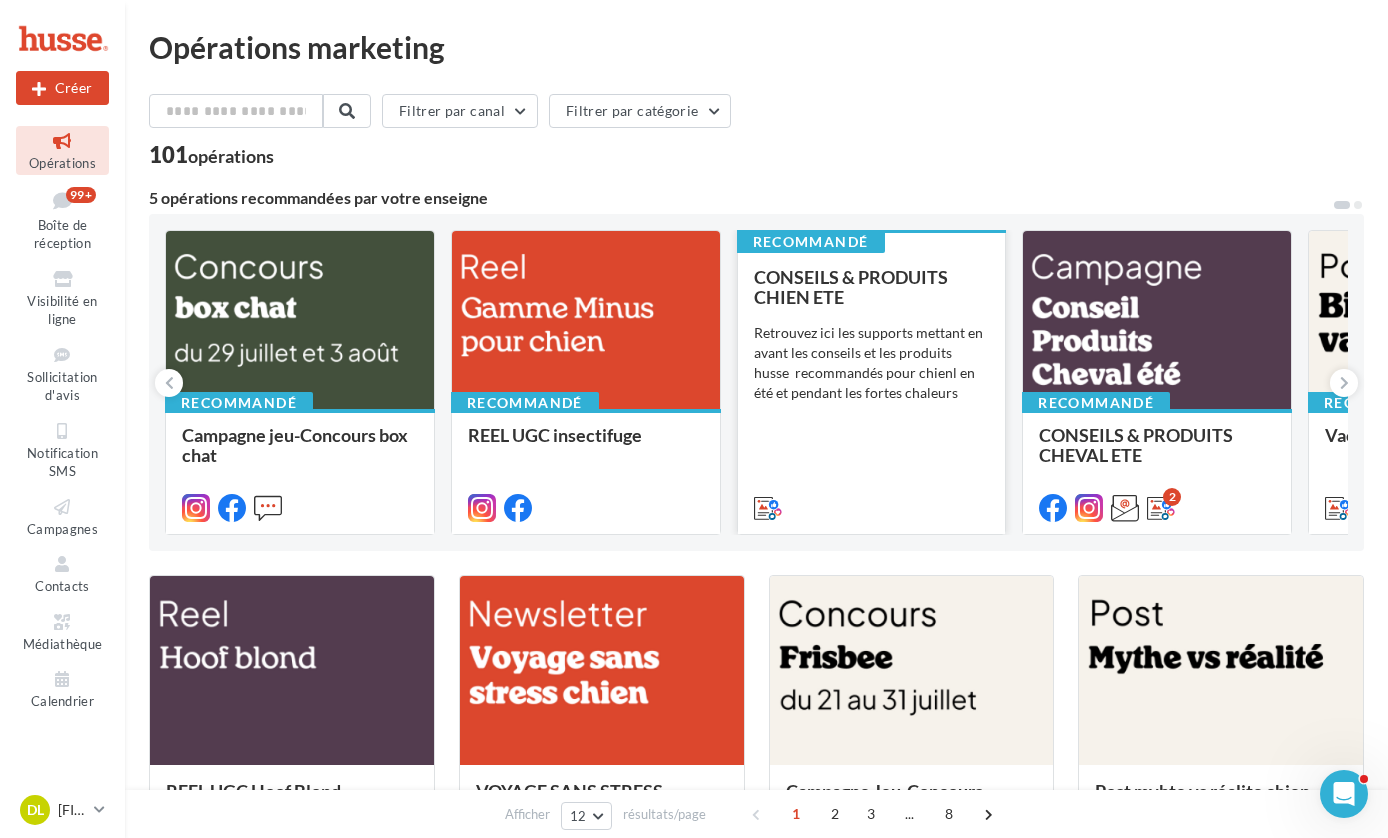 click on "CONSEILS  & PRODUITS CHIEN ETE" at bounding box center (851, 287) 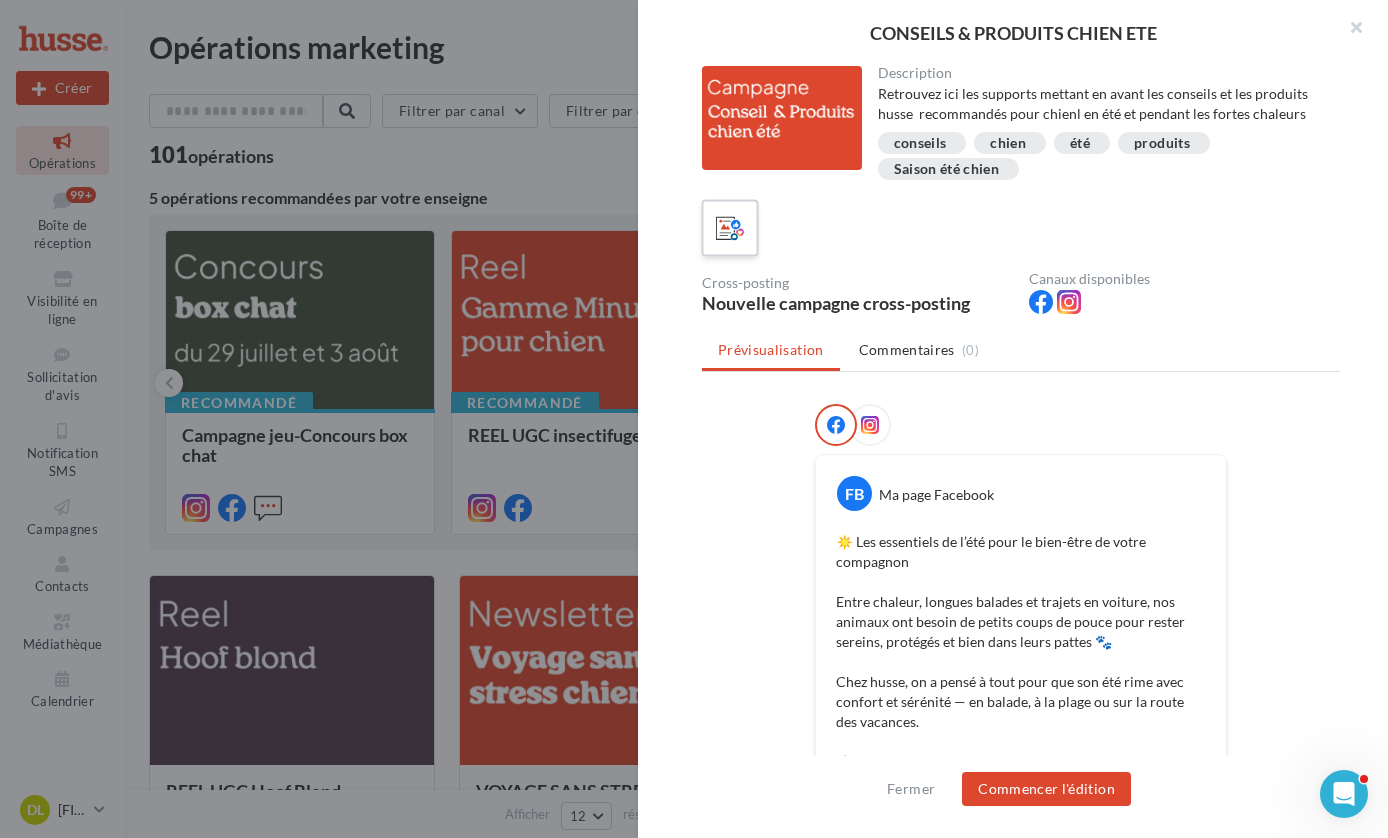 click at bounding box center (730, 228) 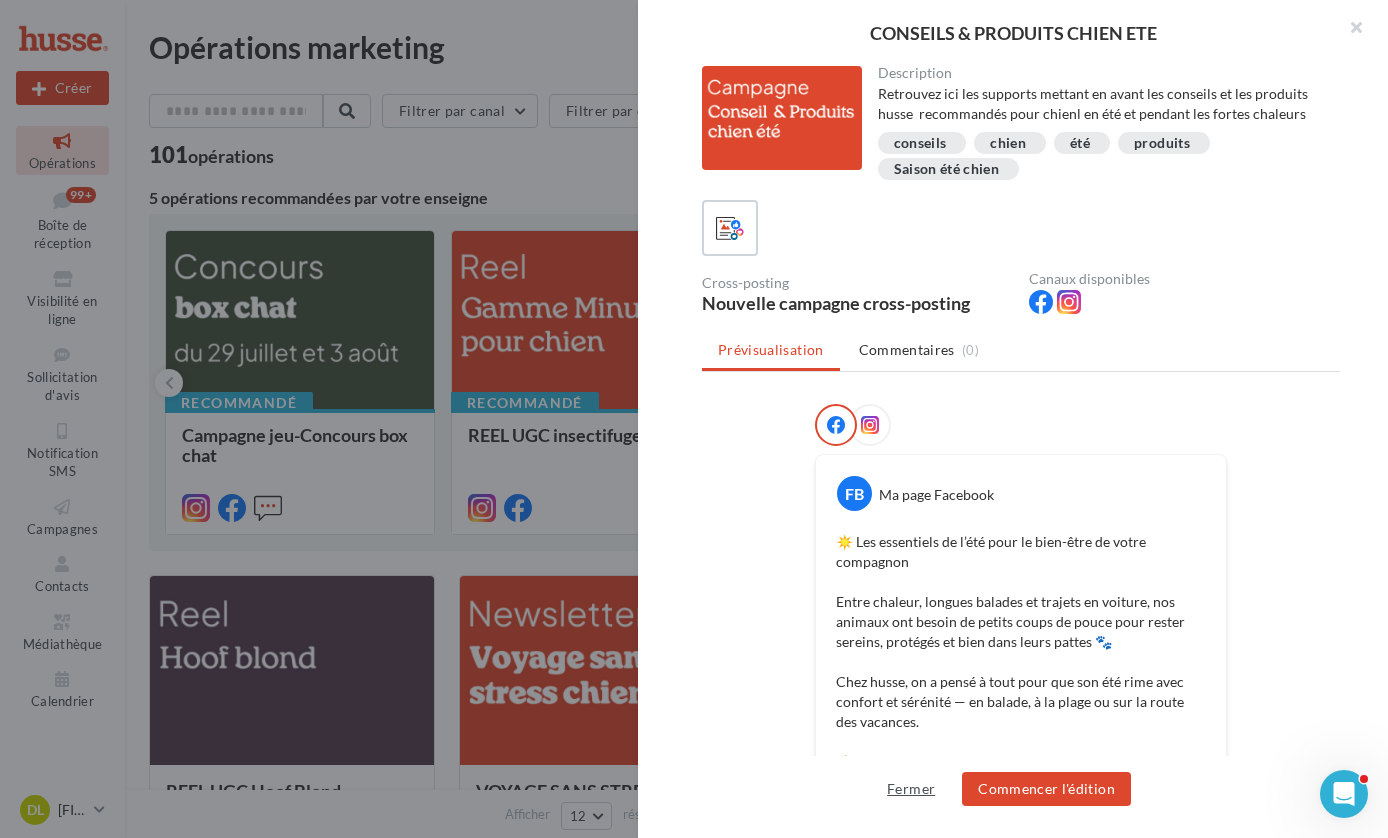 drag, startPoint x: 911, startPoint y: 784, endPoint x: 880, endPoint y: 755, distance: 42.44997 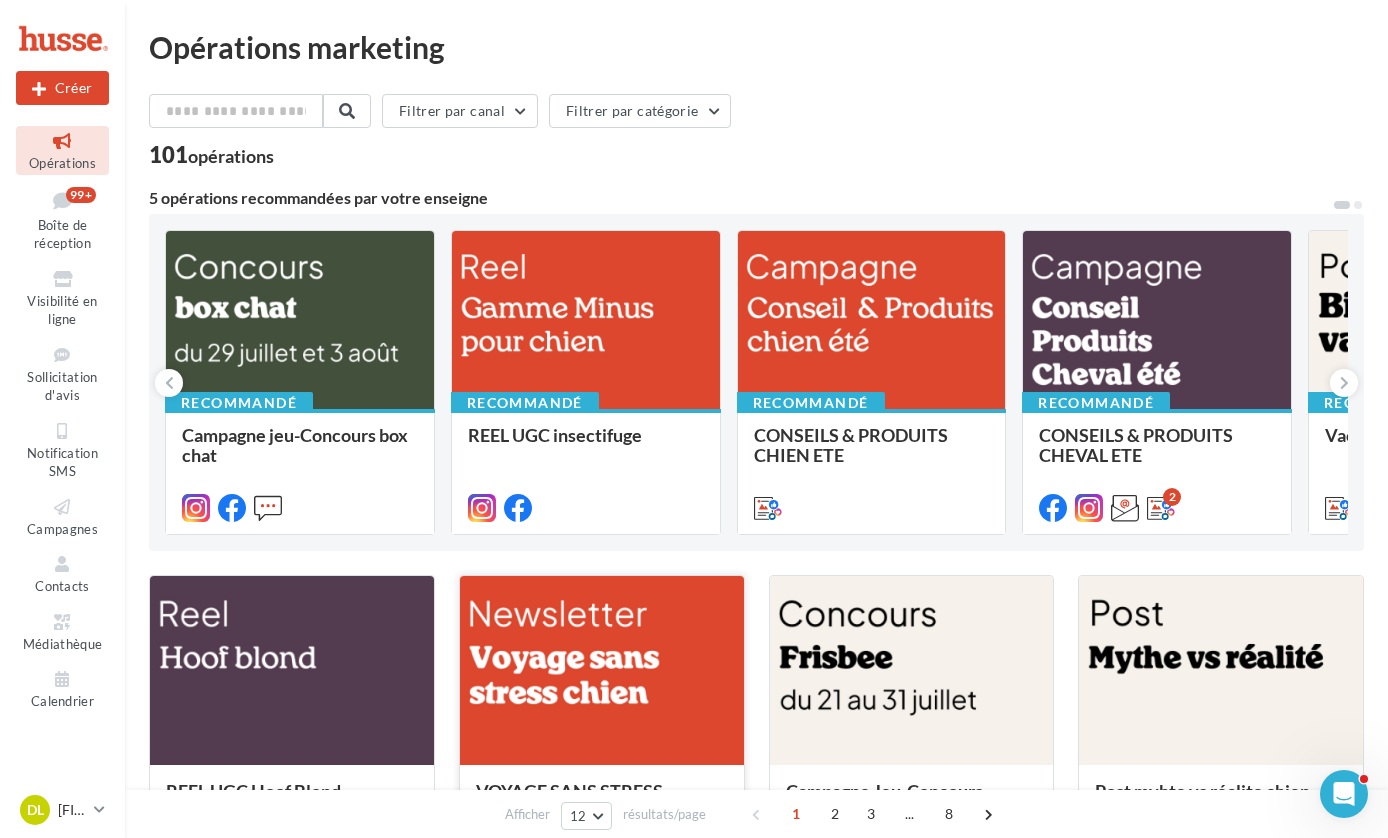 click at bounding box center (602, 671) 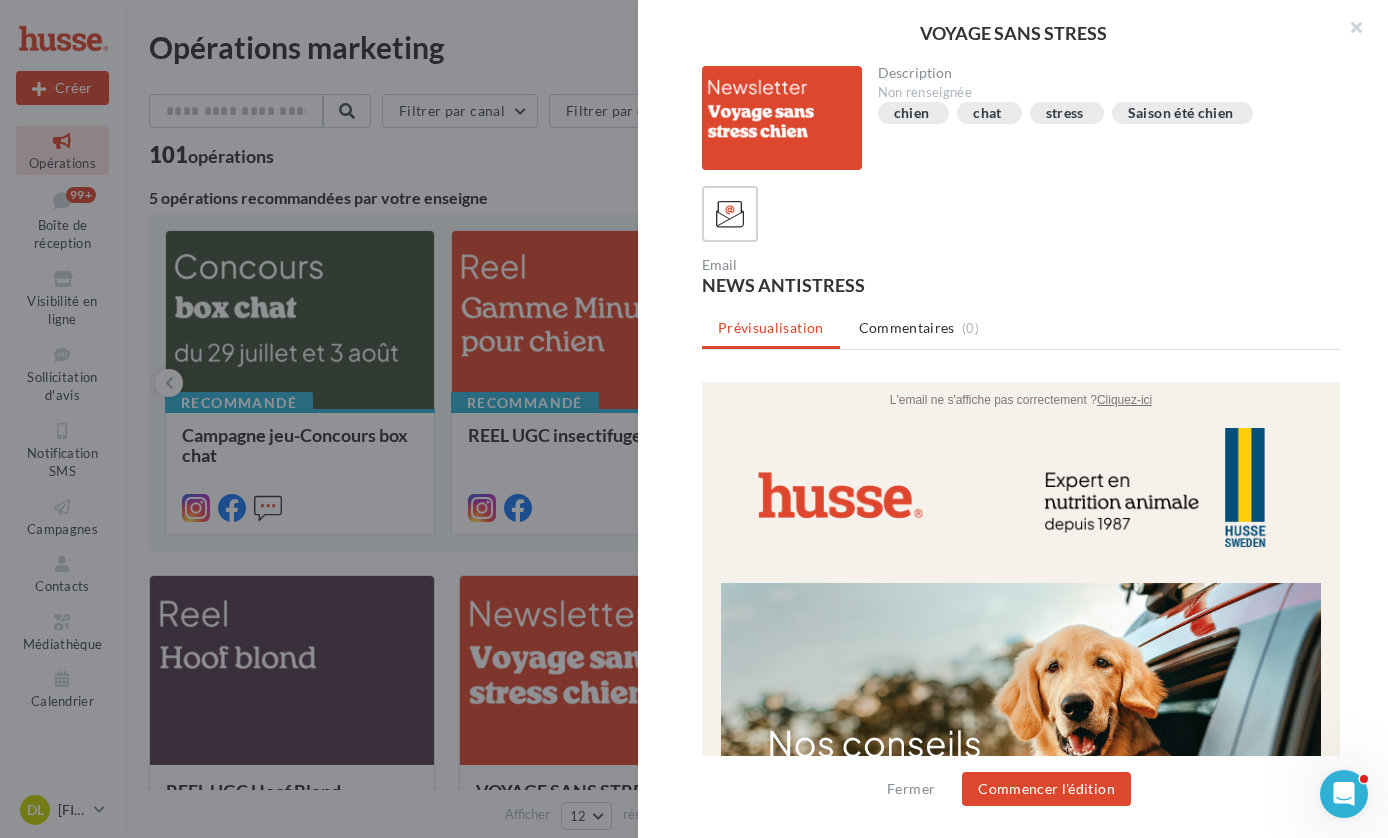 scroll, scrollTop: 0, scrollLeft: 0, axis: both 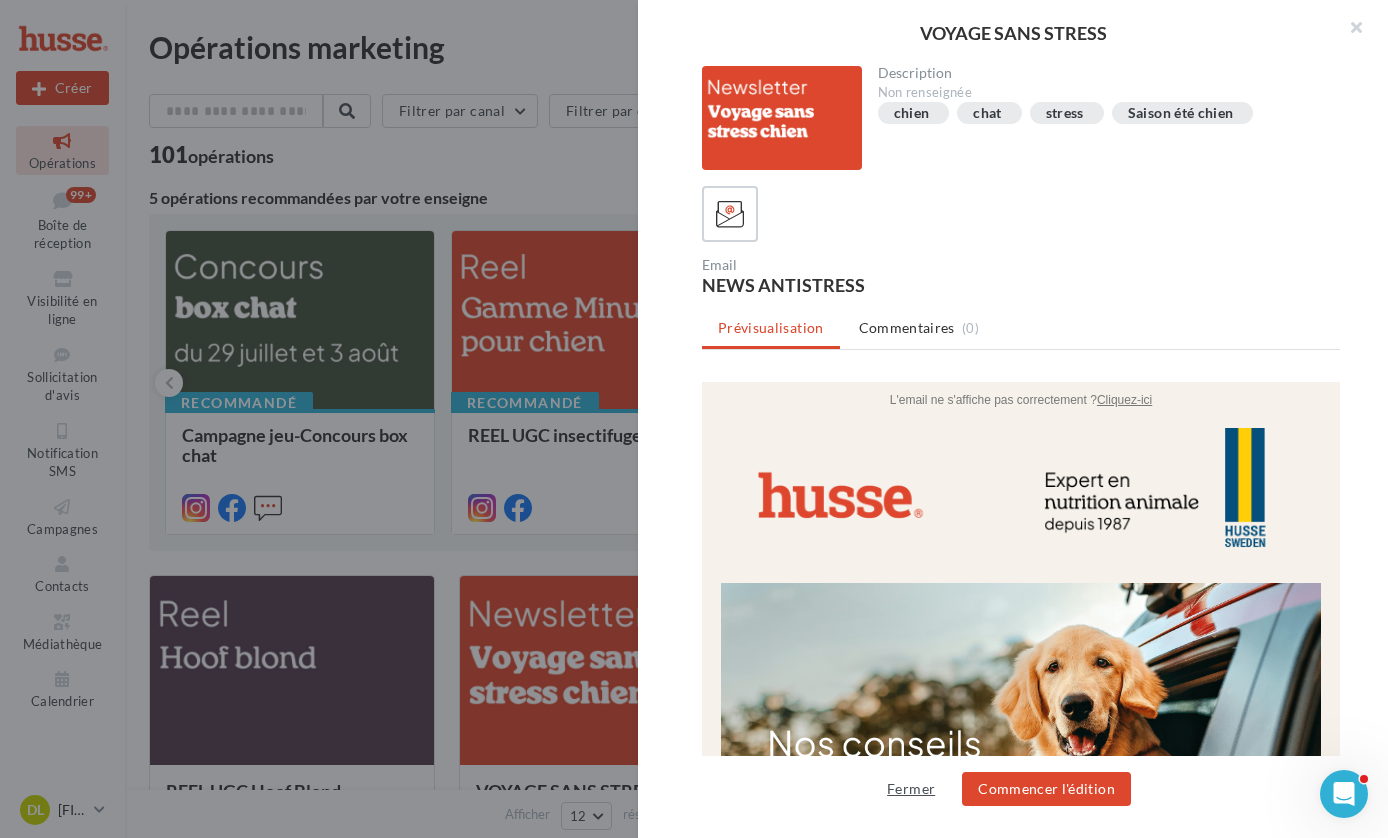 click on "Fermer" at bounding box center (911, 789) 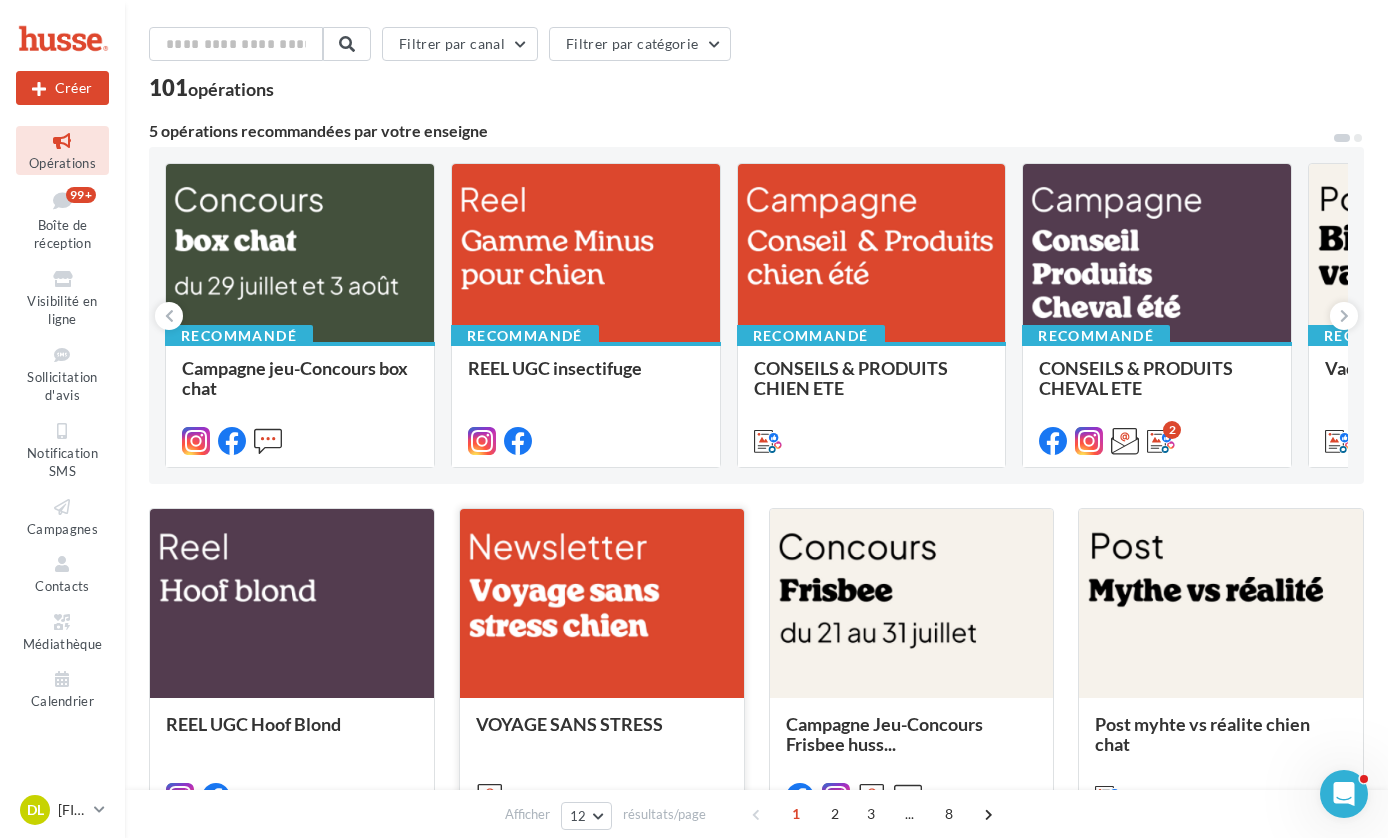 scroll, scrollTop: 0, scrollLeft: 0, axis: both 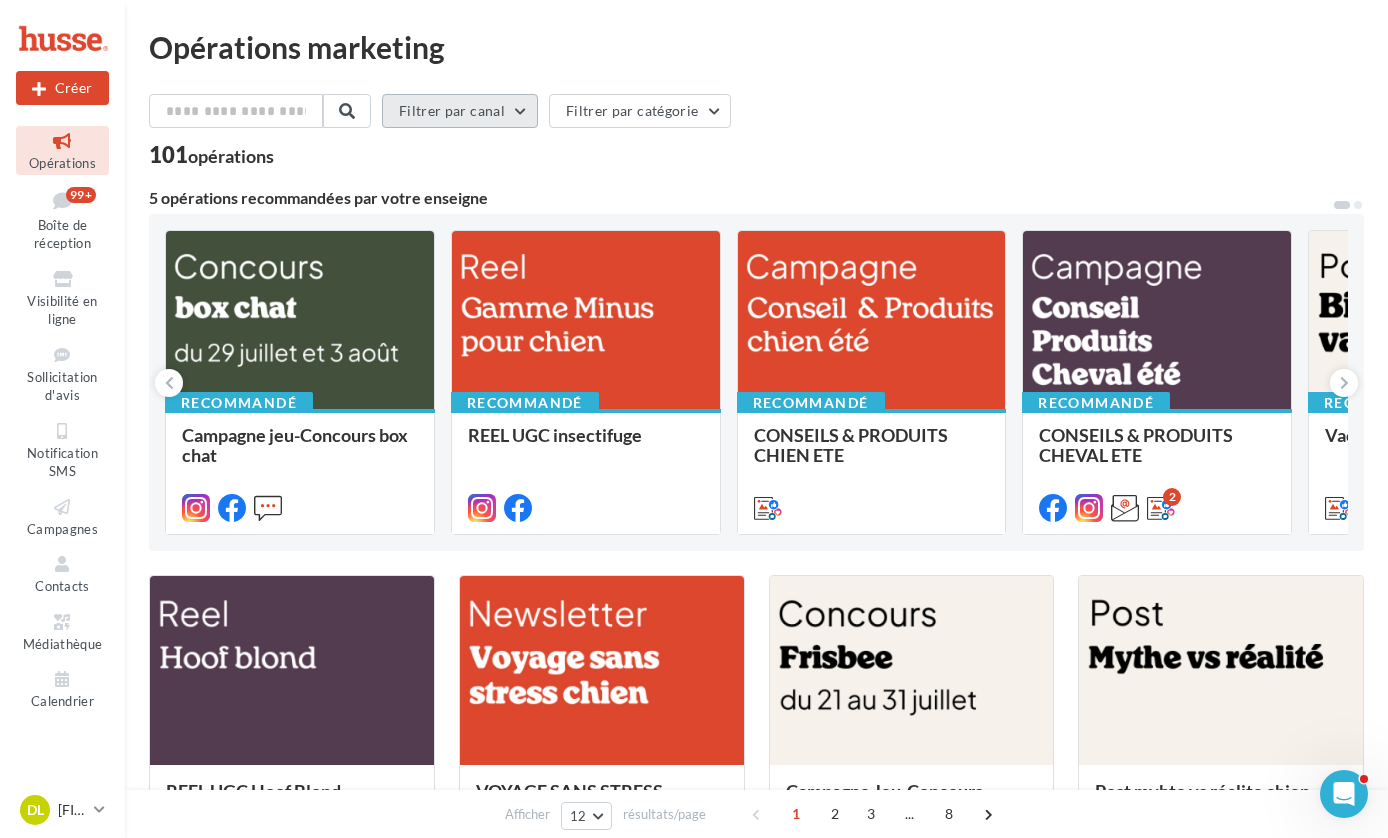 drag, startPoint x: 504, startPoint y: 103, endPoint x: 508, endPoint y: 118, distance: 15.524175 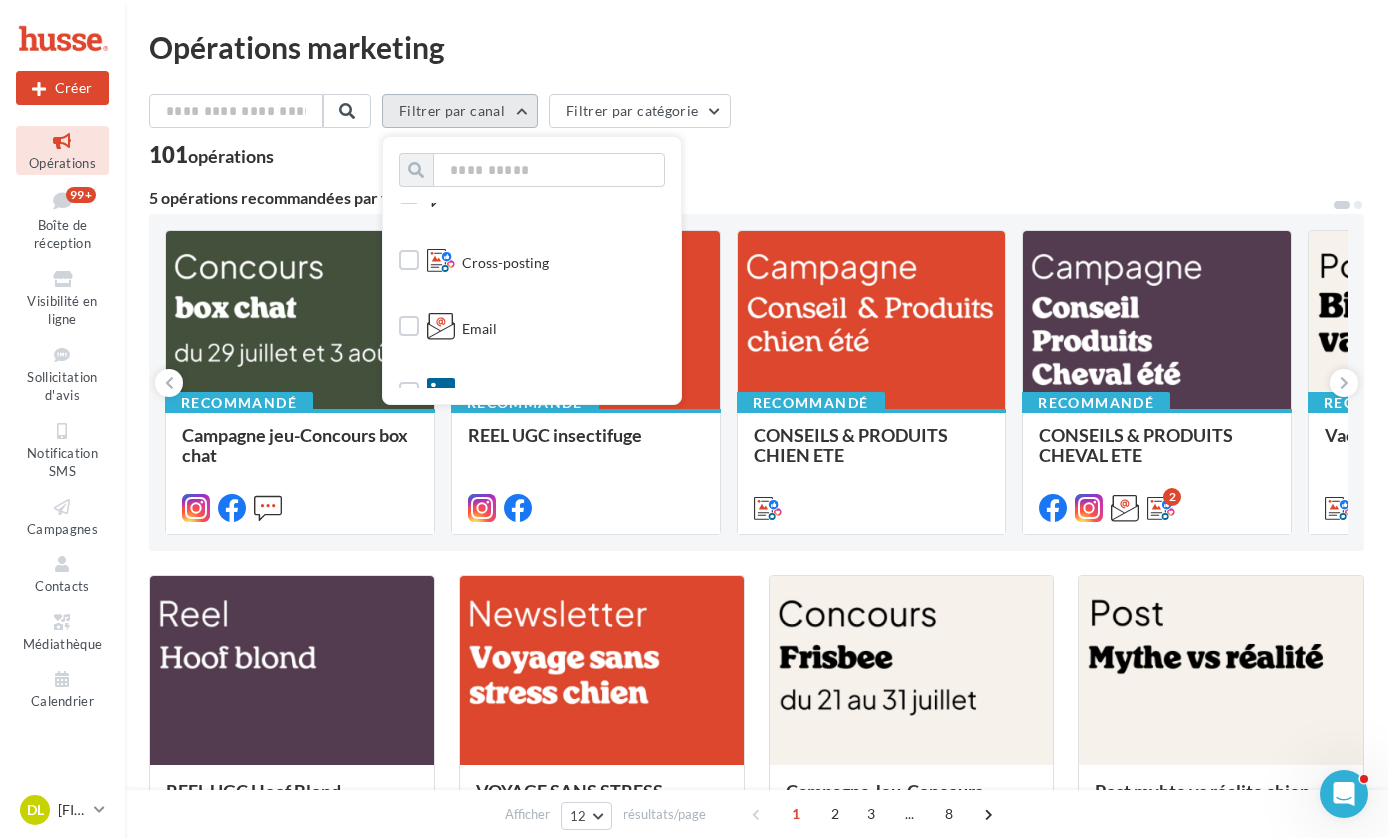 scroll, scrollTop: 225, scrollLeft: 0, axis: vertical 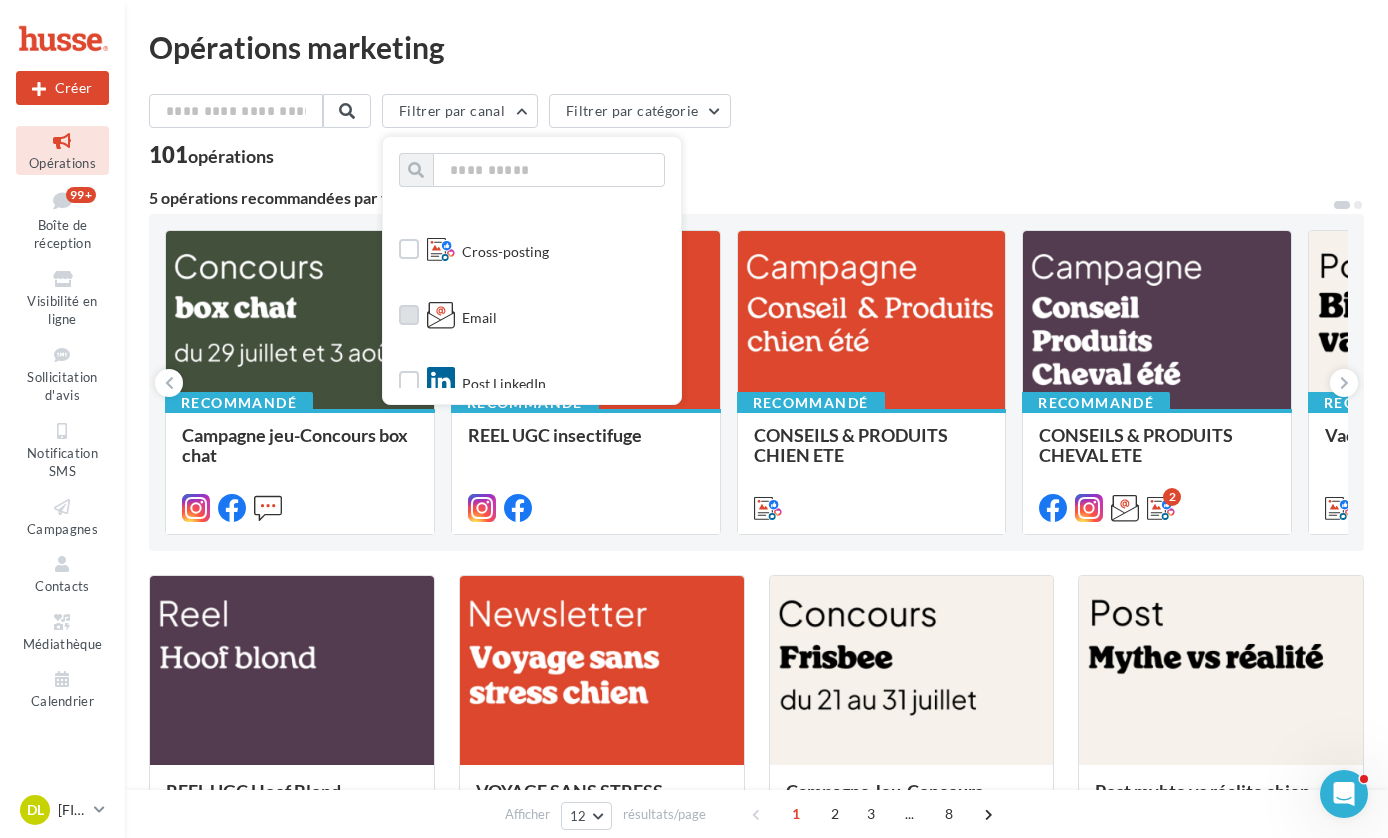 click on "Email" at bounding box center (479, 318) 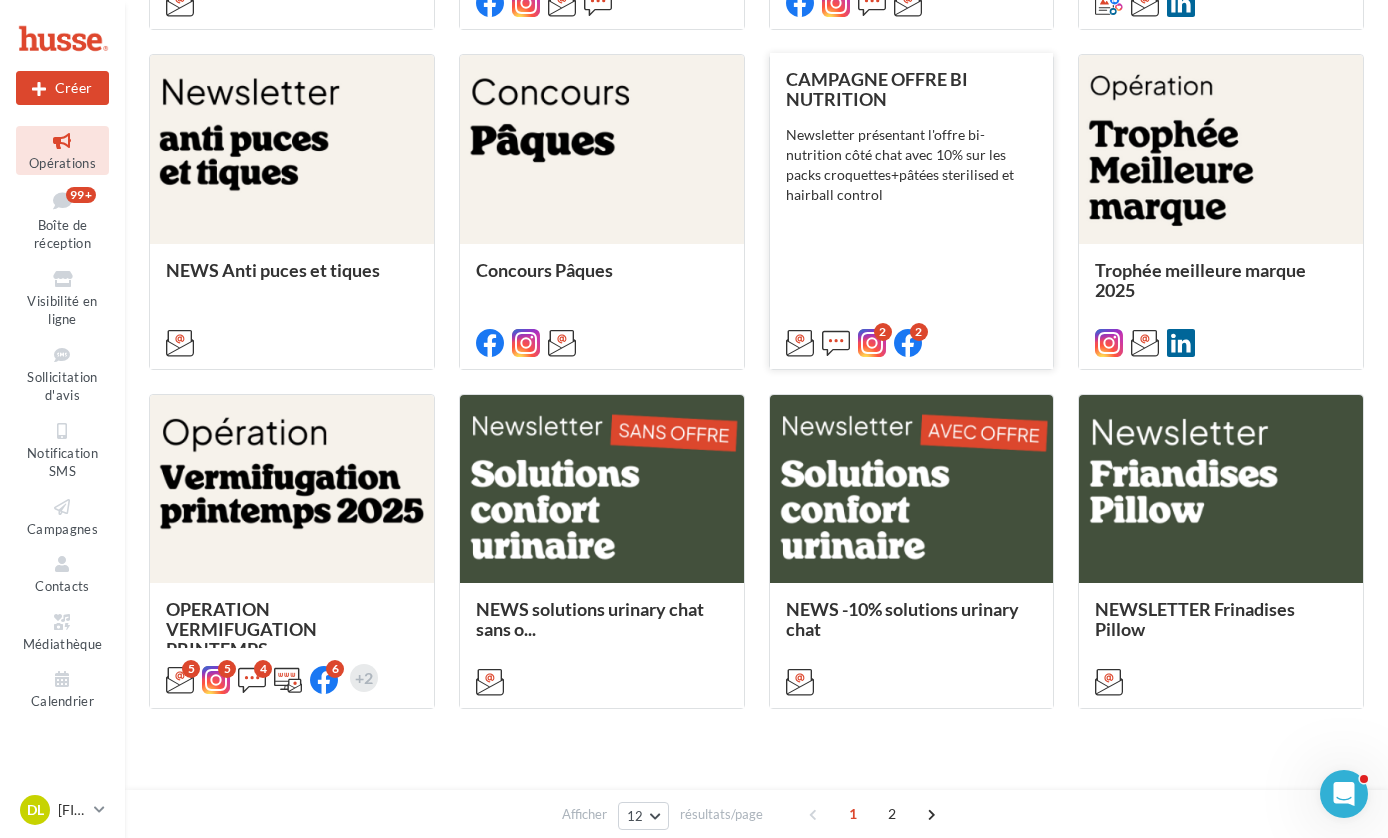 scroll, scrollTop: 767, scrollLeft: 0, axis: vertical 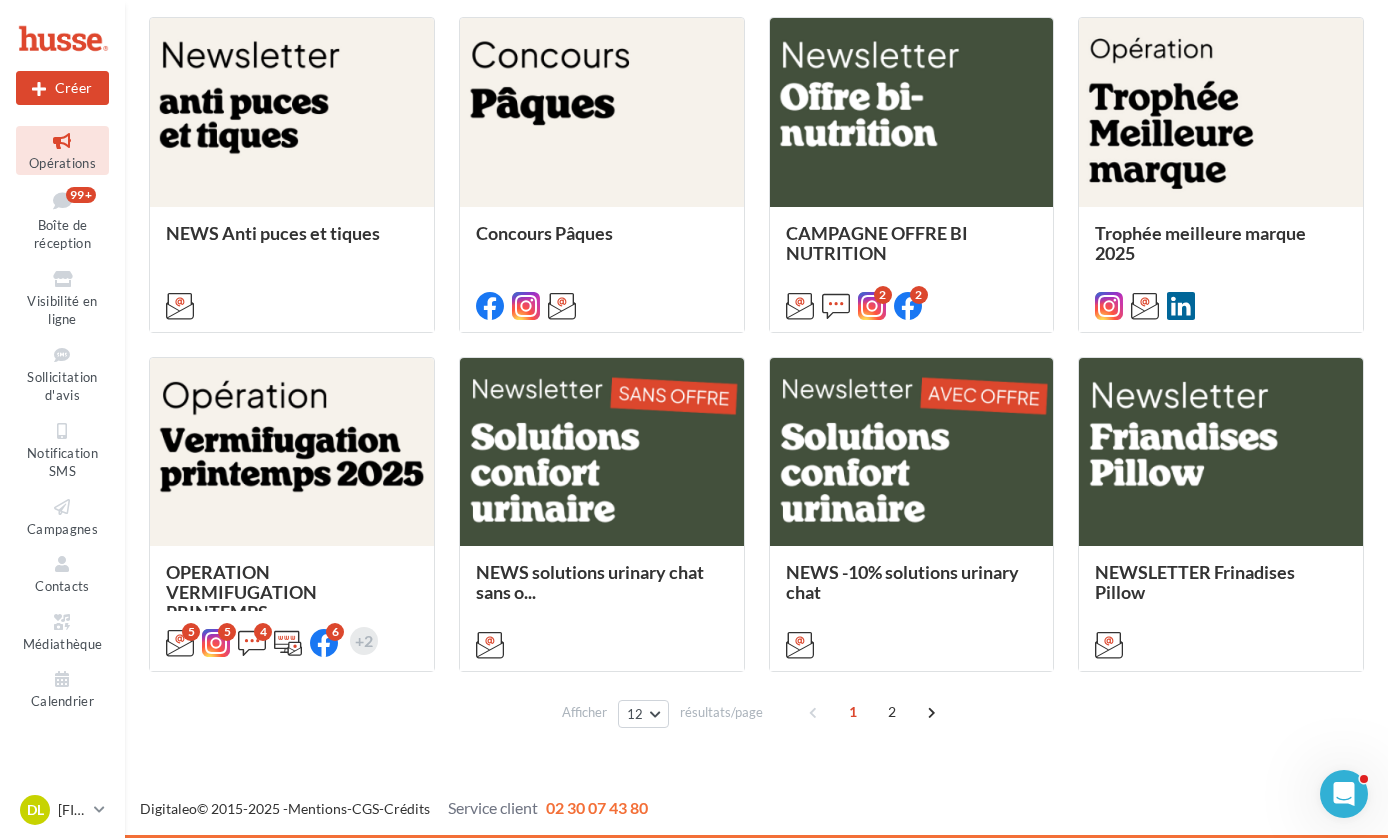 click on "2" at bounding box center [892, 712] 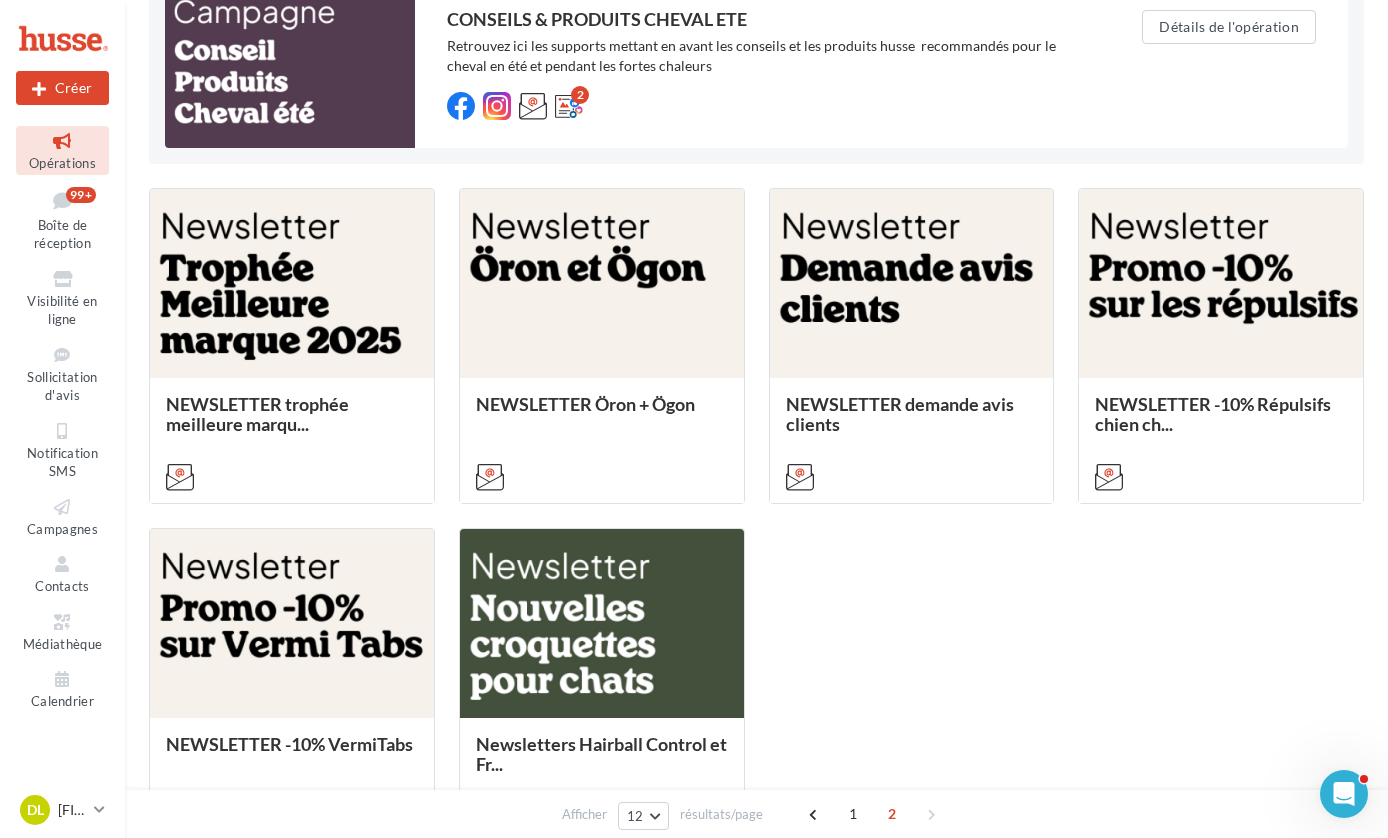 scroll, scrollTop: 383, scrollLeft: 0, axis: vertical 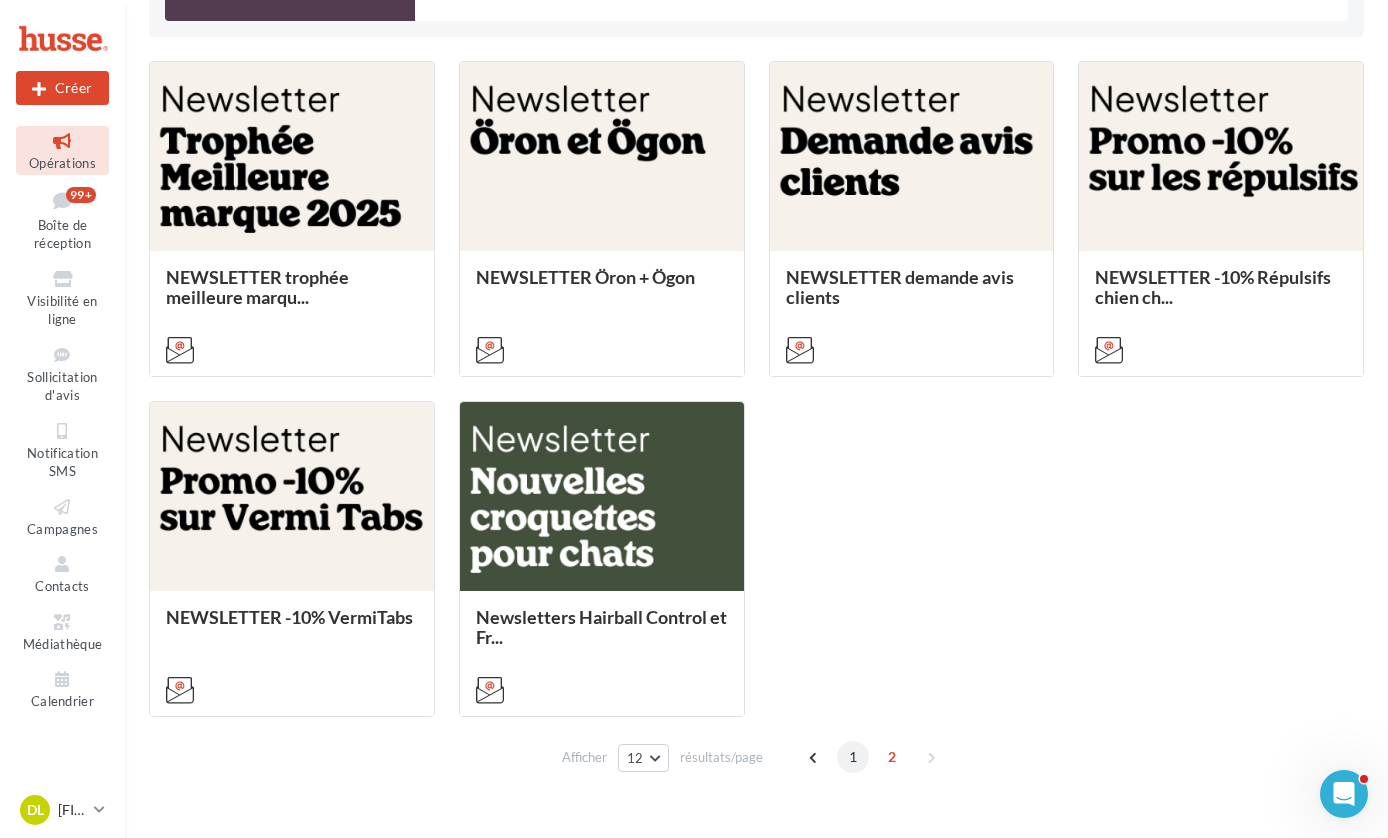 click on "1" at bounding box center (853, 757) 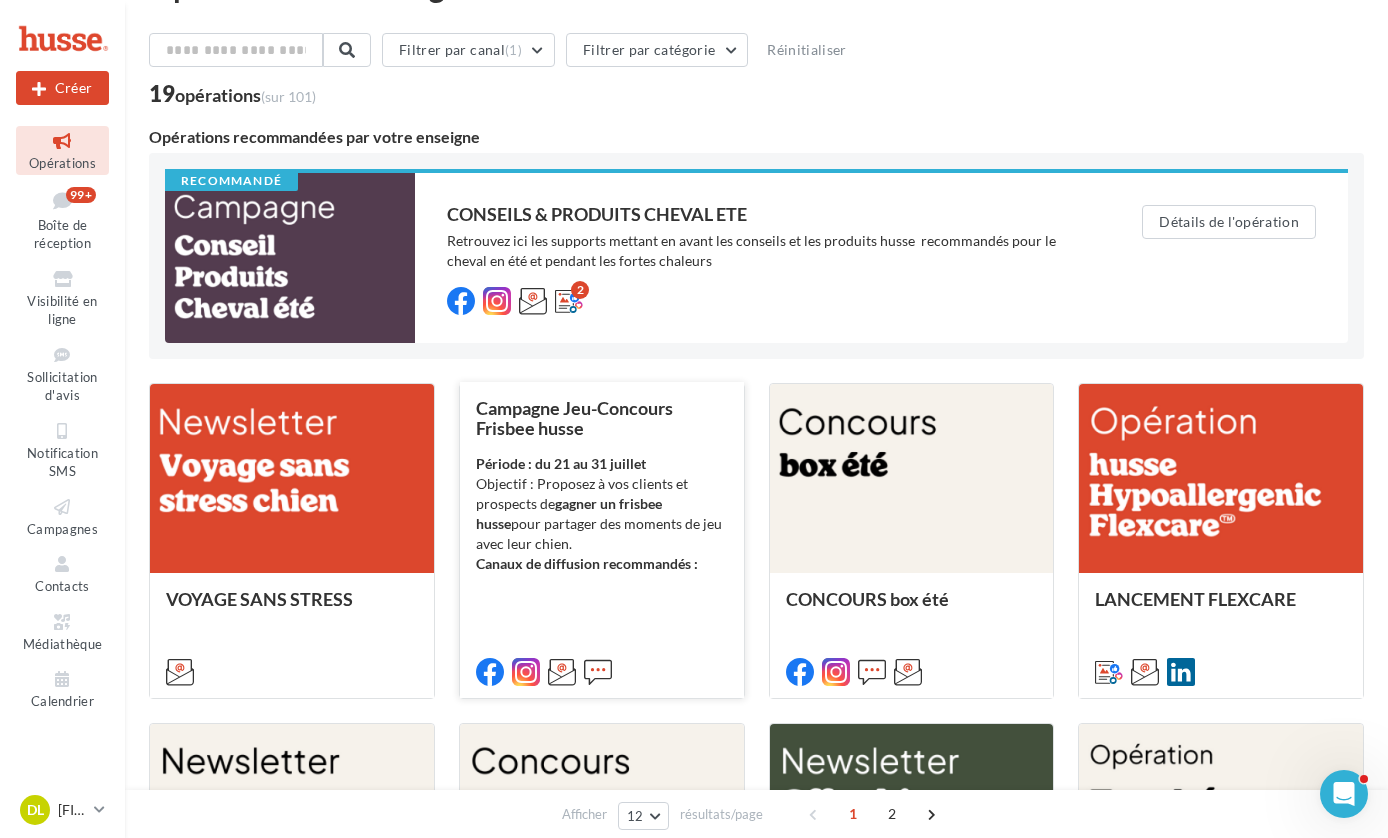 scroll, scrollTop: 0, scrollLeft: 0, axis: both 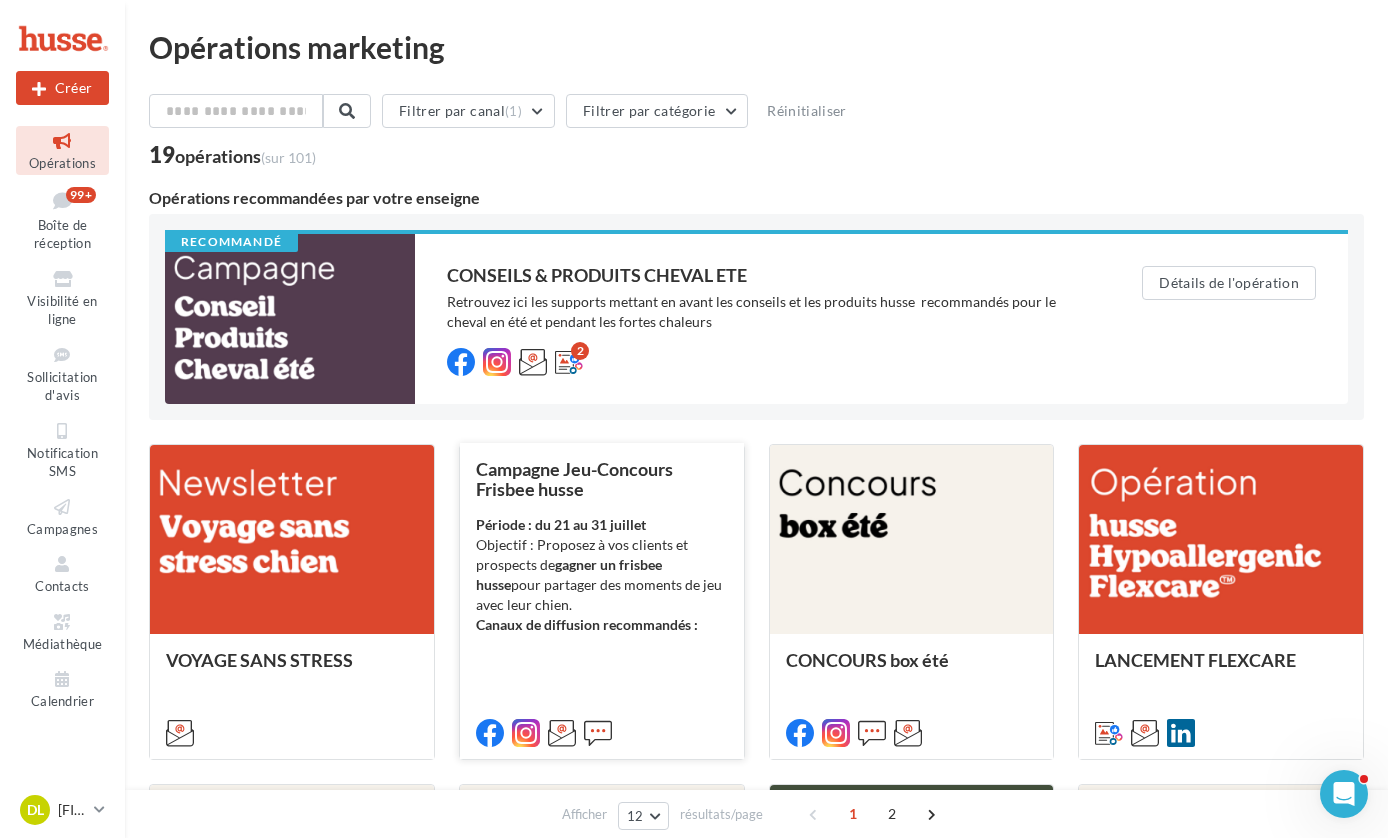 click on "Période : du 21 au 31 juillet
Objectif : Proposez à vos clients et prospects de  gagner un frisbee husse  pour partager des moments de jeu avec leur chien.
Canaux de diffusion recommandés :" at bounding box center (602, 575) 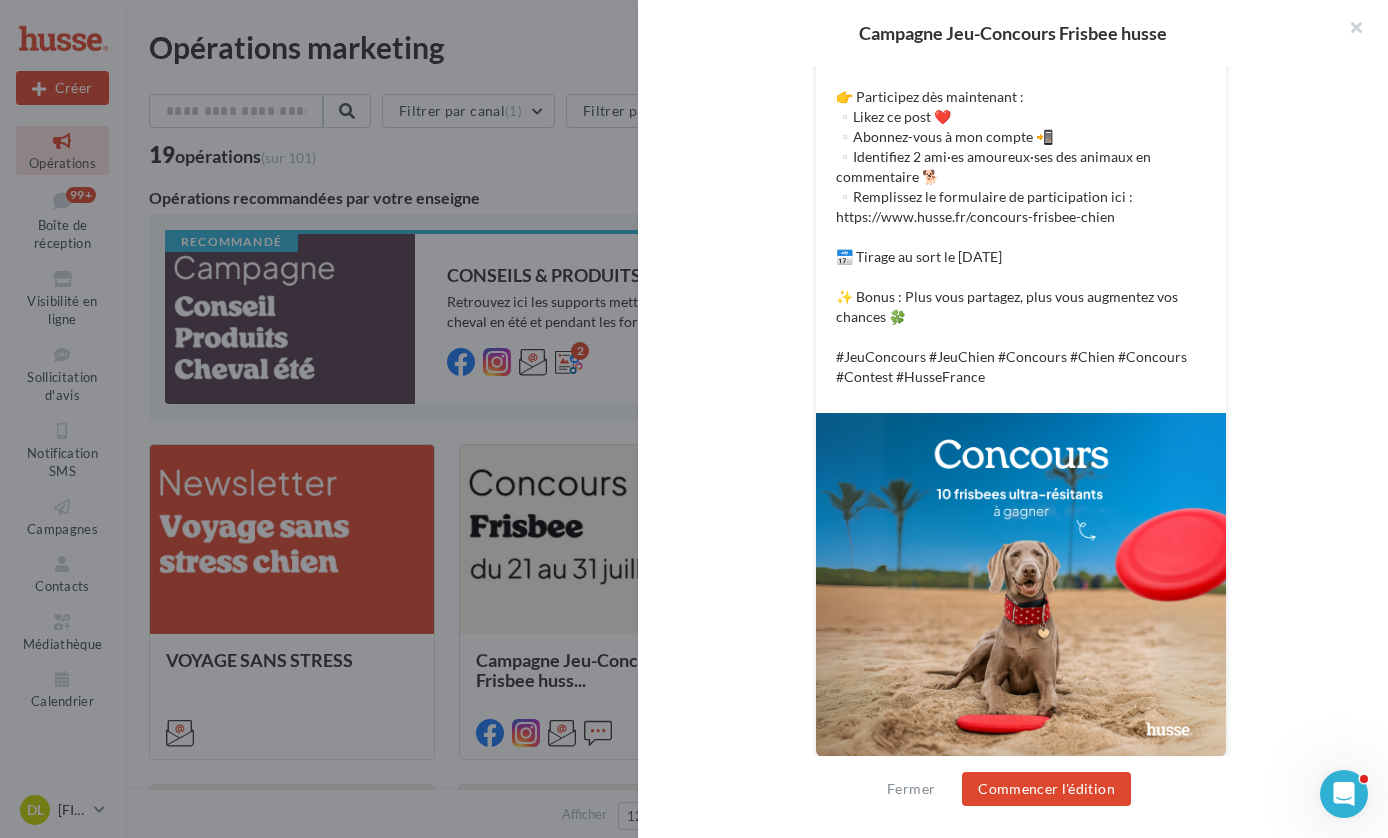 scroll, scrollTop: 785, scrollLeft: 0, axis: vertical 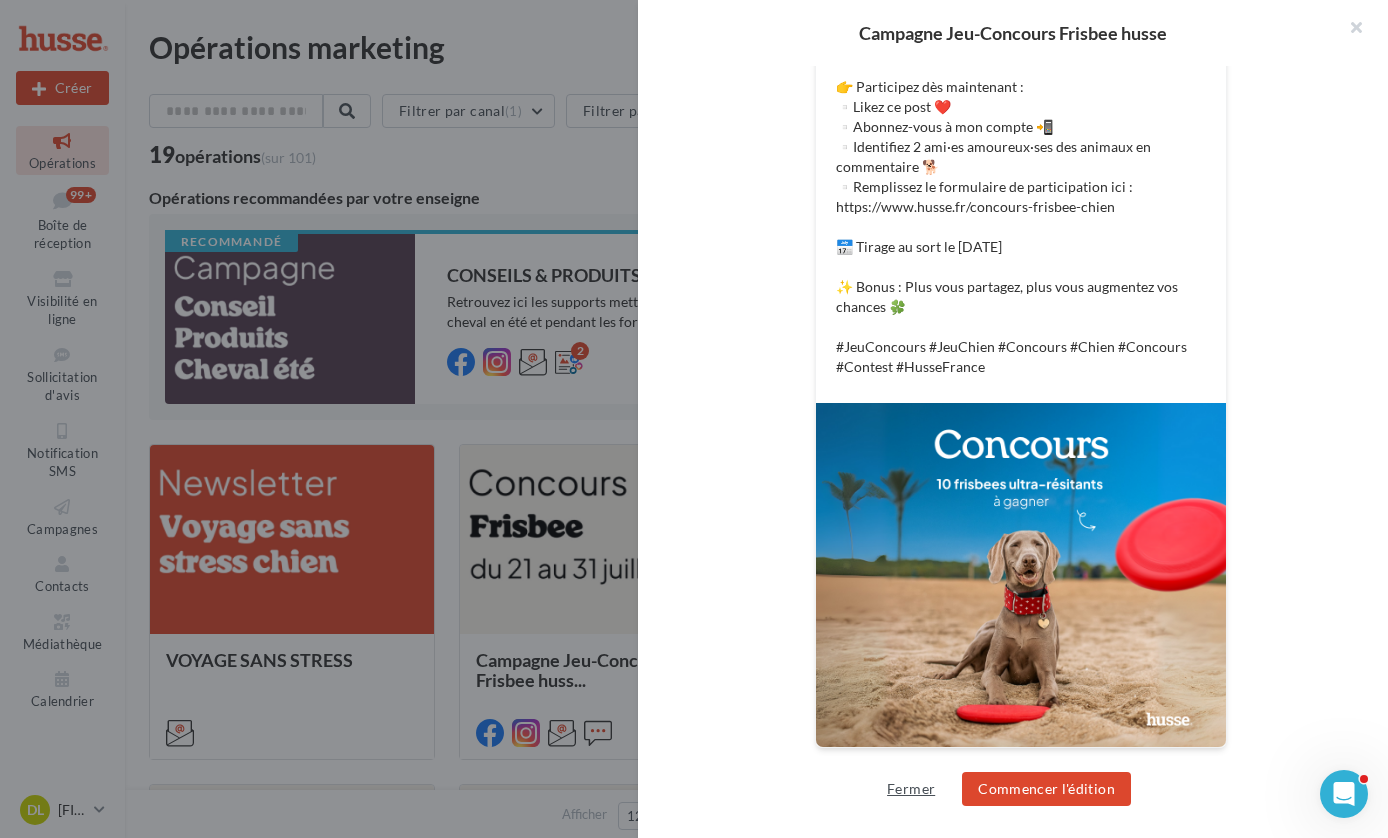click on "Fermer" at bounding box center (911, 789) 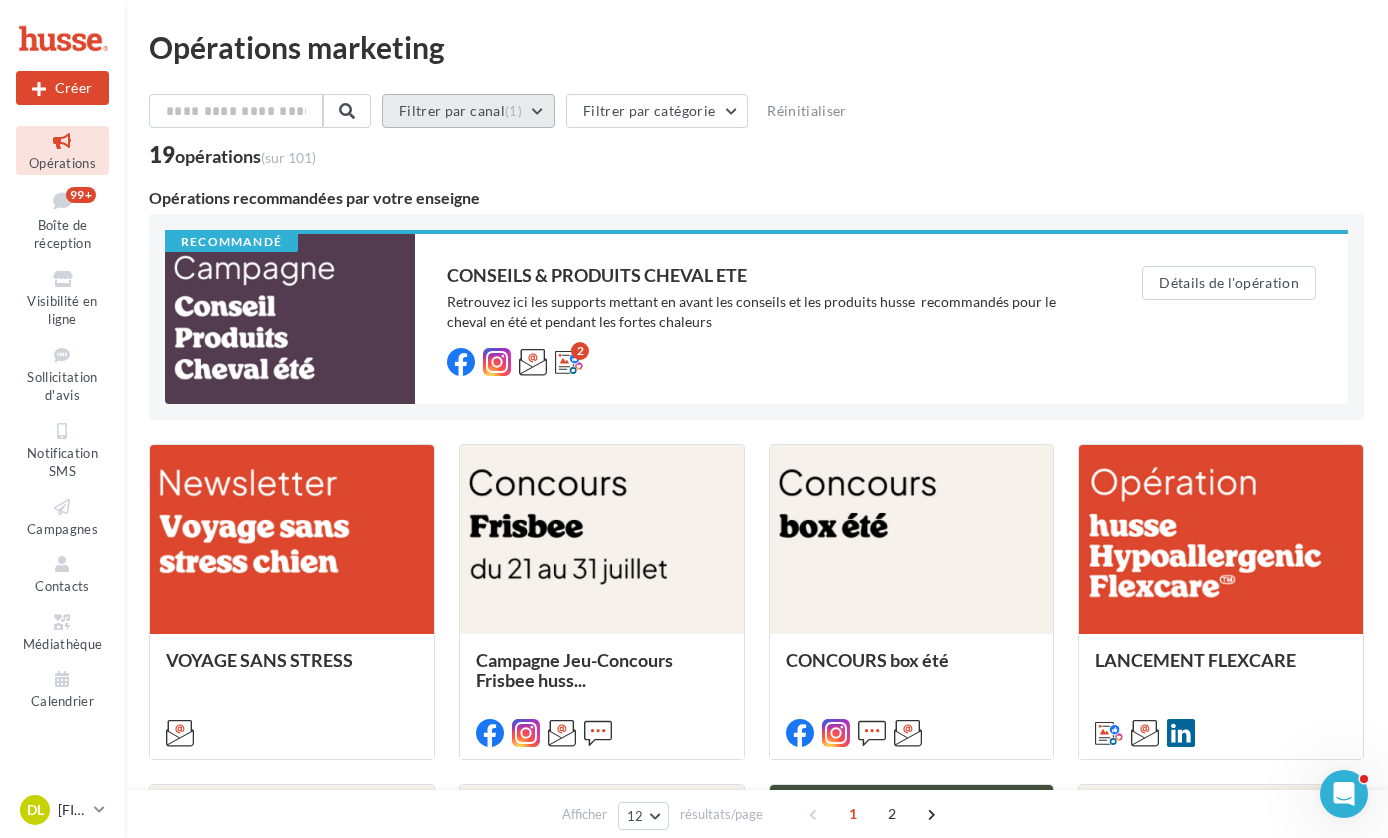drag, startPoint x: 536, startPoint y: 113, endPoint x: 529, endPoint y: 126, distance: 14.764823 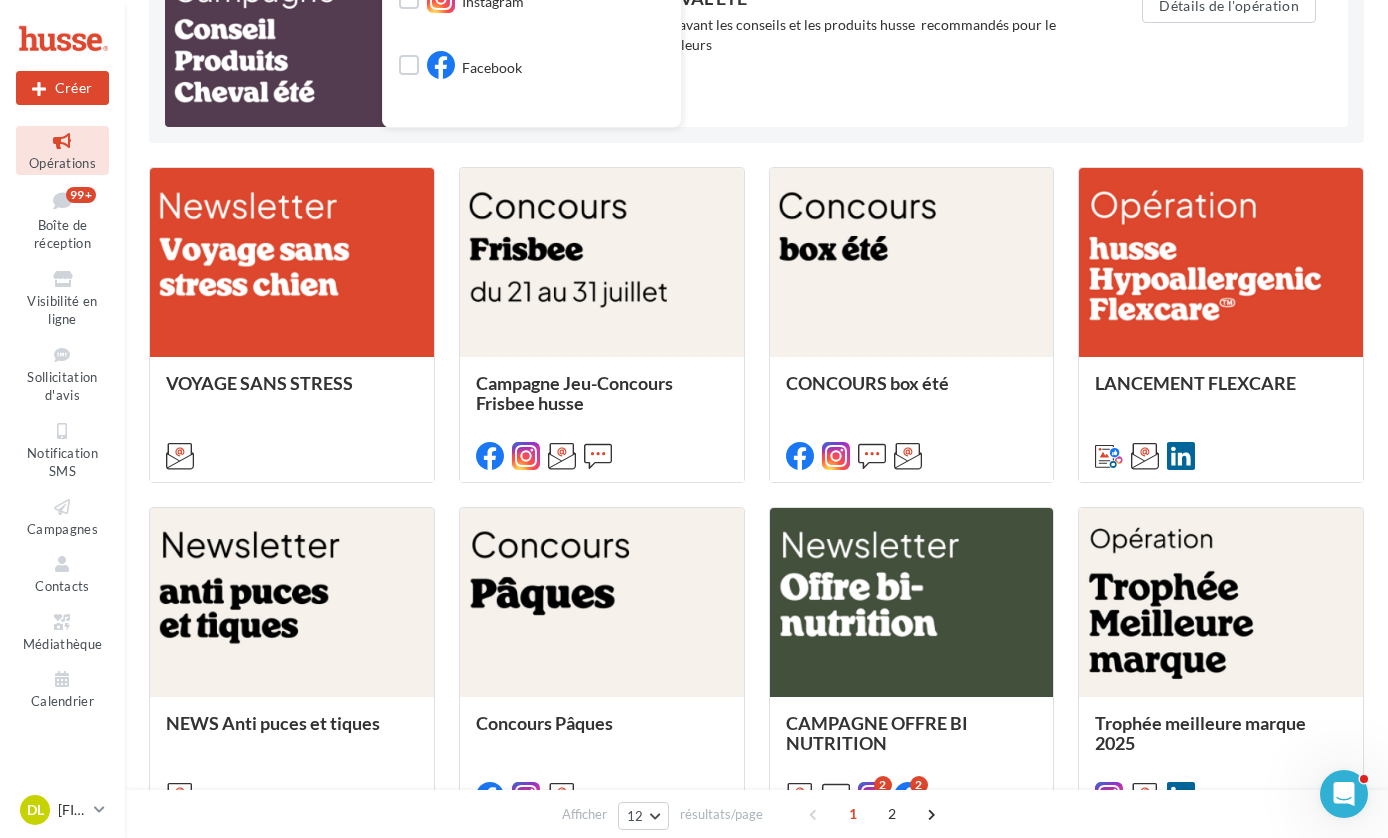 scroll, scrollTop: 278, scrollLeft: 0, axis: vertical 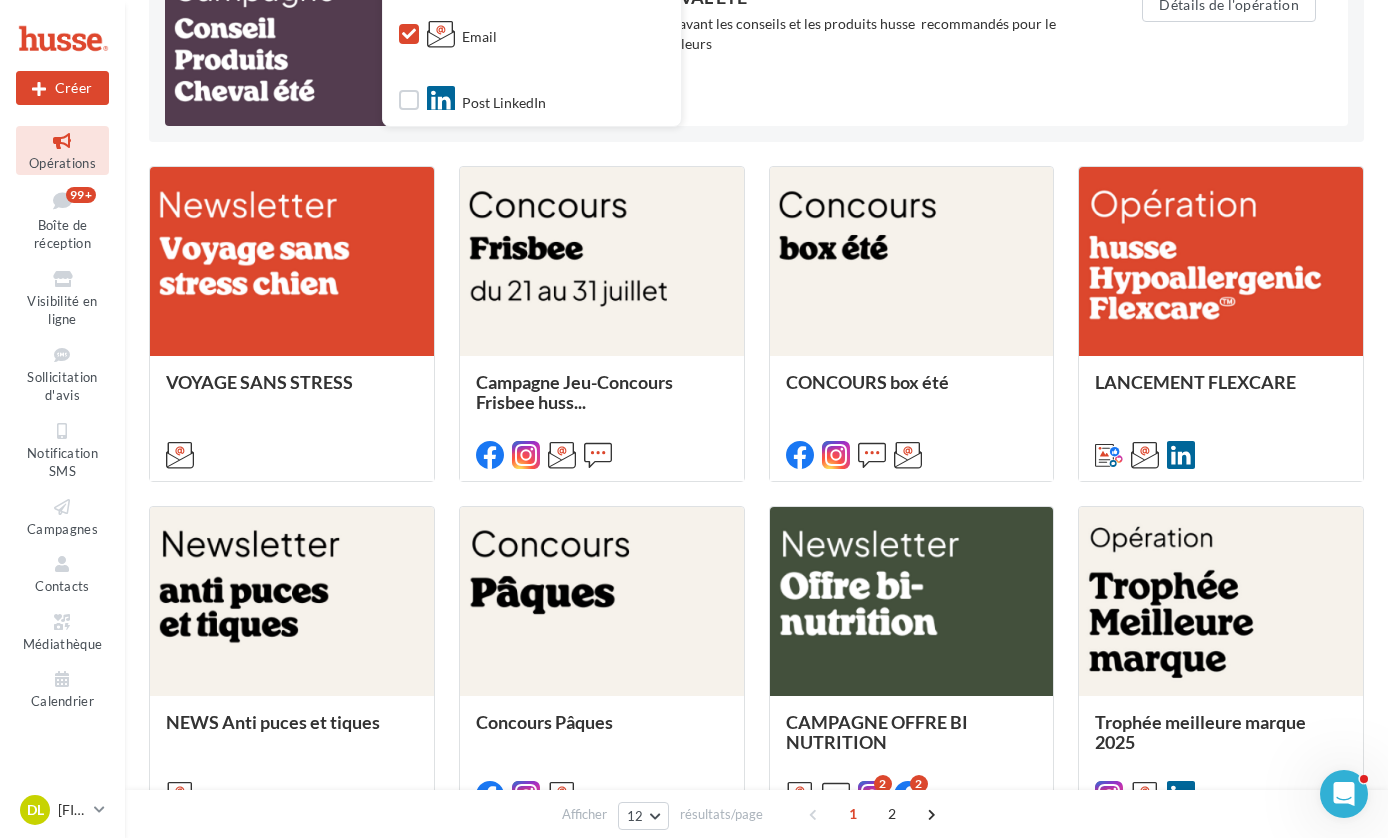 click at bounding box center (441, 34) 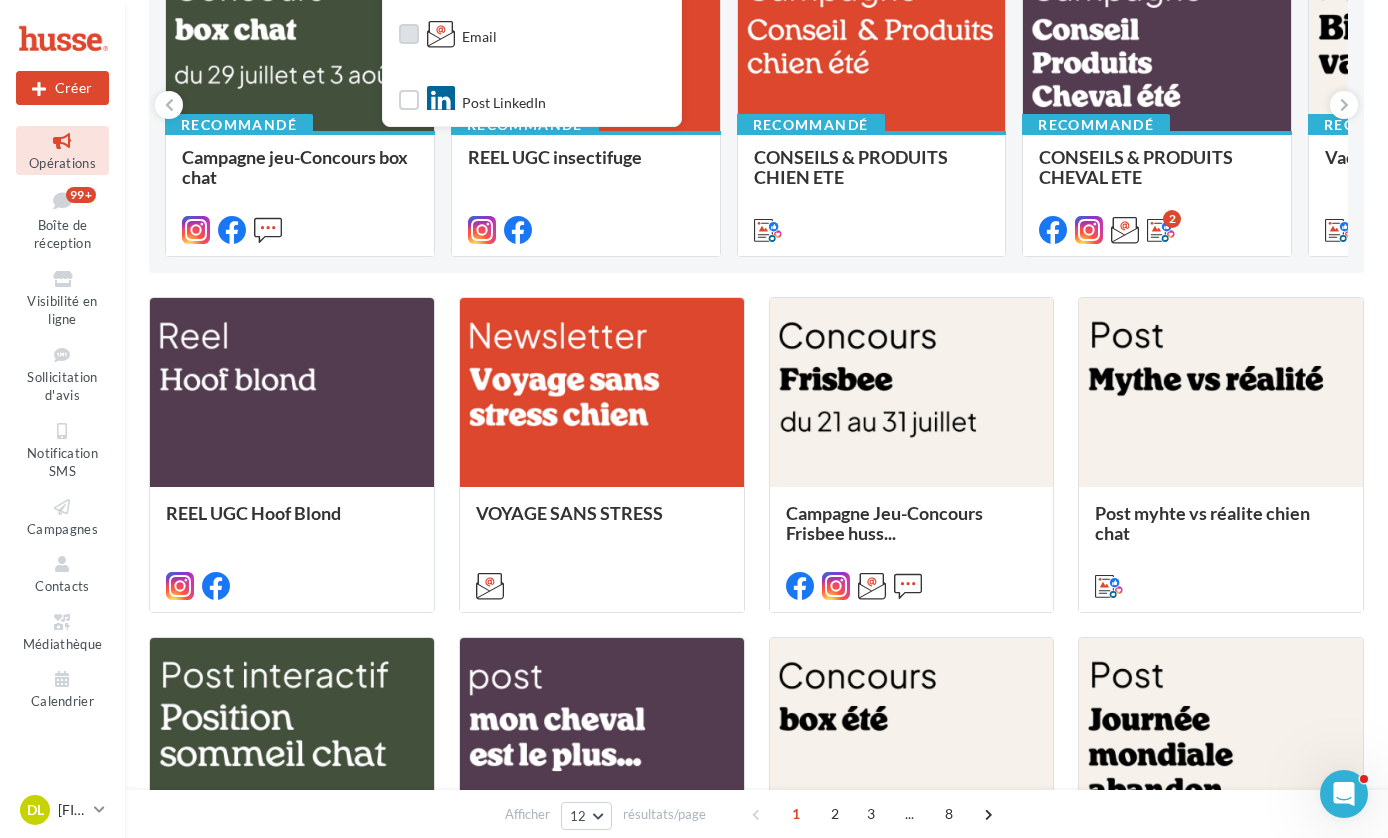 click at bounding box center [441, 34] 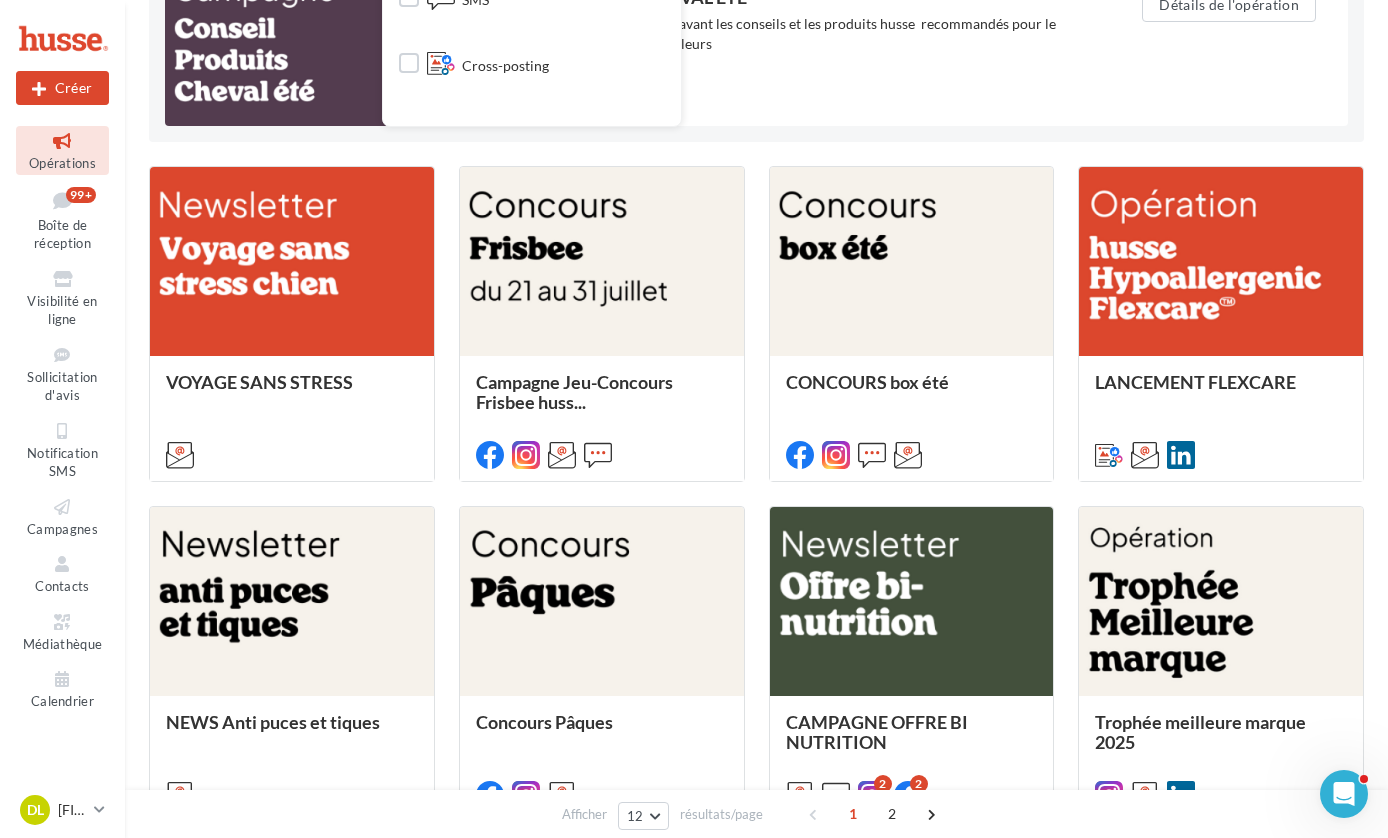 scroll, scrollTop: 0, scrollLeft: 0, axis: both 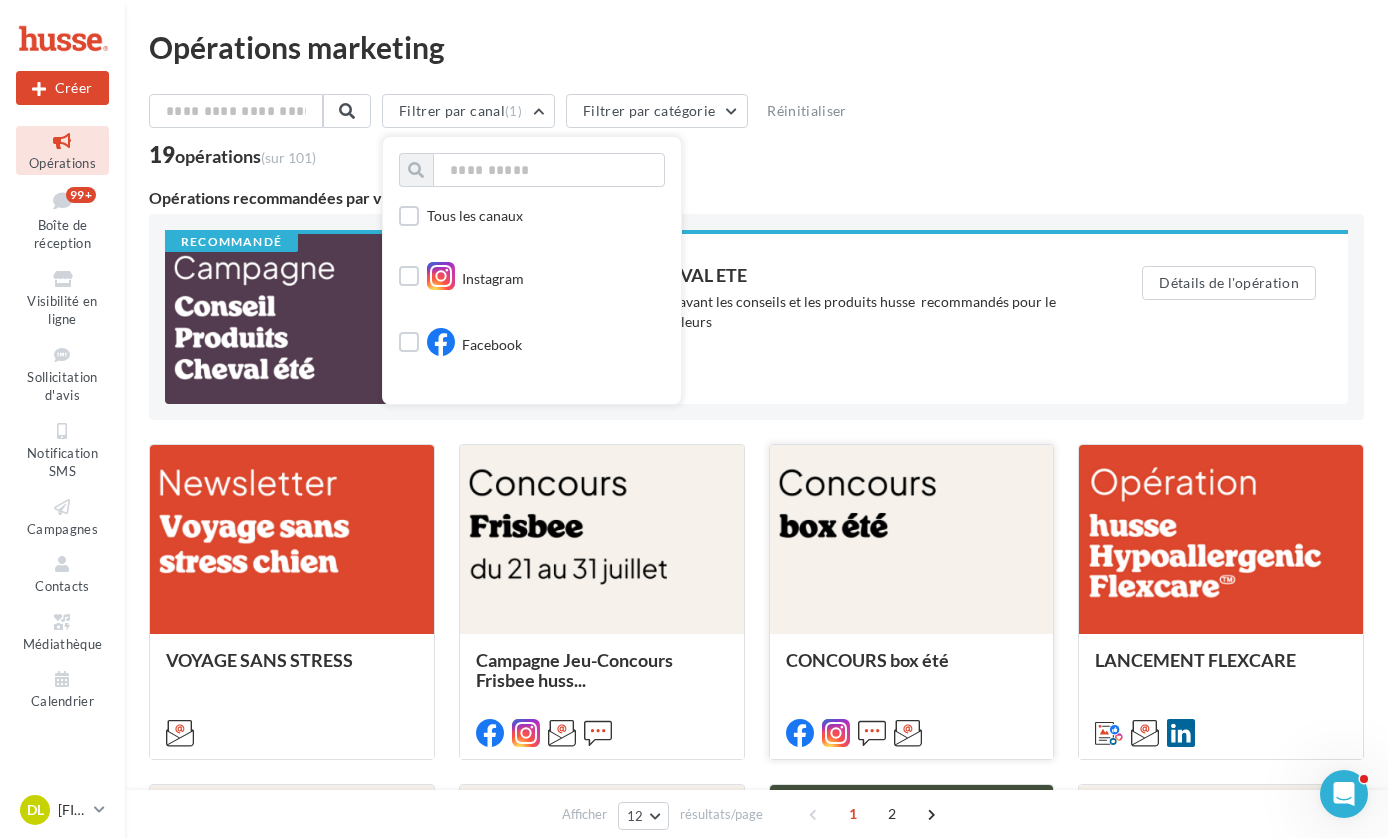 click at bounding box center (912, 540) 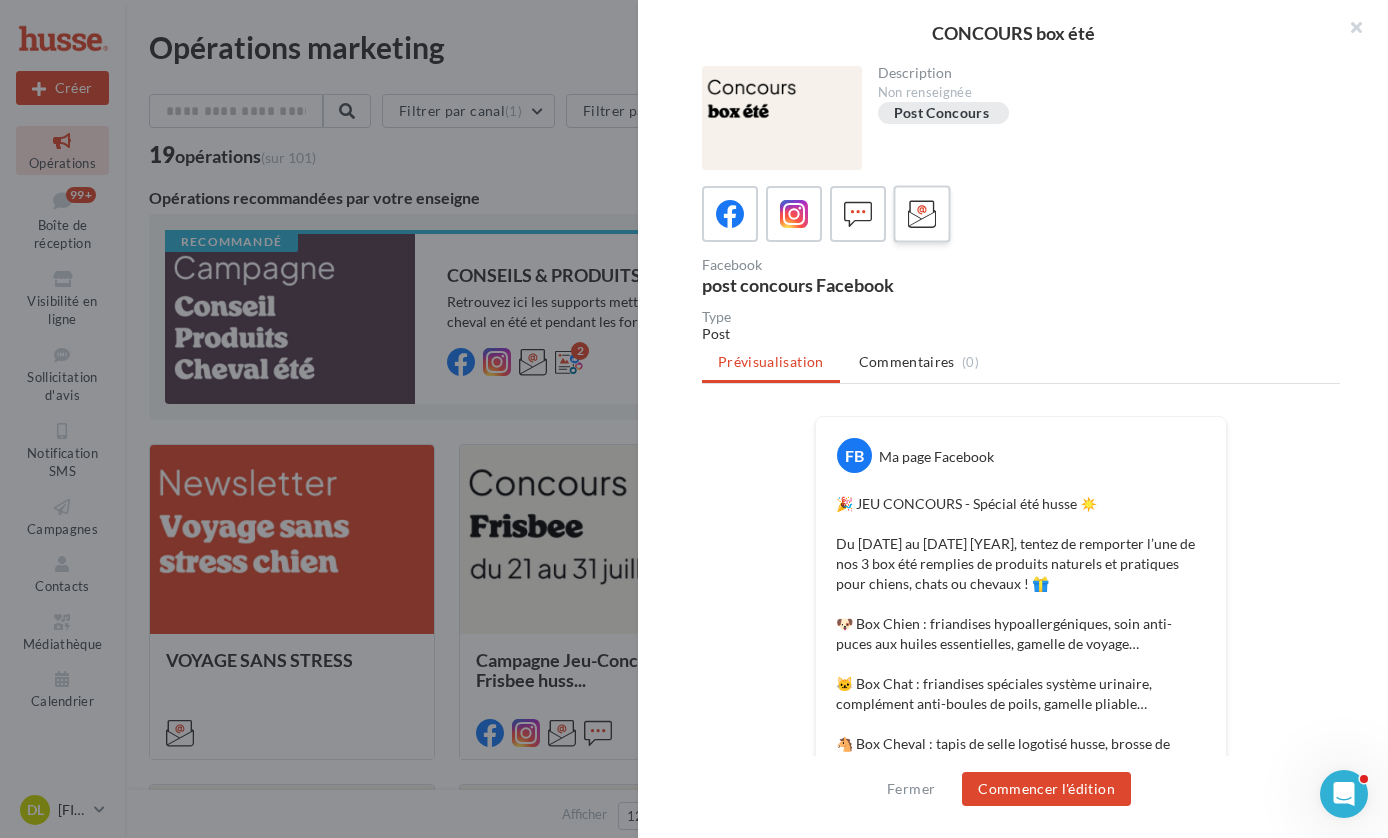 click at bounding box center [922, 214] 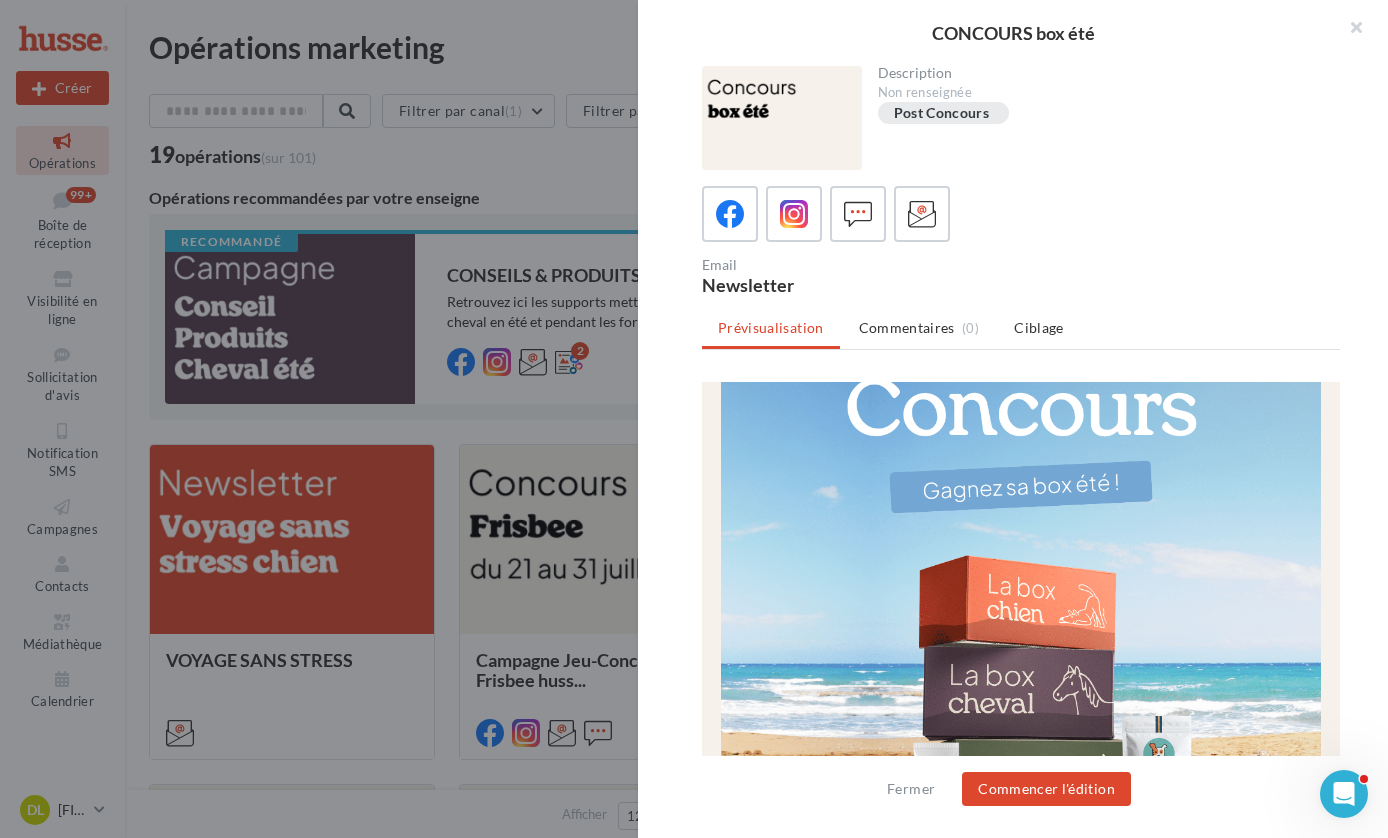 scroll, scrollTop: 306, scrollLeft: 0, axis: vertical 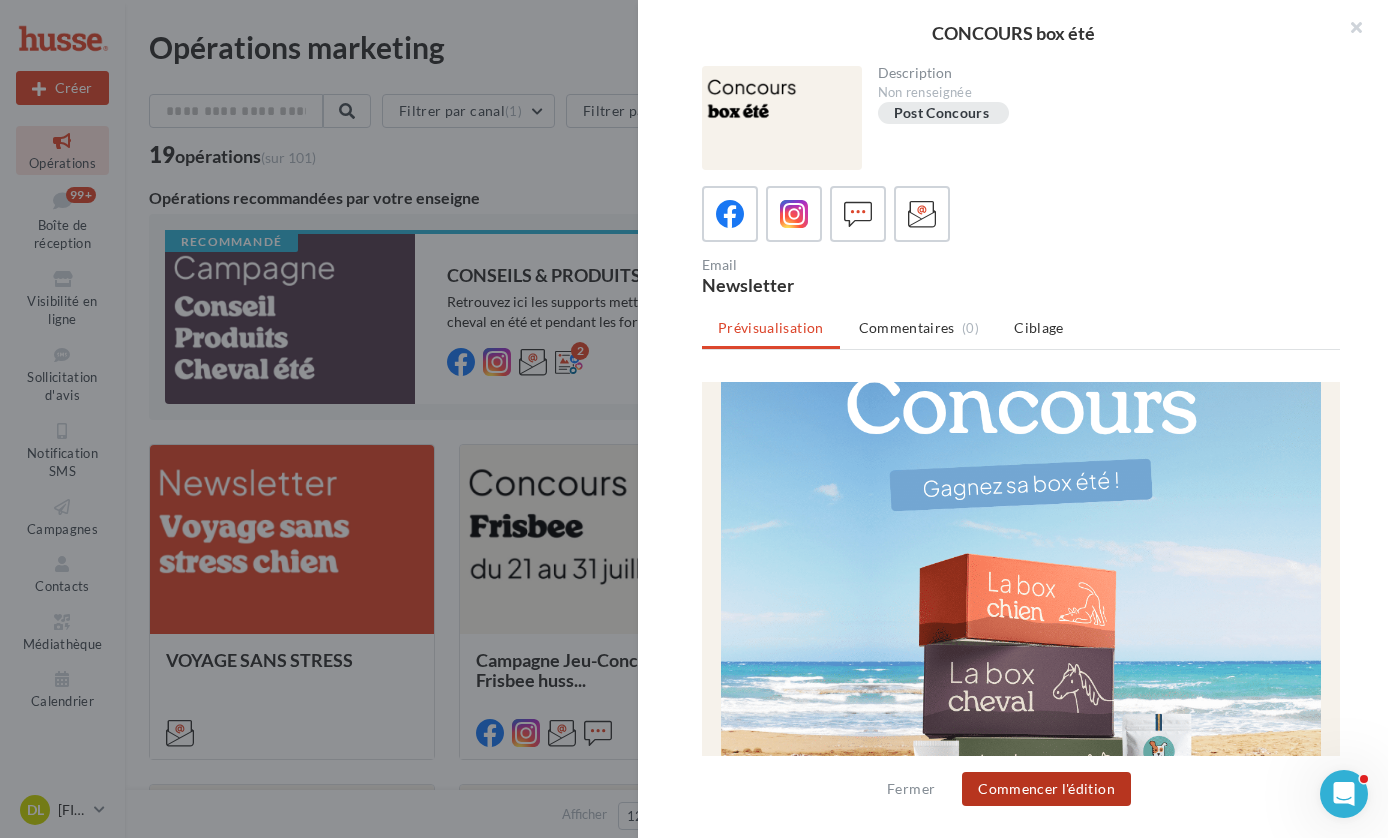 click on "Commencer l'édition" at bounding box center (1046, 789) 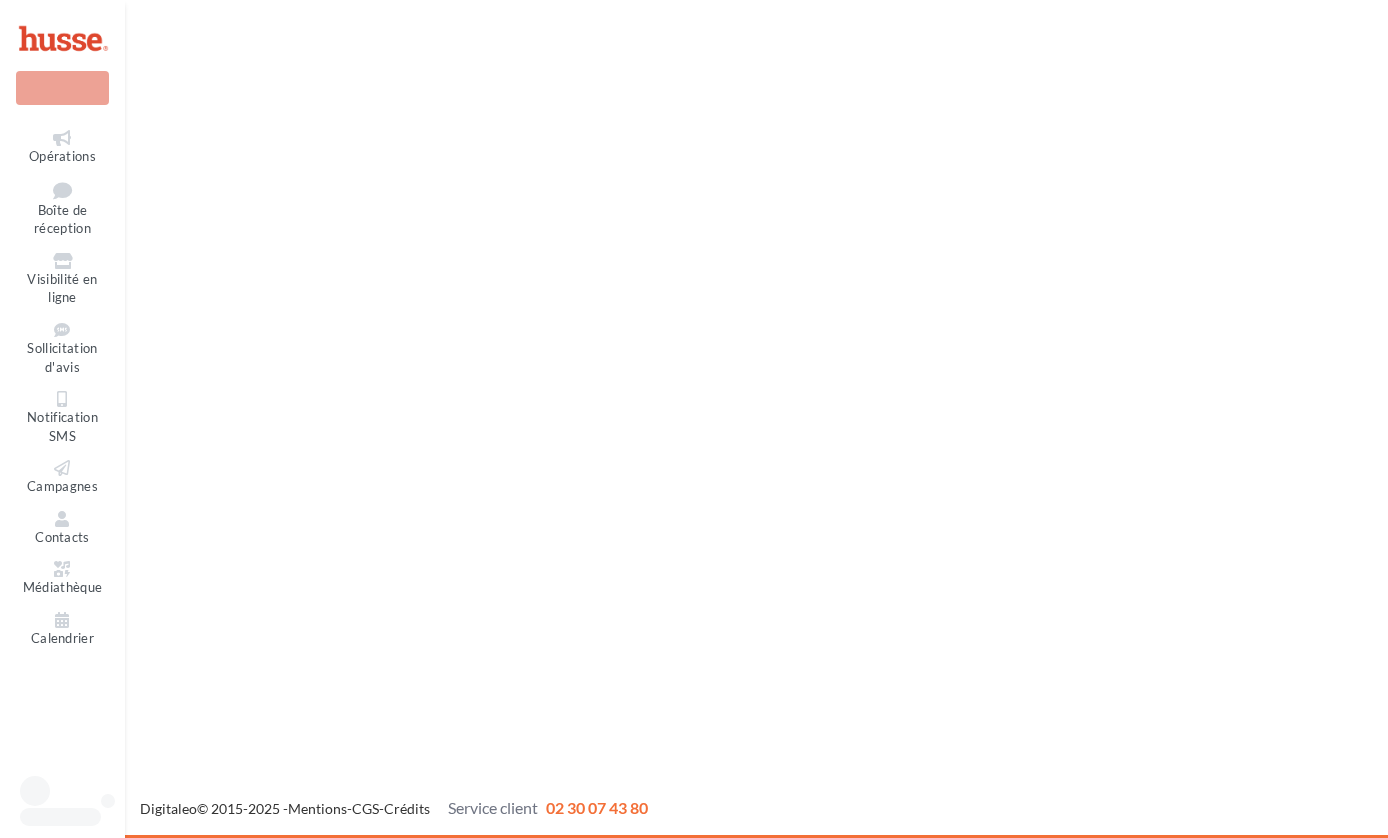 scroll, scrollTop: 0, scrollLeft: 0, axis: both 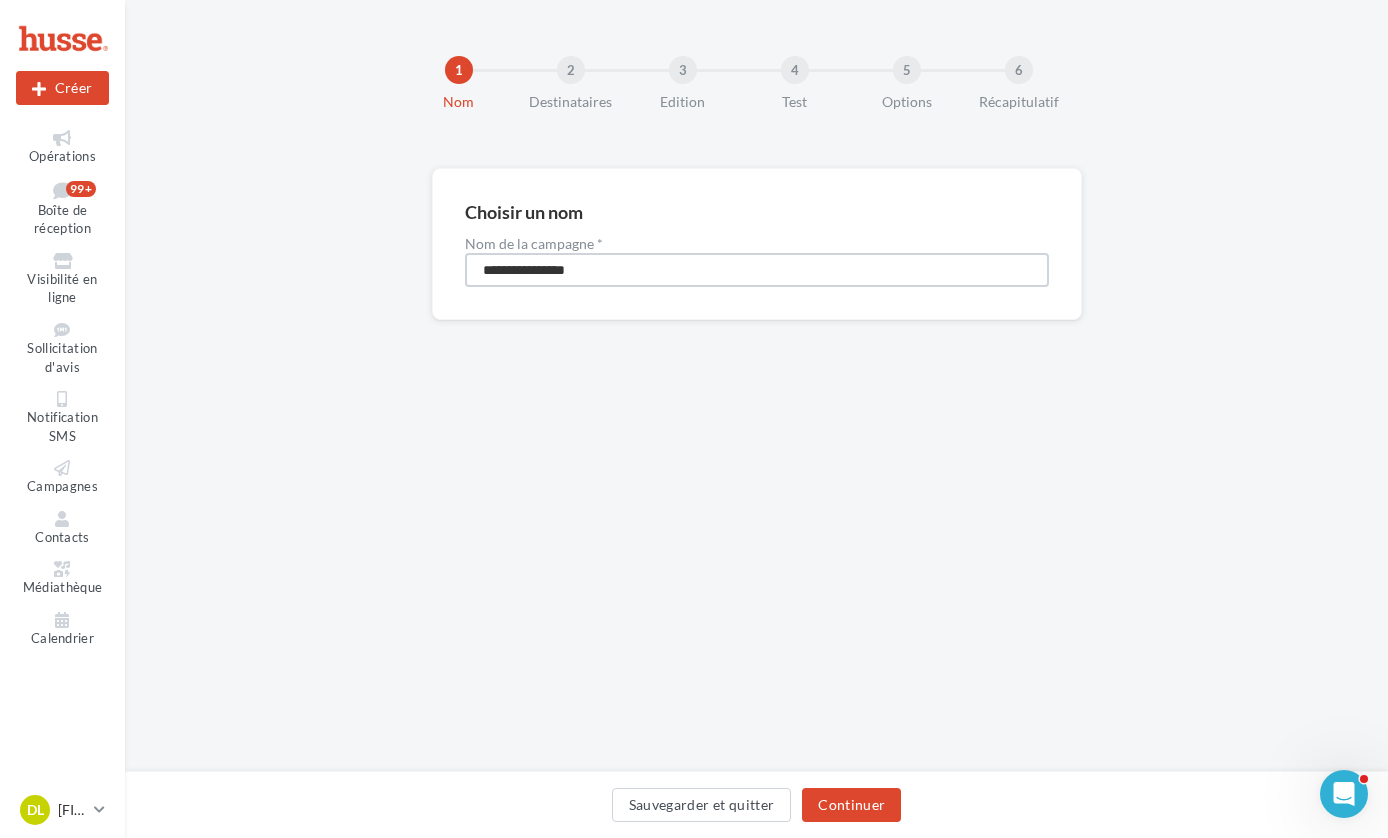 drag, startPoint x: 623, startPoint y: 272, endPoint x: 395, endPoint y: 256, distance: 228.56071 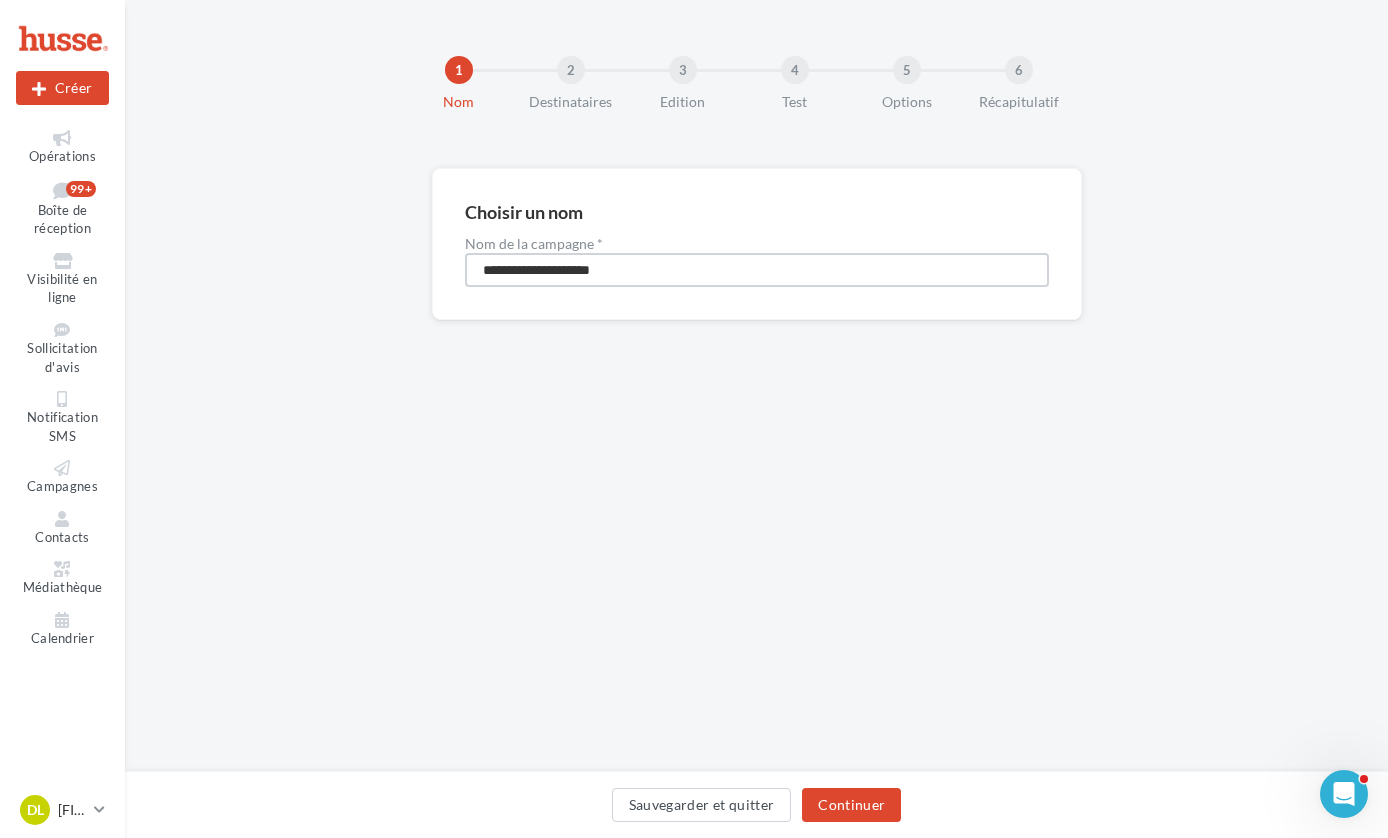 drag, startPoint x: 559, startPoint y: 271, endPoint x: 585, endPoint y: 265, distance: 26.683329 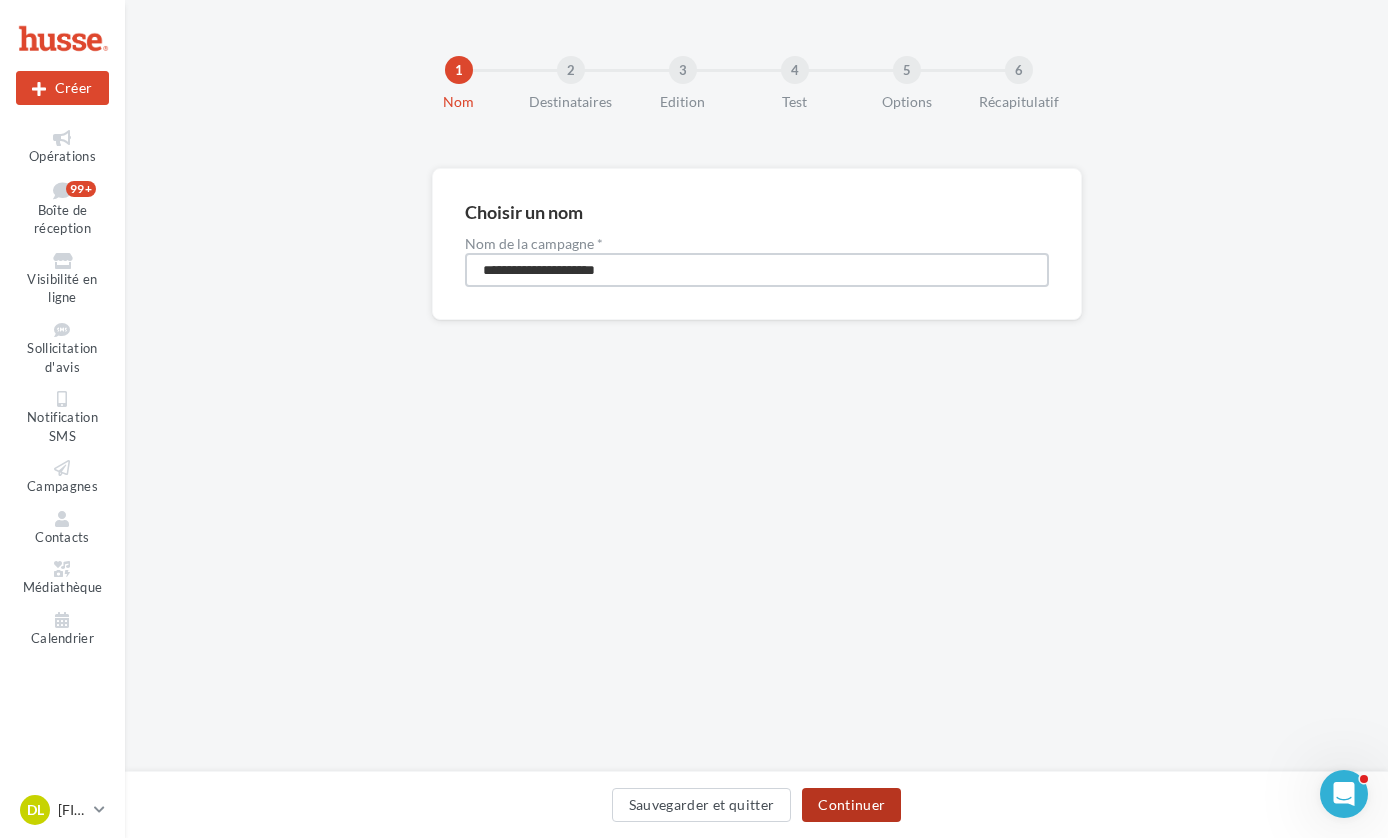 type on "**********" 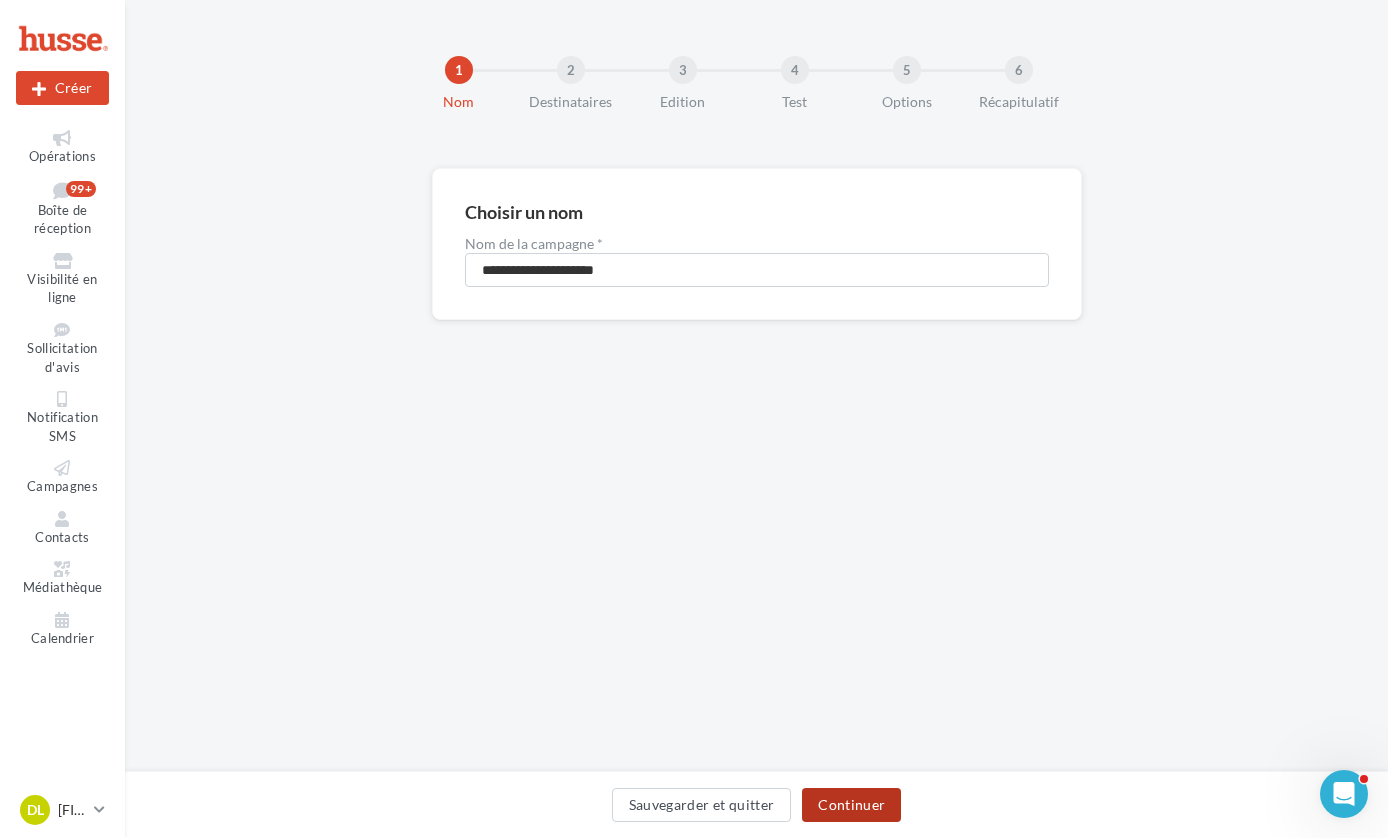 click on "Continuer" at bounding box center (851, 805) 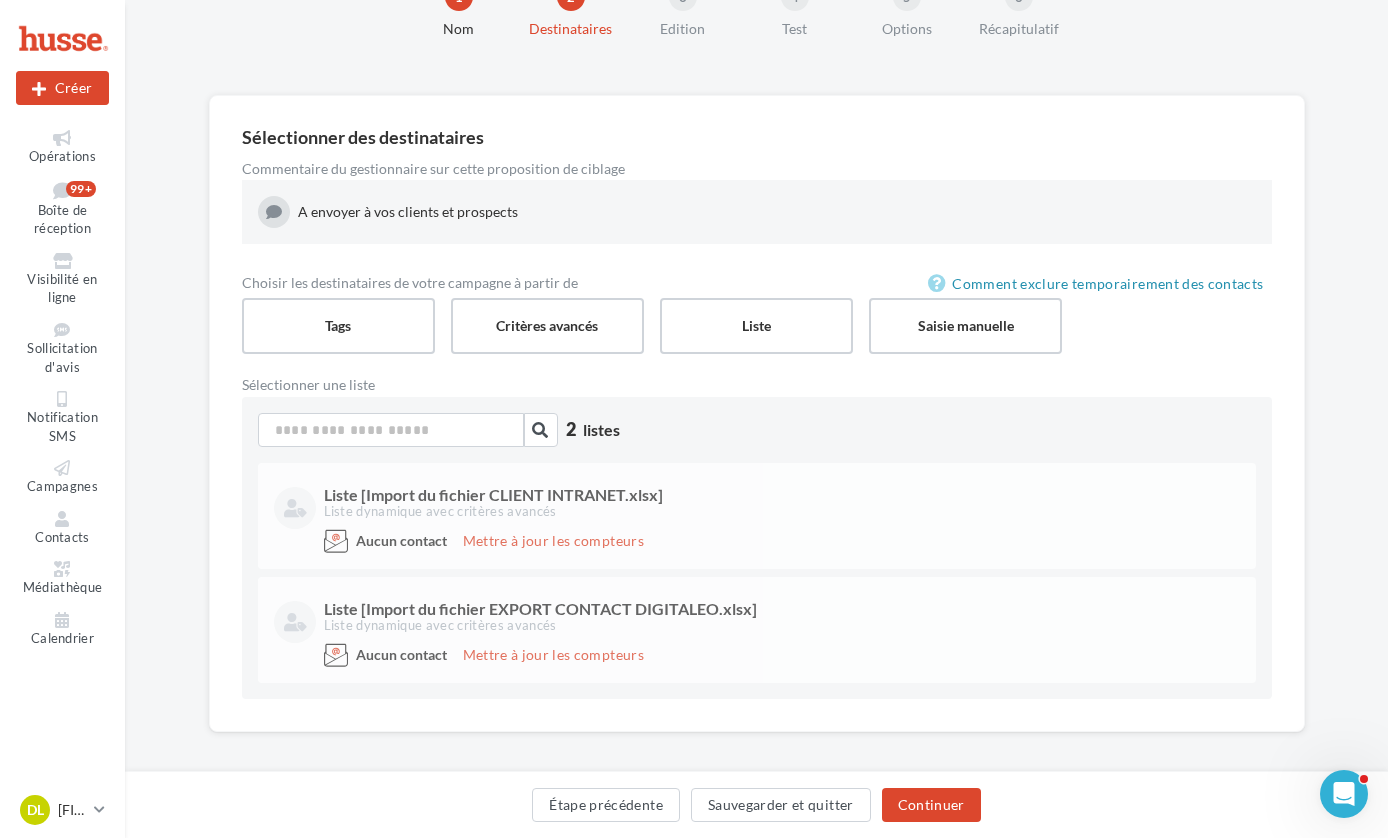 scroll, scrollTop: 85, scrollLeft: 0, axis: vertical 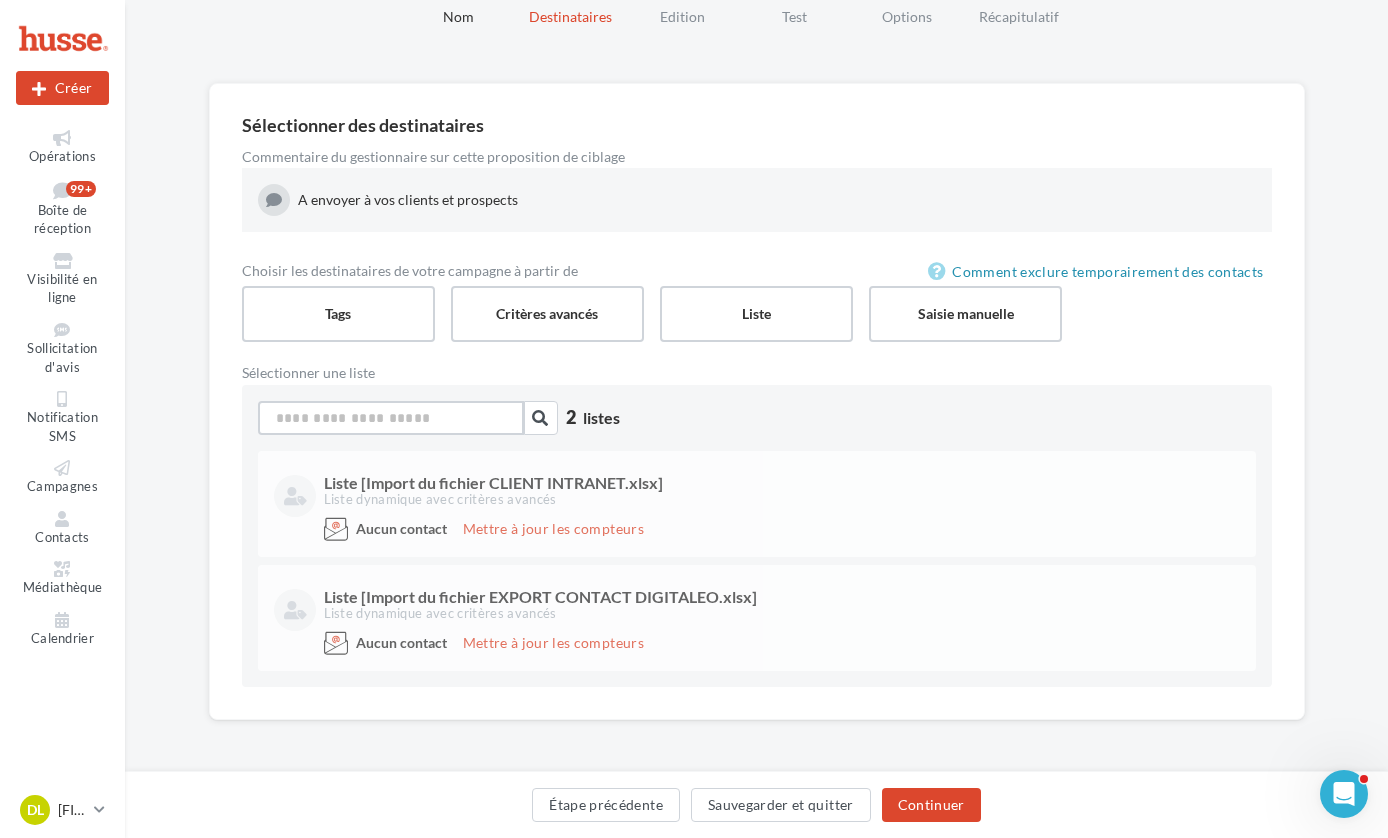 click at bounding box center [391, 418] 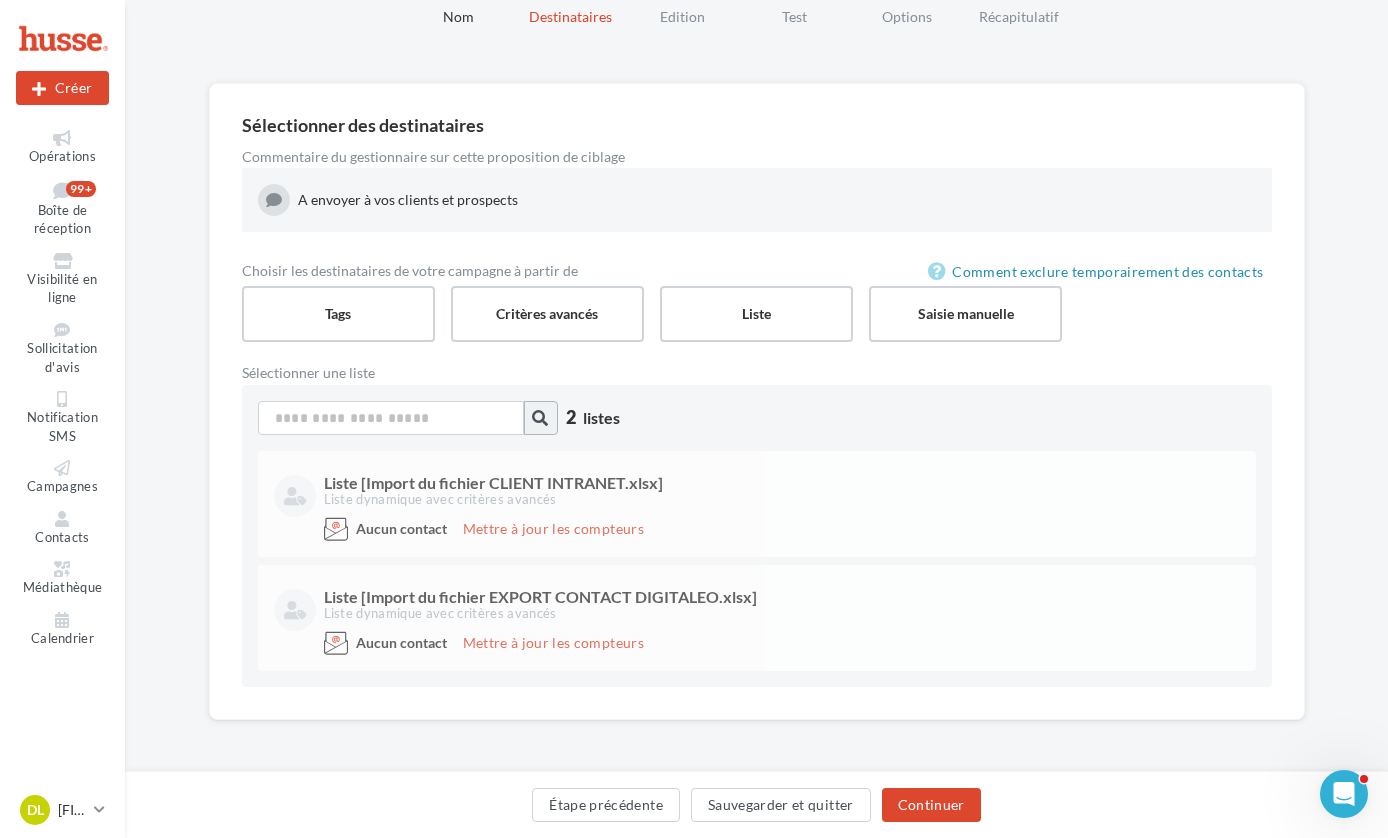 click at bounding box center (540, 418) 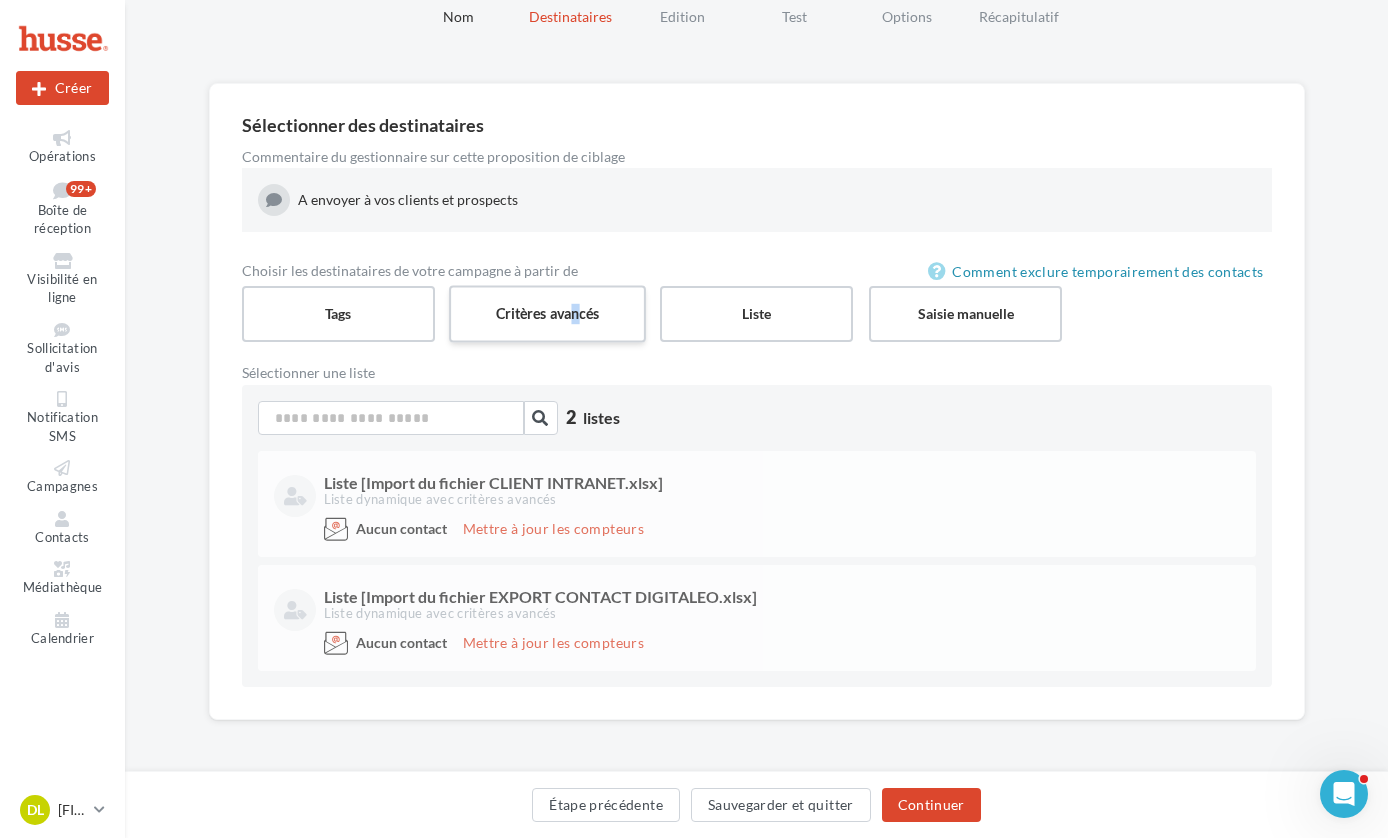 click on "Critères avancés" at bounding box center (547, 313) 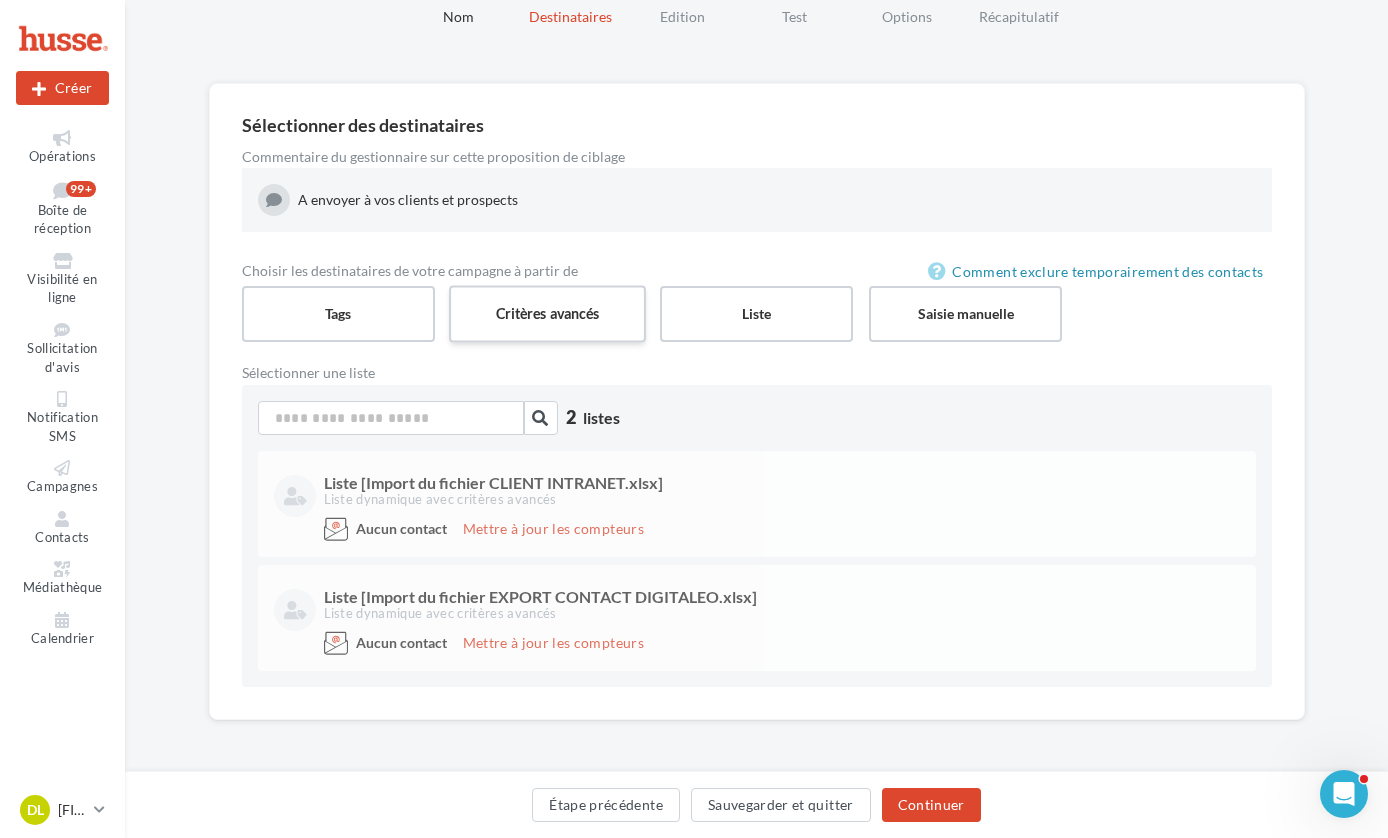 click on "Critères avancés" at bounding box center [547, 313] 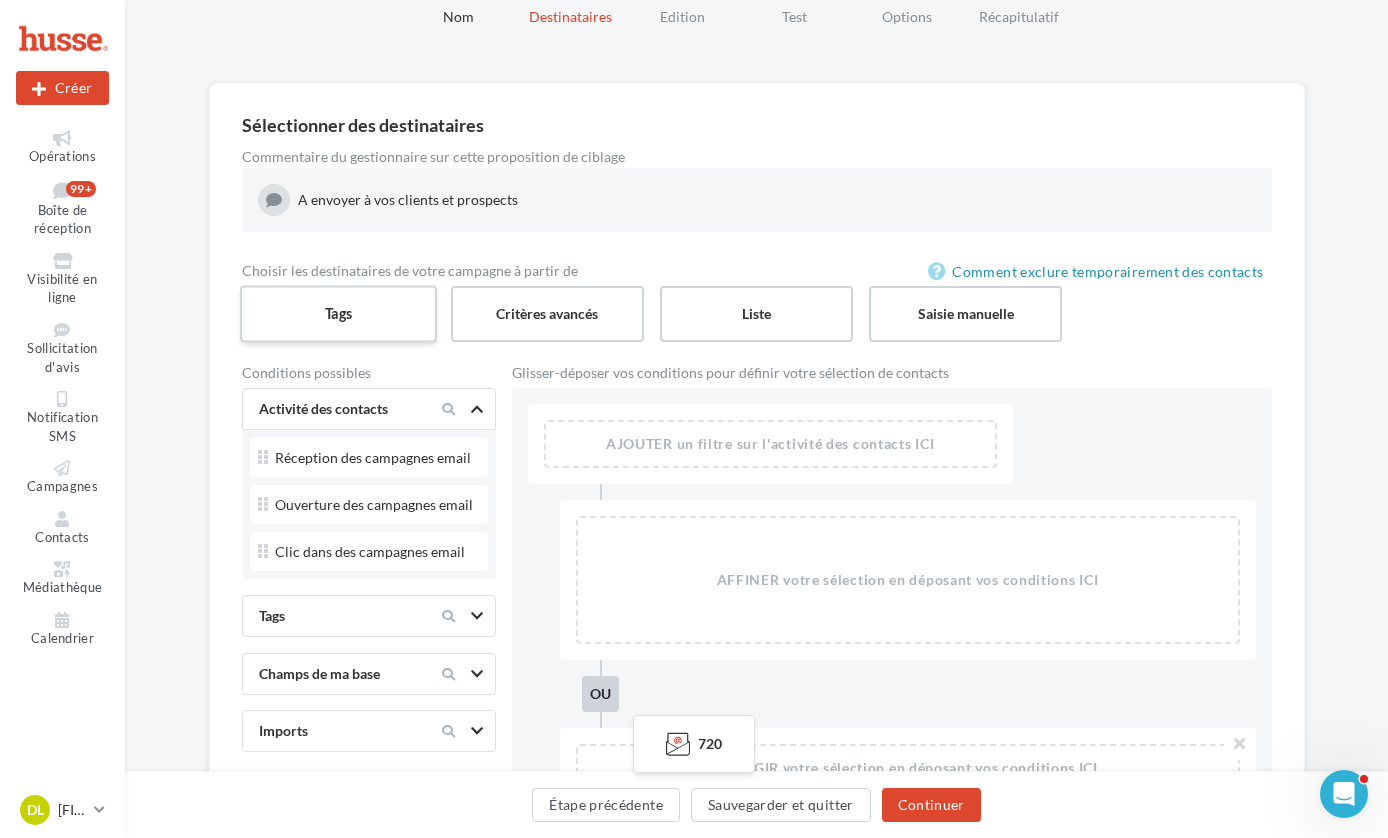 click on "Tags" at bounding box center [338, 313] 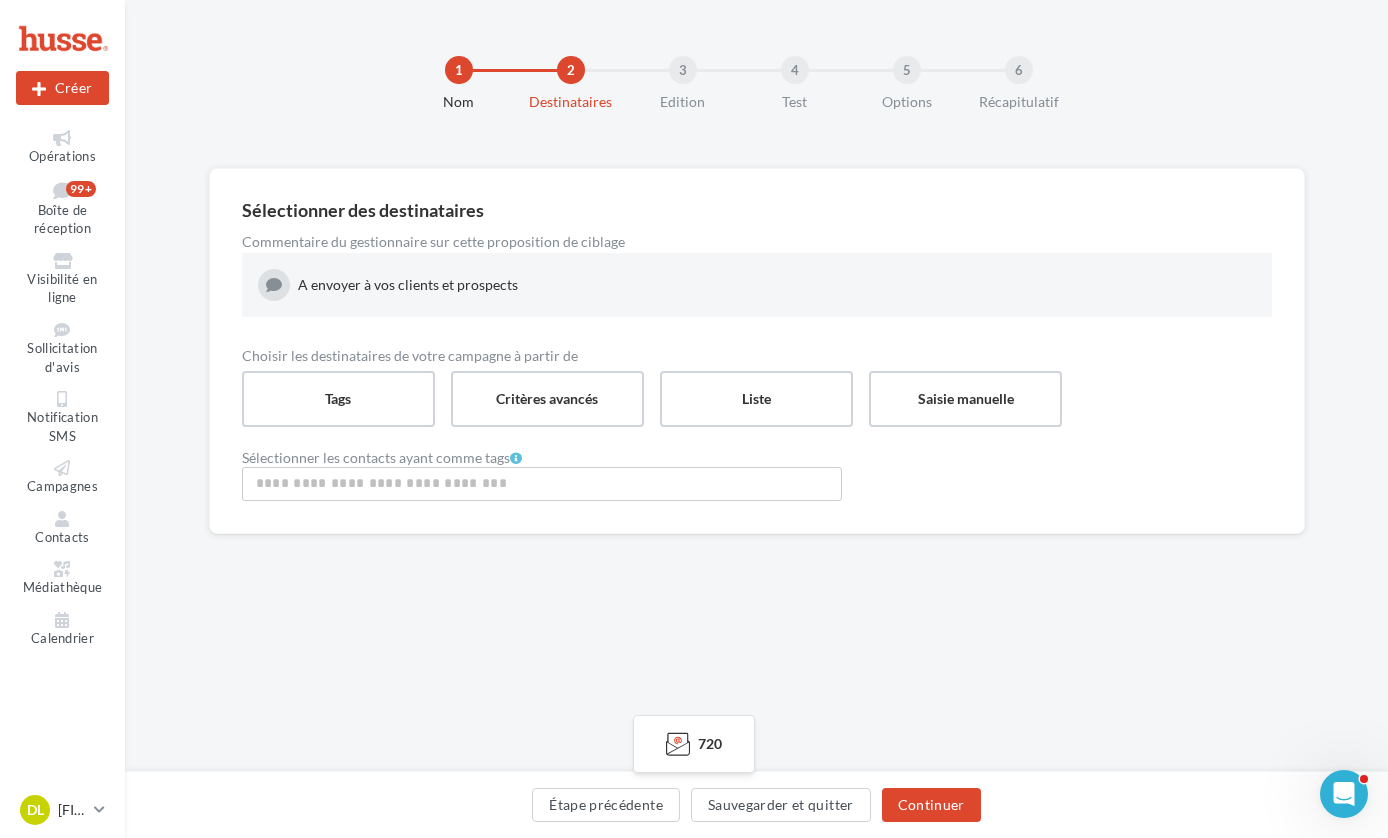scroll, scrollTop: 0, scrollLeft: 0, axis: both 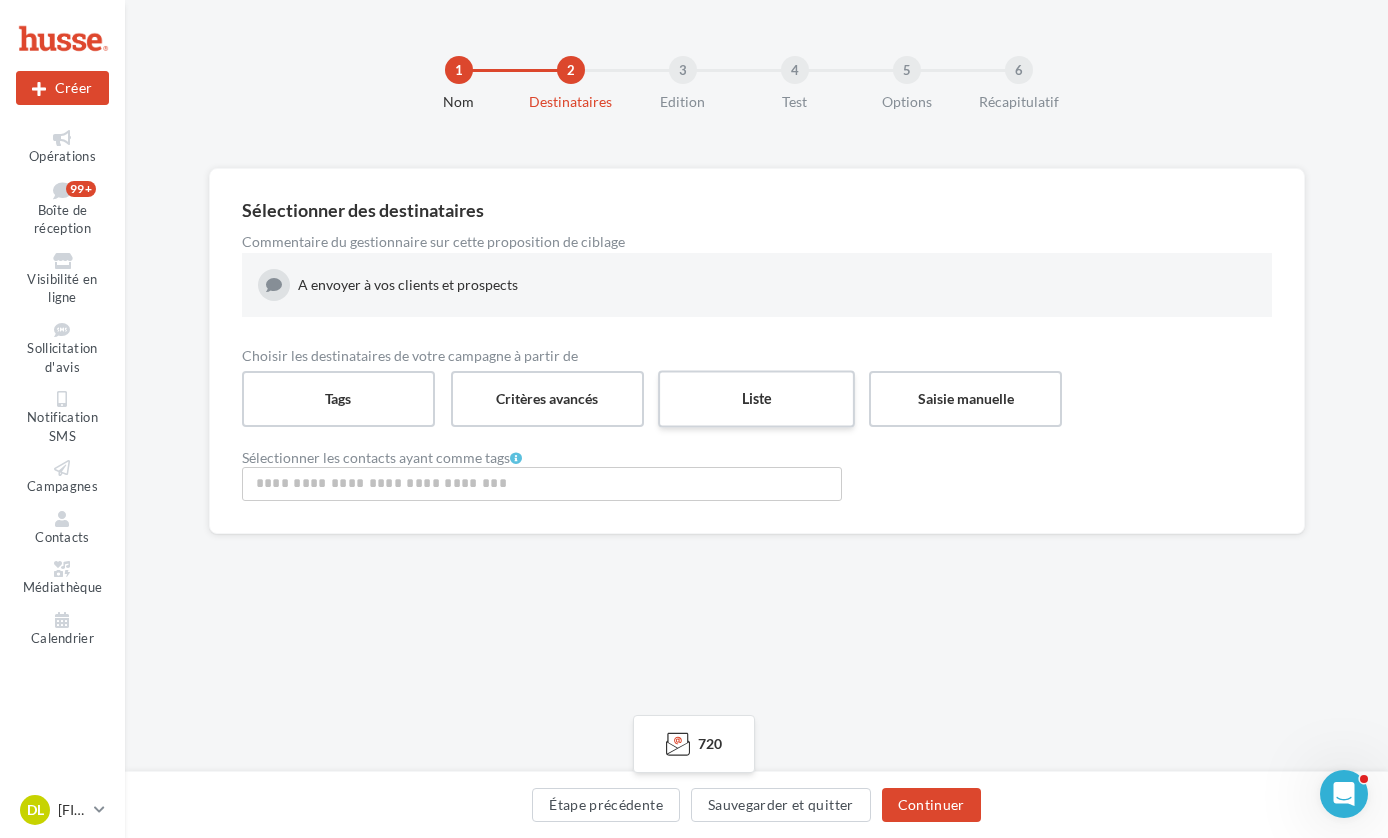 click on "Liste" at bounding box center [756, 398] 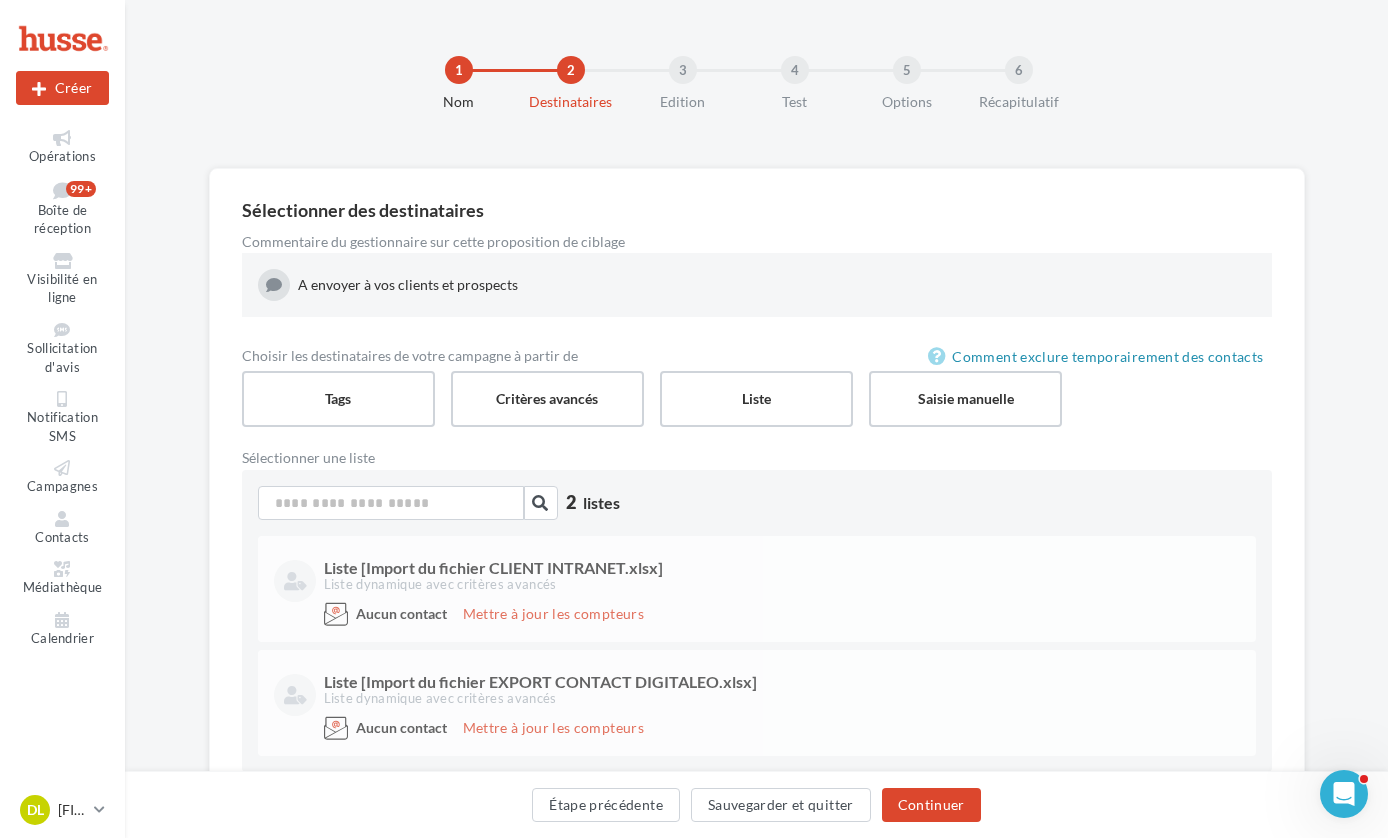 scroll, scrollTop: 85, scrollLeft: 0, axis: vertical 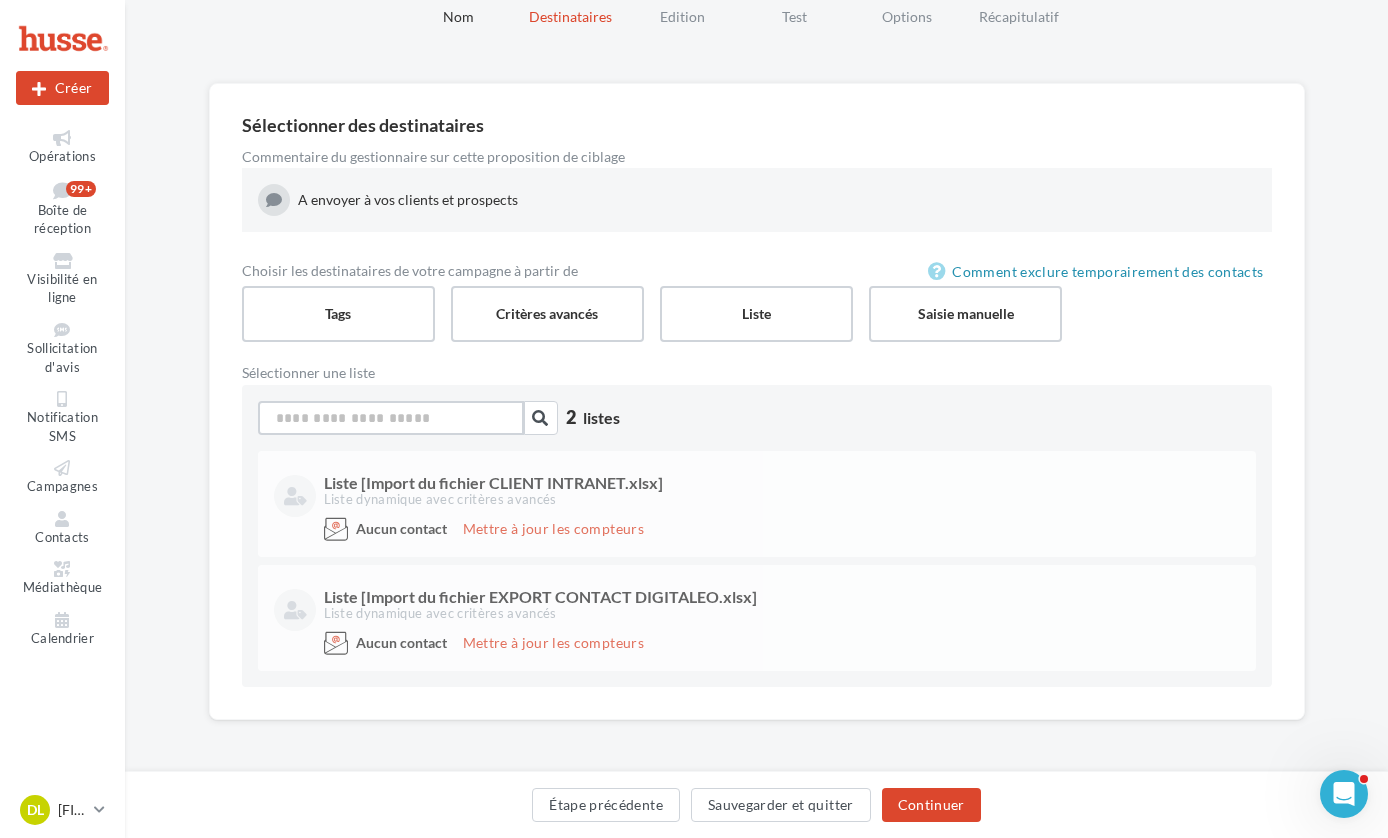 click at bounding box center [391, 418] 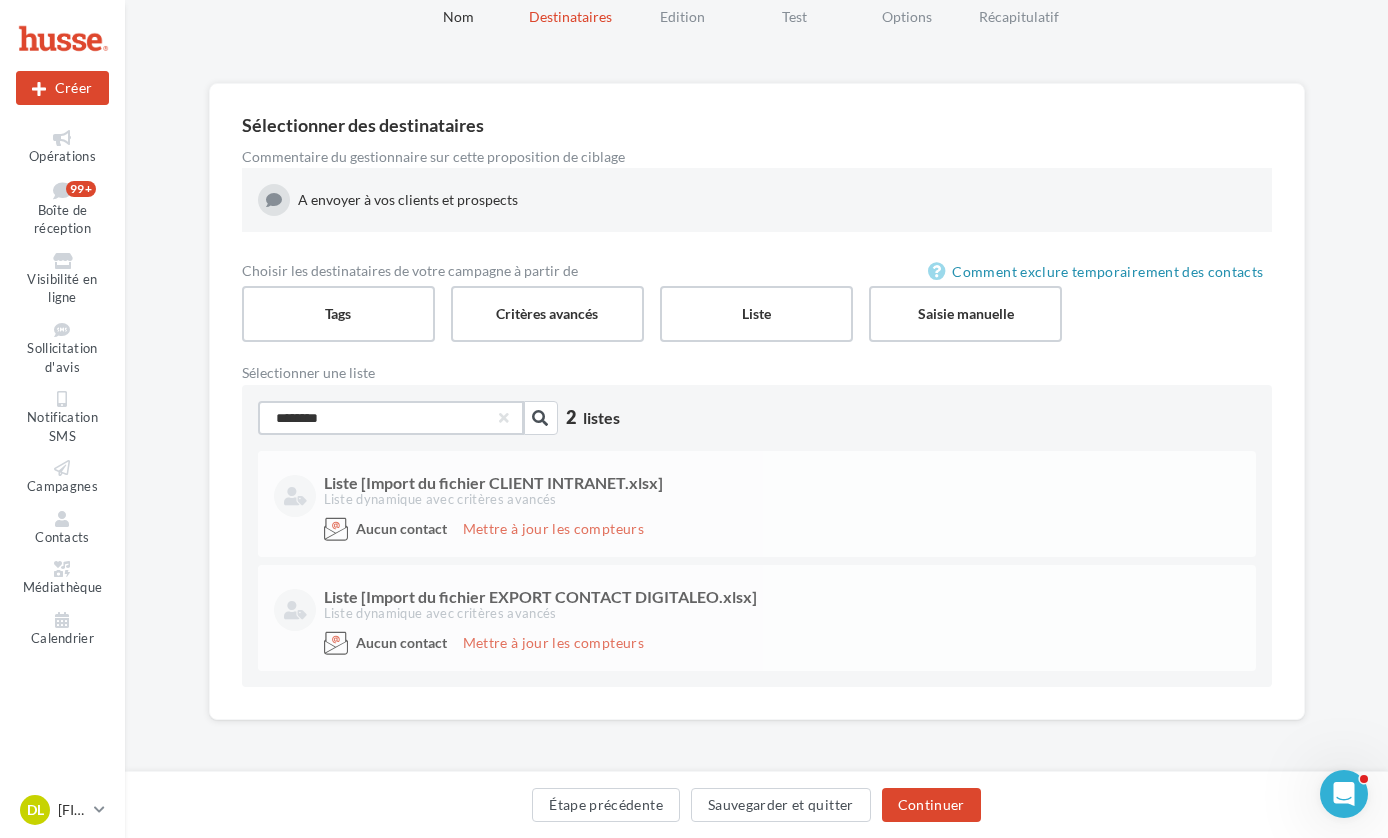 scroll, scrollTop: 0, scrollLeft: 0, axis: both 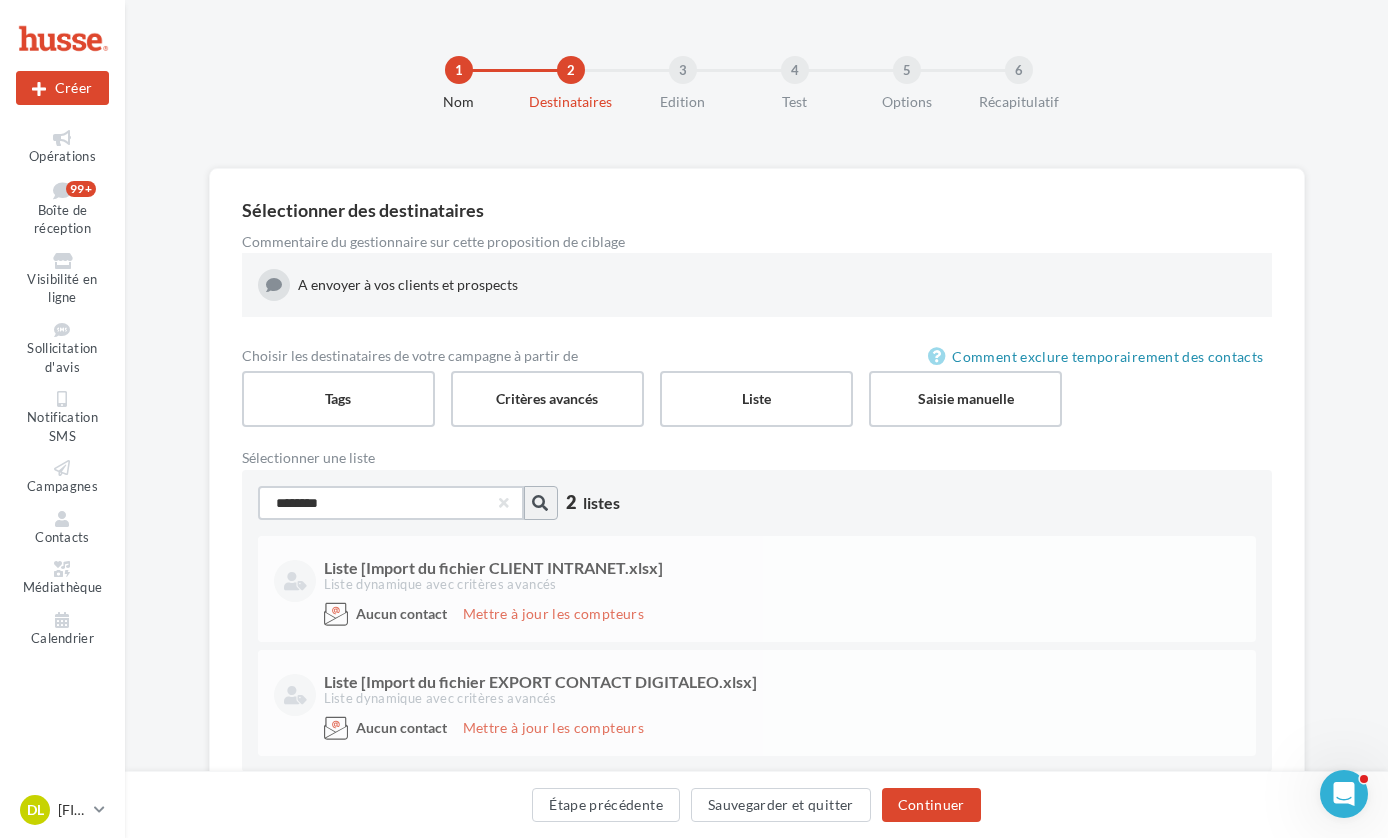 type on "********" 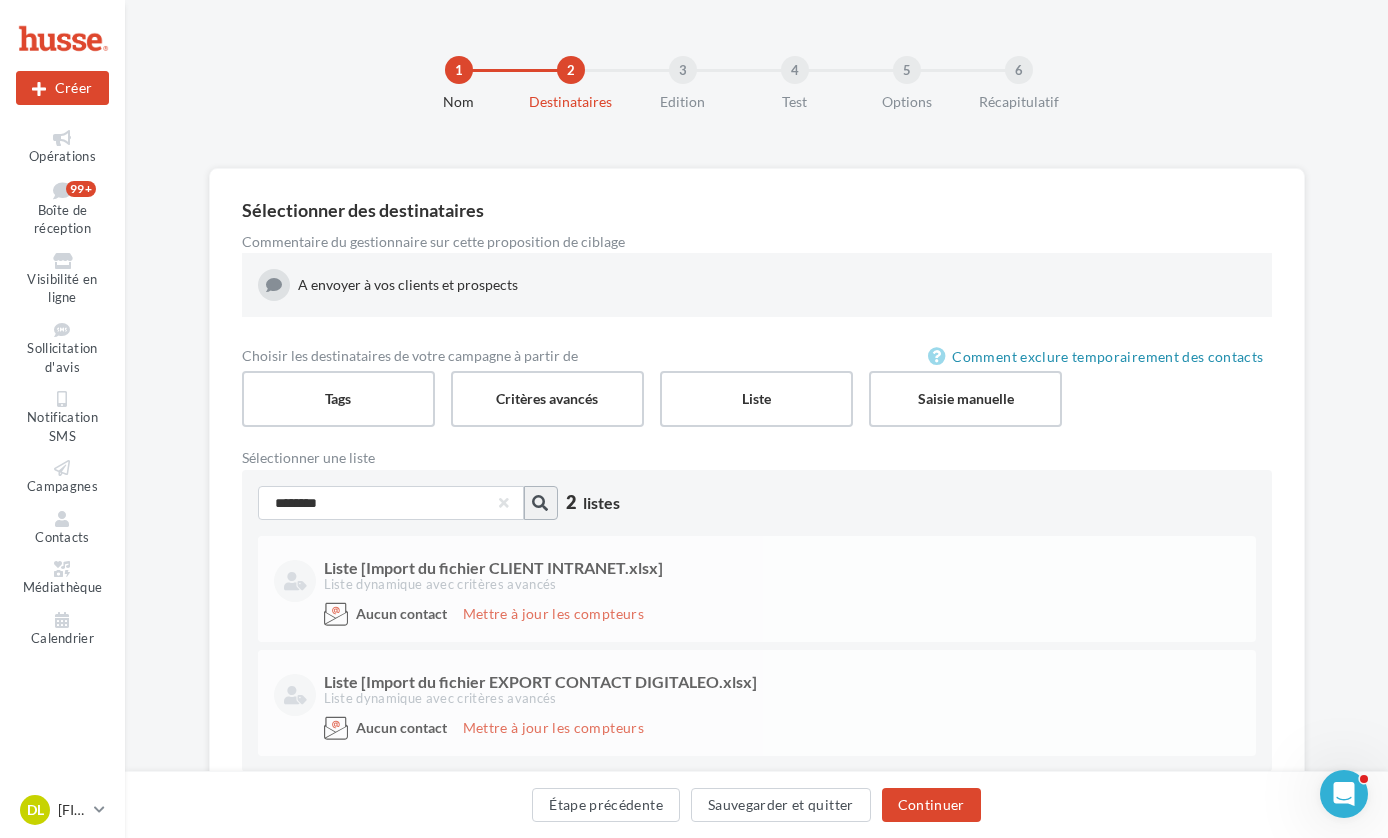 click at bounding box center [540, 503] 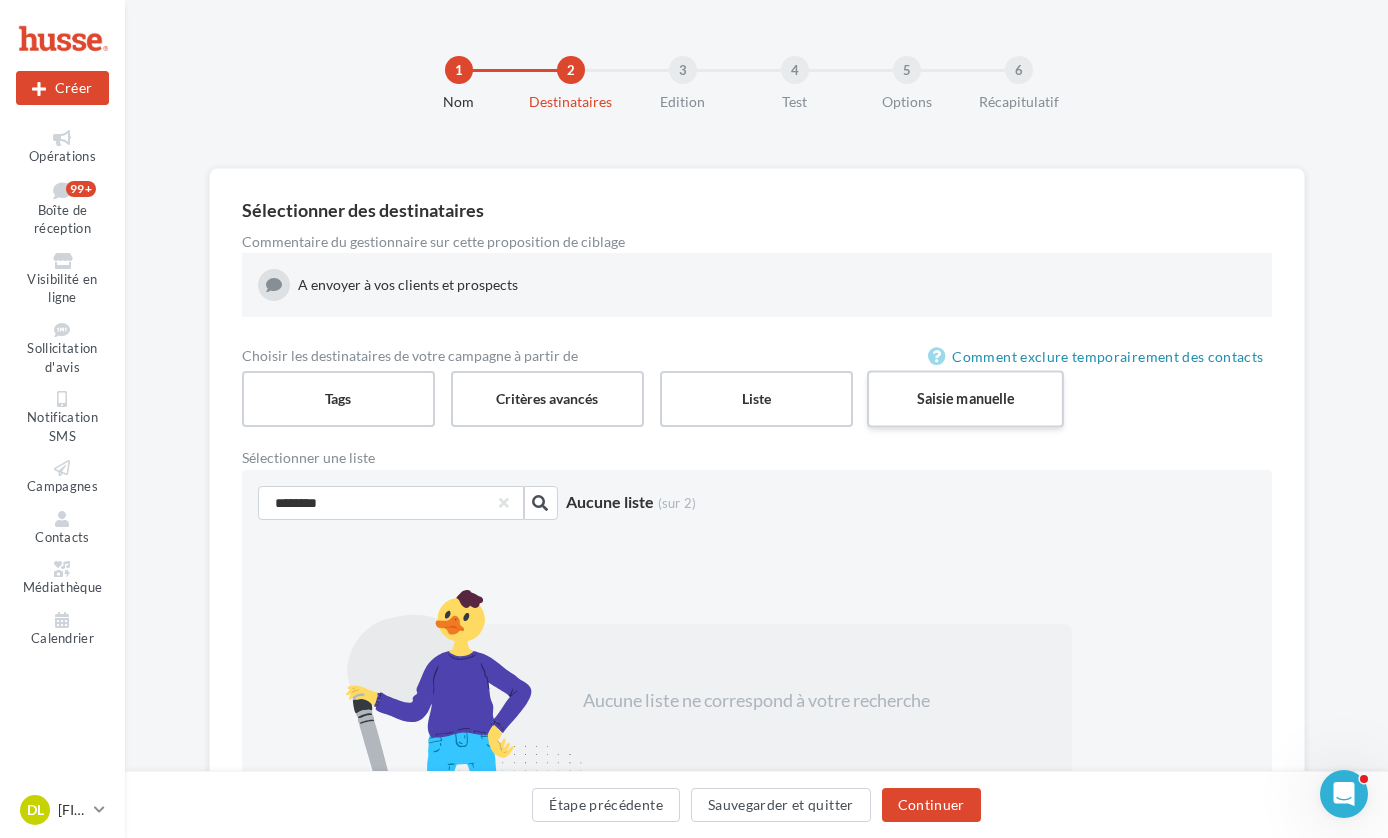 click on "Saisie manuelle" at bounding box center [965, 398] 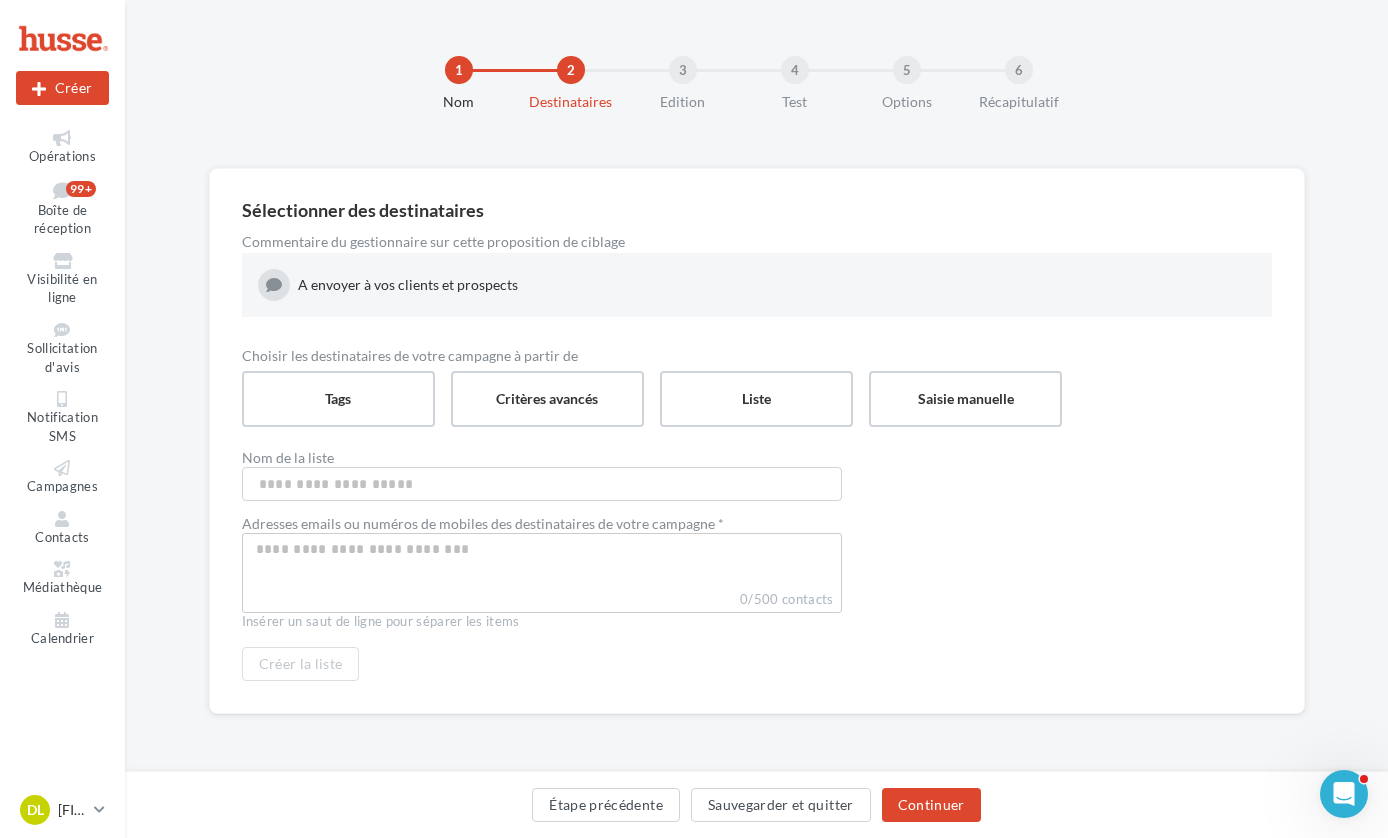 click at bounding box center [542, 549] 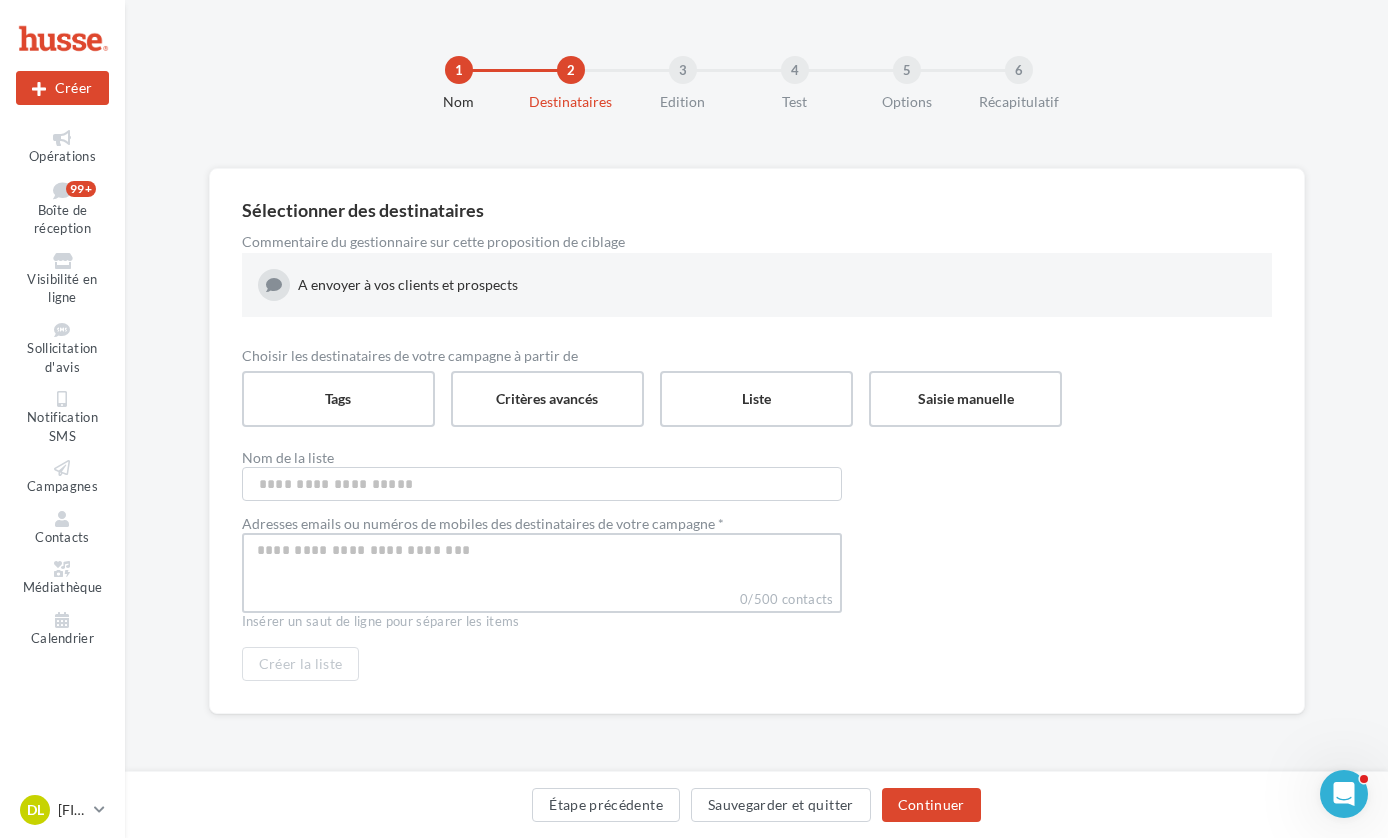 type 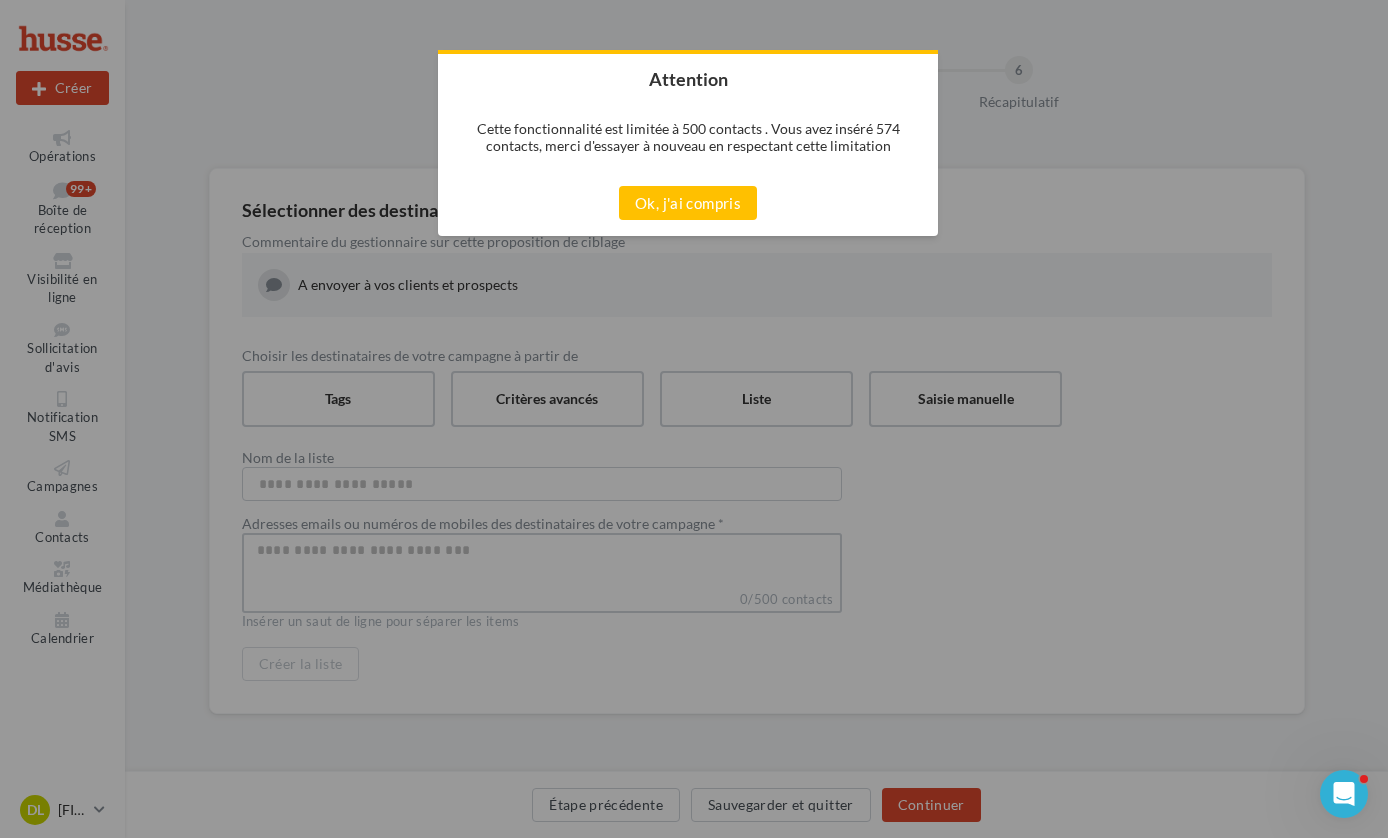 click on "Ok, j'ai compris" at bounding box center (688, 203) 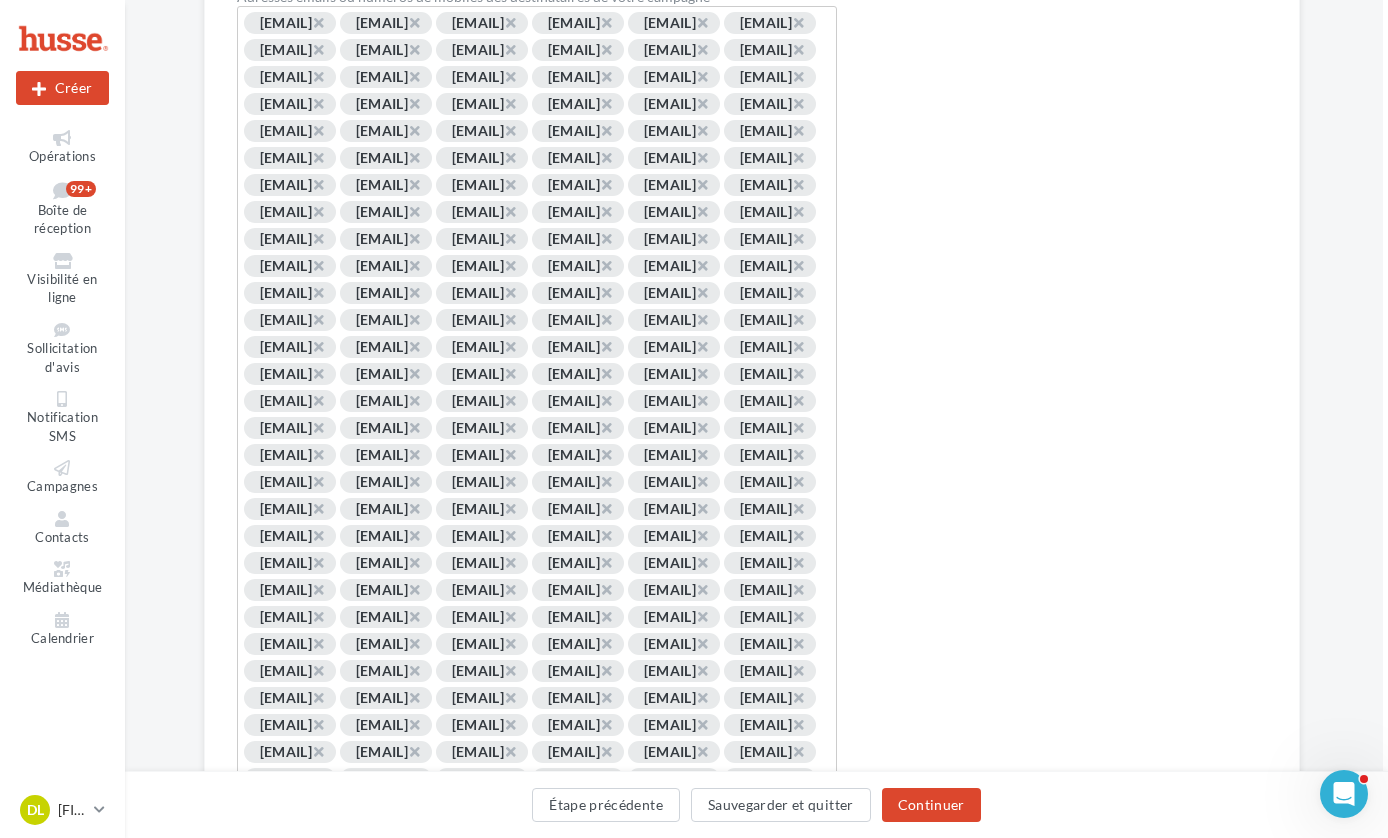 scroll, scrollTop: 767, scrollLeft: 5, axis: both 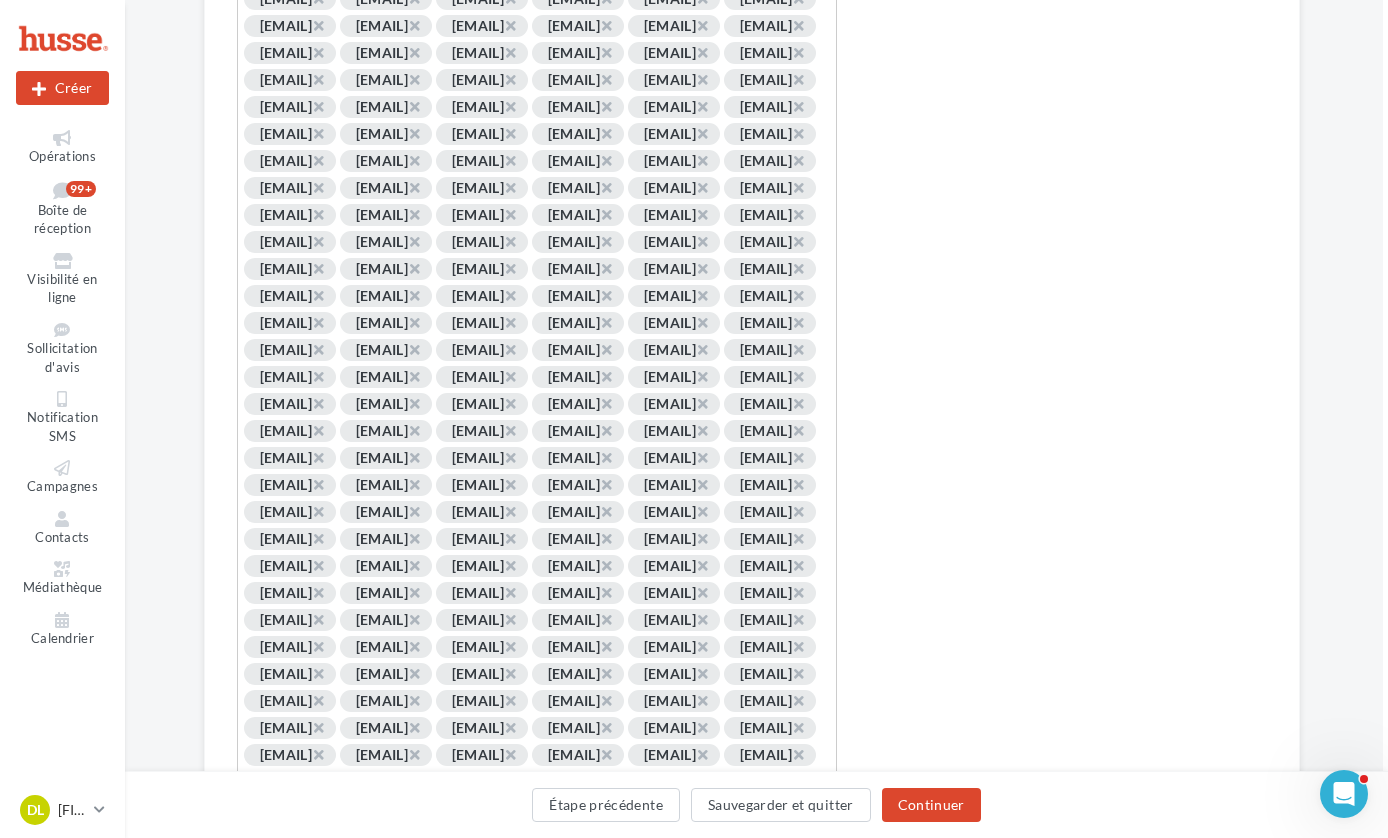 click on "×" at bounding box center [798, -29] 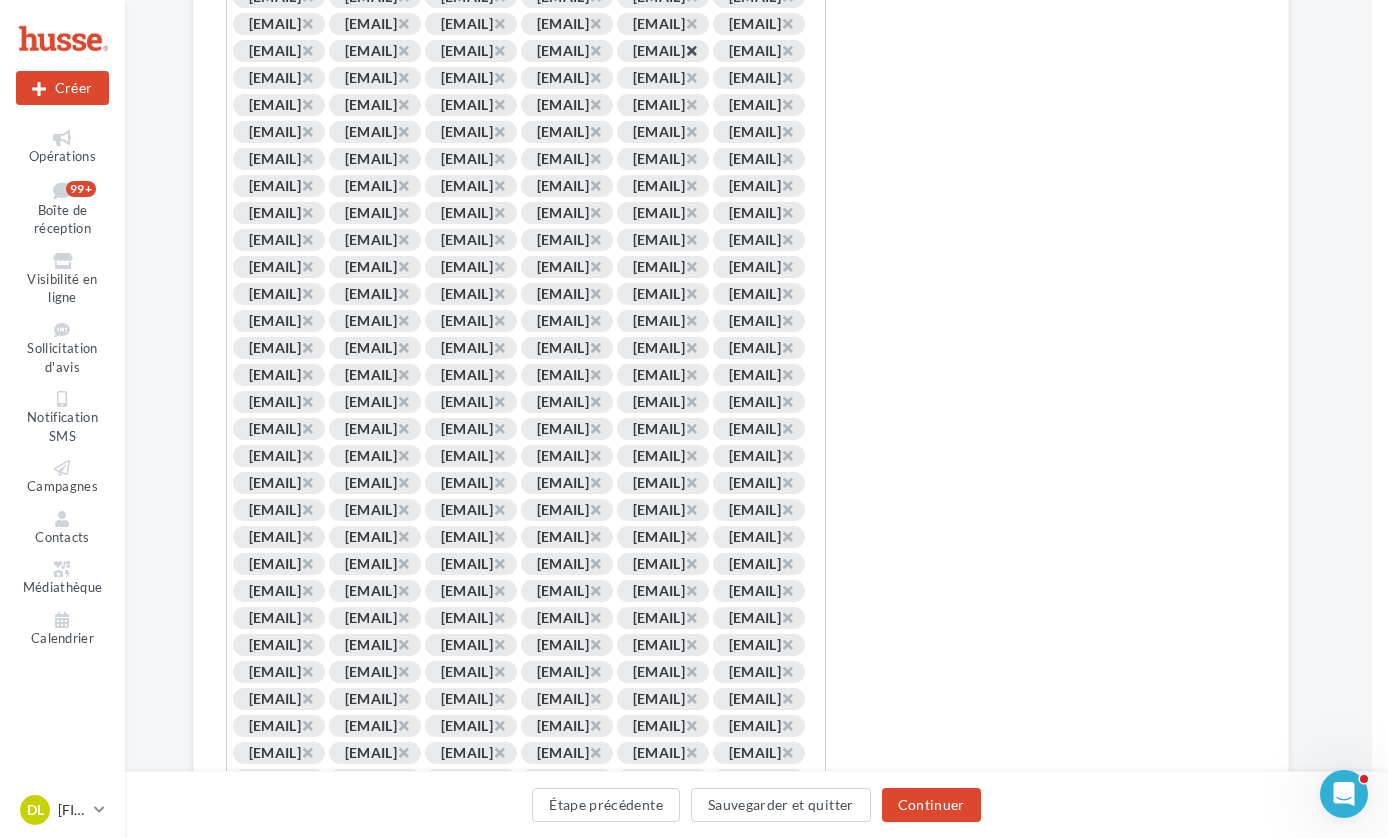 click on "×" at bounding box center (691, 50) 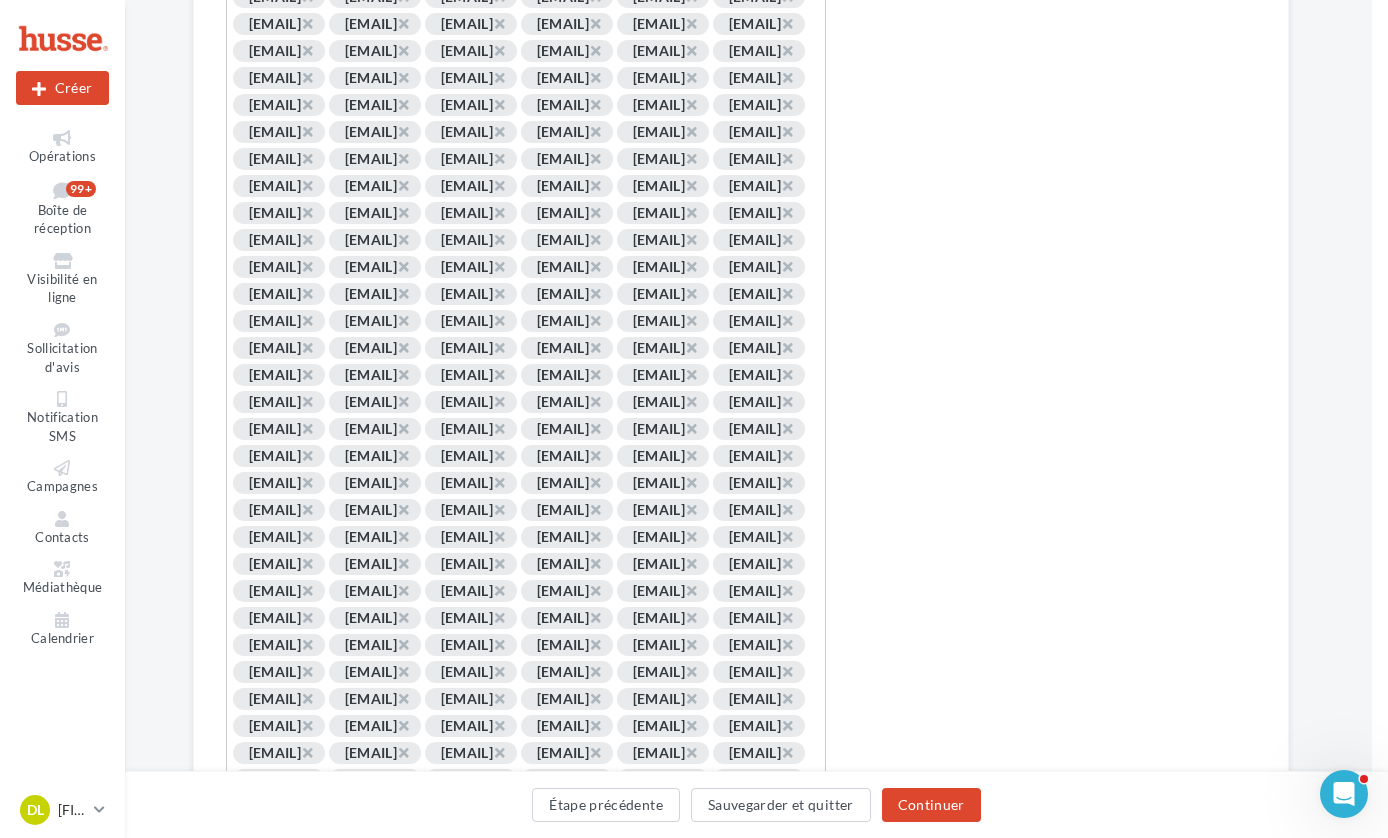 scroll, scrollTop: 767, scrollLeft: 16, axis: both 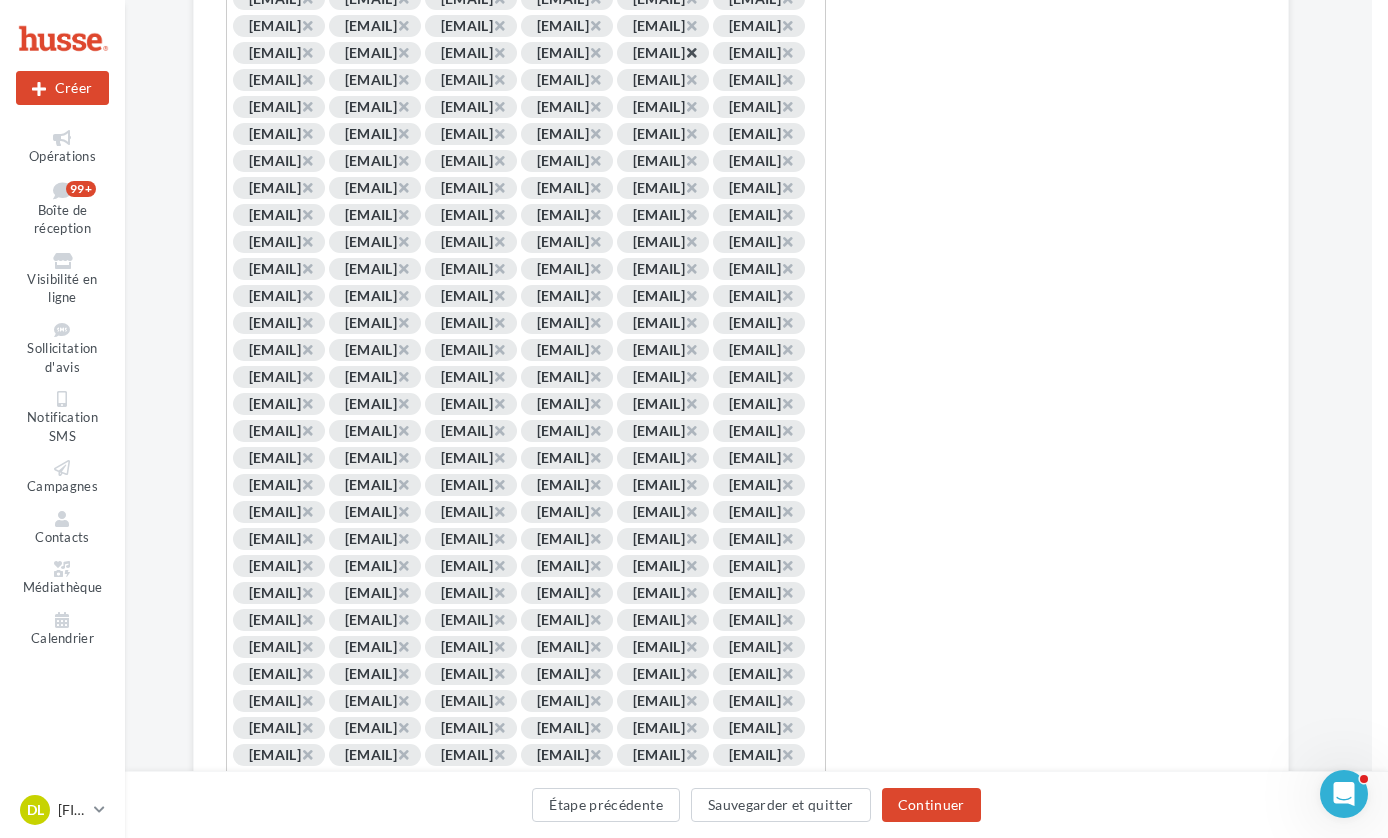click on "×" at bounding box center [691, 52] 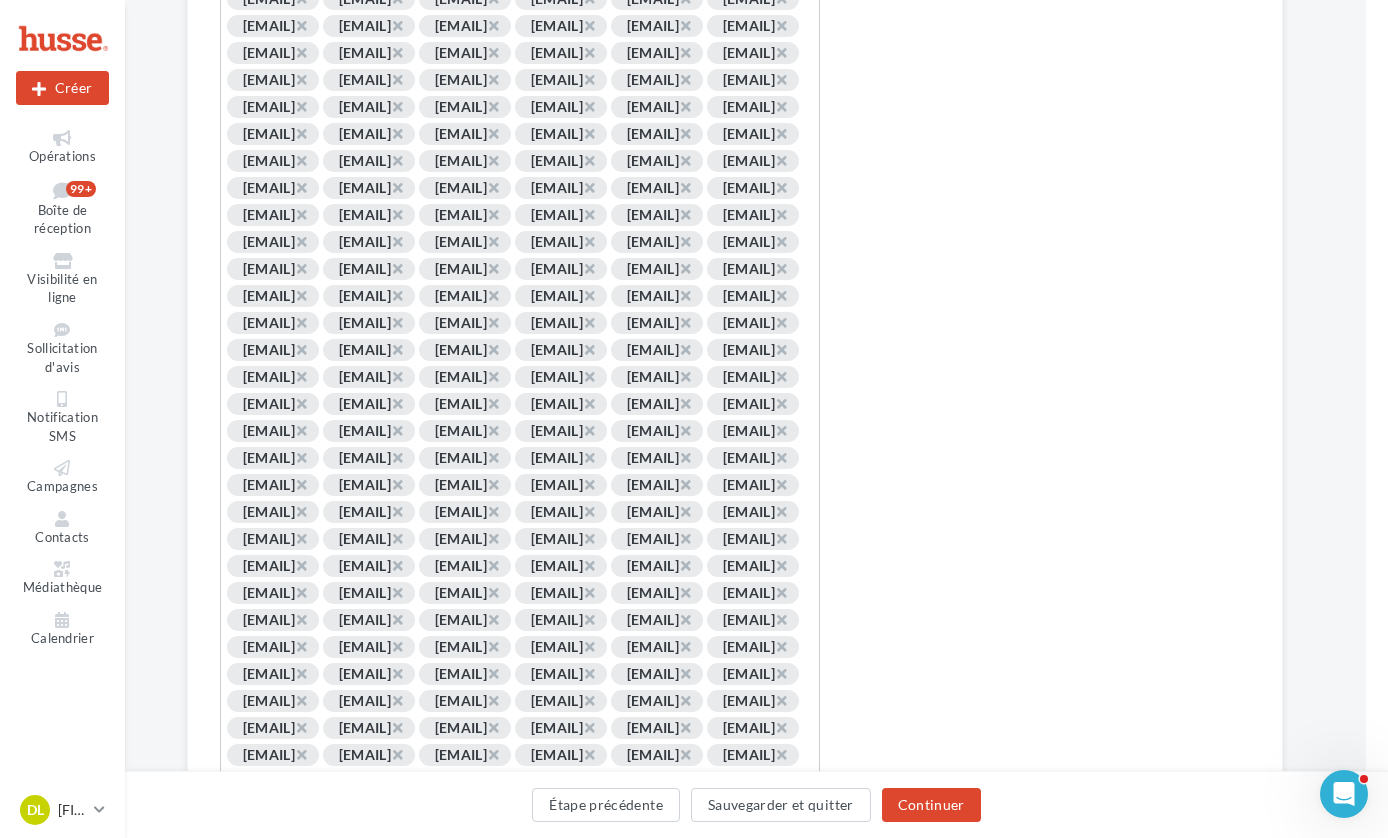 scroll, scrollTop: 767, scrollLeft: 32, axis: both 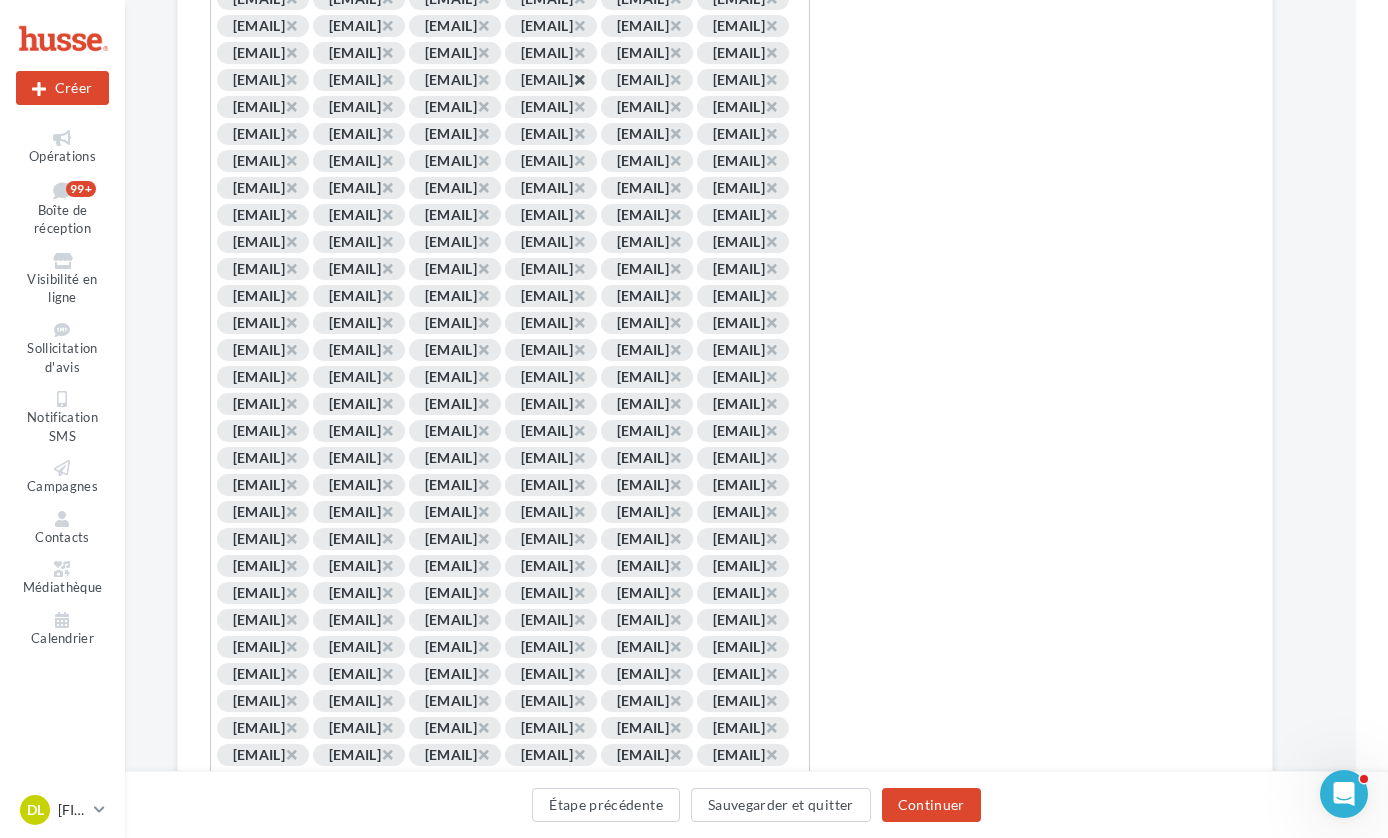 click on "×" at bounding box center [579, 79] 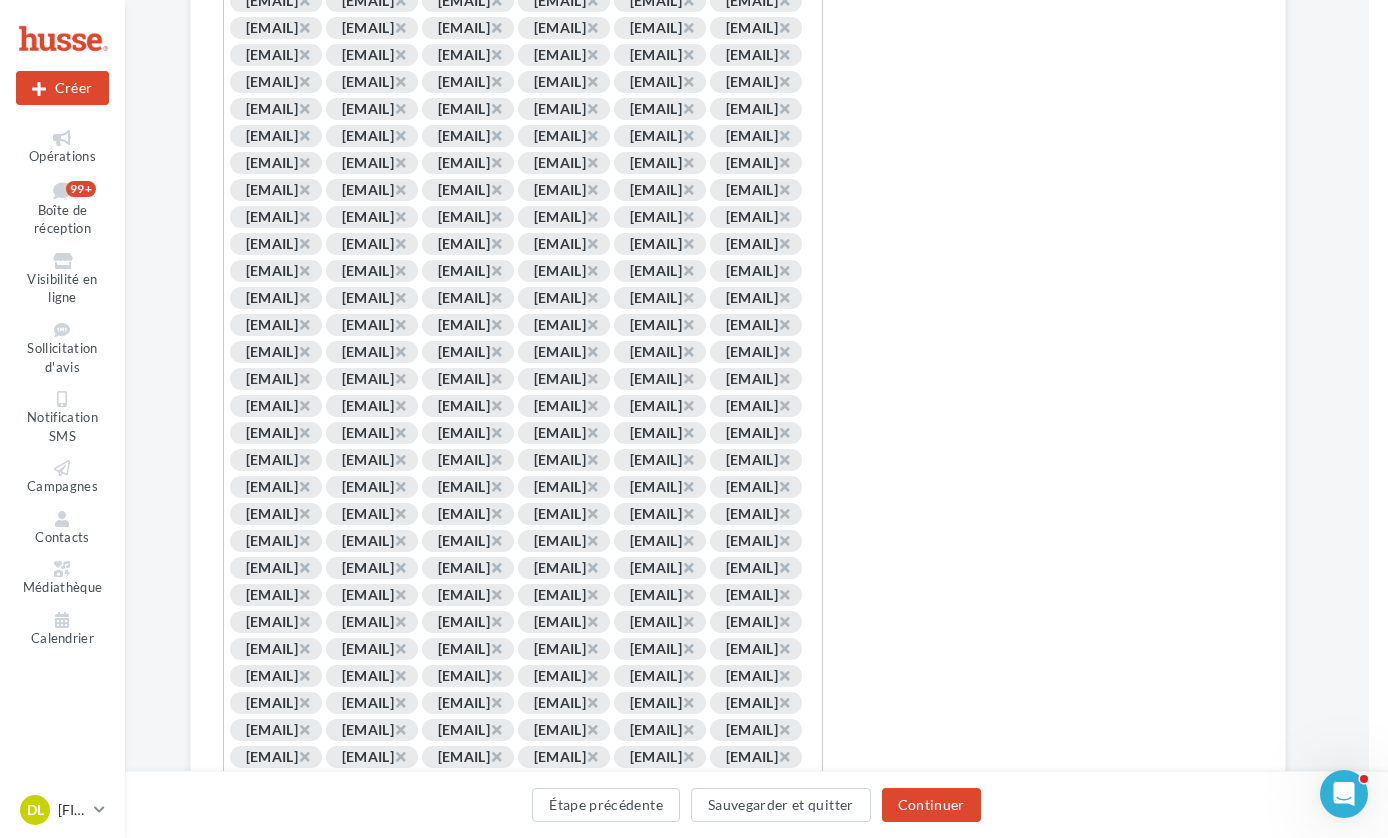 scroll, scrollTop: 903, scrollLeft: 19, axis: both 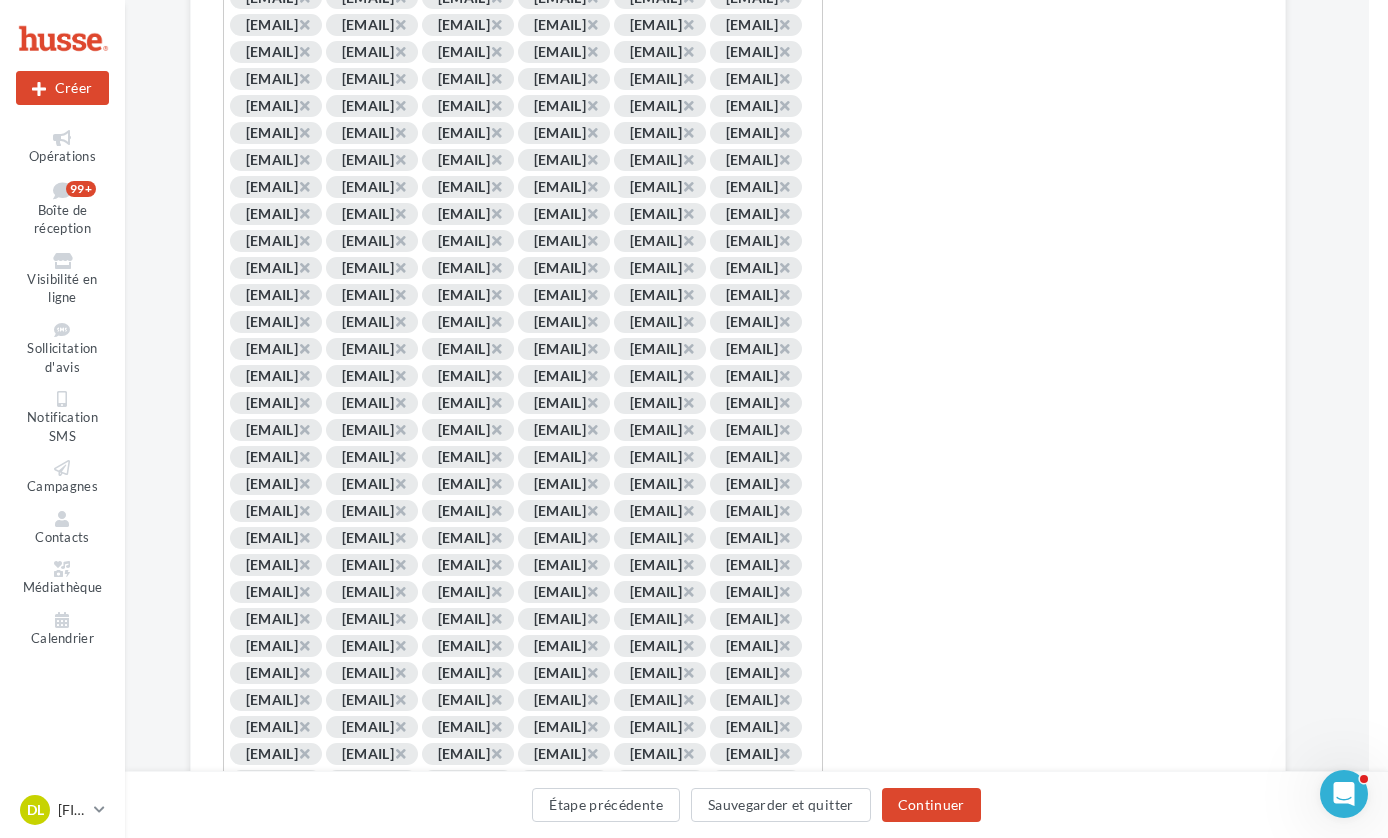 click on "×" at bounding box center [688, -57] 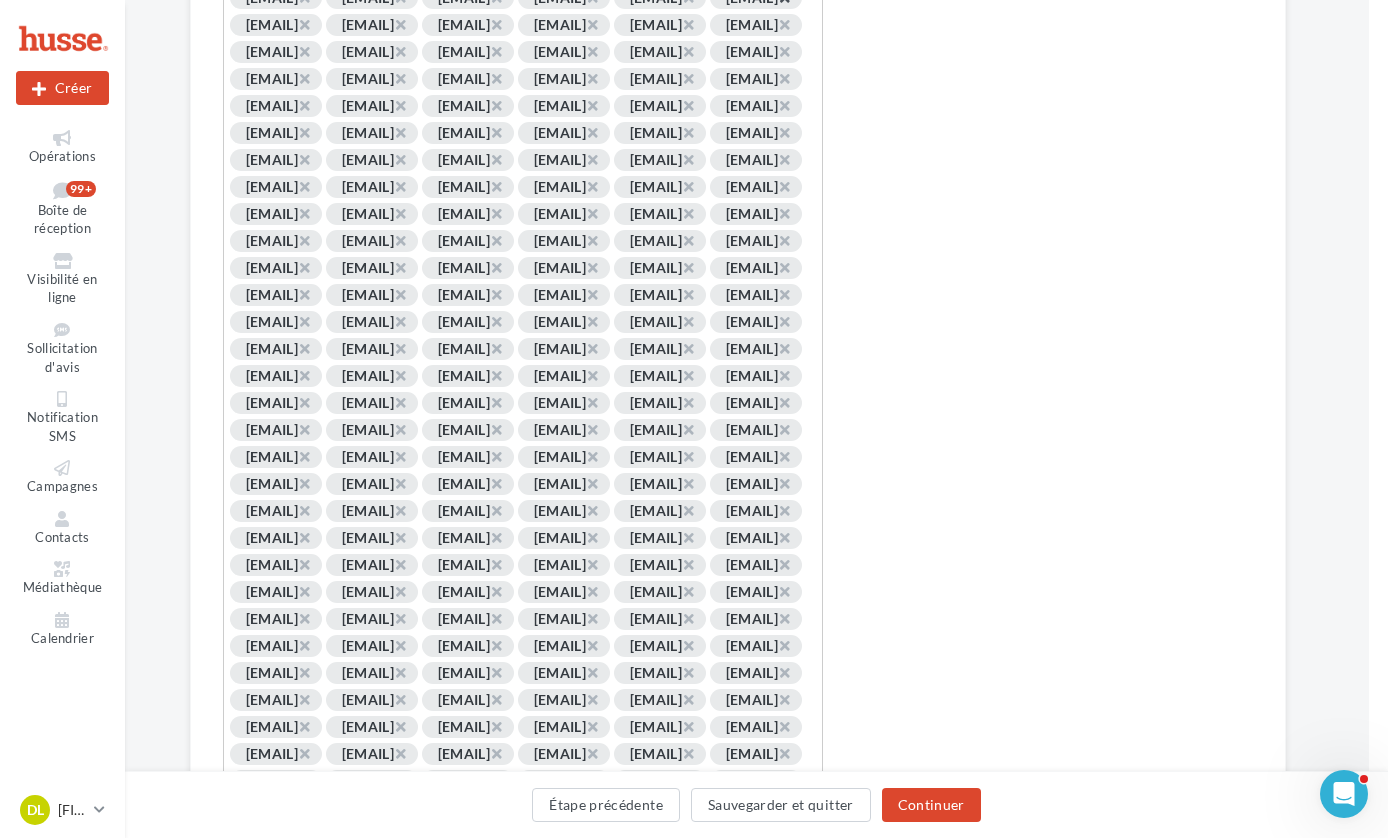 click on "×" at bounding box center [784, -3] 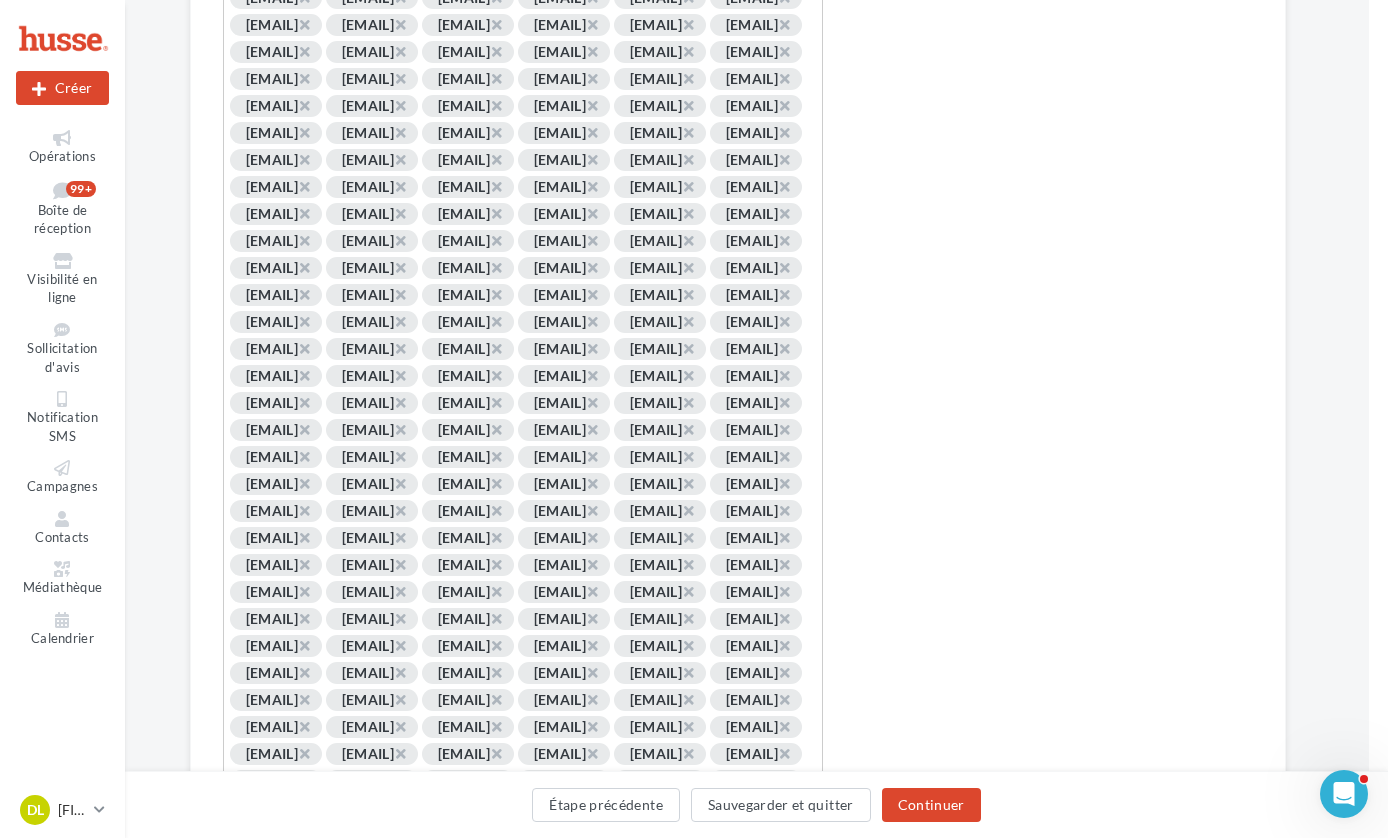 scroll, scrollTop: 1148, scrollLeft: 19, axis: both 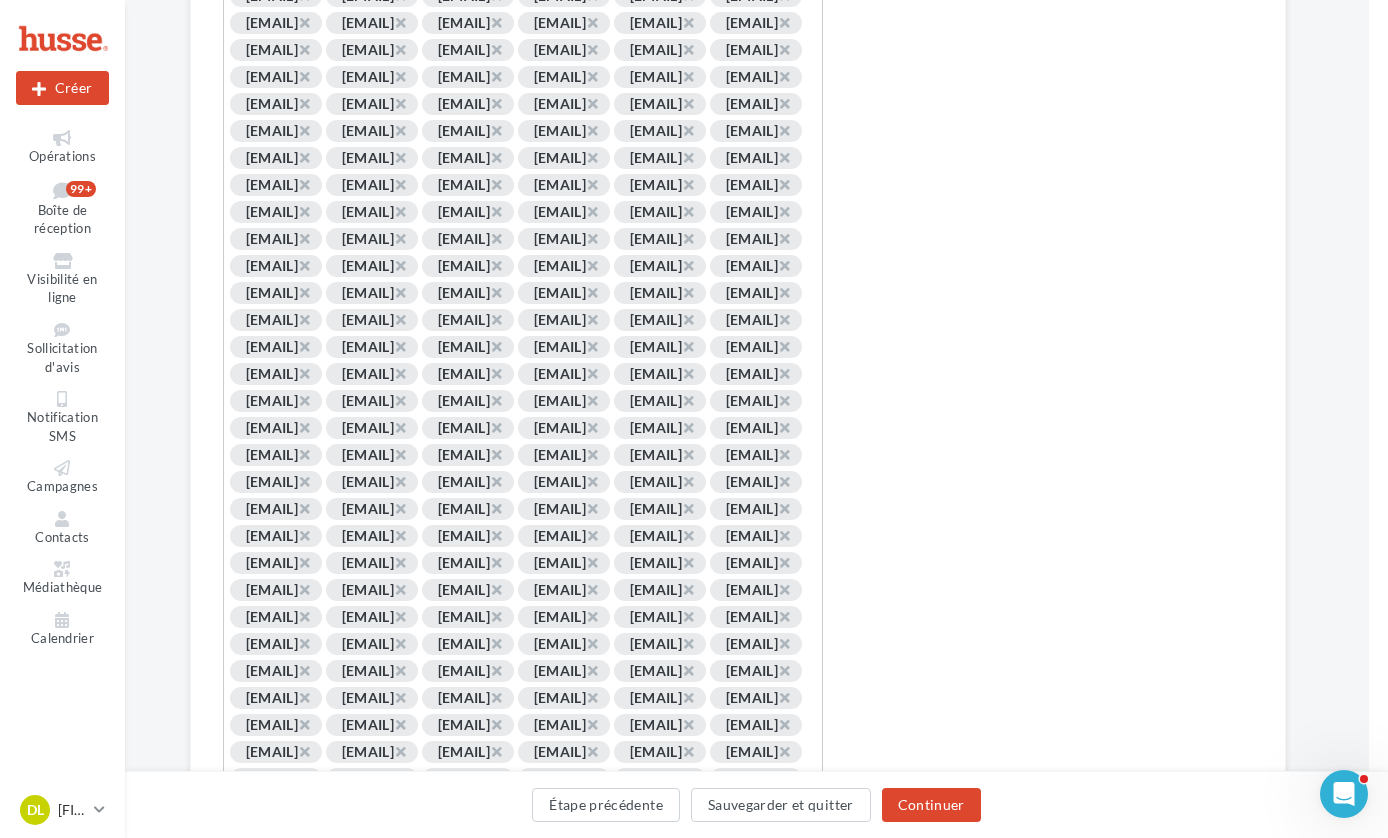 click on "×" at bounding box center (400, -194) 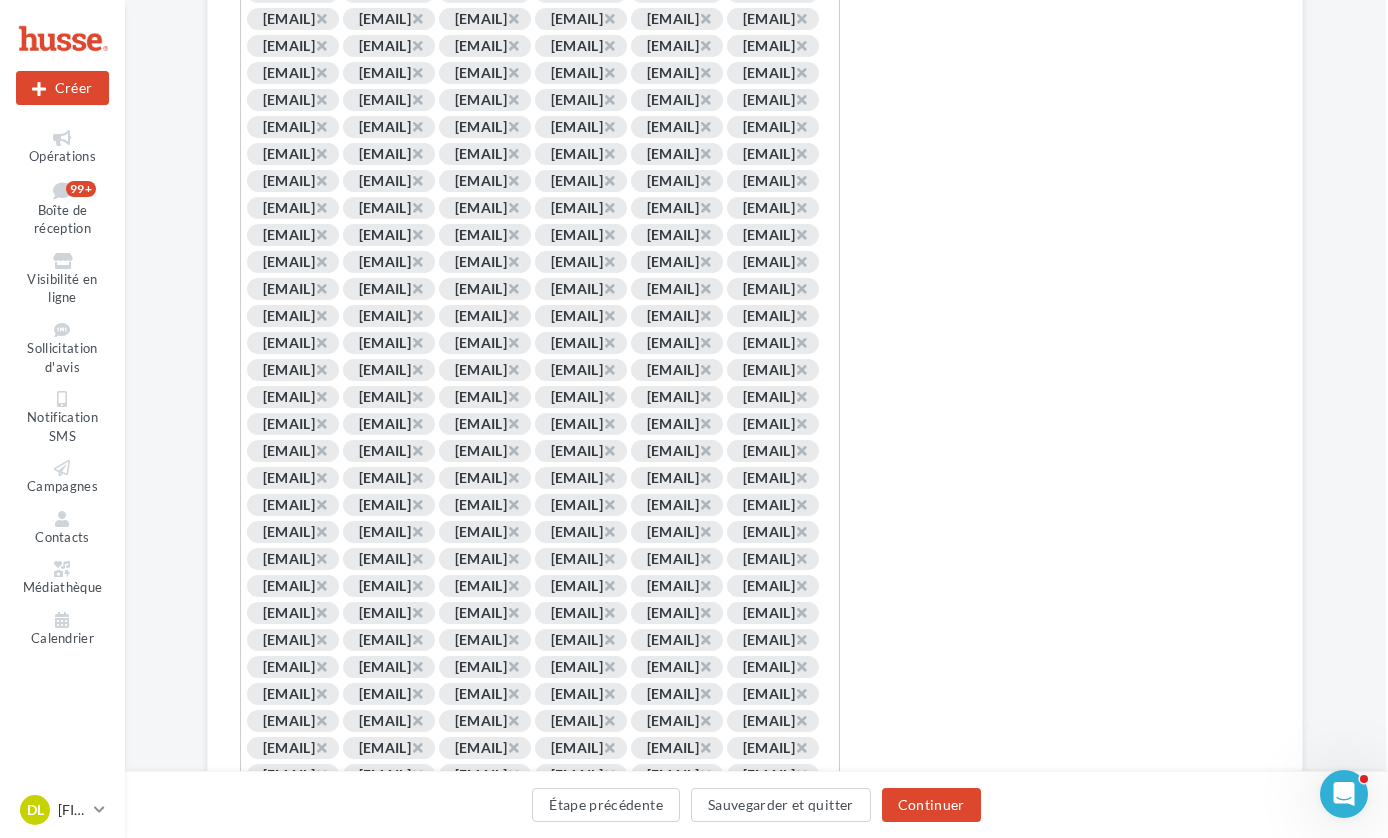 scroll, scrollTop: 1372, scrollLeft: 2, axis: both 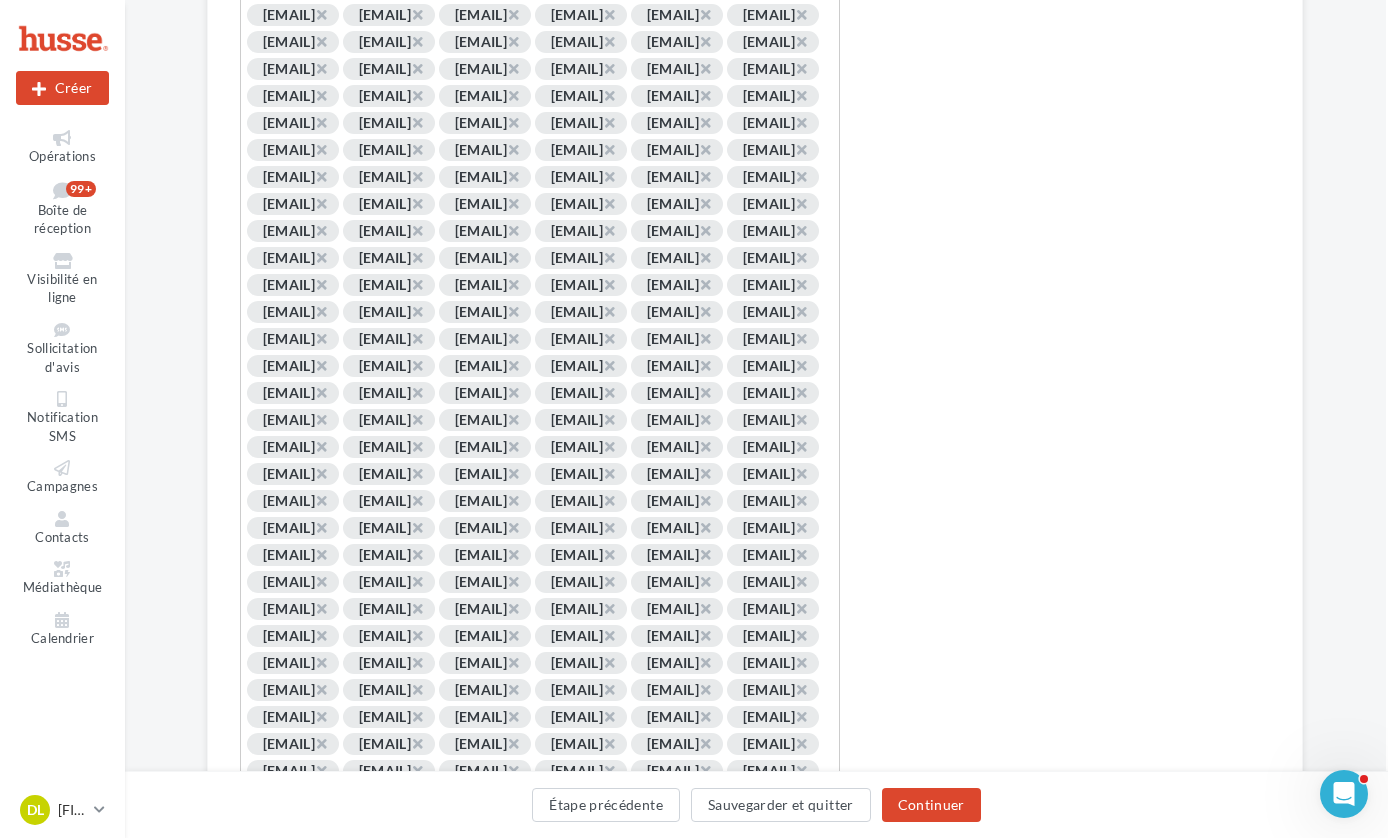 click on "×" at bounding box center (321, -337) 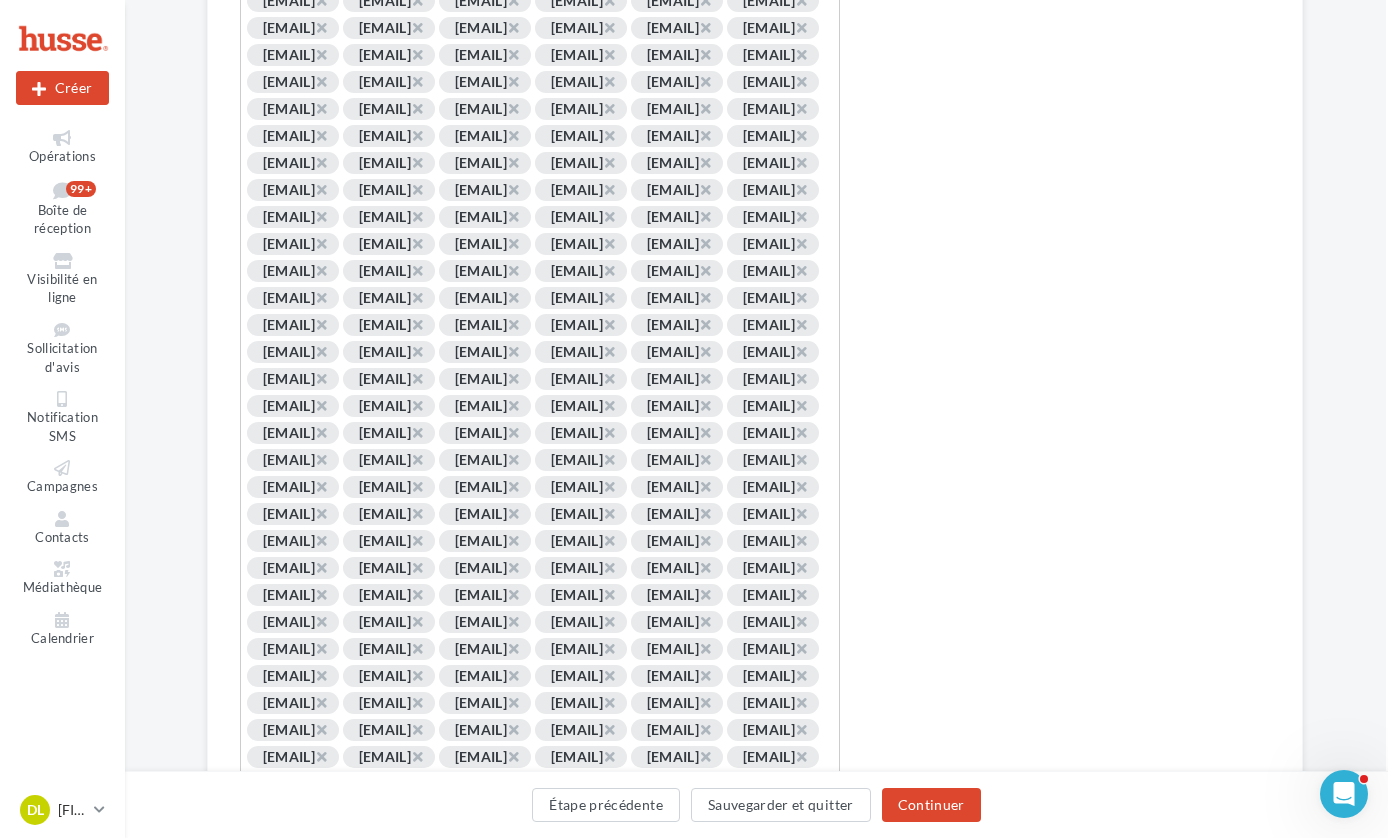 scroll, scrollTop: 1522, scrollLeft: 0, axis: vertical 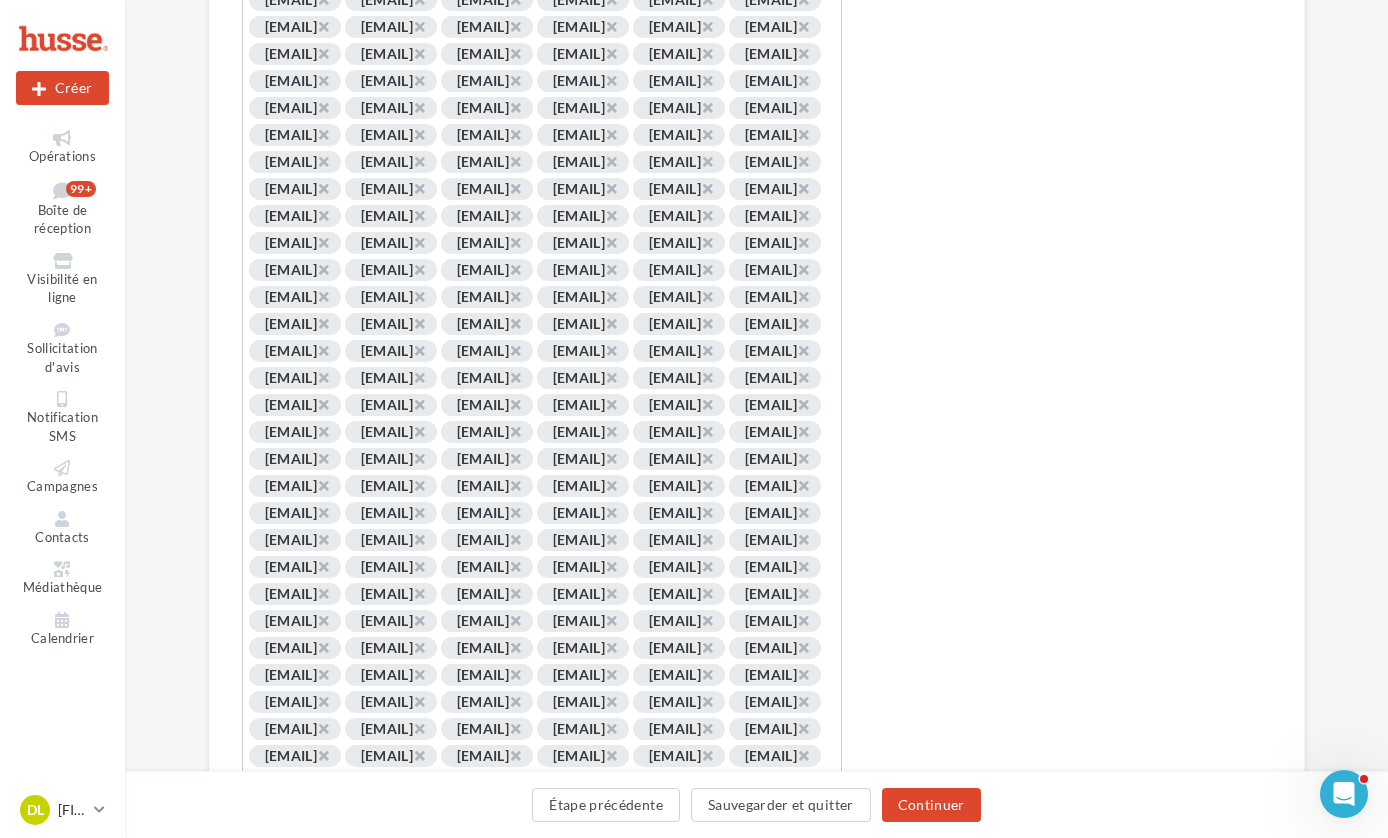click on "×" at bounding box center [515, -460] 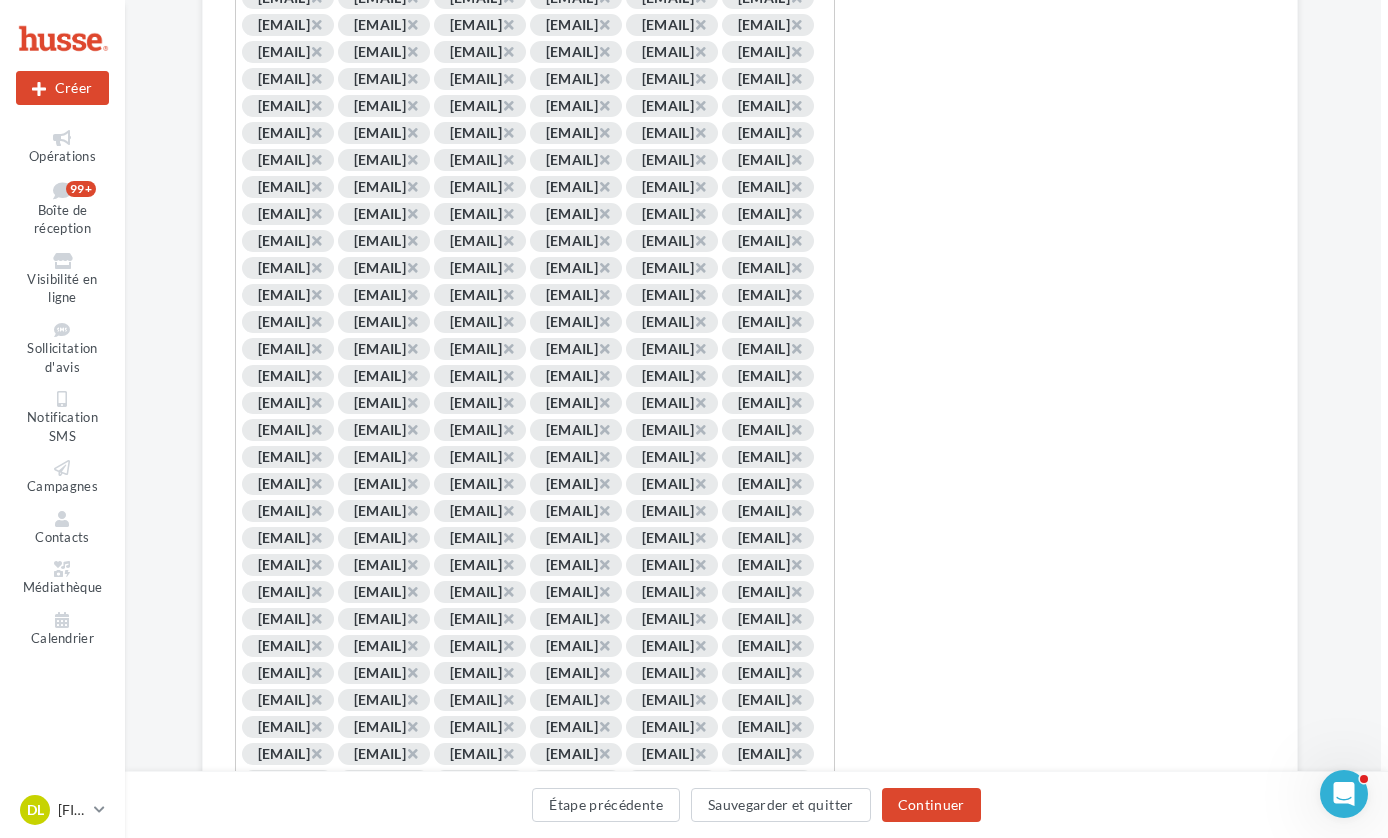 scroll, scrollTop: 1746, scrollLeft: 7, axis: both 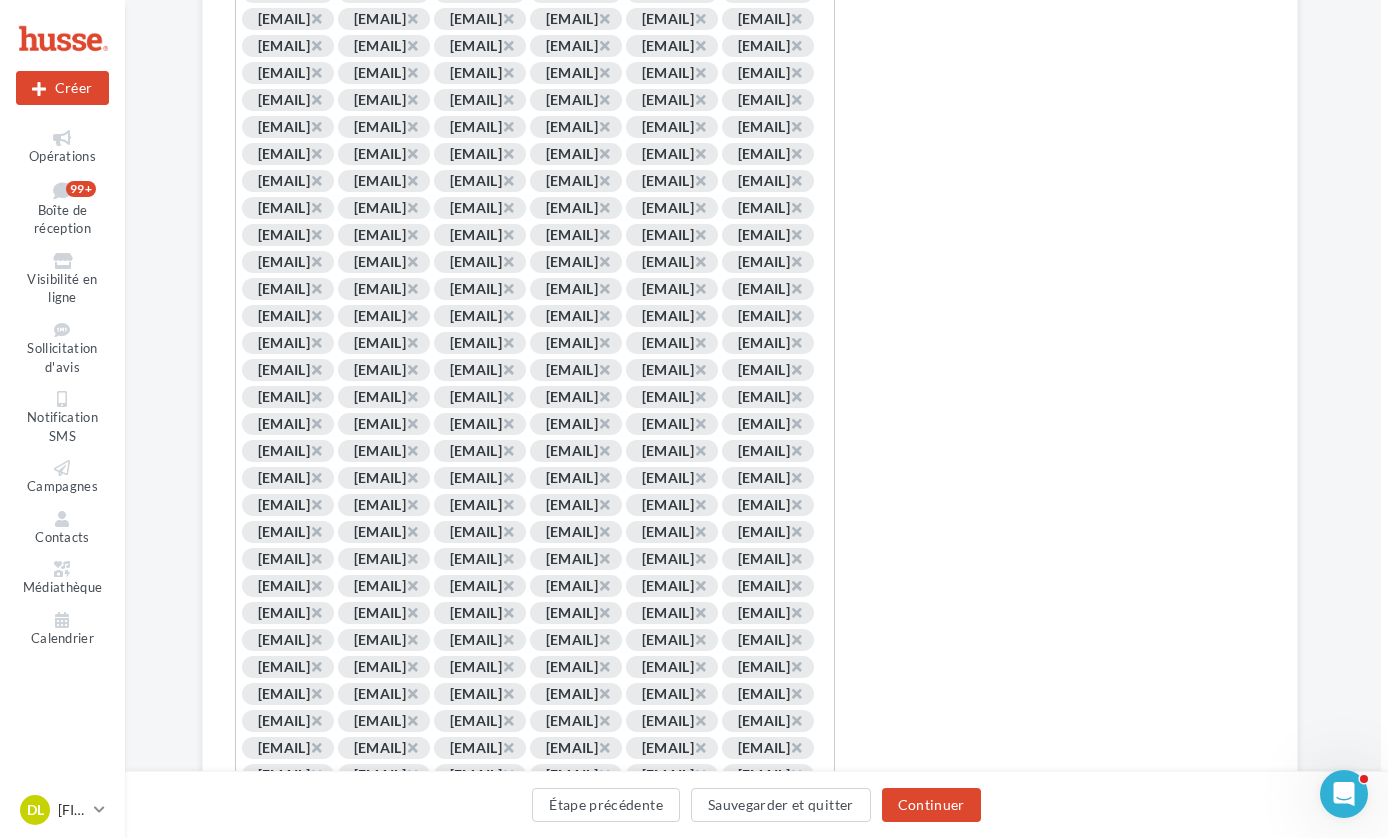 click on "×" at bounding box center (316, -603) 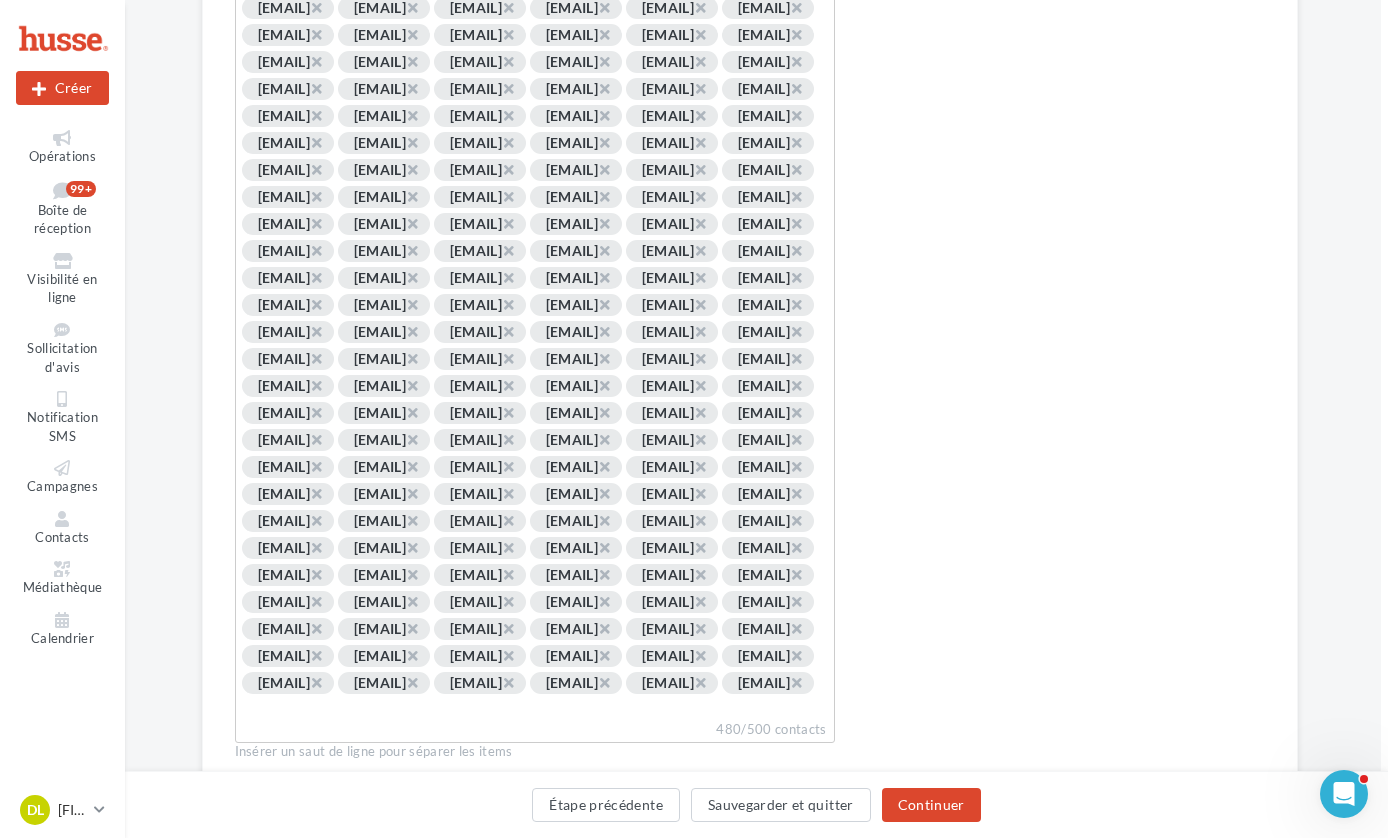 scroll, scrollTop: 2015, scrollLeft: 7, axis: both 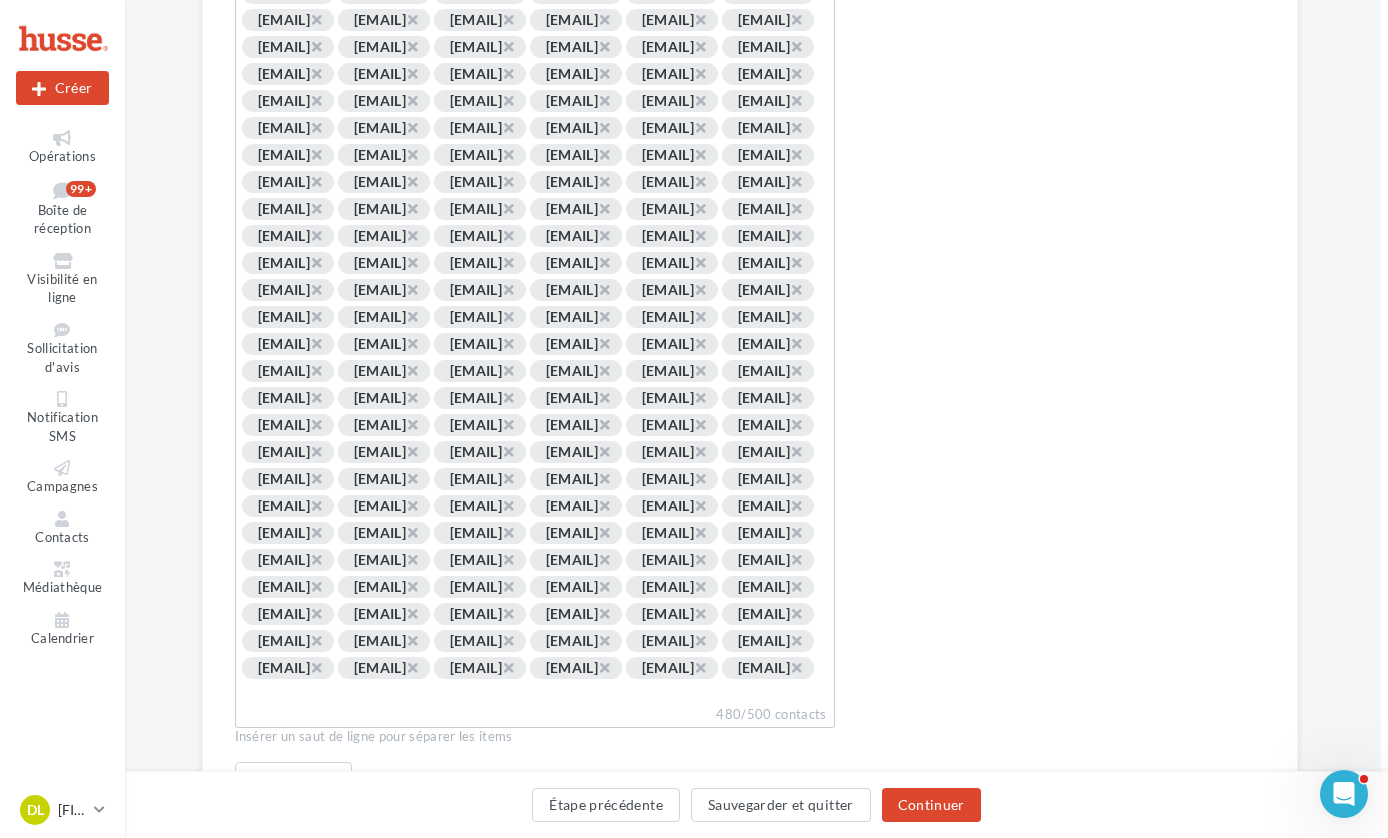 click on "×" at bounding box center [796, -791] 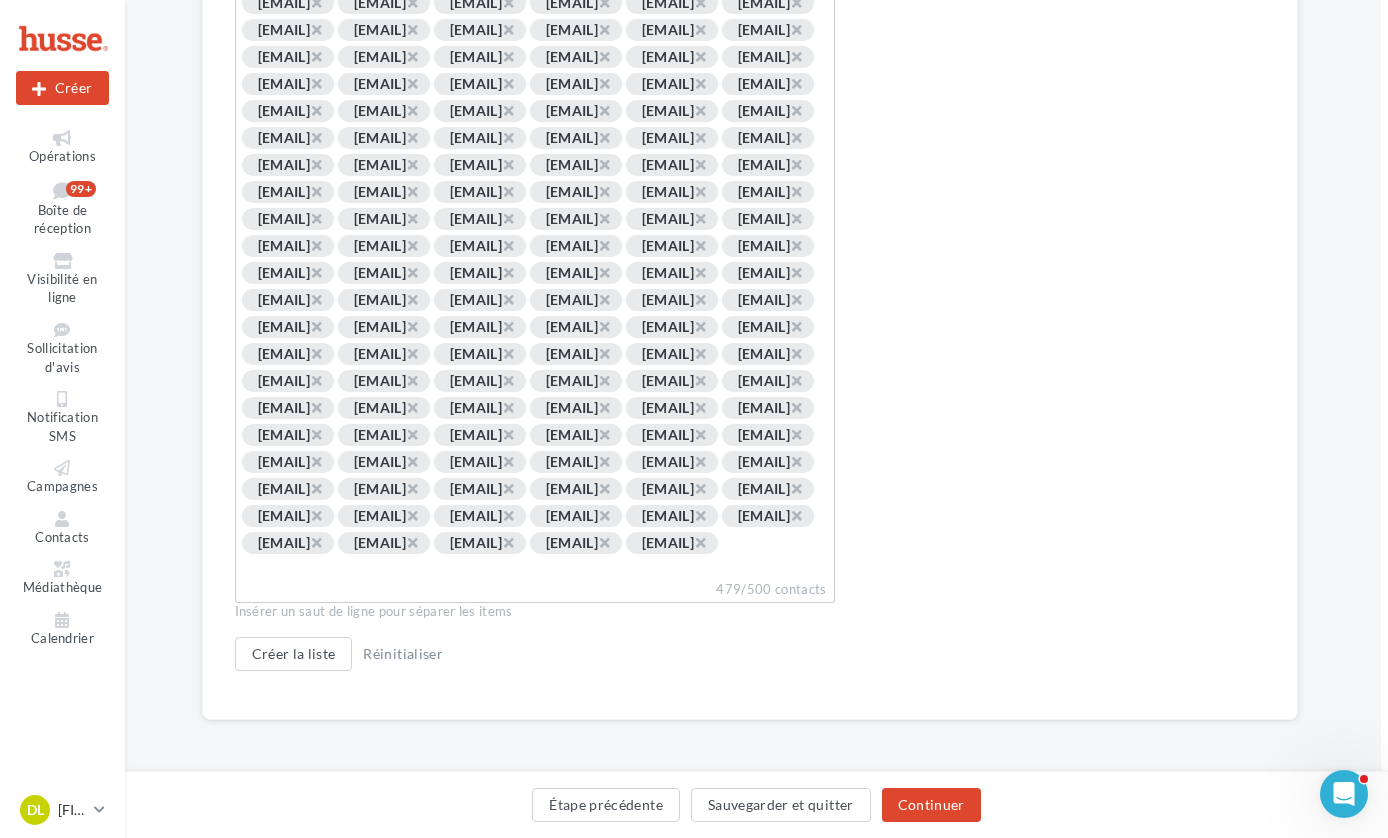 scroll, scrollTop: 2192, scrollLeft: 7, axis: both 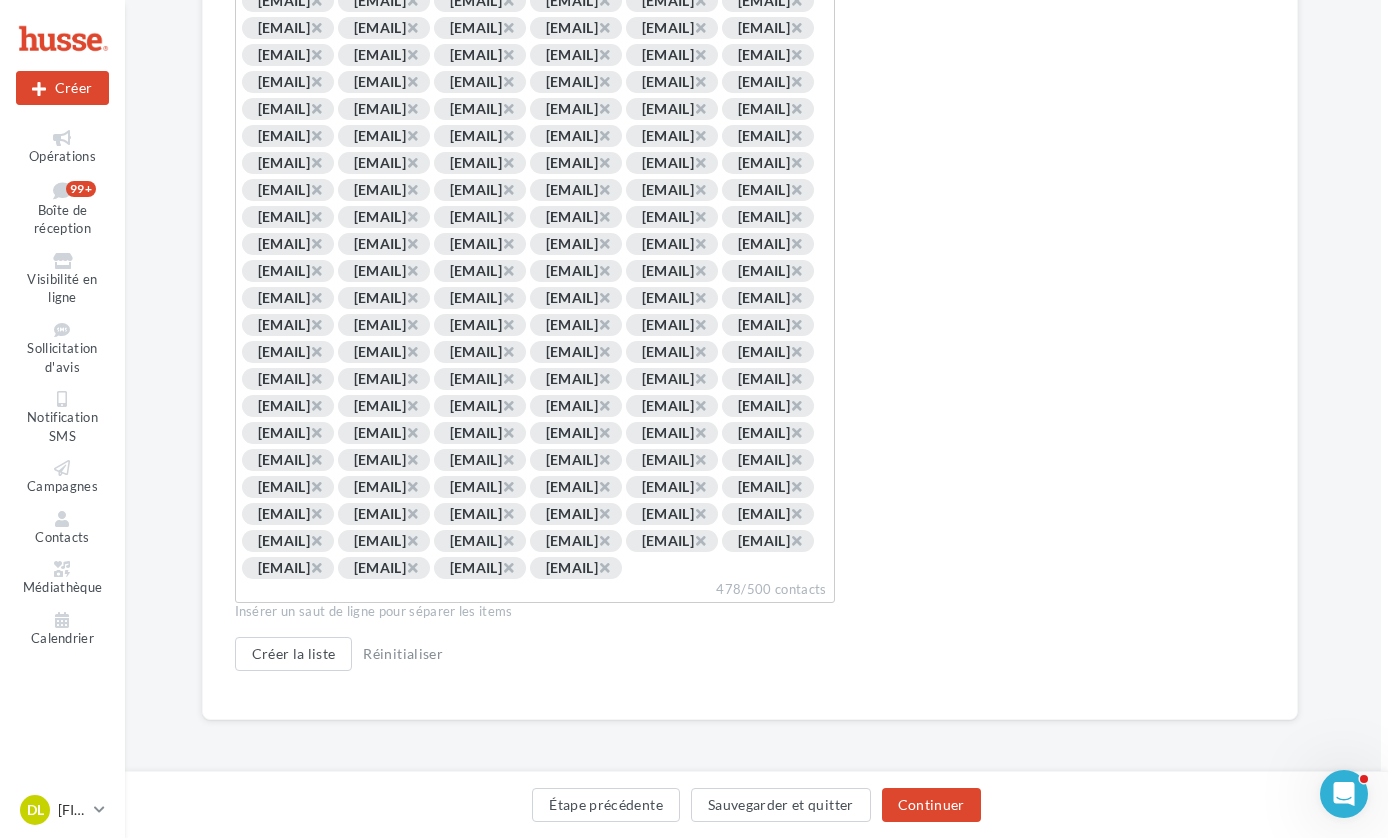 click on "×" at bounding box center [796, -756] 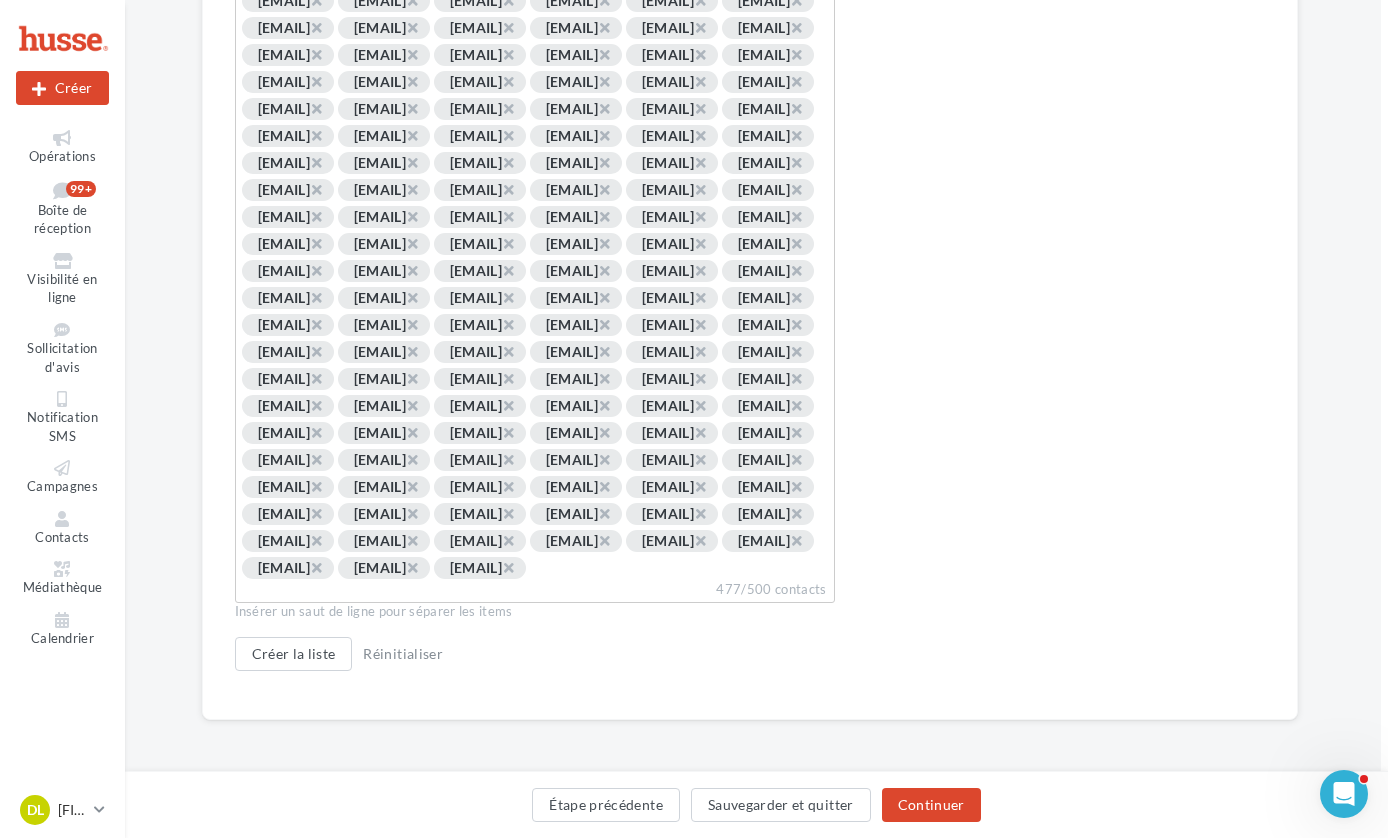 click on "×" at bounding box center (796, -756) 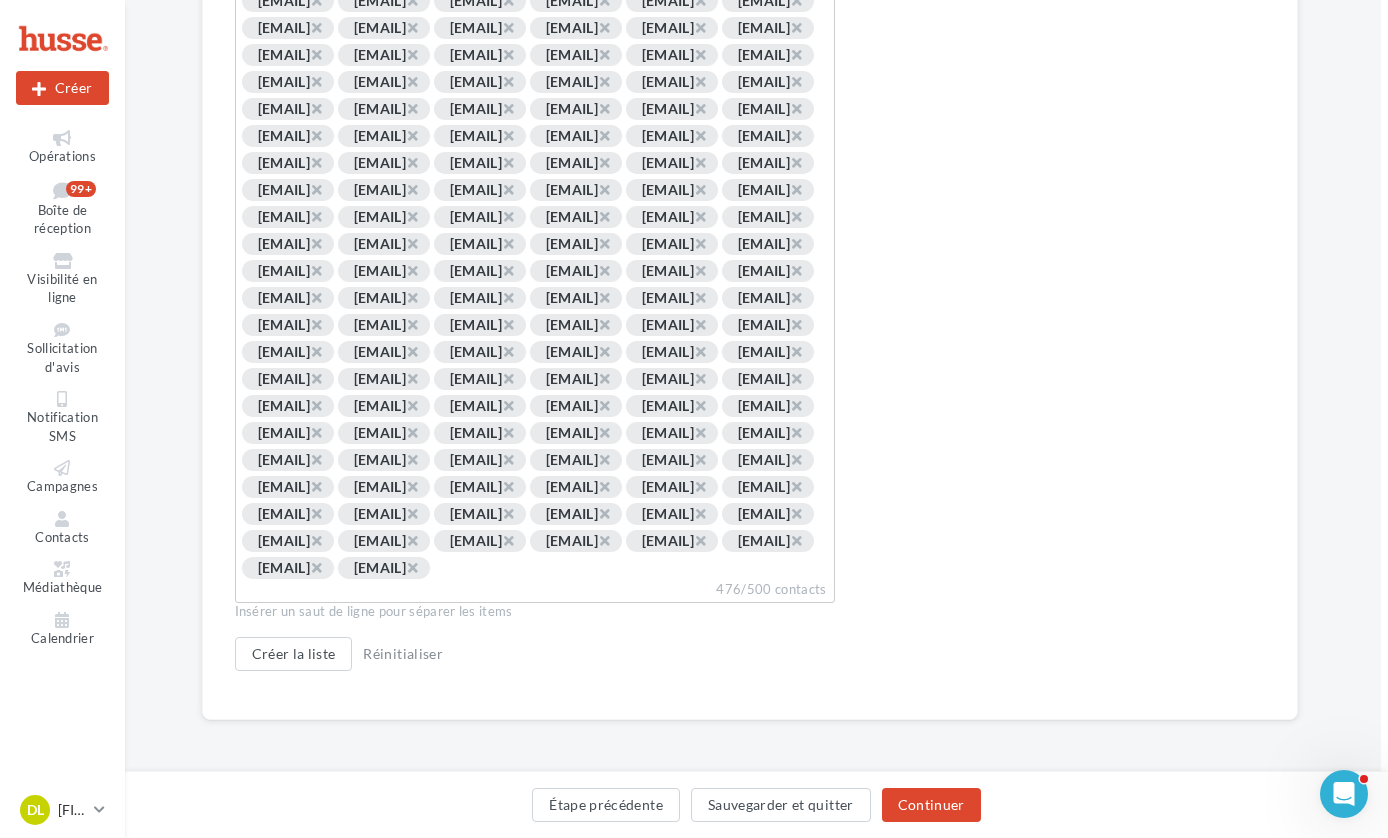 click on "×" at bounding box center [316, -729] 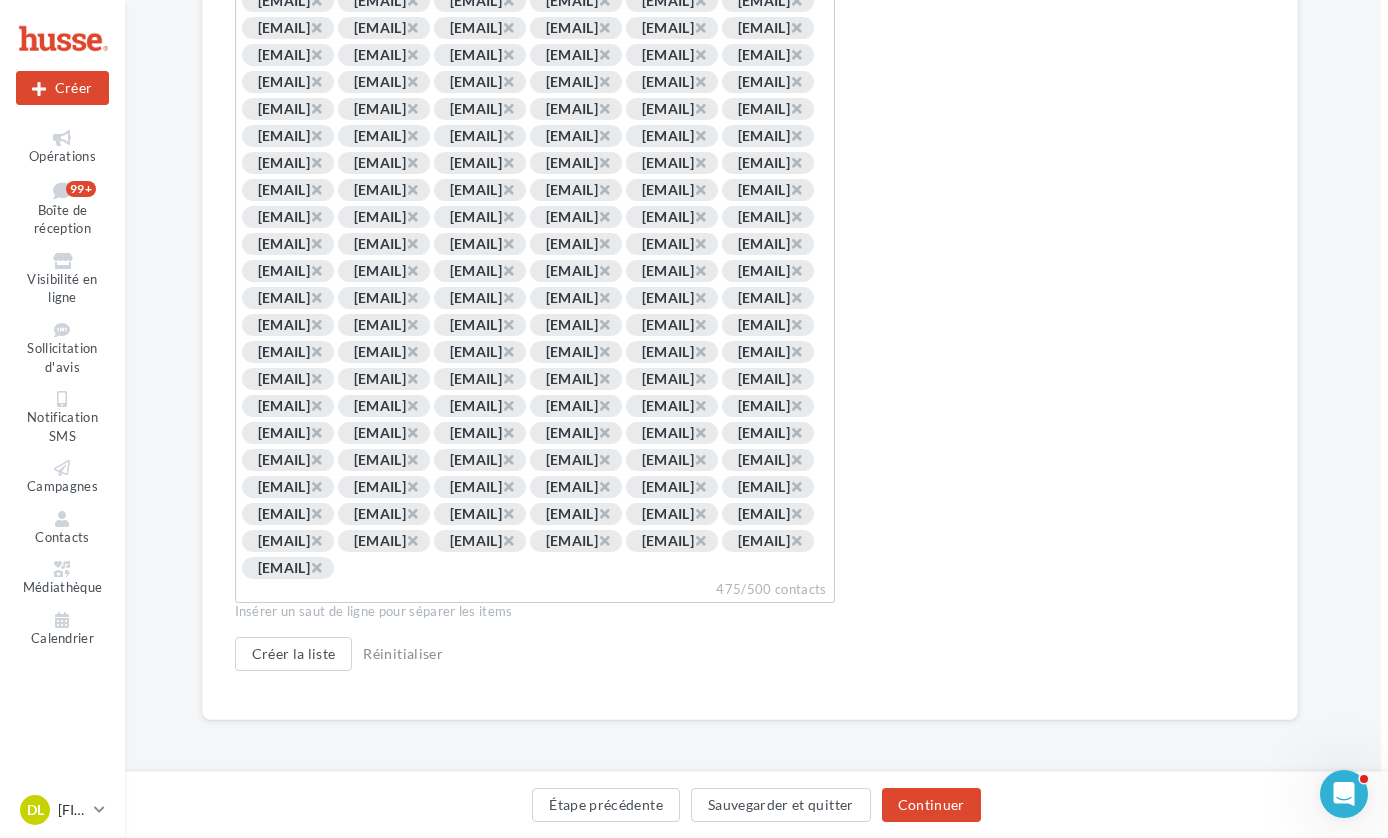 scroll, scrollTop: 2472, scrollLeft: 7, axis: both 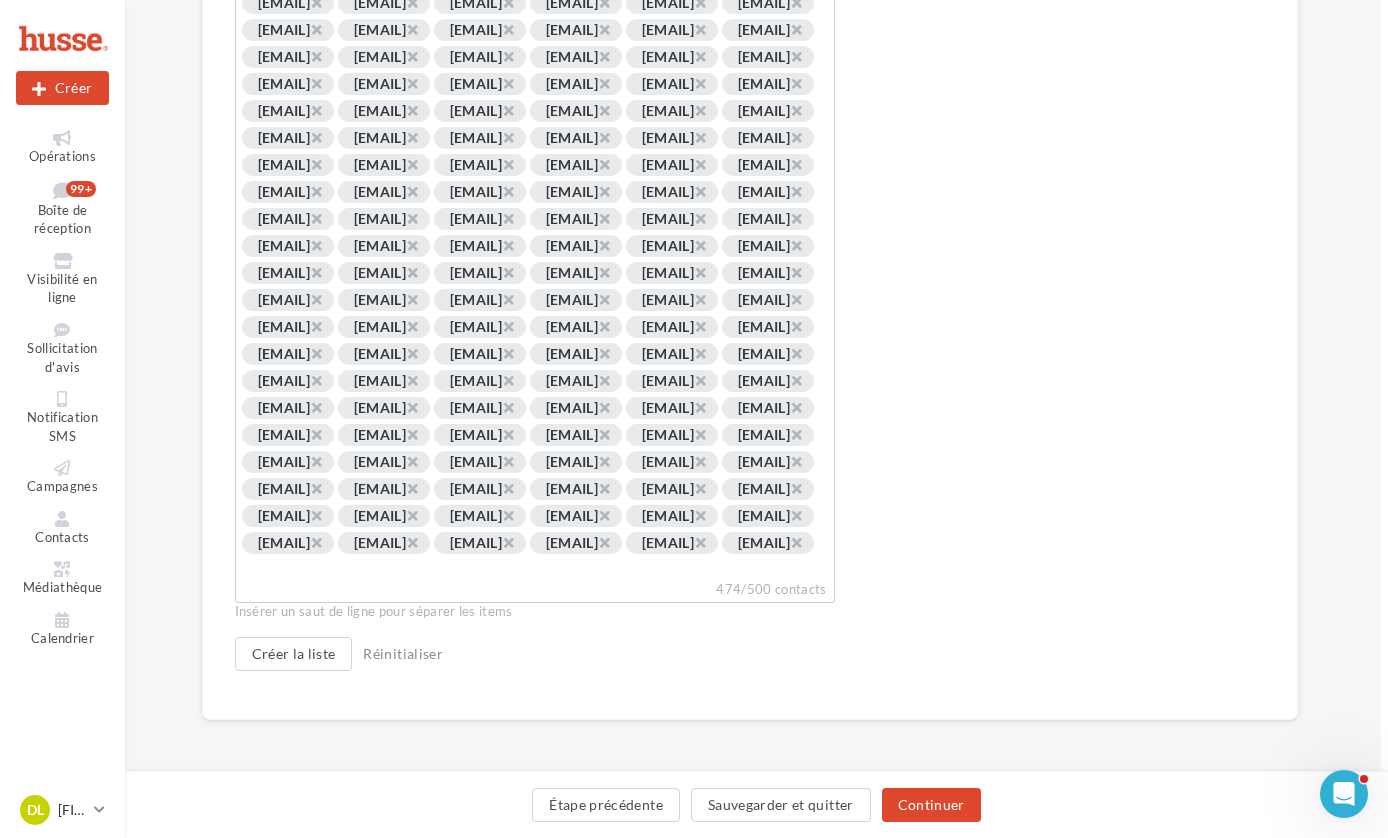 click on "×" at bounding box center (508, -673) 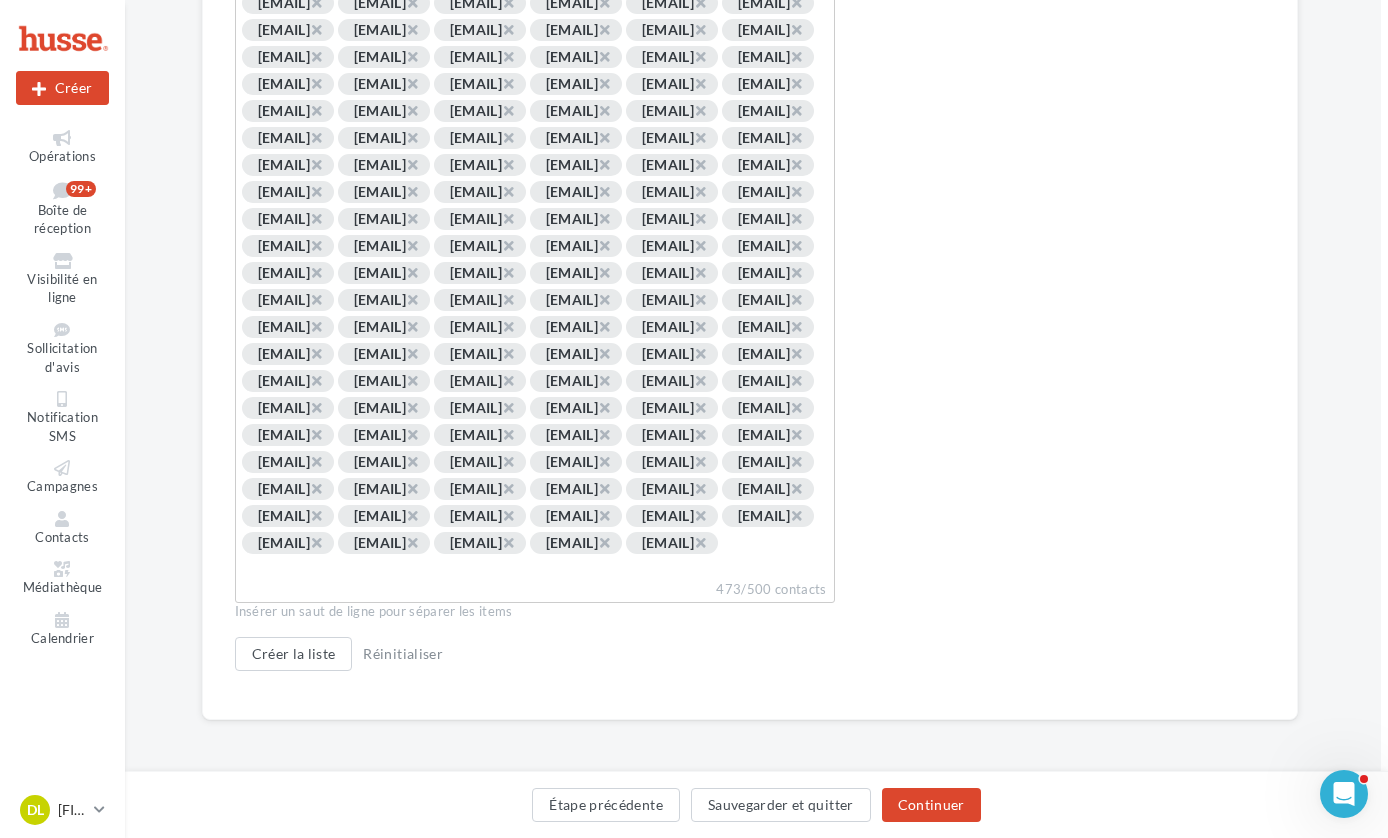 click on "×" at bounding box center (508, -646) 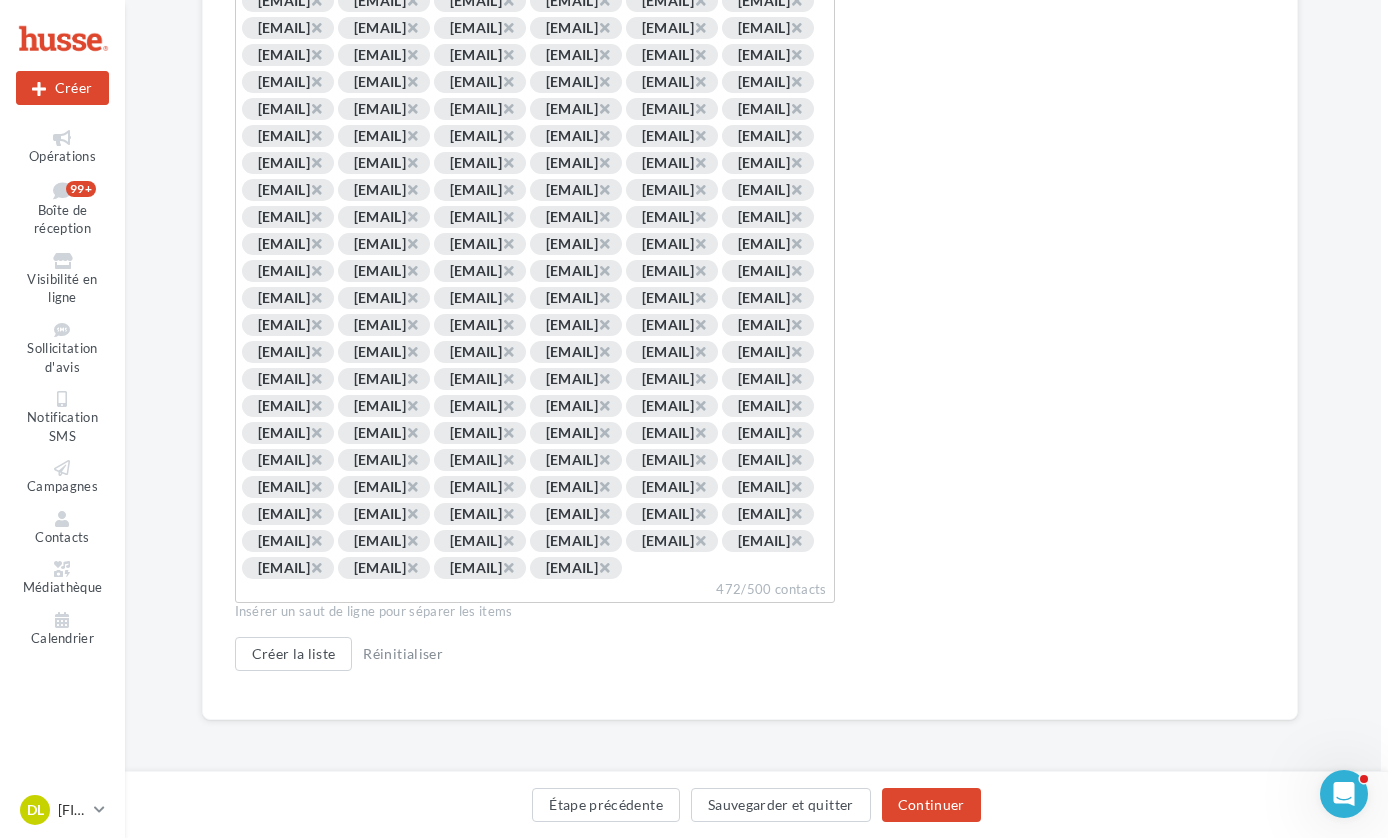 click on "×" at bounding box center [700, -621] 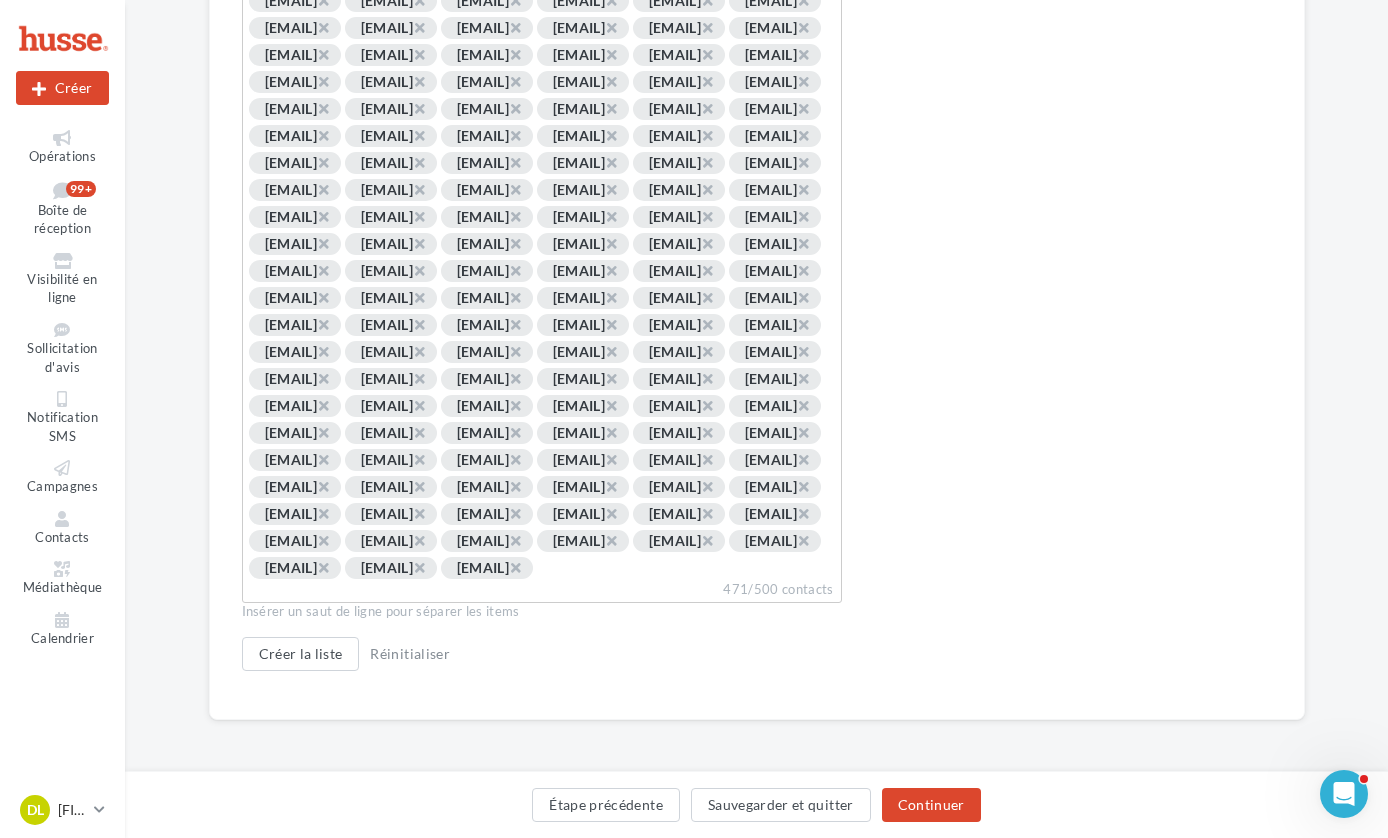 scroll, scrollTop: 2789, scrollLeft: 0, axis: vertical 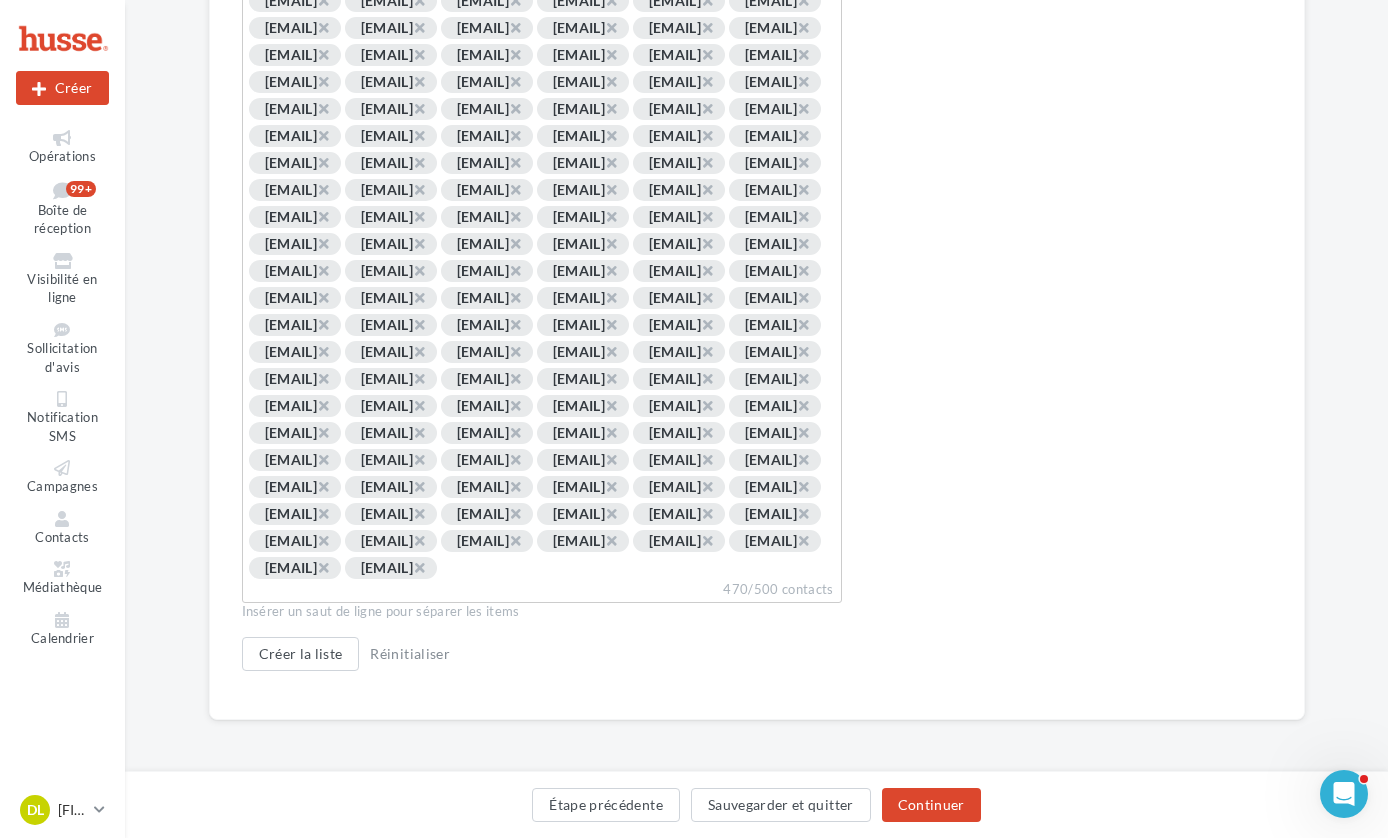 click on "×" at bounding box center (515, -459) 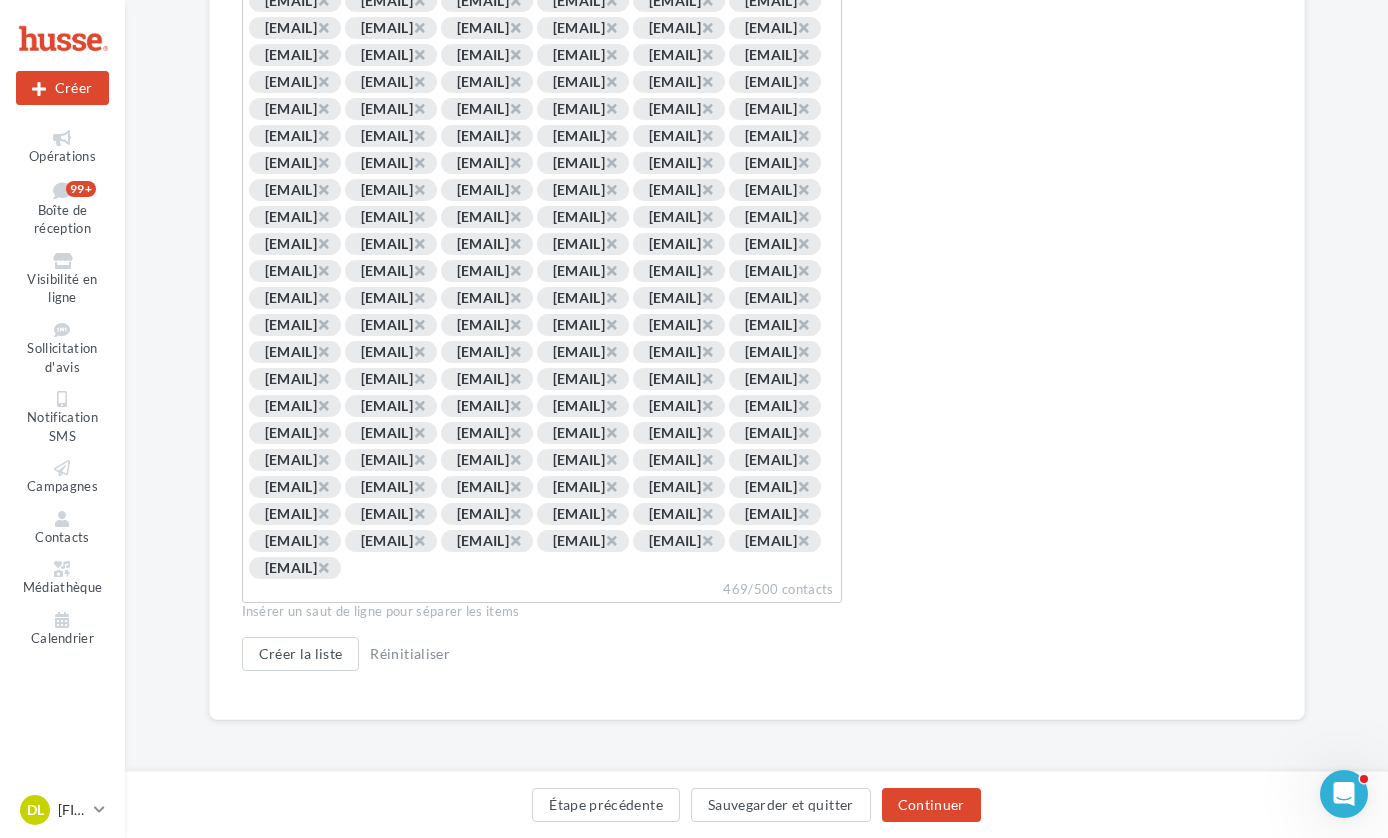 click on "×" at bounding box center (611, -459) 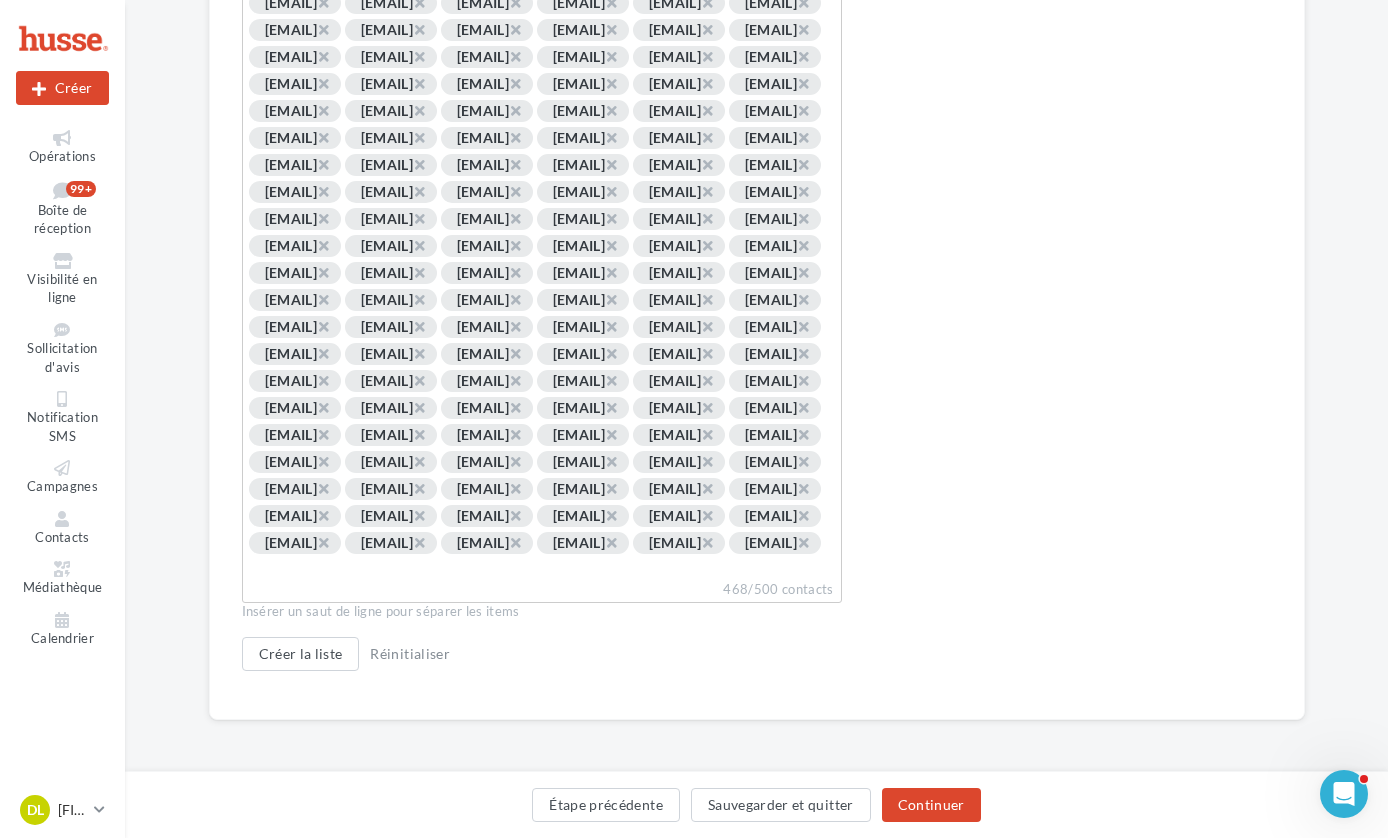 click on "×" at bounding box center [611, -457] 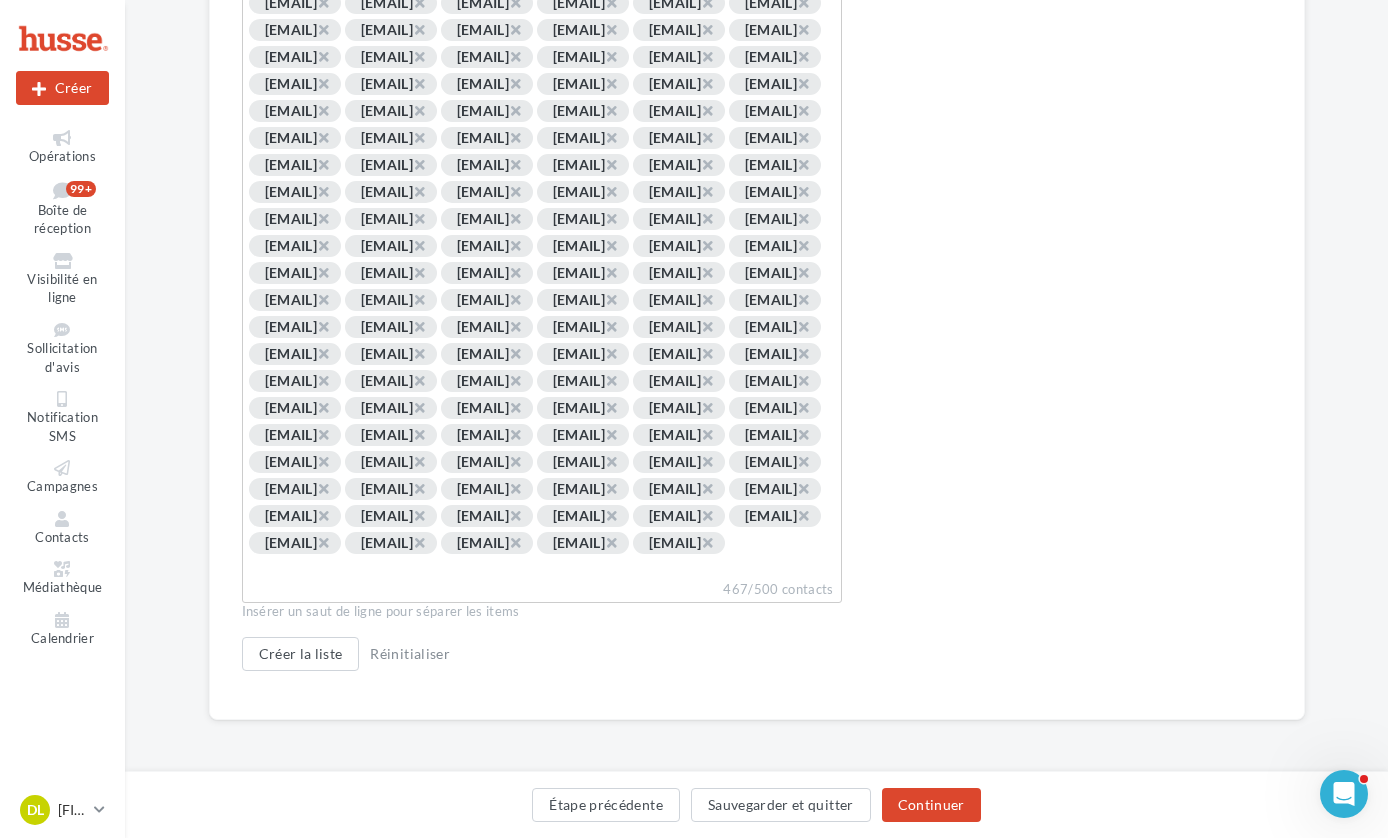 click on "×" at bounding box center (323, -403) 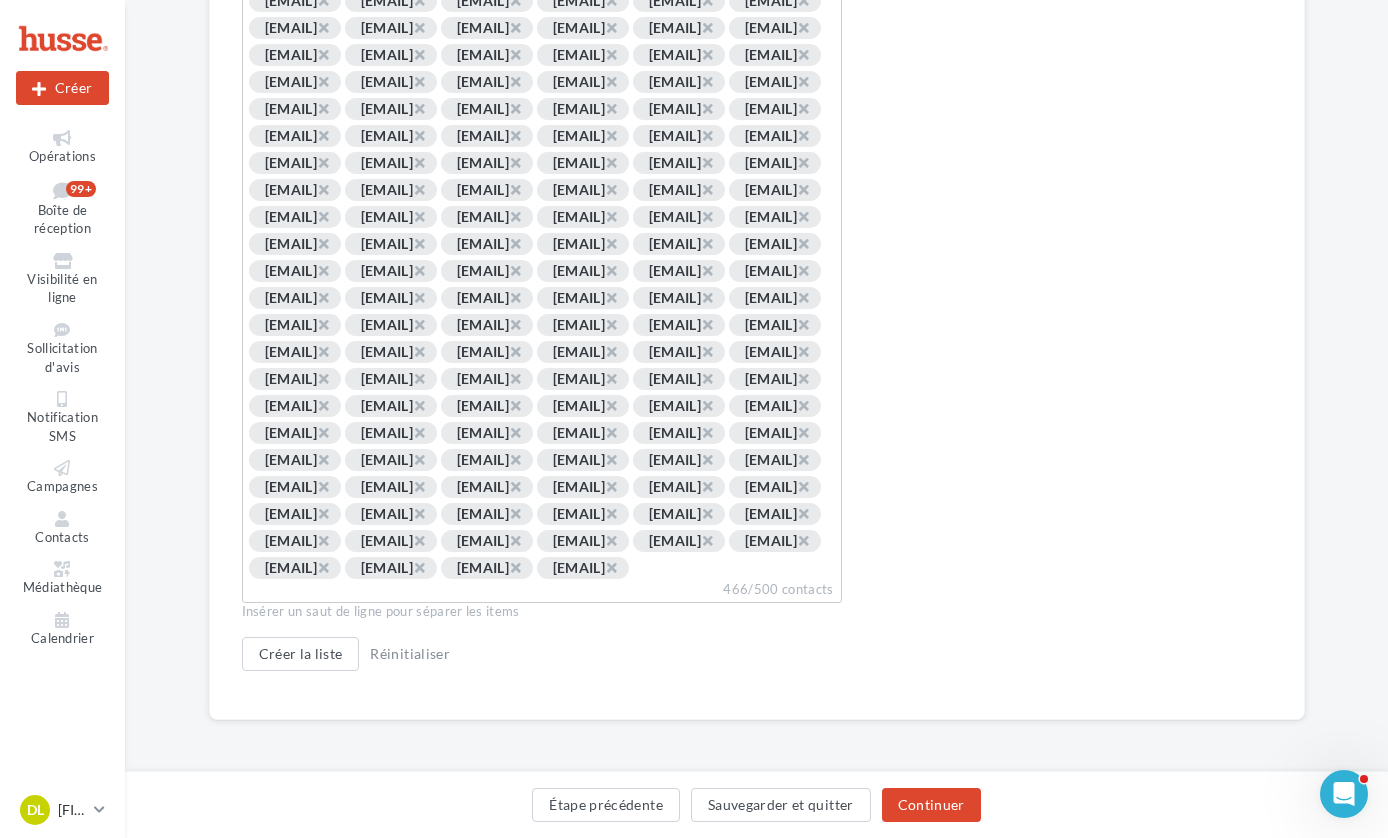 click on "×" at bounding box center (323, -378) 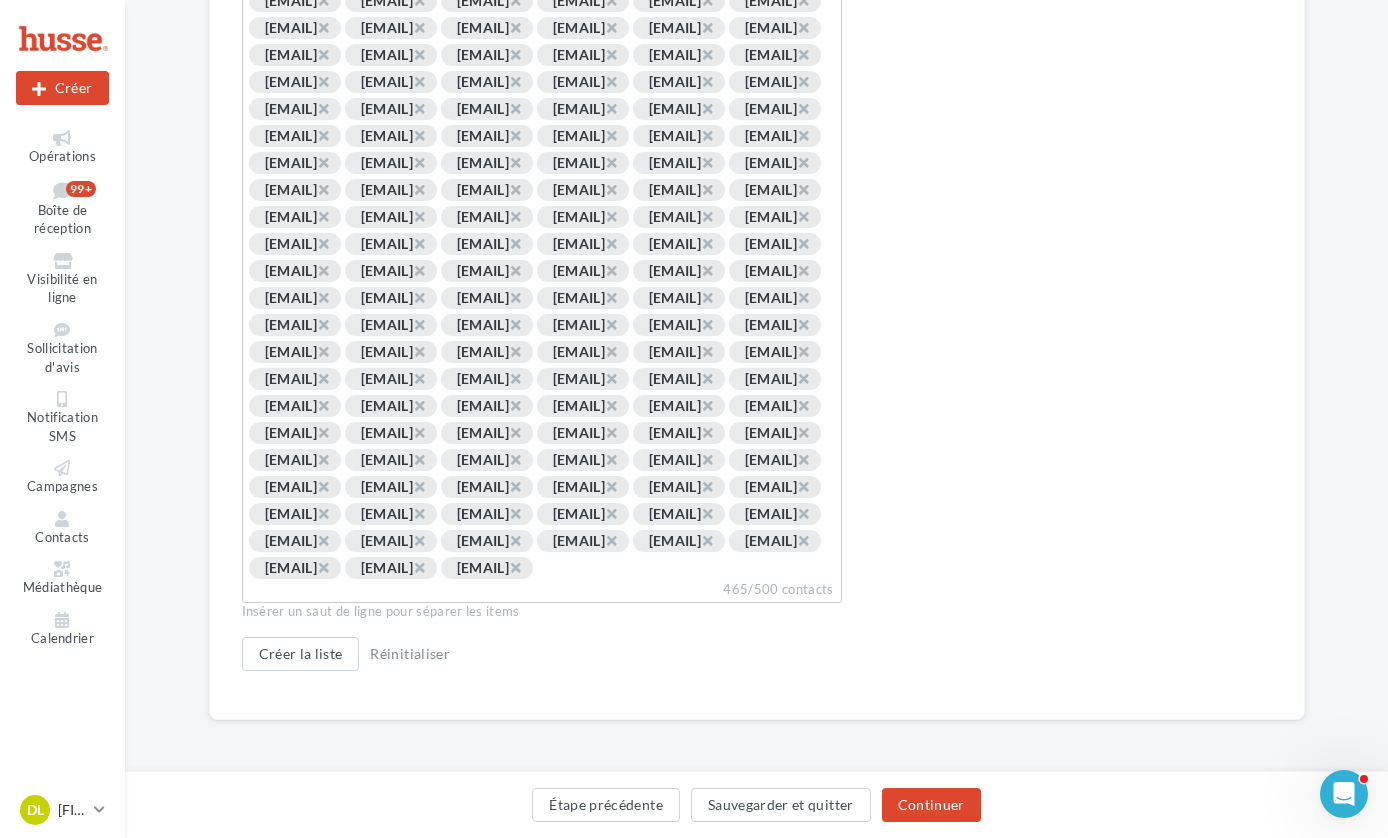 scroll, scrollTop: 3305, scrollLeft: 0, axis: vertical 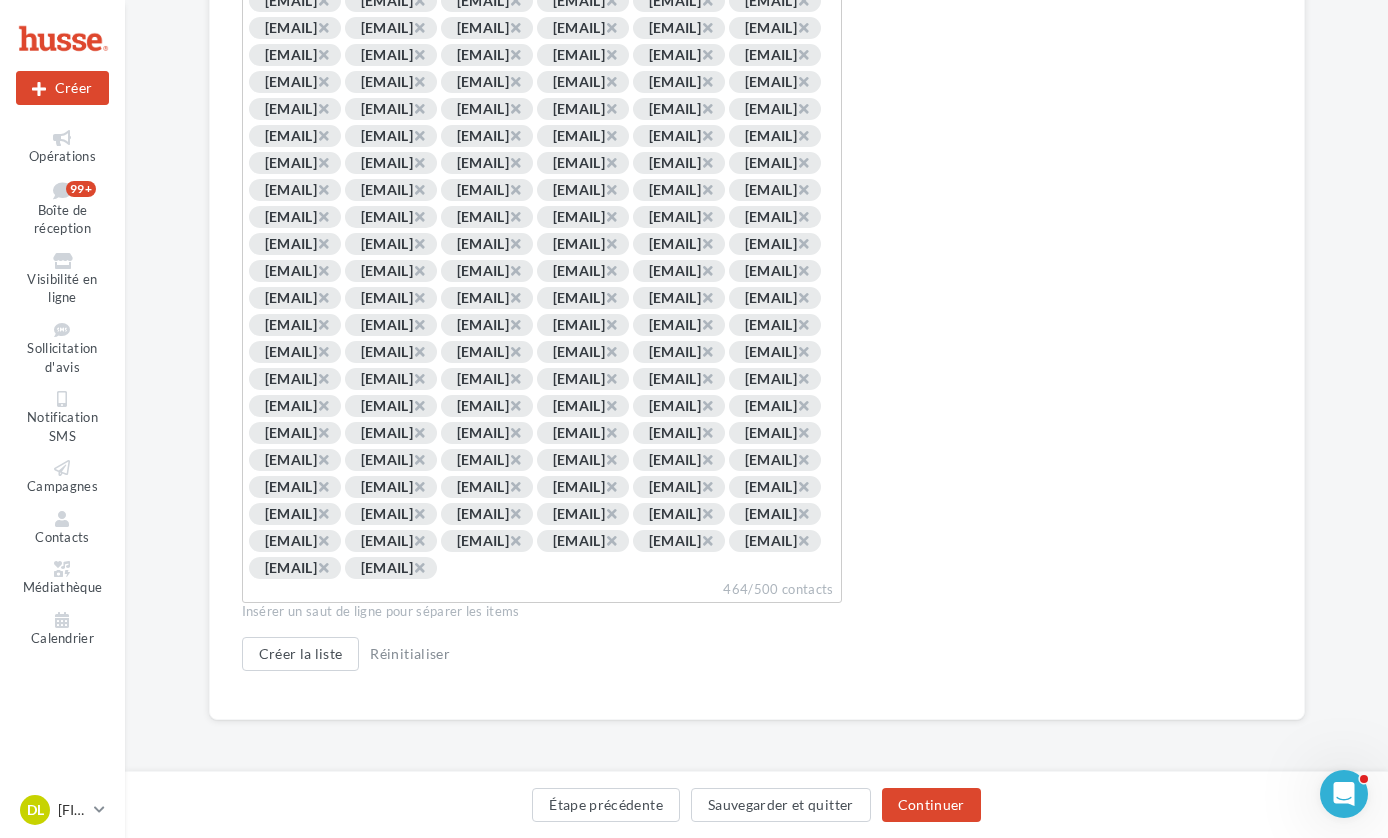 click on "×" at bounding box center [515, -378] 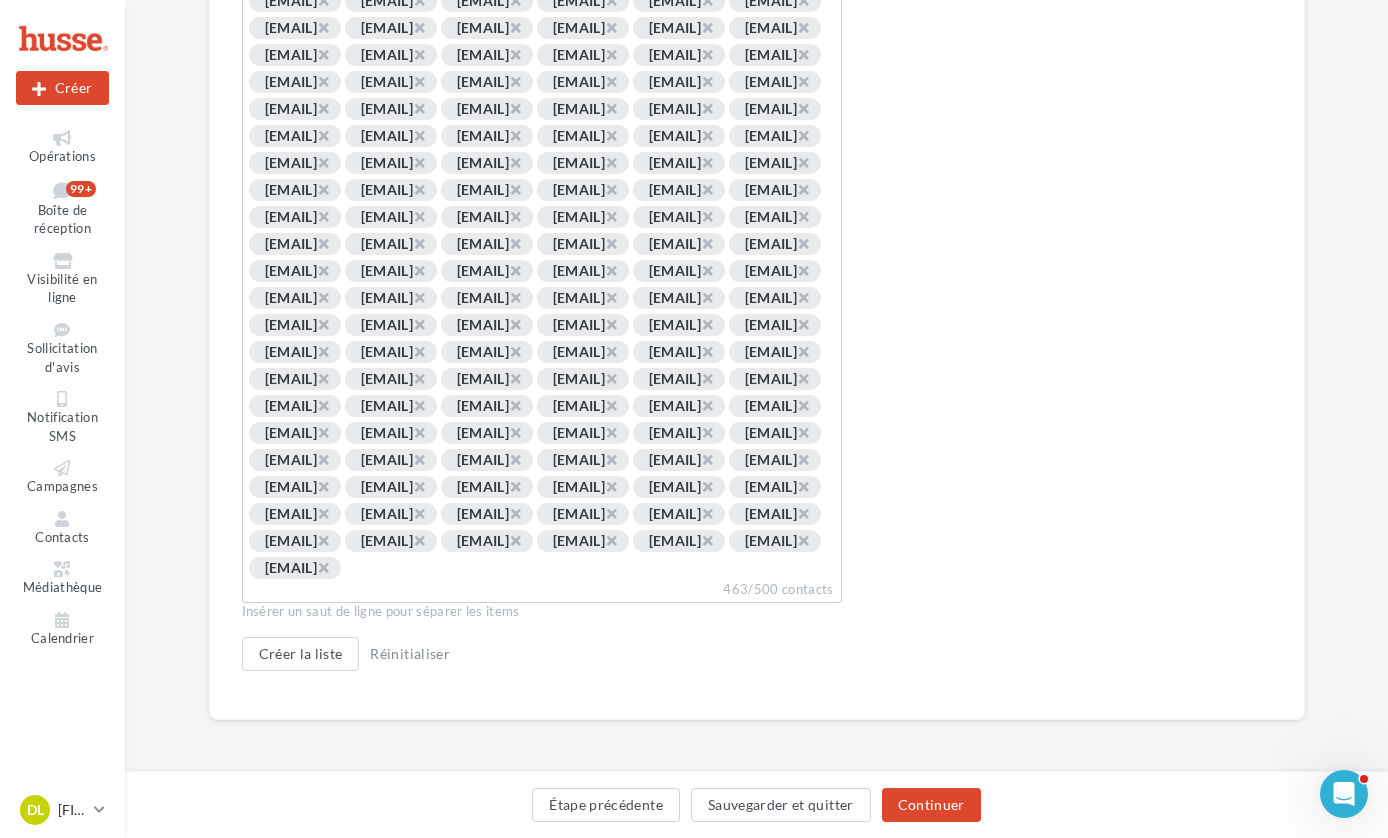 click on "×" at bounding box center (707, -351) 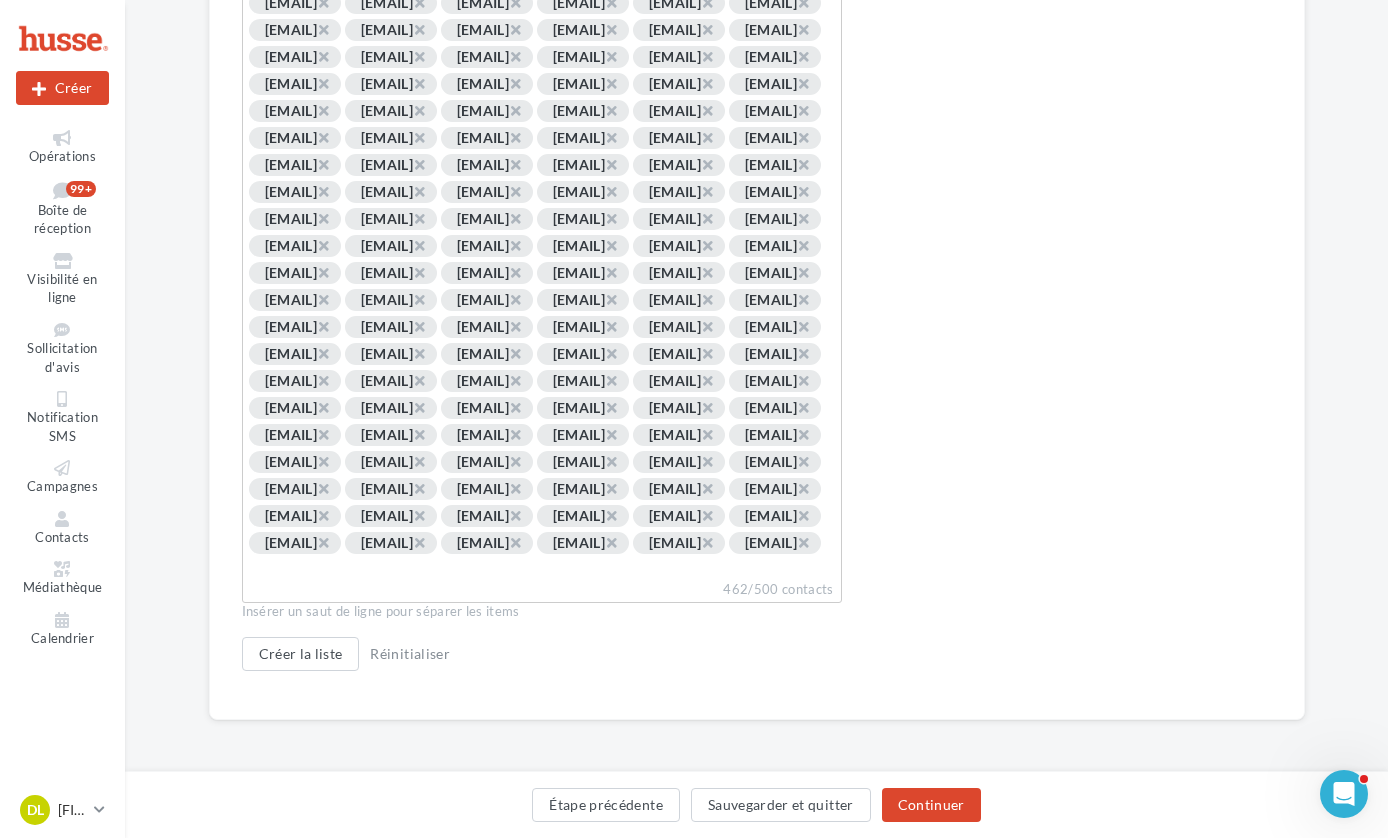 click on "×" at bounding box center [323, -322] 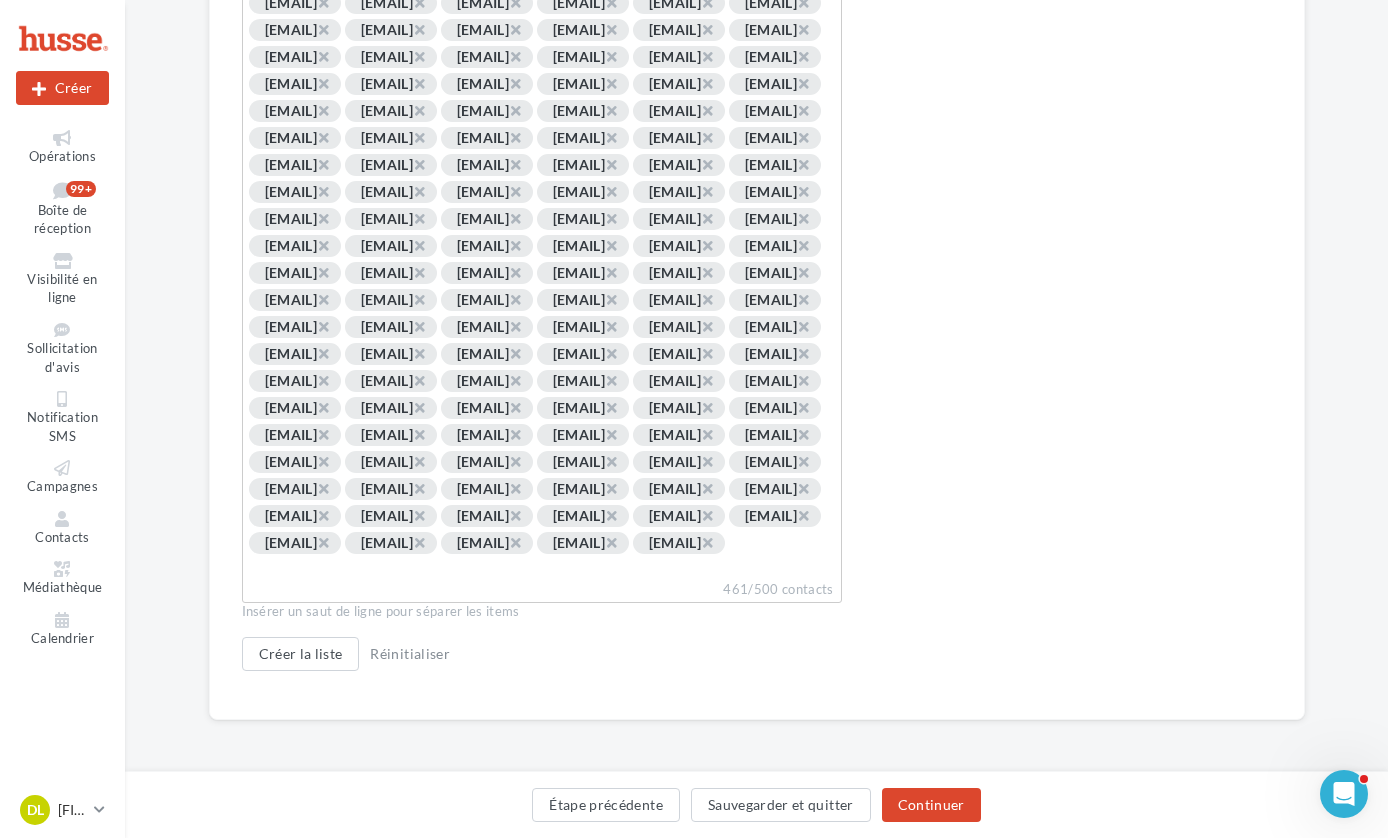 click on "×" at bounding box center (611, -322) 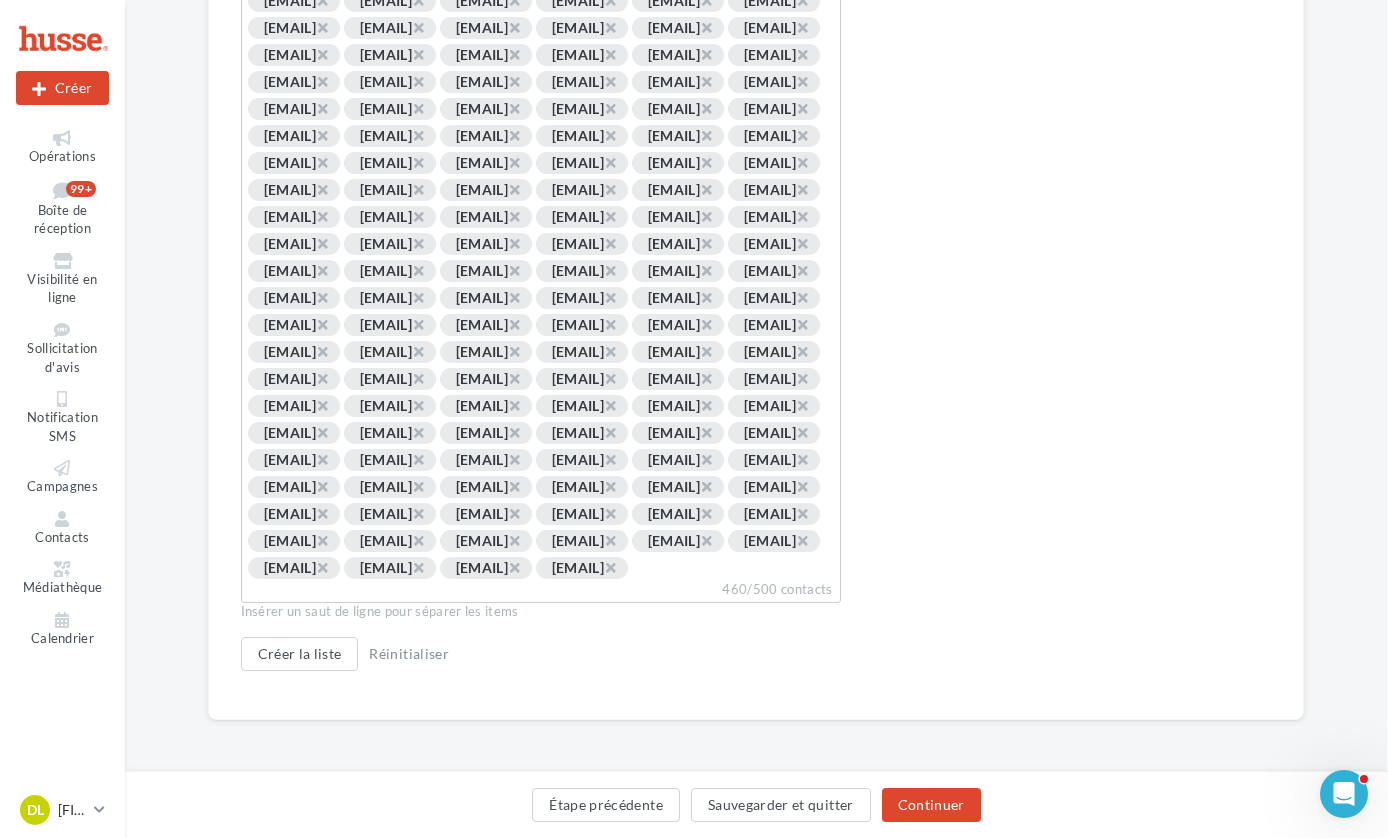 scroll, scrollTop: 3682, scrollLeft: 1, axis: both 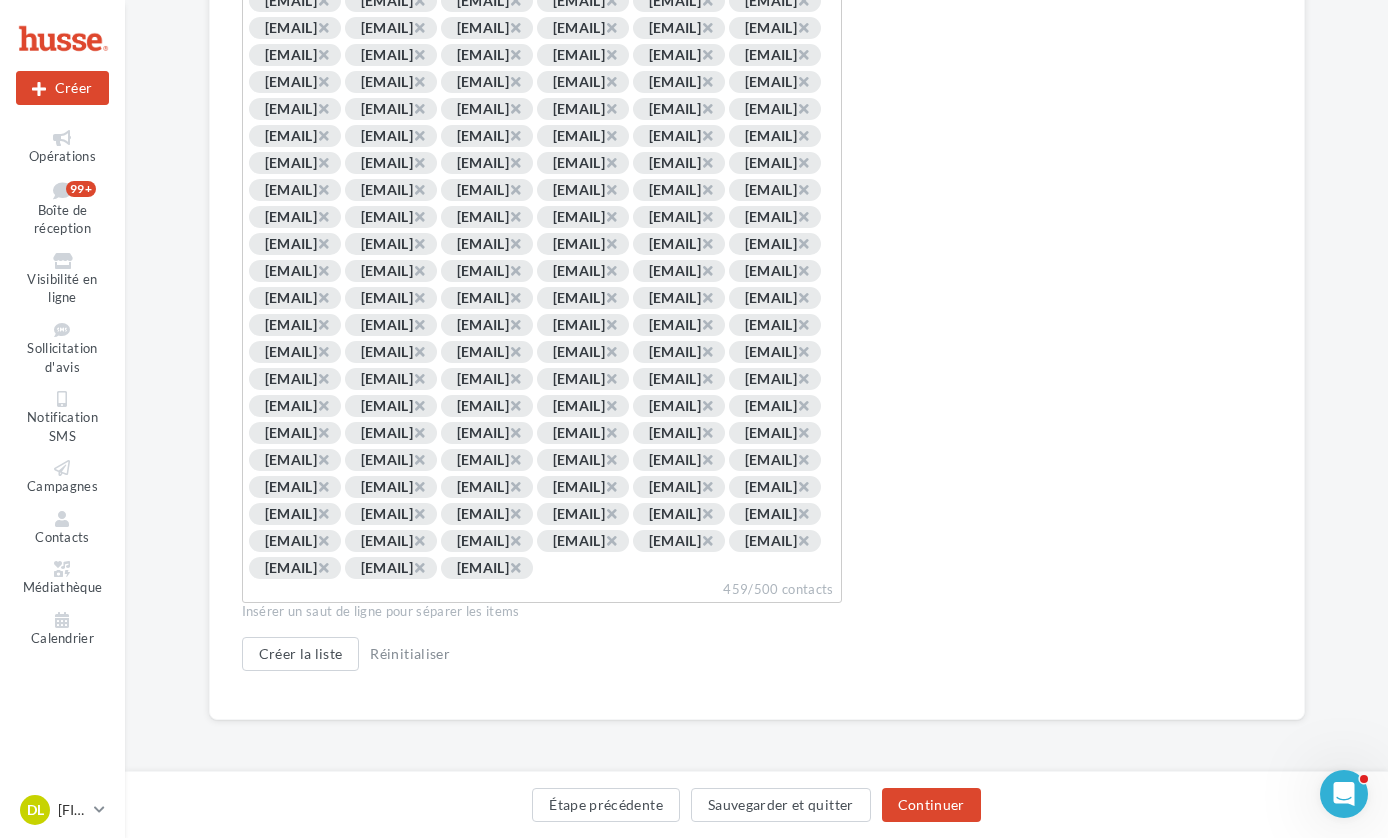 click on "×" at bounding box center [707, -81] 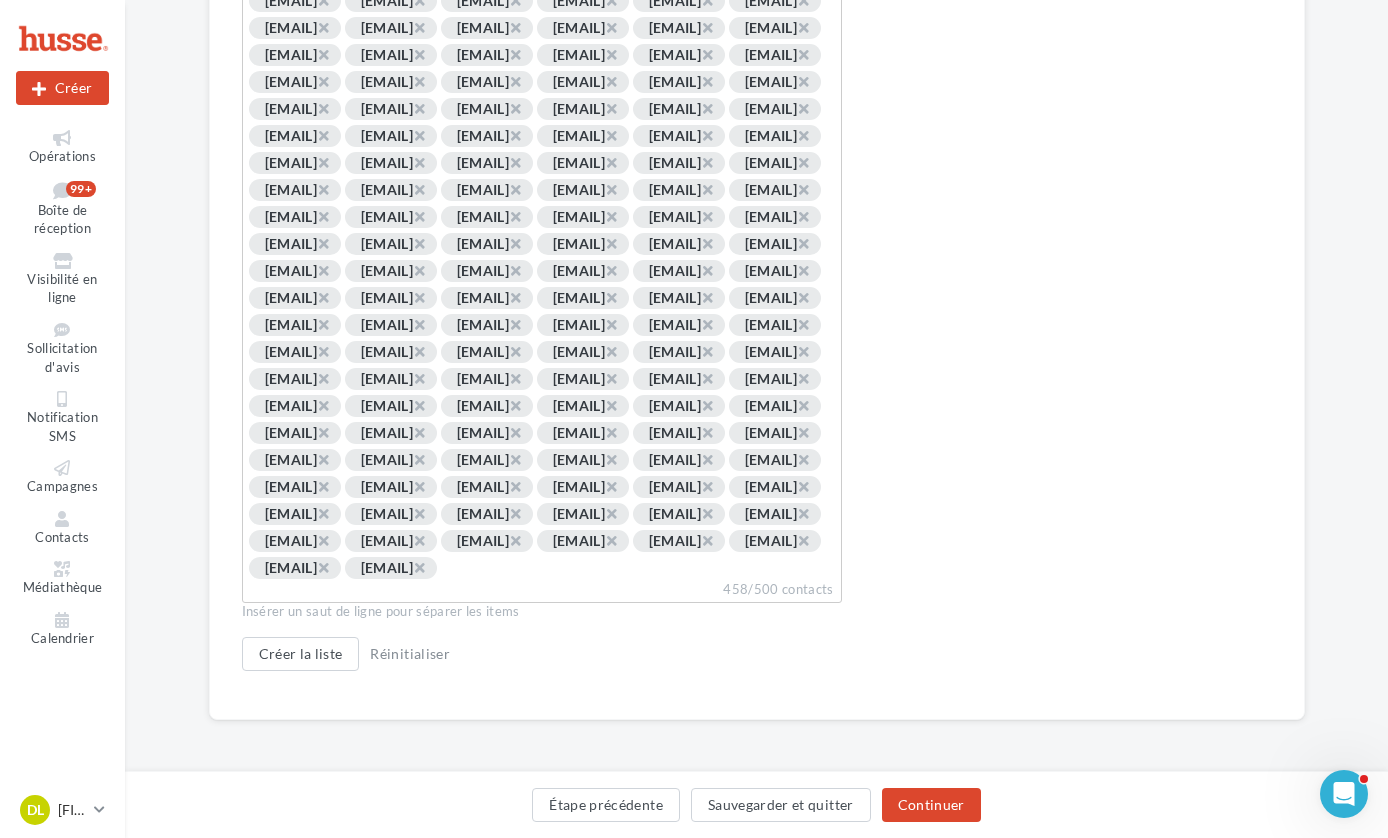click on "×" at bounding box center (707, -81) 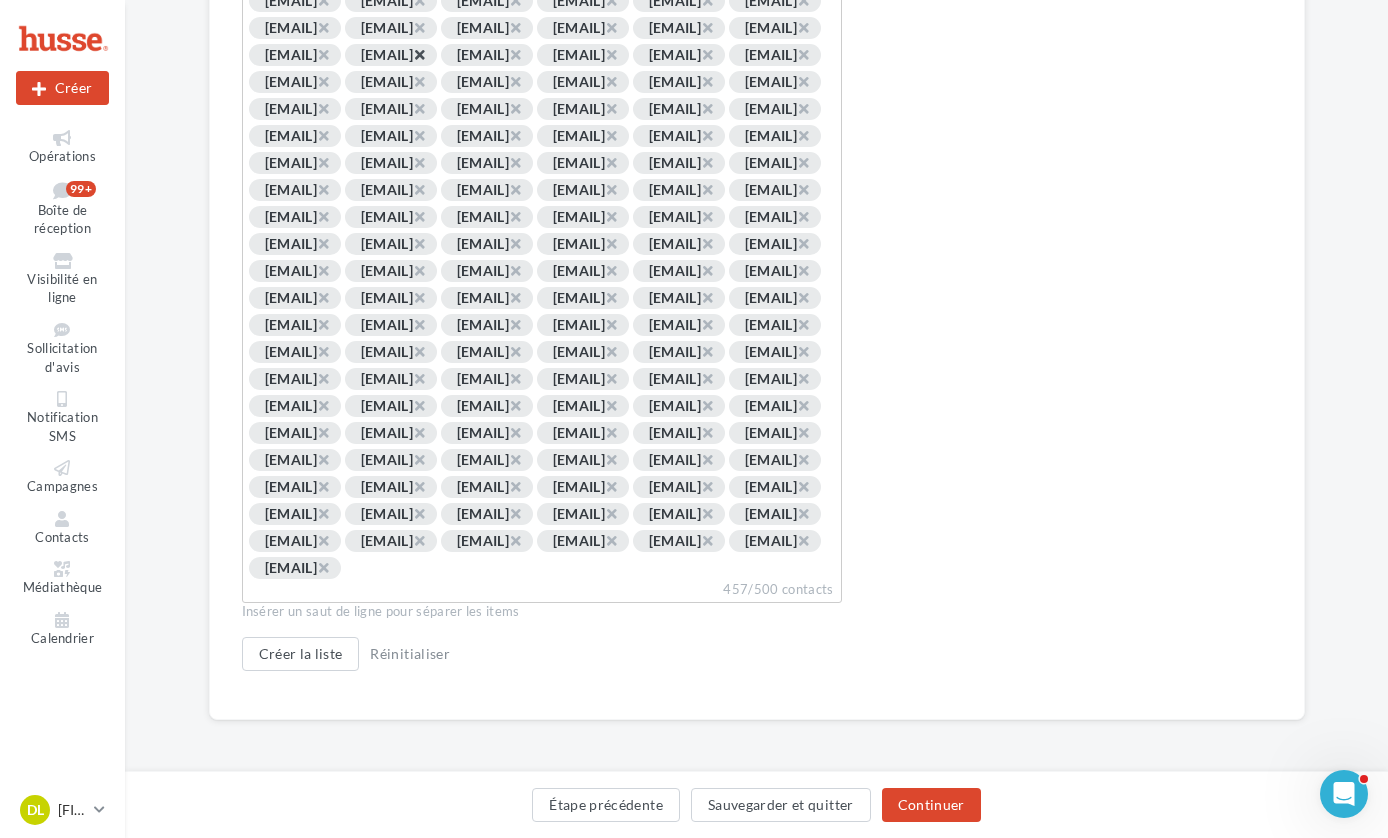 click on "×" at bounding box center (419, 54) 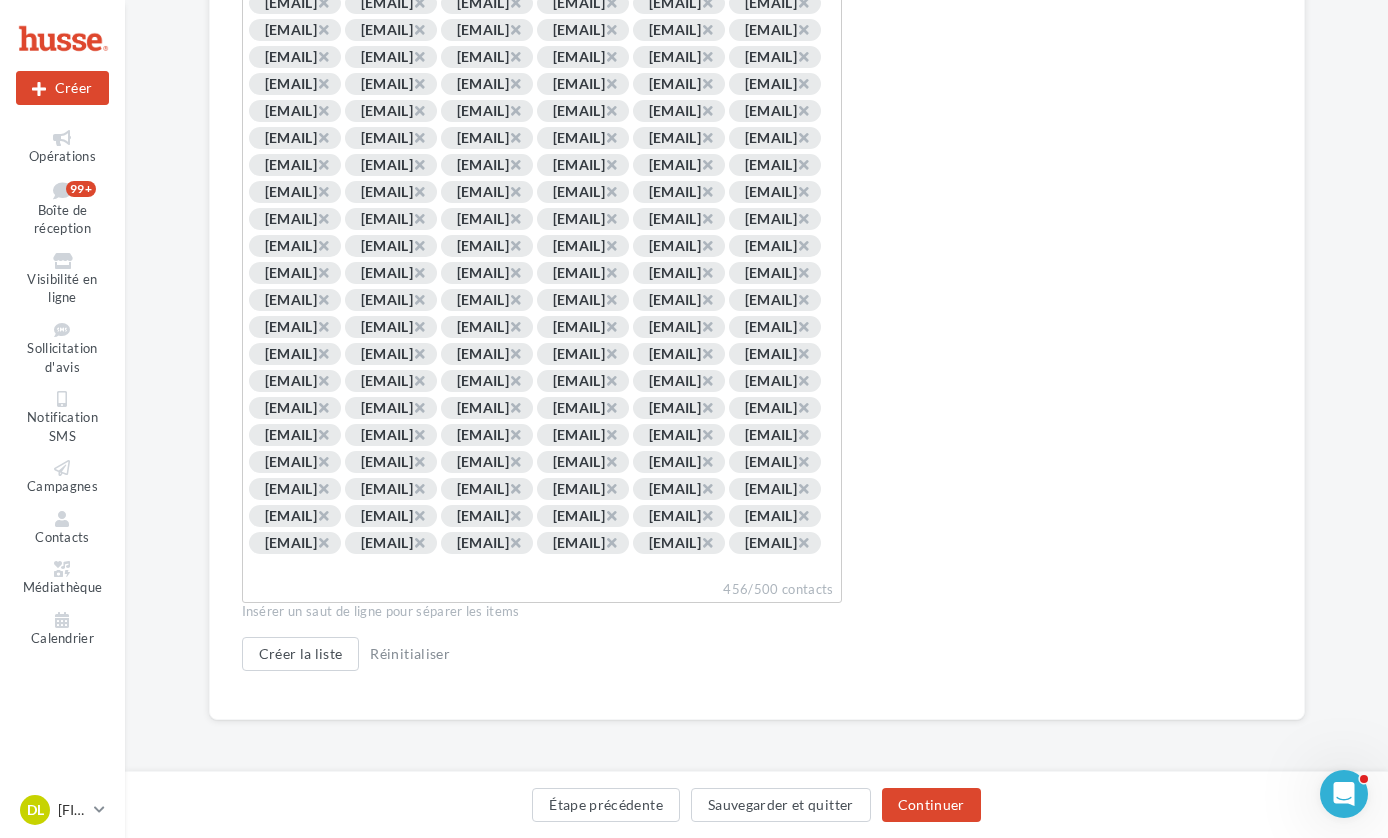 scroll, scrollTop: 4438, scrollLeft: 0, axis: vertical 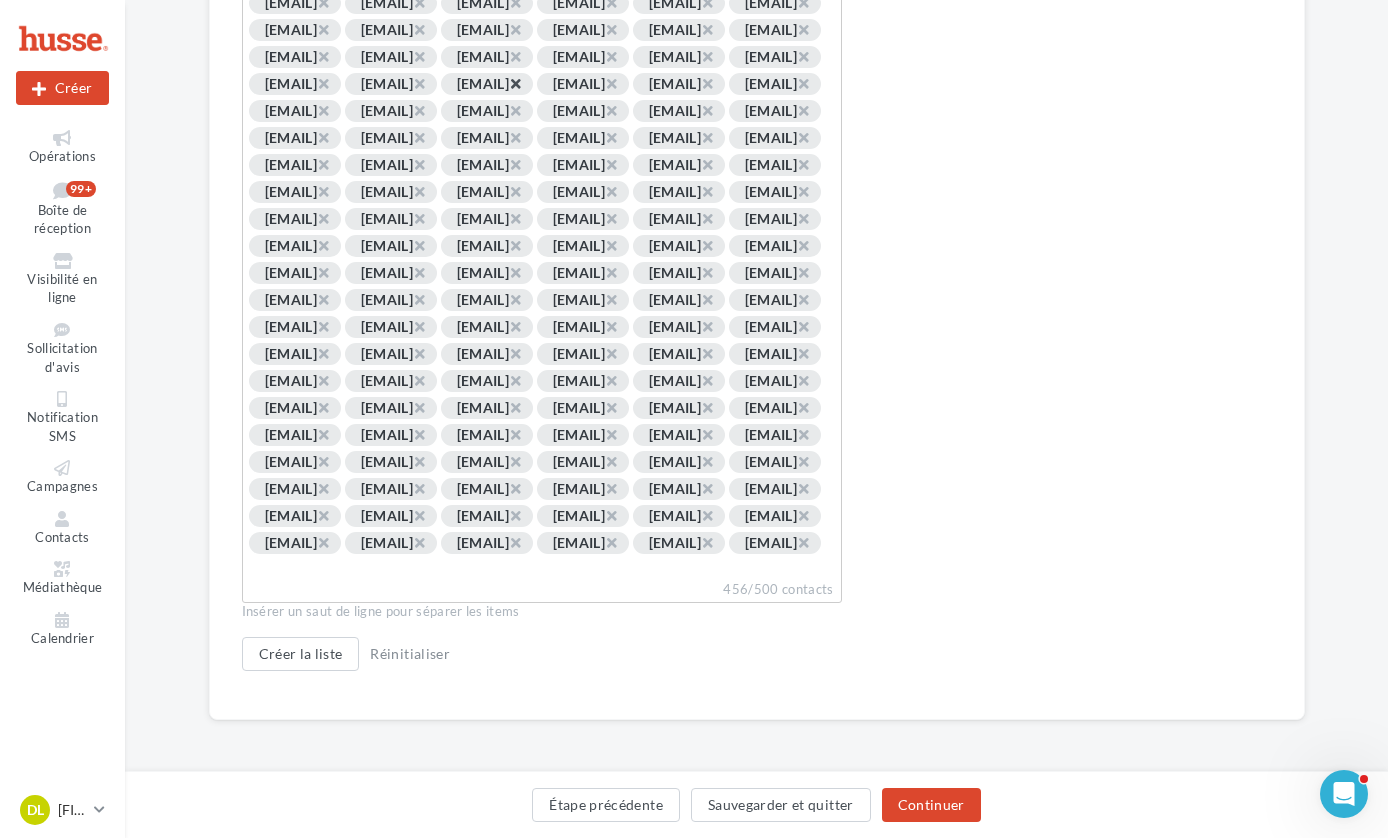 click on "×" at bounding box center (515, 83) 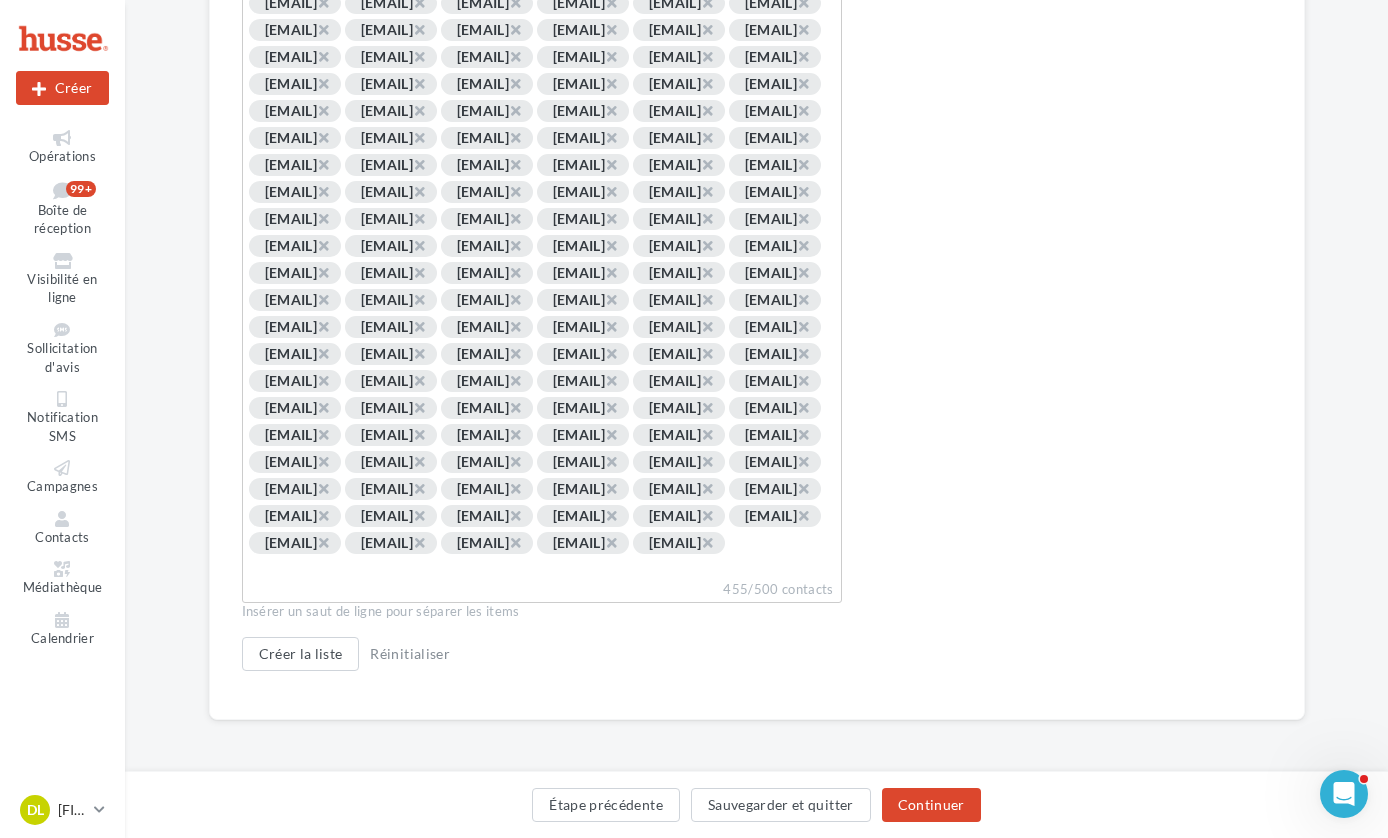 scroll, scrollTop: 5322, scrollLeft: 0, axis: vertical 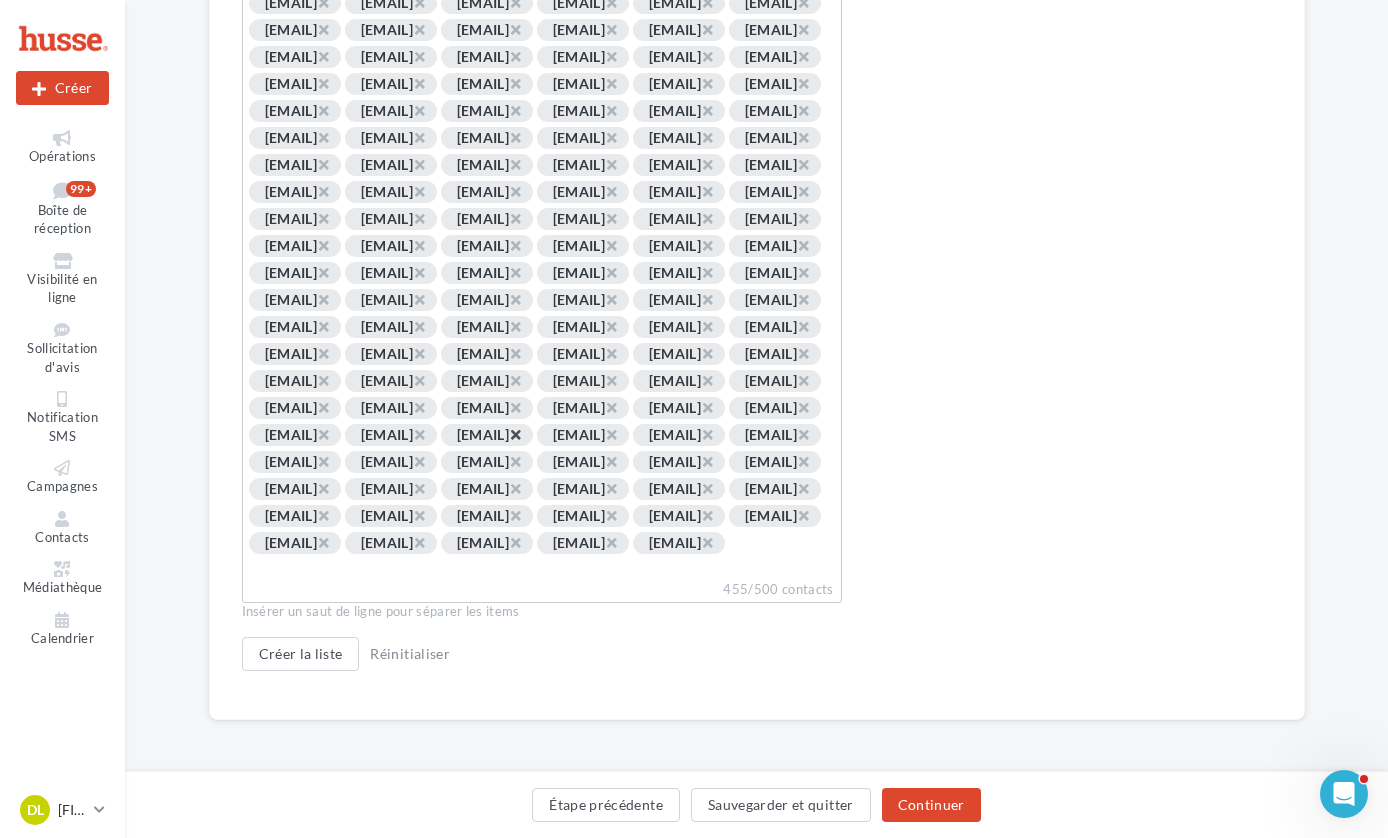 click on "×" at bounding box center [515, 434] 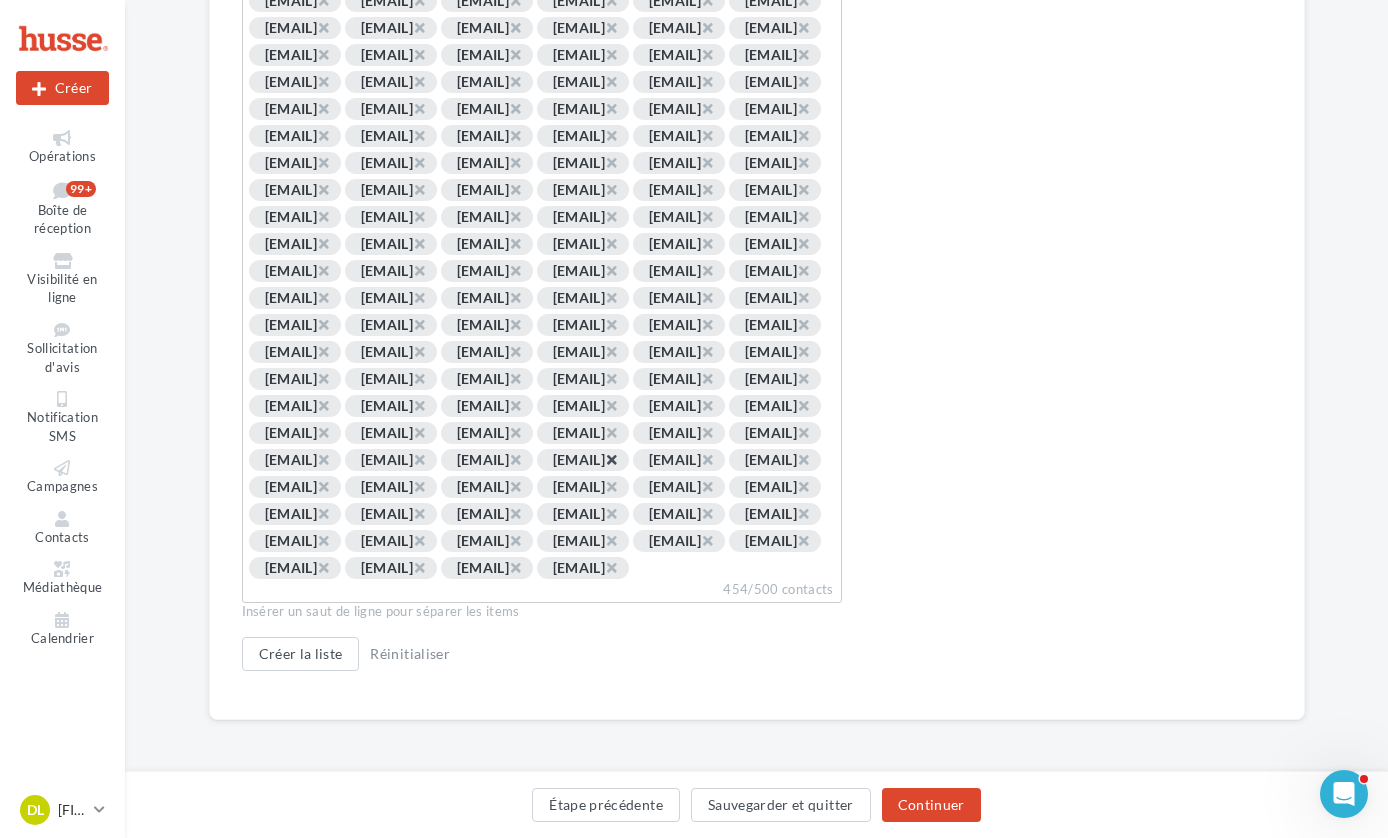click on "×" at bounding box center [611, 459] 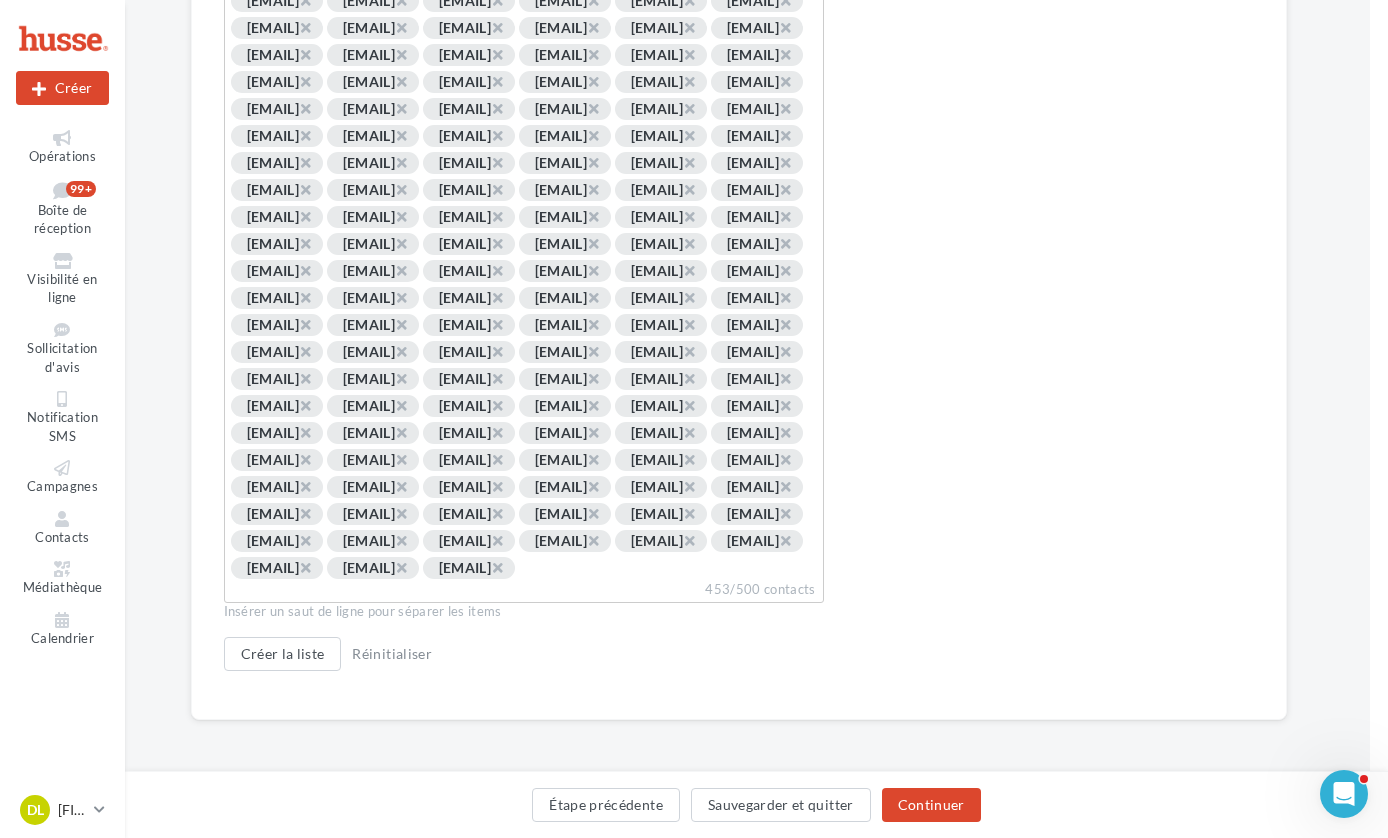 scroll, scrollTop: 5623, scrollLeft: 18, axis: both 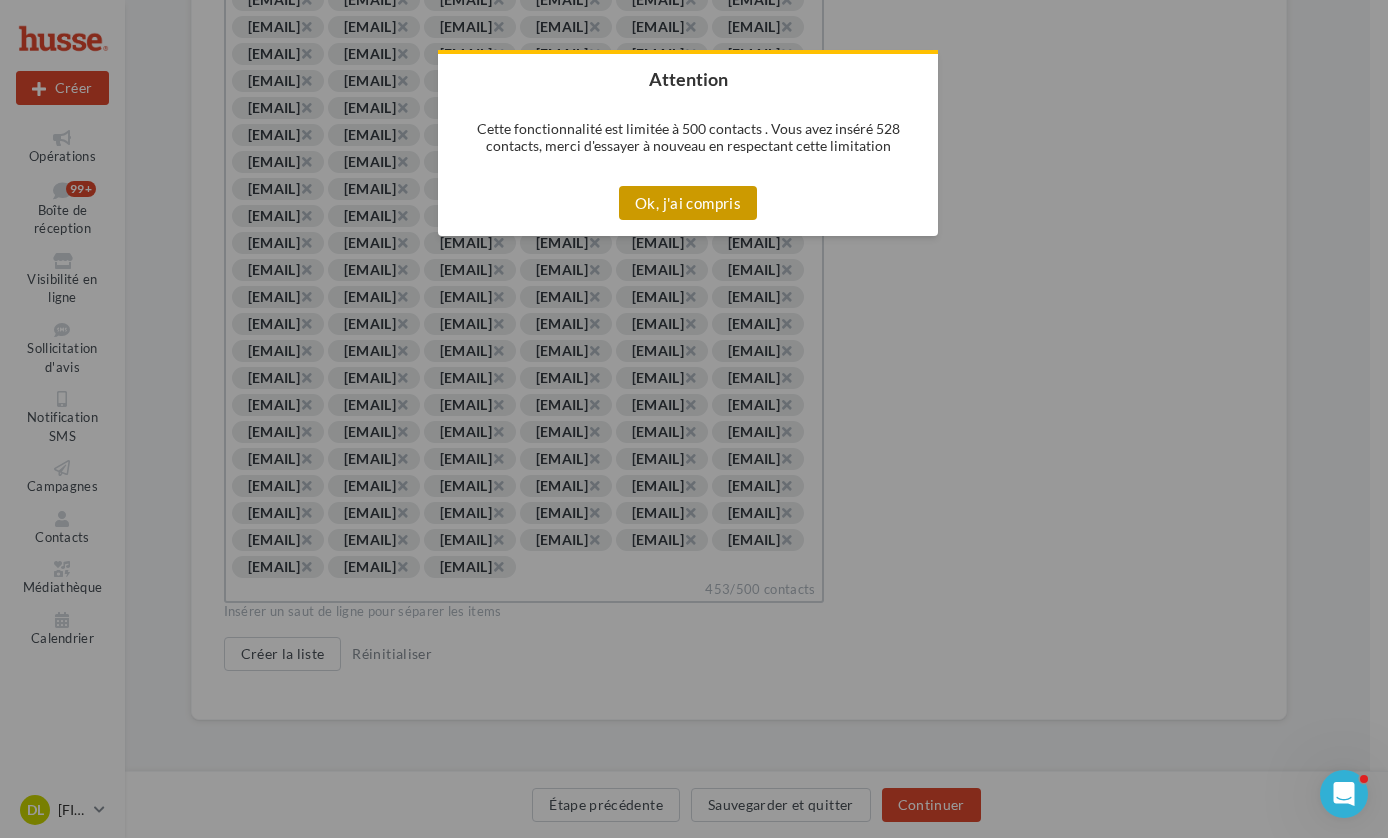 click on "Ok, j'ai compris" at bounding box center [688, 203] 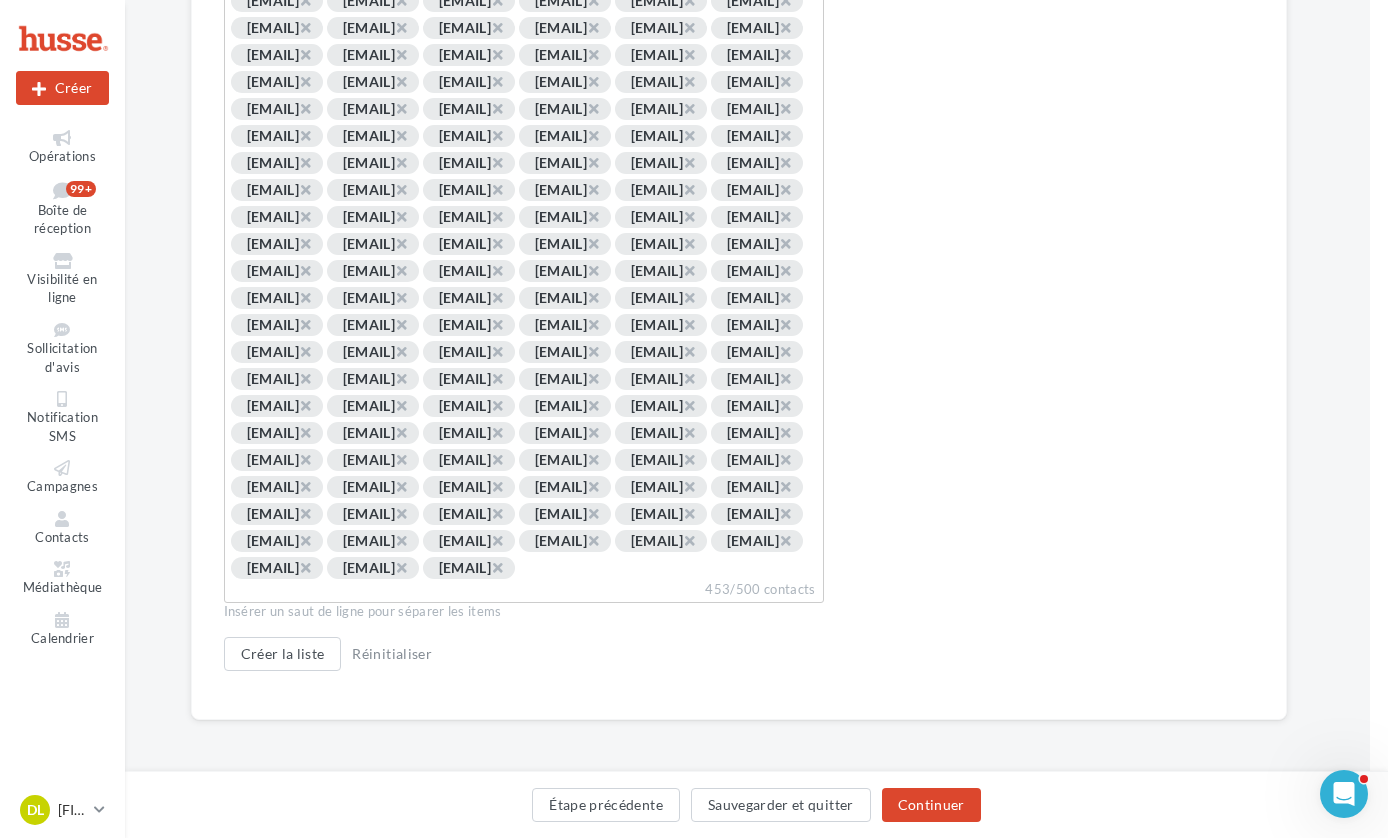 click on "×   margaretjuere@hotmail.com  ×   francine.housseau@gmail.com  ×   mm.debont@laposte.net  ×   gaetan.rod72@gmail.com  ×   rbalmet@free.fr  ×   fanny.huon@hotmail.fr  ×   lfontaine72@orange.fr  ×   marie-jo.jadelot@wanadoo.fr  ×   isabellejamet1977@gmail.com  ×   sylvain.jouie@sfr.fr  ×   jure.arnaud@neuf.fr  ×   Fleurdemer@Hotmail.fr  ×   auduc.isabelle@gmail.com  ×   vbazoge@hotmail.com  ×   fernandes.ana.m93@gmail.com  ×   maryno.bobet@gmail.com  ×   christine.boucher186@orange.fr  ×   falado31@laposte.net  ×   vincent.bruckmann@orange.fr  ×   veronique.capo@wanadoo.fr  ×   gigi.ouis@yahoo.fr  ×   claude.ceby@gmail.com  ×   charlot.vero@gmail.com  ×   karinecoue72@gmail.com  ×   famille.coutard@orange.fr  ×   duclos.marie-josephine@orange.fr  ×   virginie.Fiault@free.fr  ×   agnes.olivier@wanadoo.fr  ×   rightangel@hotmail.fr  ×   agmultimedia@free.fr  ×   grassinfa@wanadoo.fr  ×   guillon.deville@laposte.net  ×   na.herrault@gmail.com  ×" at bounding box center [524, -442] 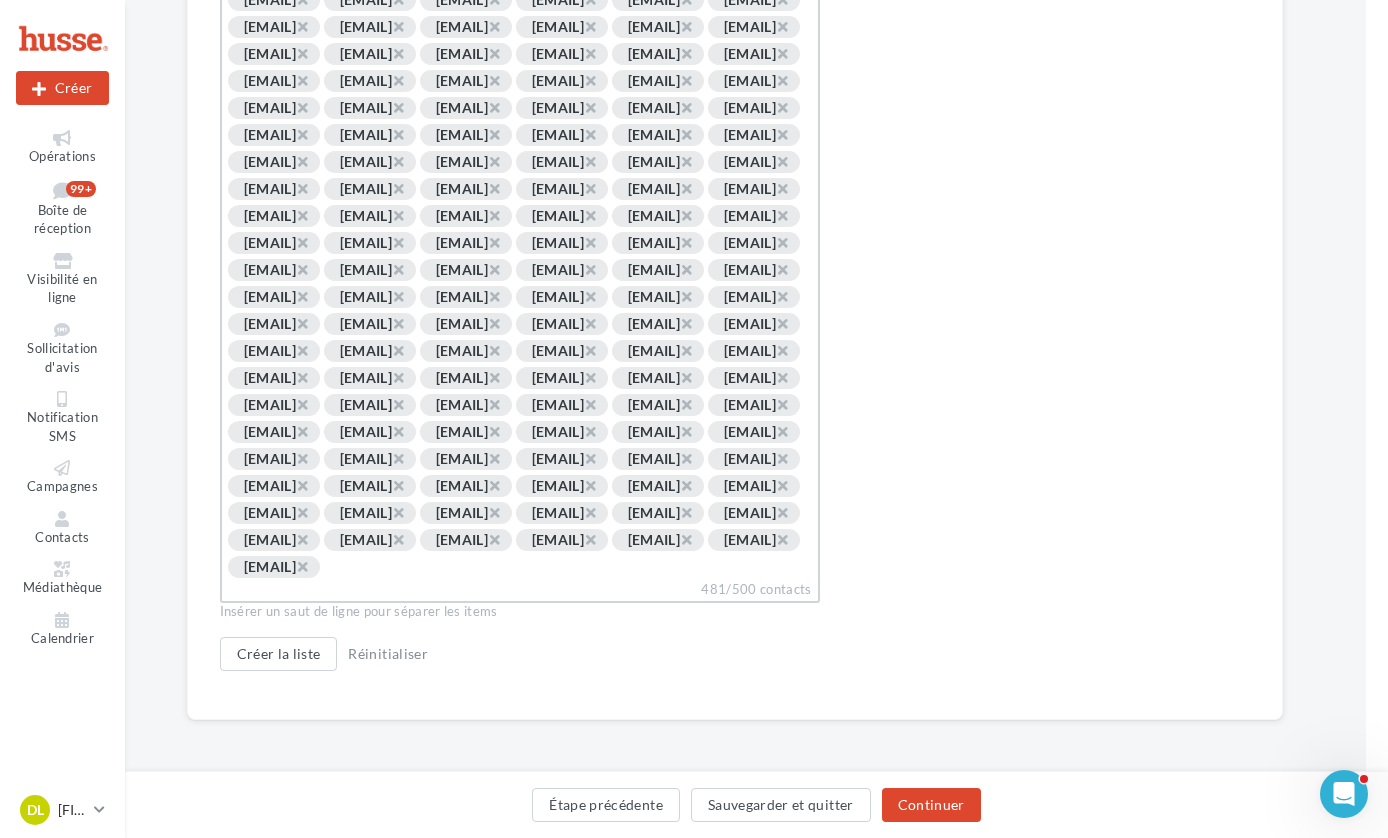 scroll, scrollTop: 6003, scrollLeft: 19, axis: both 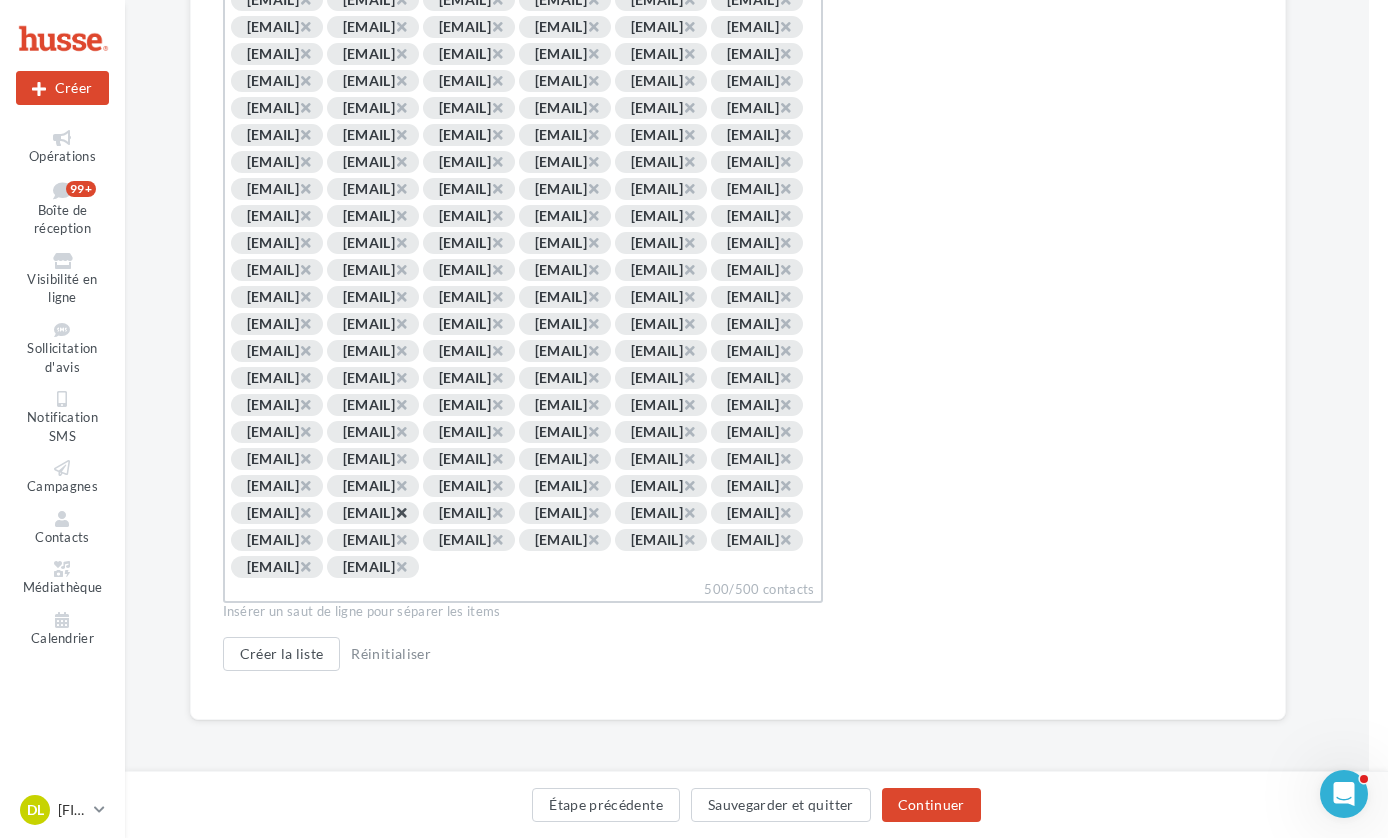 click on "×" at bounding box center [401, 512] 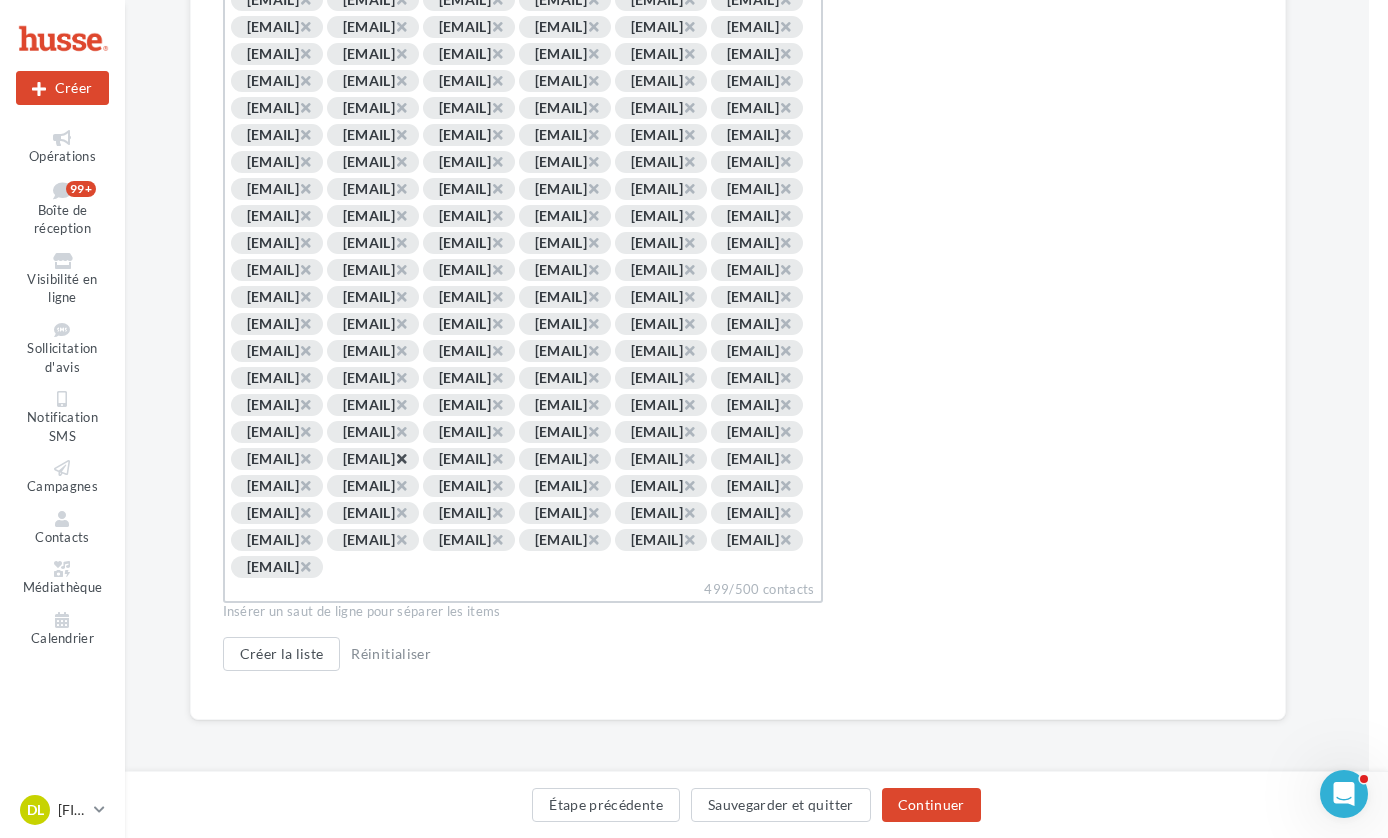 click on "×" at bounding box center [401, 458] 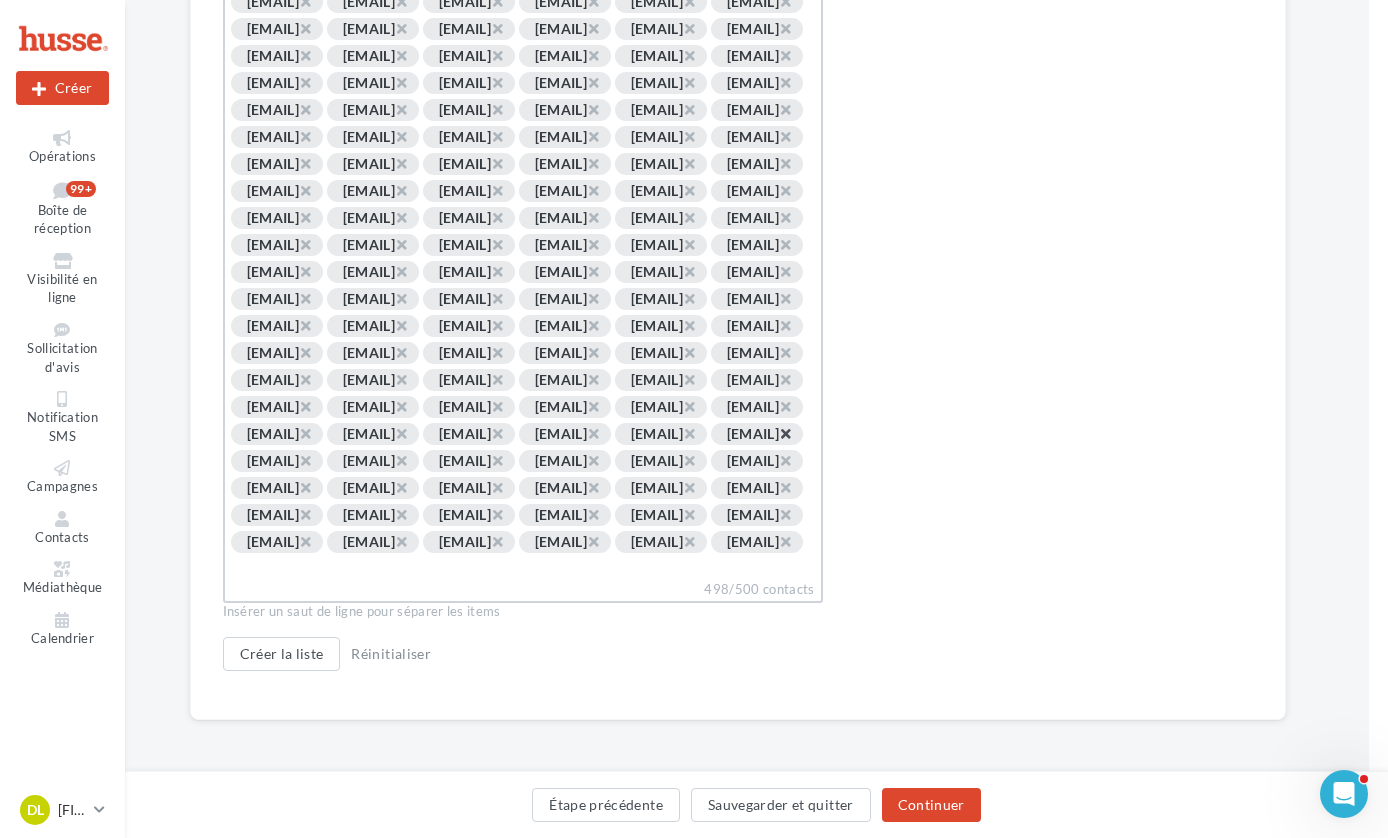 click on "×" at bounding box center [785, 433] 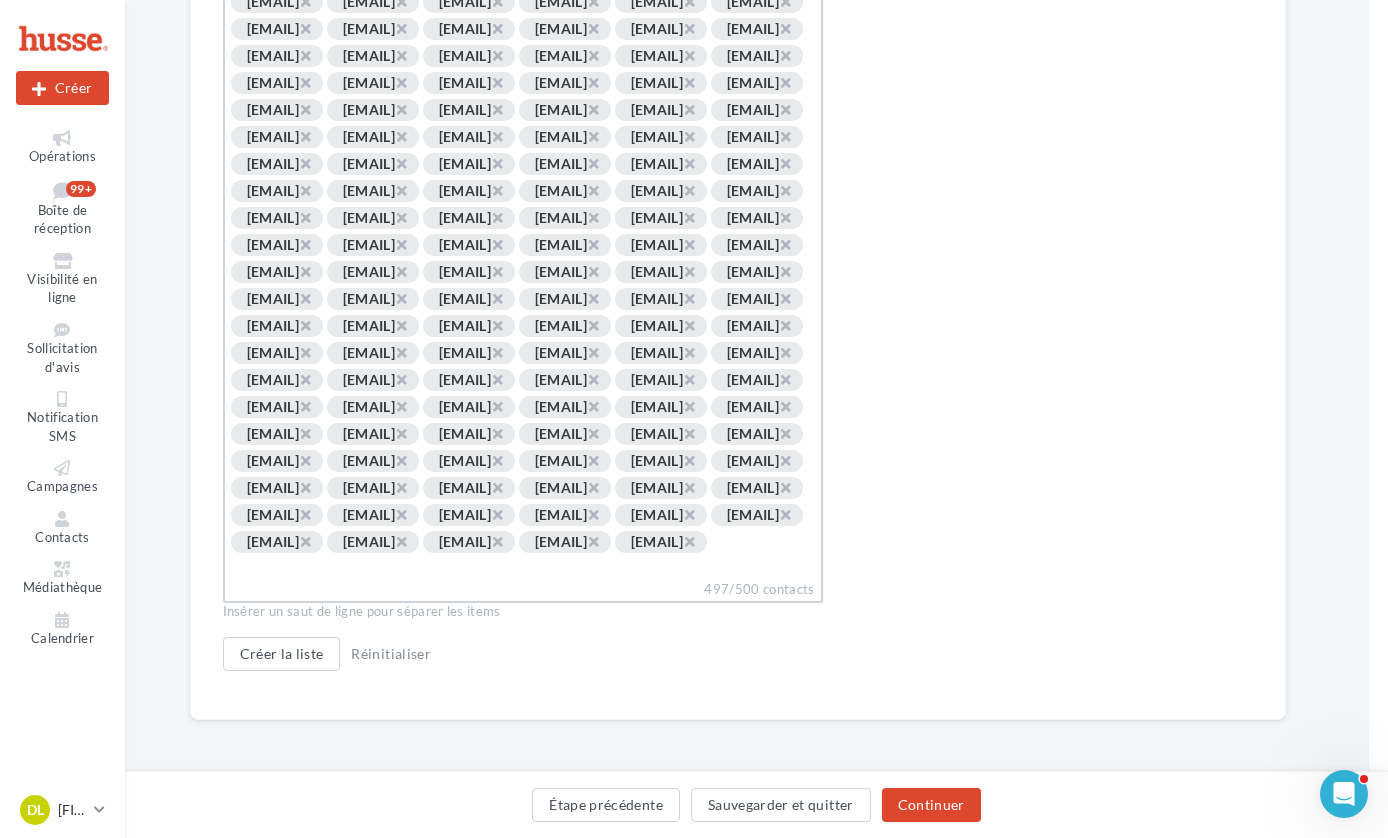 click on "×" at bounding box center (401, 433) 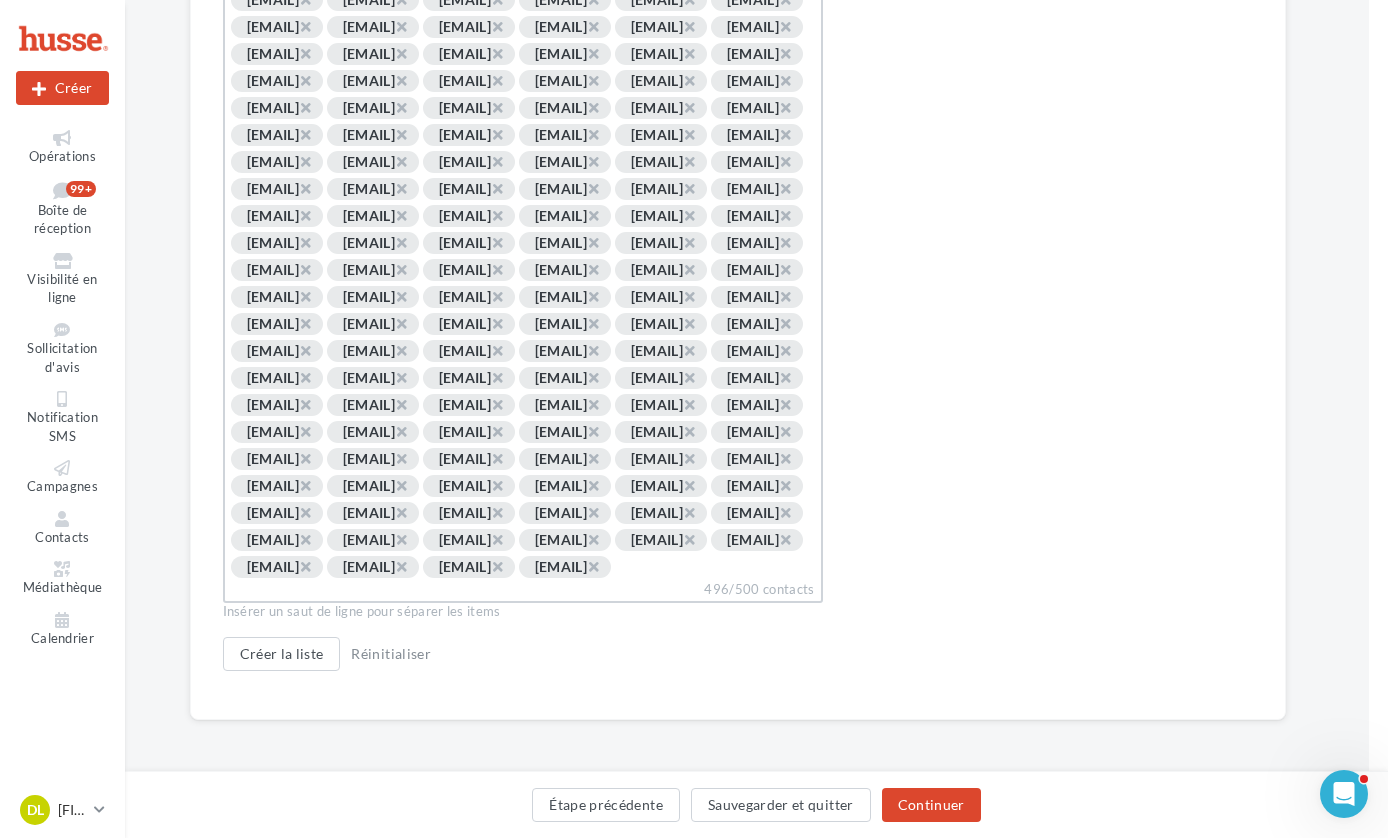 scroll, scrollTop: 6049, scrollLeft: 19, axis: both 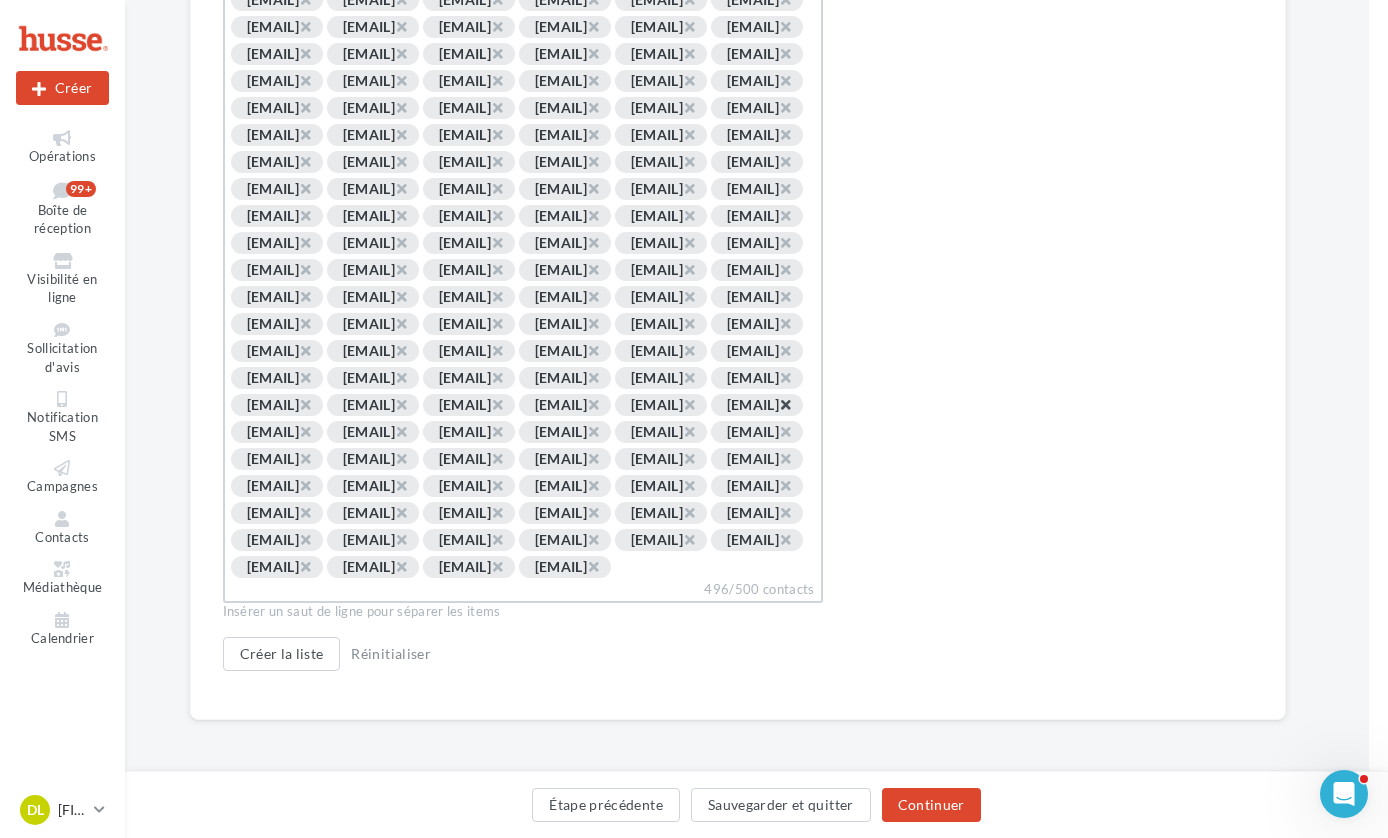 click on "×" at bounding box center [785, 404] 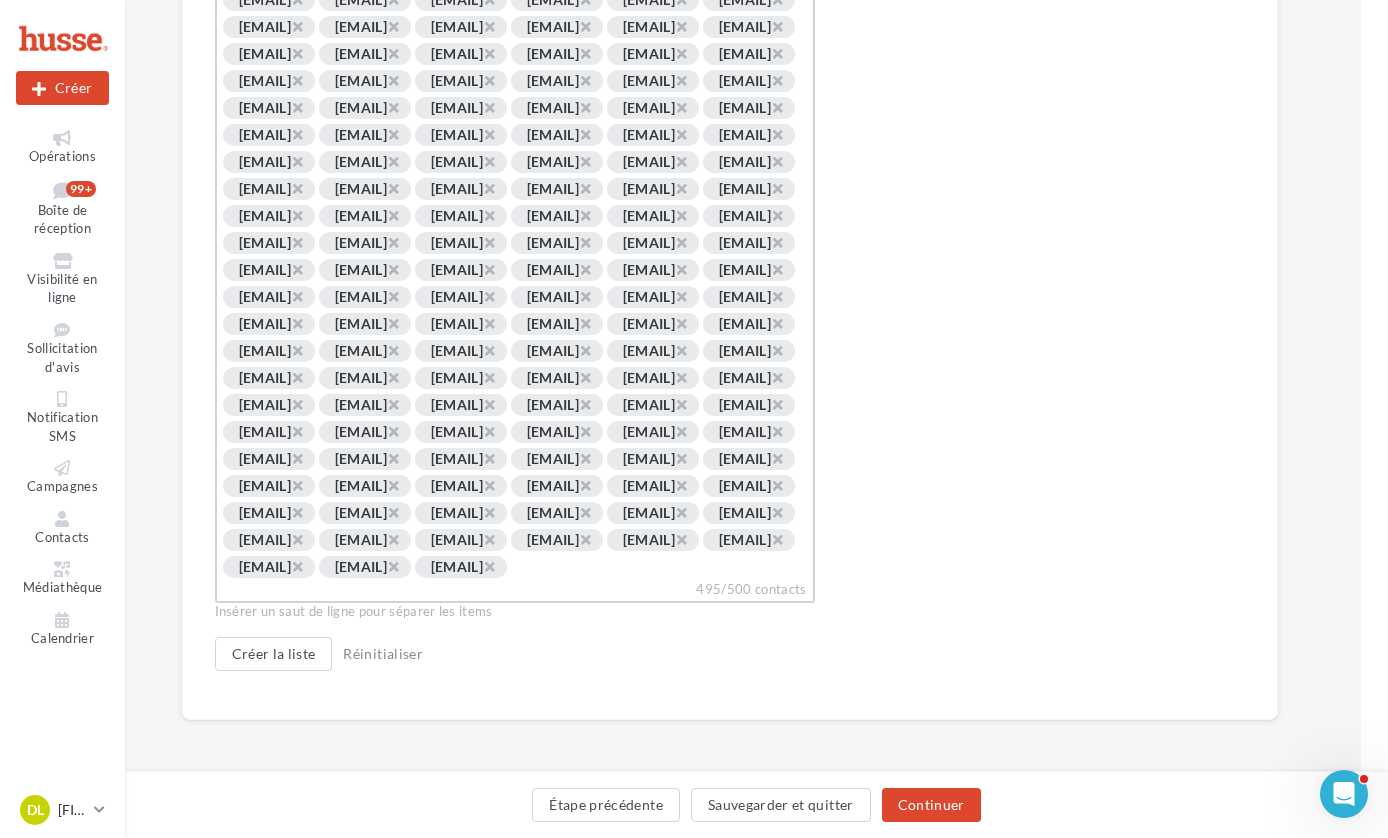 scroll, scrollTop: 5967, scrollLeft: 25, axis: both 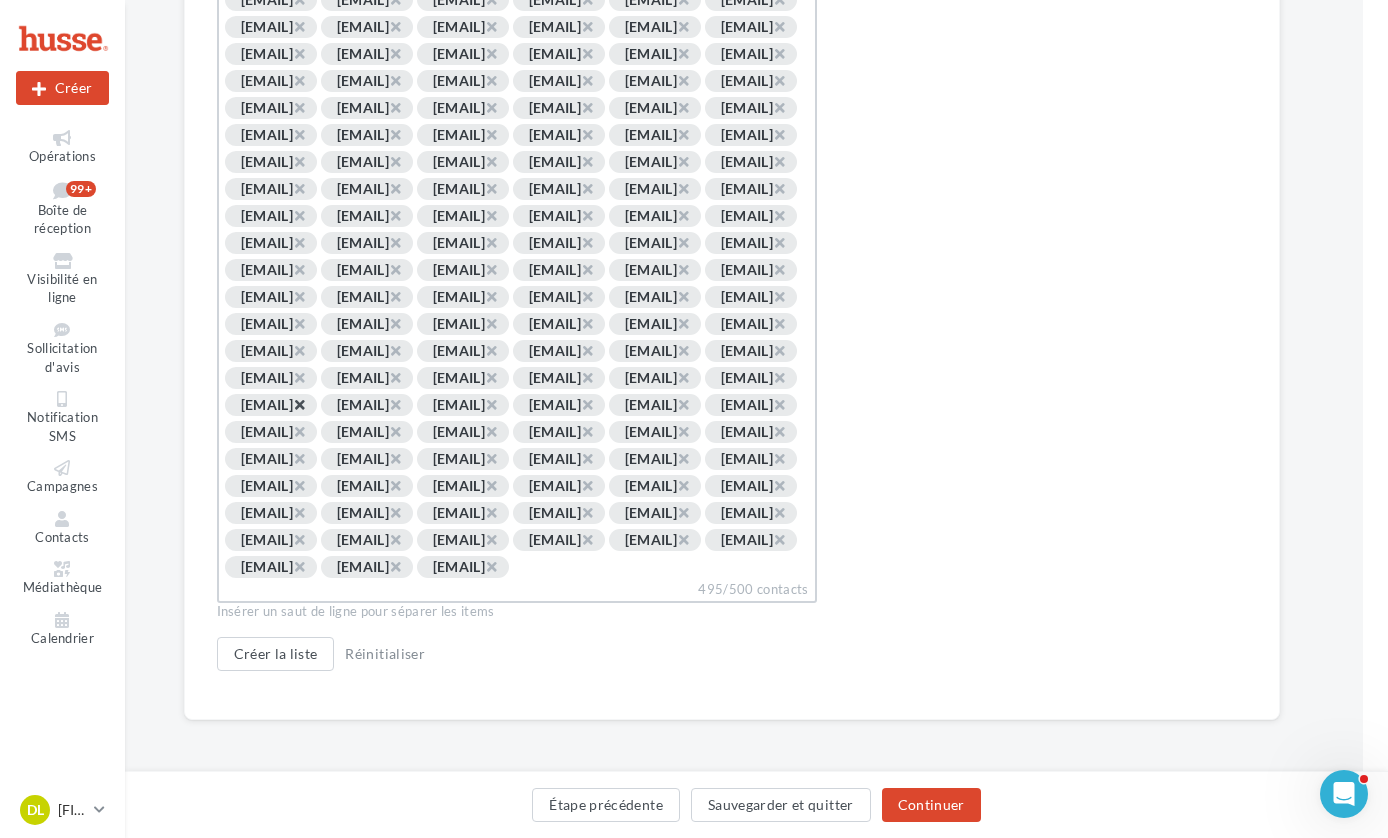 click on "×" at bounding box center [299, 404] 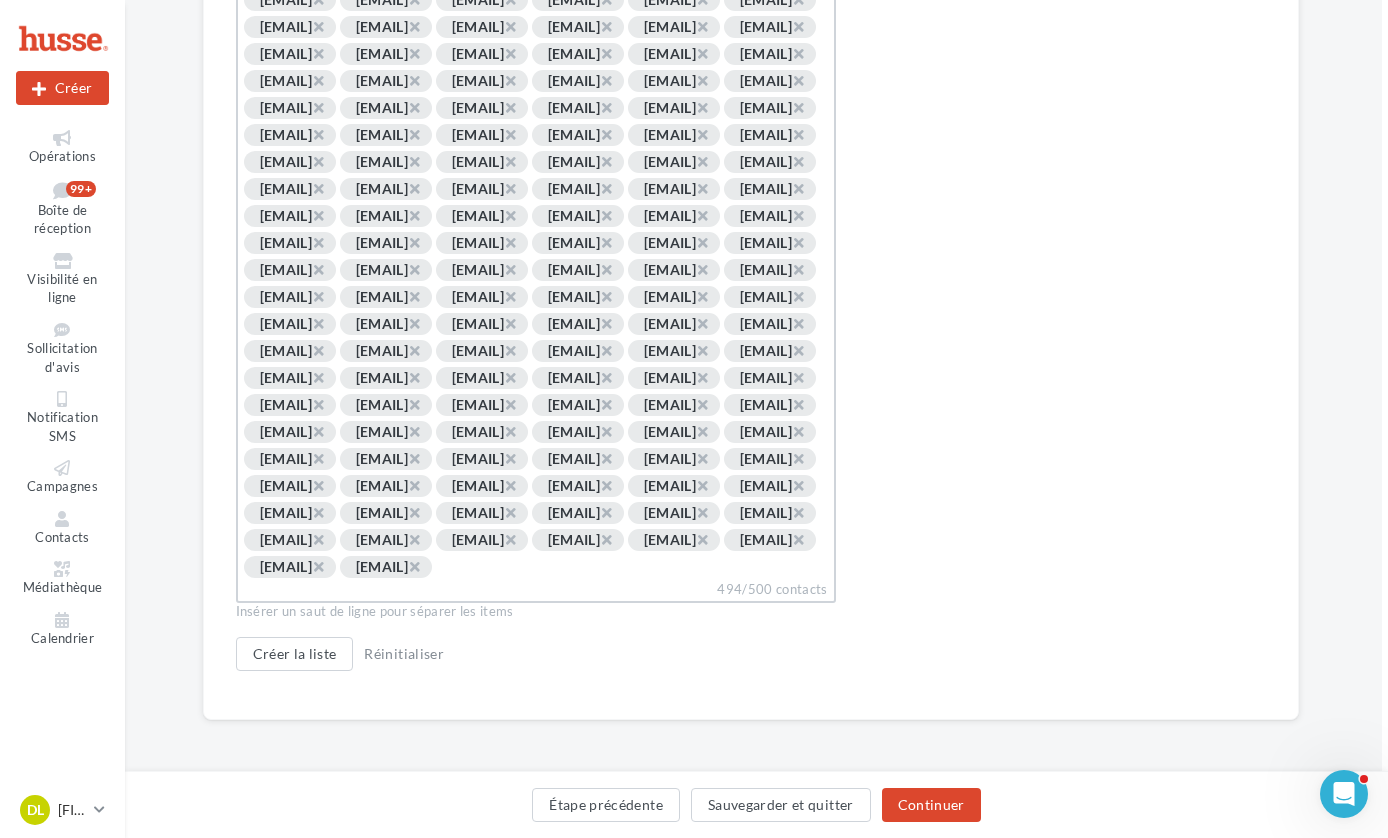 scroll, scrollTop: 6139, scrollLeft: 6, axis: both 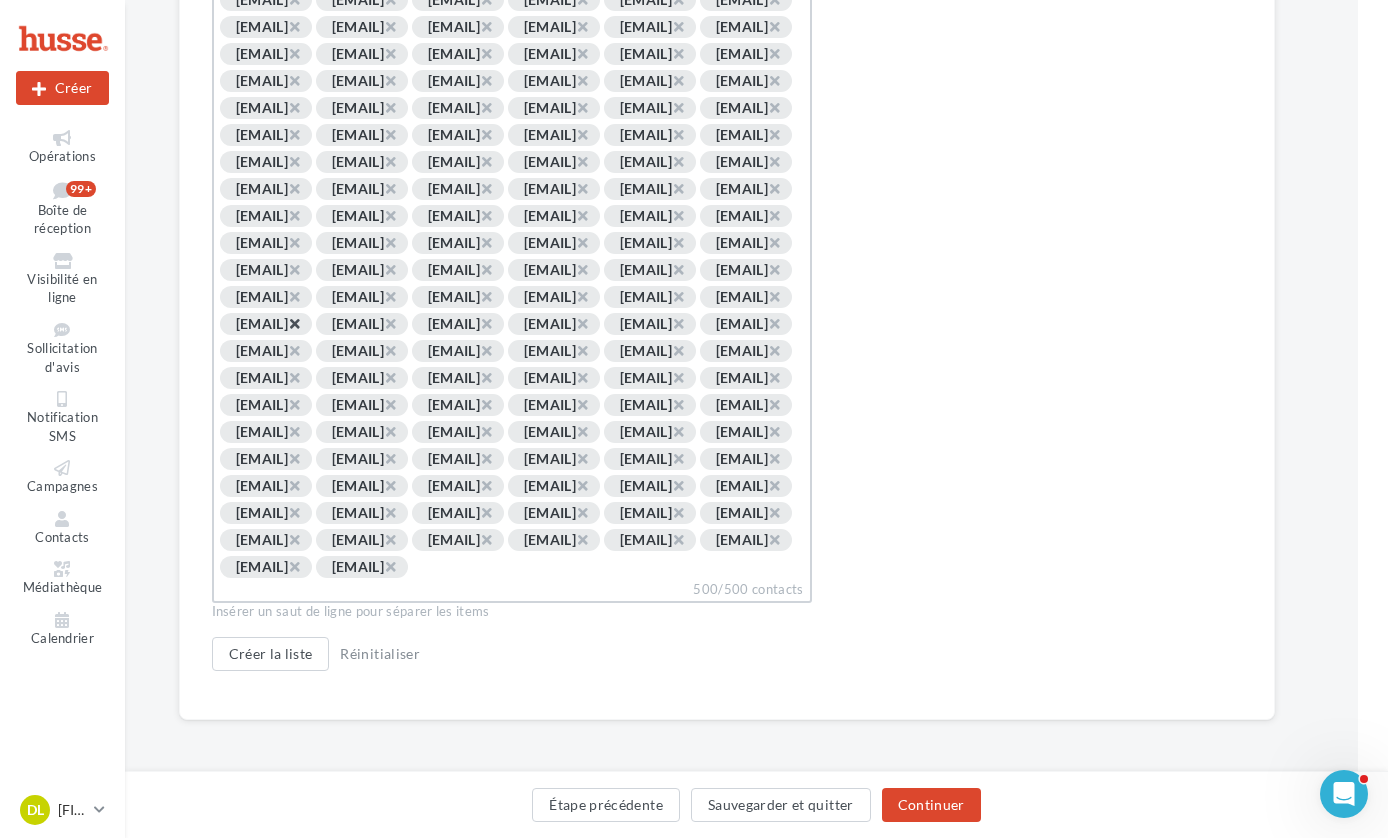 click on "×" at bounding box center (294, 323) 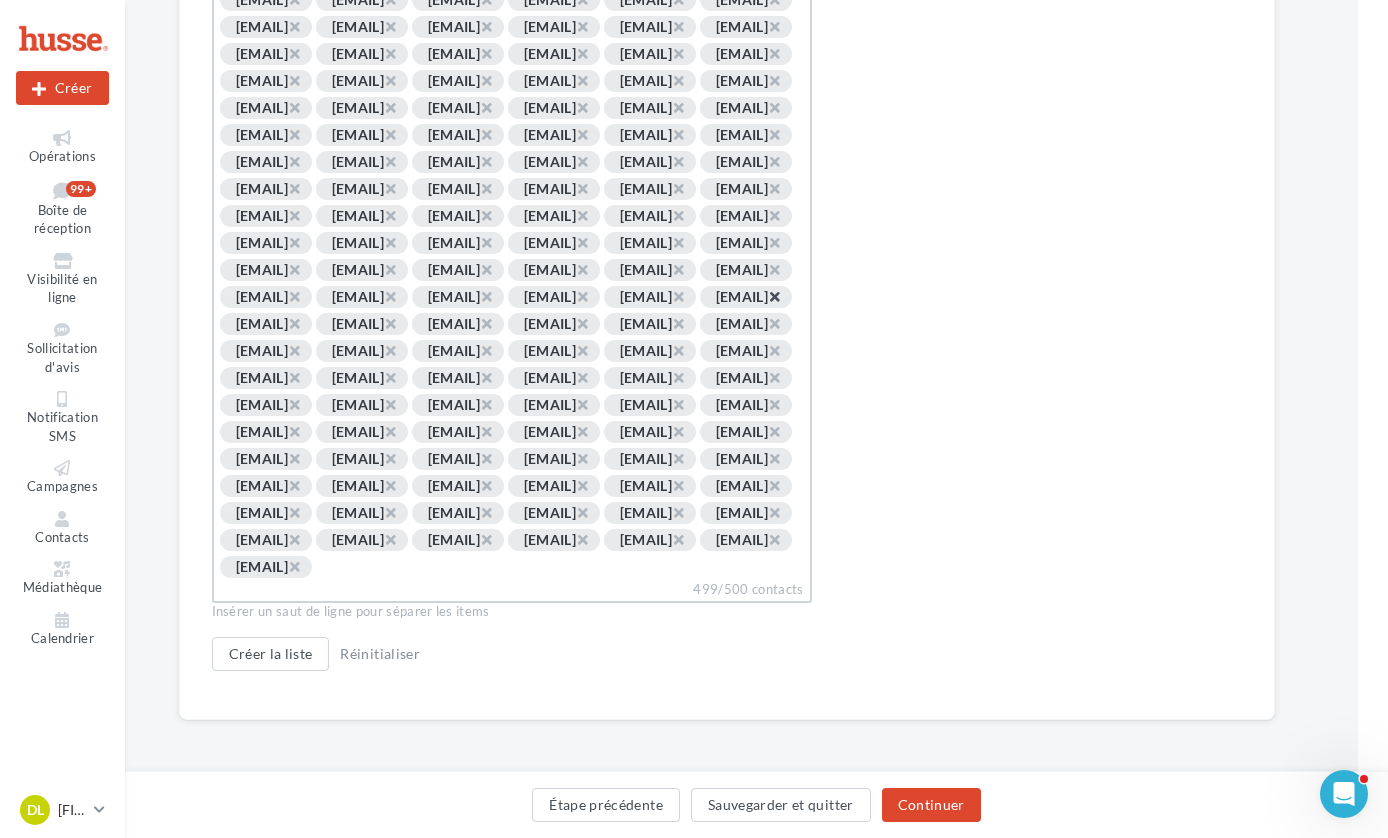 click on "×" at bounding box center [774, 296] 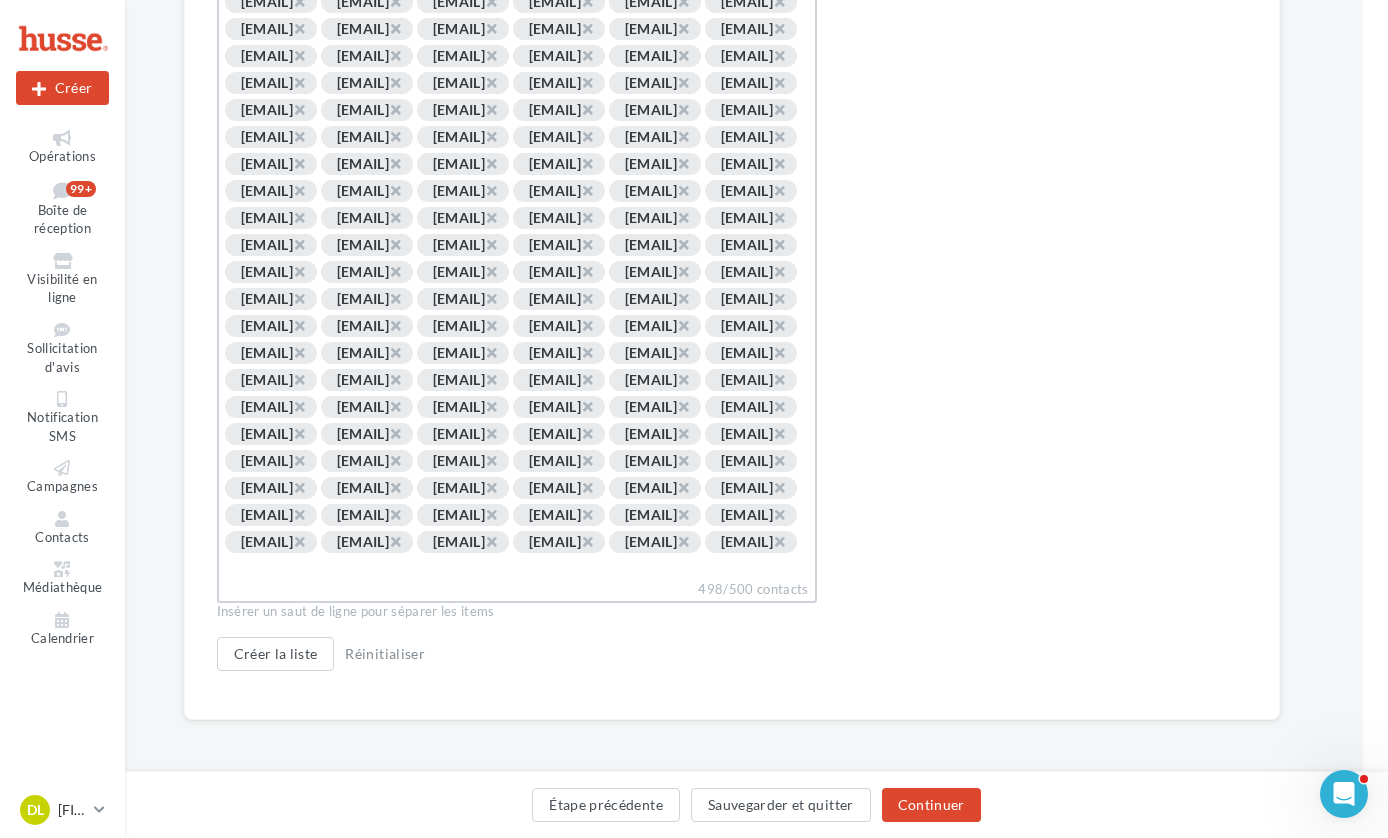 scroll, scrollTop: 3949, scrollLeft: 25, axis: both 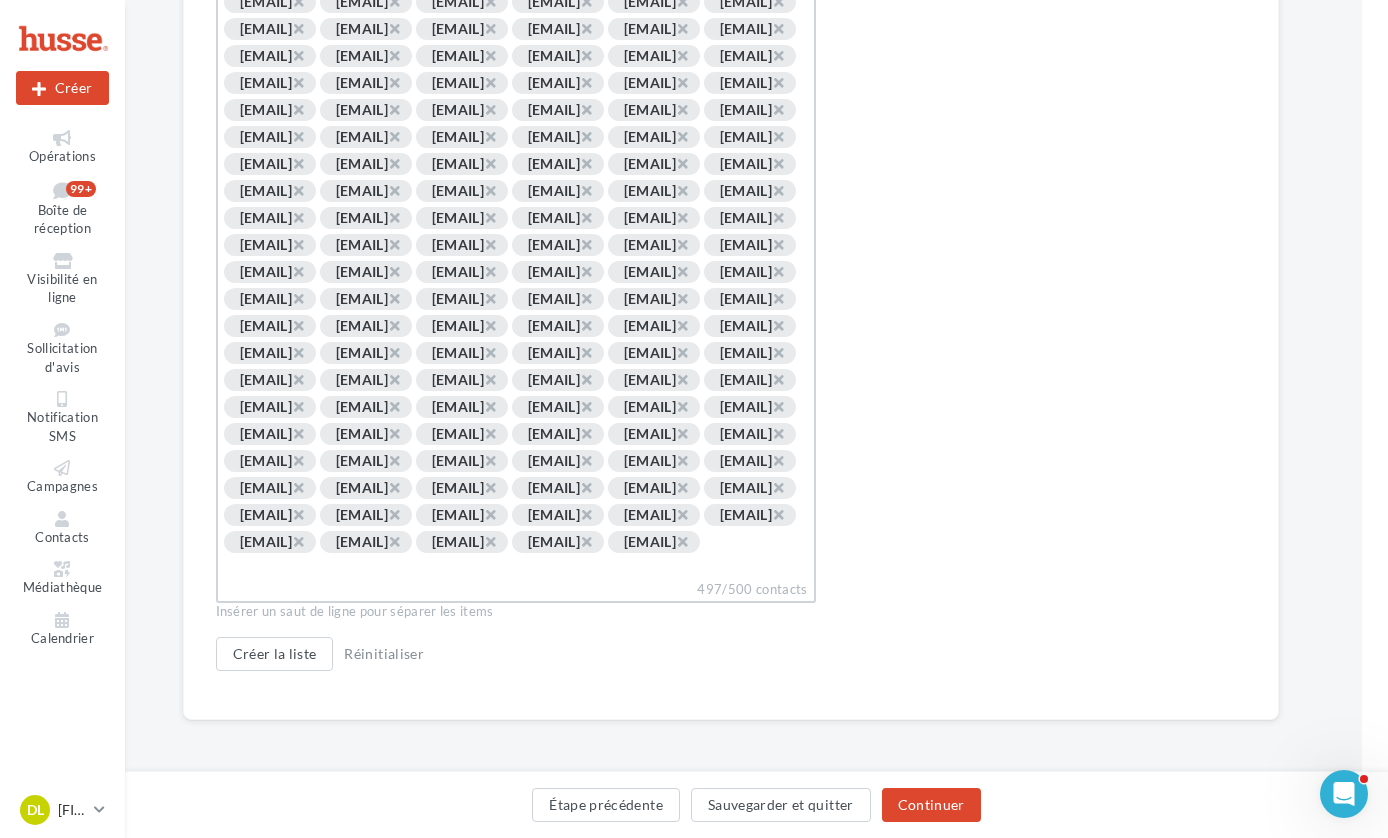 click on "×" at bounding box center [394, -404] 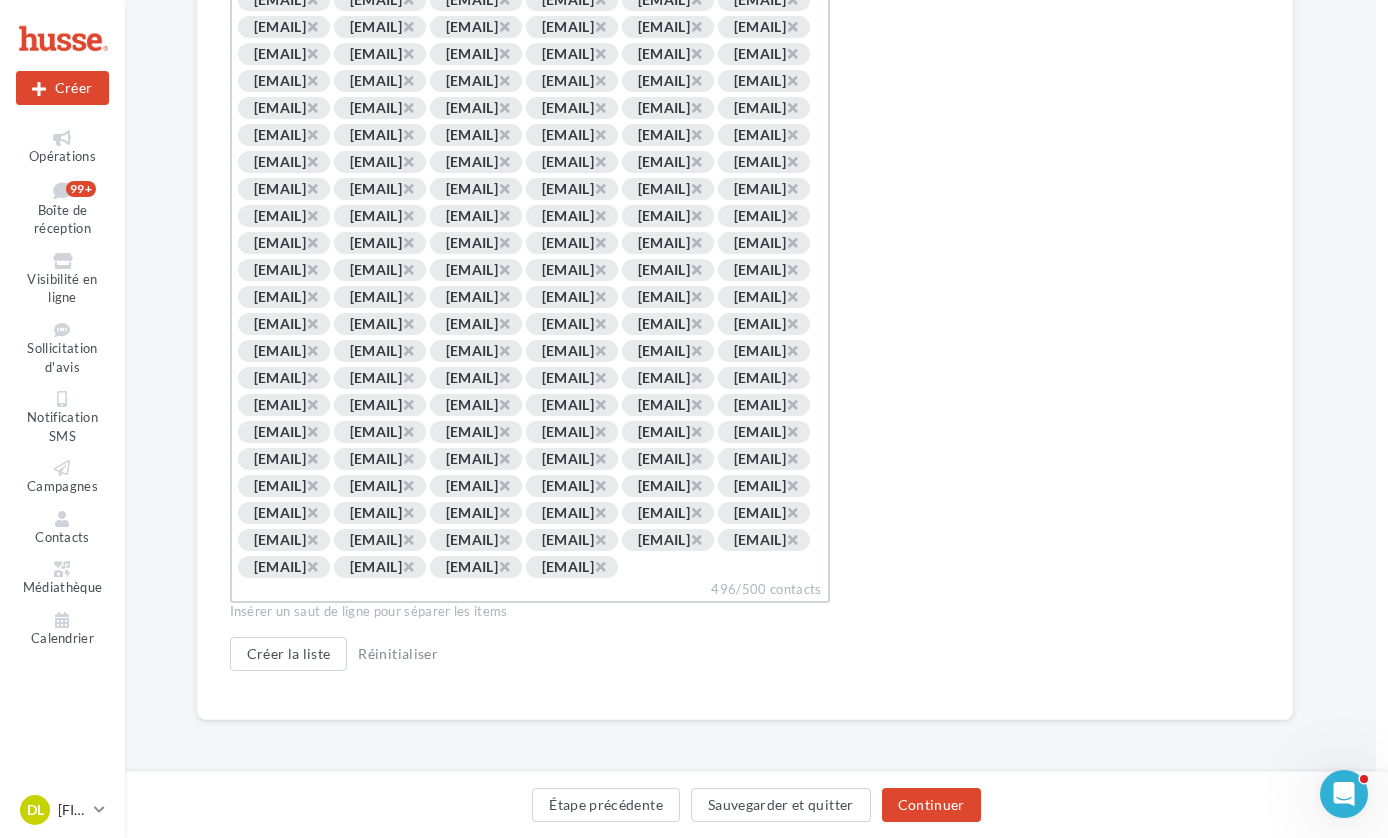 scroll, scrollTop: 3761, scrollLeft: 12, axis: both 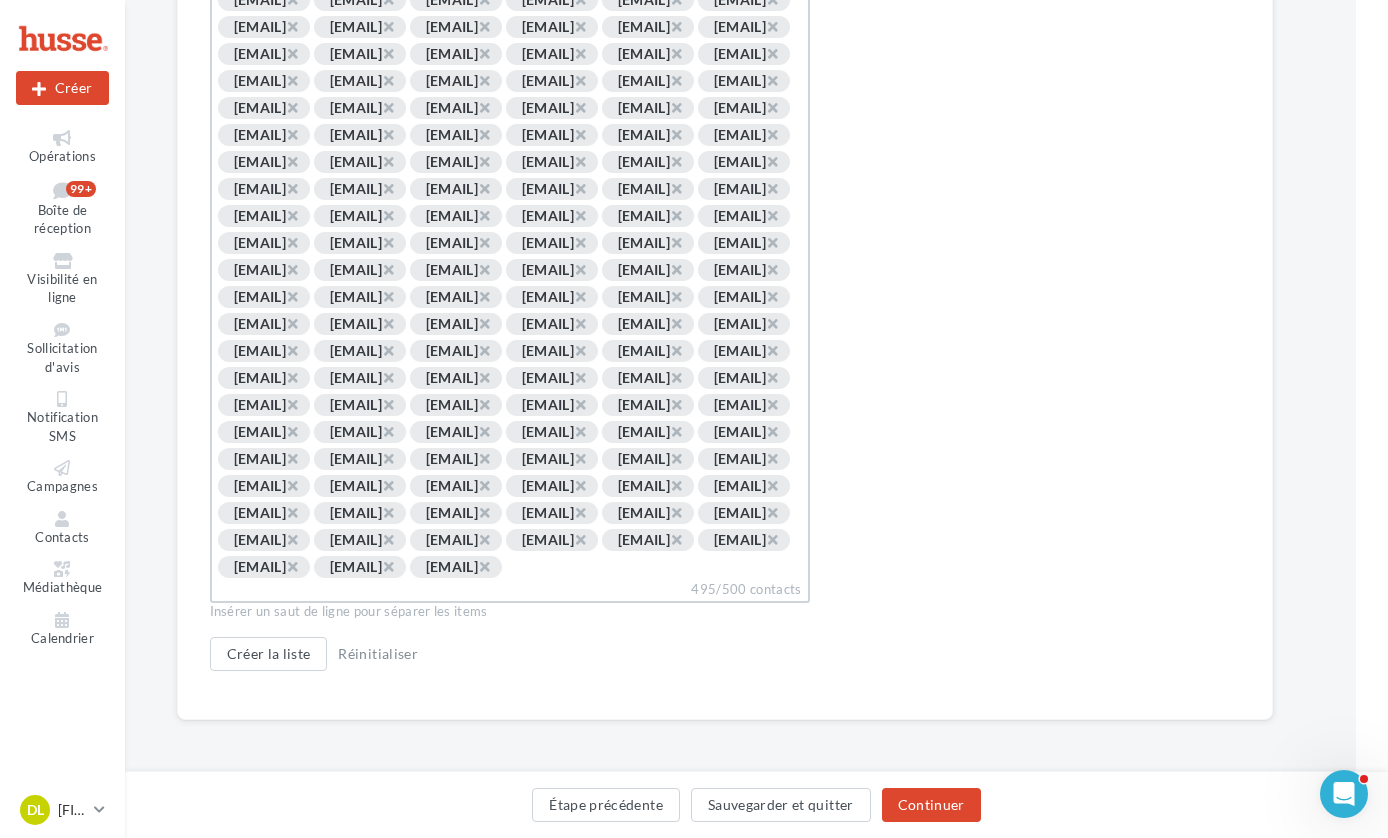 click on "×" at bounding box center [388, -541] 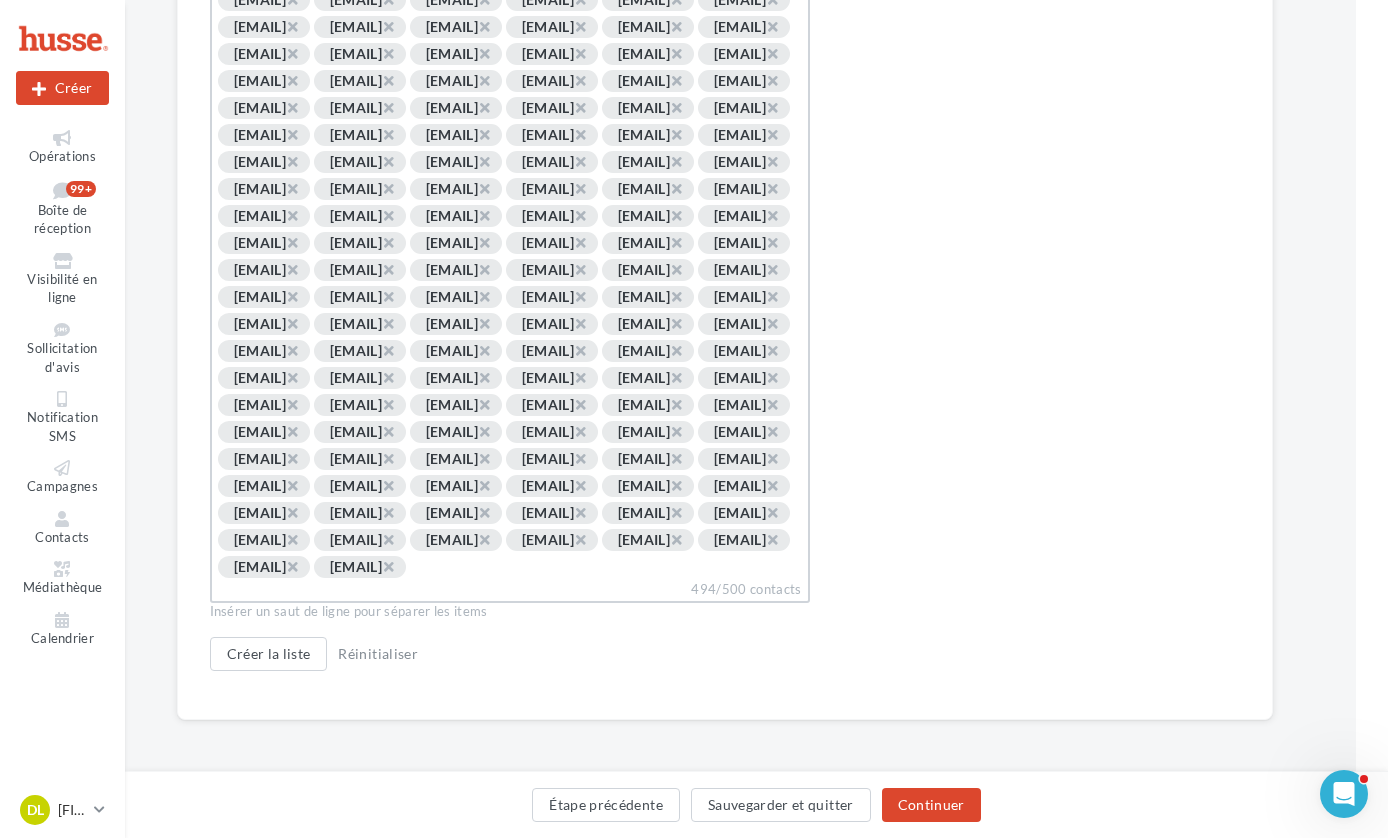scroll, scrollTop: 3159, scrollLeft: 32, axis: both 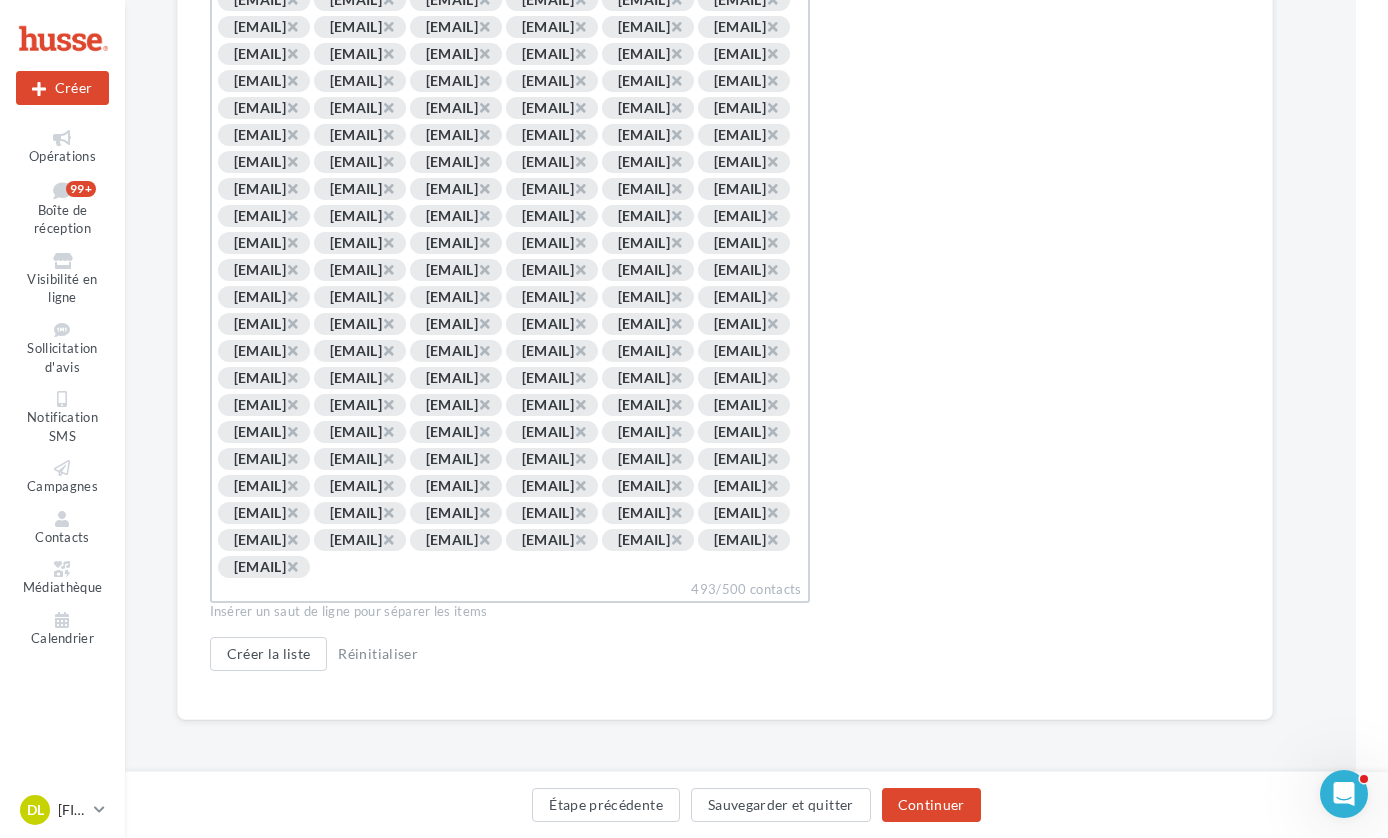 click on "×" at bounding box center (484, -676) 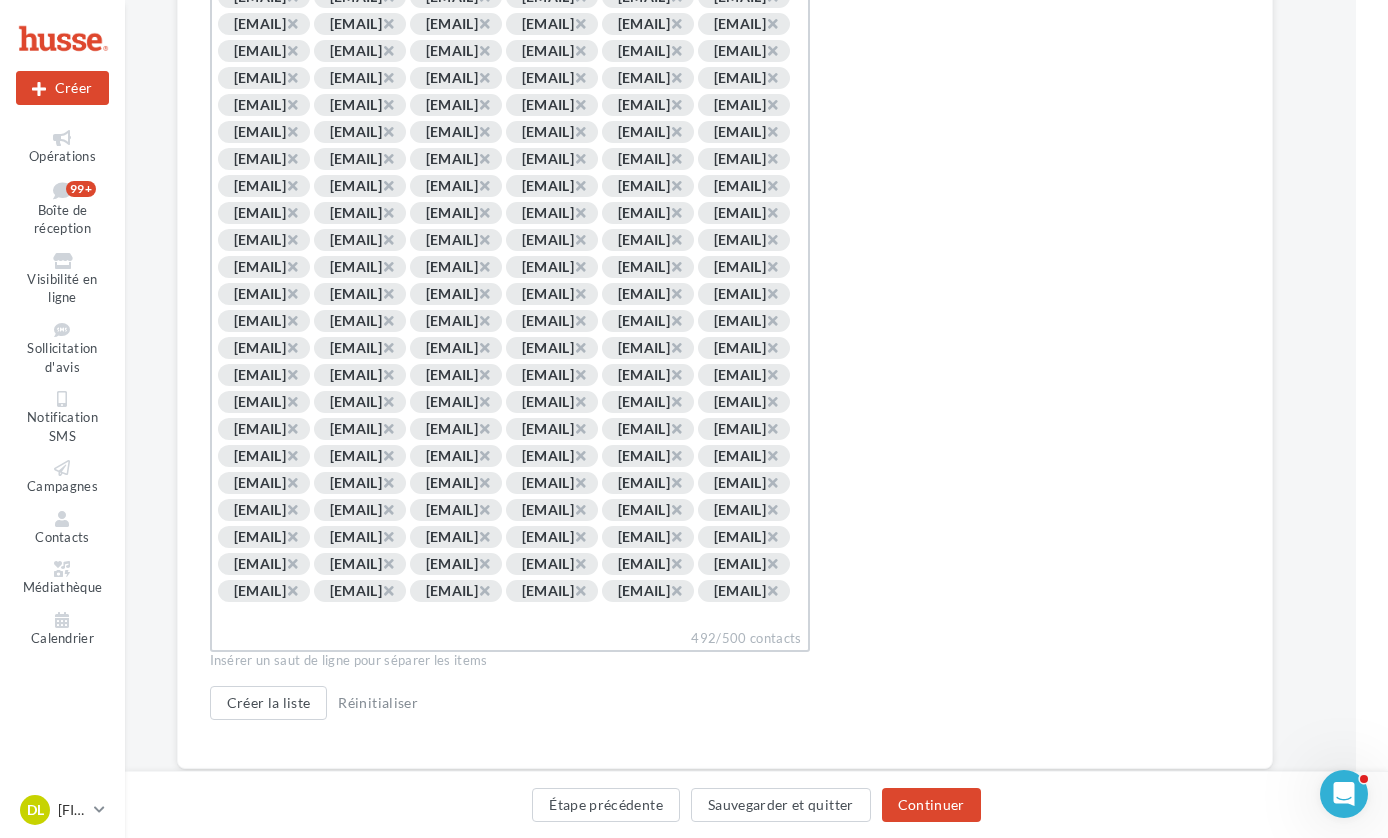 scroll, scrollTop: 2142, scrollLeft: 32, axis: both 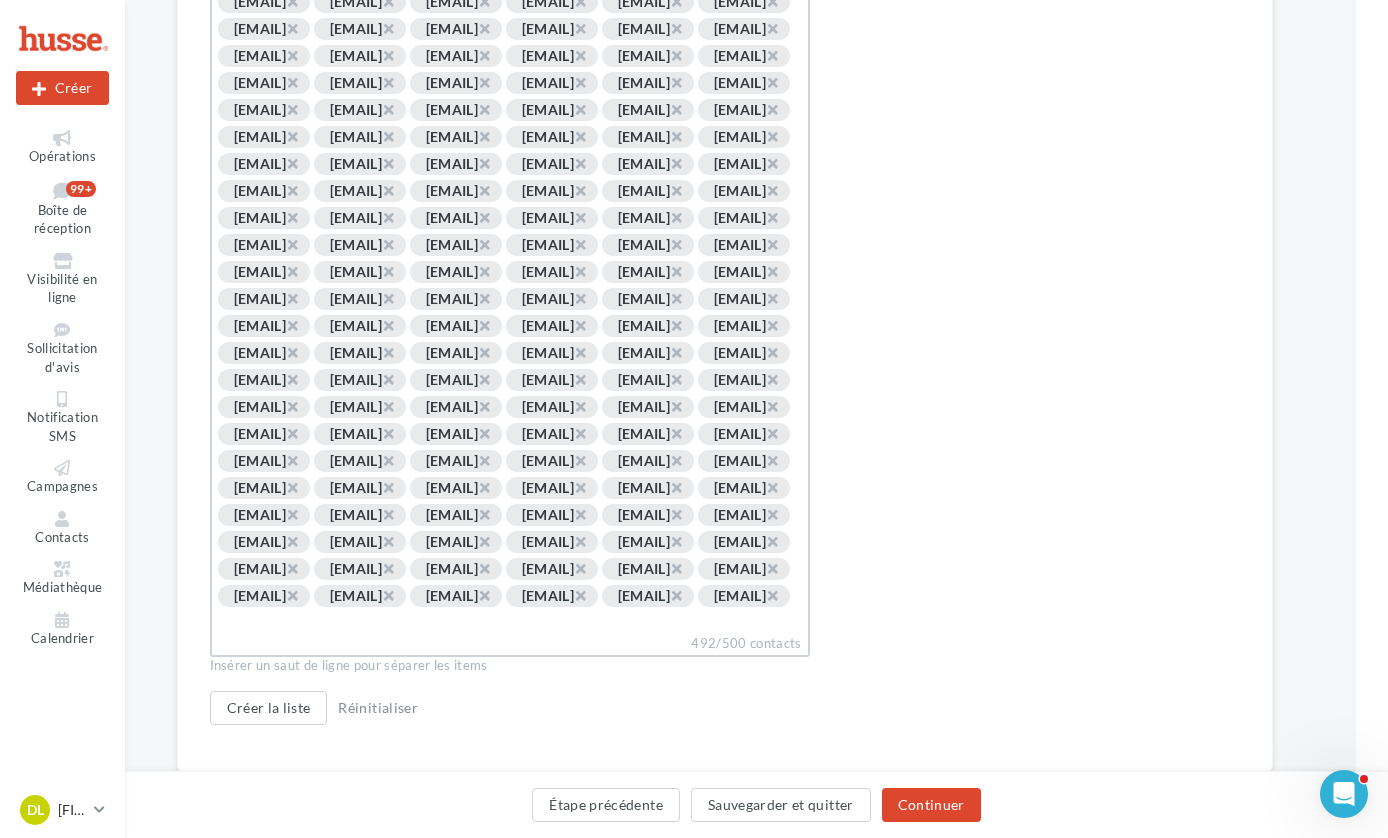 click on "×" at bounding box center [580, -863] 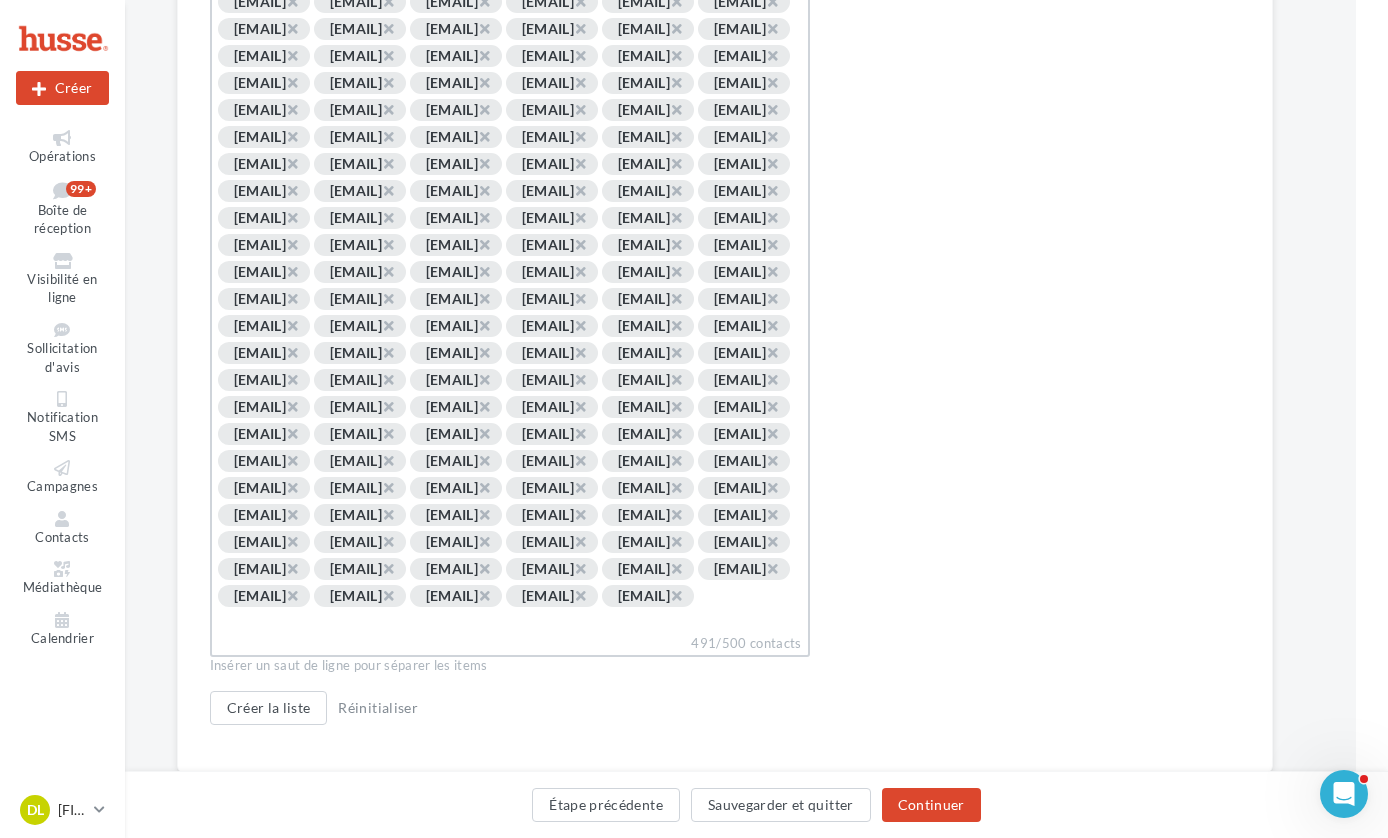 click on "×" at bounding box center (388, -863) 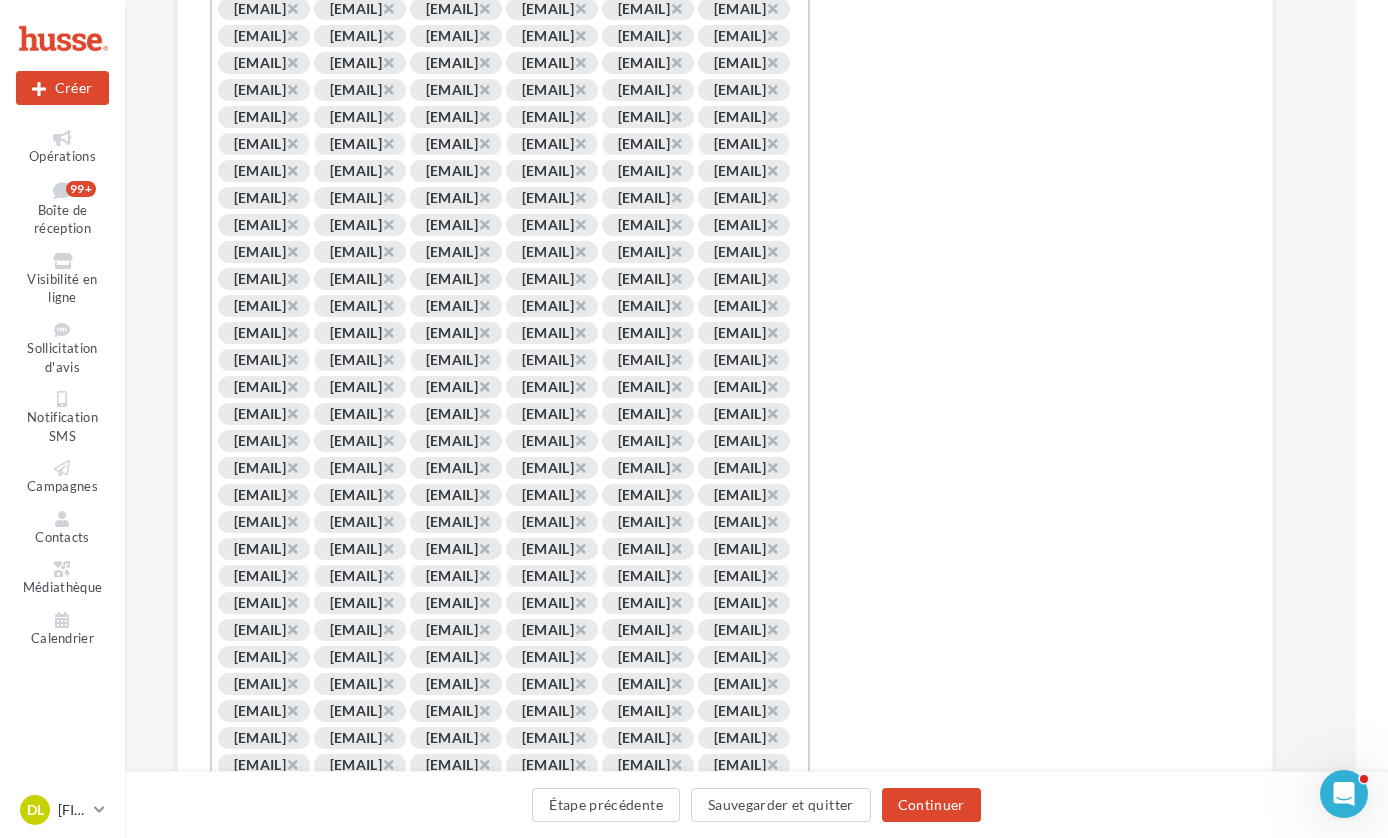 scroll, scrollTop: 1309, scrollLeft: 32, axis: both 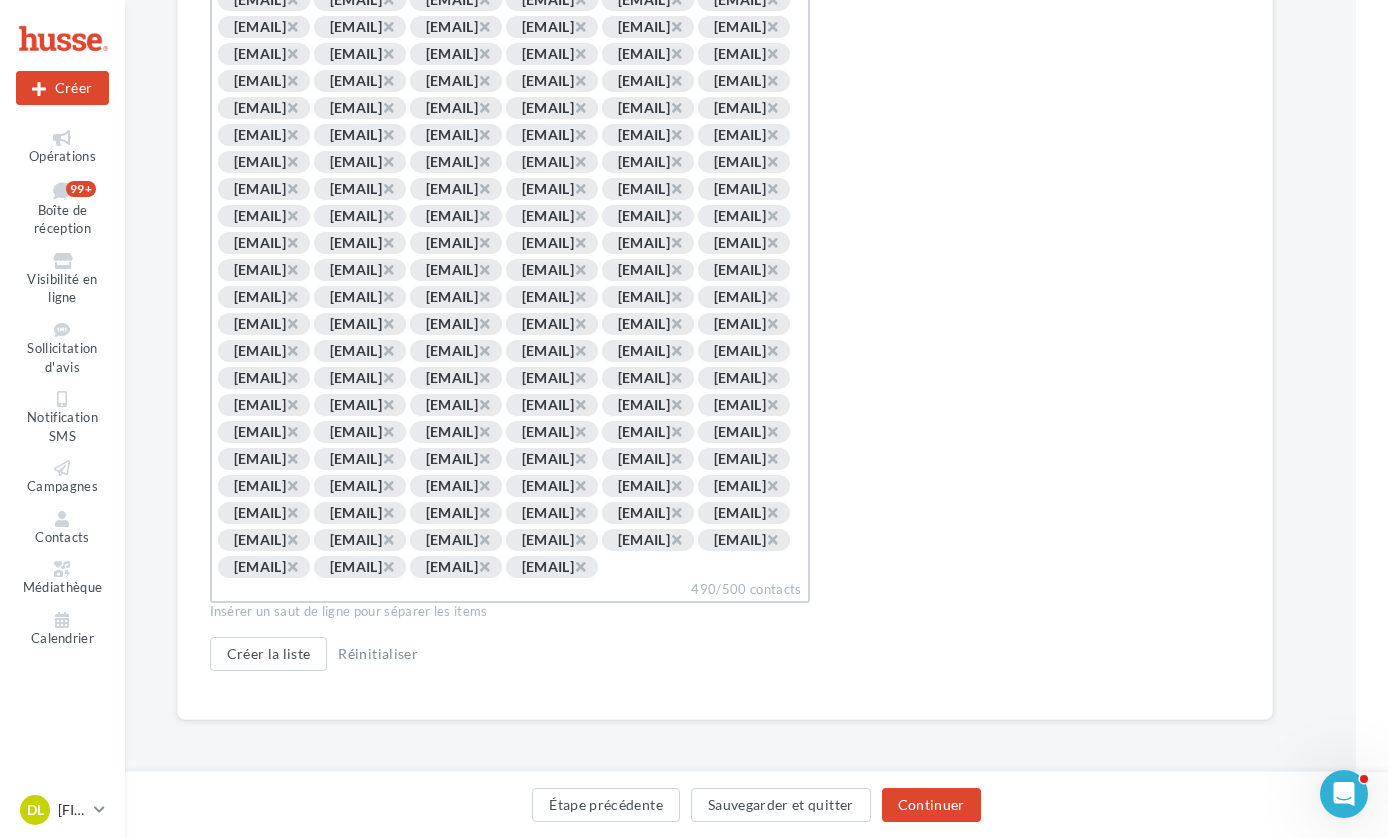 click at bounding box center (674, 568) 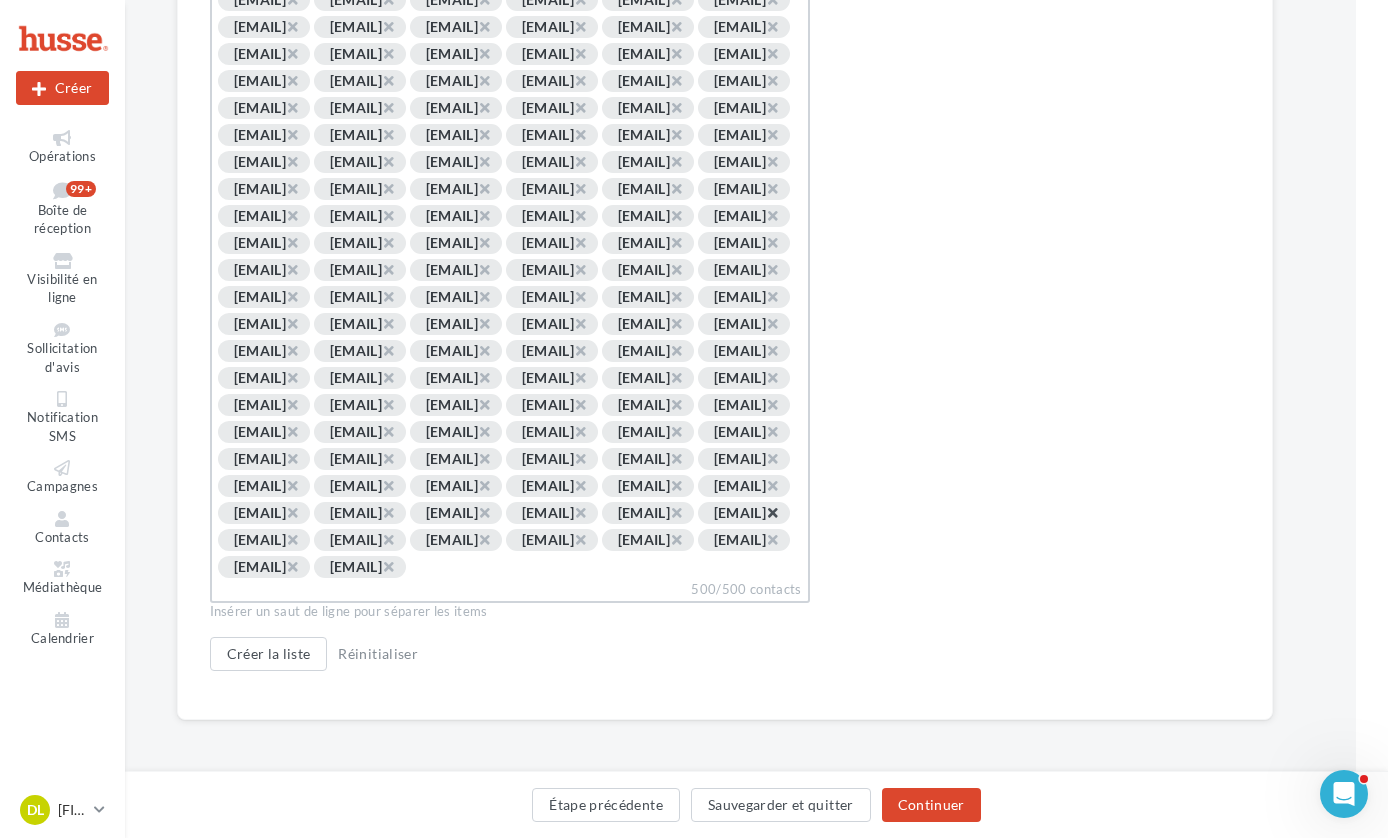 click on "×" at bounding box center (772, 512) 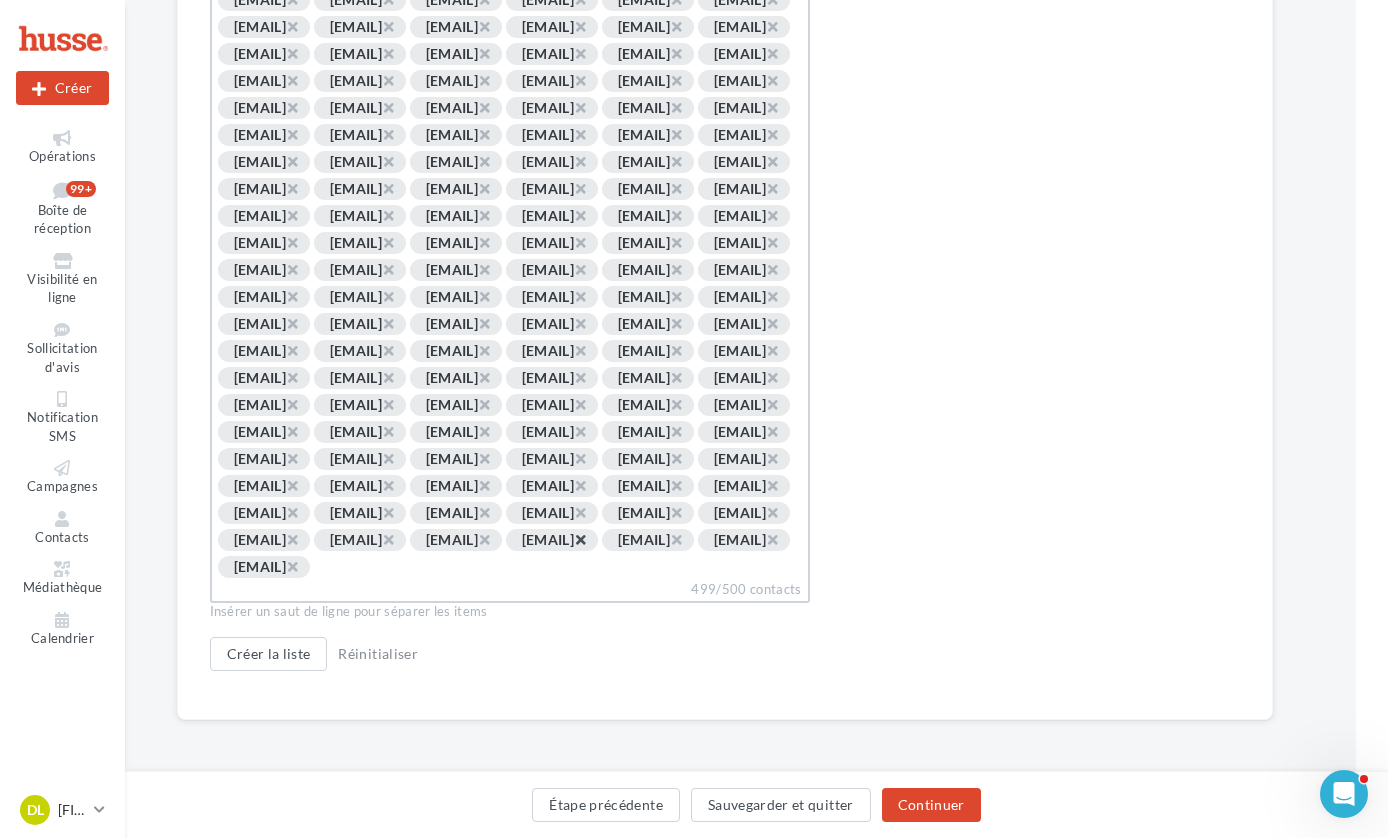 click on "×" at bounding box center [580, 539] 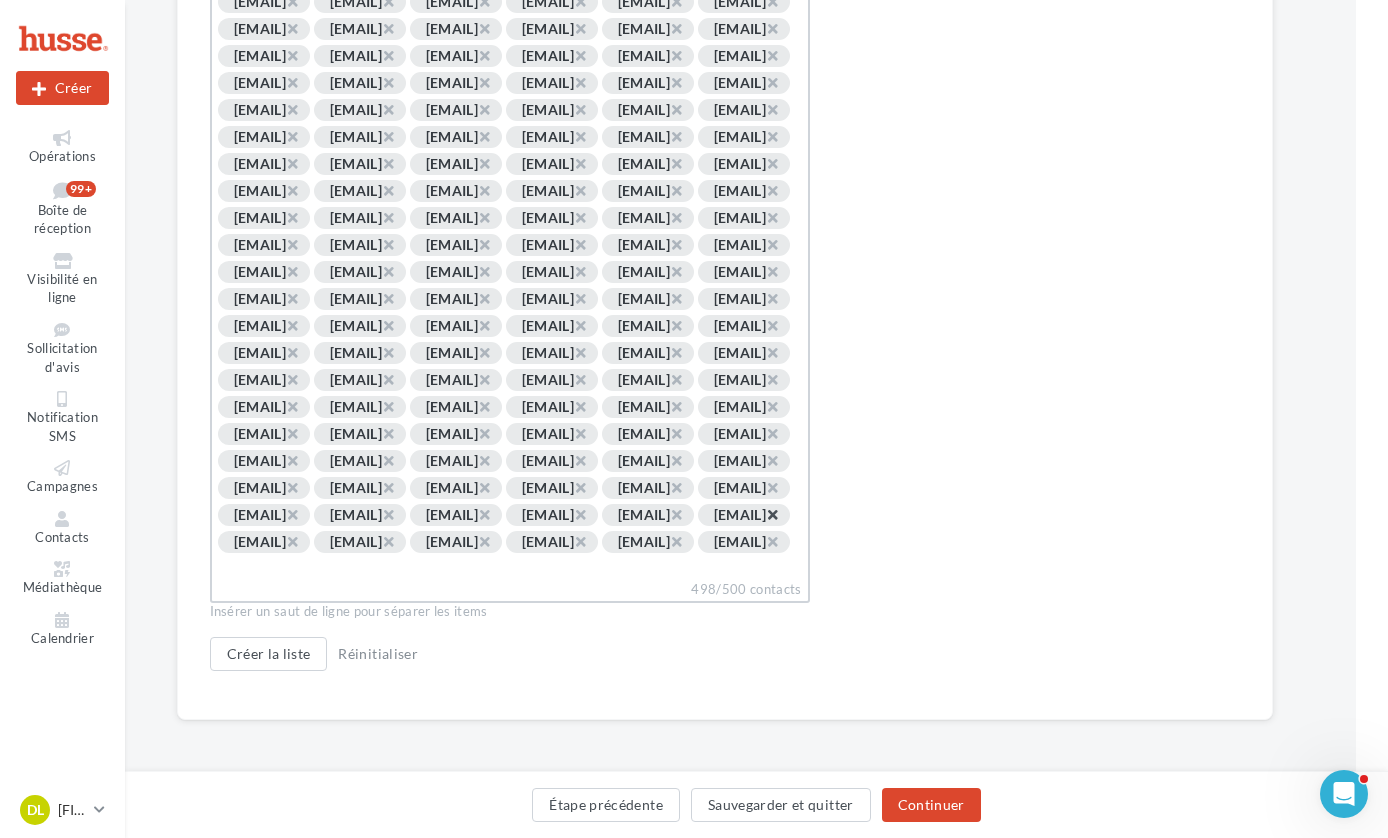 click on "×" at bounding box center (772, 514) 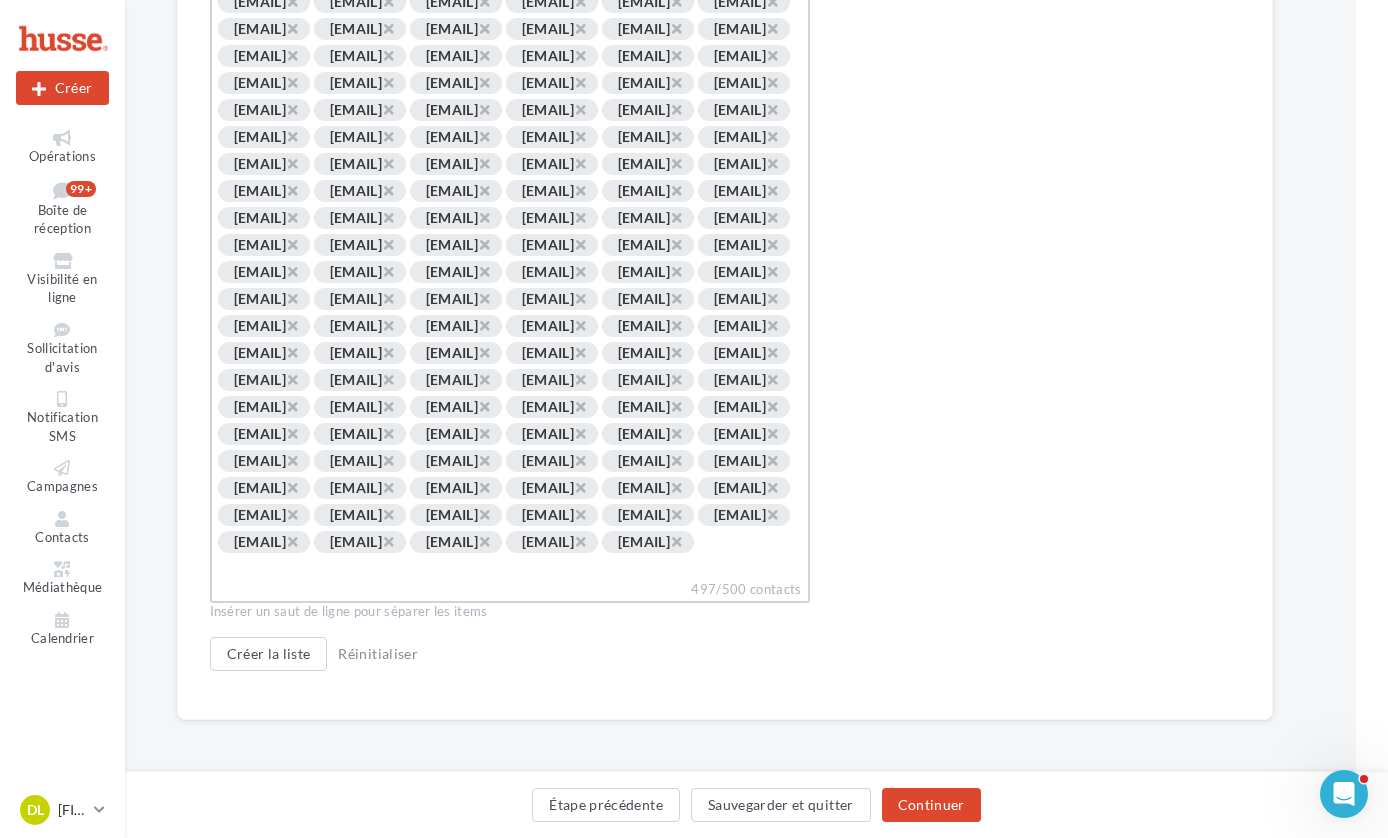 scroll, scrollTop: 5867, scrollLeft: 32, axis: both 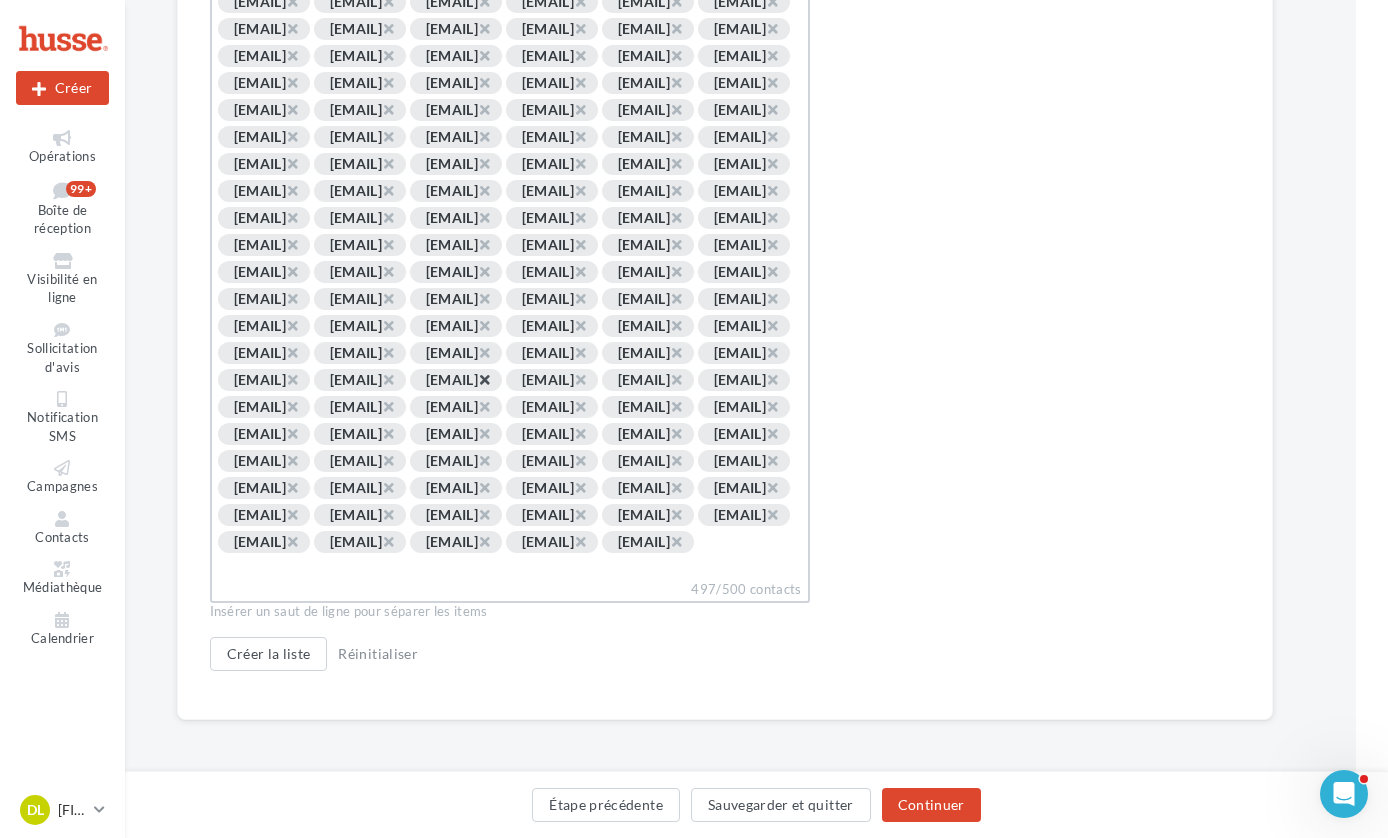 click on "×" at bounding box center (484, 379) 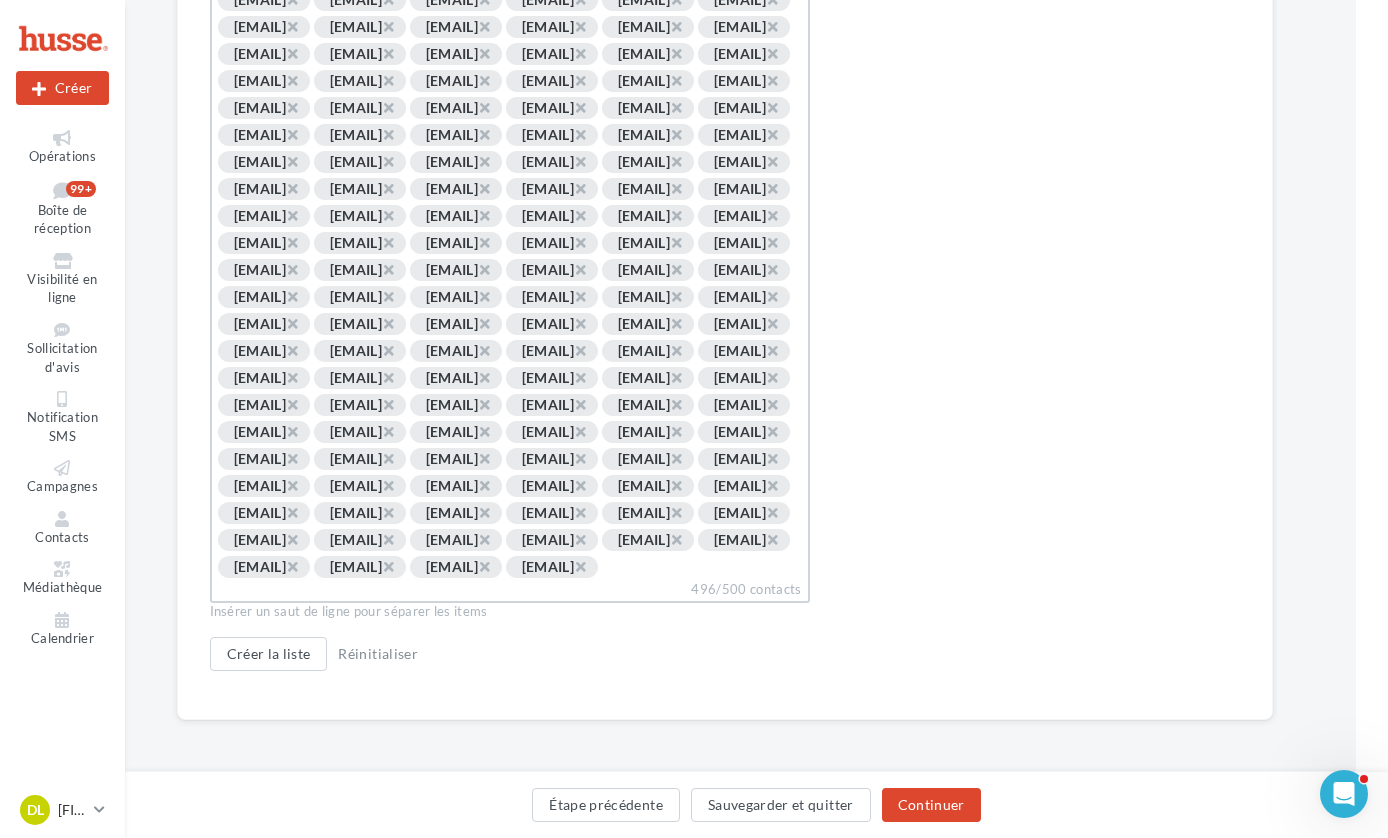 scroll, scrollTop: 6139, scrollLeft: 32, axis: both 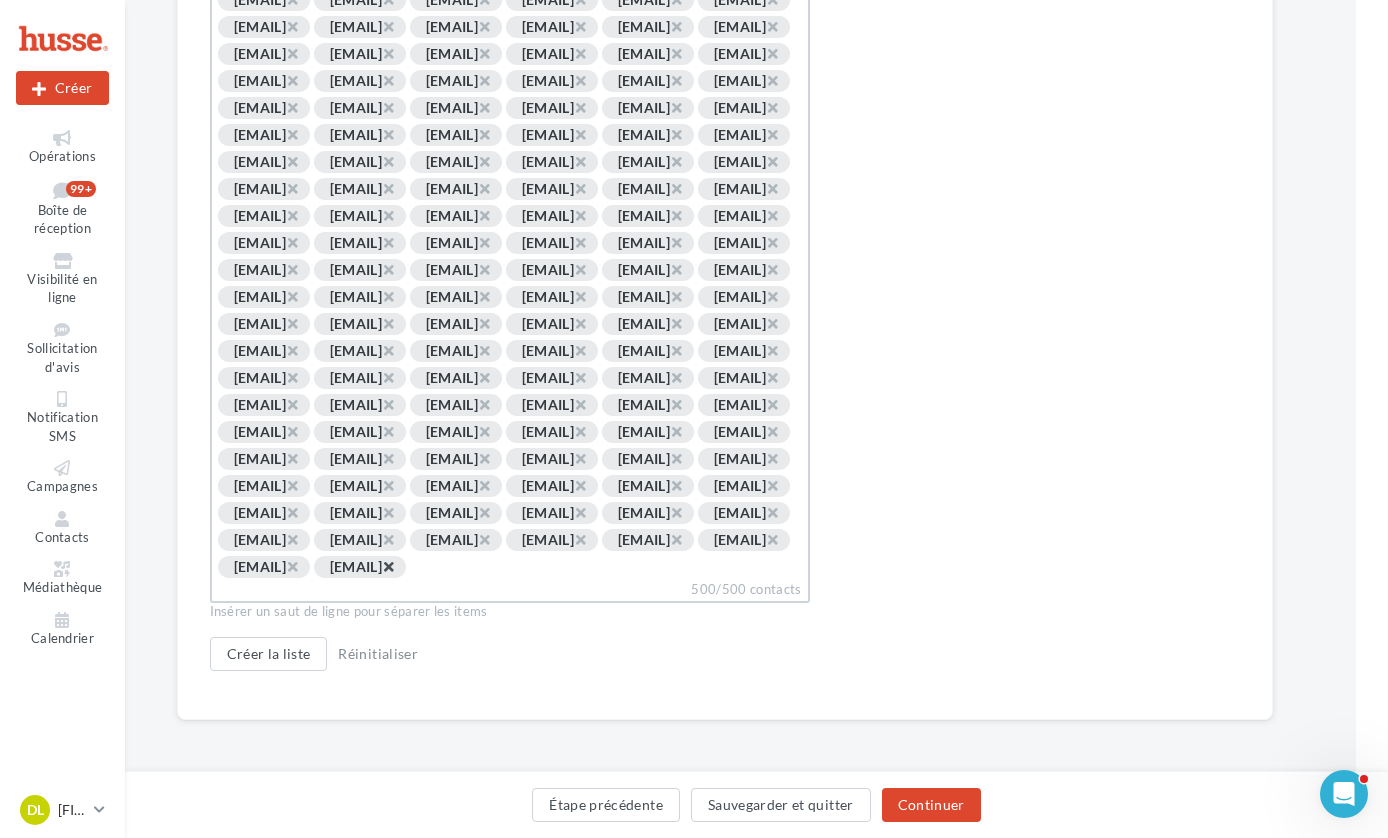 click on "×" at bounding box center [388, 566] 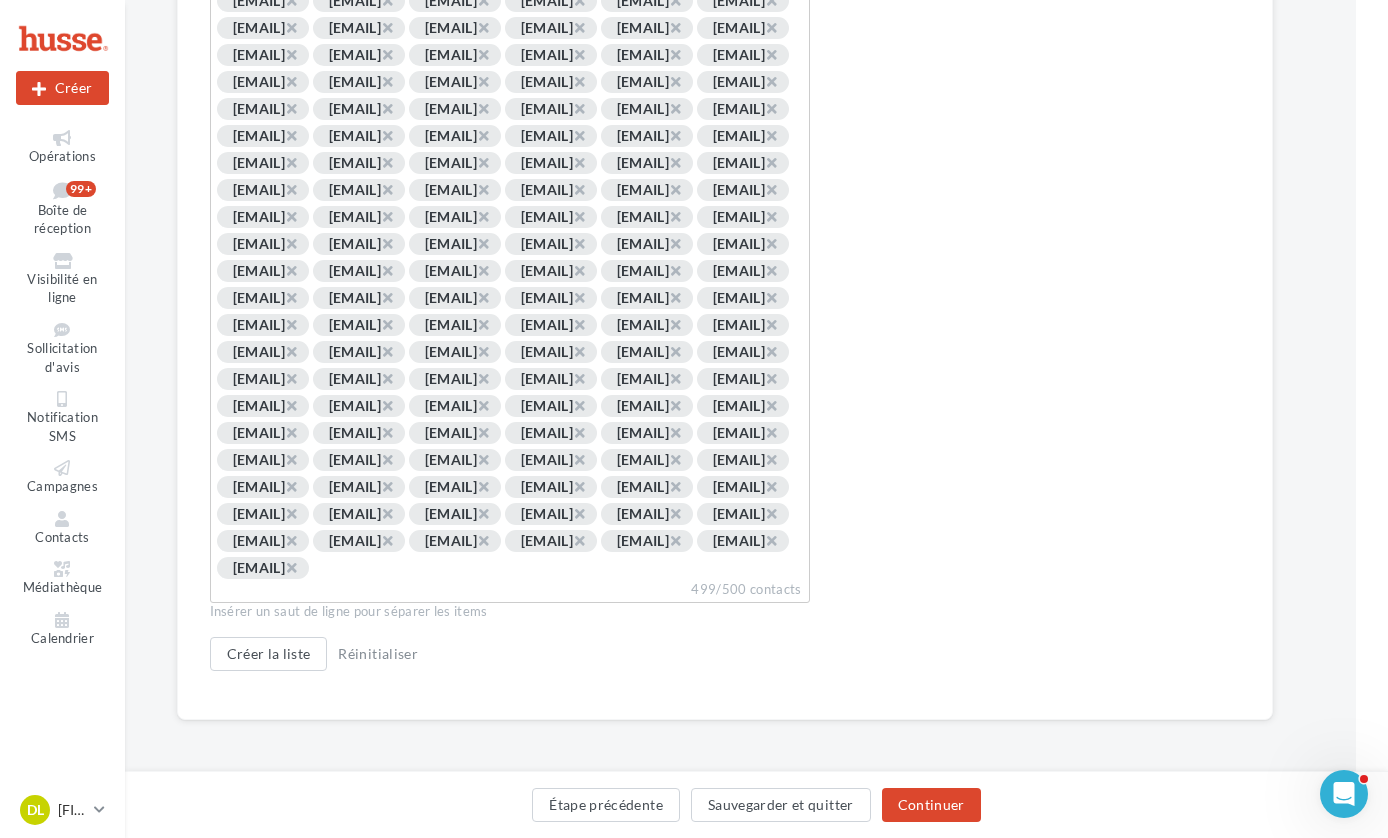 click at bounding box center [385, 569] 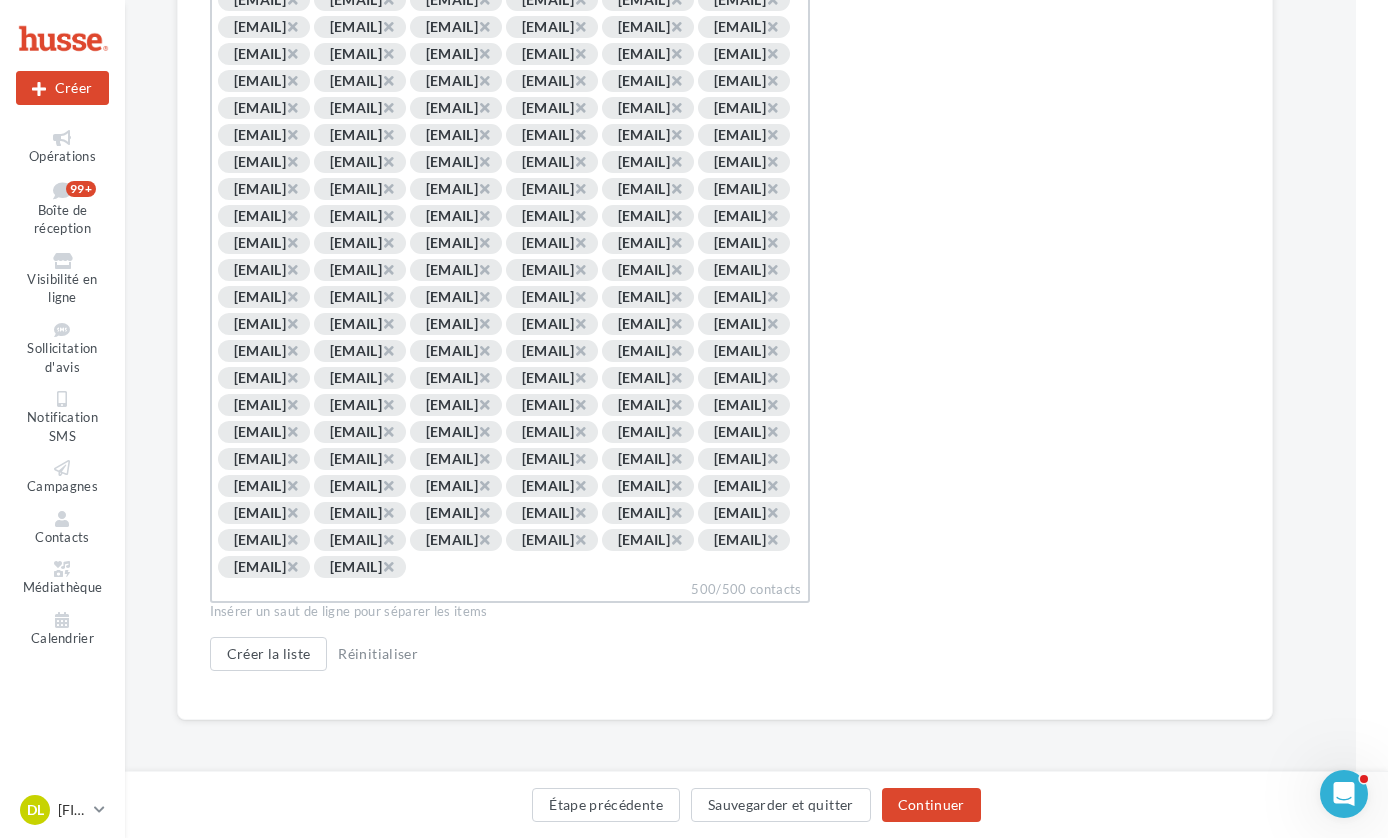 scroll, scrollTop: 6193, scrollLeft: 16, axis: both 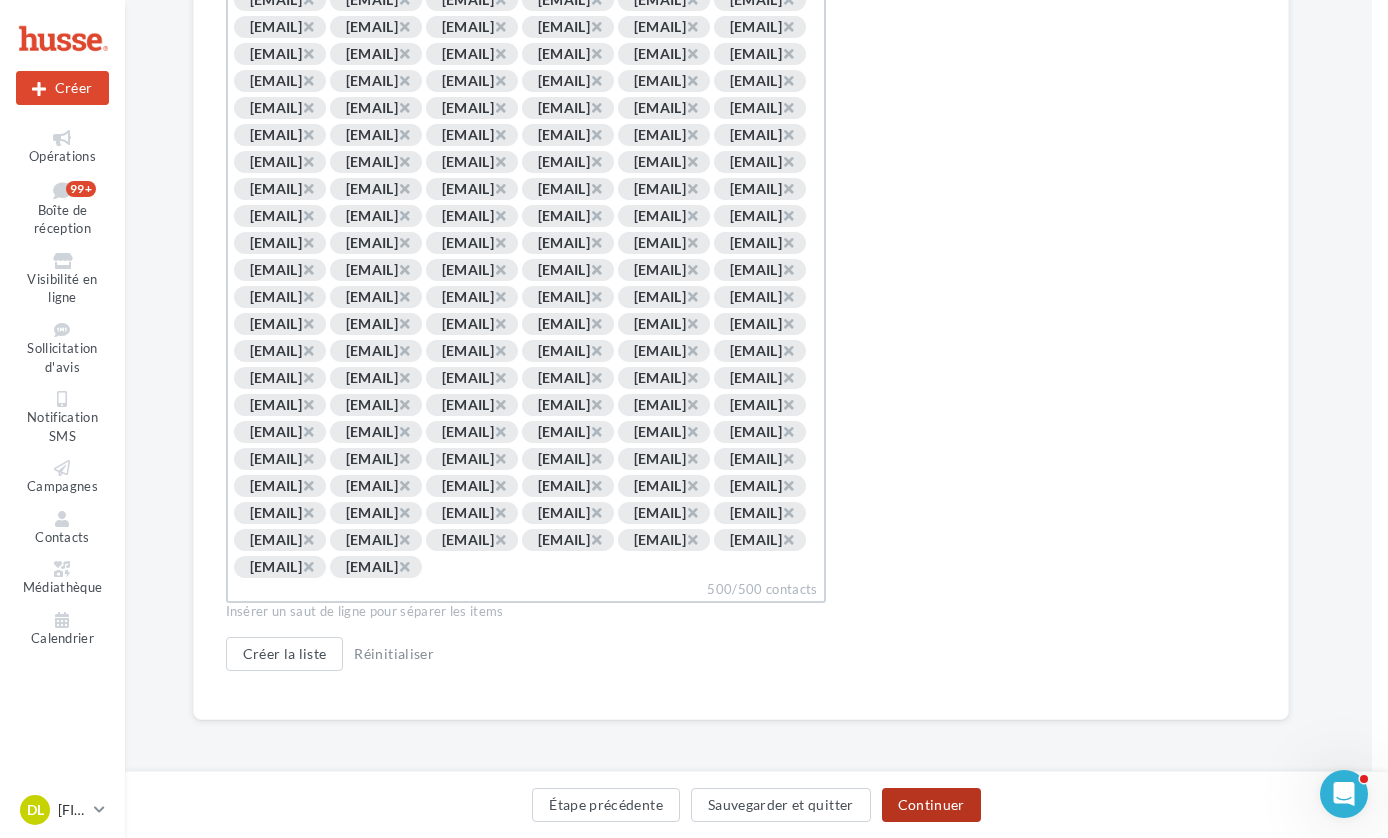 click on "Continuer" at bounding box center (931, 805) 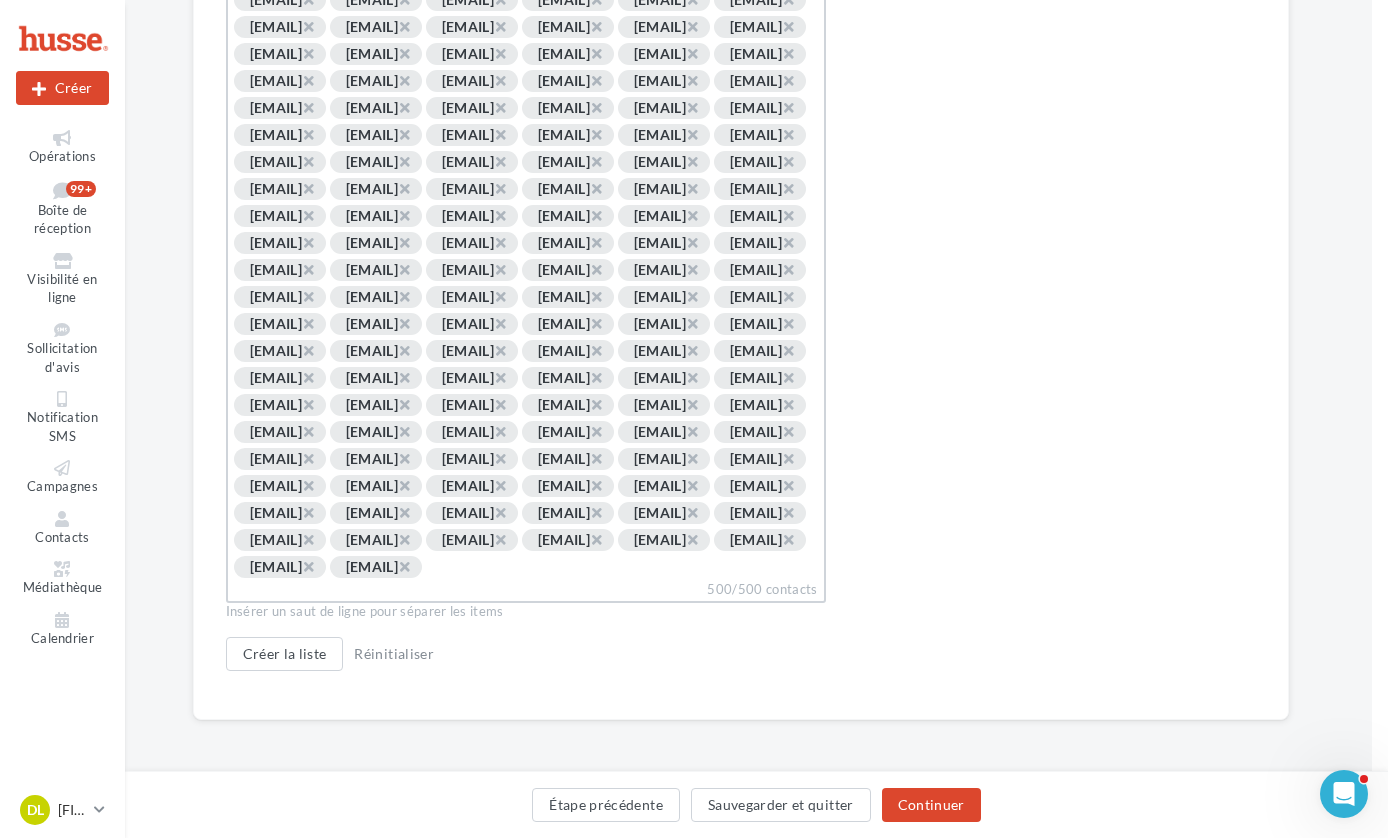 scroll, scrollTop: 6165, scrollLeft: 16, axis: both 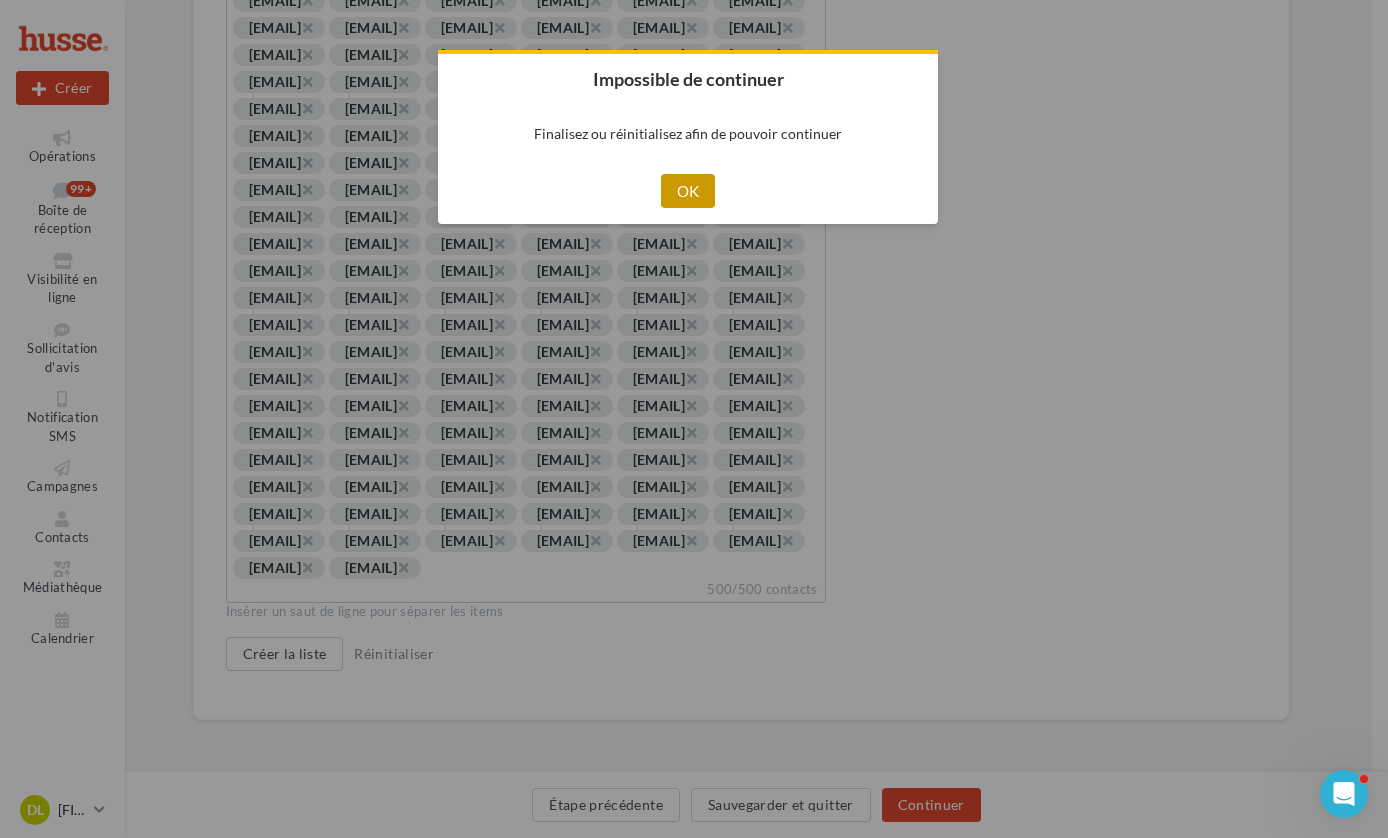 click on "OK" at bounding box center (688, 191) 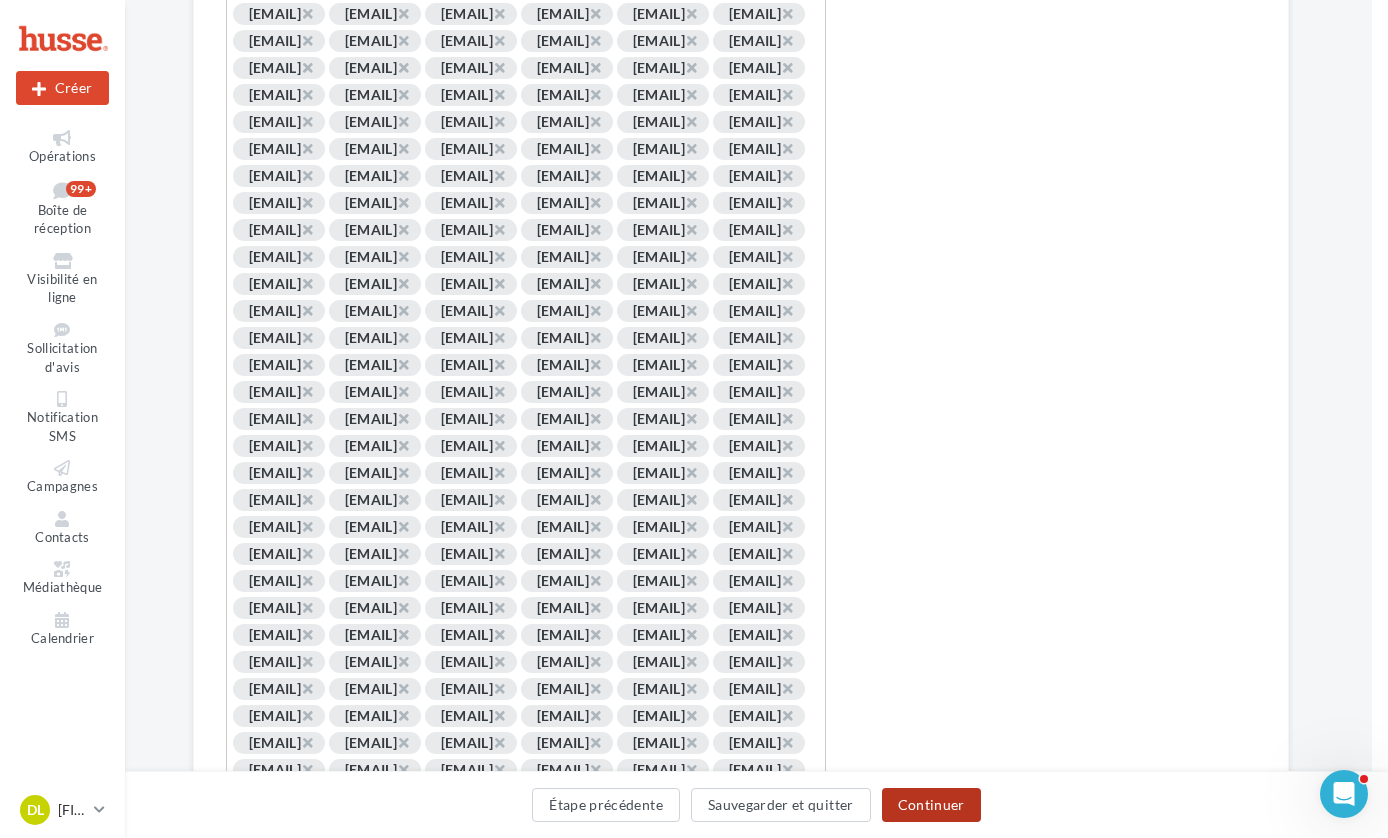 scroll, scrollTop: 151, scrollLeft: 16, axis: both 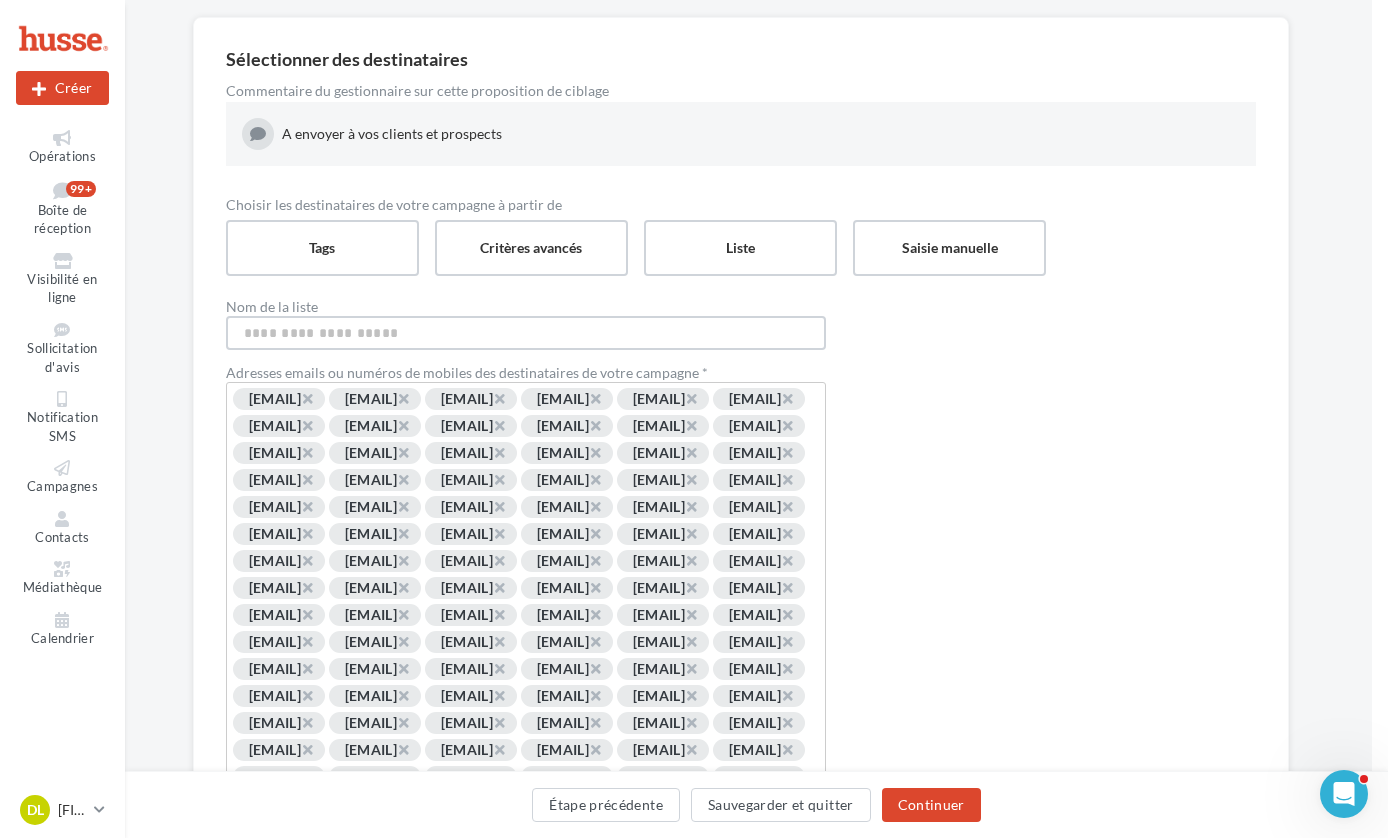 click on "Nom de la liste" at bounding box center (526, 333) 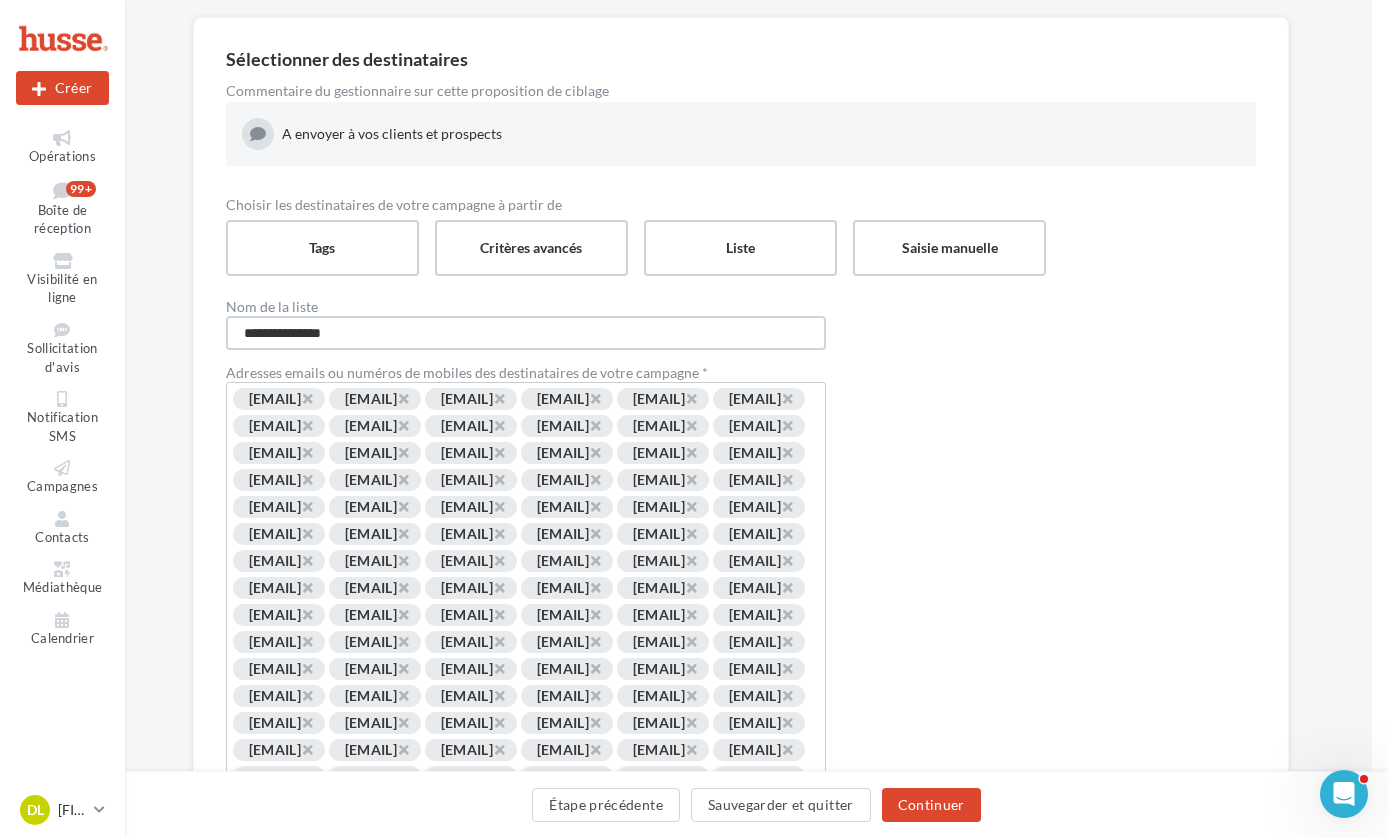 drag, startPoint x: 287, startPoint y: 336, endPoint x: 313, endPoint y: 328, distance: 27.202942 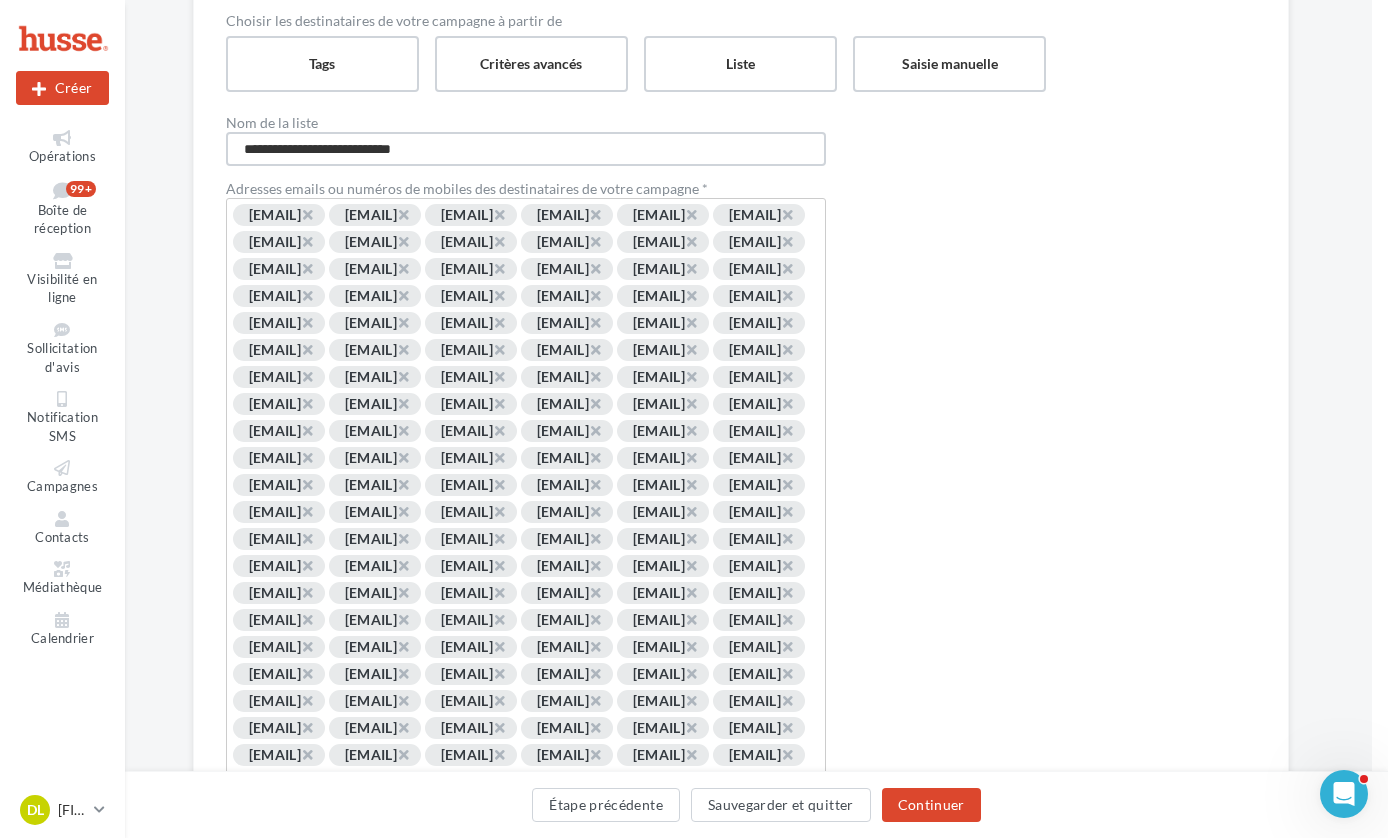 scroll, scrollTop: 336, scrollLeft: 16, axis: both 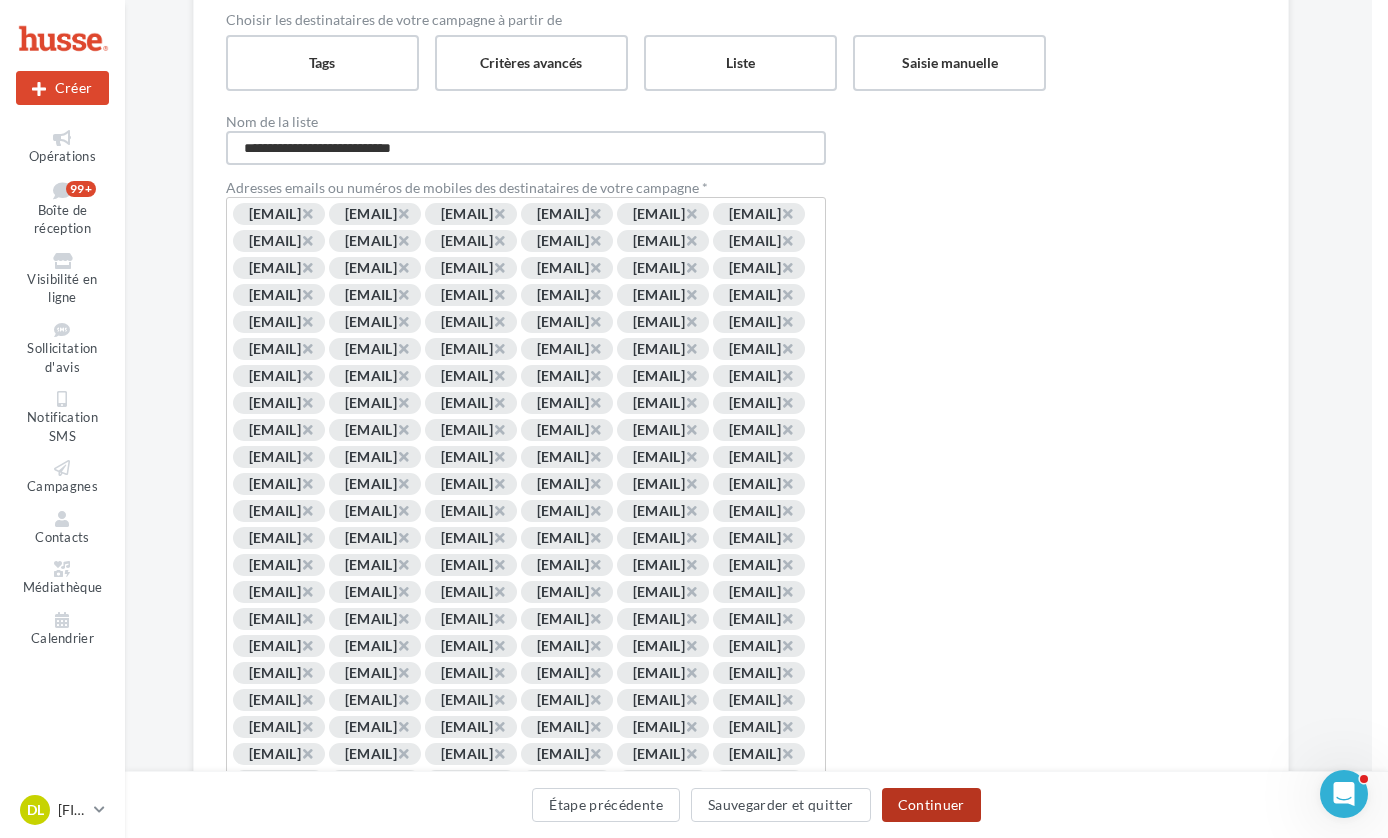 type on "**********" 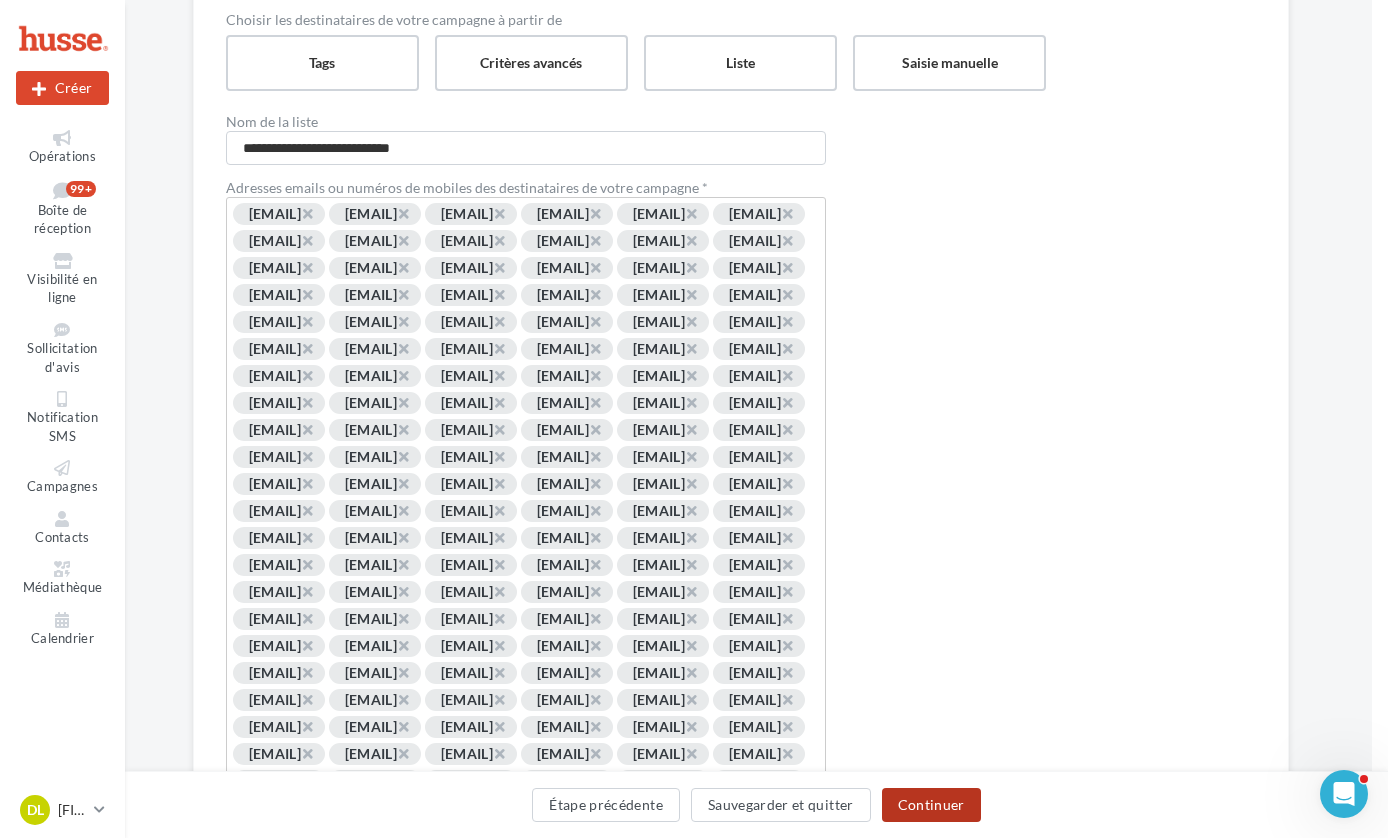 click on "Continuer" at bounding box center [931, 805] 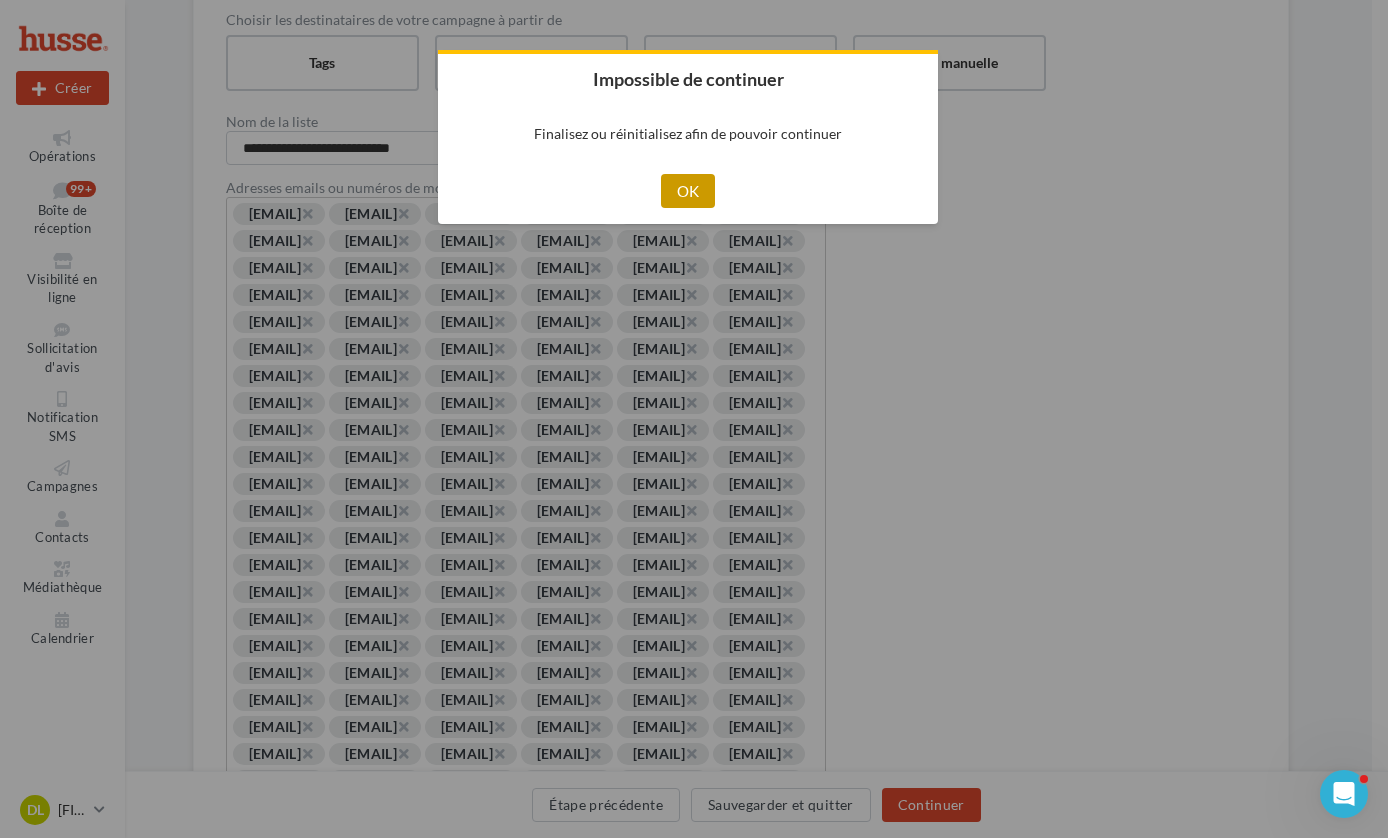 click on "OK" at bounding box center [688, 191] 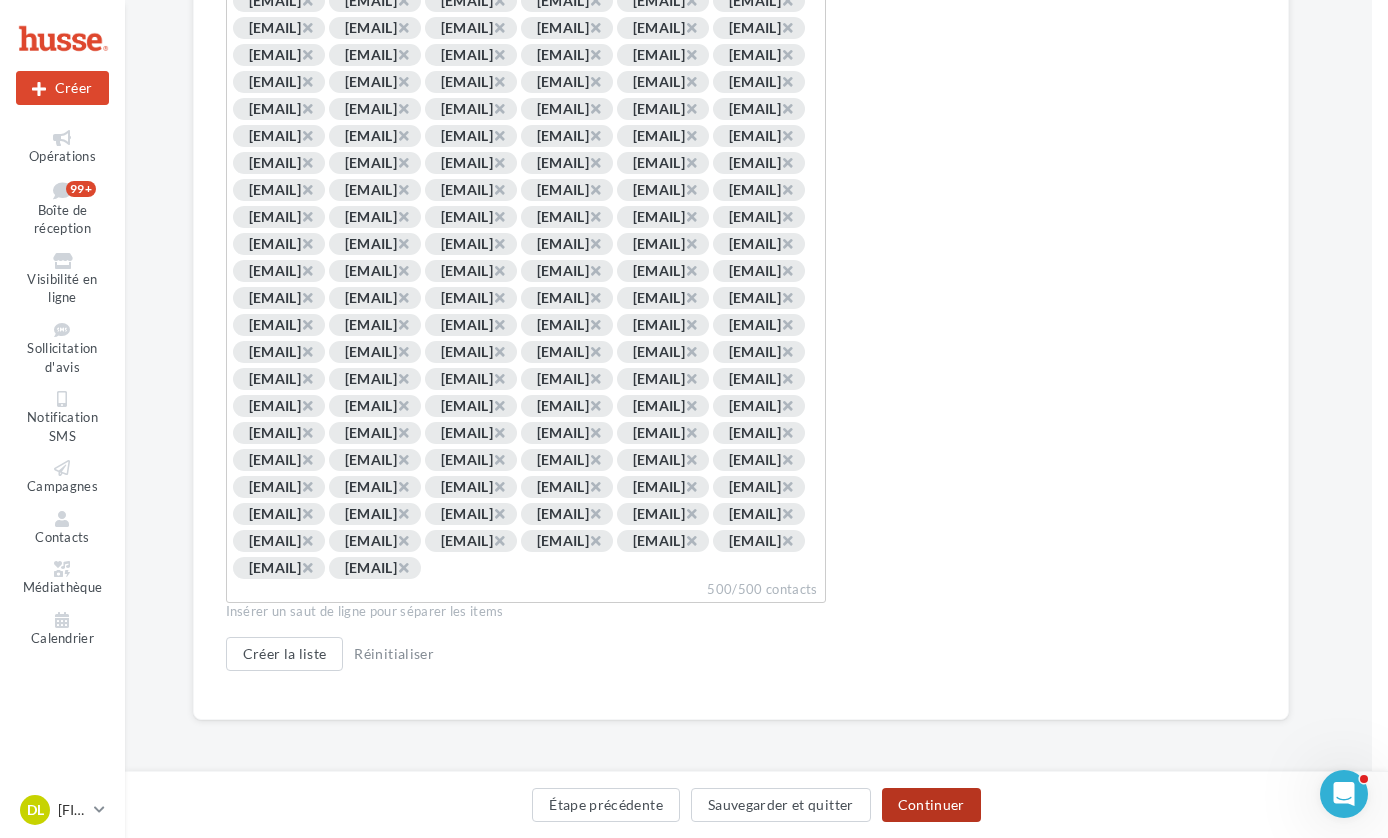 scroll, scrollTop: 6191, scrollLeft: 16, axis: both 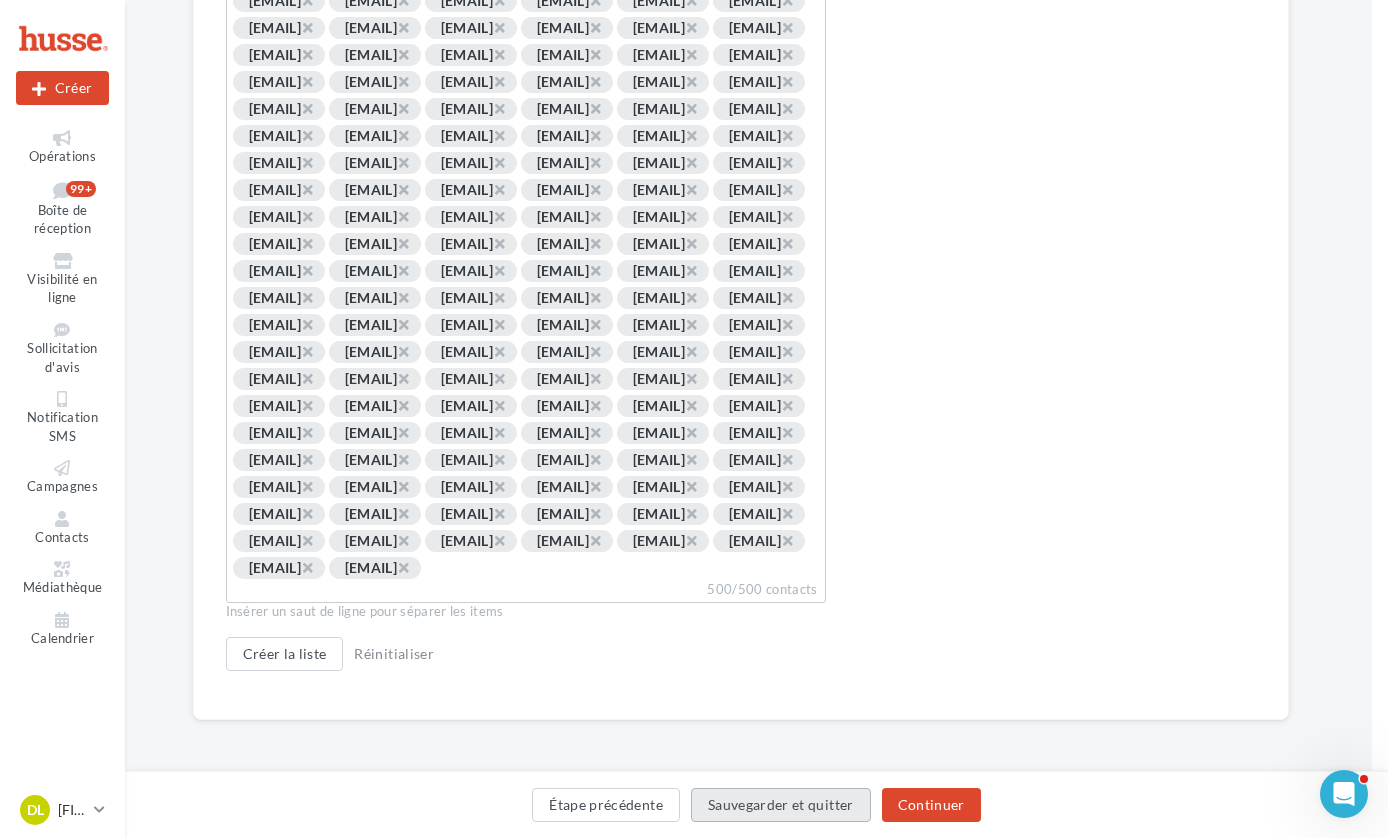 click on "Sauvegarder et quitter" at bounding box center (781, 805) 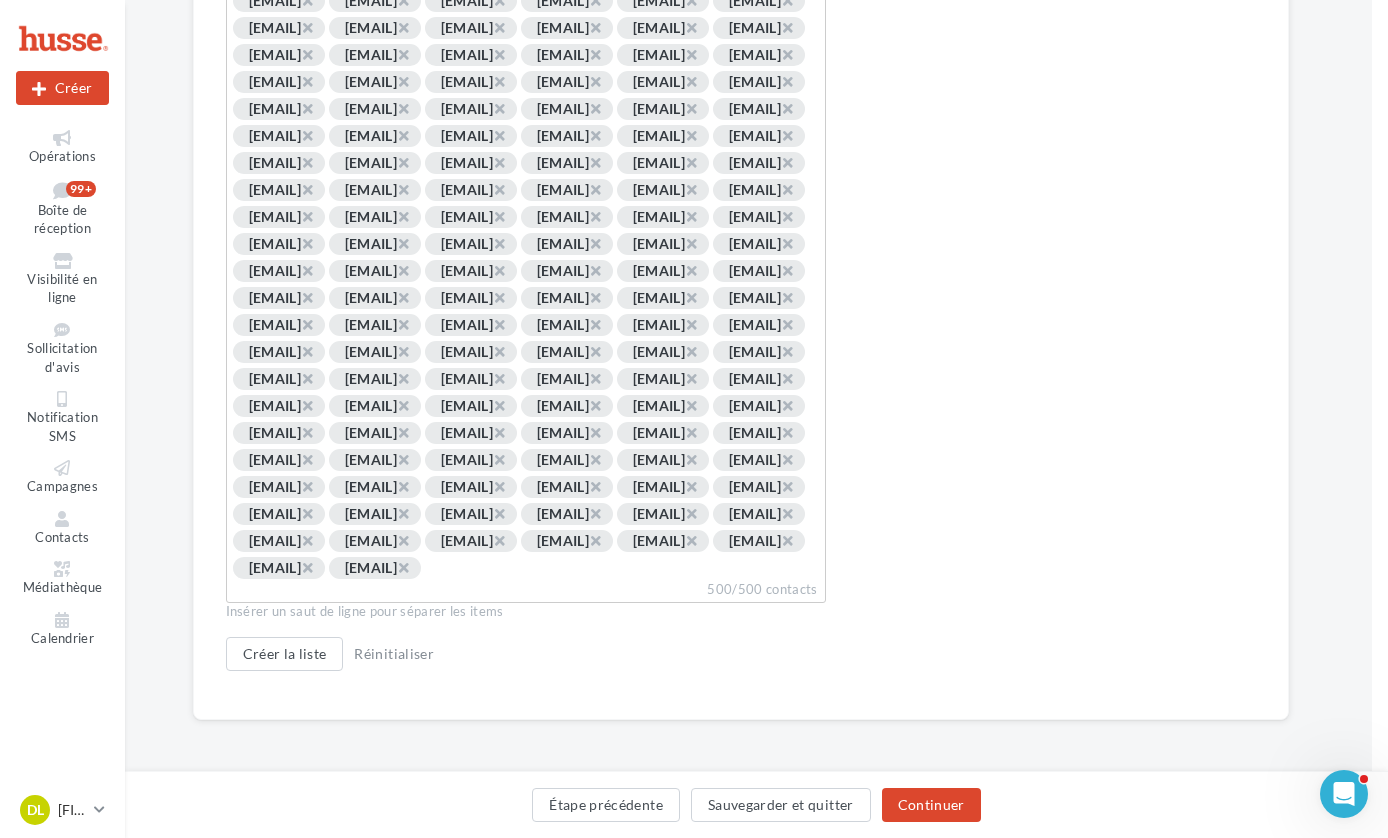 scroll, scrollTop: 32, scrollLeft: 0, axis: vertical 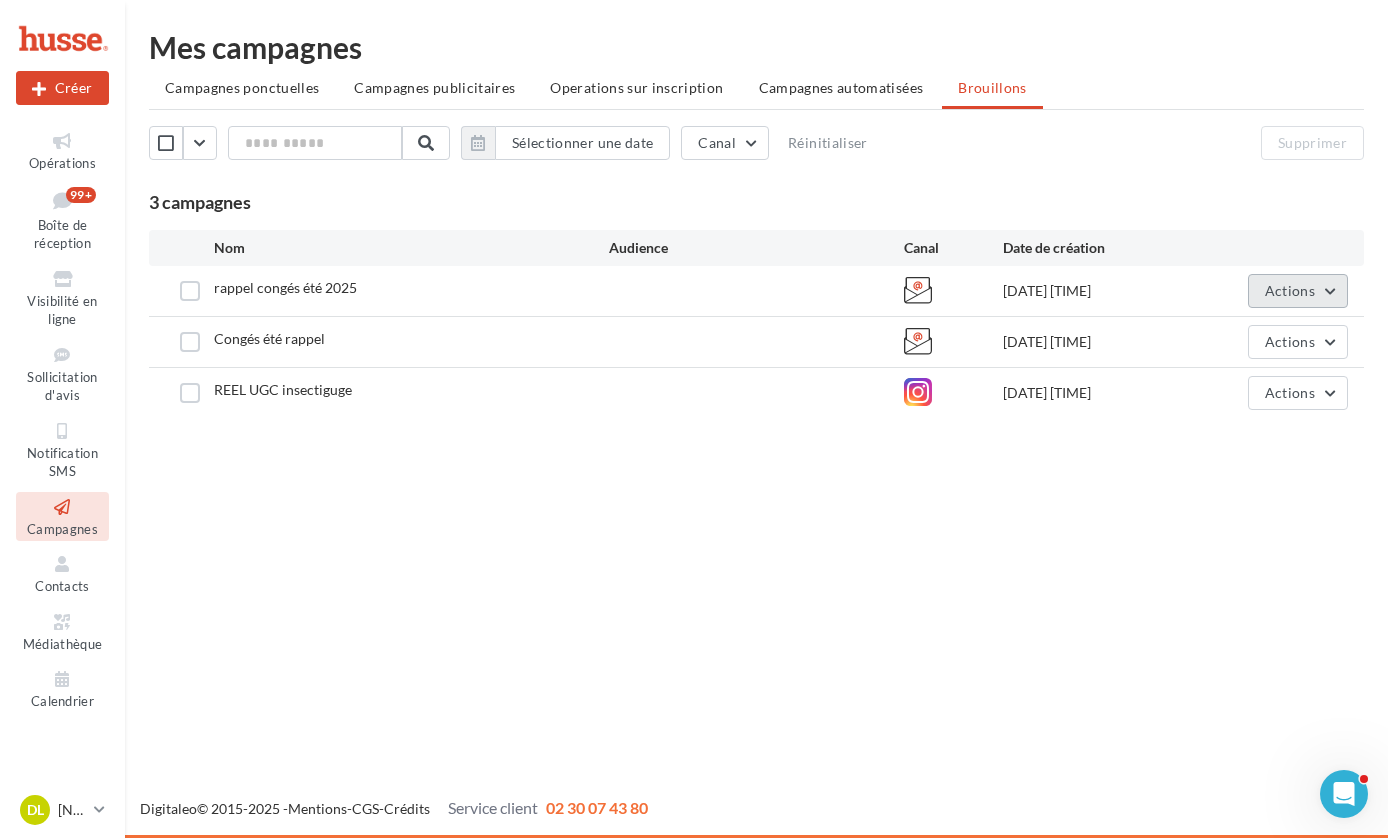 click on "Actions" at bounding box center (1298, 291) 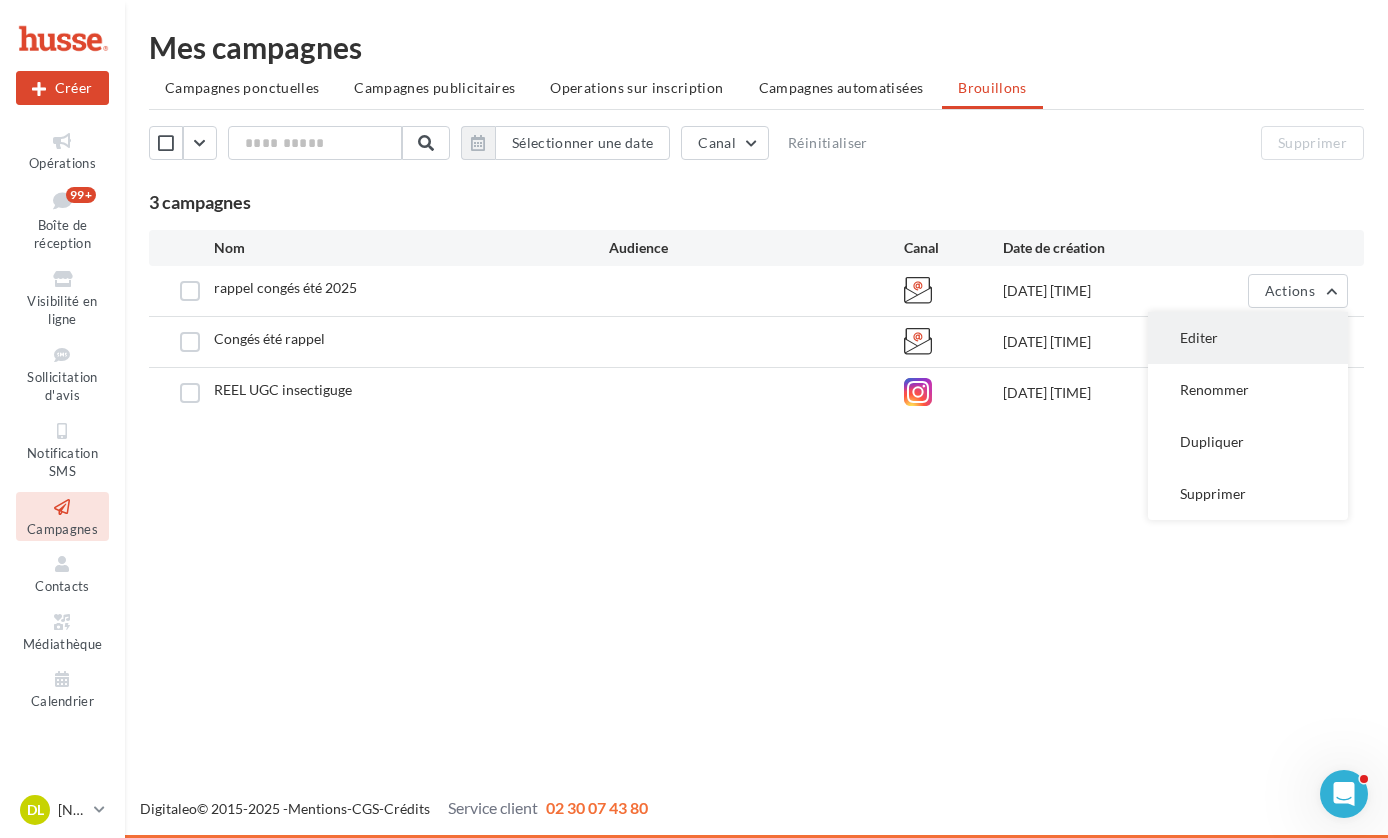 click on "Editer" at bounding box center (1248, 338) 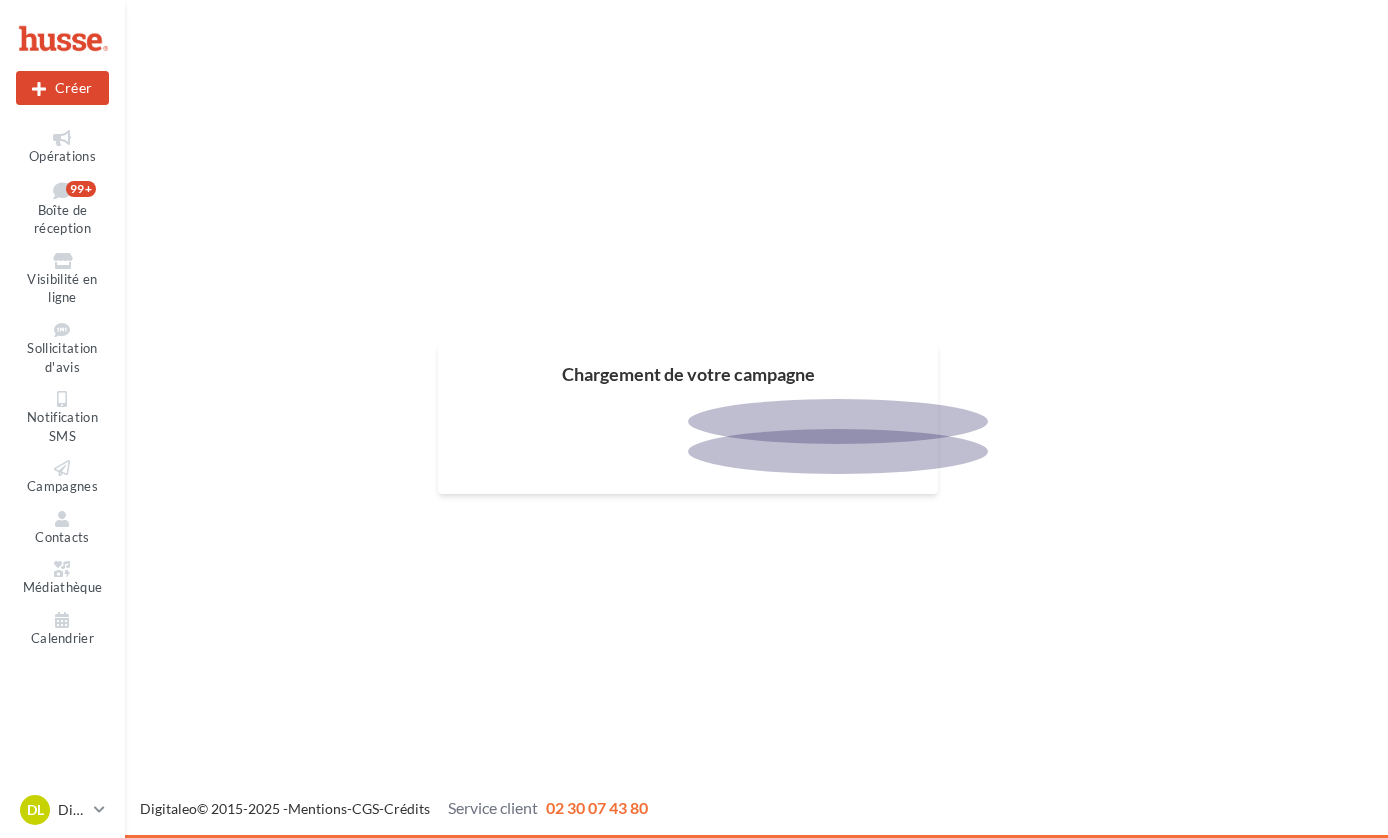 scroll, scrollTop: 0, scrollLeft: 0, axis: both 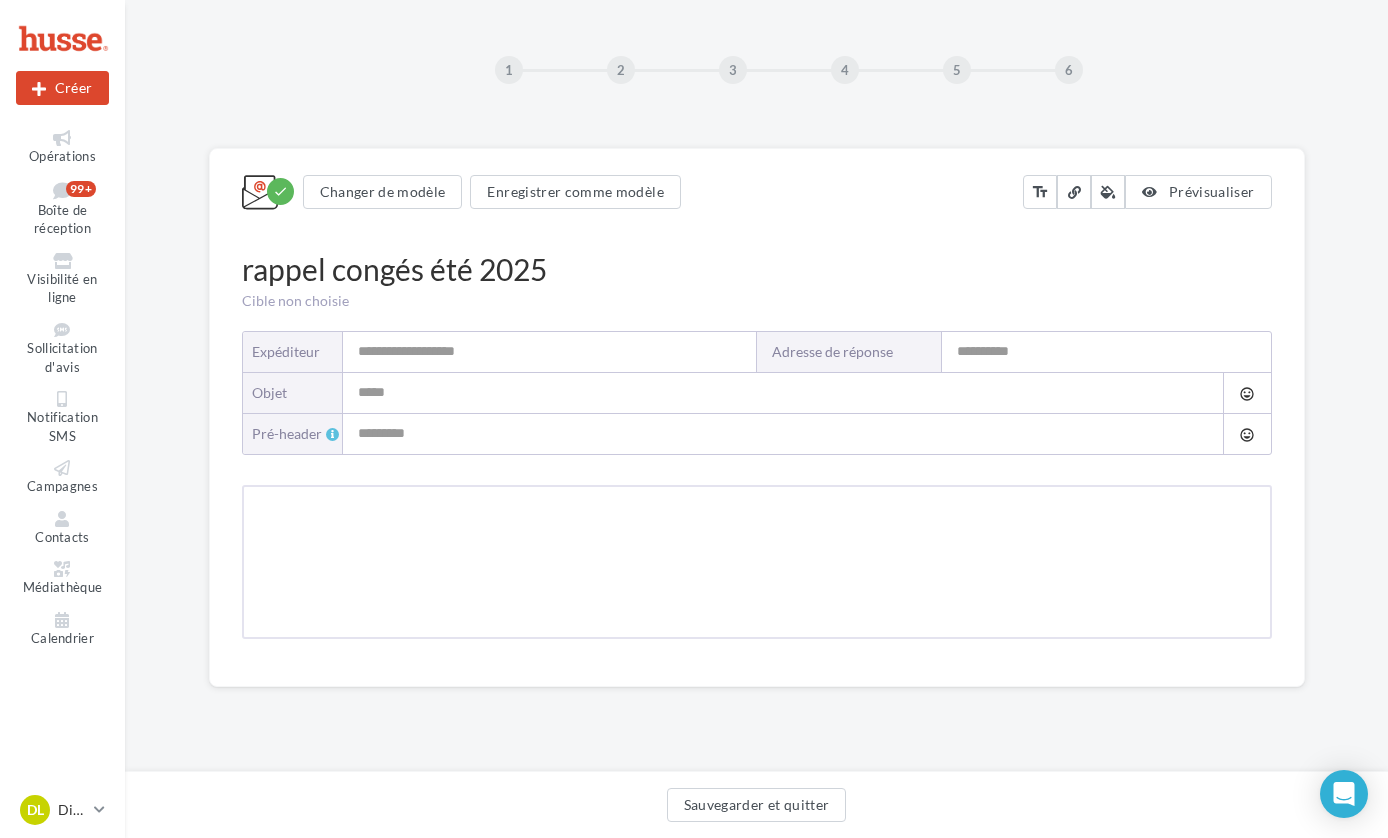 type on "**********" 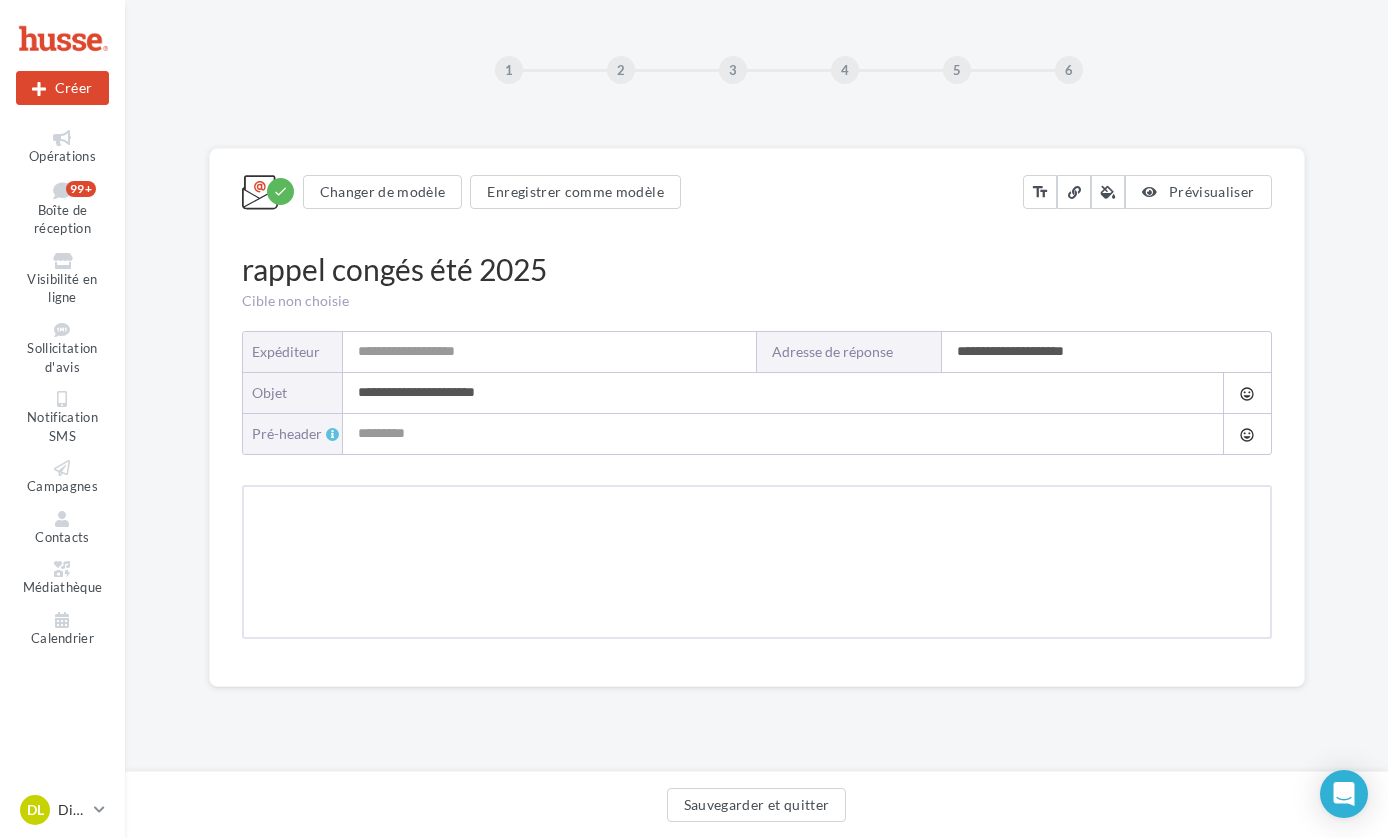 type on "**********" 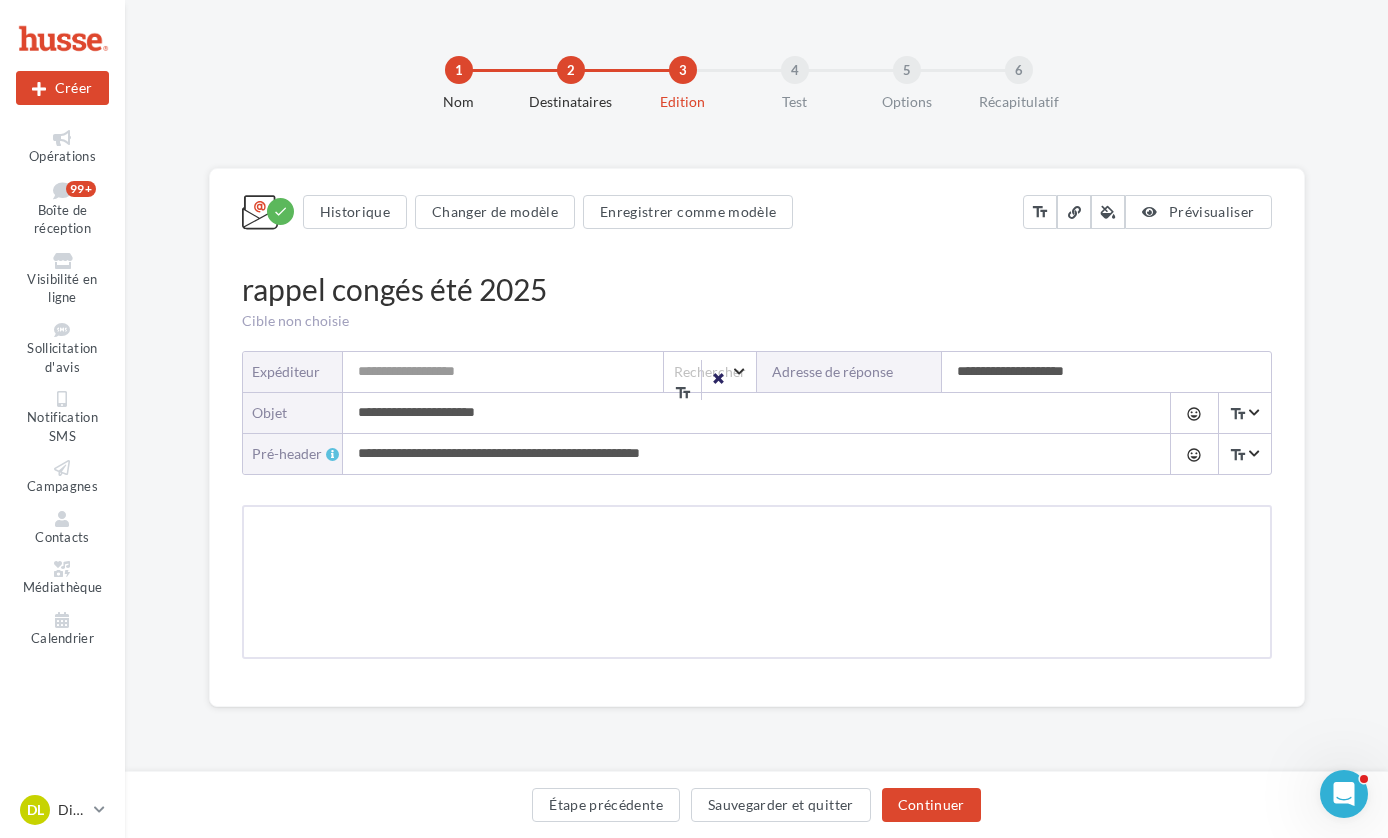 scroll, scrollTop: 0, scrollLeft: 0, axis: both 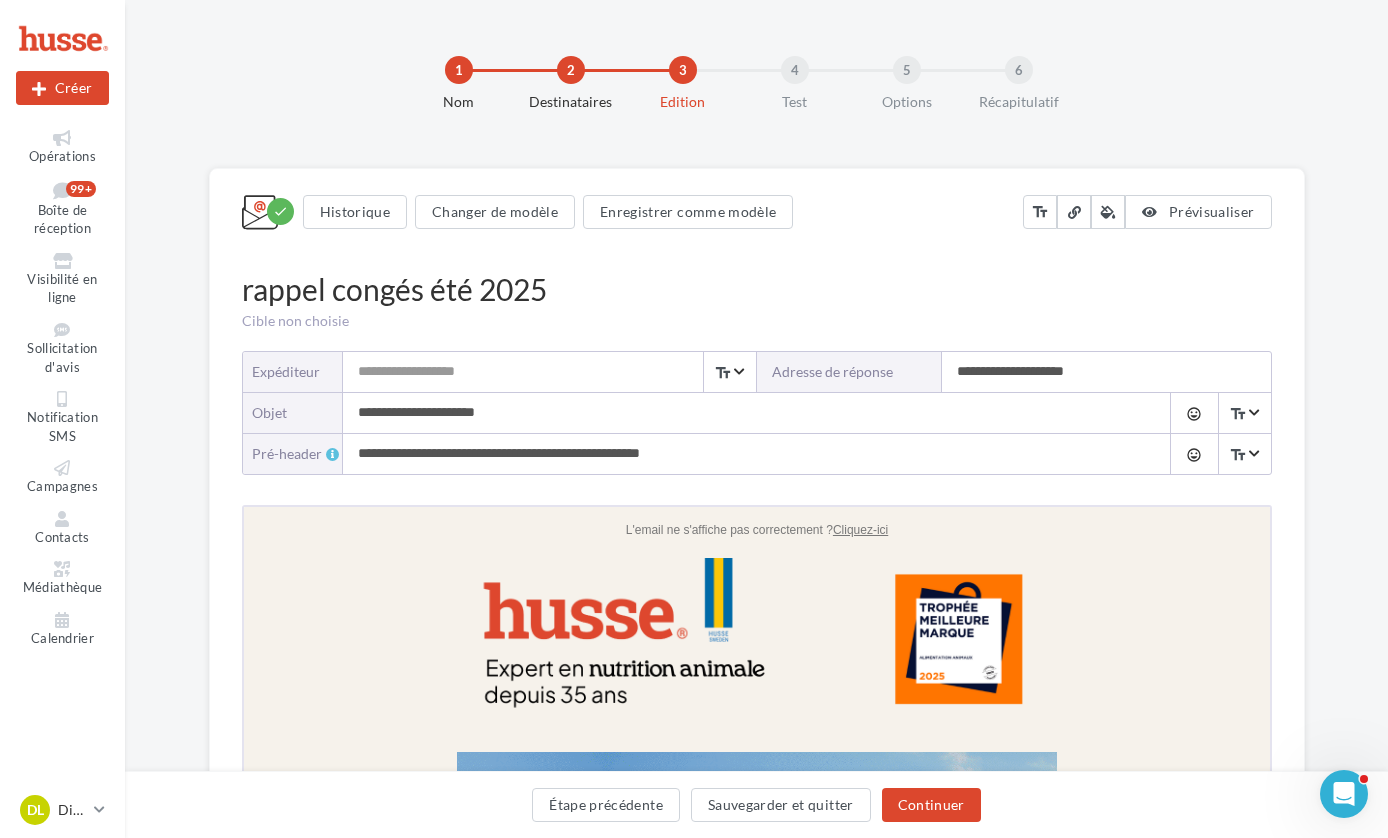 drag, startPoint x: 487, startPoint y: 415, endPoint x: 383, endPoint y: 419, distance: 104.0769 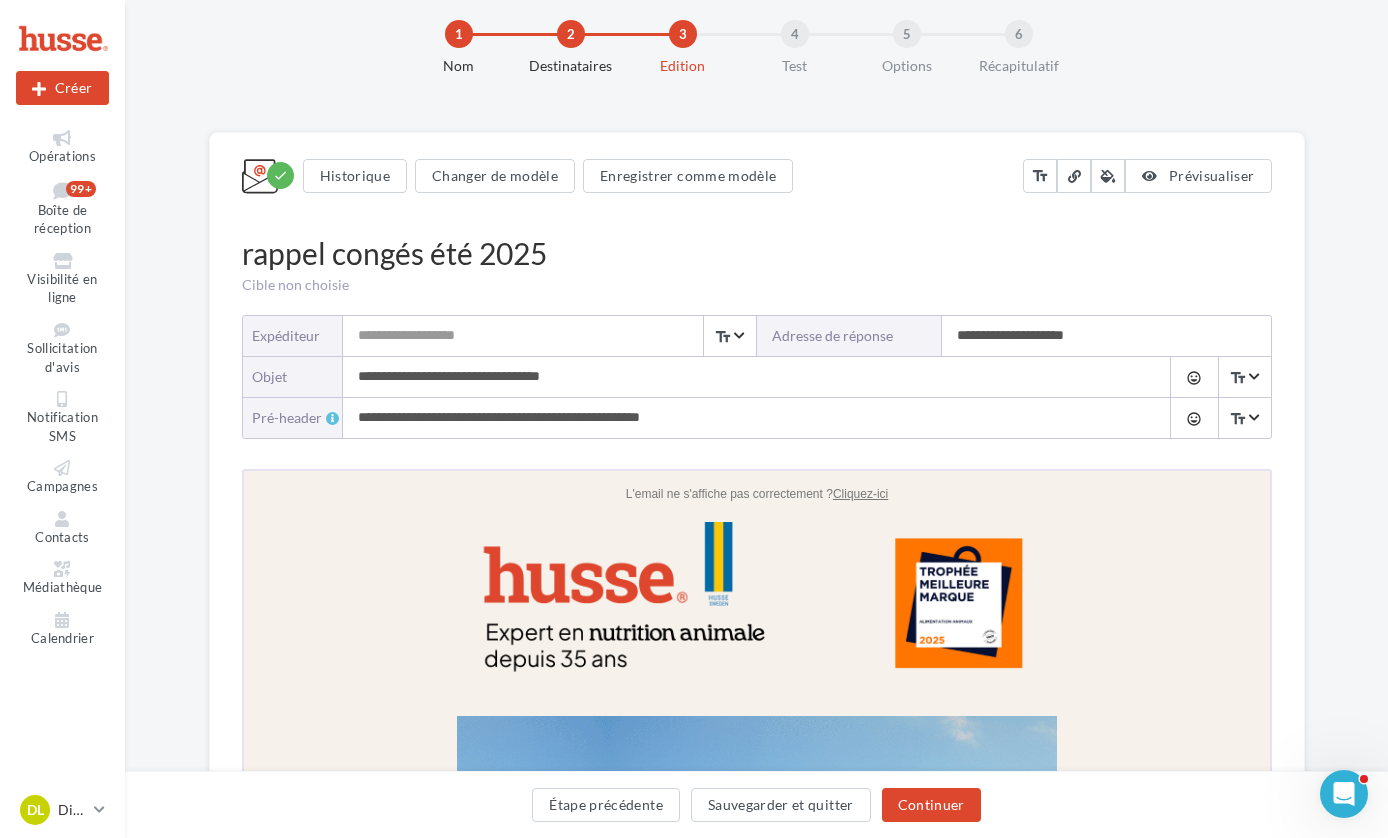 scroll, scrollTop: 51, scrollLeft: 0, axis: vertical 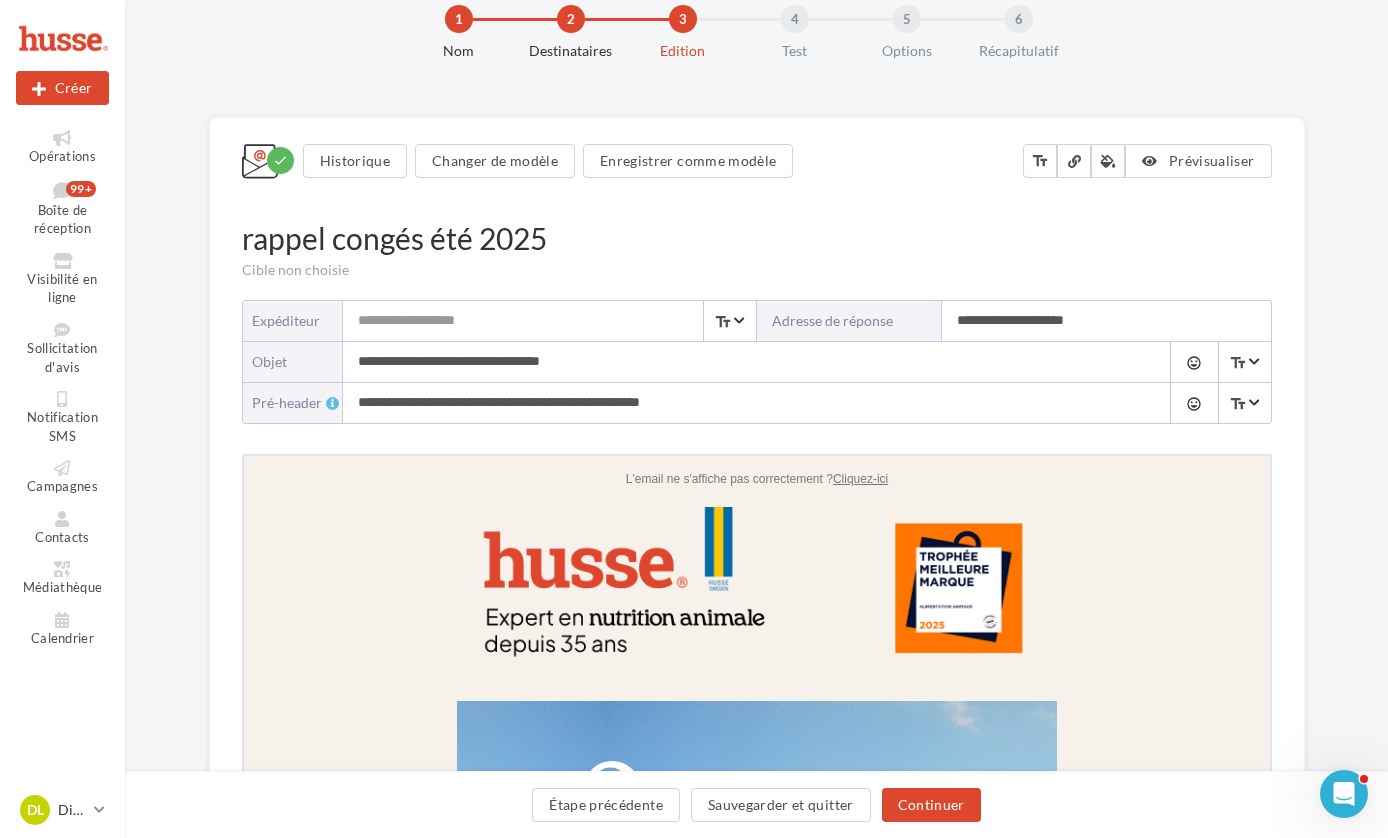 drag, startPoint x: 715, startPoint y: 406, endPoint x: 422, endPoint y: 384, distance: 293.82477 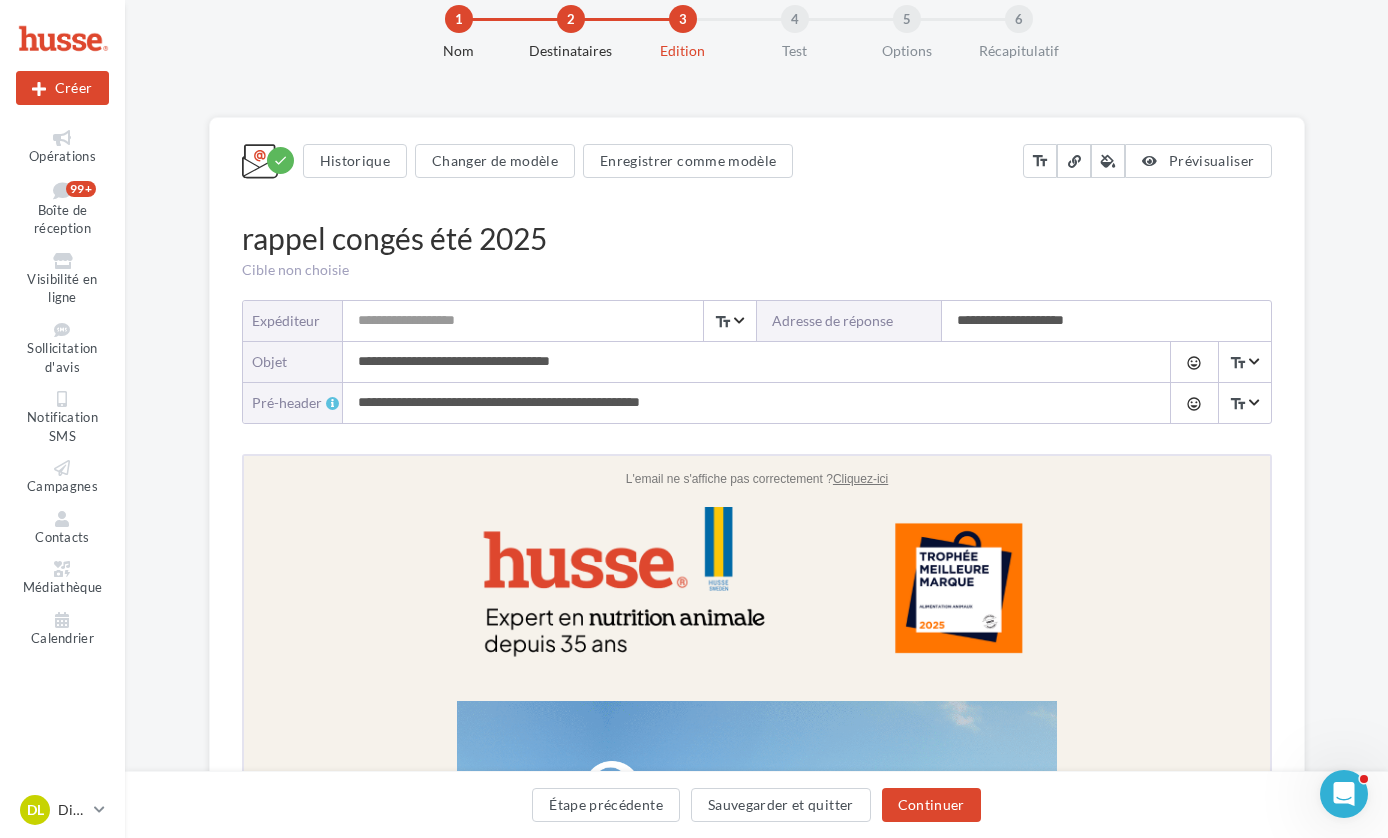 drag, startPoint x: 504, startPoint y: 364, endPoint x: 582, endPoint y: 362, distance: 78.025635 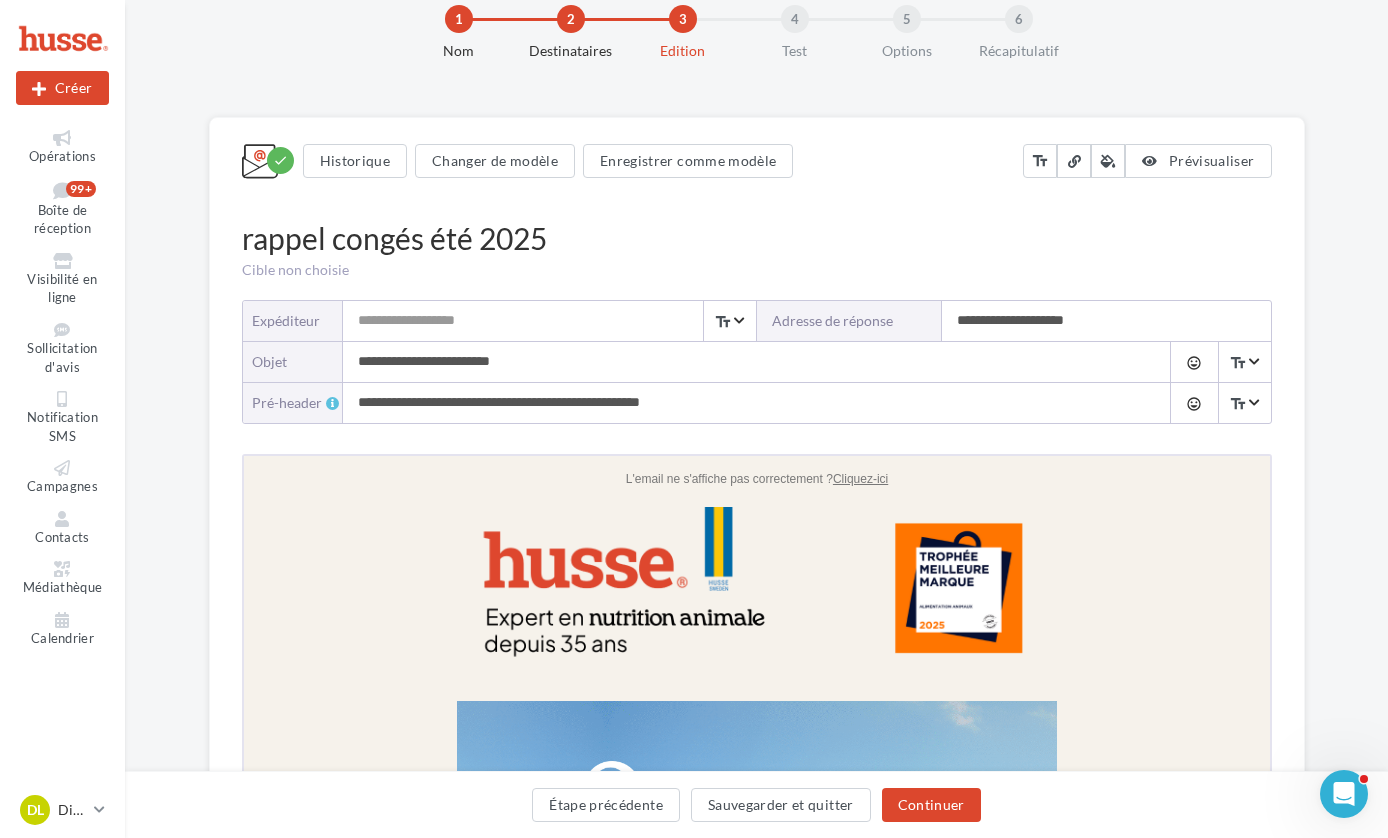 click on "**********" at bounding box center [737, 362] 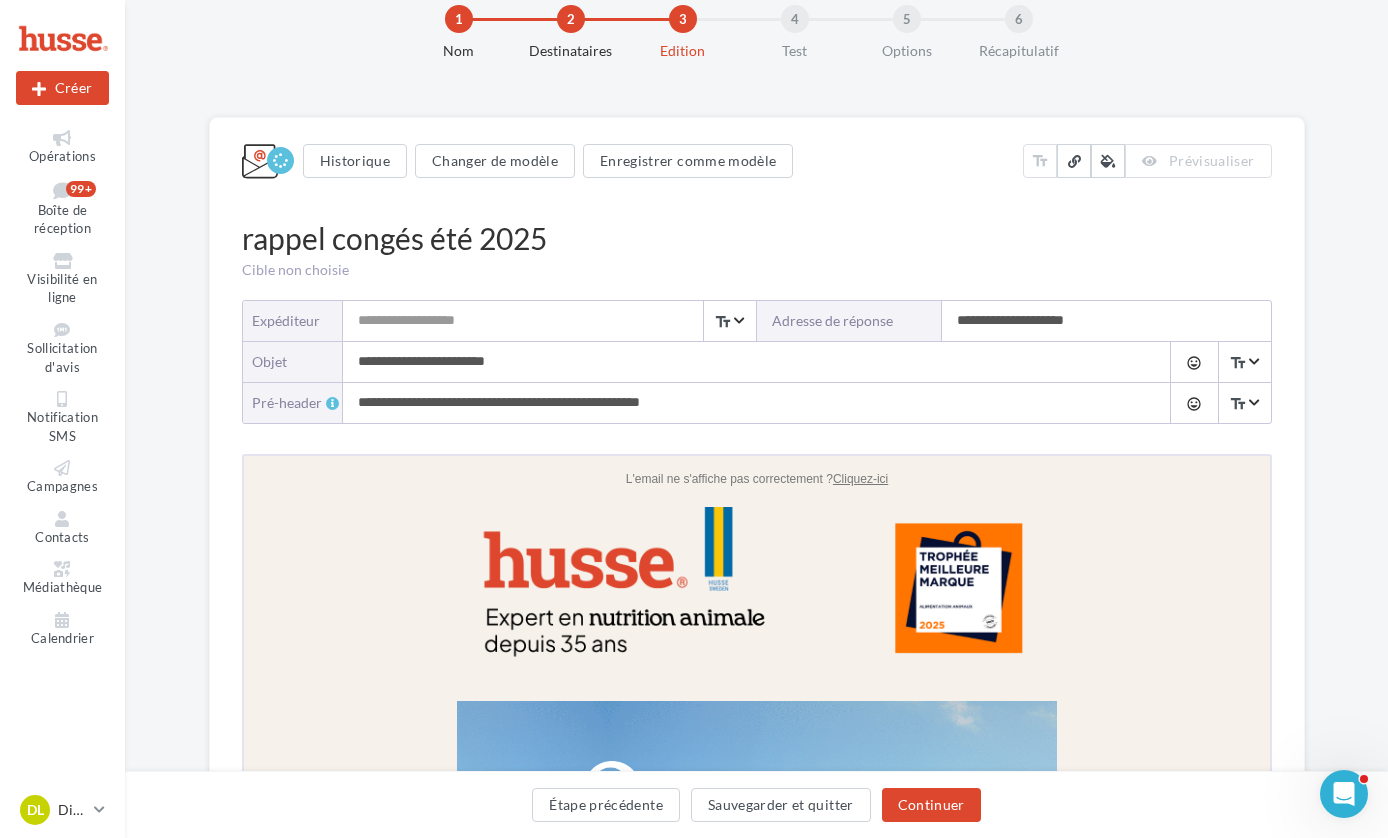 paste on "**********" 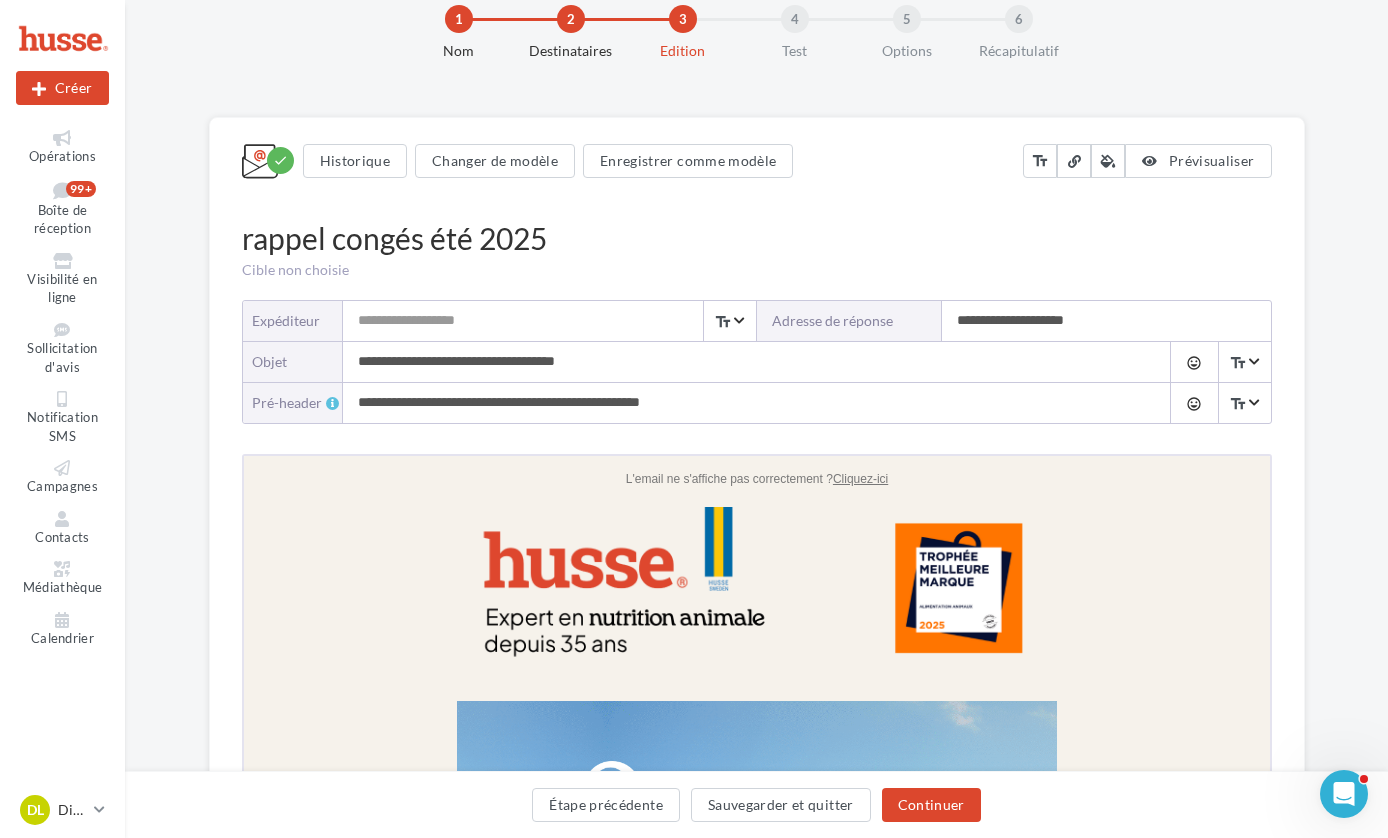drag, startPoint x: 578, startPoint y: 364, endPoint x: 591, endPoint y: 361, distance: 13.341664 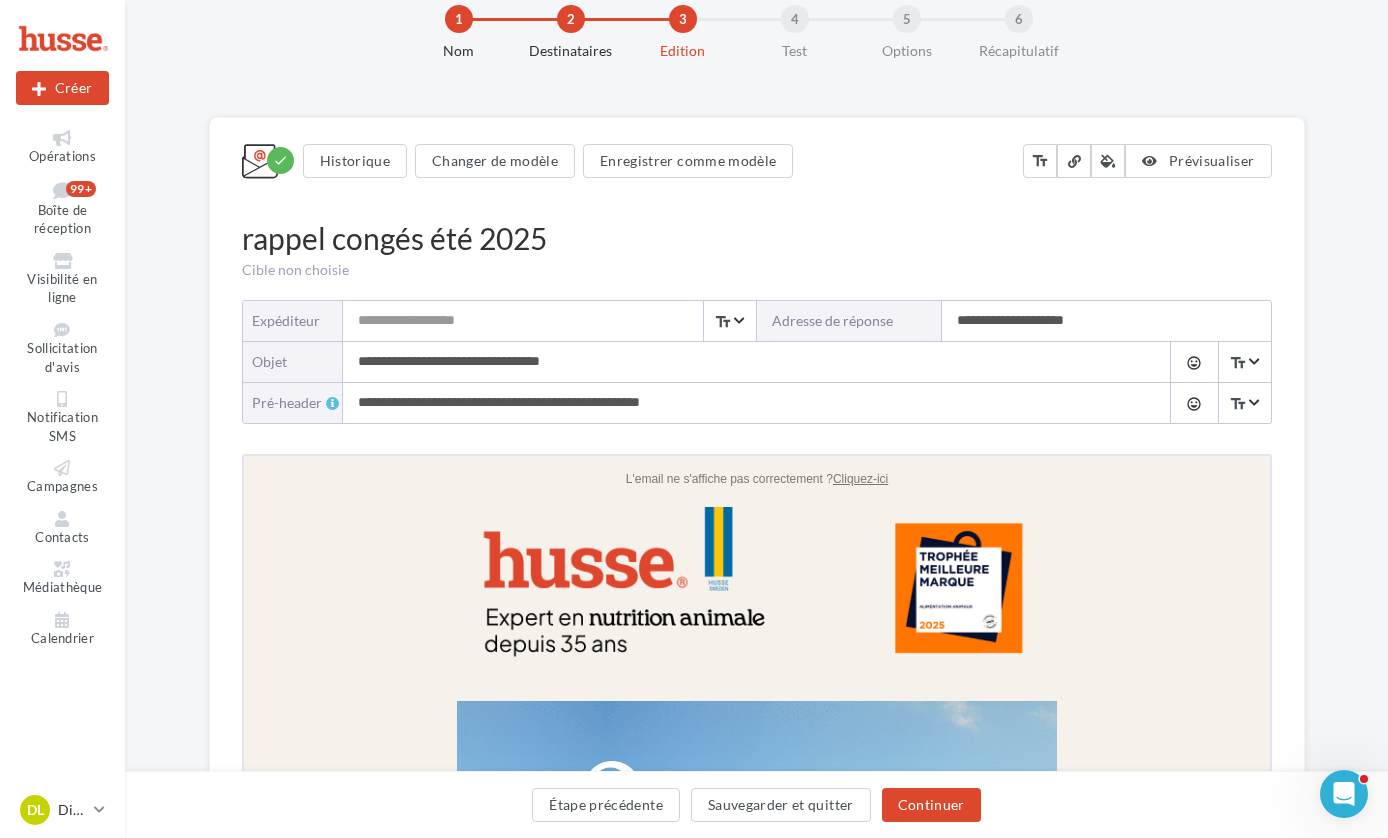 drag, startPoint x: 712, startPoint y: 406, endPoint x: 390, endPoint y: 410, distance: 322.02484 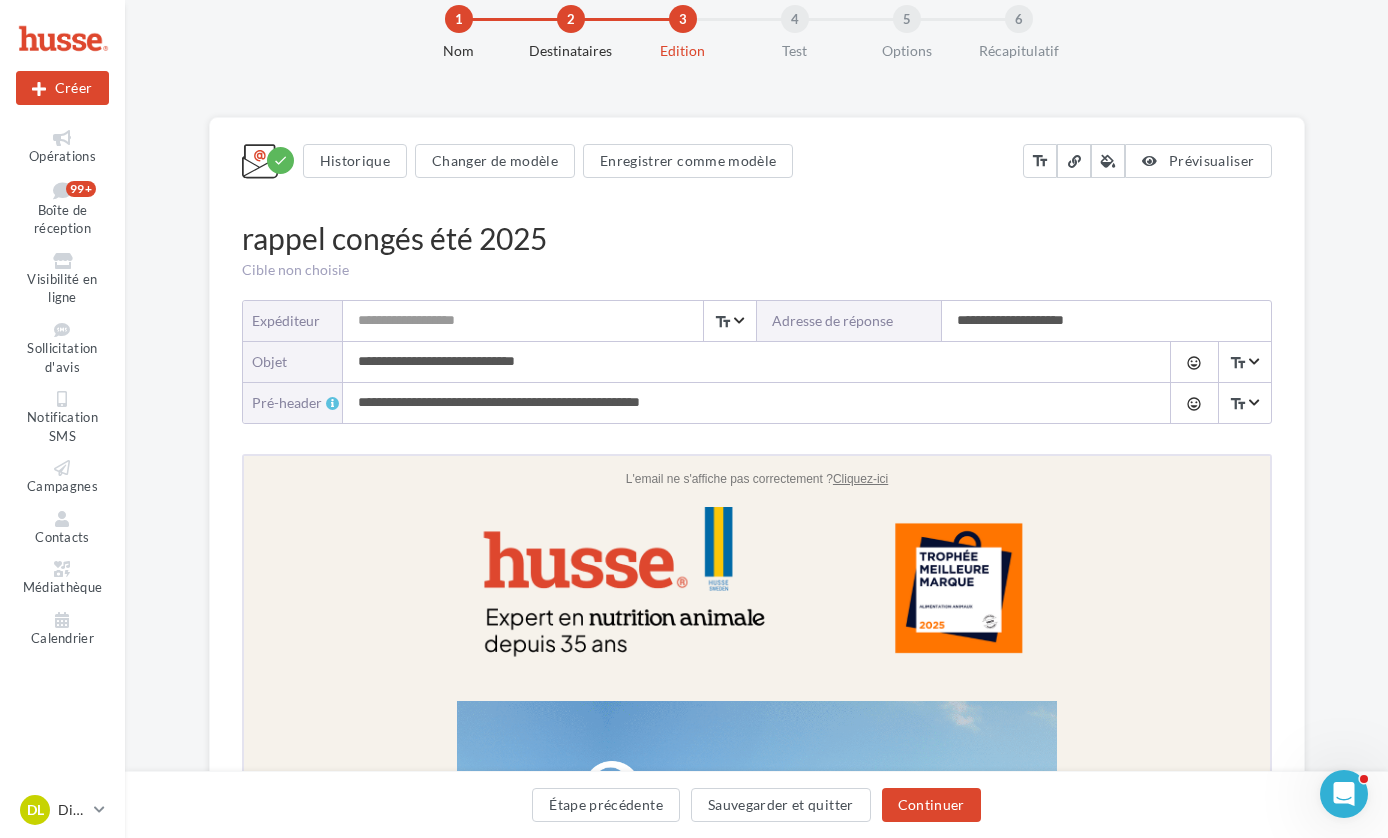 type on "**********" 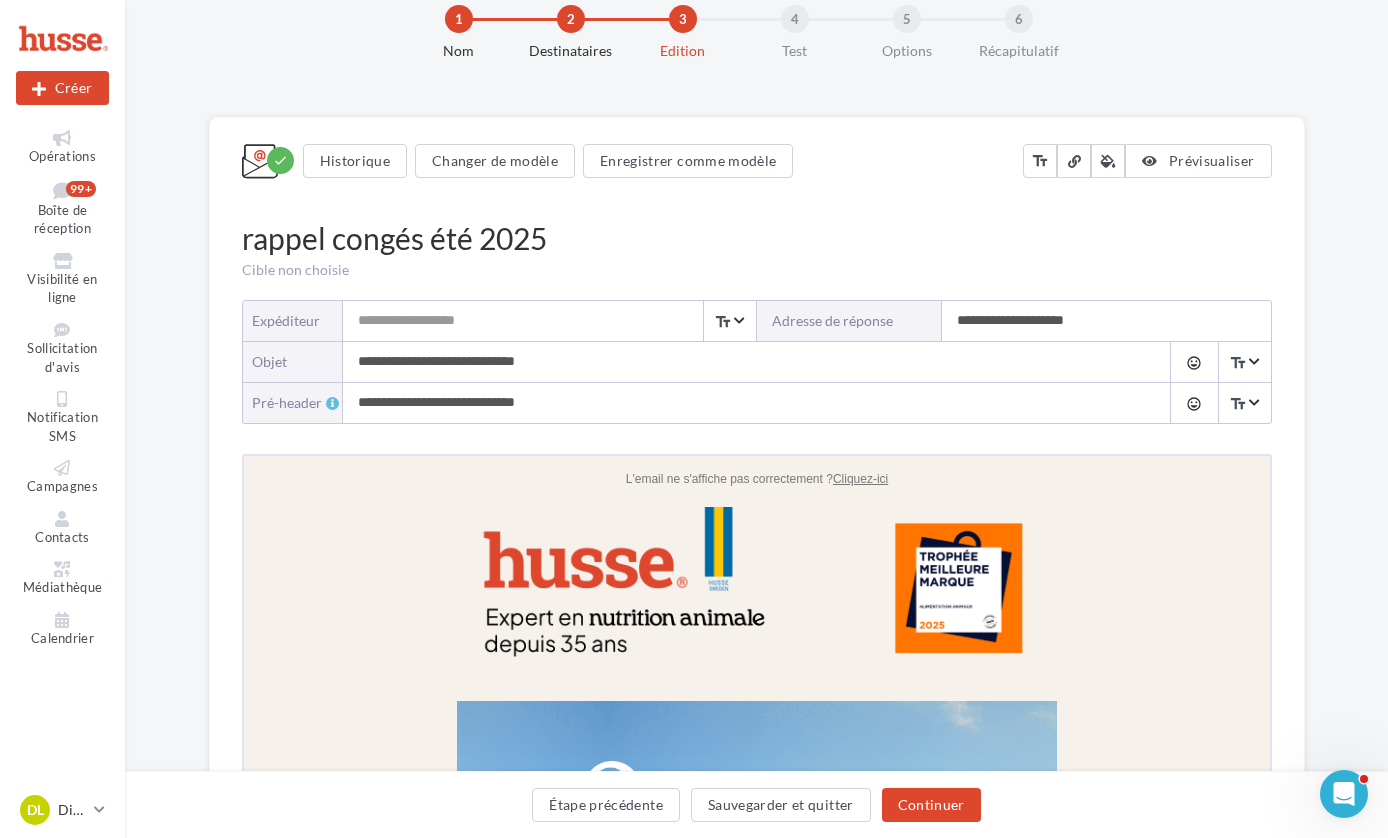 click on "**********" at bounding box center (737, 403) 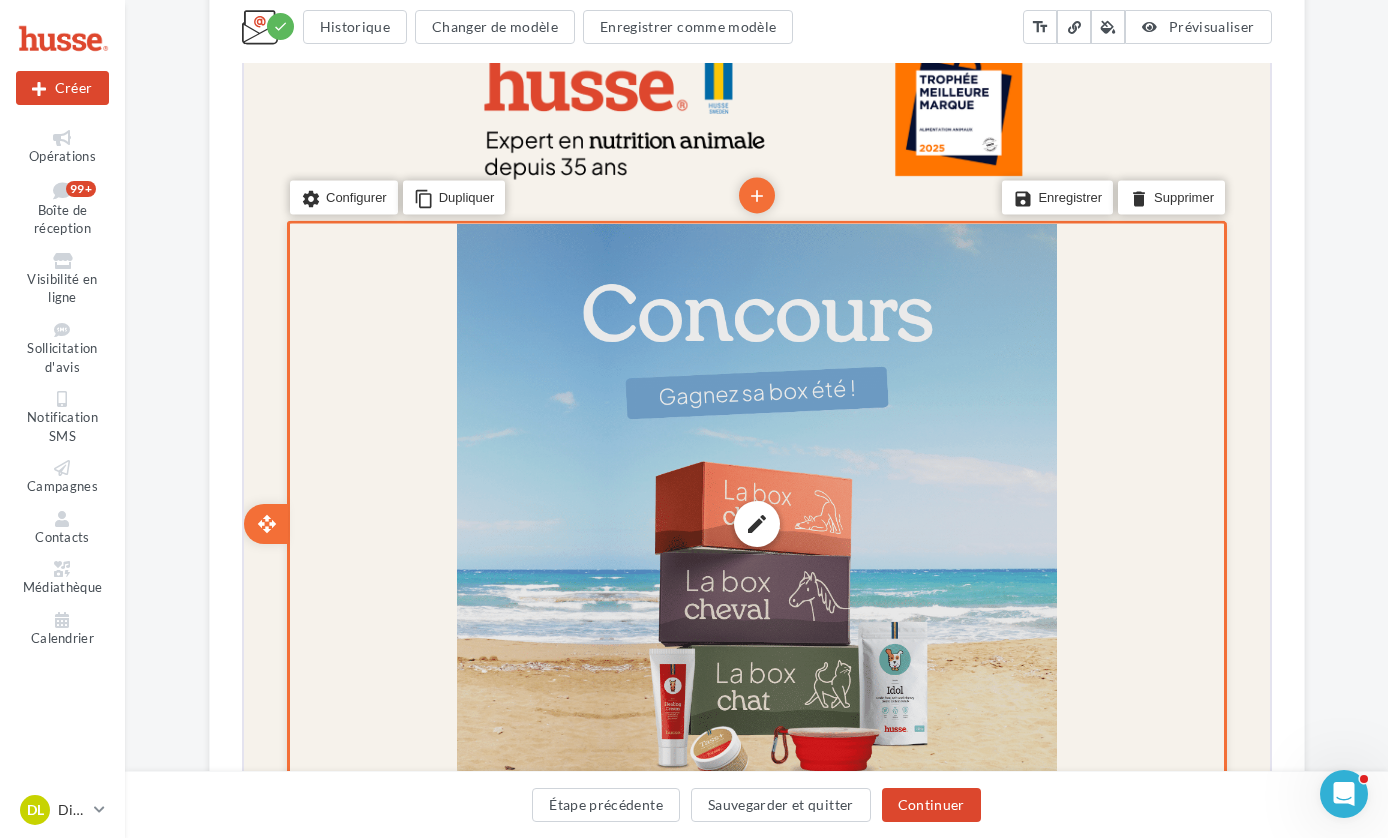 scroll, scrollTop: 535, scrollLeft: 0, axis: vertical 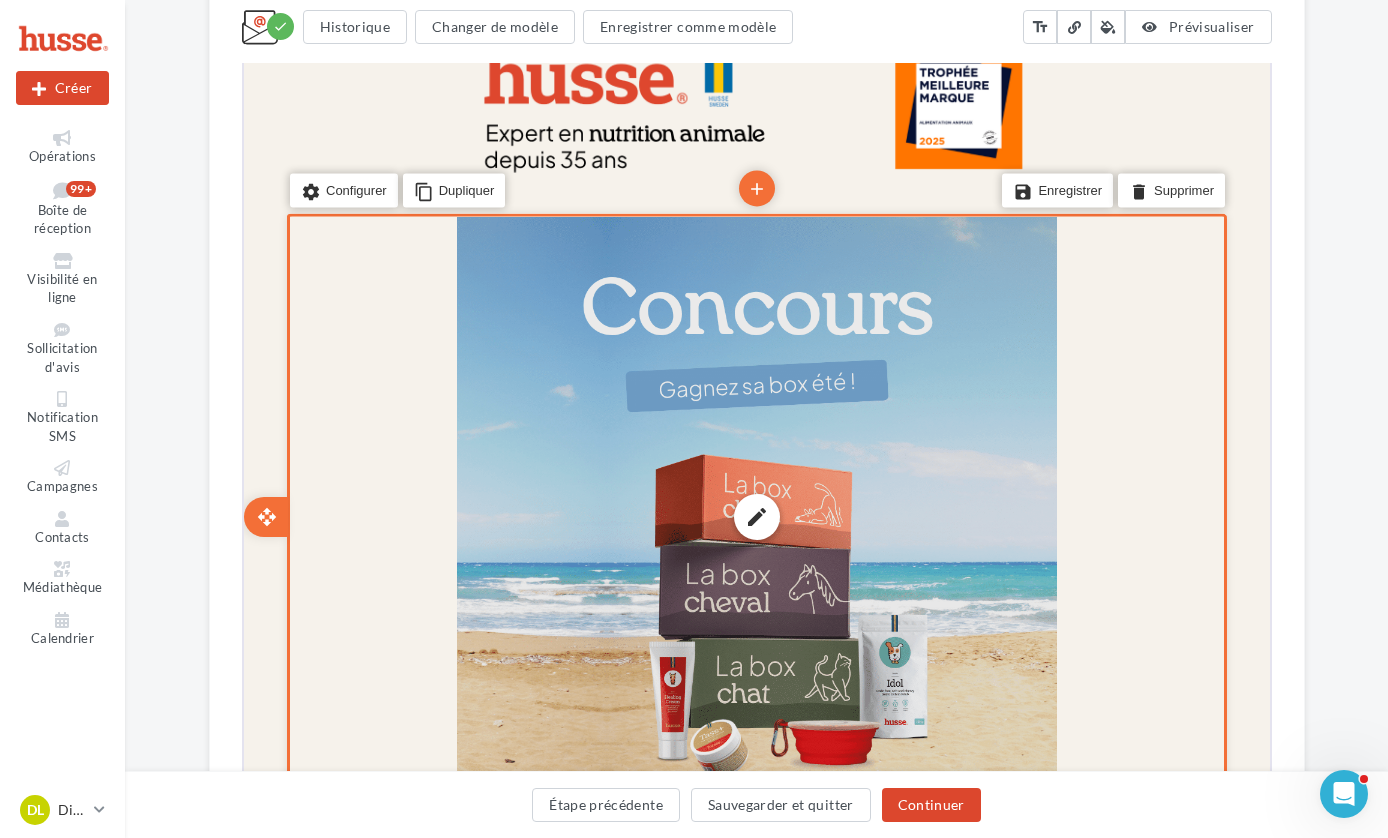 type on "**********" 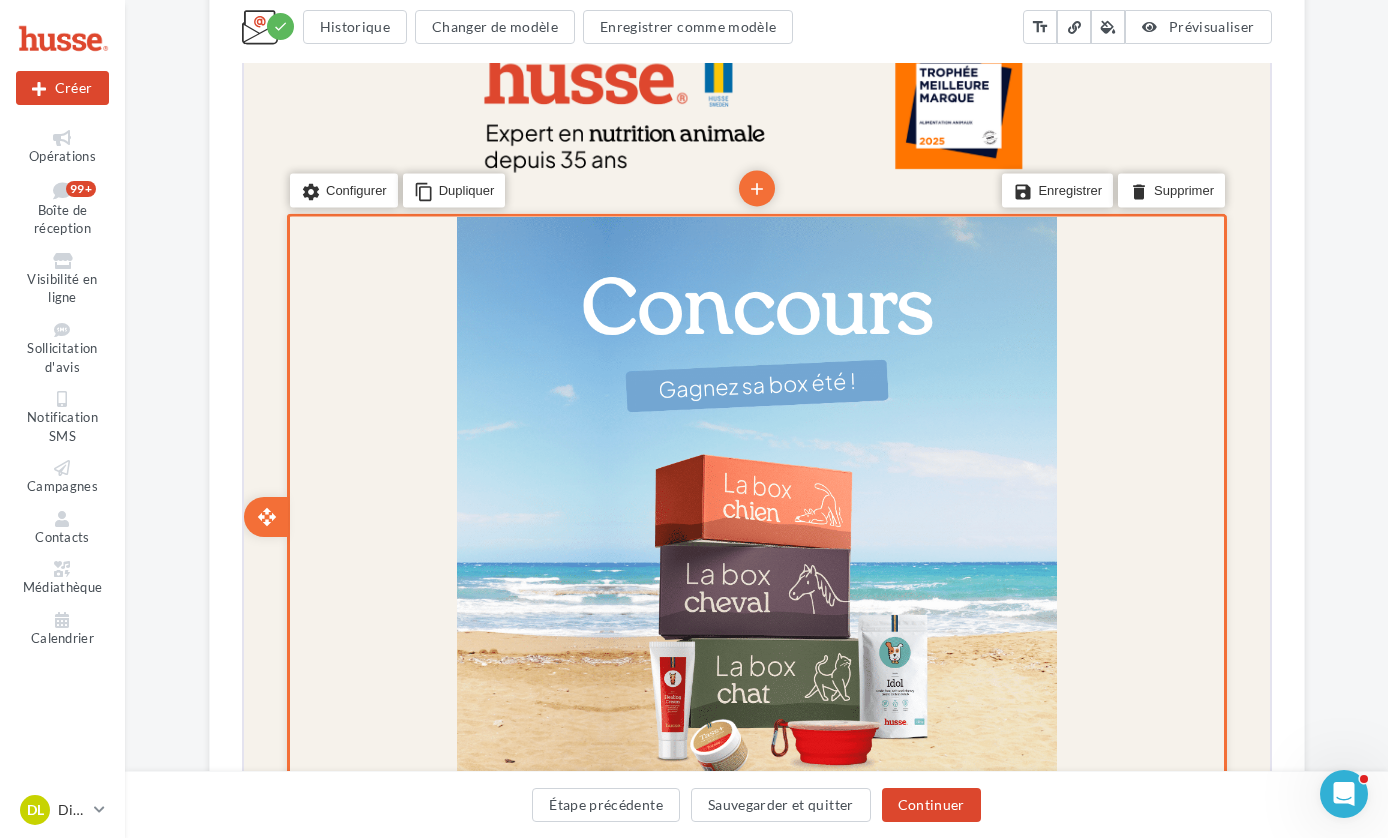 drag, startPoint x: 633, startPoint y: 255, endPoint x: 392, endPoint y: 282, distance: 242.50774 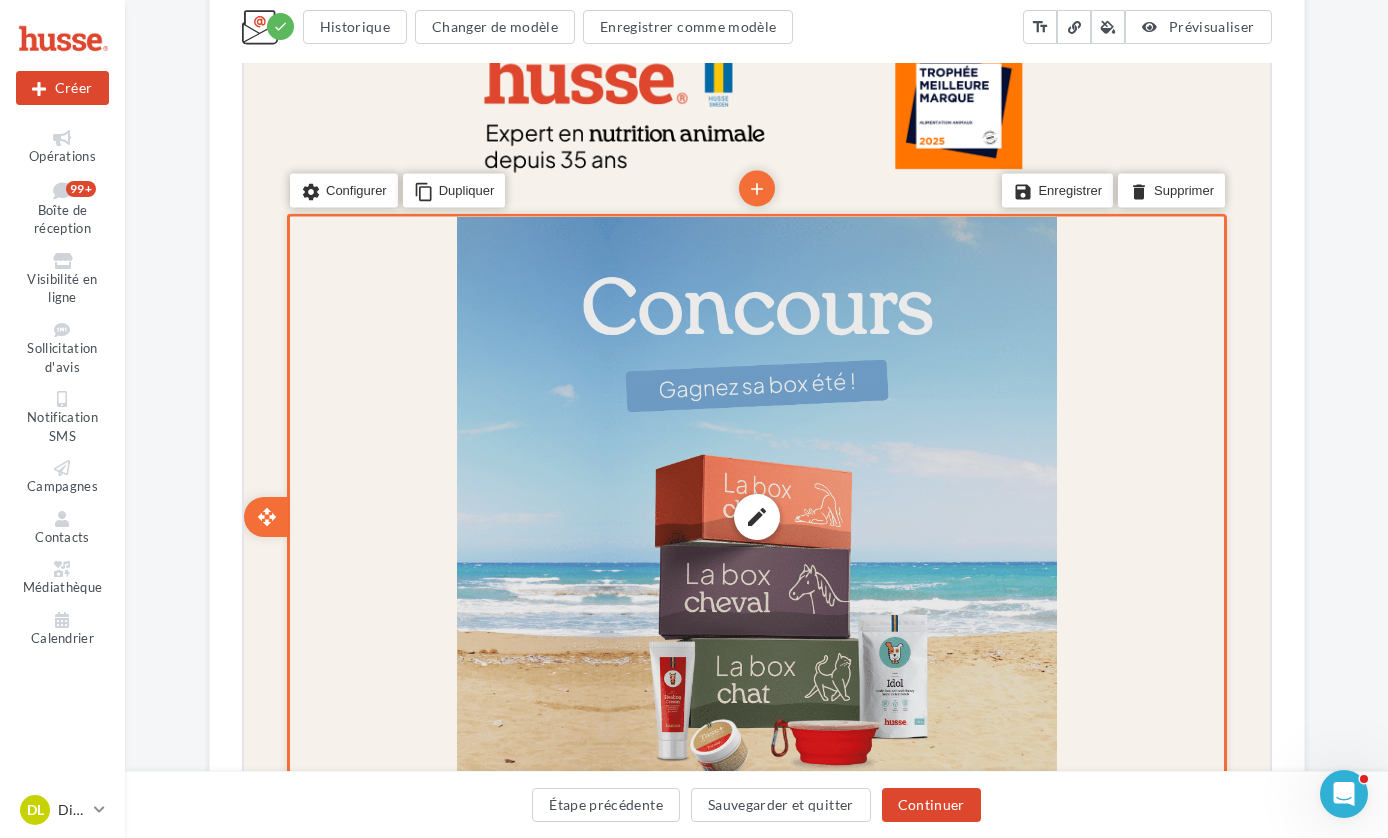 click on "edit               photo_library           rounded_corner      crop      link      style" at bounding box center (754, 515) 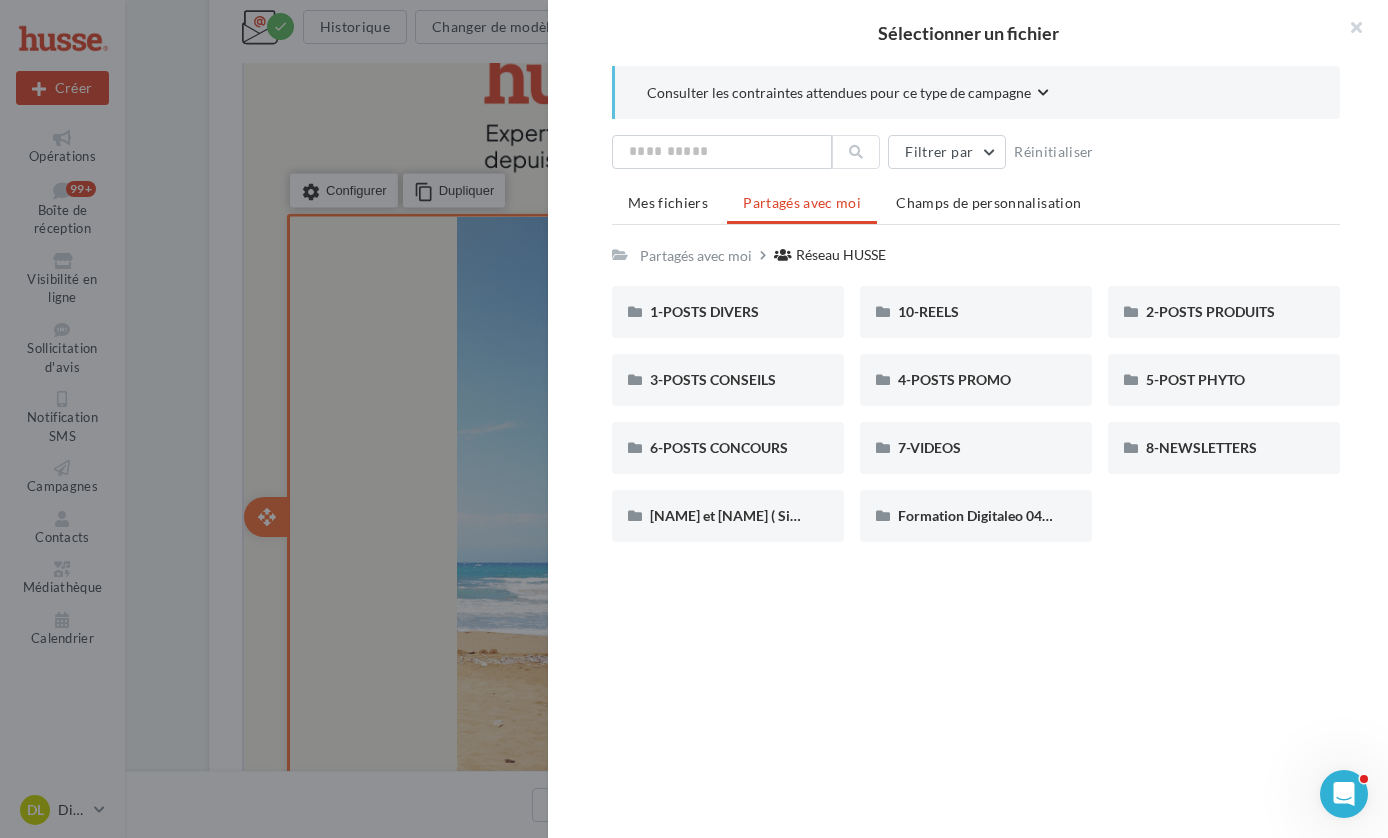 drag, startPoint x: 561, startPoint y: 279, endPoint x: 324, endPoint y: 307, distance: 238.64827 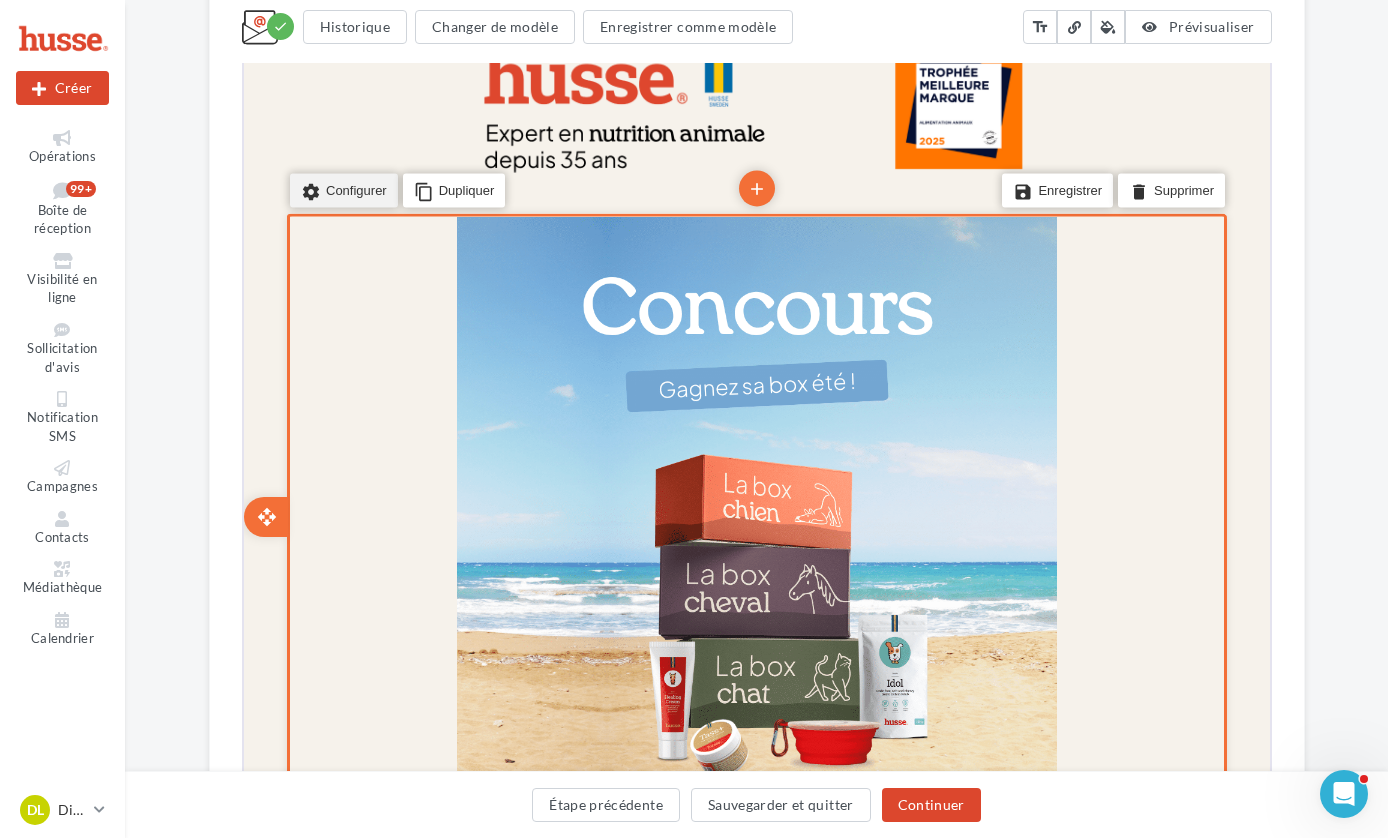 click on "settings Configurer" at bounding box center [341, 189] 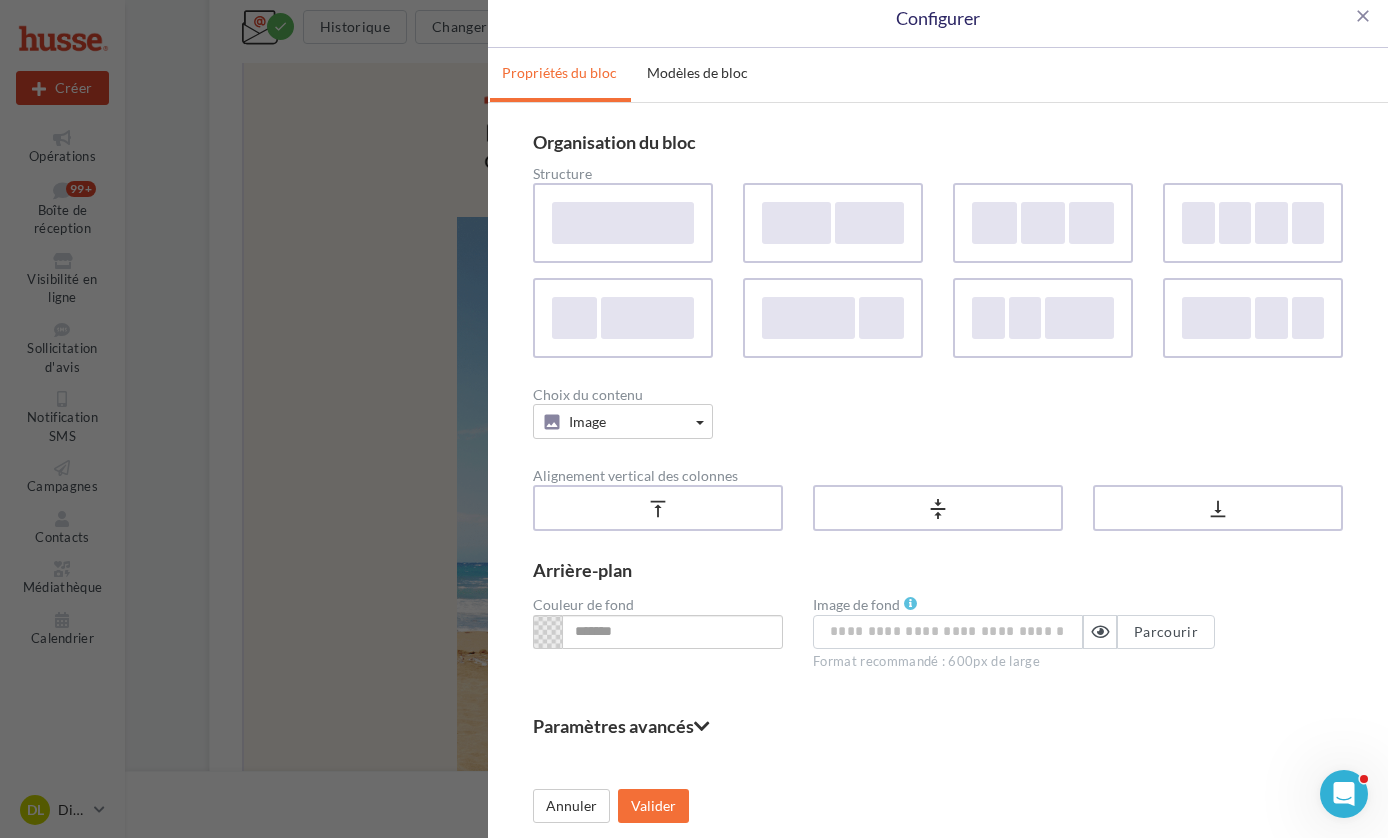 scroll, scrollTop: 4, scrollLeft: 0, axis: vertical 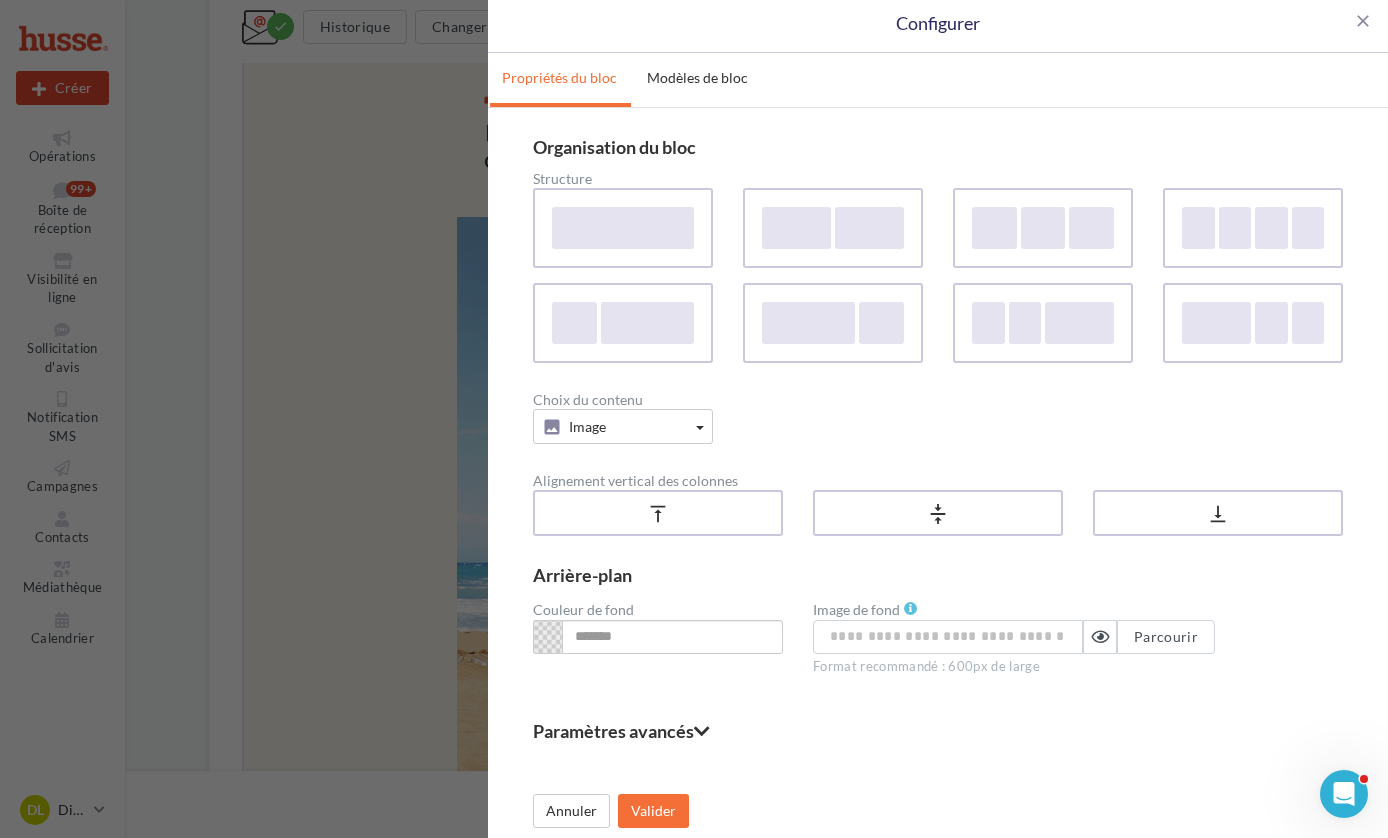 click on "close Configurer
Propriétés du bloc
Modèles de bloc
Organisation du bloc Structure Choix du contenu   Image   Contenu de base  Texte  Bouton  Image  Réseaux sociaux  Ligne  Espace  Carte Contenu composé  Texte et bouton  Image et bouton  Image et texte  Image, texte et bouton Alignement vertical des colonnes vertical_align_top vertical_align_center vertical_align_bottom Arrière-plan Couleur de fond     Enregistrer cette couleur Mes couleurs enregistrées Ajoutez une couleur en cliquant sur "Enregistrer cette couleur" Image de fond     Parcourir Format recommandé : 600px de large Paramètres avancés  Marges de la colonne 50px max Colonne 1   *   Appliquer à toutes les marges Marges du bloc 50px max border_top   *   border_bottom   *   border_left   *   border_right   *   Appliquer à toutes les marges Annuler   Valider
Mes blocs Mon réseau 1   modèles disponibles delete   * -  edit Annuler   Valider" at bounding box center [694, 419] 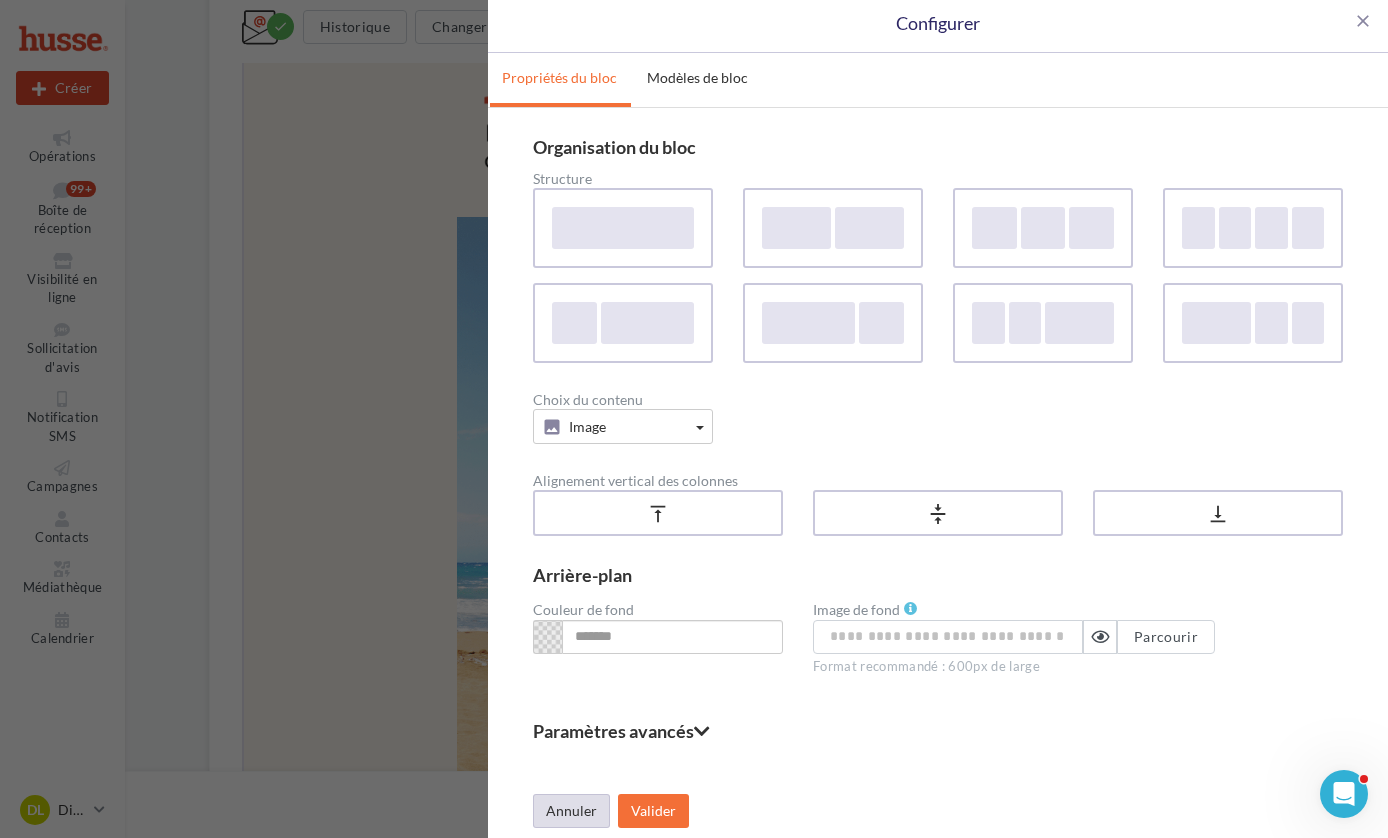 click on "Annuler" at bounding box center [571, 811] 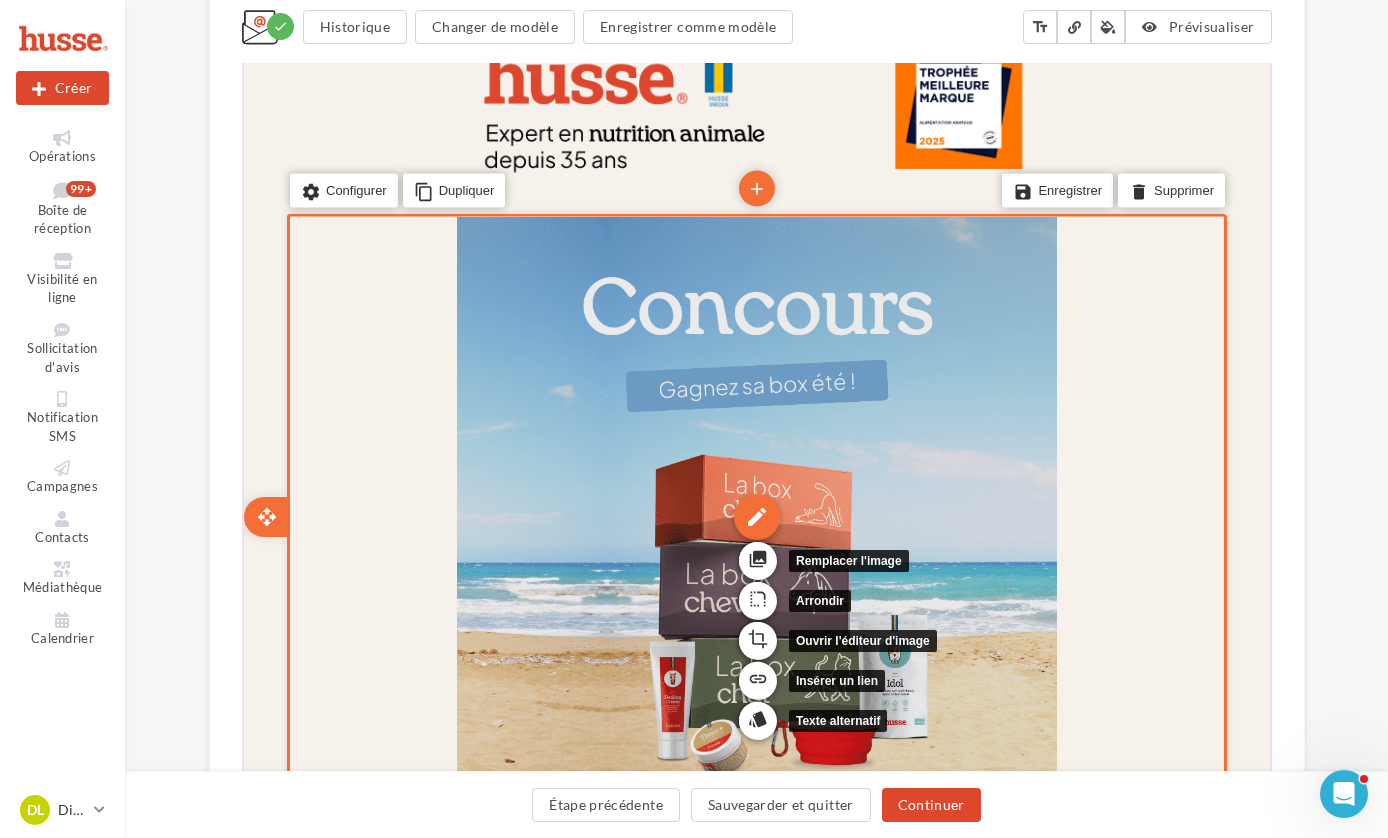 click on "edit" at bounding box center [754, 515] 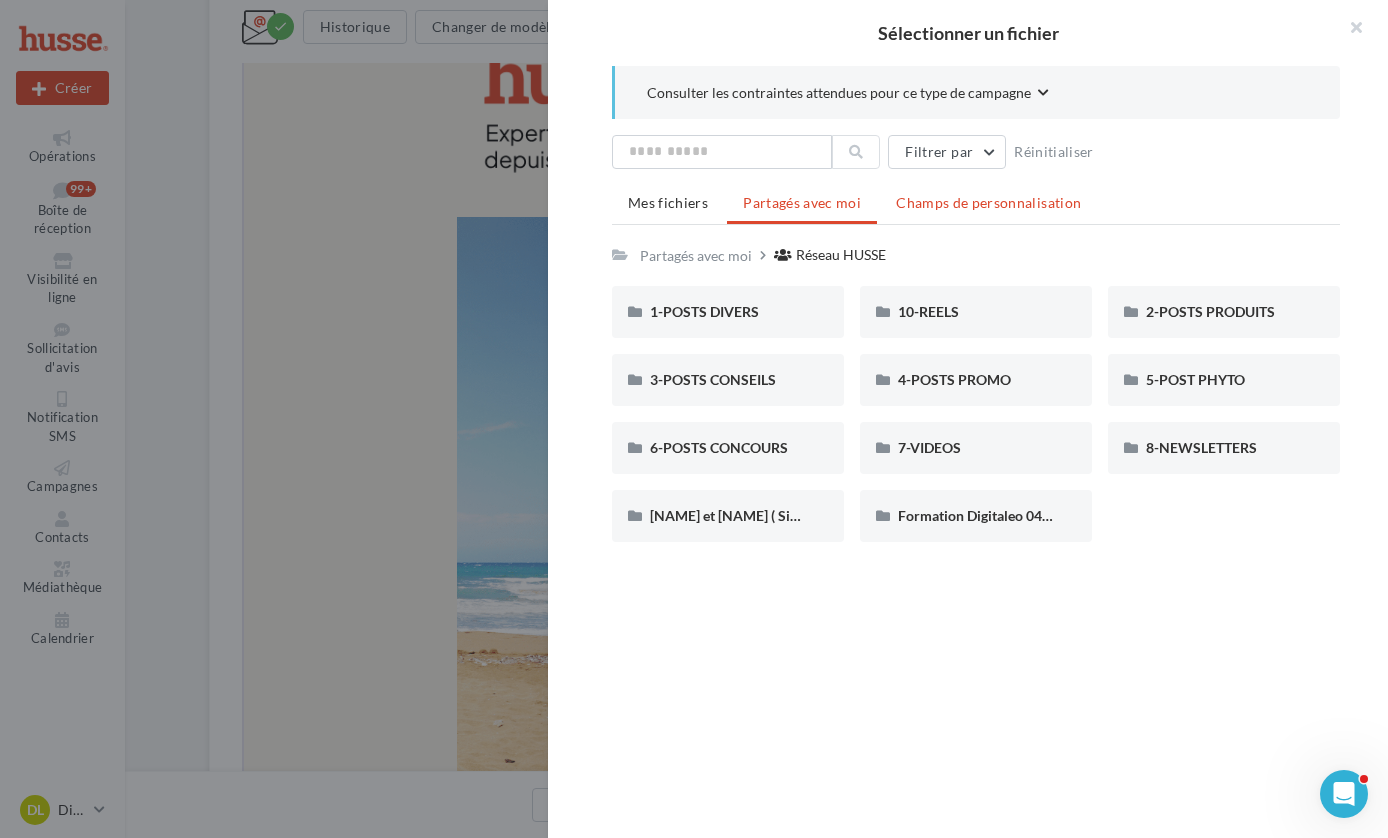 click on "Champs de personnalisation" at bounding box center [988, 202] 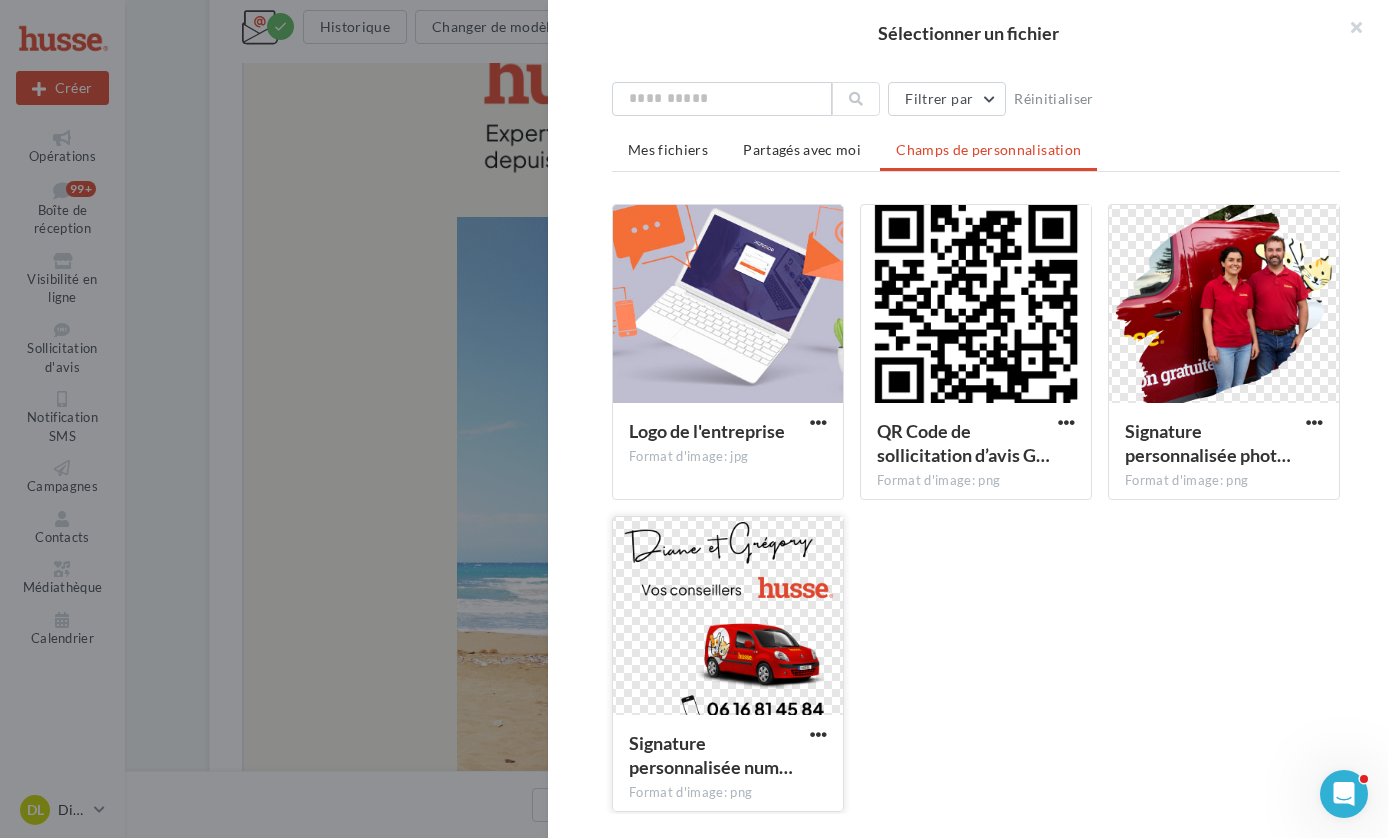 scroll, scrollTop: 67, scrollLeft: 0, axis: vertical 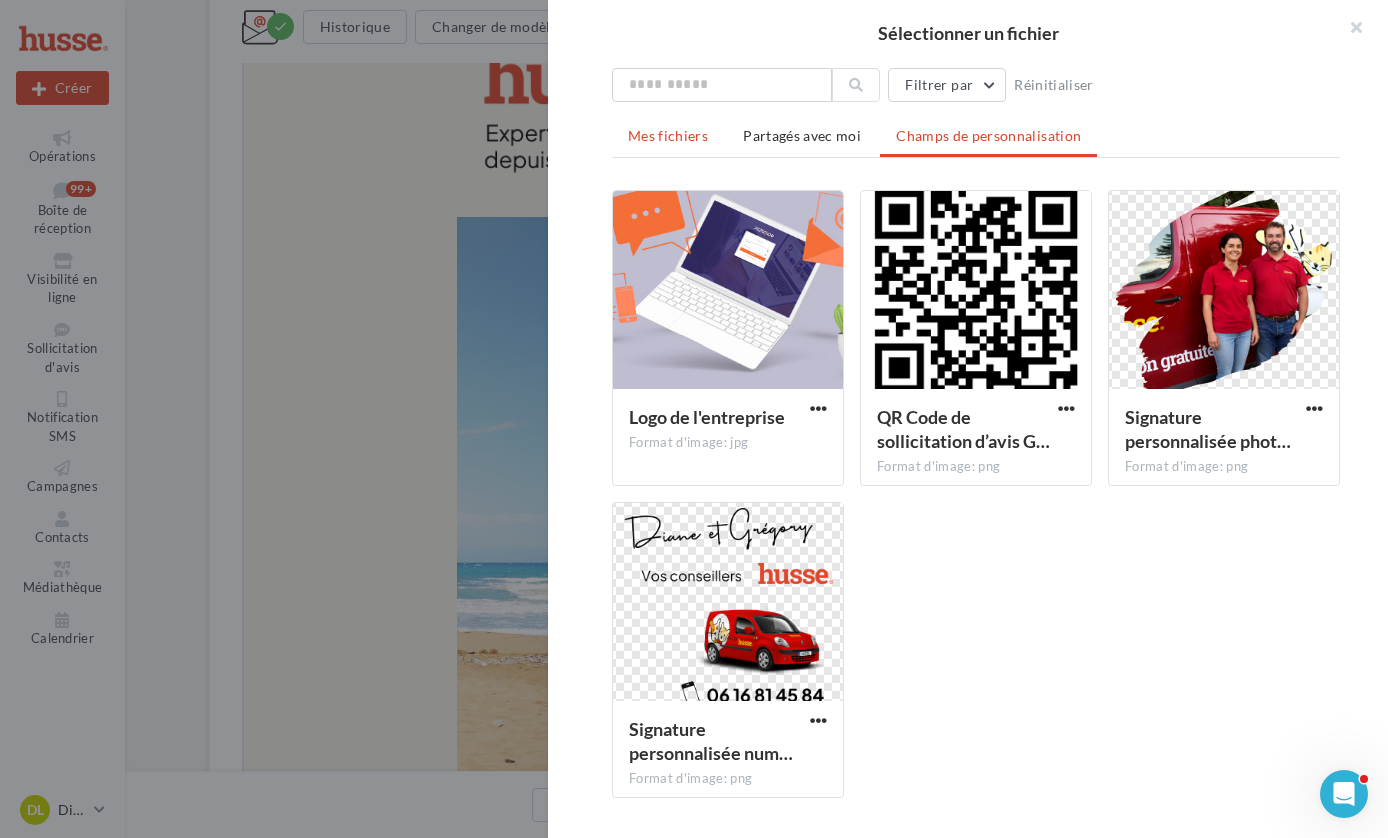 click on "Mes fichiers" at bounding box center (668, 135) 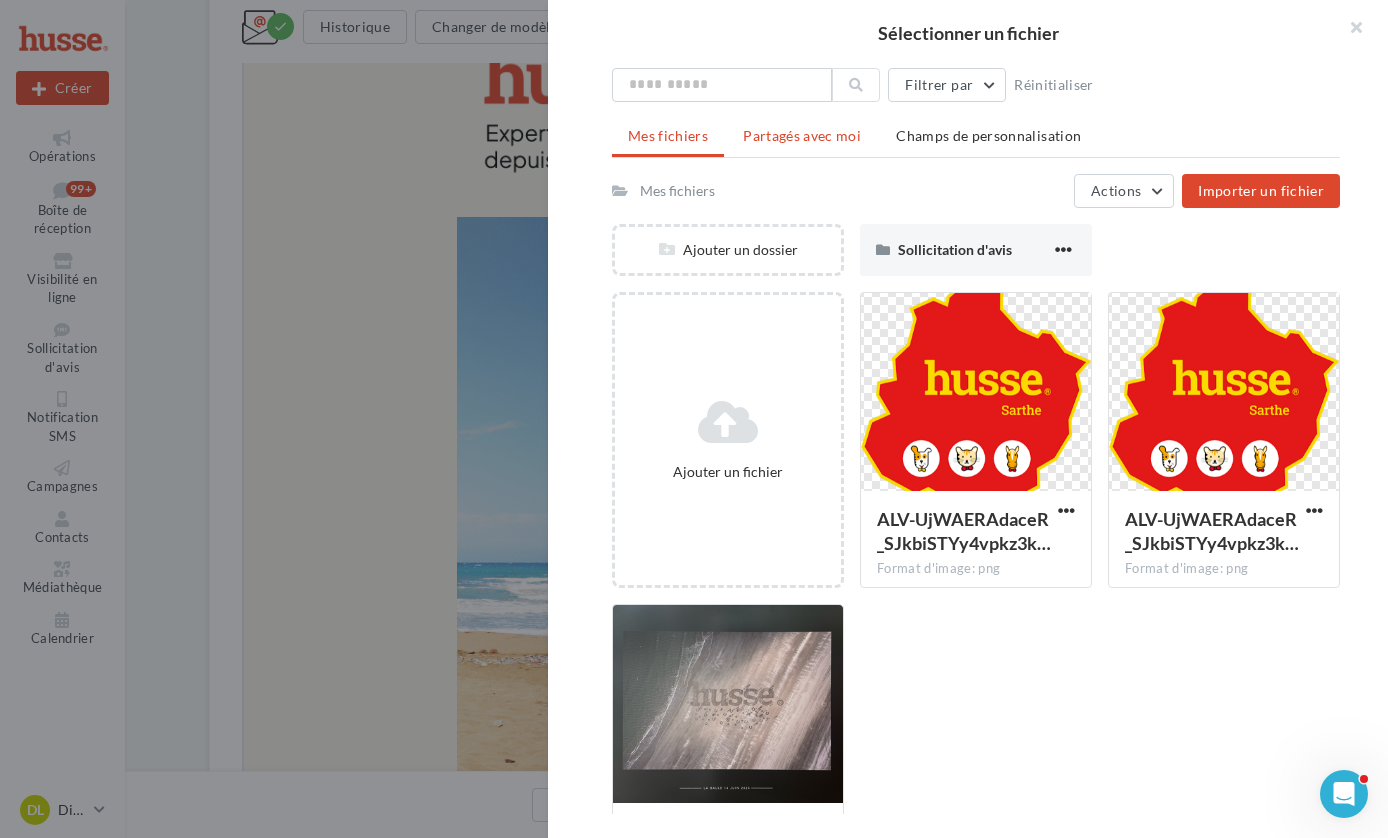 click on "Partagés avec moi" at bounding box center (802, 135) 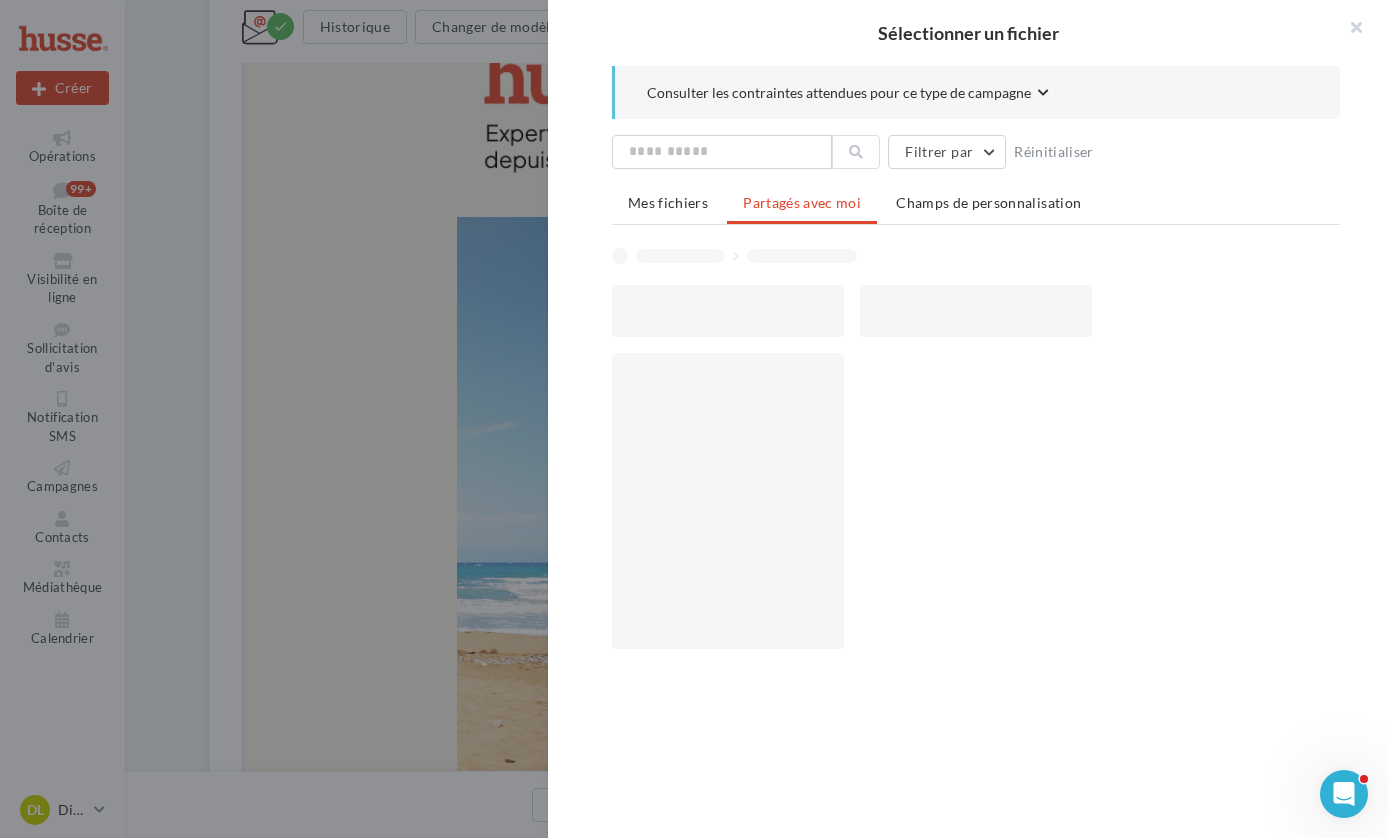 scroll, scrollTop: 0, scrollLeft: 0, axis: both 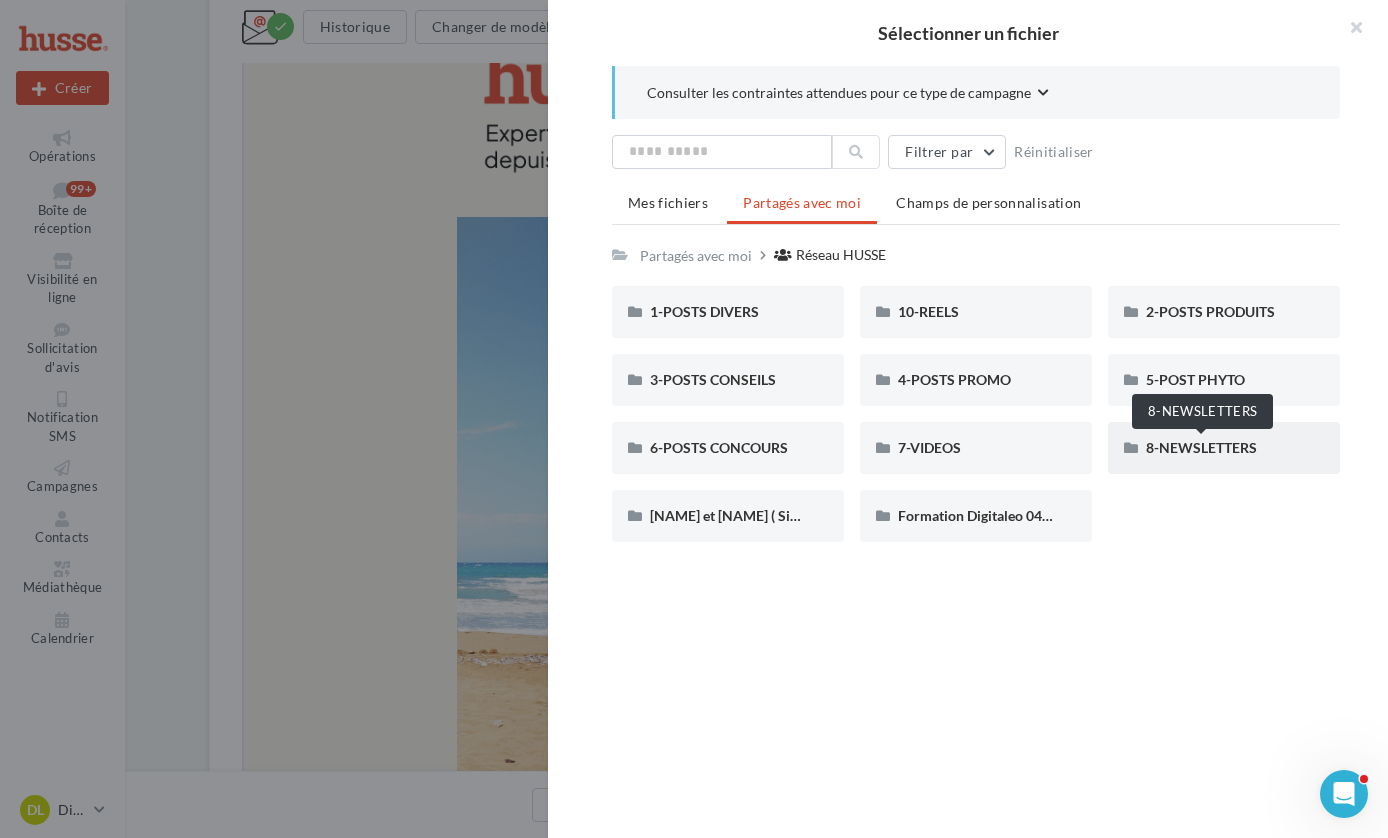 click on "8-NEWSLETTERS" at bounding box center [1201, 447] 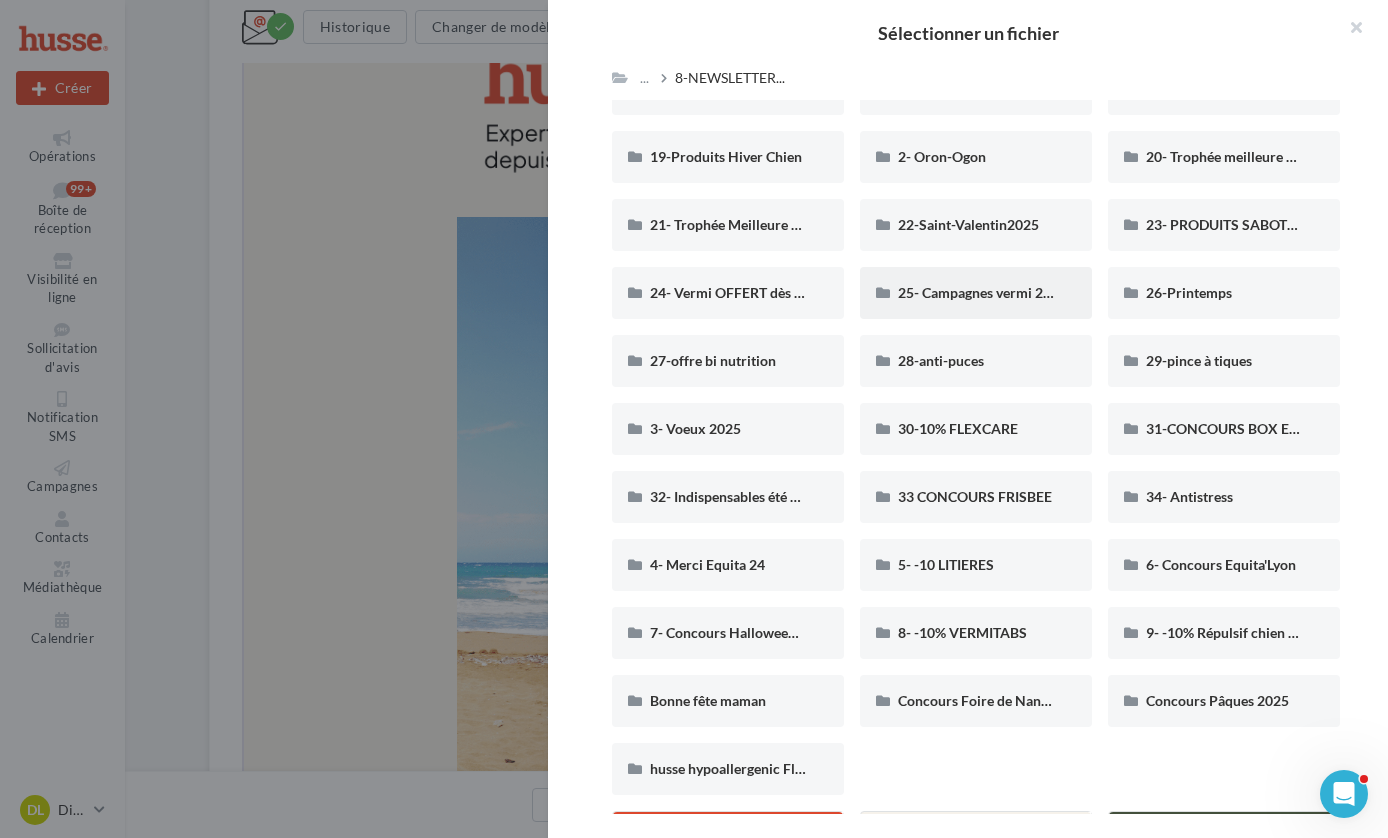 scroll, scrollTop: 448, scrollLeft: 0, axis: vertical 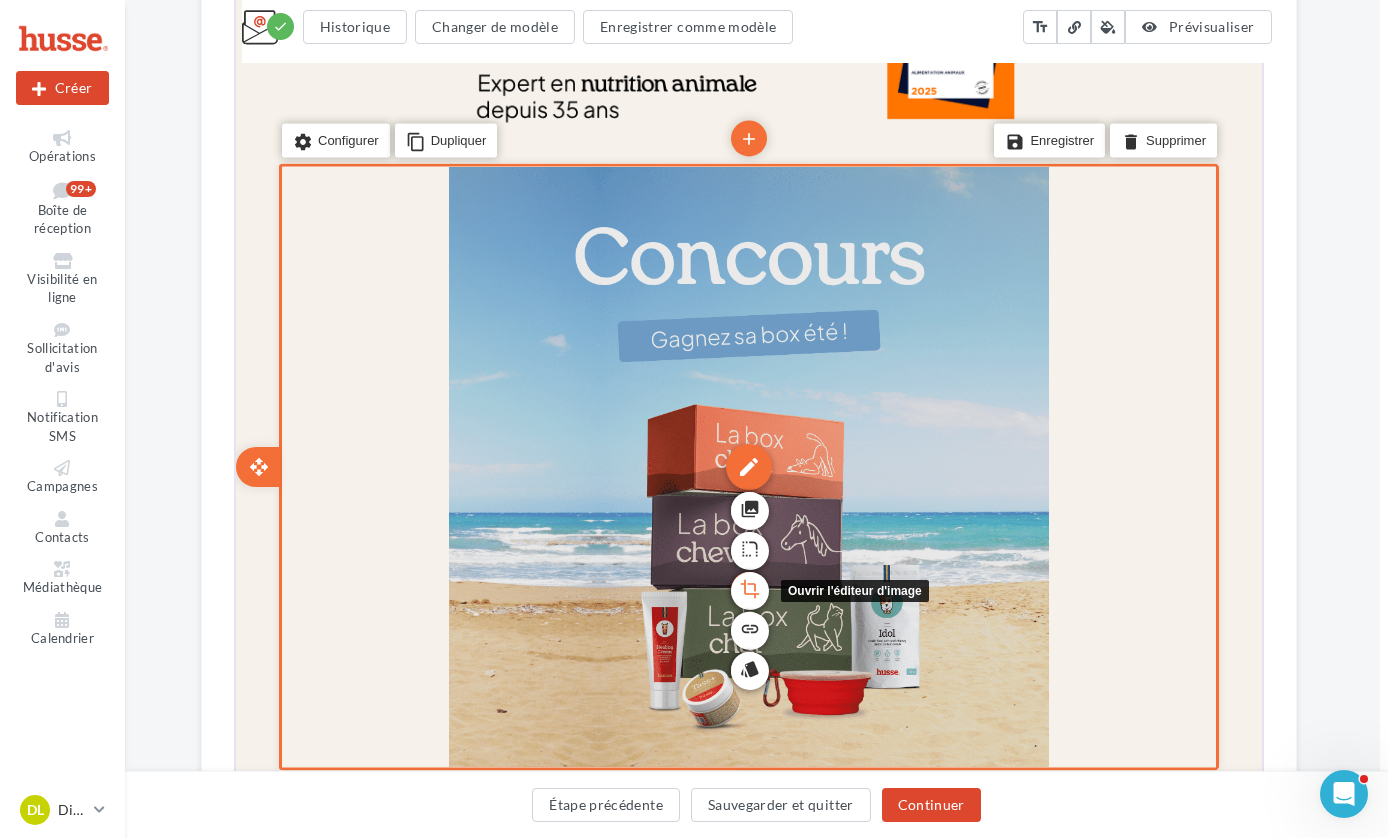 click on "crop" at bounding box center (747, 587) 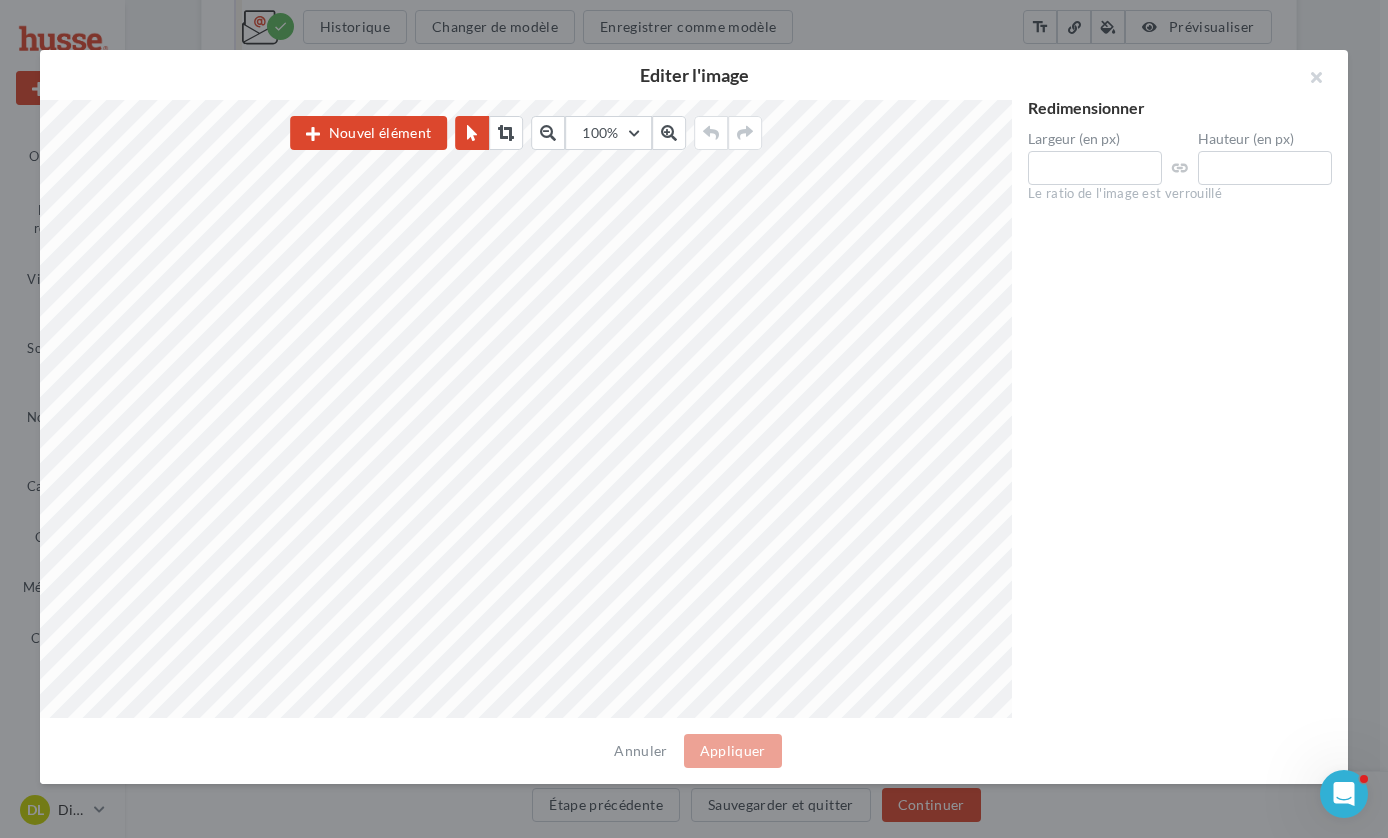 click at bounding box center [1308, 80] 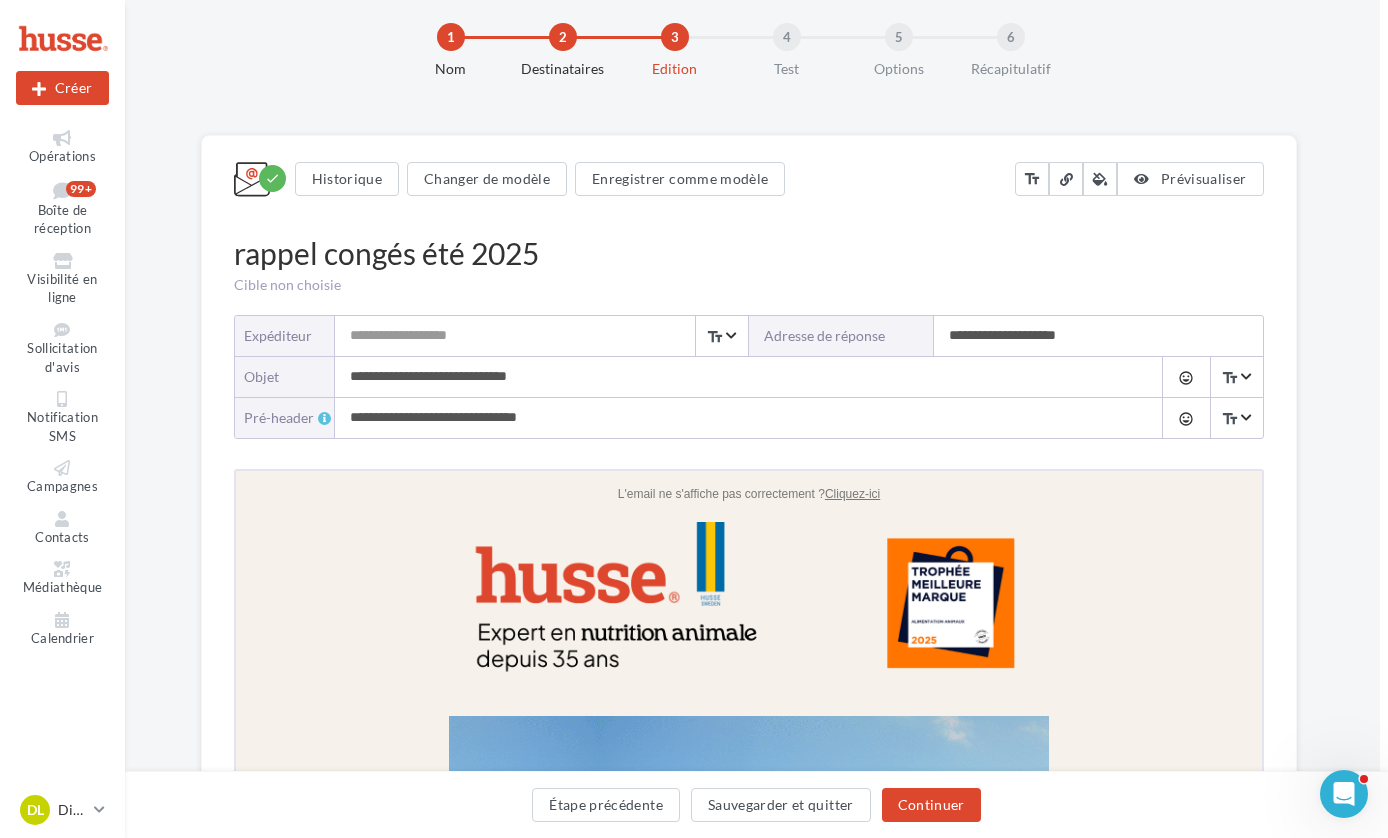 scroll, scrollTop: 31, scrollLeft: 8, axis: both 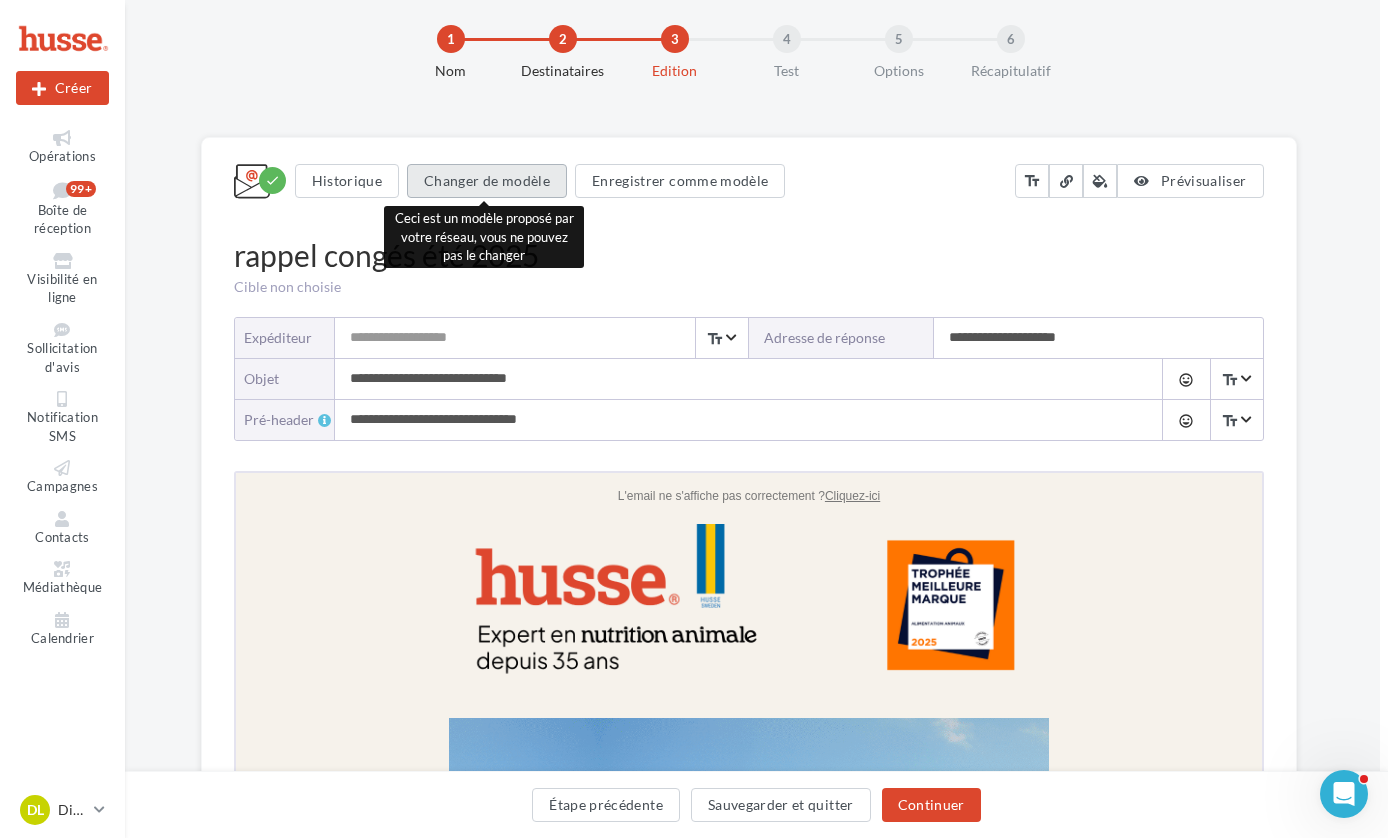 click on "Changer de modèle" at bounding box center [487, 181] 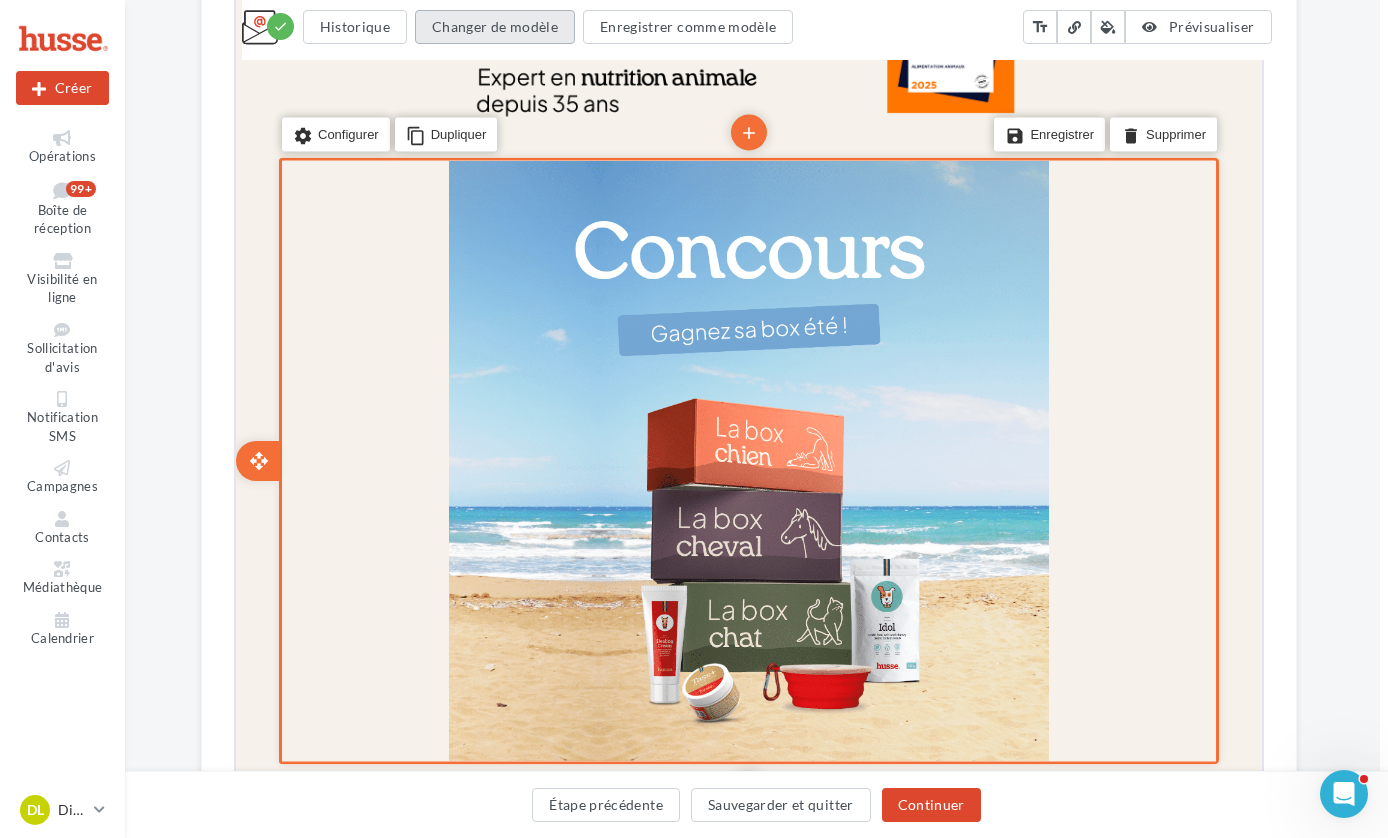 scroll, scrollTop: 589, scrollLeft: 8, axis: both 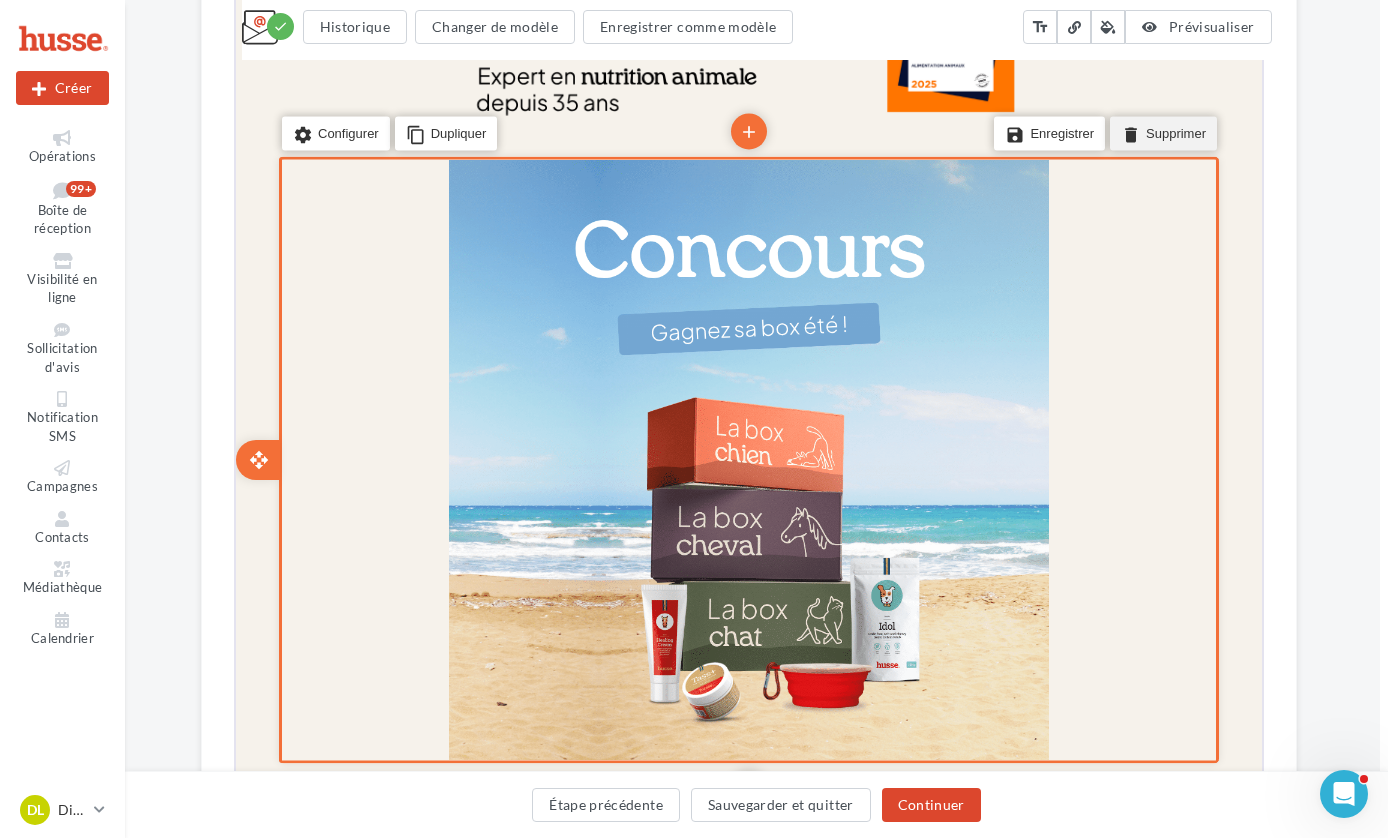 click on "delete Supprimer" at bounding box center [1160, 132] 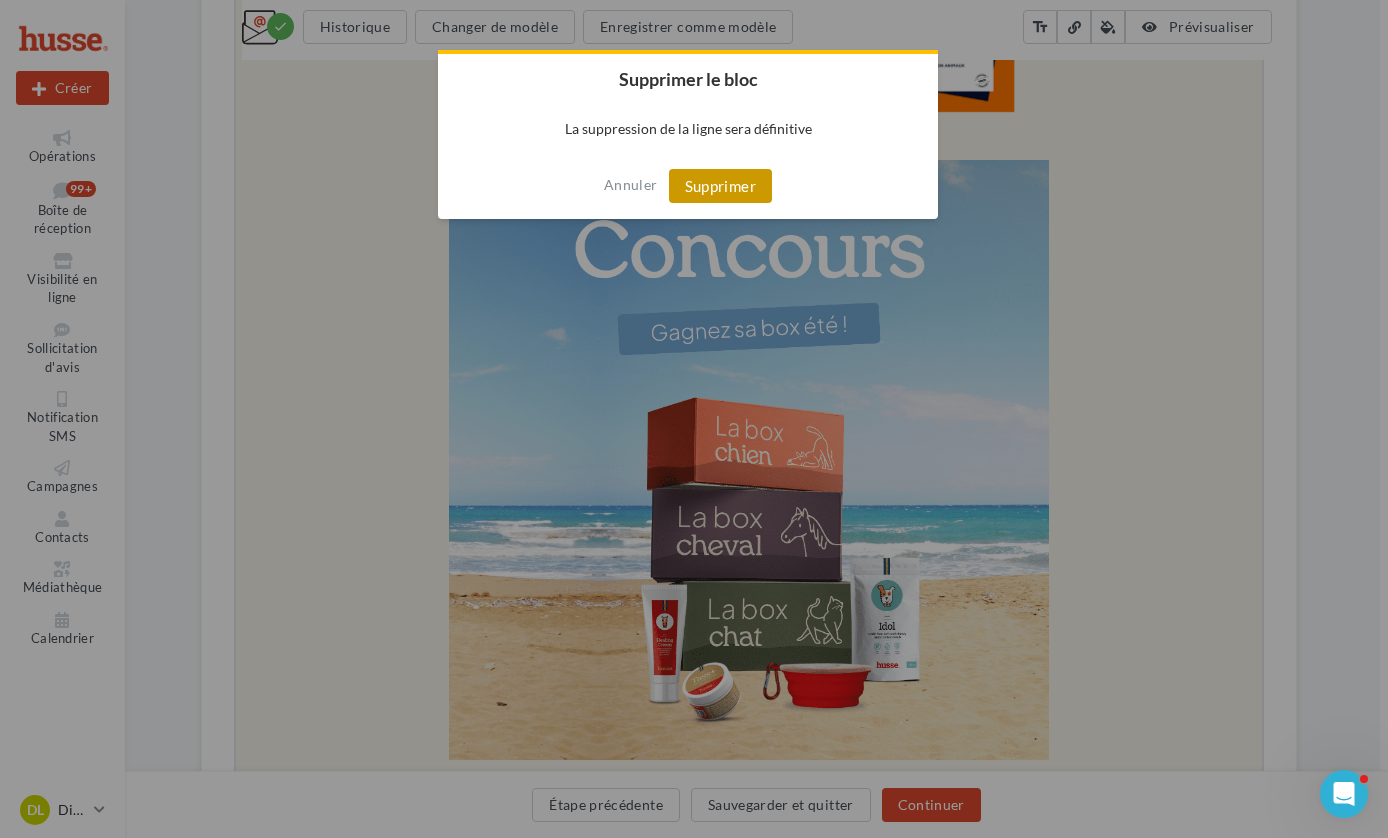 click on "Supprimer" at bounding box center [720, 186] 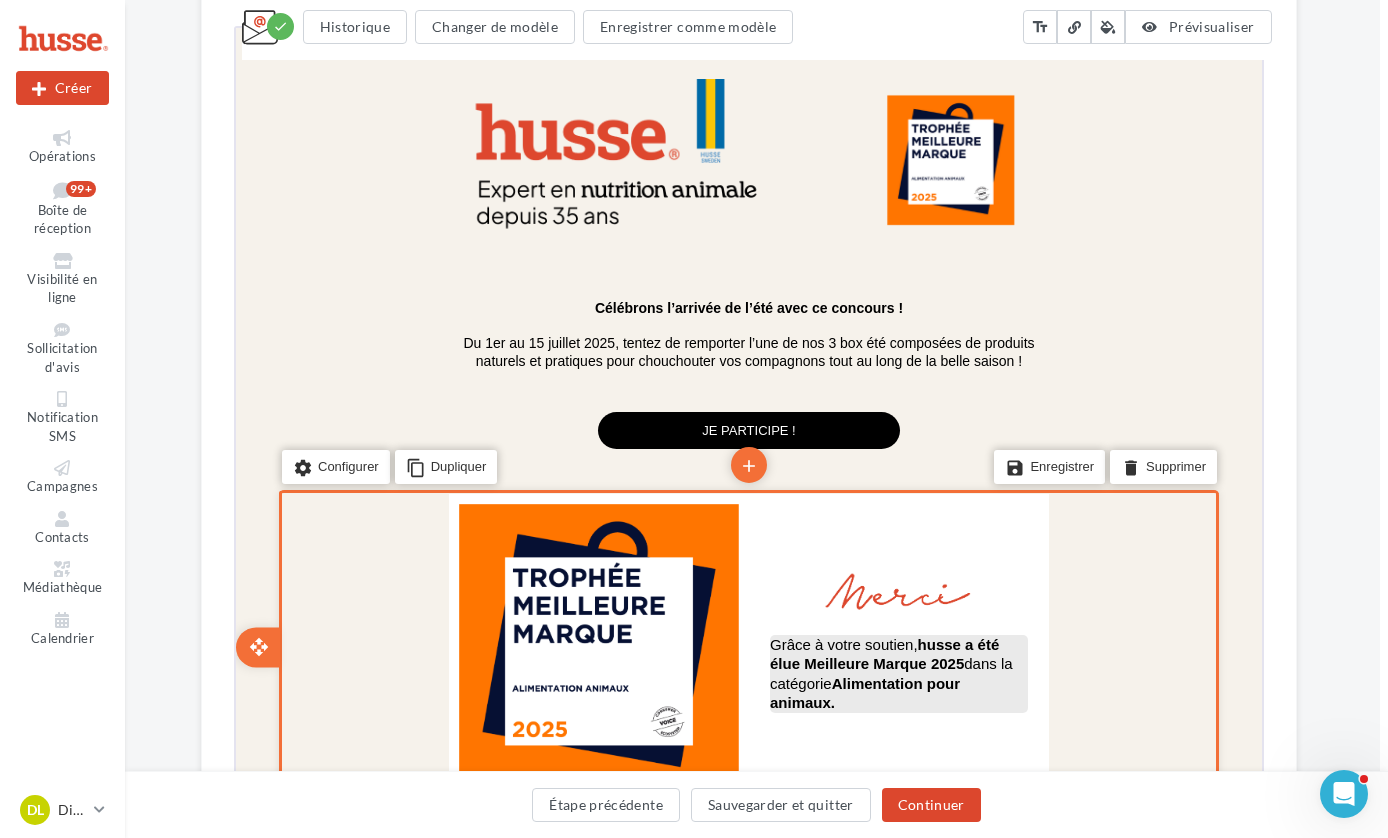 scroll, scrollTop: 480, scrollLeft: 8, axis: both 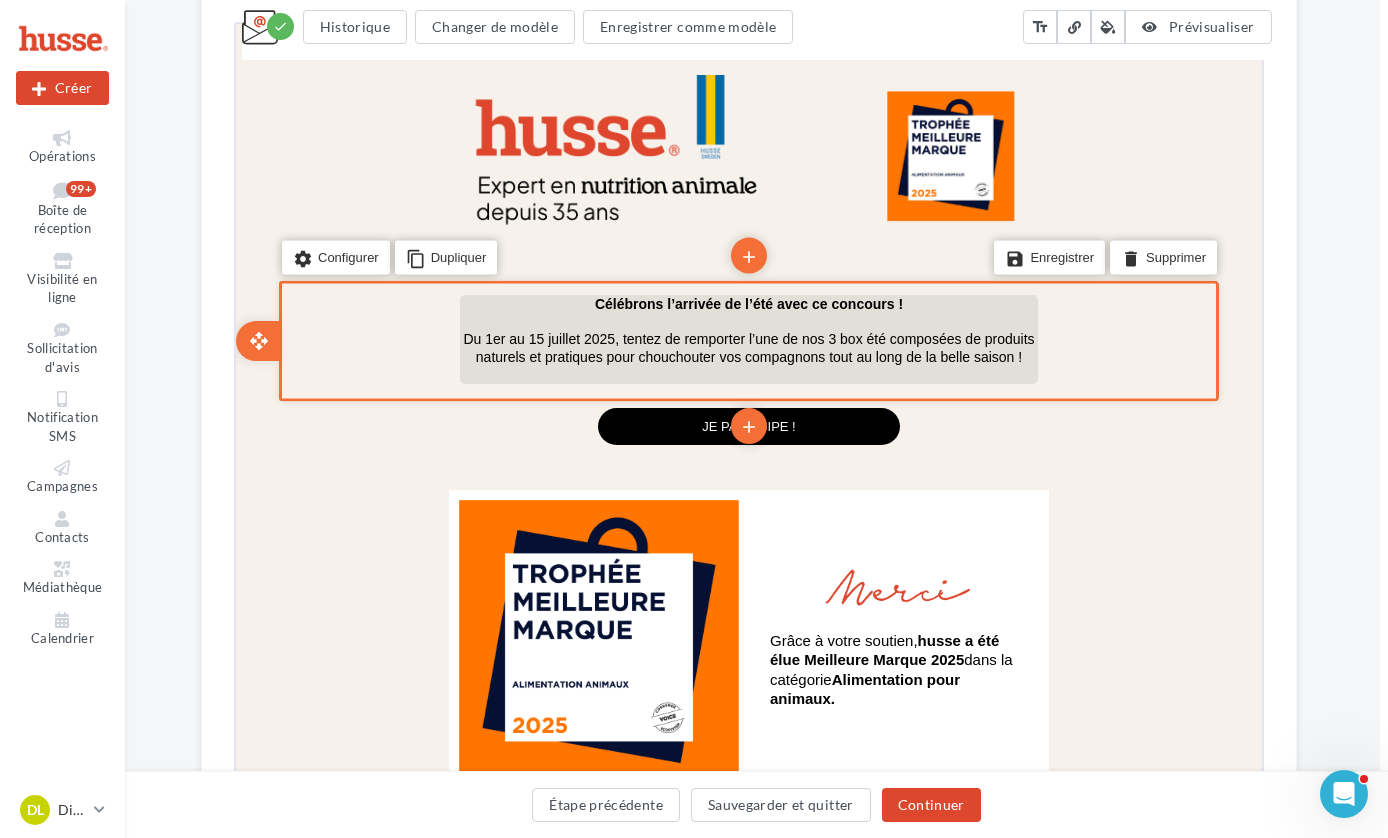 click on "Du 1er au 15 juillet 2025, tentez de remporter l’une de nos 3 box été composées de produits naturels et pratiques pour chouchouter vos compagnons tout au long de la belle saison !" at bounding box center (745, 345) 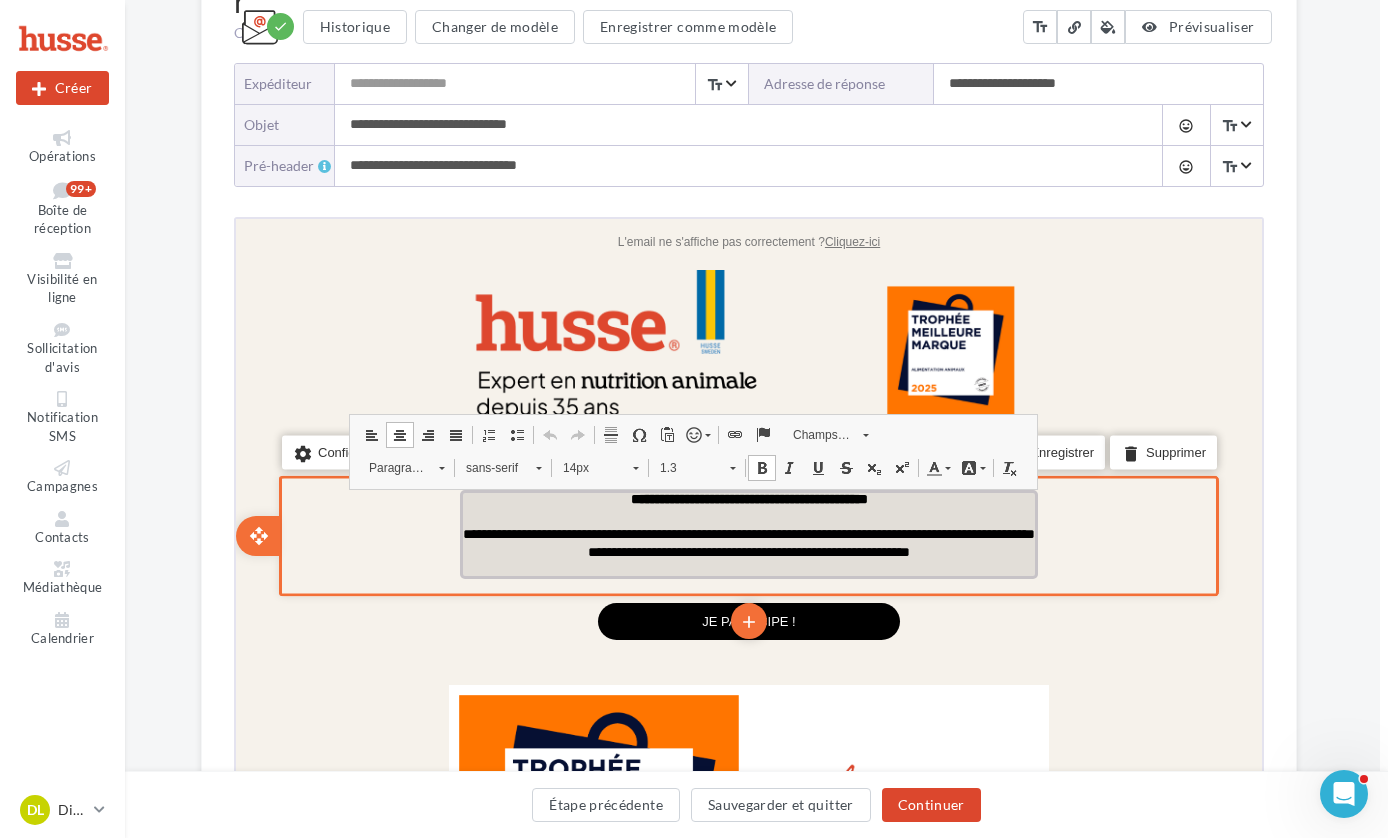 scroll, scrollTop: 288, scrollLeft: 8, axis: both 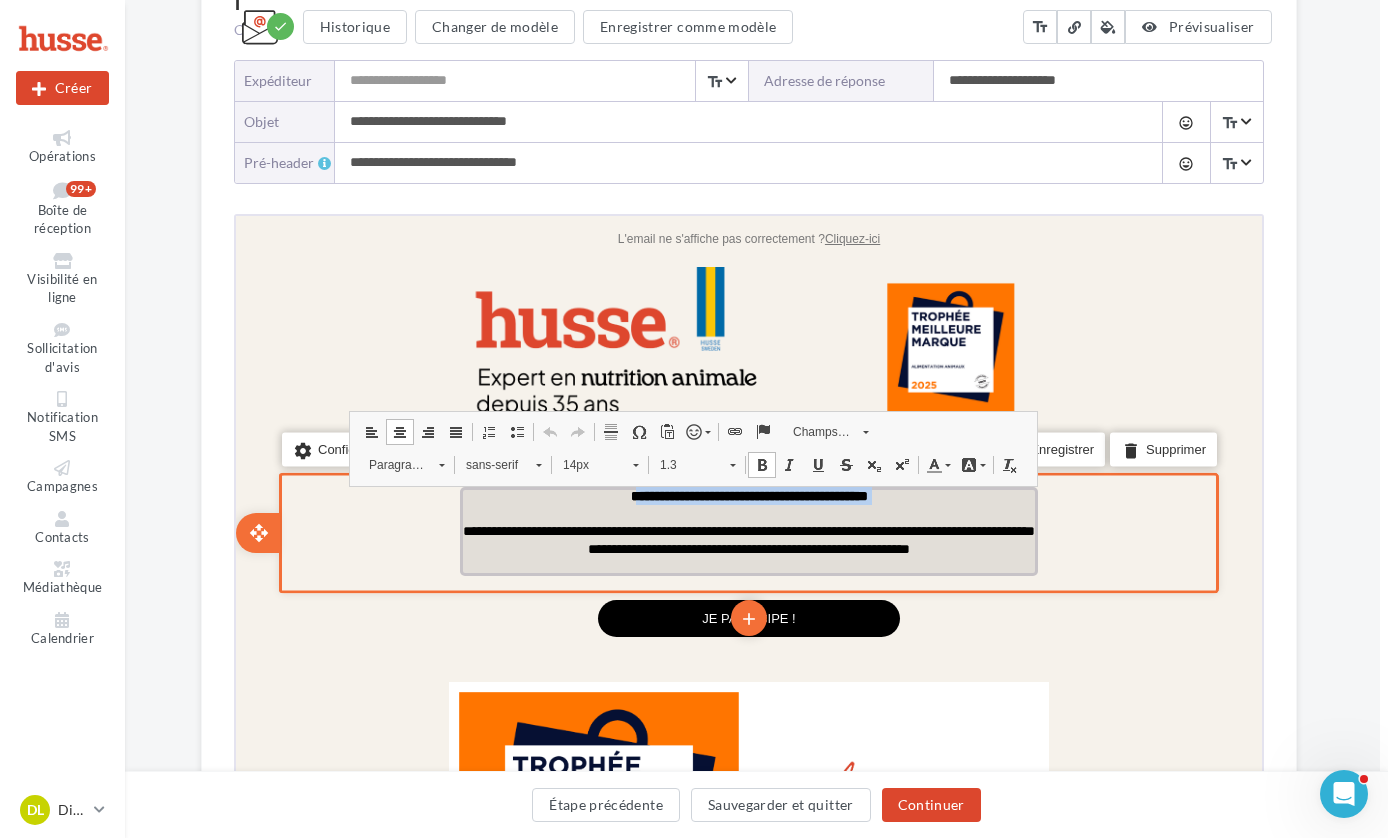 drag, startPoint x: 597, startPoint y: 492, endPoint x: 869, endPoint y: 503, distance: 272.22232 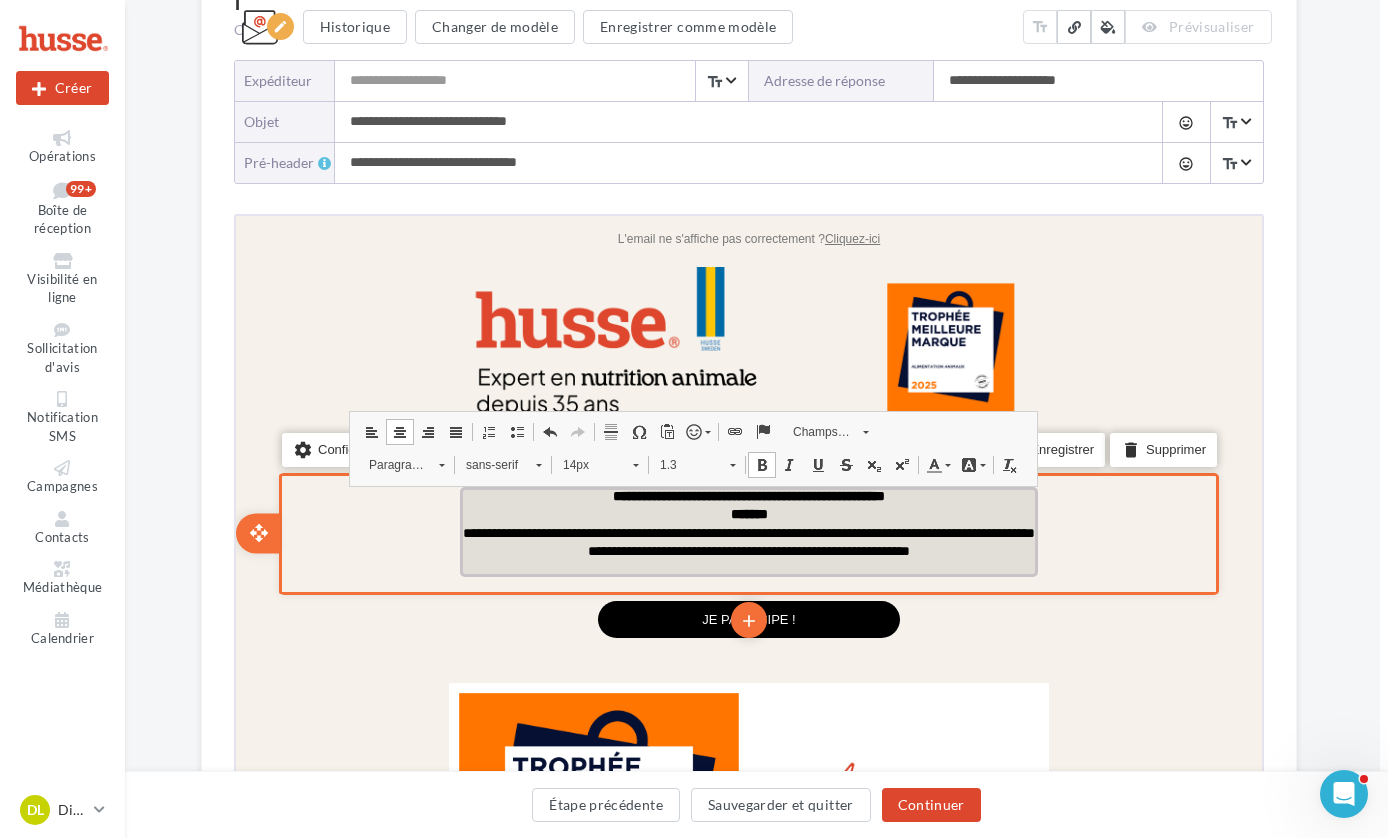 click on "**********" at bounding box center [746, 539] 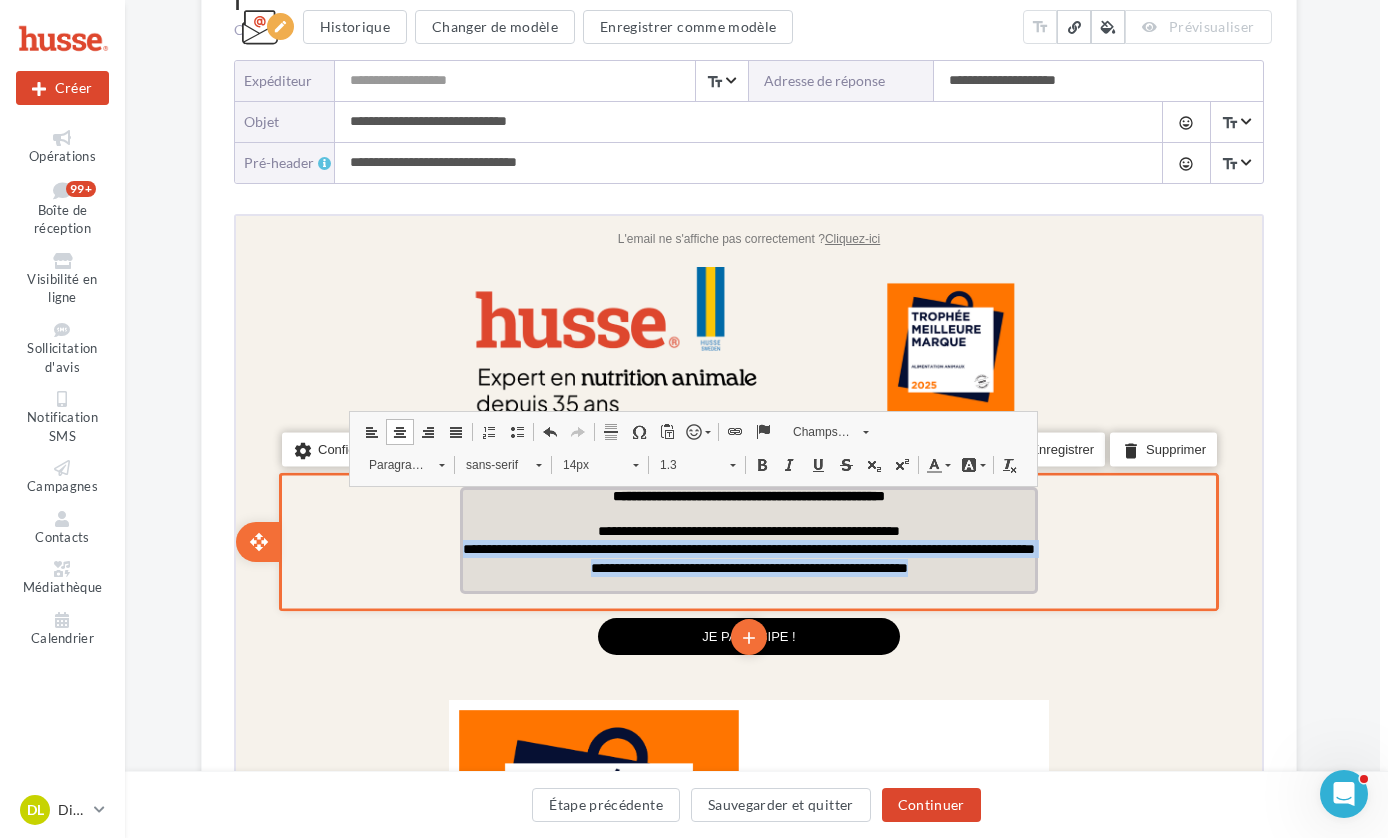 drag, startPoint x: 467, startPoint y: 548, endPoint x: 1028, endPoint y: 573, distance: 561.55676 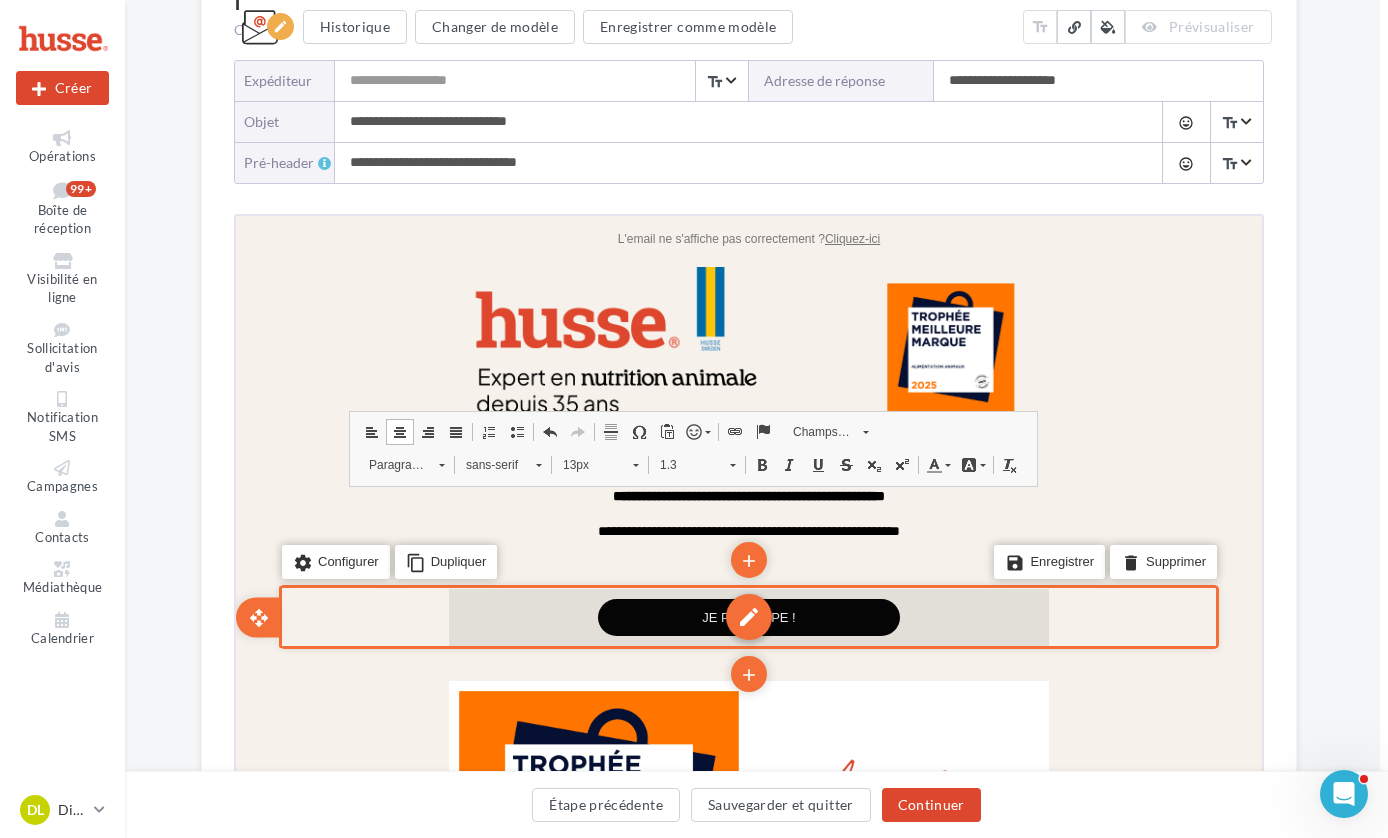 click on "edit" at bounding box center [746, 614] 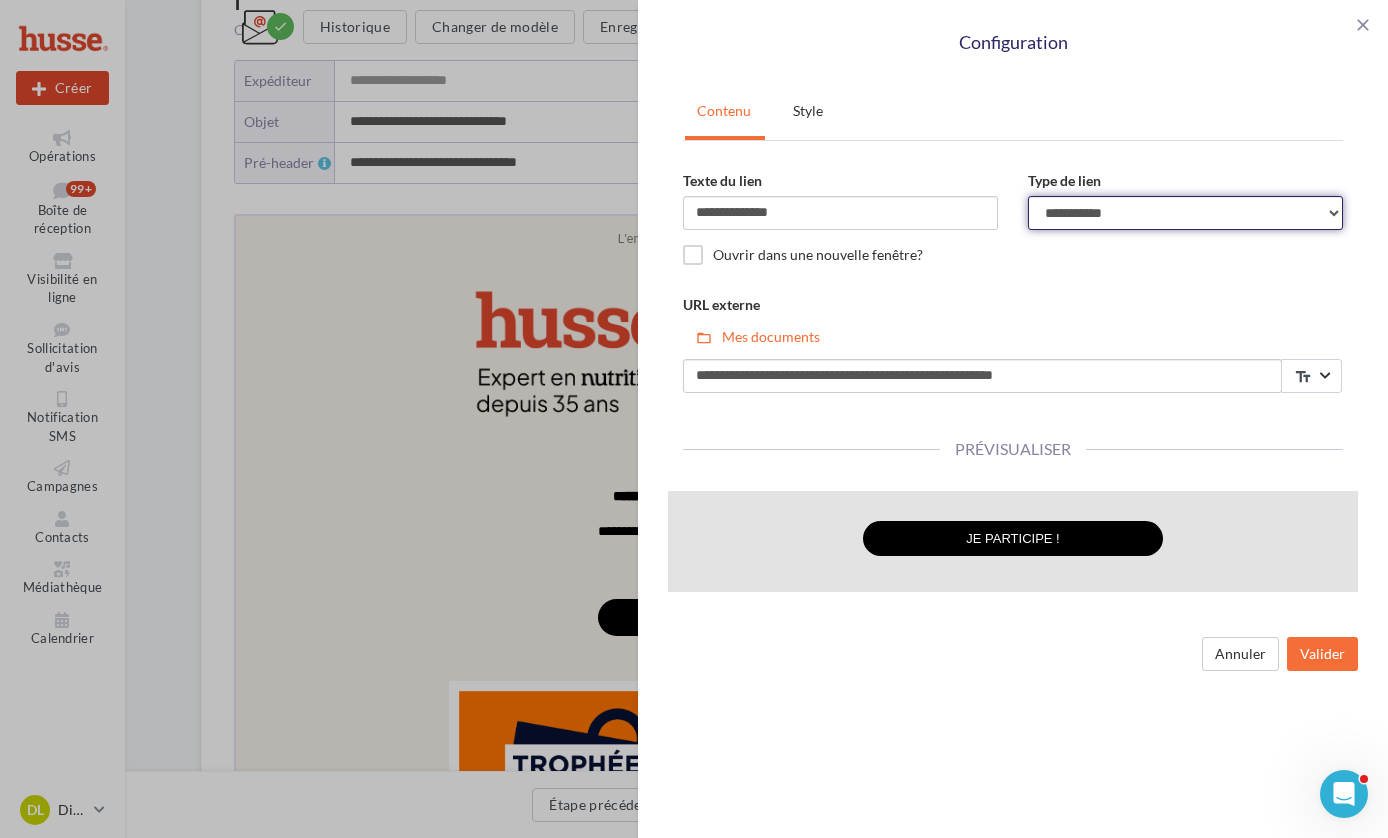 click on "**********" at bounding box center (1185, 213) 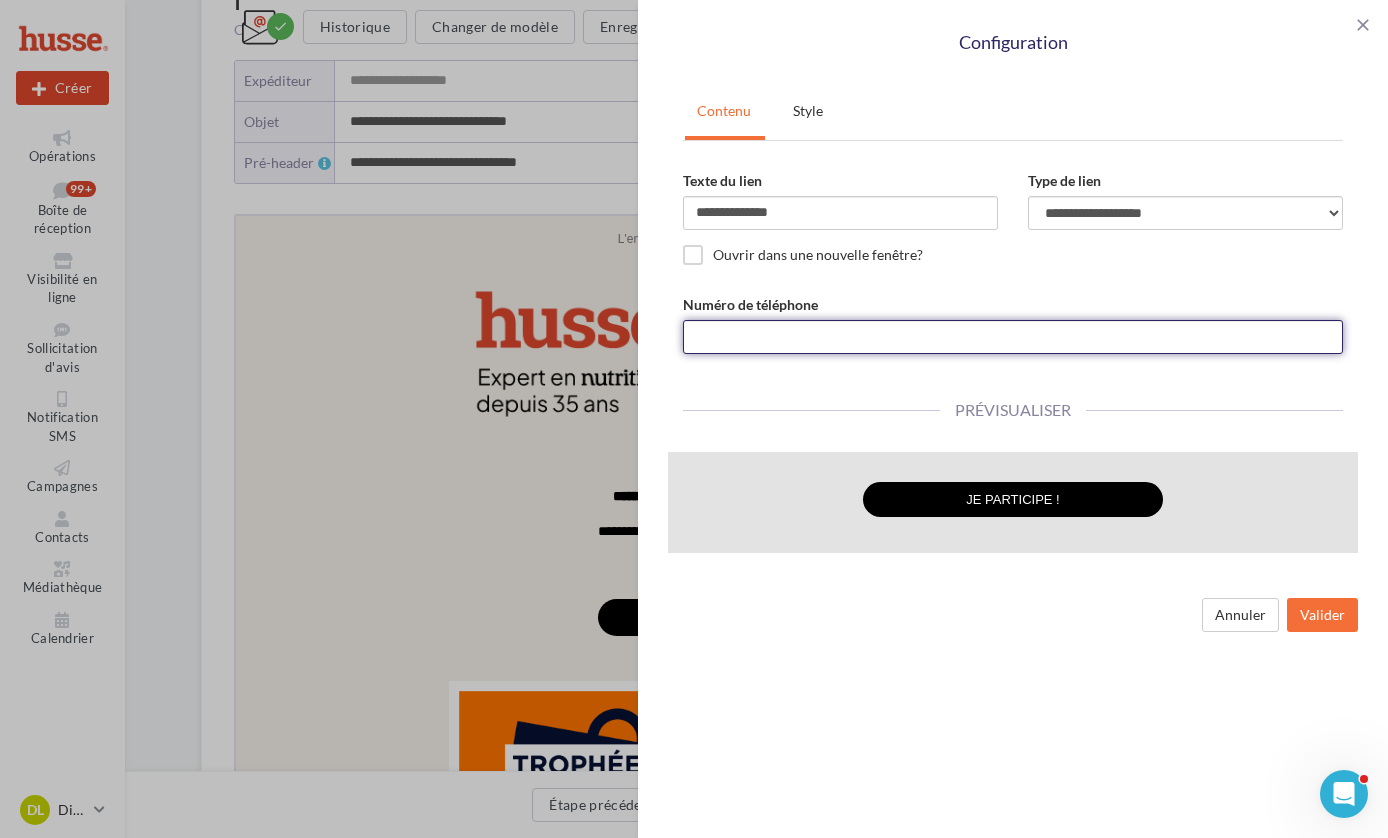 click on "Numéro de téléphone" at bounding box center [1013, 337] 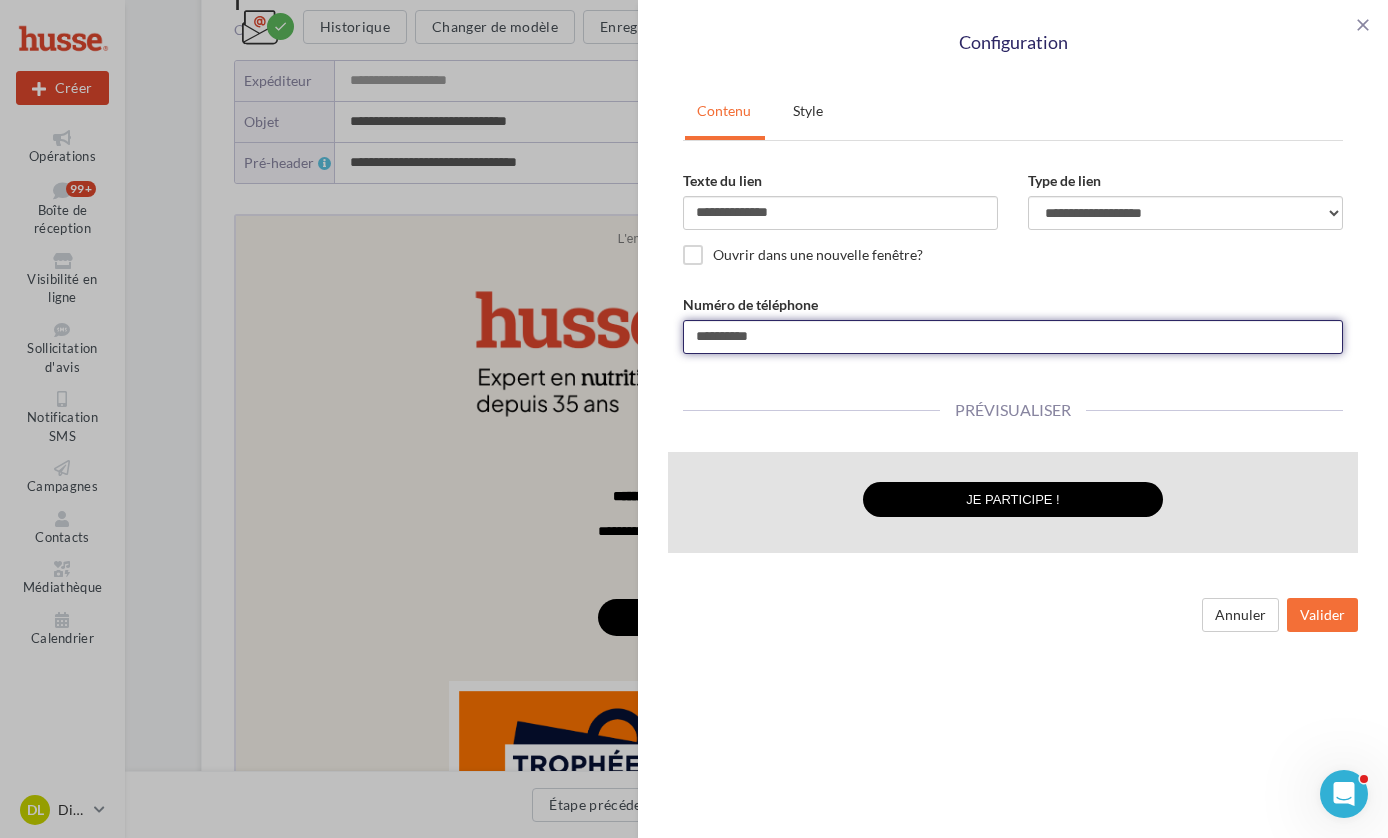 type on "**********" 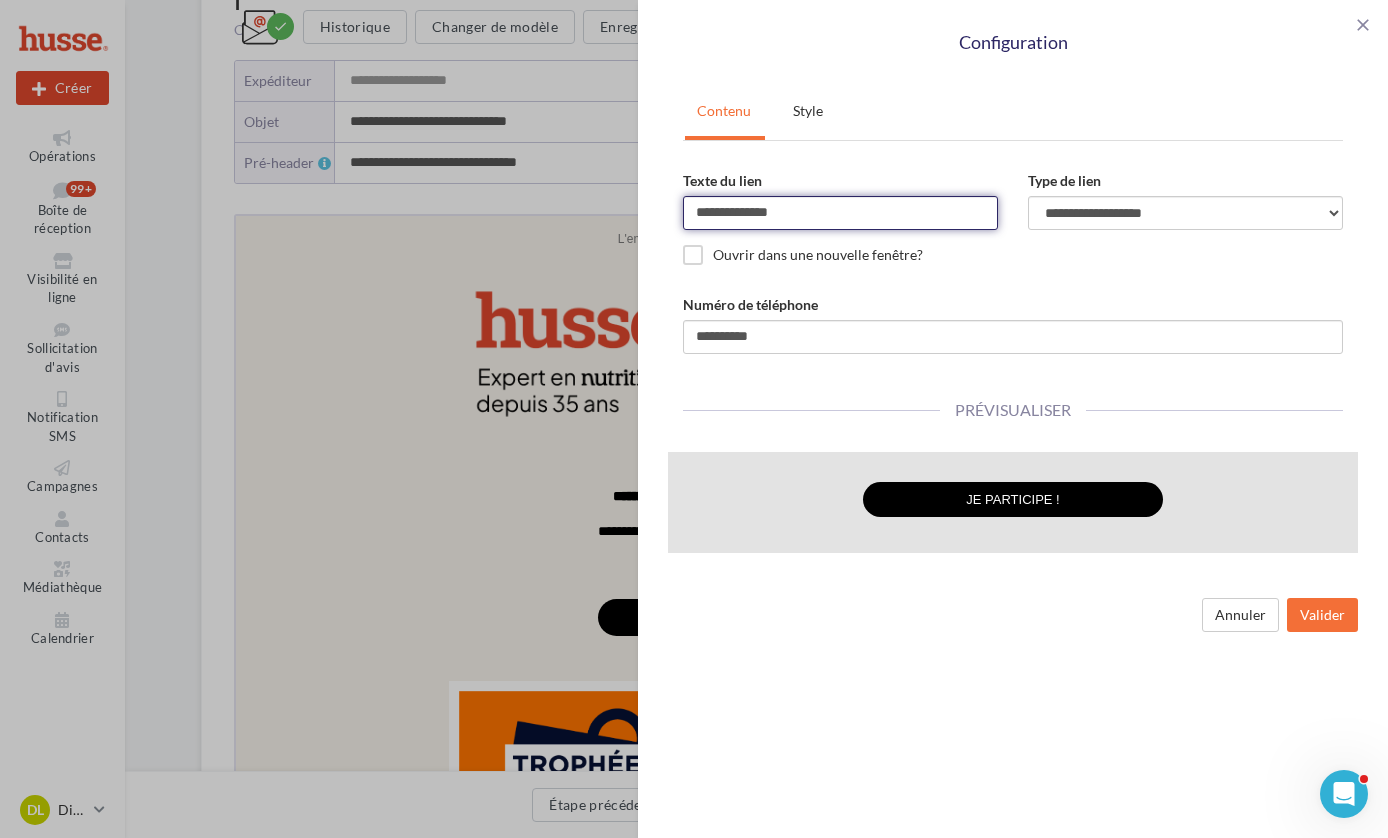 click on "**********" at bounding box center [840, 213] 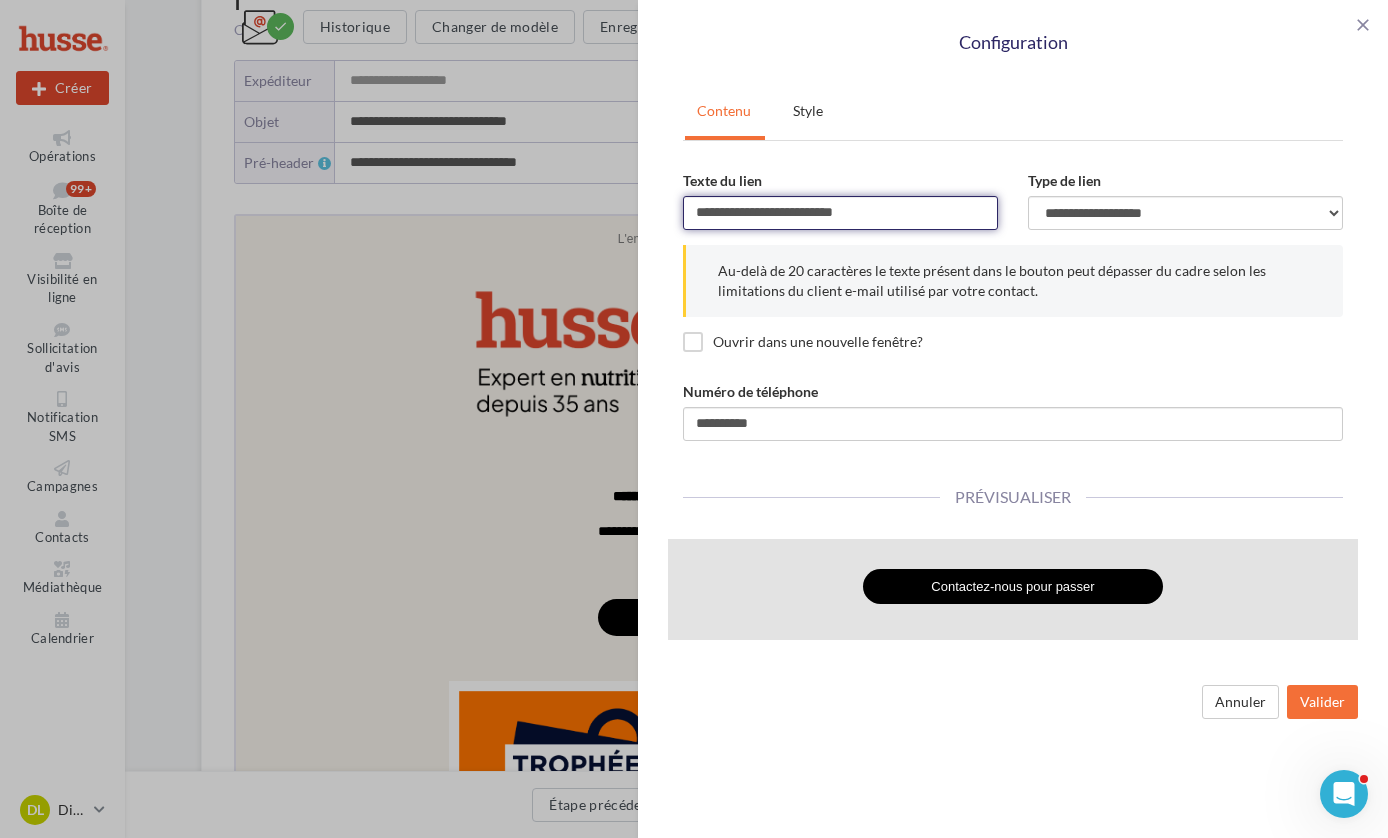 drag, startPoint x: 874, startPoint y: 217, endPoint x: 686, endPoint y: 203, distance: 188.52055 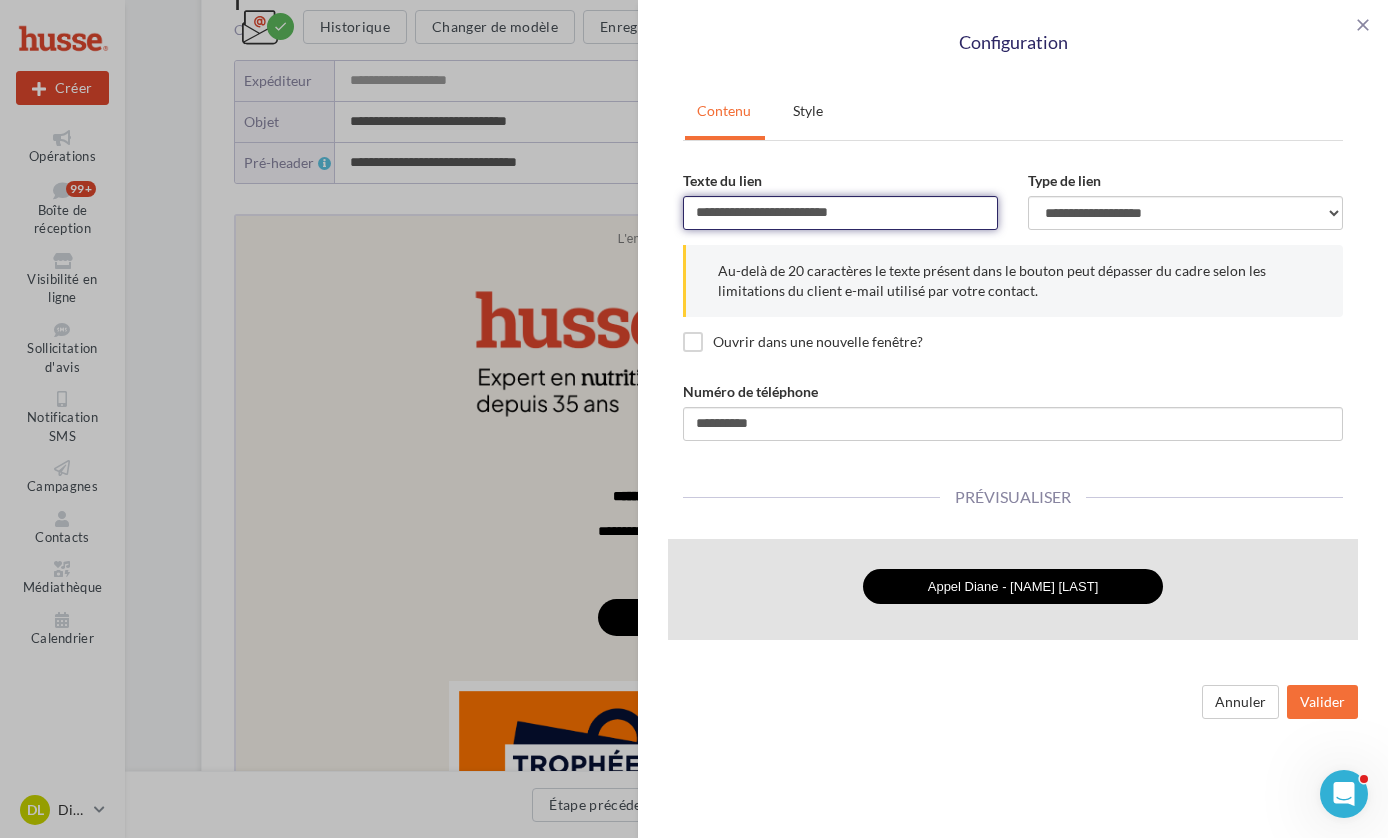 drag, startPoint x: 783, startPoint y: 213, endPoint x: 734, endPoint y: 214, distance: 49.010204 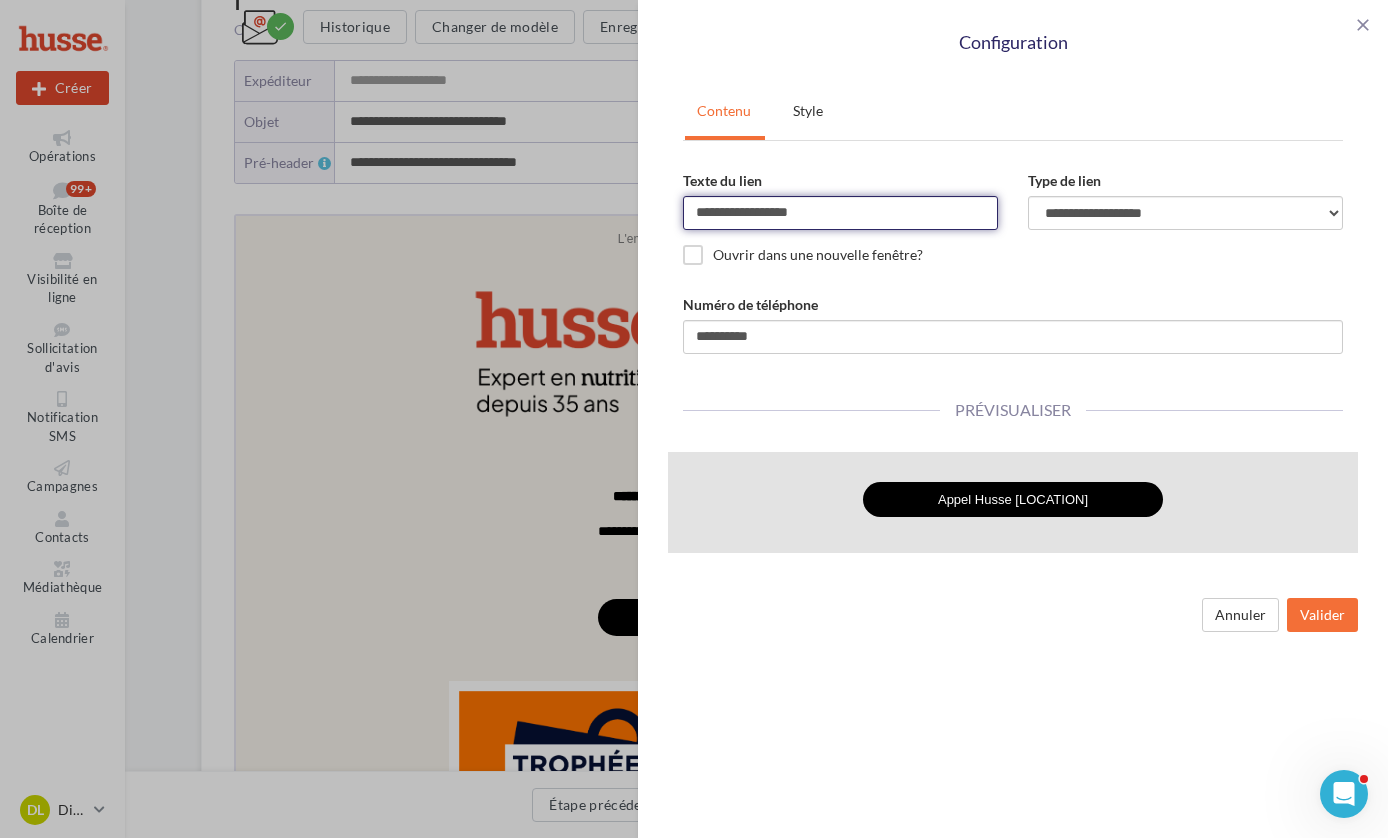 click on "**********" at bounding box center [840, 213] 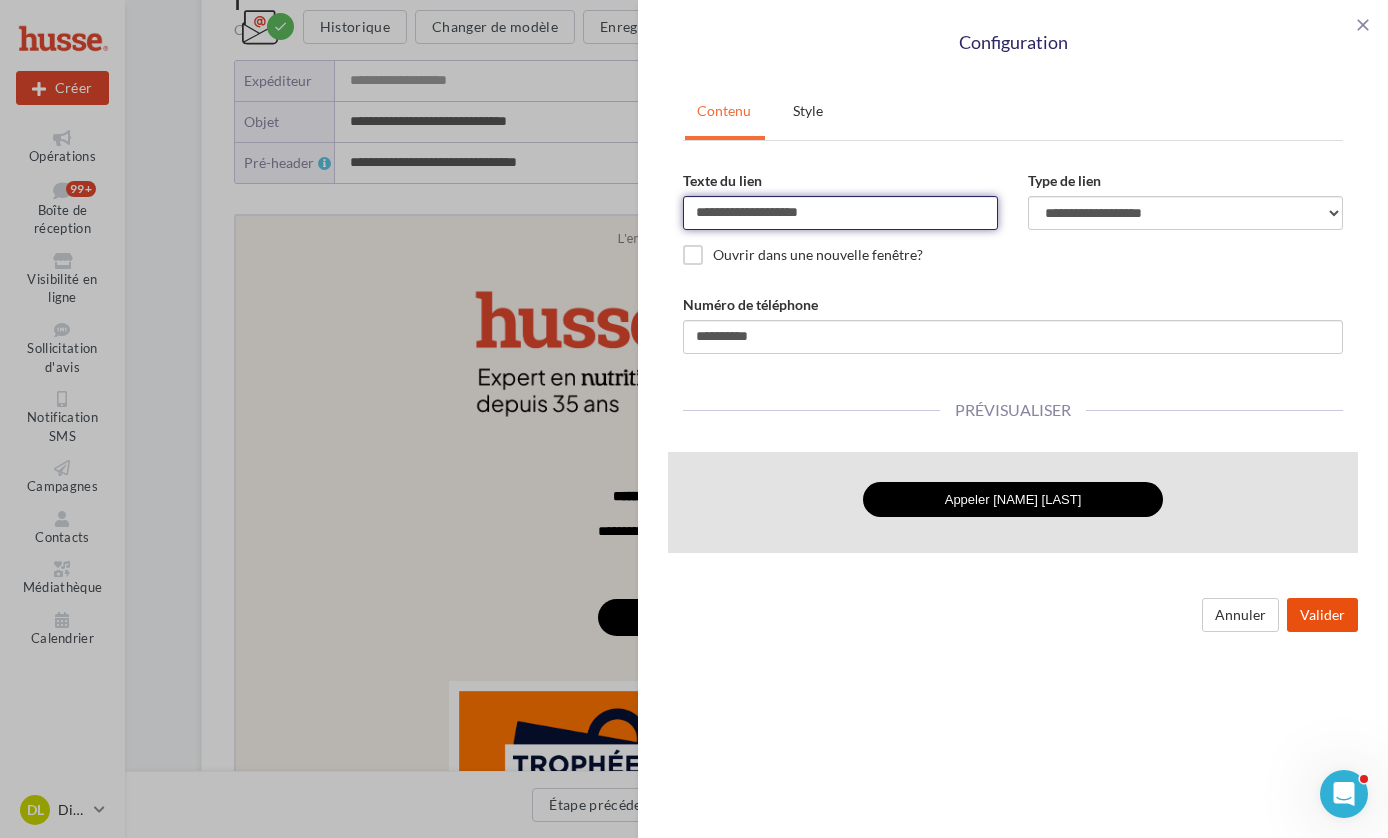 type on "**********" 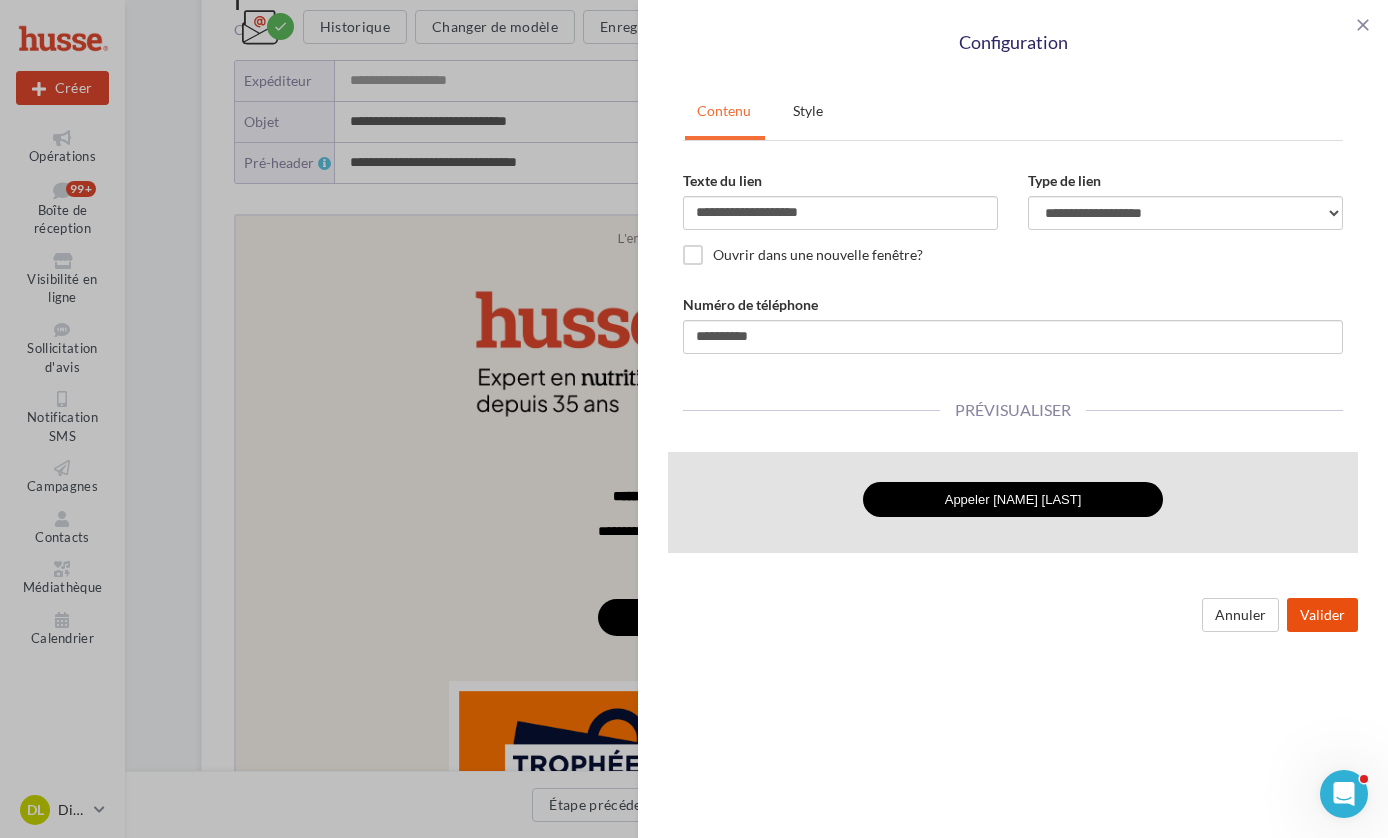 click on "Valider" at bounding box center [1322, 615] 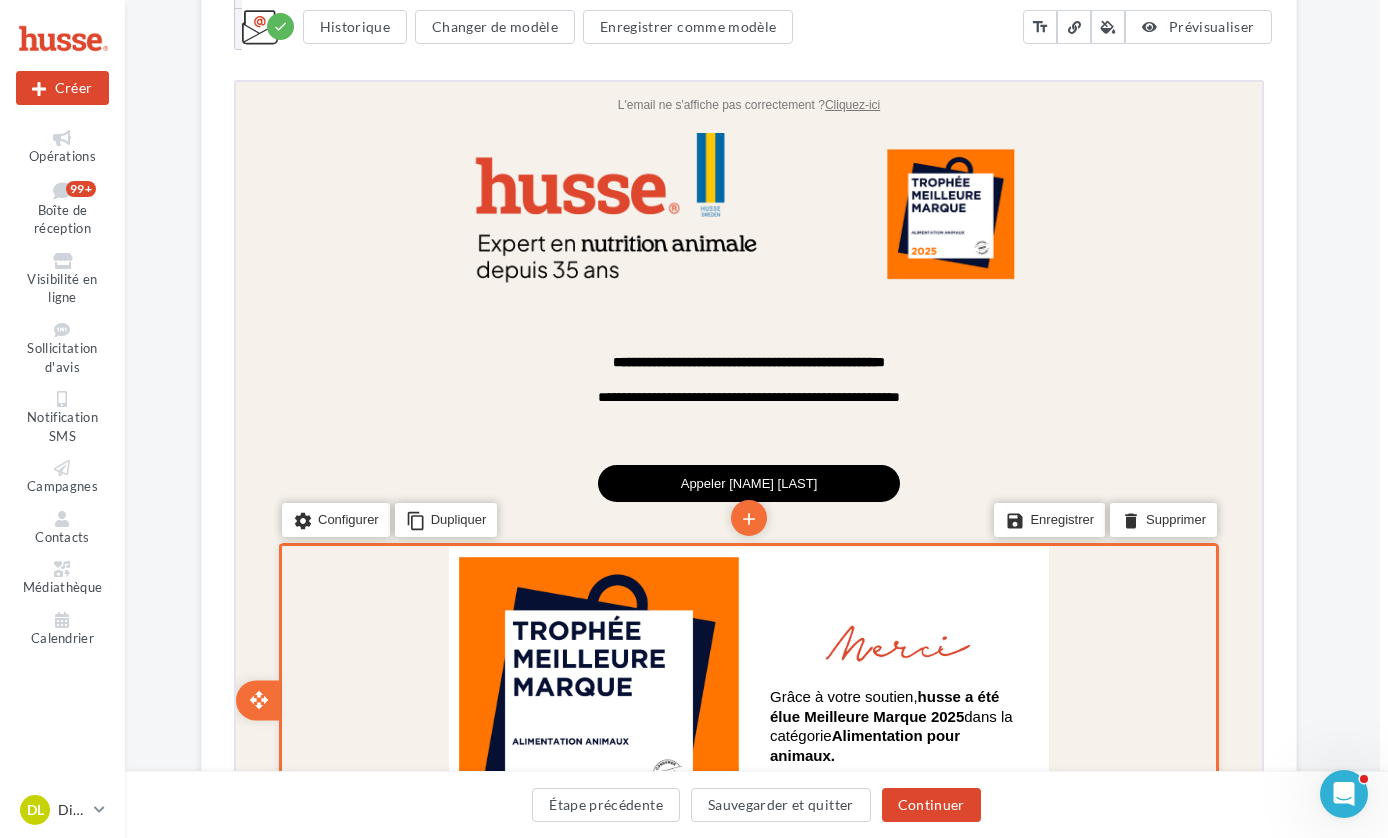 scroll, scrollTop: 436, scrollLeft: 8, axis: both 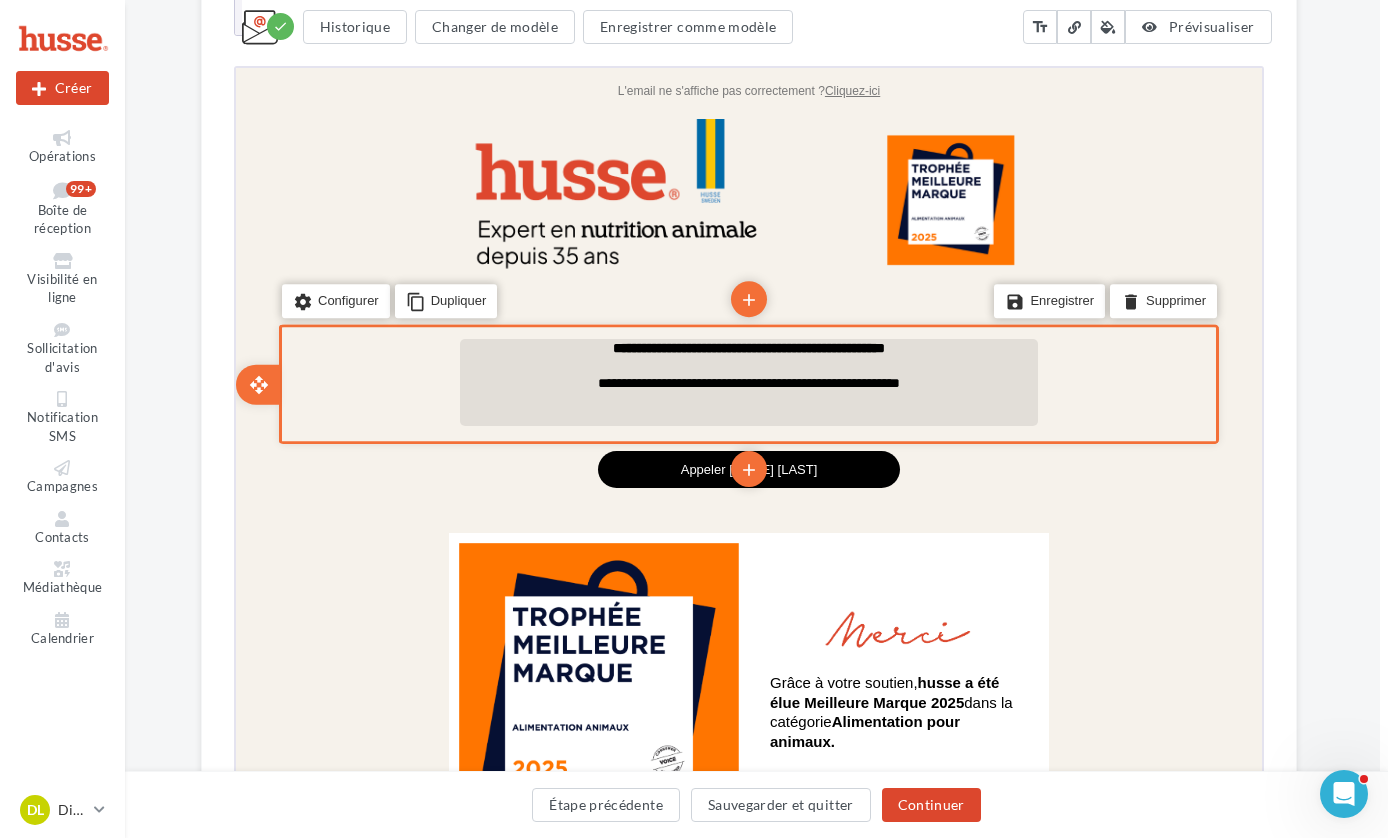 click on "**********" at bounding box center (746, 380) 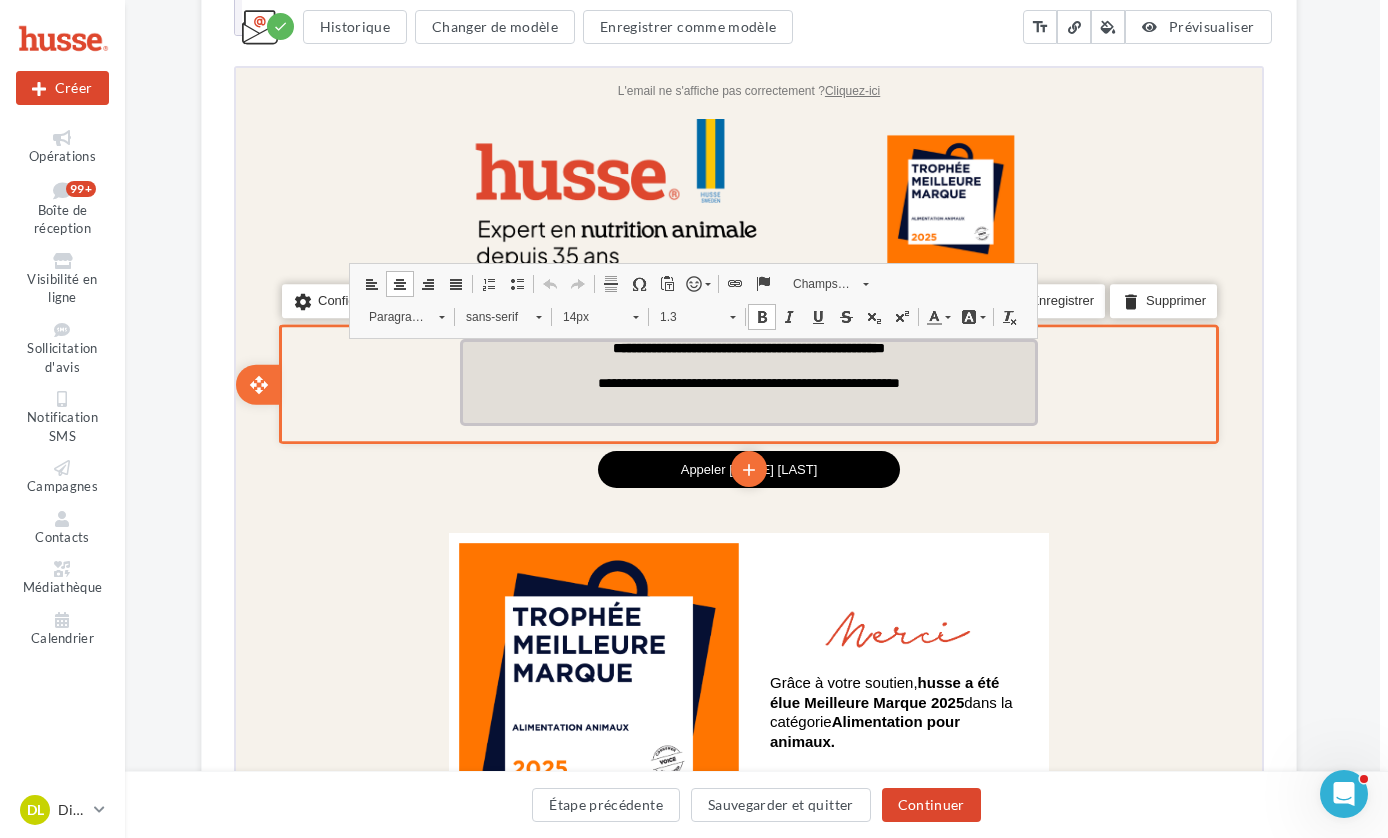 click on "**********" at bounding box center (746, 380) 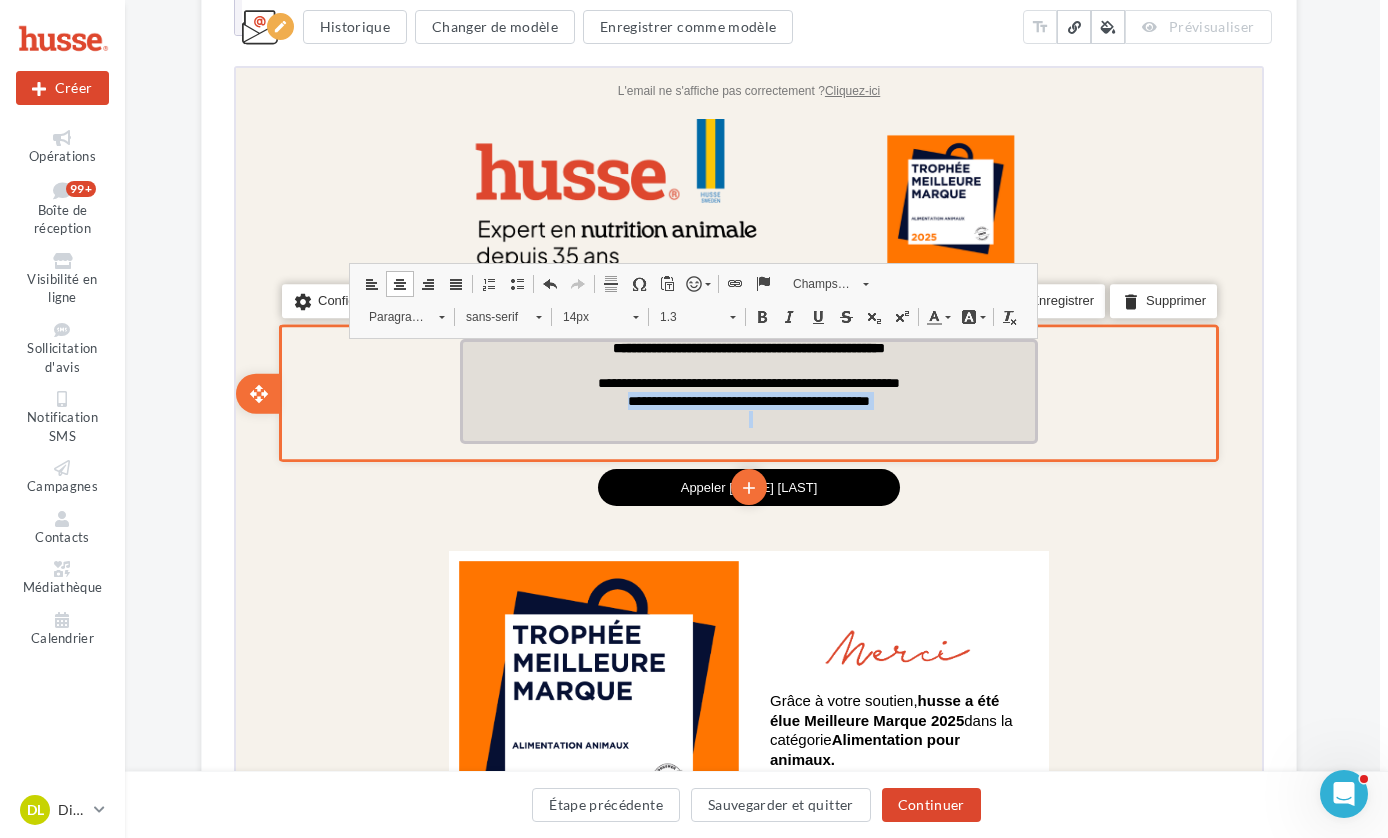 drag, startPoint x: 606, startPoint y: 395, endPoint x: 891, endPoint y: 409, distance: 285.34366 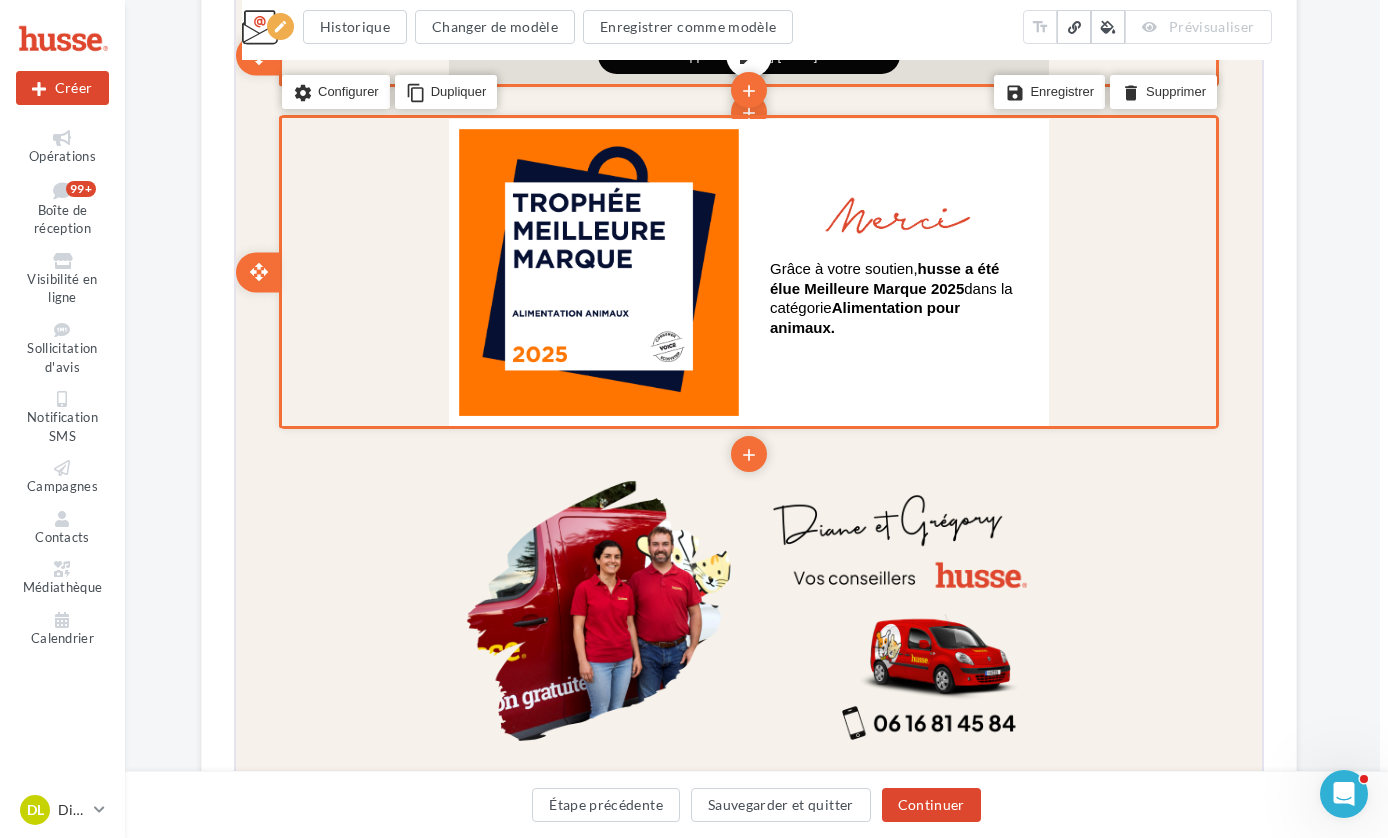scroll, scrollTop: 854, scrollLeft: 8, axis: both 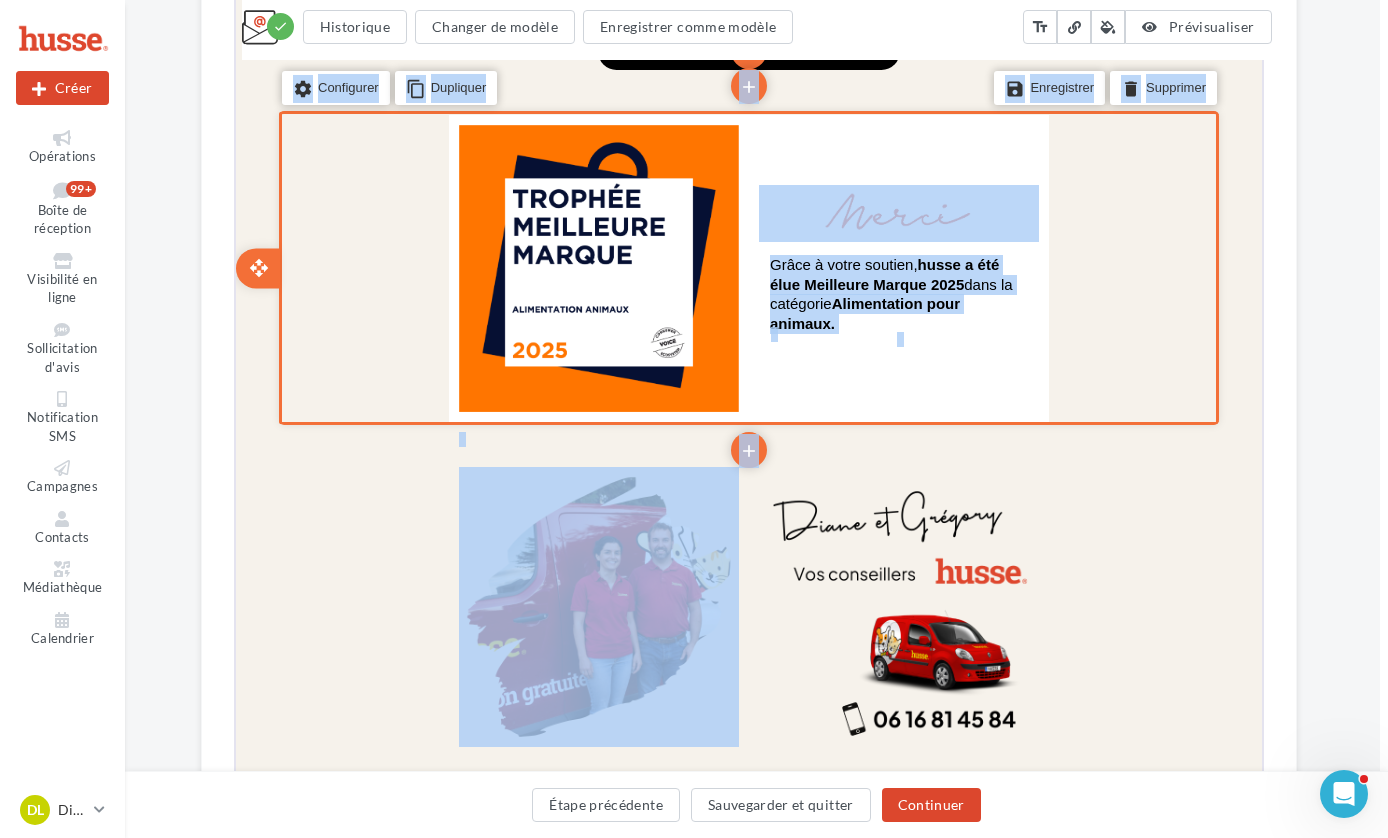 drag, startPoint x: 846, startPoint y: 456, endPoint x: 853, endPoint y: 182, distance: 274.08942 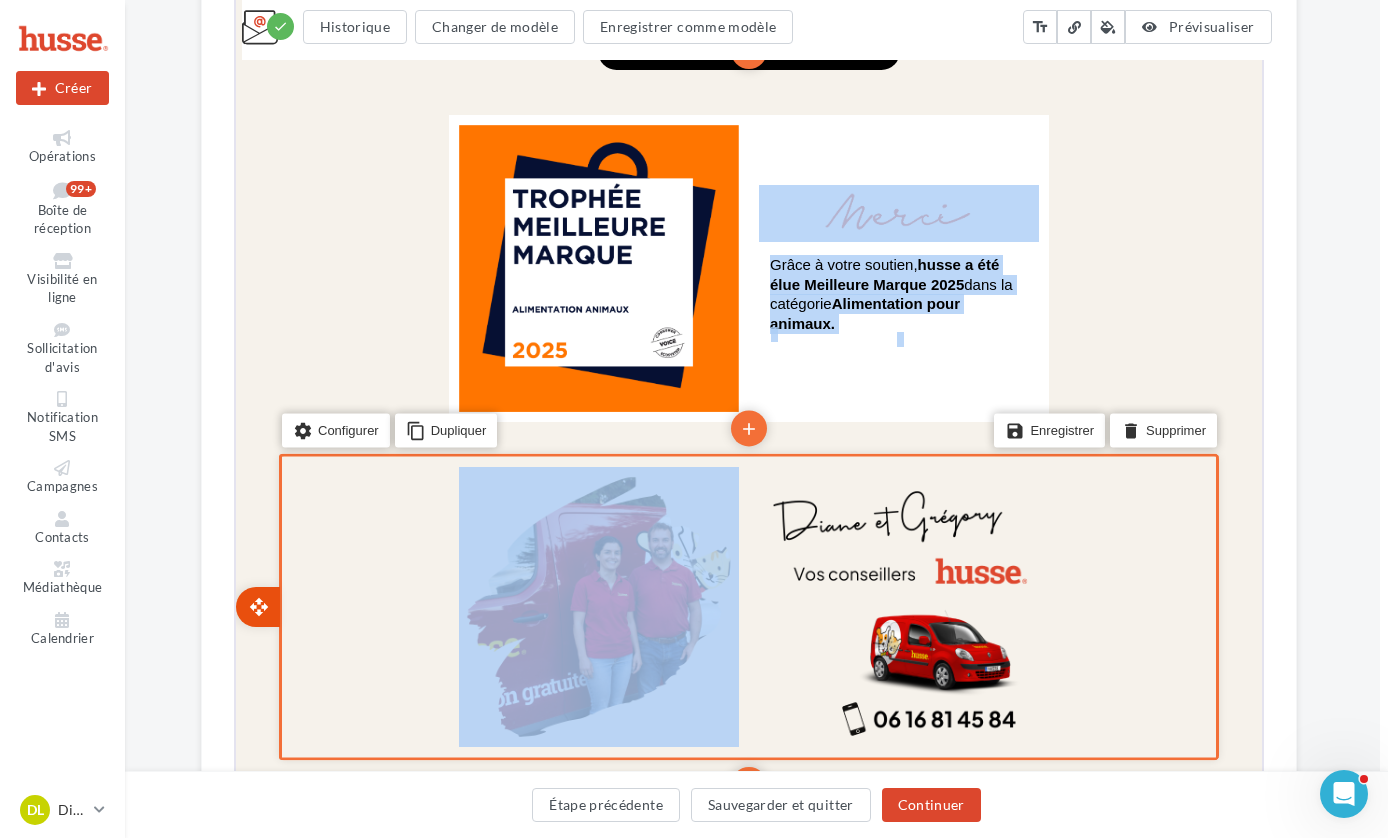 click on "open_with" at bounding box center (256, 605) 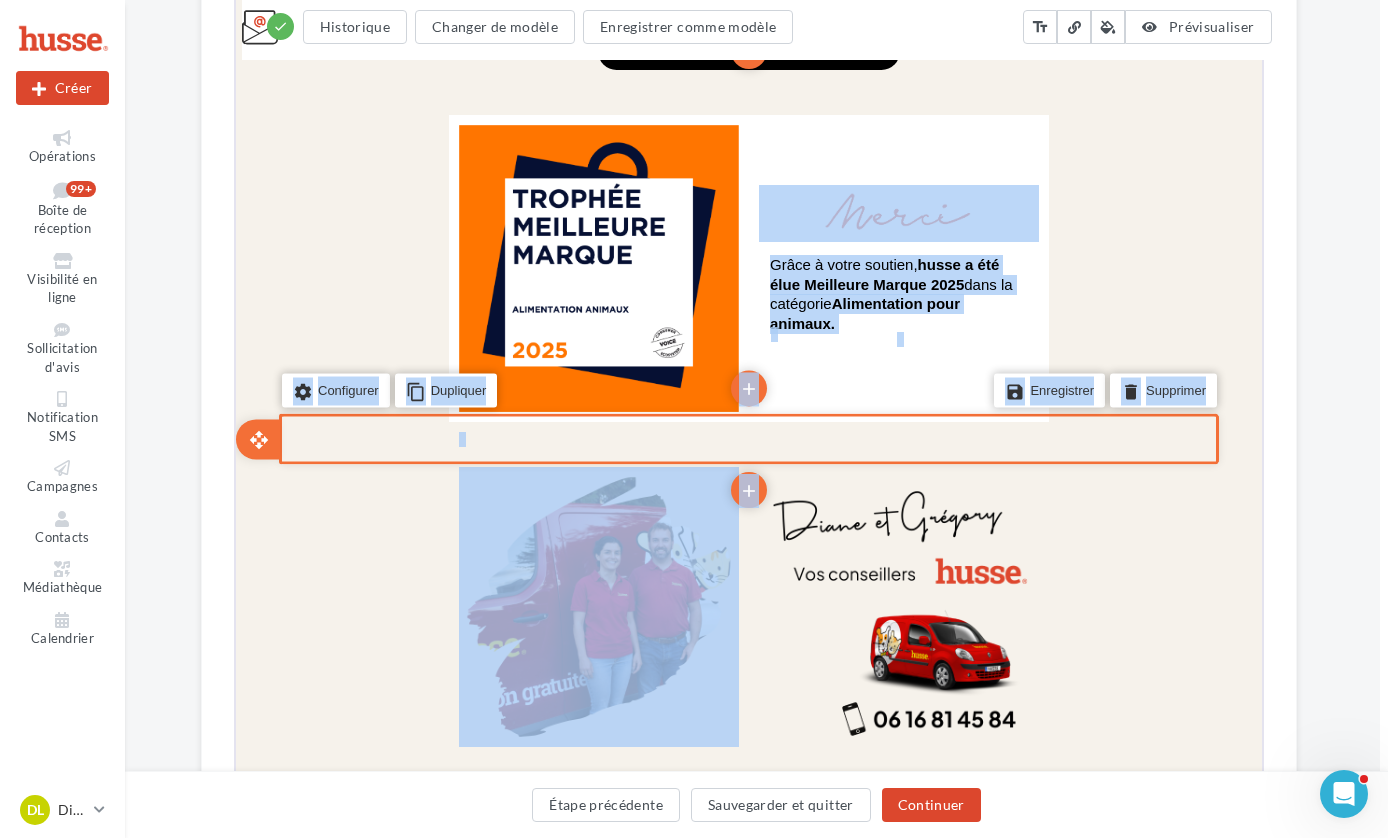 click on "settings Configurer content_copy Dupliquer add add save Enregistrer delete Supprimer" at bounding box center (746, 437) 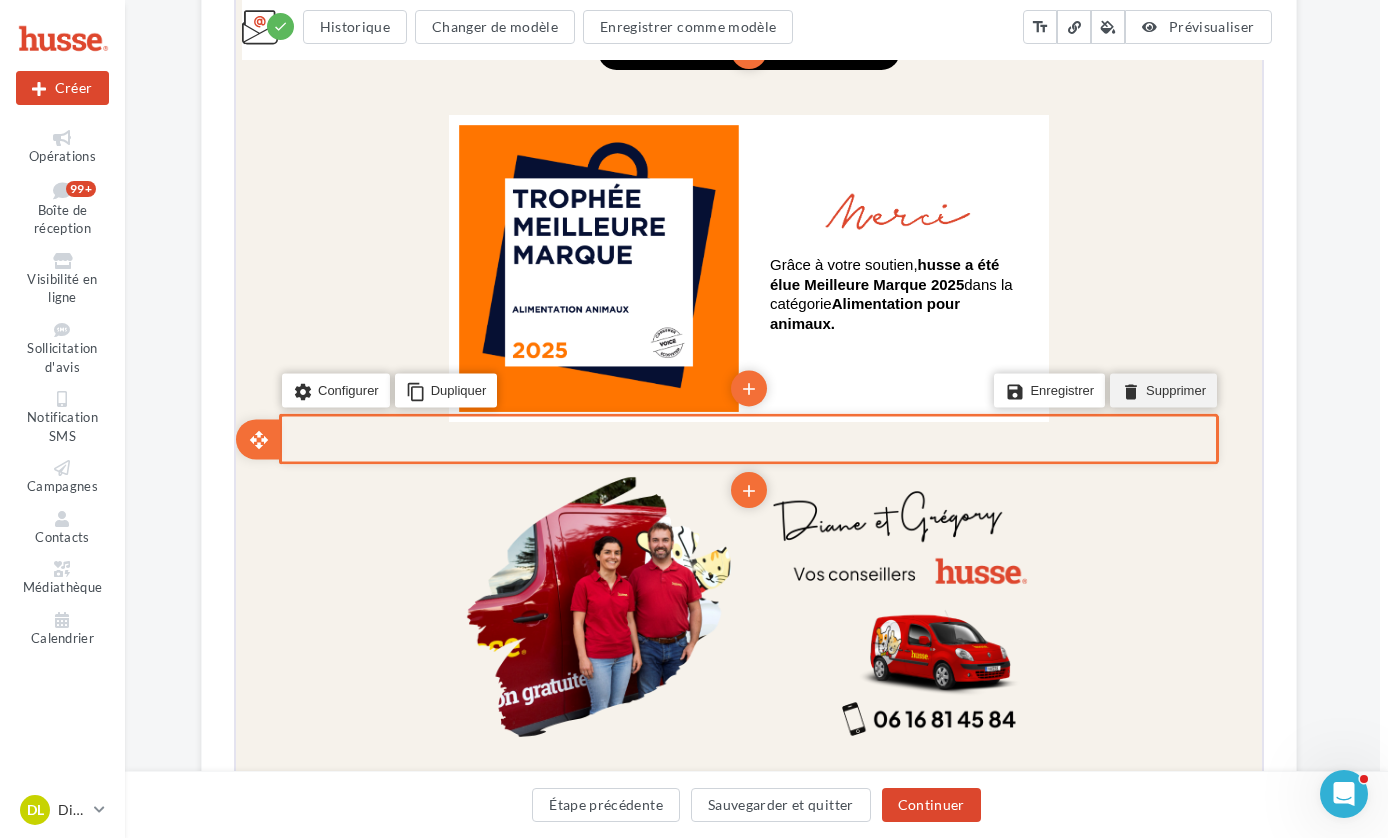 drag, startPoint x: 1129, startPoint y: 396, endPoint x: 1365, endPoint y: 46, distance: 422.1327 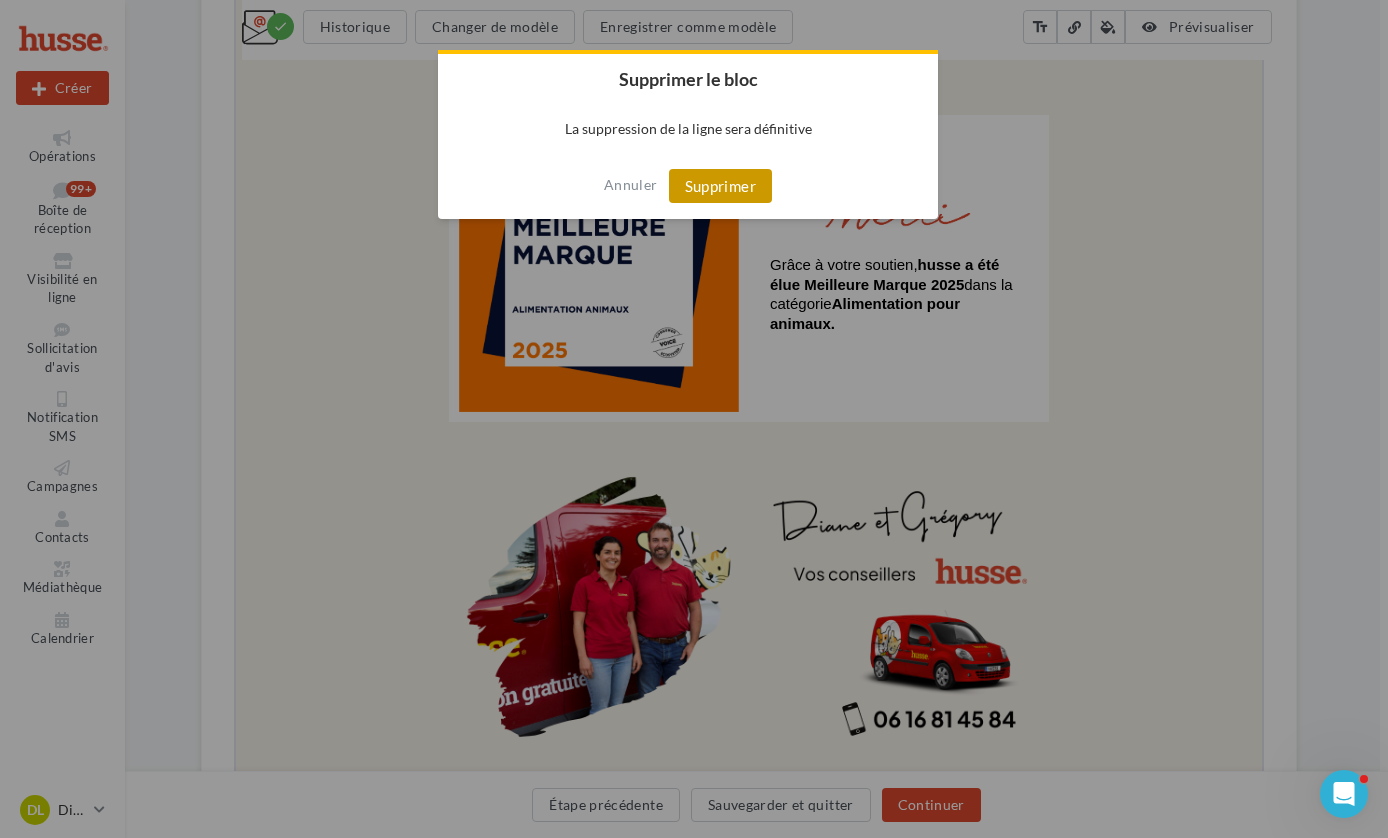 click on "Supprimer" at bounding box center [720, 186] 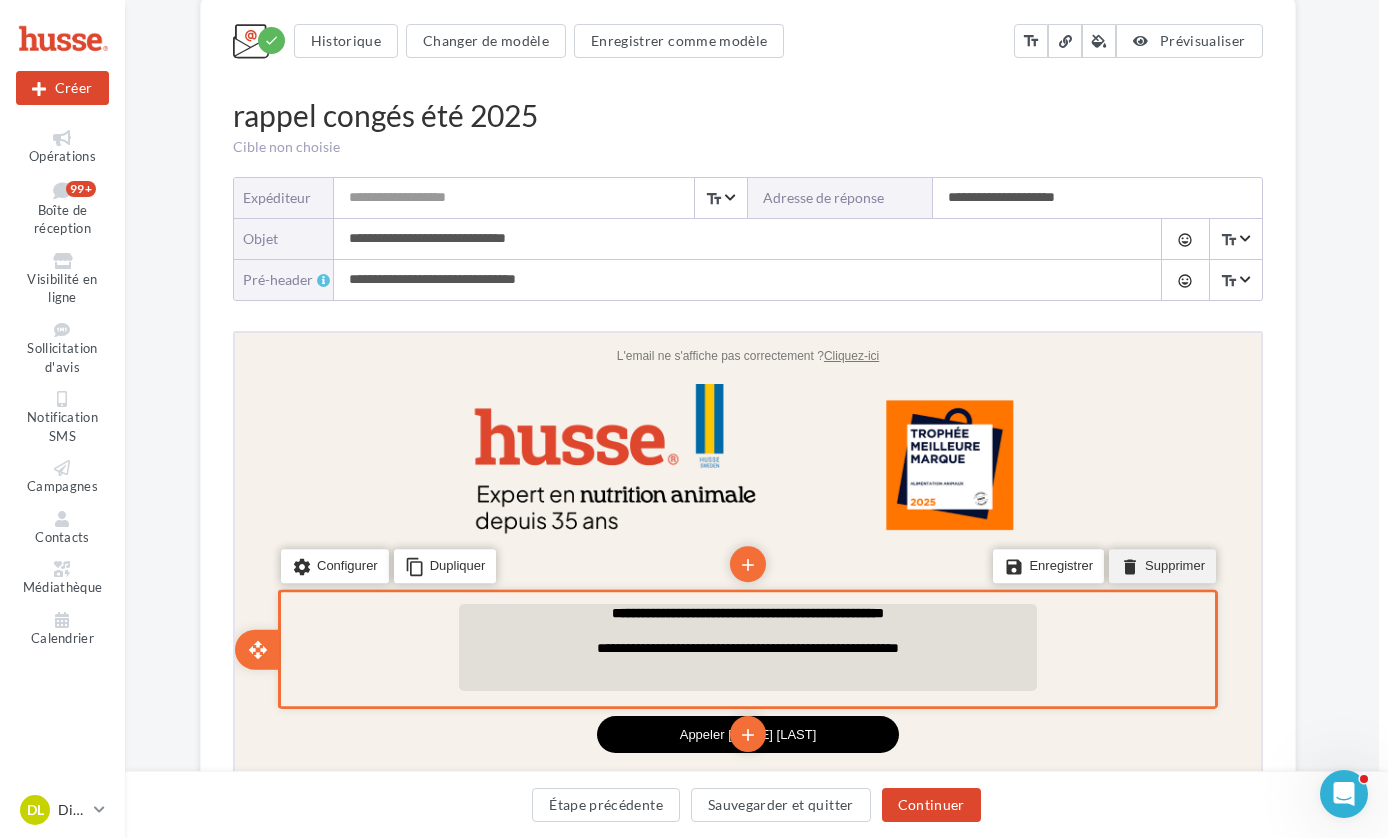 scroll, scrollTop: 211, scrollLeft: 9, axis: both 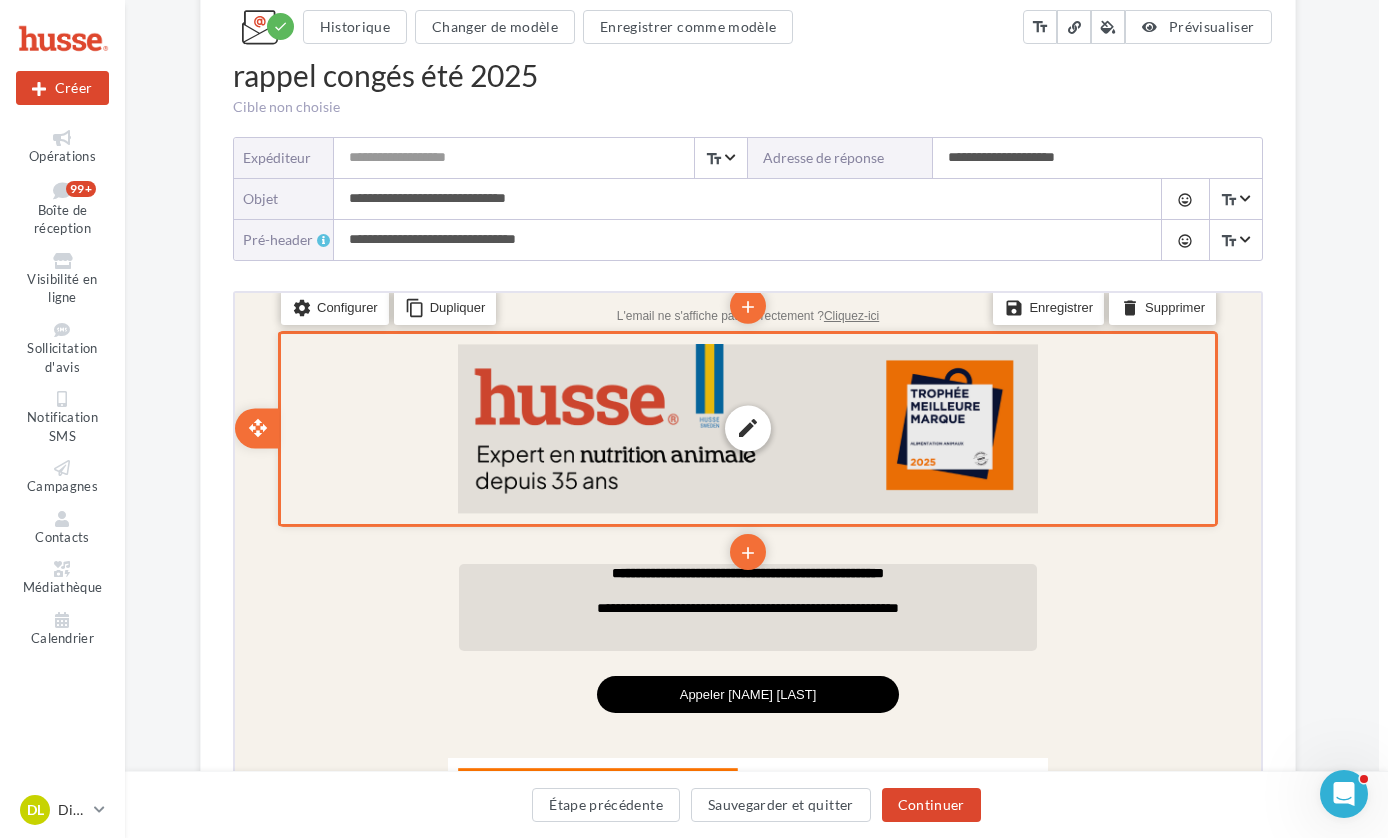 click on "edit               photo_library           rounded_corner      crop      link      style" at bounding box center [745, 425] 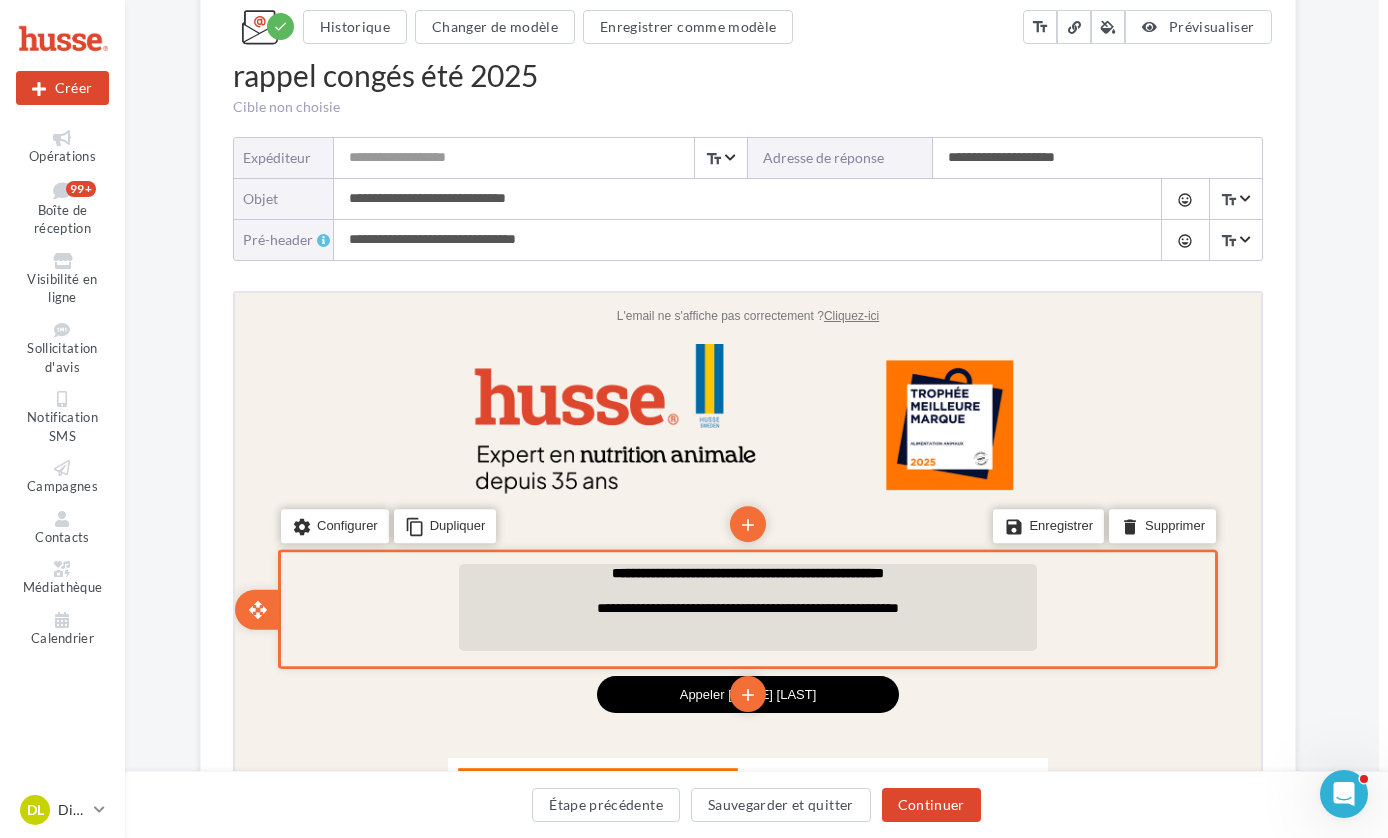 click on "**********" at bounding box center [745, 570] 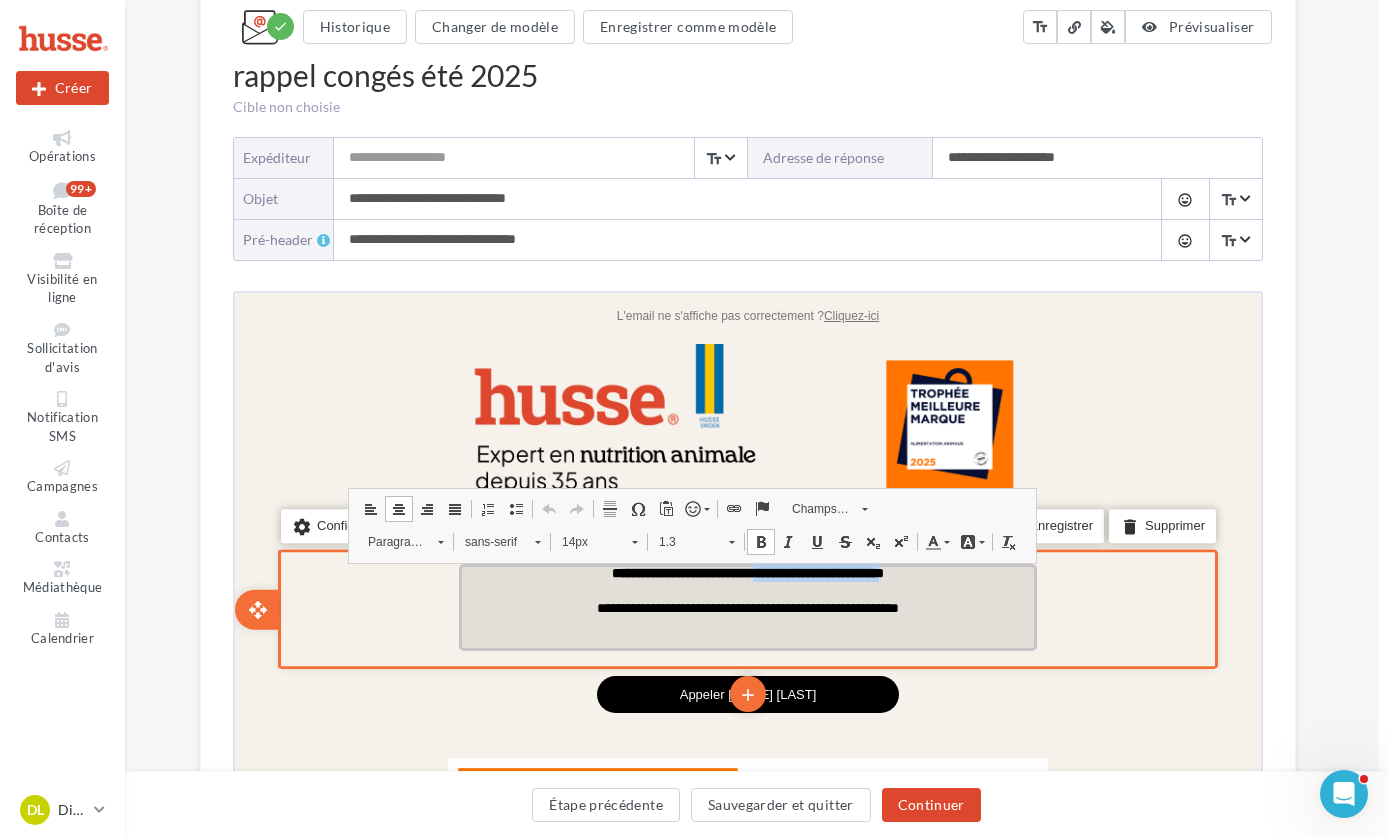 drag, startPoint x: 754, startPoint y: 572, endPoint x: 913, endPoint y: 573, distance: 159.00314 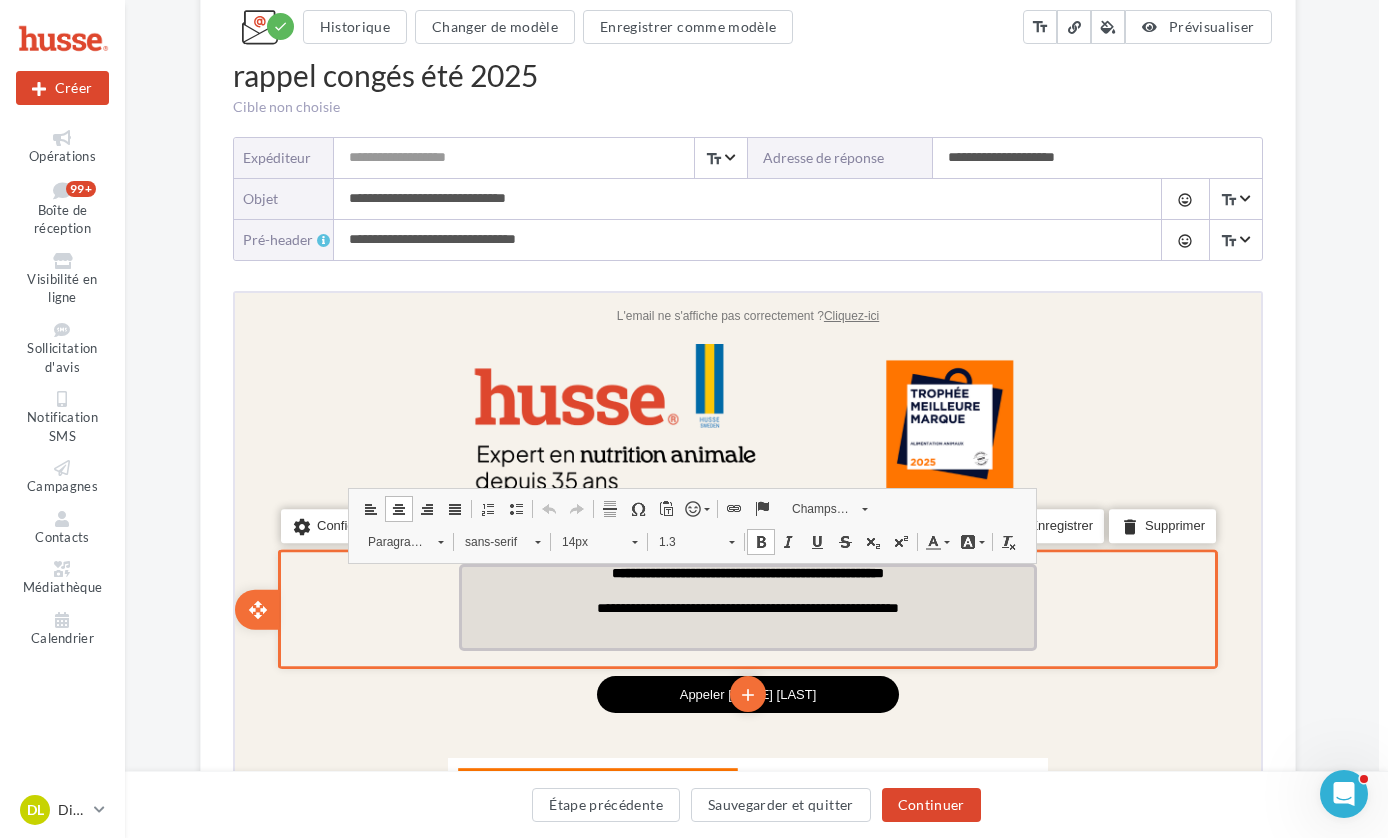 click on "**********" at bounding box center (745, 570) 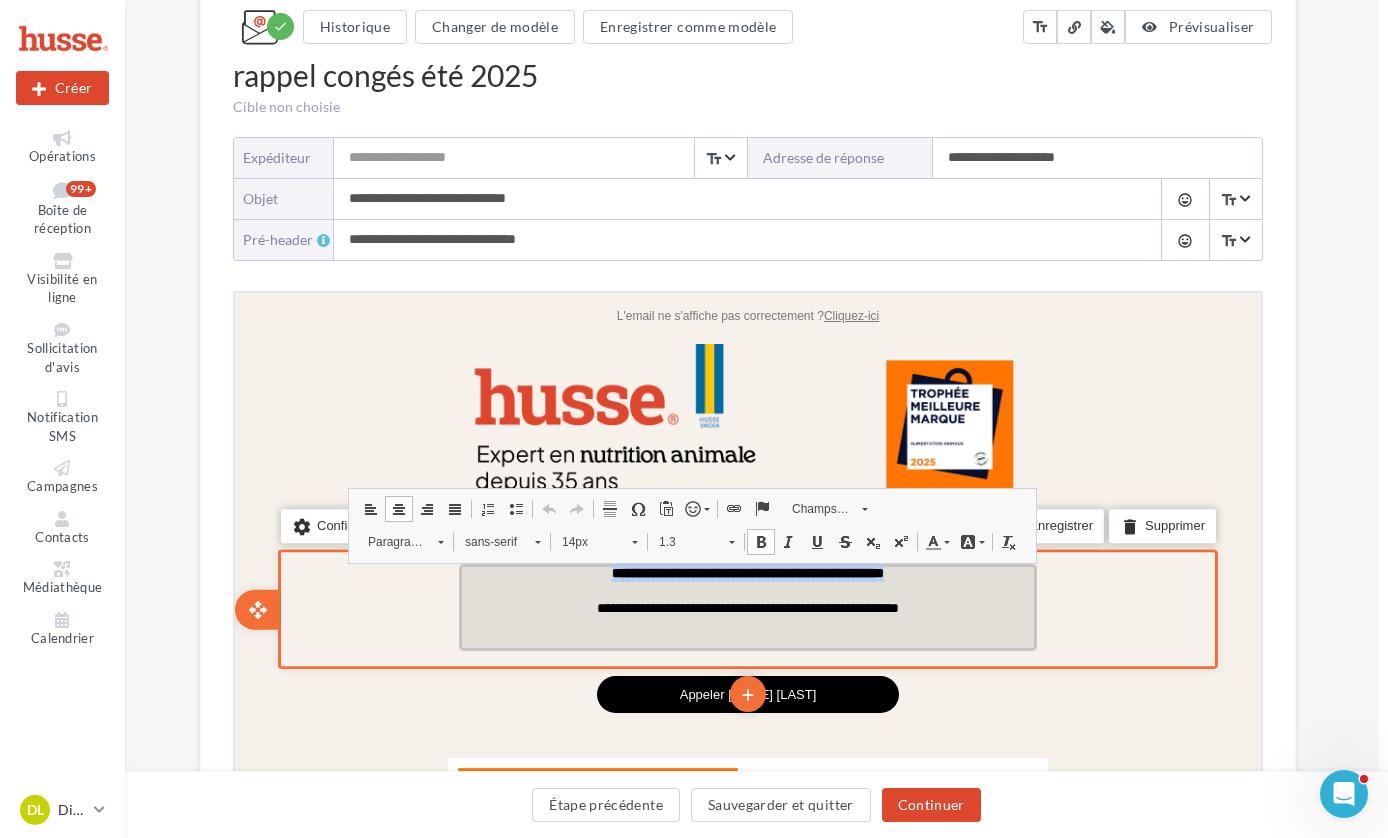 drag, startPoint x: 947, startPoint y: 573, endPoint x: 474, endPoint y: 572, distance: 473.00107 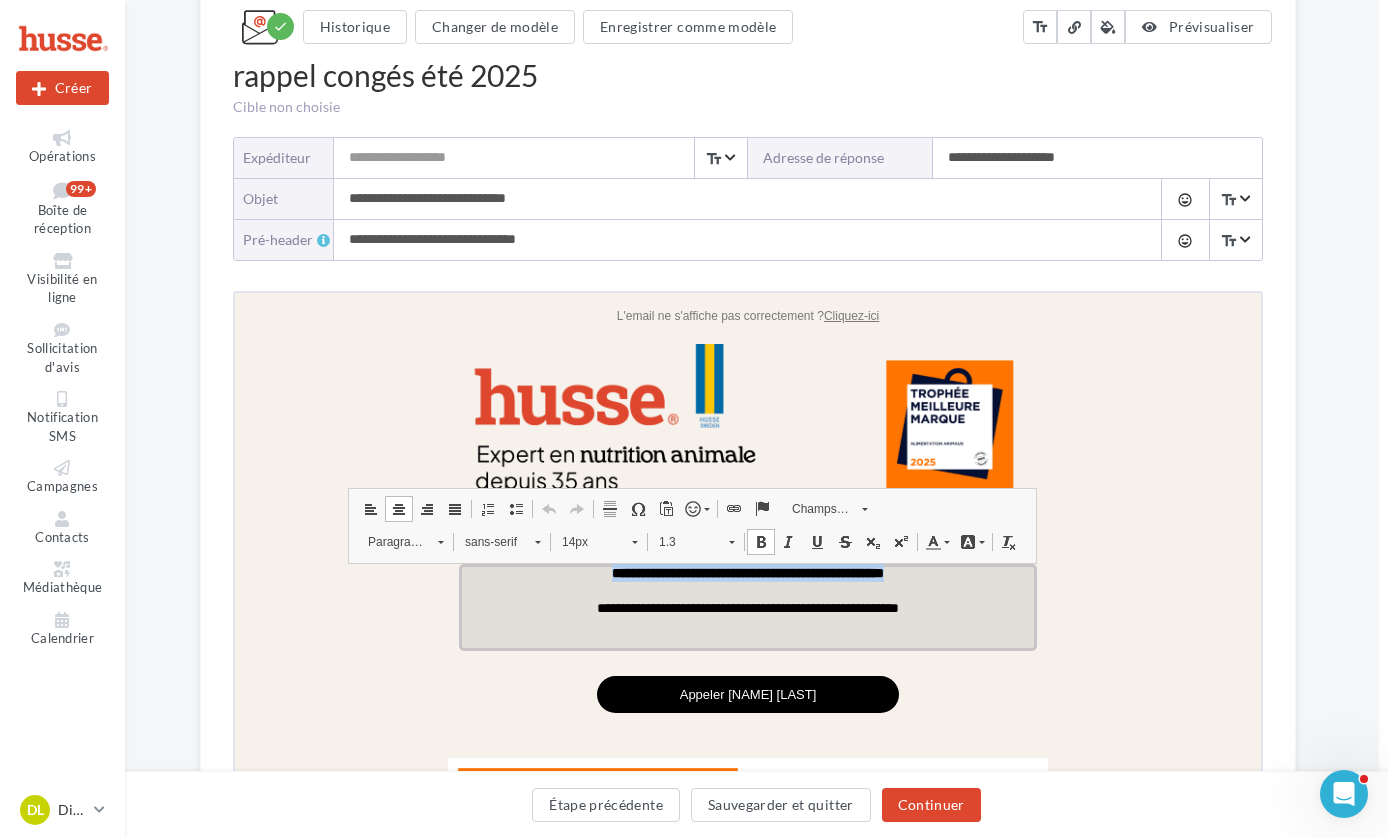 scroll, scrollTop: 211, scrollLeft: 14, axis: both 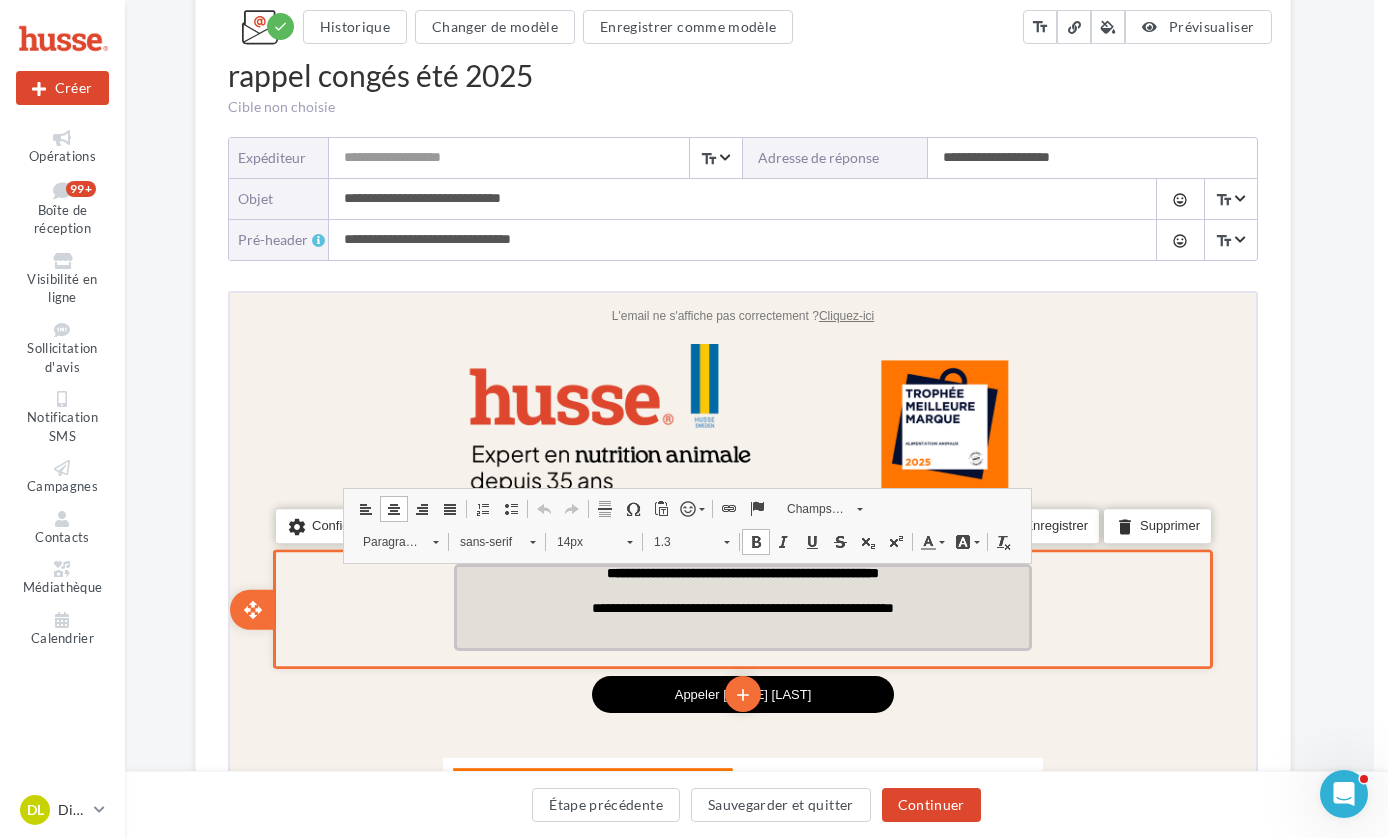 click at bounding box center [740, 631] 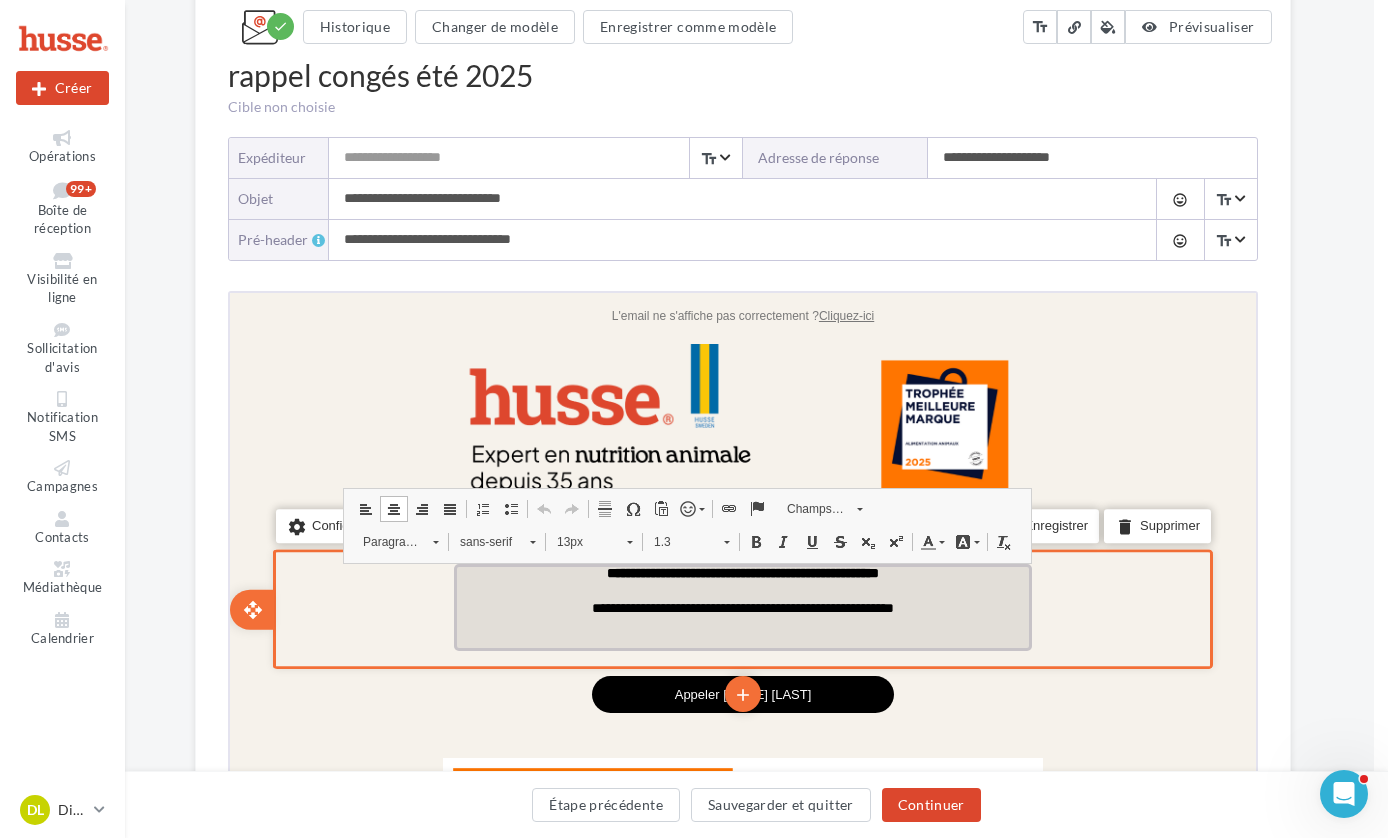 click on "**********" at bounding box center (740, 605) 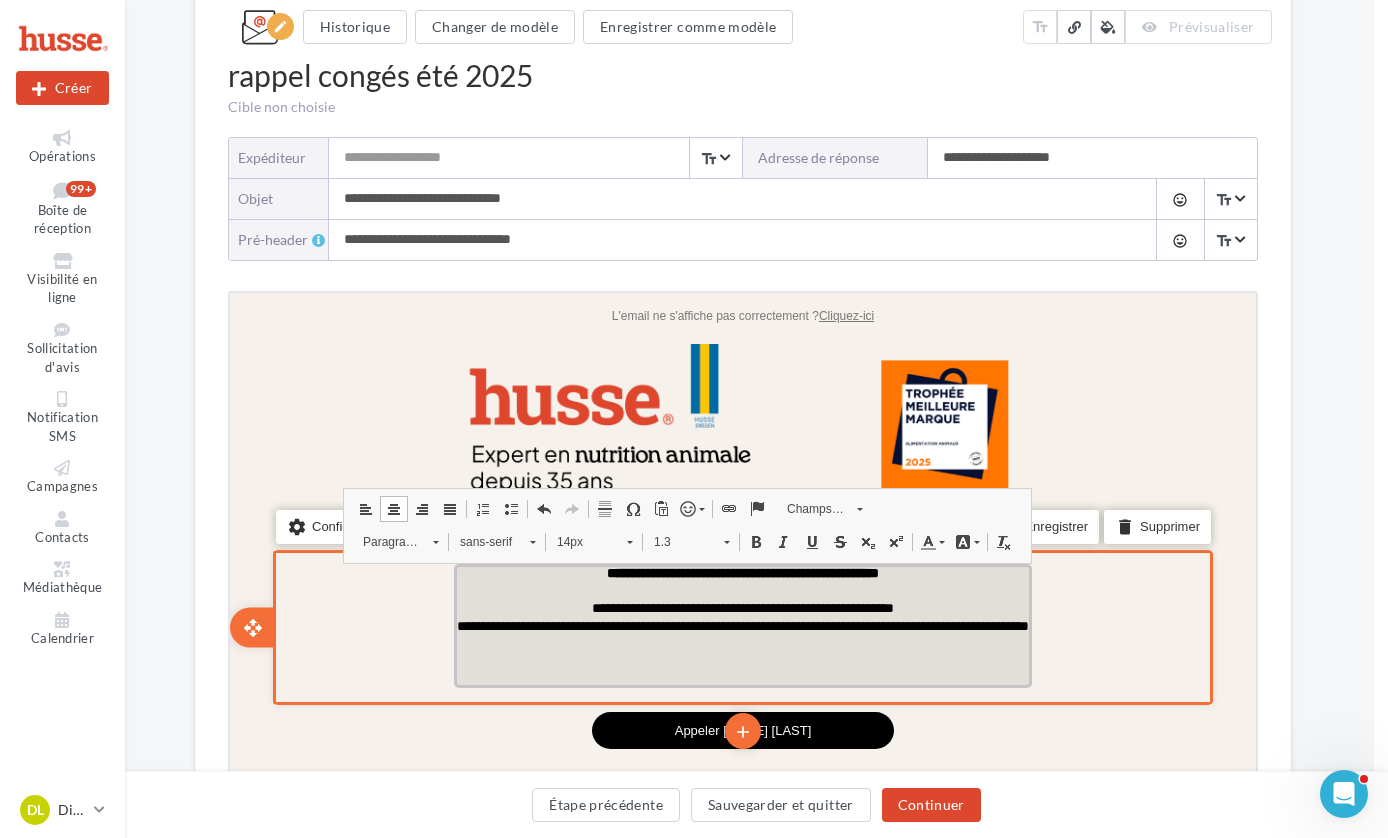 scroll, scrollTop: 210, scrollLeft: 14, axis: both 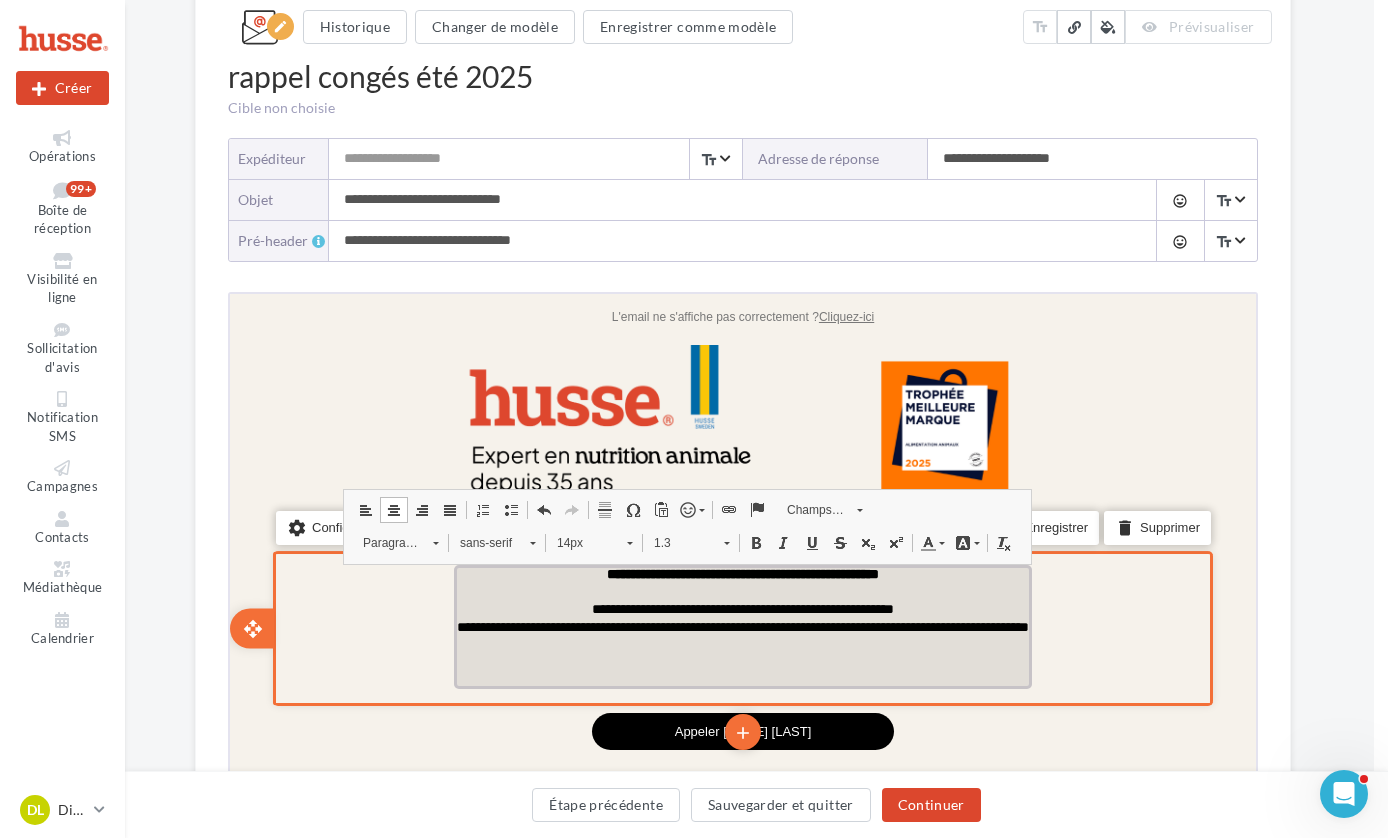 click on "**********" at bounding box center [740, 624] 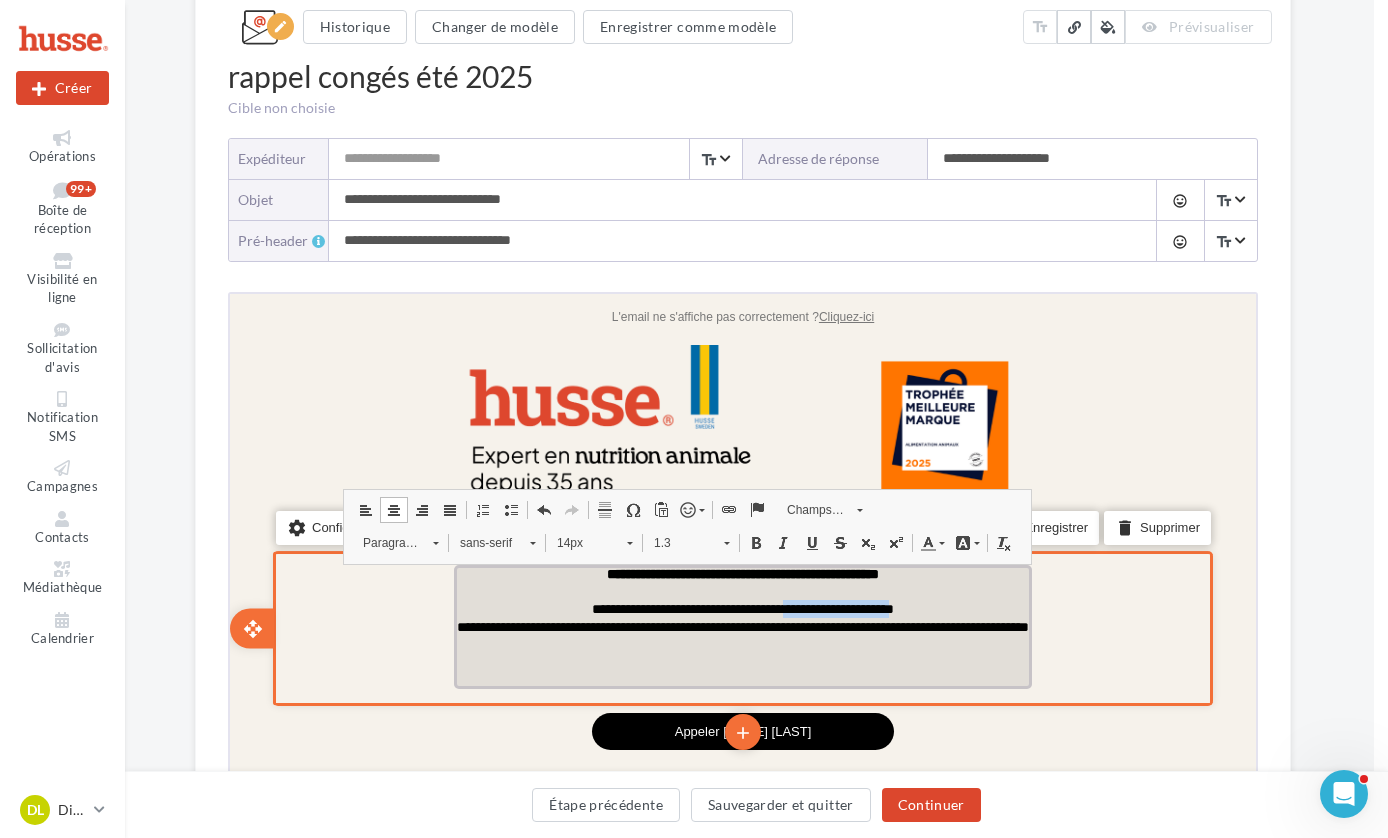 drag, startPoint x: 798, startPoint y: 606, endPoint x: 927, endPoint y: 605, distance: 129.00388 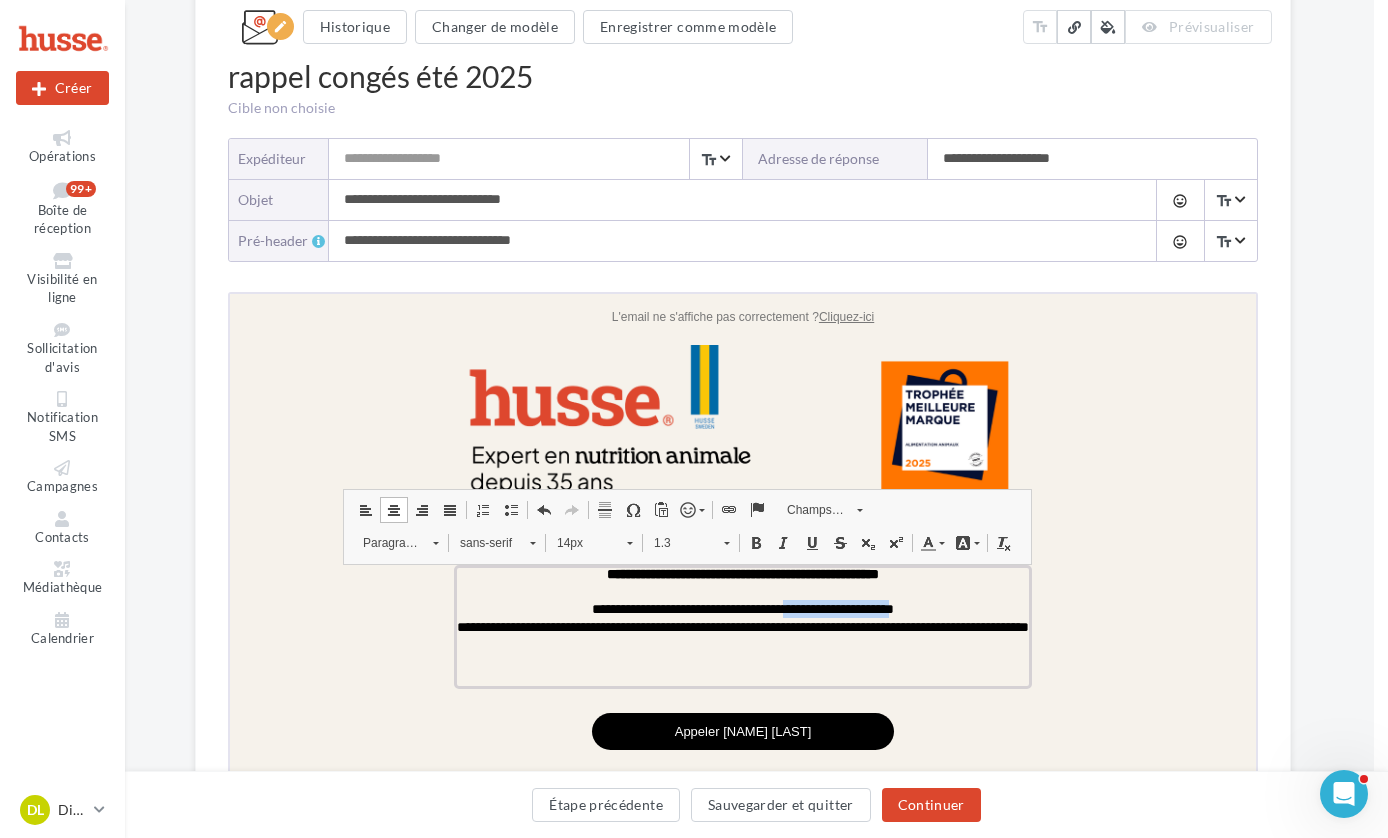 click at bounding box center (925, 540) 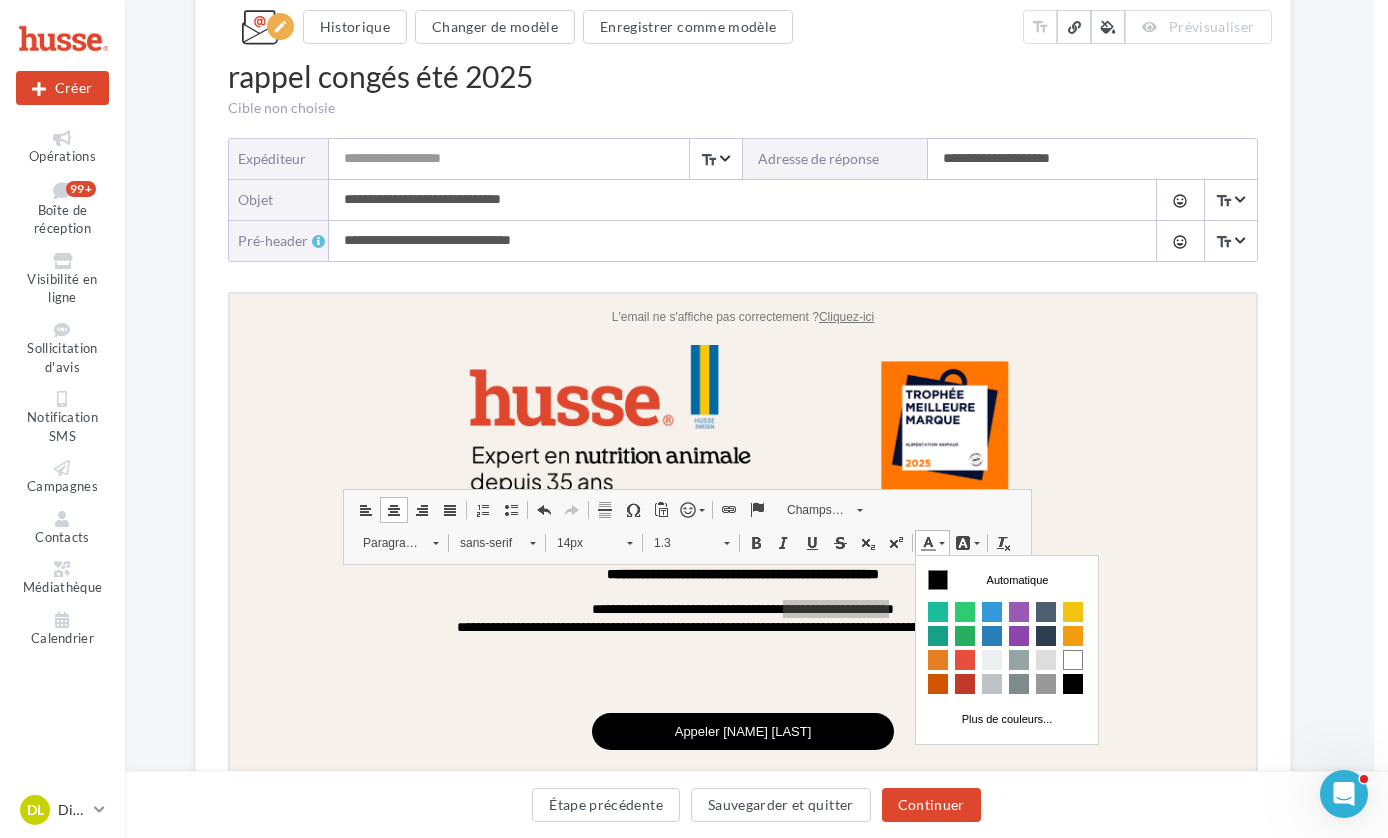 scroll, scrollTop: 0, scrollLeft: 0, axis: both 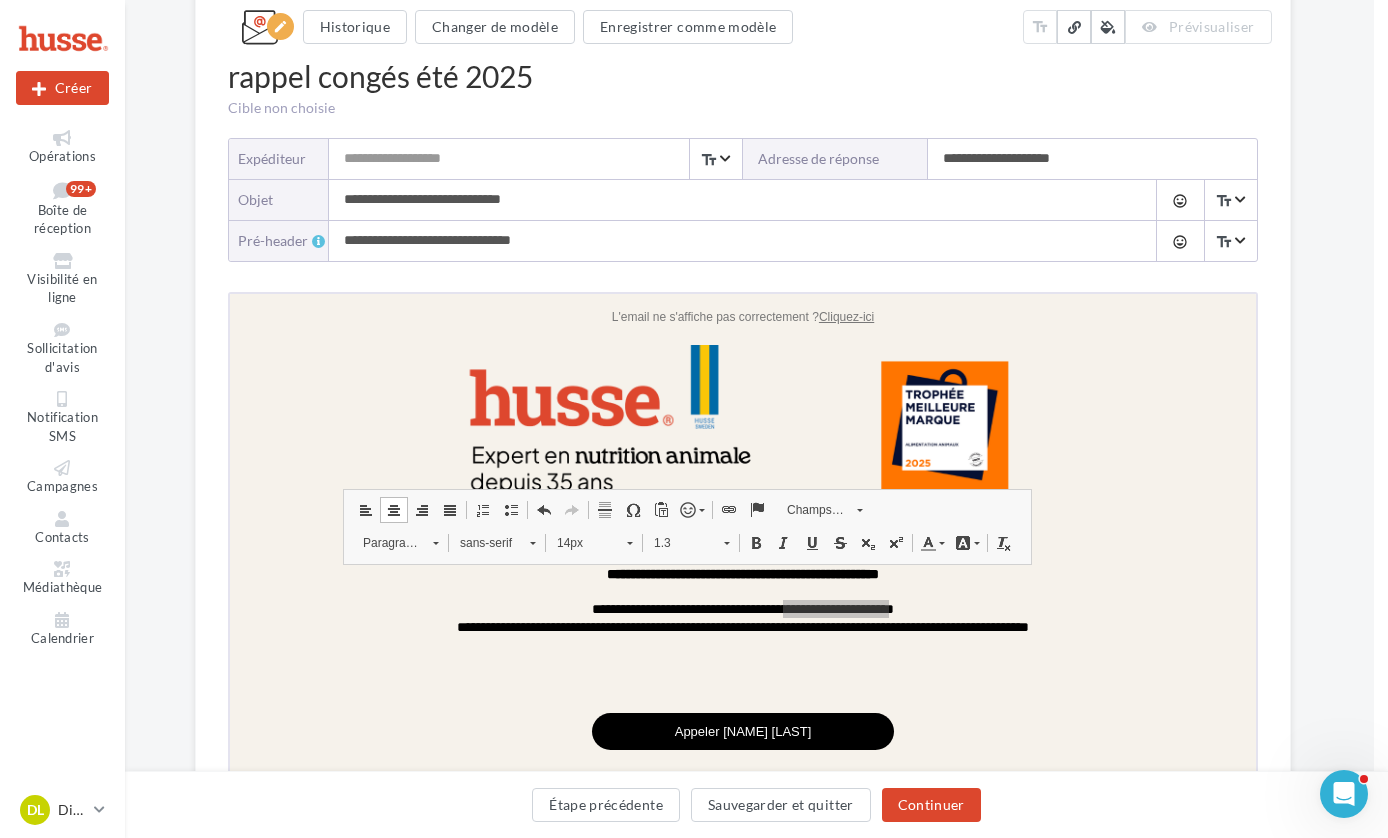 click at bounding box center (809, 540) 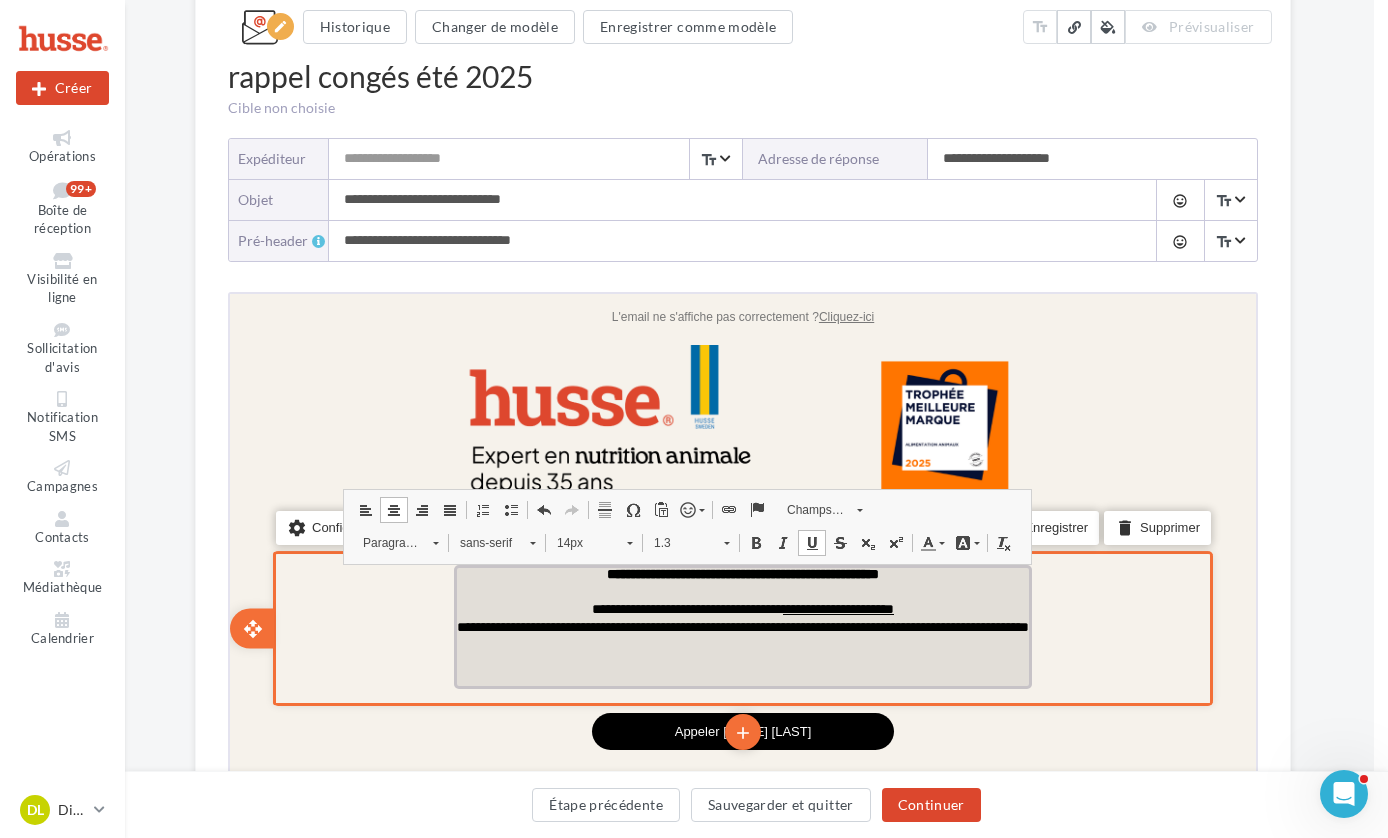 click on "**********" at bounding box center (740, 571) 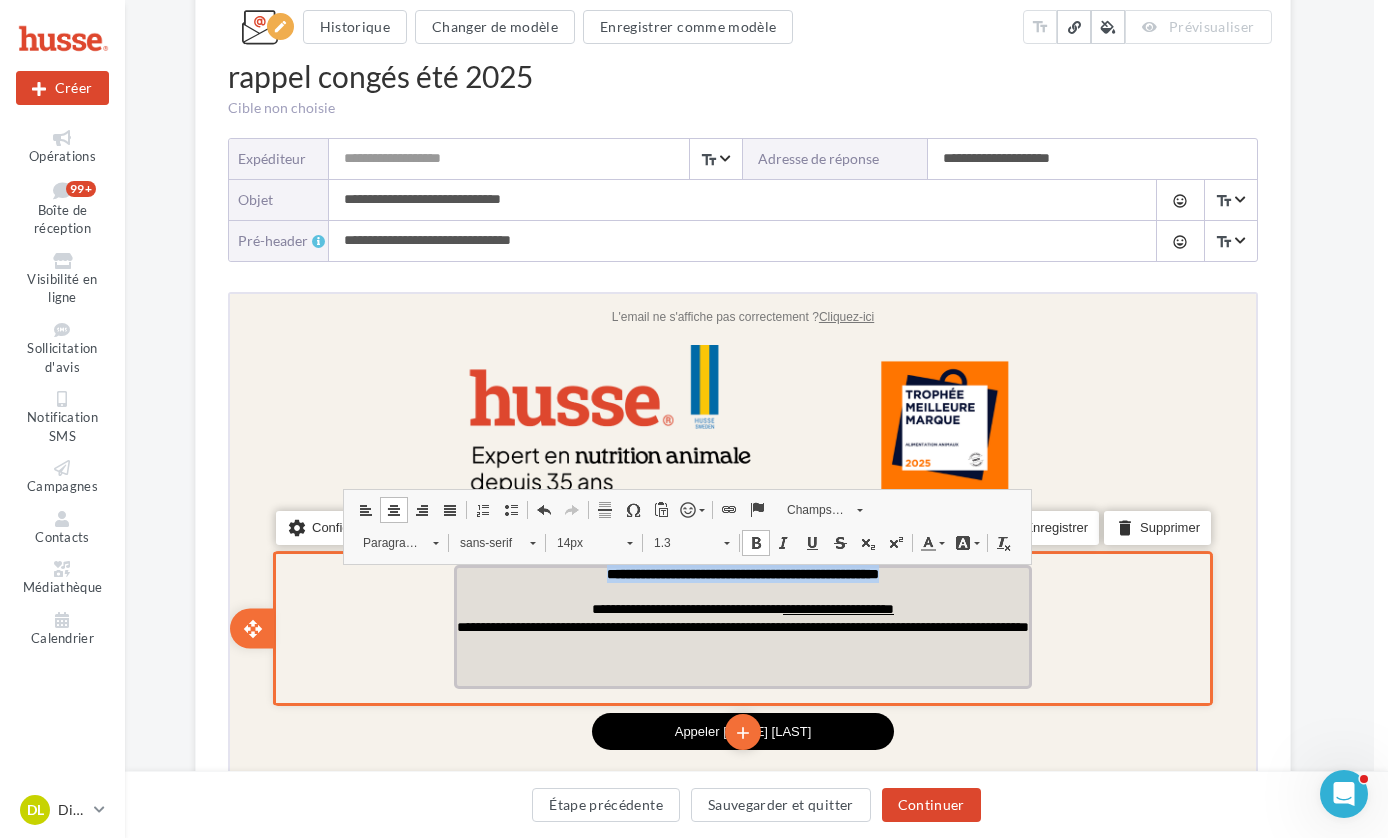 drag, startPoint x: 935, startPoint y: 575, endPoint x: 542, endPoint y: 575, distance: 393 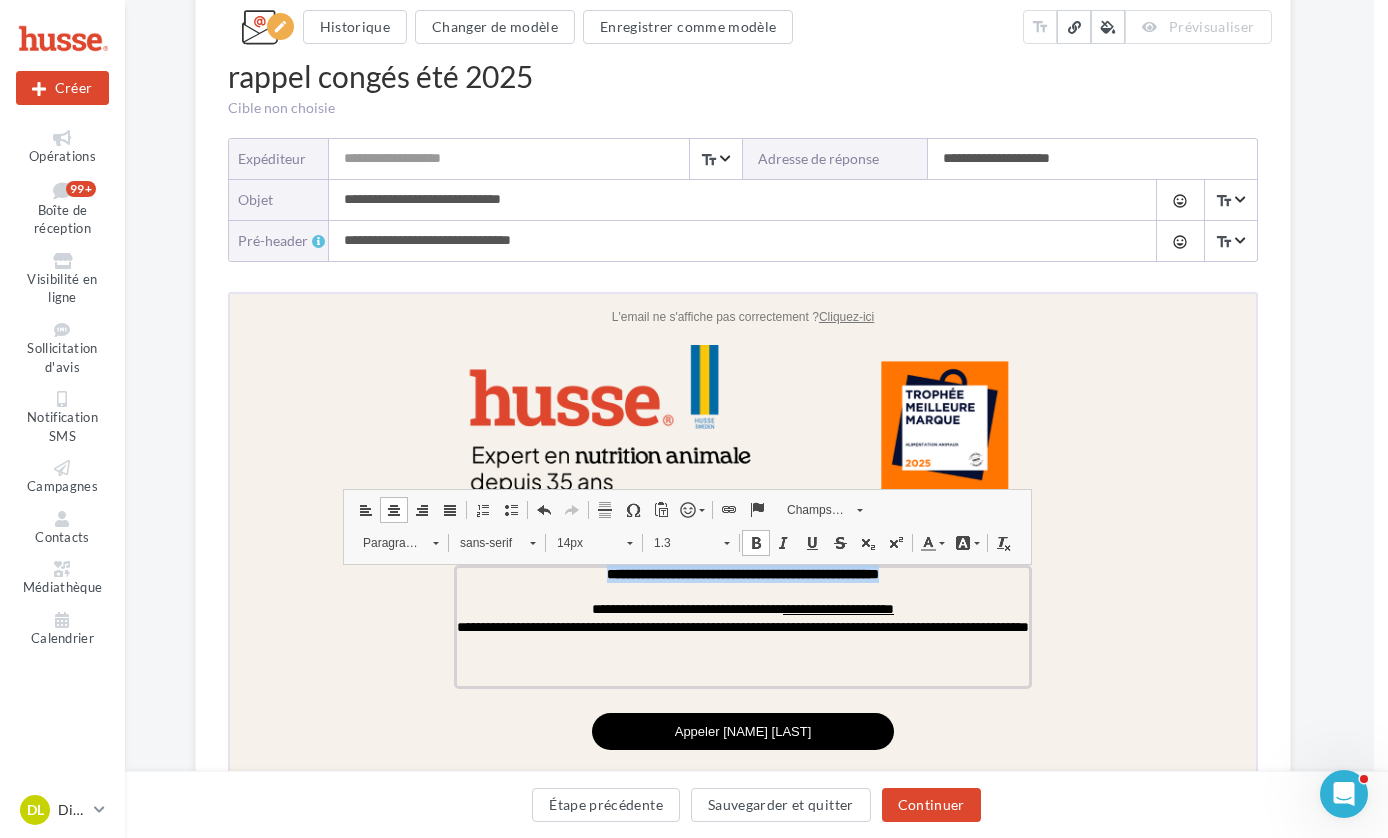 click at bounding box center [939, 540] 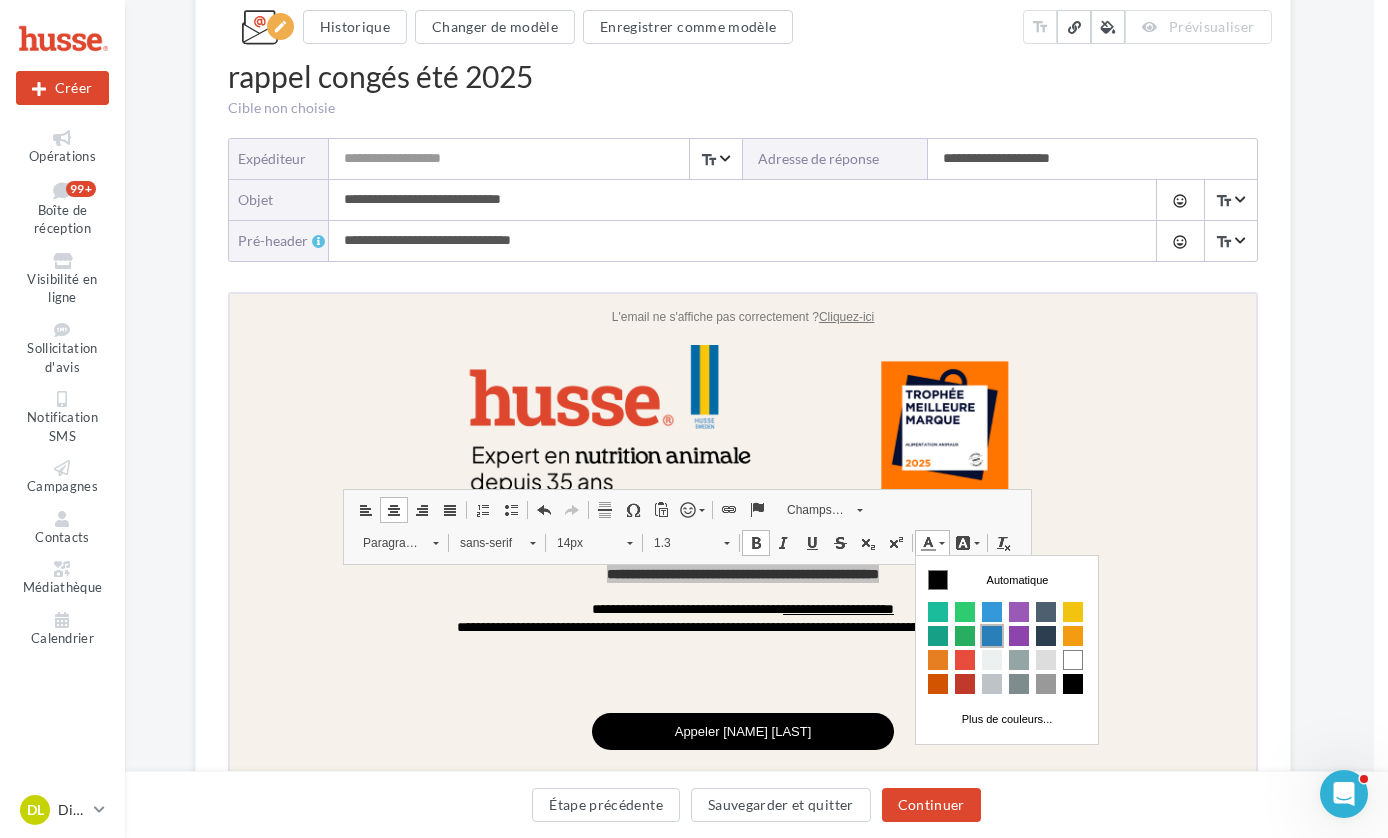 drag, startPoint x: 984, startPoint y: 630, endPoint x: 1670, endPoint y: 893, distance: 734.687 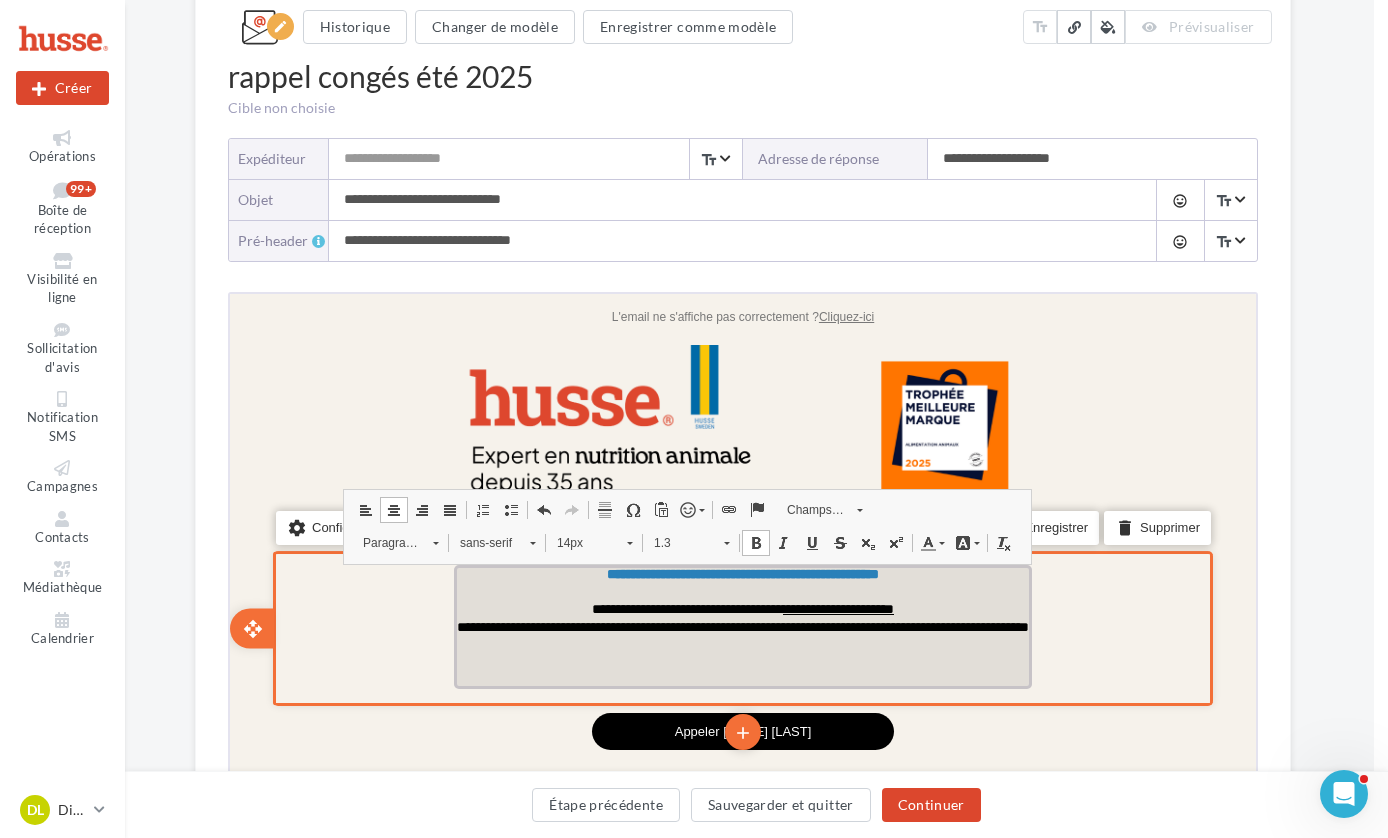 click on "**********" at bounding box center [740, 624] 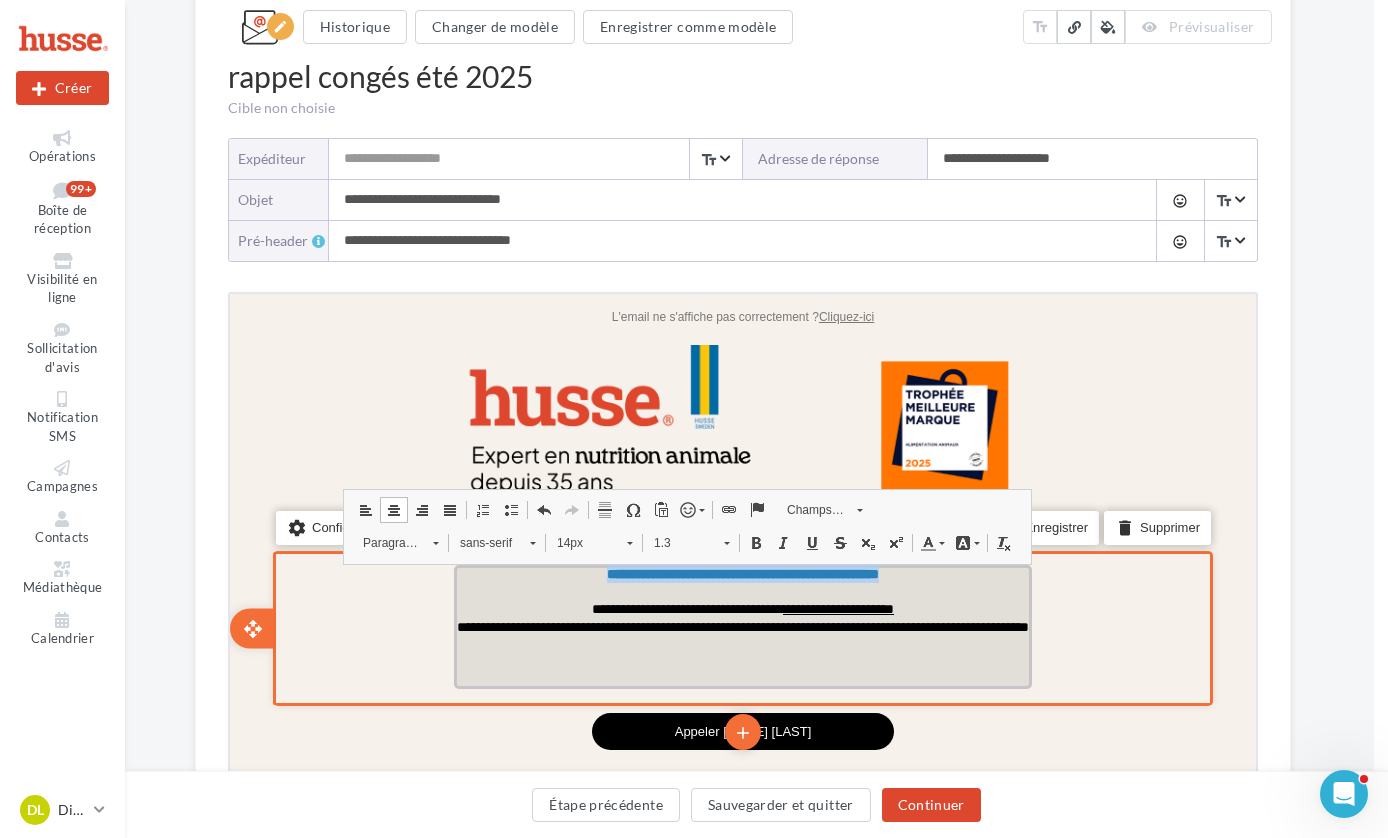 drag, startPoint x: 927, startPoint y: 575, endPoint x: 560, endPoint y: 569, distance: 367.04904 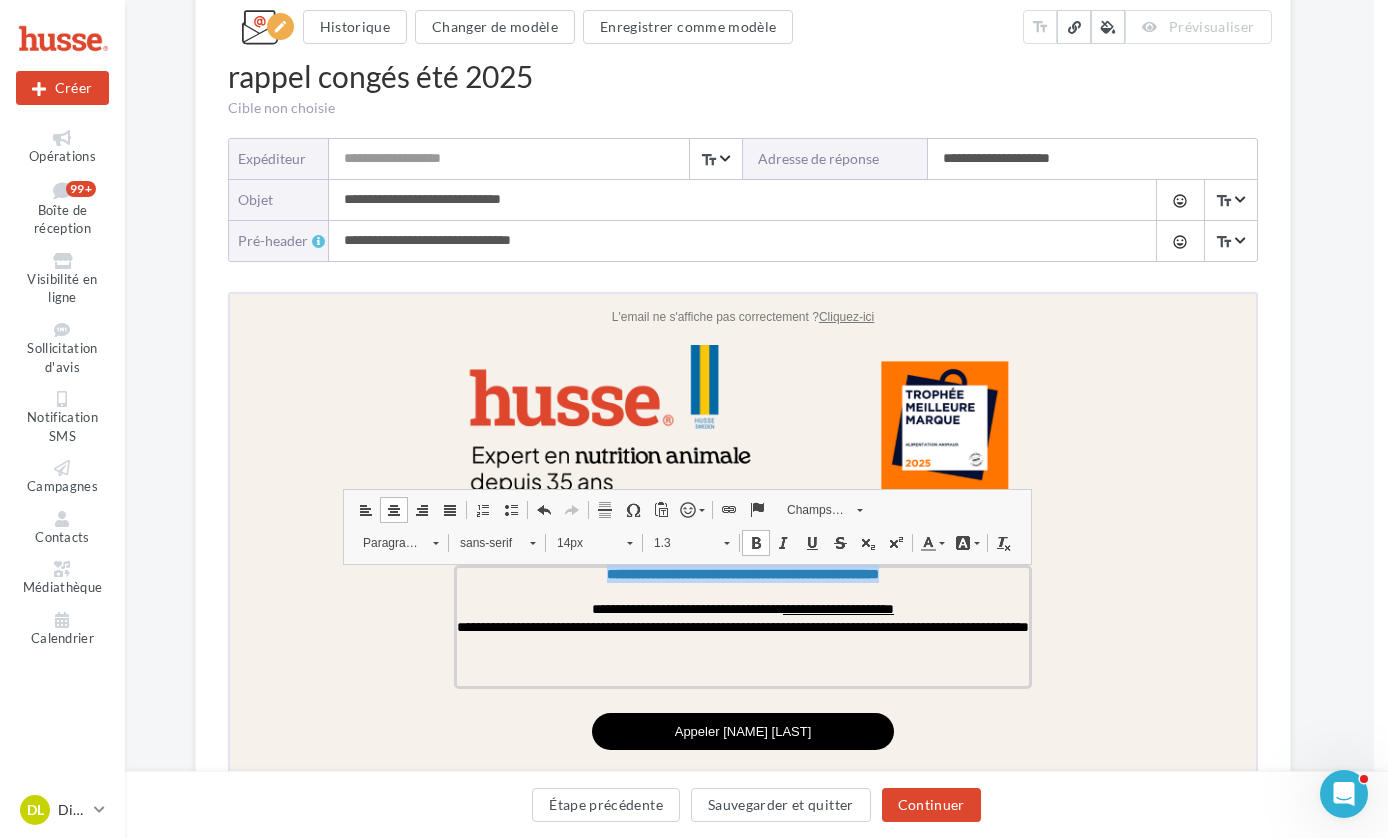 click at bounding box center (627, 540) 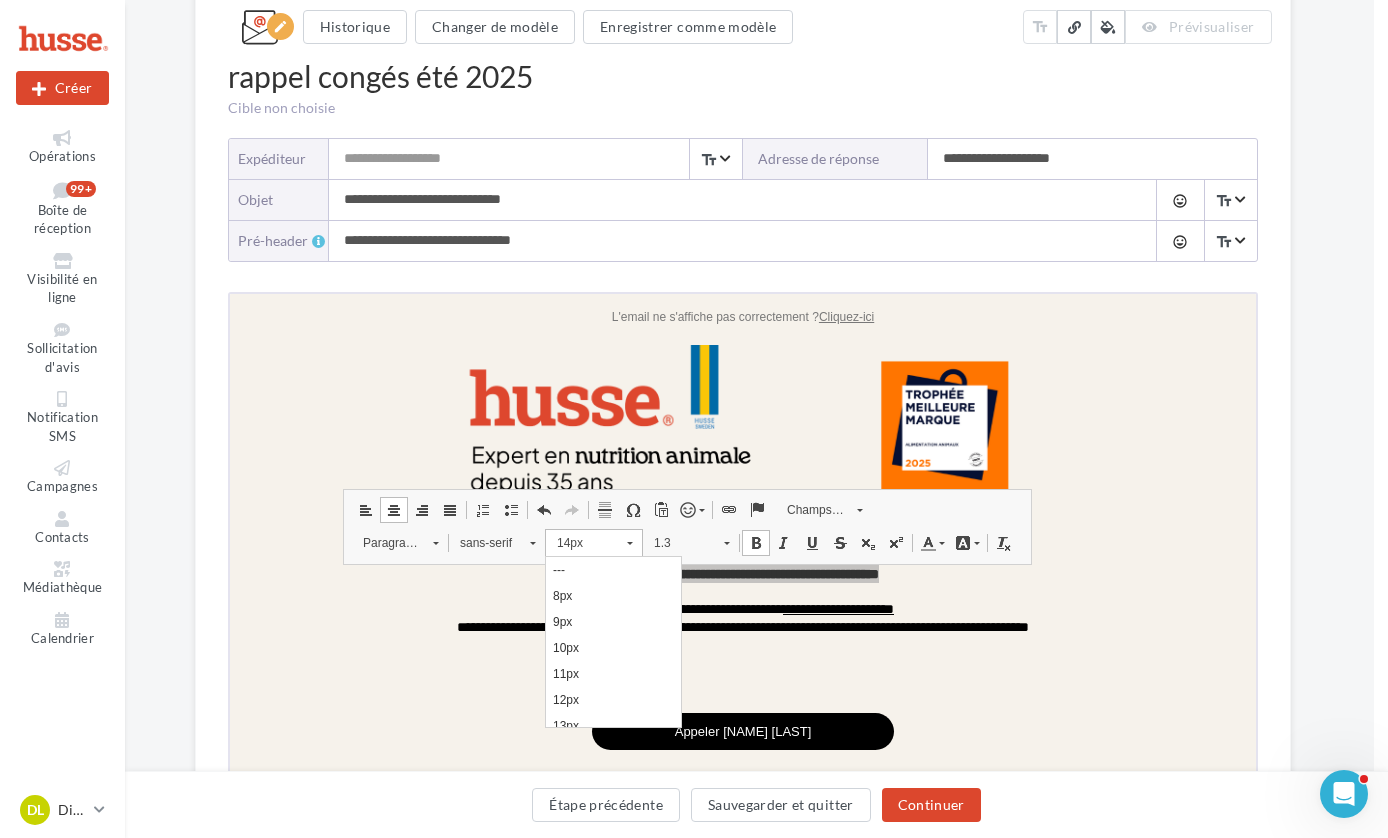 scroll, scrollTop: 124, scrollLeft: 0, axis: vertical 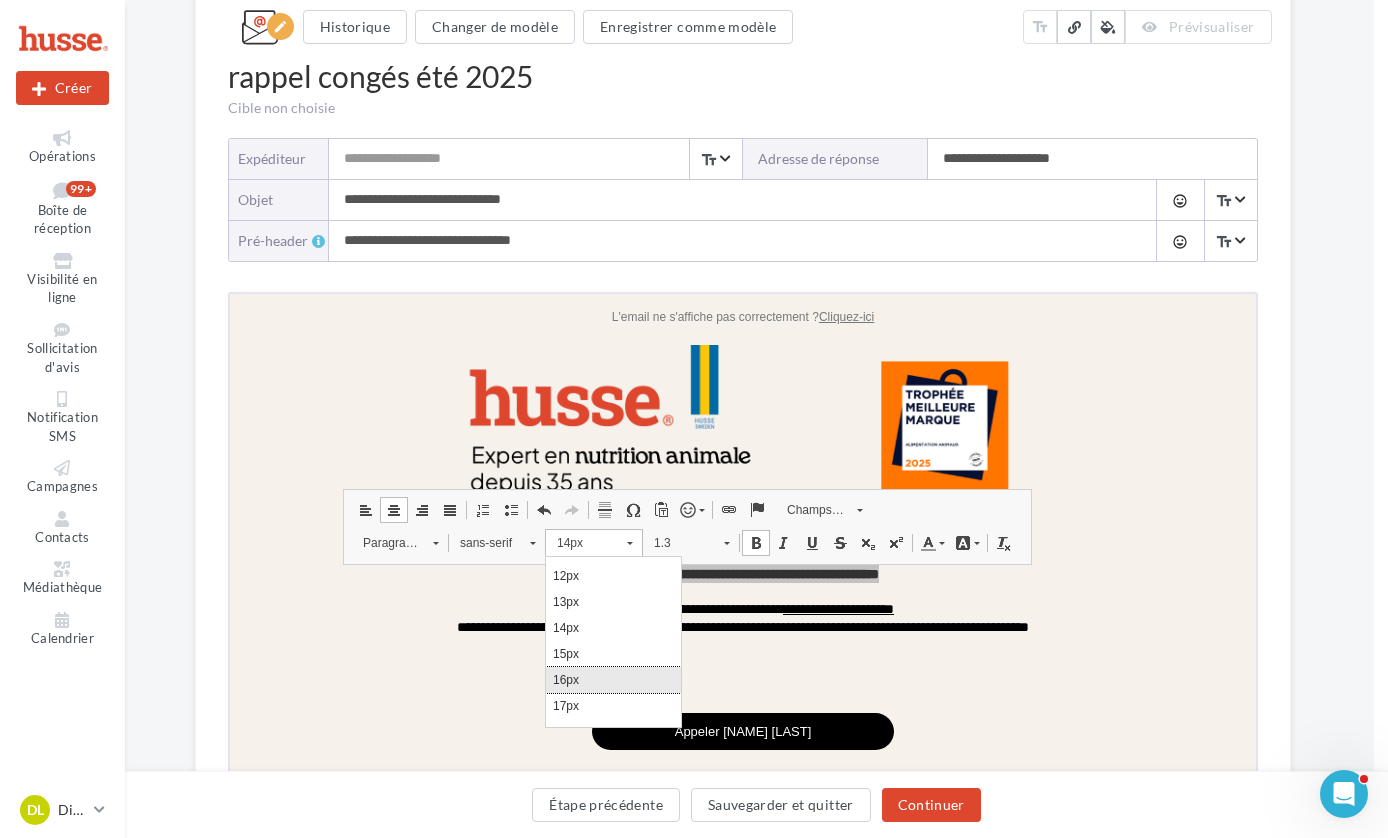 click on "16px" at bounding box center (612, 679) 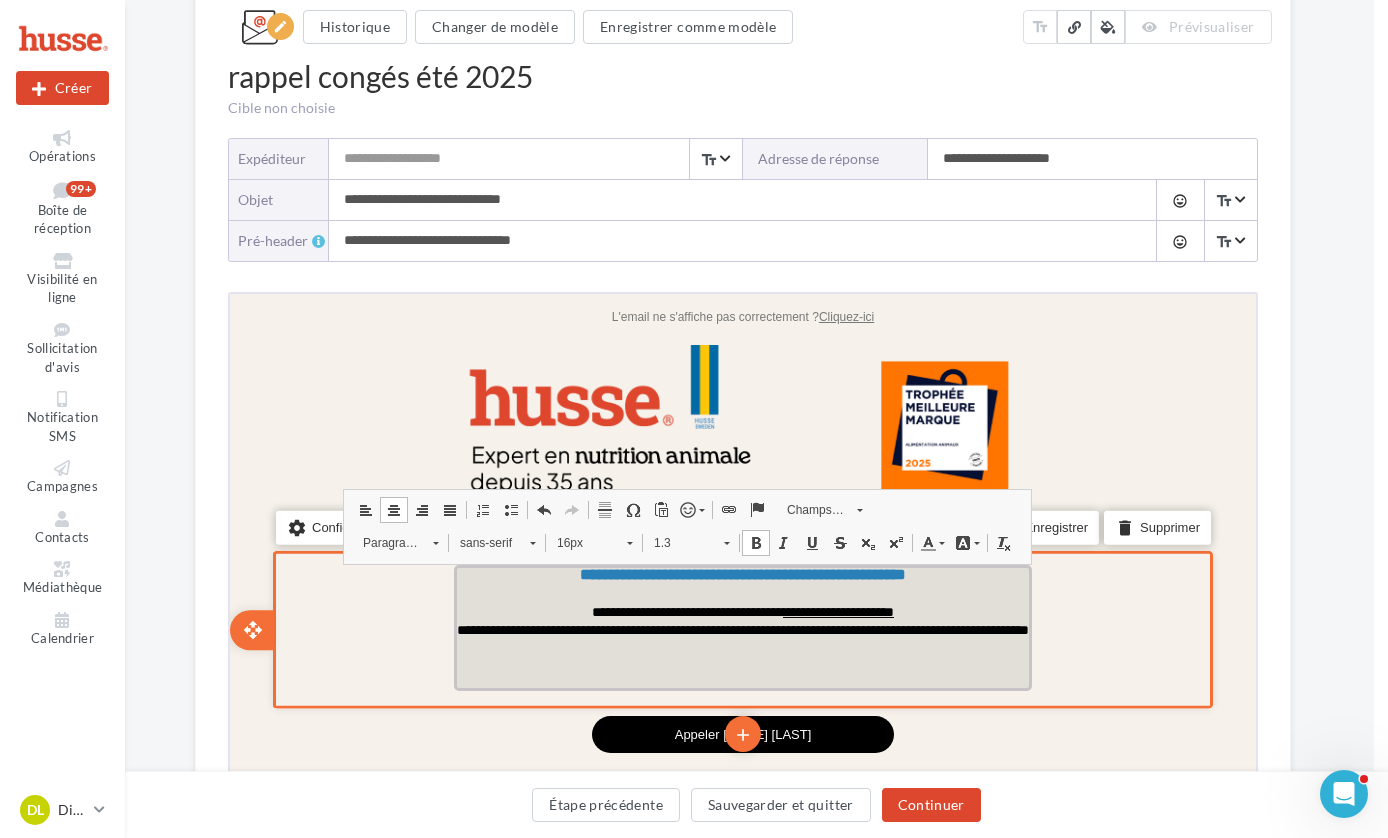 scroll, scrollTop: 0, scrollLeft: 0, axis: both 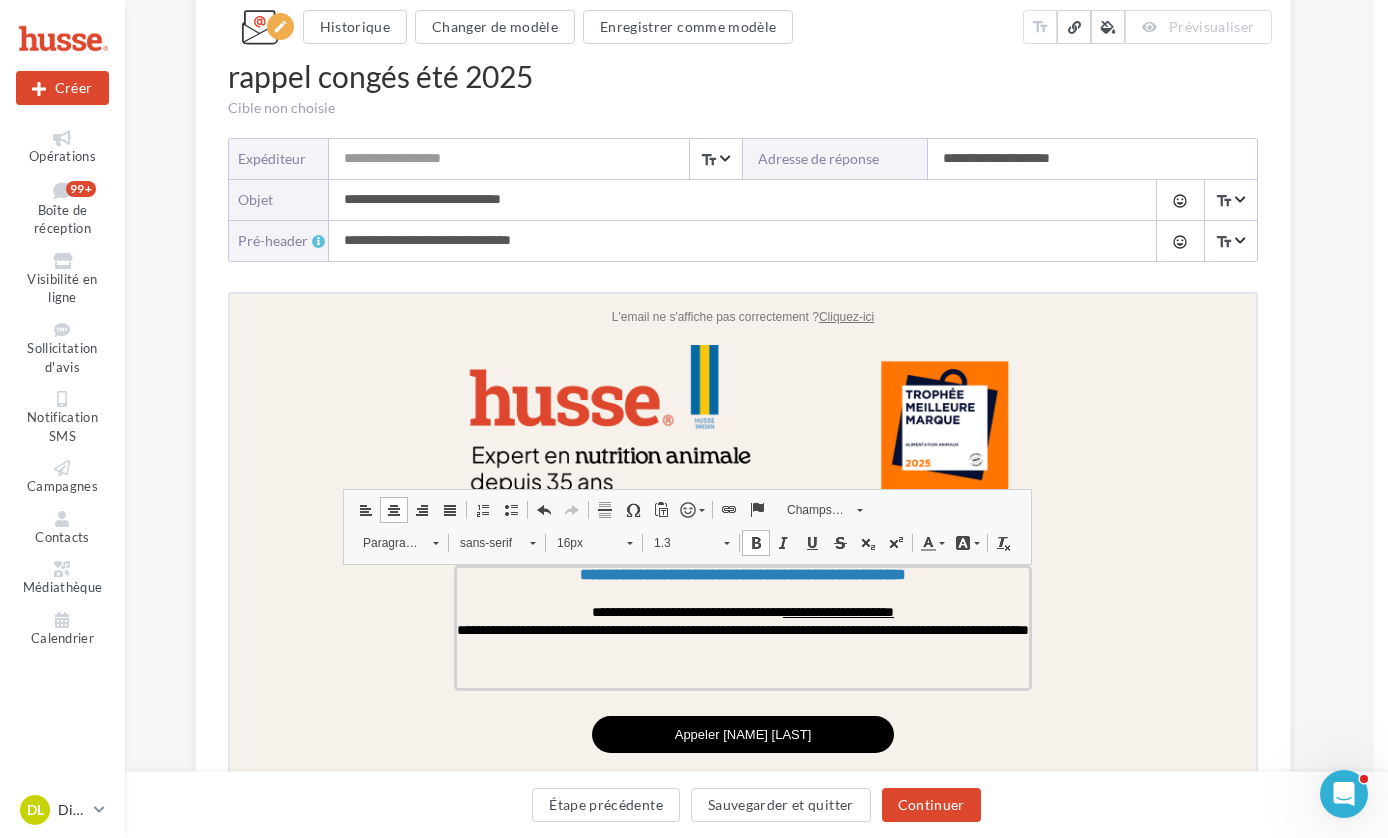 click at bounding box center (939, 540) 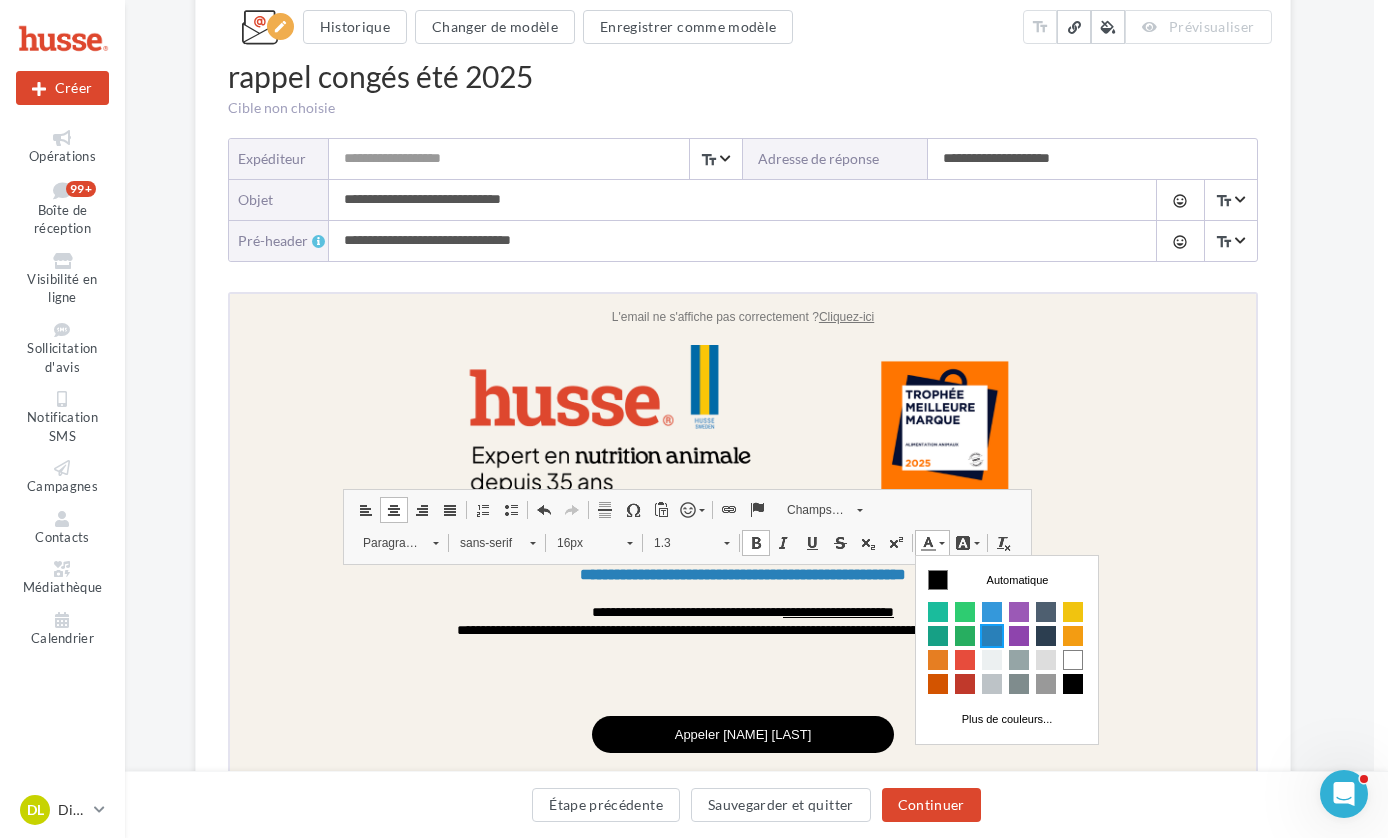 click at bounding box center [939, 540] 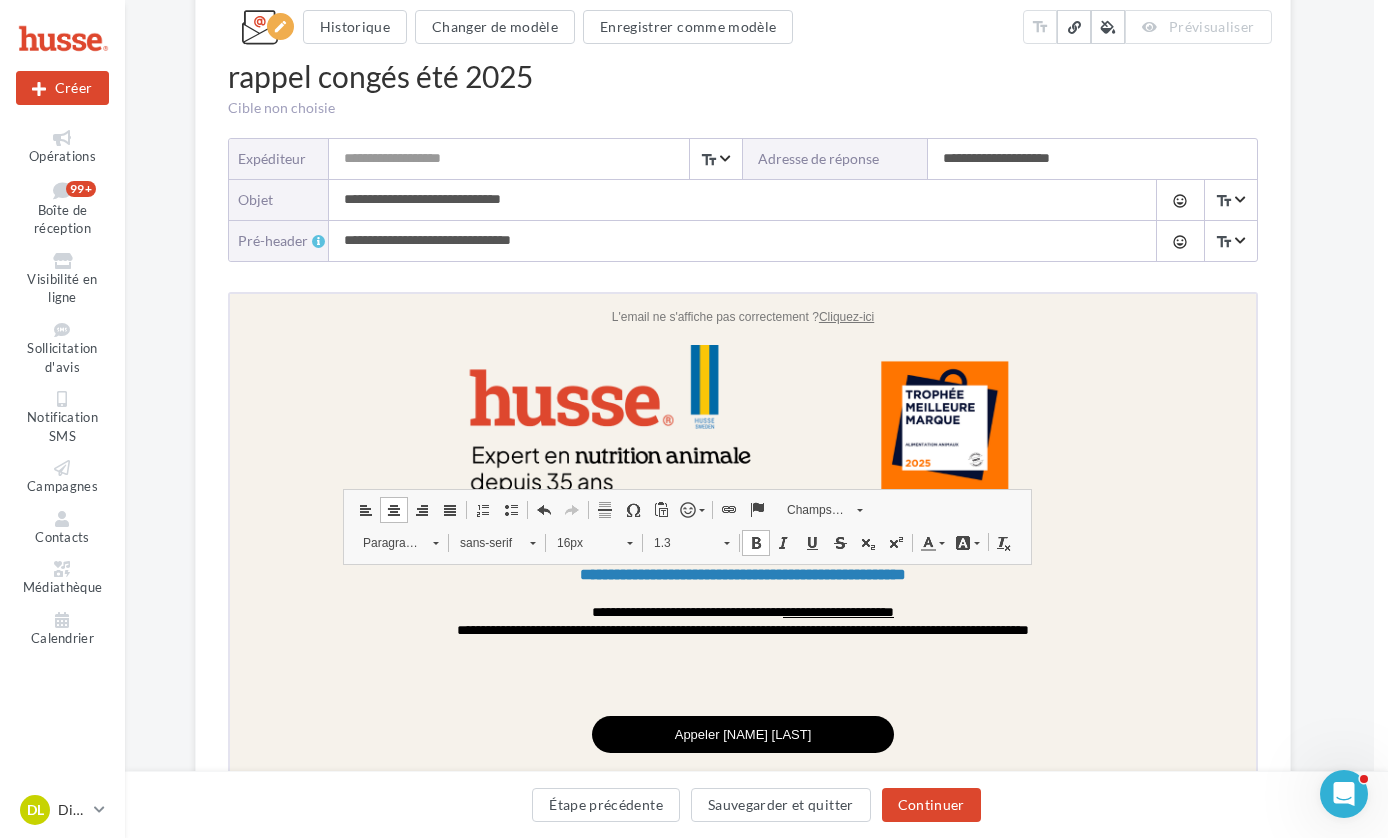 click at bounding box center (974, 540) 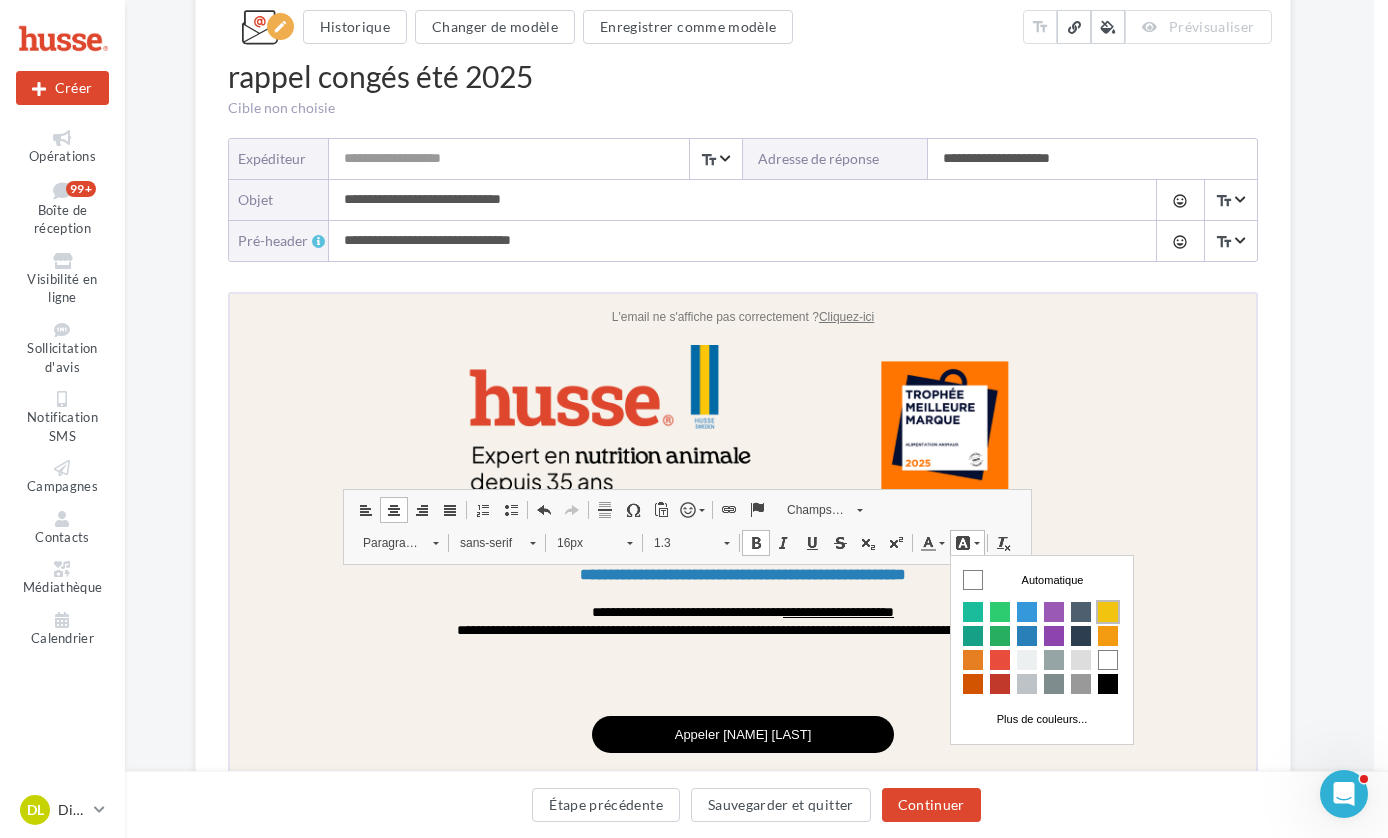 drag, startPoint x: 1107, startPoint y: 607, endPoint x: 1828, endPoint y: 870, distance: 767.46985 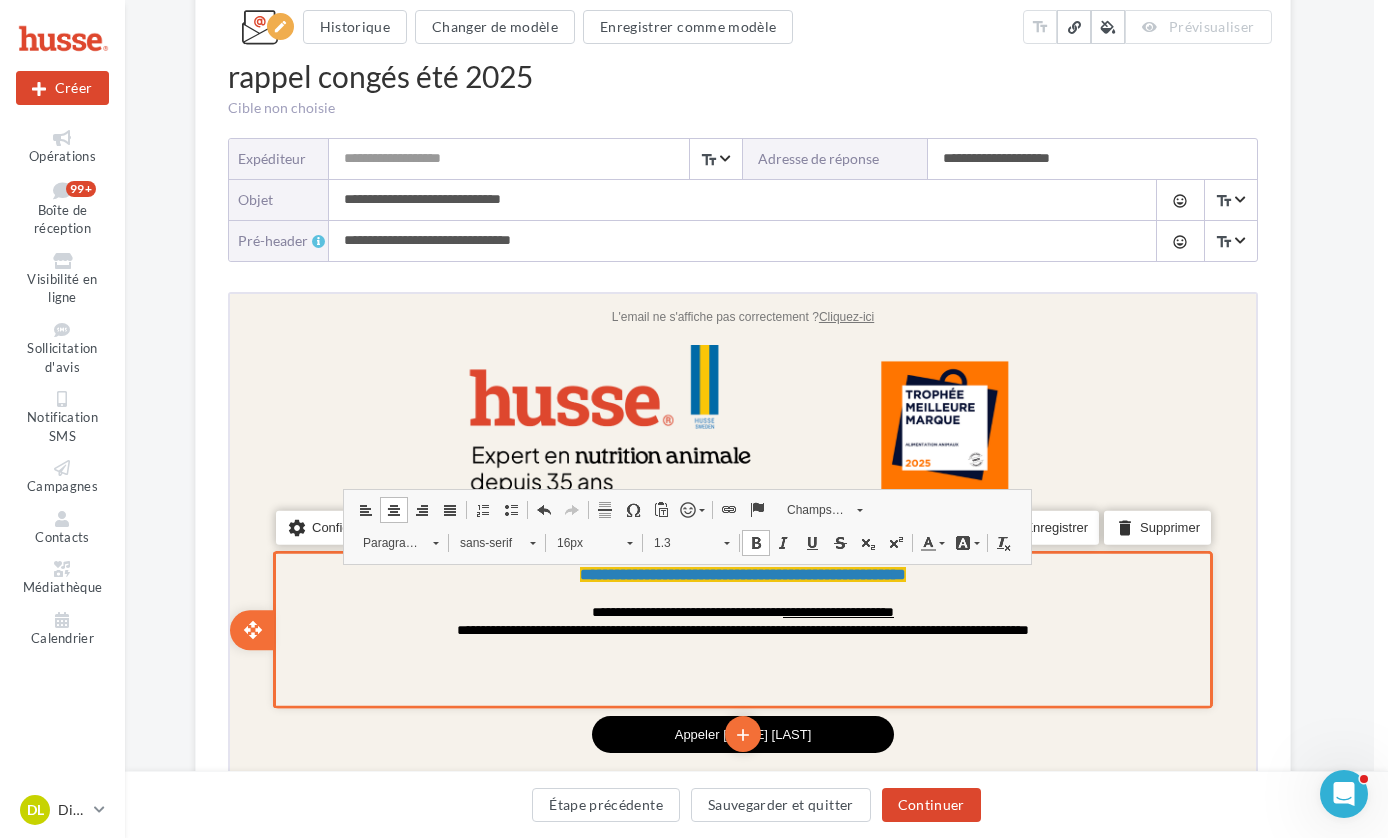 click on "settings Configurer content_copy Dupliquer add add save Enregistrer delete Supprimer" at bounding box center (740, 627) 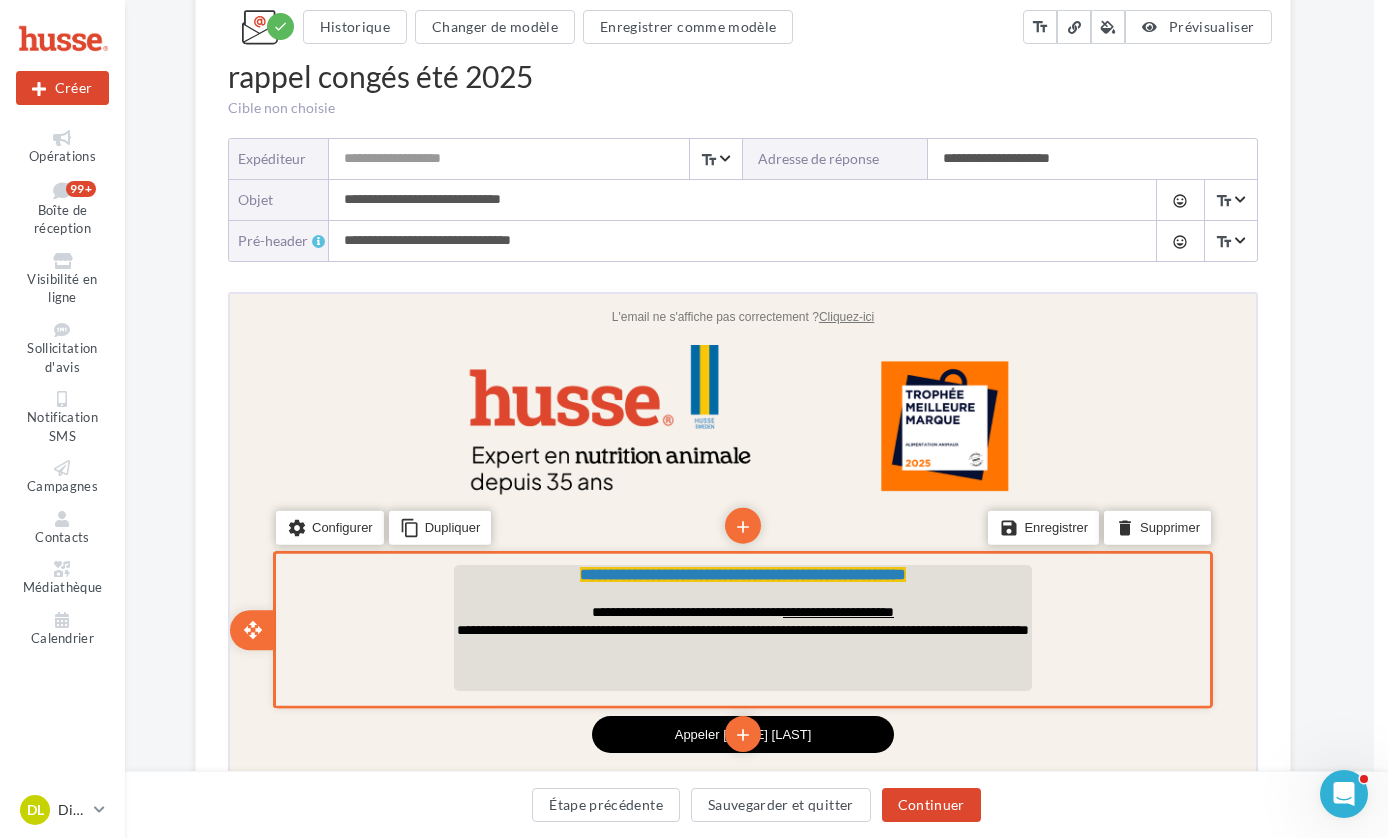 click on "**********" at bounding box center [740, 571] 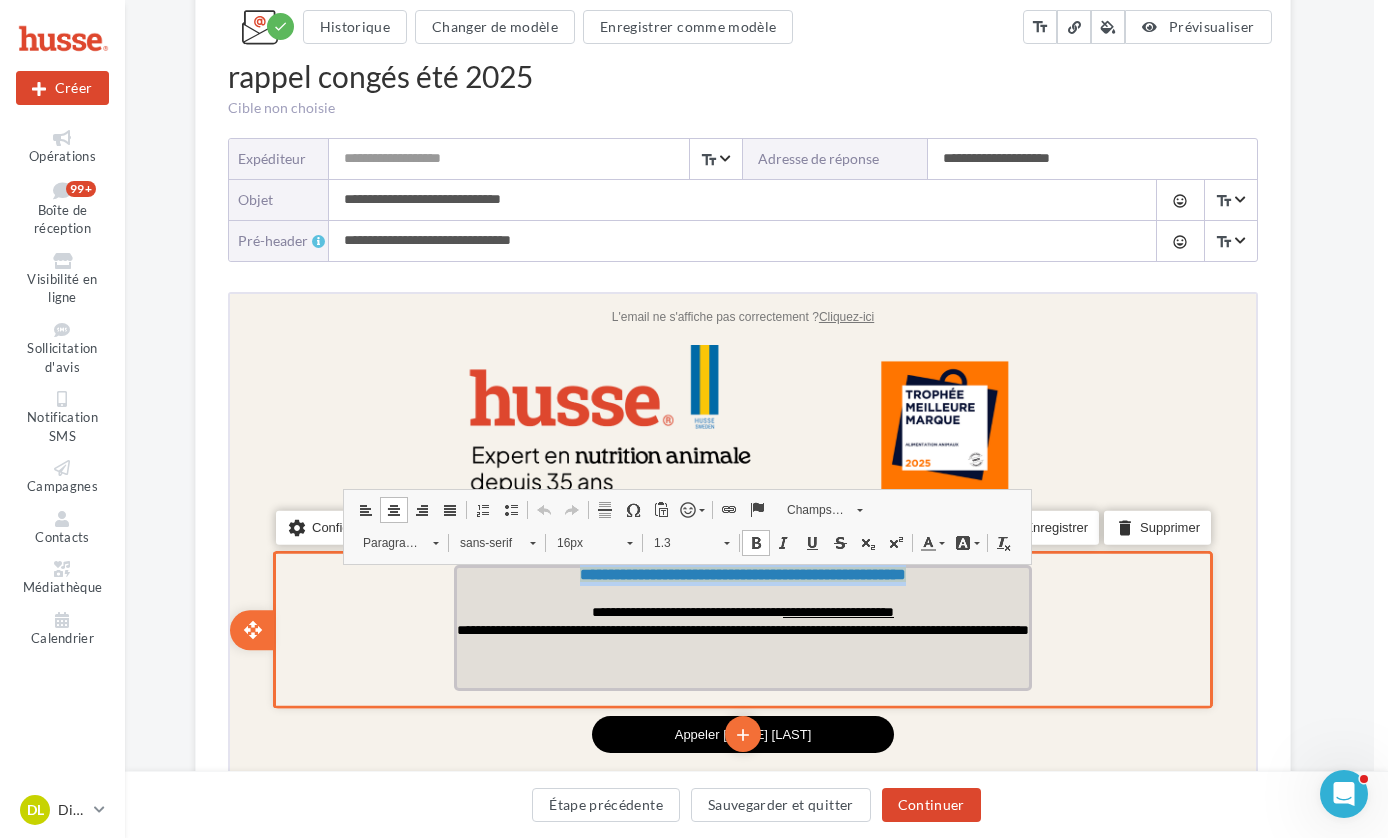drag, startPoint x: 956, startPoint y: 573, endPoint x: 539, endPoint y: 568, distance: 417.02997 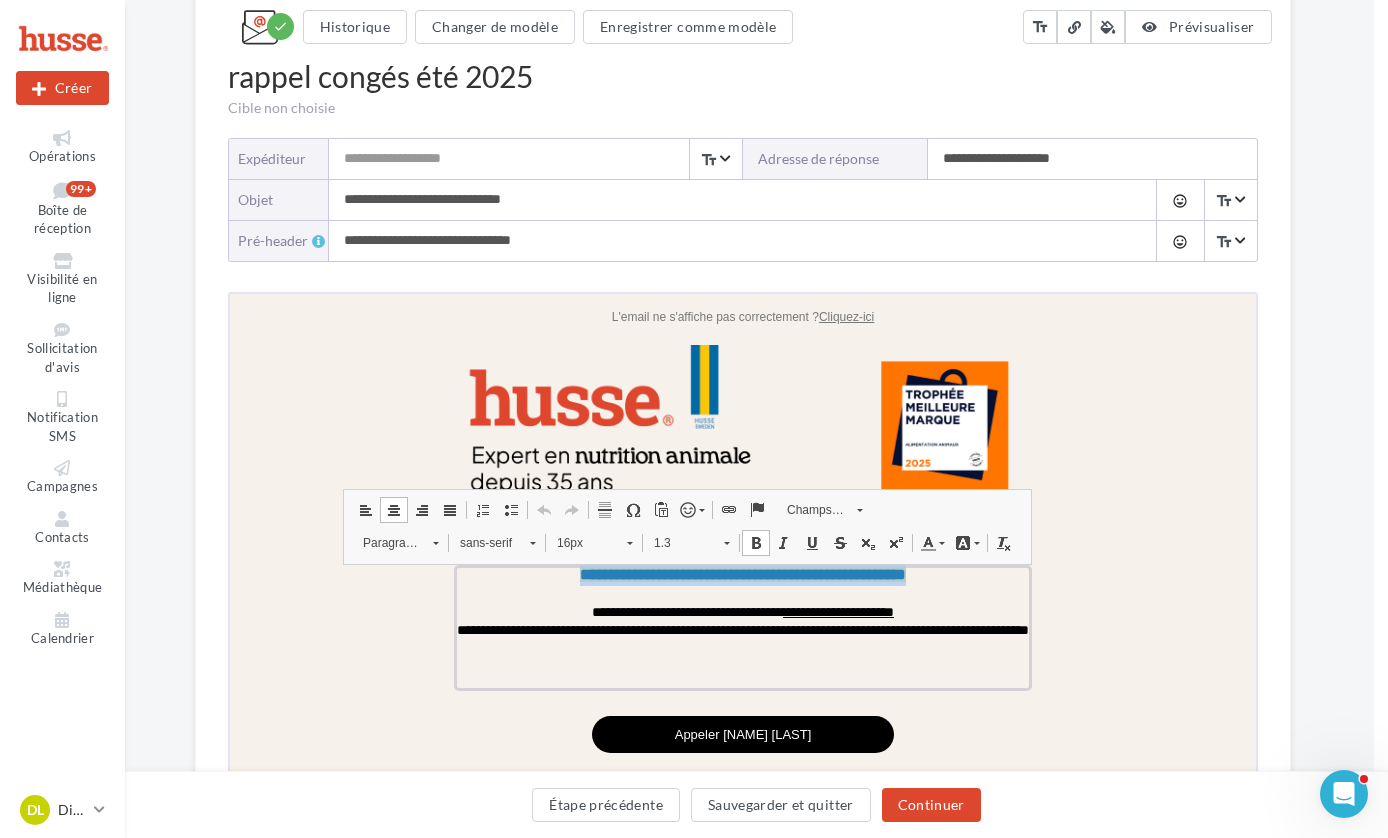 click at bounding box center (627, 540) 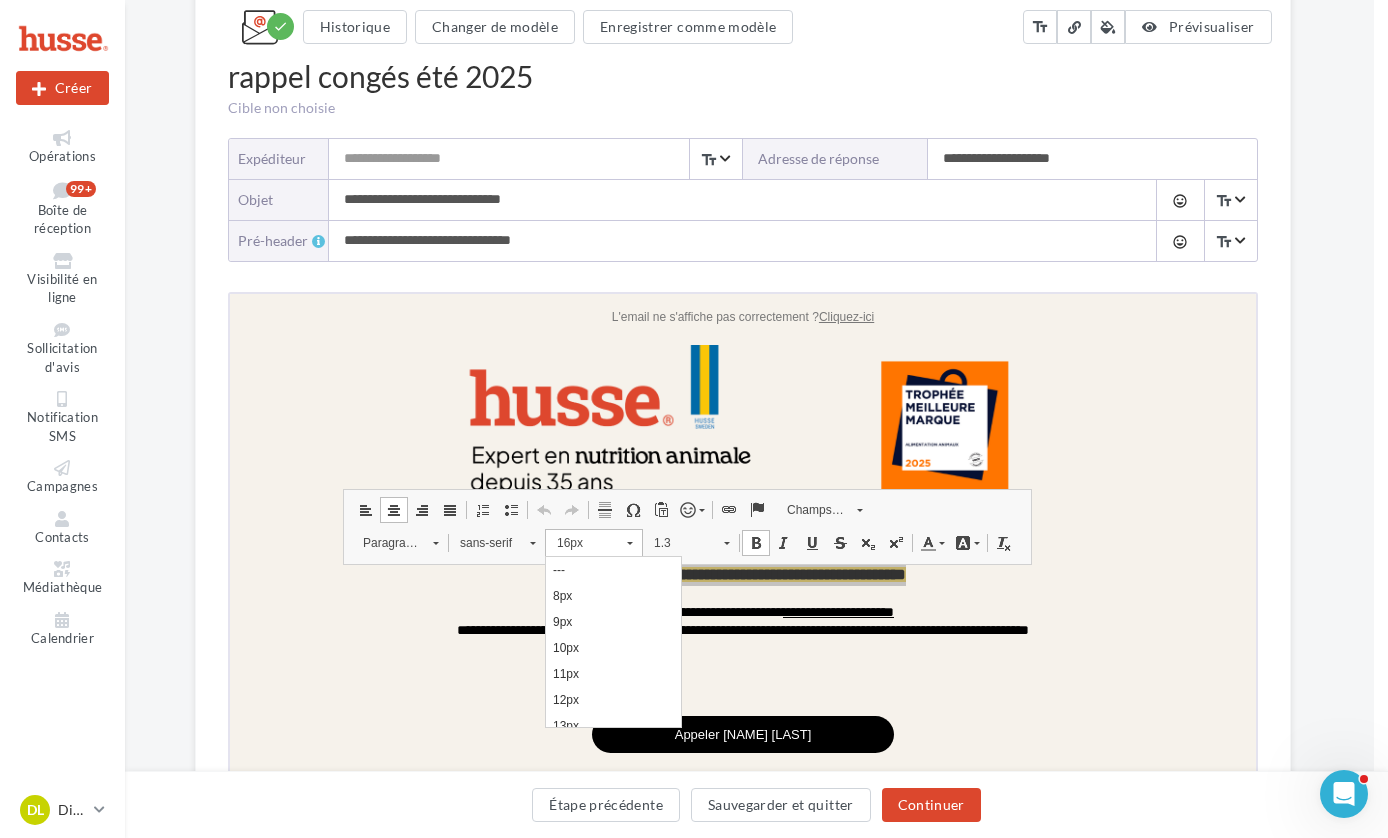 scroll, scrollTop: 162, scrollLeft: 0, axis: vertical 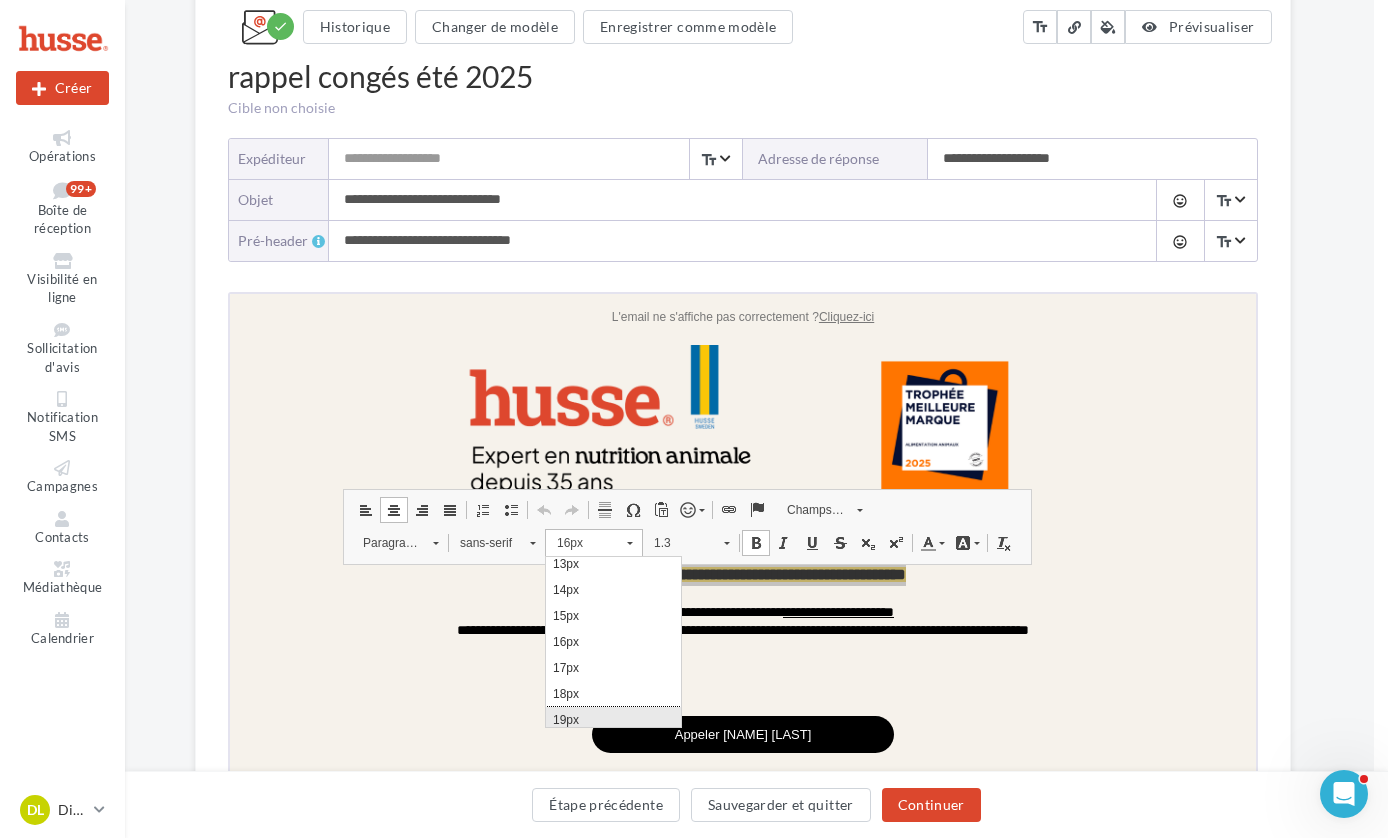 drag, startPoint x: 575, startPoint y: 716, endPoint x: 892, endPoint y: 979, distance: 411.89563 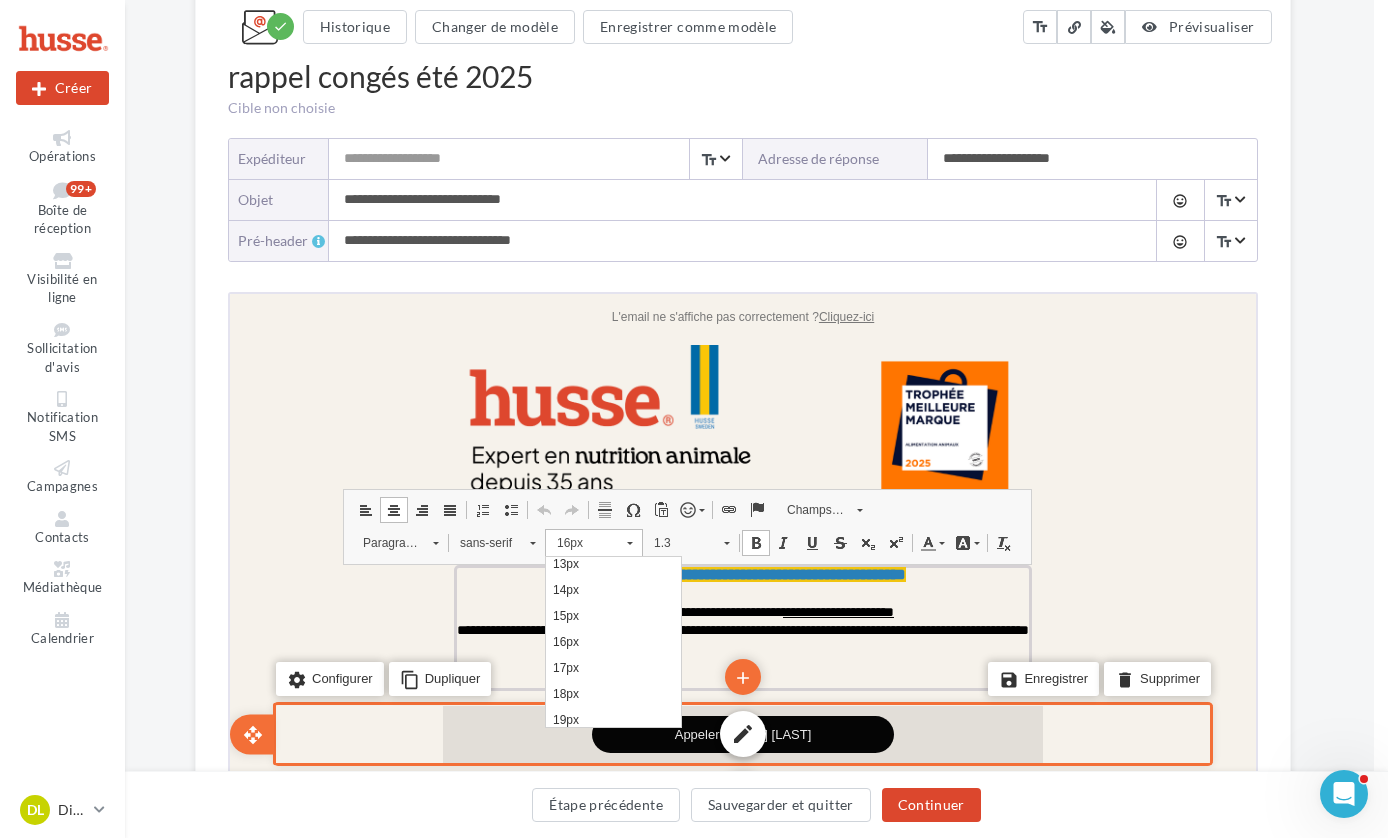 scroll, scrollTop: 0, scrollLeft: 0, axis: both 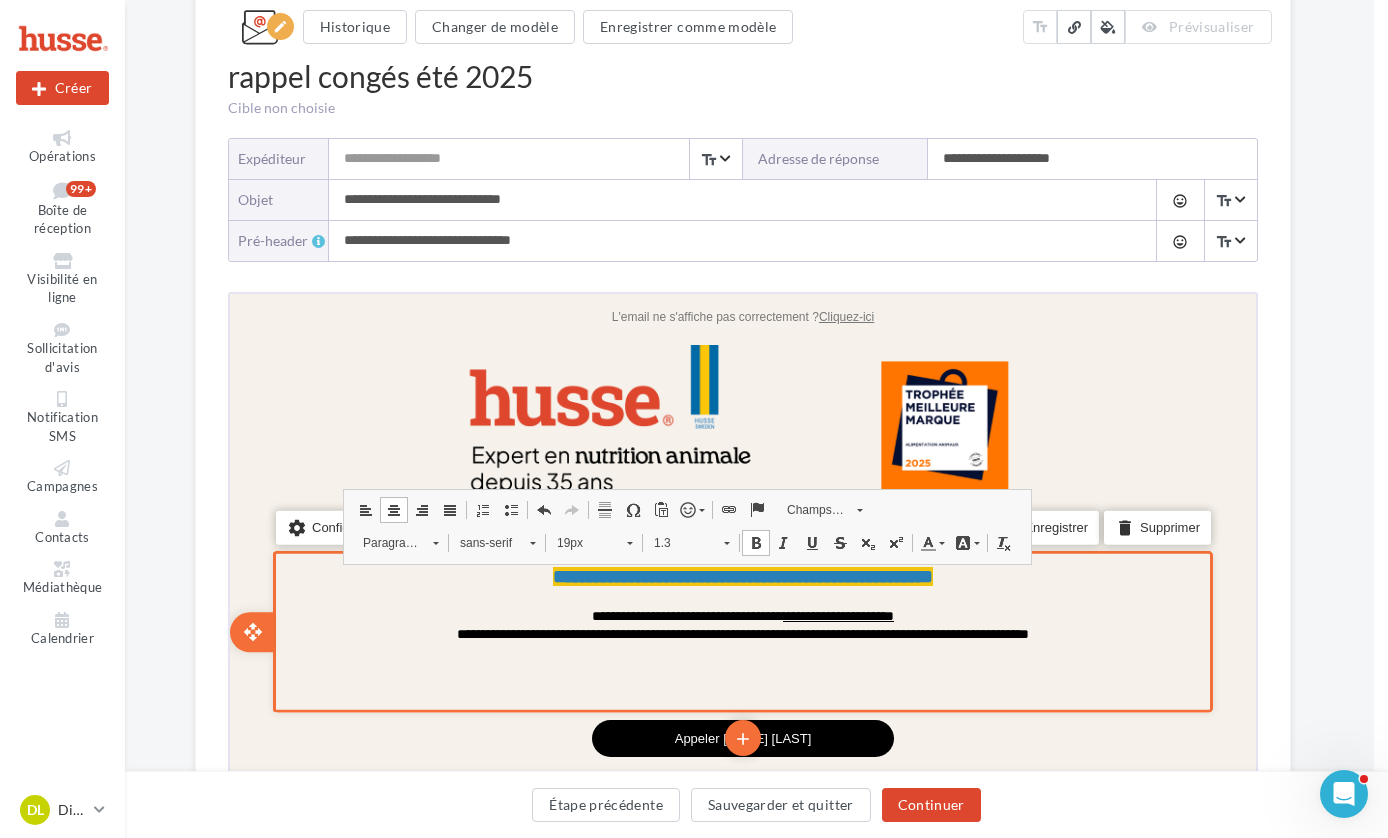 click on "settings Configurer content_copy Dupliquer add add save Enregistrer delete Supprimer" at bounding box center (740, 629) 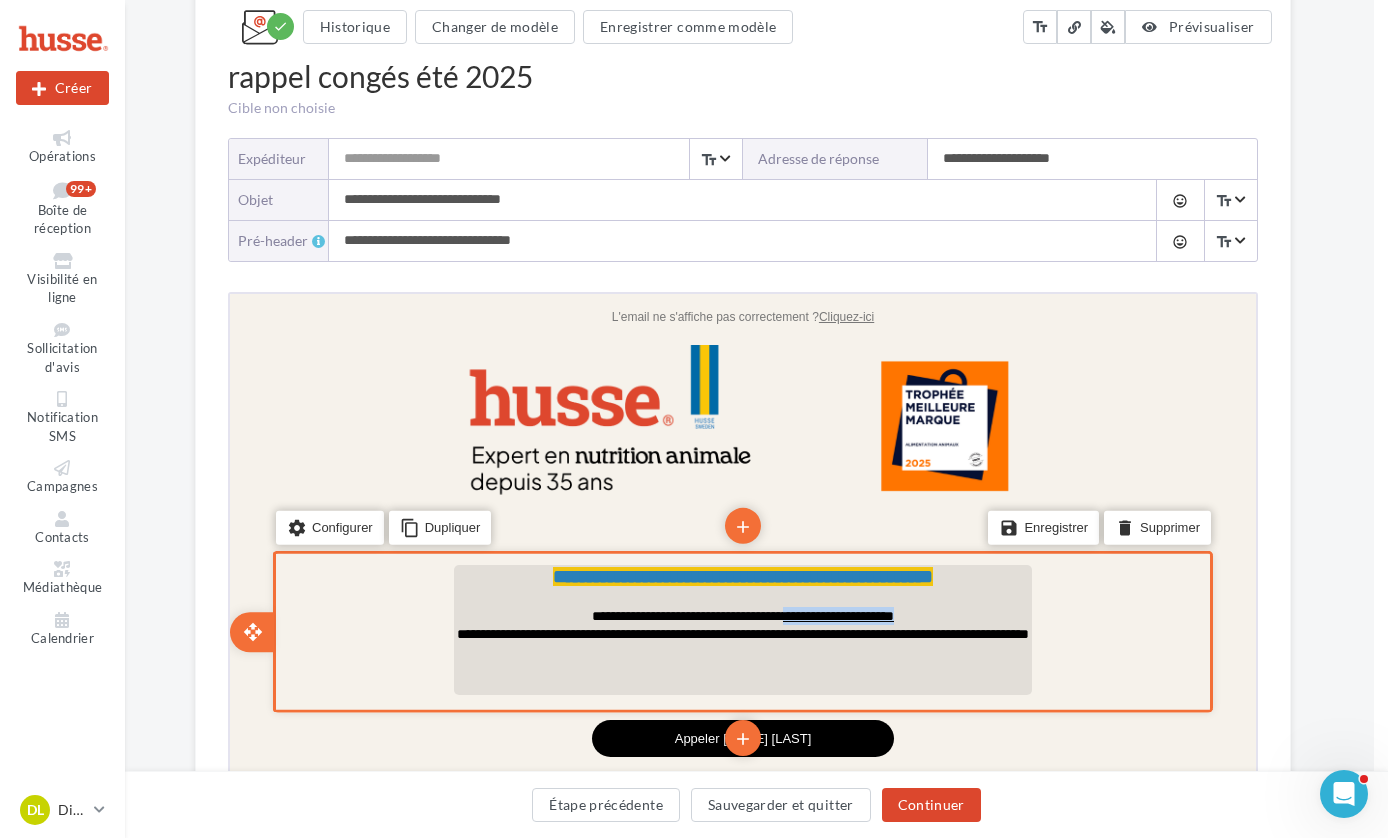 drag, startPoint x: 940, startPoint y: 610, endPoint x: 798, endPoint y: 614, distance: 142.05632 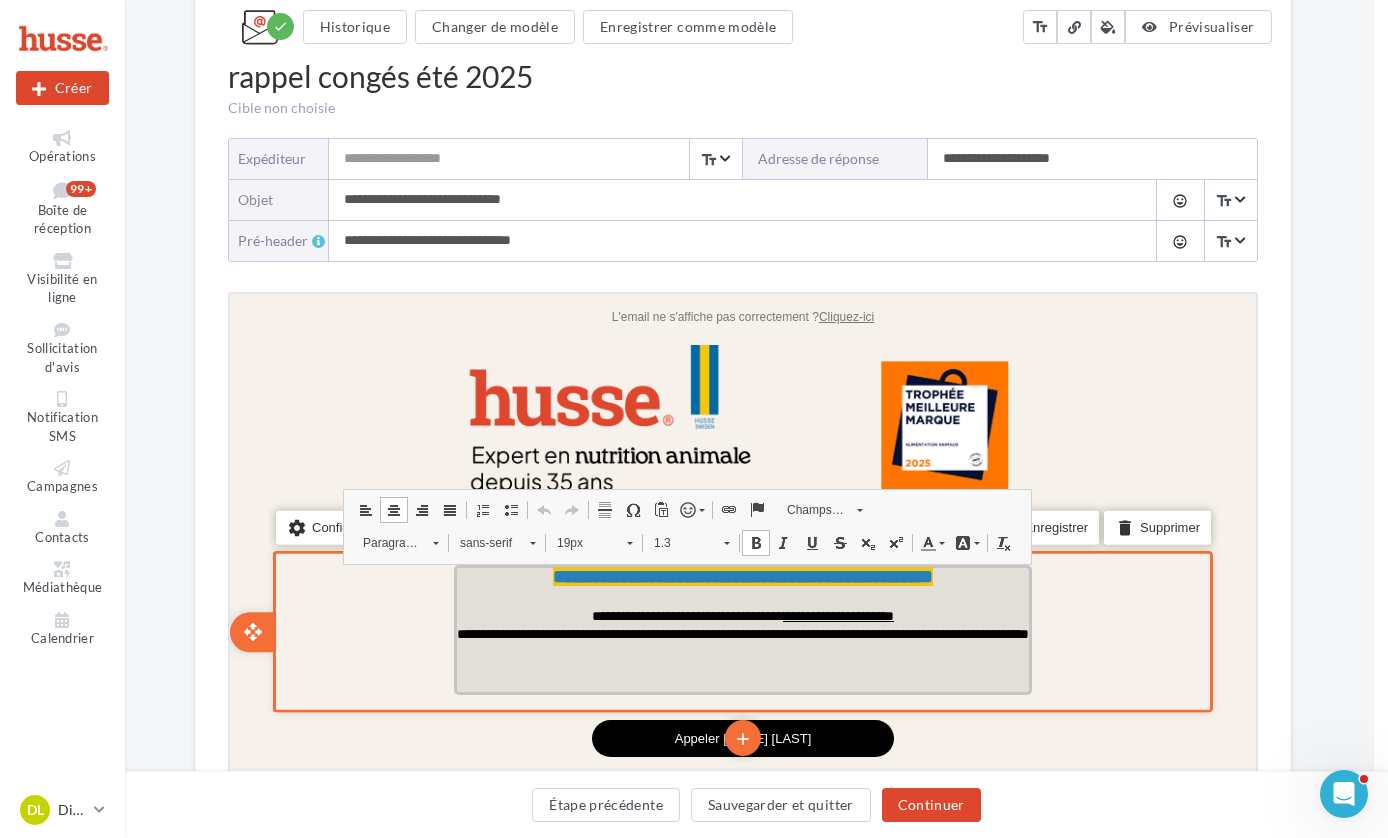 click at bounding box center (626, 537) 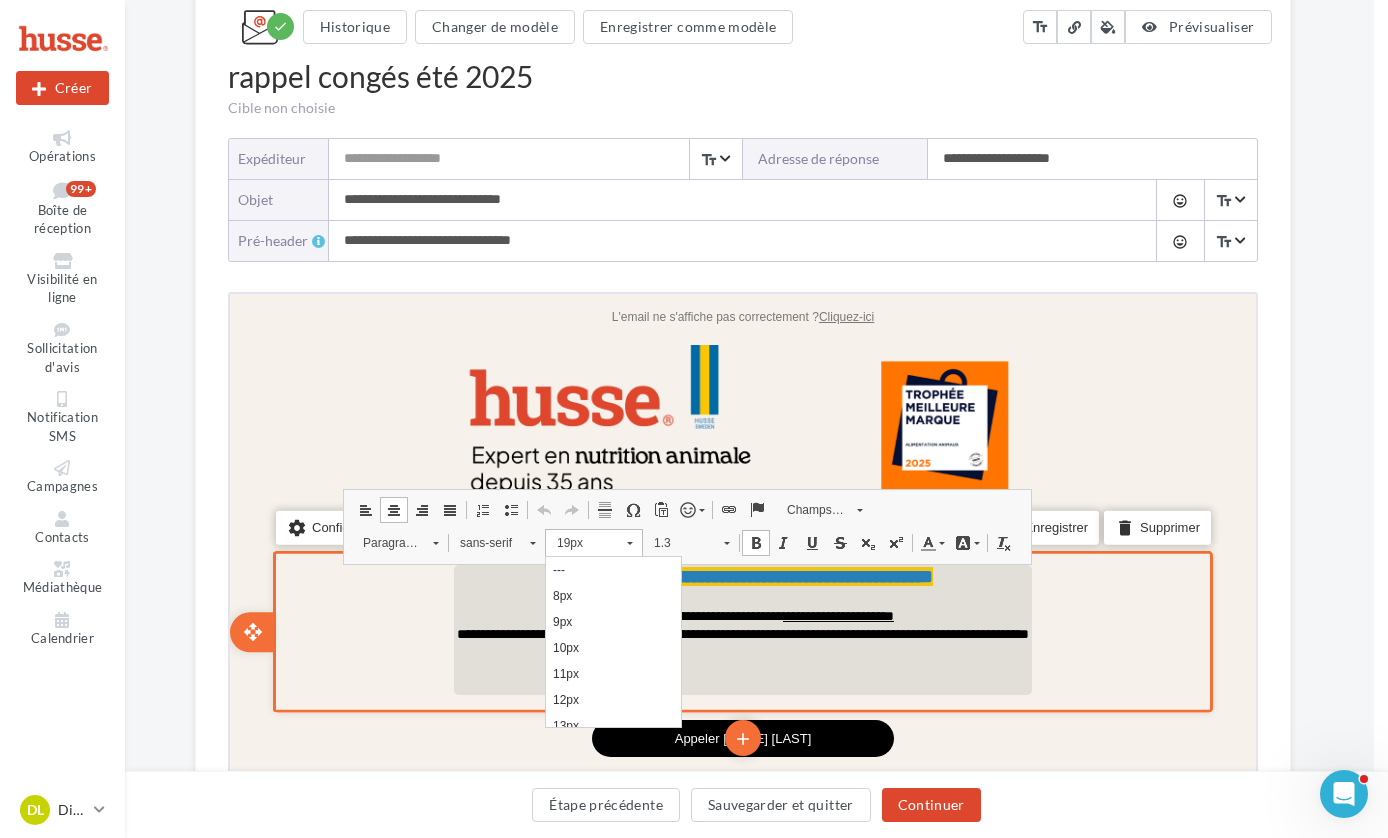 scroll, scrollTop: 240, scrollLeft: 0, axis: vertical 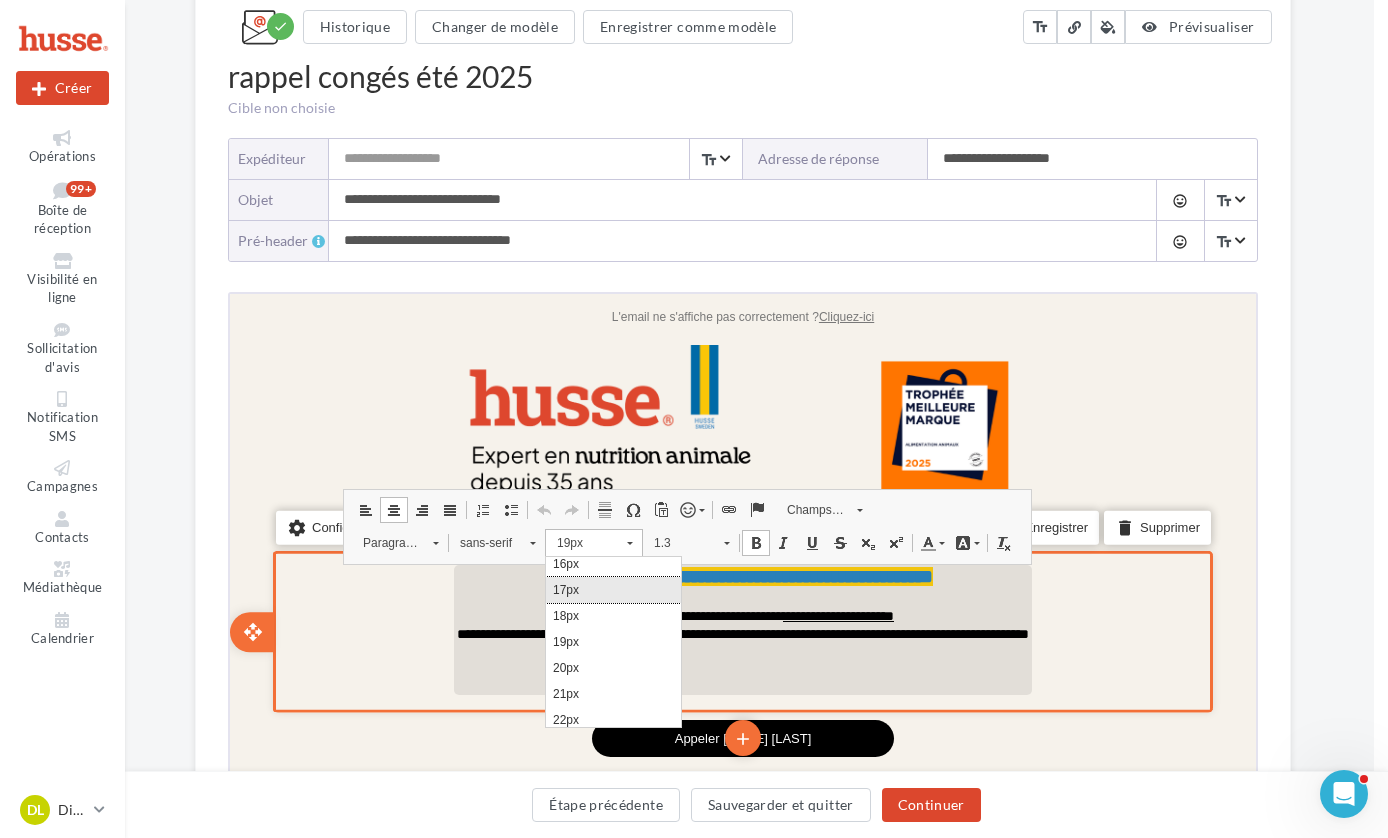 drag, startPoint x: 576, startPoint y: 587, endPoint x: 892, endPoint y: 850, distance: 411.1265 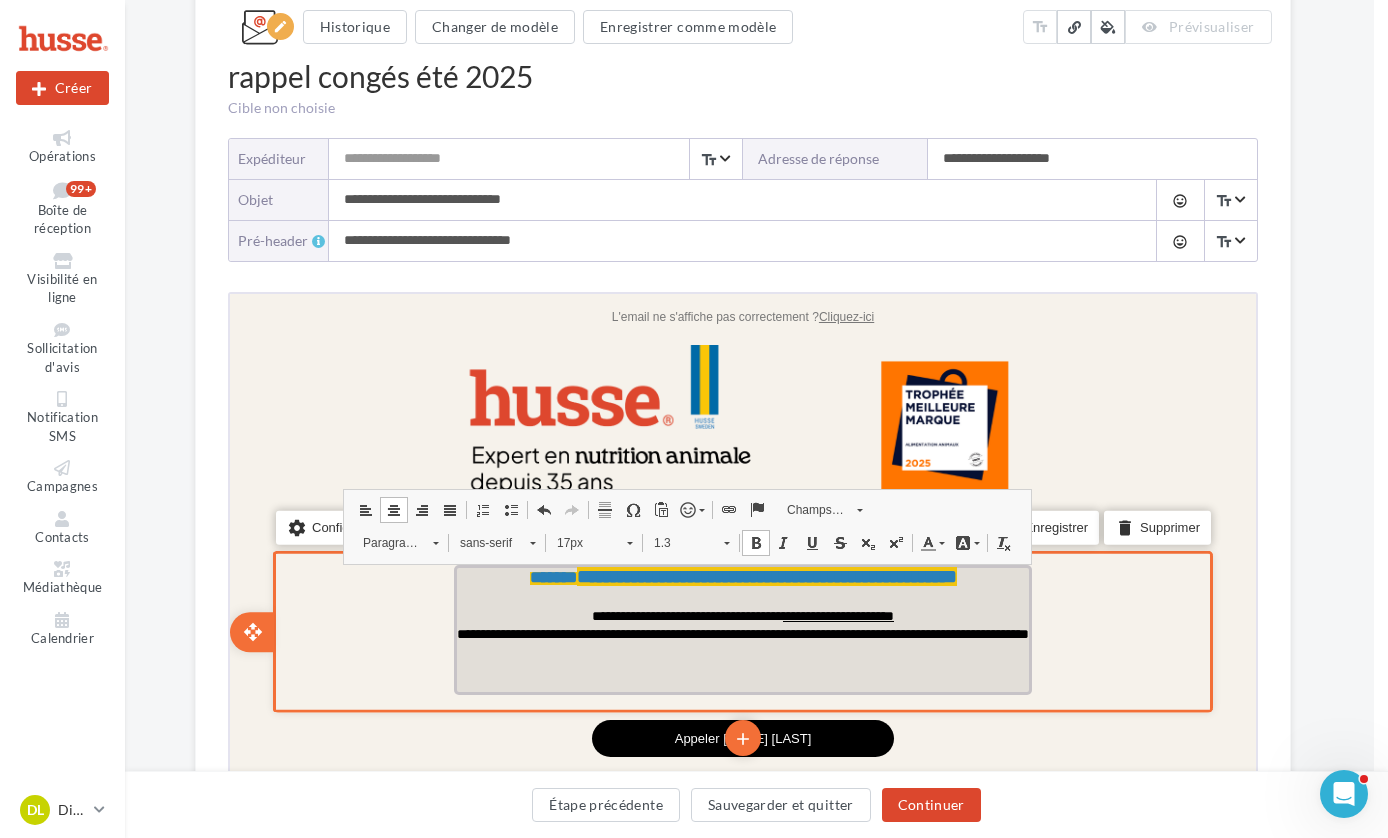 scroll, scrollTop: 0, scrollLeft: 0, axis: both 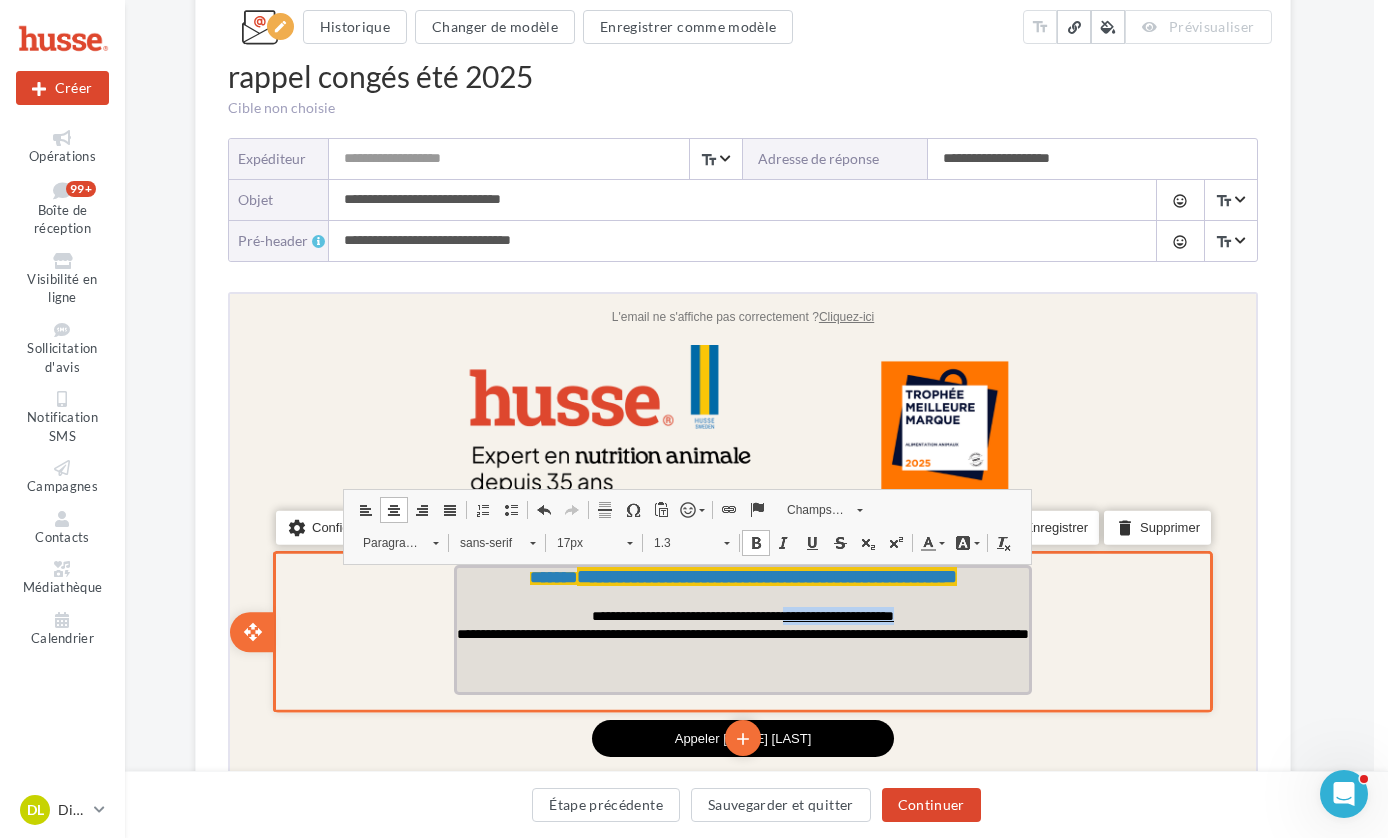 drag, startPoint x: 915, startPoint y: 615, endPoint x: 868, endPoint y: 586, distance: 55.226807 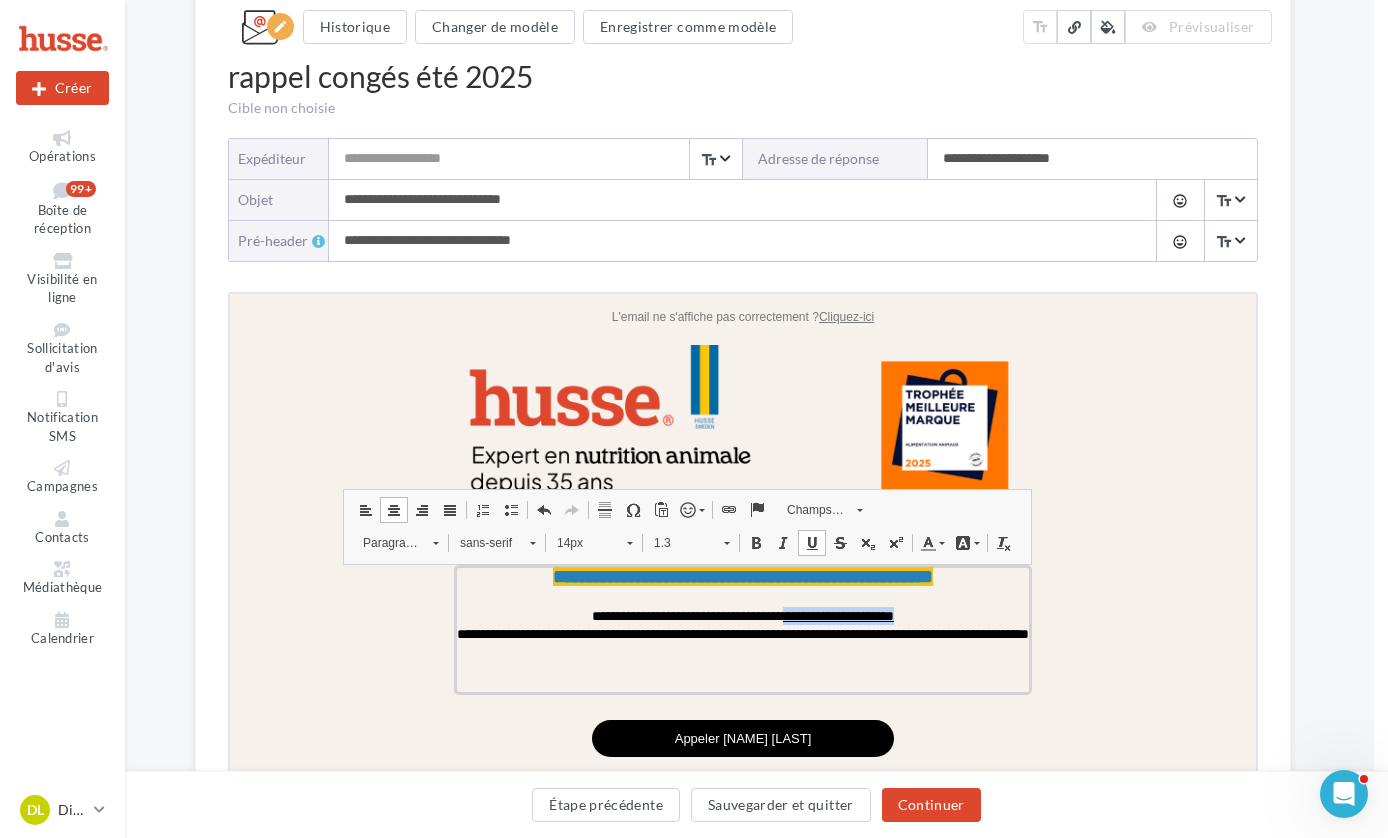 click on "14px" at bounding box center (591, 540) 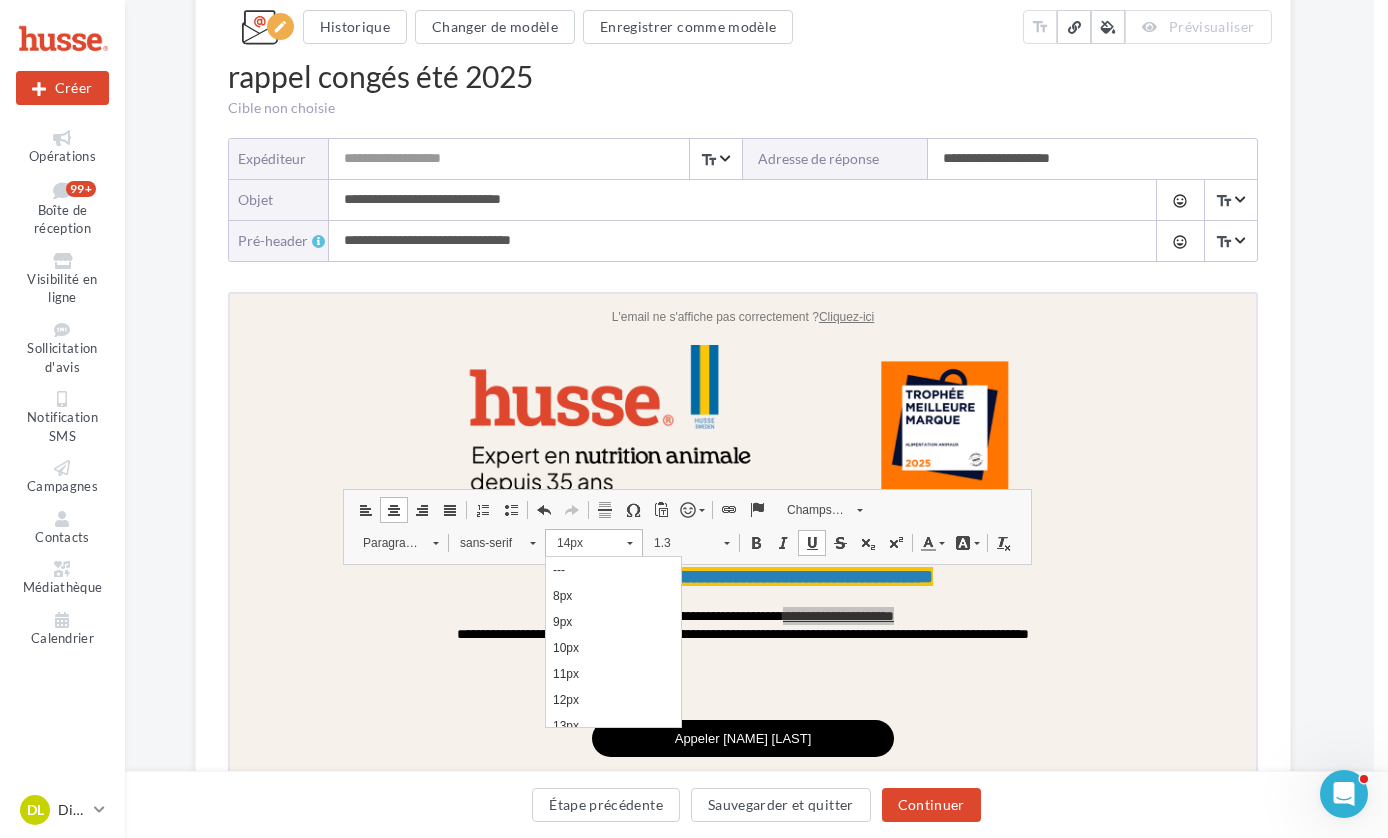 scroll, scrollTop: 110, scrollLeft: 0, axis: vertical 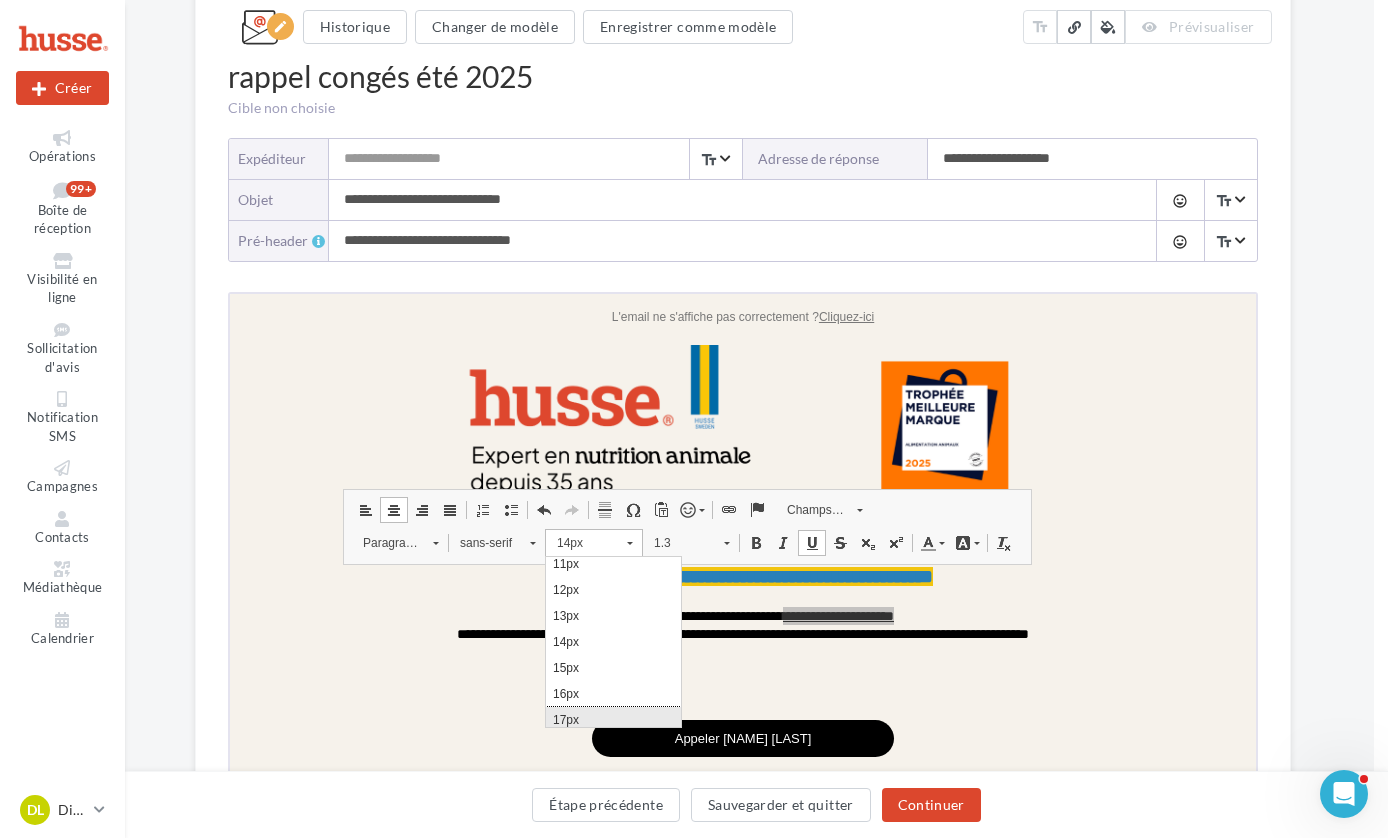 click on "17px" at bounding box center (612, 719) 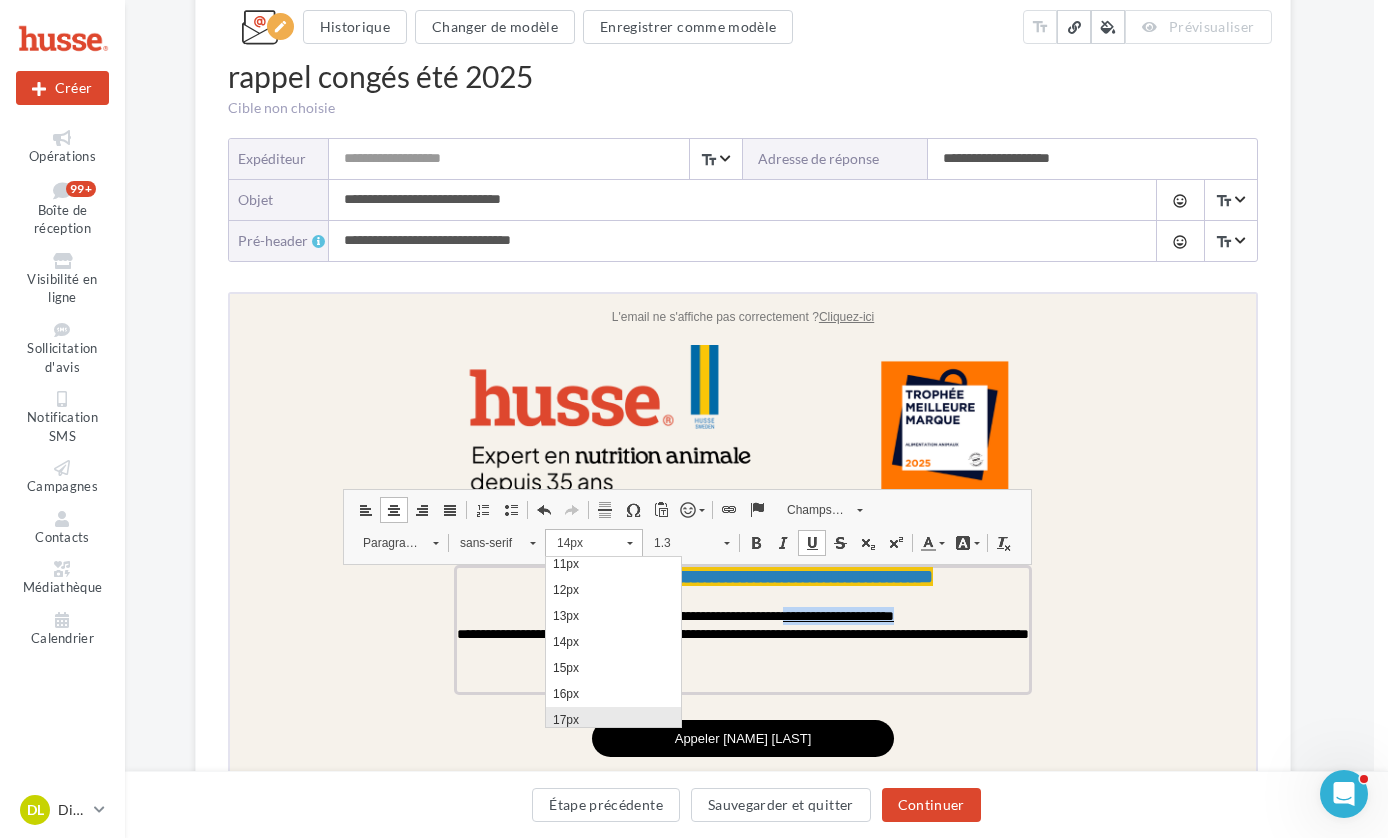 scroll, scrollTop: 0, scrollLeft: 0, axis: both 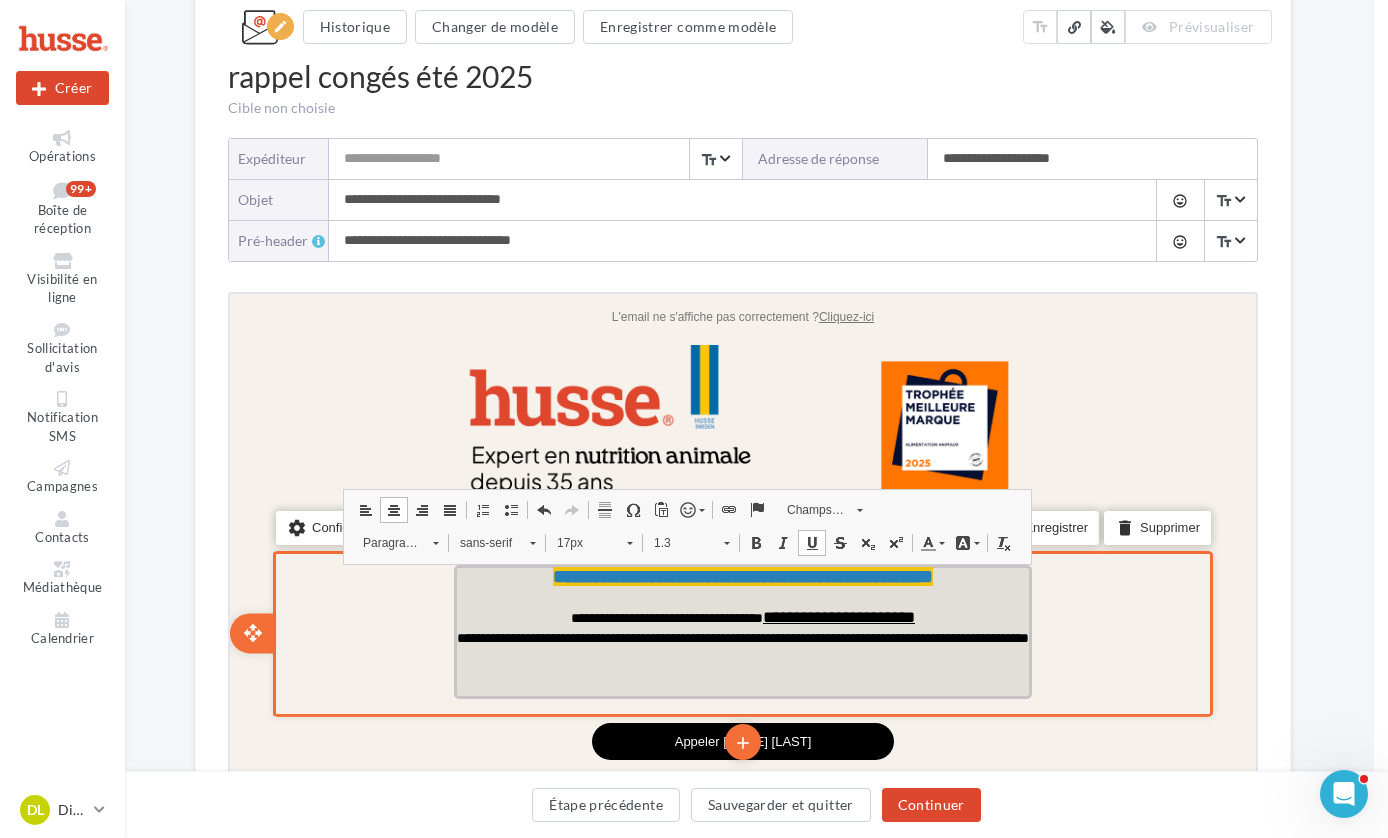 click on "**********" at bounding box center (836, 614) 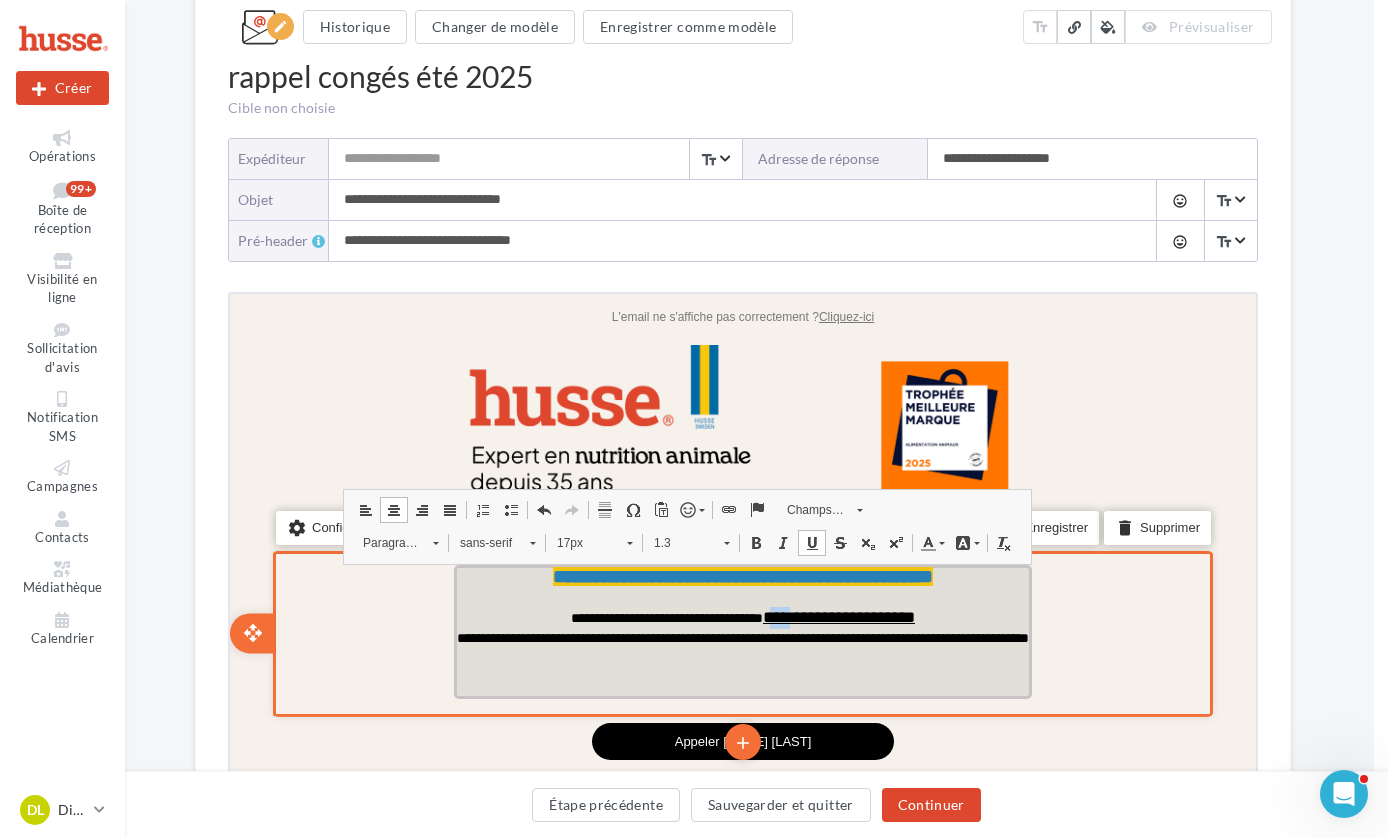 drag, startPoint x: 811, startPoint y: 616, endPoint x: 818, endPoint y: 599, distance: 18.384777 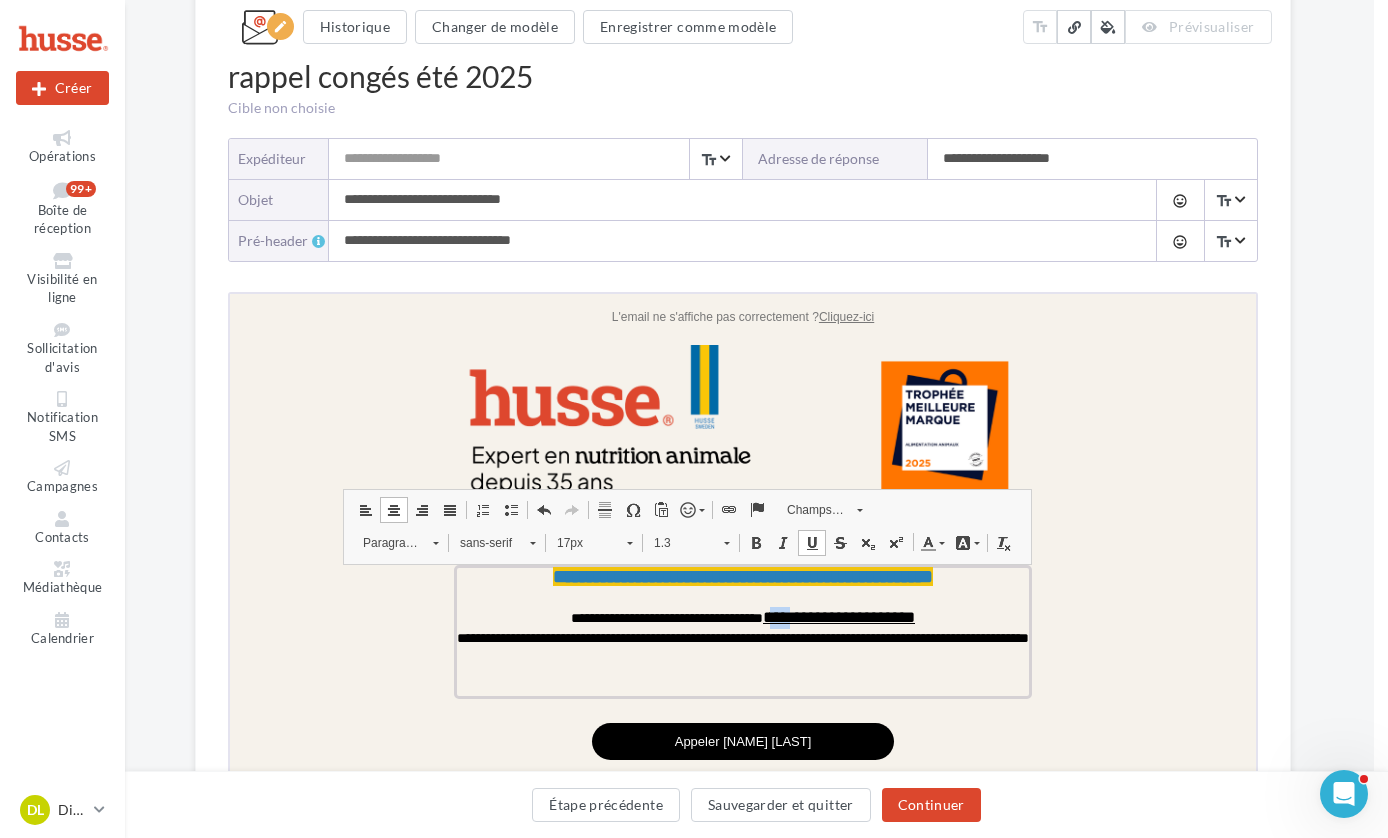 click at bounding box center [893, 540] 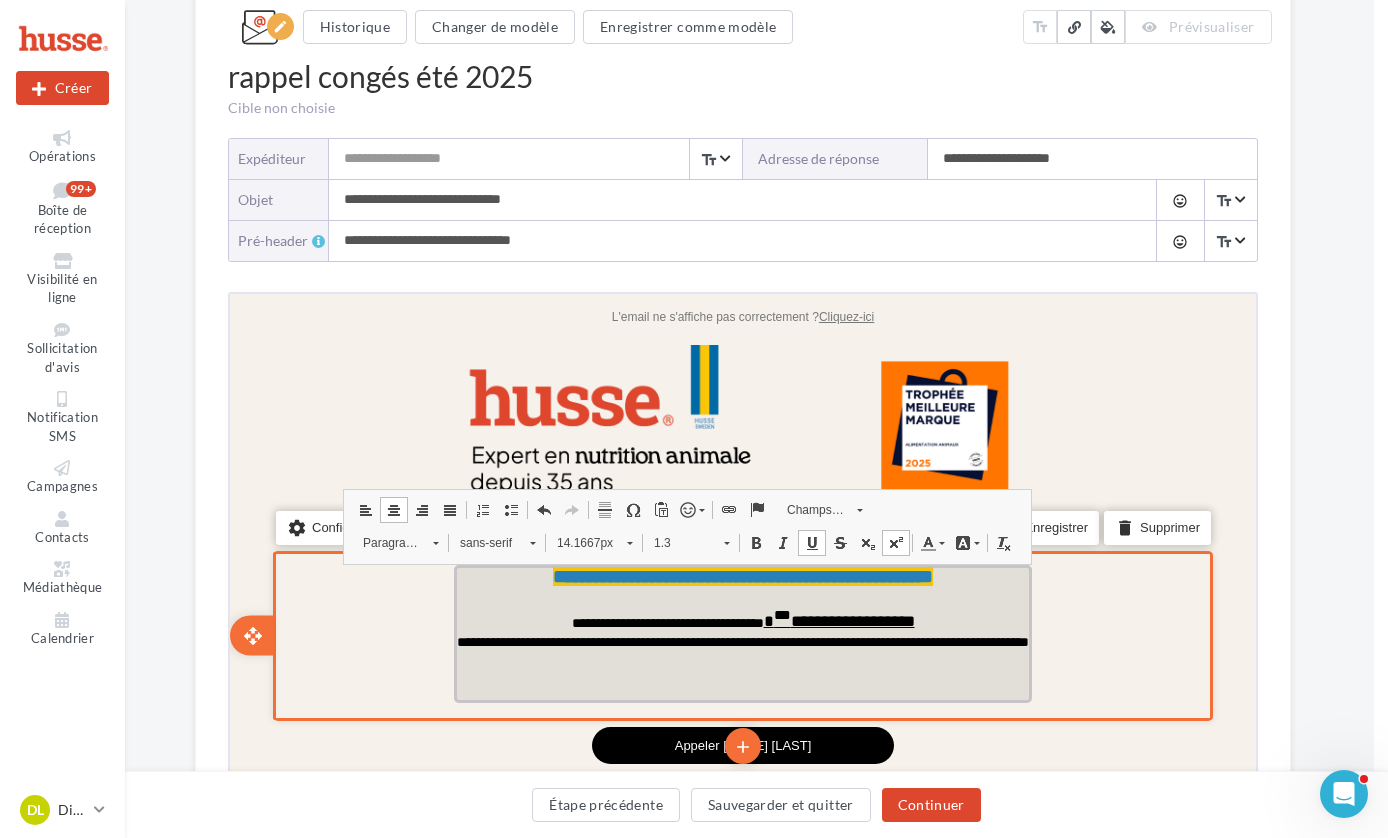 drag, startPoint x: 792, startPoint y: 626, endPoint x: 826, endPoint y: 624, distance: 34.058773 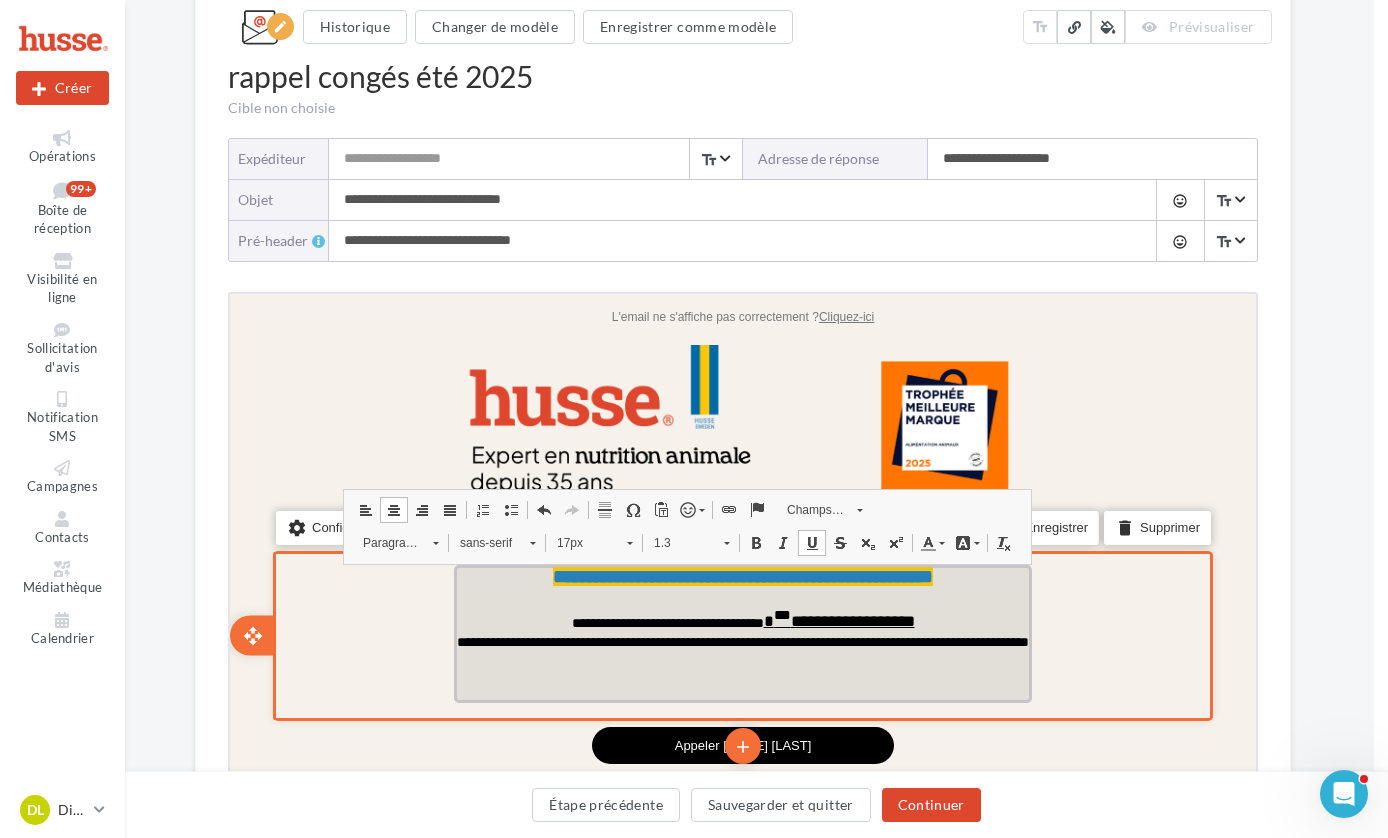 click on "**********" at bounding box center [740, 617] 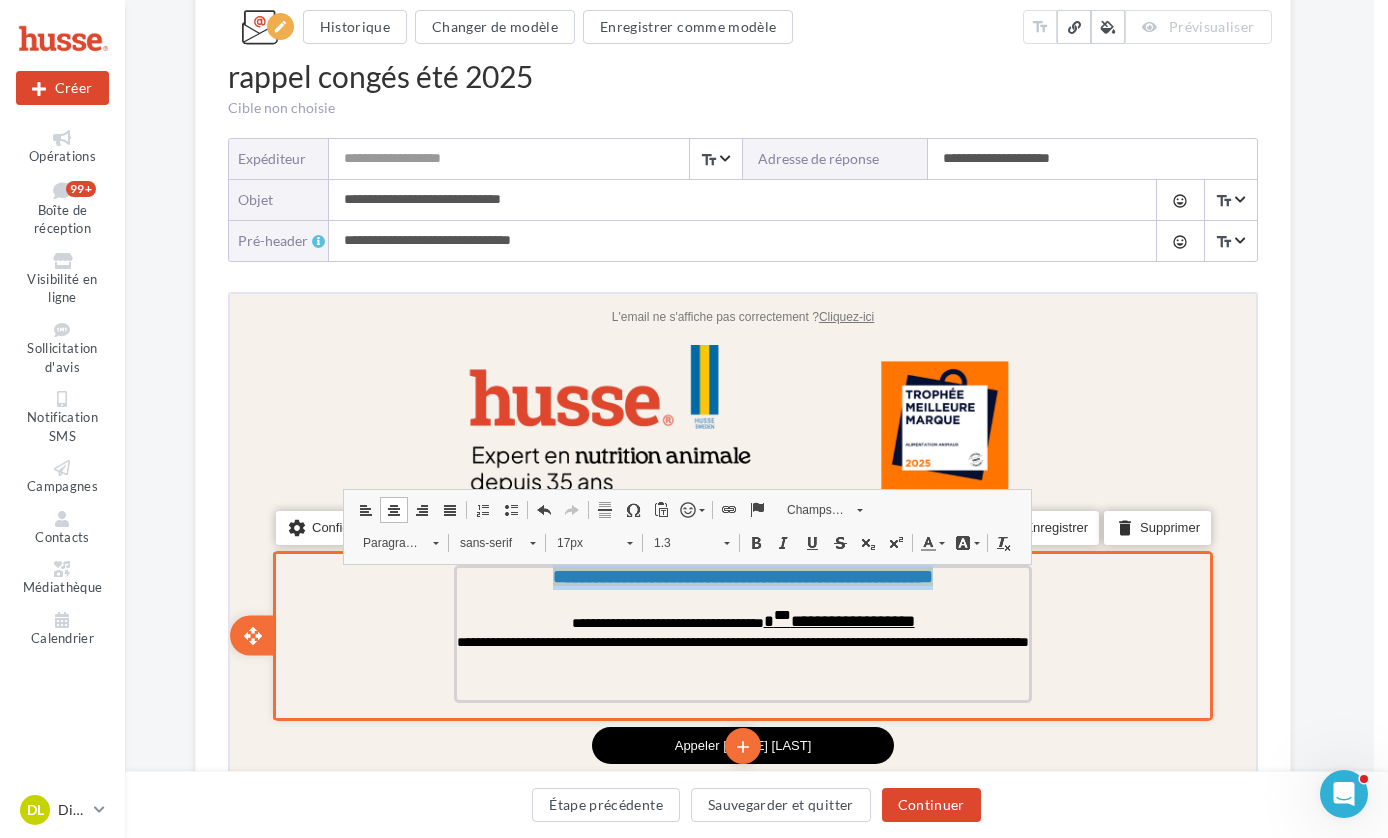 drag, startPoint x: 994, startPoint y: 578, endPoint x: 439, endPoint y: 569, distance: 555.073 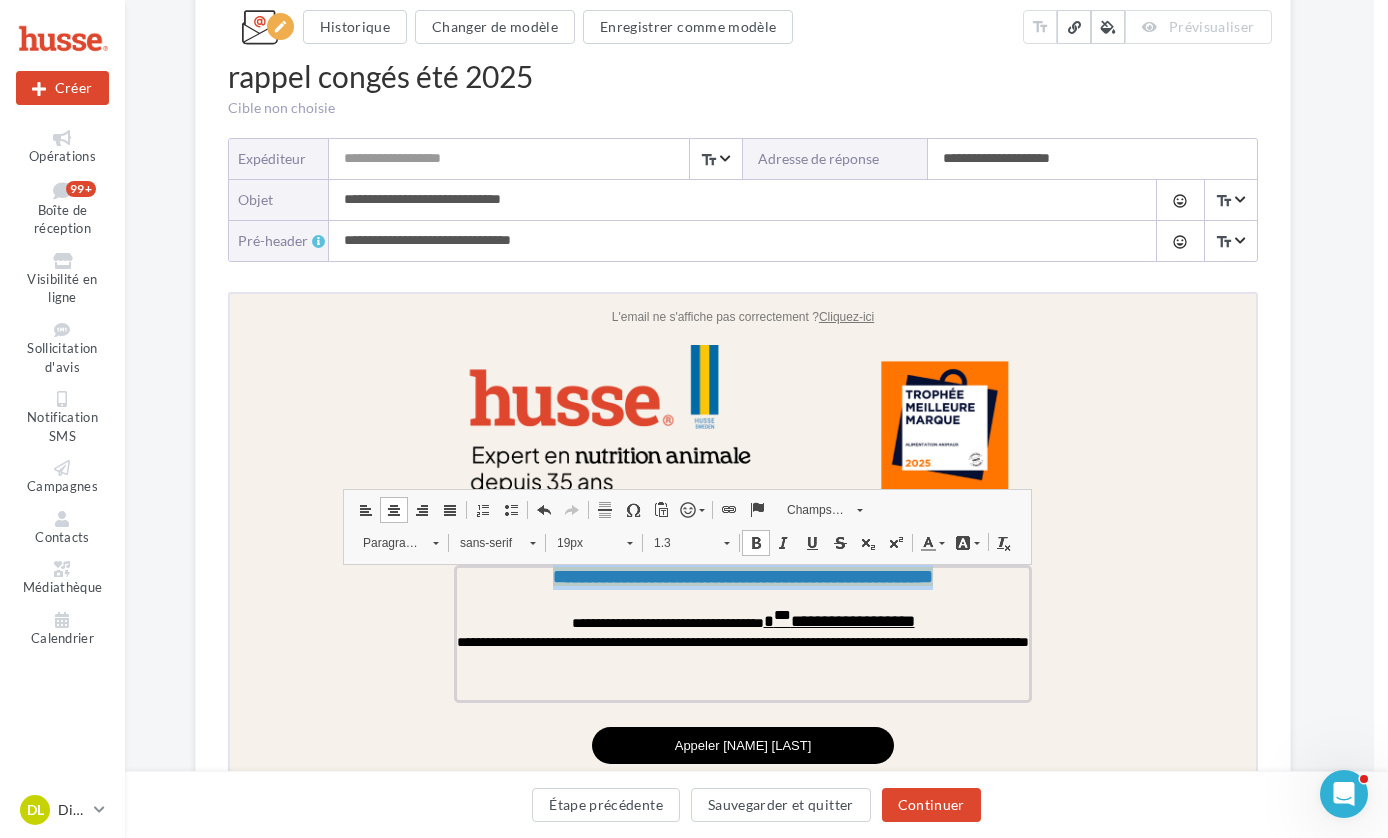 click on "Couleur d'arrière-plan" at bounding box center [964, 540] 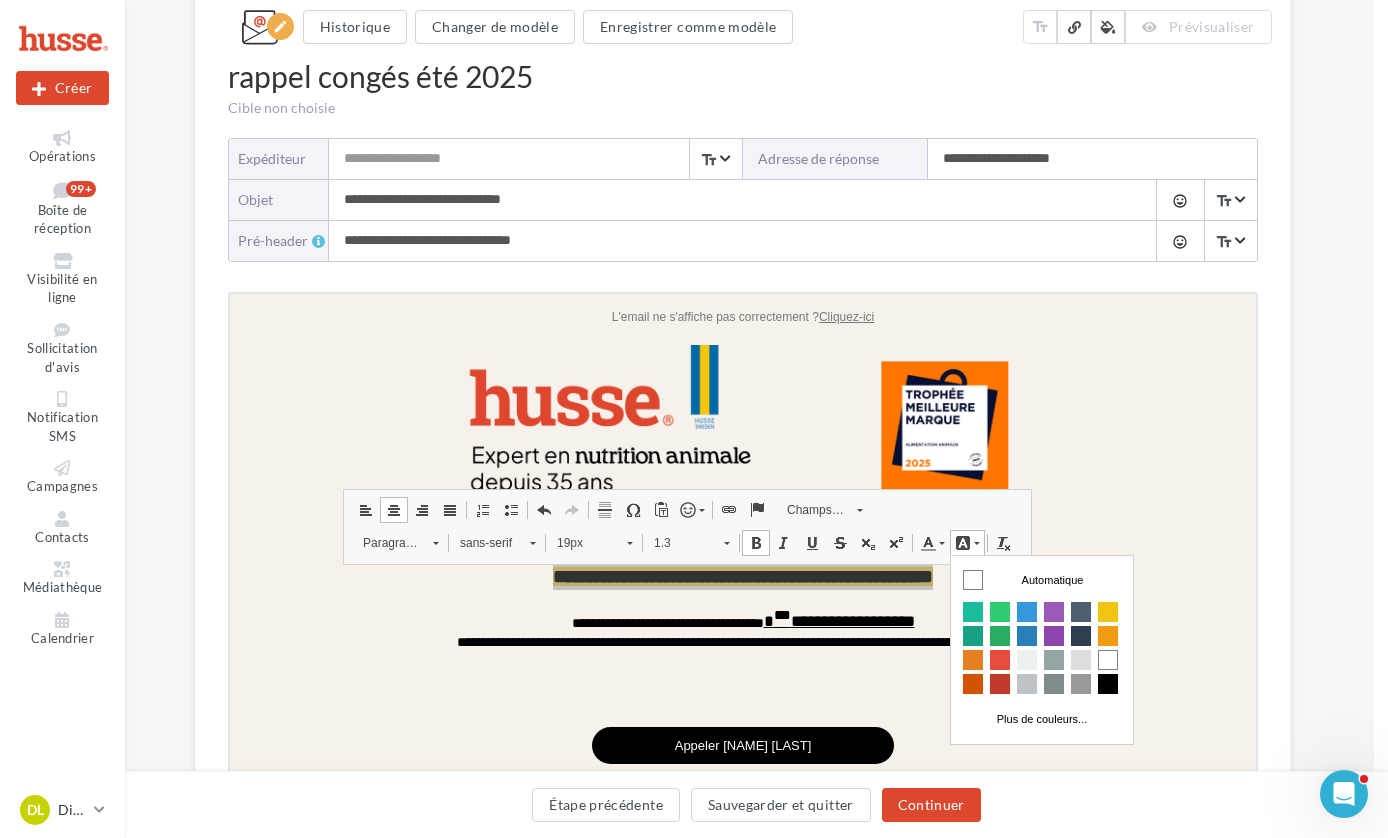 scroll, scrollTop: 0, scrollLeft: 0, axis: both 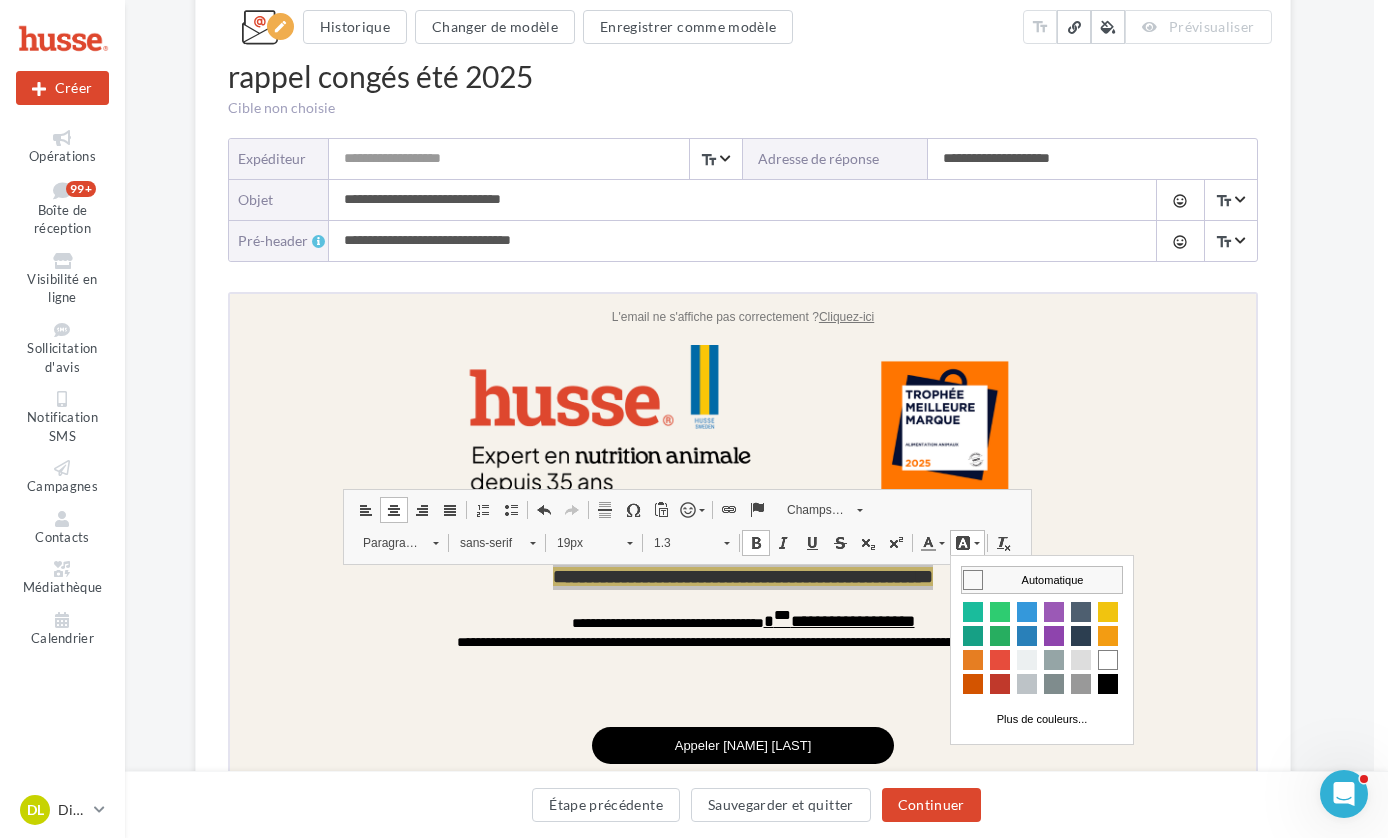 click at bounding box center (972, 579) 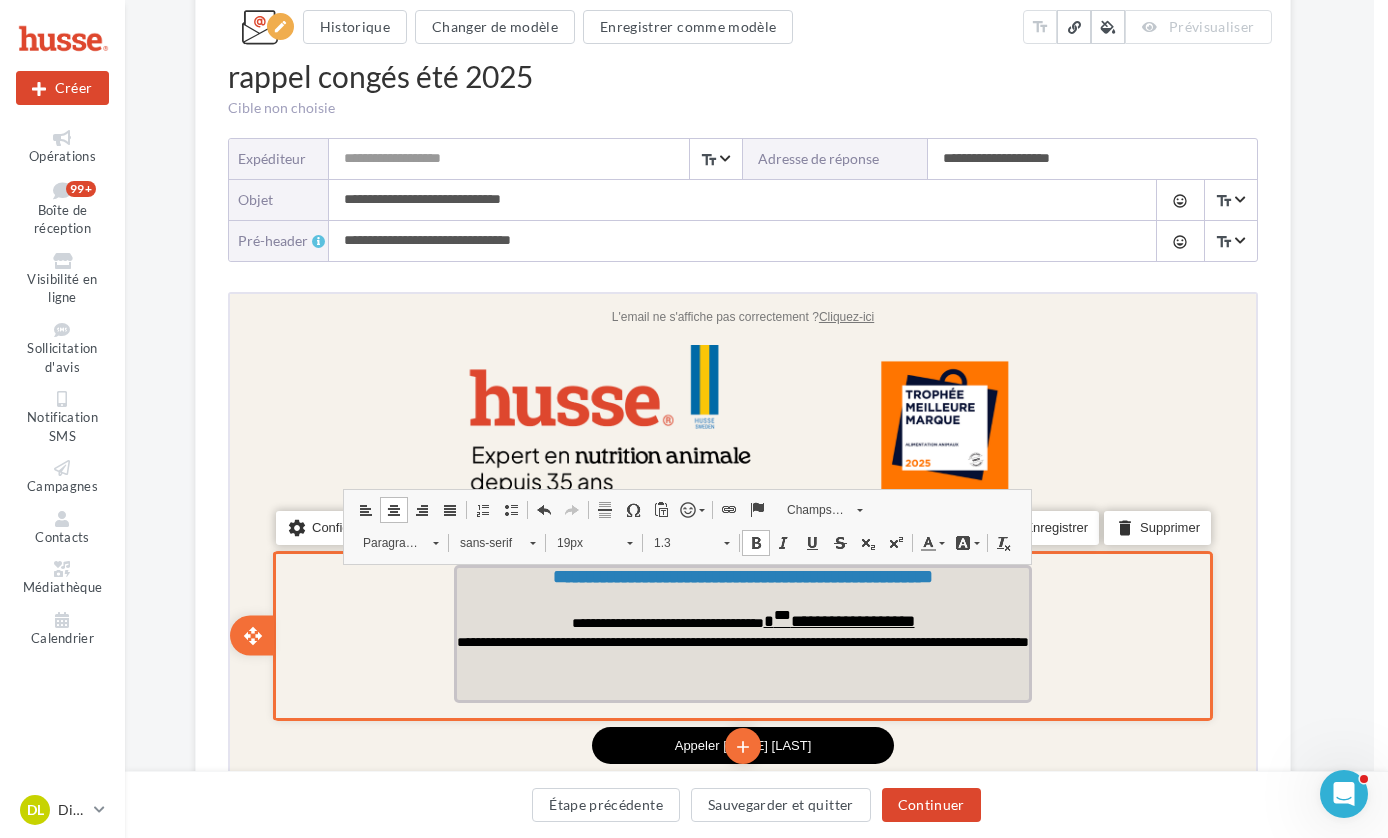 click on "**********" at bounding box center [740, 639] 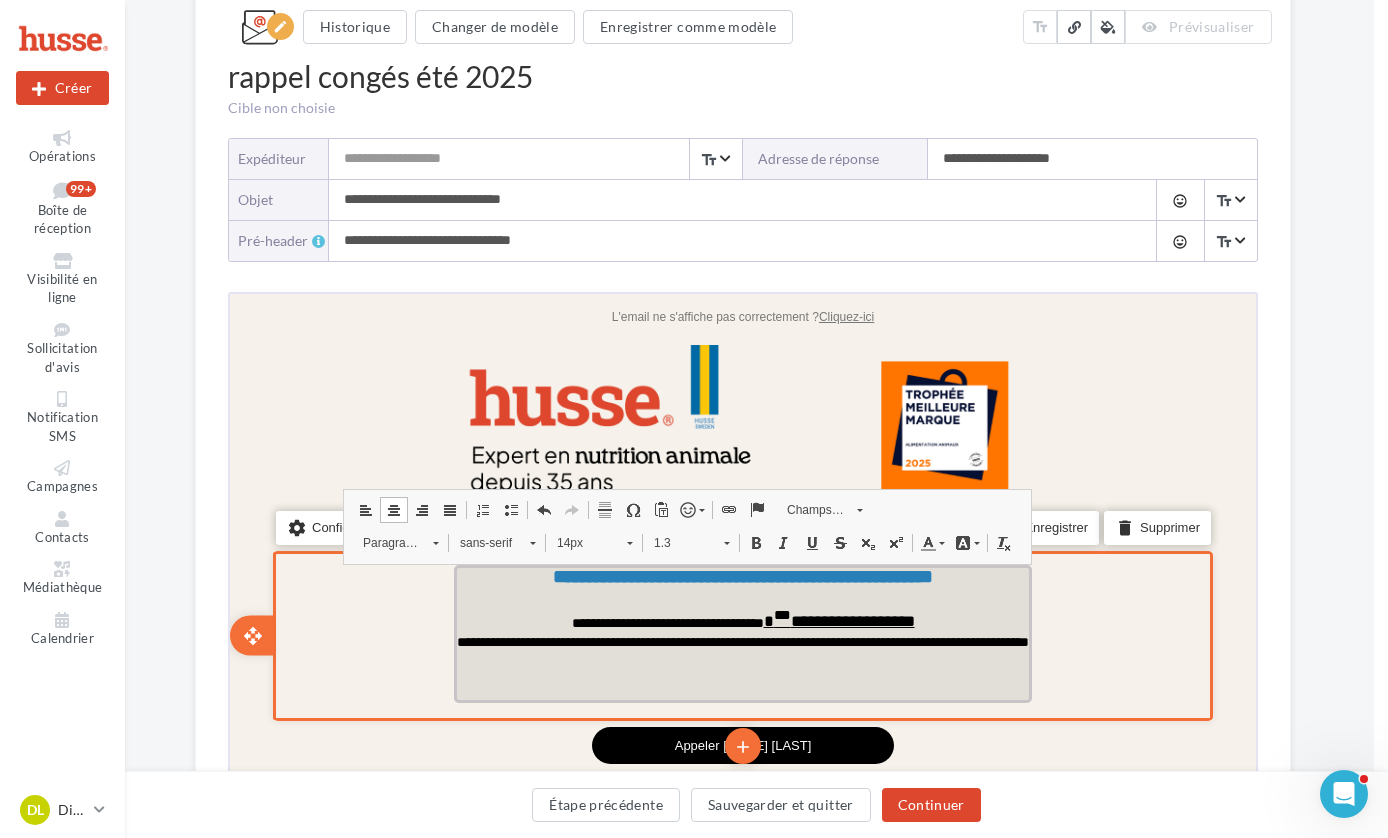 click on "**********" at bounding box center [740, 617] 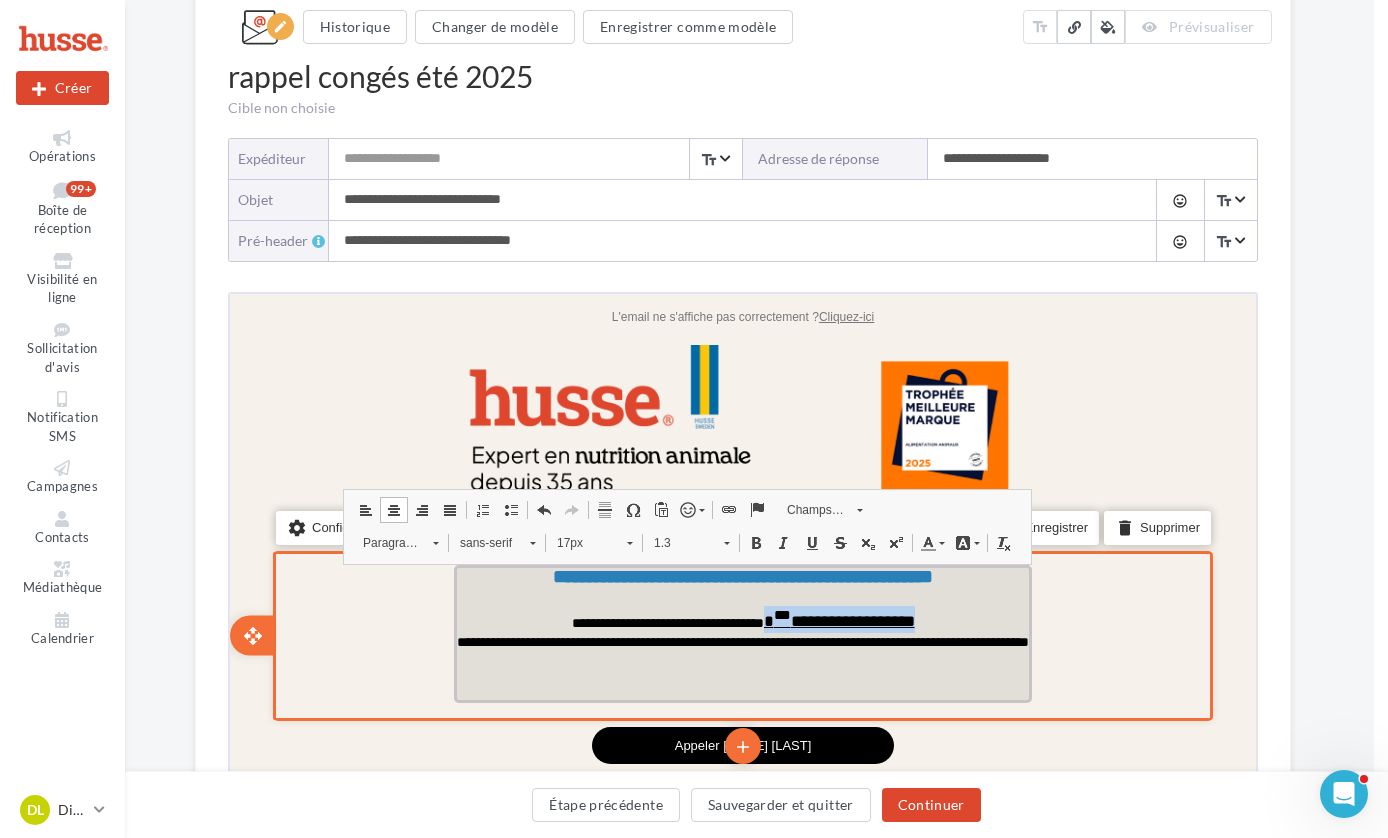 drag, startPoint x: 953, startPoint y: 623, endPoint x: 785, endPoint y: 622, distance: 168.00298 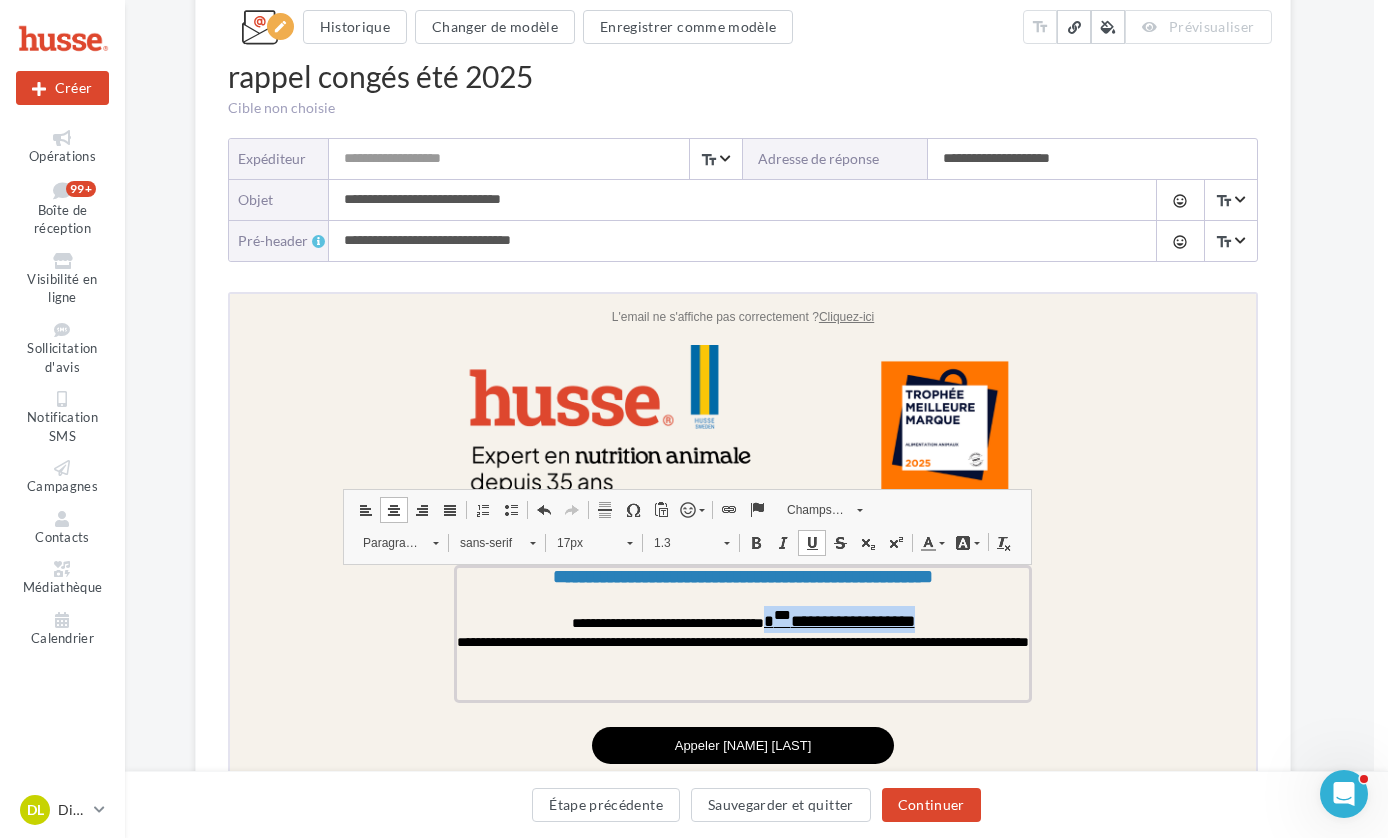 click at bounding box center (974, 540) 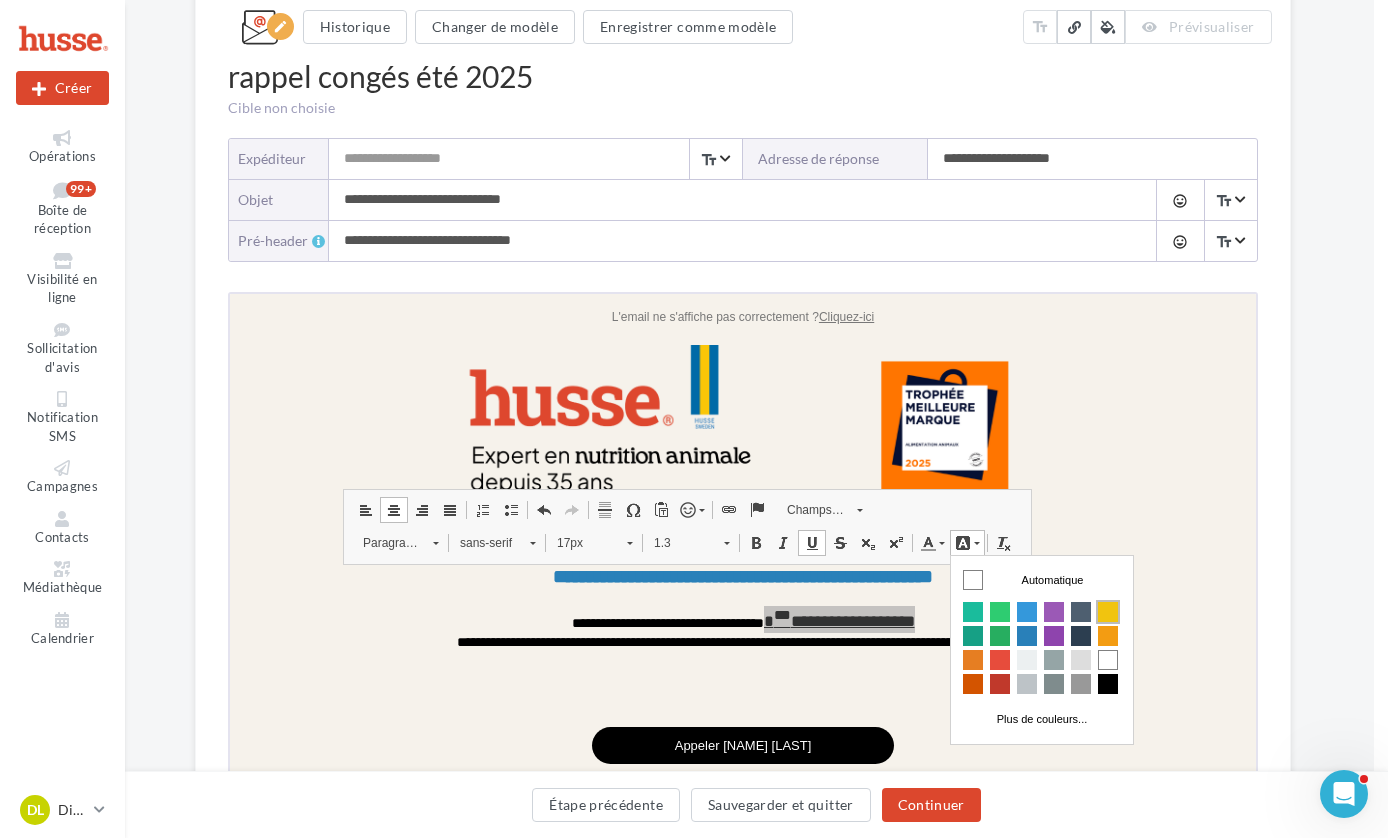 click at bounding box center [1107, 611] 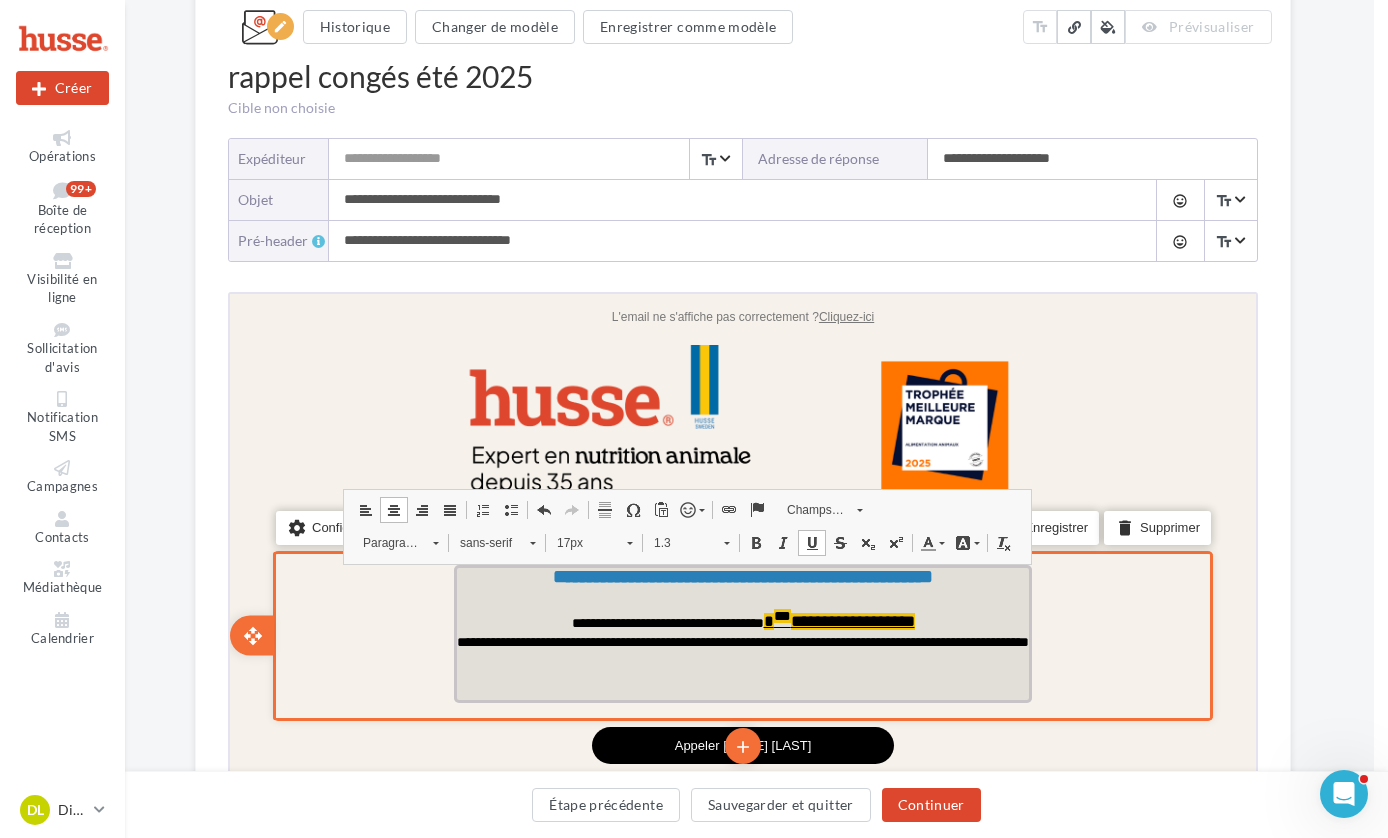 drag, startPoint x: 959, startPoint y: 646, endPoint x: 962, endPoint y: 657, distance: 11.401754 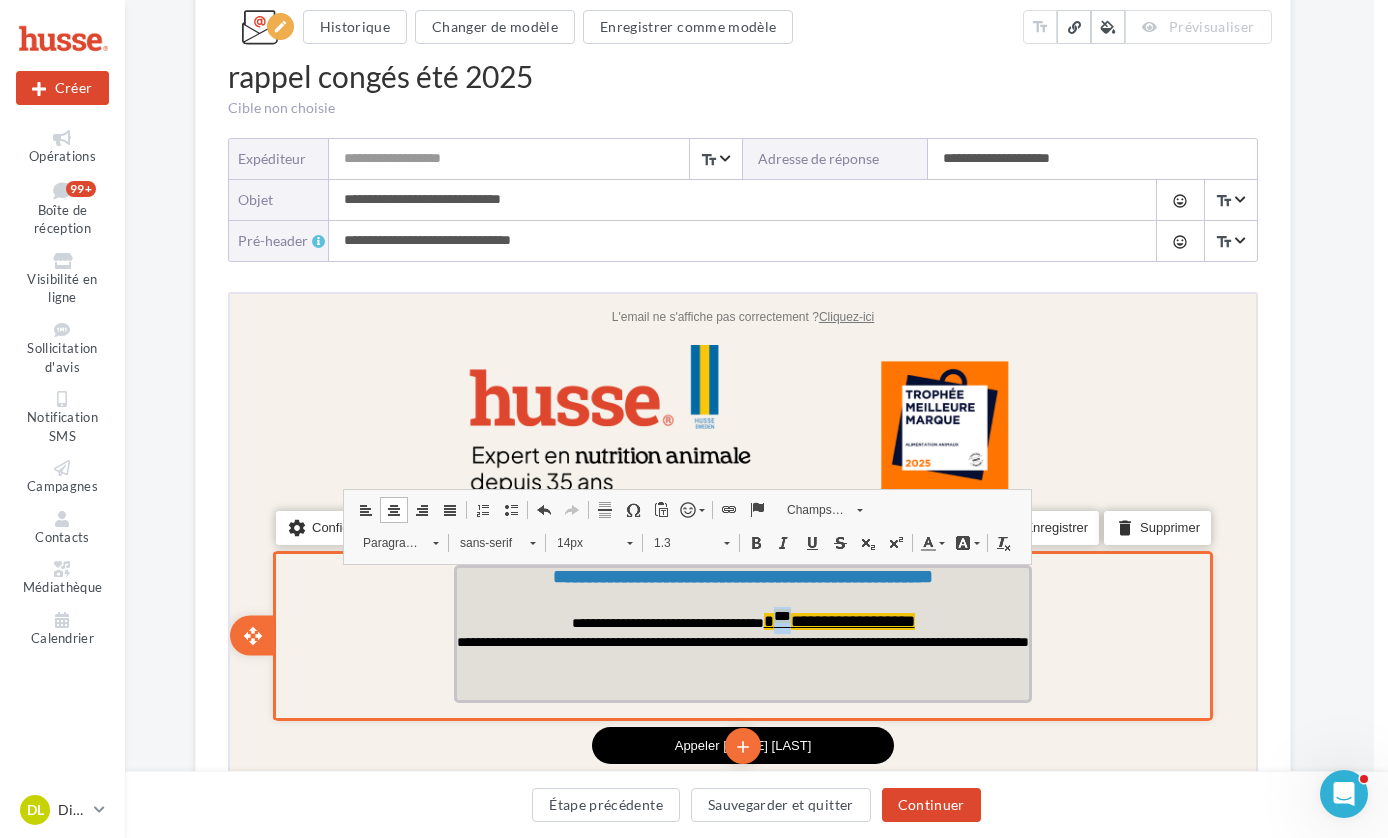 drag, startPoint x: 811, startPoint y: 621, endPoint x: 794, endPoint y: 623, distance: 17.117243 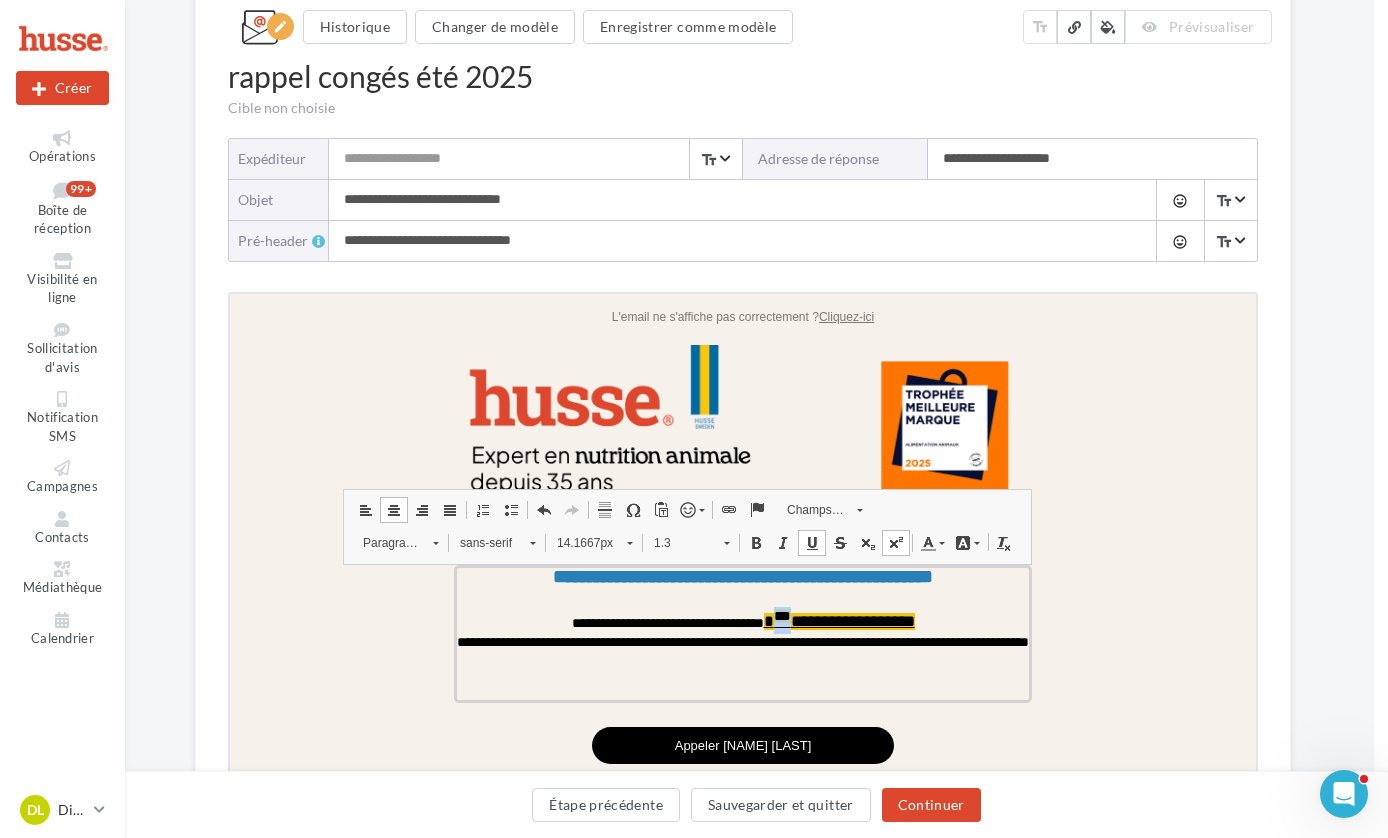 click on "Couleur d'arrière-plan" at bounding box center [964, 540] 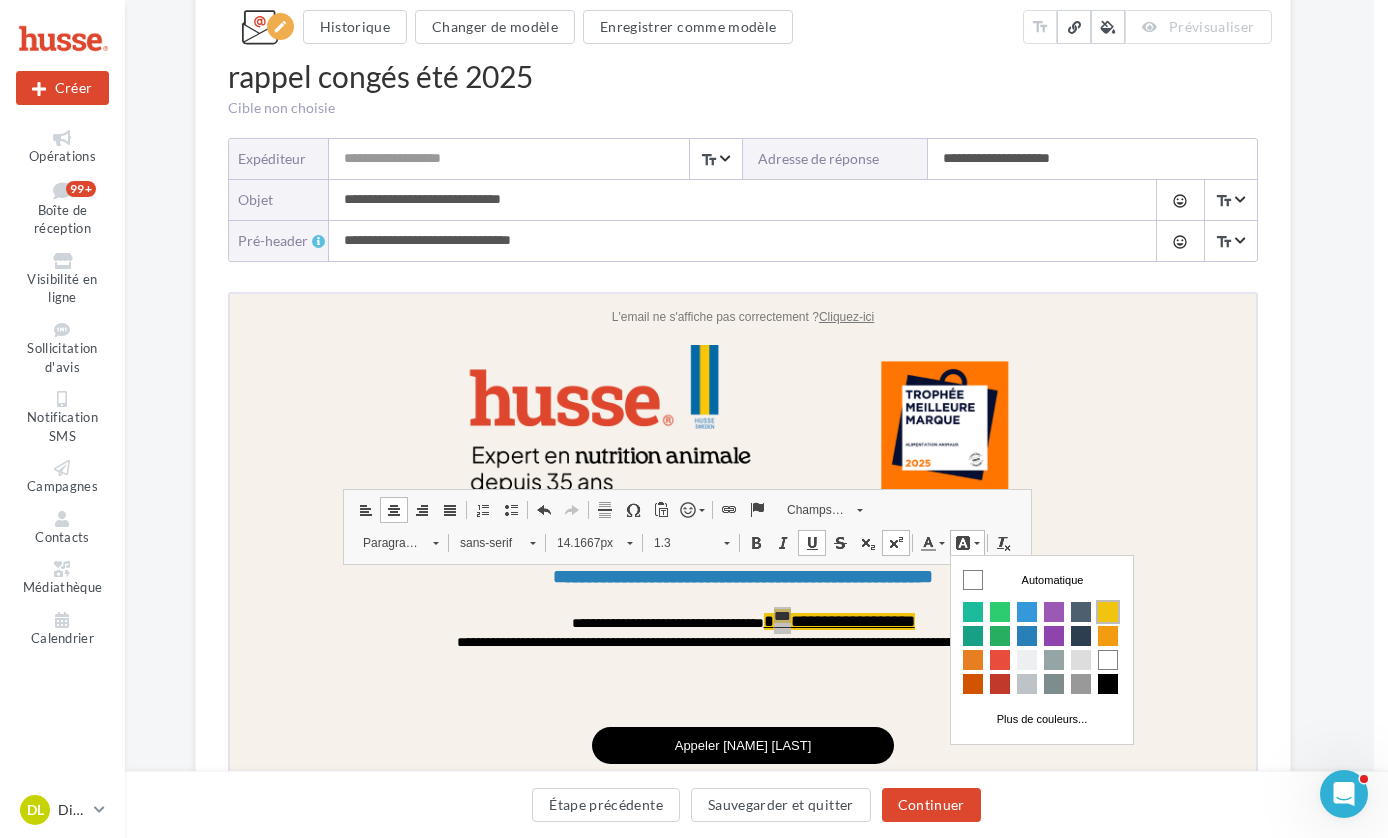 click at bounding box center [1107, 611] 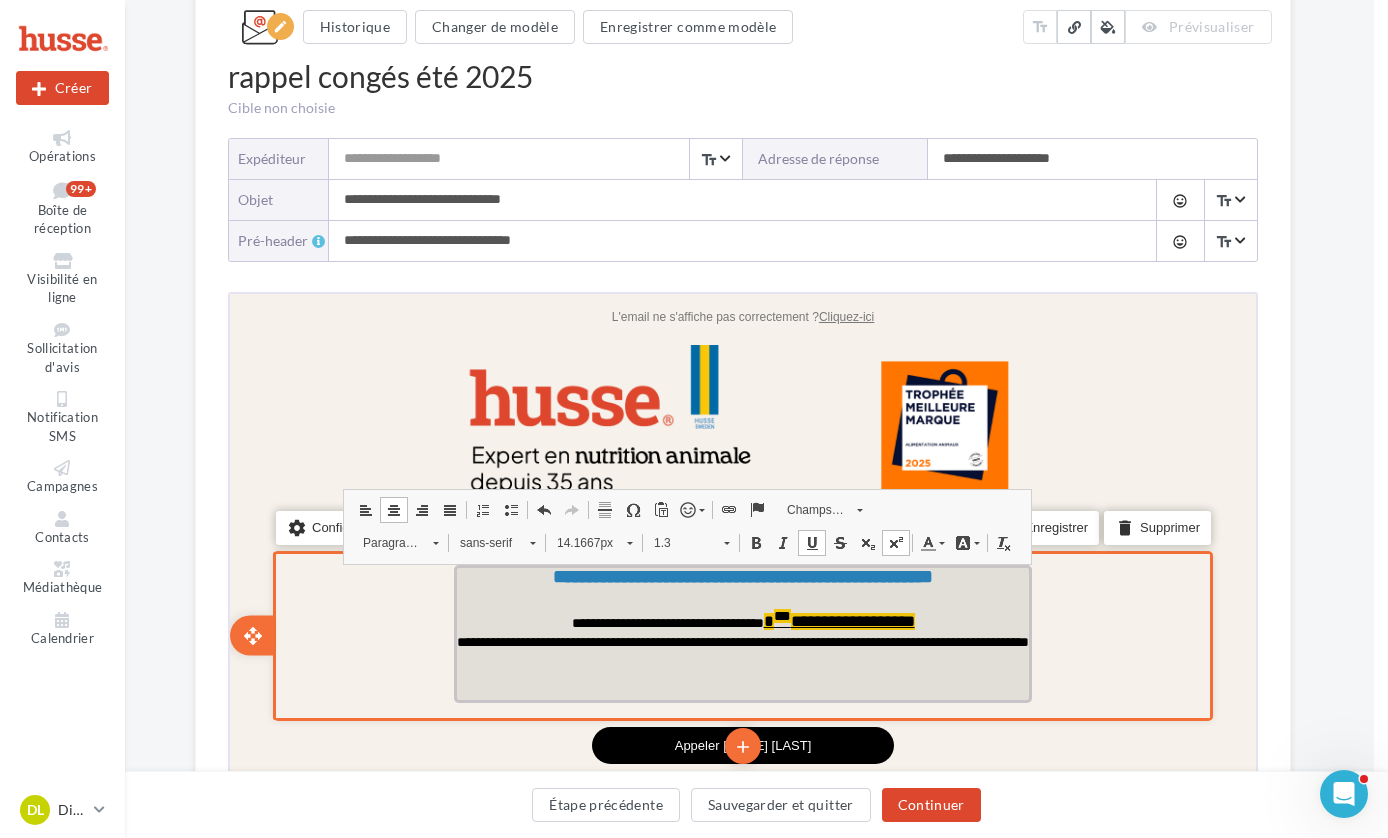 click on "**********" at bounding box center (740, 639) 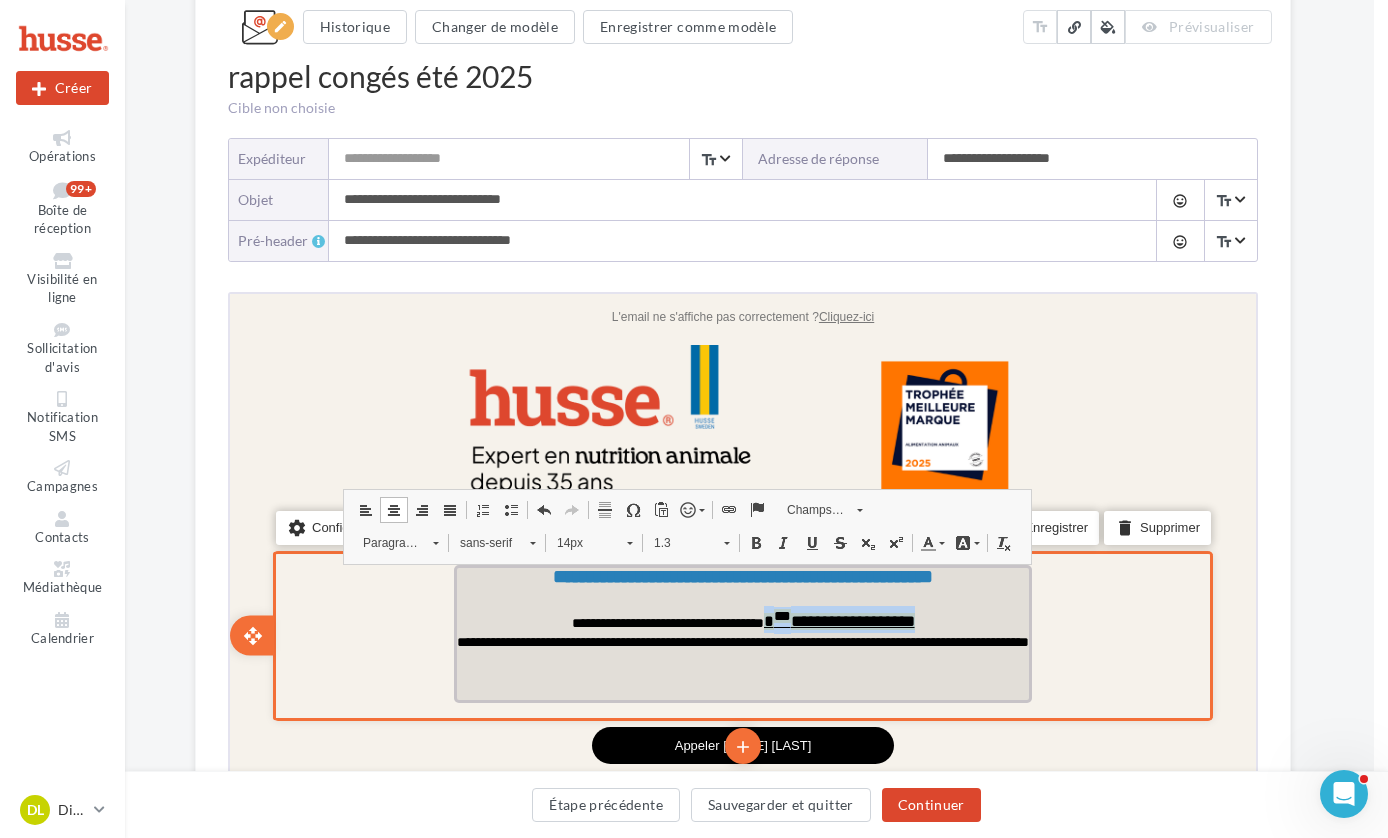 drag, startPoint x: 959, startPoint y: 621, endPoint x: 784, endPoint y: 618, distance: 175.02571 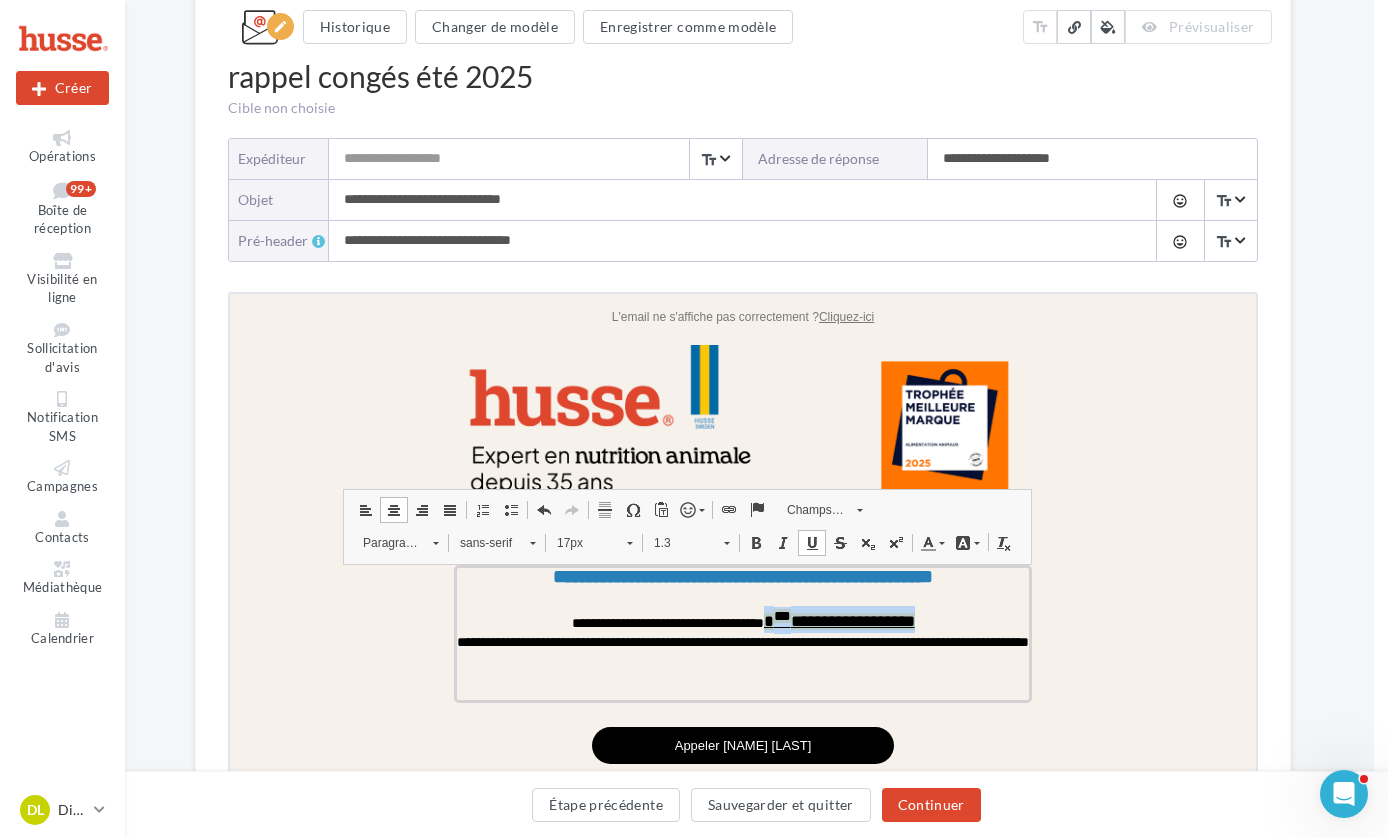 click on "Couleur d'arrière-plan" at bounding box center (964, 540) 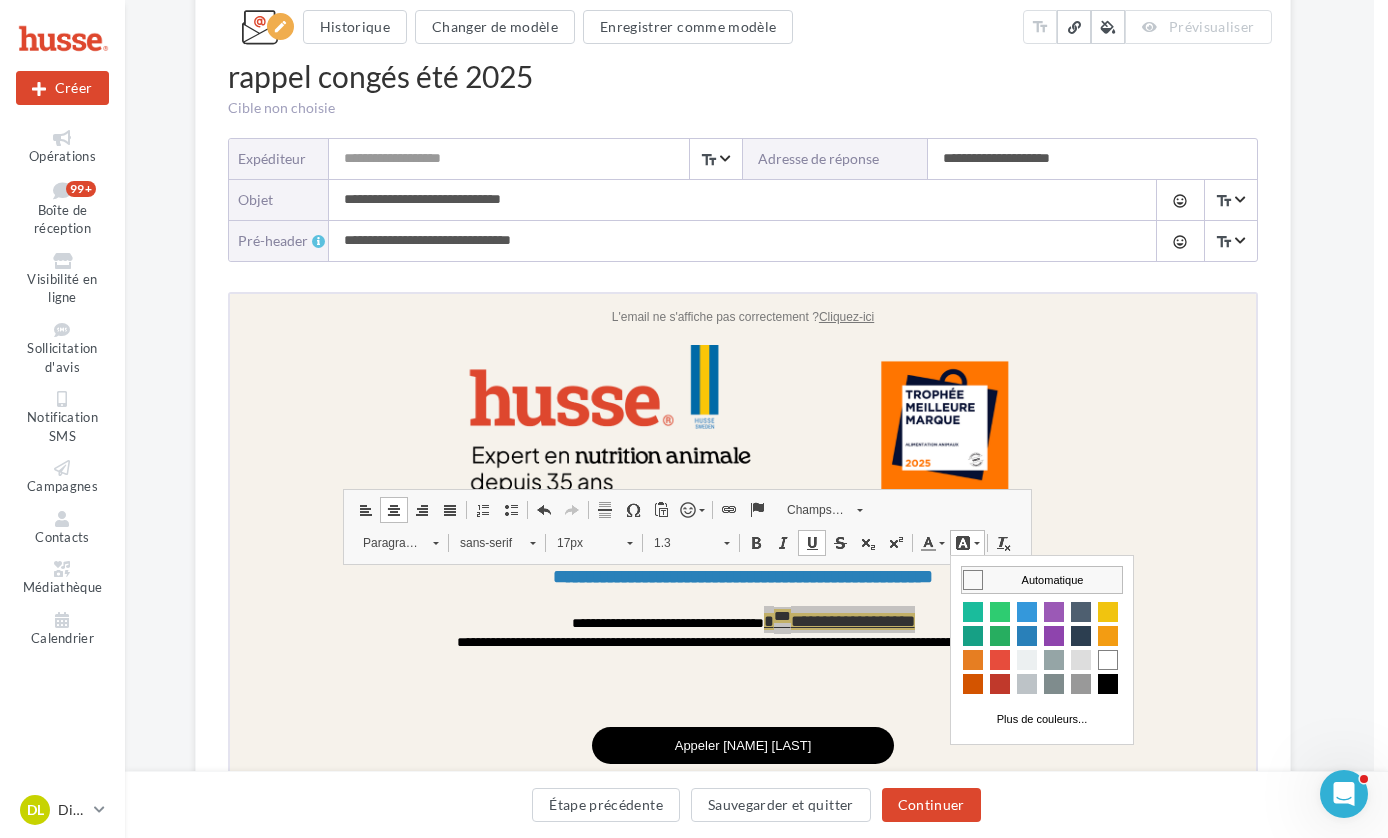 click at bounding box center (972, 579) 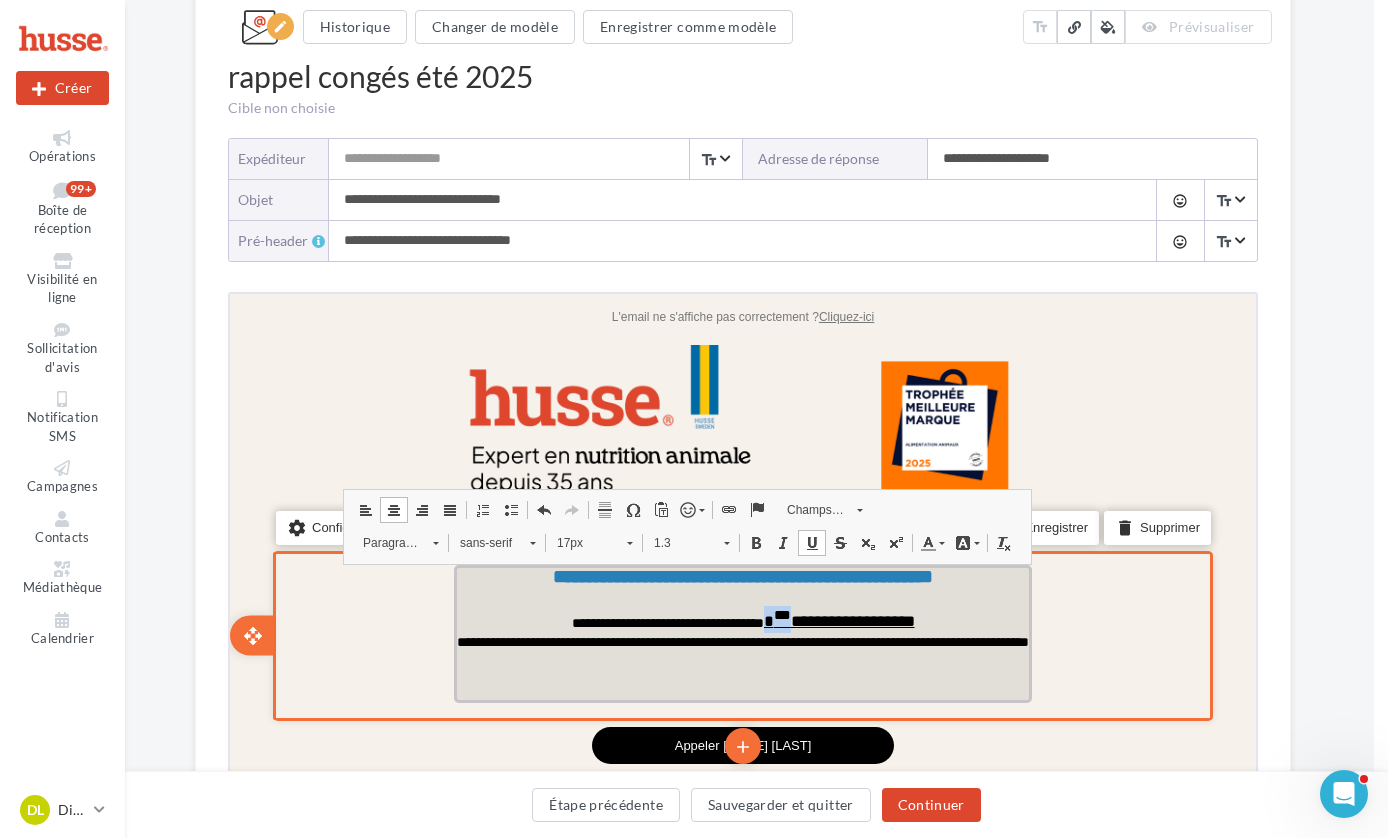 drag, startPoint x: 810, startPoint y: 613, endPoint x: 787, endPoint y: 615, distance: 23.086792 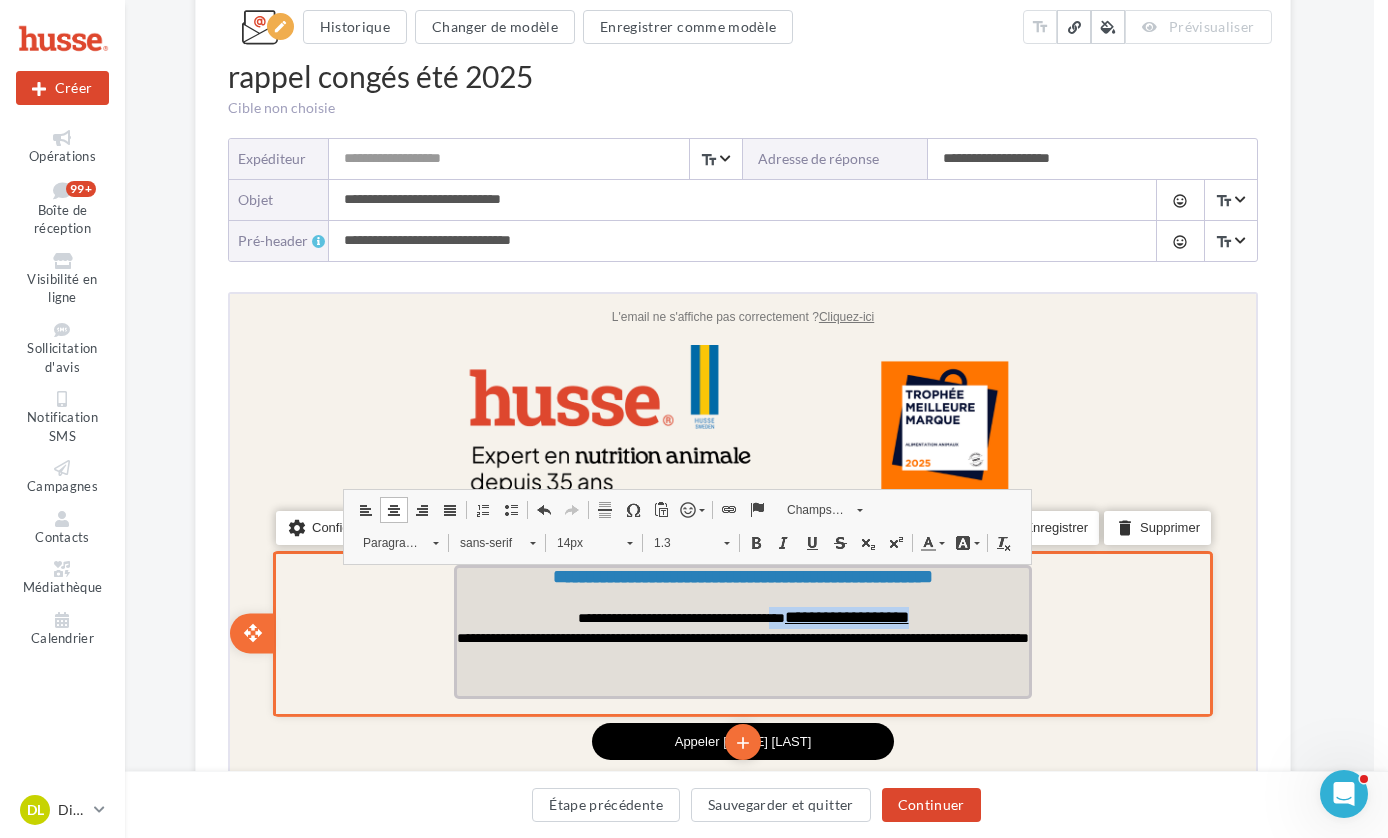 drag, startPoint x: 787, startPoint y: 617, endPoint x: 933, endPoint y: 620, distance: 146.03082 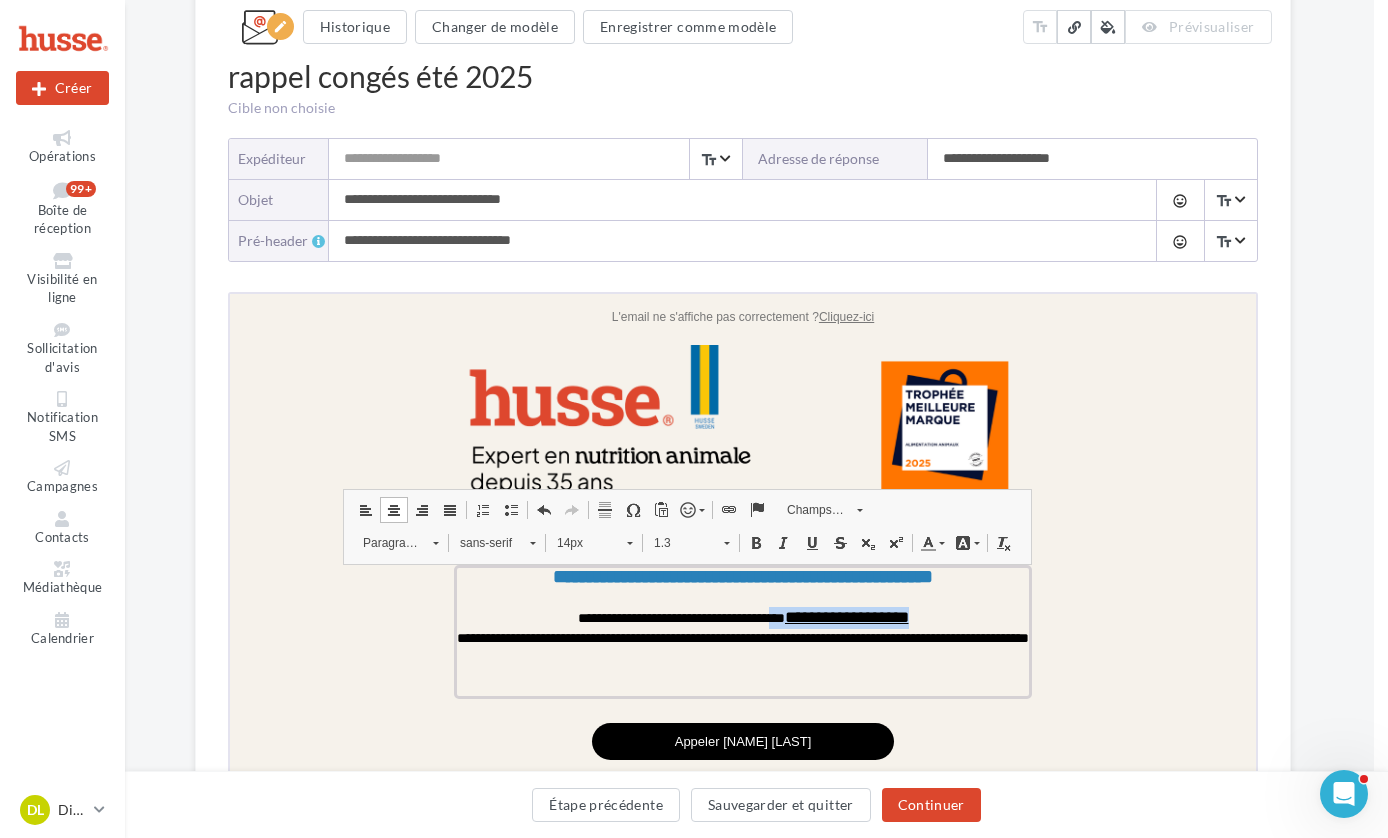 click at bounding box center (627, 540) 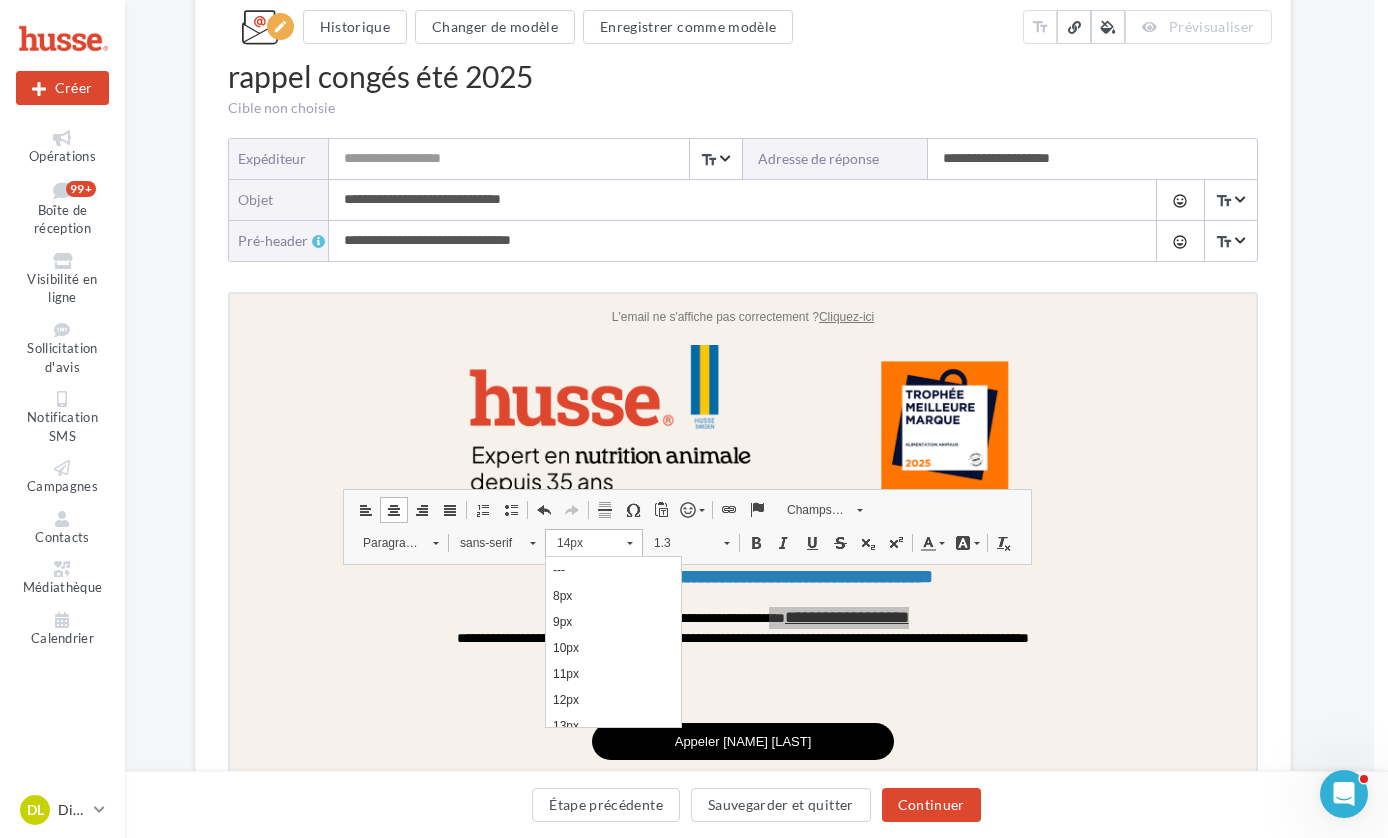 scroll, scrollTop: 110, scrollLeft: 0, axis: vertical 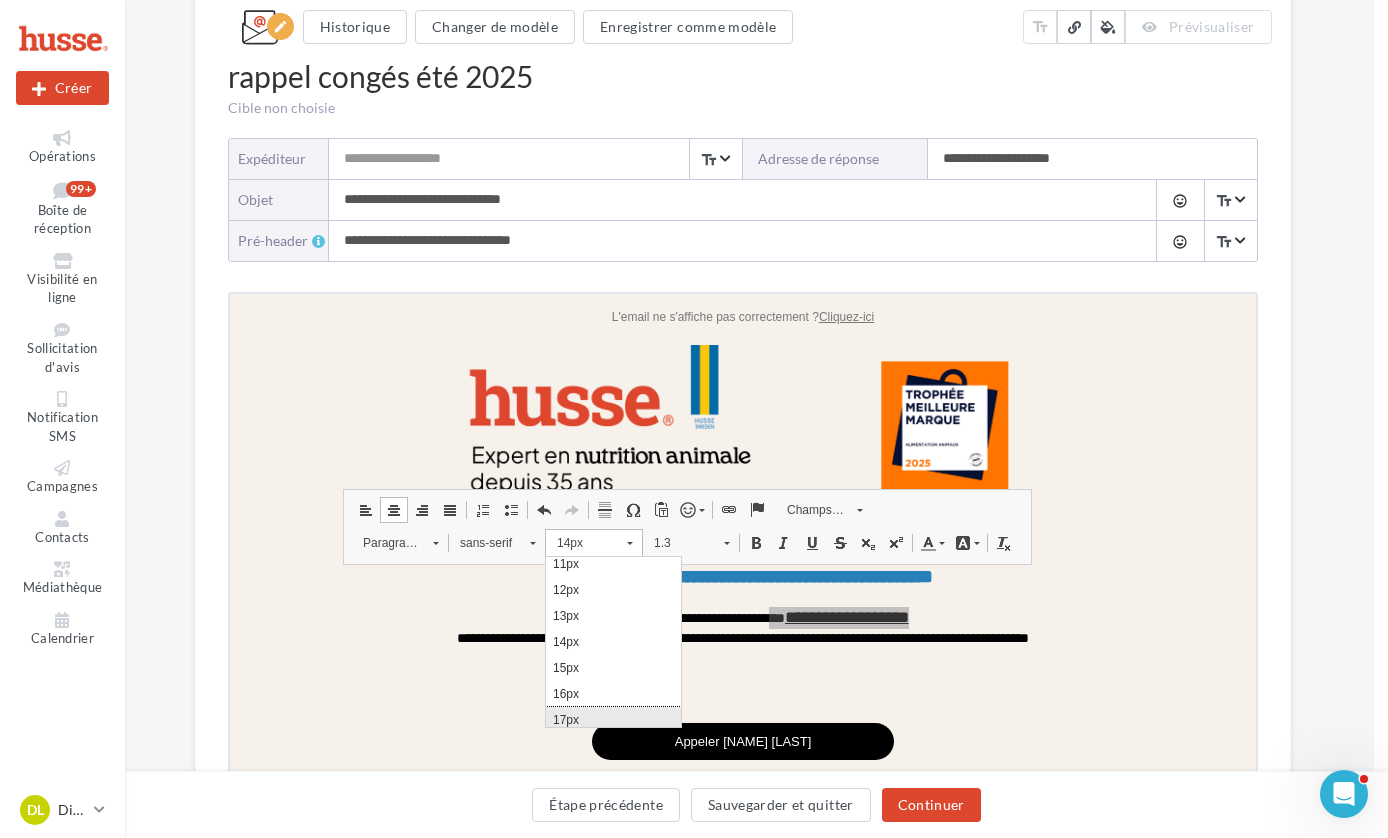 click on "17px" at bounding box center (612, 719) 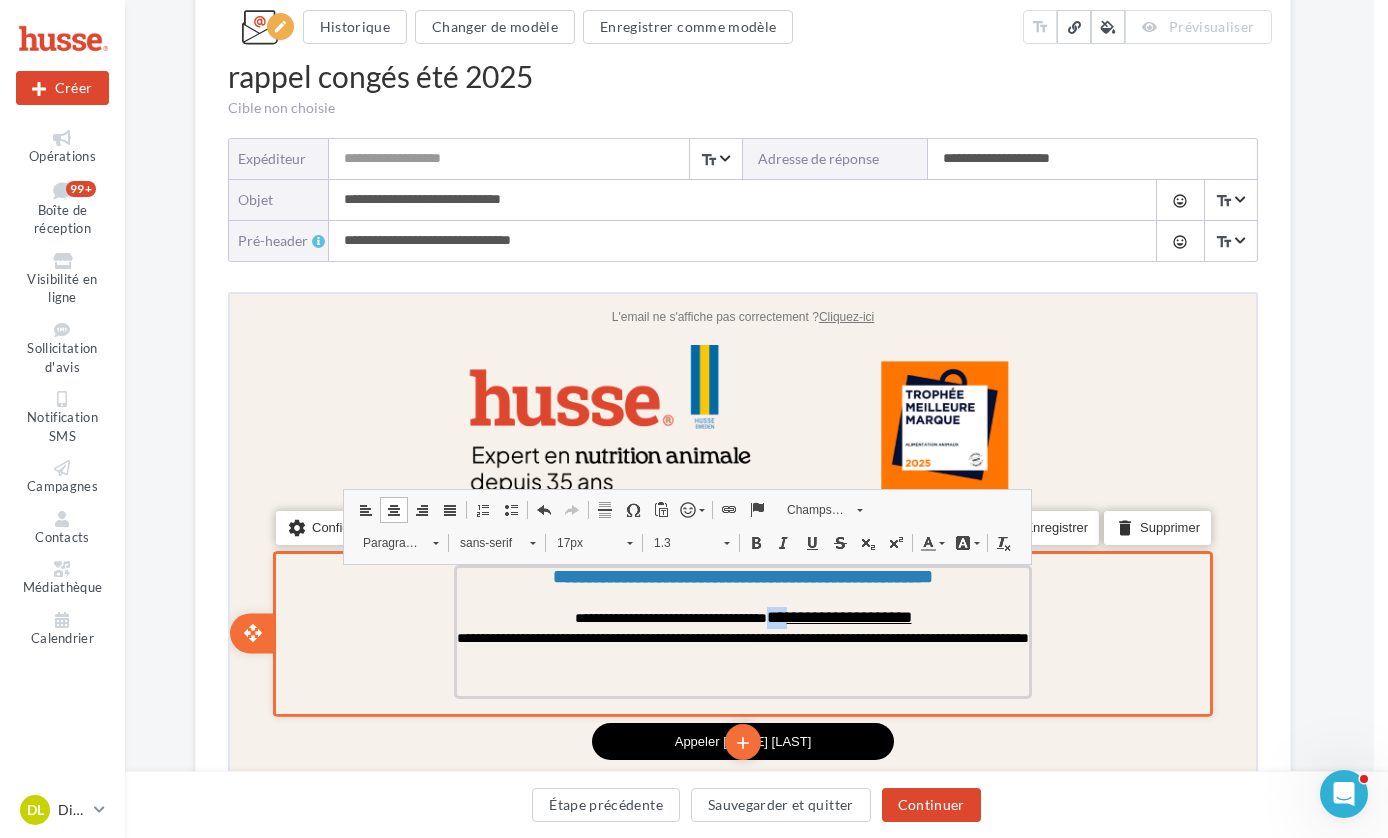 scroll, scrollTop: 0, scrollLeft: 0, axis: both 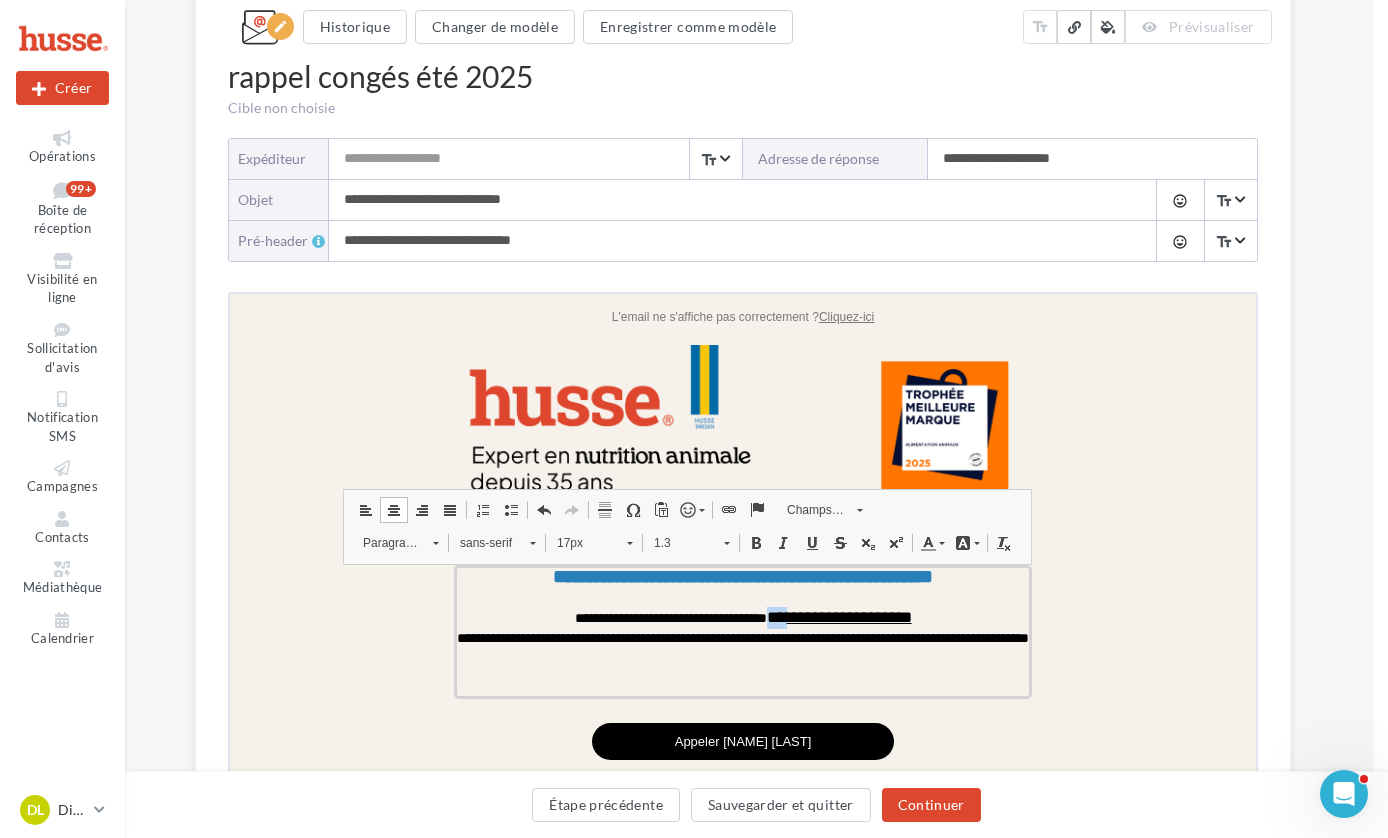 click at bounding box center (809, 540) 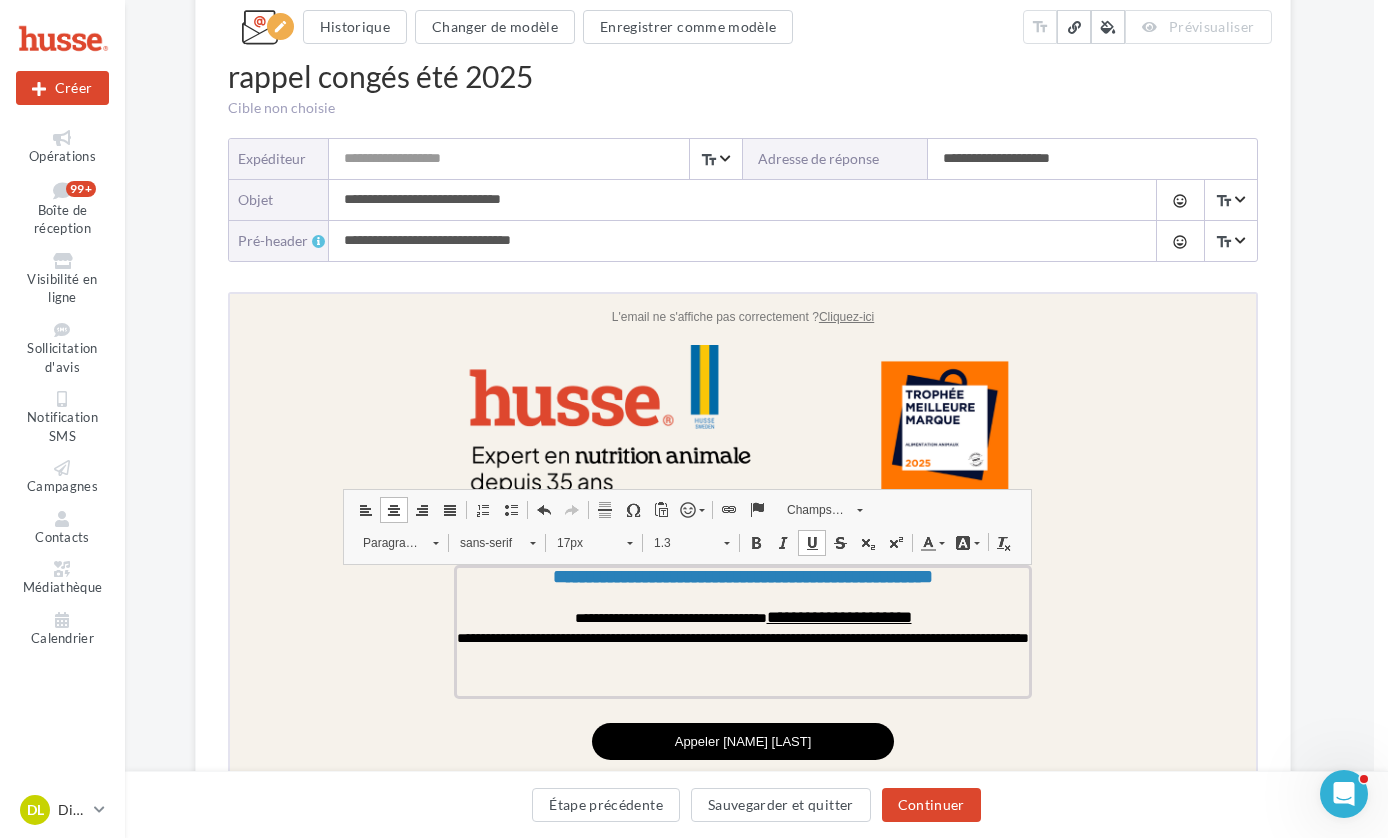 click at bounding box center (974, 540) 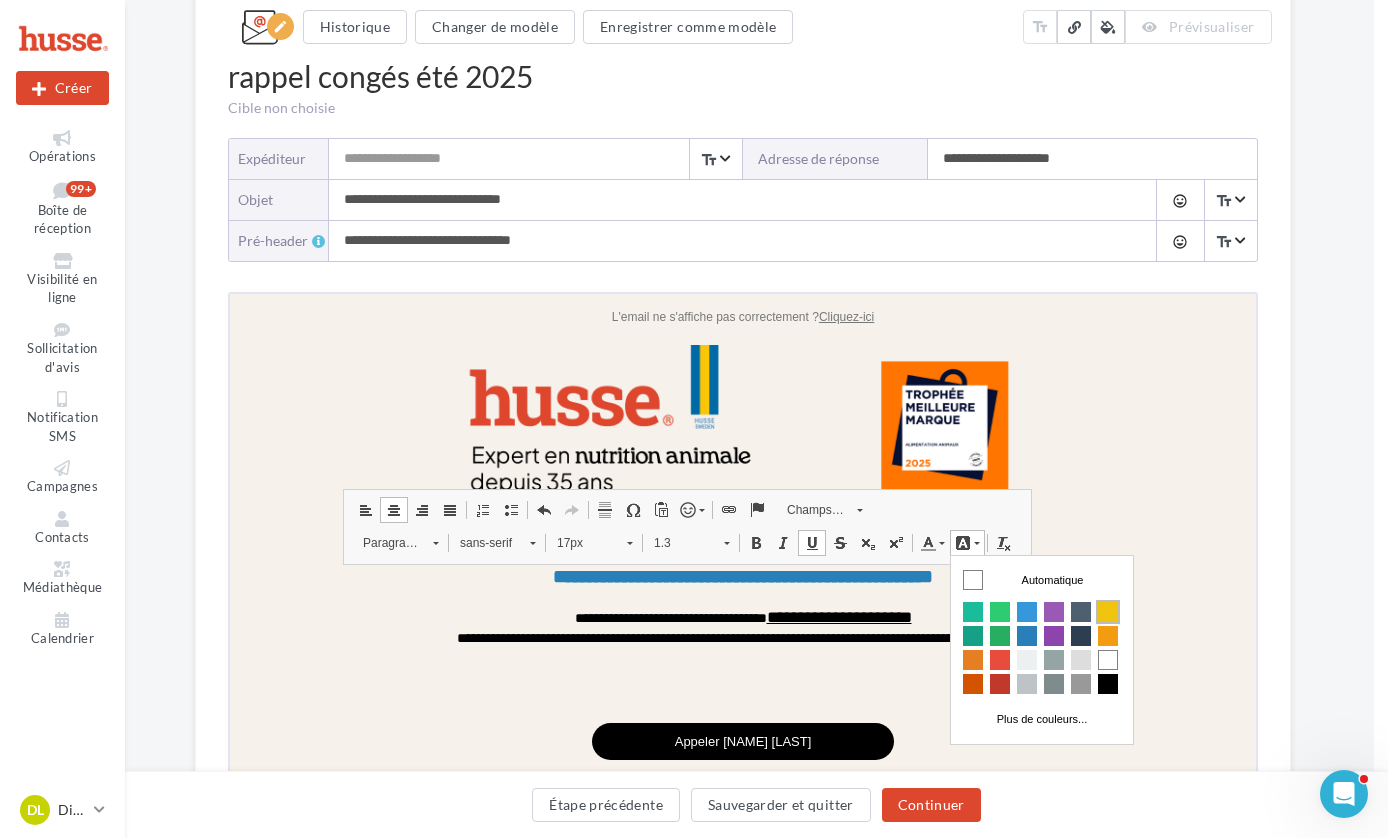click at bounding box center [1107, 611] 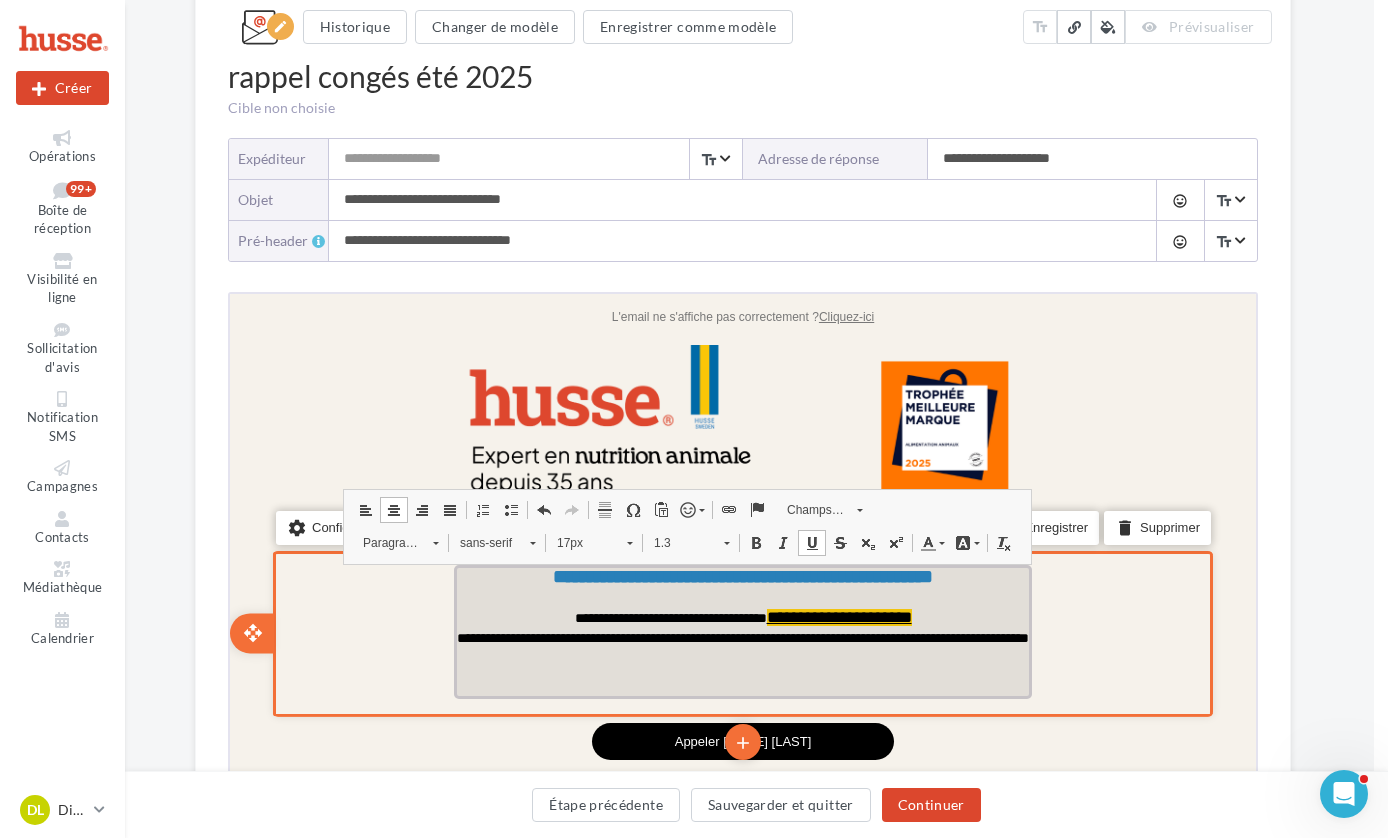 click on "**********" at bounding box center (740, 635) 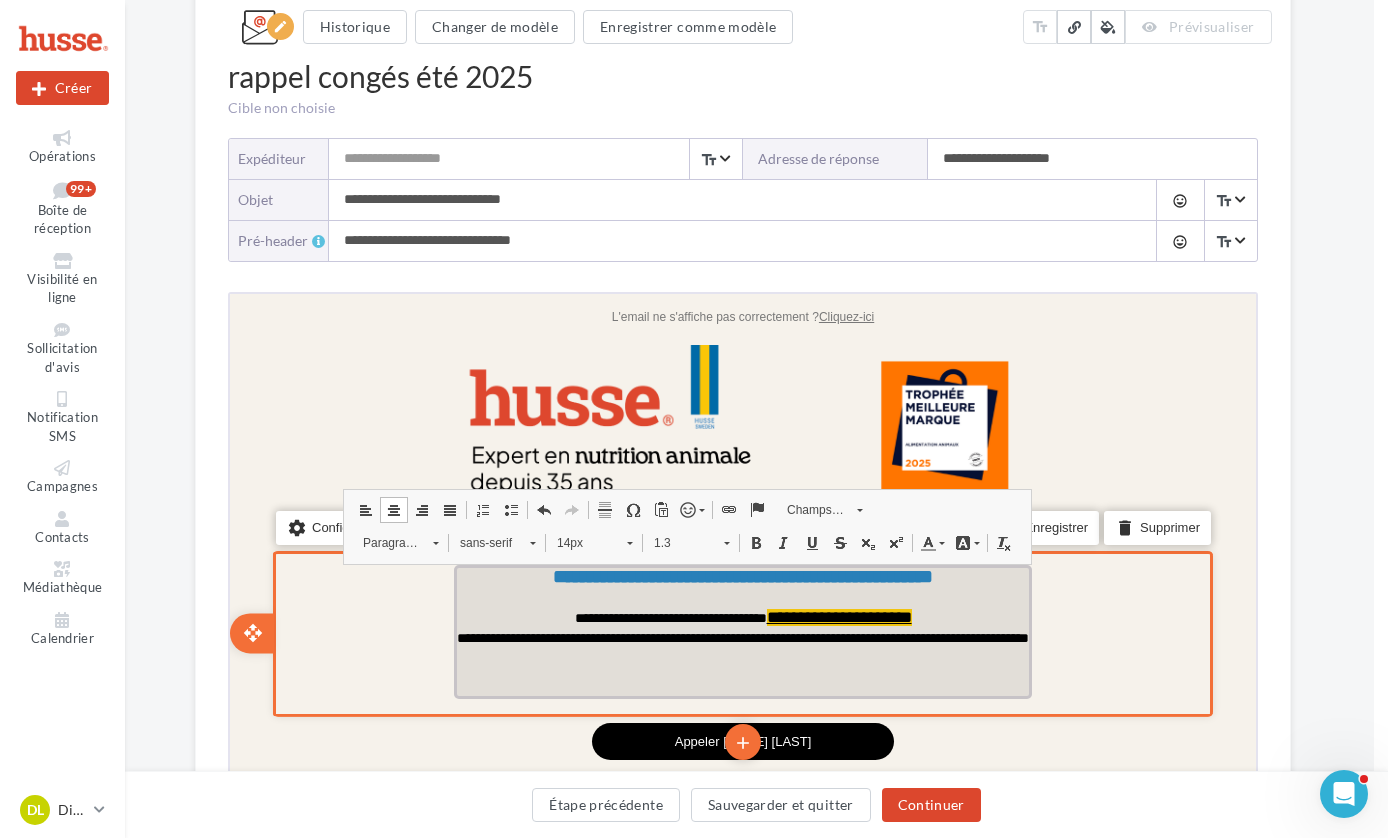 drag, startPoint x: 912, startPoint y: 635, endPoint x: 931, endPoint y: 631, distance: 19.416489 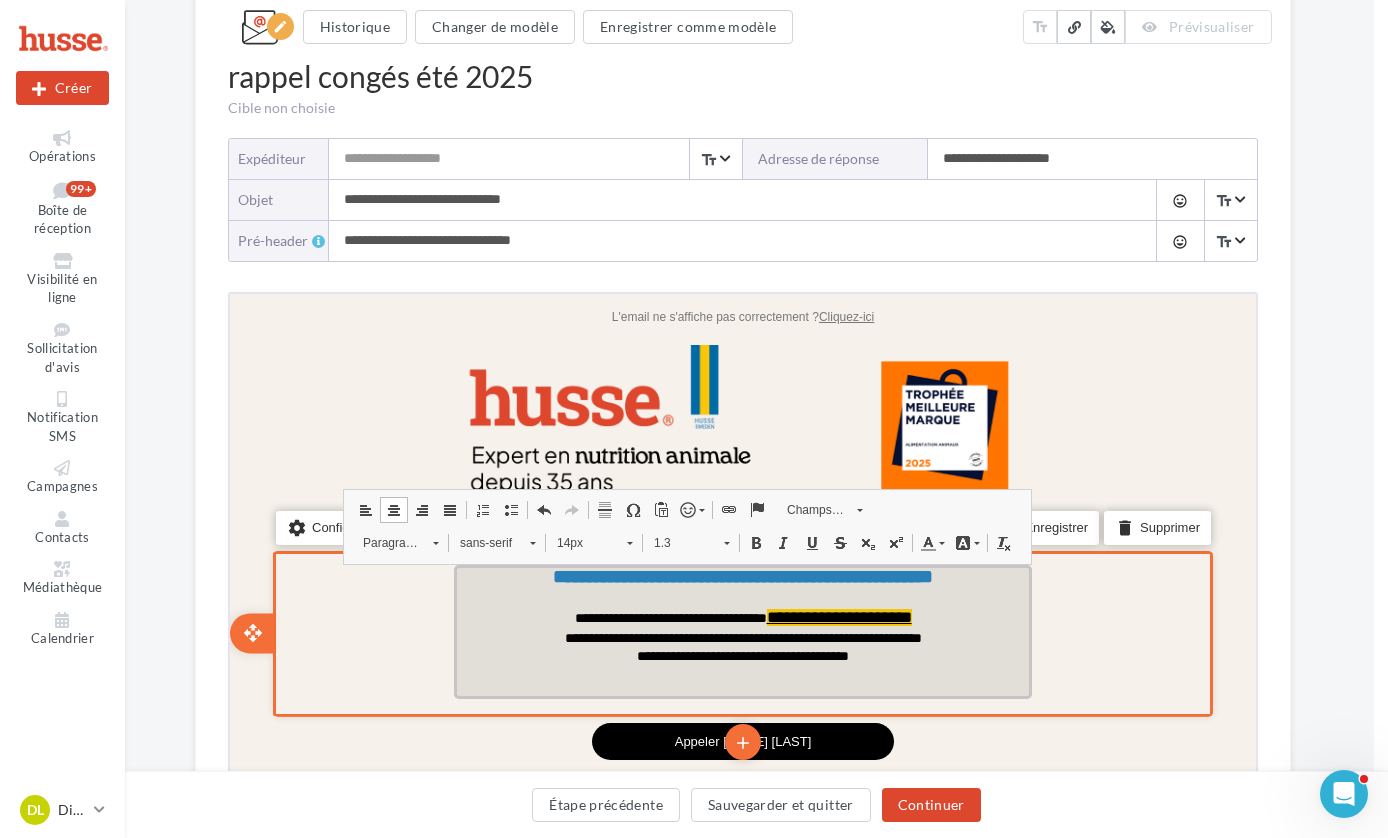 click at bounding box center (740, 679) 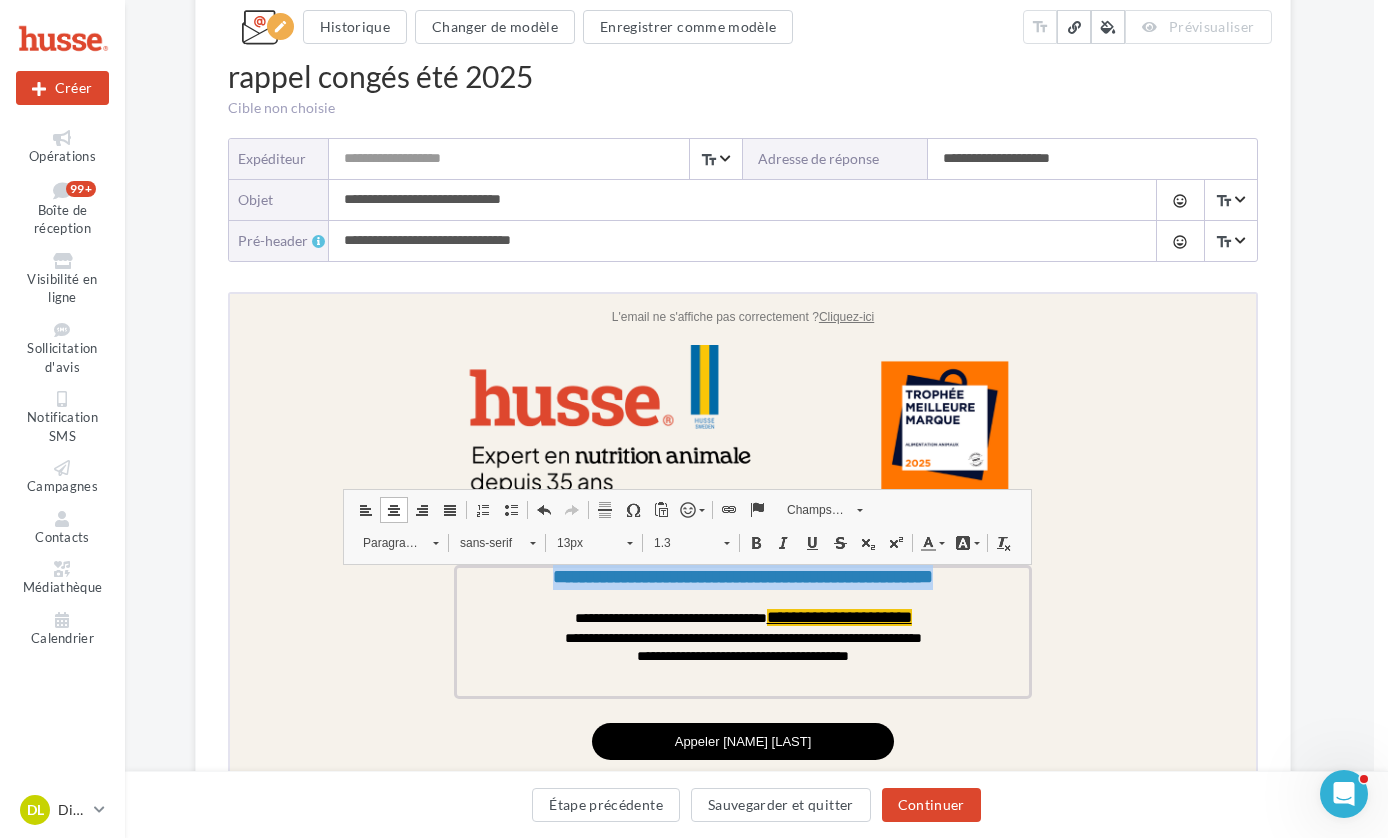 drag, startPoint x: 990, startPoint y: 575, endPoint x: 477, endPoint y: 560, distance: 513.21924 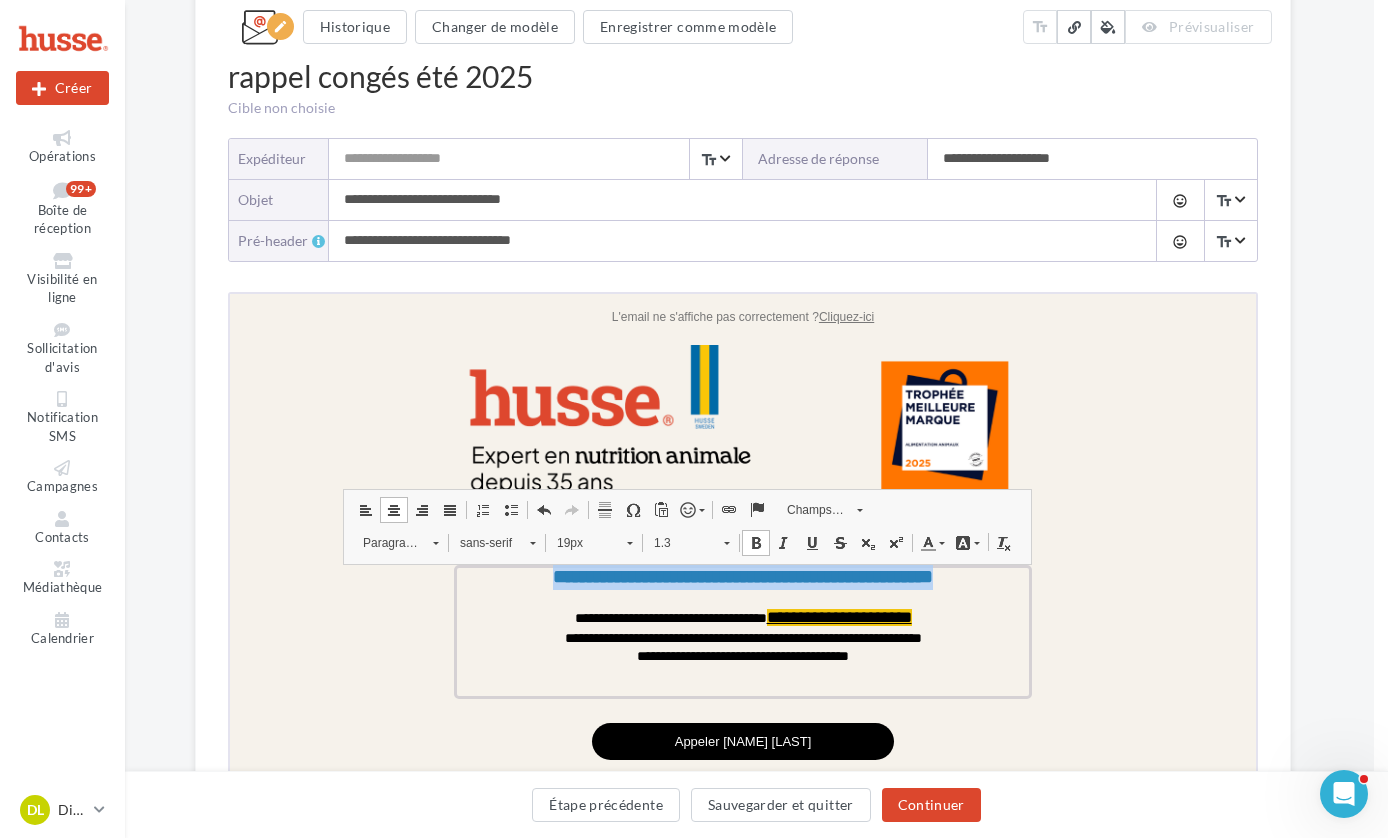 click at bounding box center [974, 540] 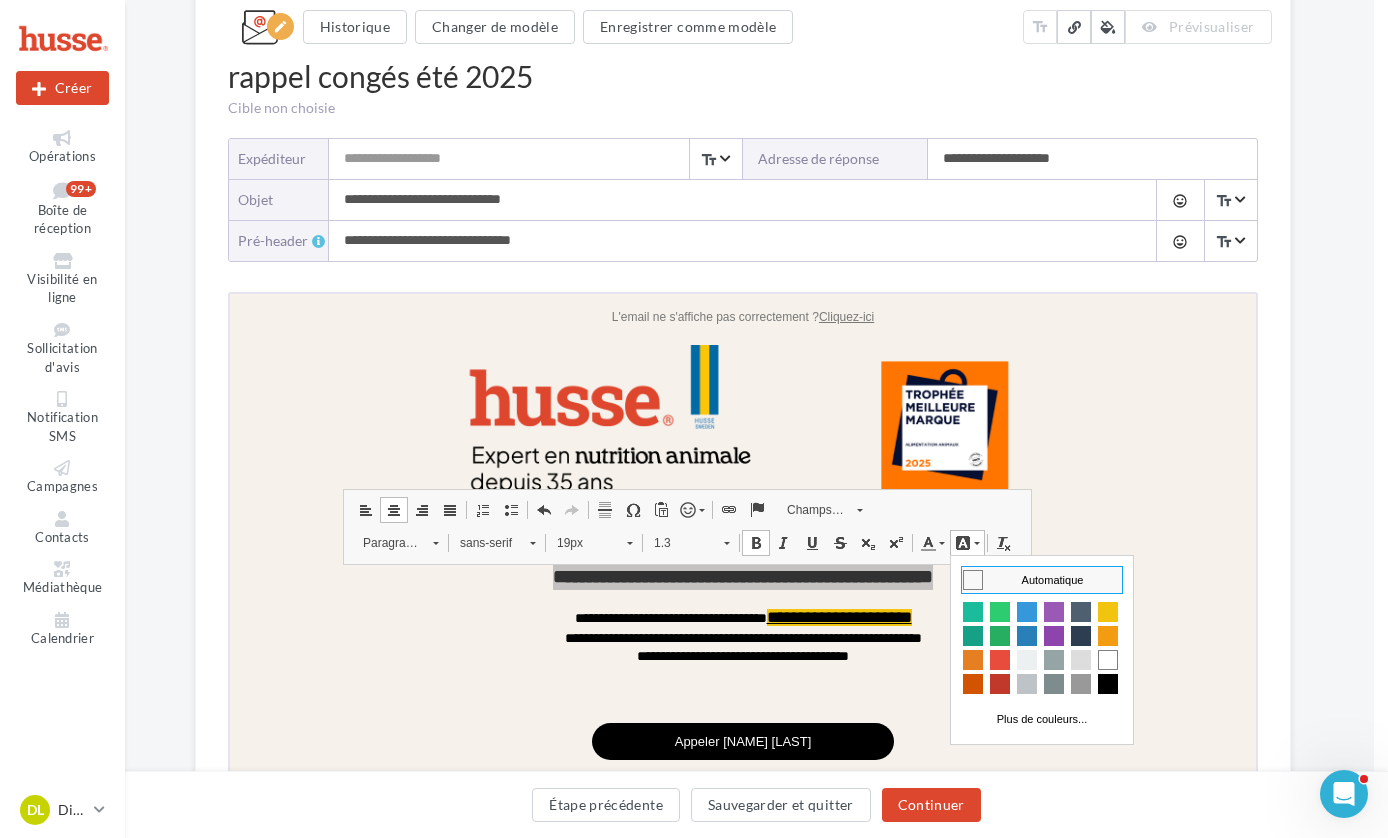 drag, startPoint x: 976, startPoint y: 538, endPoint x: 965, endPoint y: 540, distance: 11.18034 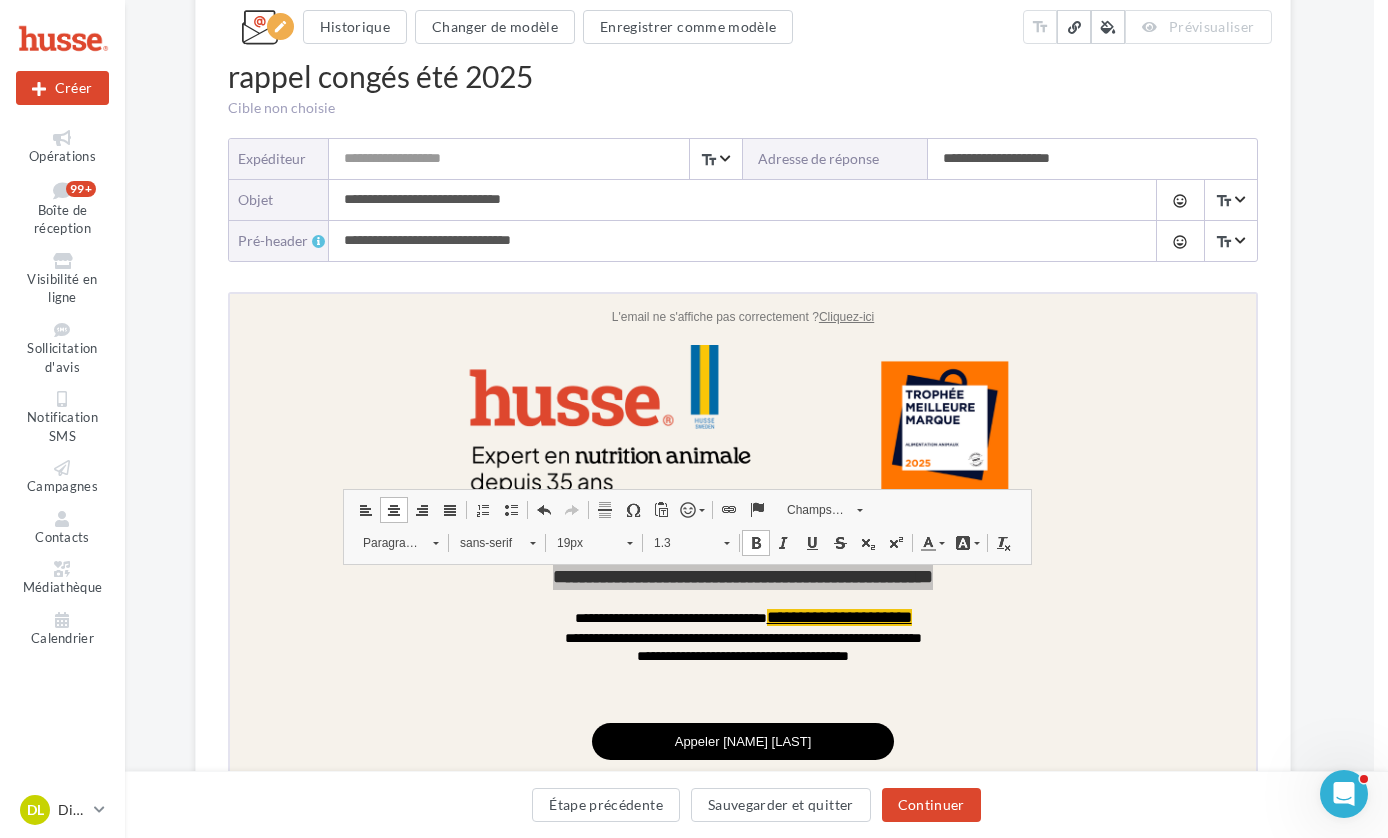 click at bounding box center [939, 540] 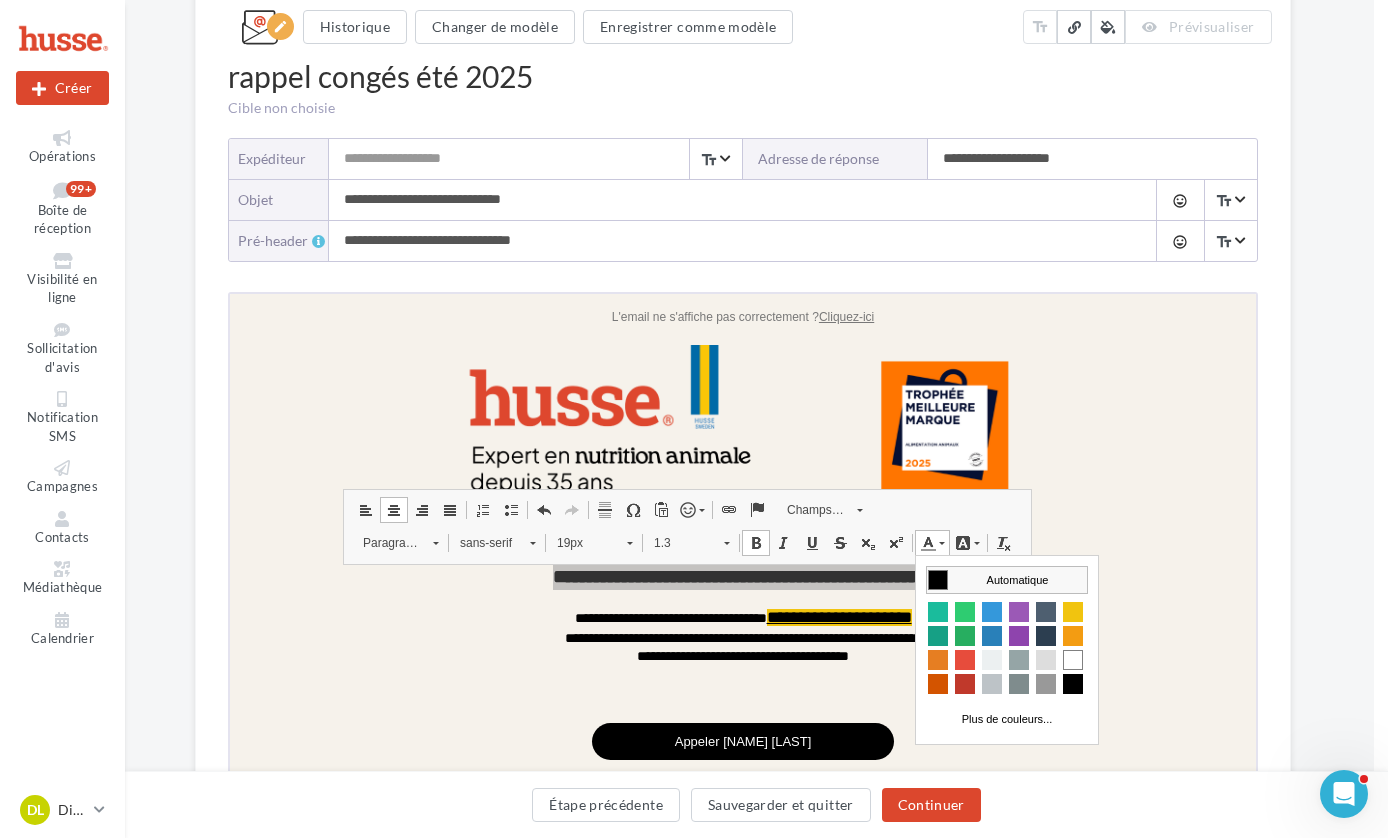 drag, startPoint x: 938, startPoint y: 582, endPoint x: 1647, endPoint y: 884, distance: 770.63934 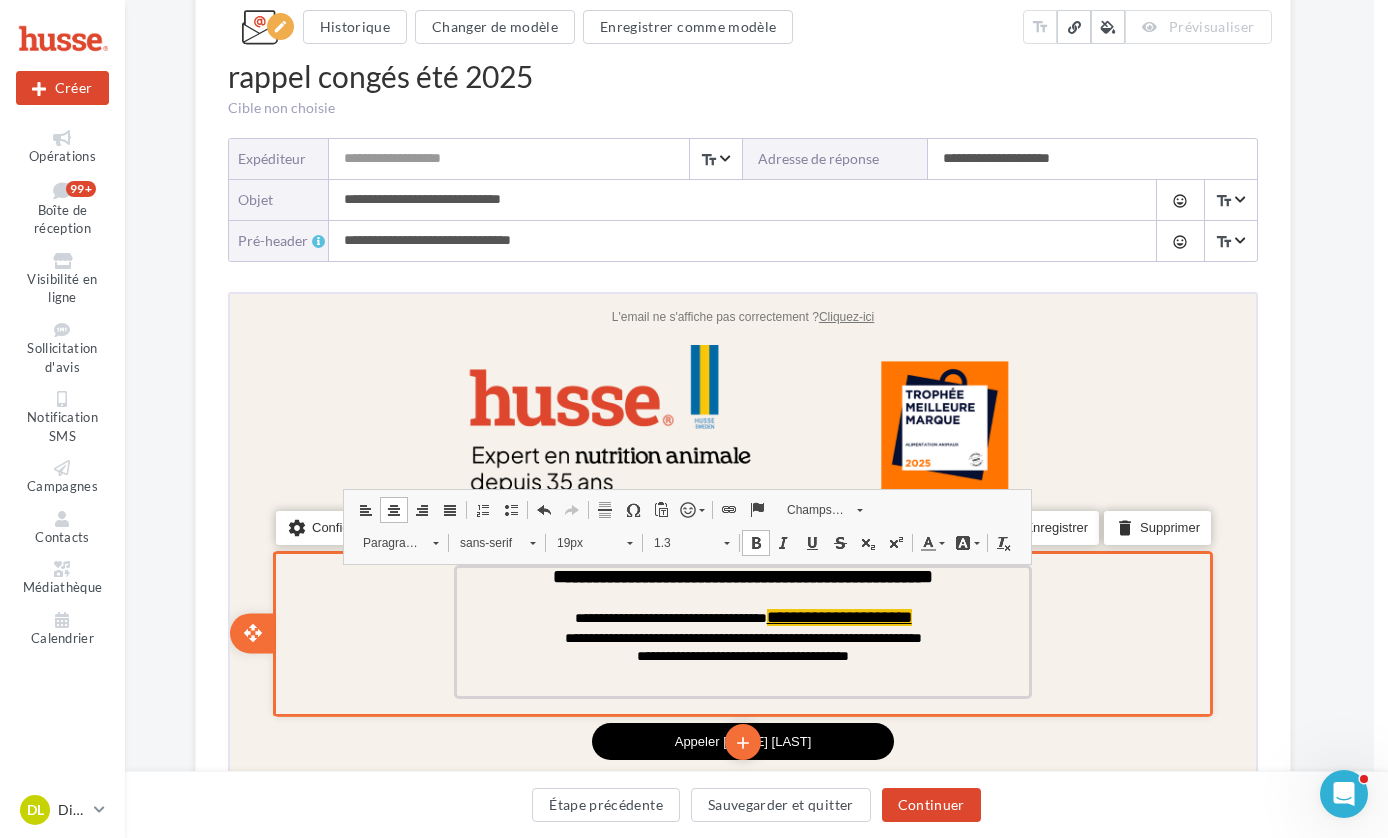 drag, startPoint x: 989, startPoint y: 641, endPoint x: 1051, endPoint y: 647, distance: 62.289646 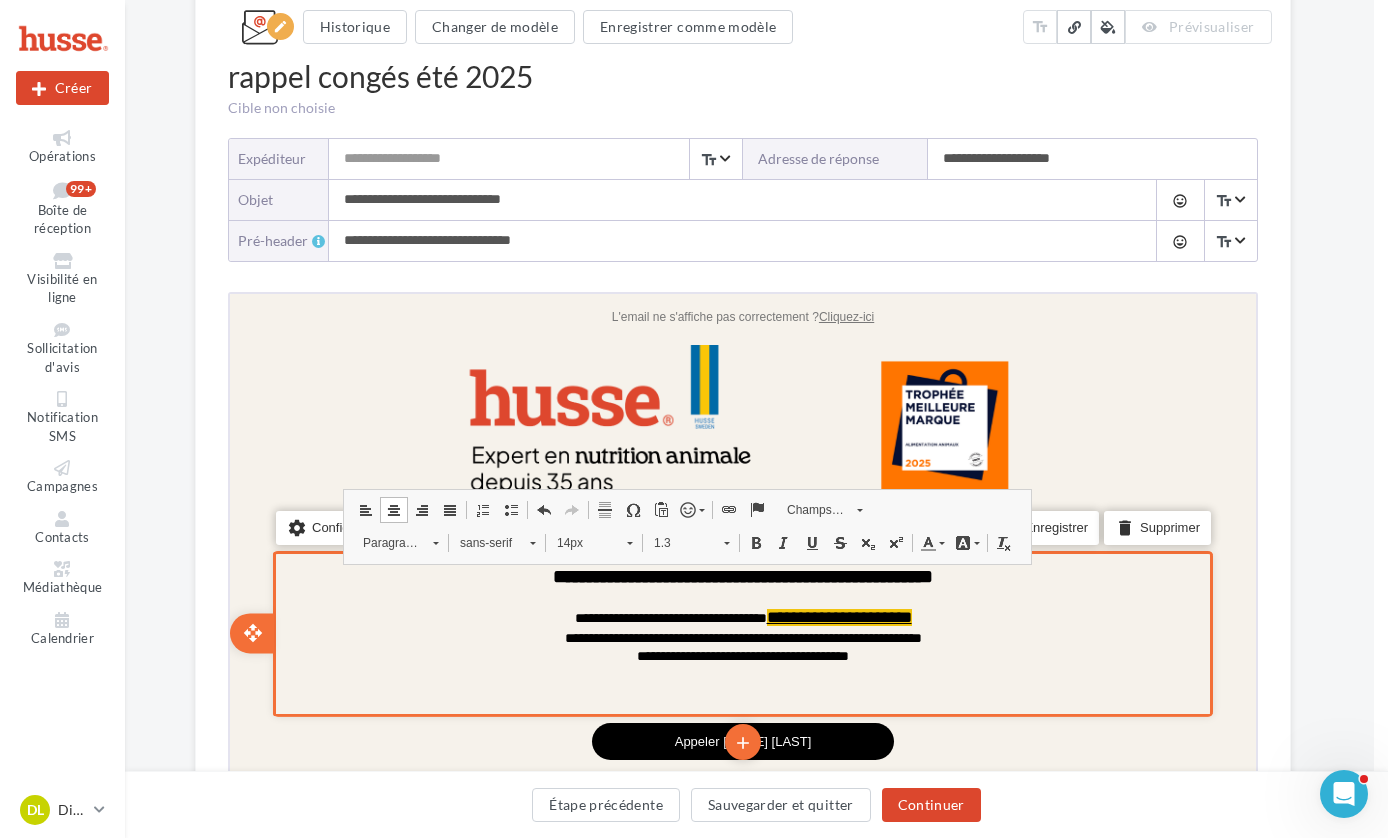 drag, startPoint x: 1128, startPoint y: 651, endPoint x: 1117, endPoint y: 650, distance: 11.045361 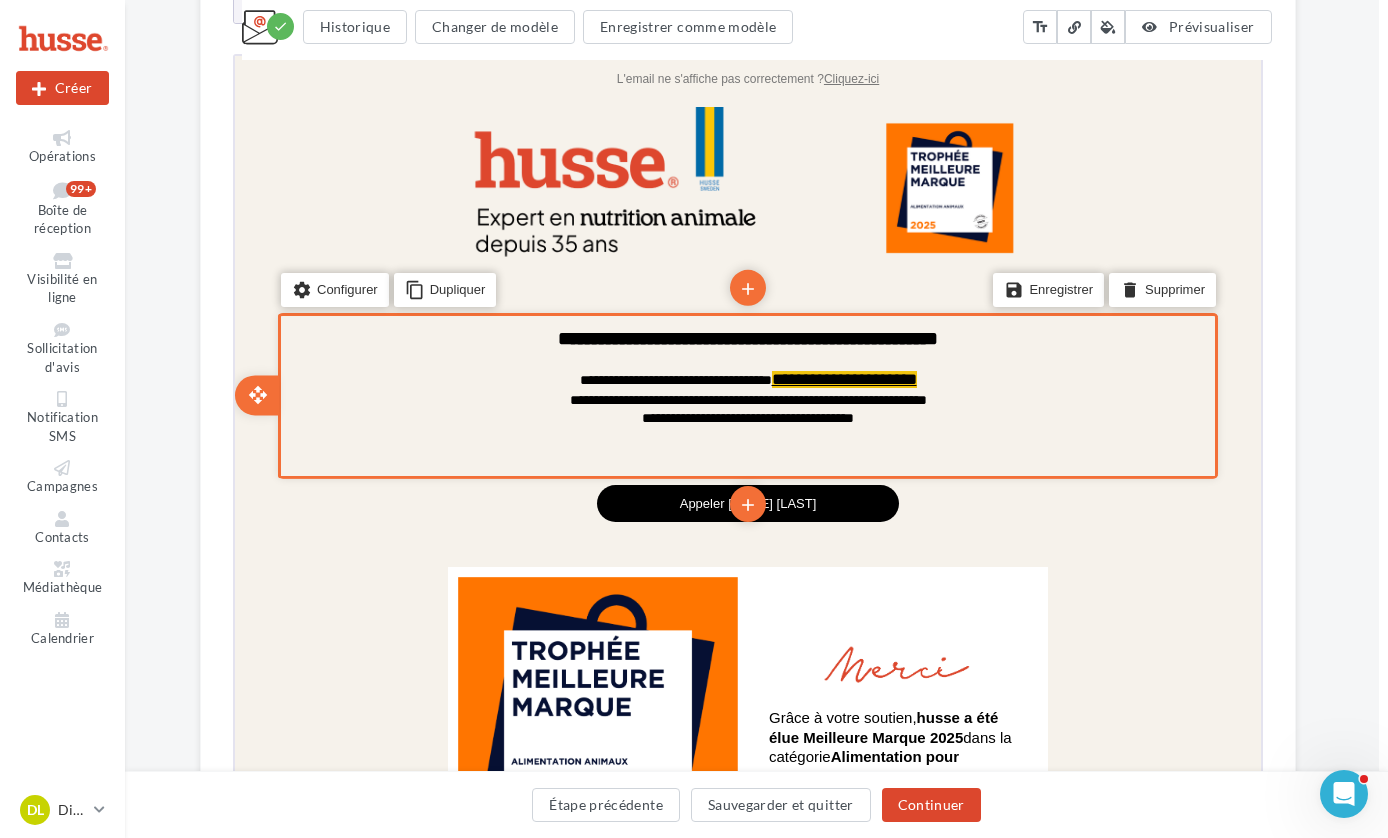 scroll, scrollTop: 461, scrollLeft: 9, axis: both 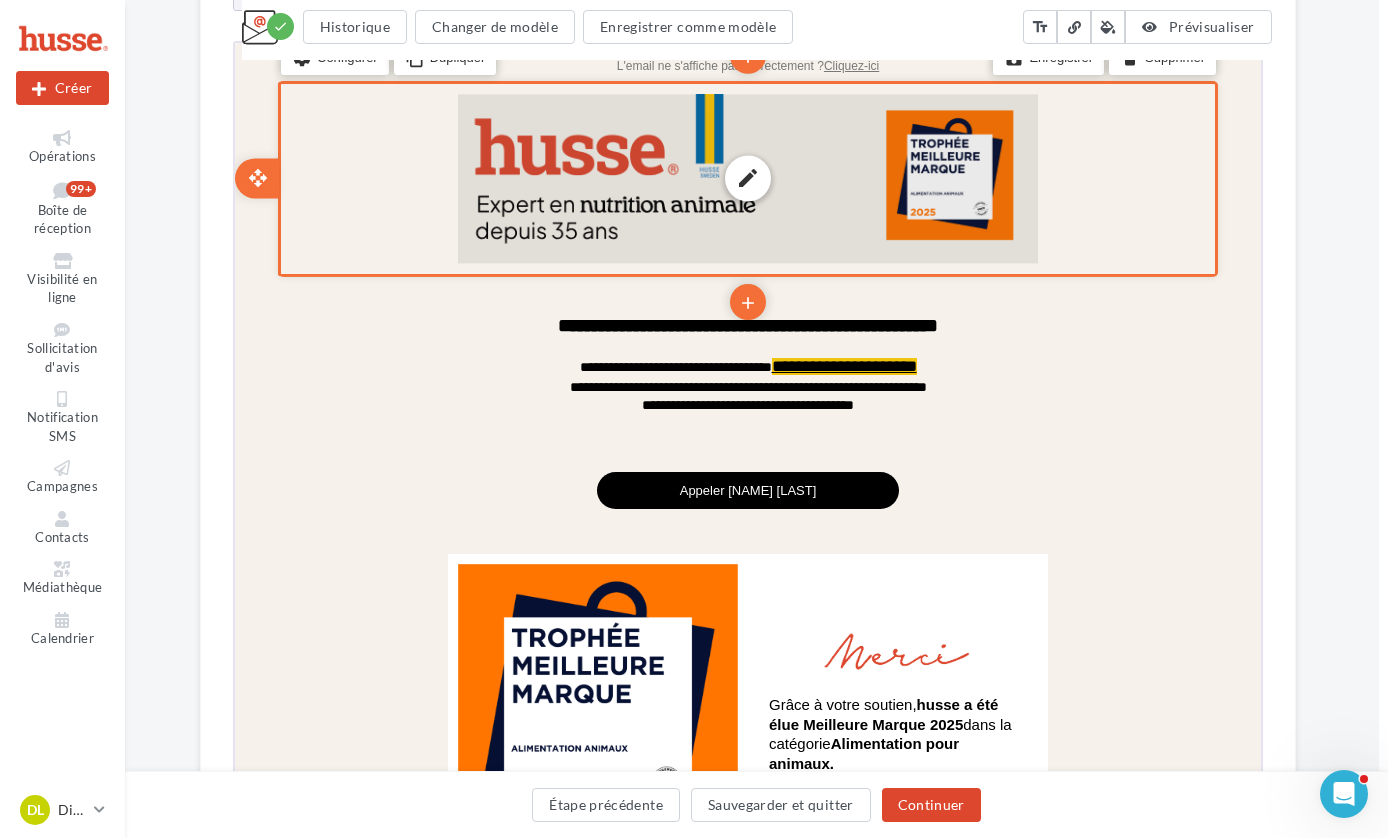 click on "edit               photo_library           rounded_corner      crop      link      style" at bounding box center (745, 175) 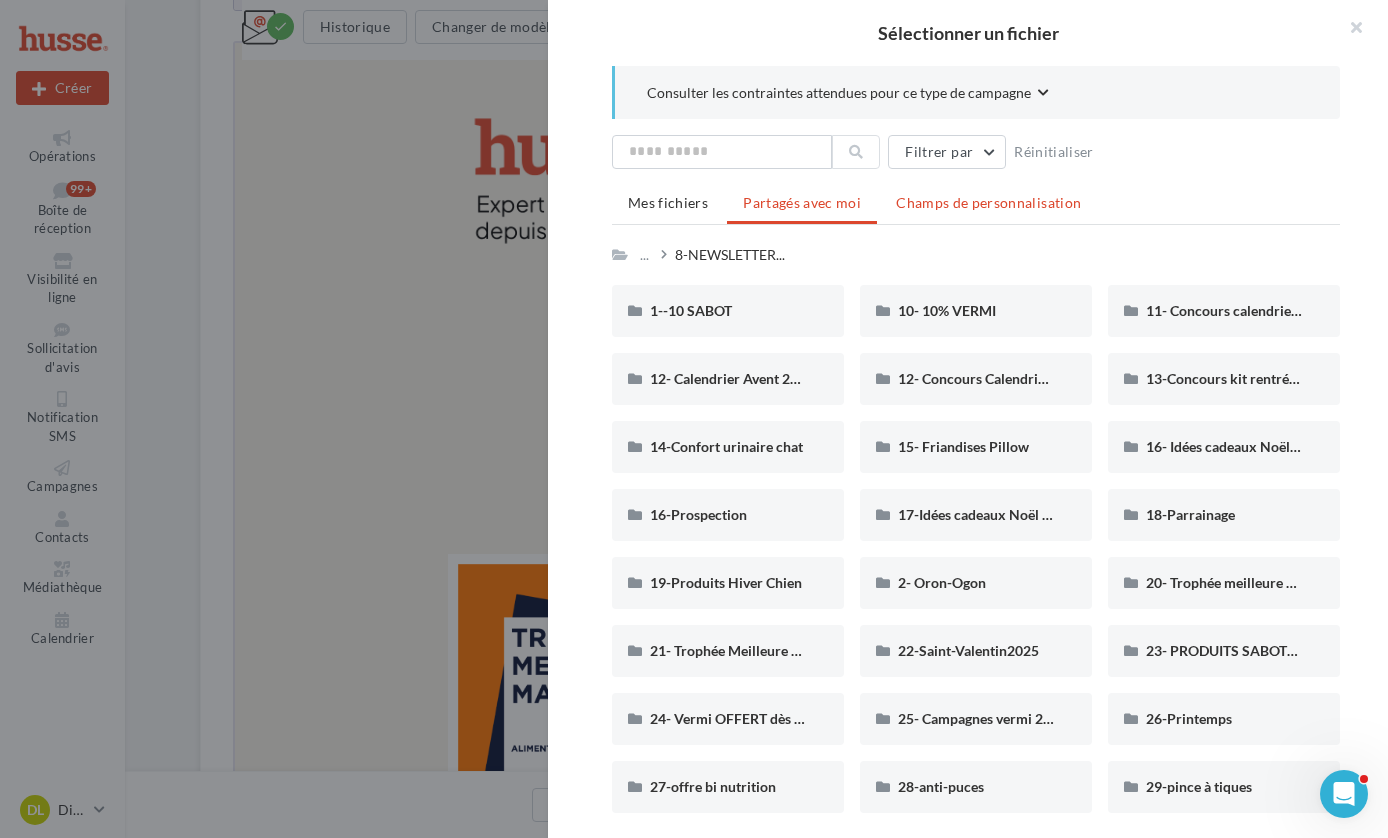 click on "Champs de personnalisation" at bounding box center (988, 202) 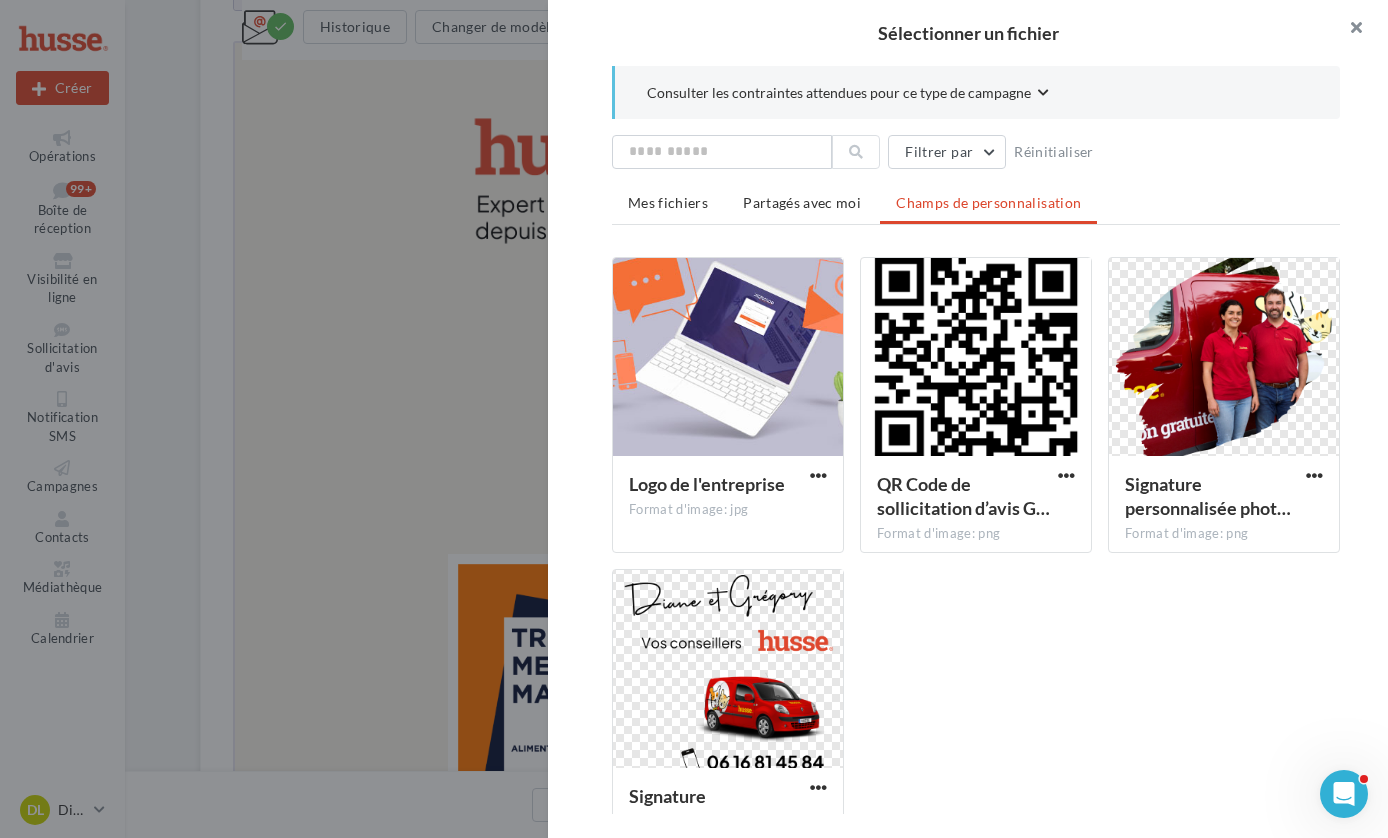 click at bounding box center [1348, 30] 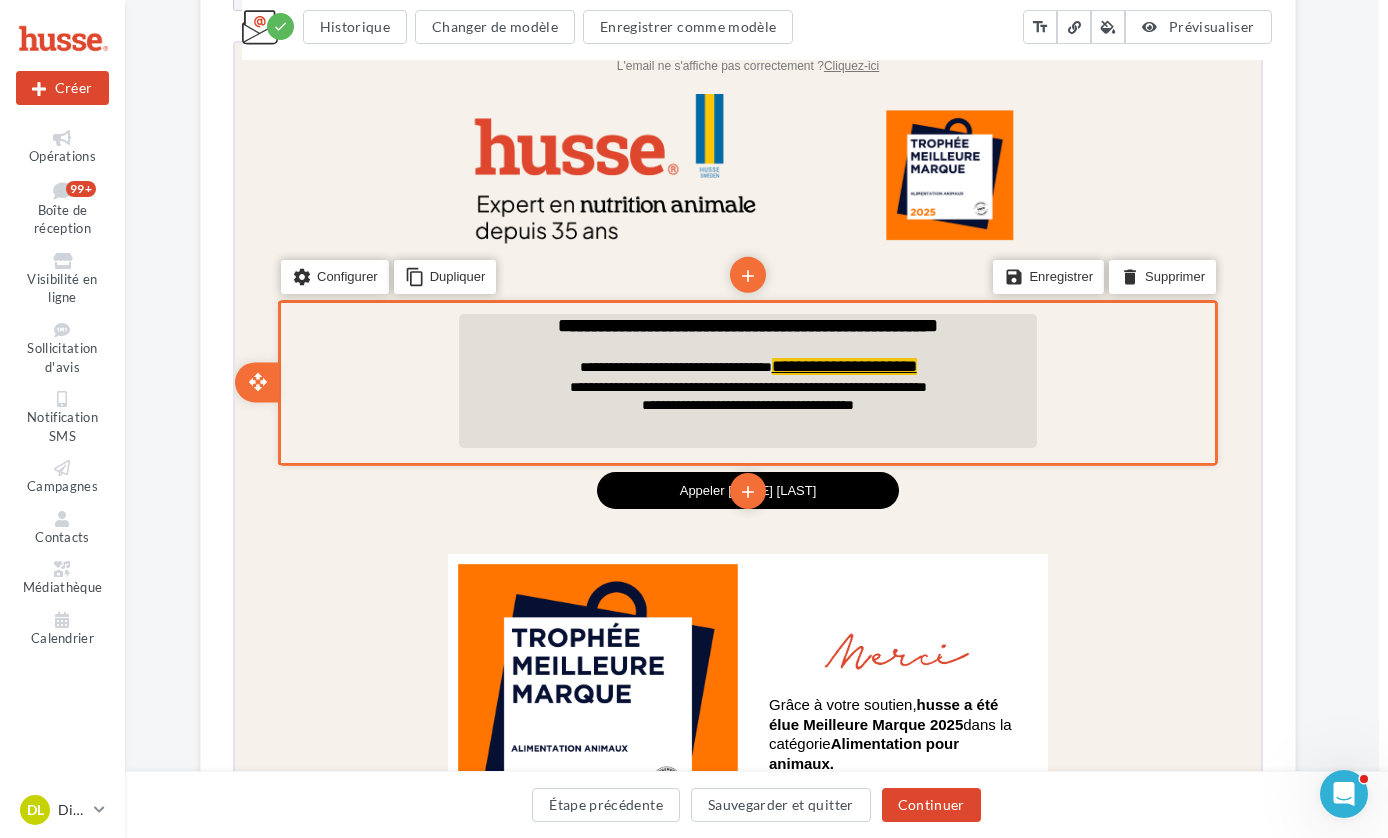 click at bounding box center [745, 428] 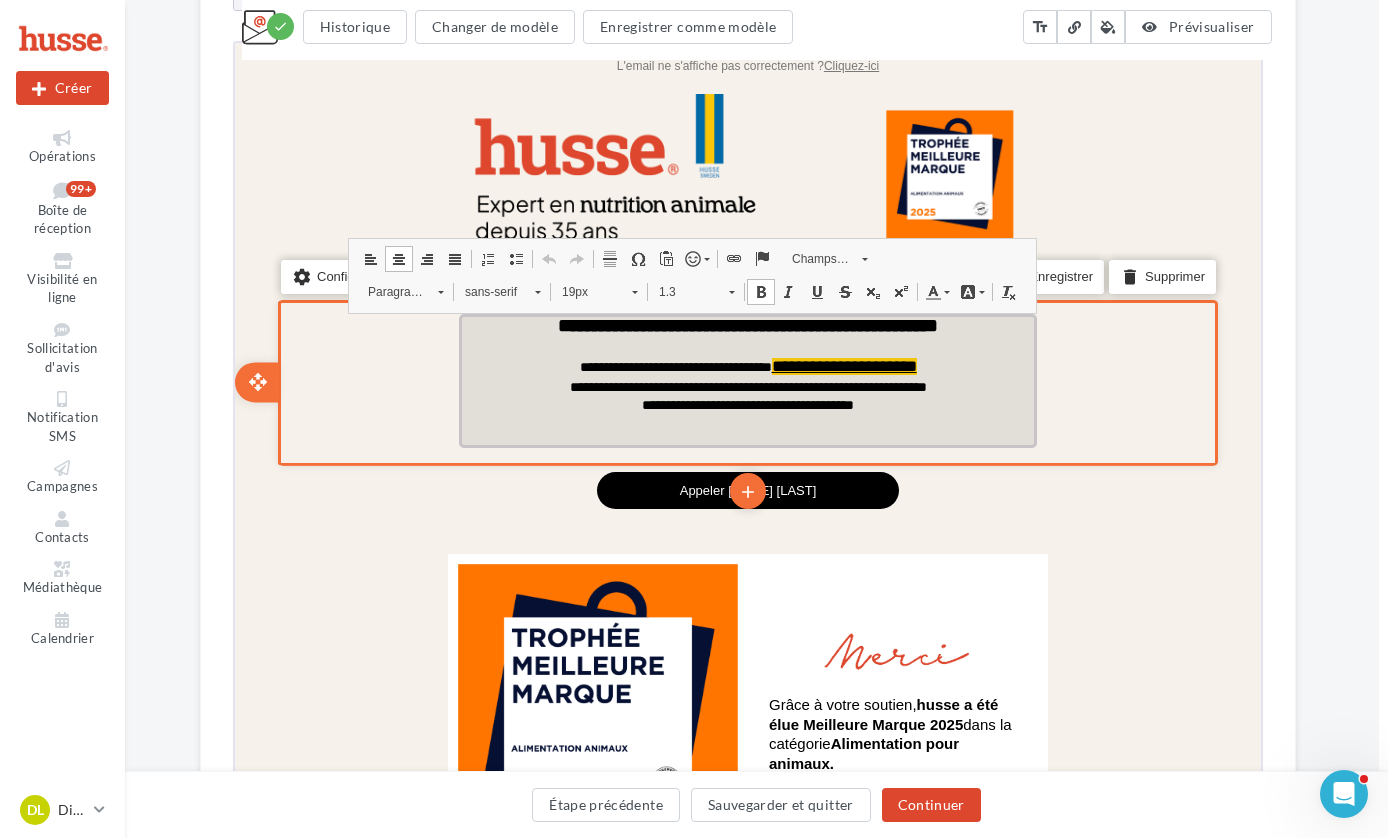 click on "**********" at bounding box center [745, 402] 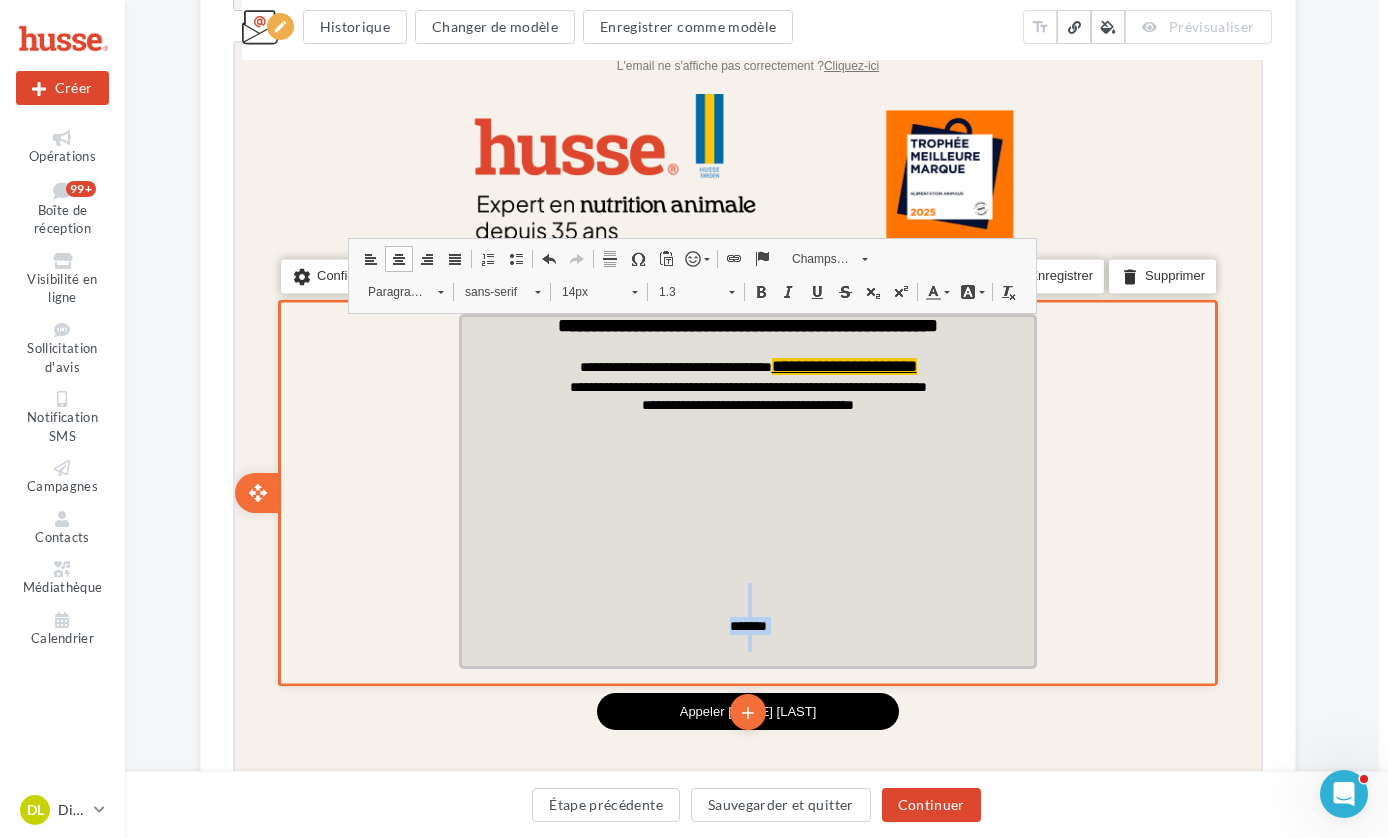 drag, startPoint x: 826, startPoint y: 702, endPoint x: 830, endPoint y: 617, distance: 85.09406 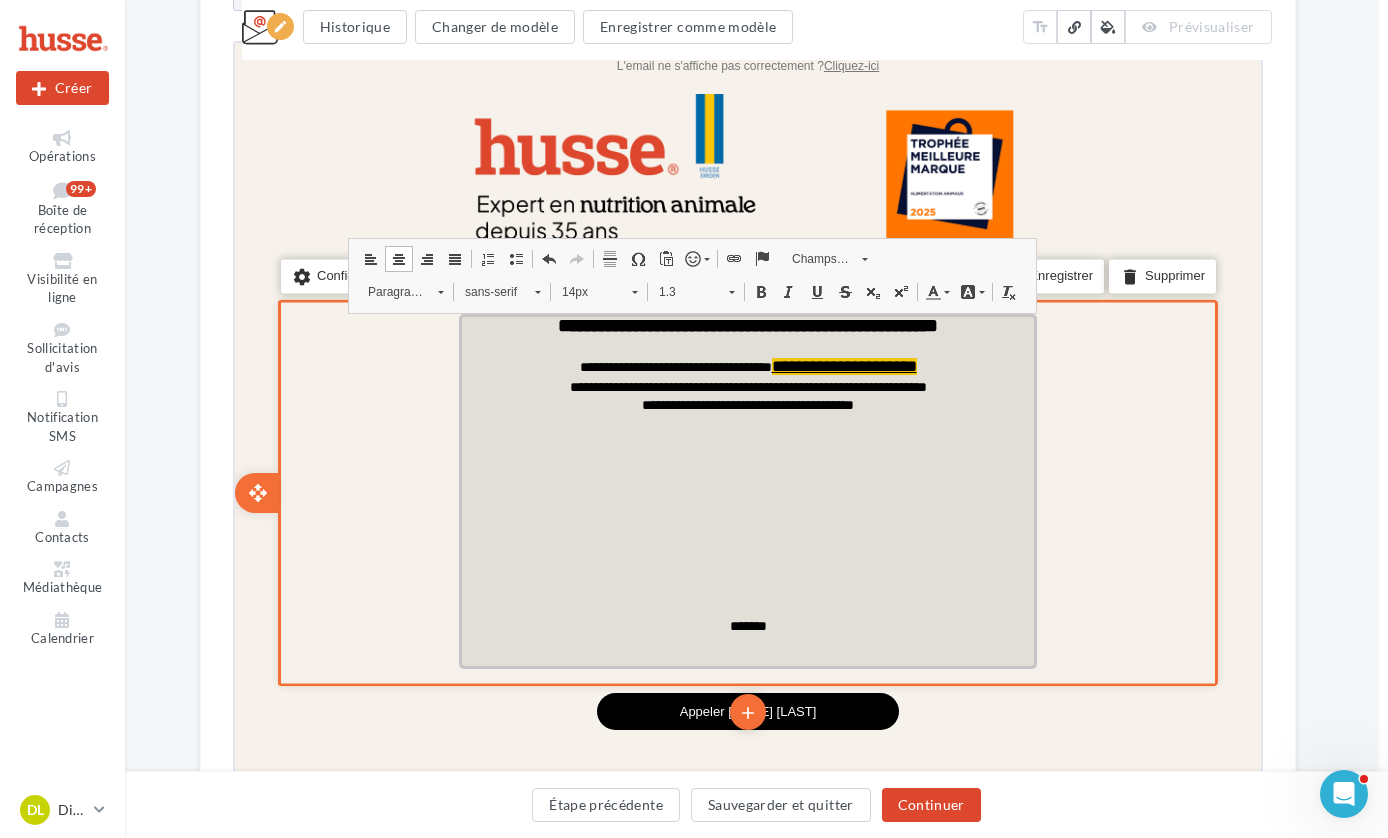 drag, startPoint x: 818, startPoint y: 705, endPoint x: 823, endPoint y: 638, distance: 67.18631 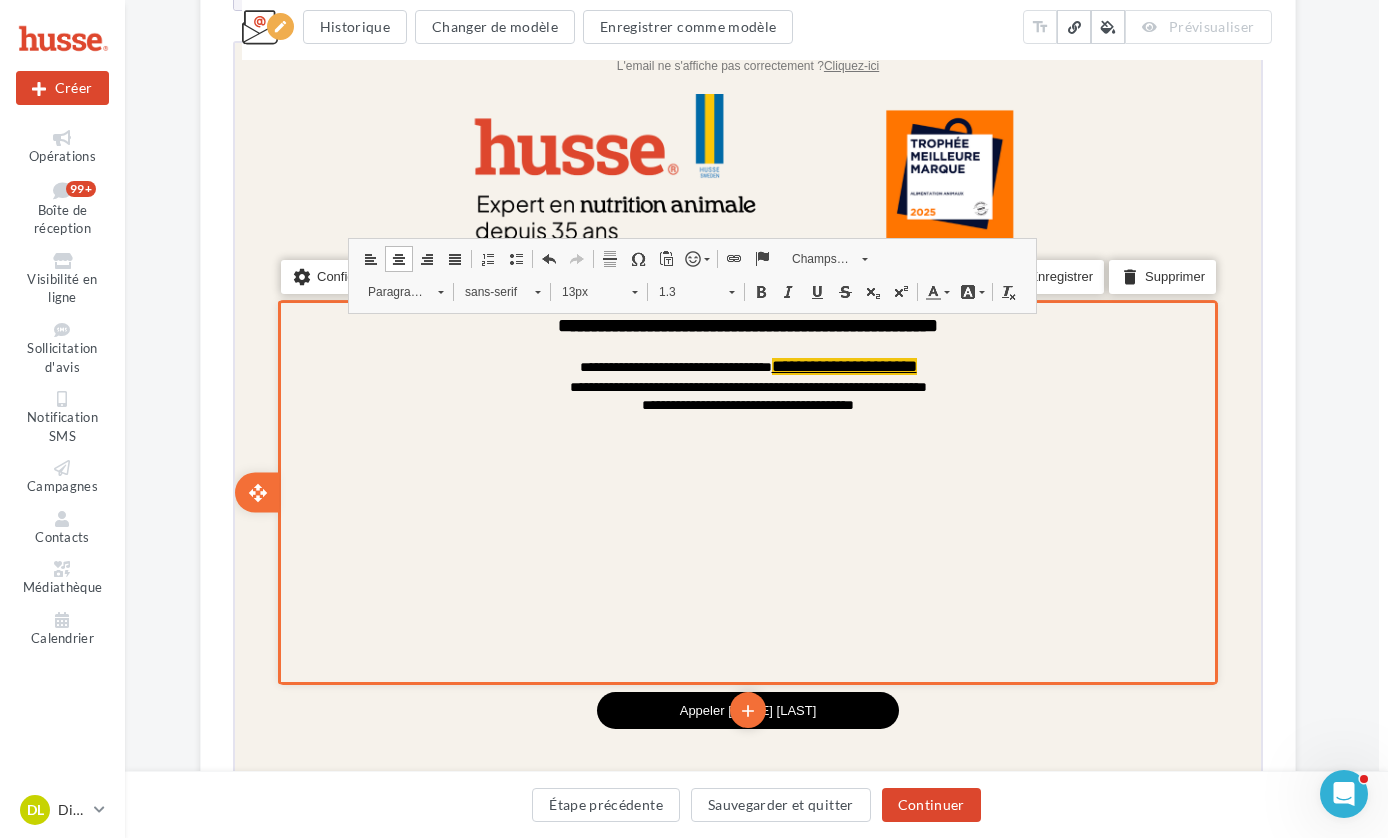 click on "settings Configurer content_copy Dupliquer add add save Enregistrer delete Supprimer" at bounding box center [745, 490] 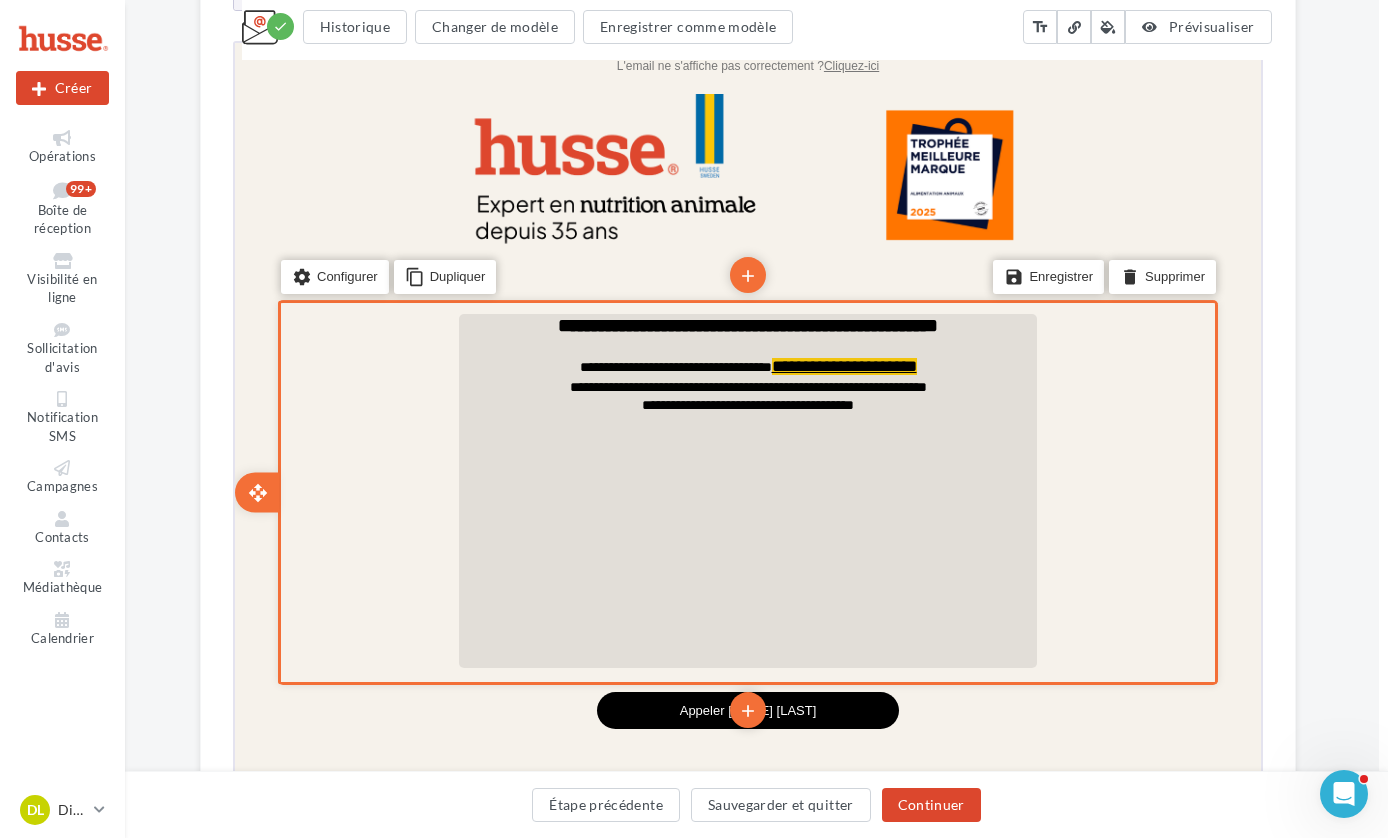 click on "**********" at bounding box center [745, 323] 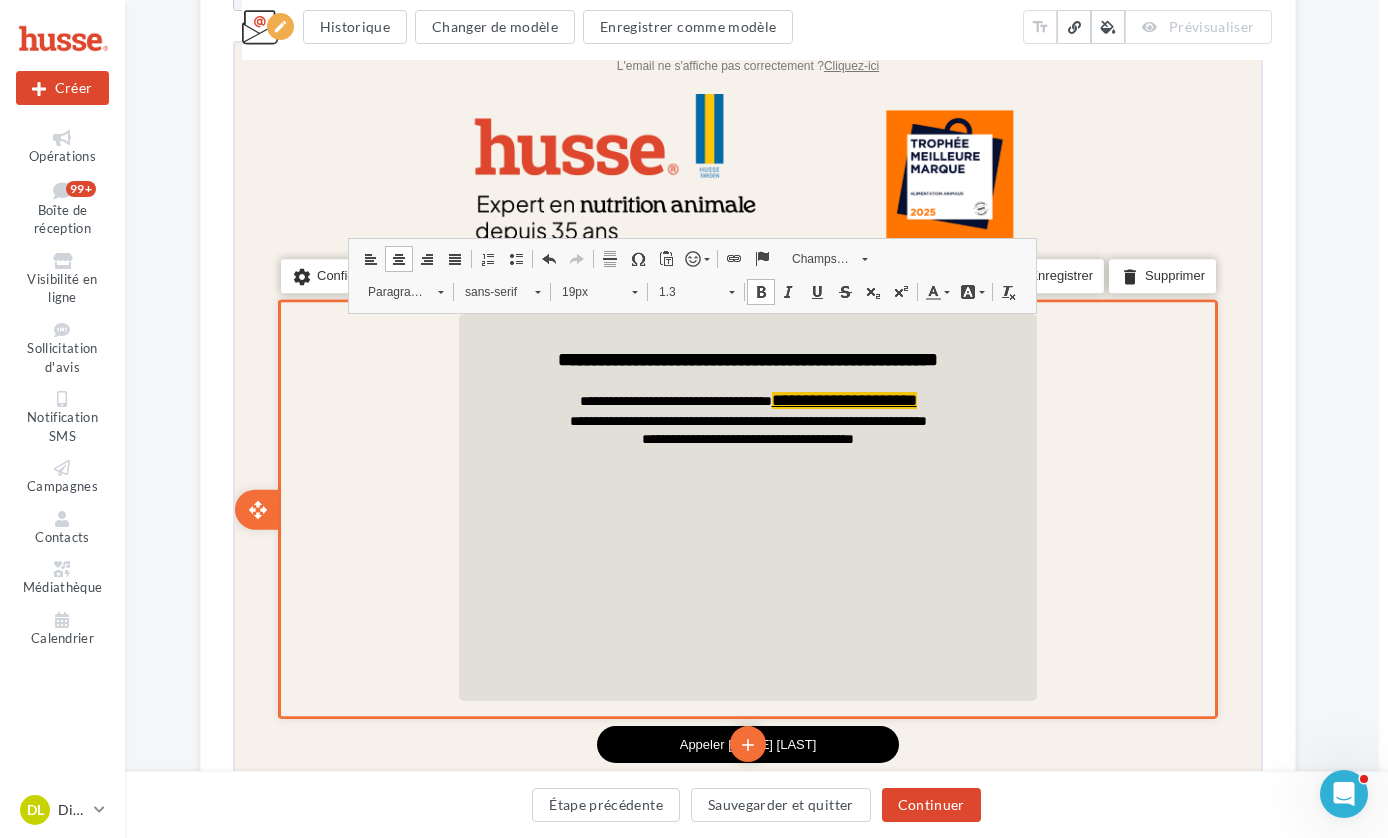 drag, startPoint x: 1112, startPoint y: 444, endPoint x: 1128, endPoint y: 442, distance: 16.124516 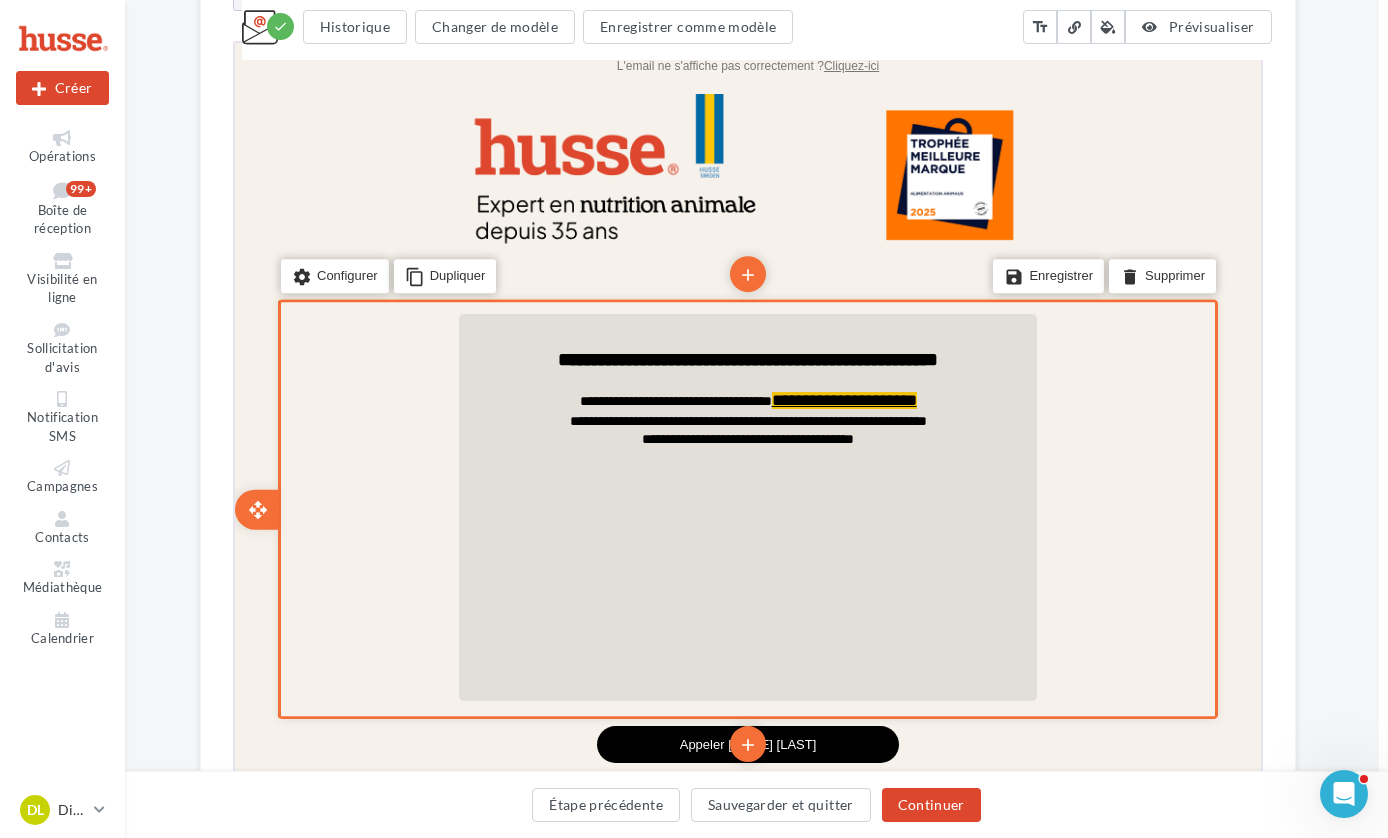 click at bounding box center [745, 336] 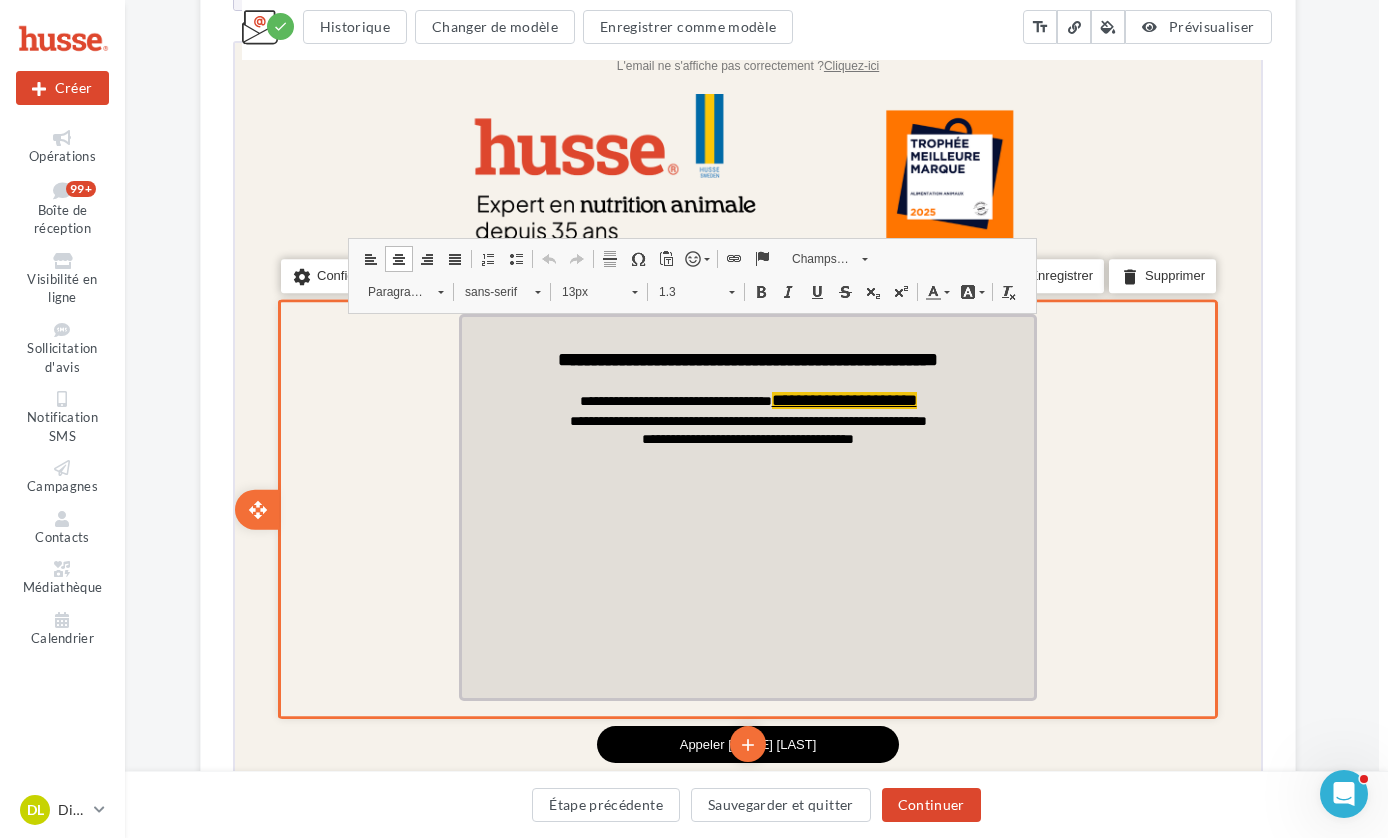drag, startPoint x: 508, startPoint y: 353, endPoint x: 537, endPoint y: 348, distance: 29.427877 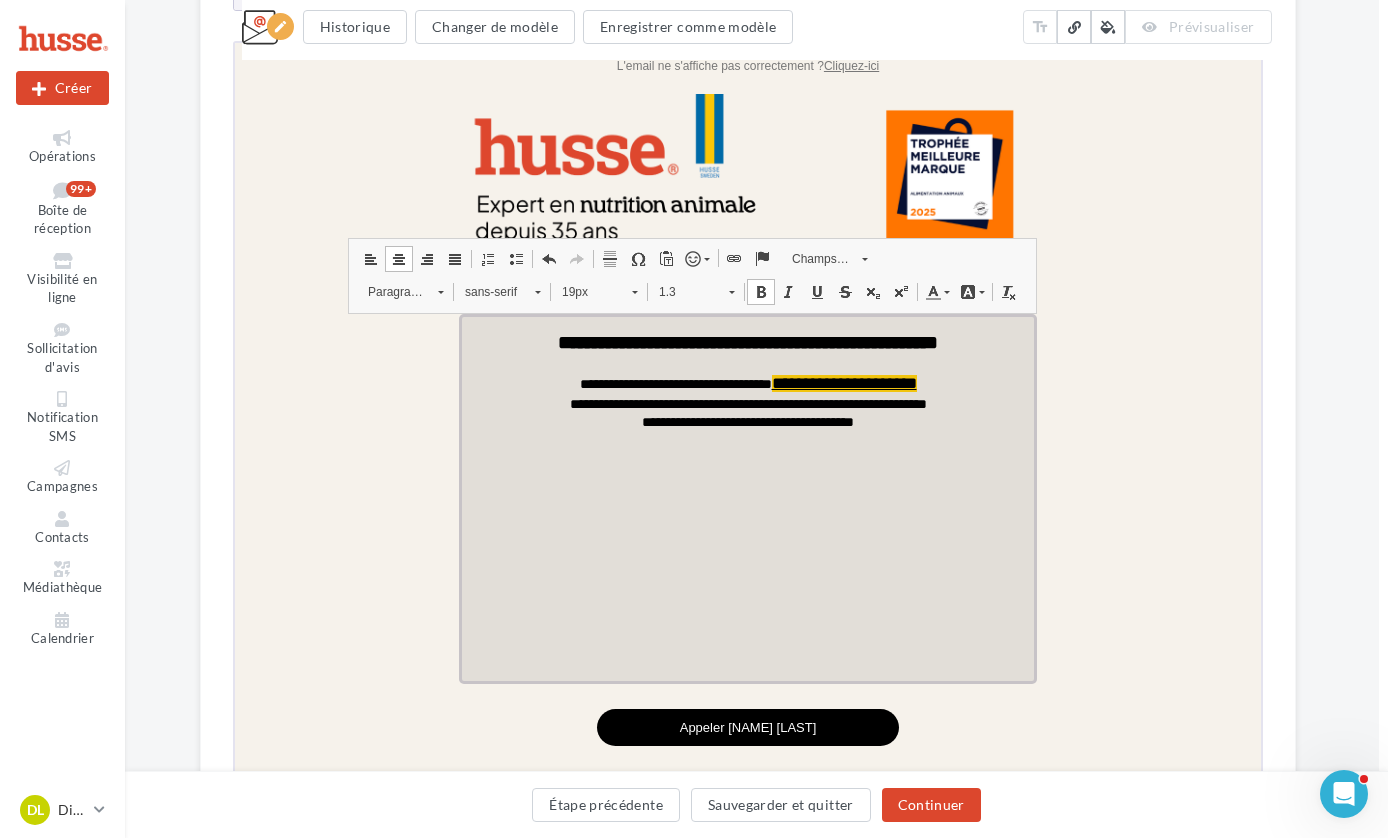 click on "emoji" at bounding box center (694, 256) 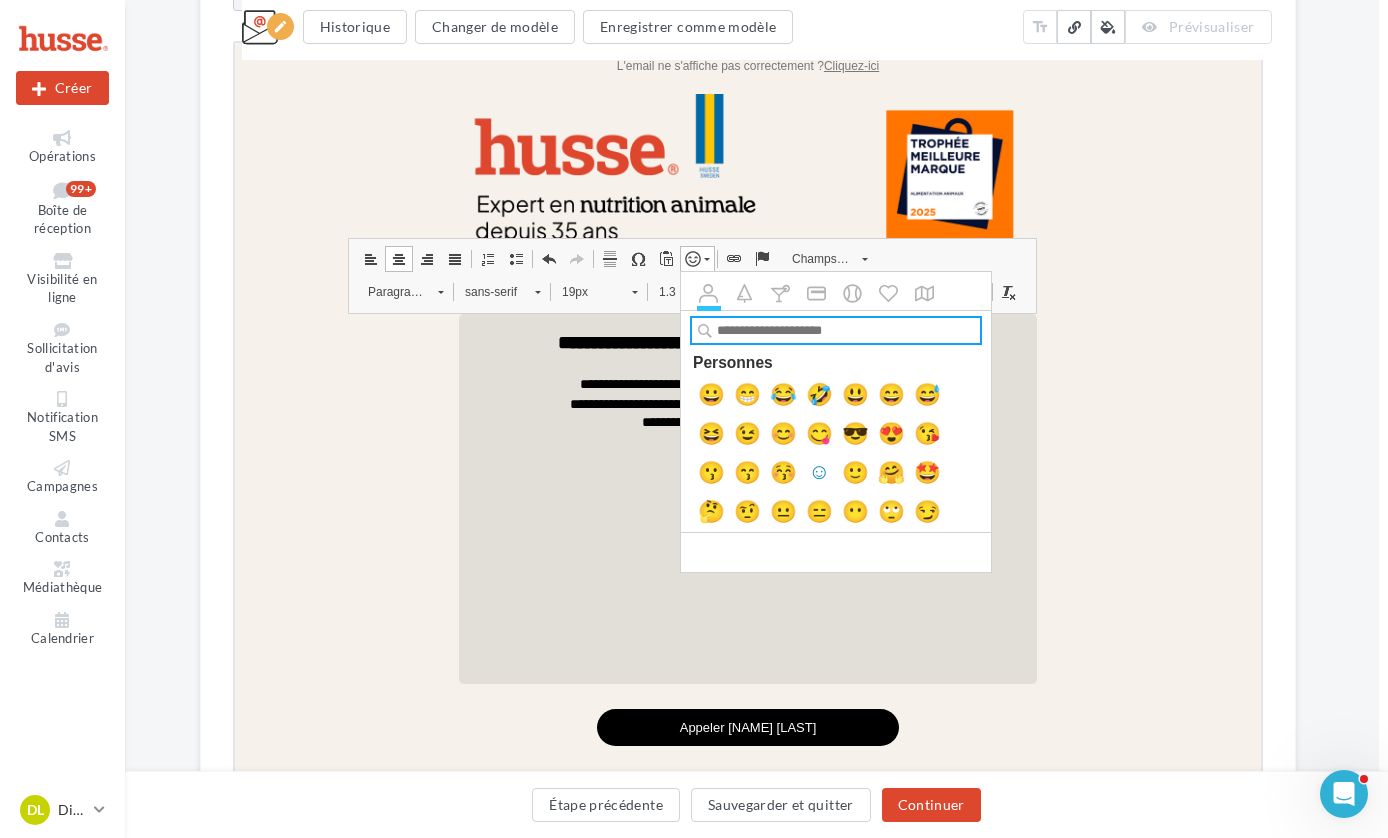 scroll, scrollTop: 0, scrollLeft: 0, axis: both 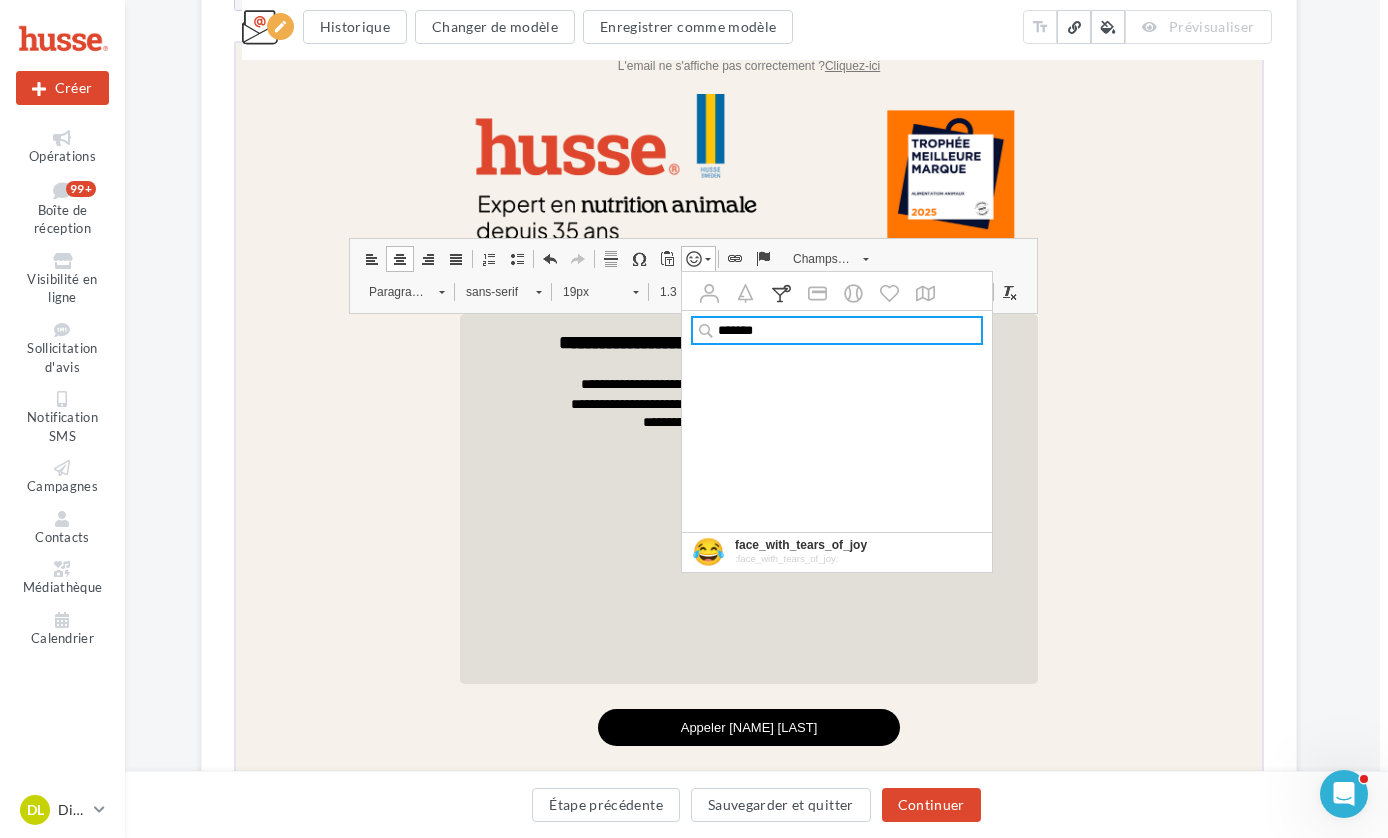 type on "*******" 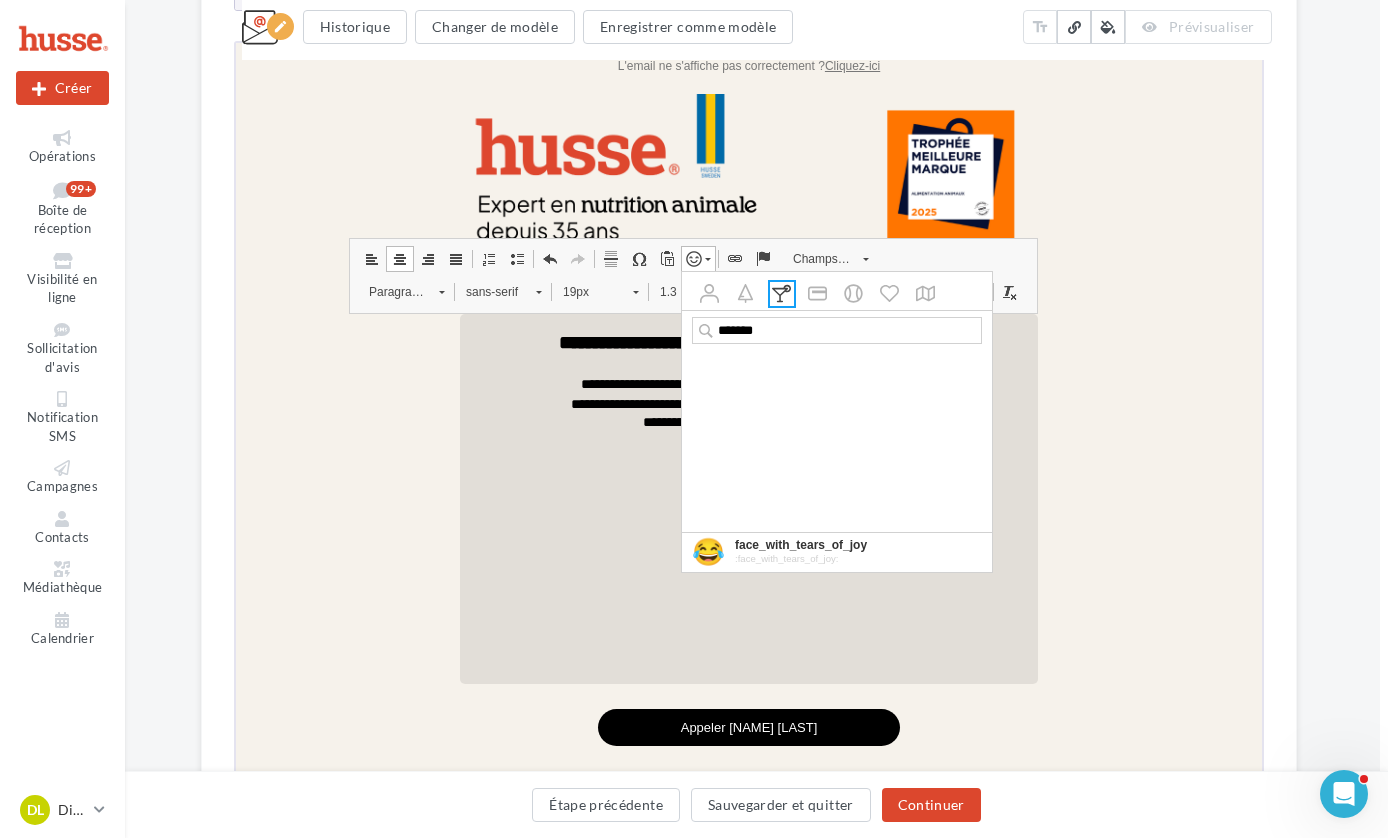 click 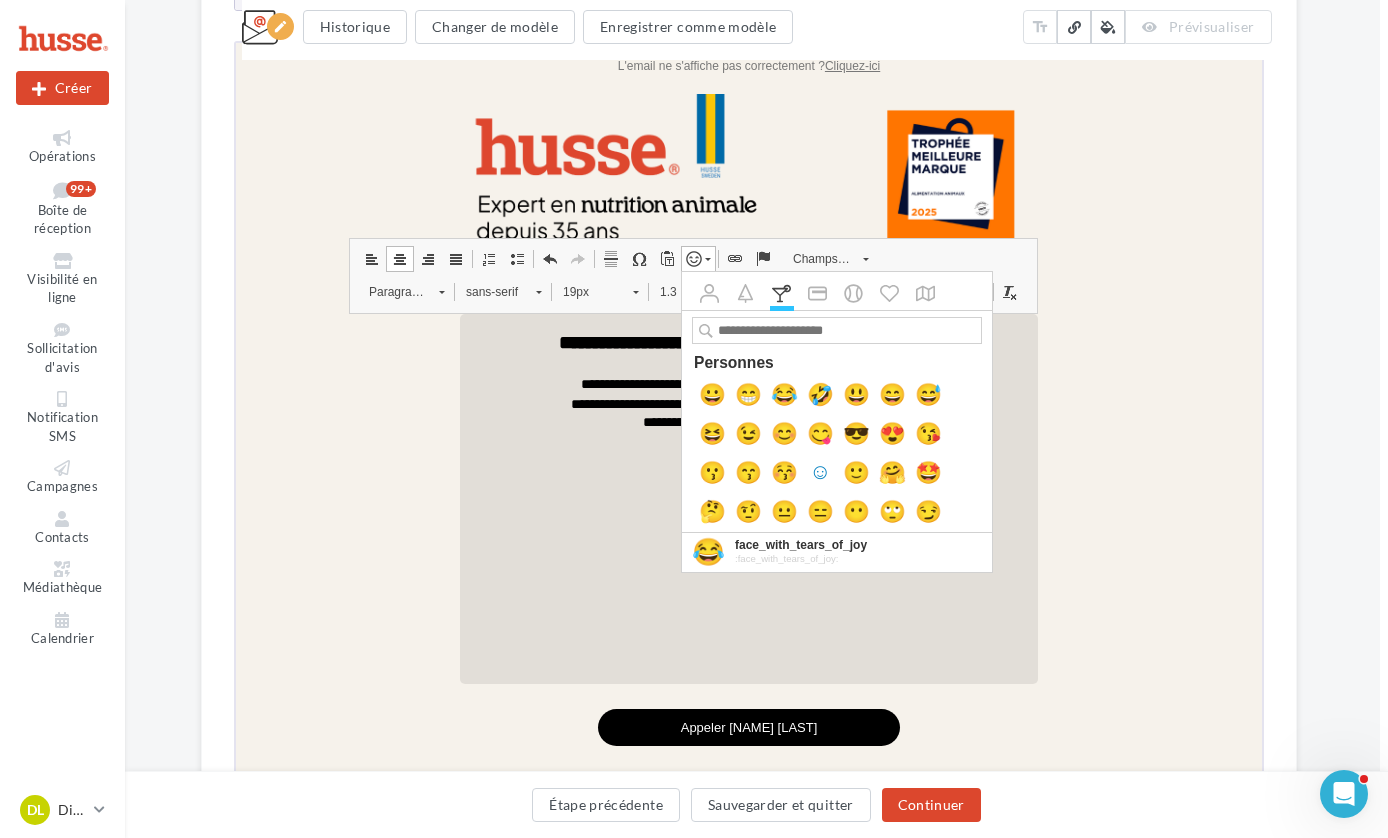 scroll, scrollTop: 3232, scrollLeft: 0, axis: vertical 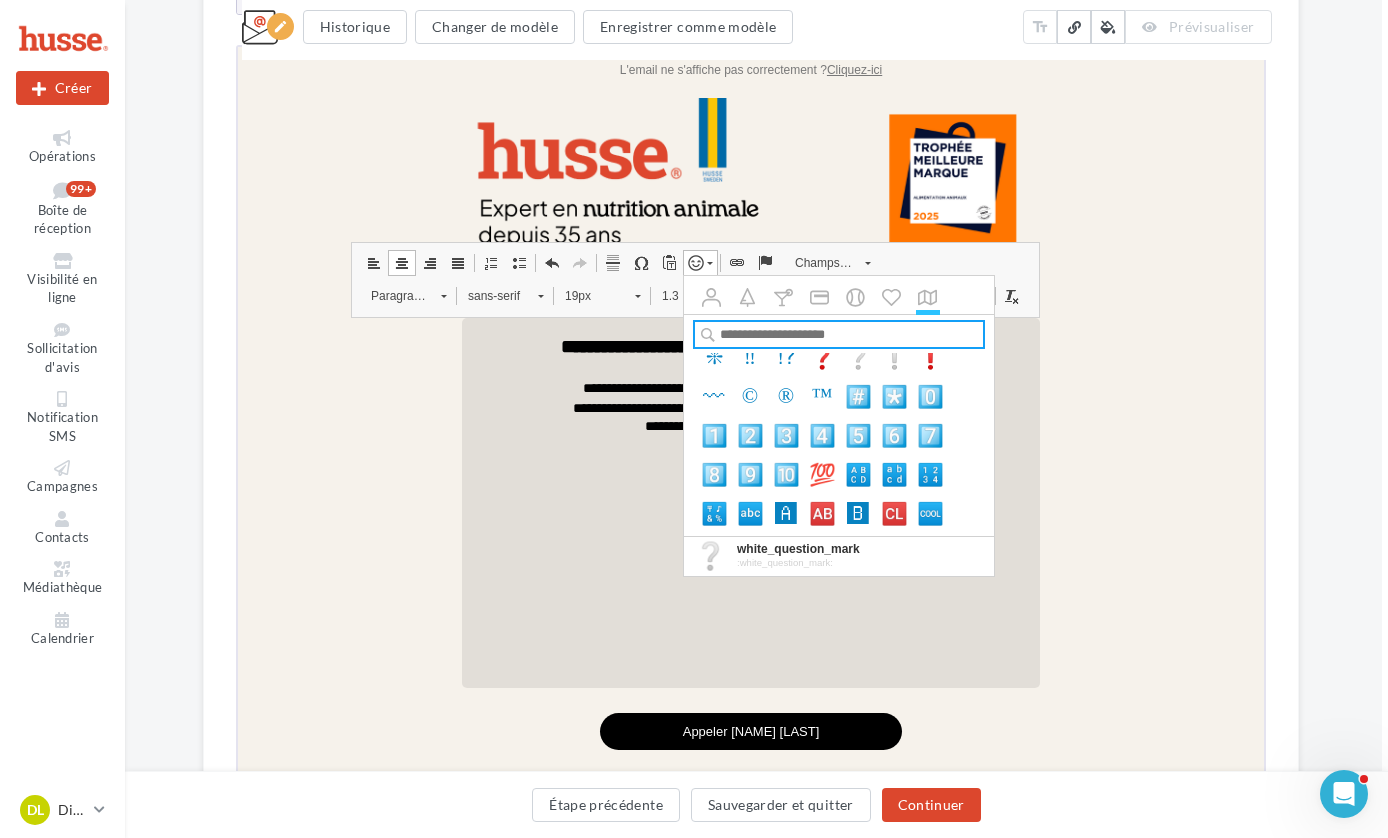 click at bounding box center (838, 333) 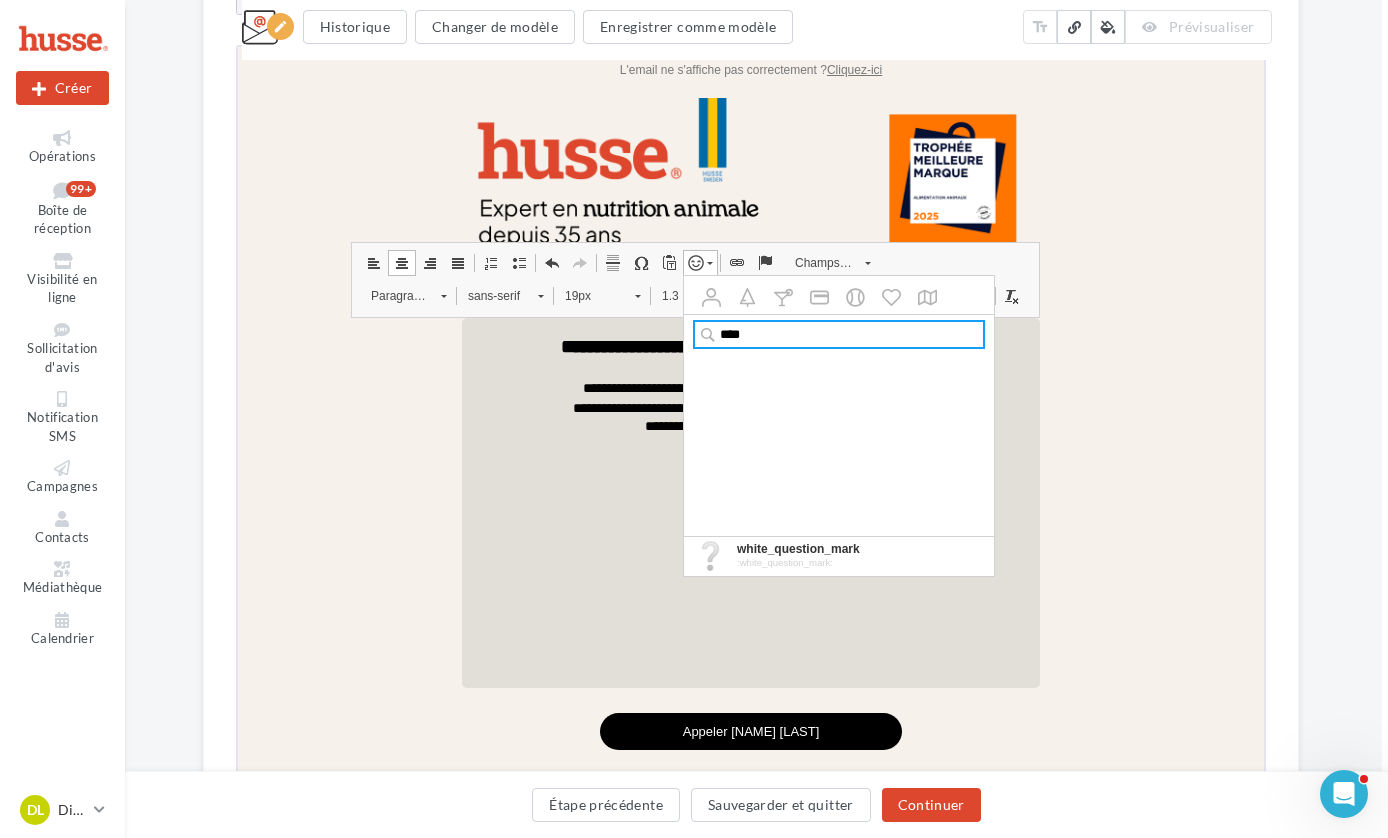 scroll, scrollTop: 0, scrollLeft: 0, axis: both 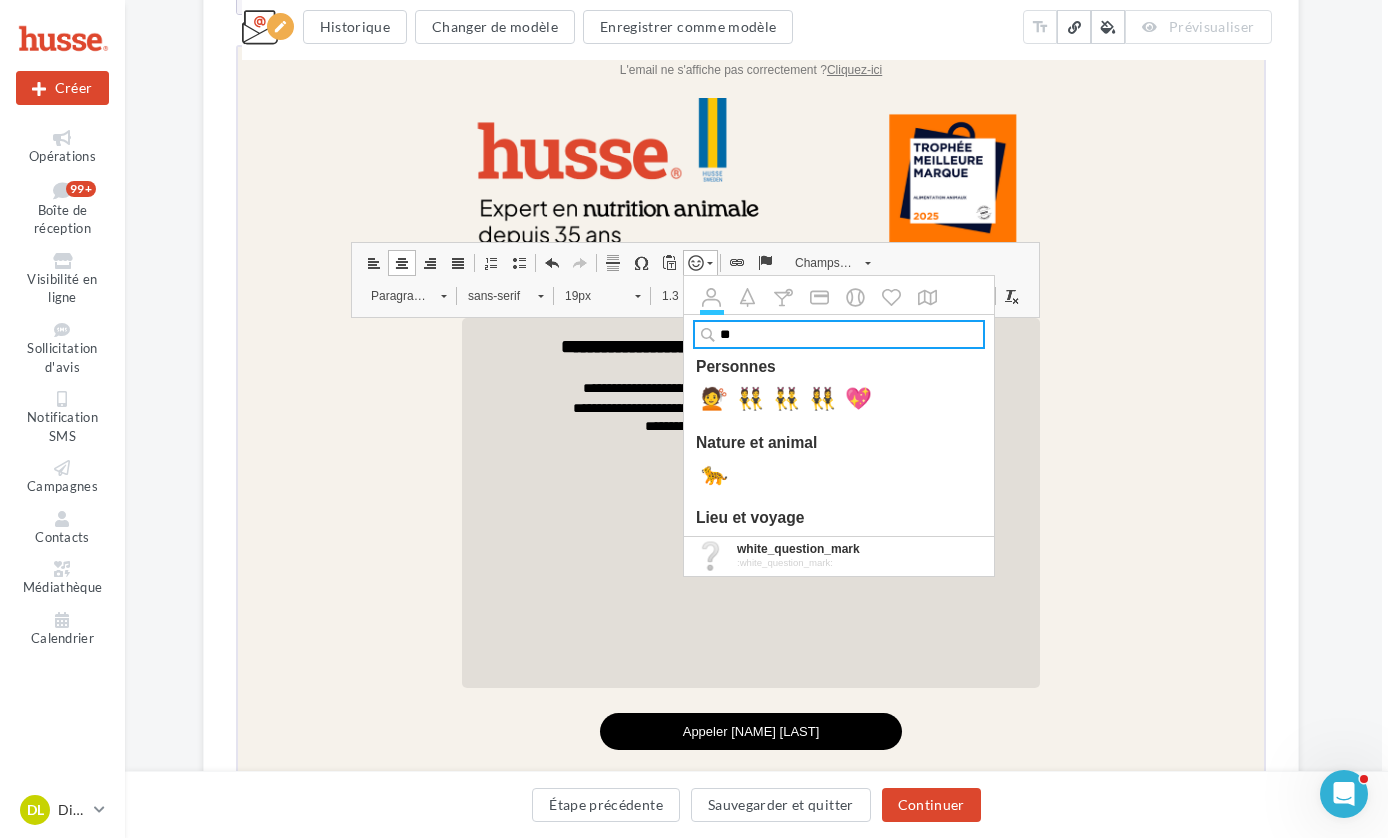type on "*" 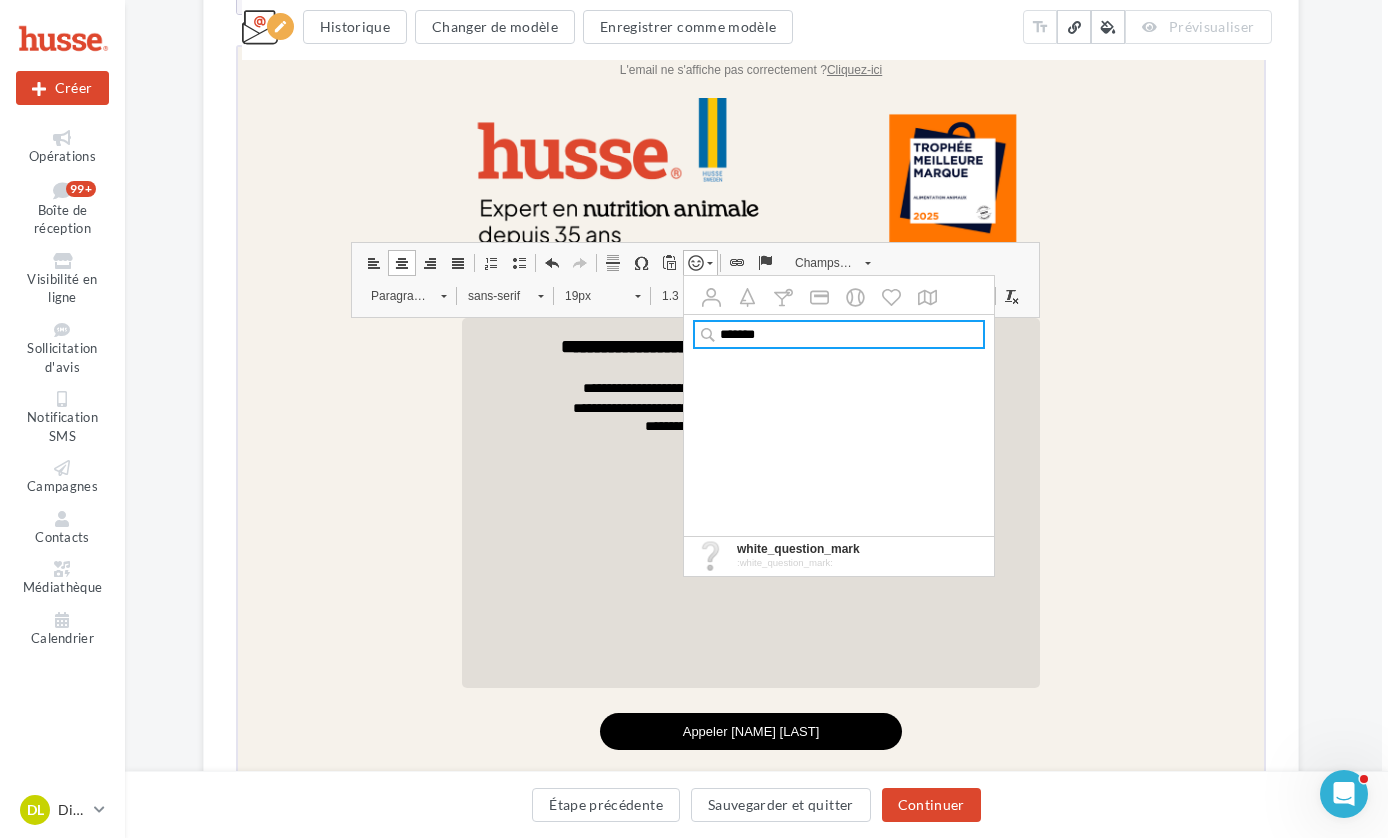 type on "********" 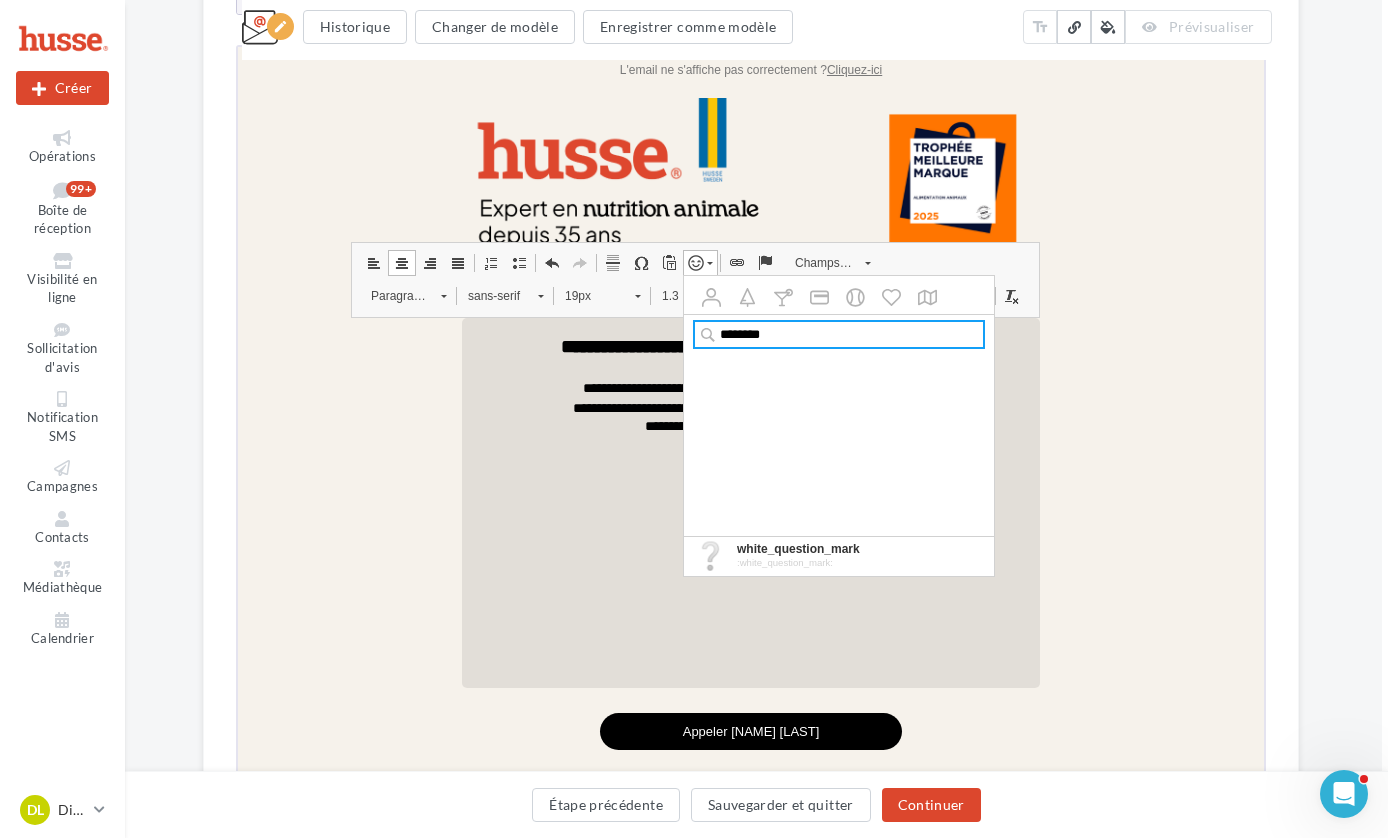 click at bounding box center (865, 260) 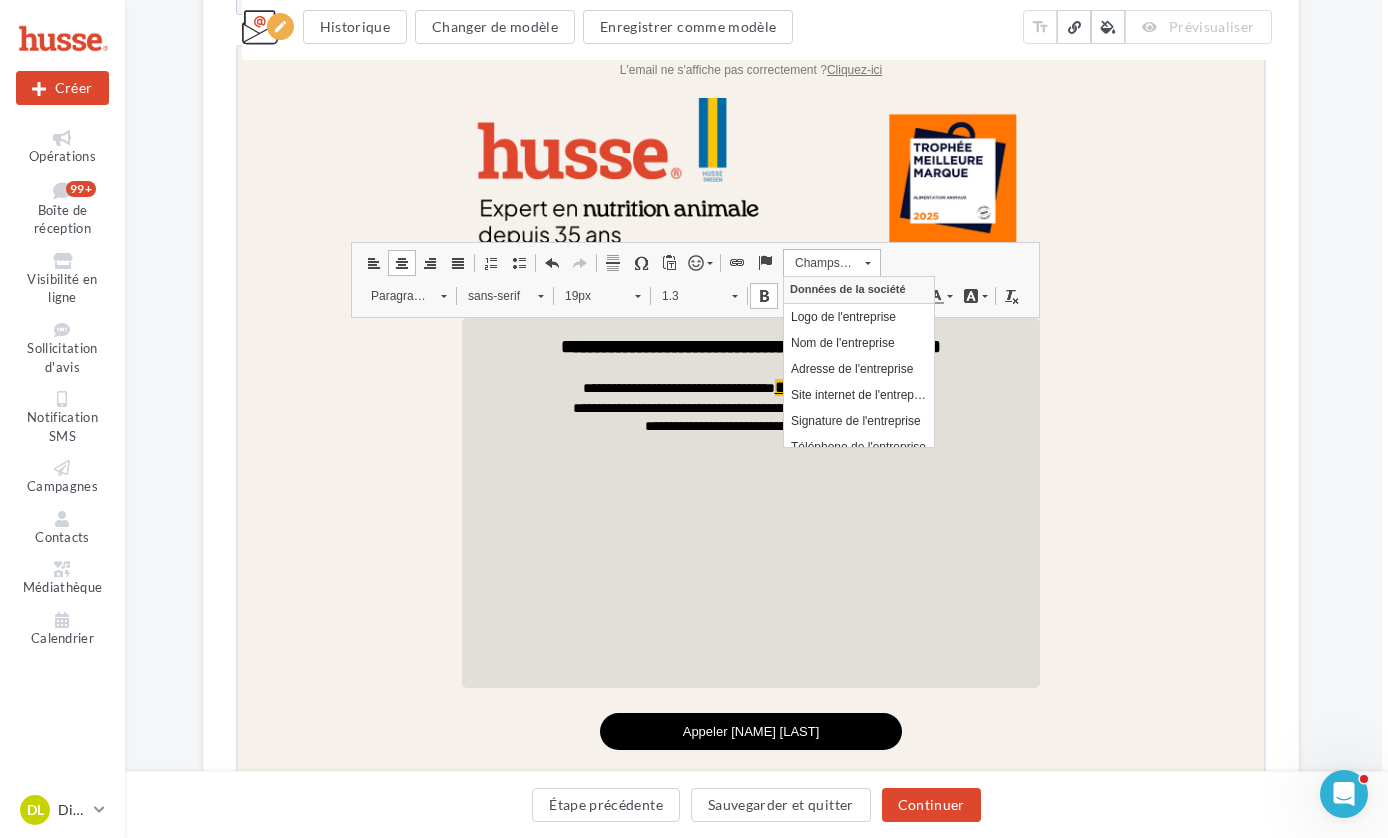scroll, scrollTop: 0, scrollLeft: 0, axis: both 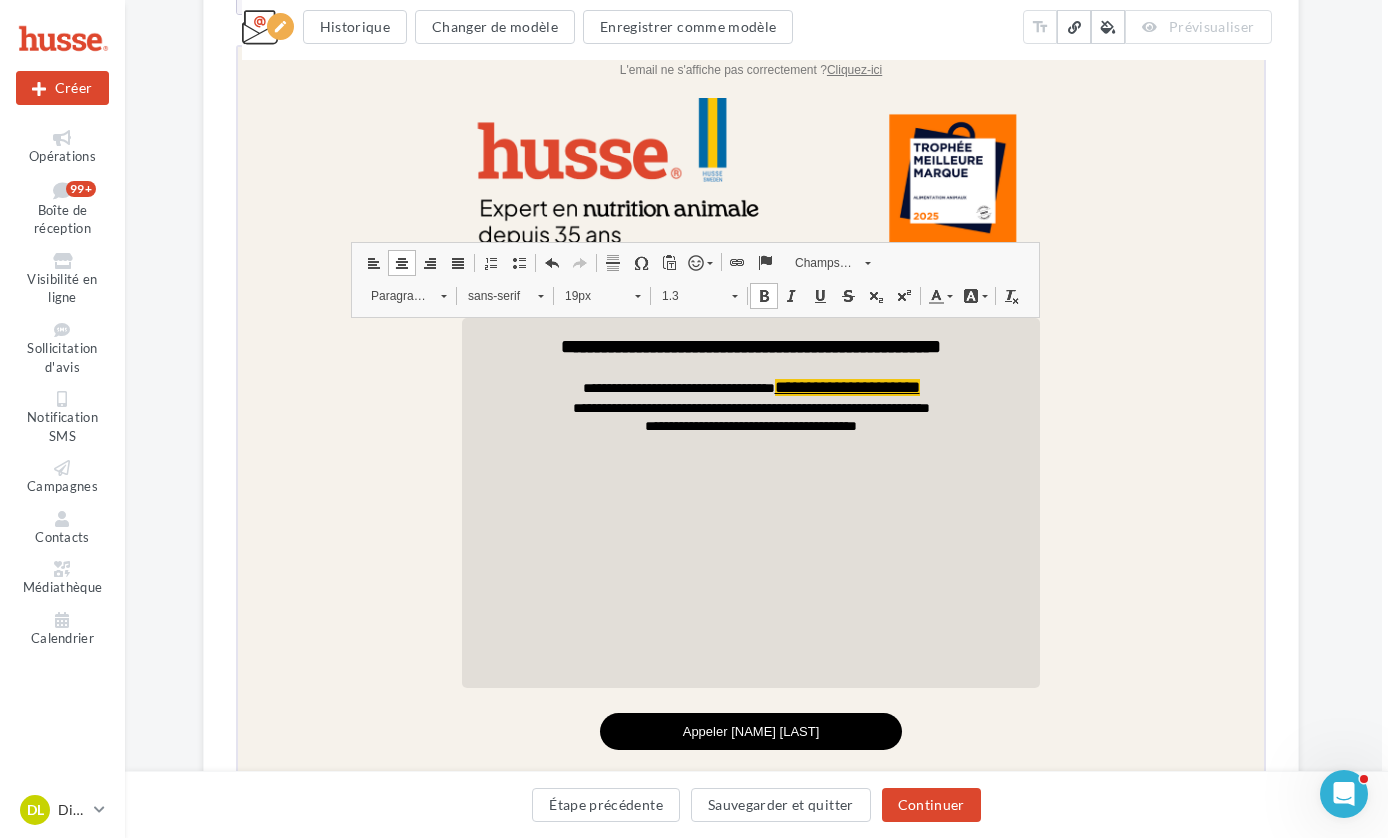 click at bounding box center (693, 260) 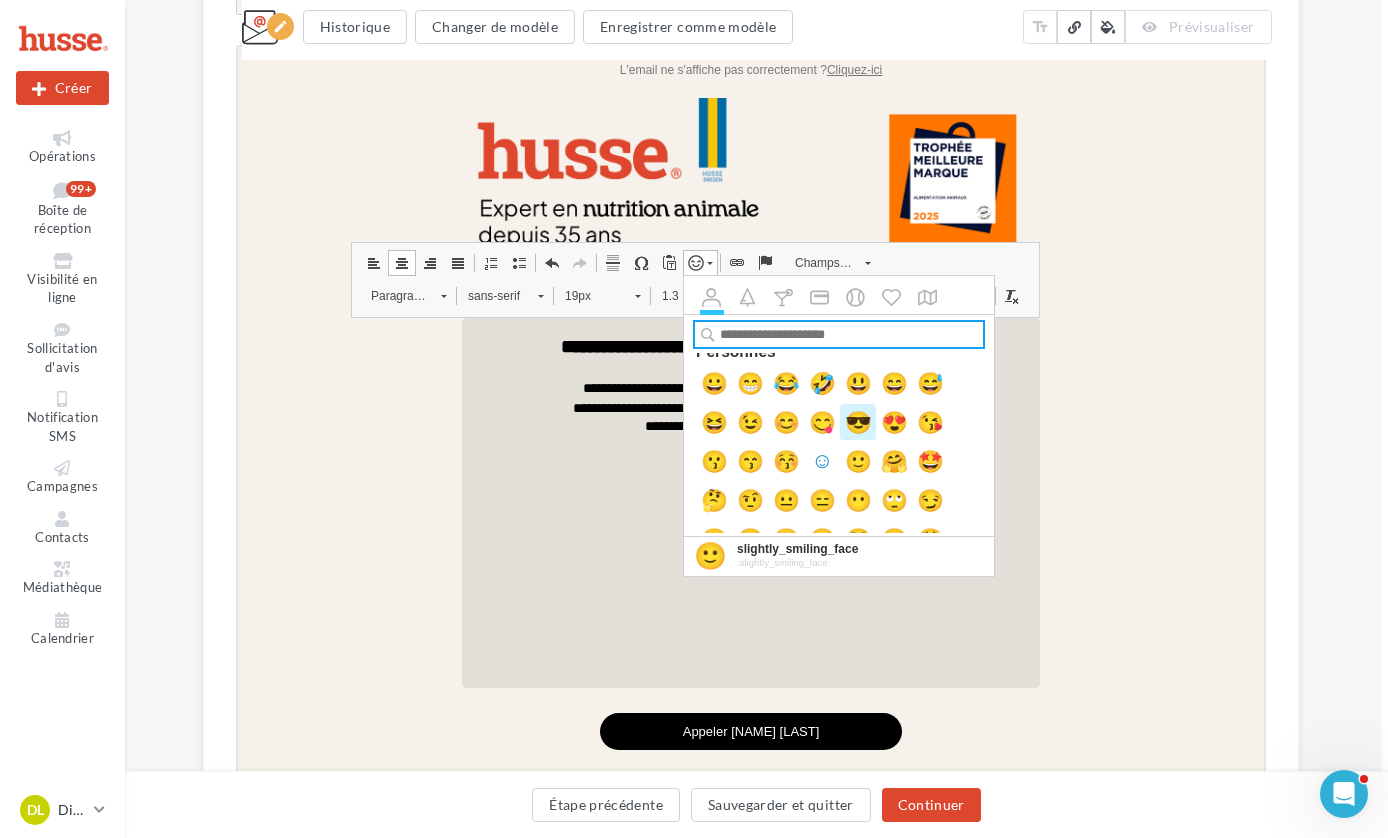 scroll, scrollTop: 17, scrollLeft: 0, axis: vertical 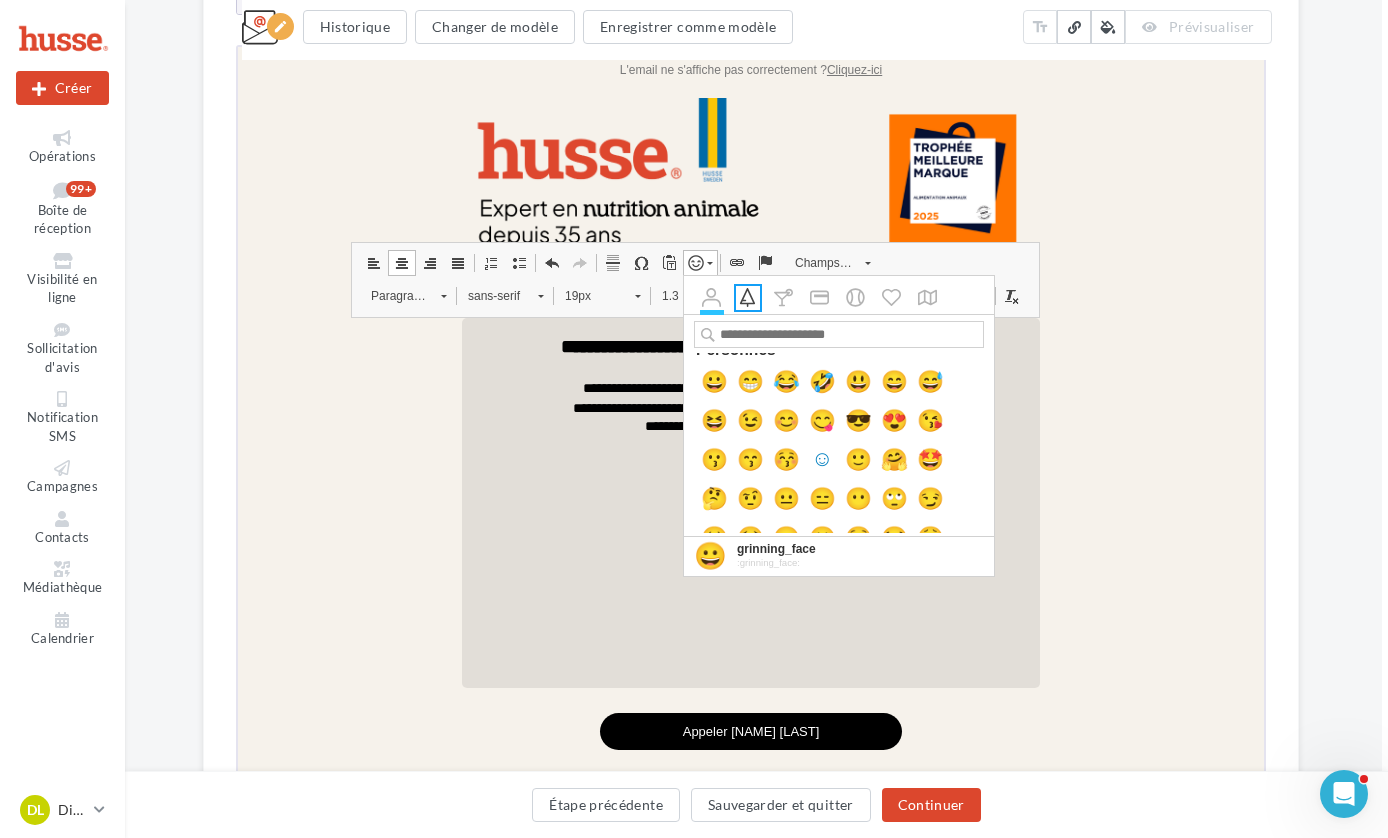 click on "Nature et animal" 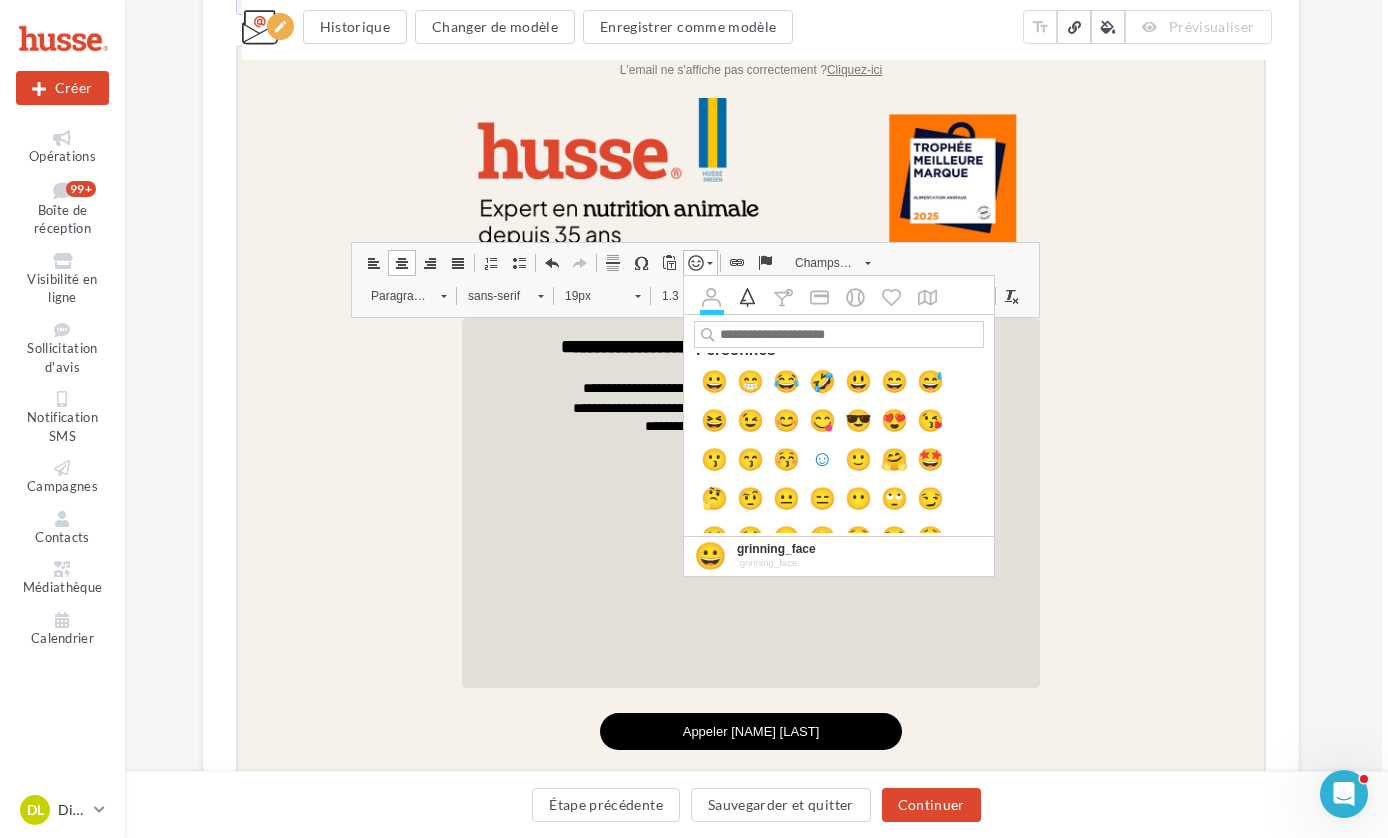 scroll, scrollTop: 2533, scrollLeft: 0, axis: vertical 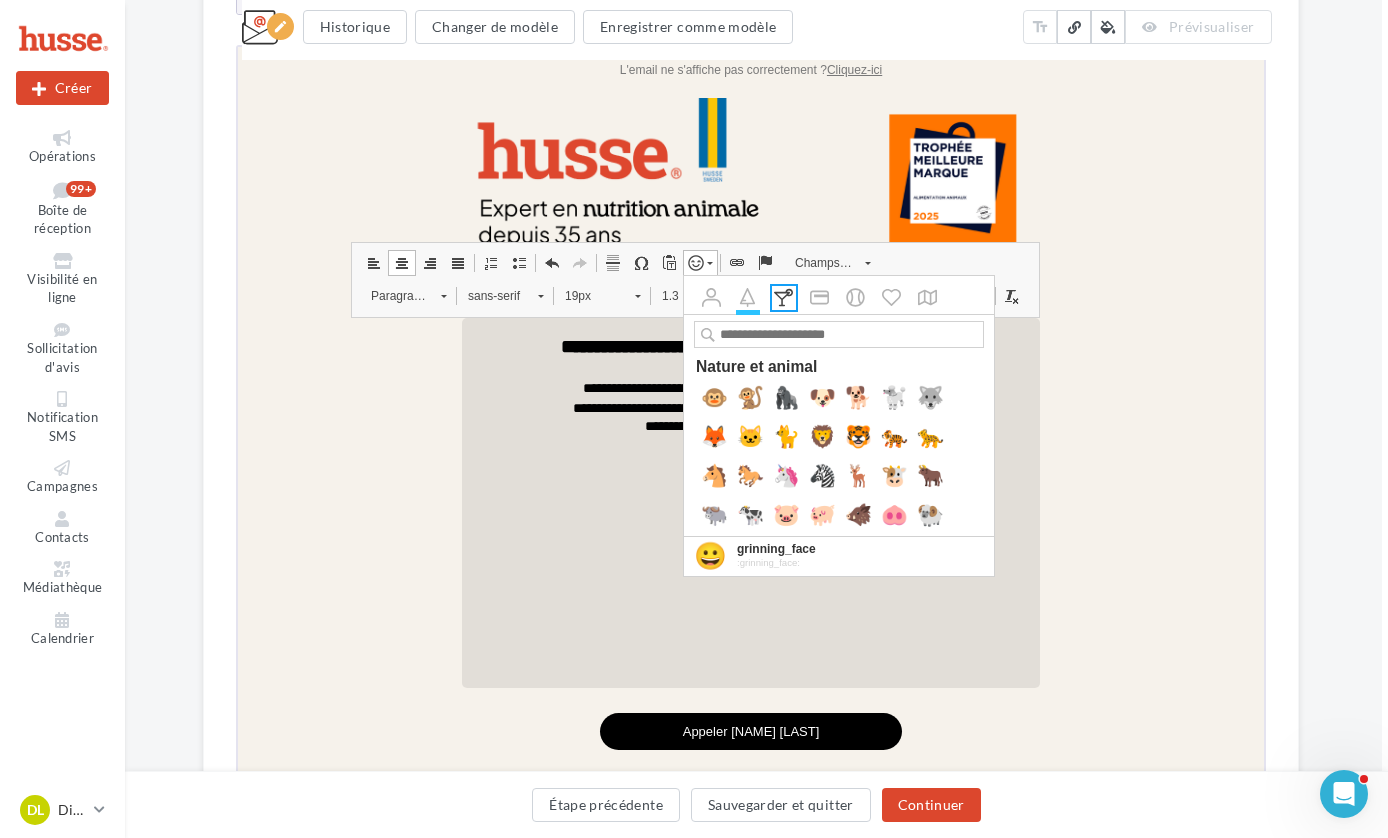 click on "Nourriture et boisson" 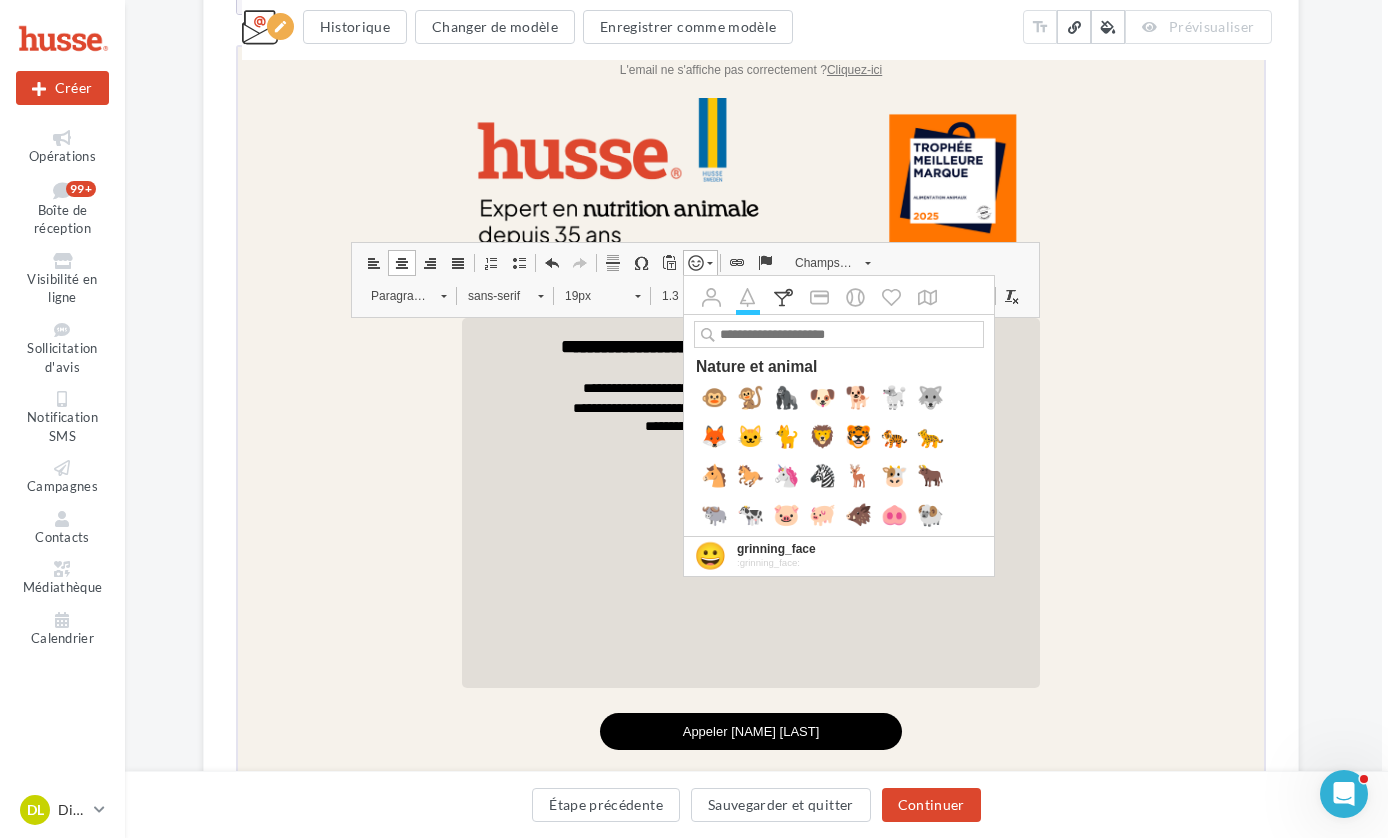 scroll, scrollTop: 3232, scrollLeft: 0, axis: vertical 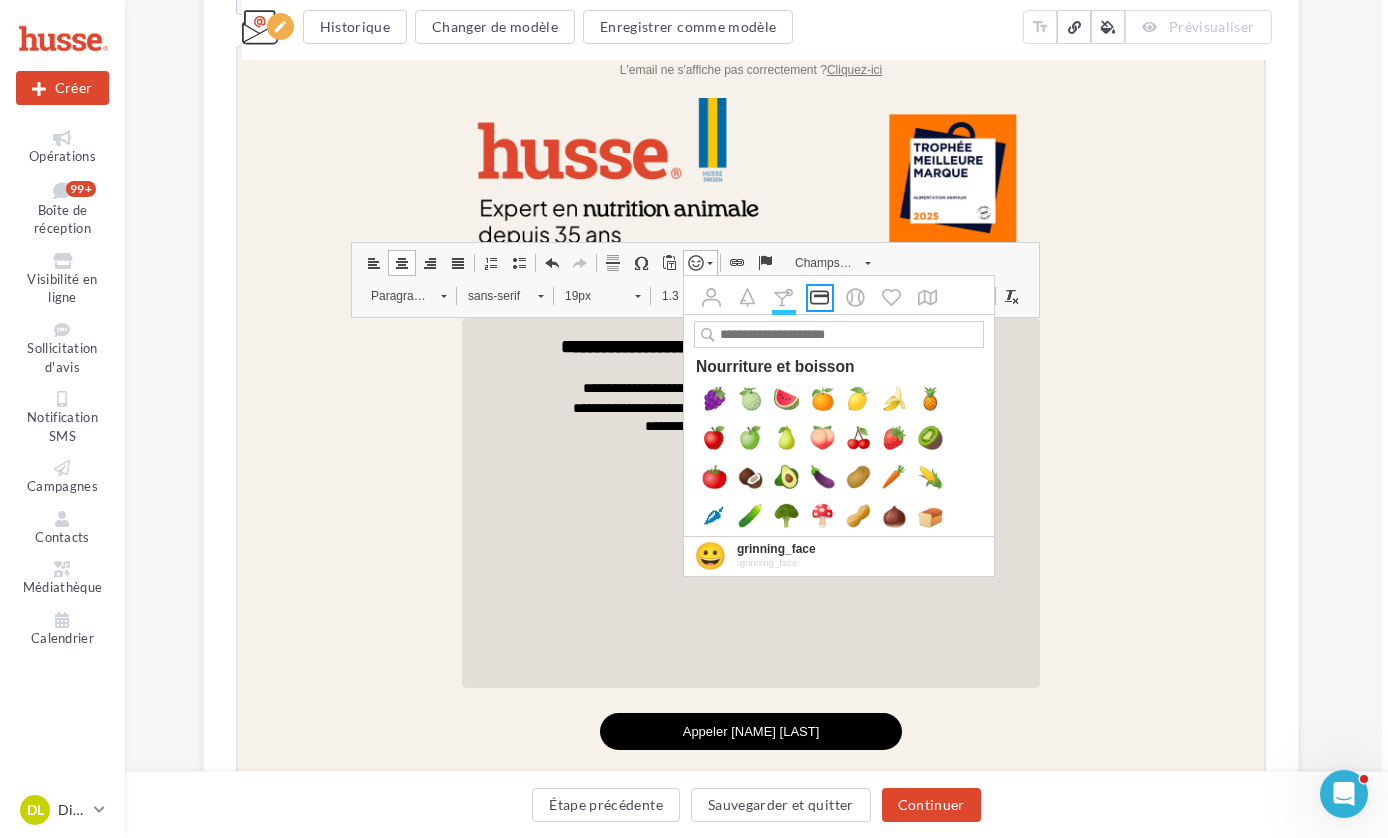 click 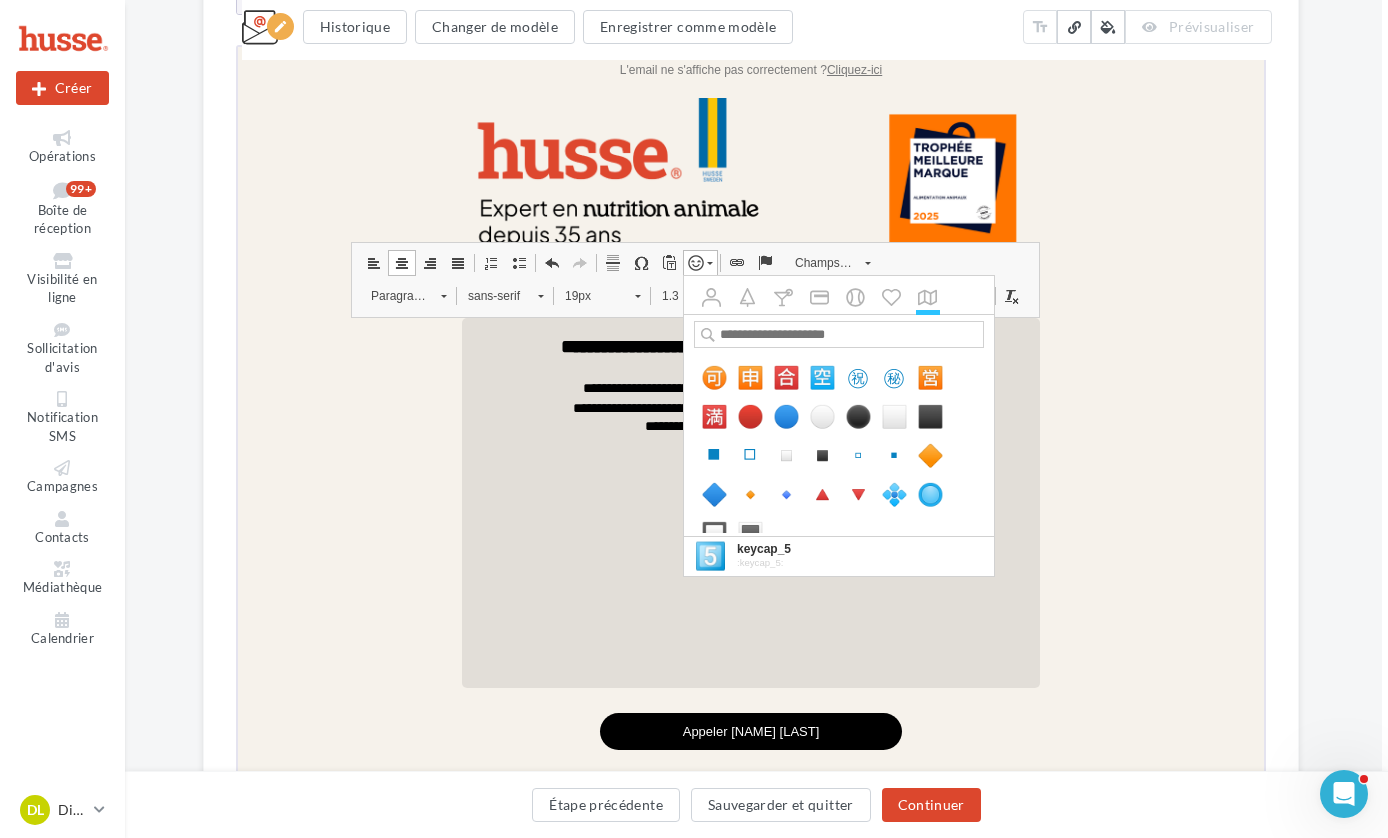 scroll, scrollTop: 7453, scrollLeft: 0, axis: vertical 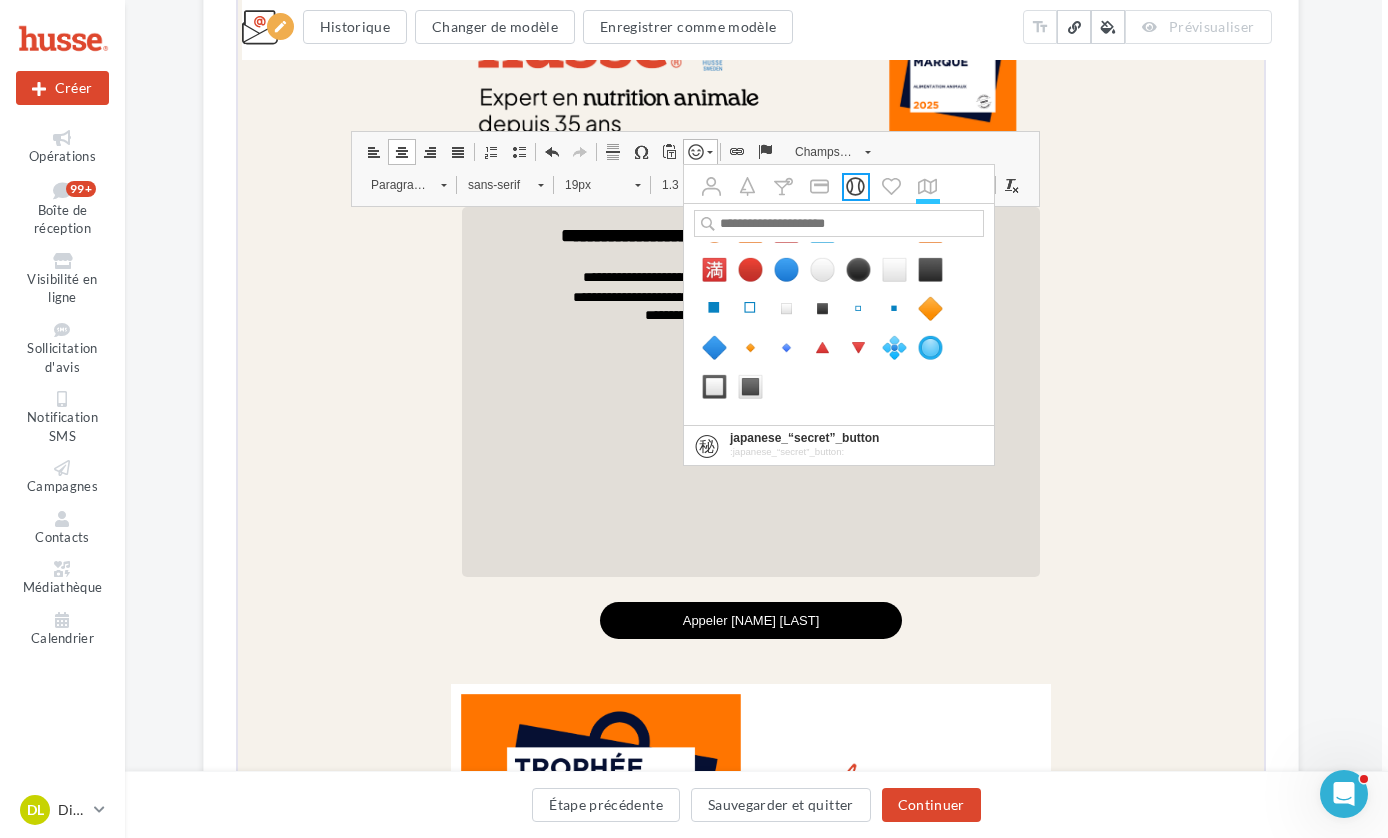 click 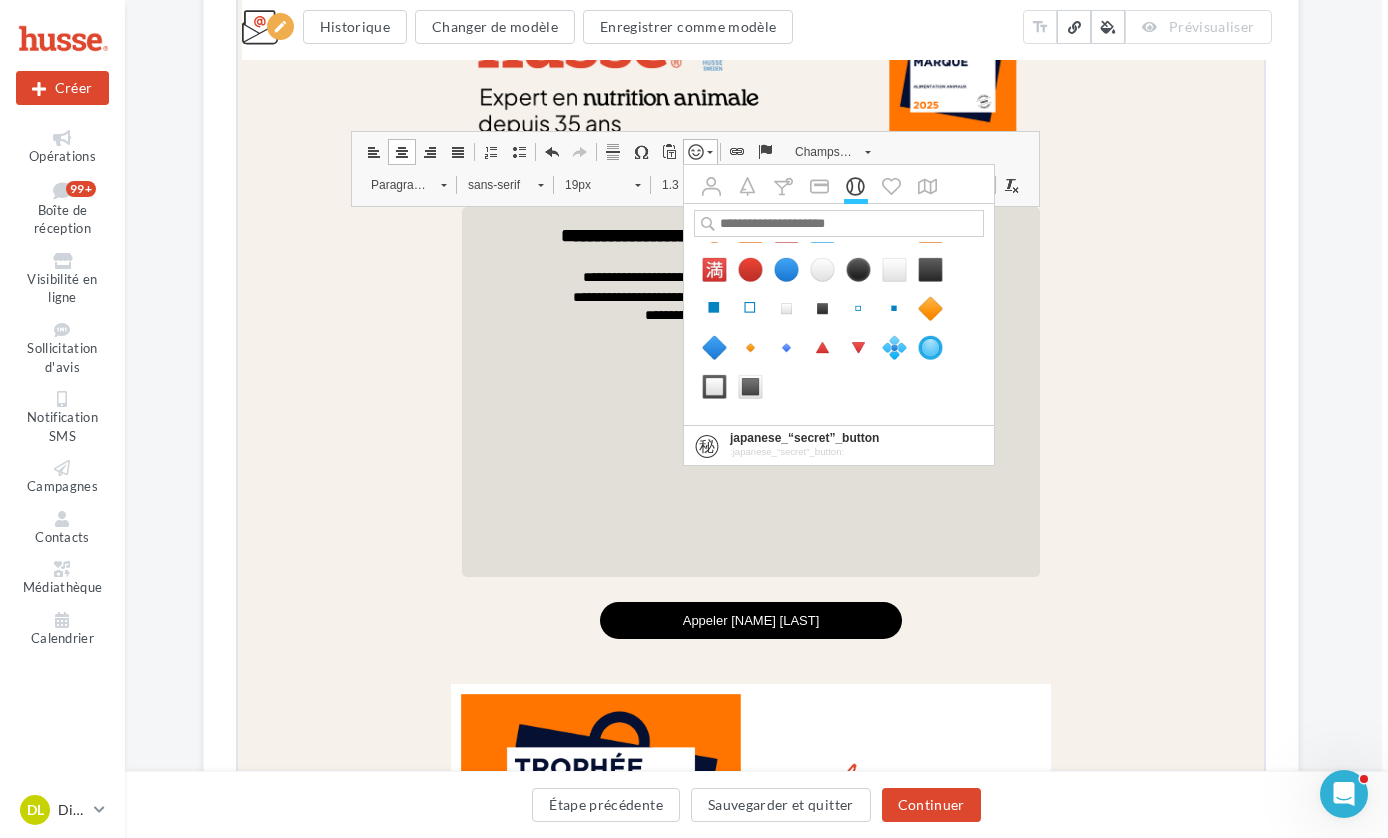 scroll, scrollTop: 5022, scrollLeft: 0, axis: vertical 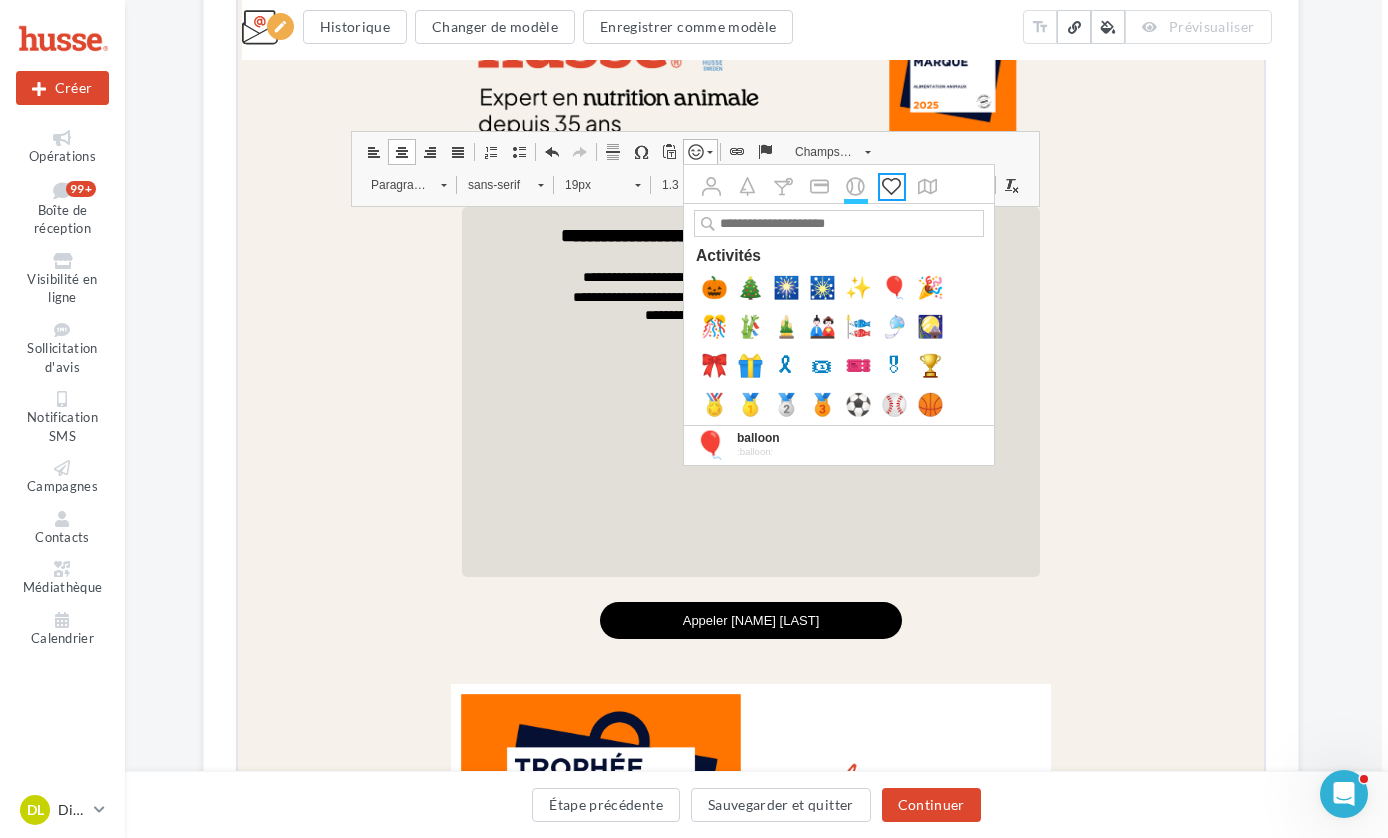 click 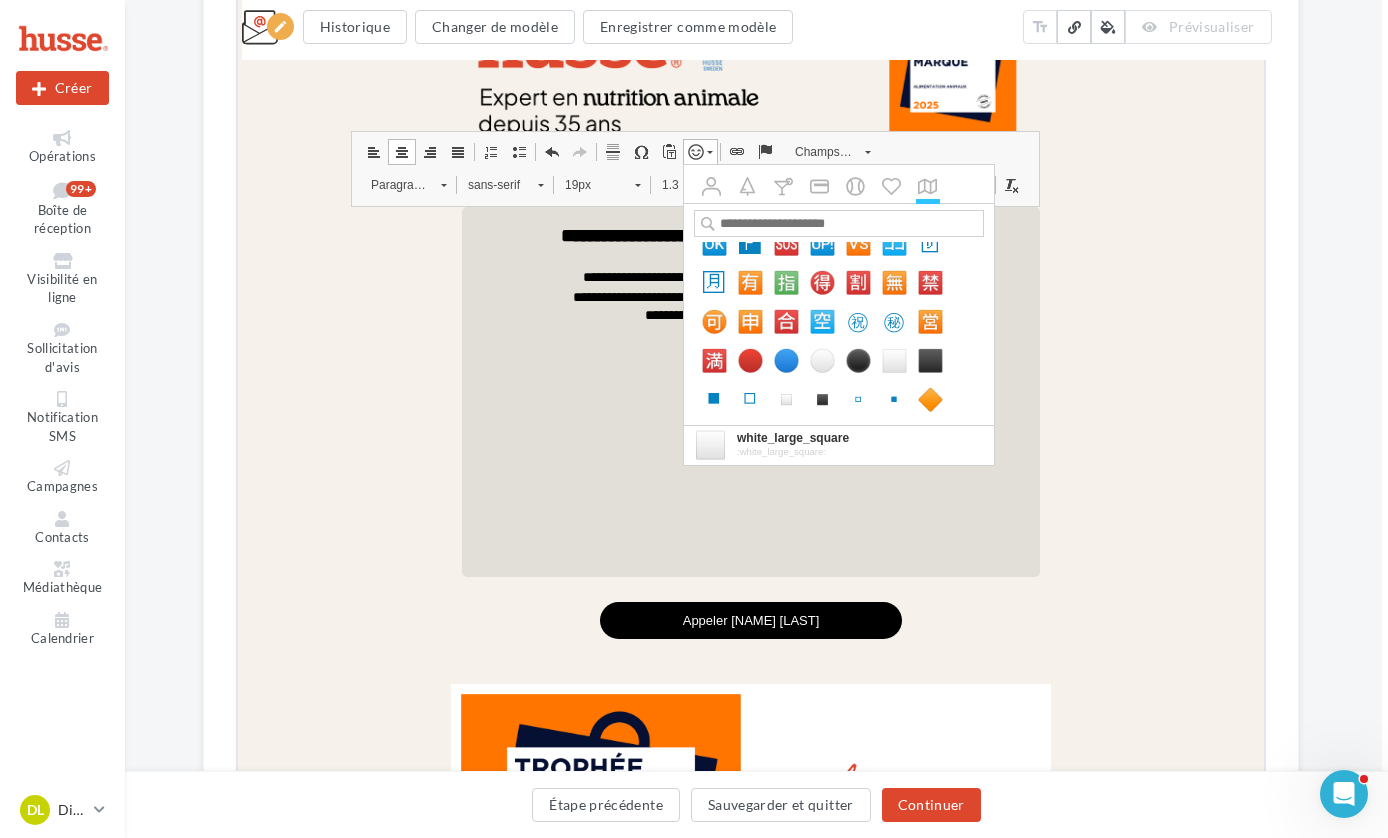 scroll, scrollTop: 7453, scrollLeft: 0, axis: vertical 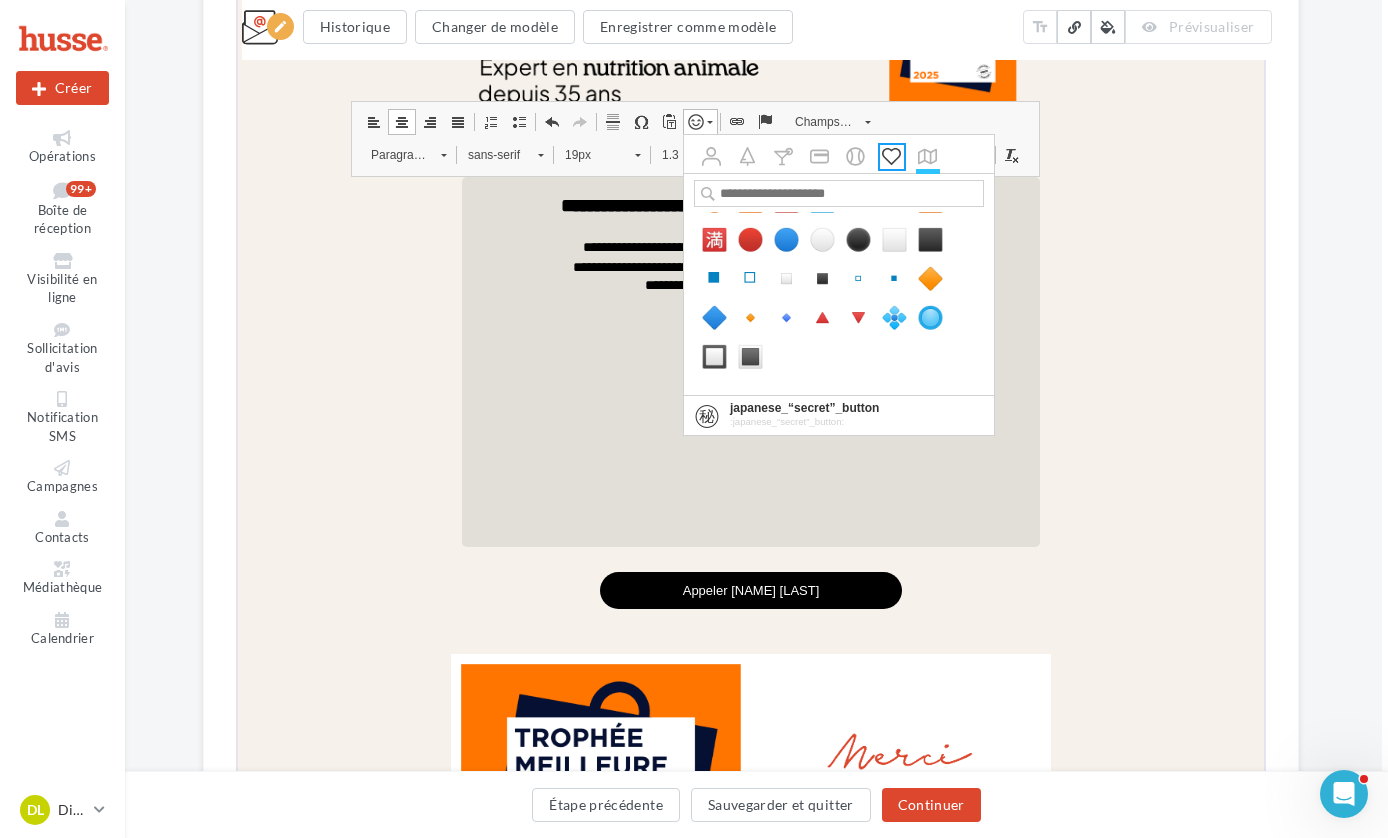 click on "Objets" 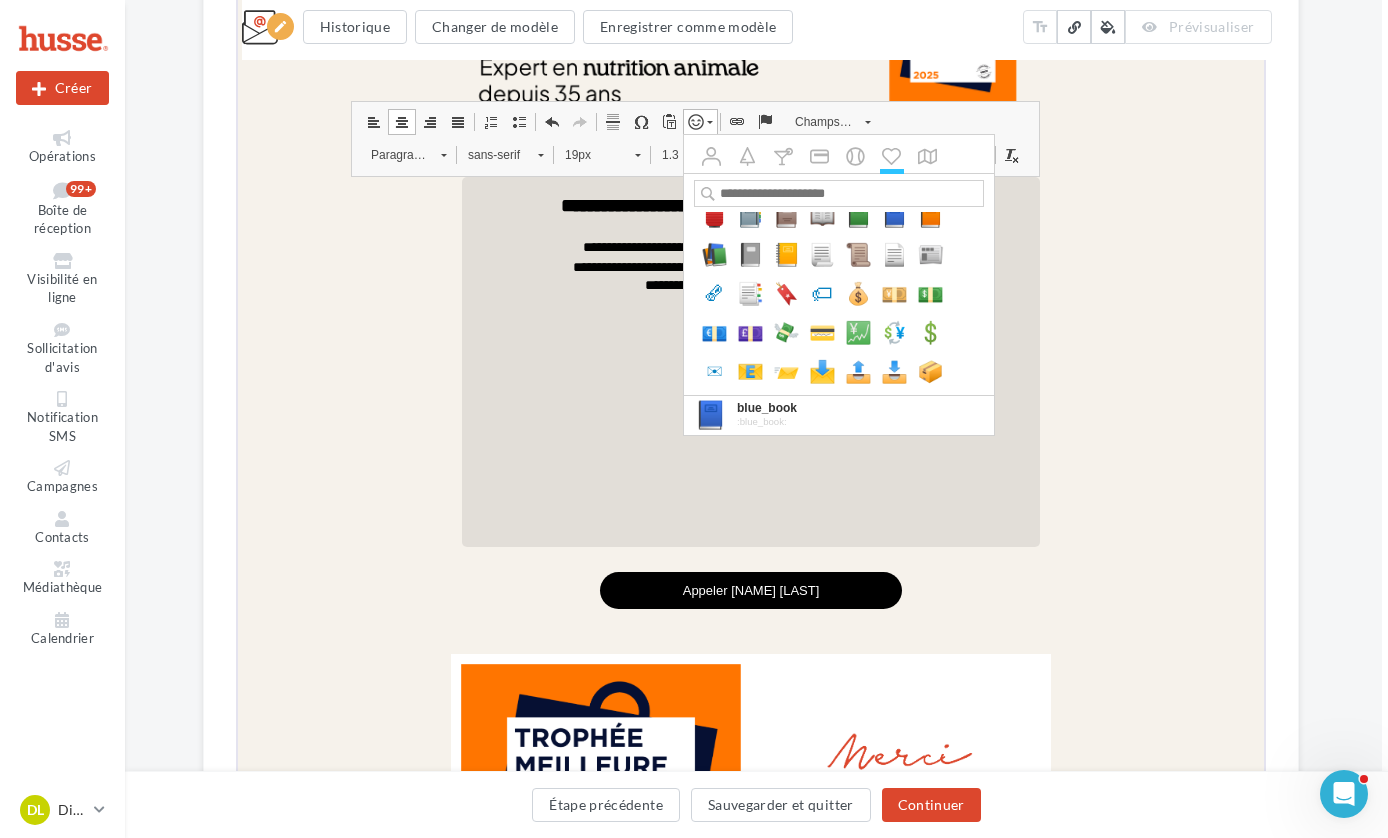 scroll, scrollTop: 5816, scrollLeft: 0, axis: vertical 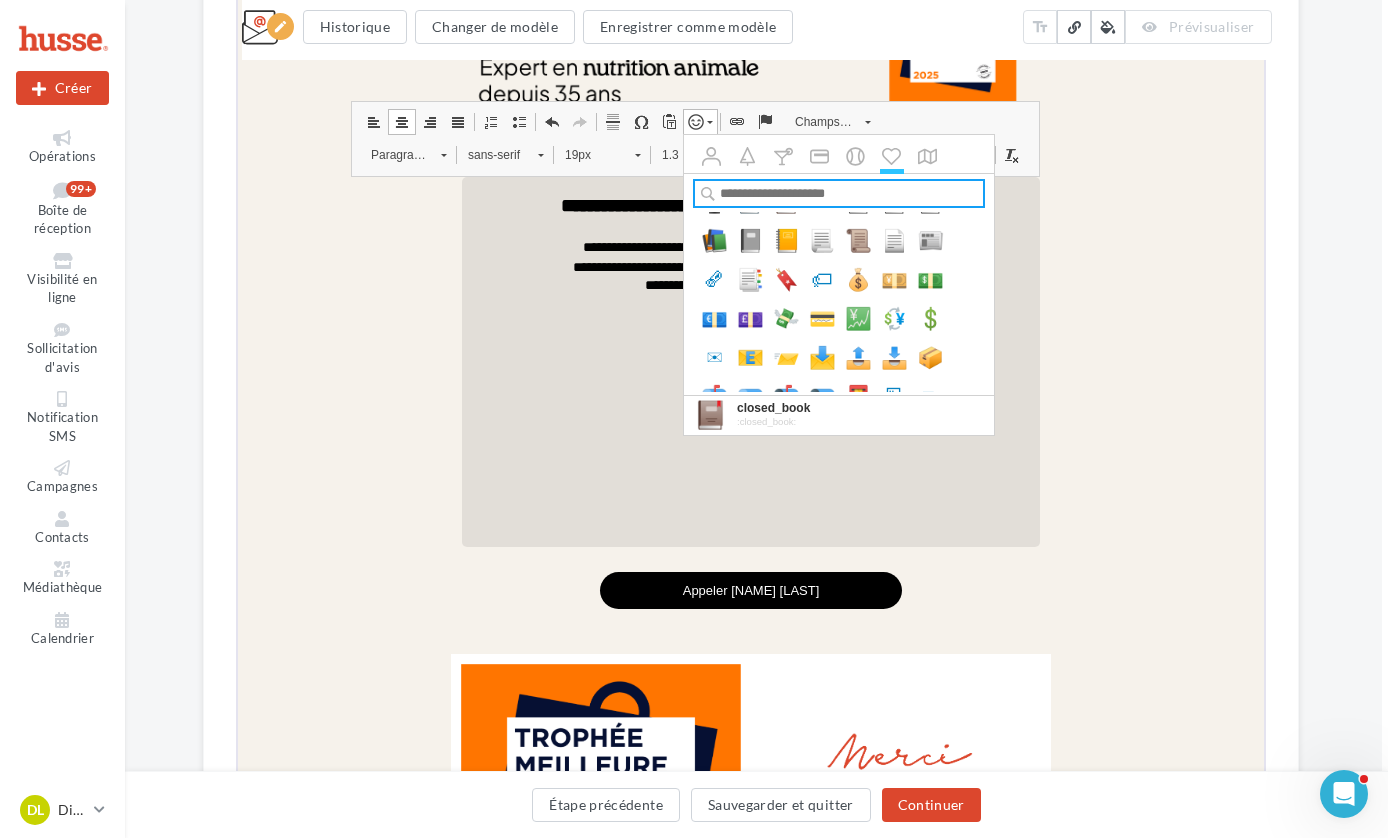 click at bounding box center (838, 192) 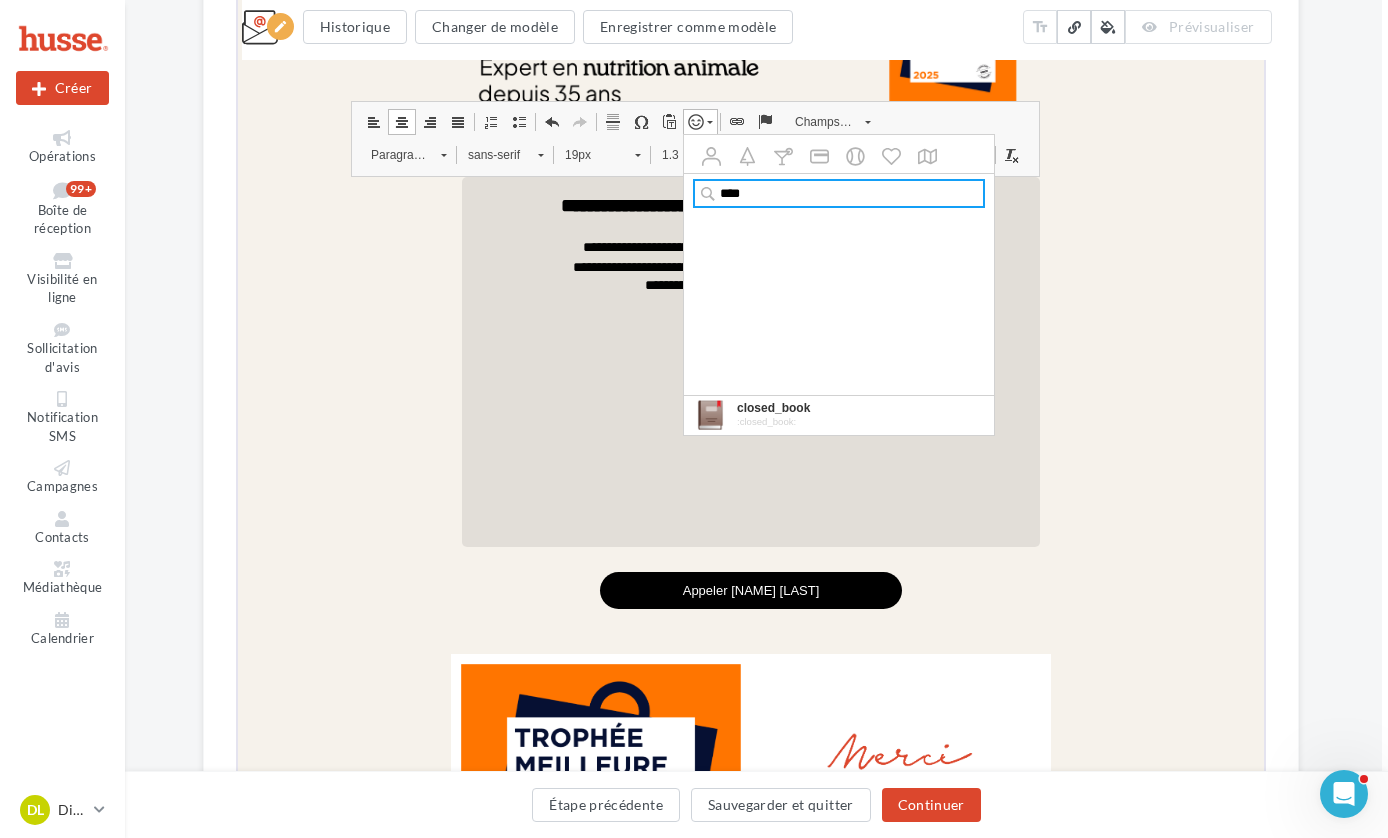 scroll, scrollTop: 0, scrollLeft: 0, axis: both 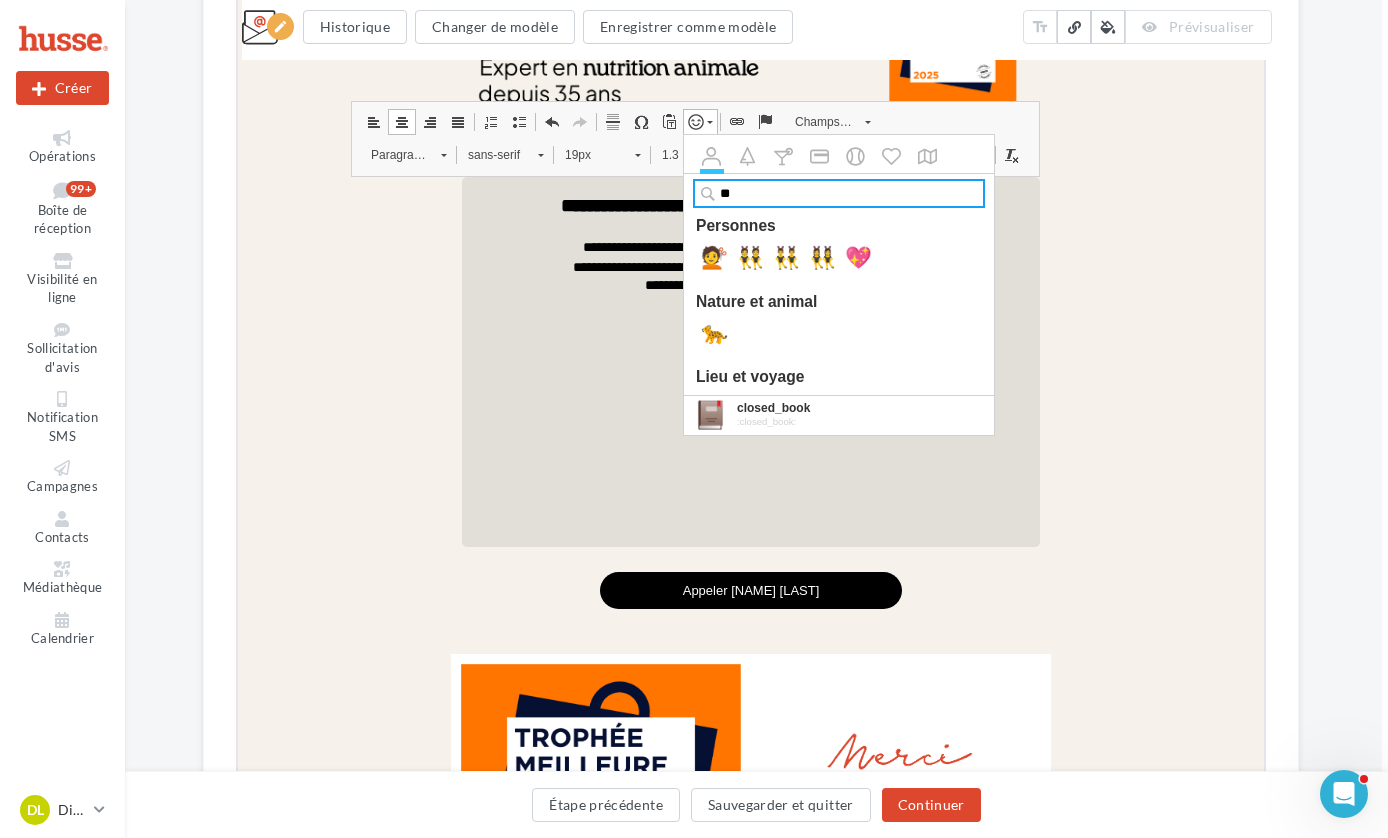 type on "*" 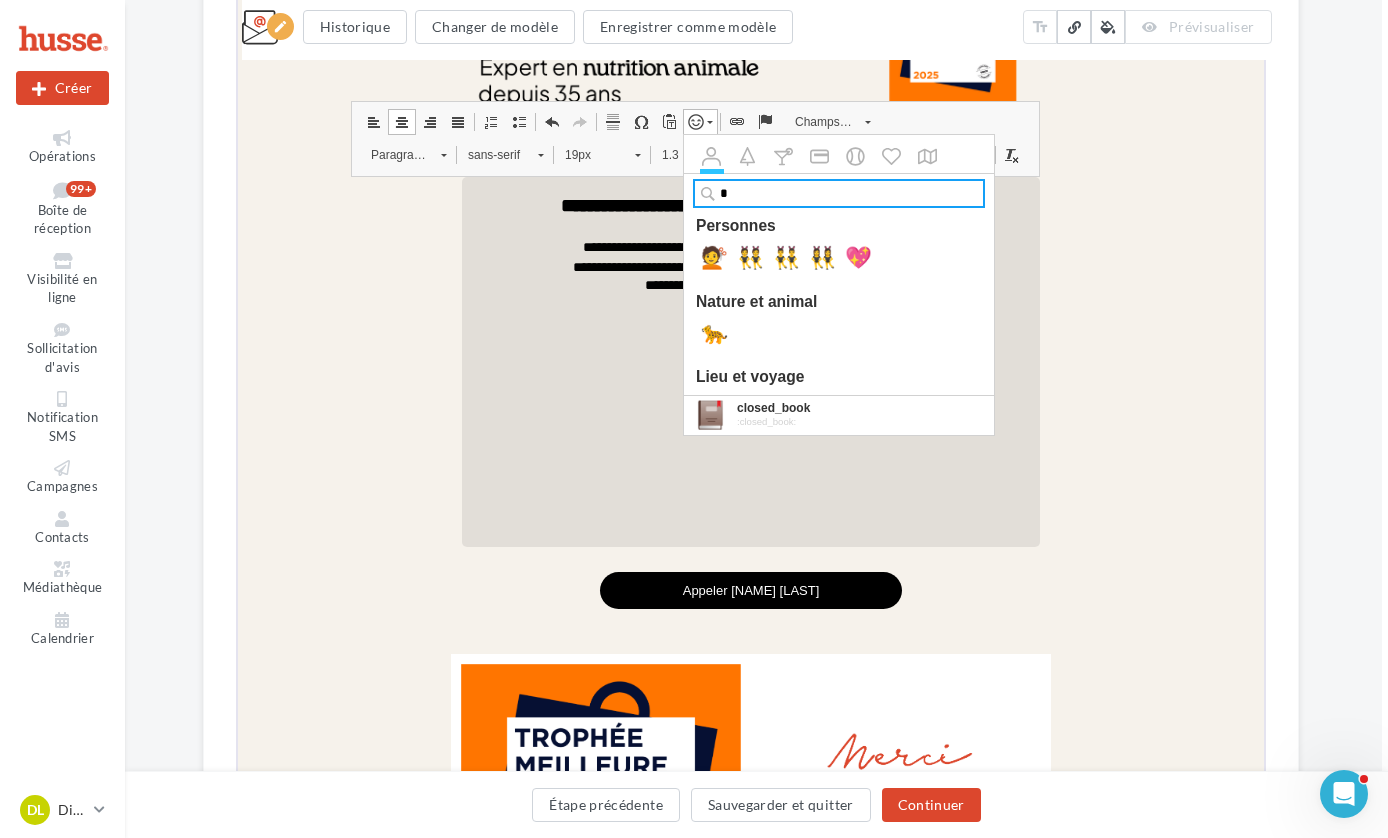 type 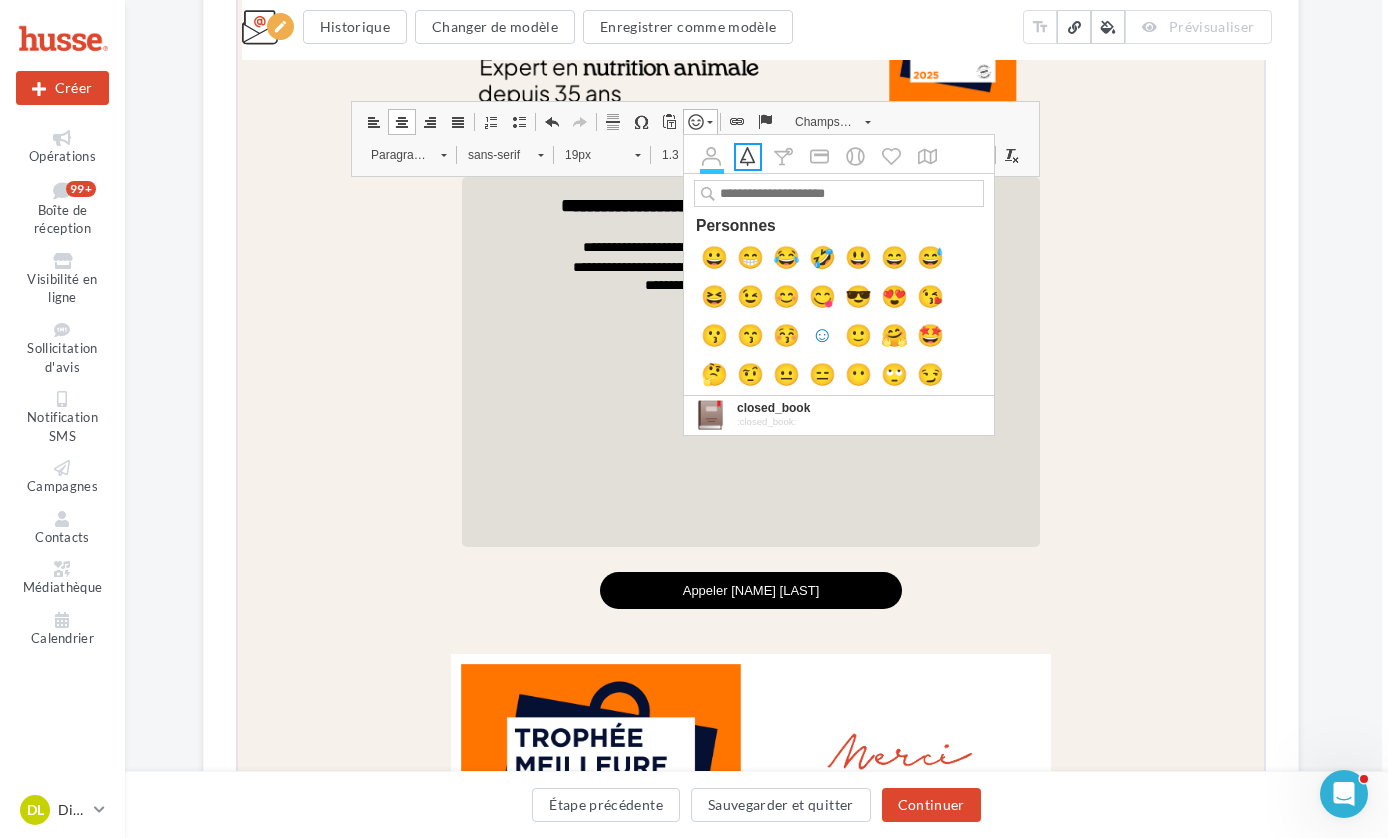 click 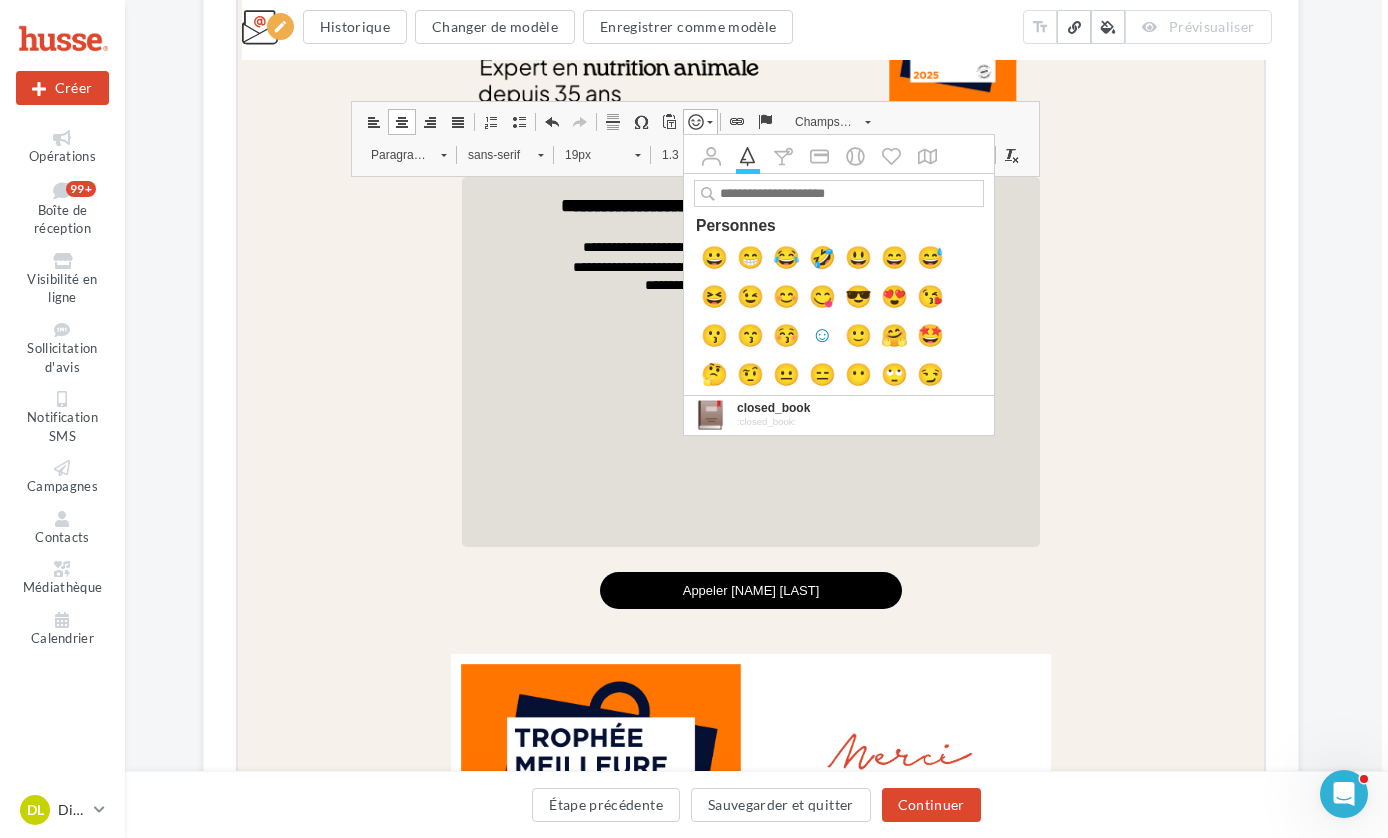 scroll, scrollTop: 2533, scrollLeft: 0, axis: vertical 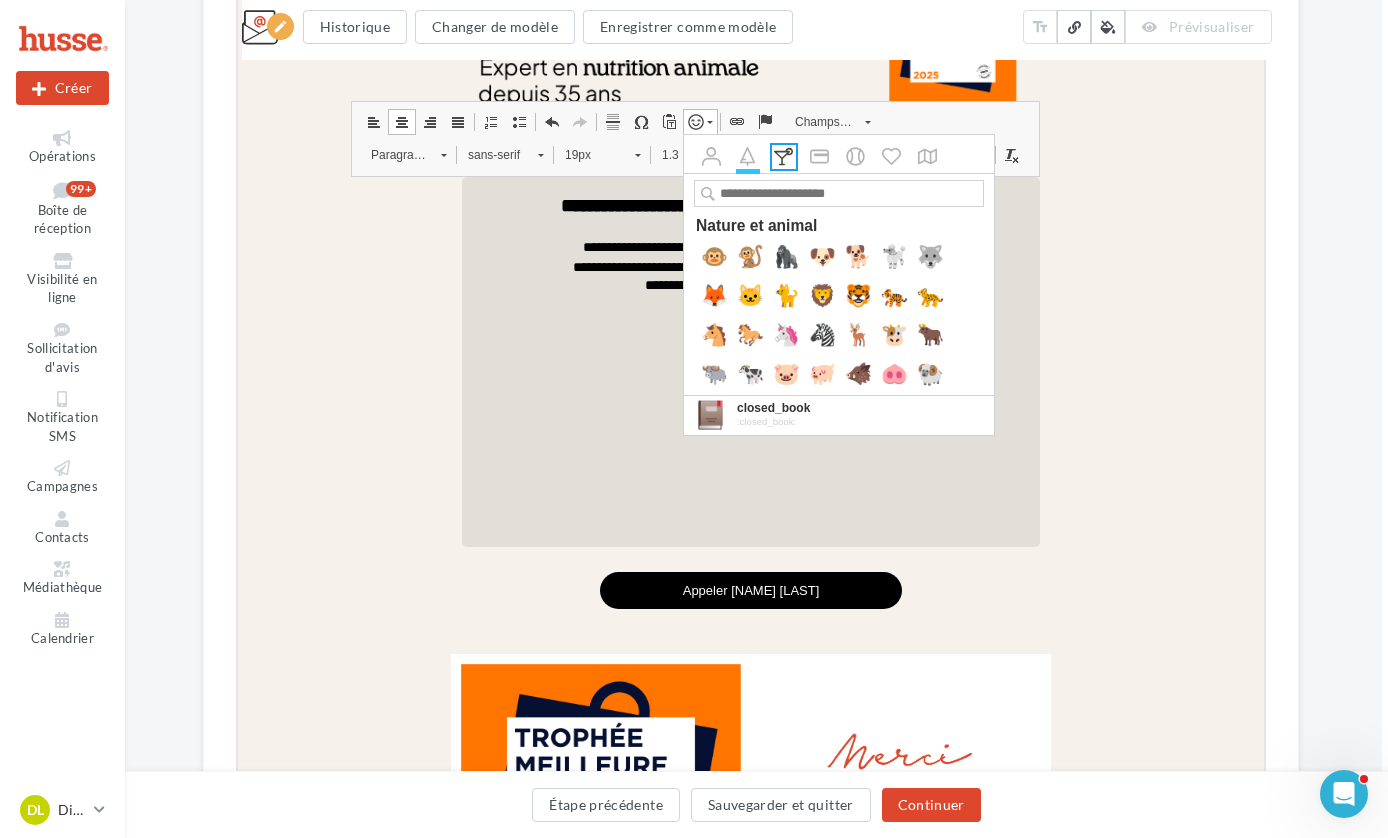 click on "Nourriture et boisson" 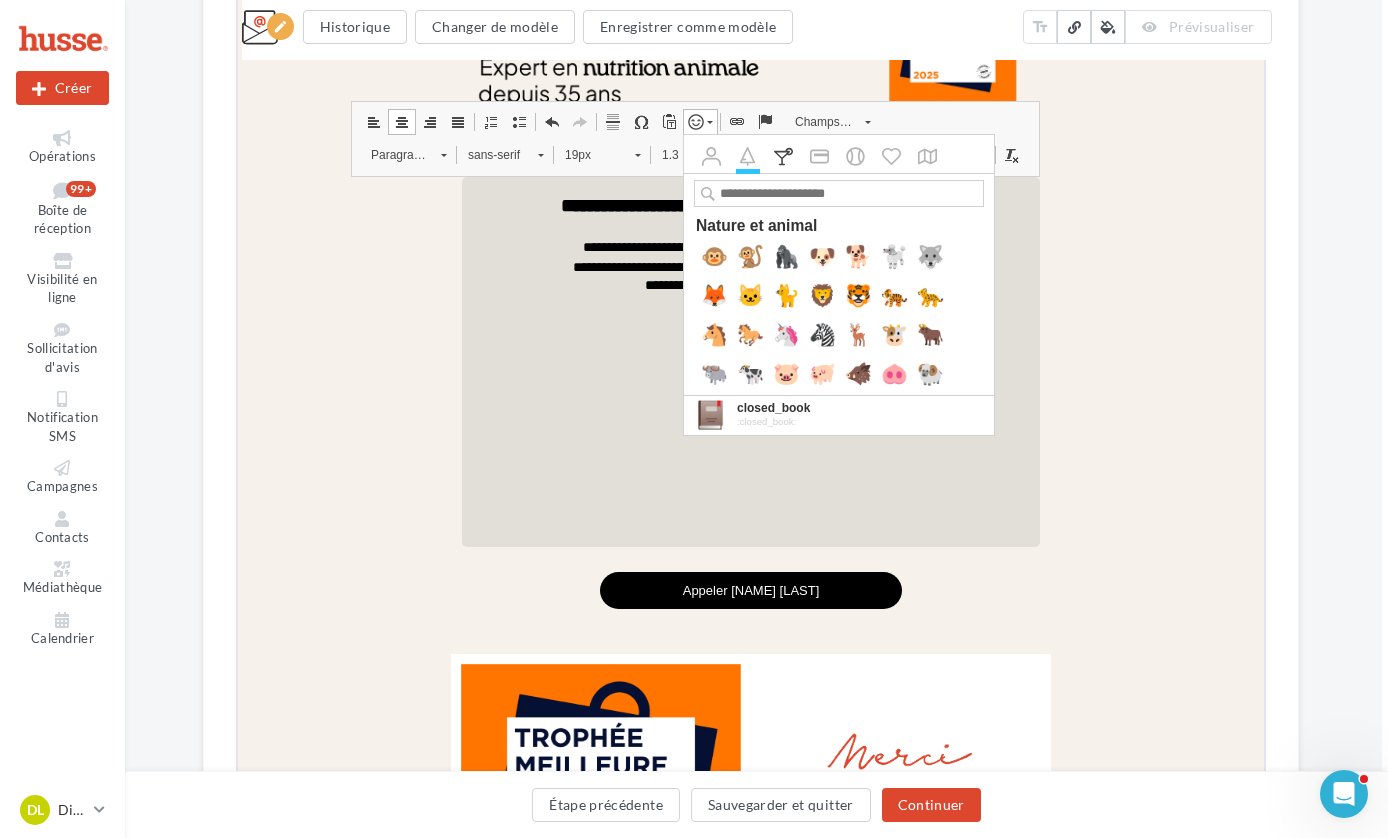 scroll, scrollTop: 3232, scrollLeft: 0, axis: vertical 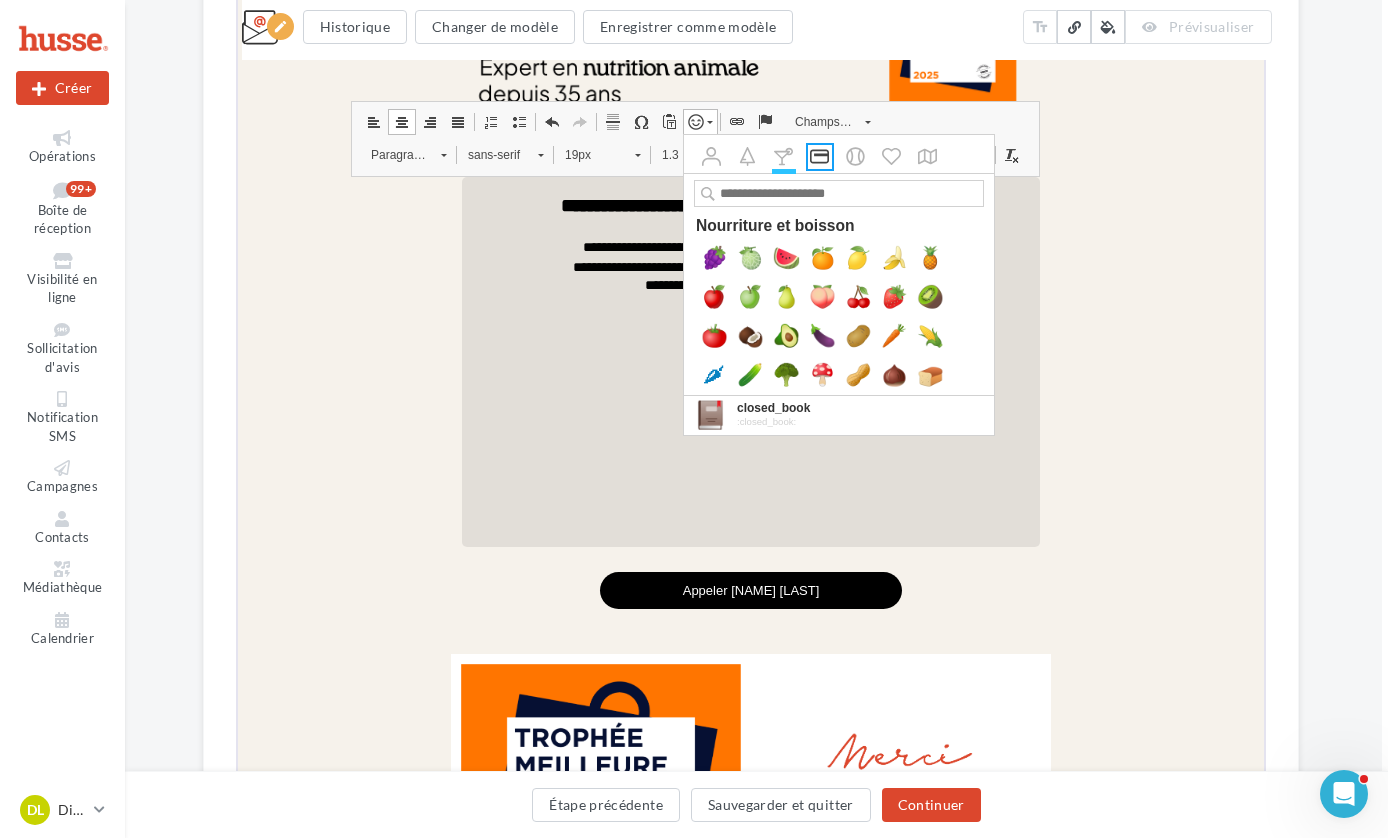 click on "Lieu et voyage" 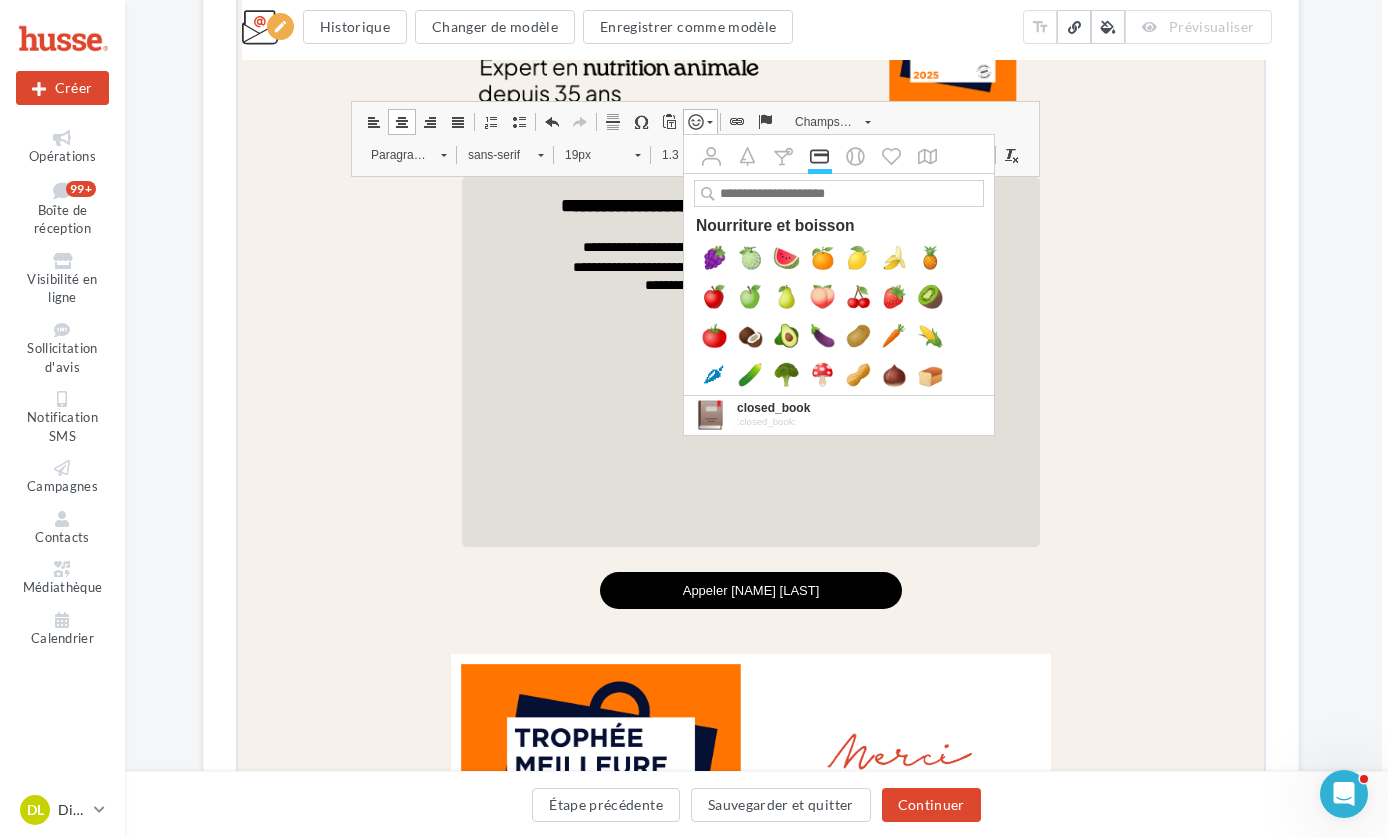 scroll, scrollTop: 3854, scrollLeft: 0, axis: vertical 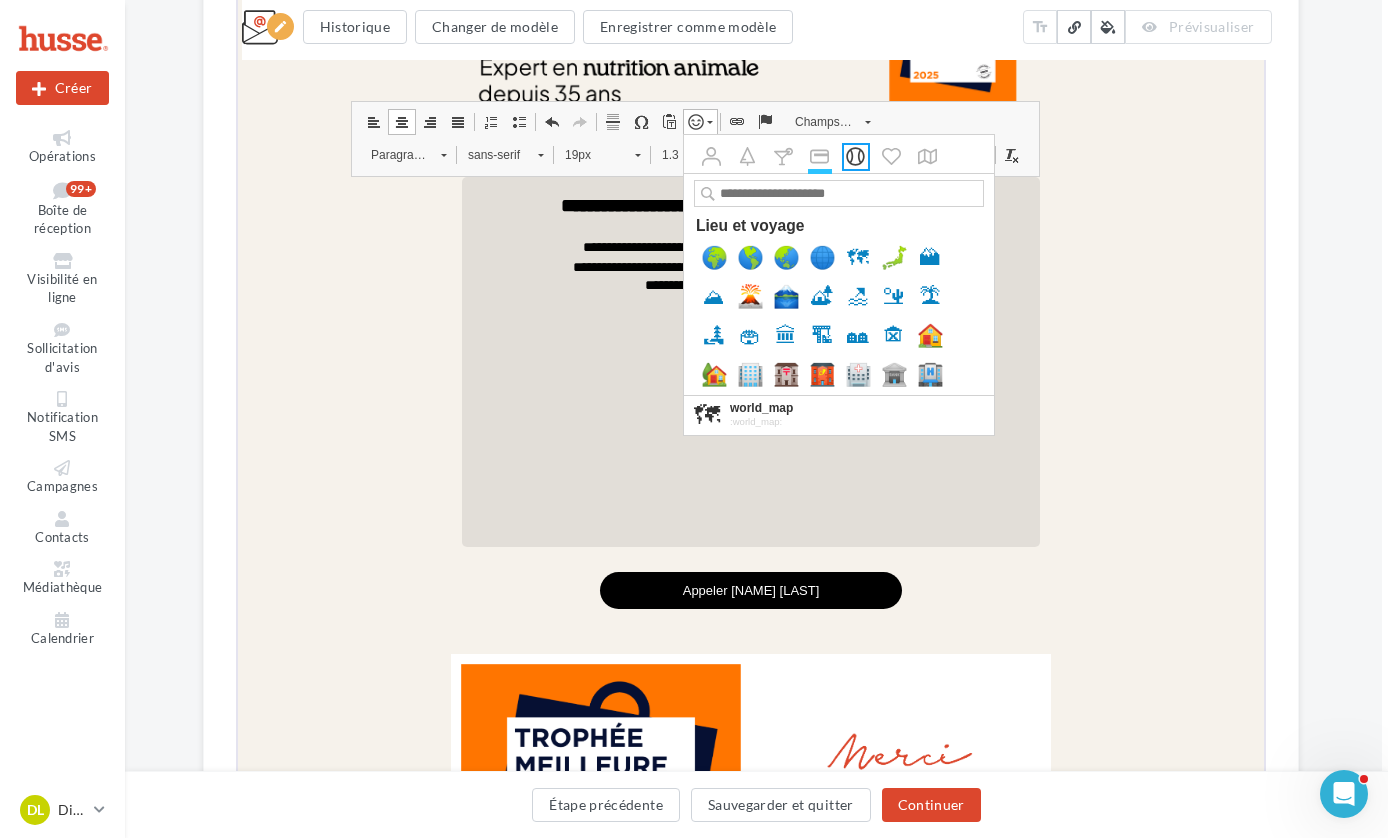 click on "Activités" at bounding box center [855, 156] 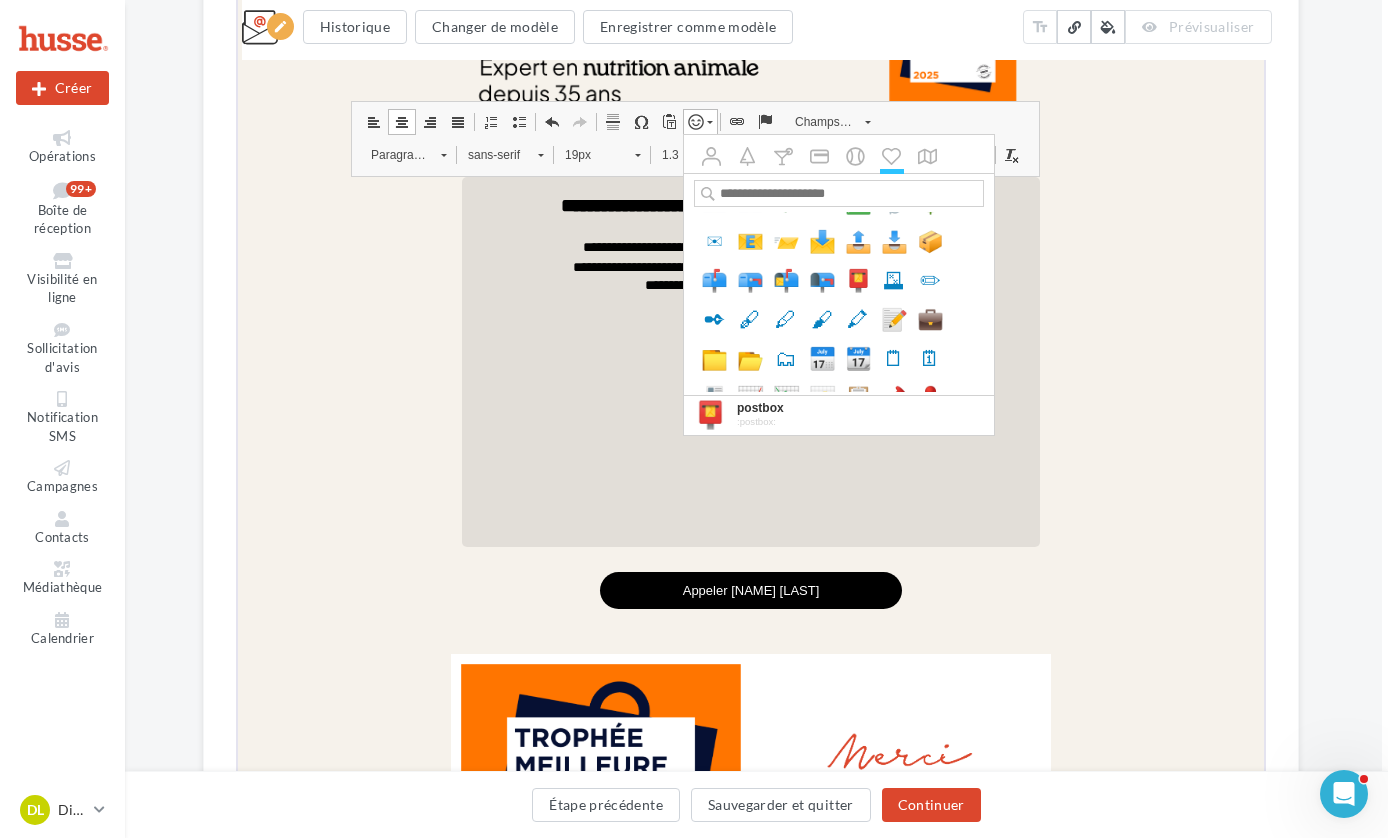 scroll, scrollTop: 6020, scrollLeft: 0, axis: vertical 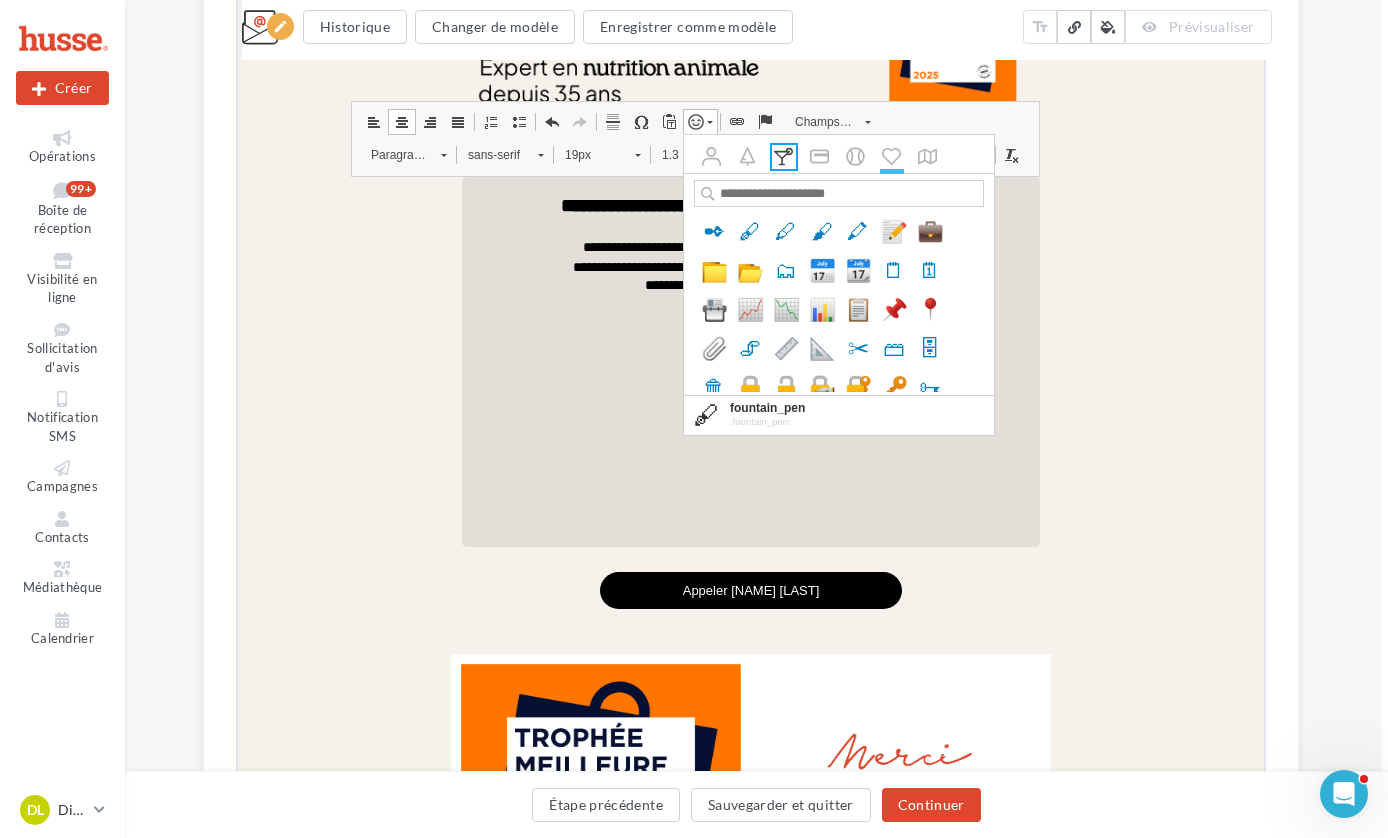 click 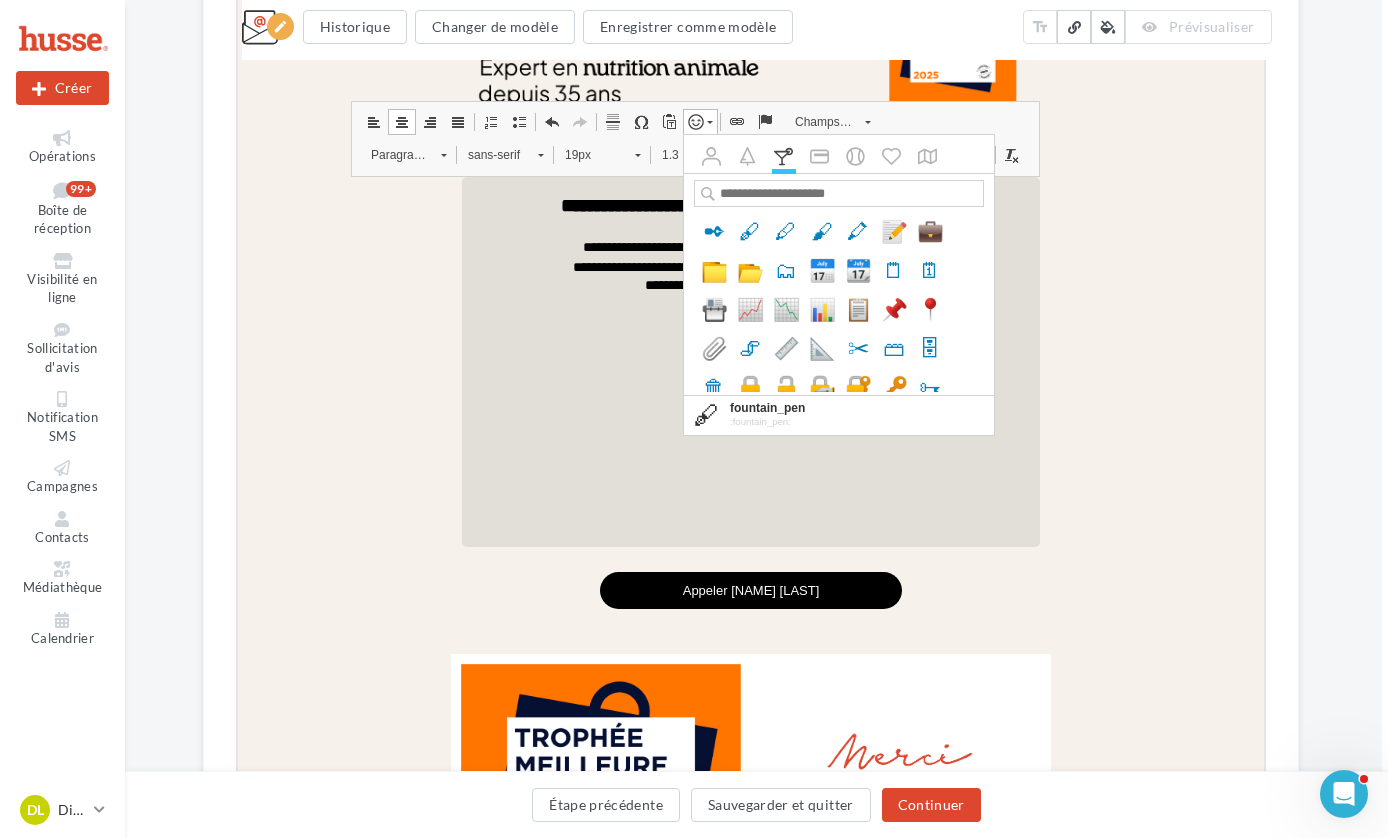 scroll, scrollTop: 3232, scrollLeft: 0, axis: vertical 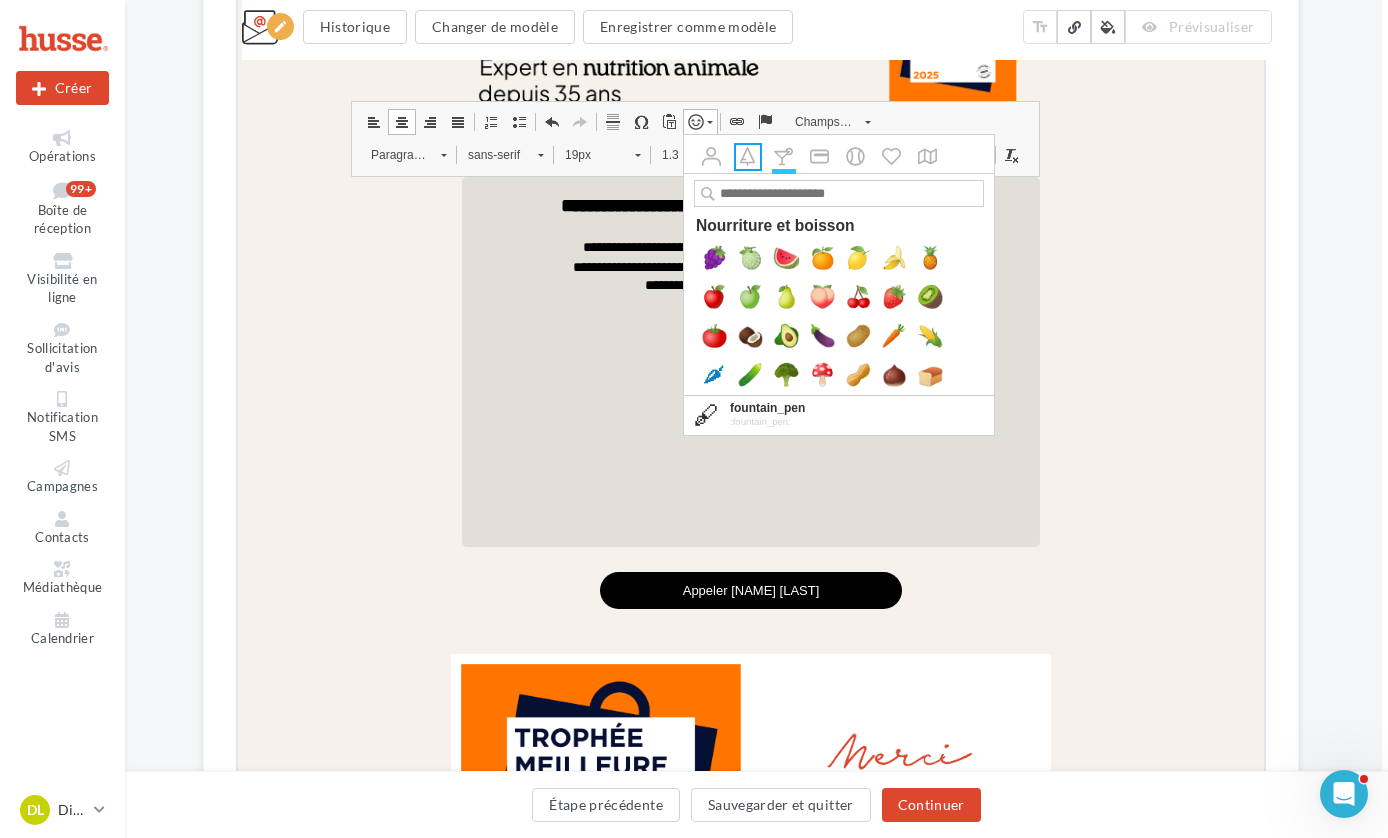 drag, startPoint x: 745, startPoint y: 155, endPoint x: 753, endPoint y: 184, distance: 30.083218 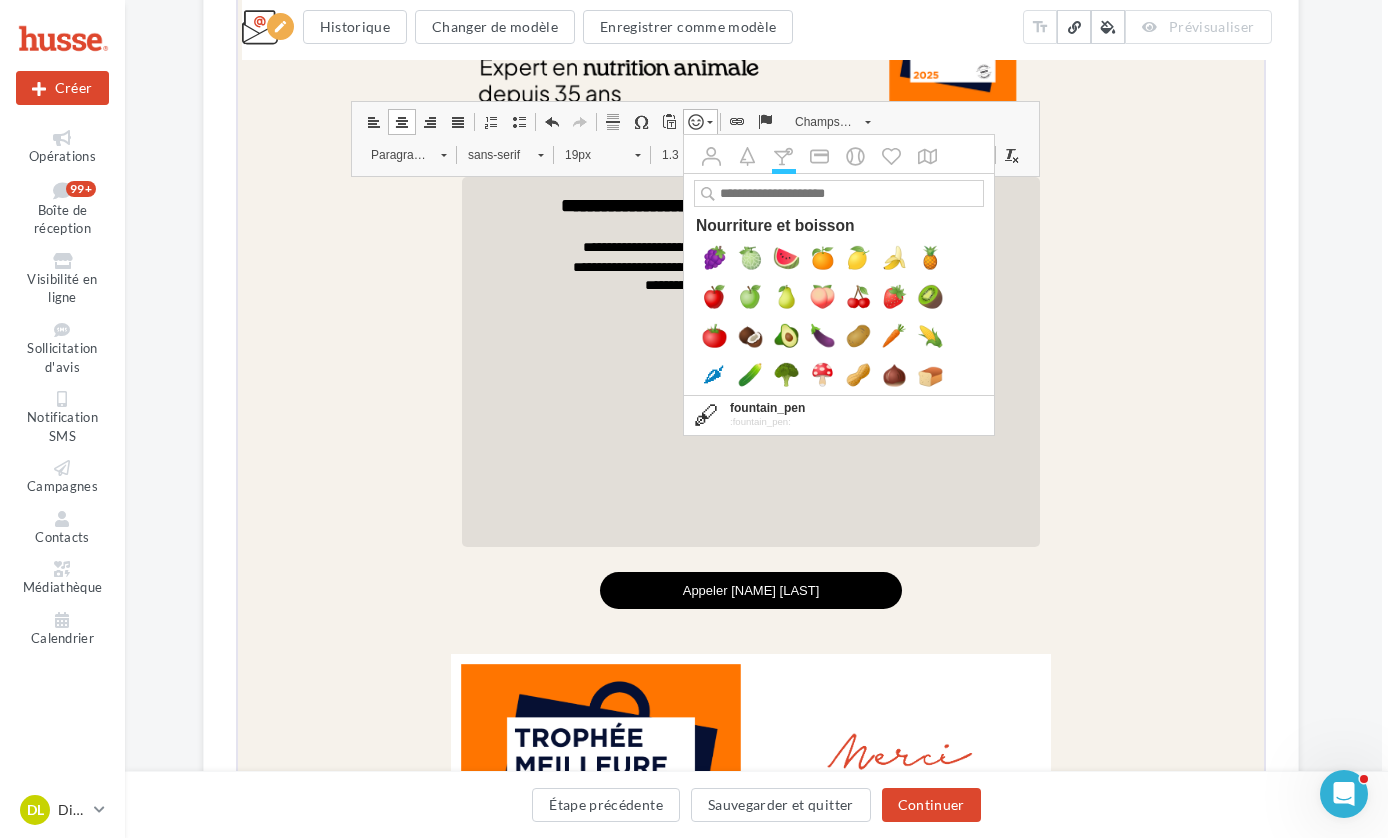 scroll, scrollTop: 2533, scrollLeft: 0, axis: vertical 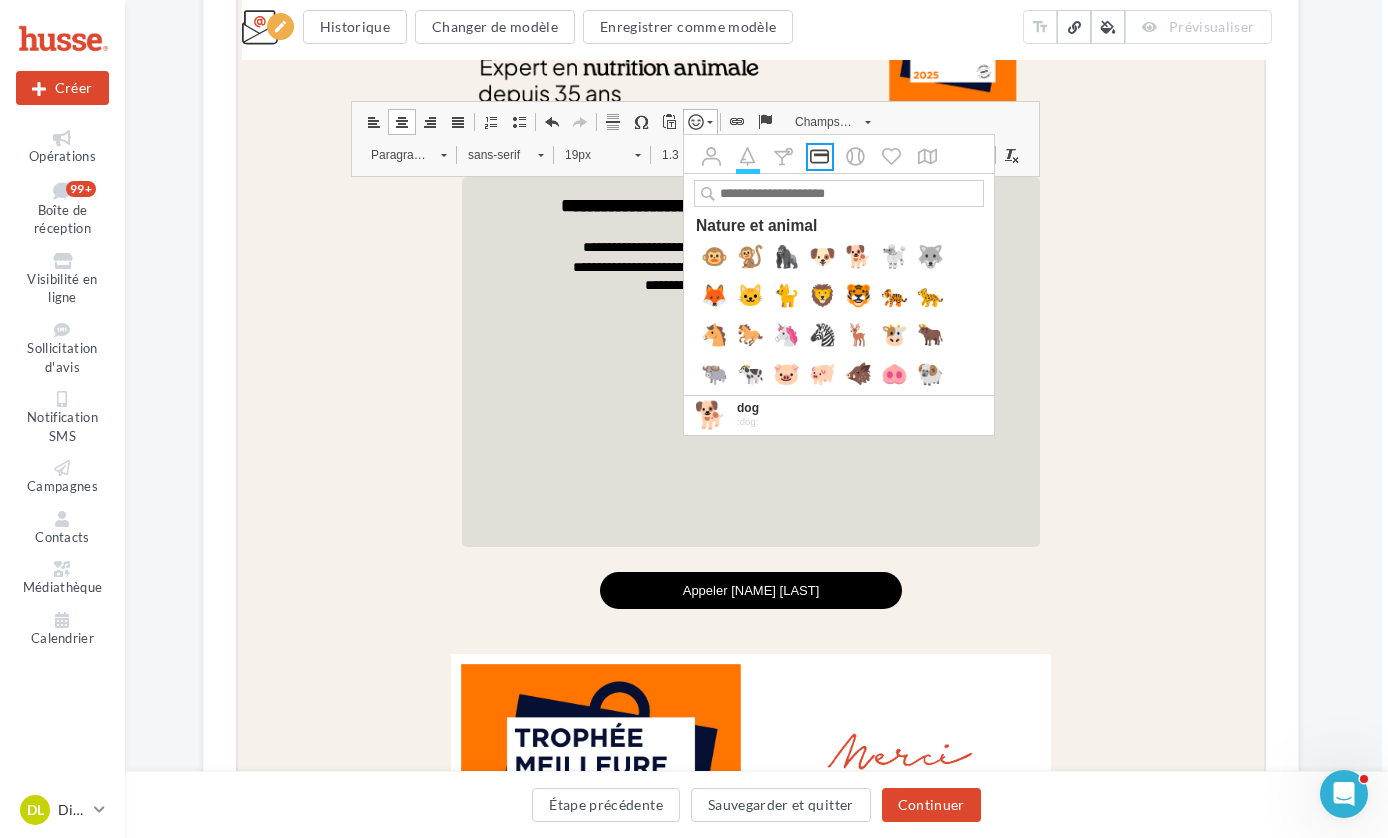 click on "Lieu et voyage" 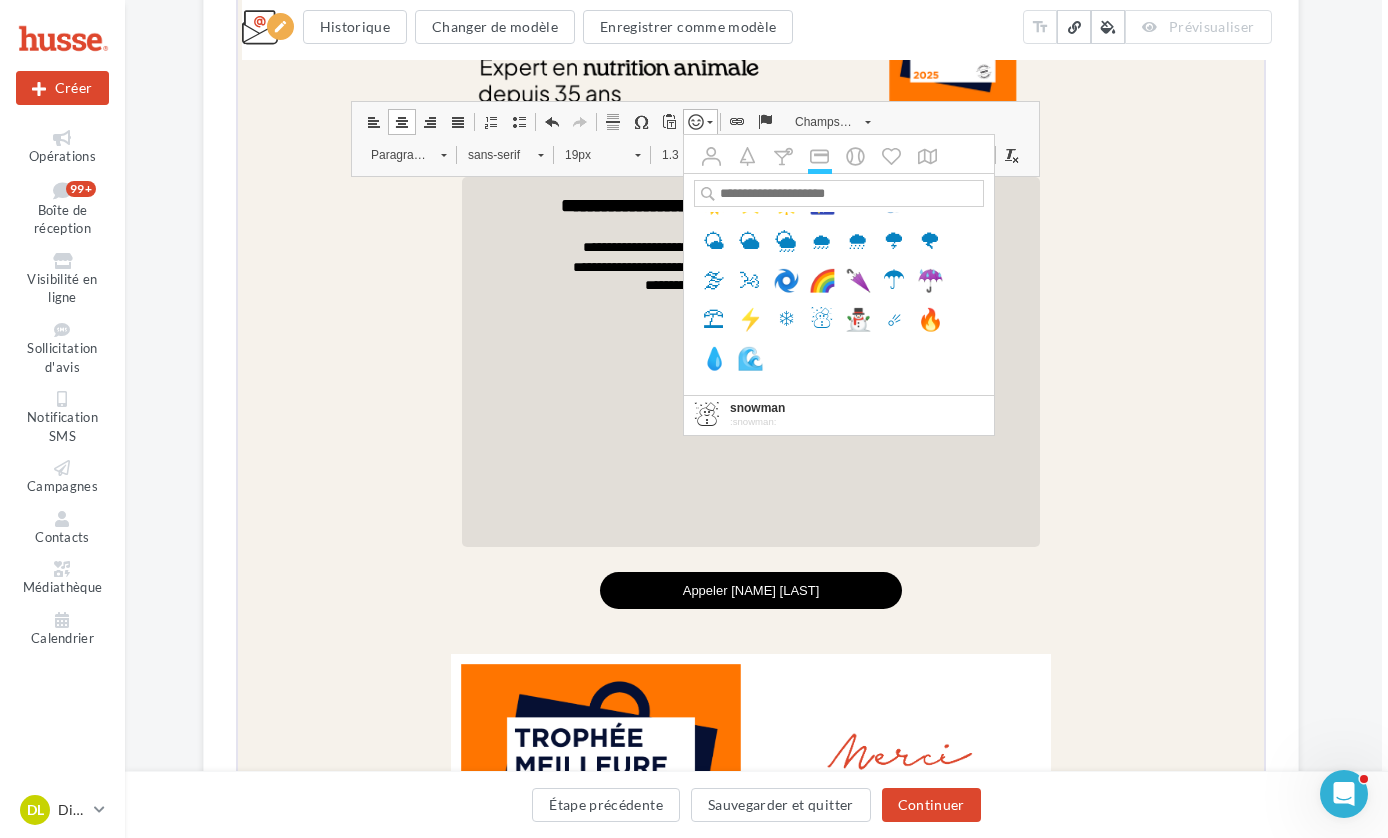 scroll, scrollTop: 4855, scrollLeft: 0, axis: vertical 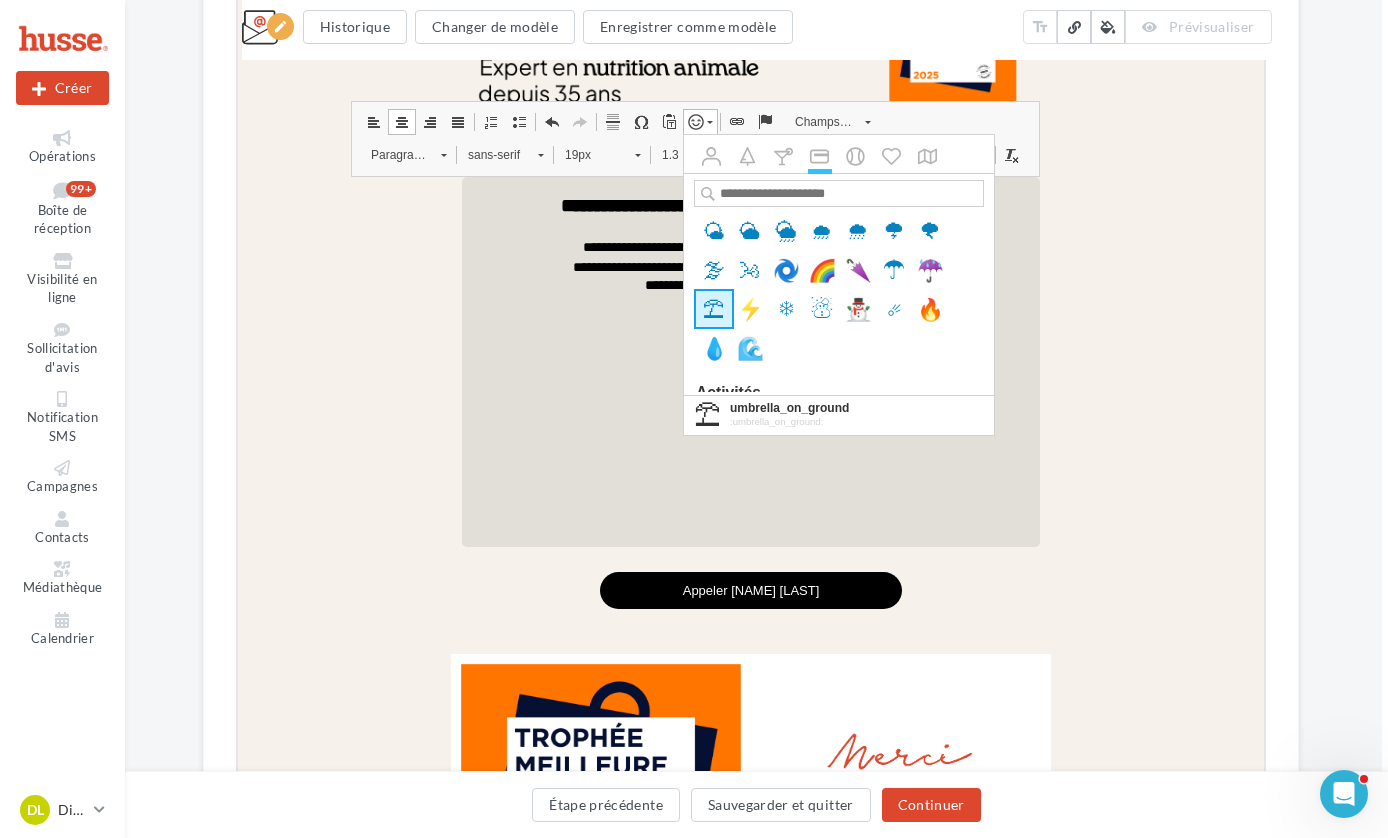 click on "⛱" at bounding box center (713, 308) 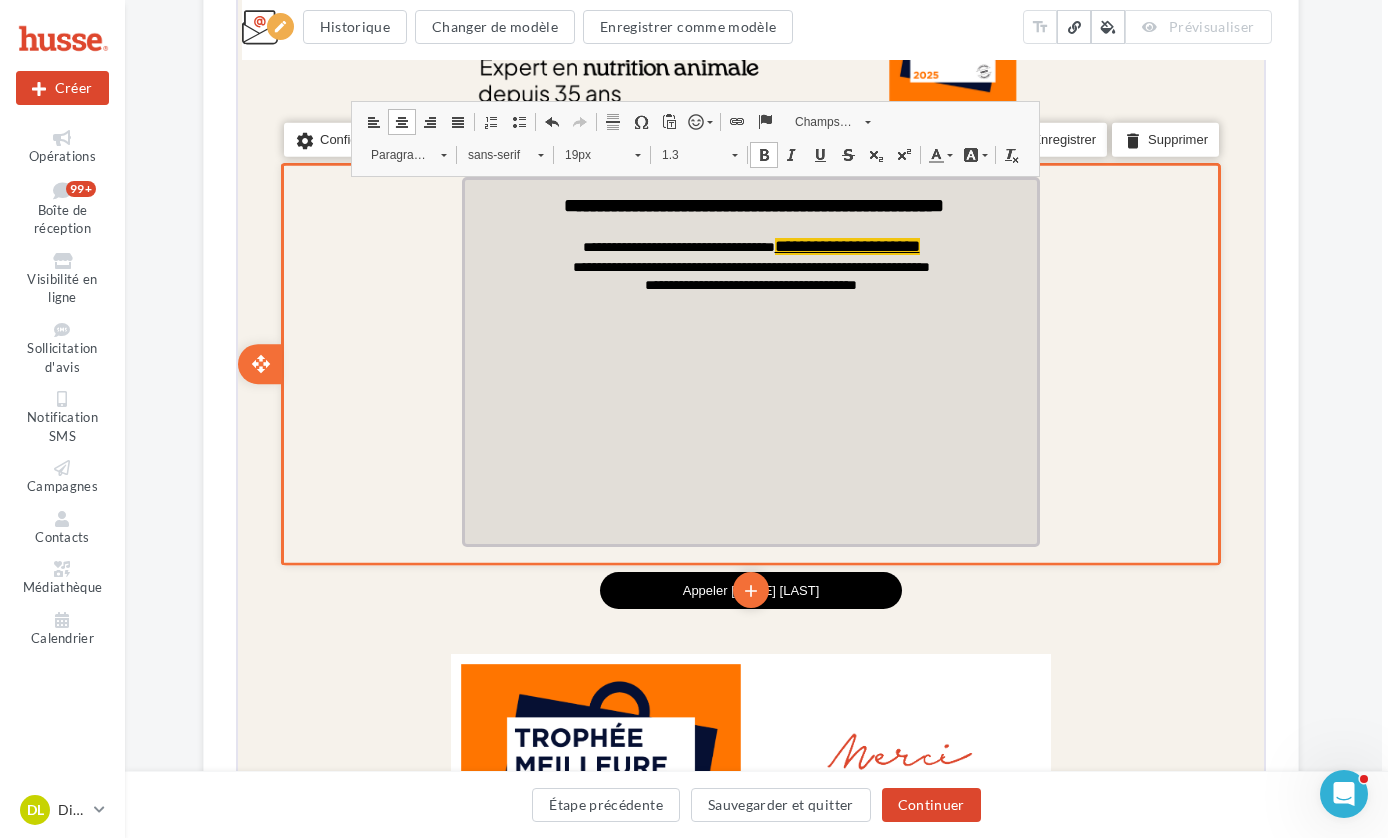 click at bounding box center (748, 351) 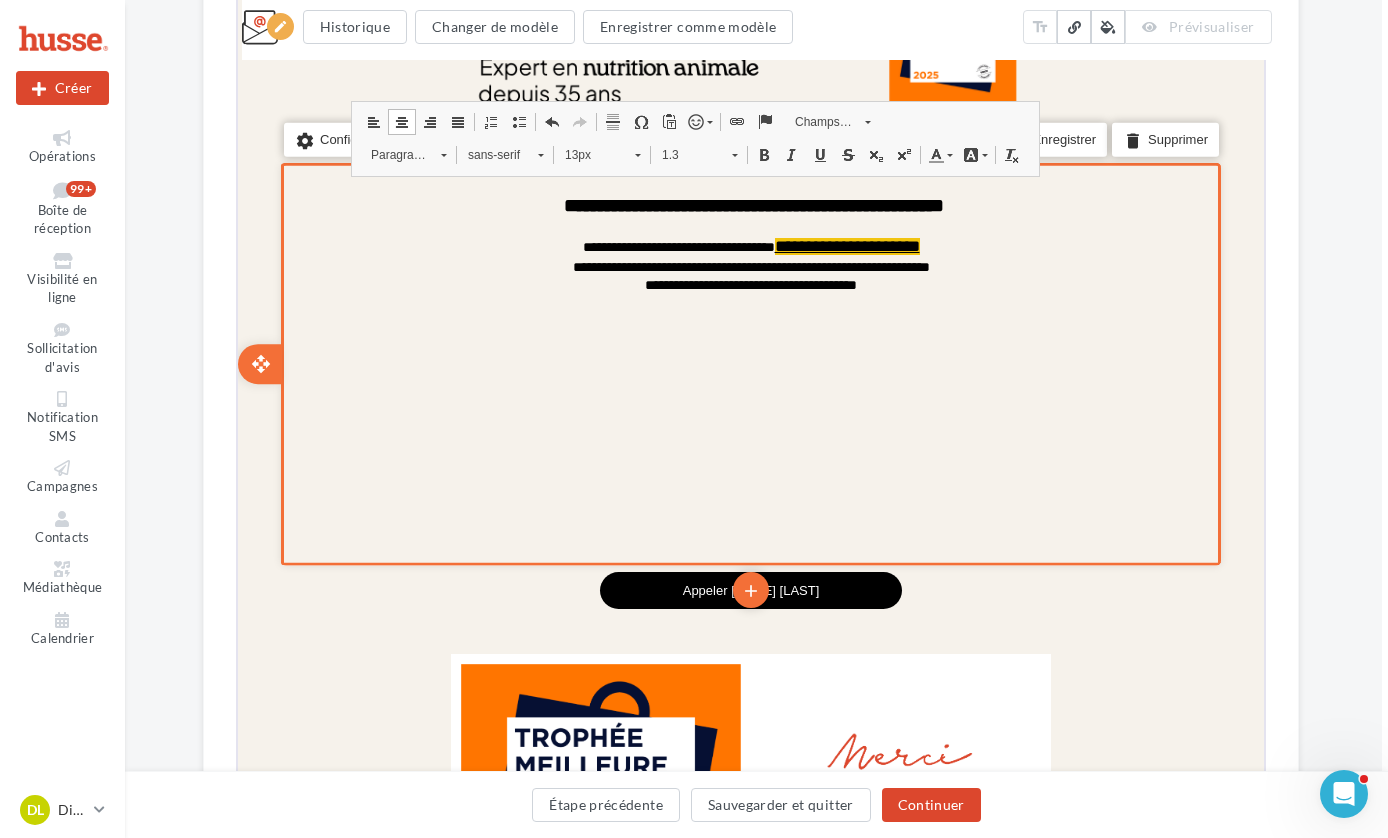 click on "settings Configurer content_copy Dupliquer add add save Enregistrer delete Supprimer" at bounding box center (748, 362) 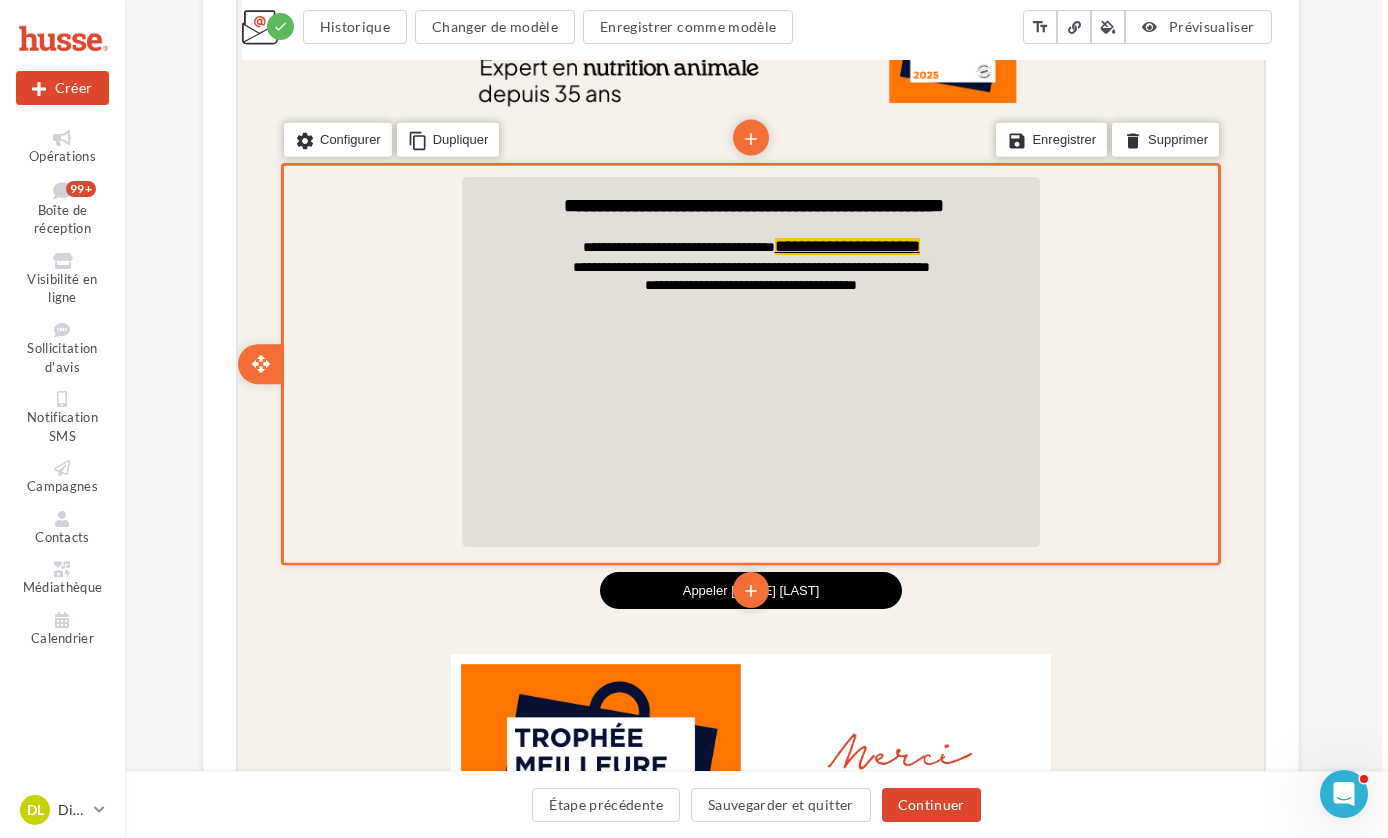 click on "**********" at bounding box center [748, 204] 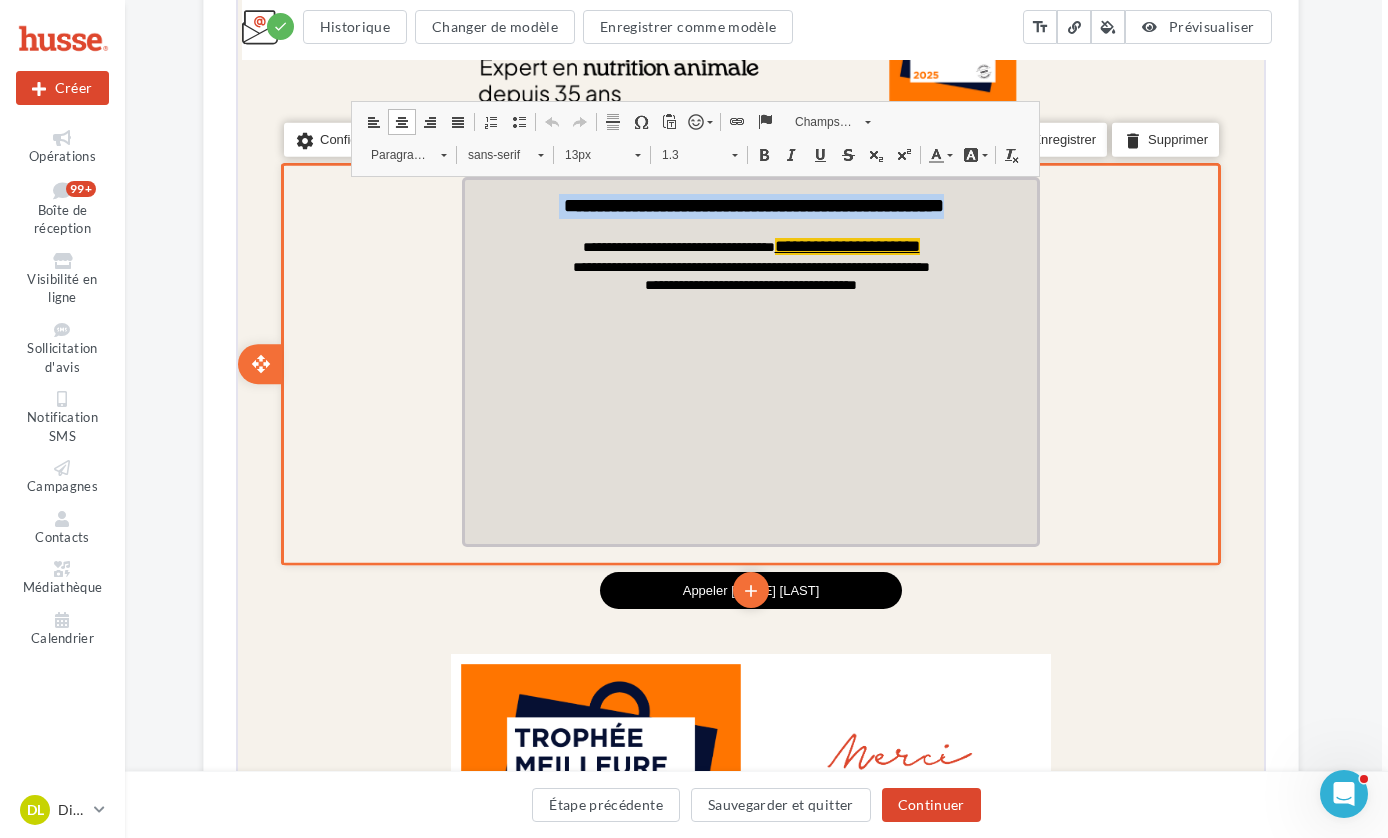 drag, startPoint x: 990, startPoint y: 201, endPoint x: 510, endPoint y: 201, distance: 480 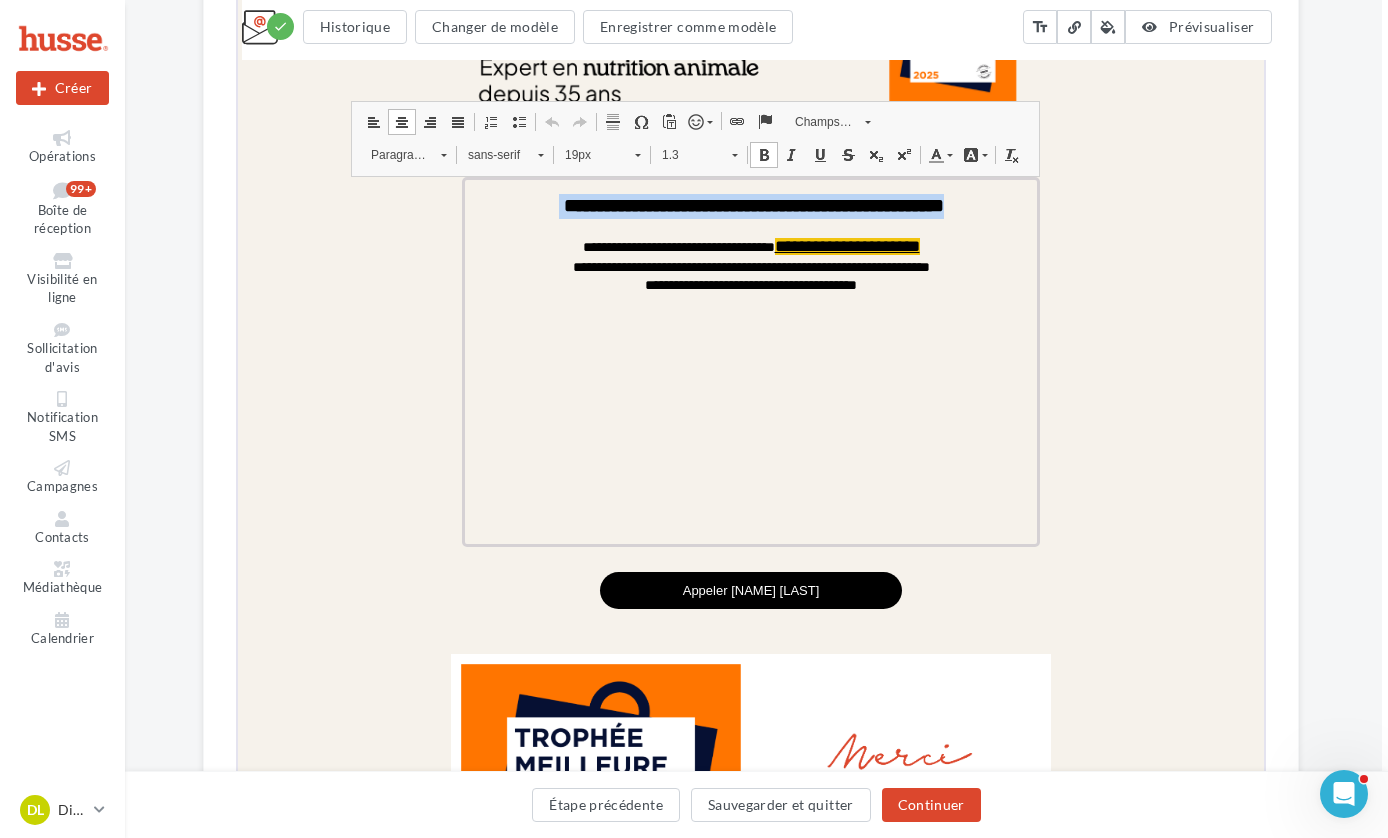 click at bounding box center [693, 120] 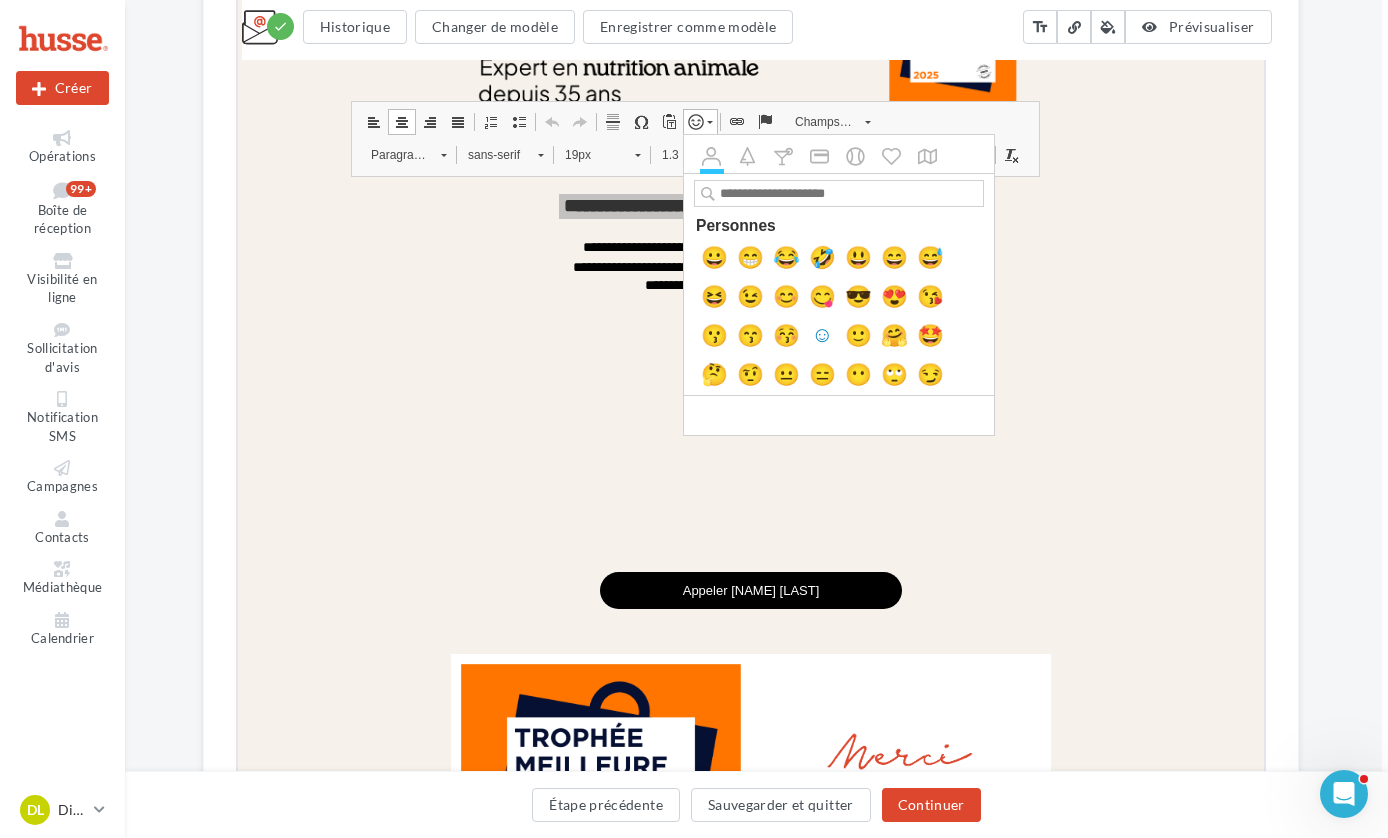scroll, scrollTop: 0, scrollLeft: 0, axis: both 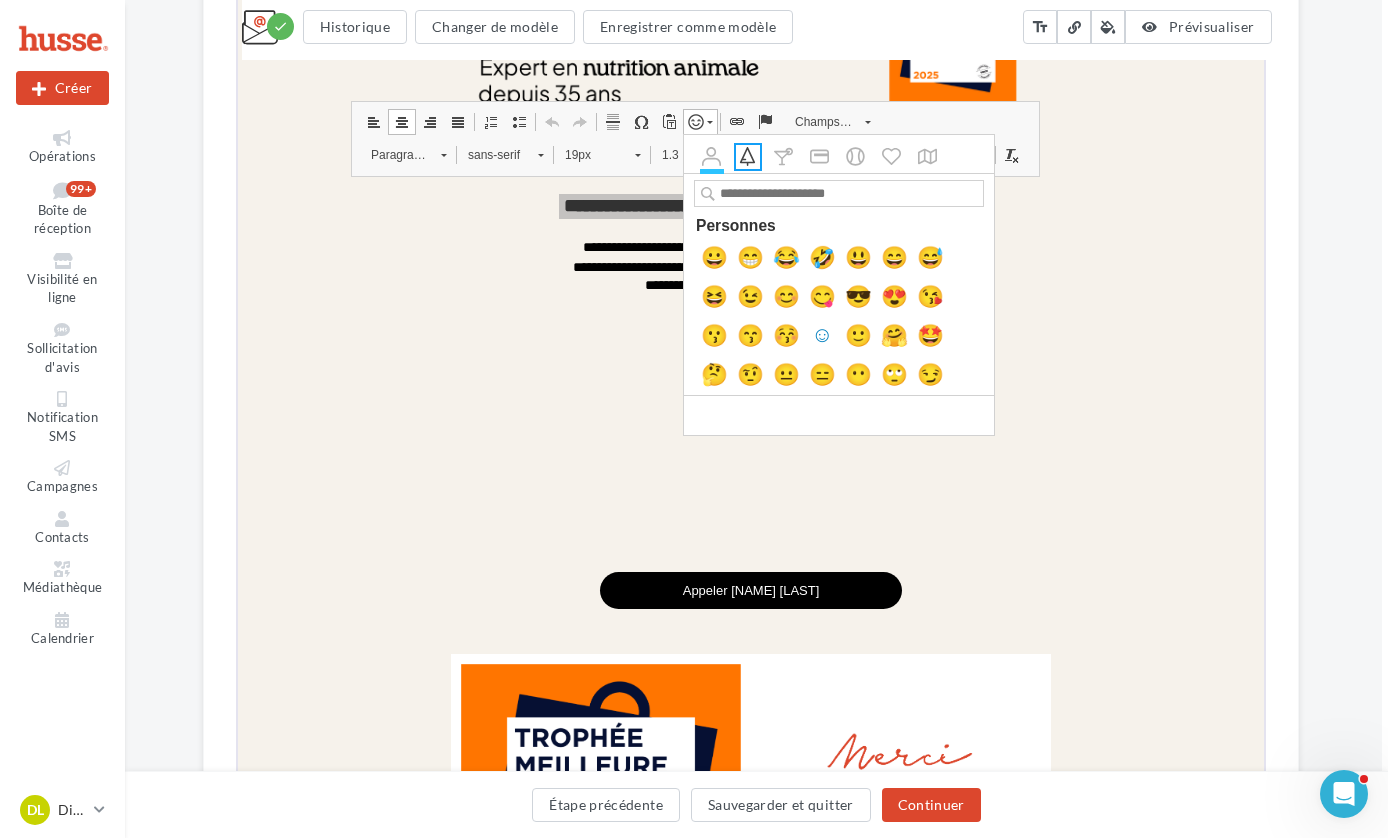 click on "Nature et animal" 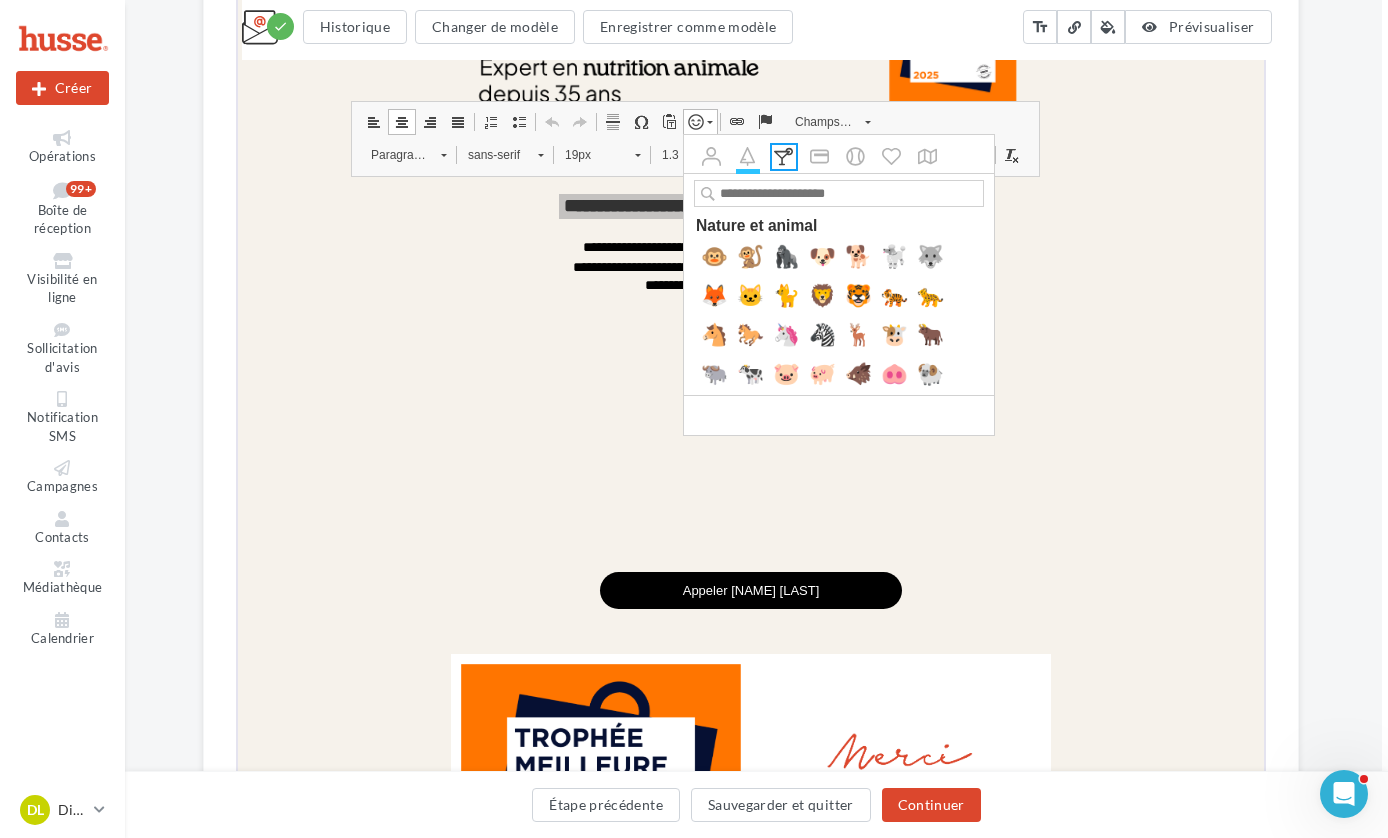 click on "Nourriture et boisson" 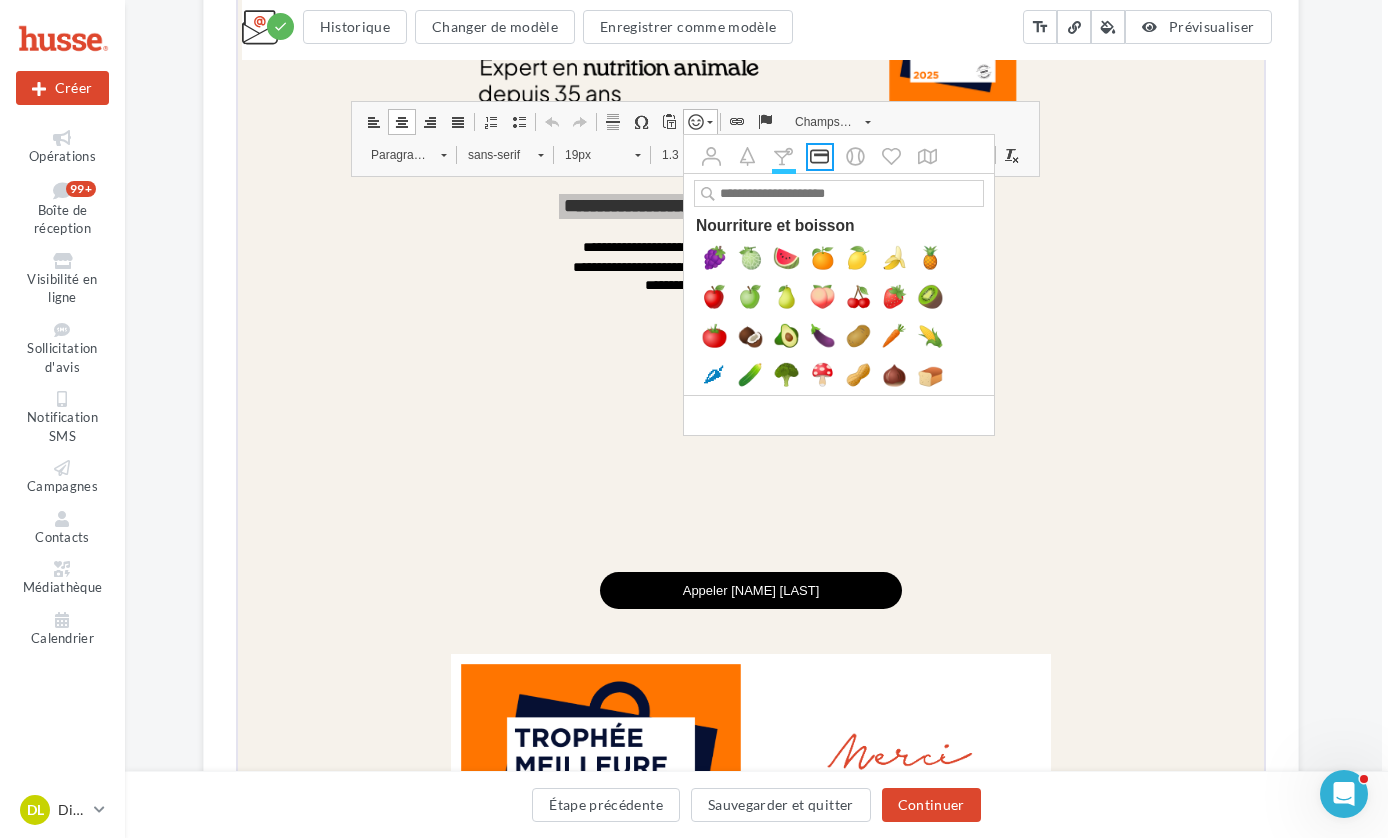 click on "Lieu et voyage" 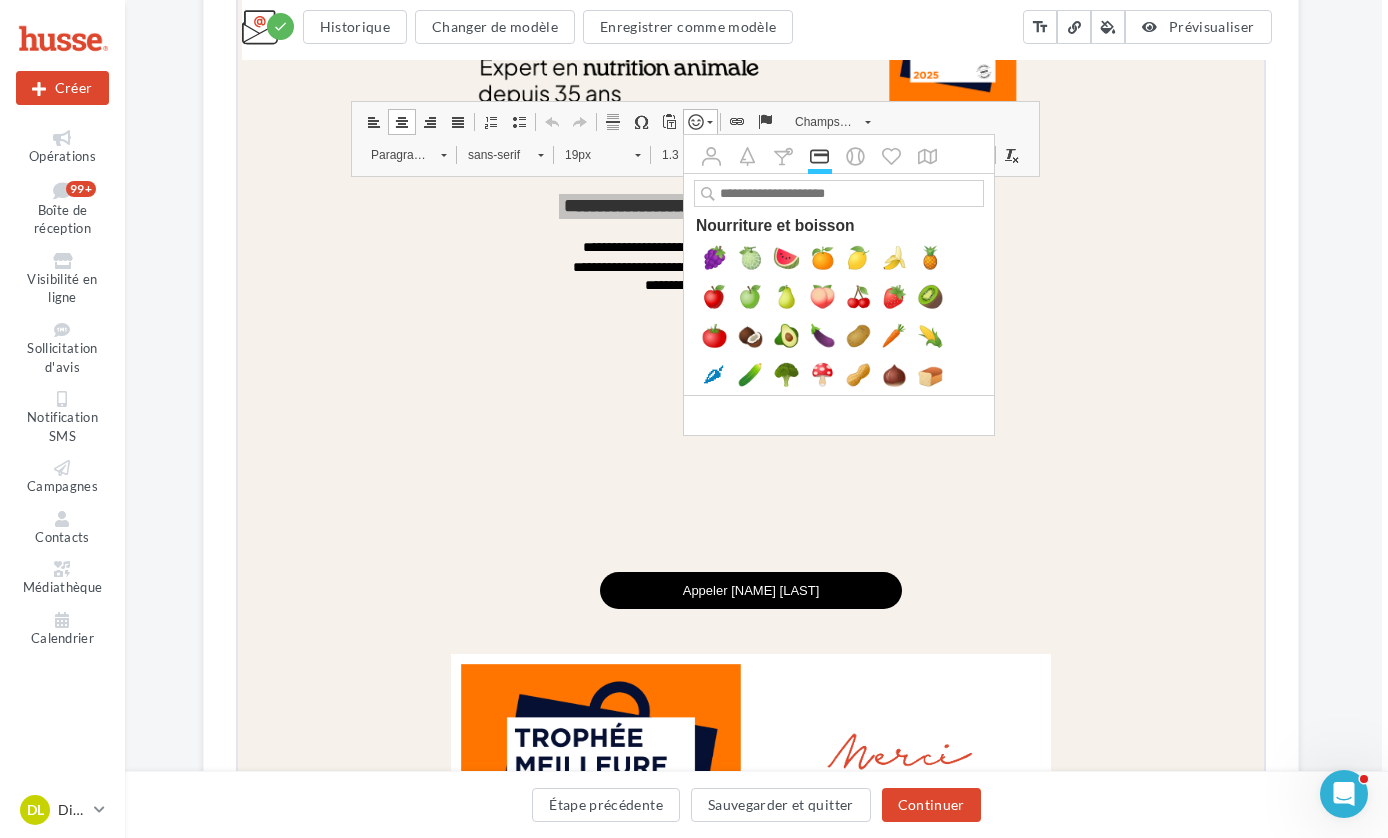 scroll, scrollTop: 3854, scrollLeft: 0, axis: vertical 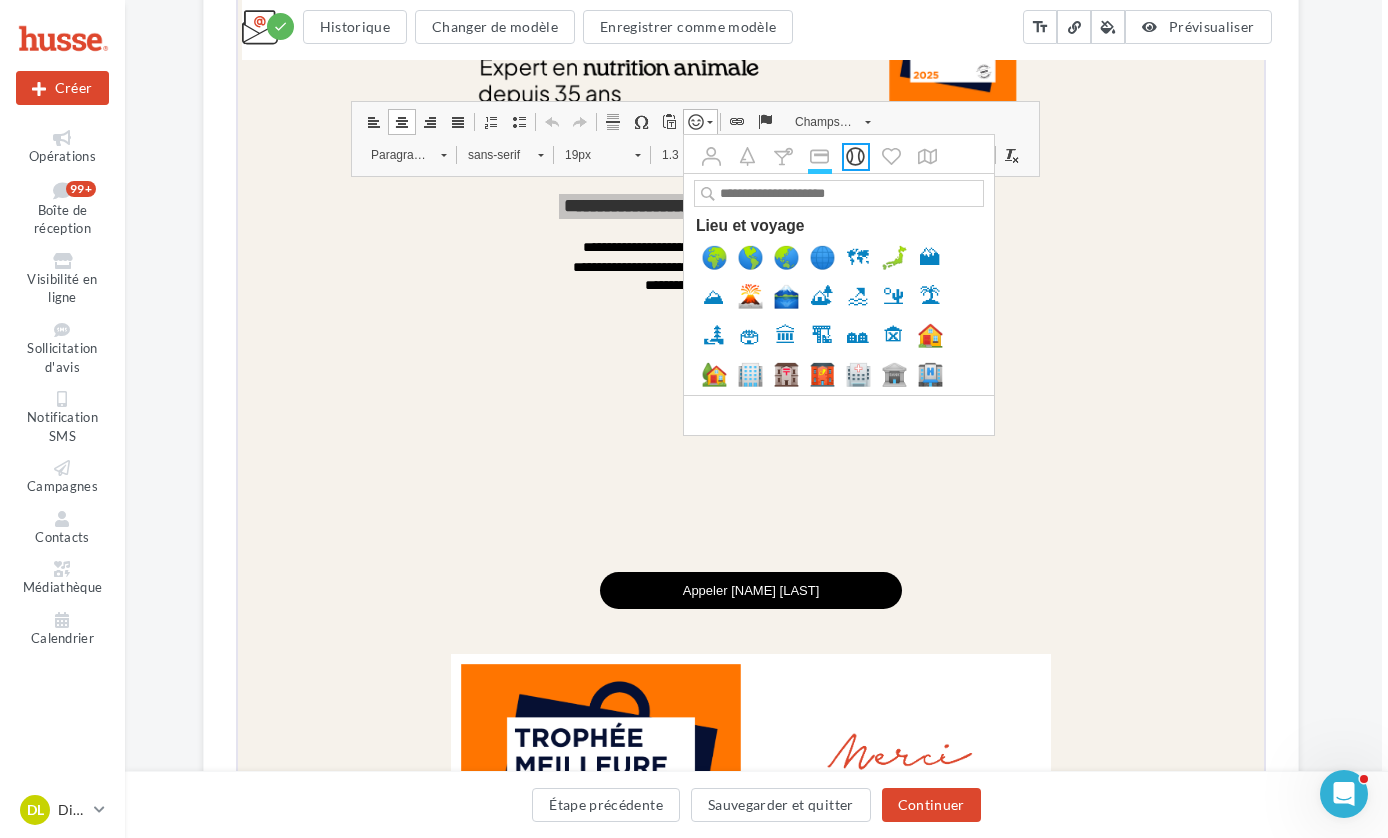 click on "Activités" 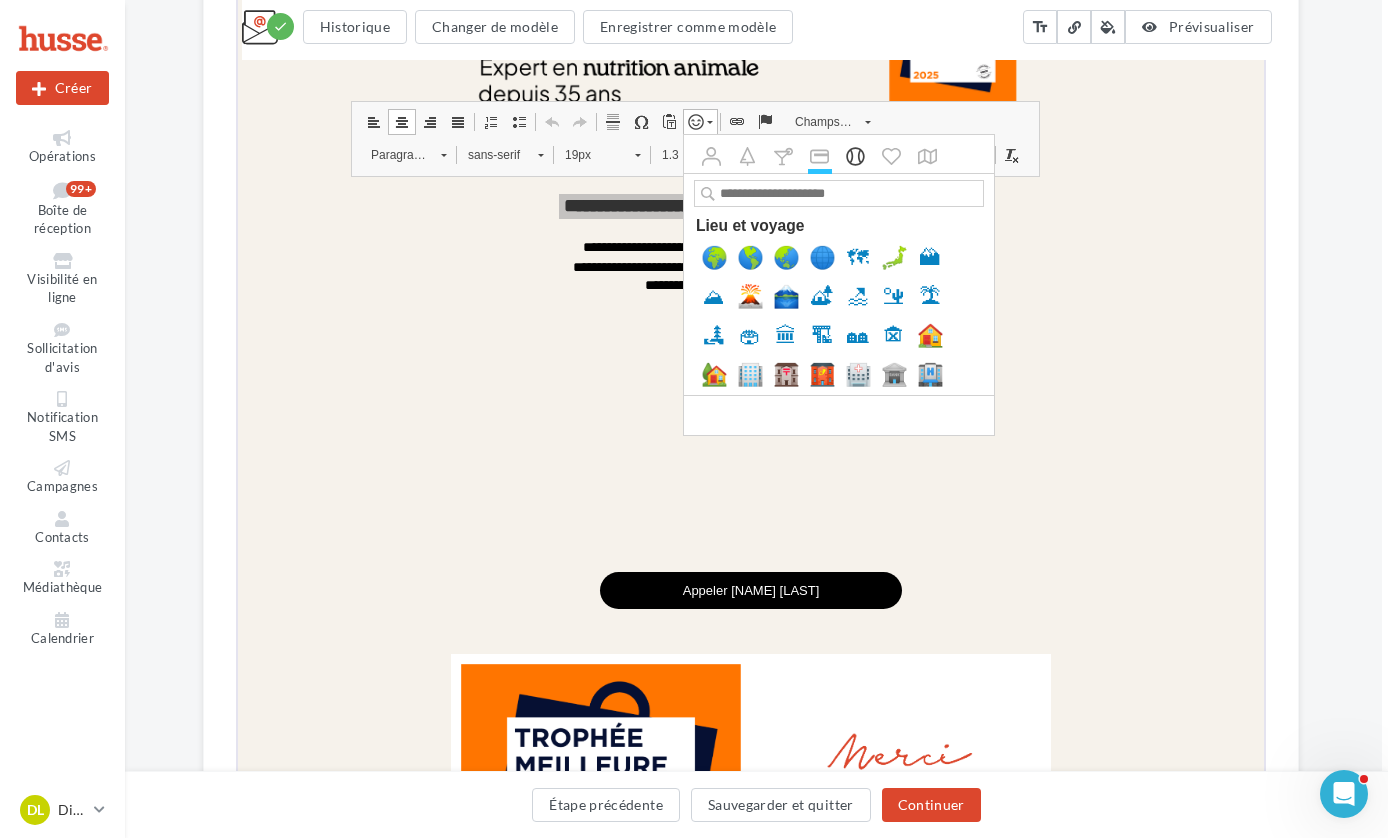 scroll, scrollTop: 5022, scrollLeft: 0, axis: vertical 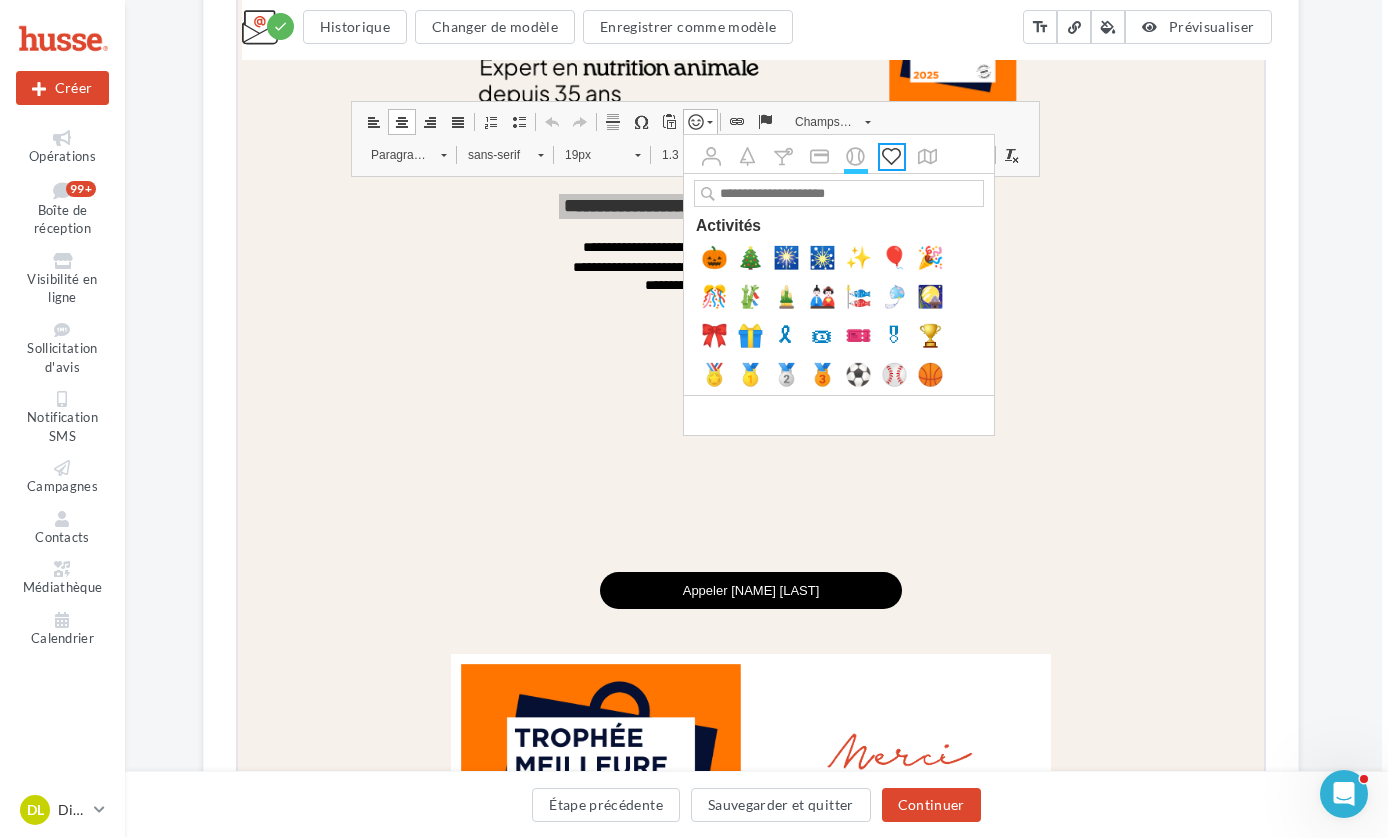 click on "Objets" 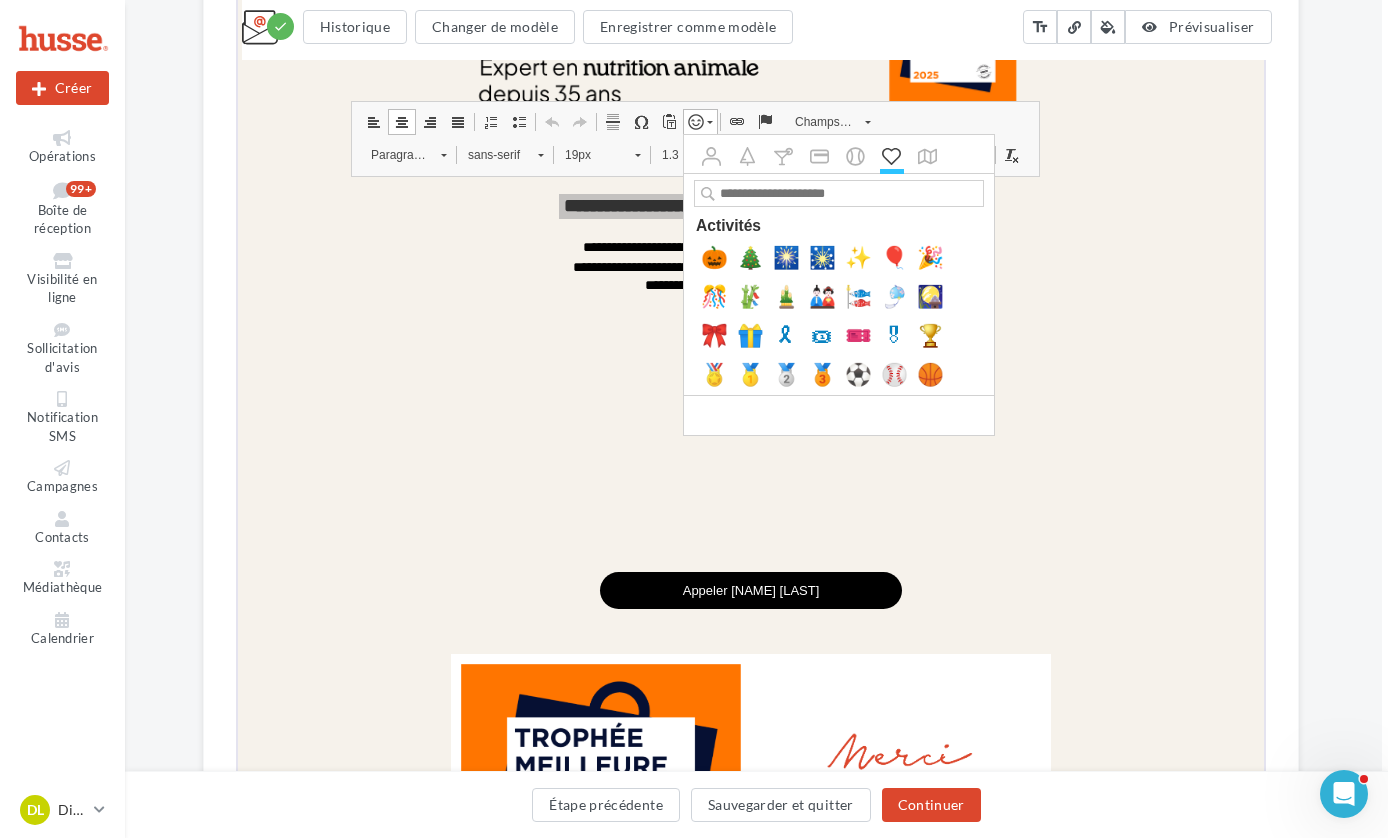 scroll, scrollTop: 5449, scrollLeft: 0, axis: vertical 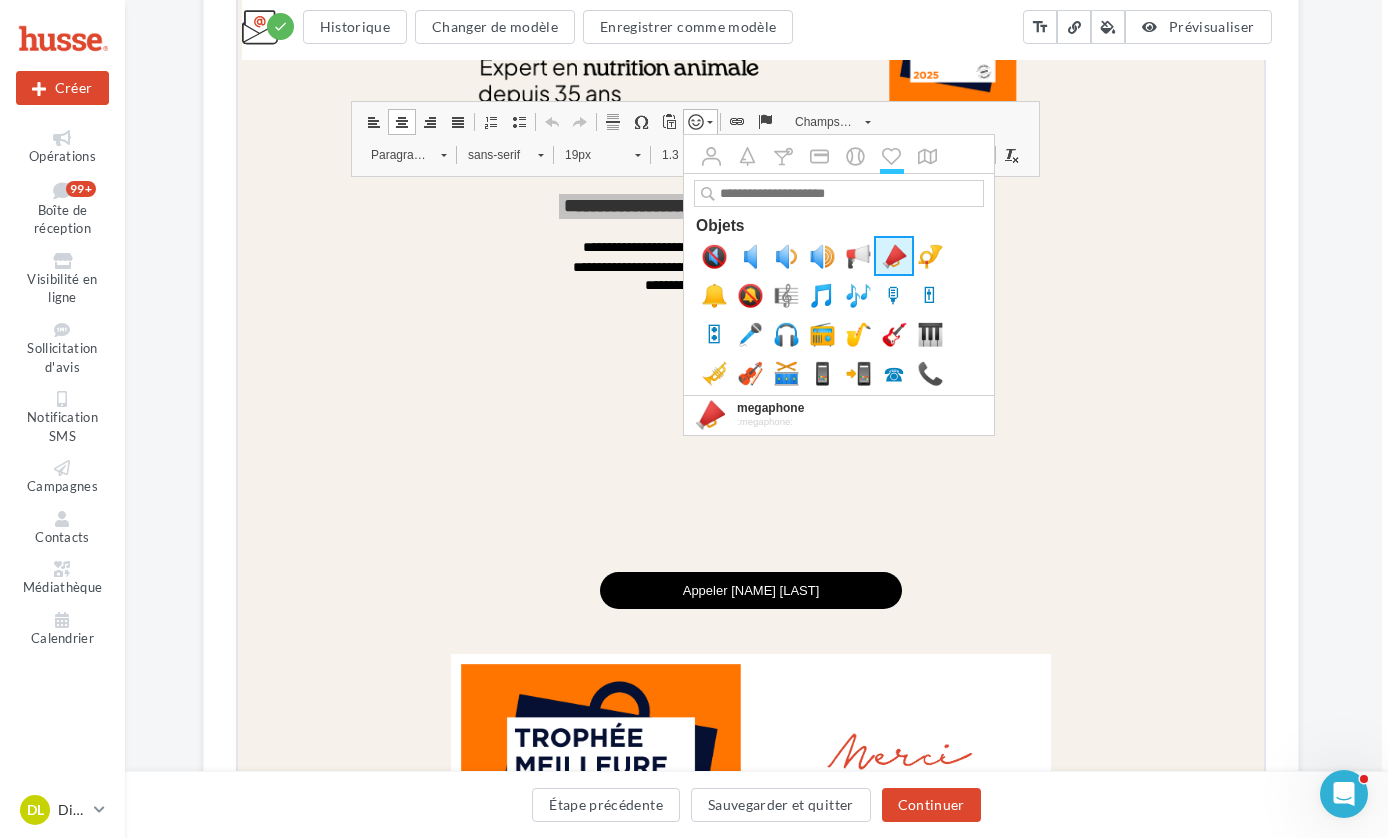 click on "📣" at bounding box center (893, 255) 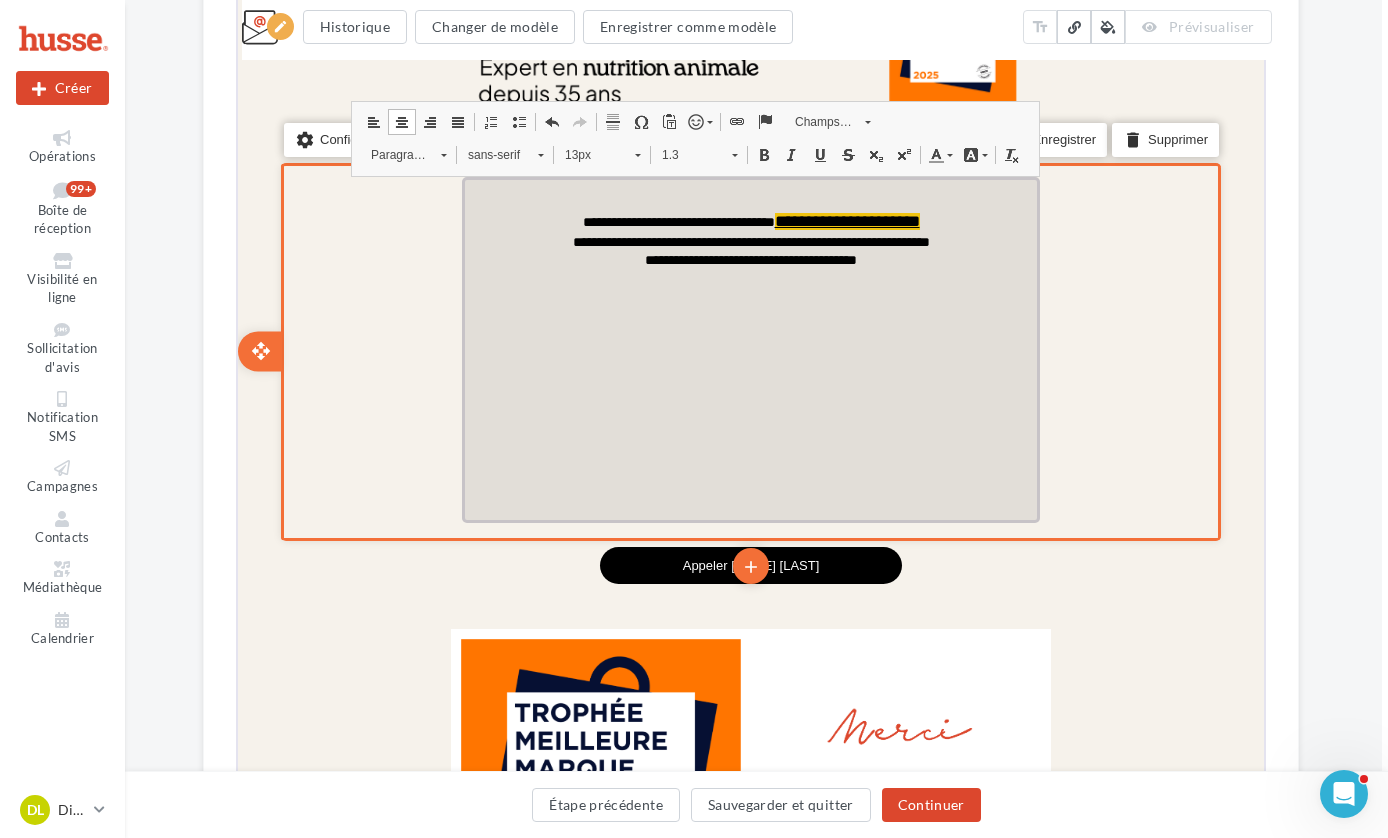 drag, startPoint x: 837, startPoint y: 305, endPoint x: 862, endPoint y: 304, distance: 25.019993 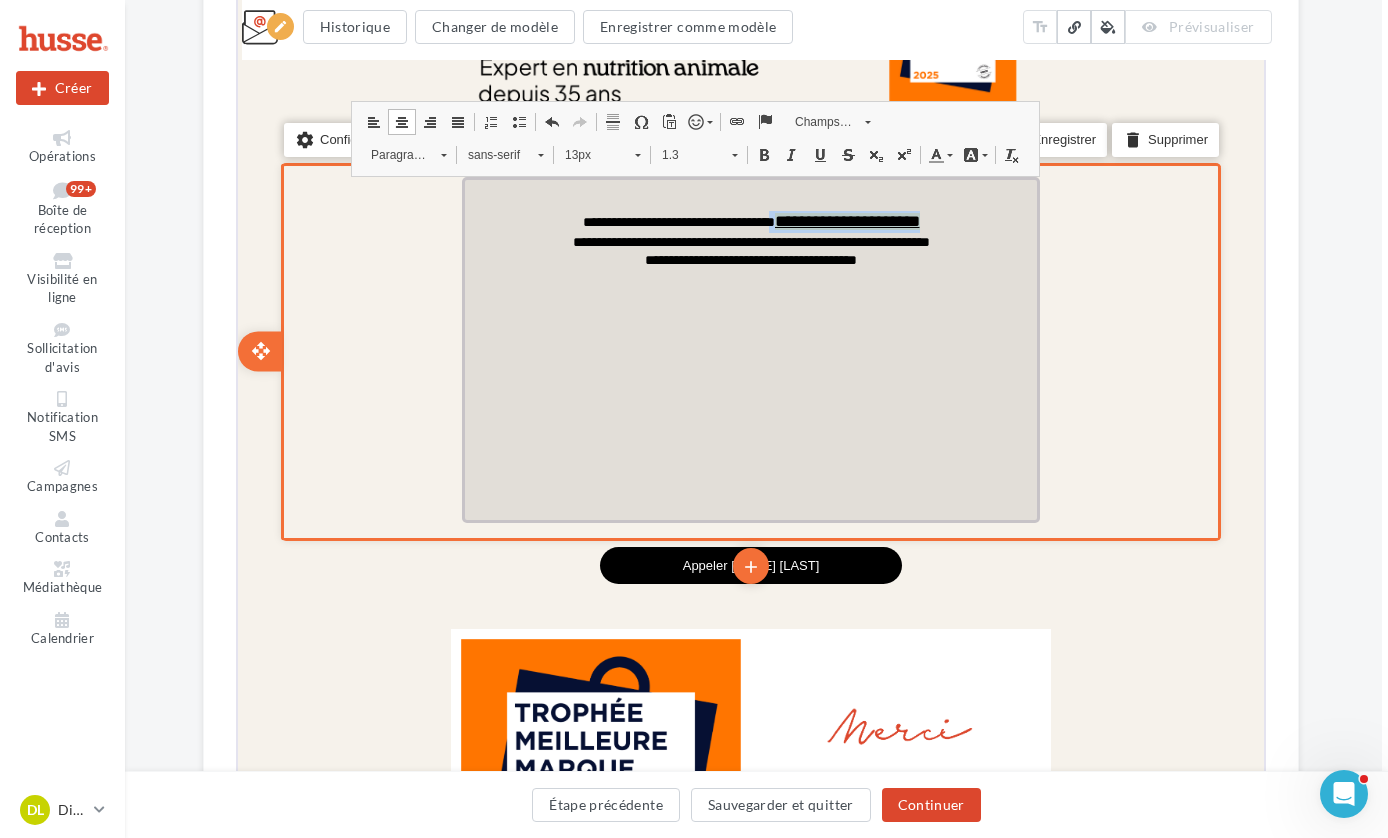 drag, startPoint x: 959, startPoint y: 222, endPoint x: 865, endPoint y: 200, distance: 96.540146 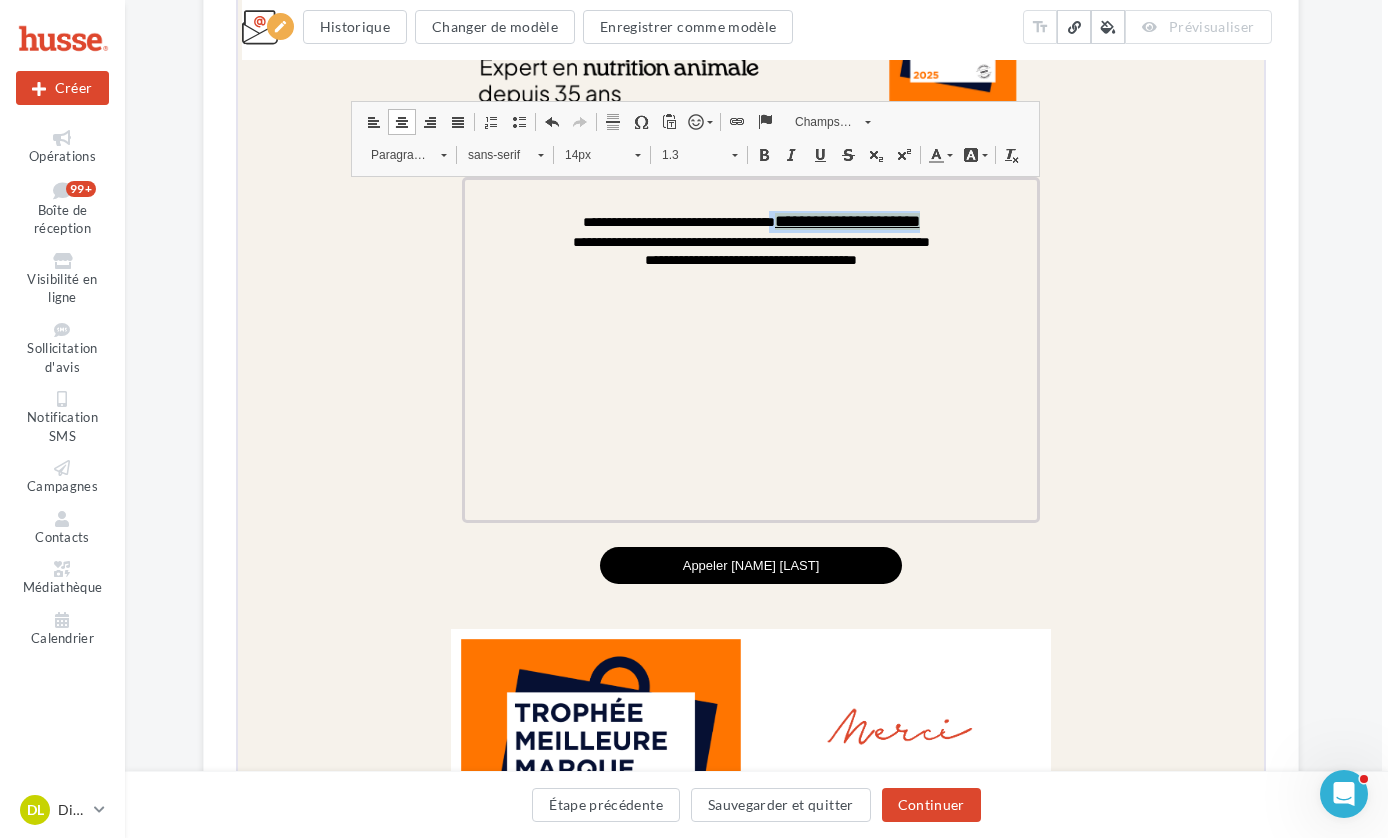 click on "1.3" at bounding box center (696, 153) 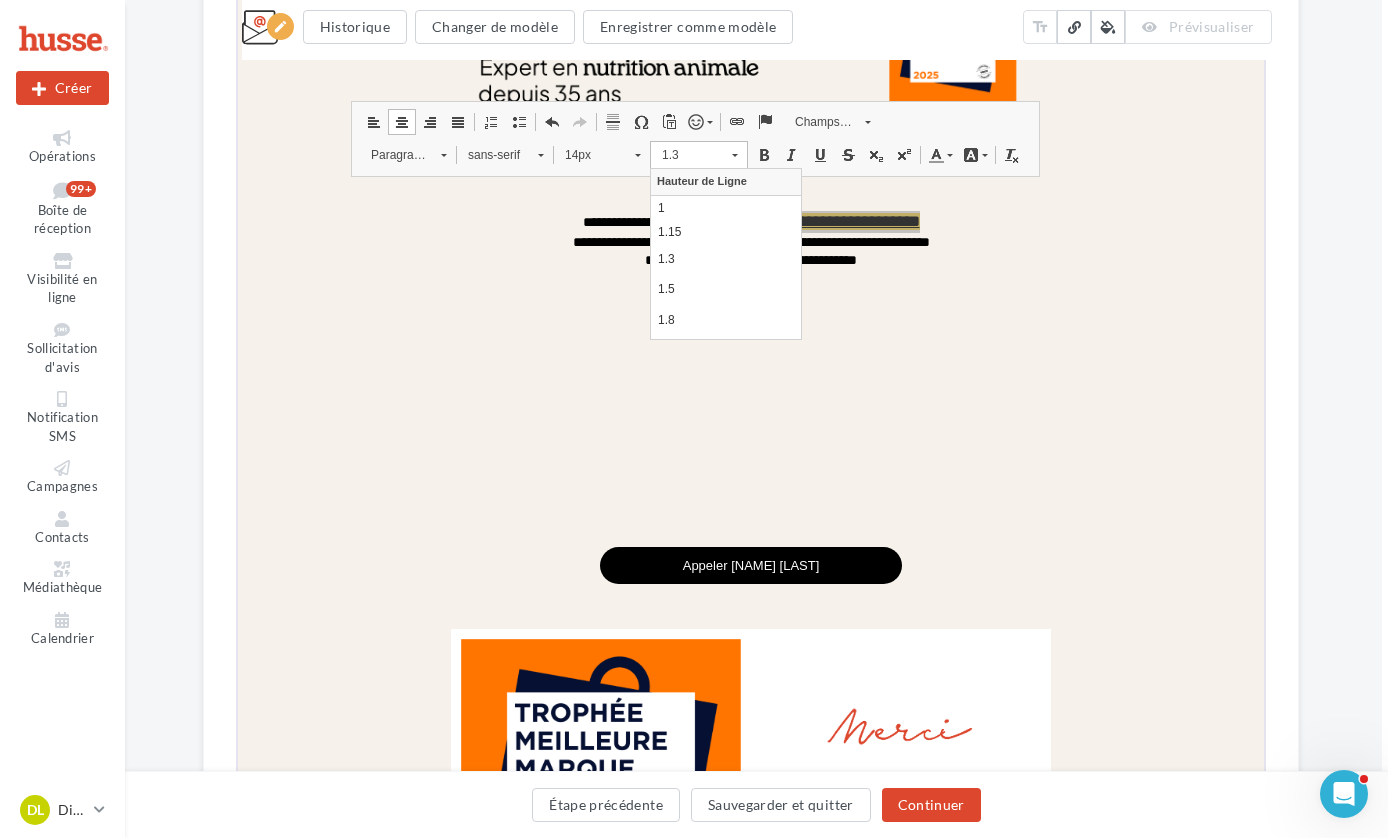 scroll, scrollTop: 0, scrollLeft: 0, axis: both 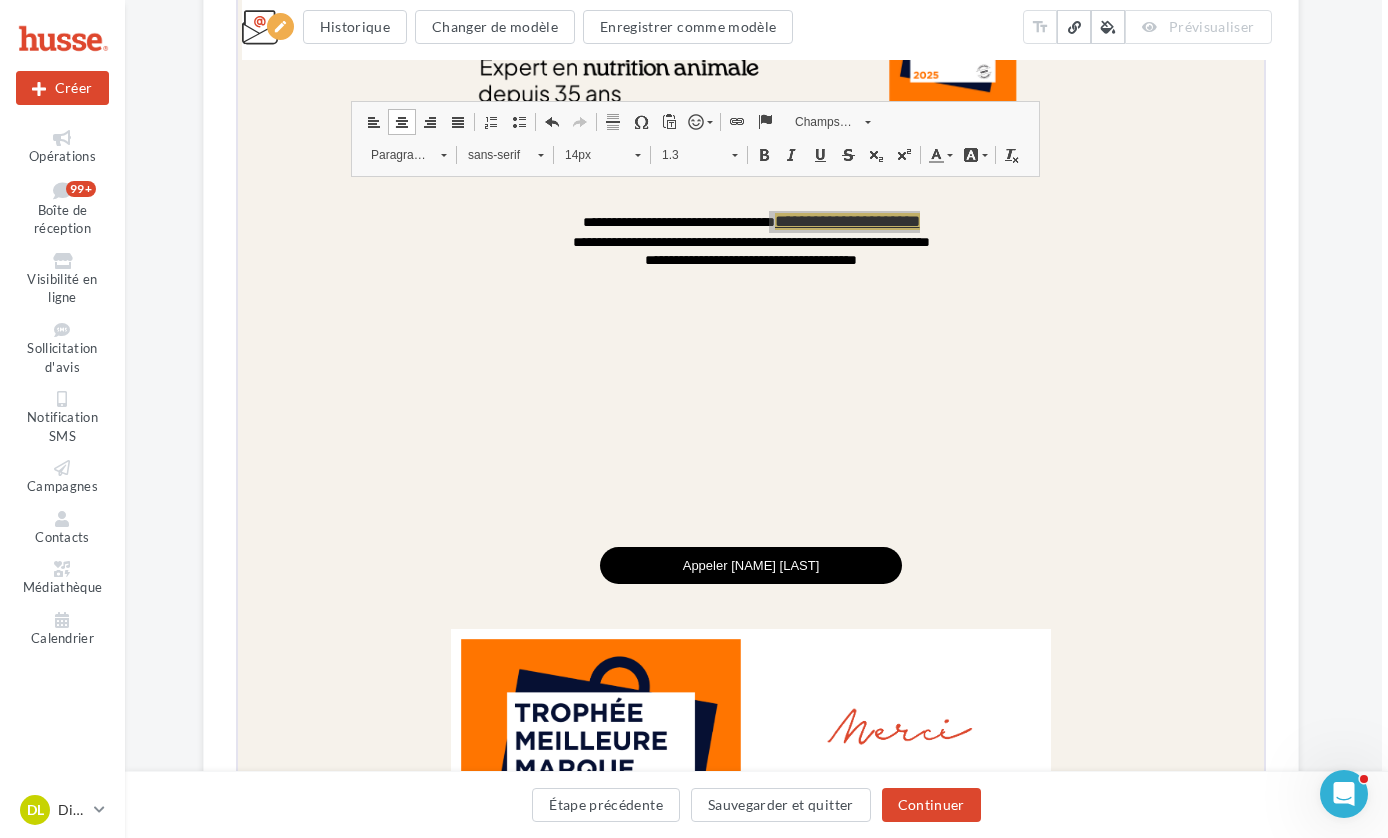 click on "14px" at bounding box center [599, 153] 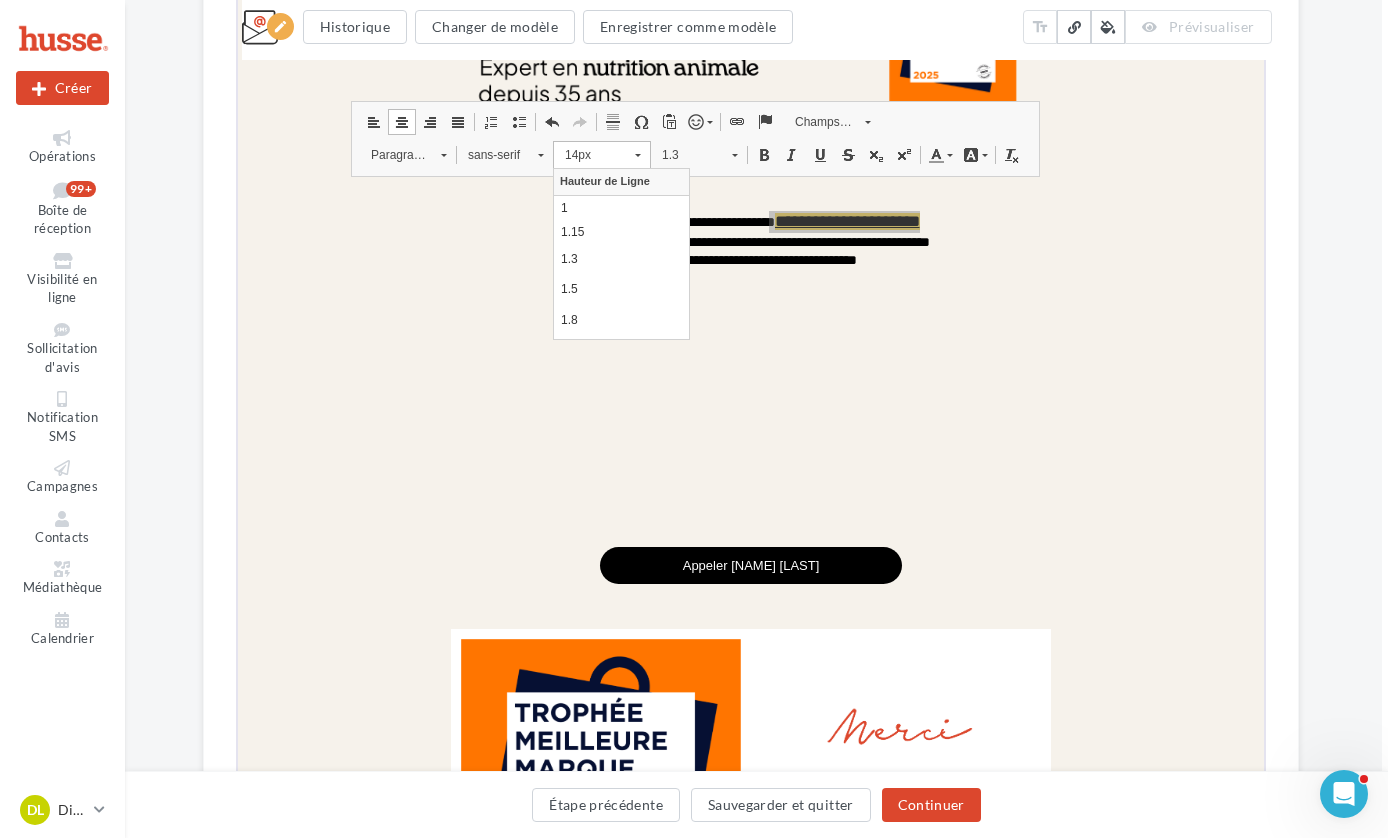 scroll, scrollTop: 110, scrollLeft: 0, axis: vertical 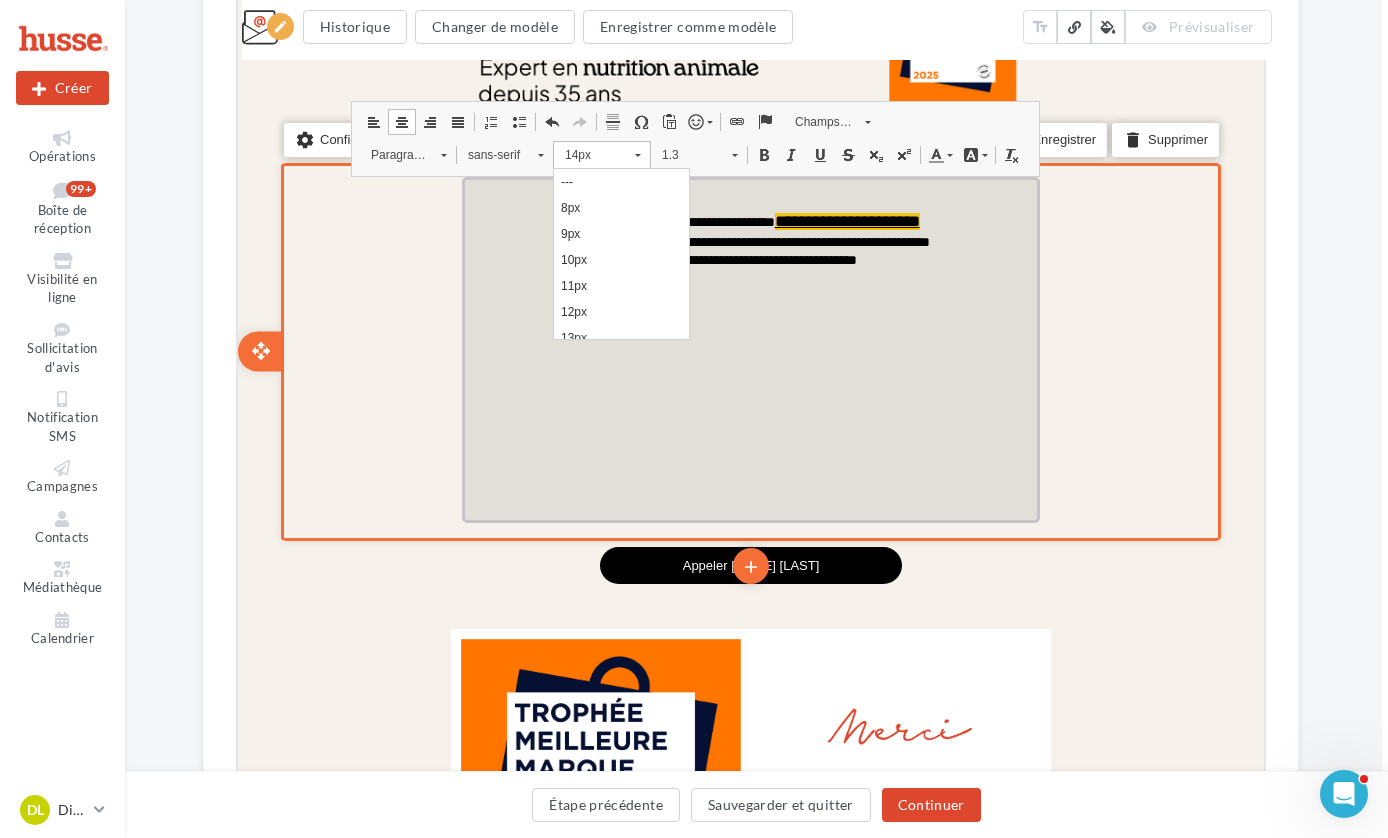 drag, startPoint x: 927, startPoint y: 332, endPoint x: 954, endPoint y: 289, distance: 50.77401 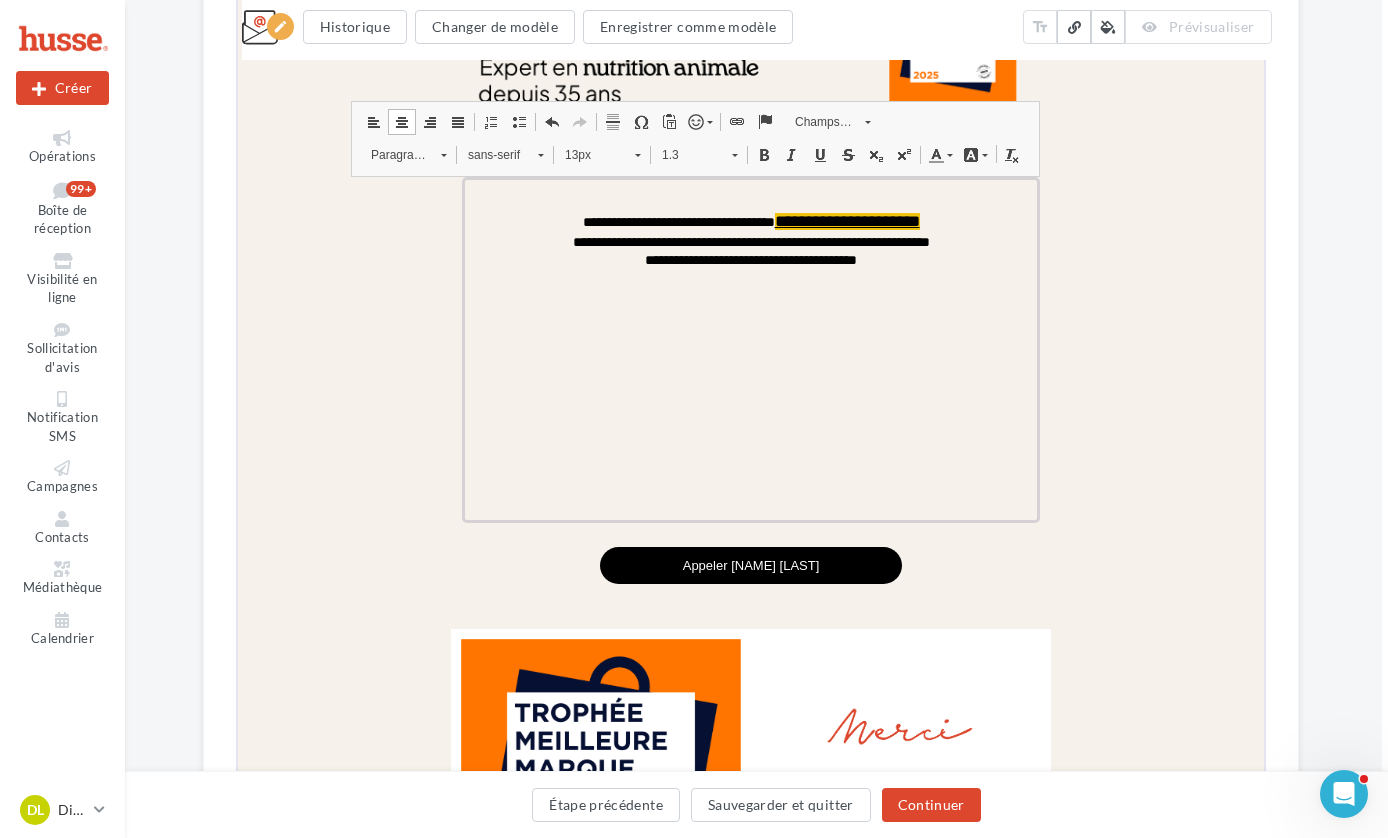 click at bounding box center (982, 153) 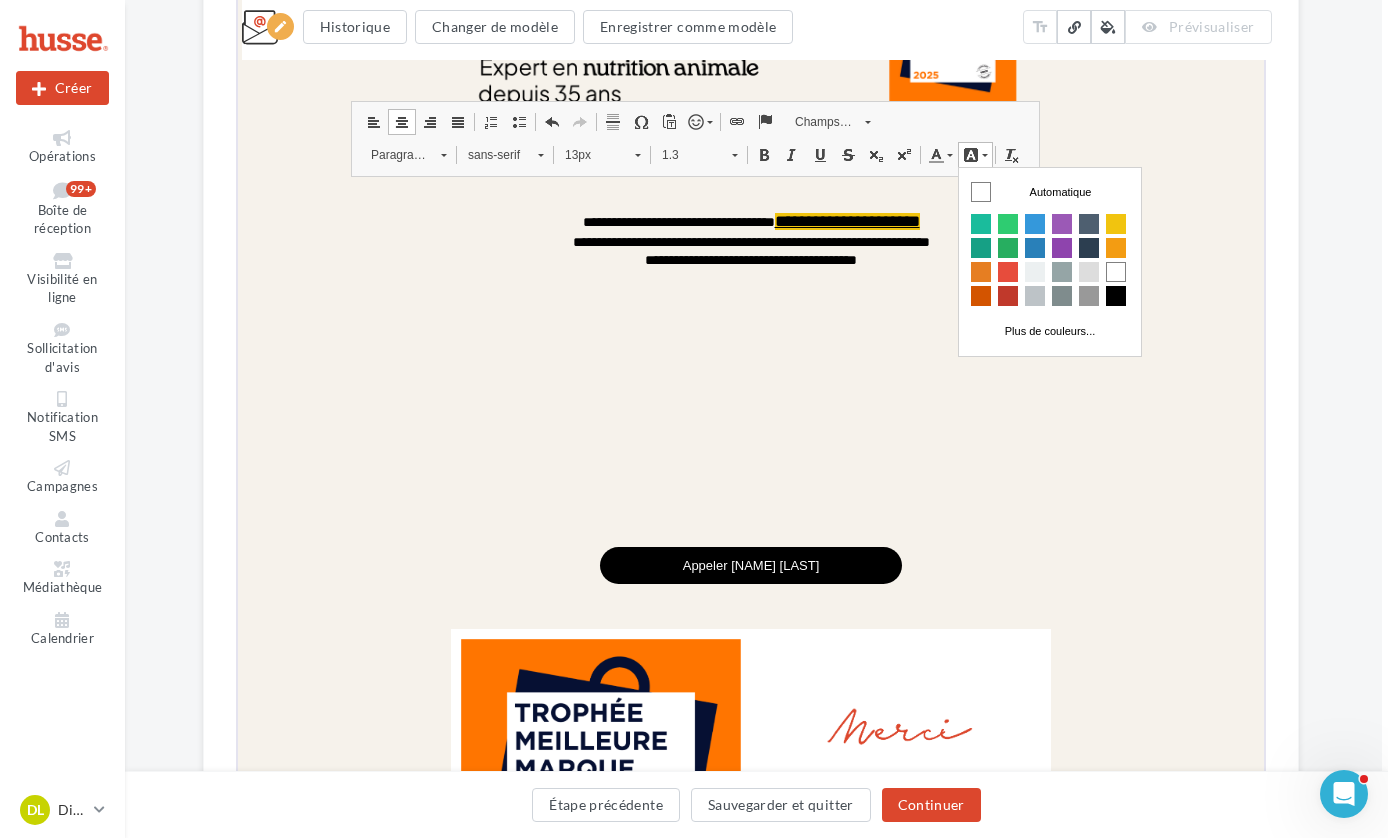 scroll, scrollTop: 0, scrollLeft: 0, axis: both 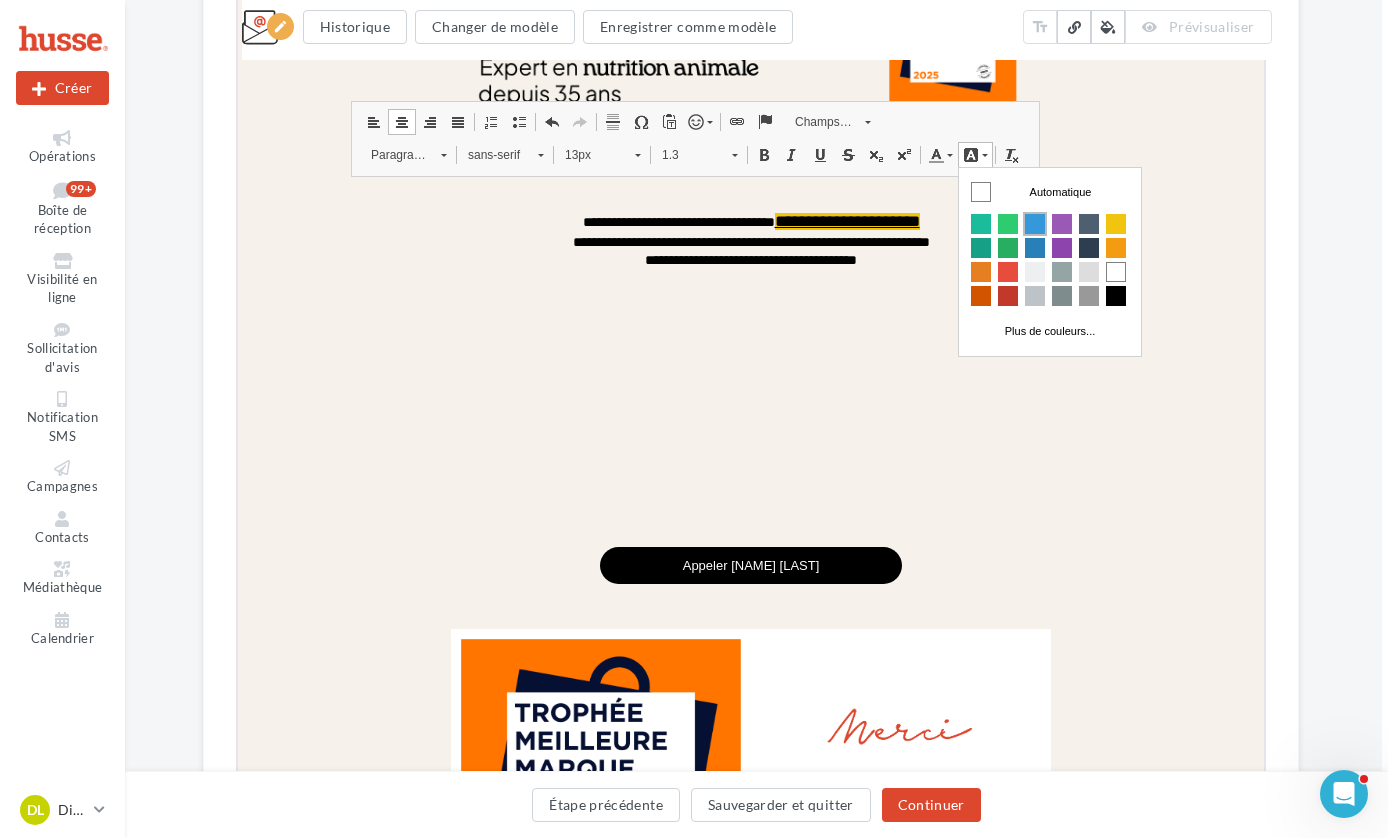 click at bounding box center (1034, 223) 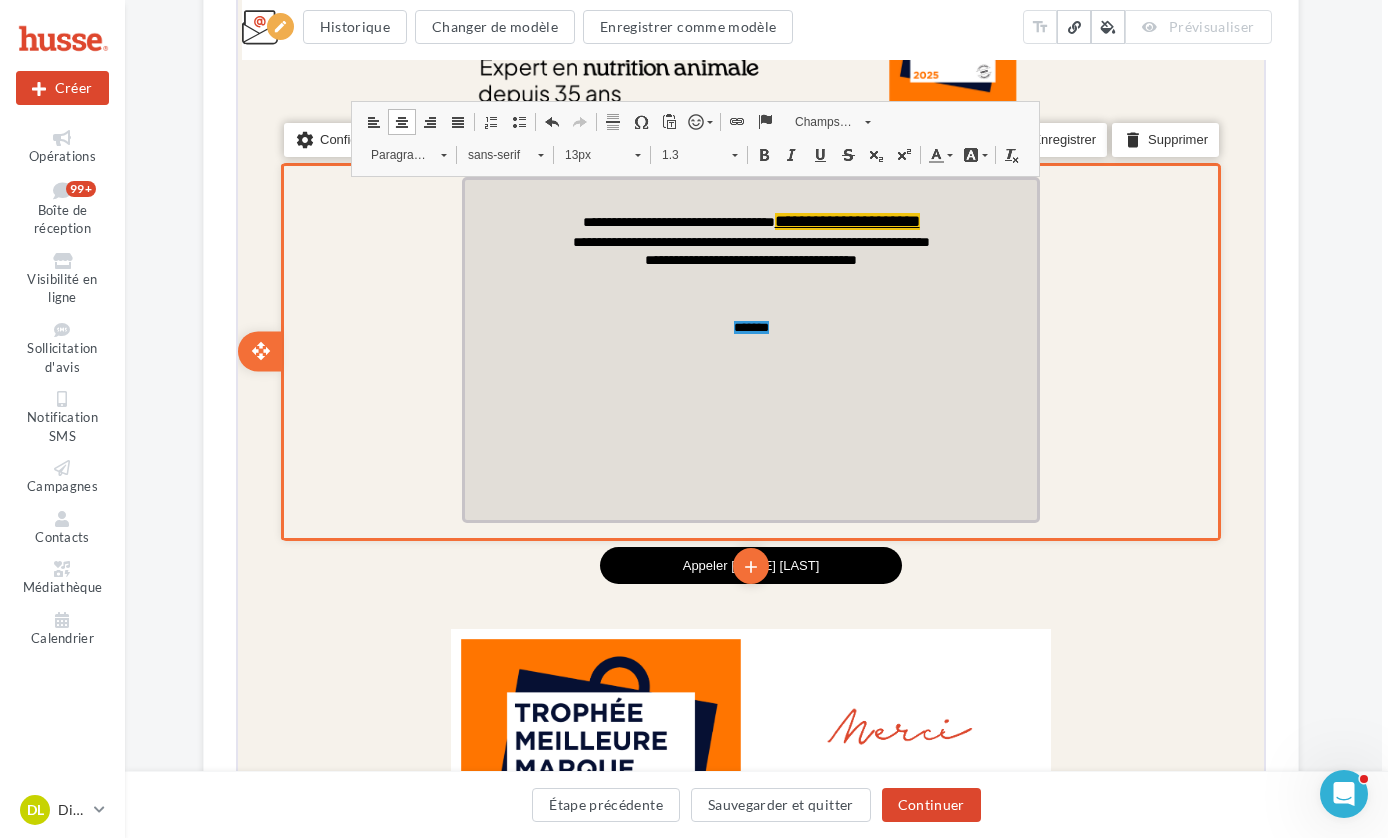 drag, startPoint x: 957, startPoint y: 225, endPoint x: 972, endPoint y: 228, distance: 15.297058 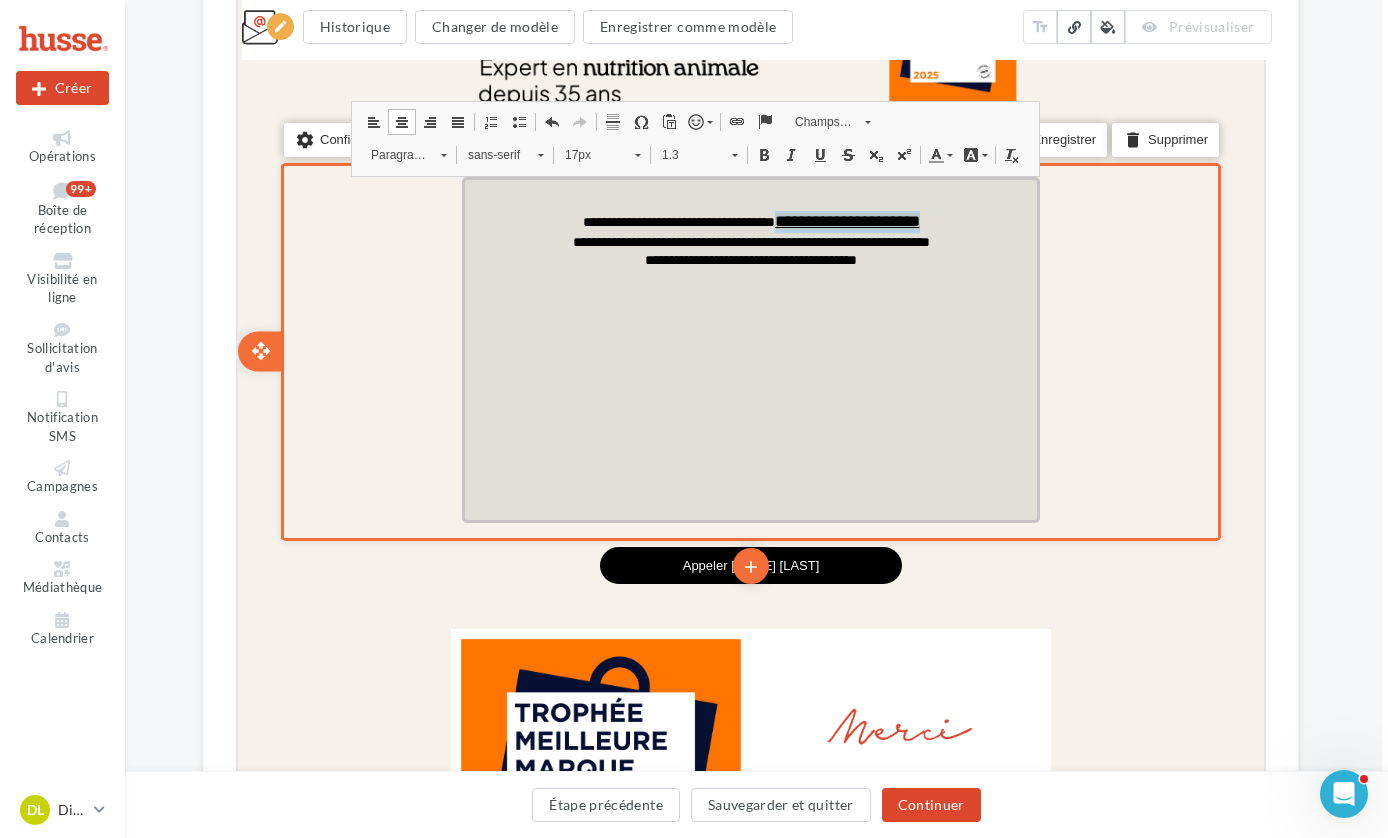 drag, startPoint x: 969, startPoint y: 220, endPoint x: 794, endPoint y: 221, distance: 175.00285 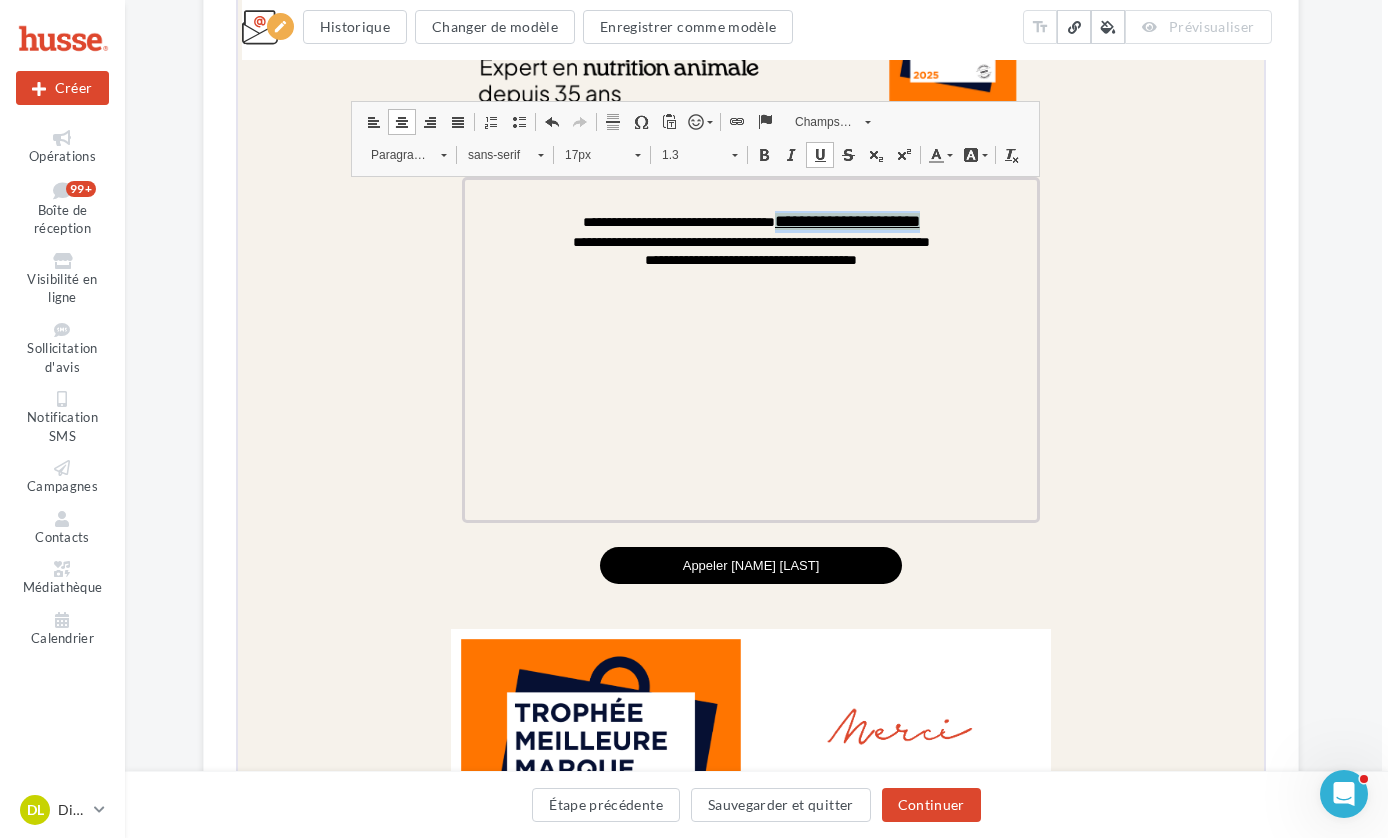 drag, startPoint x: 979, startPoint y: 152, endPoint x: 978, endPoint y: 164, distance: 12.0415945 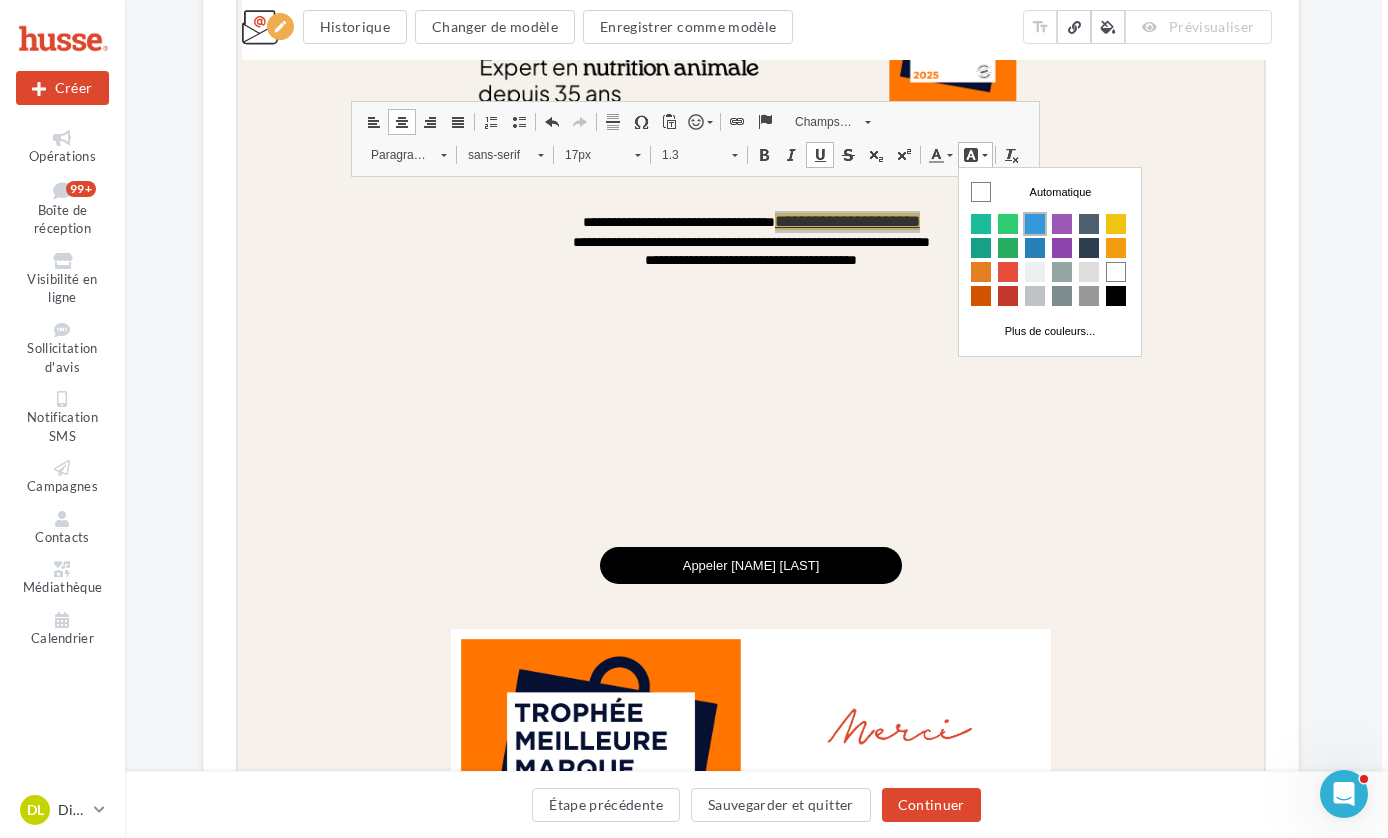 click at bounding box center [1034, 223] 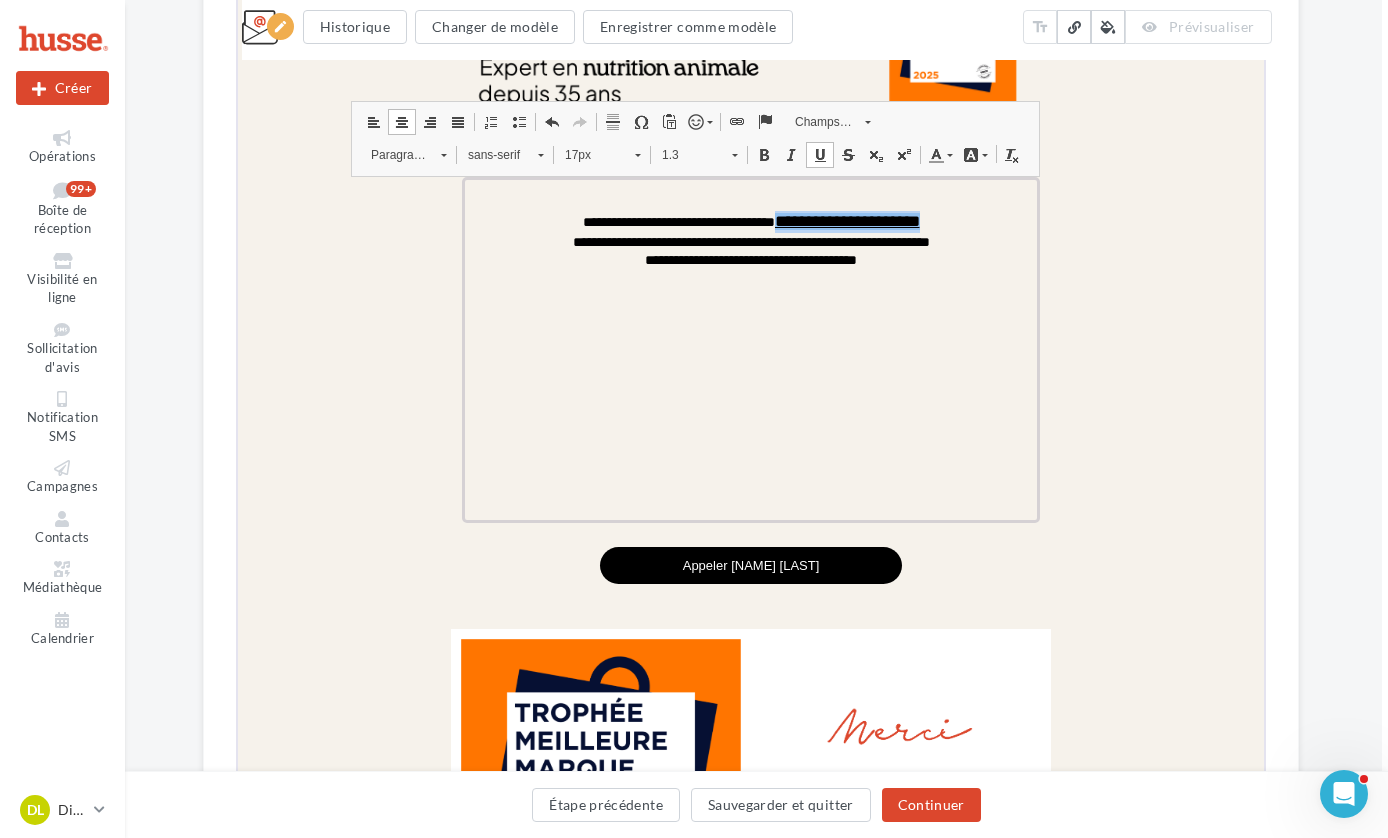 click on "Couleur d'arrière-plan" at bounding box center (972, 153) 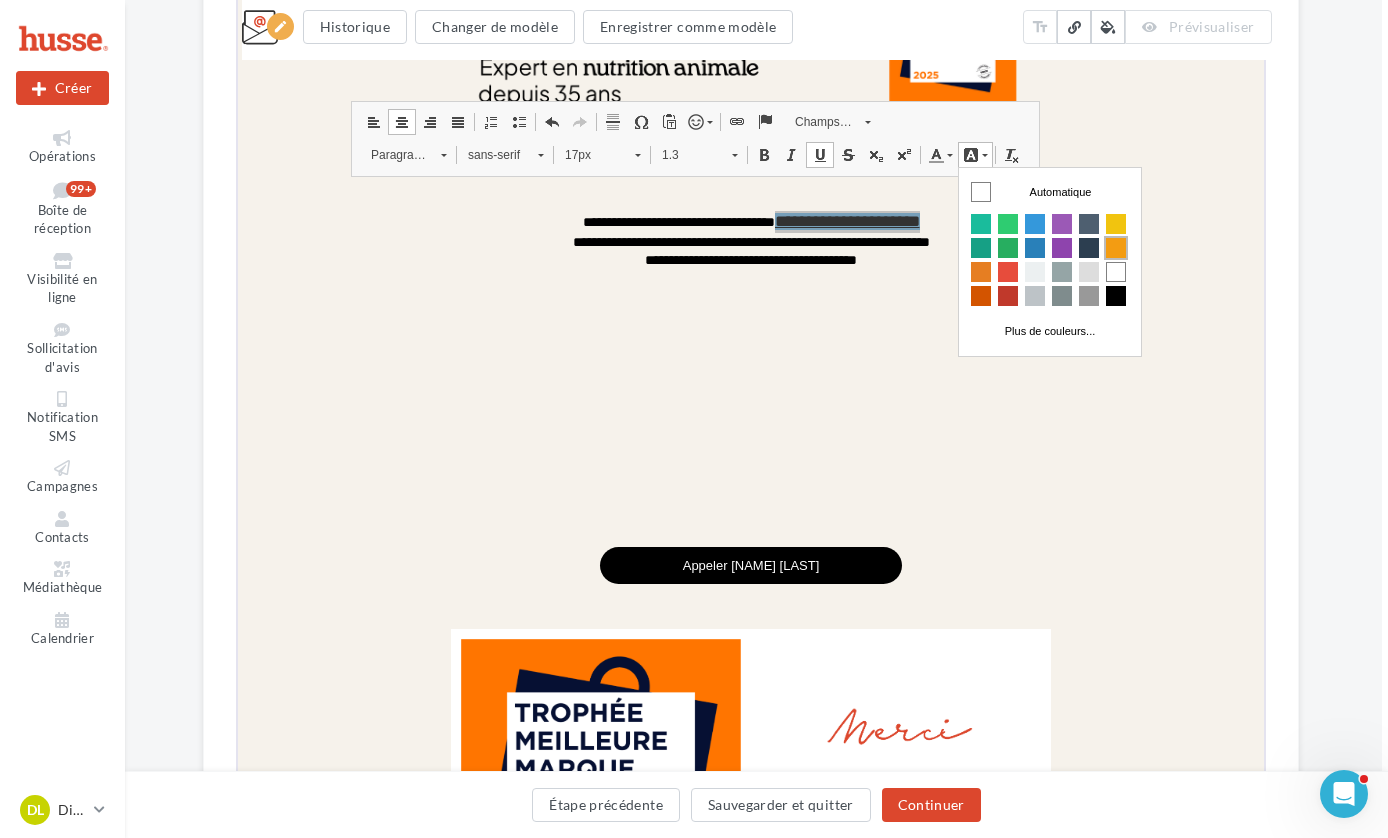click at bounding box center [1115, 247] 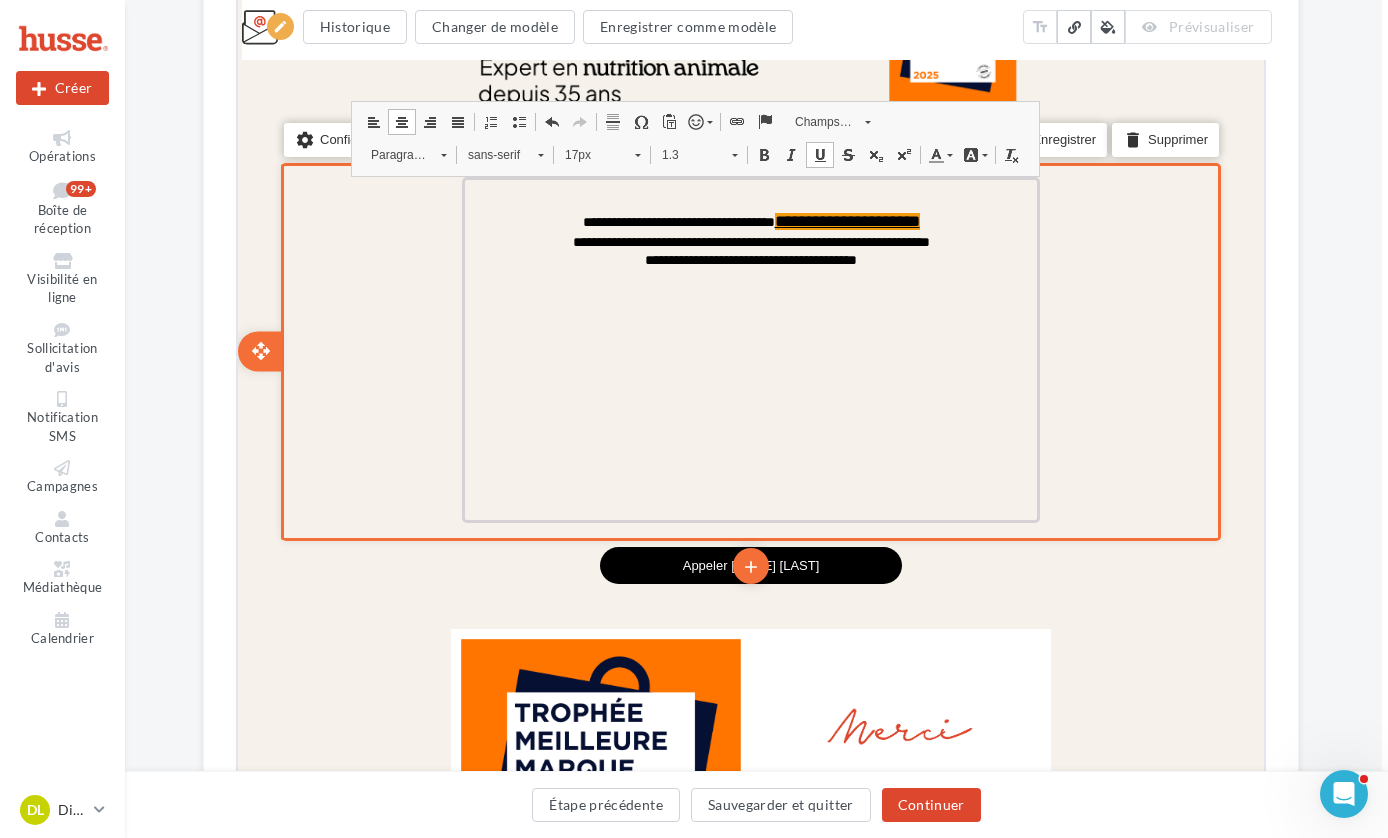 drag, startPoint x: 1023, startPoint y: 305, endPoint x: 1074, endPoint y: 311, distance: 51.351727 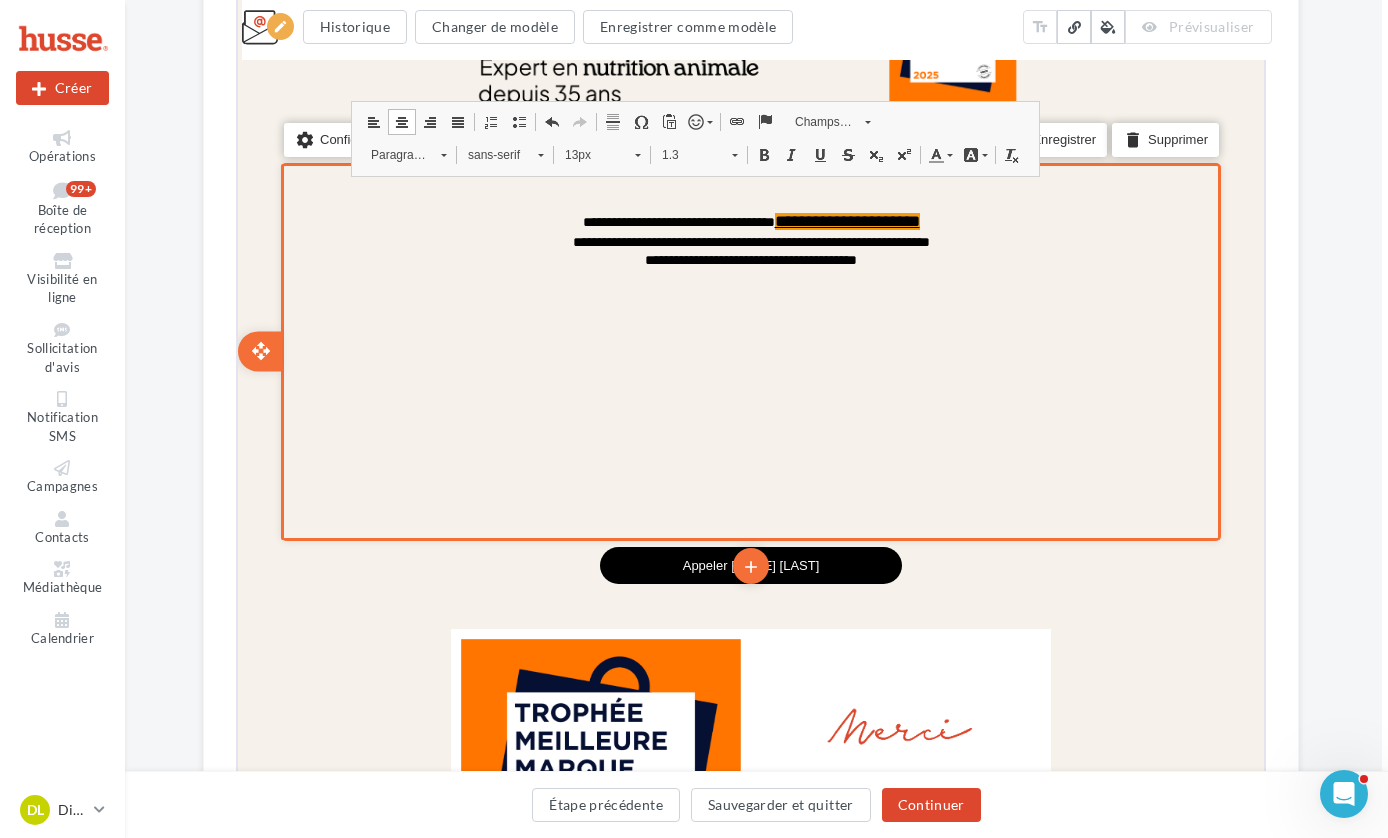 click on "settings Configurer content_copy Dupliquer add add save Enregistrer delete Supprimer" at bounding box center [748, 350] 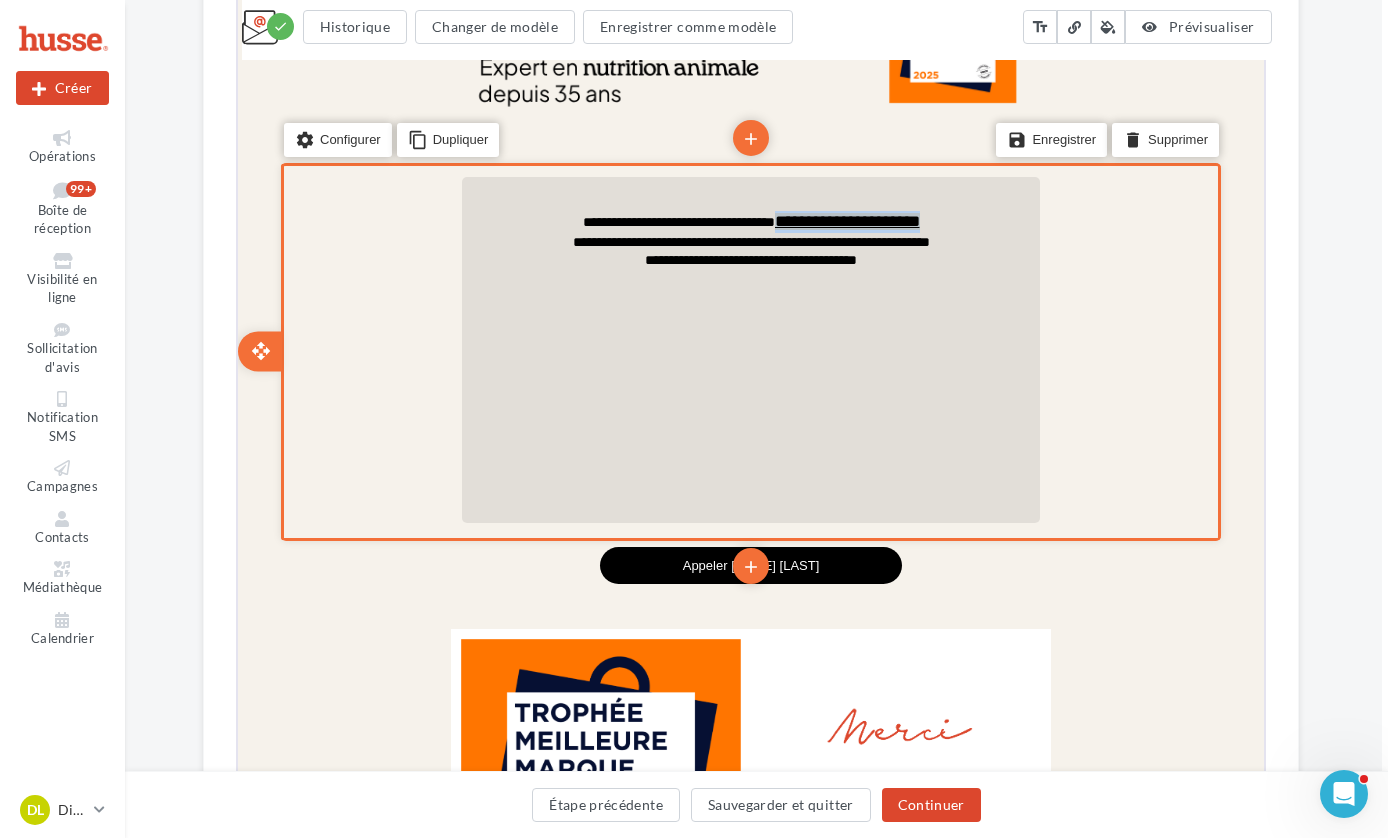 drag, startPoint x: 952, startPoint y: 219, endPoint x: 794, endPoint y: 219, distance: 158 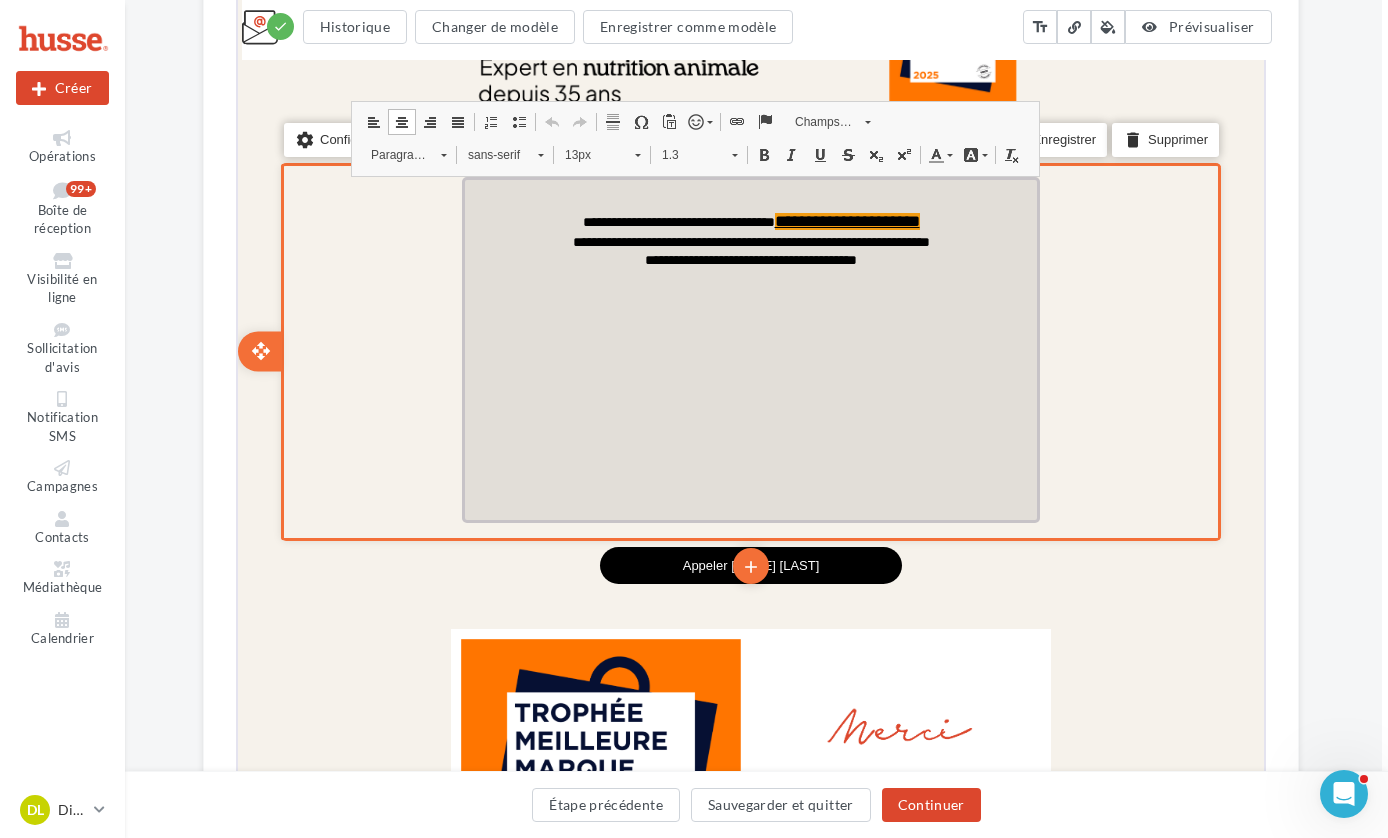 click at bounding box center (817, 153) 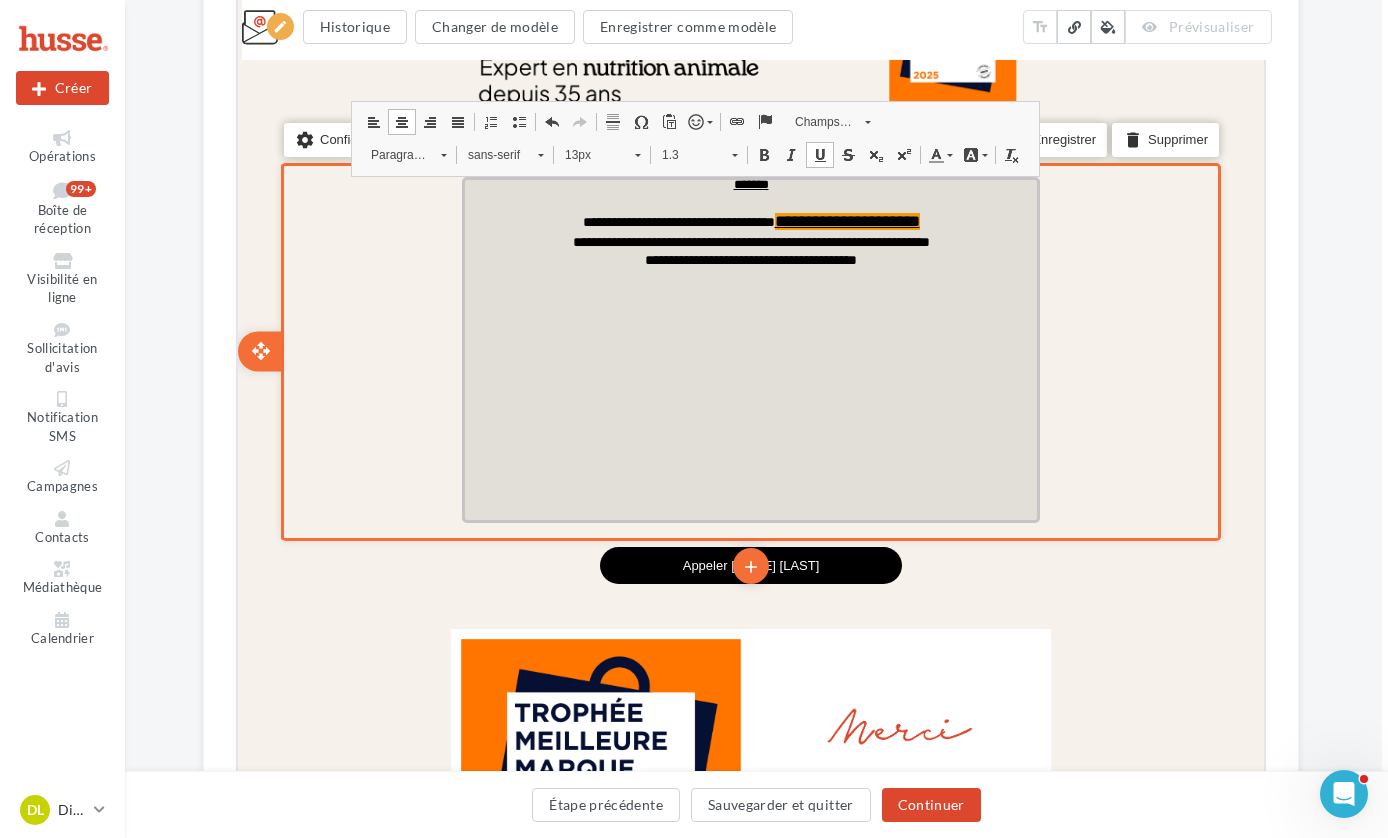 click at bounding box center [817, 153] 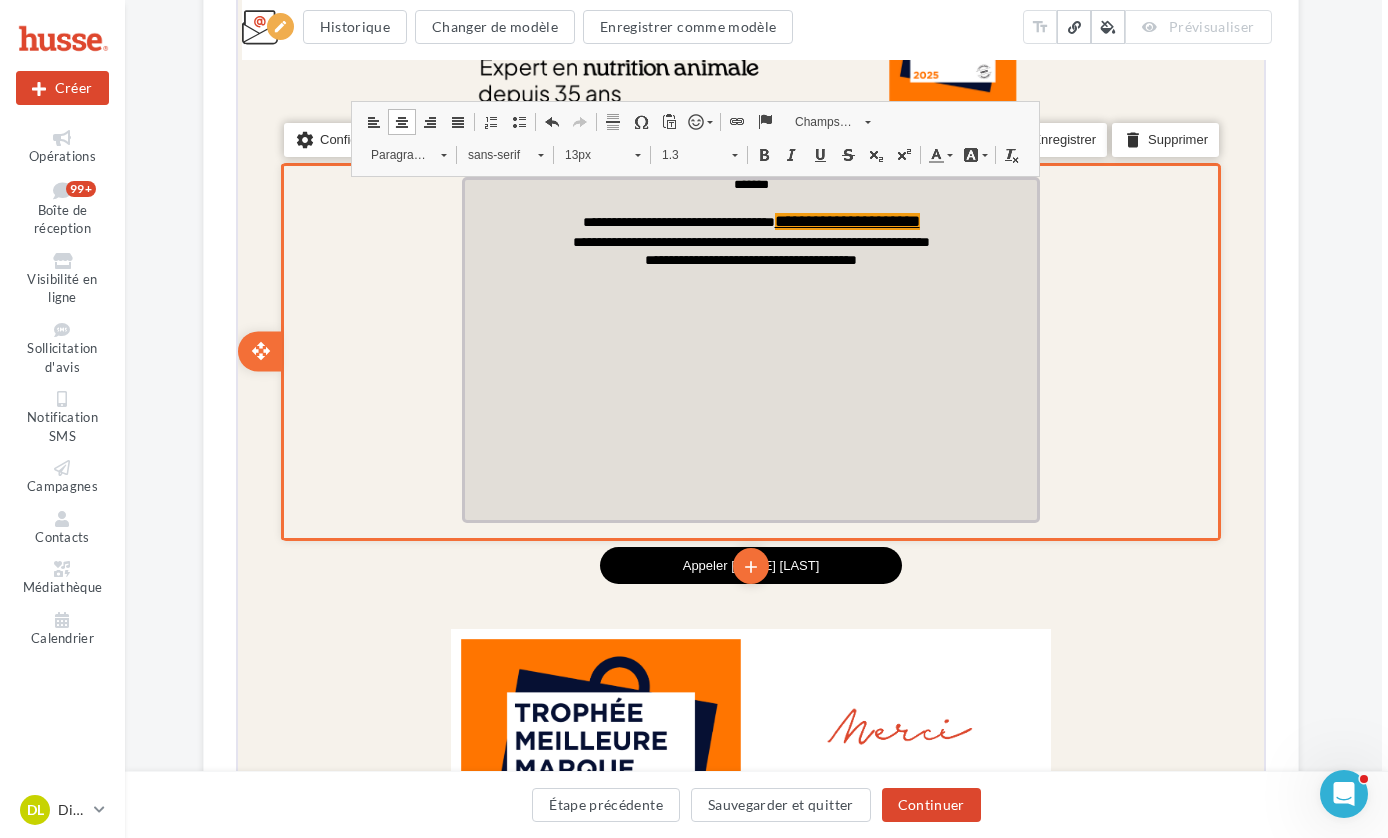 click at bounding box center [817, 153] 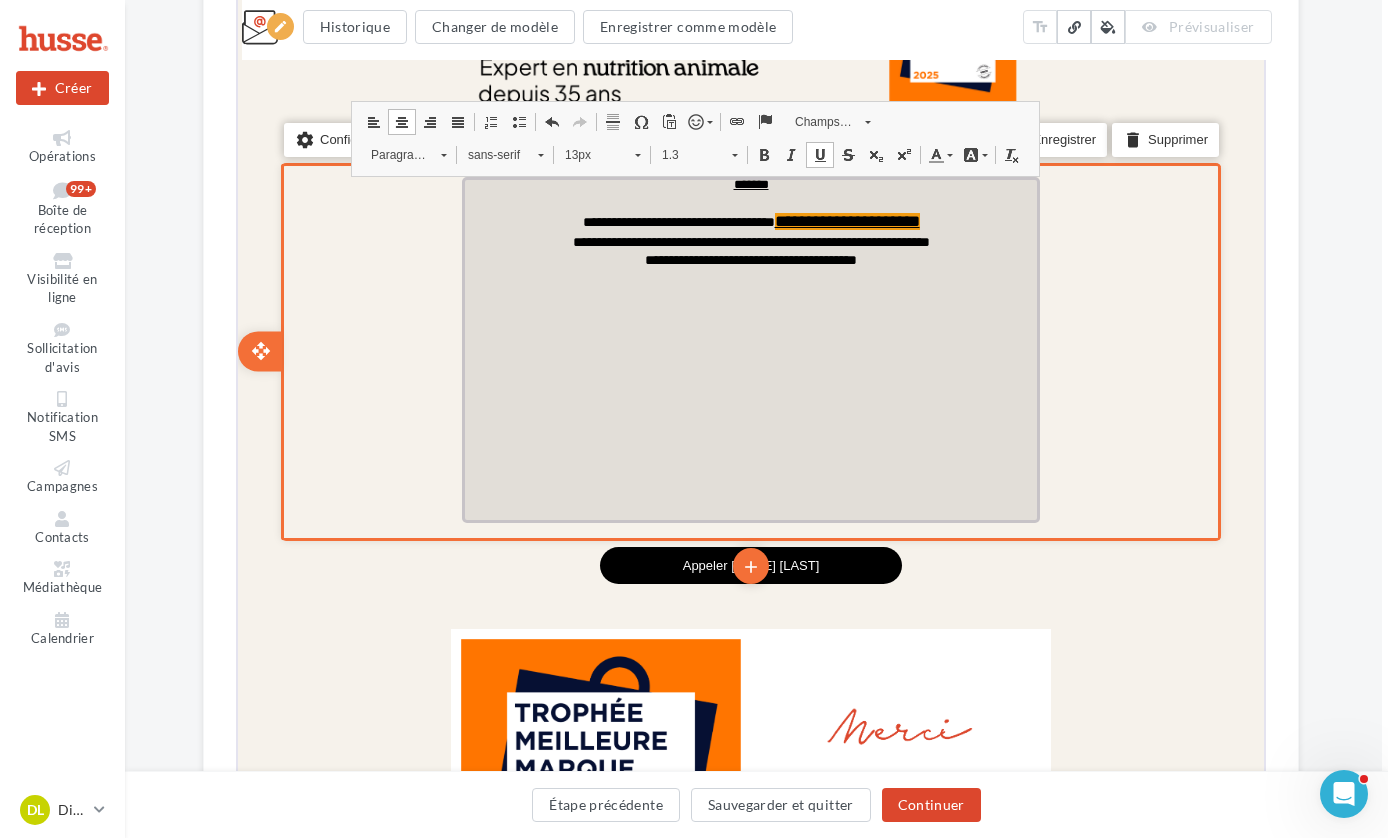 drag, startPoint x: 892, startPoint y: 229, endPoint x: 921, endPoint y: 224, distance: 29.427877 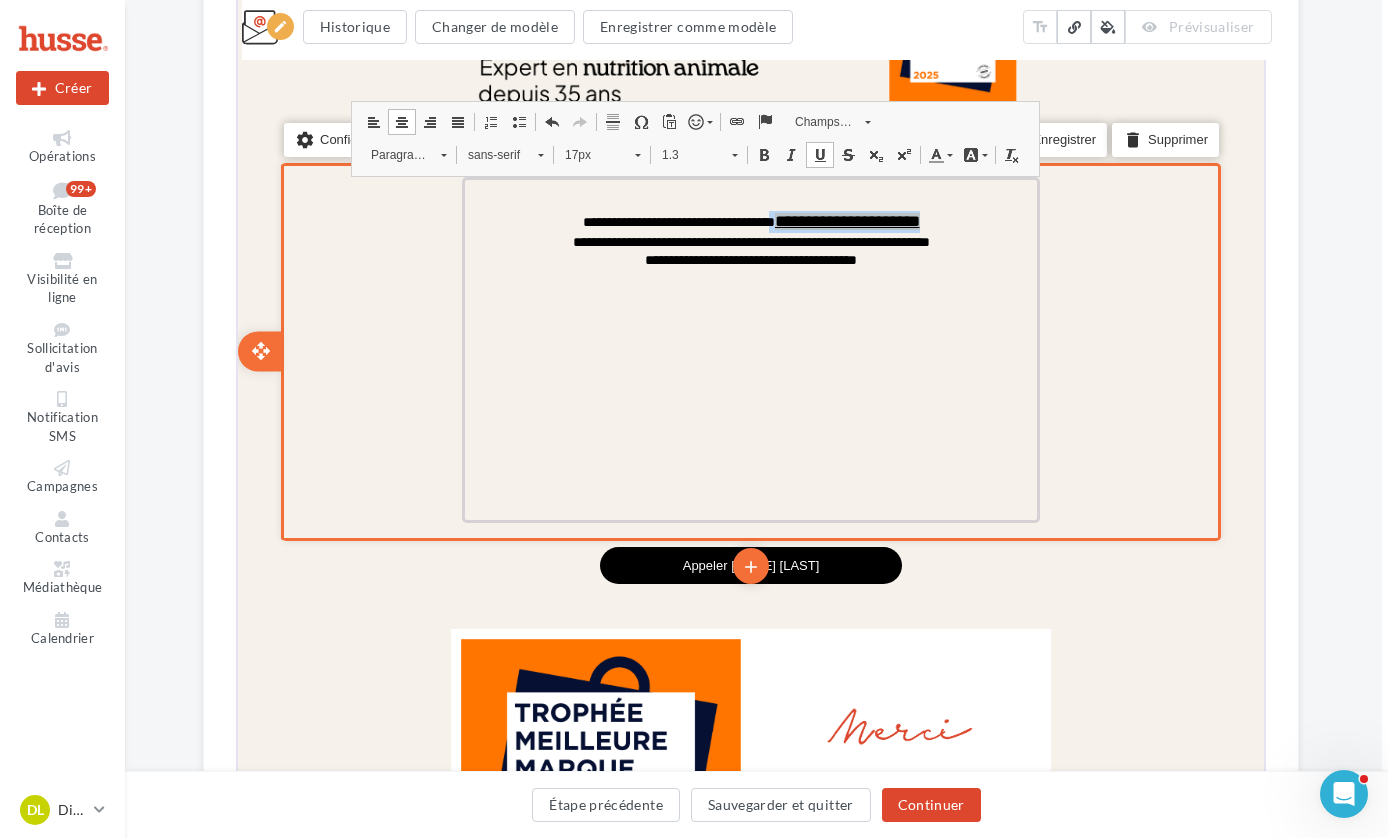 drag, startPoint x: 951, startPoint y: 222, endPoint x: 804, endPoint y: 174, distance: 154.63829 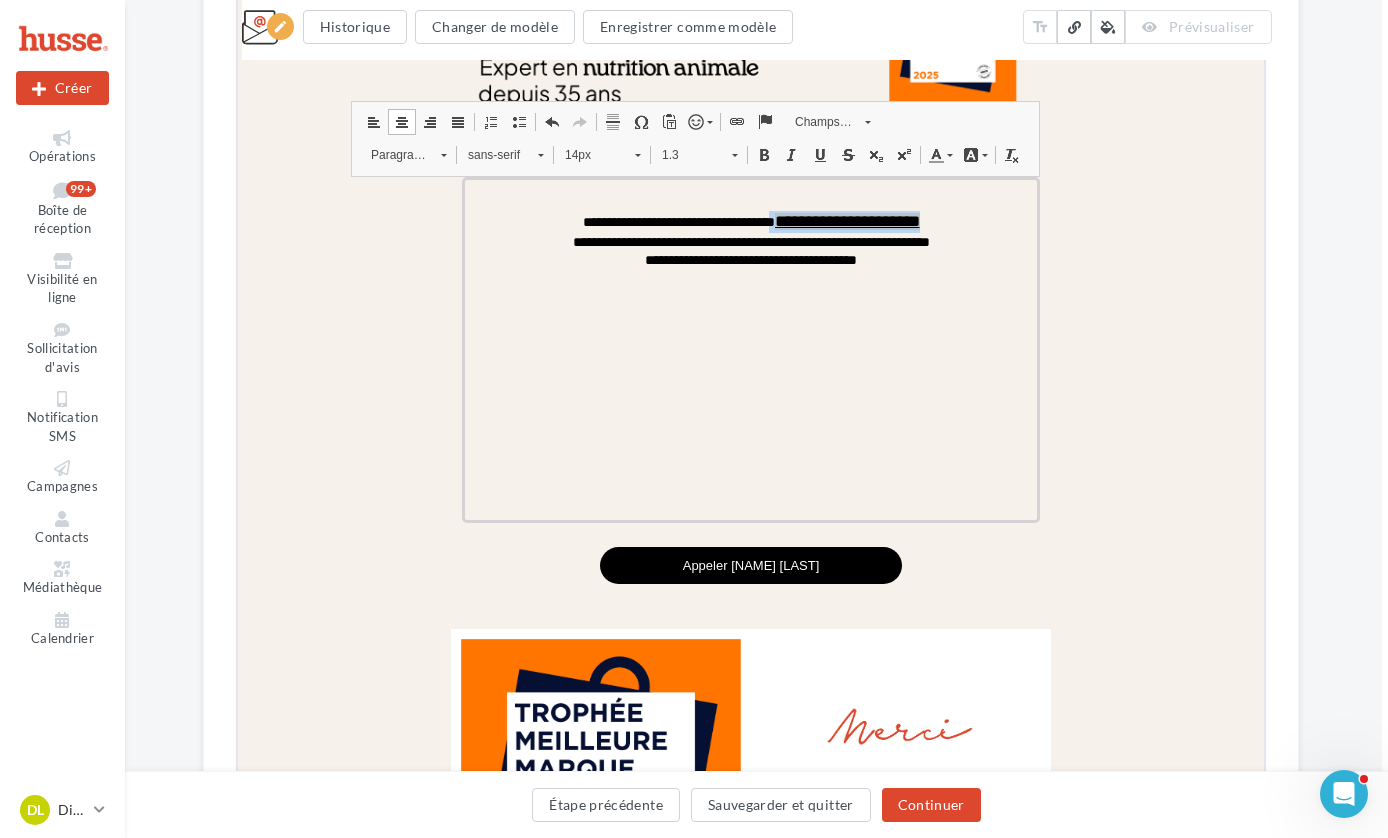click at bounding box center (817, 153) 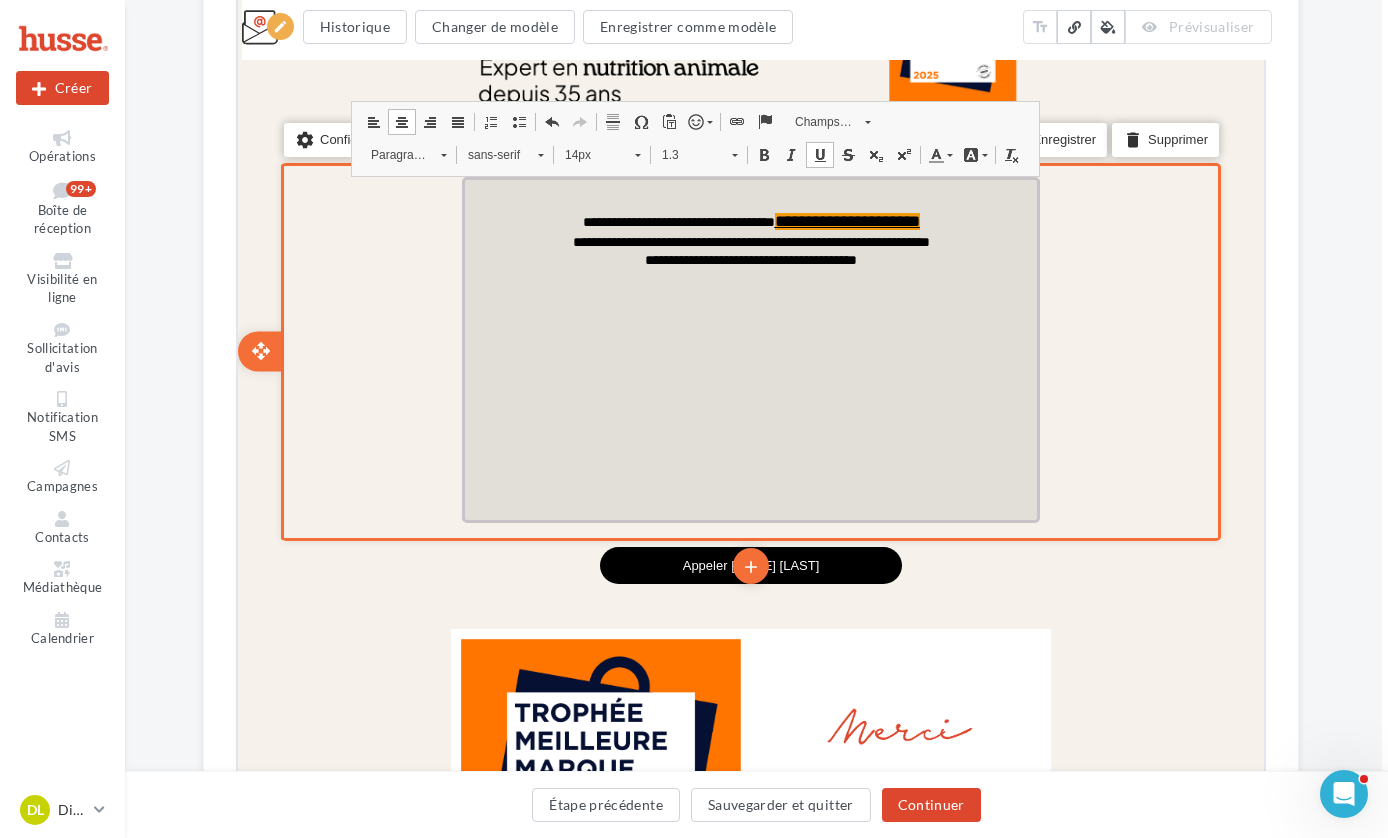click on "**********" at bounding box center (748, 220) 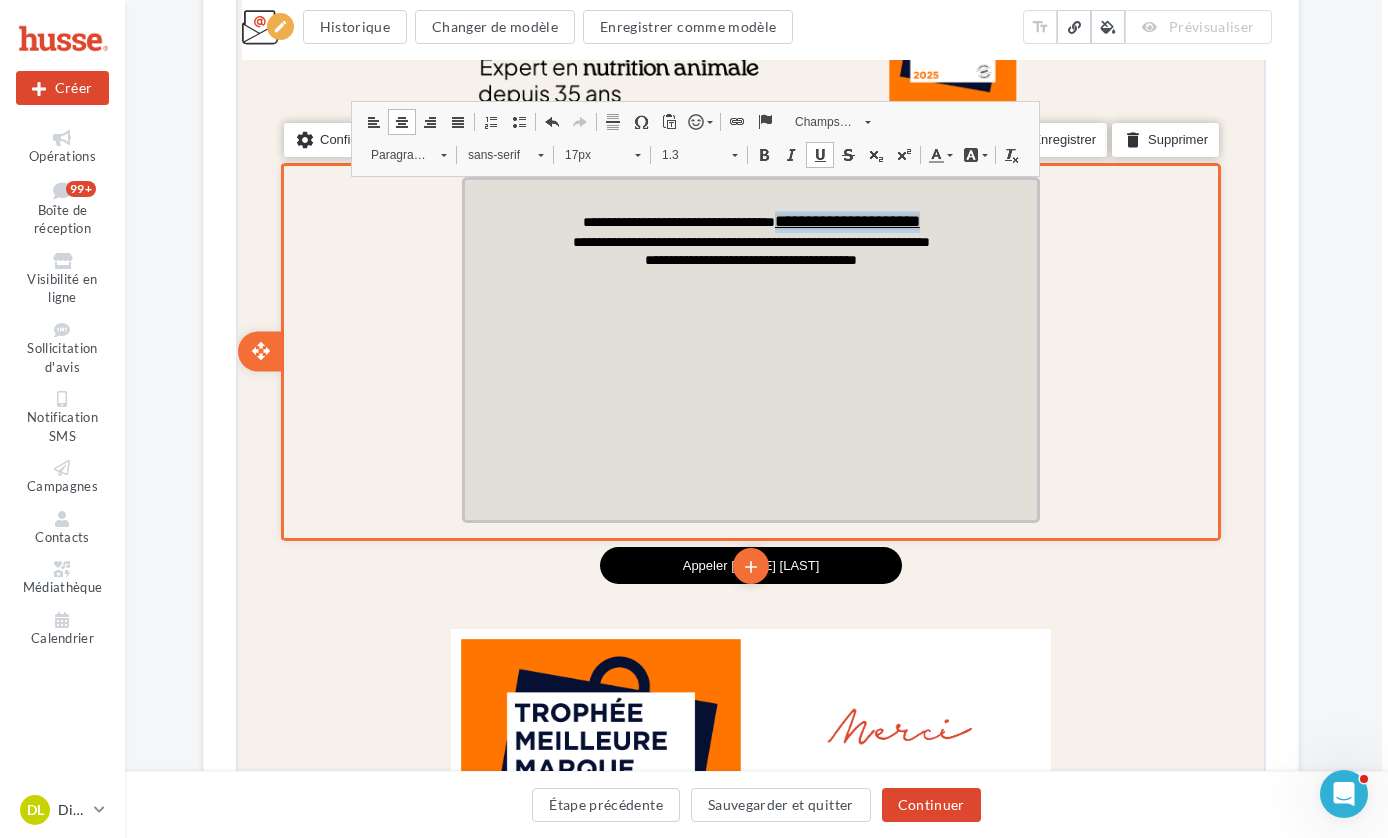 drag, startPoint x: 943, startPoint y: 221, endPoint x: 804, endPoint y: 200, distance: 140.57738 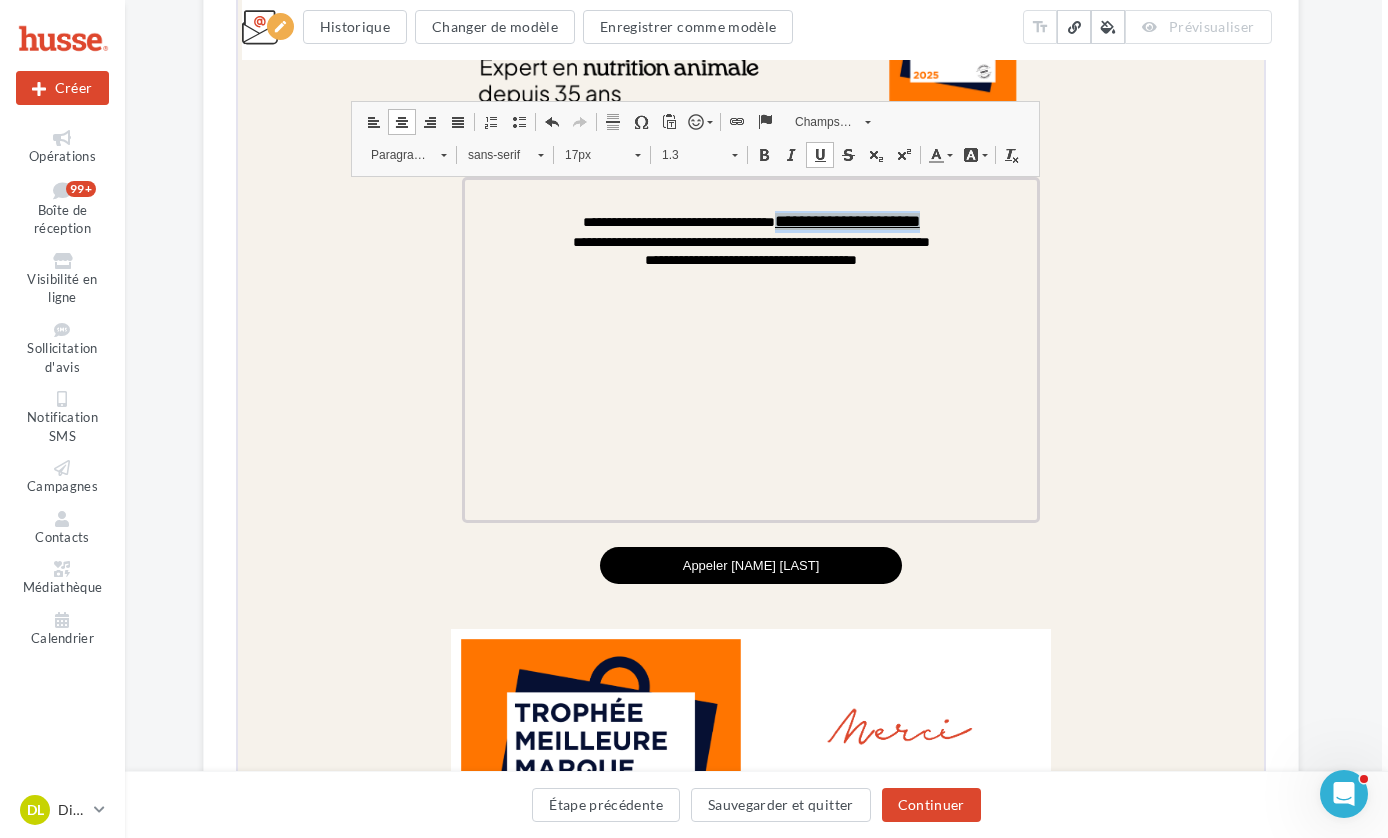 click at bounding box center [817, 153] 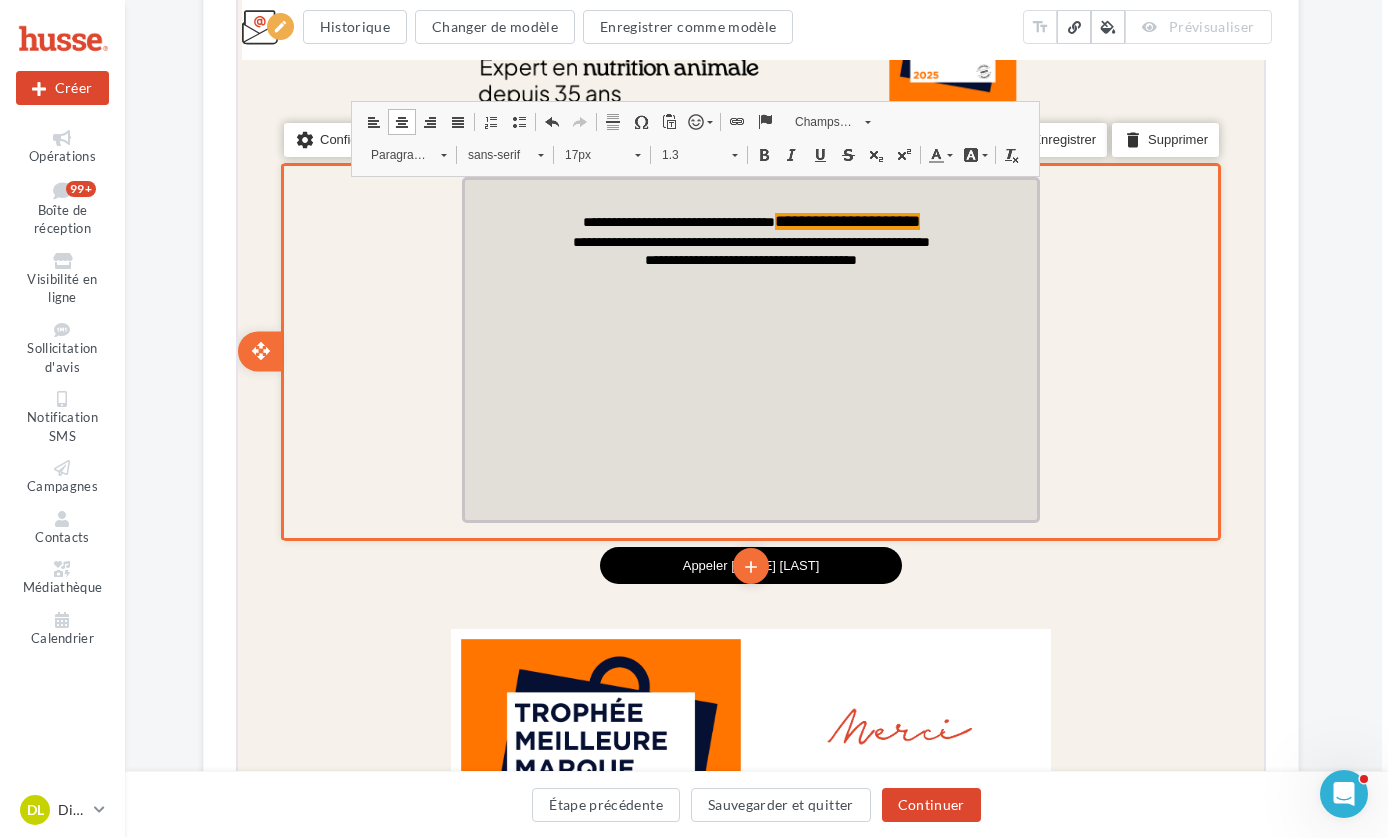 click on "**********" at bounding box center [844, 219] 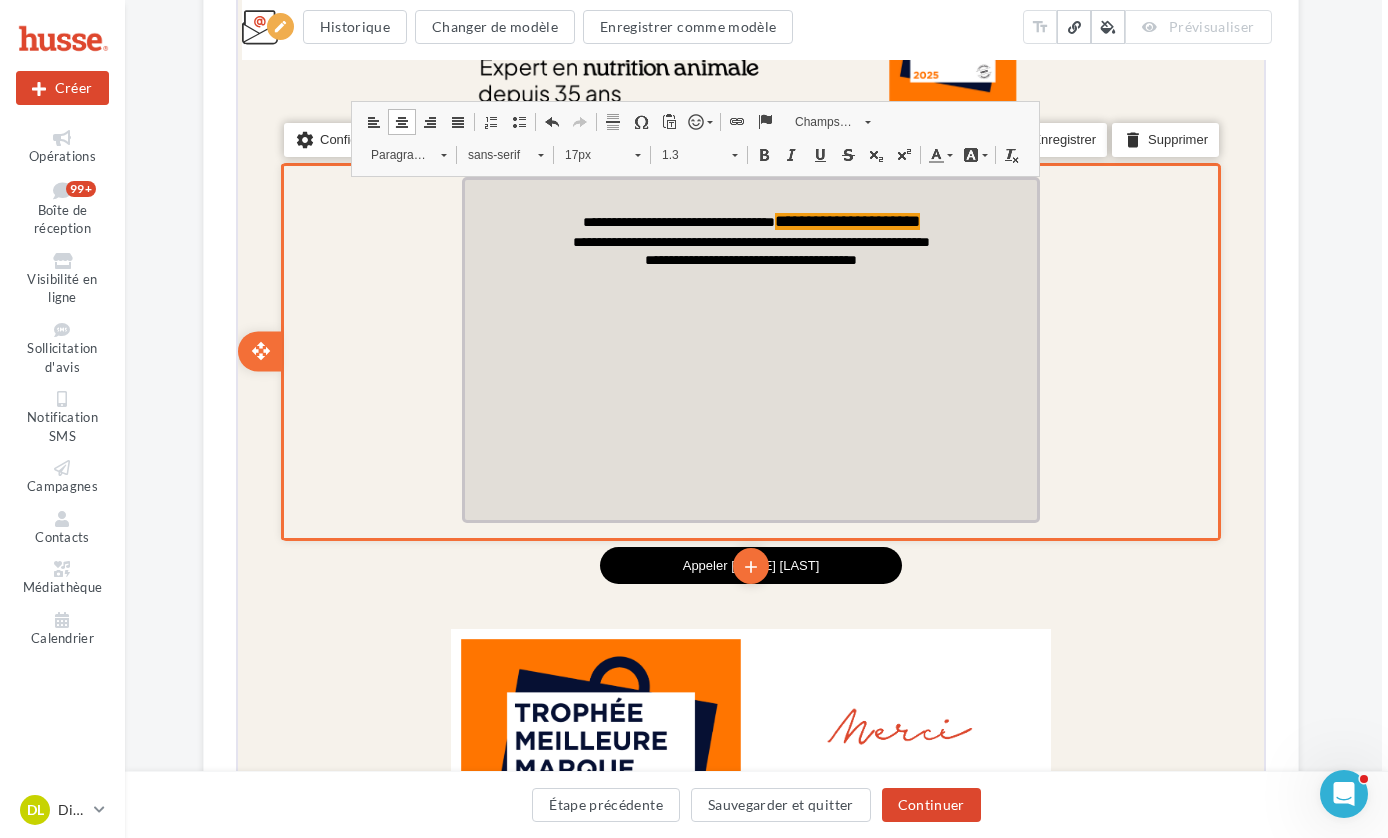 click on "**********" at bounding box center (748, 220) 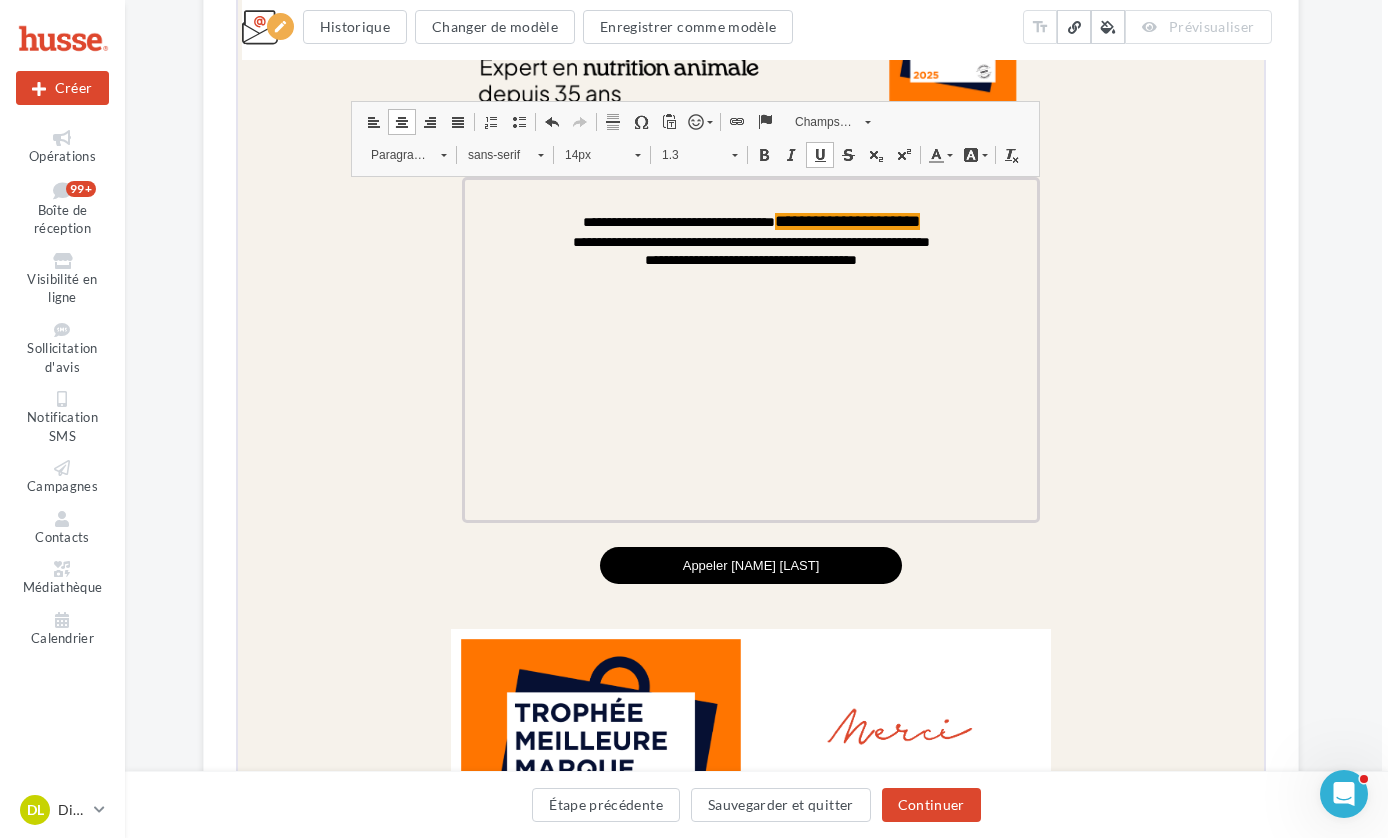 click at bounding box center [817, 153] 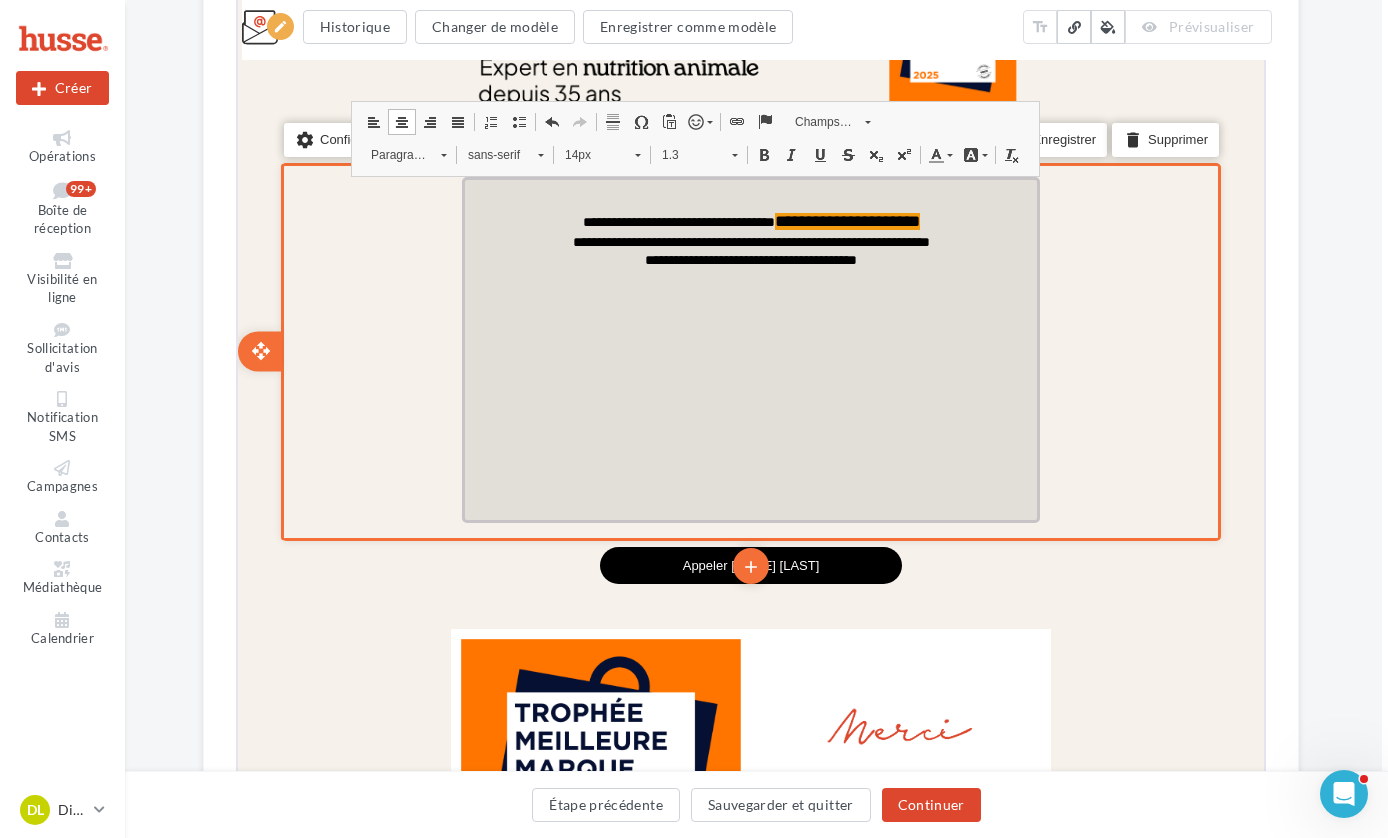 click on "**********" at bounding box center [748, 348] 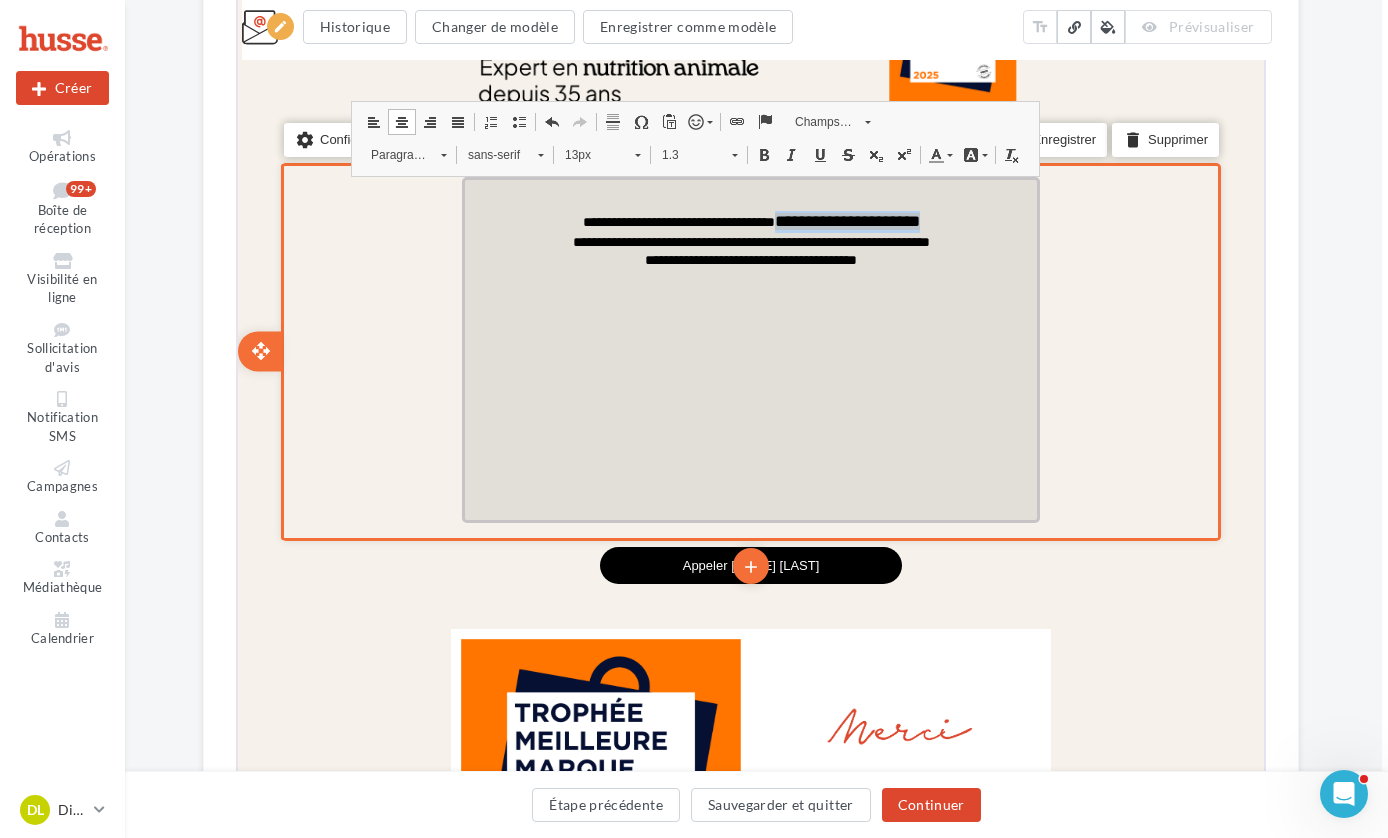 drag, startPoint x: 966, startPoint y: 220, endPoint x: 903, endPoint y: 176, distance: 76.843994 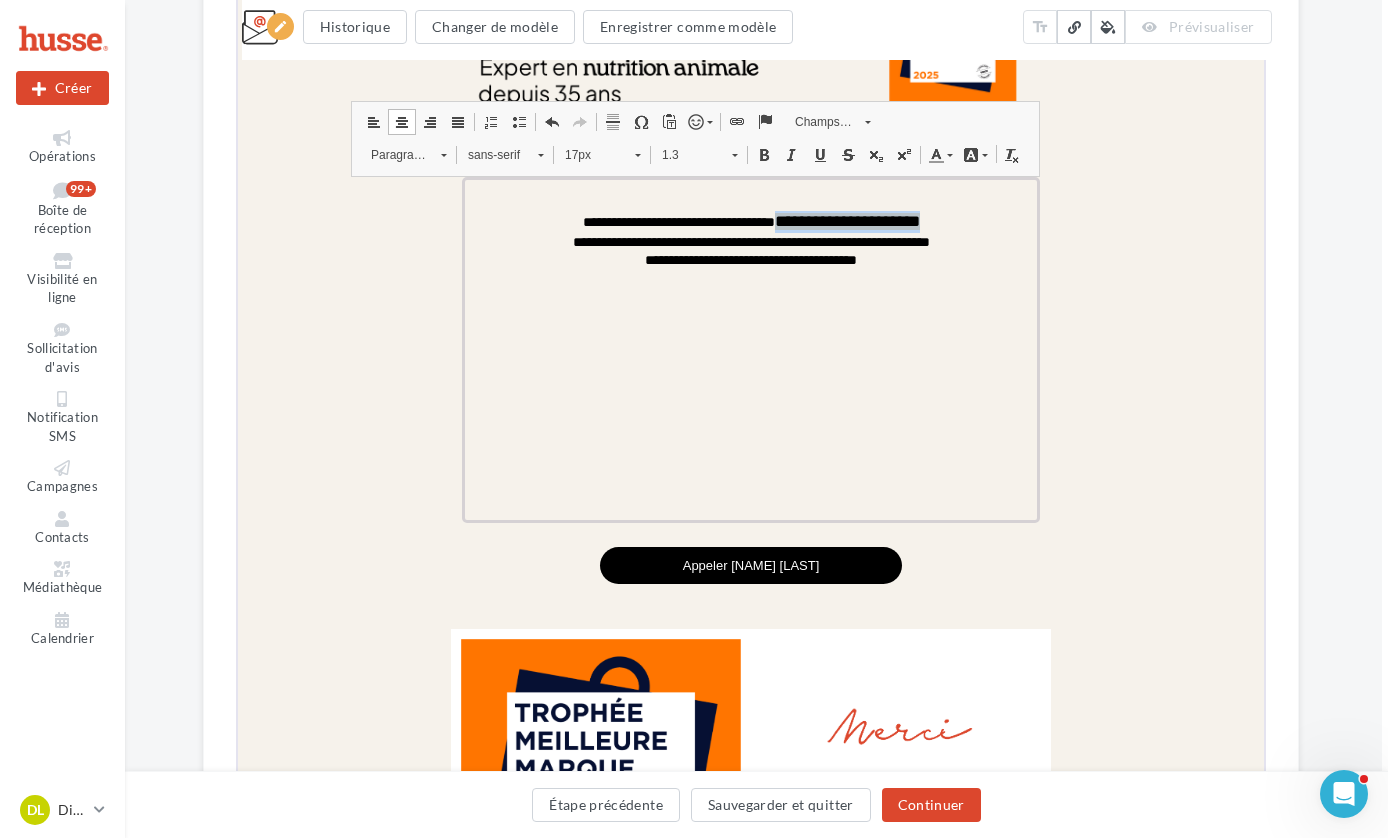 click on "Couleur d'arrière-plan" at bounding box center [972, 153] 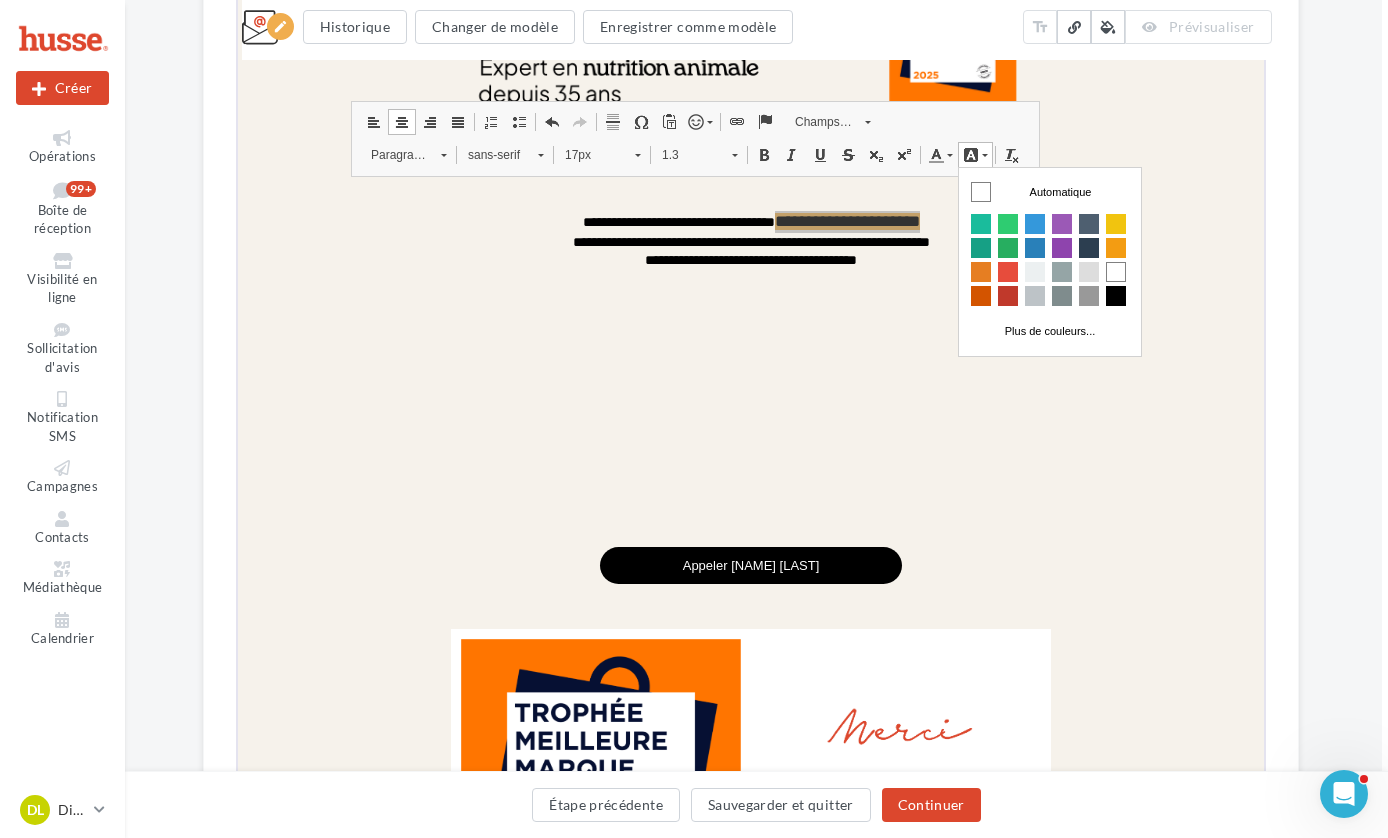 scroll, scrollTop: 0, scrollLeft: 0, axis: both 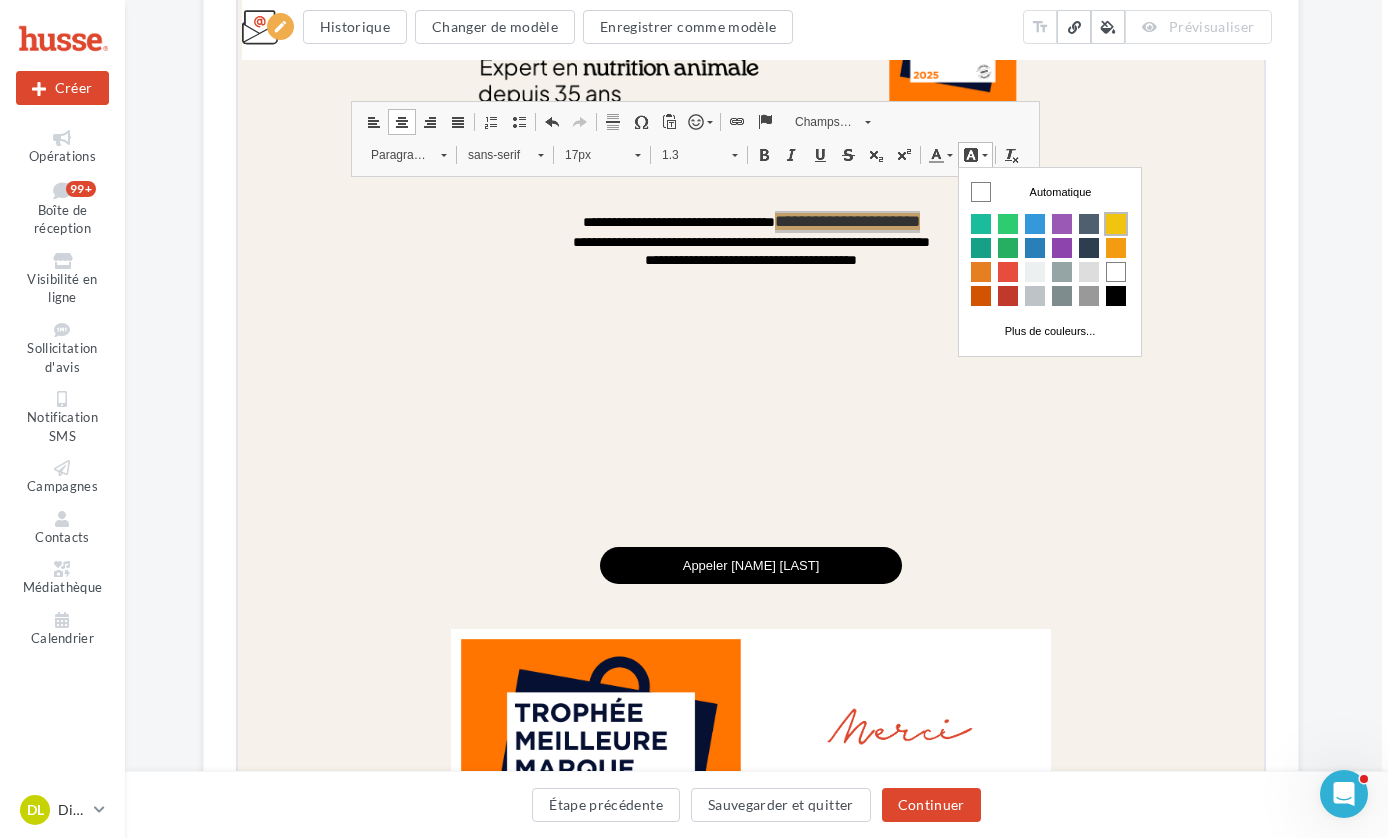 drag, startPoint x: 1116, startPoint y: 221, endPoint x: 1835, endPoint y: 485, distance: 765.93536 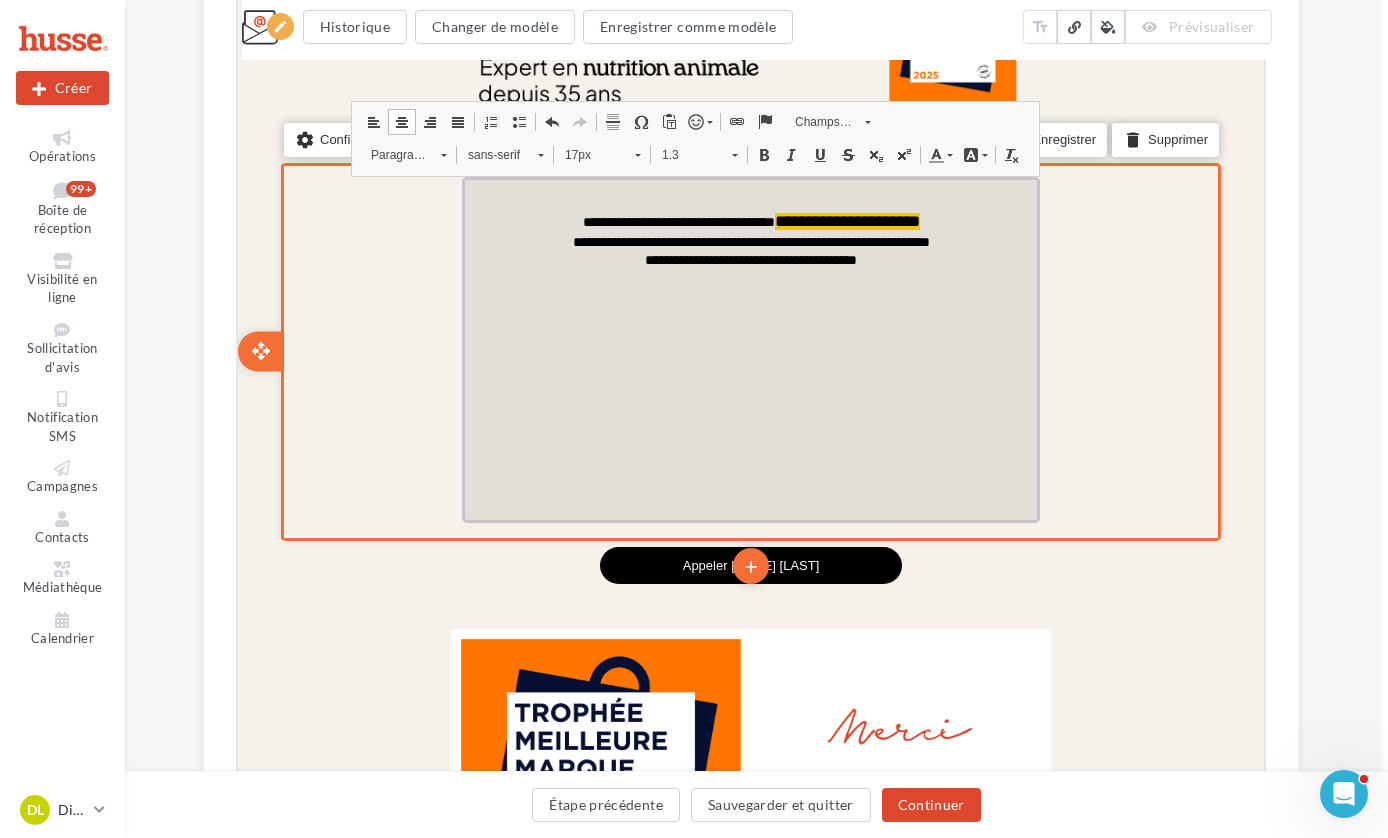 click at bounding box center [748, 326] 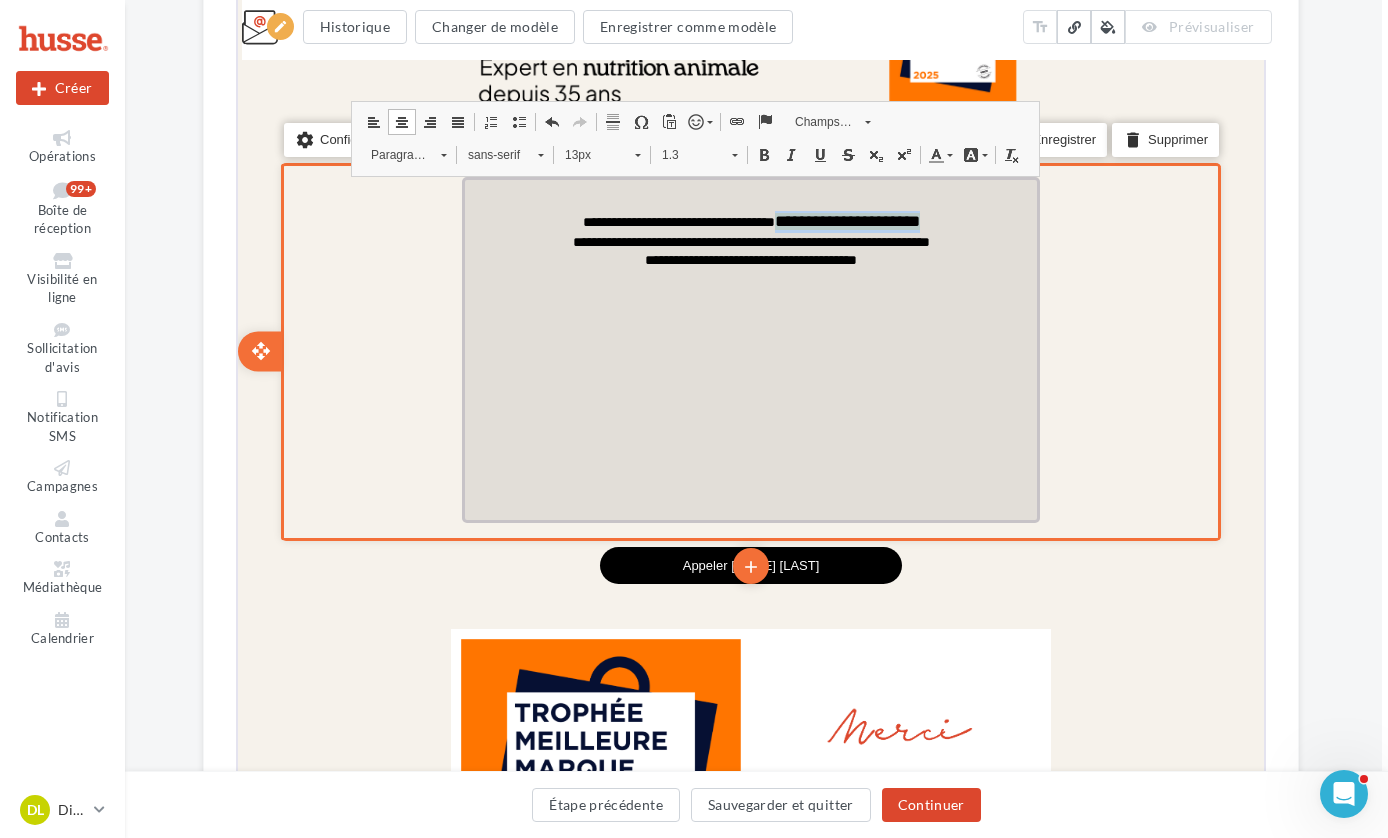 drag, startPoint x: 948, startPoint y: 222, endPoint x: 783, endPoint y: 186, distance: 168.88162 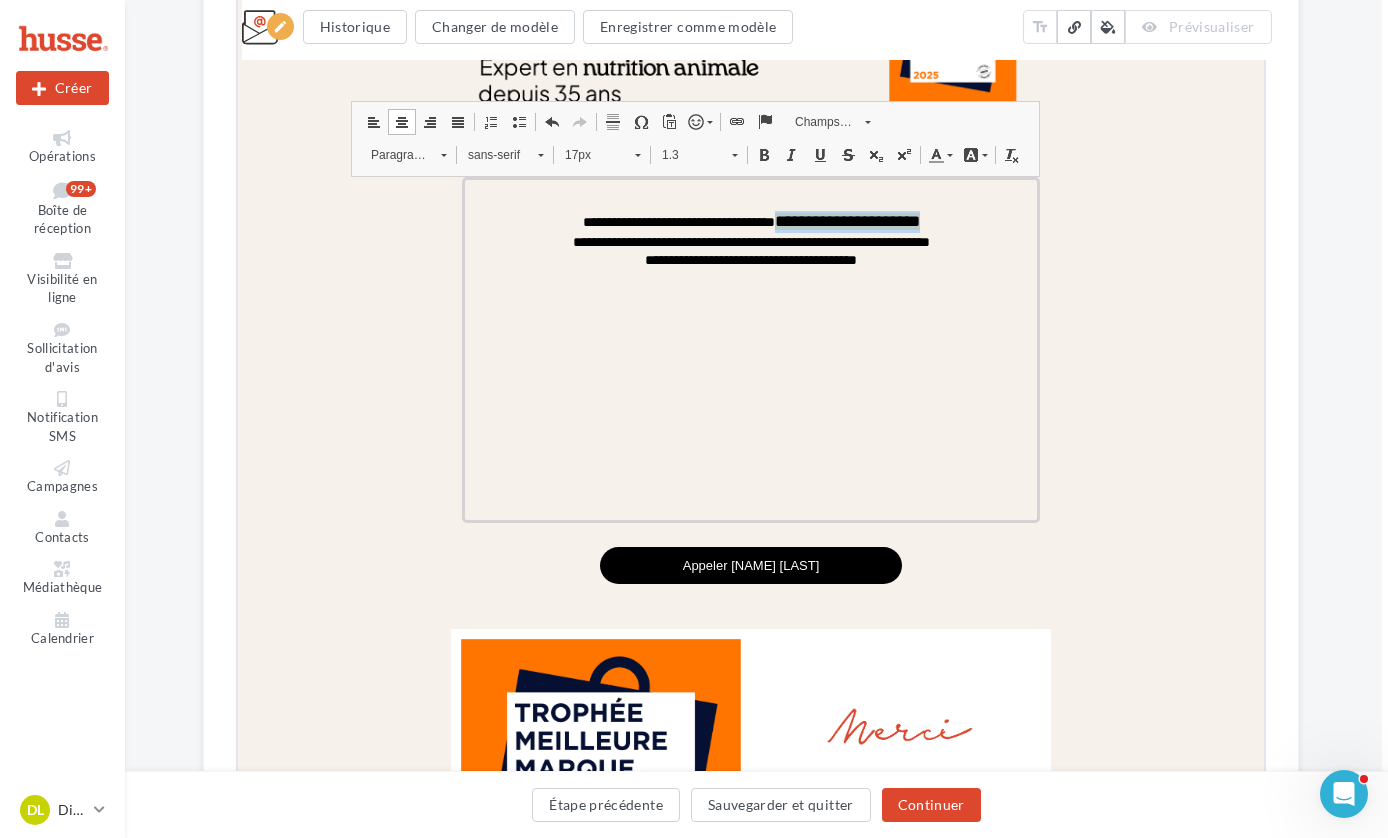 click at bounding box center (761, 153) 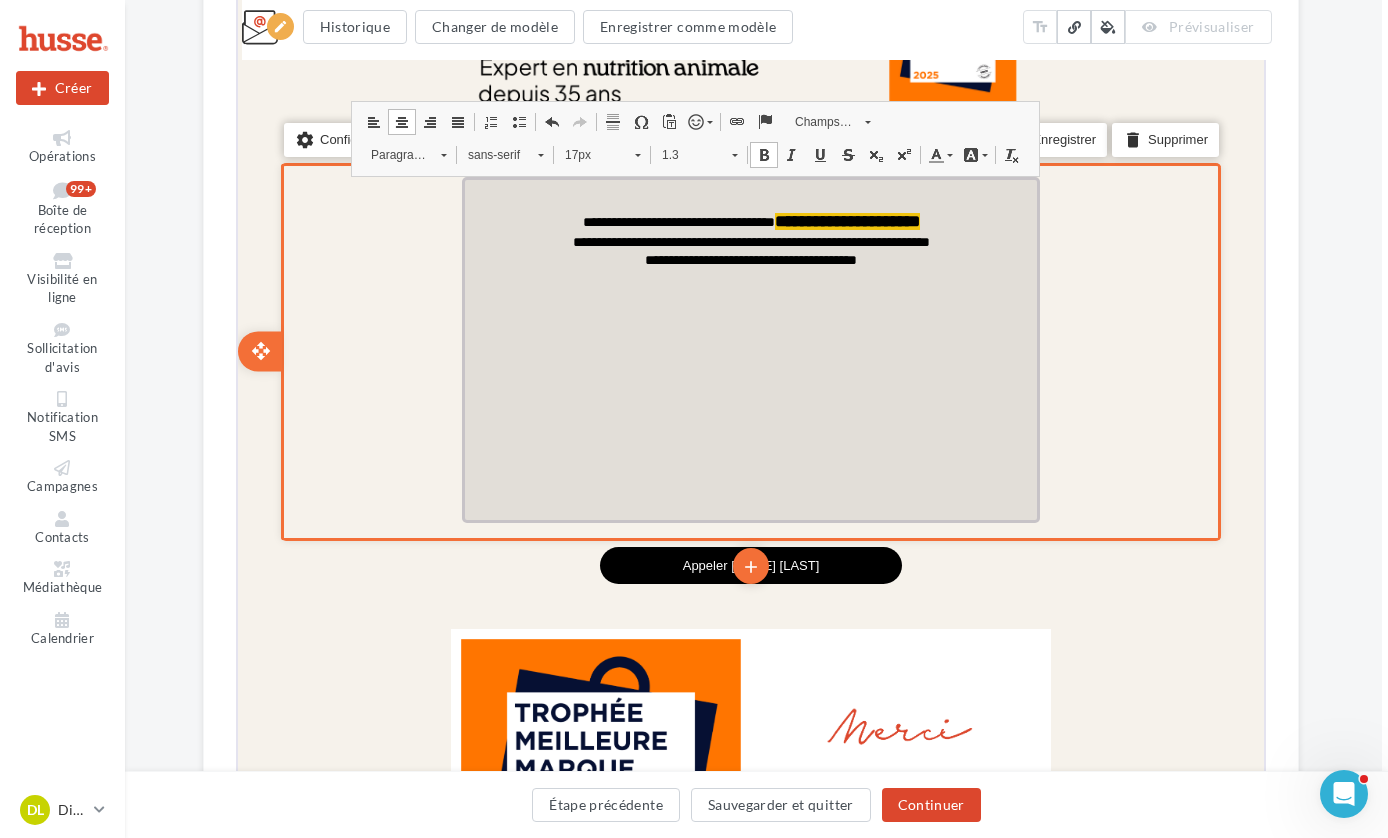 click at bounding box center [748, 292] 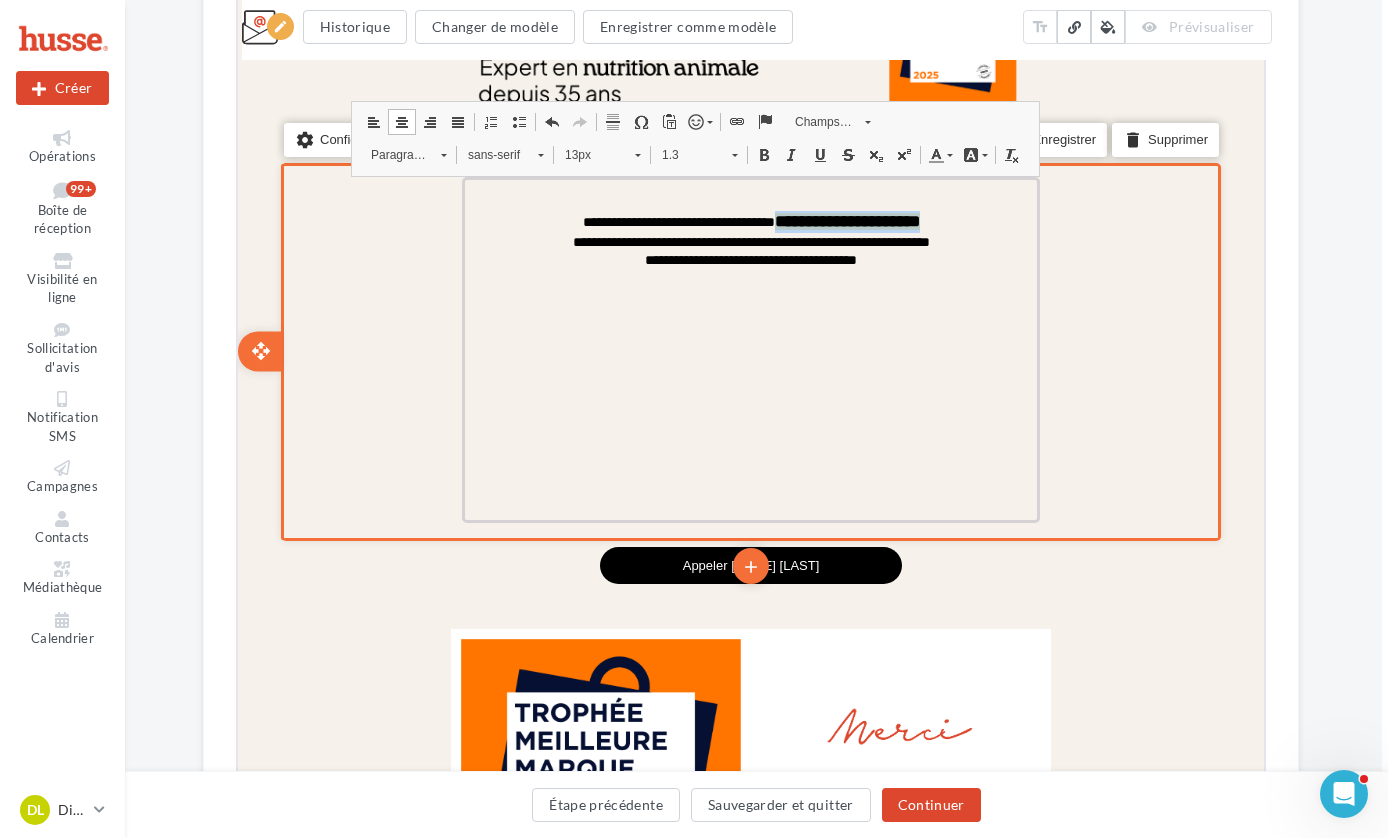 drag, startPoint x: 957, startPoint y: 222, endPoint x: 894, endPoint y: 173, distance: 79.81228 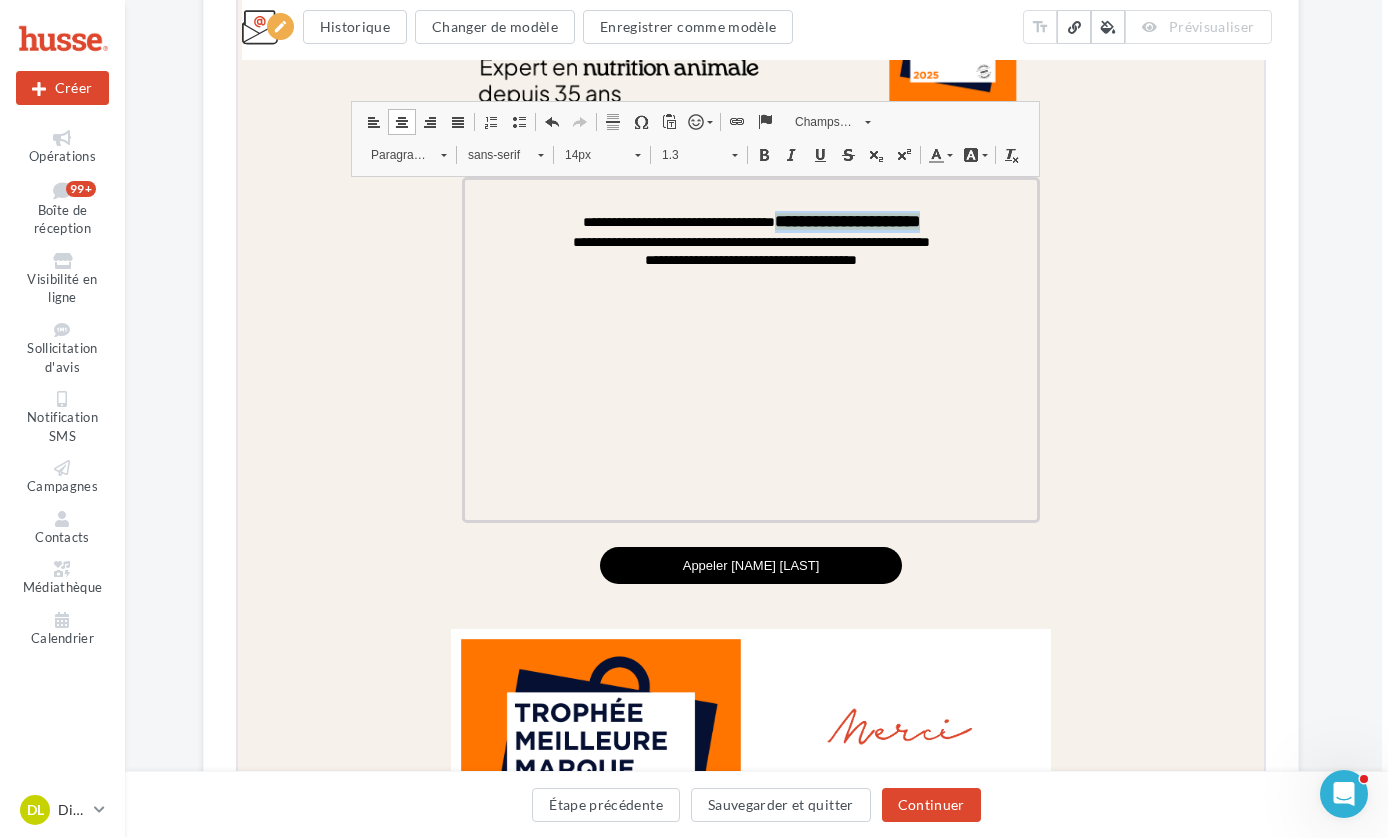 click at bounding box center [817, 153] 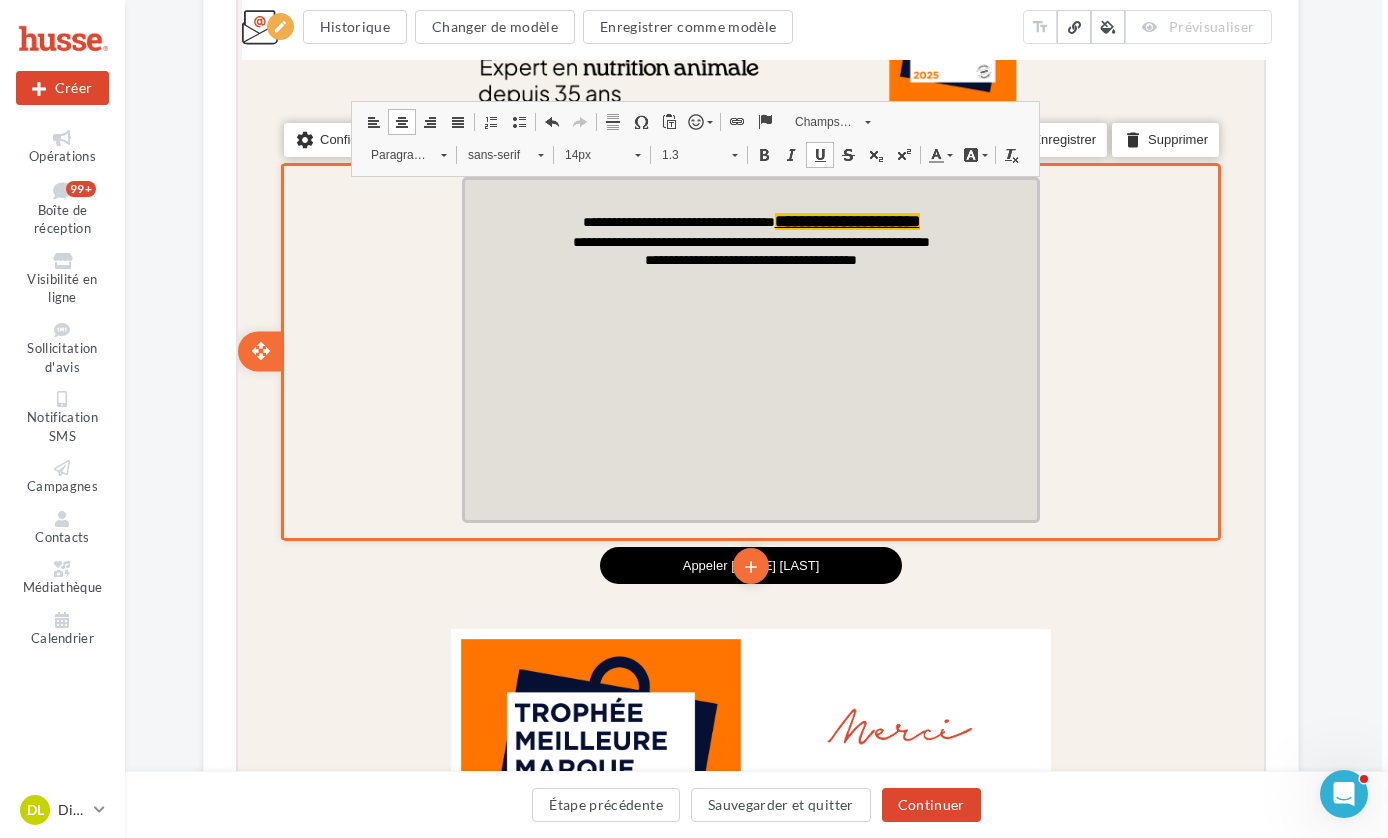click at bounding box center (748, 309) 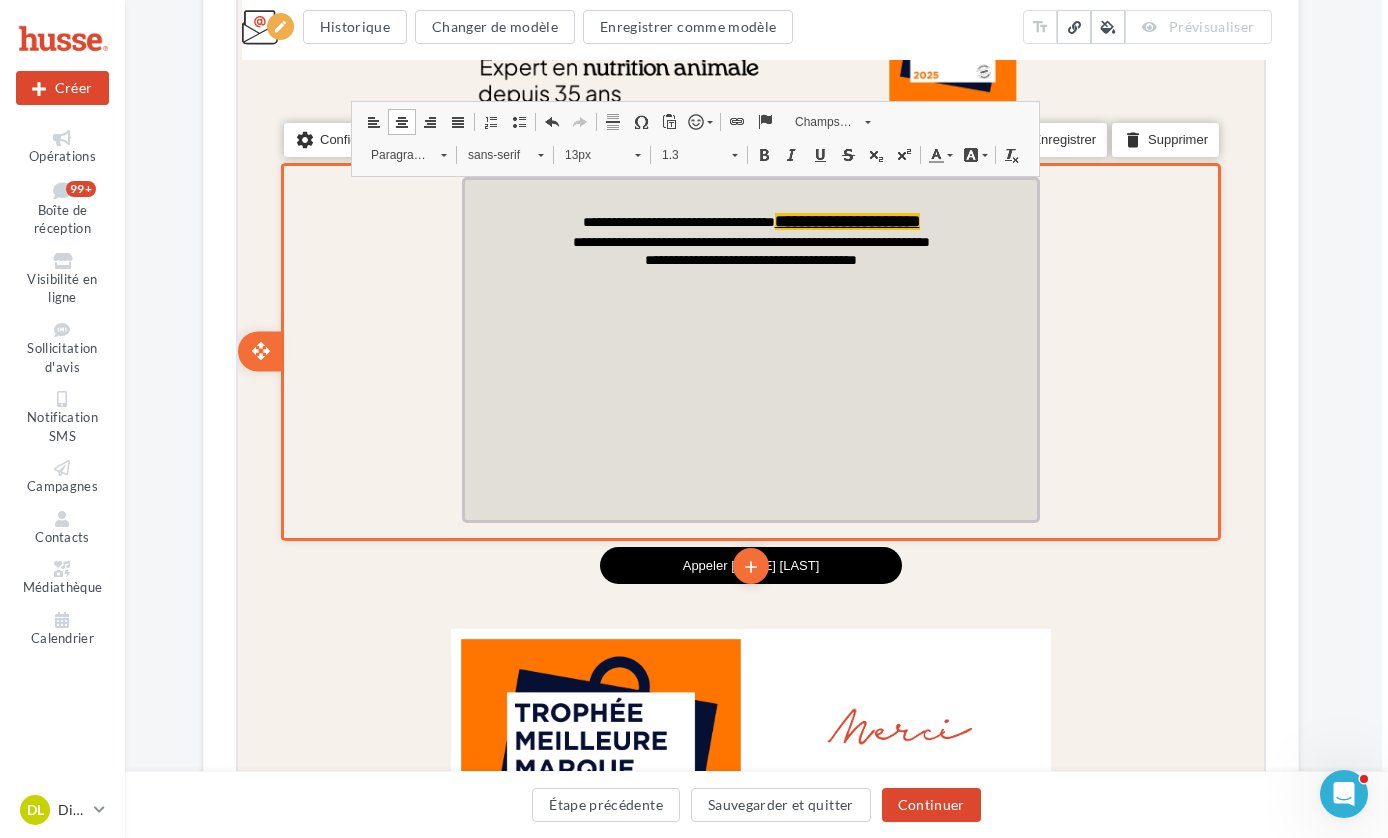 click on "**********" at bounding box center [748, 240] 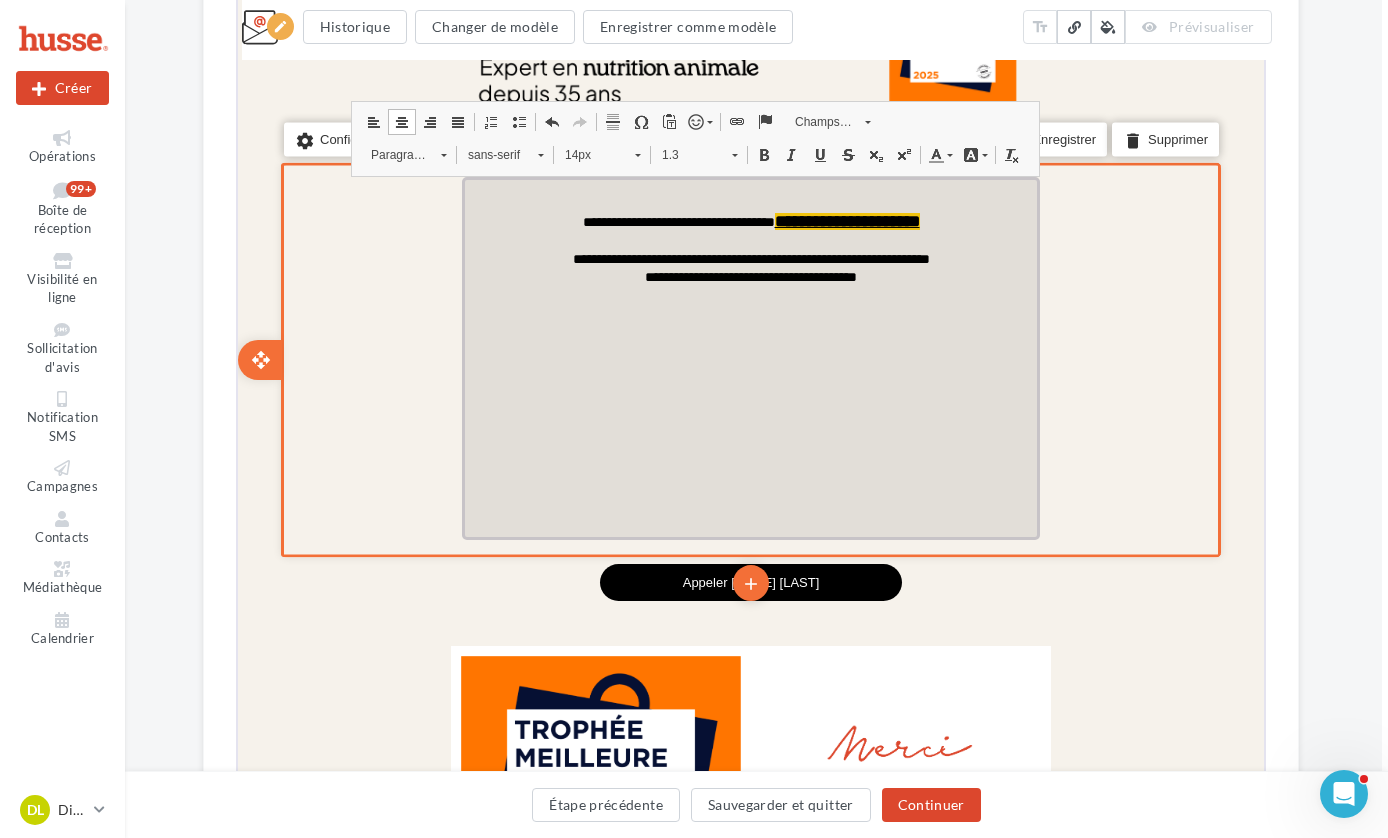 click at bounding box center [748, 326] 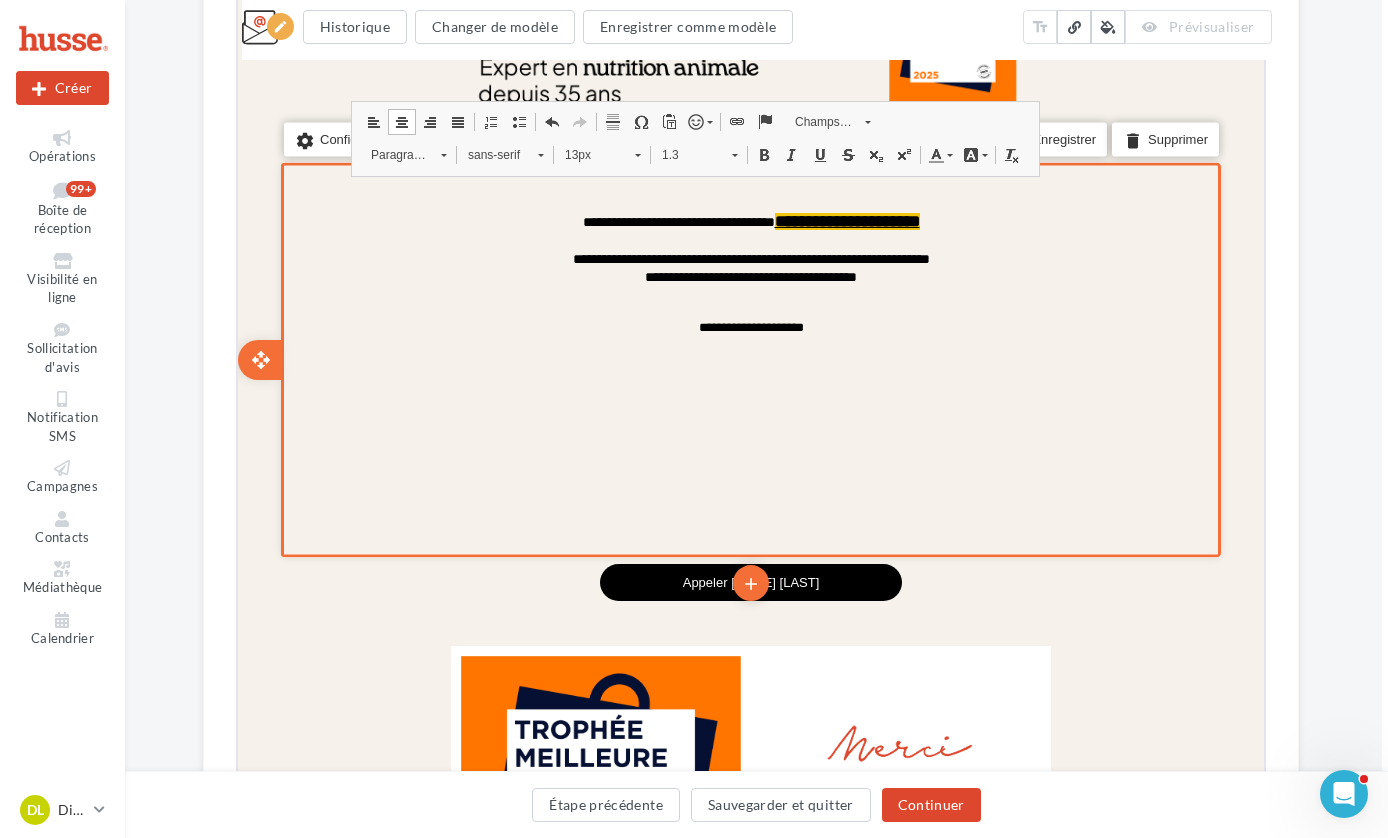 click on "settings Configurer content_copy Dupliquer add add save Enregistrer delete Supprimer" at bounding box center (748, 358) 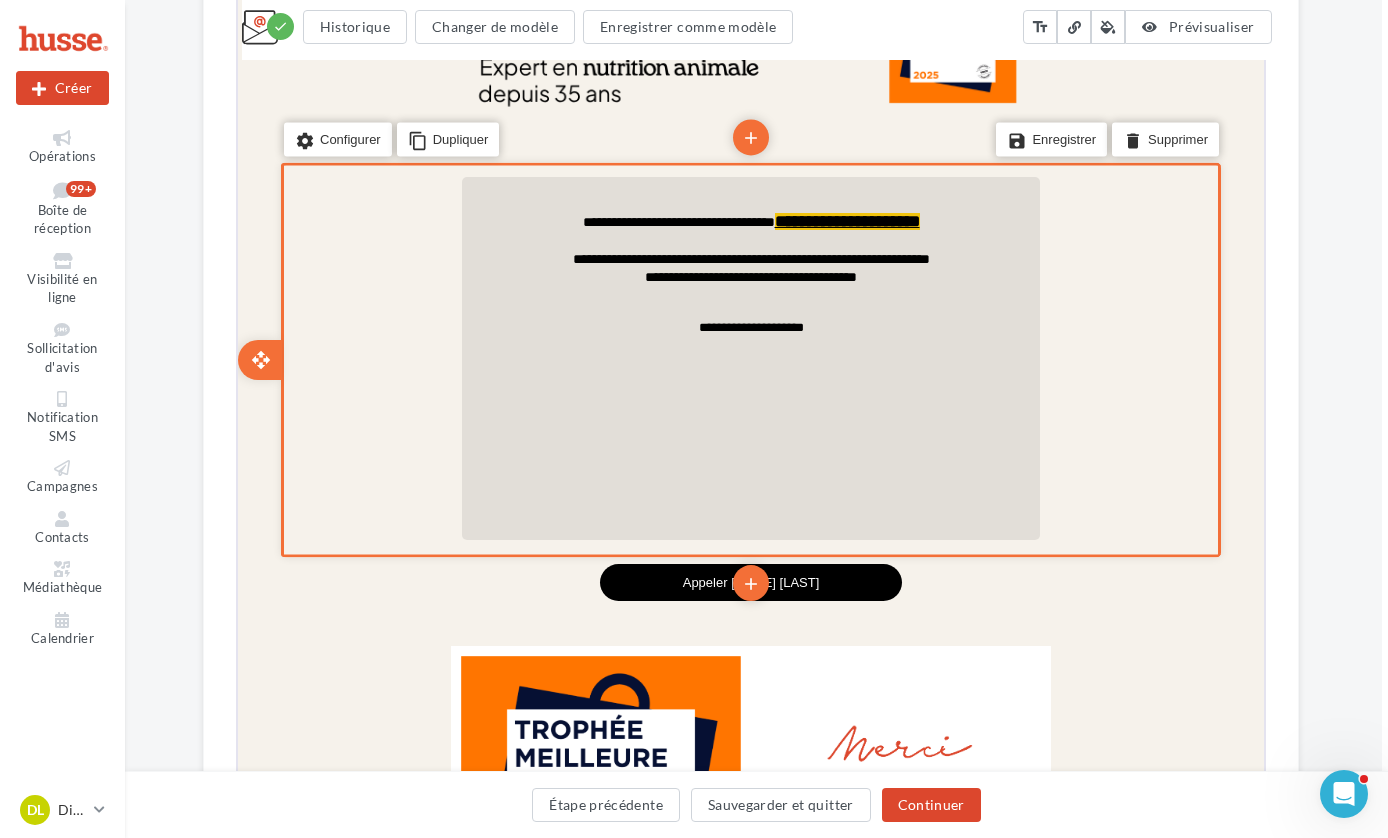 click at bounding box center [748, 427] 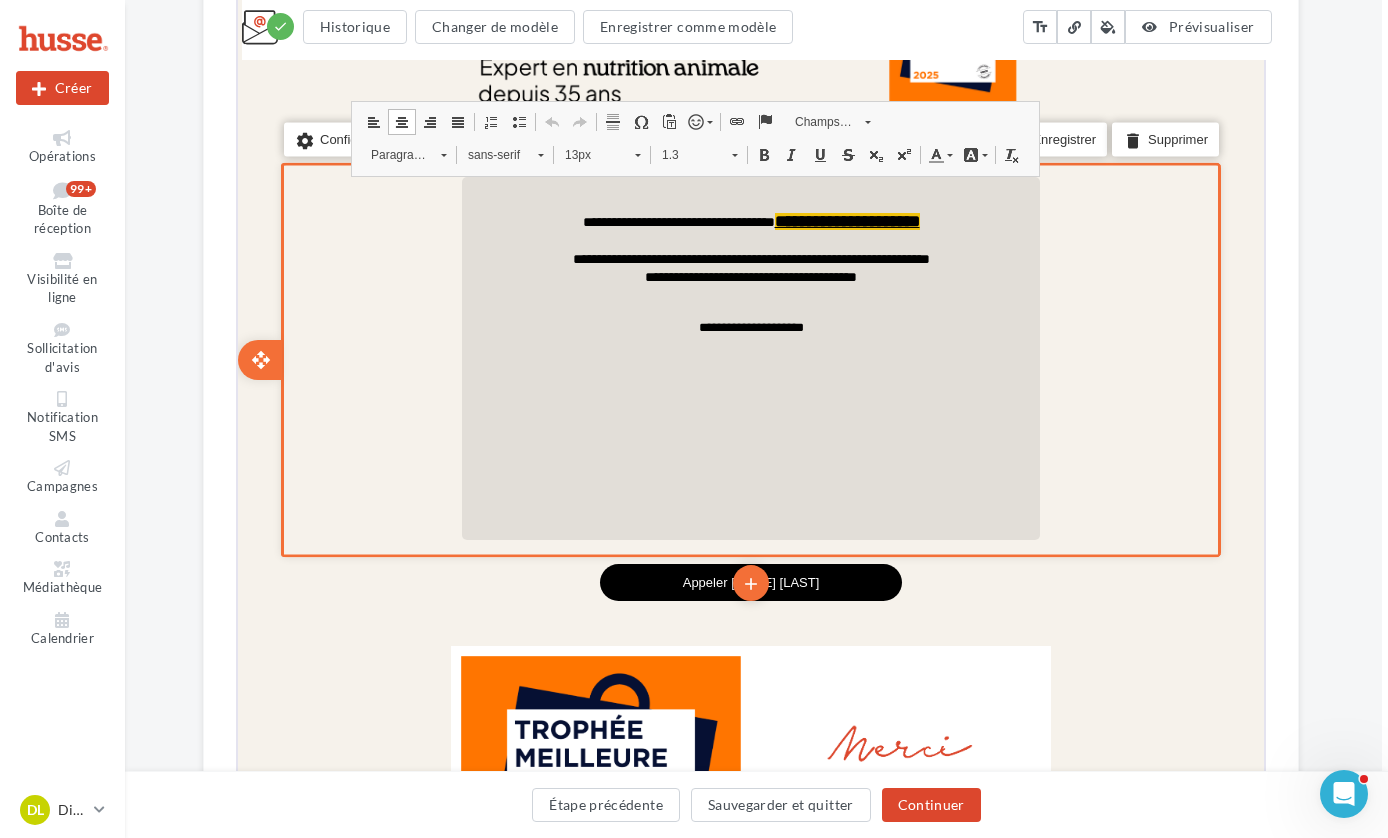 click on "settings Configurer content_copy Dupliquer add add save Enregistrer delete Supprimer" at bounding box center [748, 358] 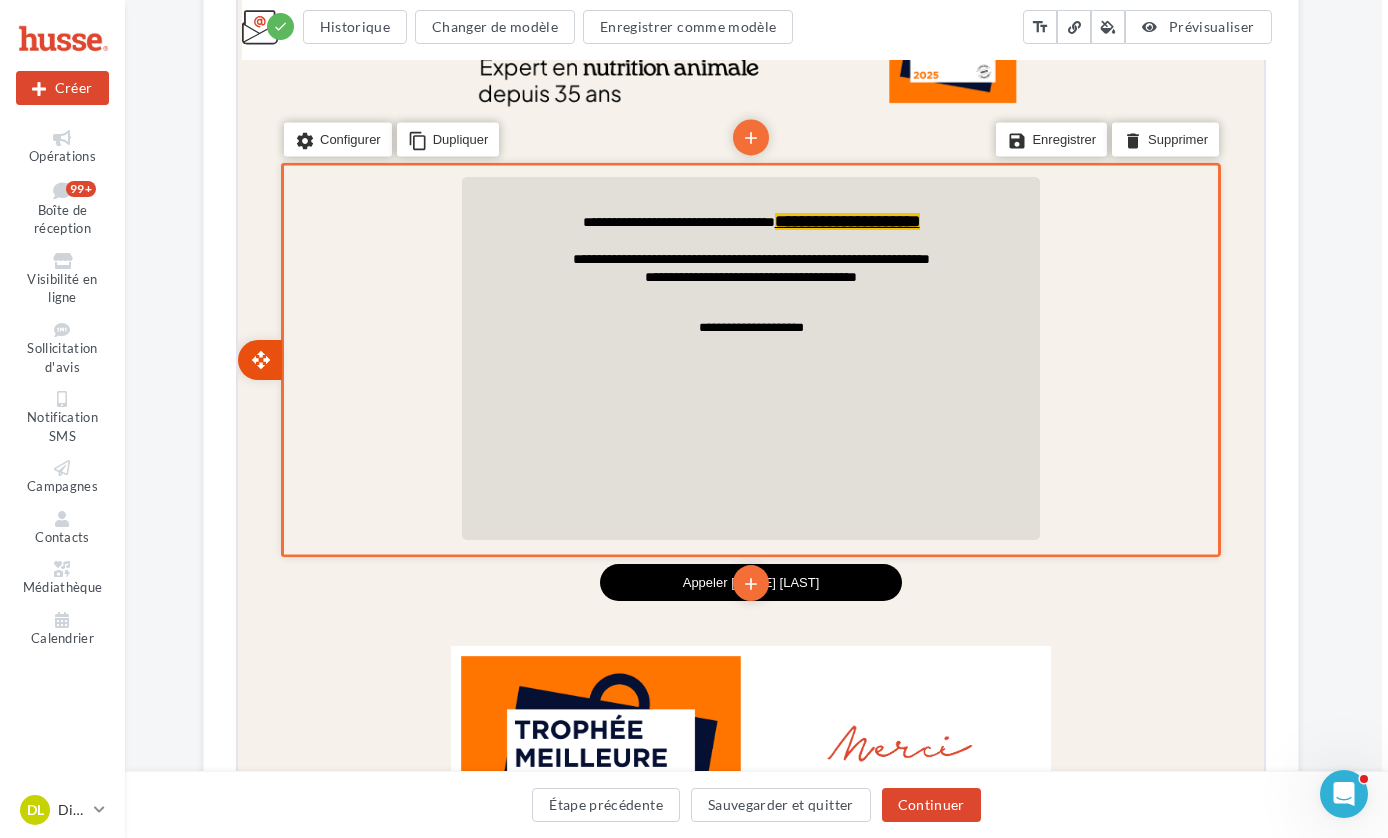 click on "open_with" at bounding box center (258, 358) 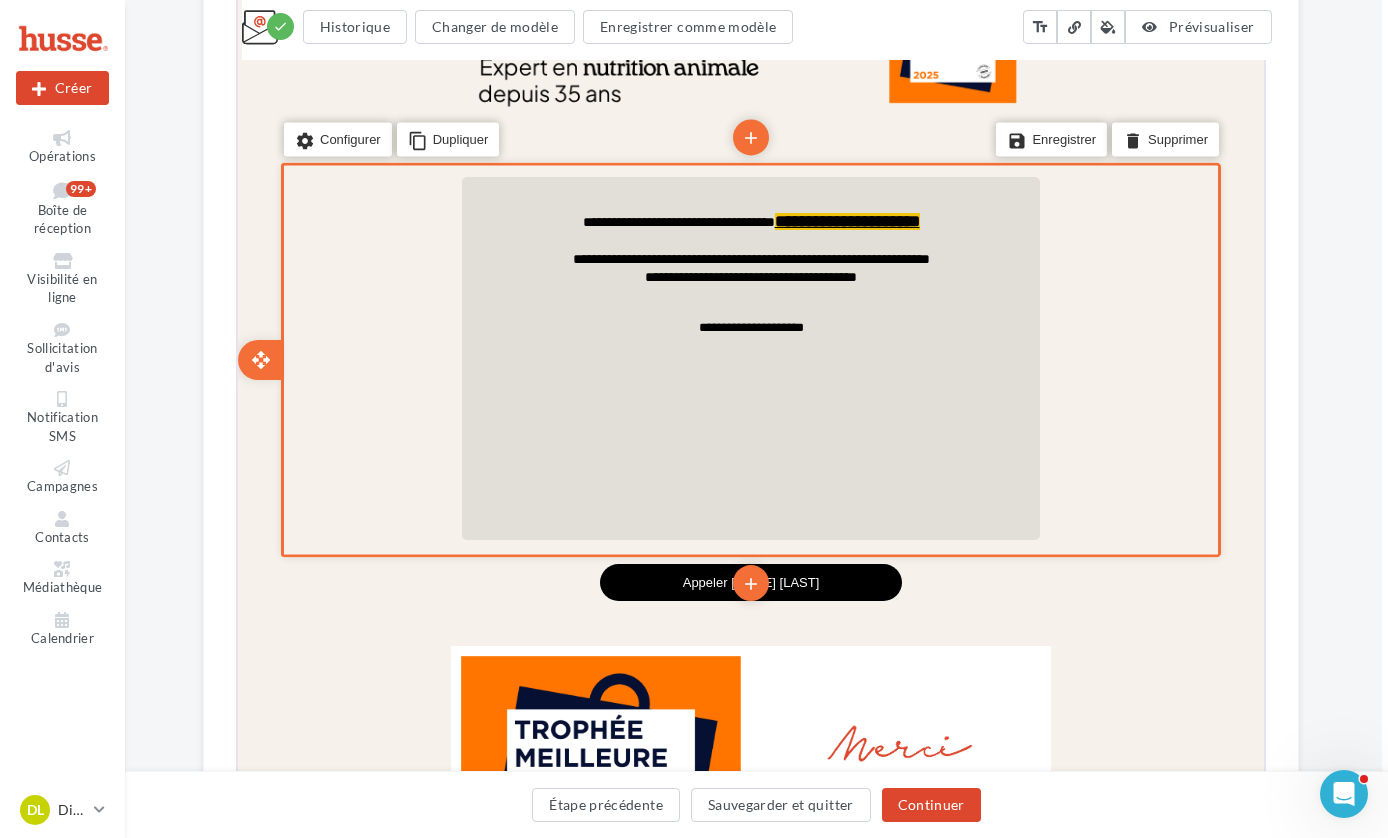 click at bounding box center [748, 411] 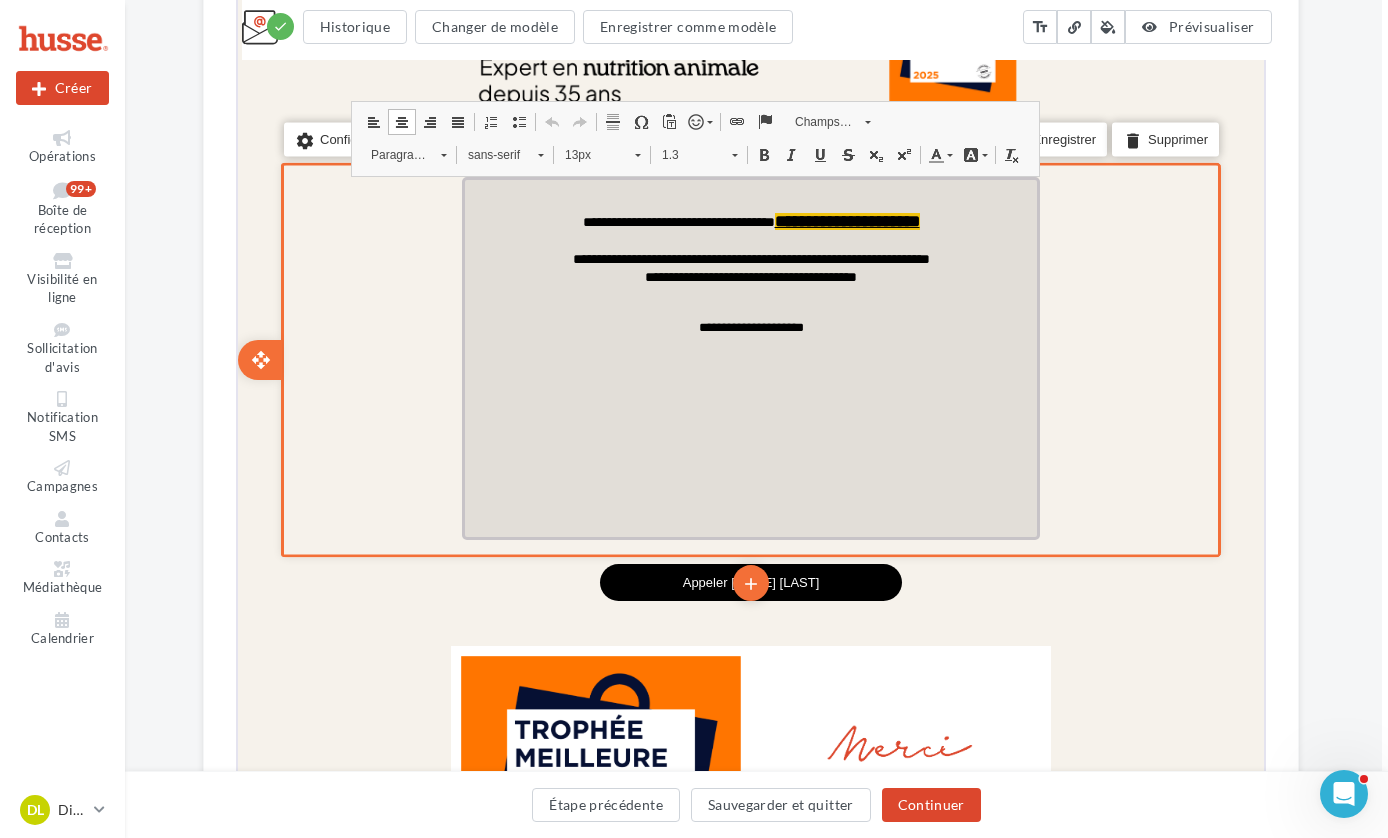 click at bounding box center (748, 411) 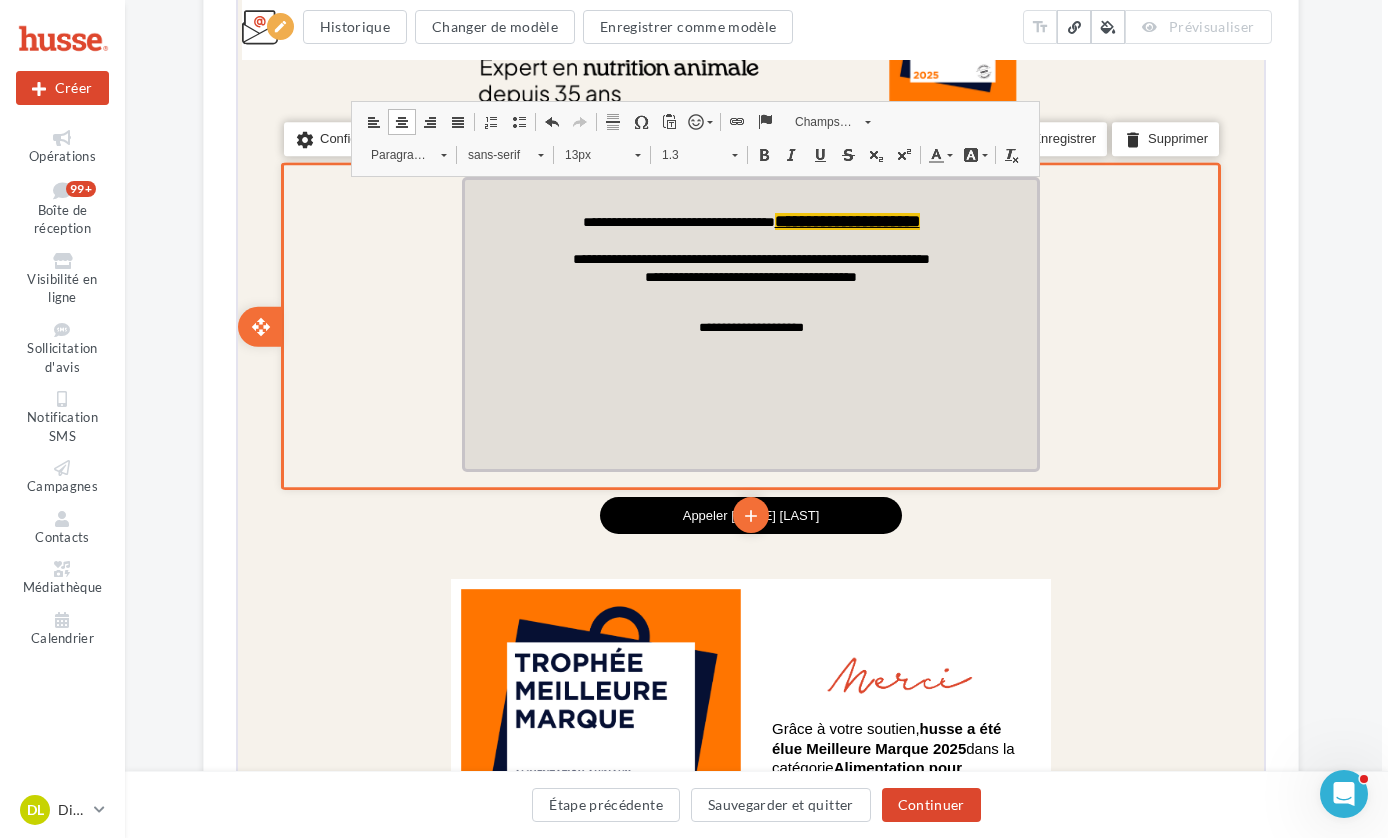 click at bounding box center (748, 411) 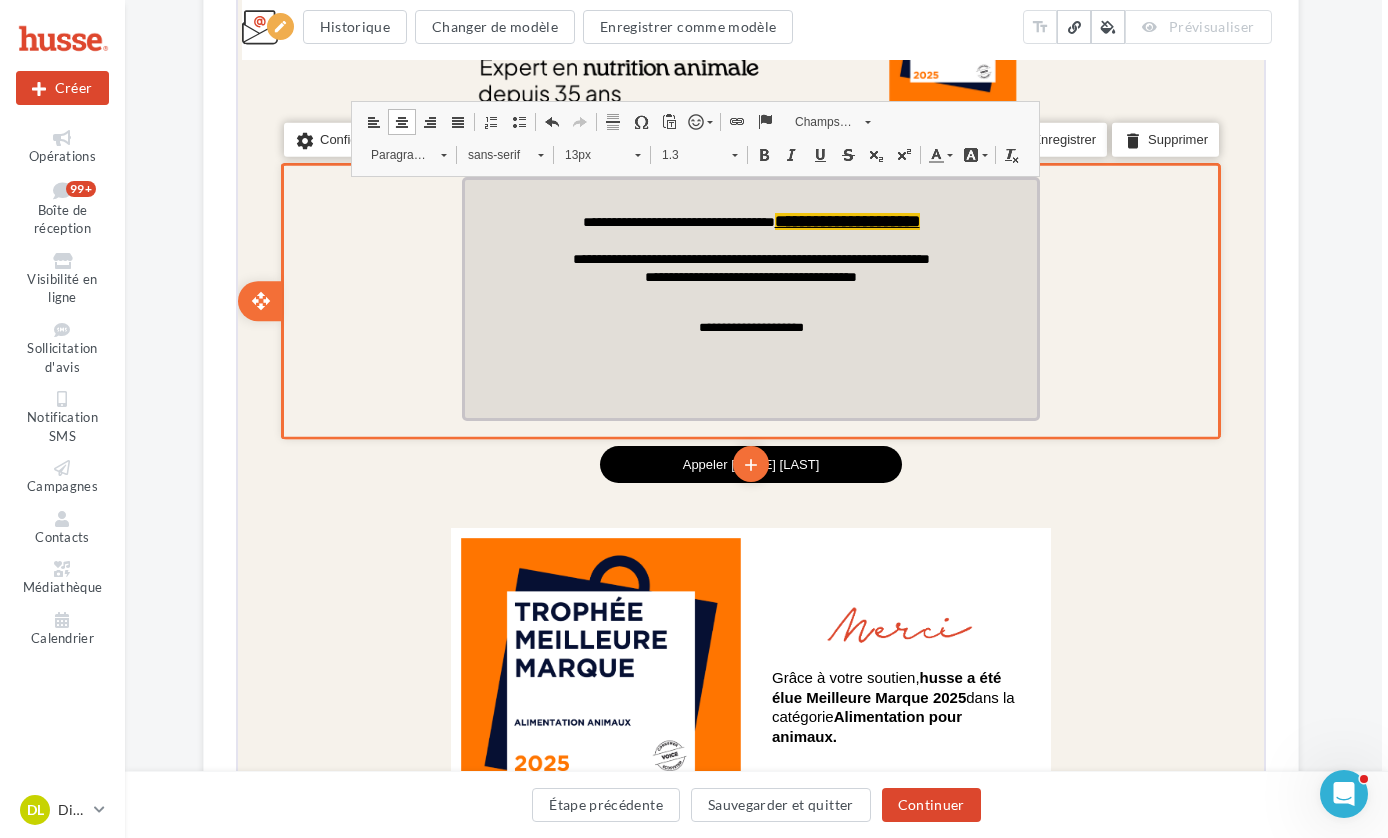 click at bounding box center [748, 403] 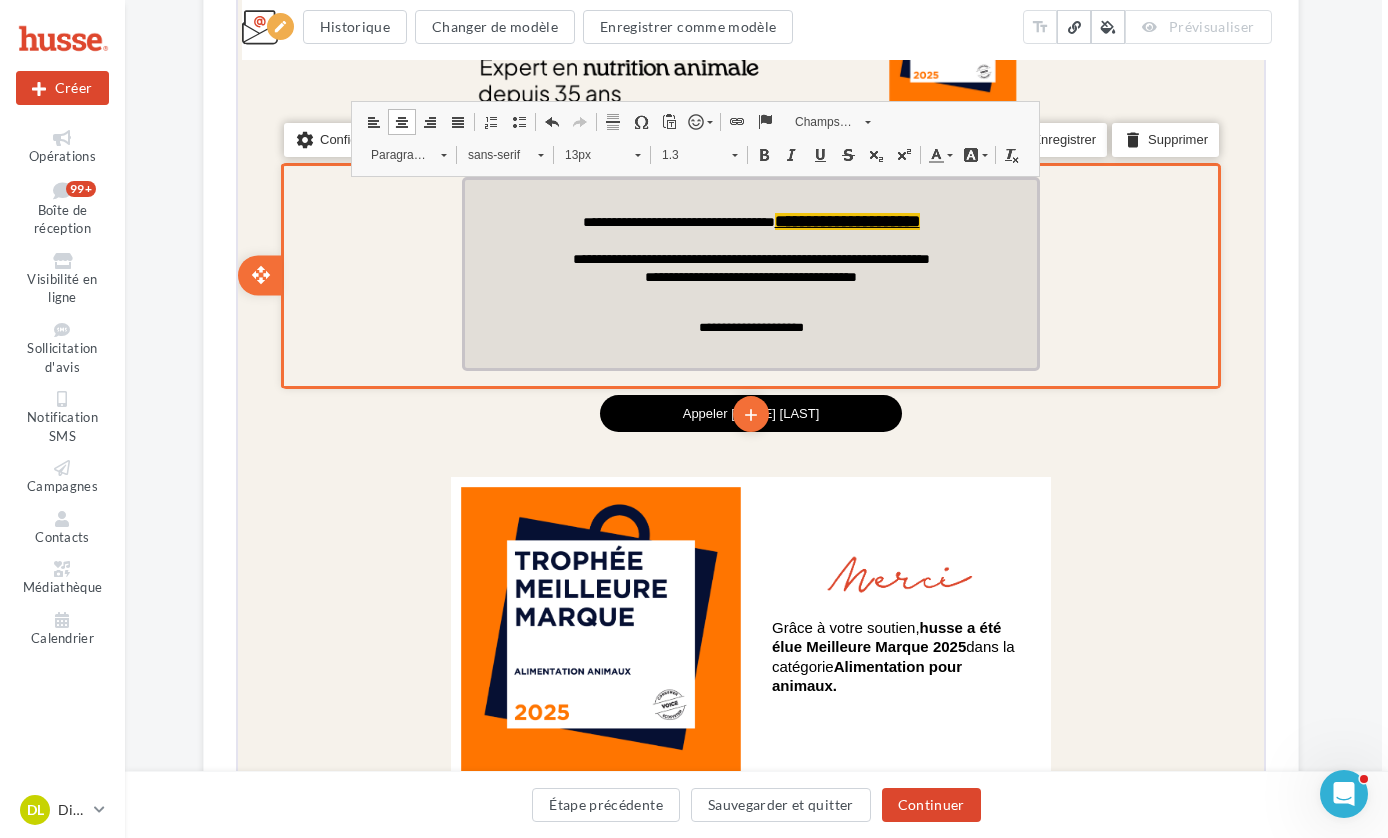 click at bounding box center [748, 352] 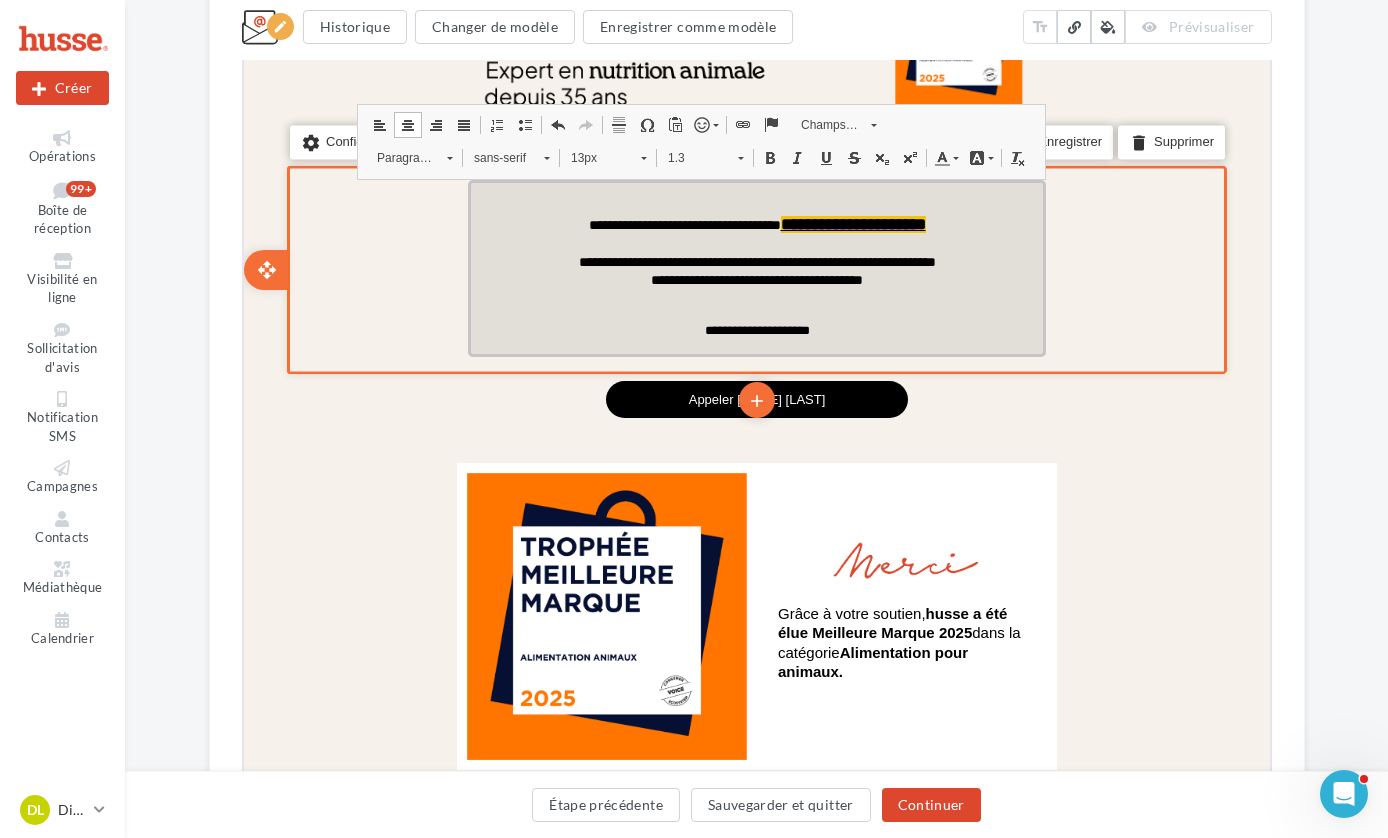 scroll, scrollTop: 595, scrollLeft: 2, axis: both 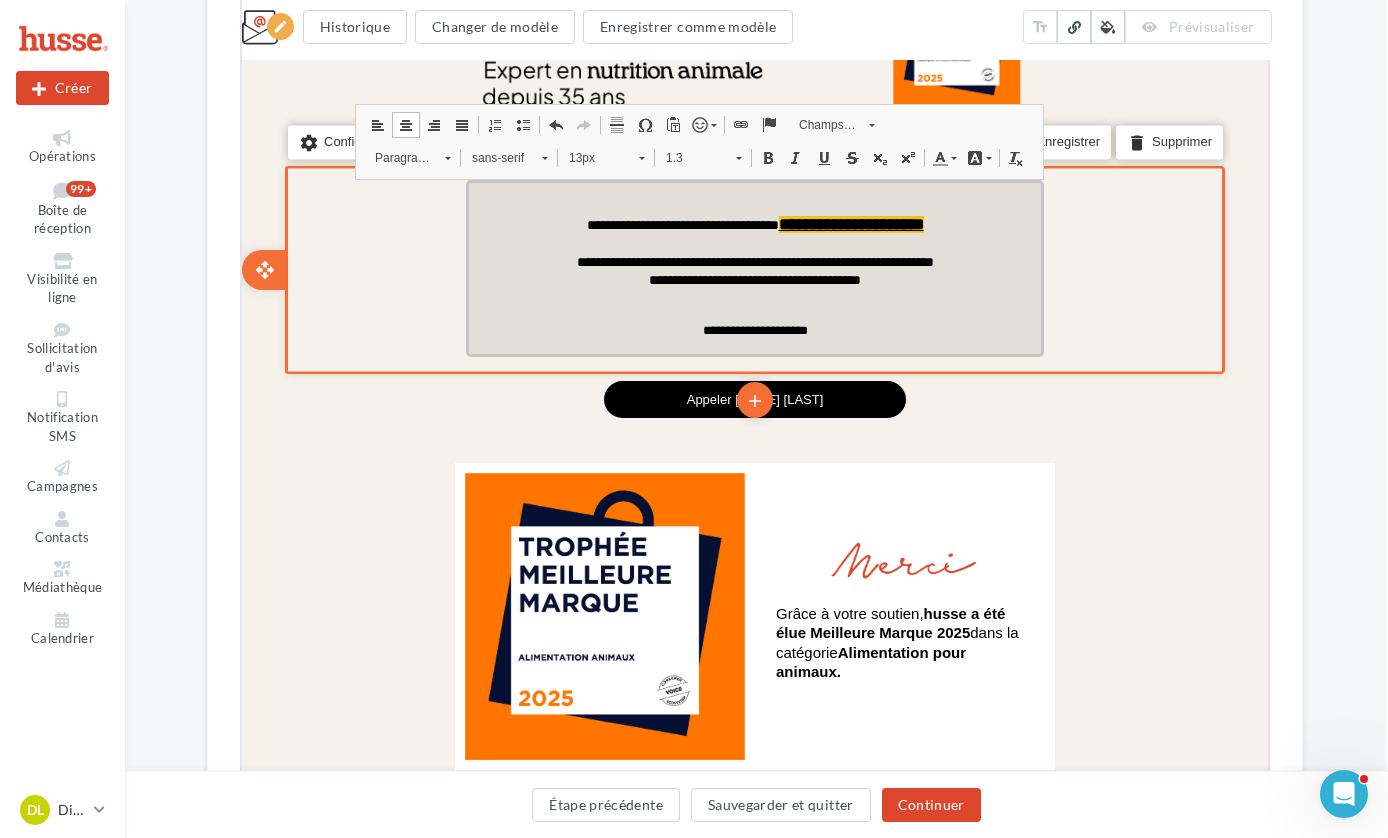 click at bounding box center (752, 295) 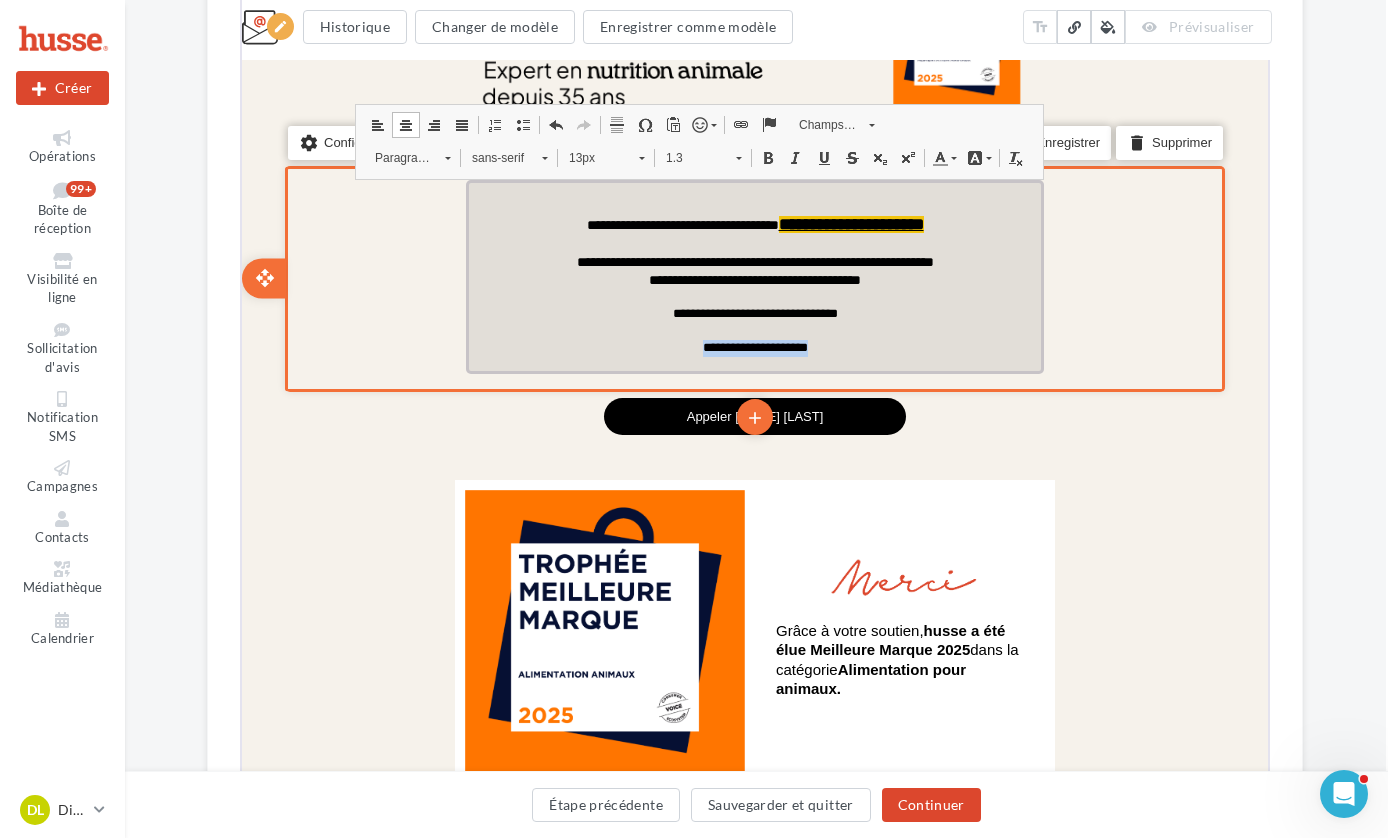 drag, startPoint x: 840, startPoint y: 348, endPoint x: 640, endPoint y: 344, distance: 200.04 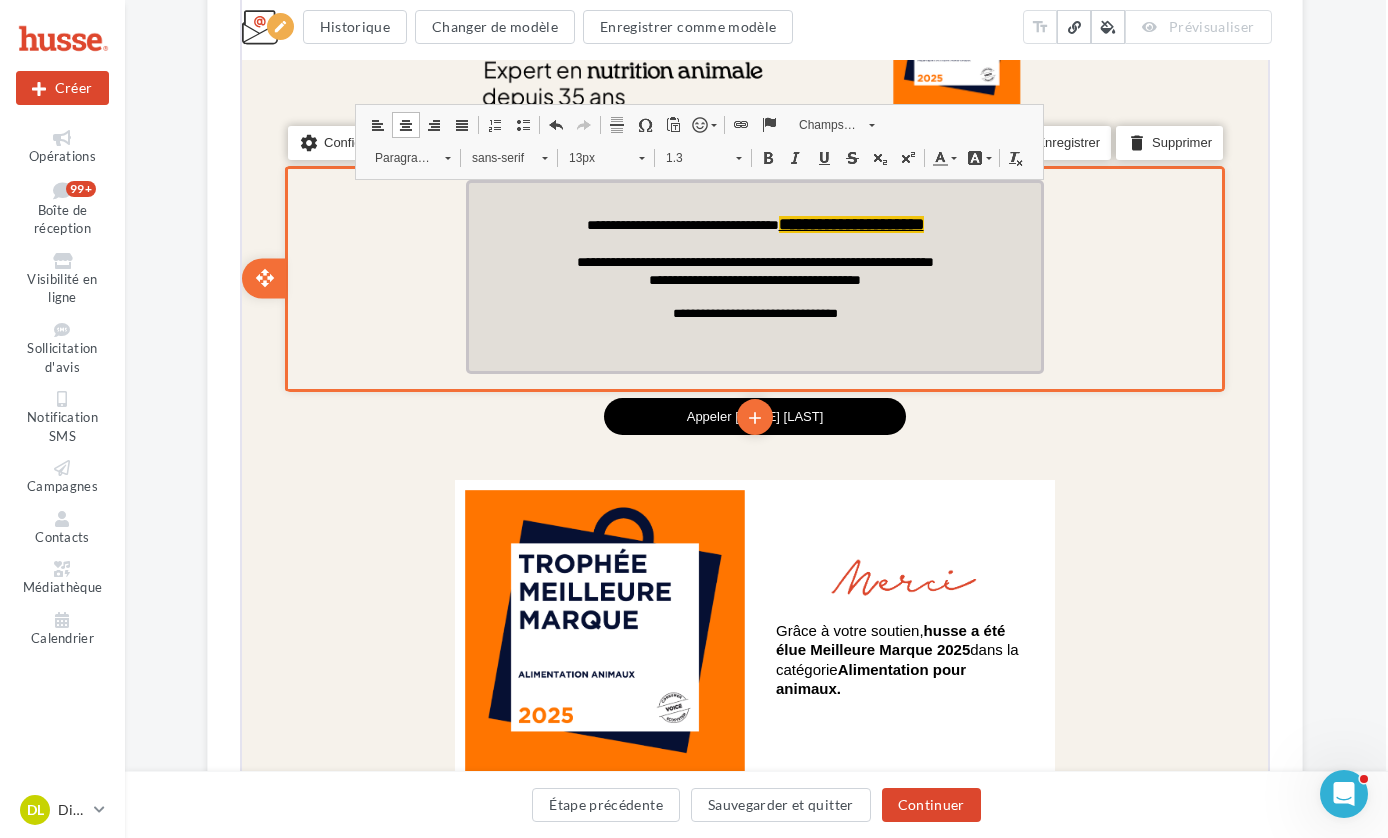 click on "**********" at bounding box center (752, 278) 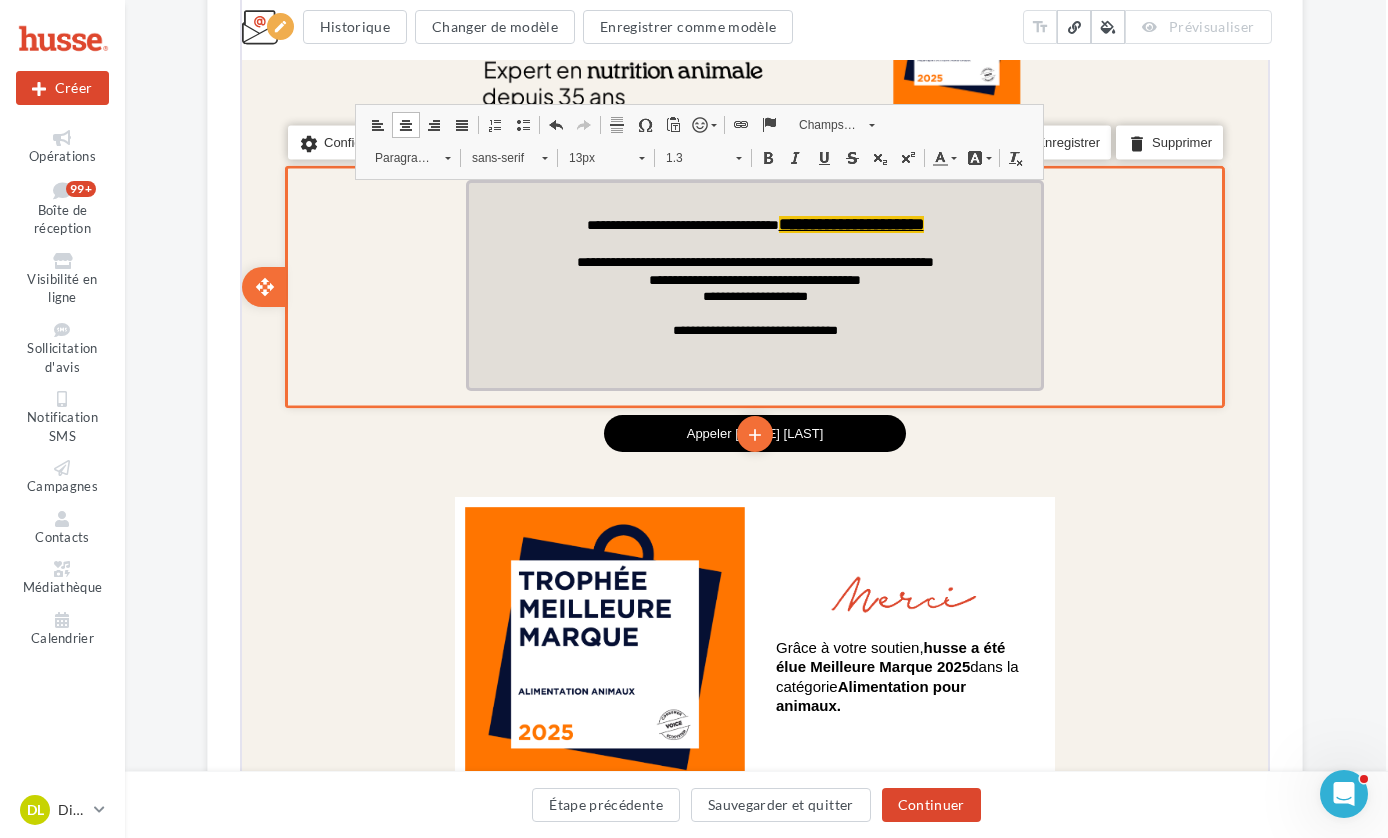 drag, startPoint x: 614, startPoint y: 276, endPoint x: 659, endPoint y: 270, distance: 45.39824 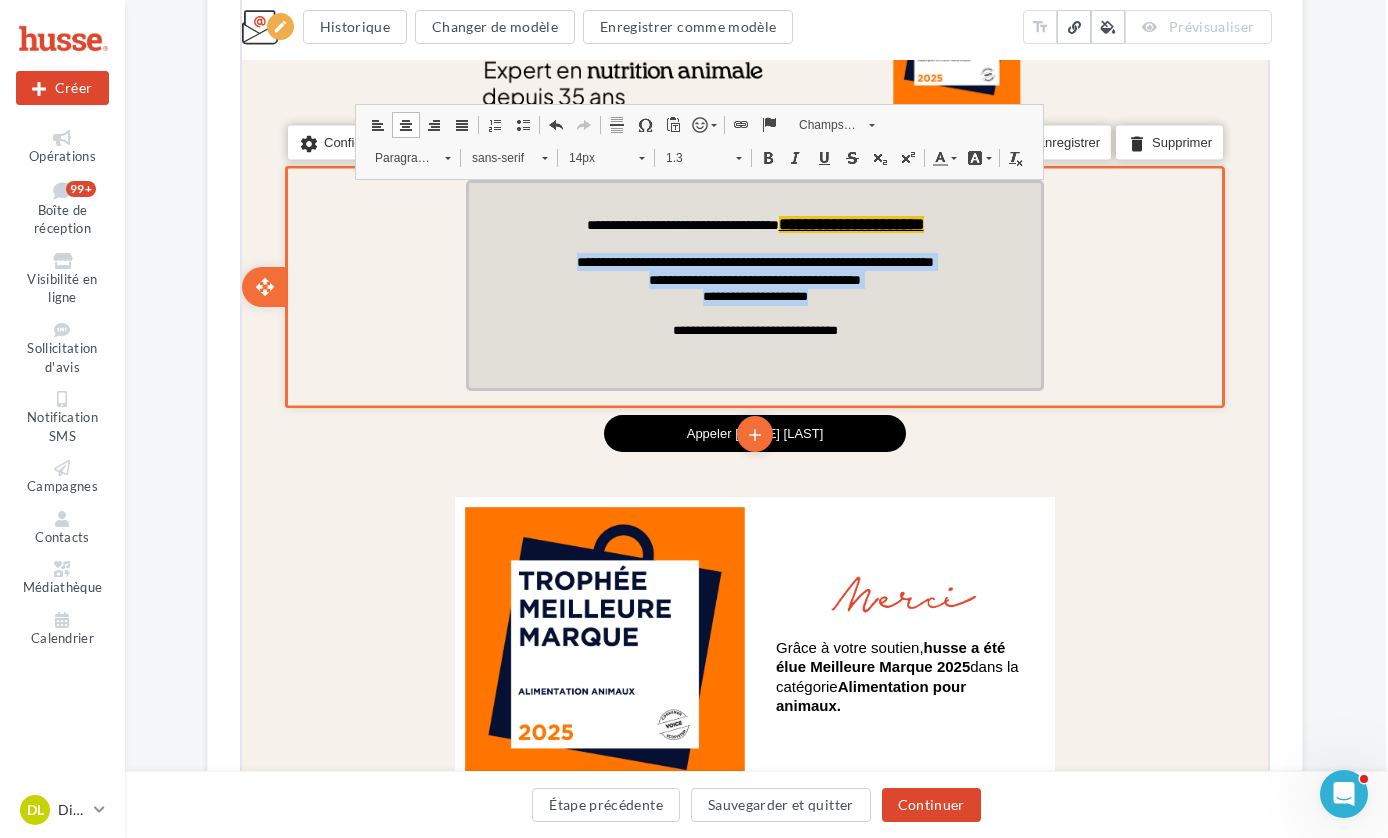 drag, startPoint x: 826, startPoint y: 296, endPoint x: 511, endPoint y: 259, distance: 317.16556 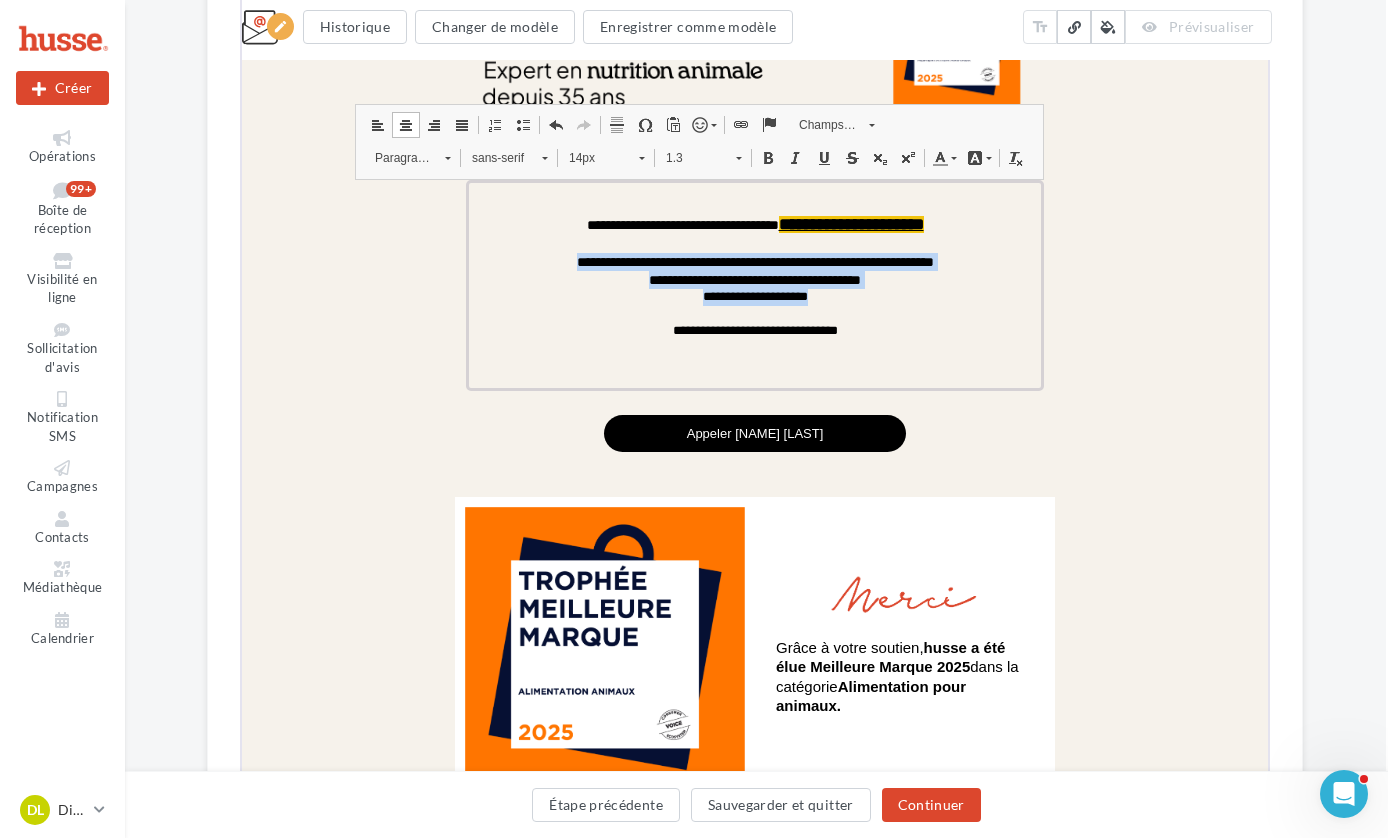 click at bounding box center [639, 156] 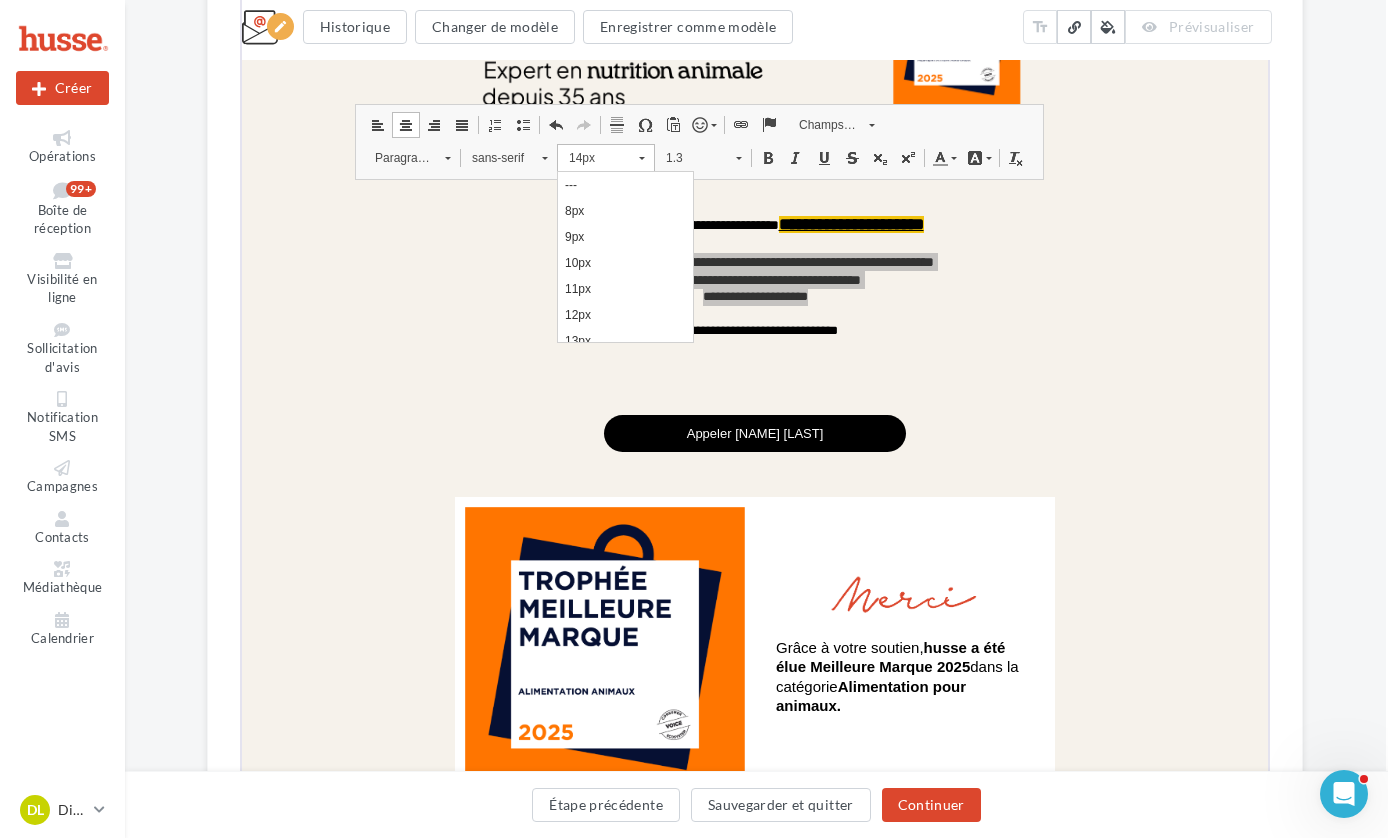 scroll, scrollTop: 110, scrollLeft: 0, axis: vertical 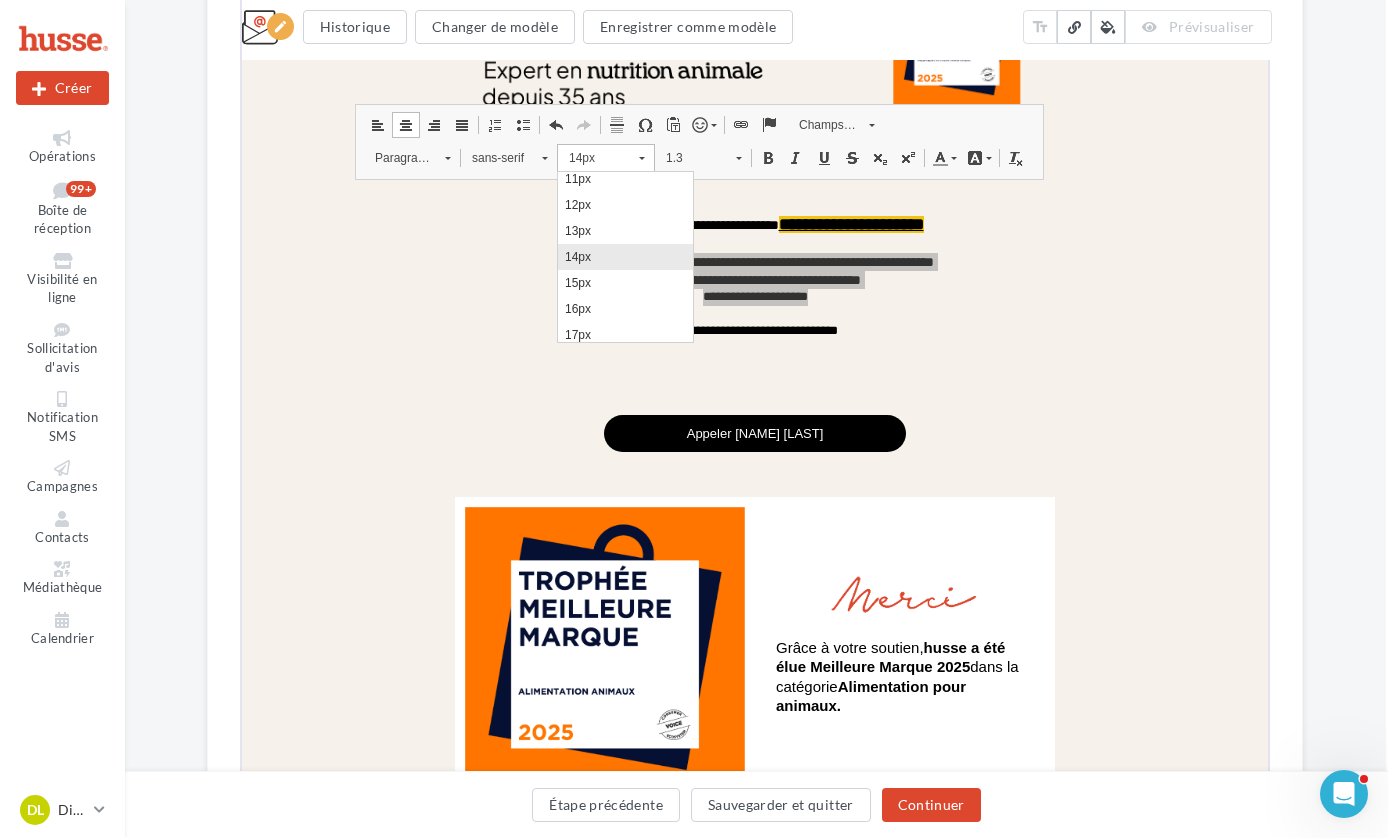 click on "14px" at bounding box center (624, 256) 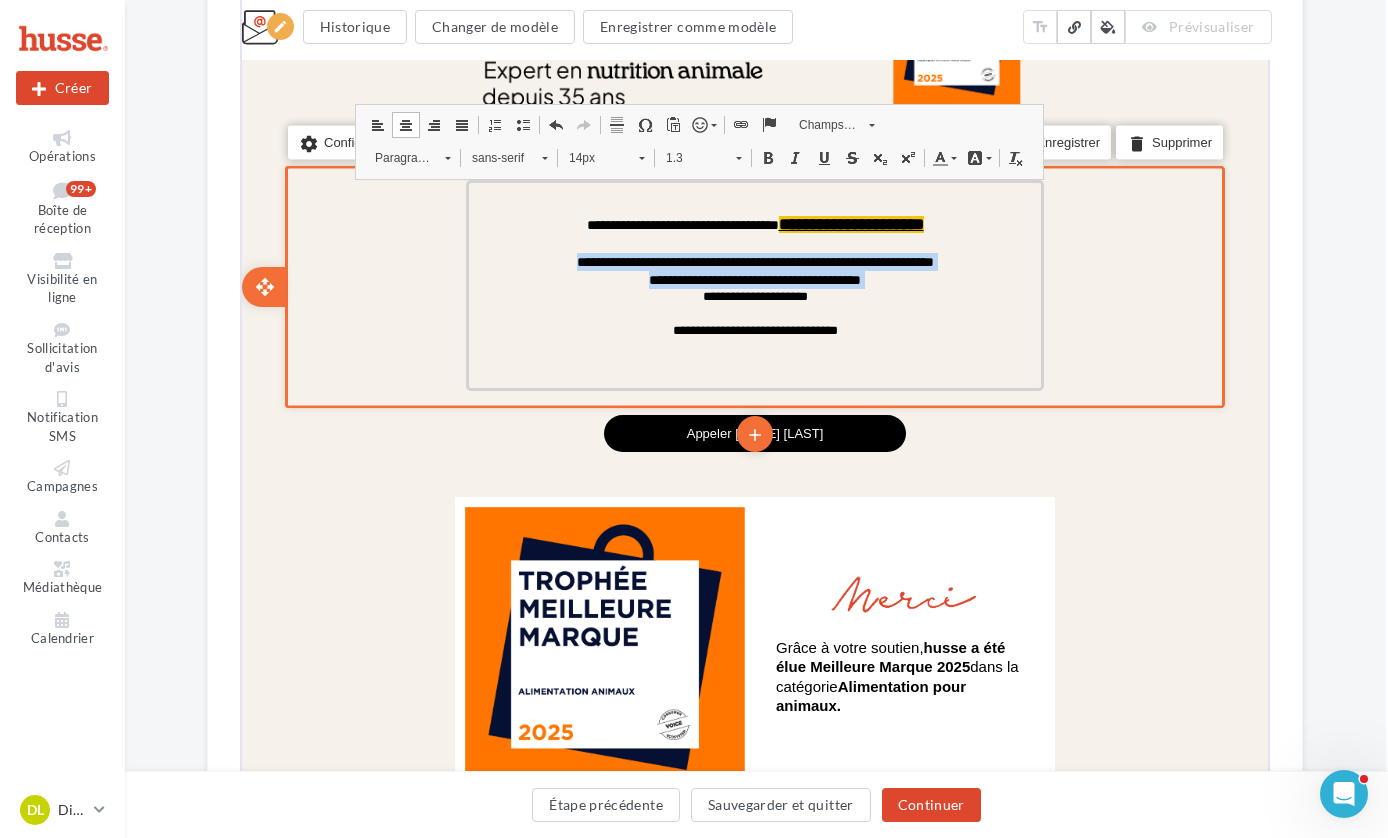 scroll, scrollTop: 0, scrollLeft: 0, axis: both 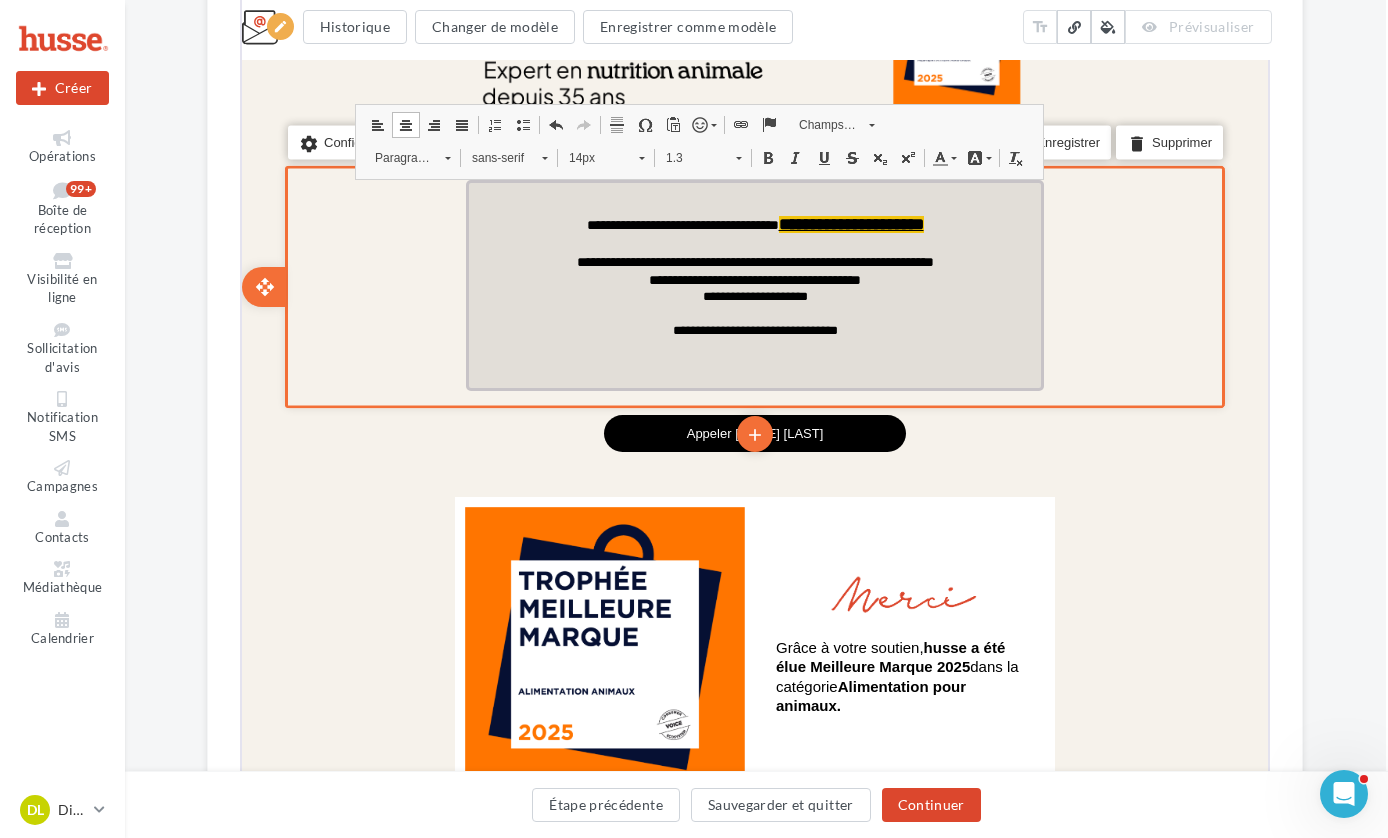drag, startPoint x: 887, startPoint y: 312, endPoint x: 861, endPoint y: 308, distance: 26.305893 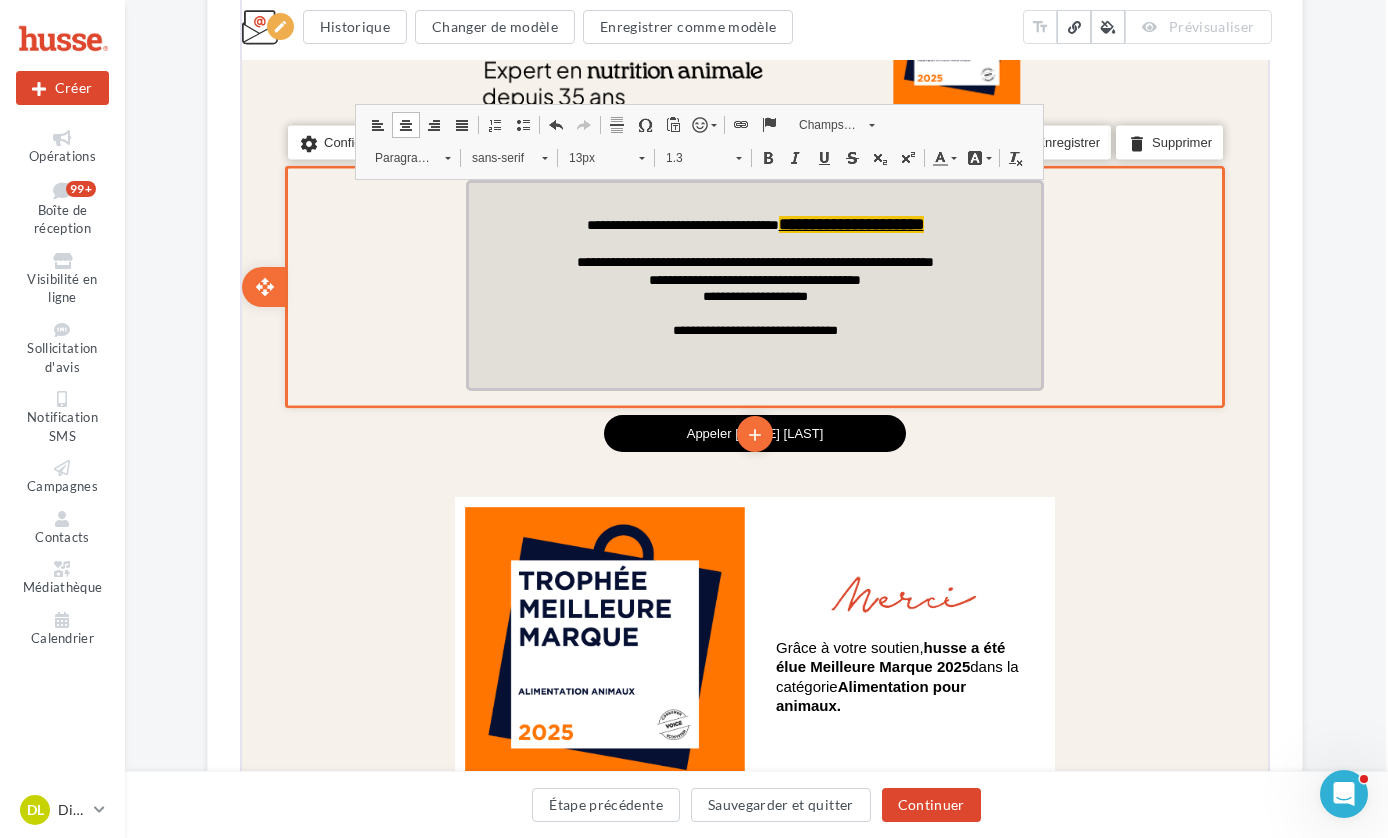 click on "**********" at bounding box center (752, 295) 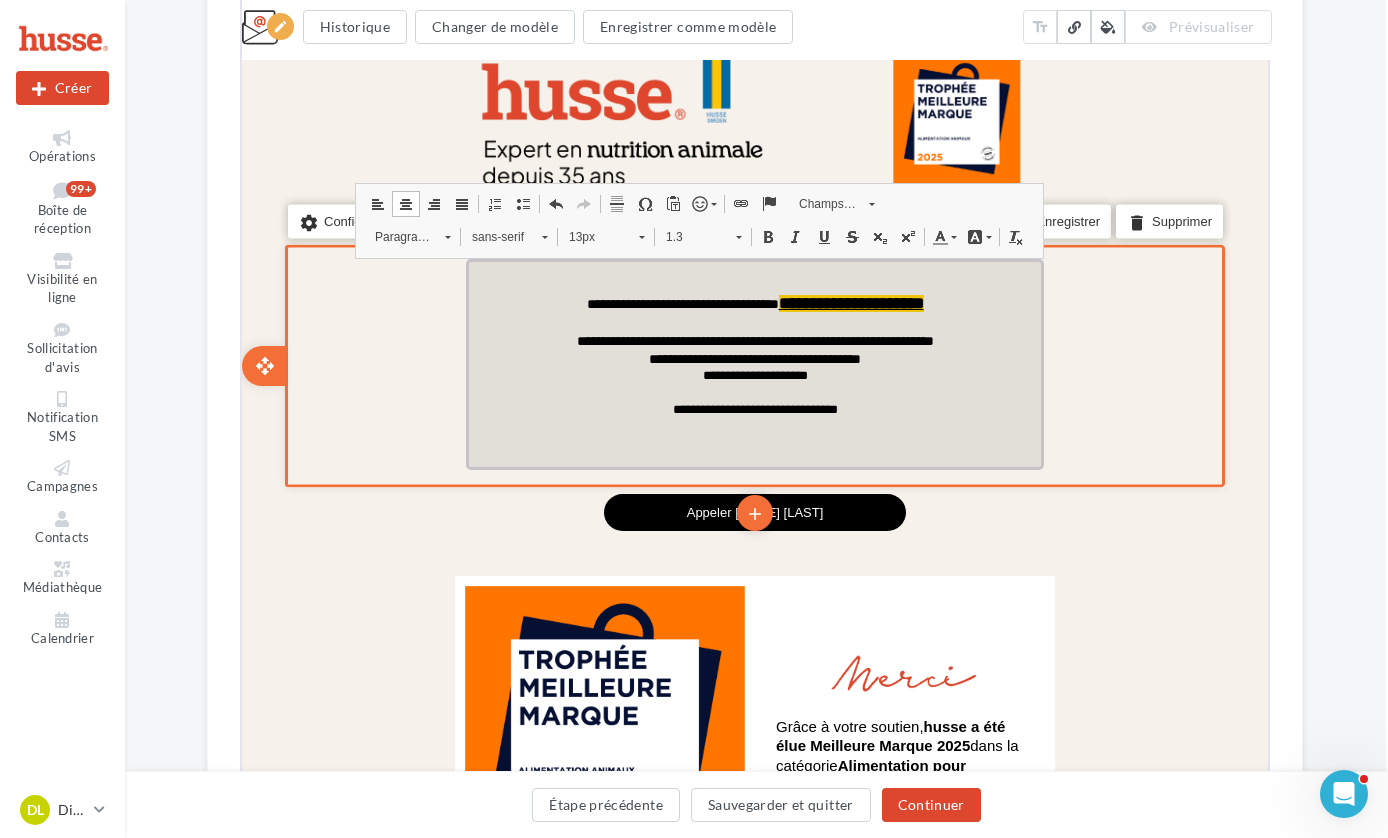 scroll, scrollTop: 515, scrollLeft: 2, axis: both 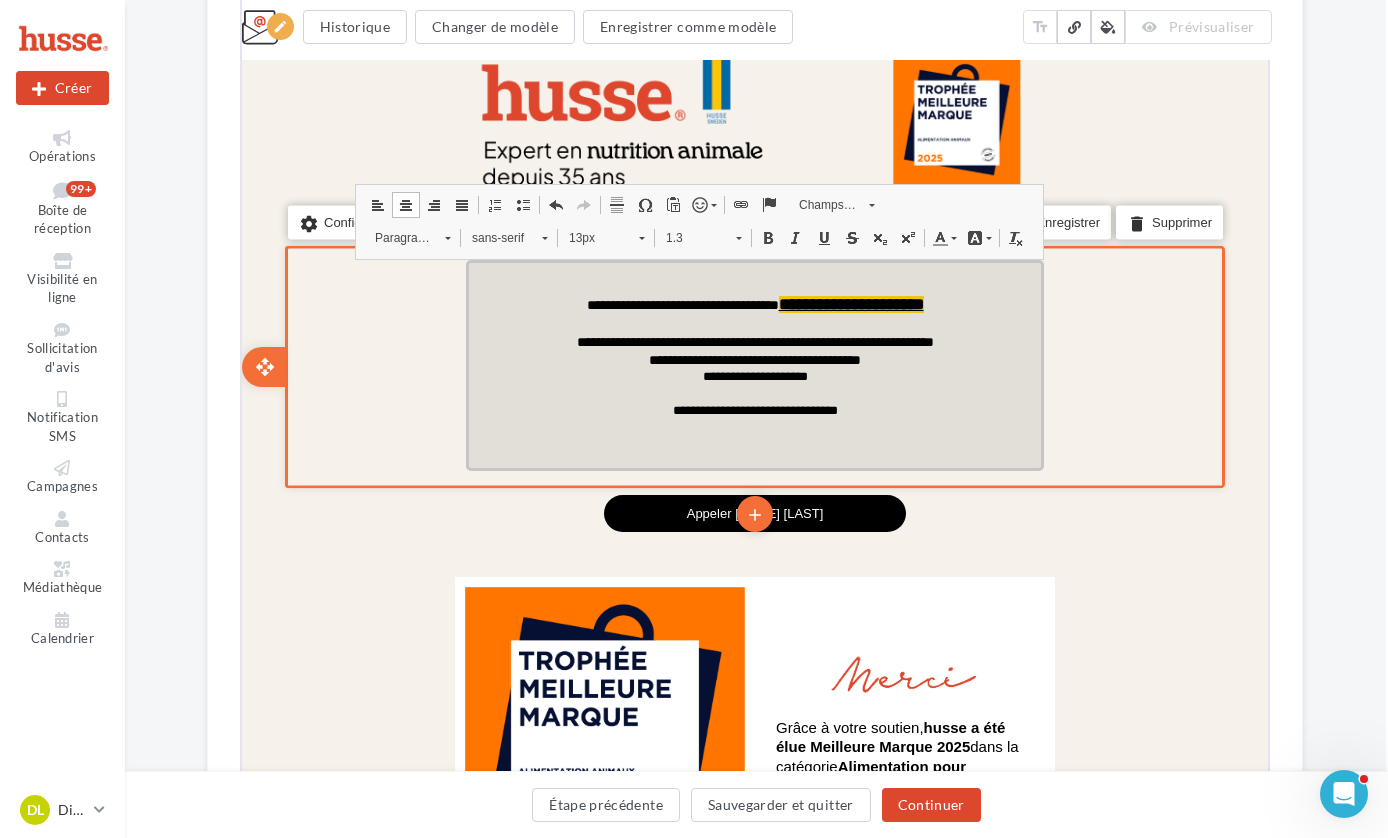 drag, startPoint x: 546, startPoint y: 301, endPoint x: 594, endPoint y: 292, distance: 48.83646 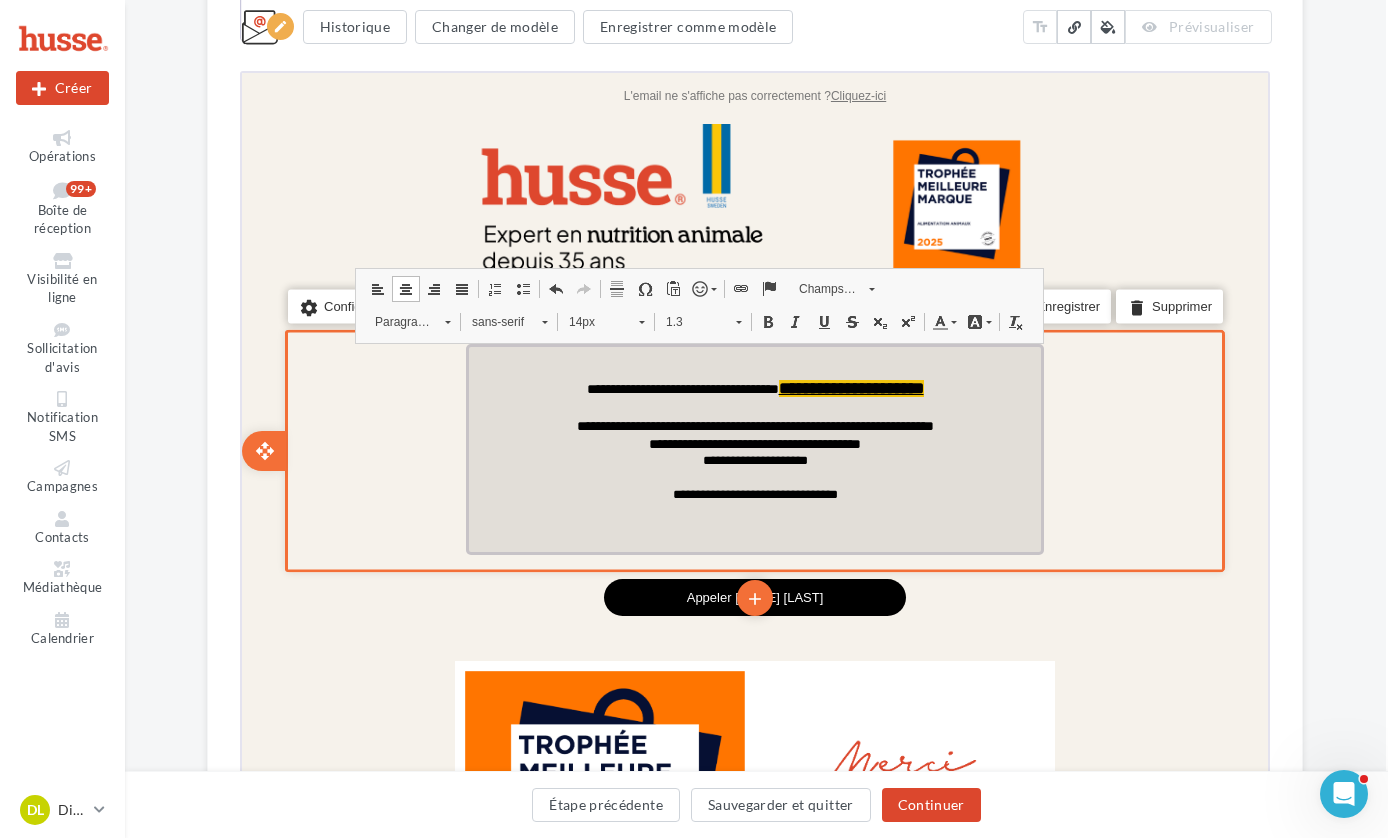 scroll, scrollTop: 428, scrollLeft: 2, axis: both 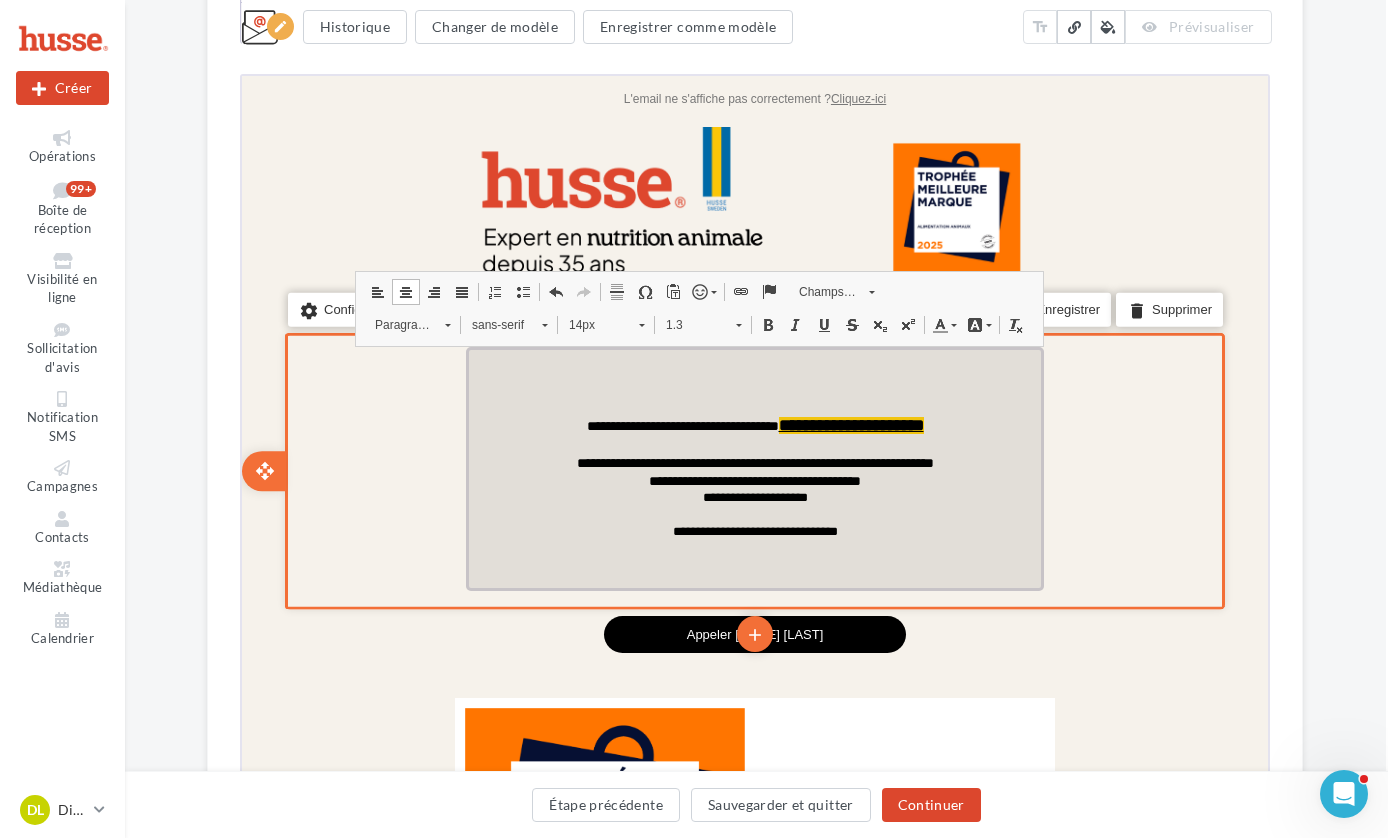 click at bounding box center [752, 369] 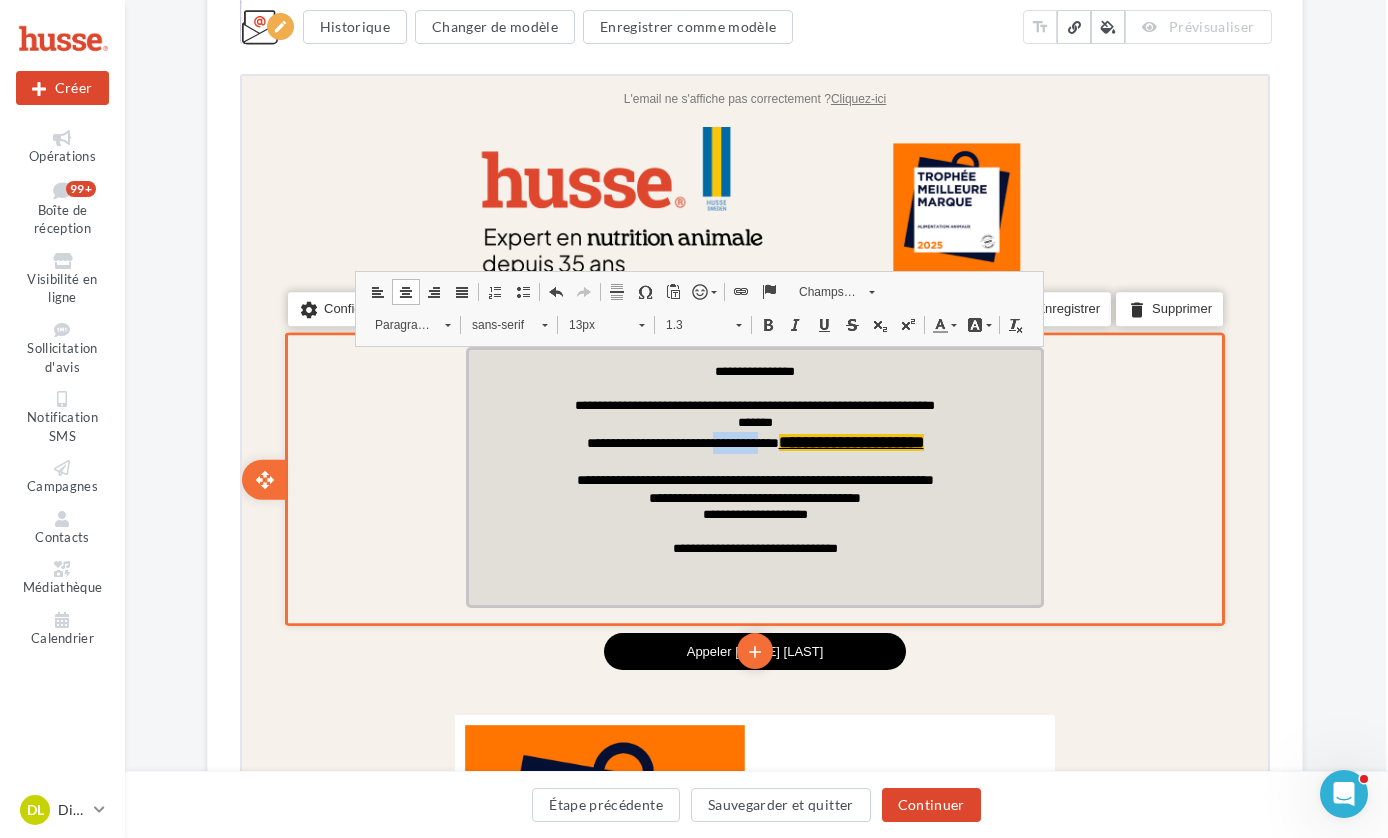 drag, startPoint x: 770, startPoint y: 444, endPoint x: 706, endPoint y: 446, distance: 64.03124 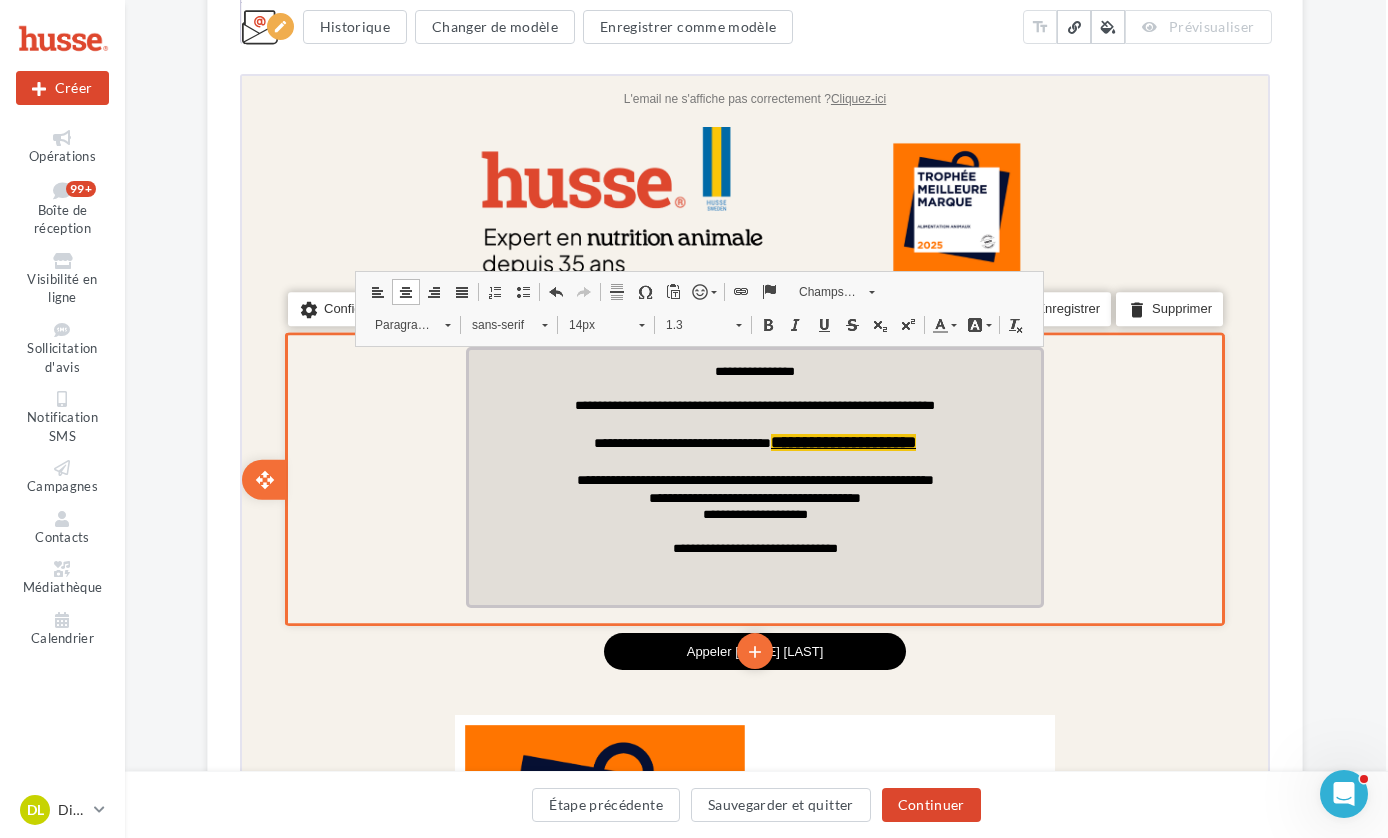 click on "**********" at bounding box center (752, 495) 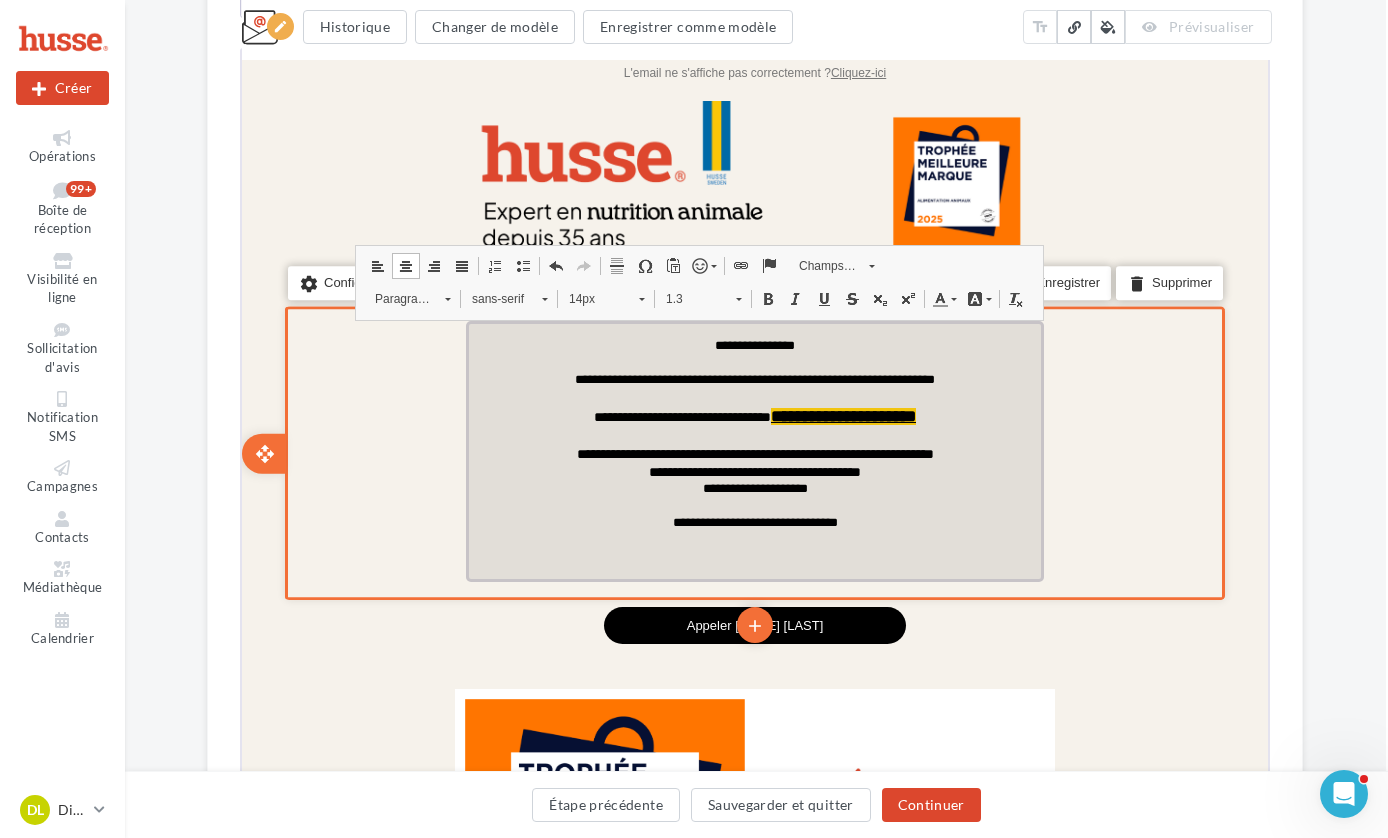 scroll, scrollTop: 465, scrollLeft: 2, axis: both 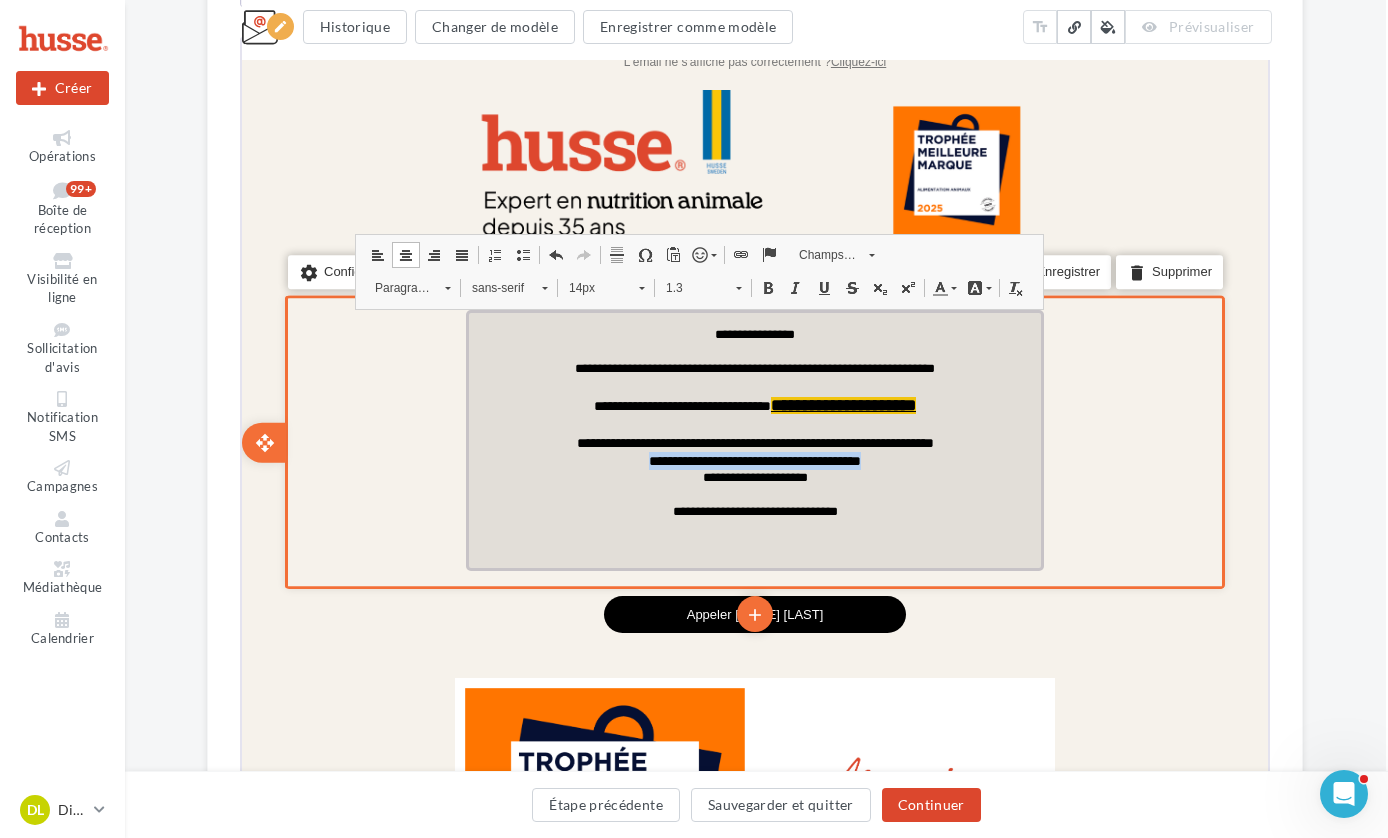 drag, startPoint x: 878, startPoint y: 457, endPoint x: 660, endPoint y: 412, distance: 222.59605 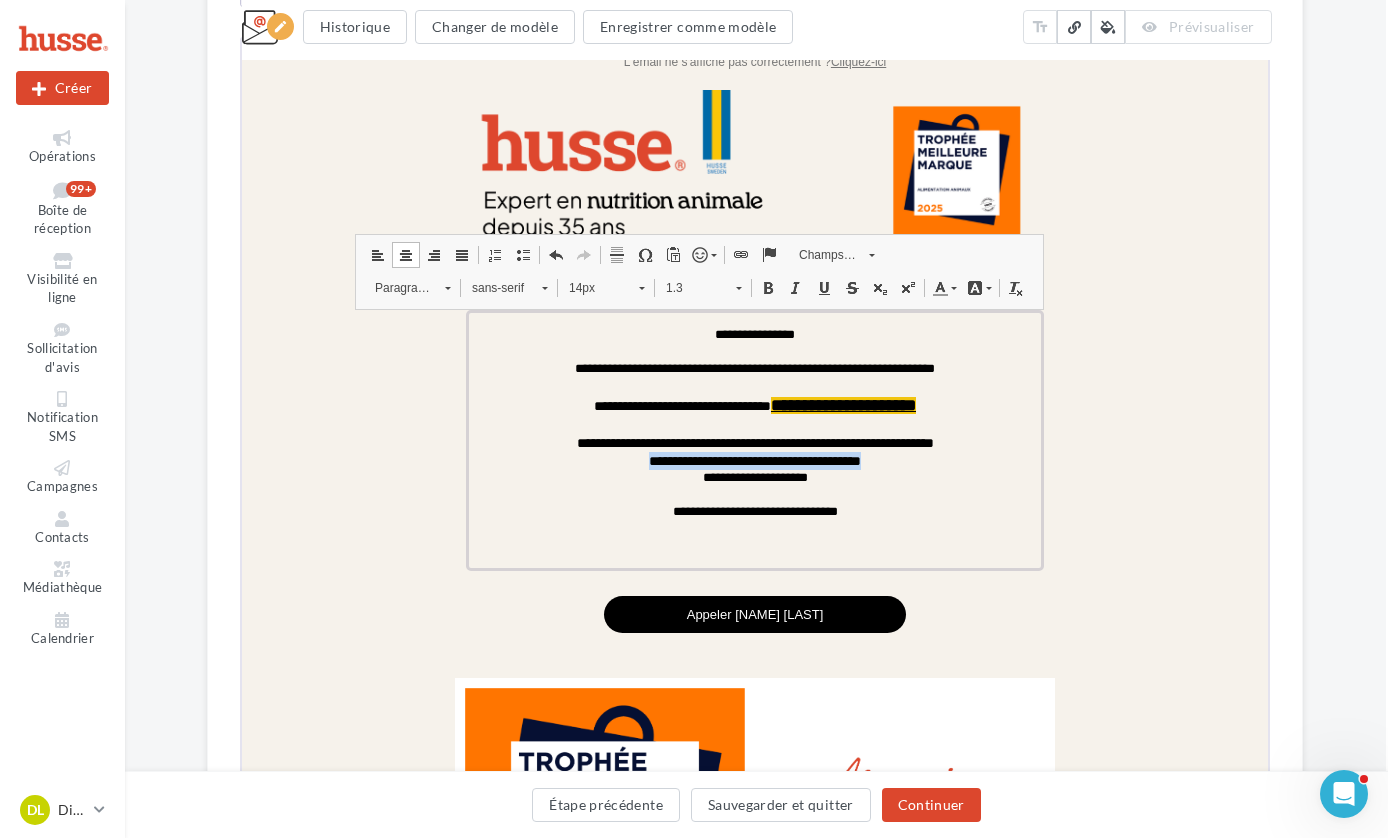 click at bounding box center [821, 285] 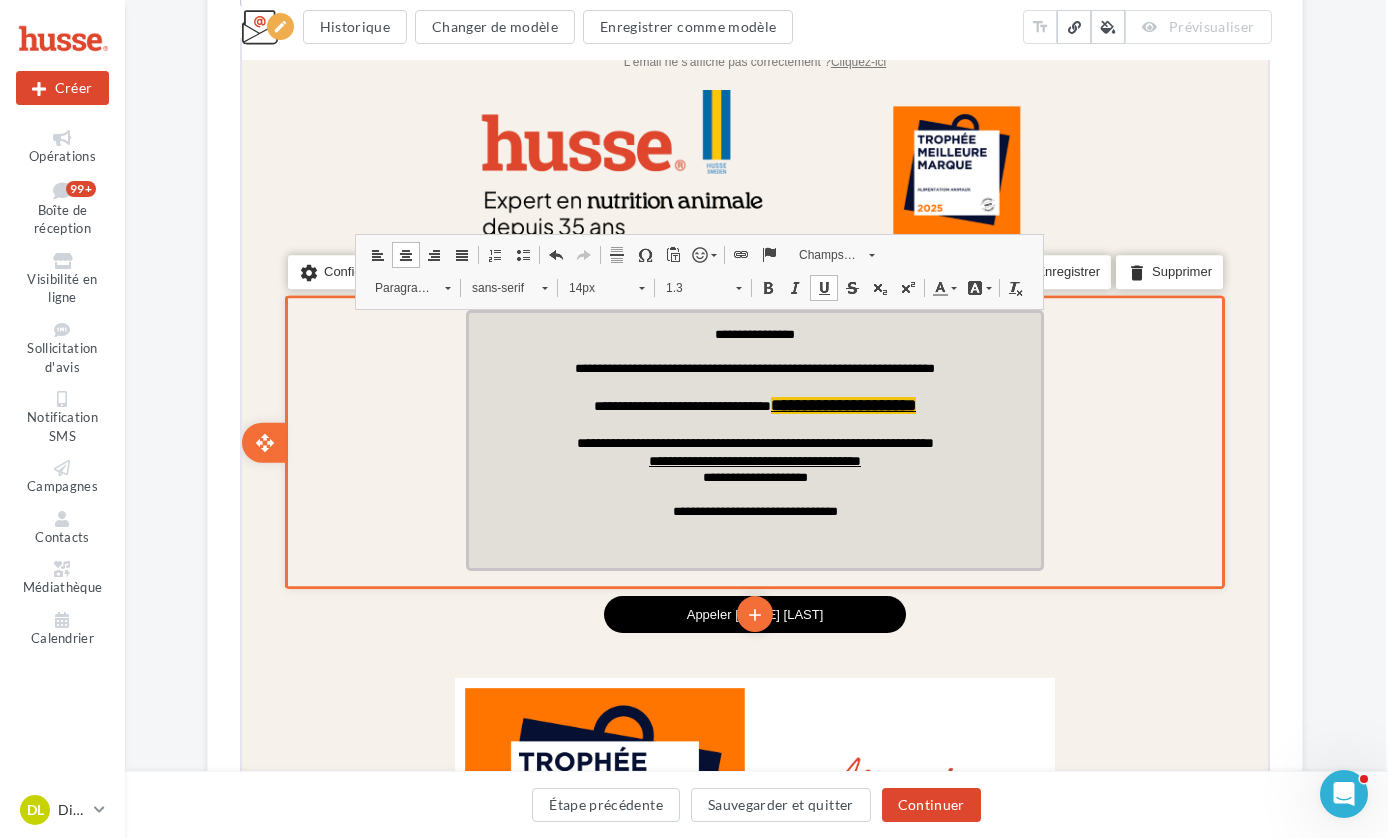 click on "**********" at bounding box center [752, 475] 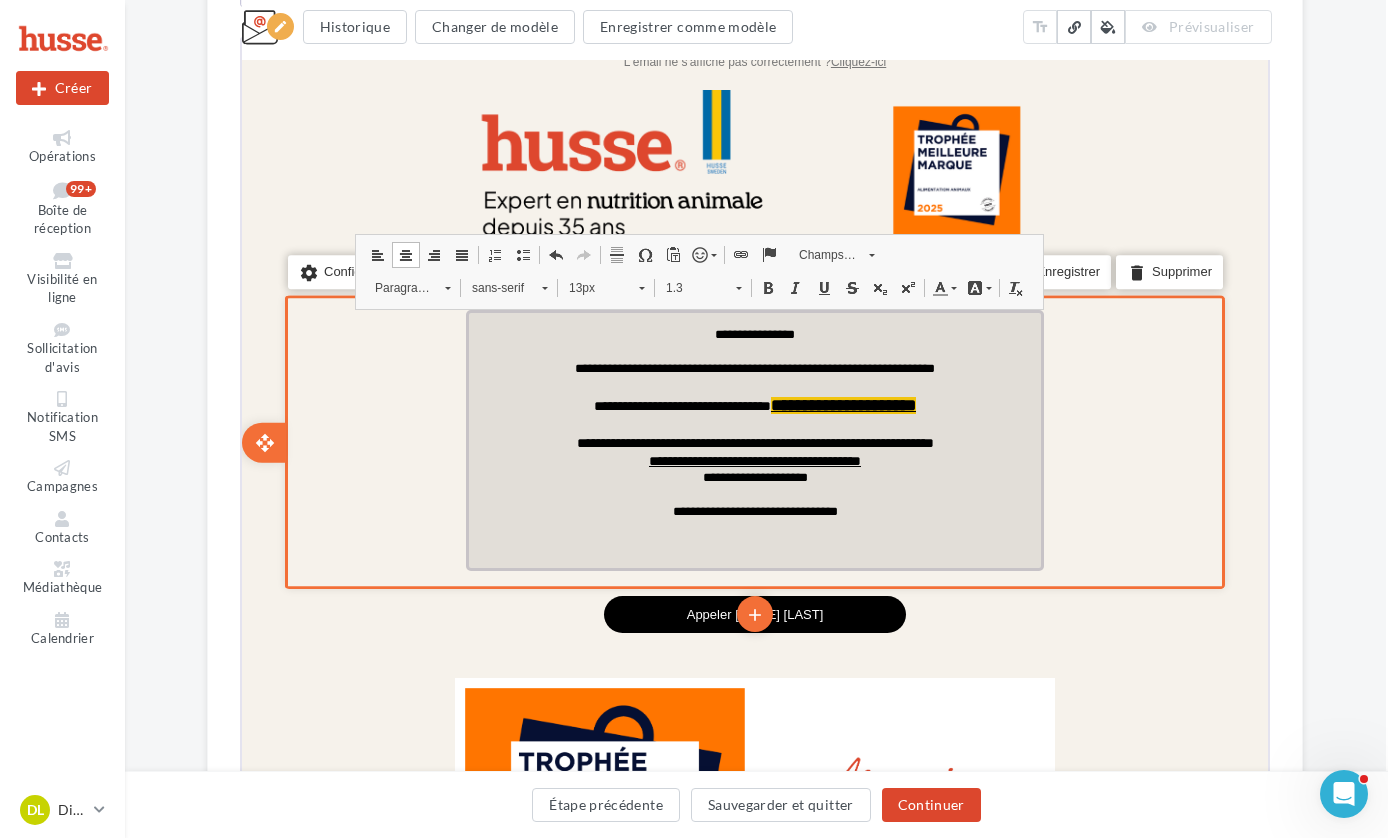 click on "**********" at bounding box center (752, 458) 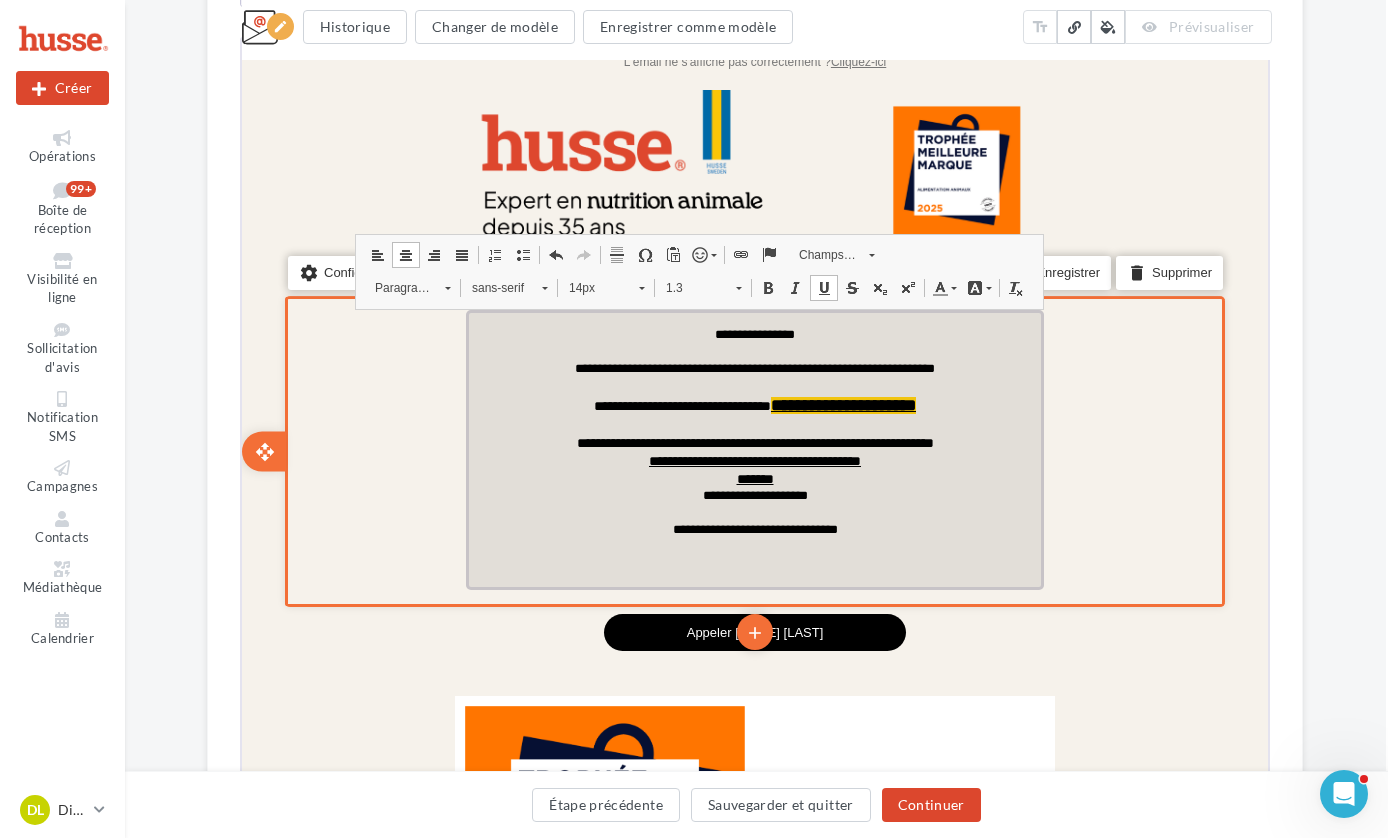 click on "**********" at bounding box center [752, 527] 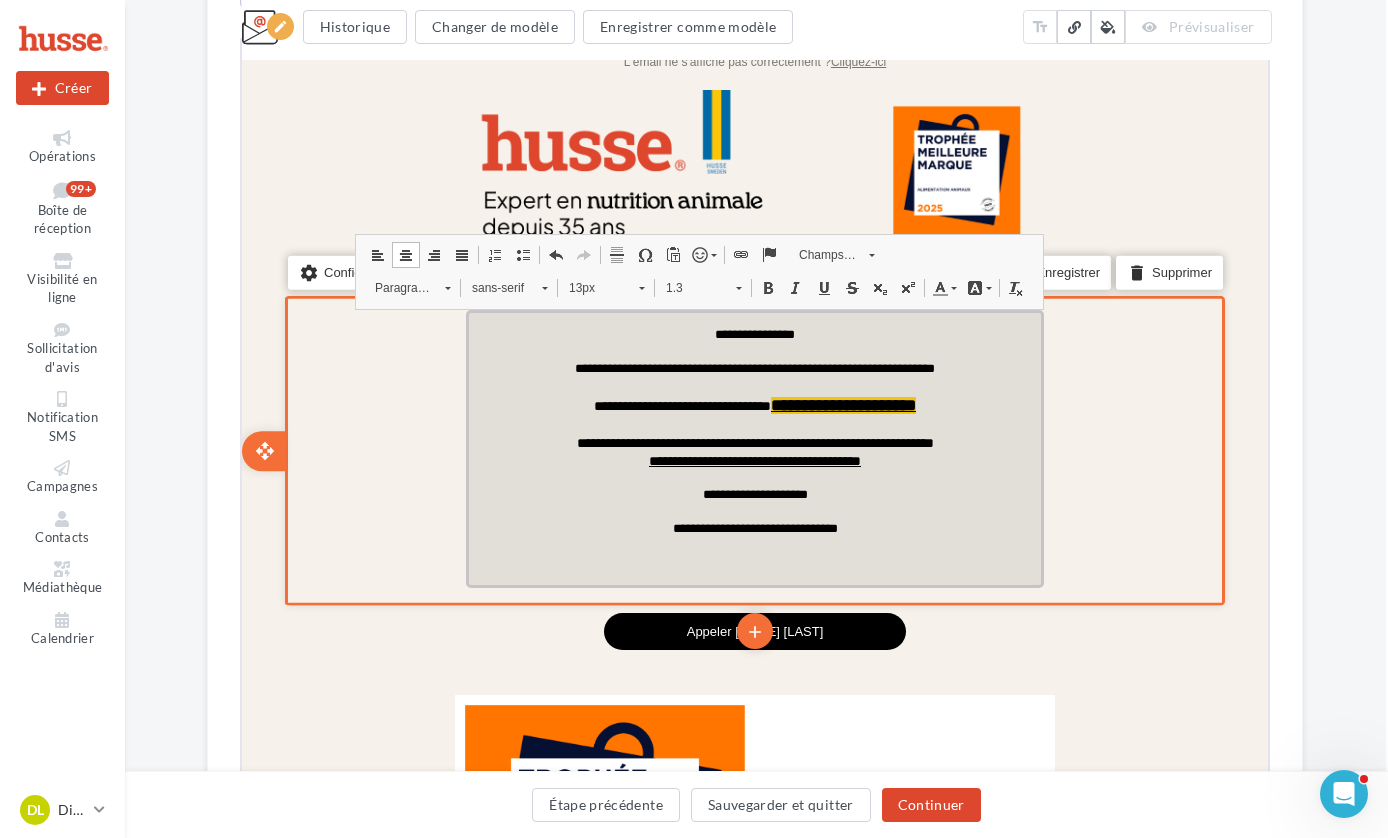 click on "**********" at bounding box center (752, 526) 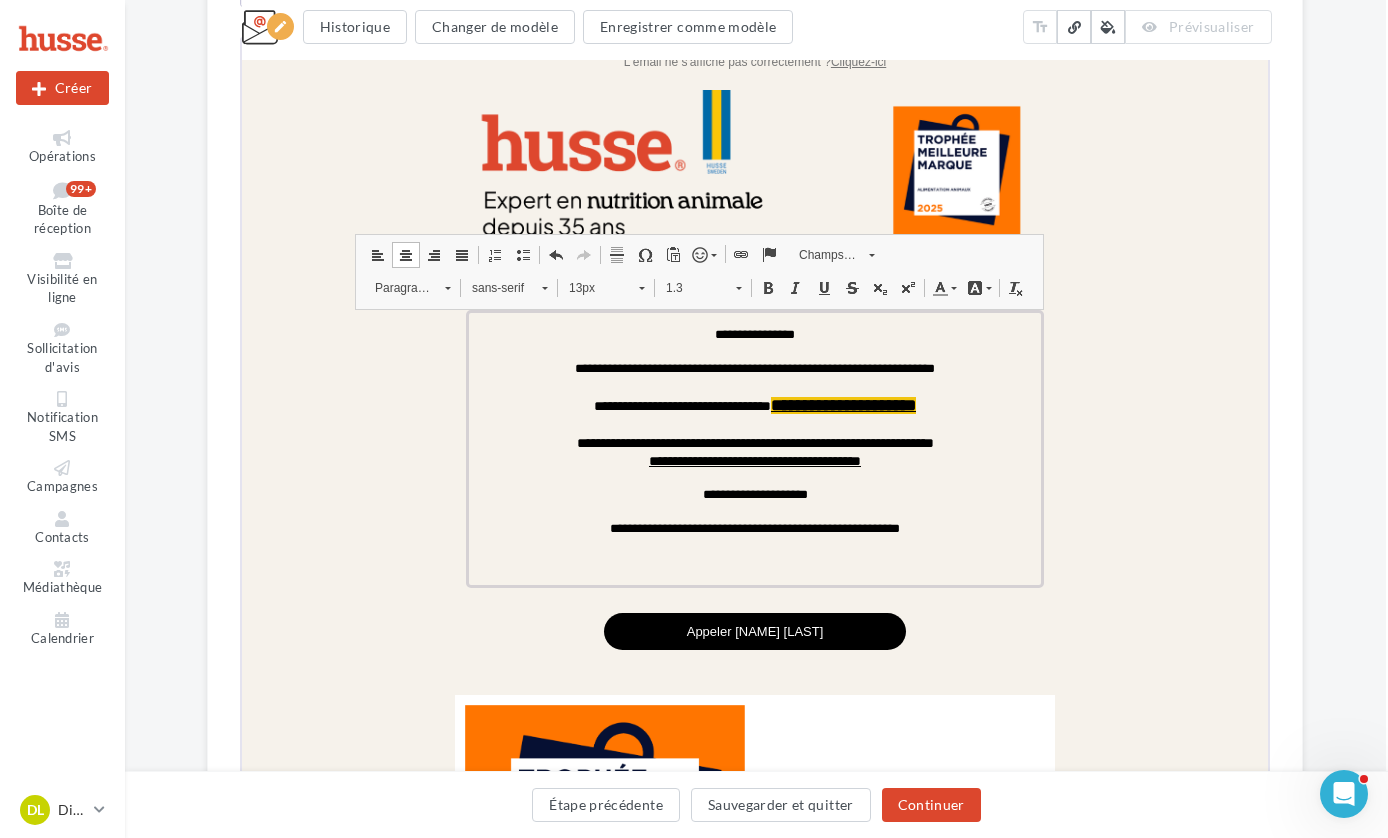 click at bounding box center [697, 252] 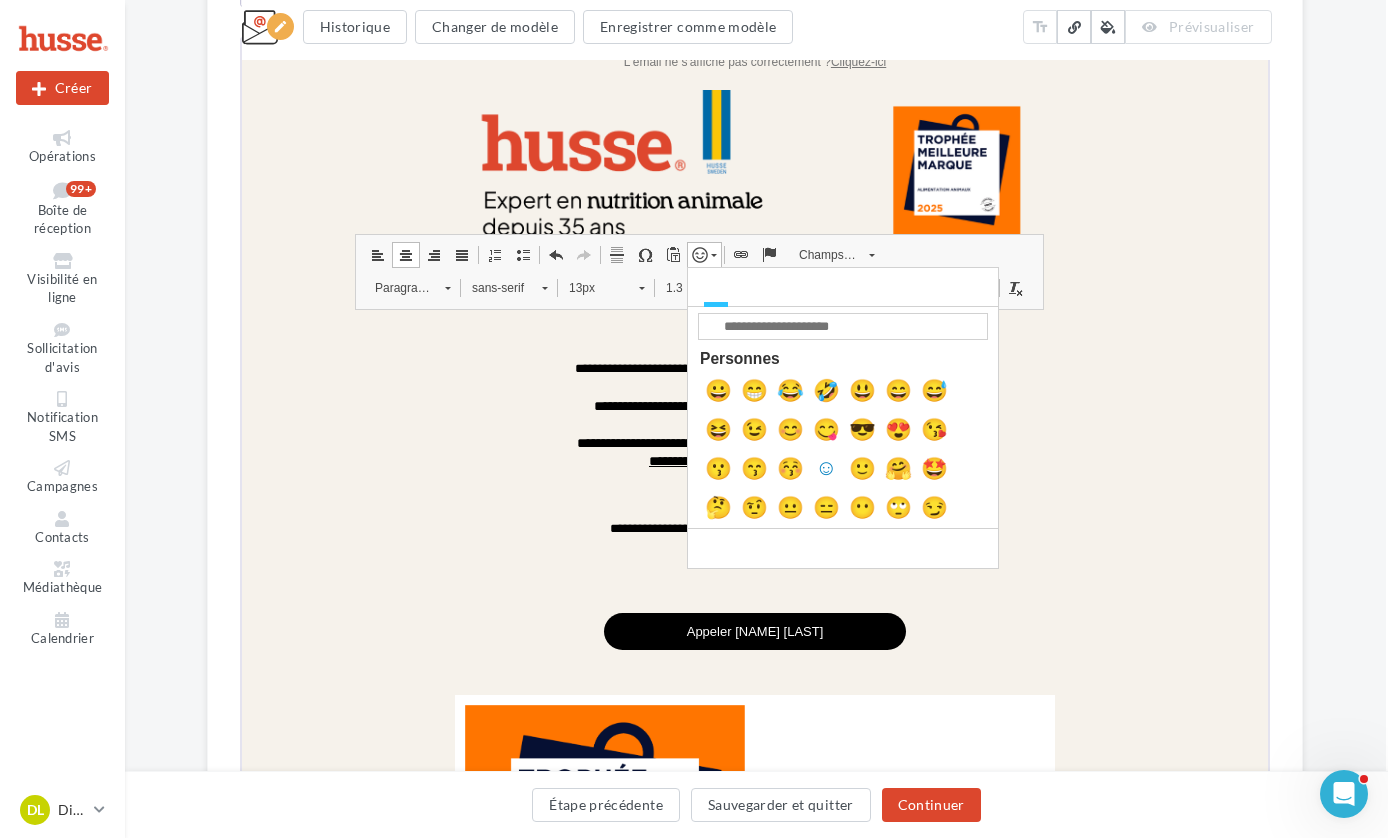 scroll, scrollTop: 0, scrollLeft: 0, axis: both 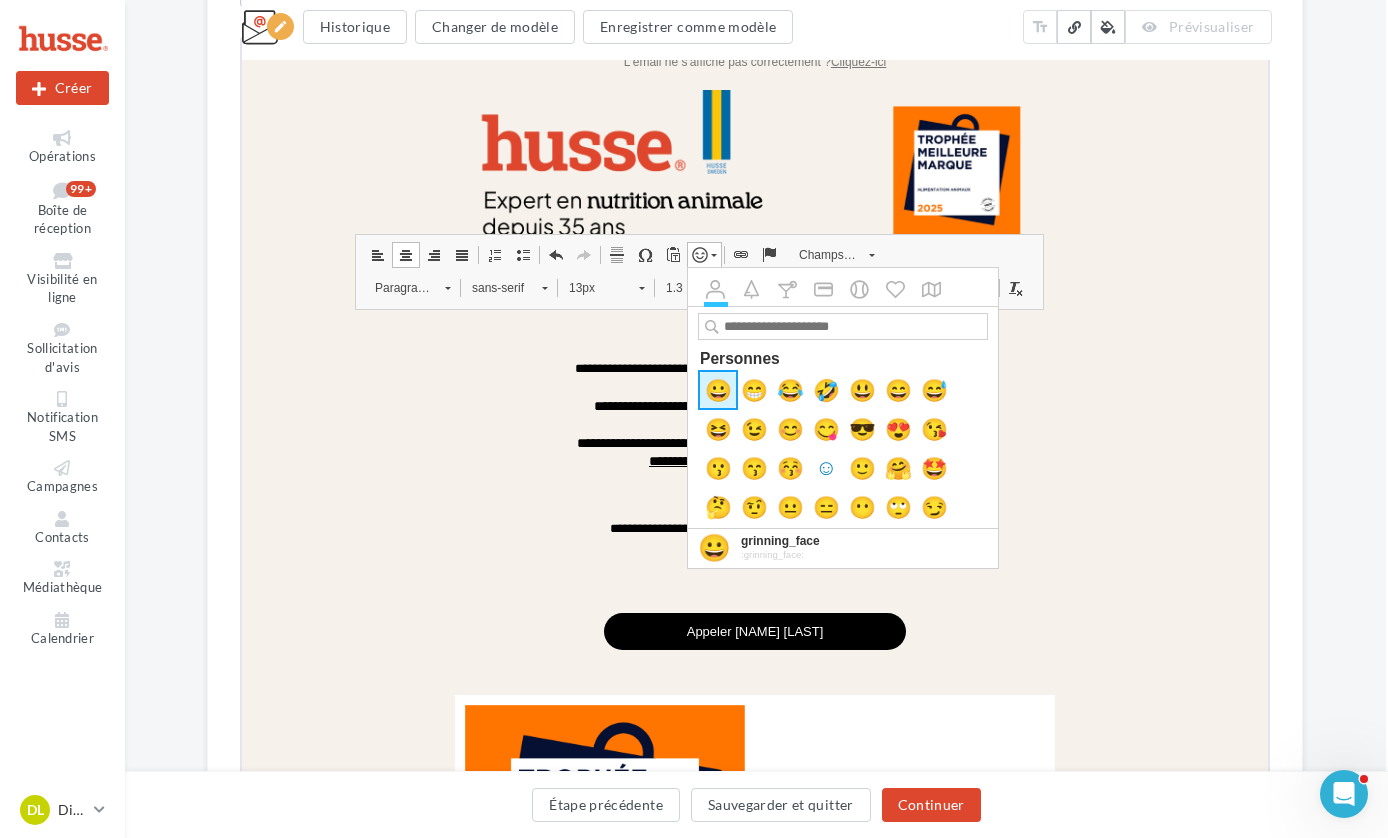 click on "😀" at bounding box center [717, 389] 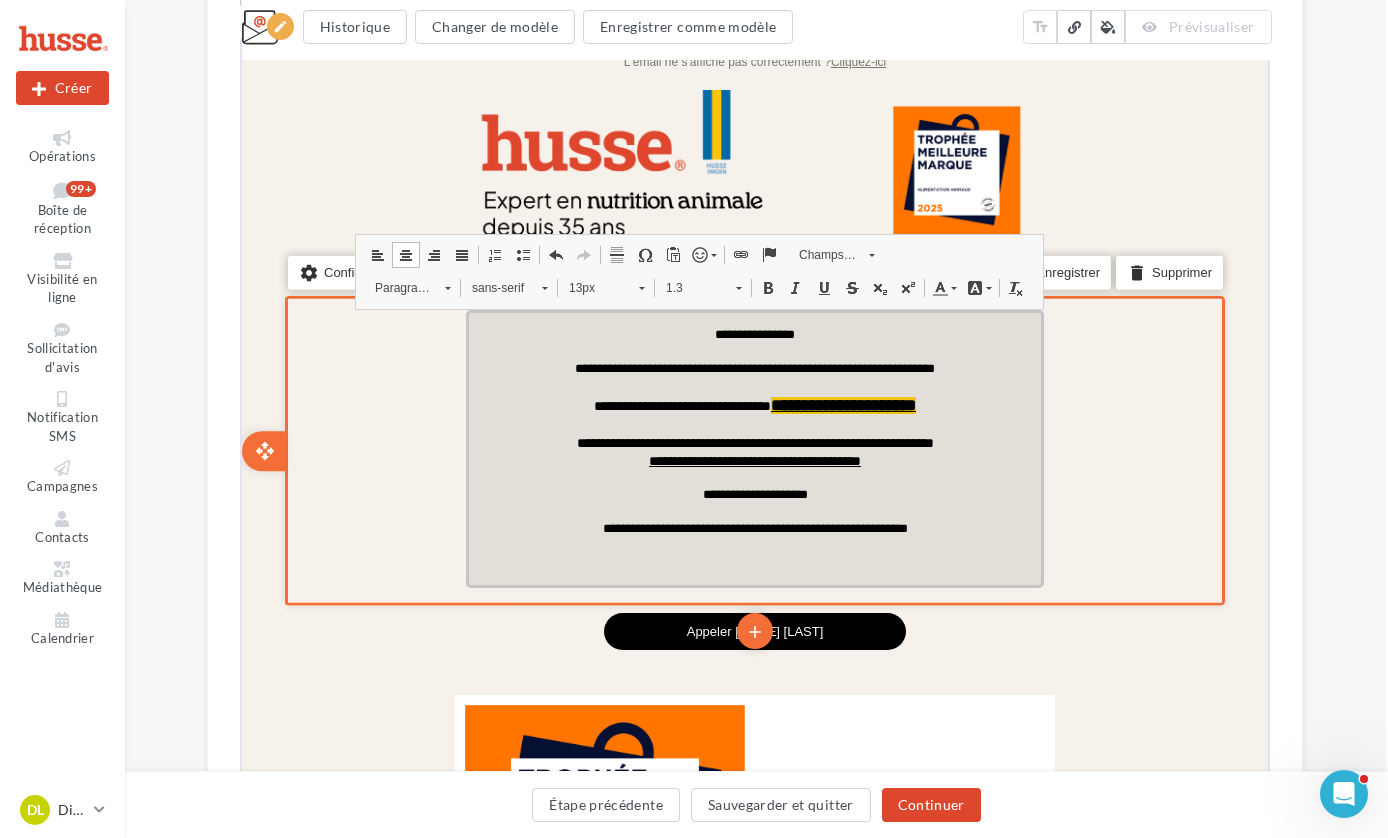 click on "**********" at bounding box center (679, 403) 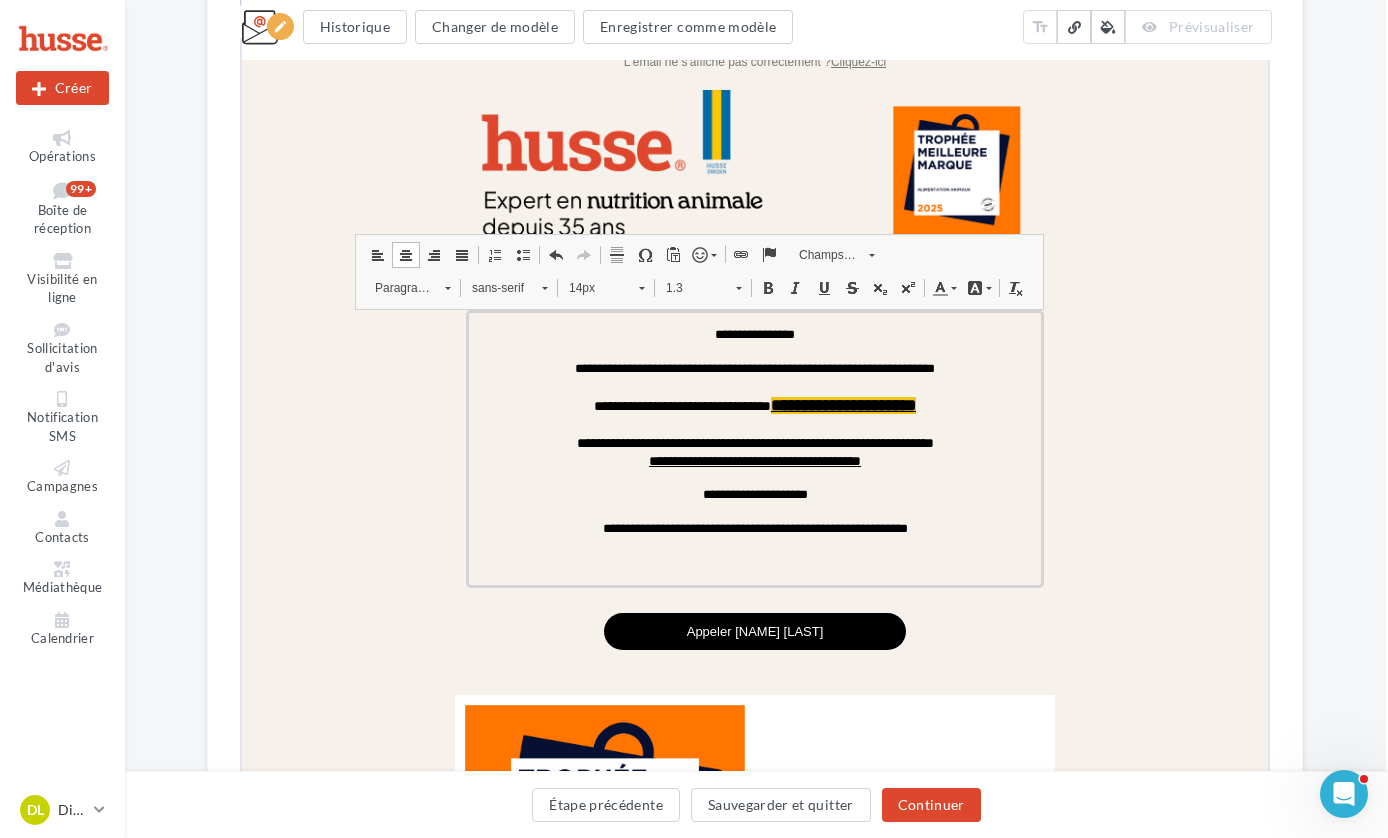 click at bounding box center (711, 252) 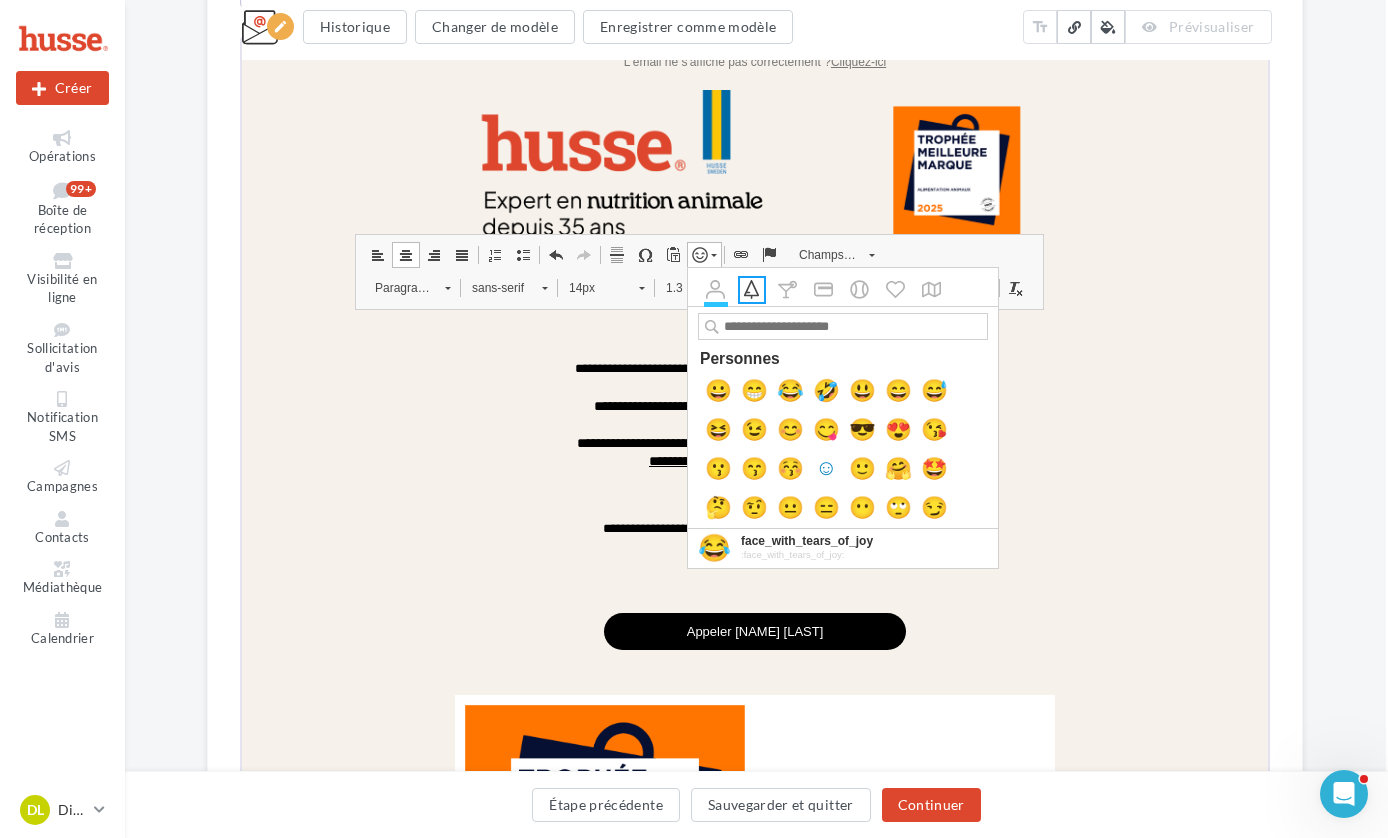 click 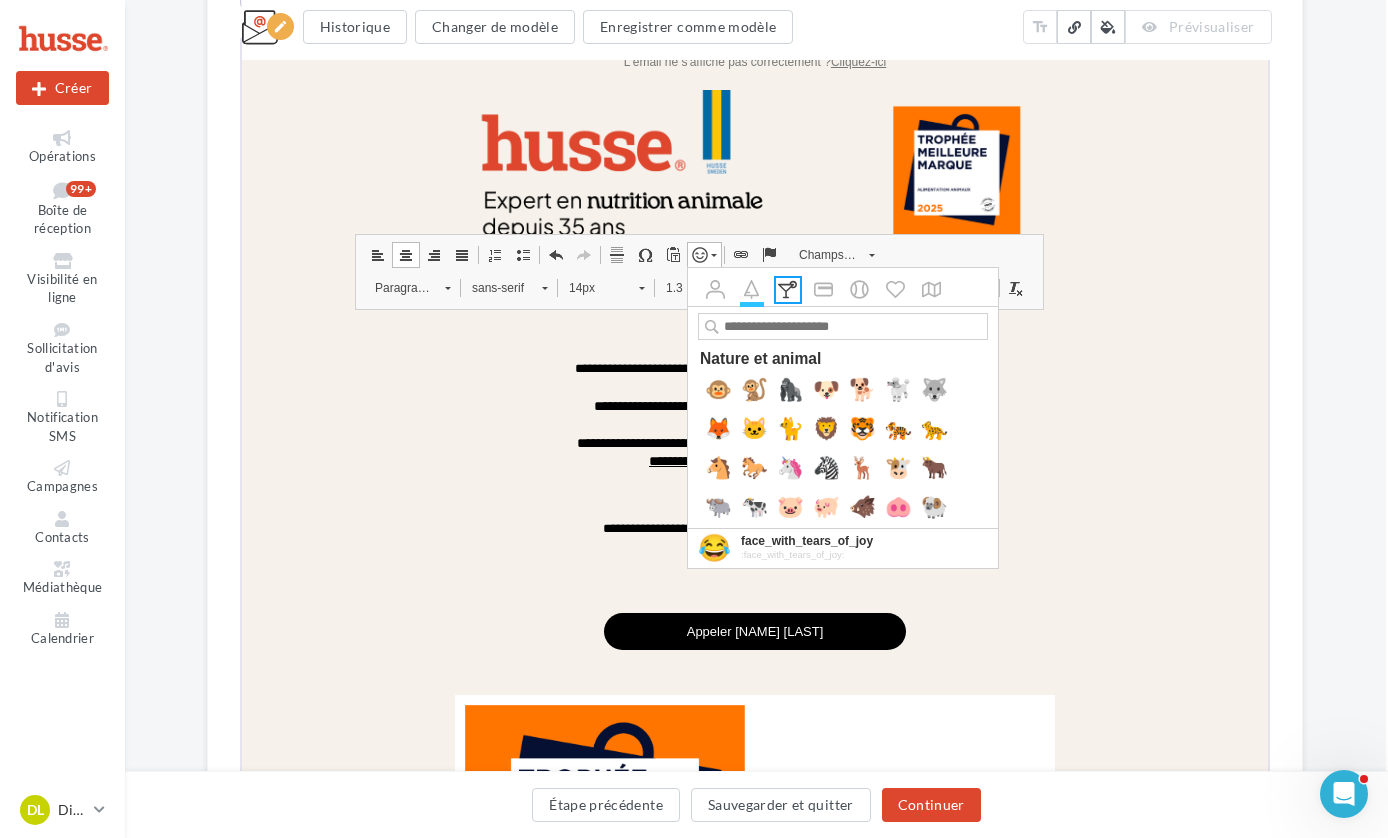 click on "Nourriture et boisson" at bounding box center [787, 289] 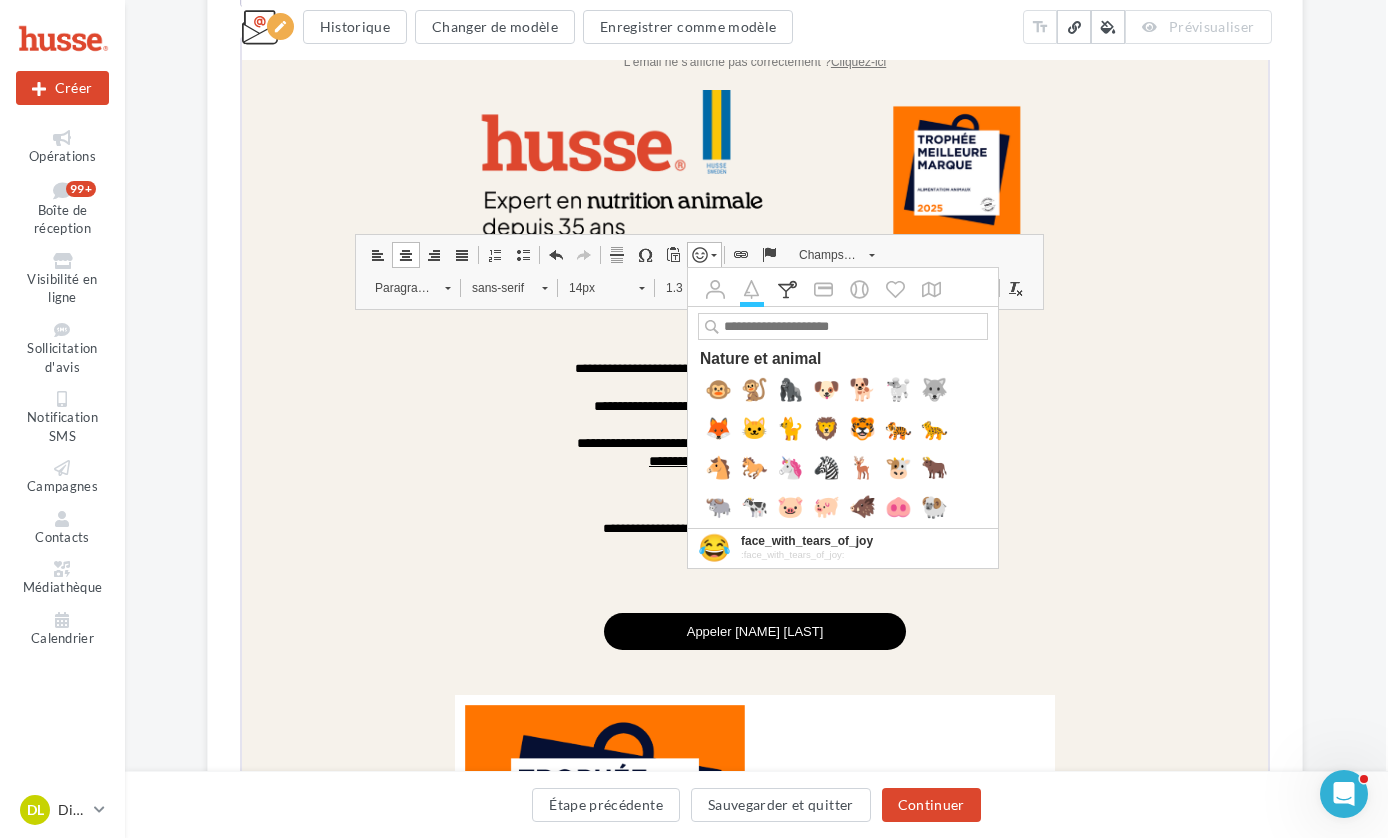 scroll, scrollTop: 3232, scrollLeft: 0, axis: vertical 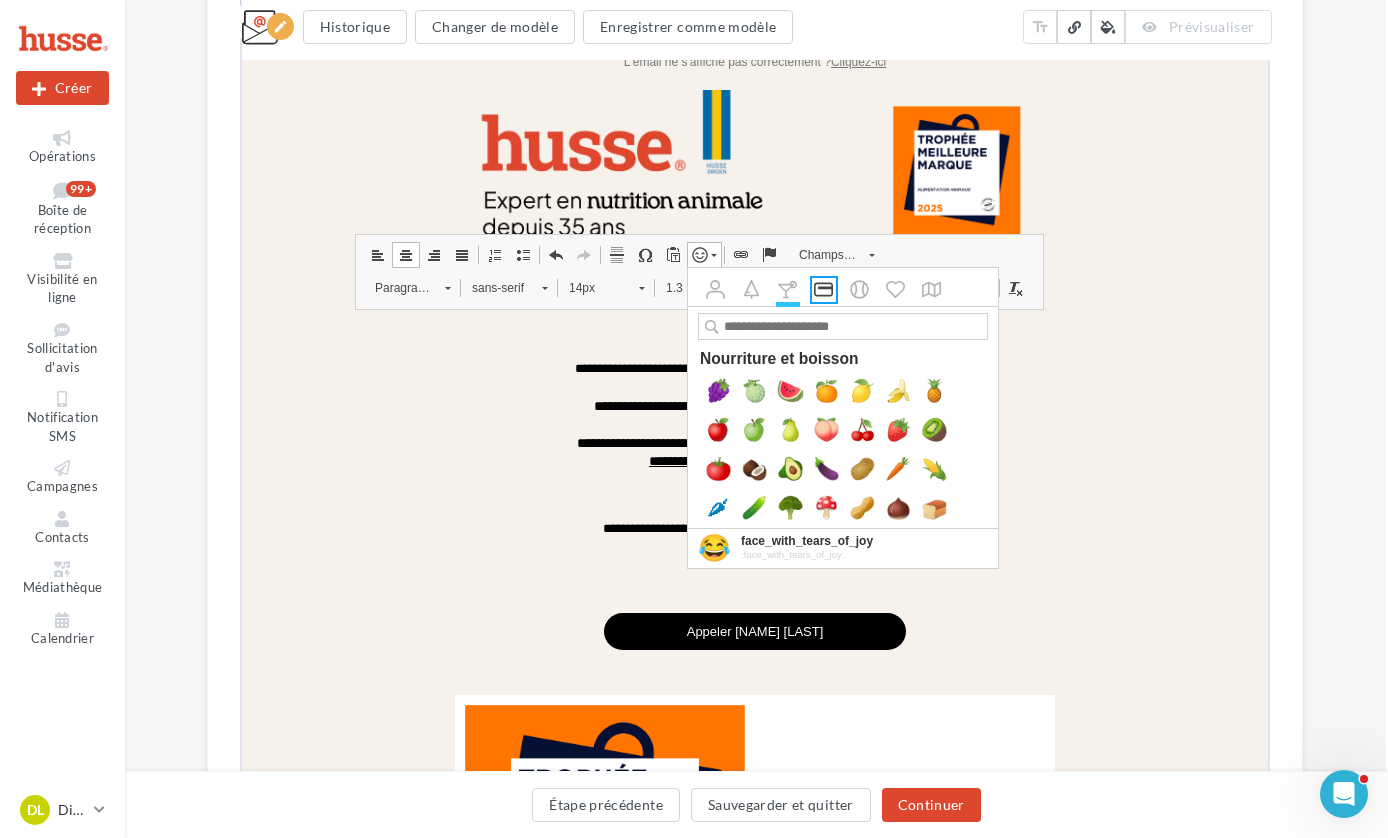 click on "Lieu et voyage" 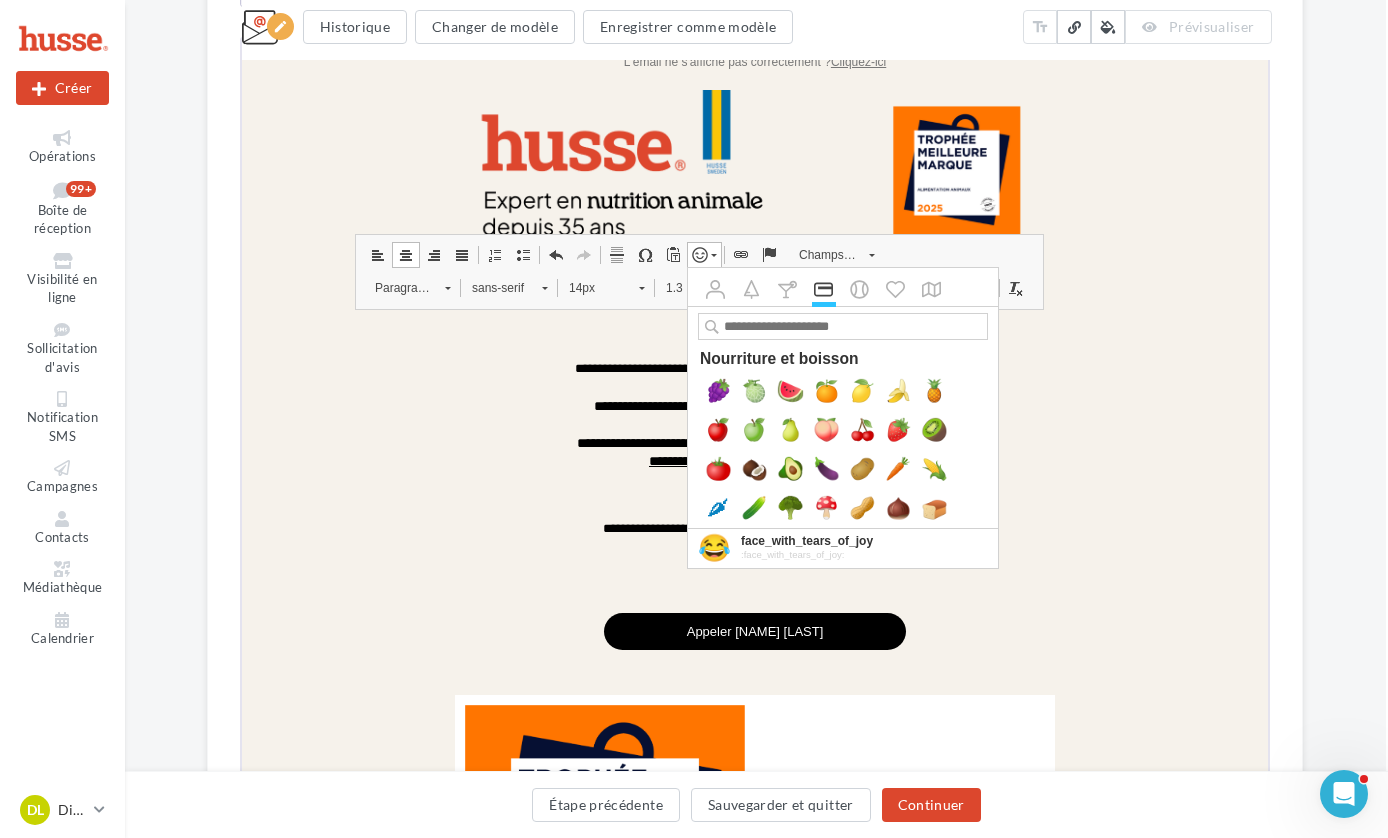 scroll, scrollTop: 3854, scrollLeft: 0, axis: vertical 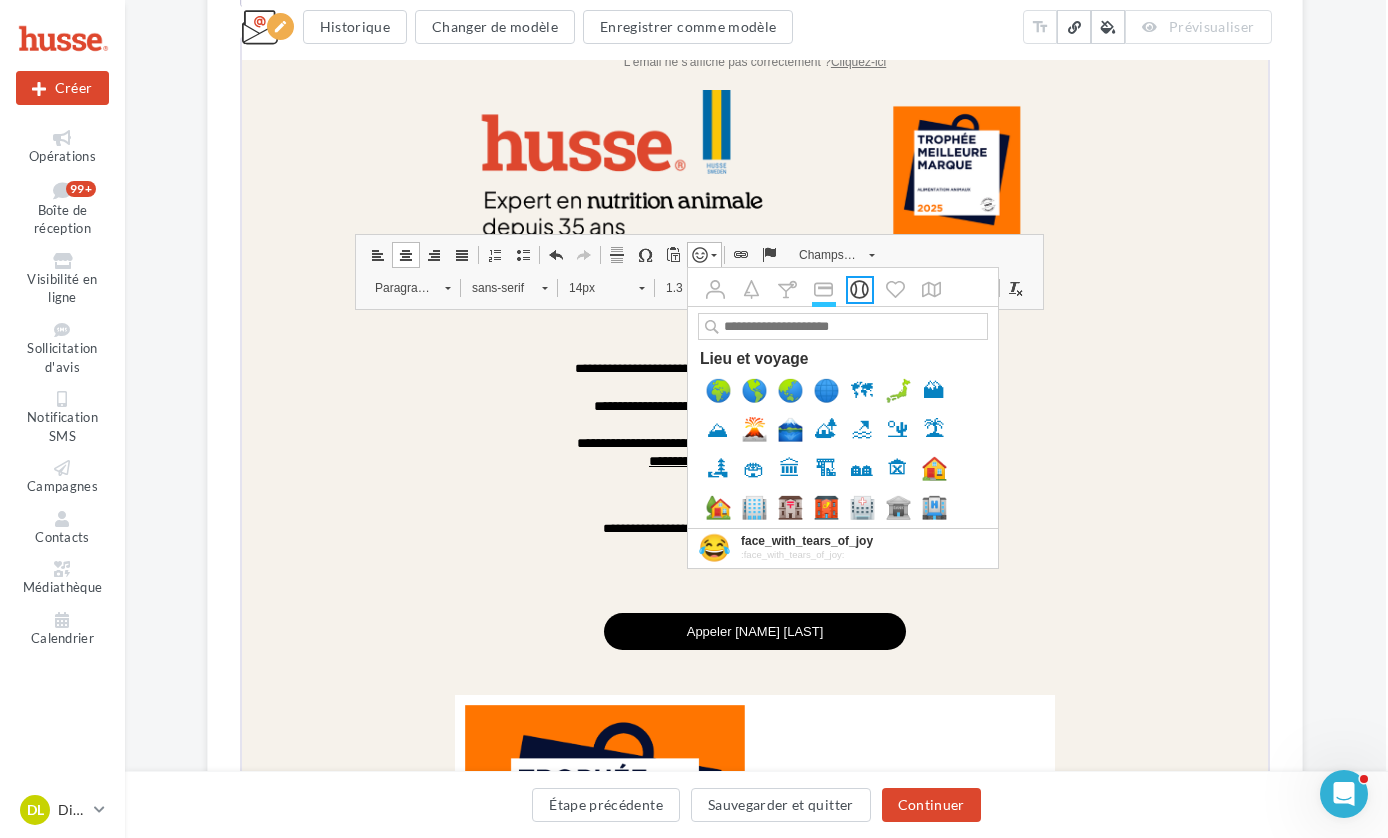 click 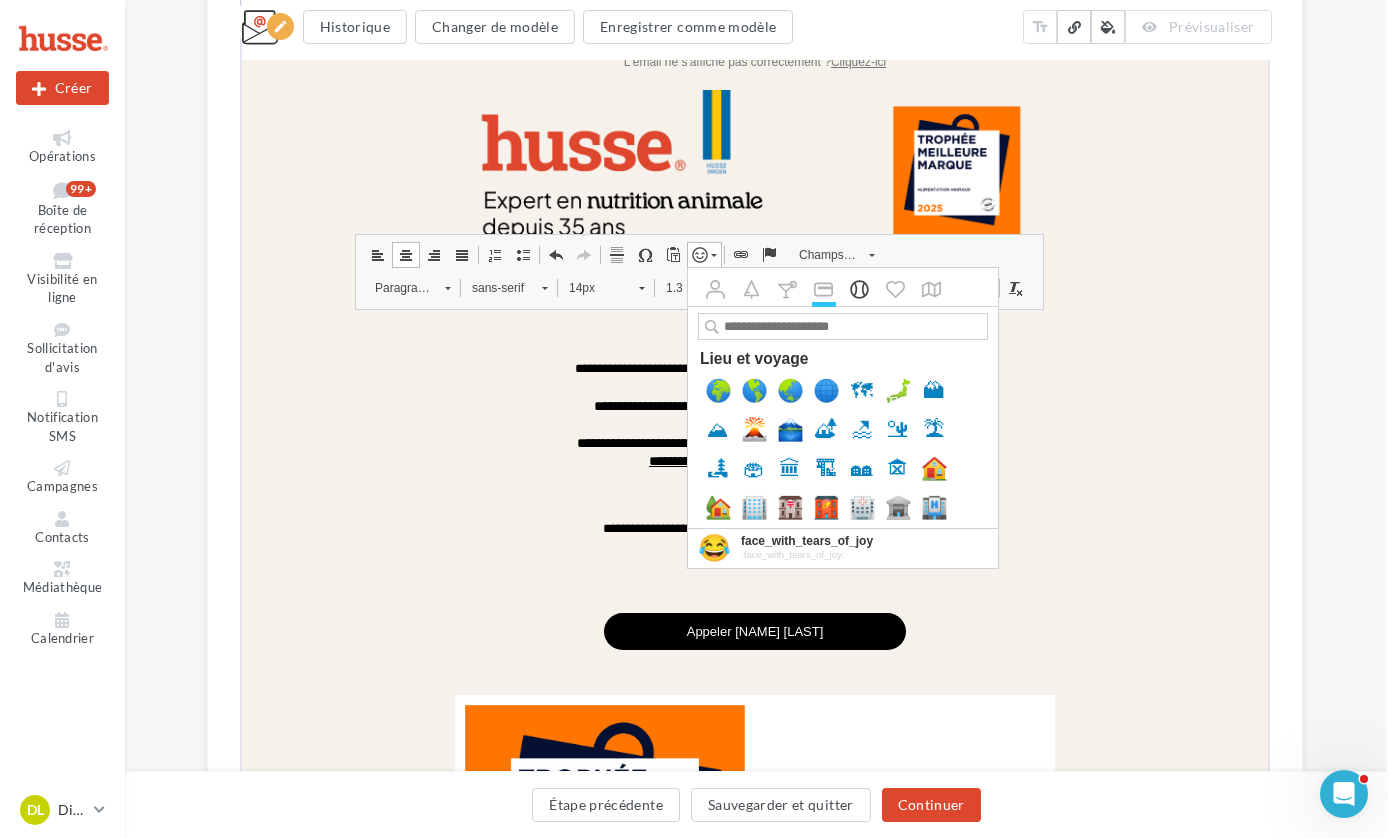 scroll, scrollTop: 5022, scrollLeft: 0, axis: vertical 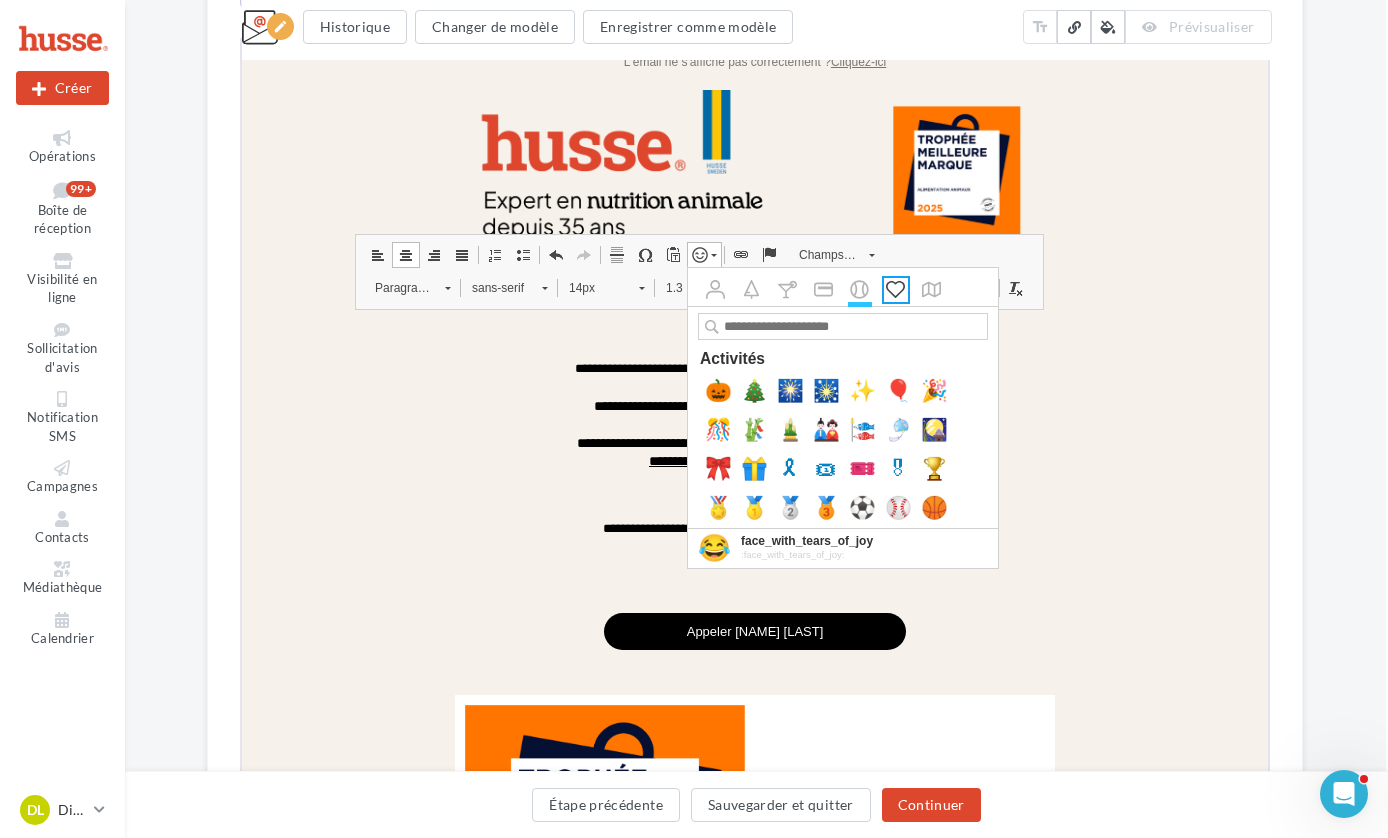 click on "Objets" 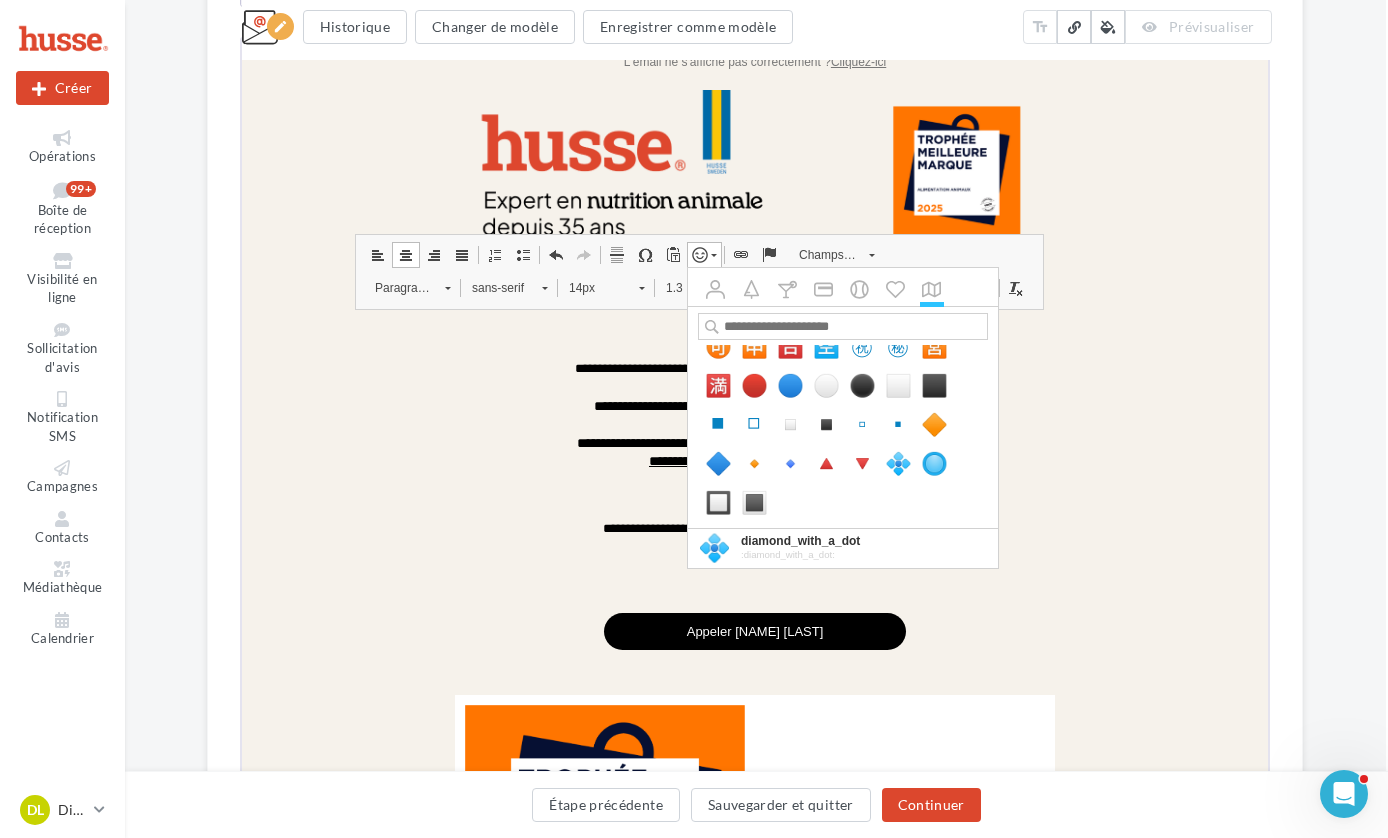 scroll, scrollTop: 7453, scrollLeft: 0, axis: vertical 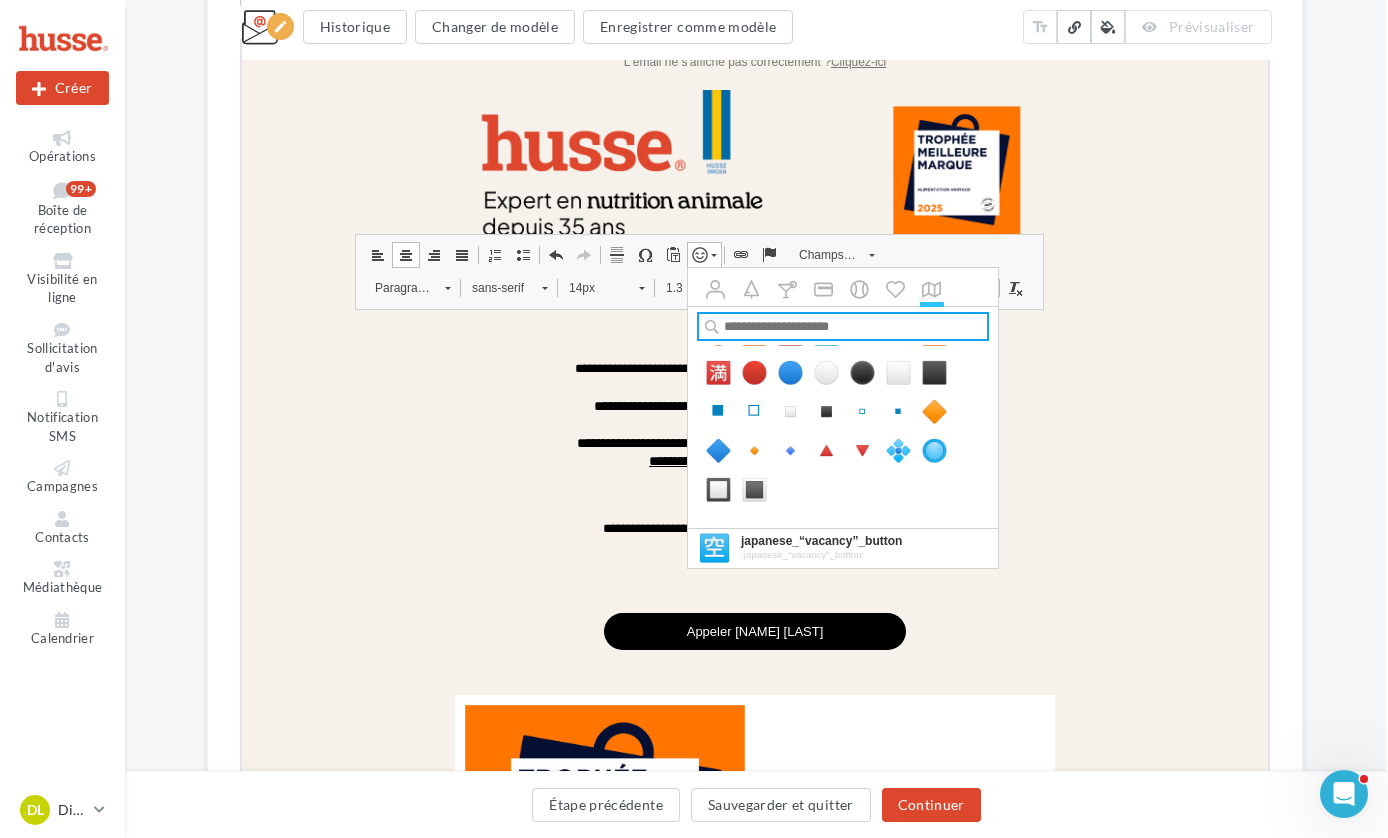 click at bounding box center [842, 325] 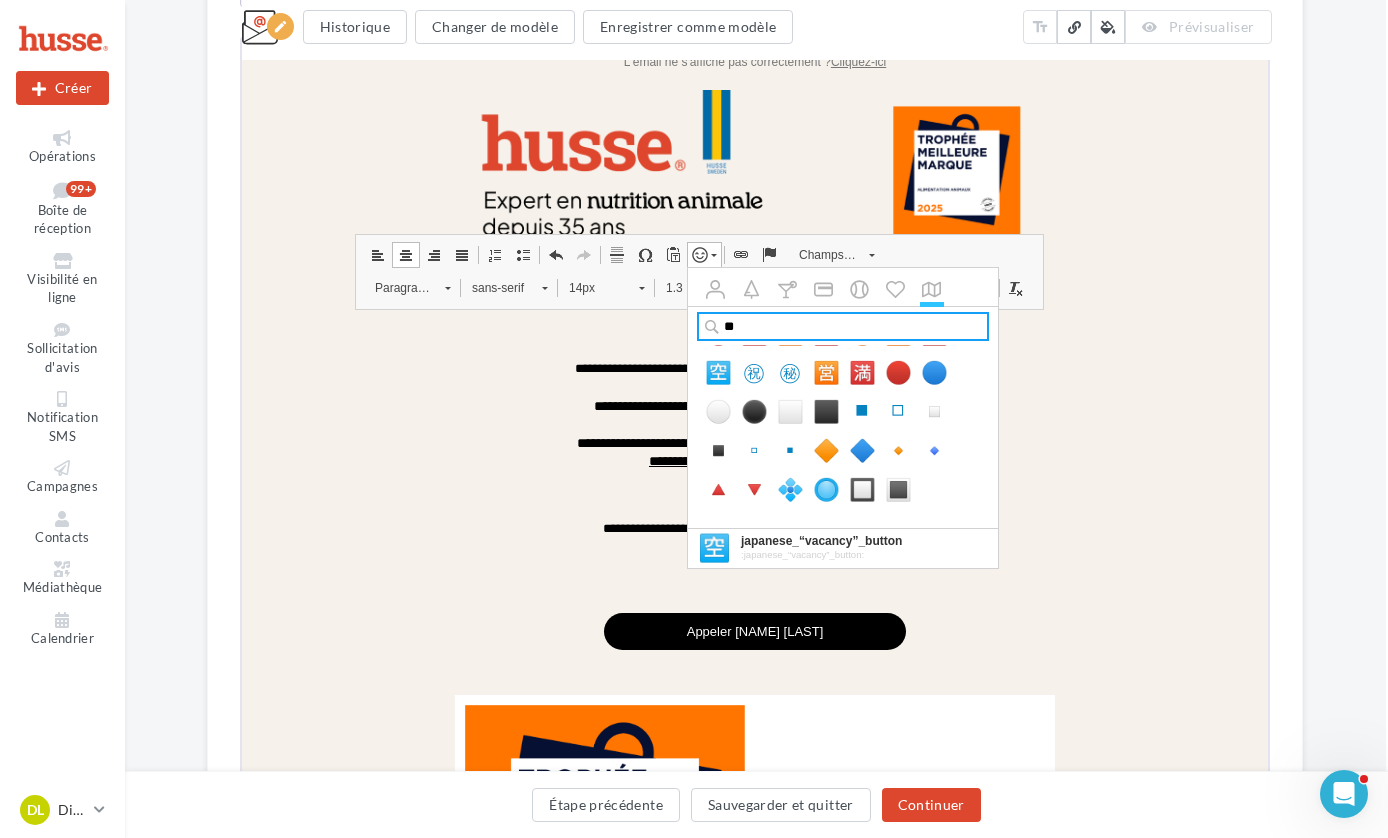 scroll, scrollTop: 0, scrollLeft: 0, axis: both 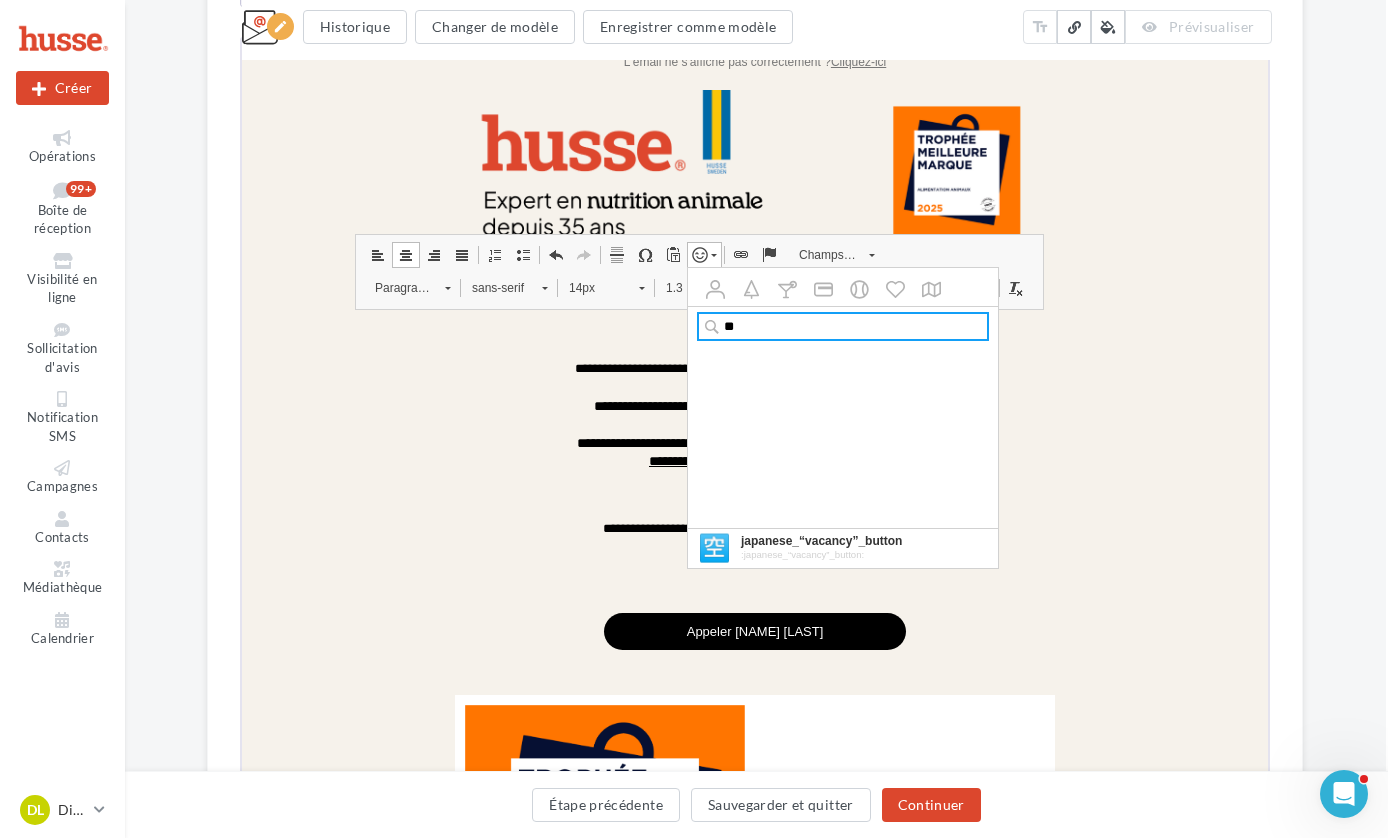 type on "*" 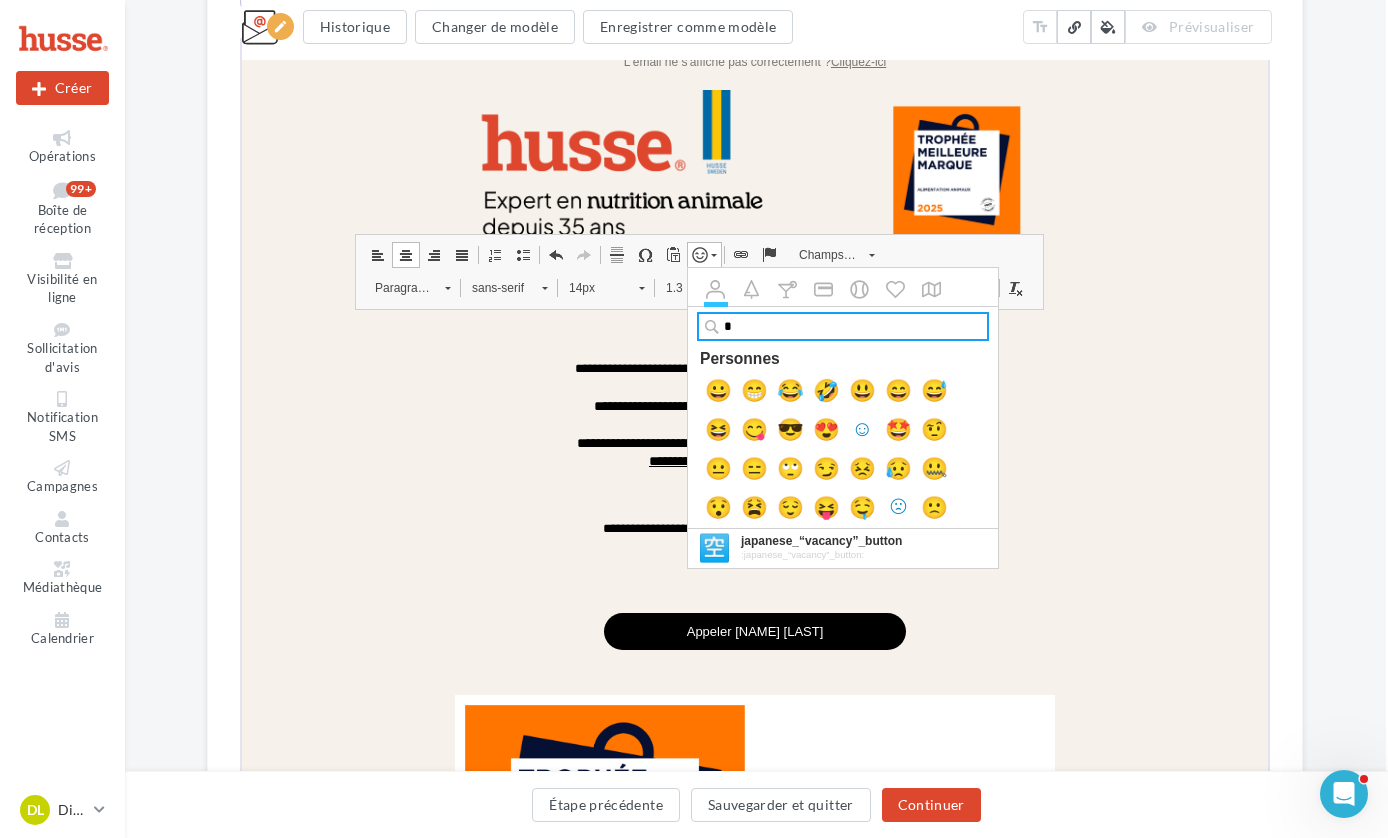 type 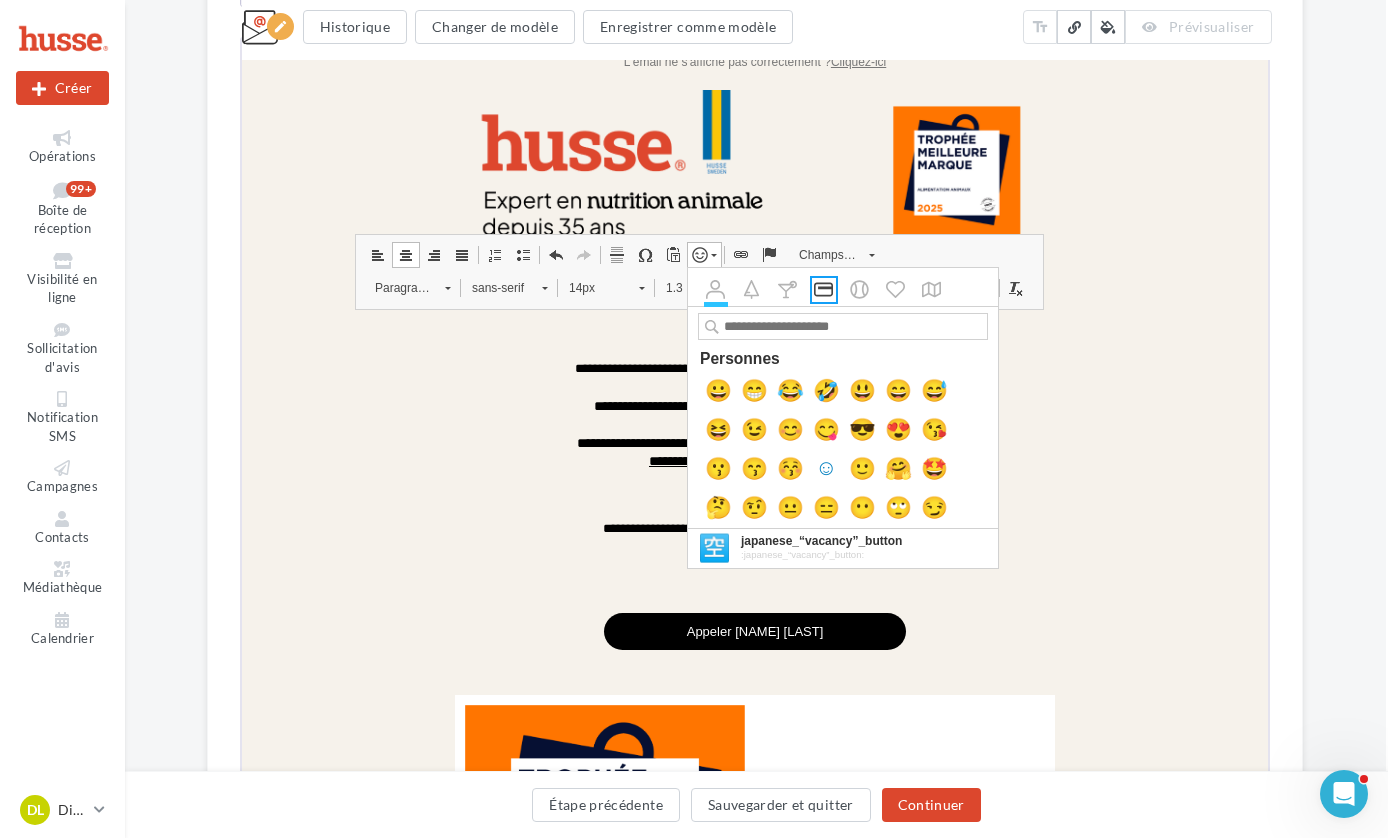 click on "Lieu et voyage" 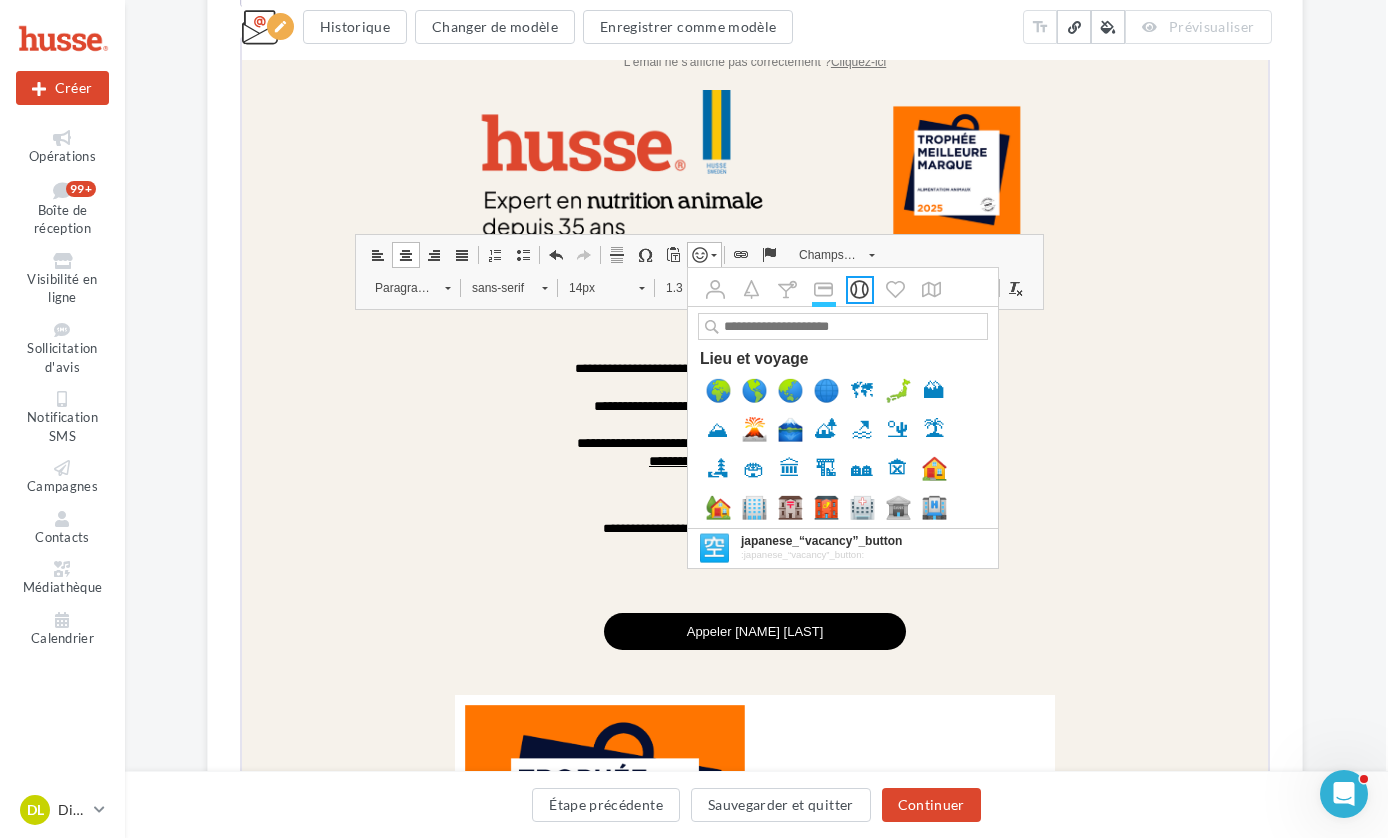 click on "Activités" 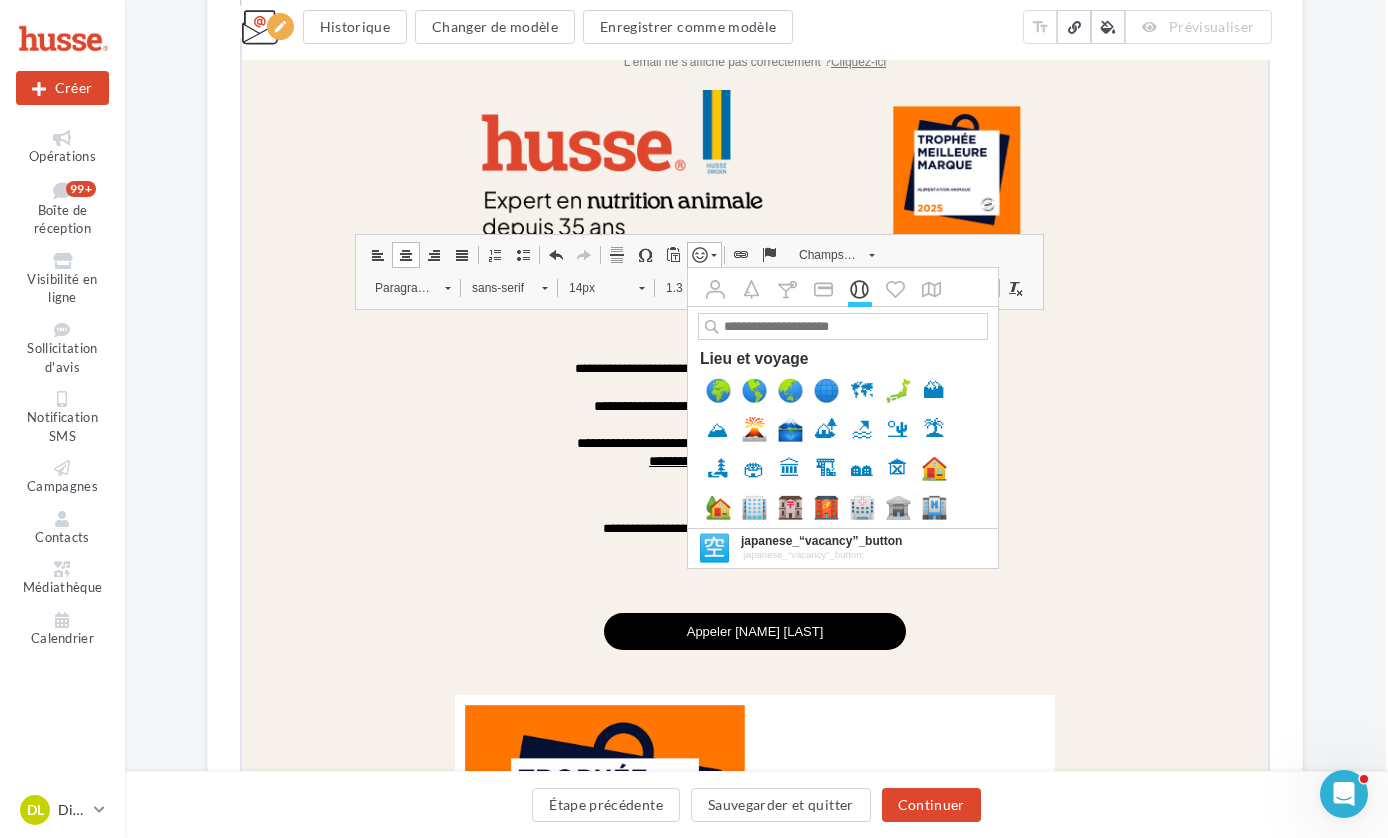 scroll, scrollTop: 5022, scrollLeft: 0, axis: vertical 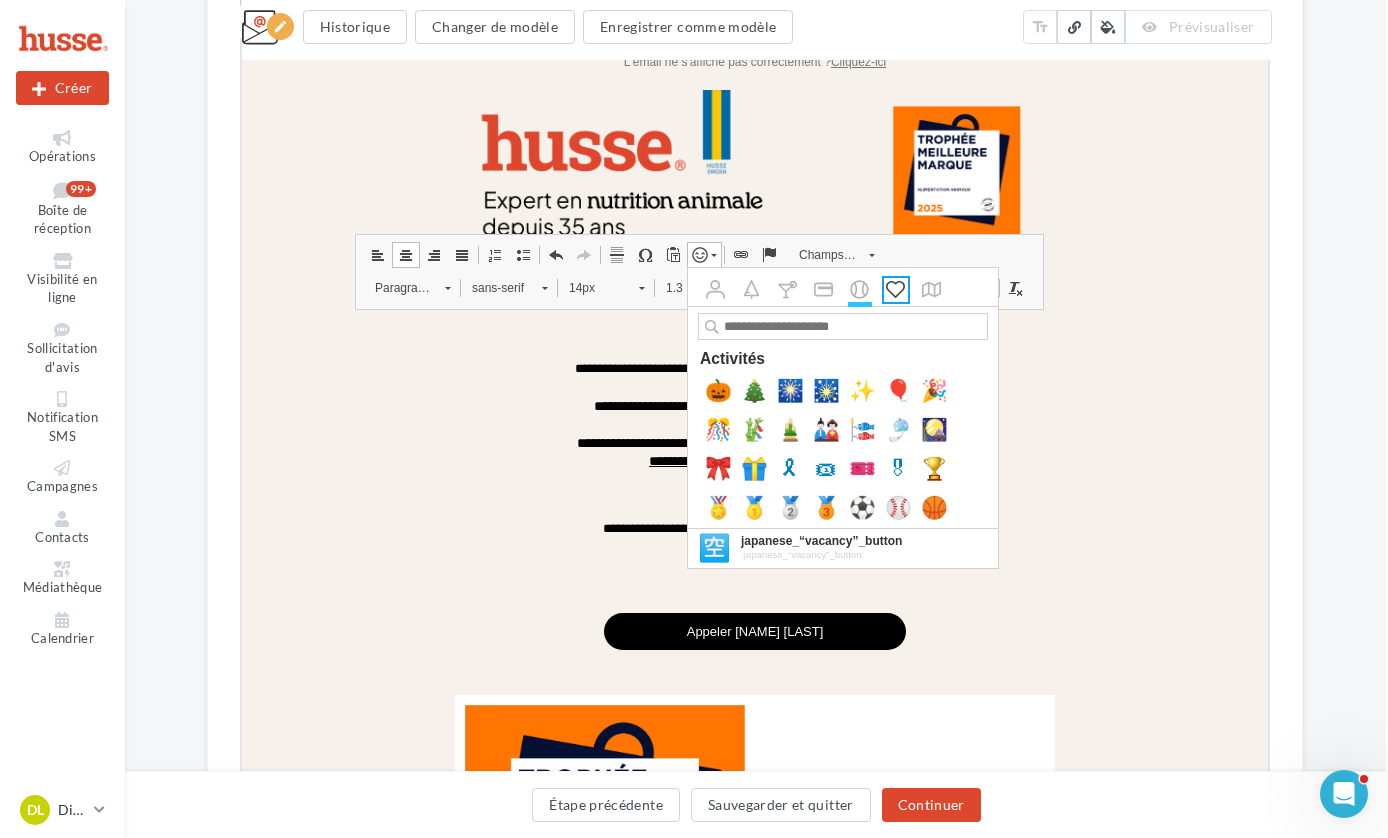 click on "Objets" 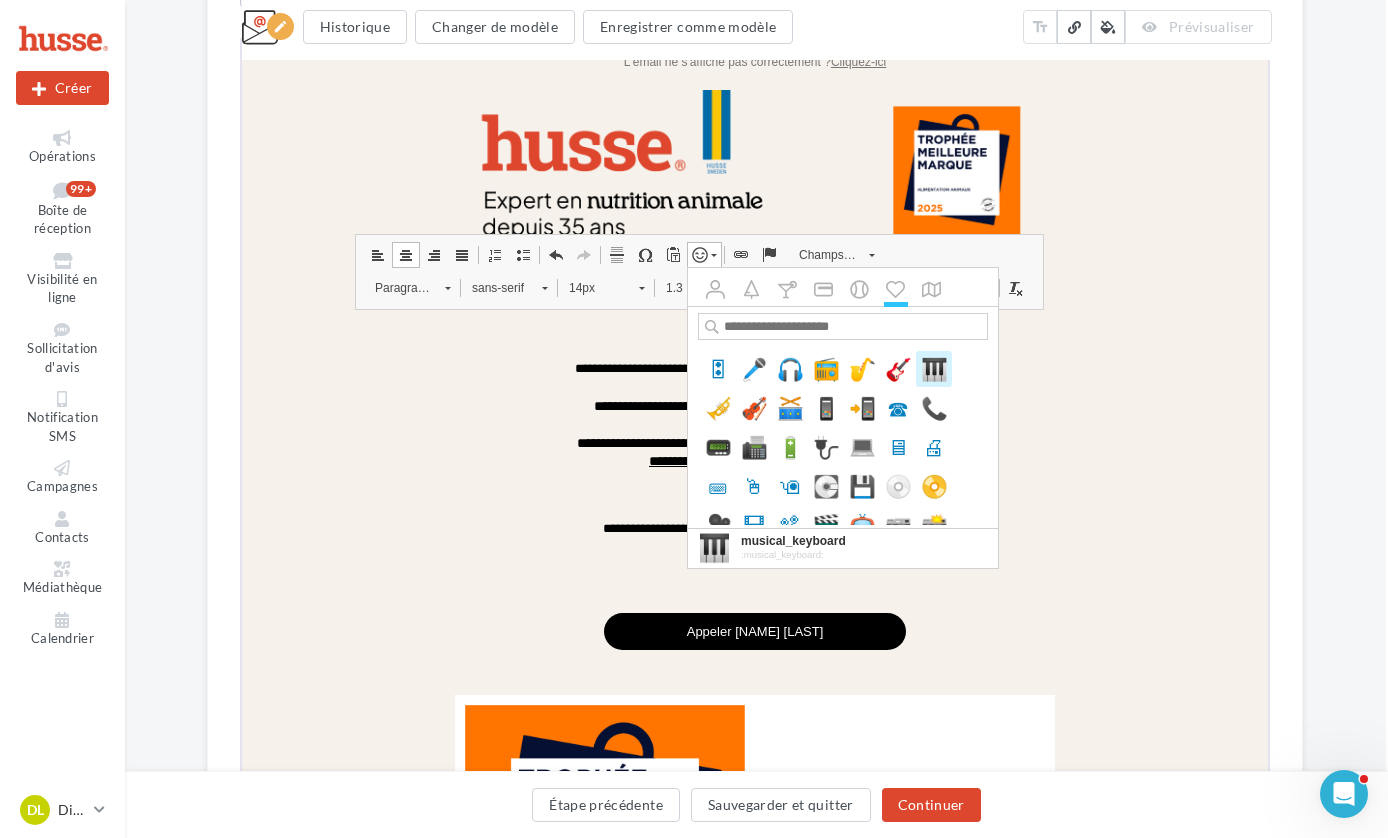 scroll, scrollTop: 5548, scrollLeft: 0, axis: vertical 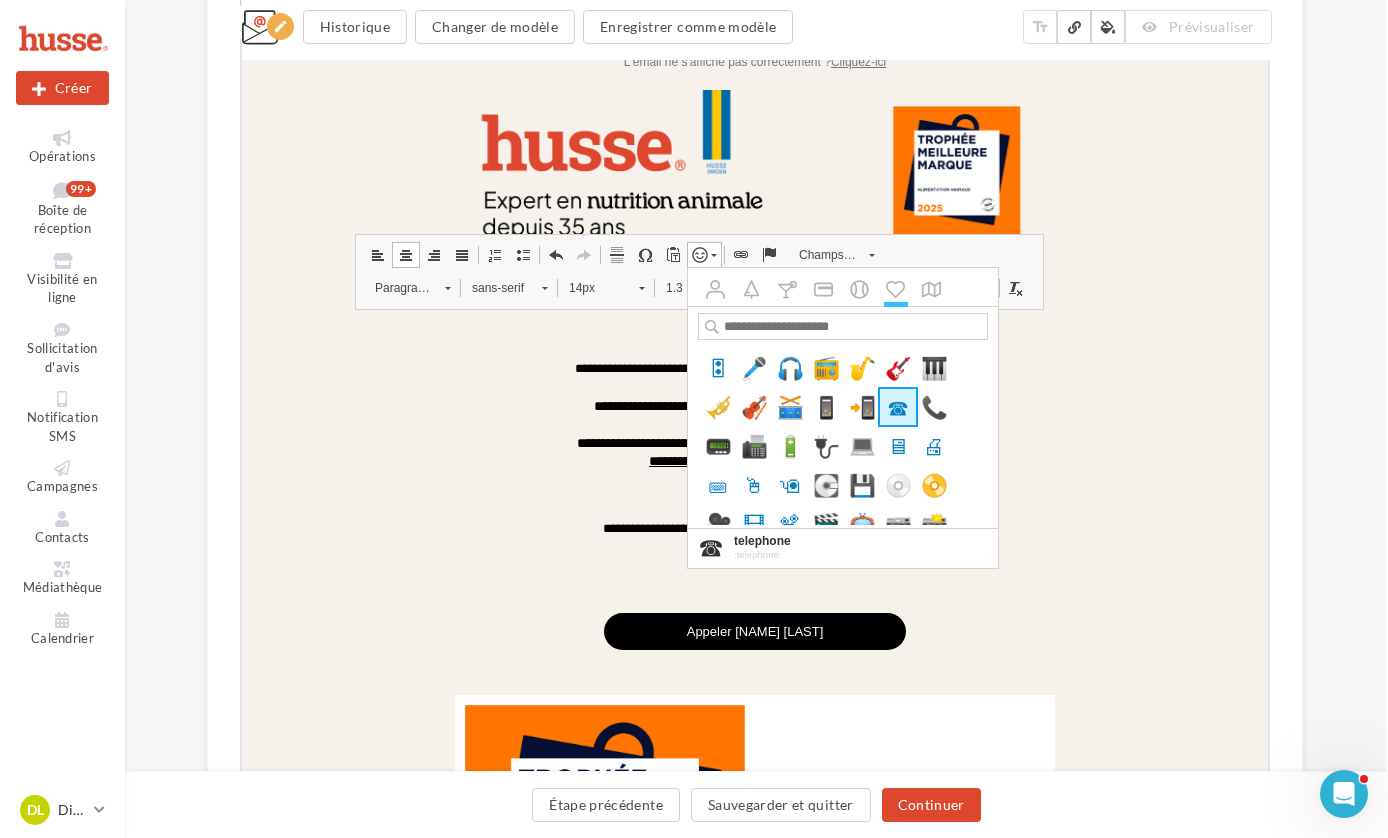 click on "☎" at bounding box center (897, 406) 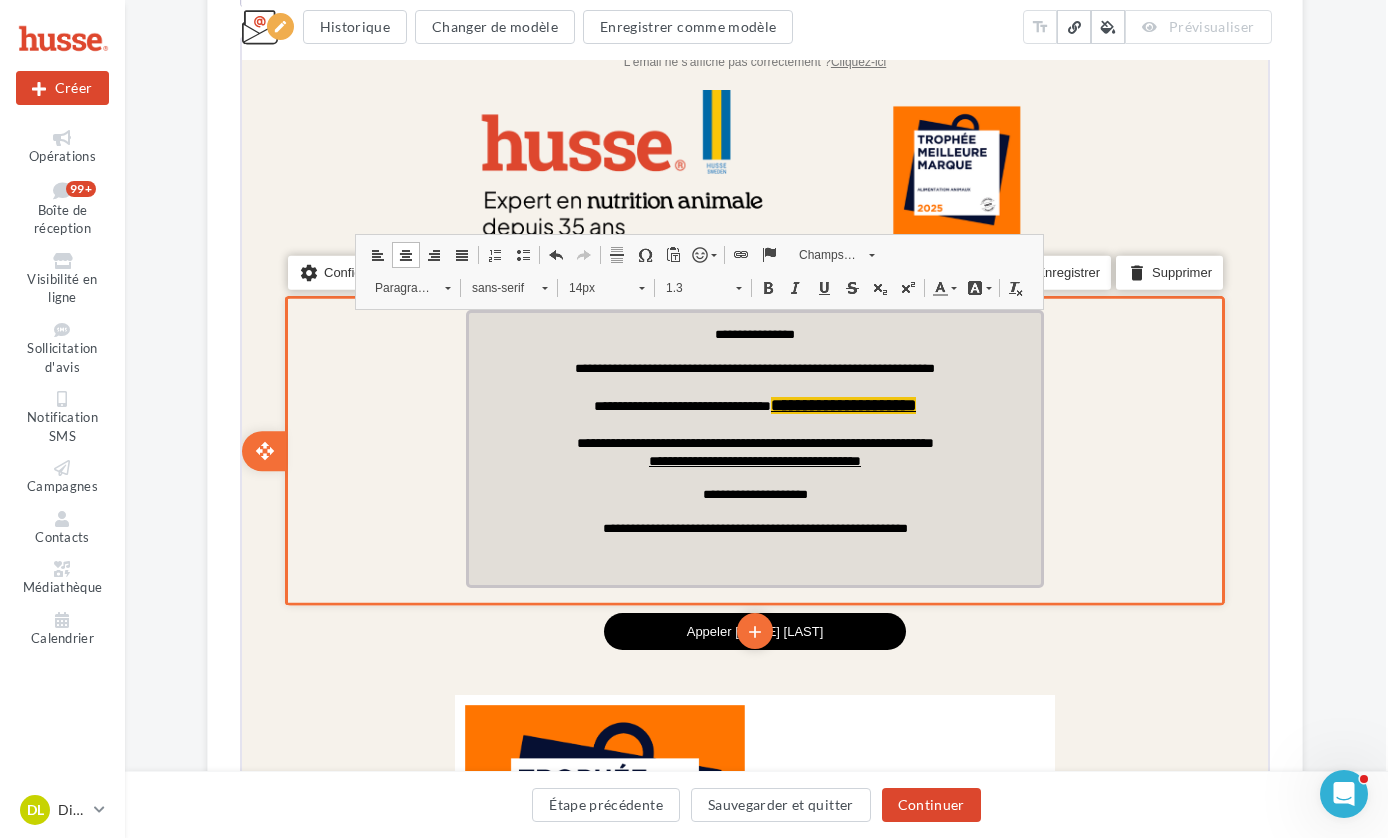 click on "**********" at bounding box center (752, 526) 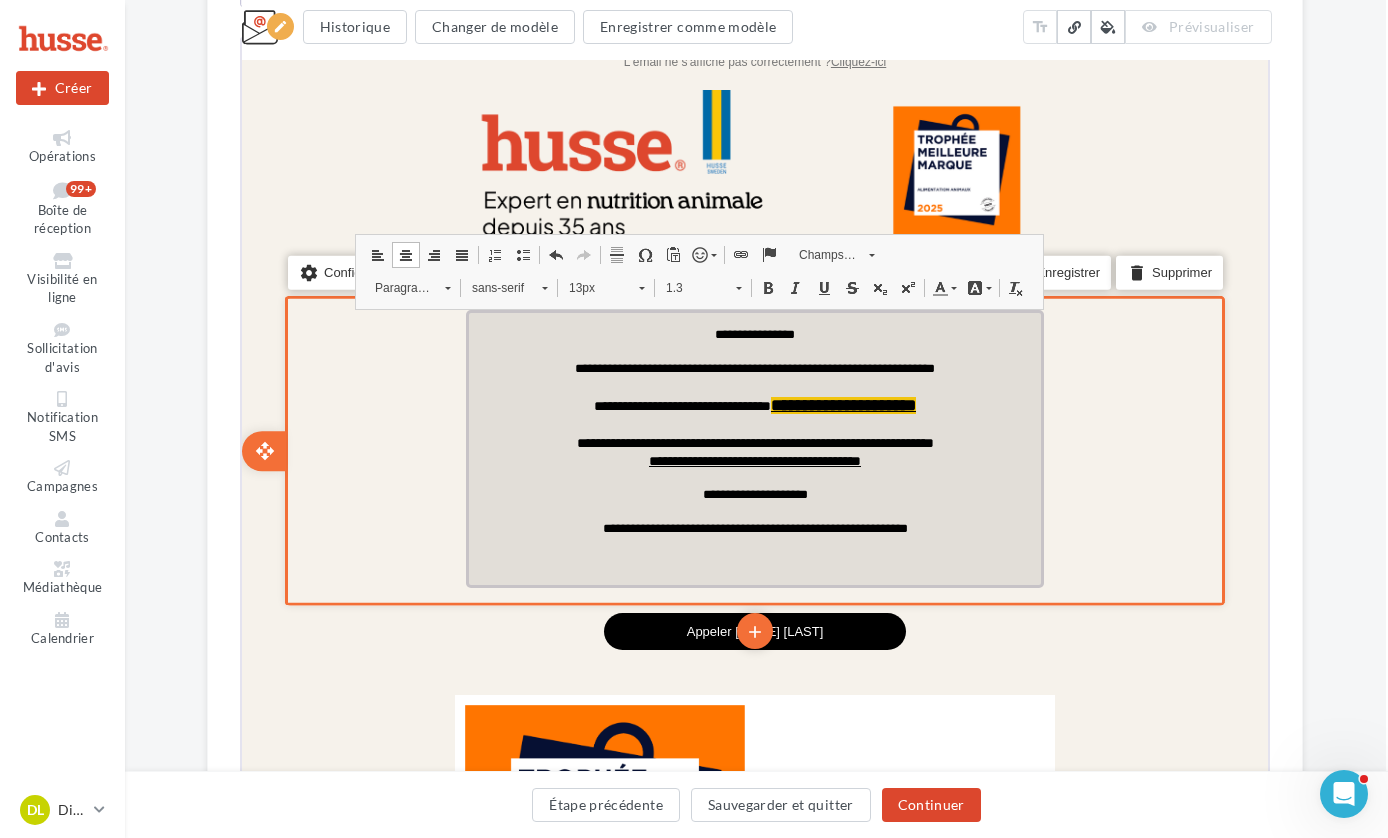 click on "**********" at bounding box center (752, 492) 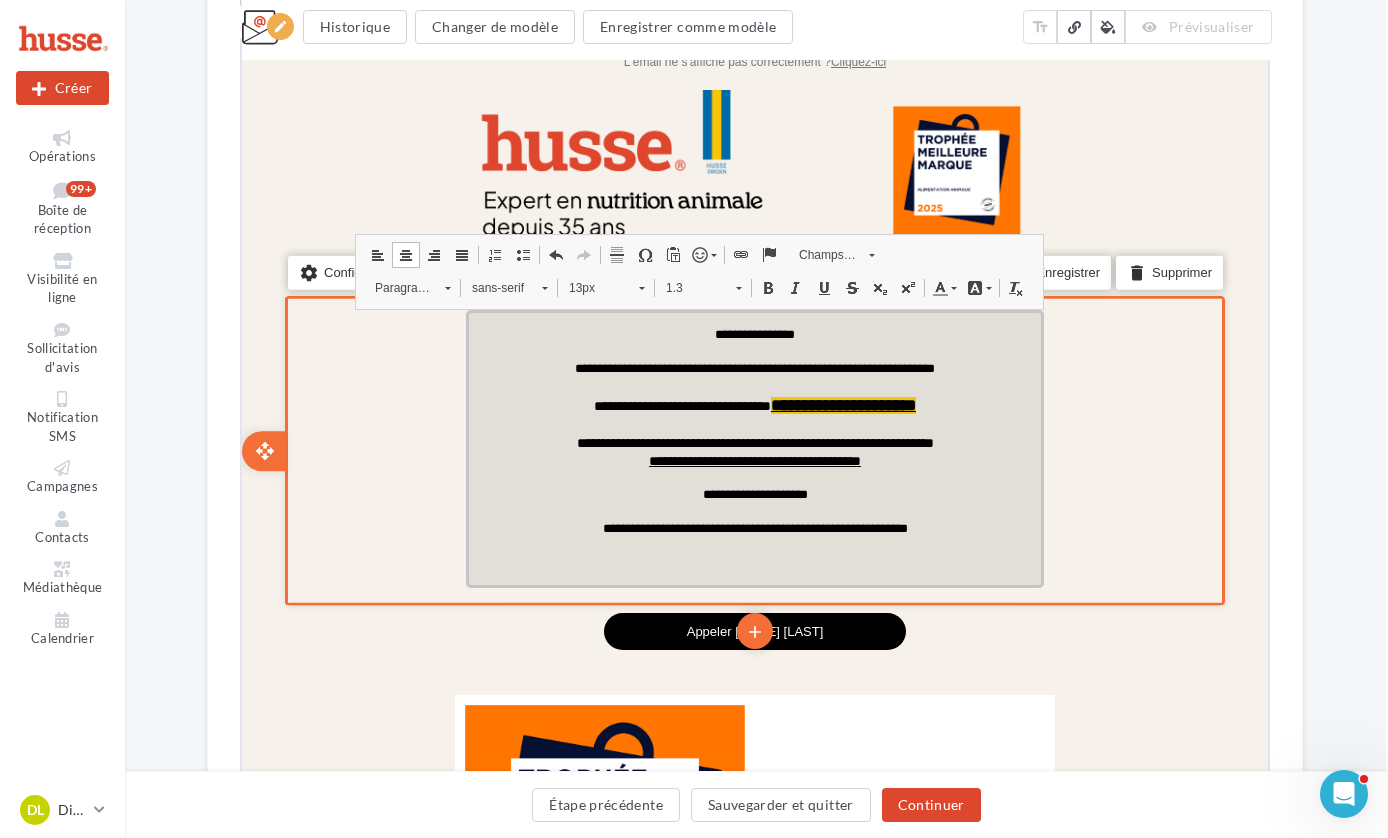 click on "**********" at bounding box center [752, 526] 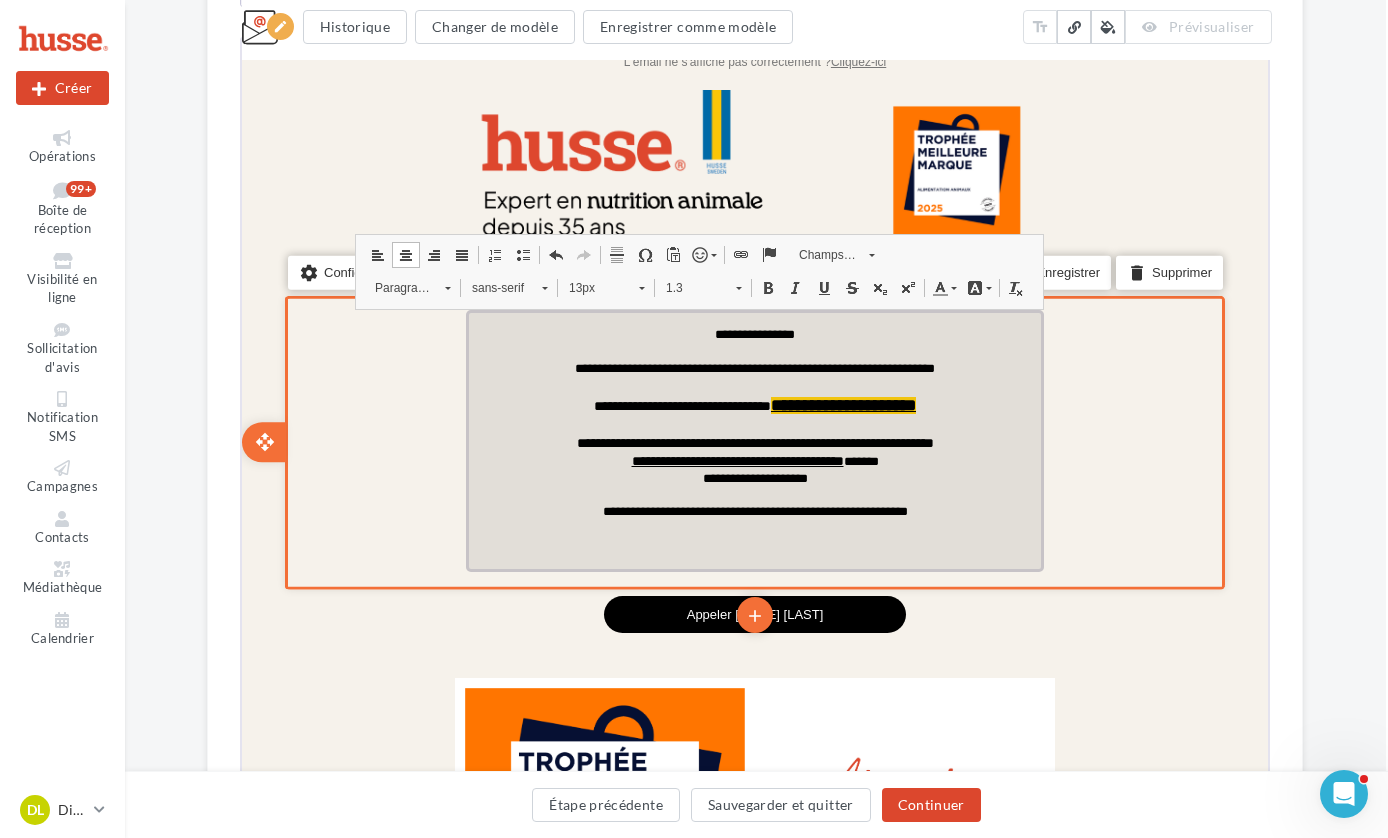 scroll, scrollTop: 465, scrollLeft: 0, axis: vertical 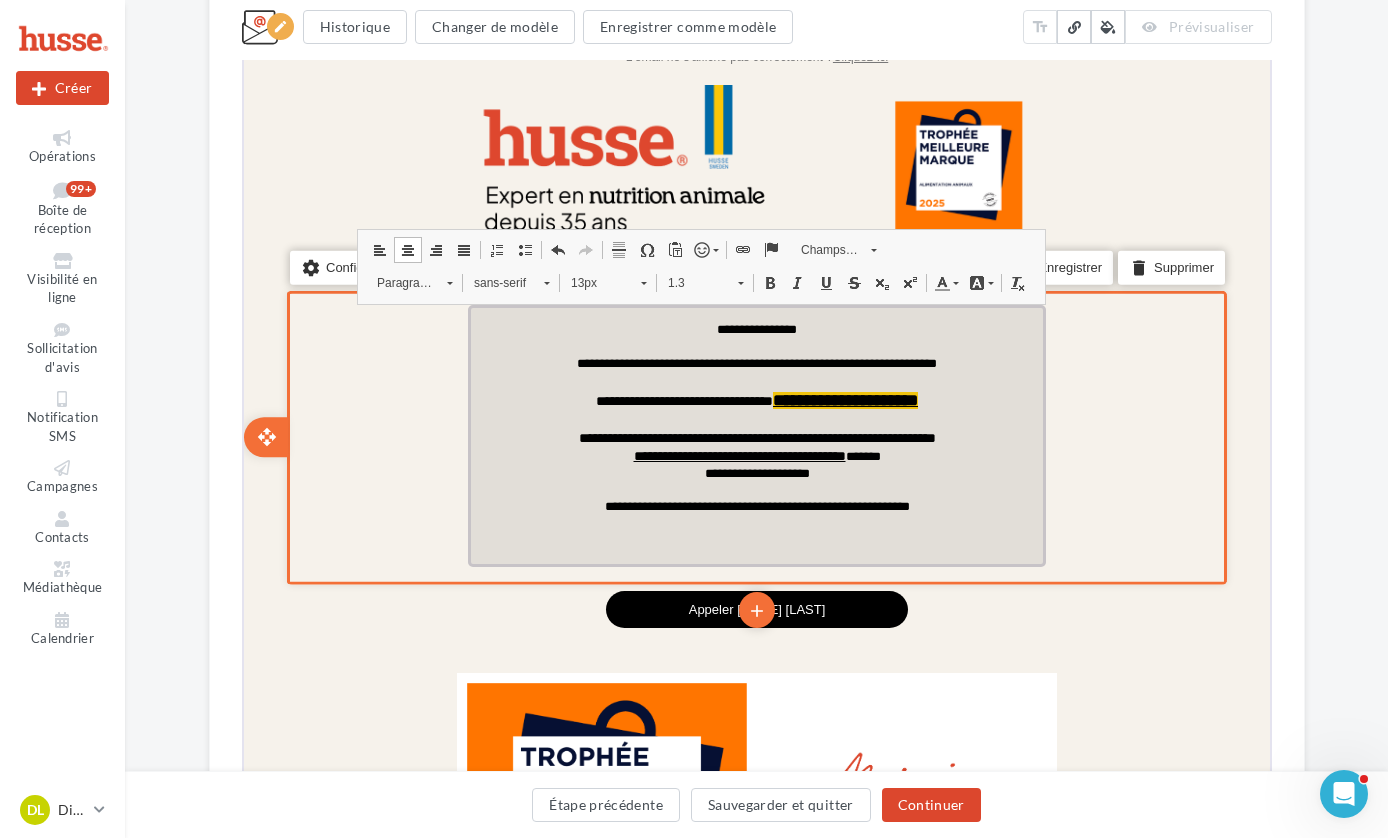 click at bounding box center [754, 488] 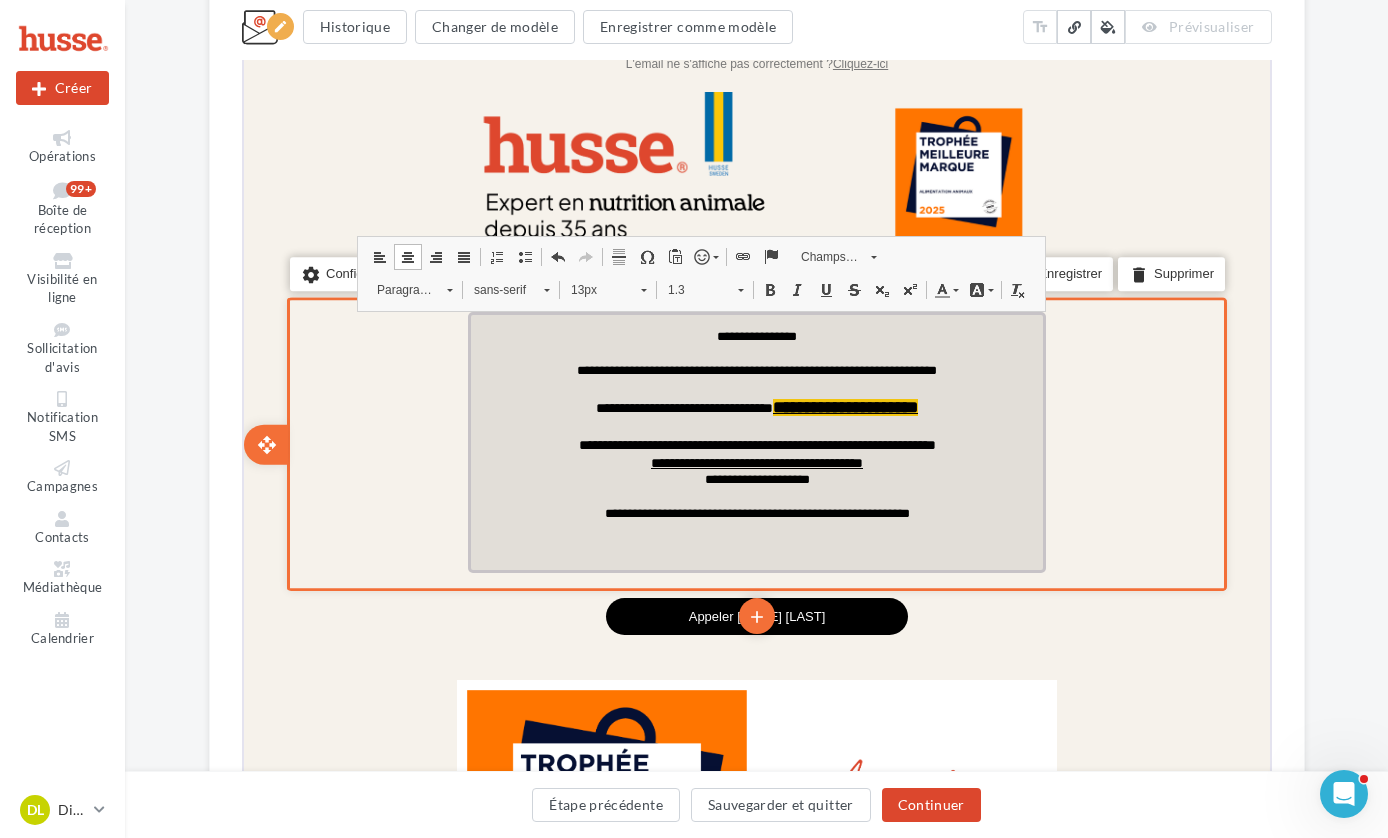 scroll, scrollTop: 463, scrollLeft: 5, axis: both 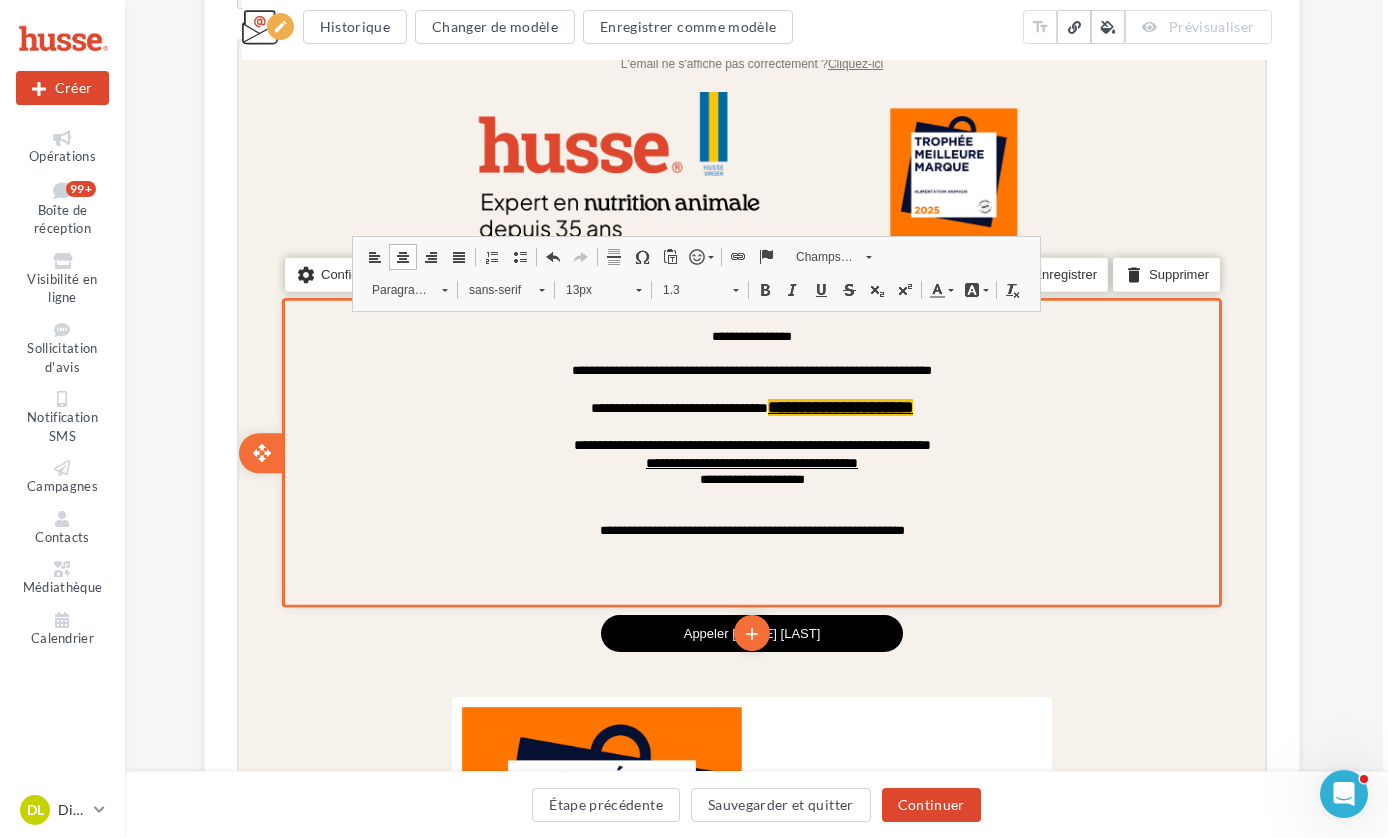 click on "settings Configurer content_copy Dupliquer add add save Enregistrer delete Supprimer" at bounding box center (749, 450) 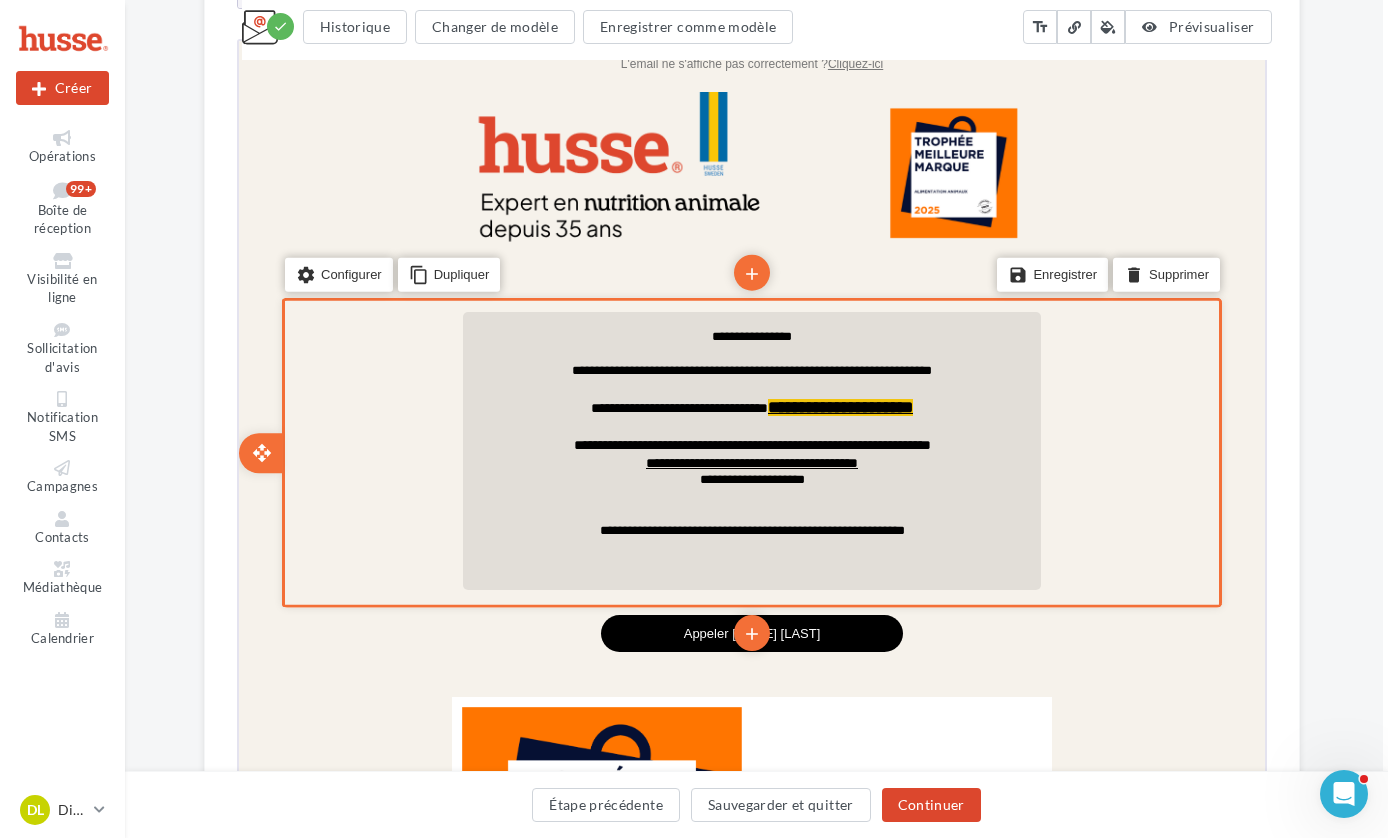 click on "**********" at bounding box center [837, 404] 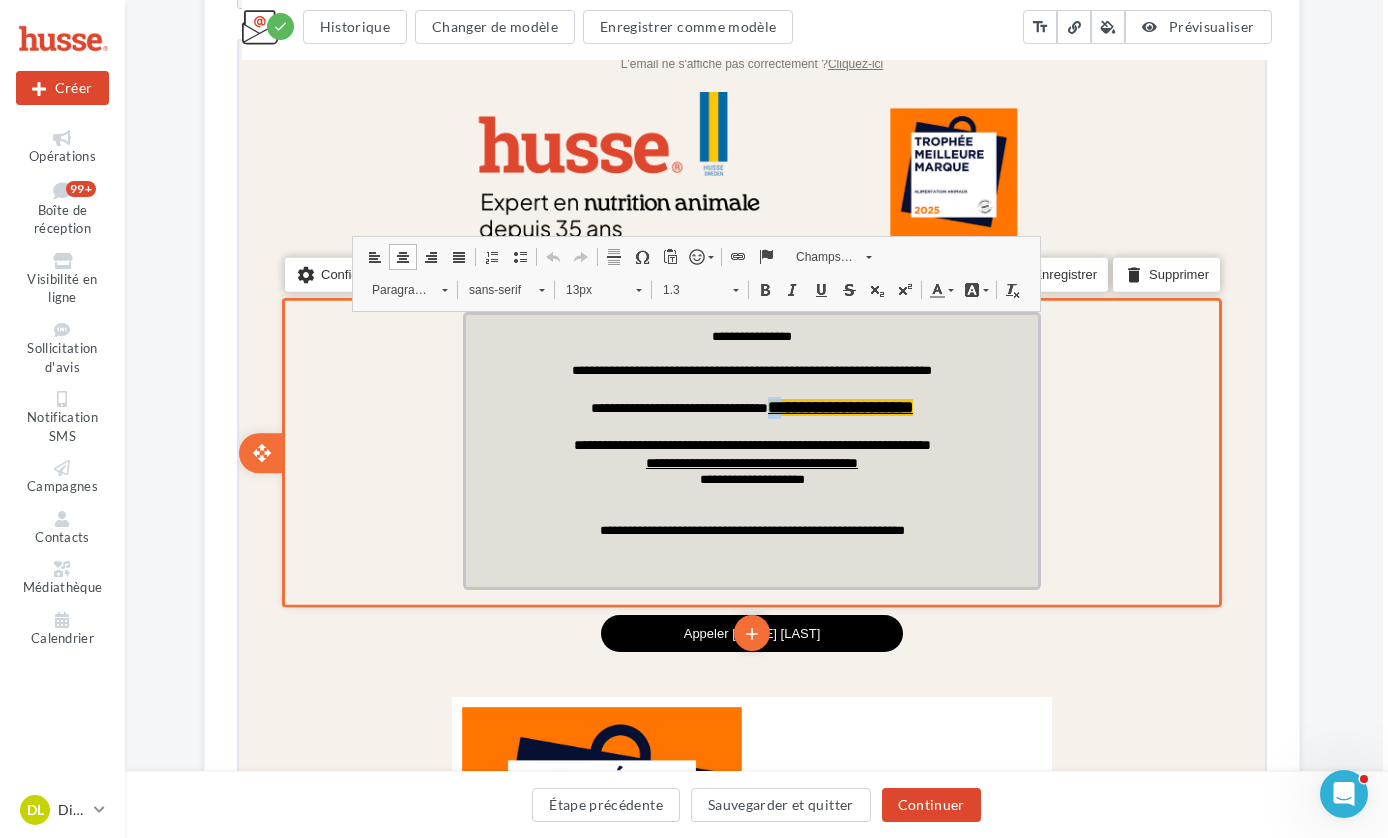 drag, startPoint x: 797, startPoint y: 401, endPoint x: 783, endPoint y: 403, distance: 14.142136 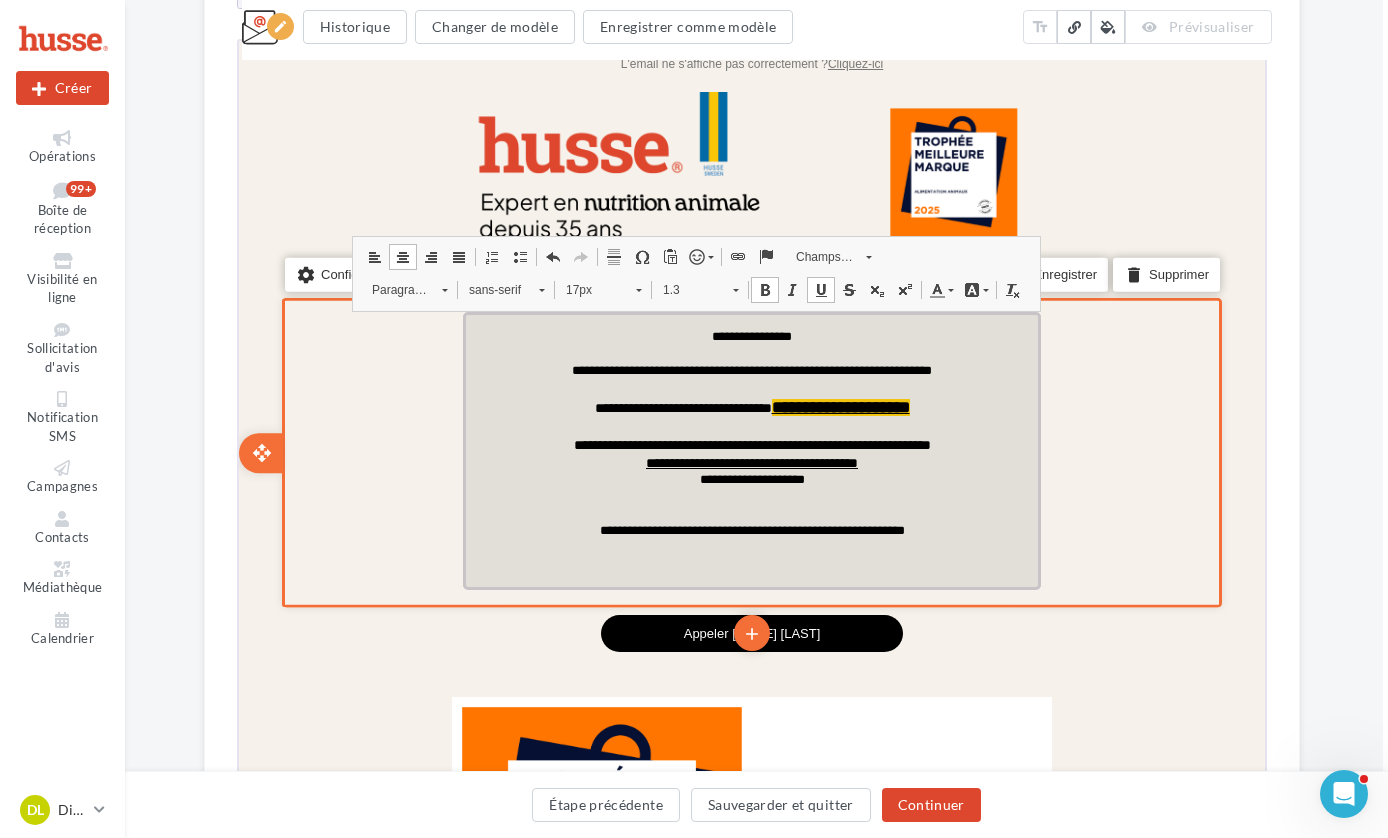 click on "**********" at bounding box center [749, 528] 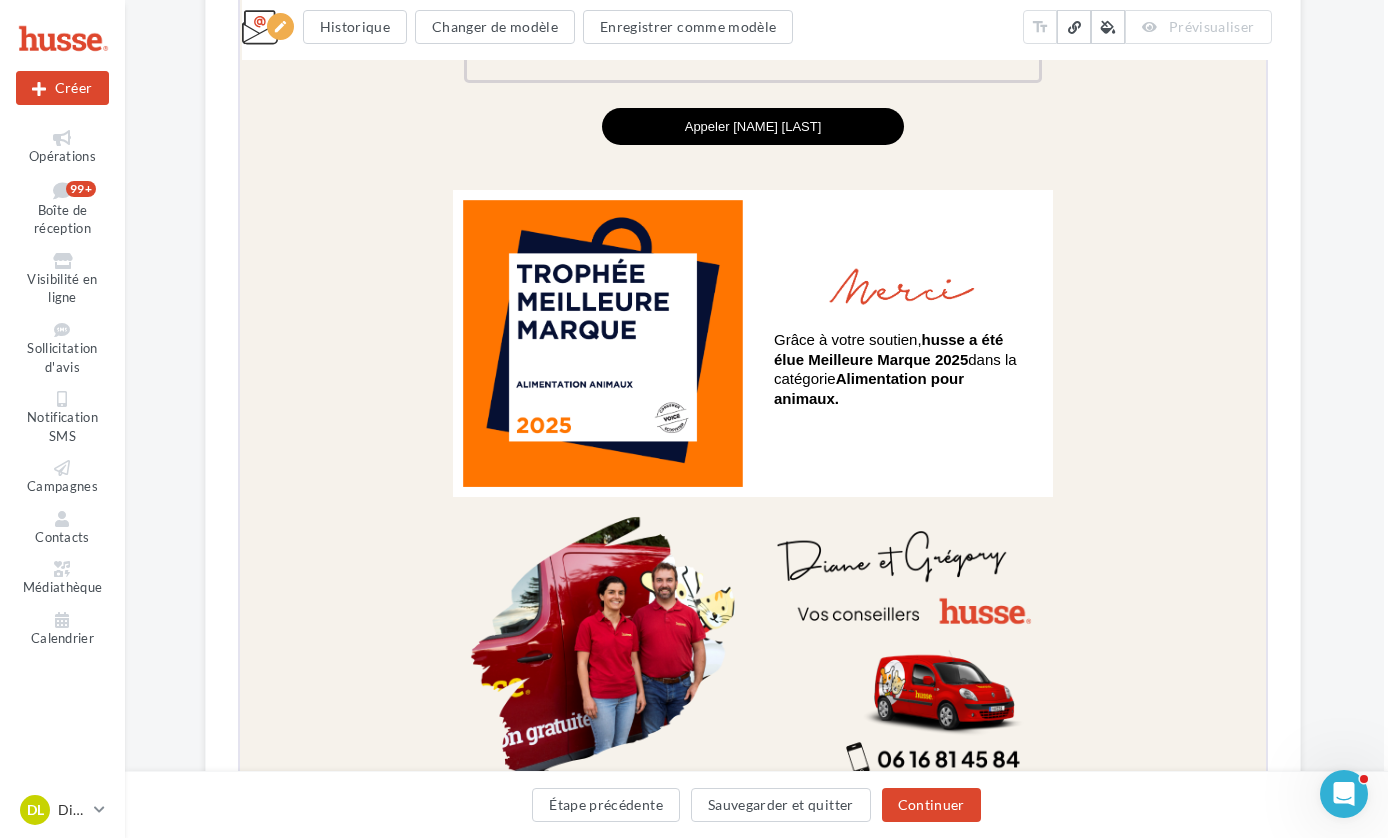 scroll, scrollTop: 972, scrollLeft: 4, axis: both 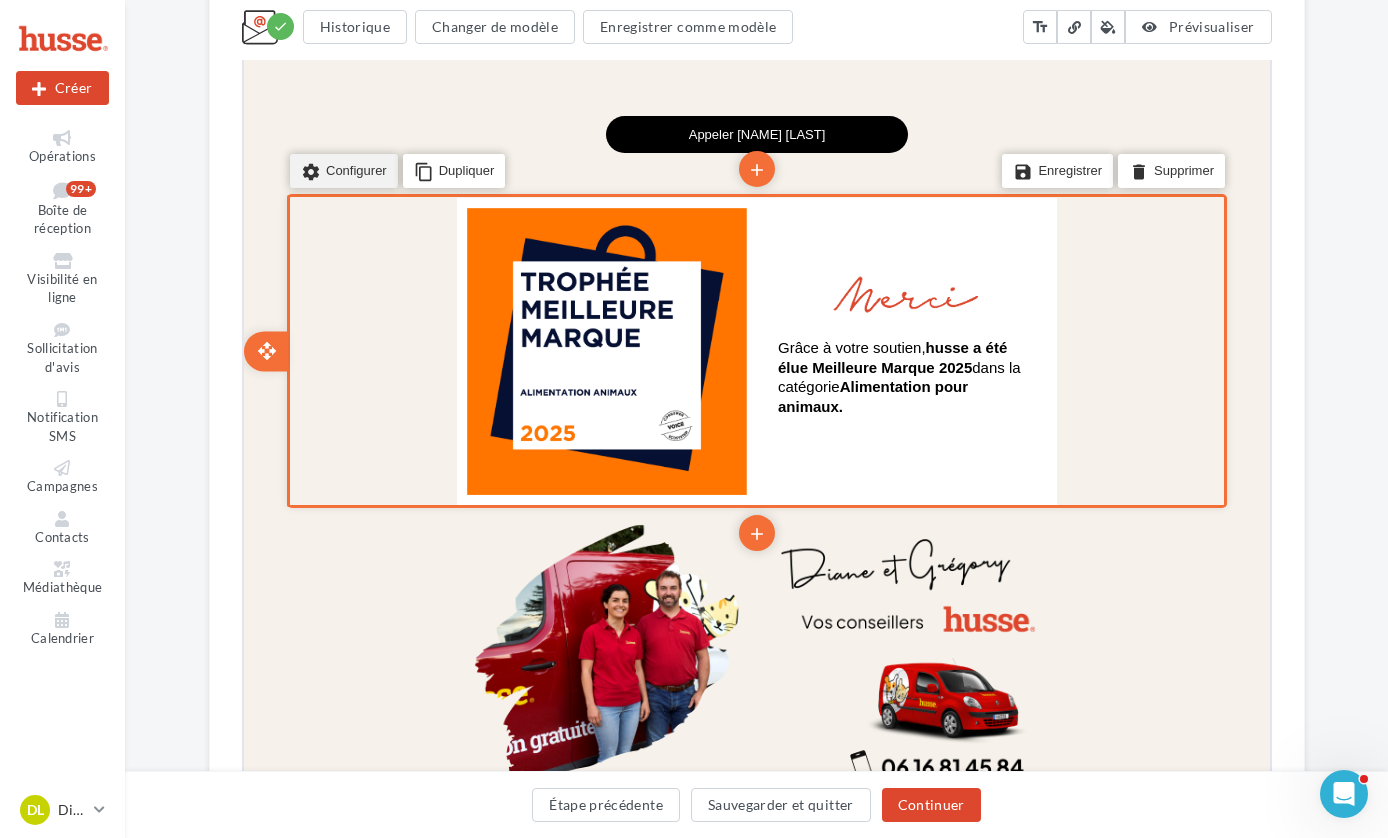 click on "settings Configurer" at bounding box center (341, 169) 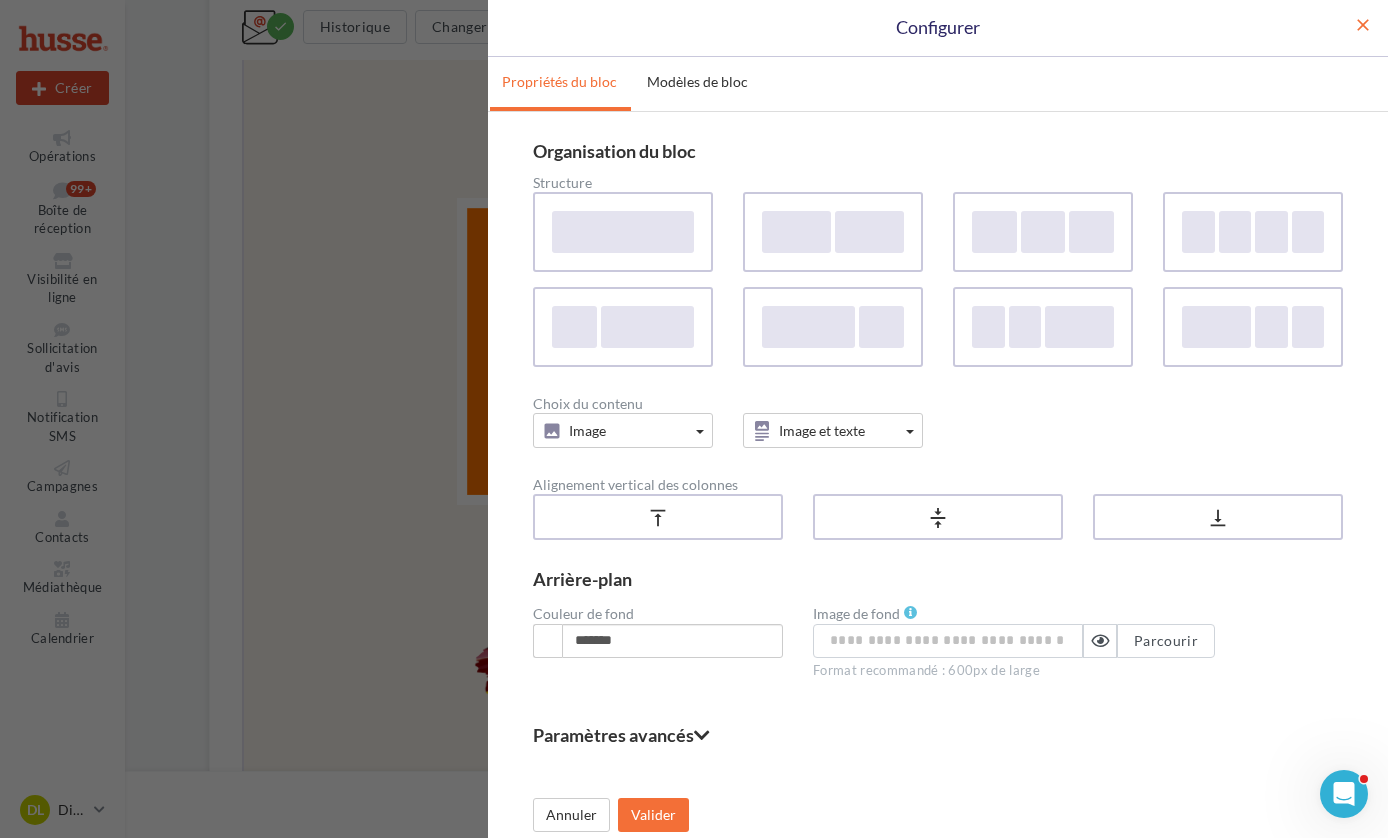 click on "close" at bounding box center [1363, 25] 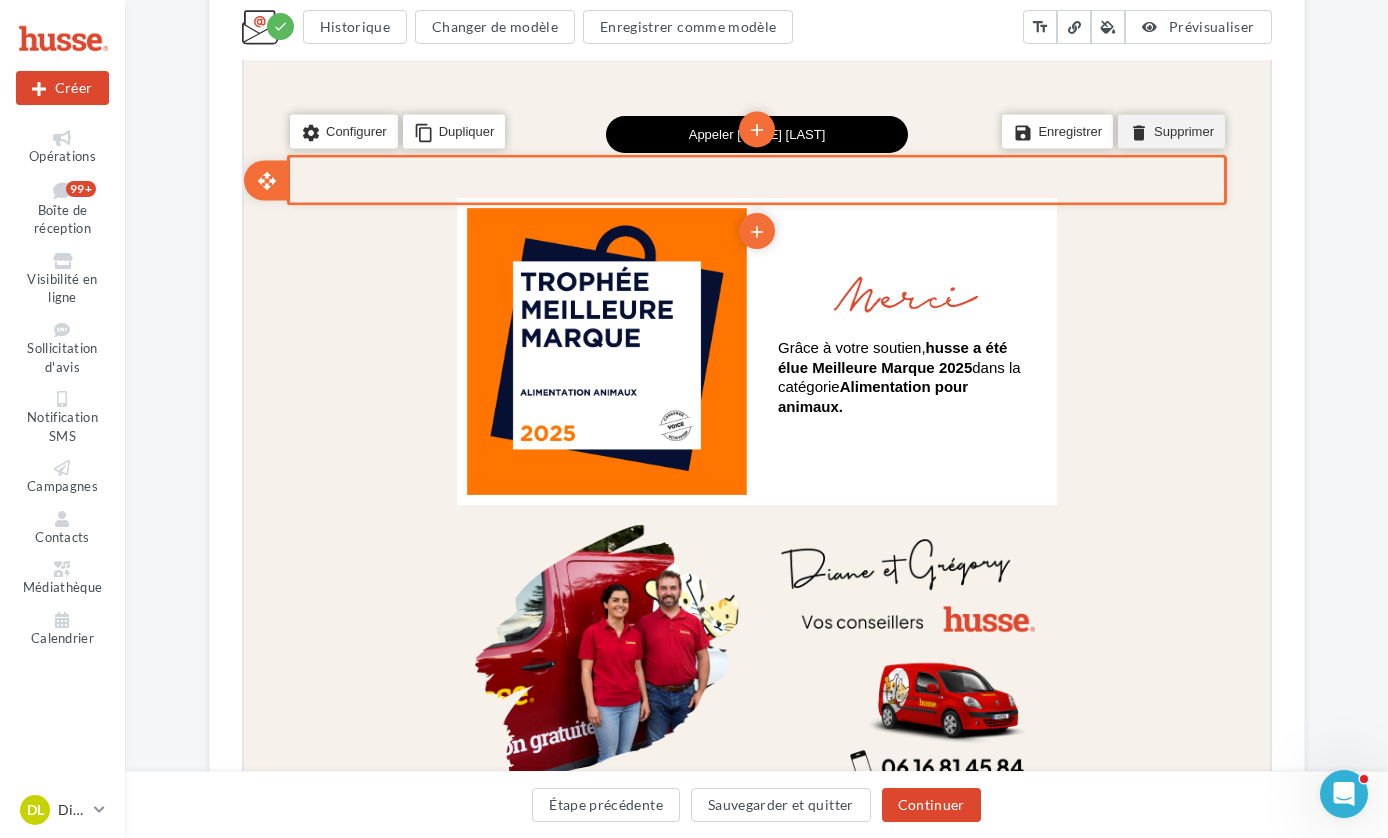 click on "delete Supprimer" at bounding box center (1168, 130) 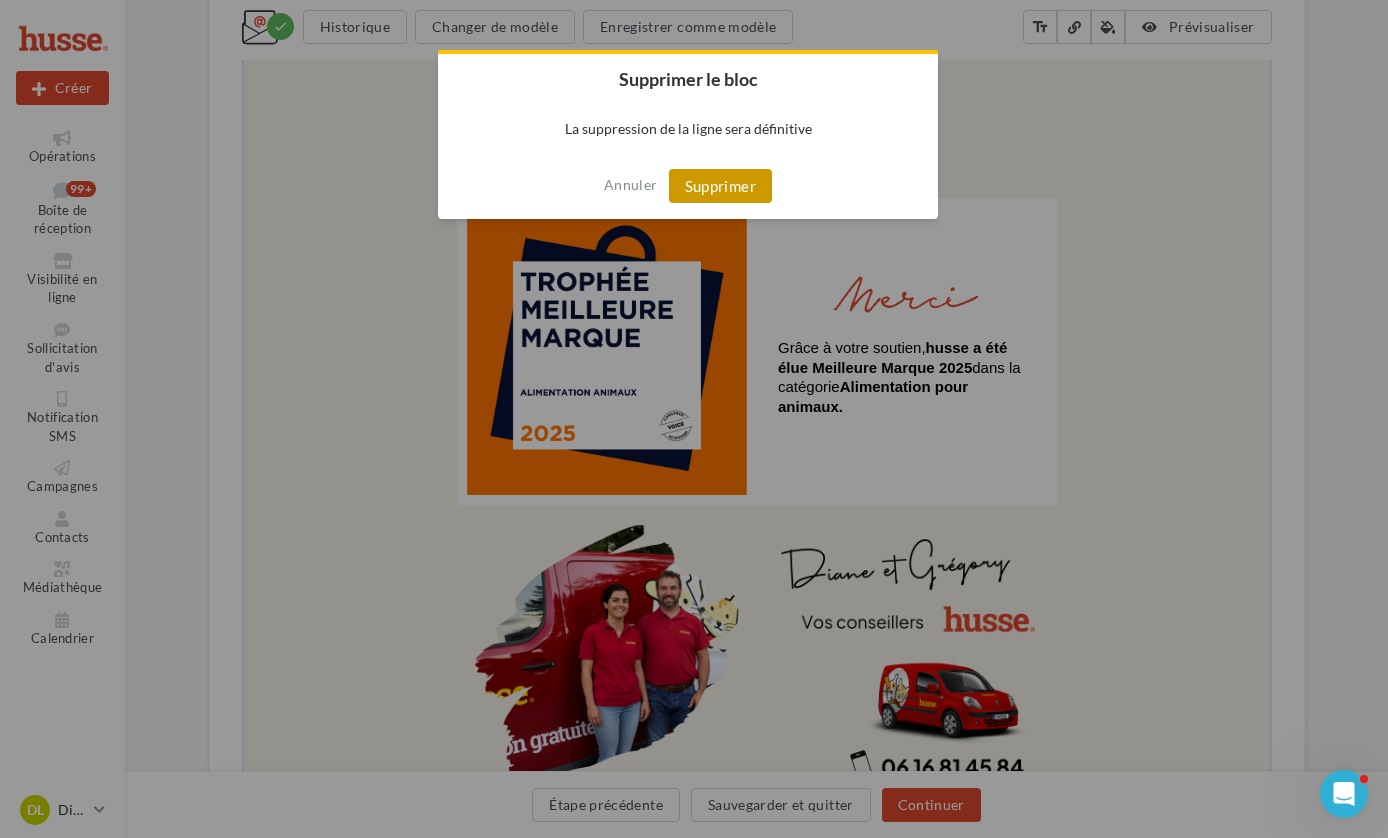 click on "Supprimer" at bounding box center [720, 186] 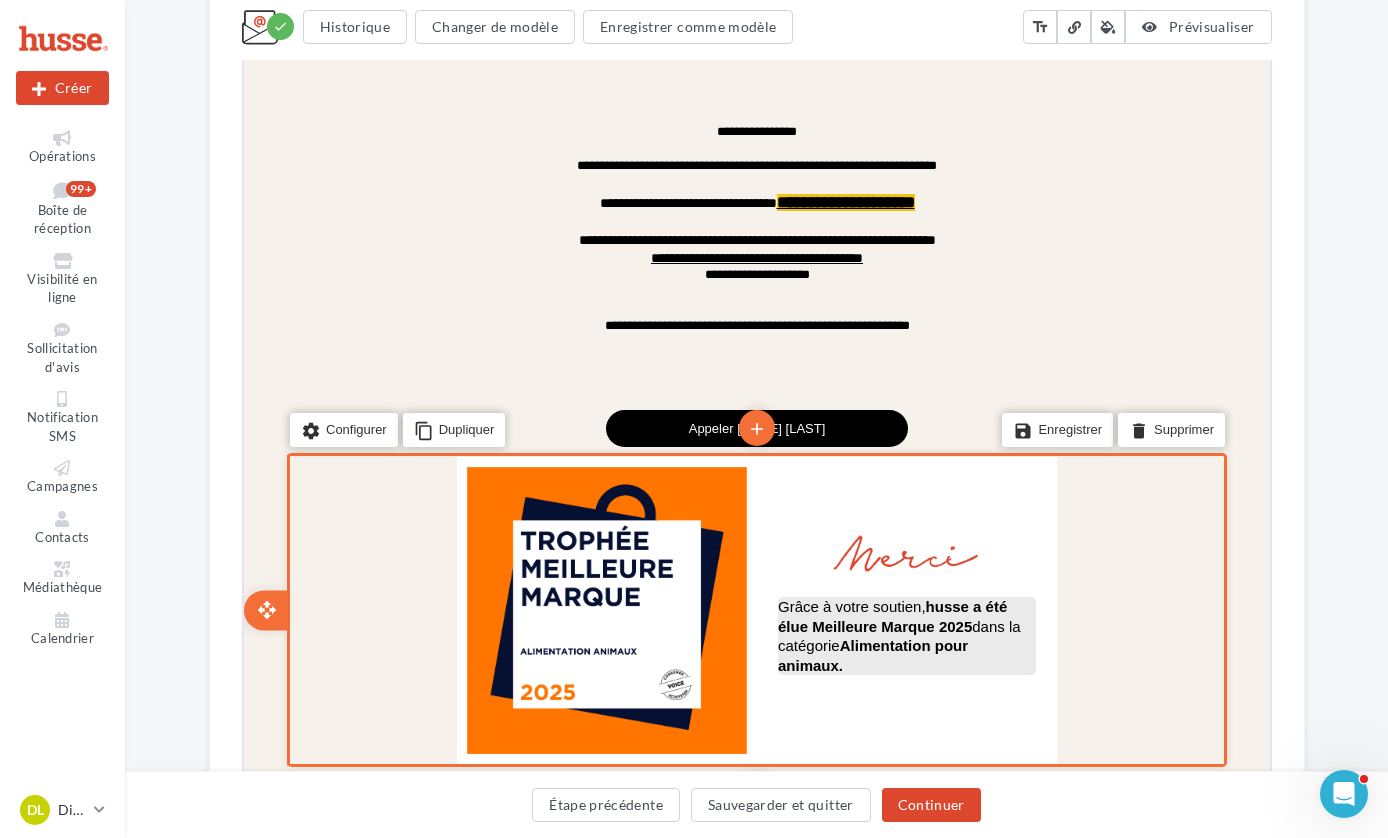 scroll, scrollTop: 664, scrollLeft: 0, axis: vertical 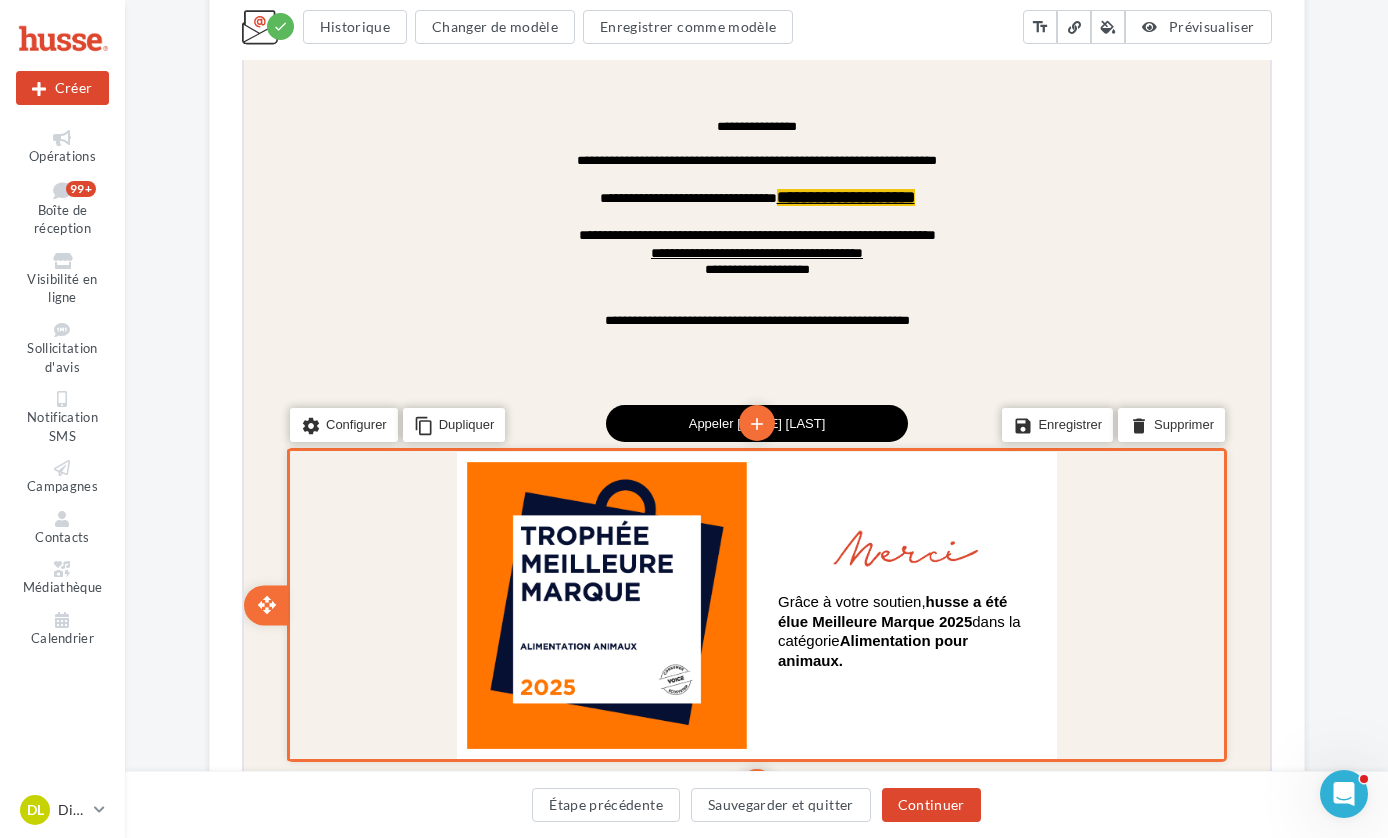 click on "edit               photo_library           rounded_corner      crop      link      style      edit               photo_library           rounded_corner      crop      link      style   Grâce à votre soutien,  husse a été élue Meilleure Marque 2025  dans la catégorie  Alimentation pour animaux." at bounding box center (754, 603) 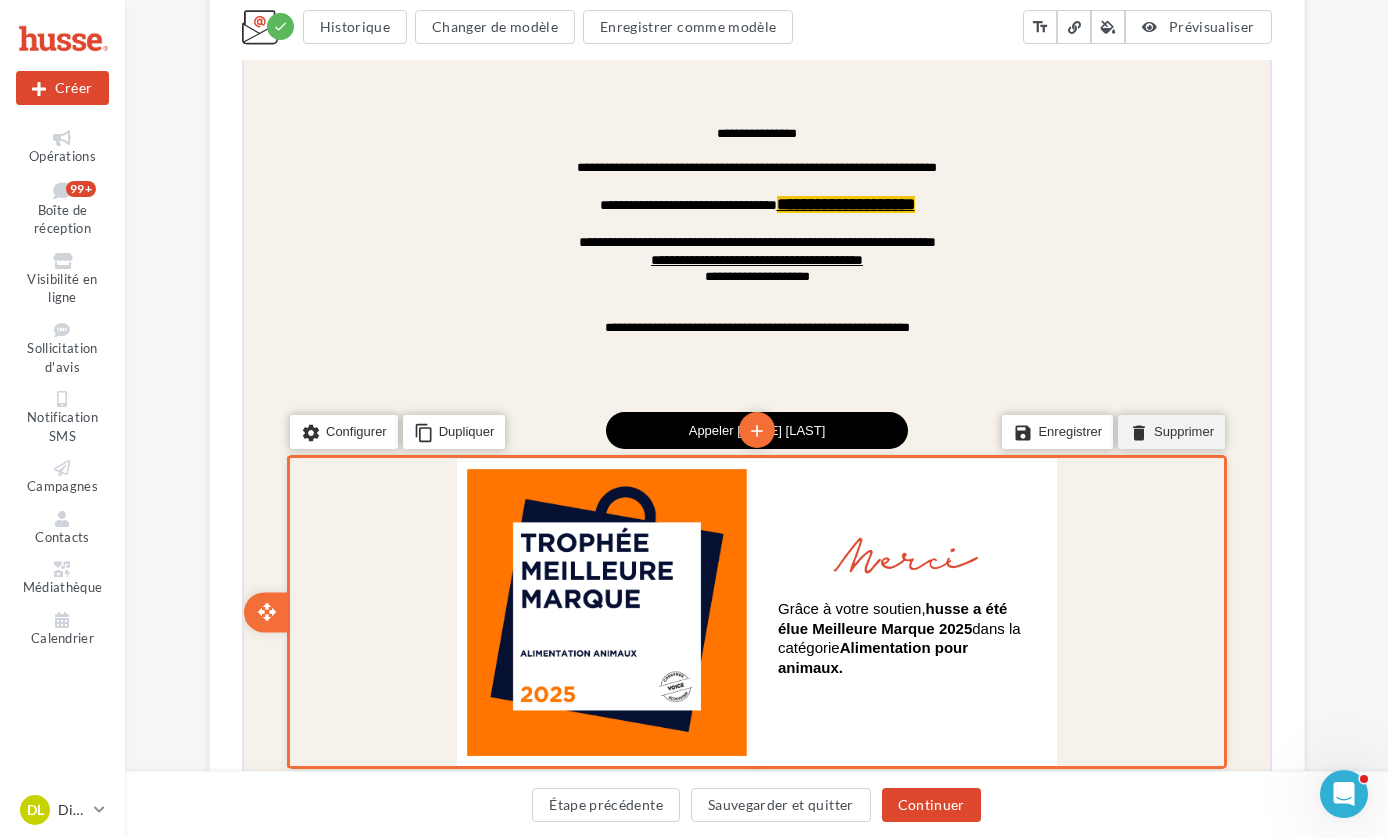 drag, startPoint x: 1182, startPoint y: 426, endPoint x: 1424, endPoint y: 264, distance: 291.21814 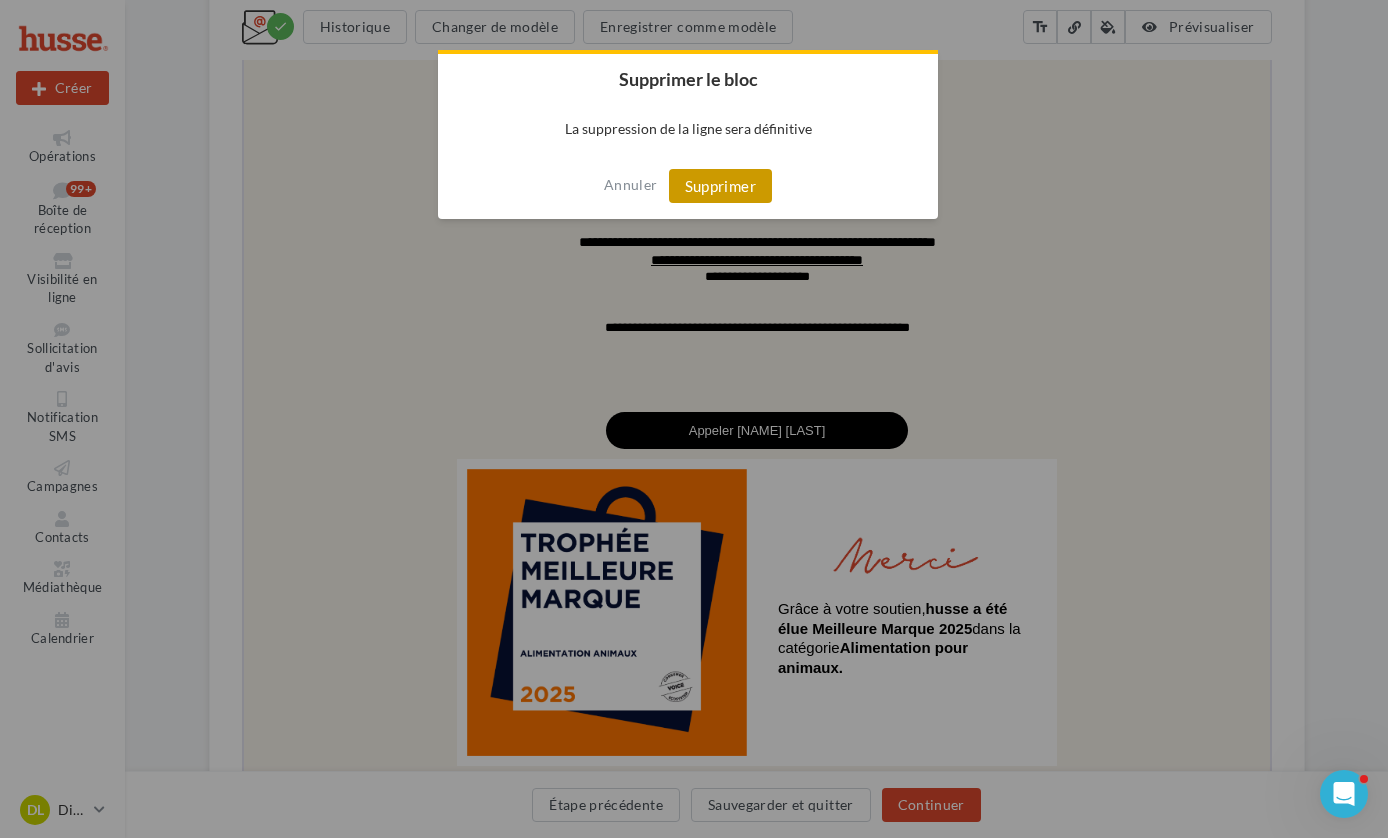 click on "Supprimer" at bounding box center (720, 186) 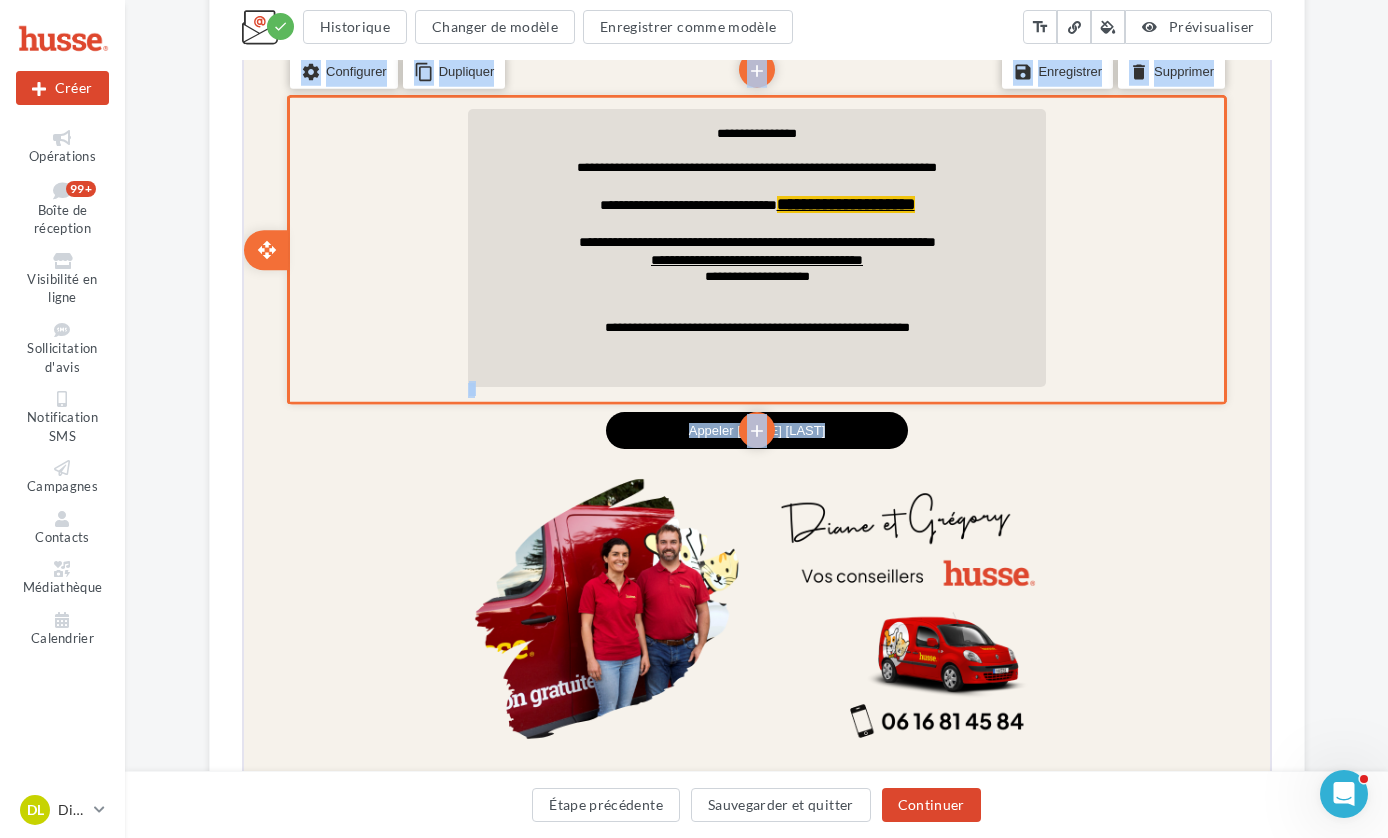 drag, startPoint x: 816, startPoint y: 399, endPoint x: 820, endPoint y: 379, distance: 20.396078 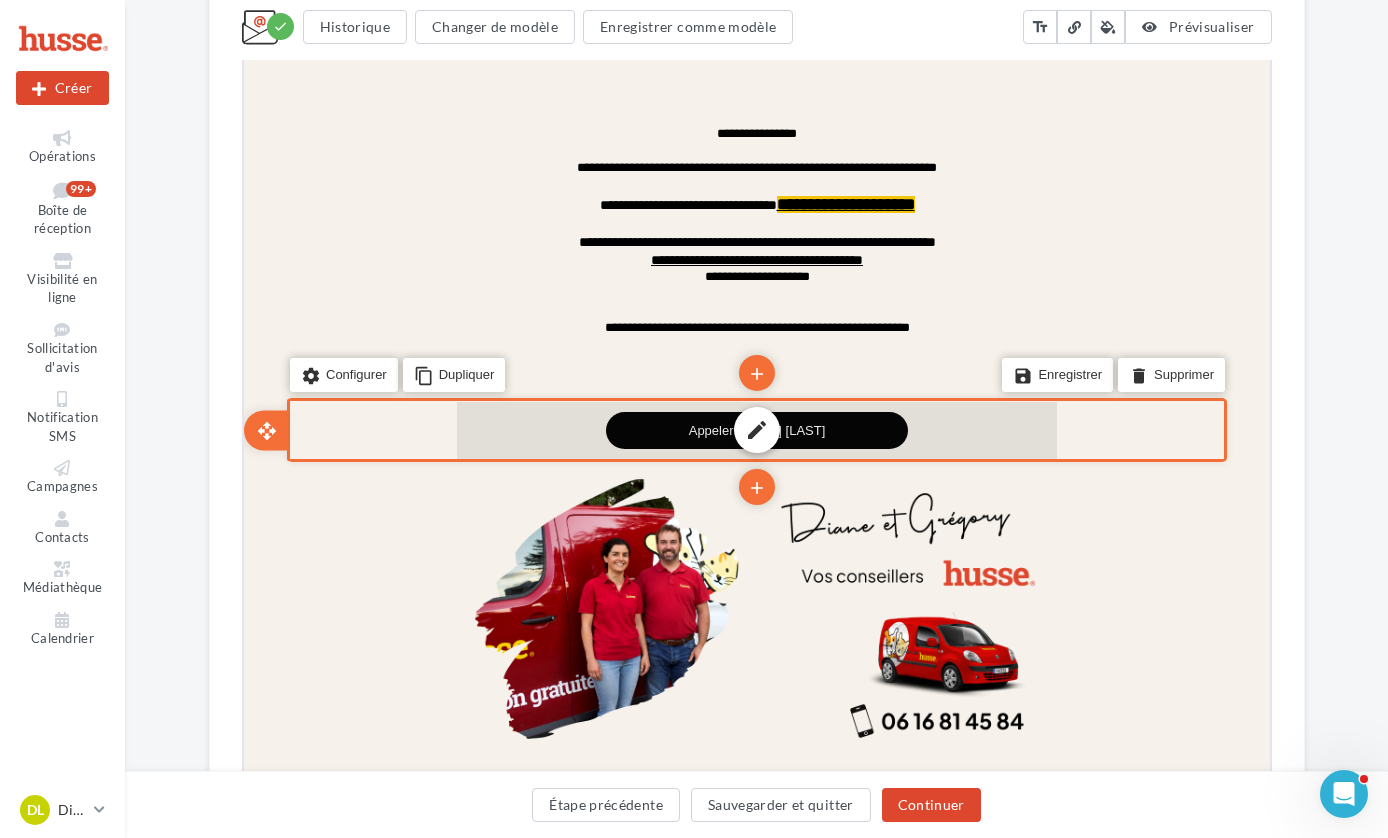 click on "edit" at bounding box center (754, 428) 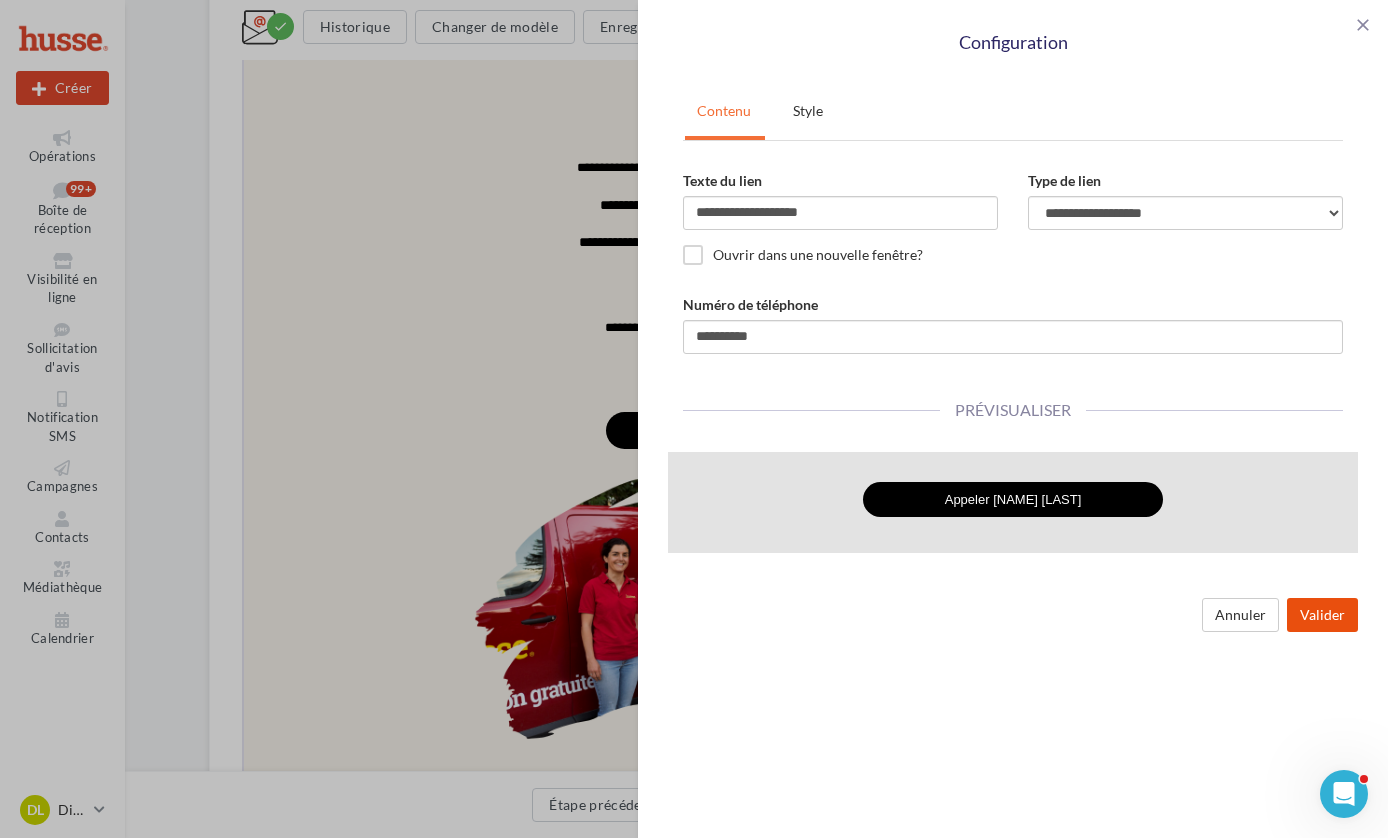 click on "Valider" at bounding box center (1322, 615) 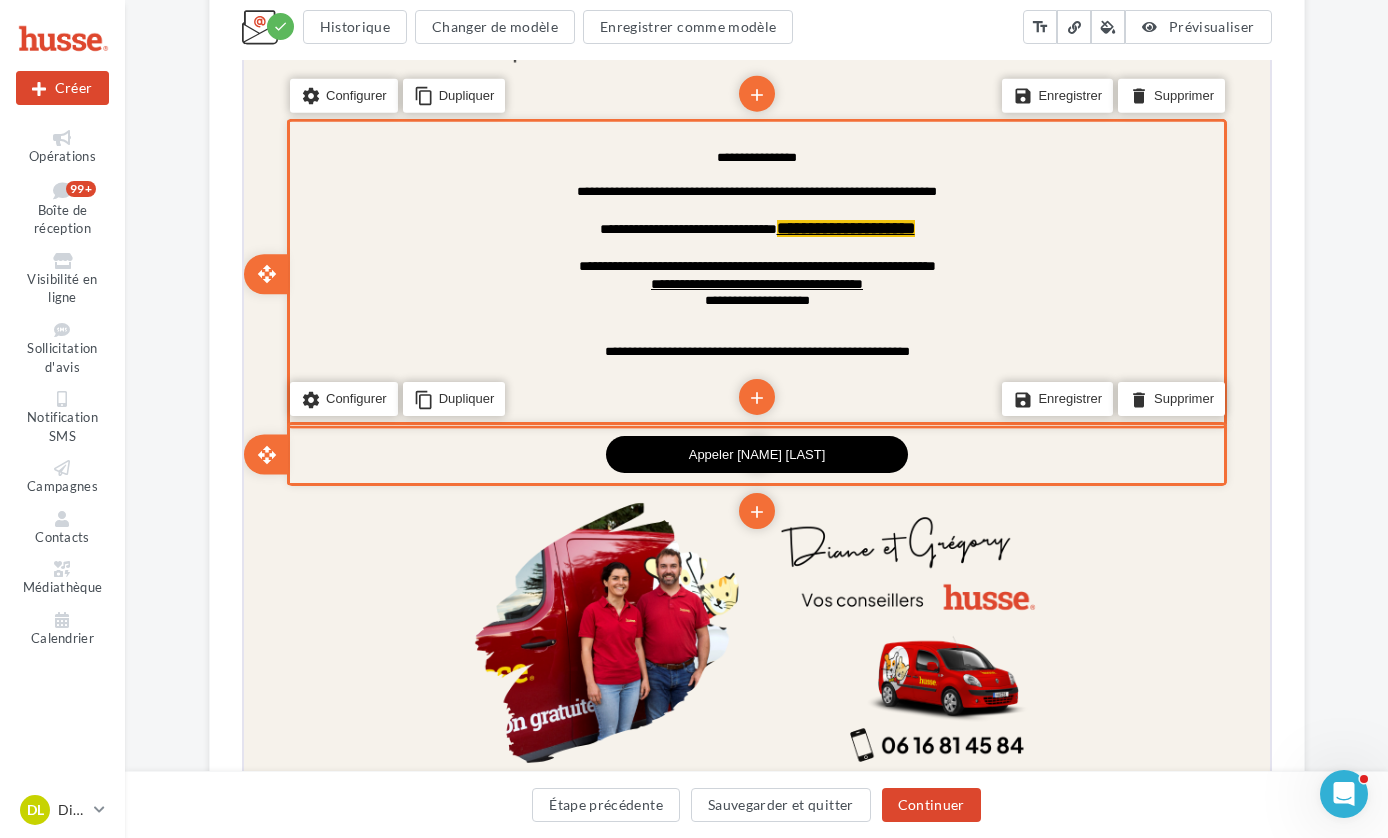 scroll, scrollTop: 626, scrollLeft: 0, axis: vertical 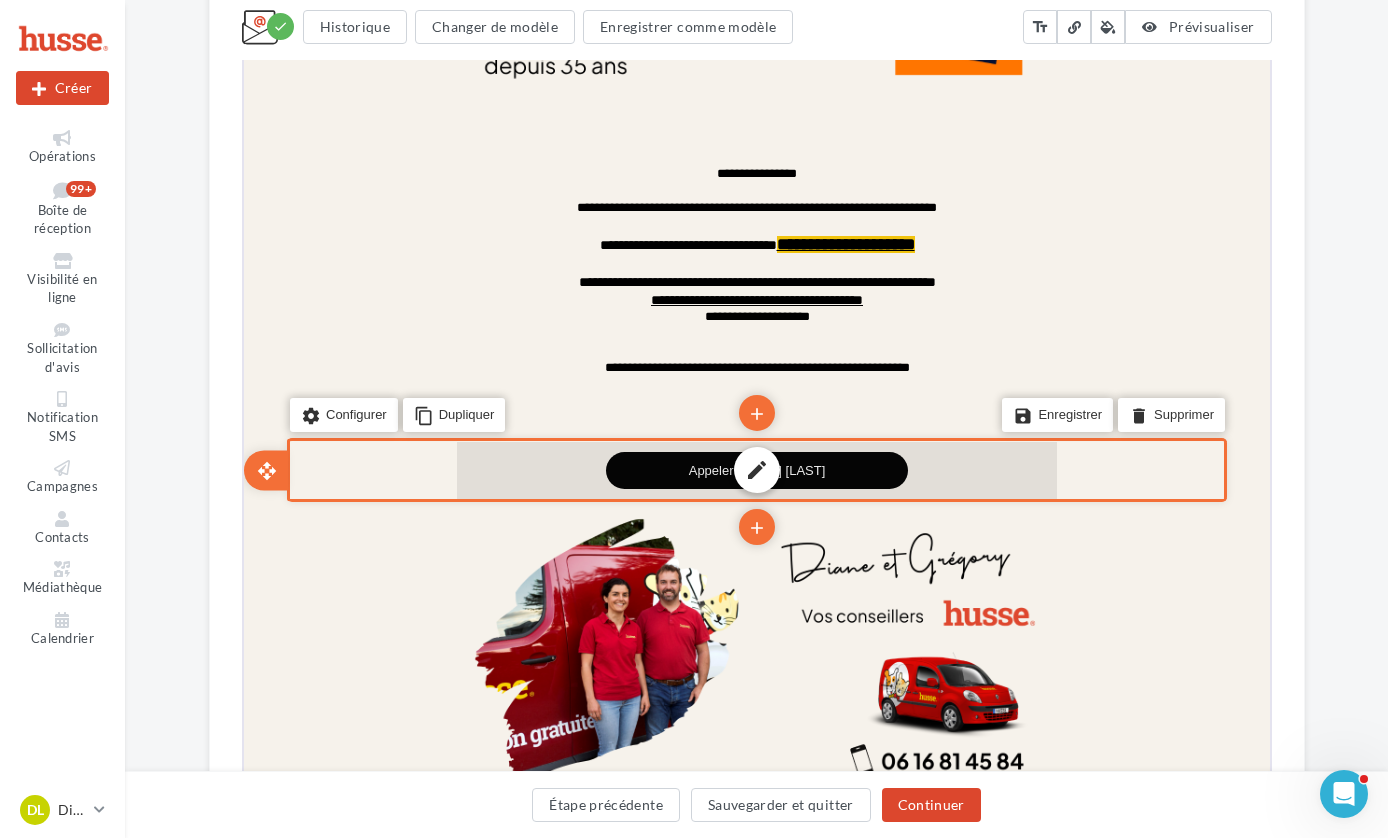 click on "edit" at bounding box center (754, 468) 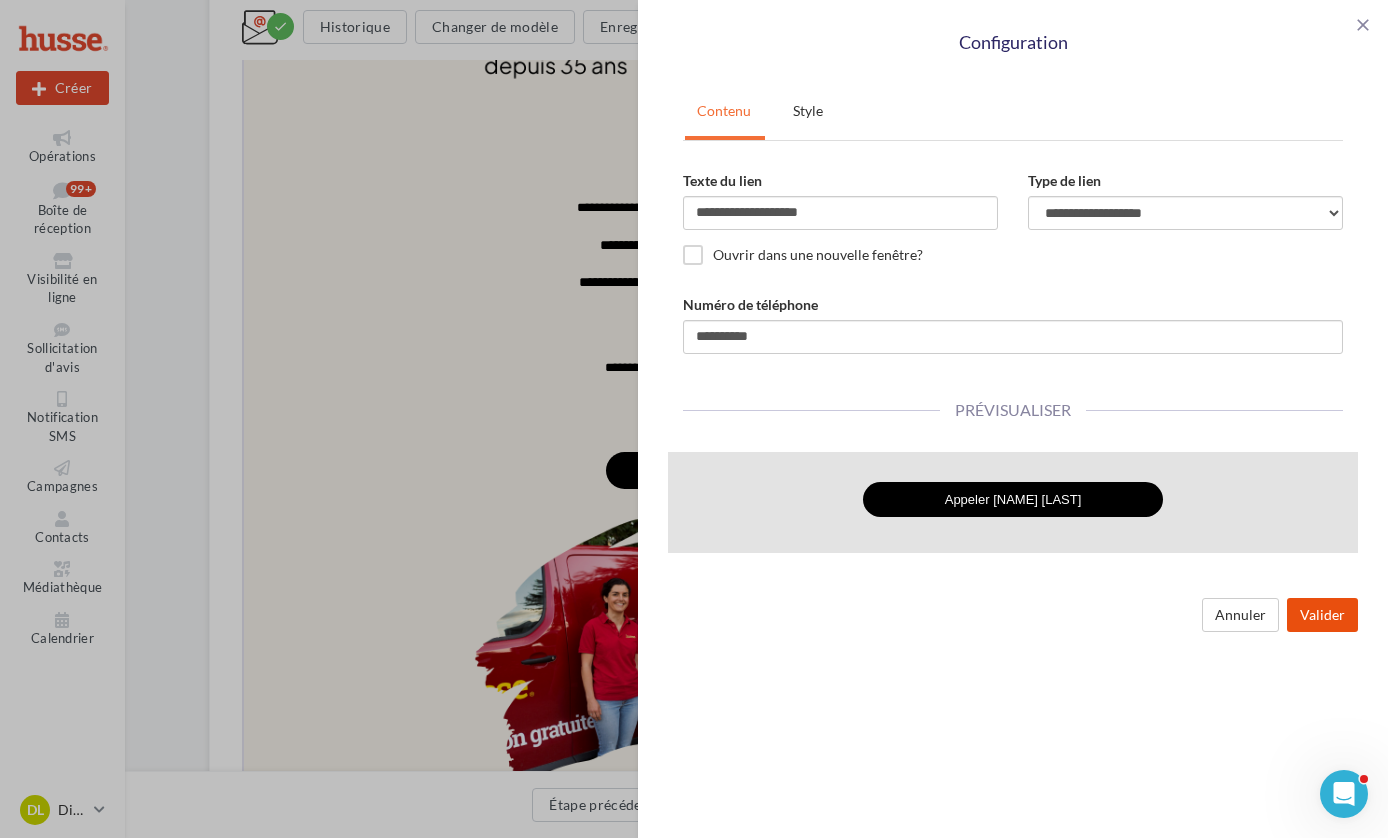 drag, startPoint x: 1312, startPoint y: 618, endPoint x: 1296, endPoint y: 614, distance: 16.492422 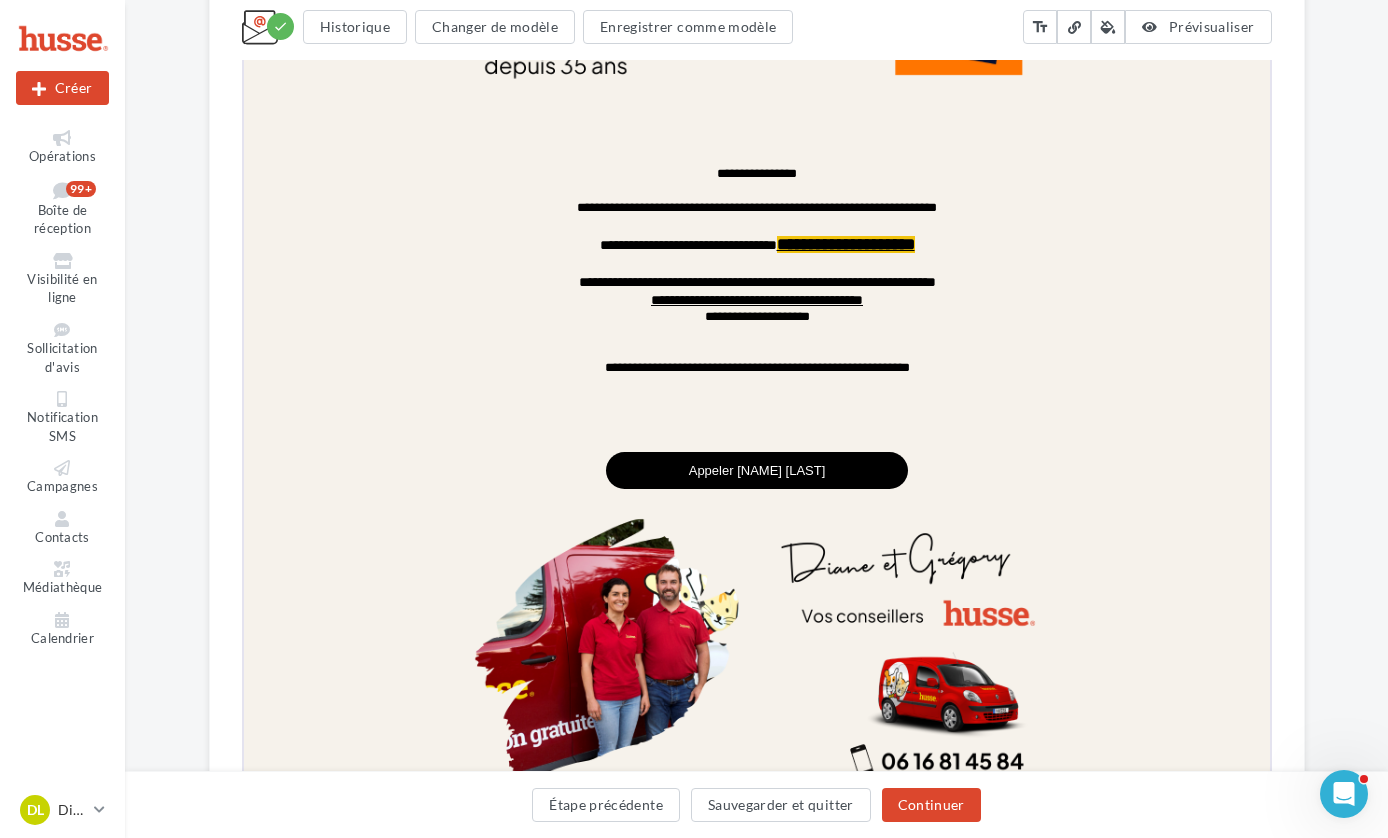 click on "**********" at bounding box center (694, 419) 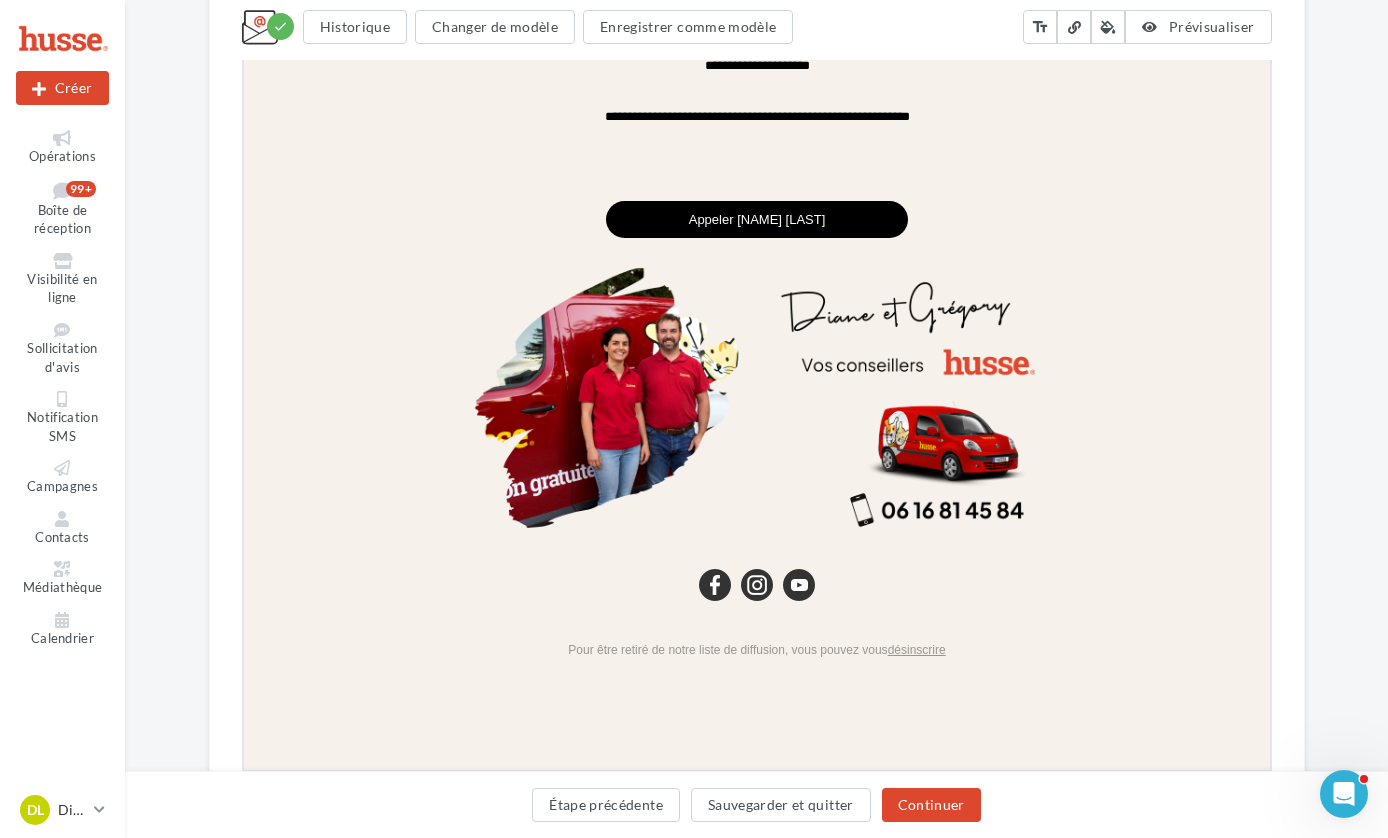 scroll, scrollTop: 873, scrollLeft: 0, axis: vertical 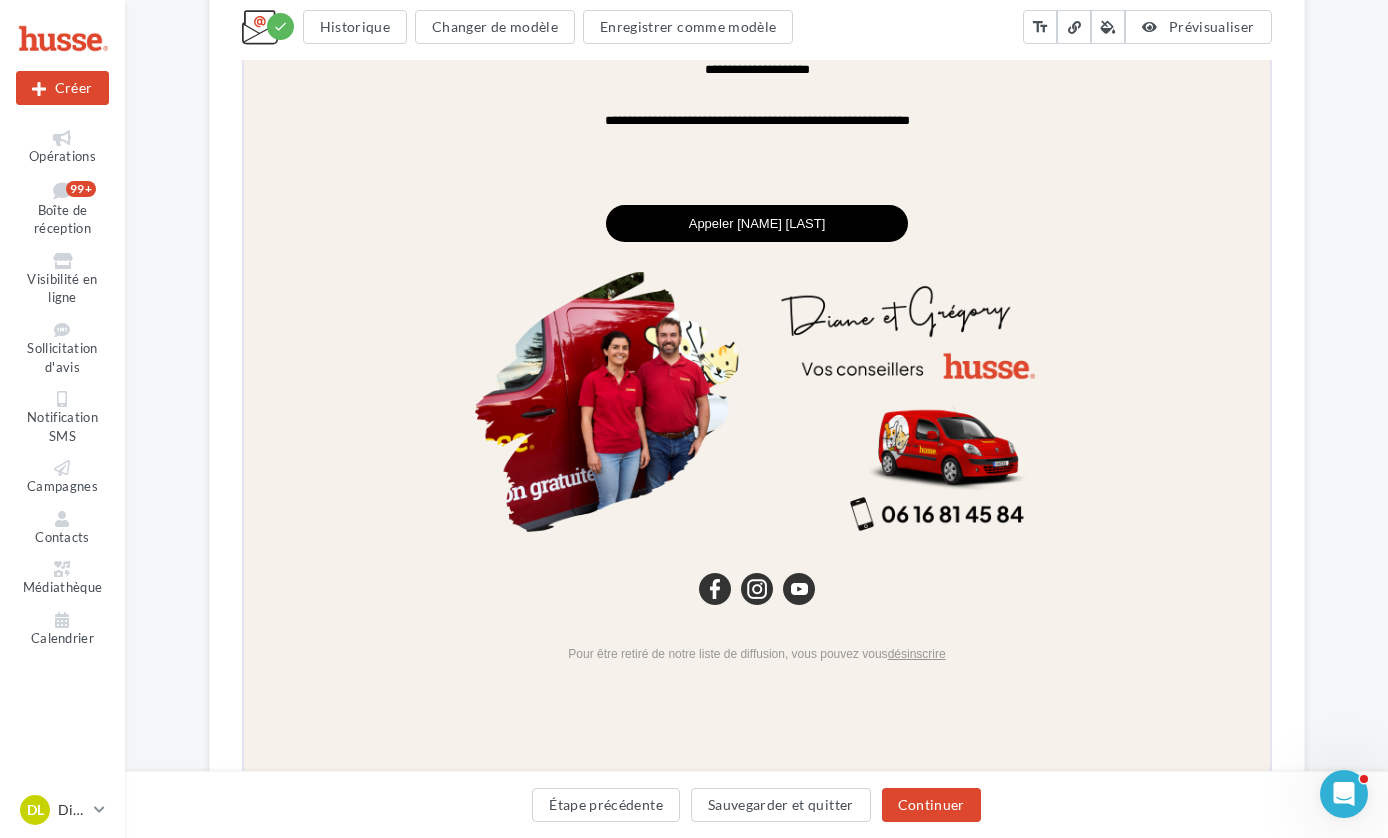 click on "**********" at bounding box center [754, 157] 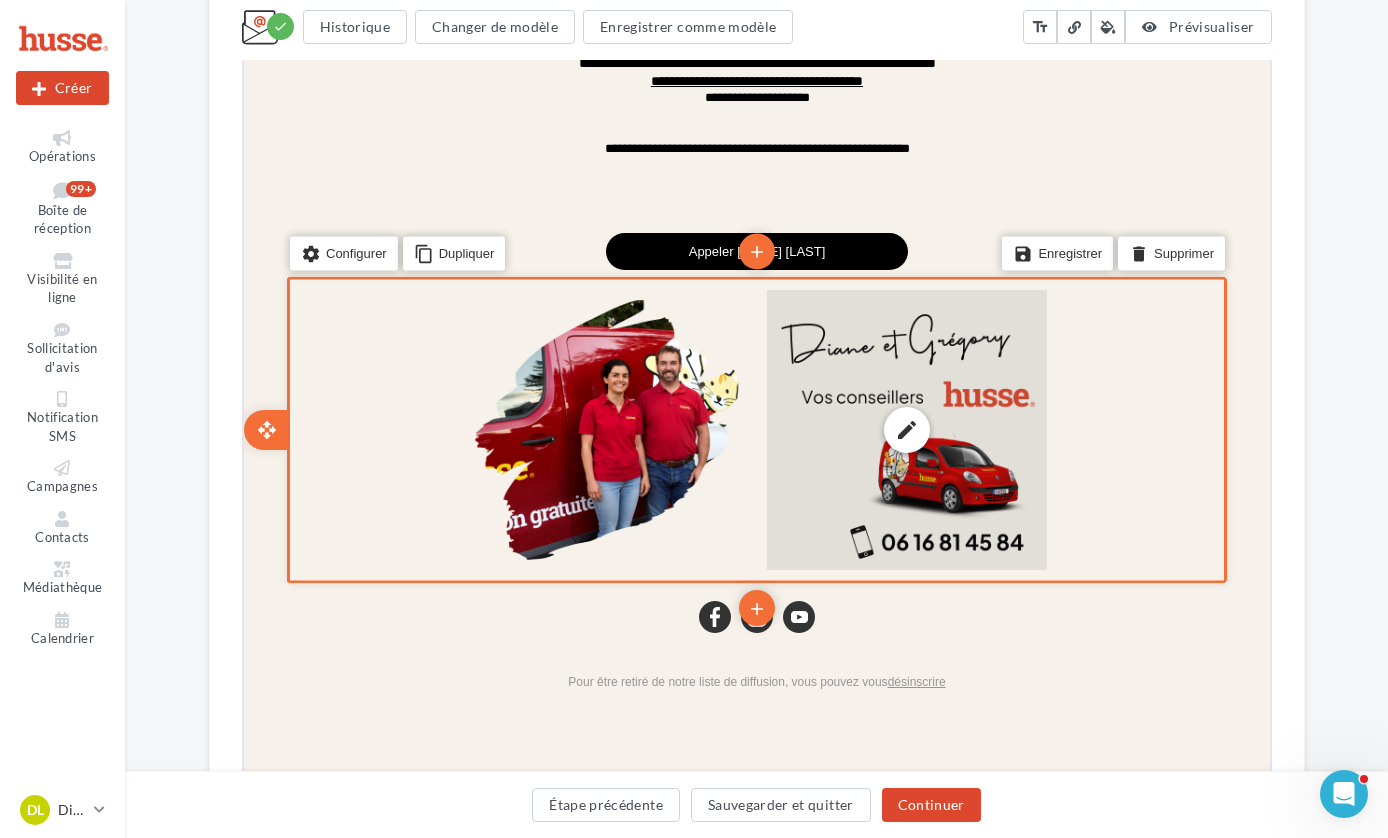 scroll, scrollTop: 826, scrollLeft: 0, axis: vertical 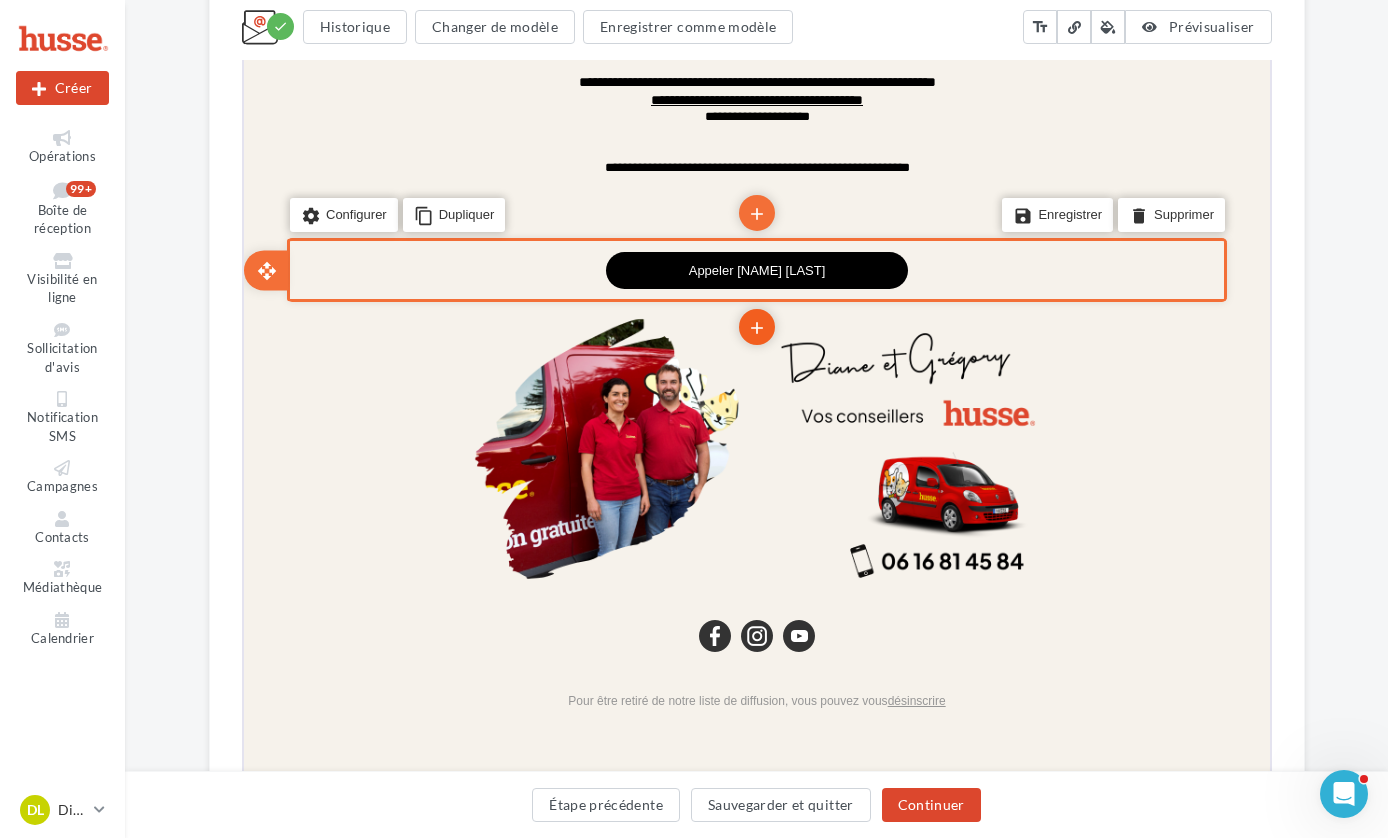 click on "add" at bounding box center [754, 326] 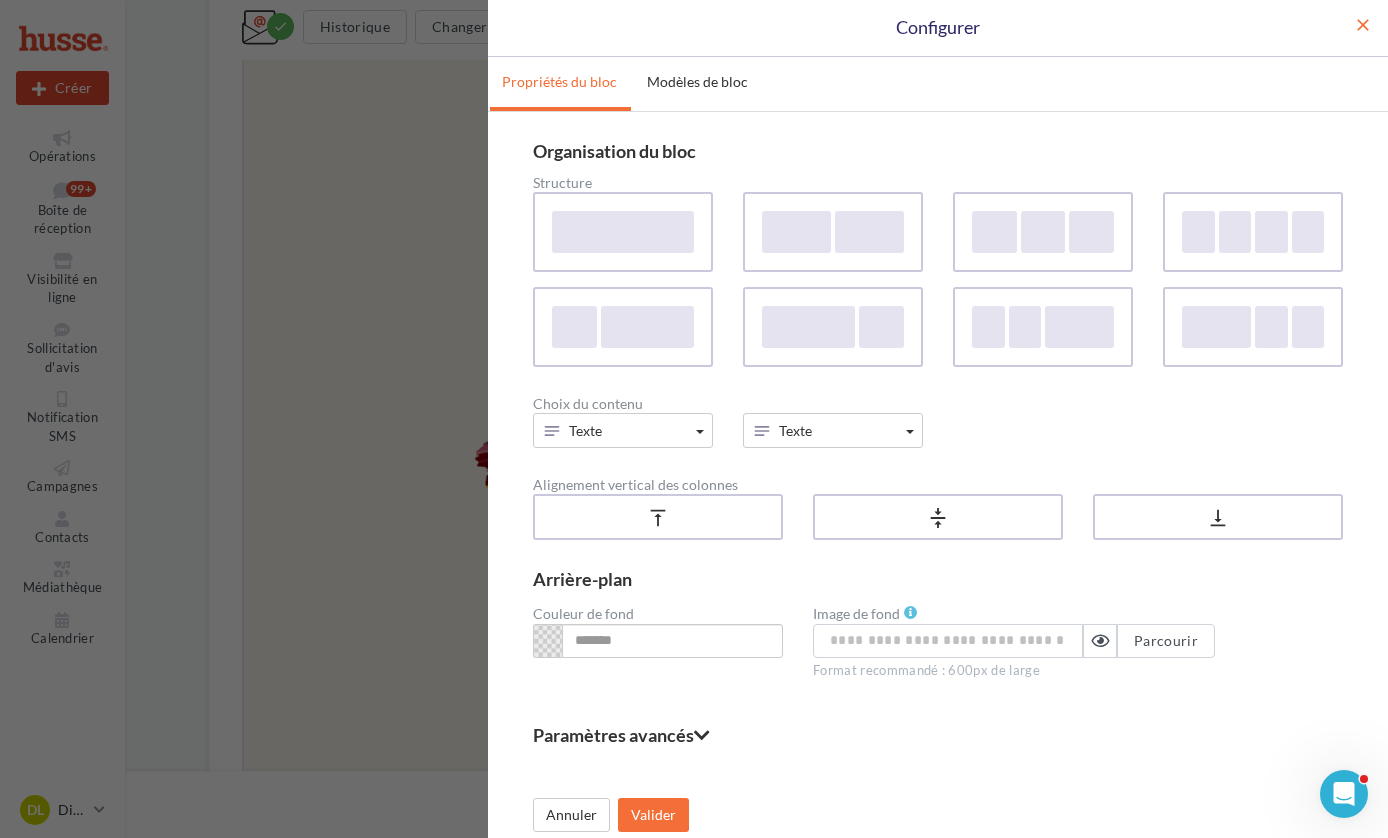 click on "close" at bounding box center (1363, 25) 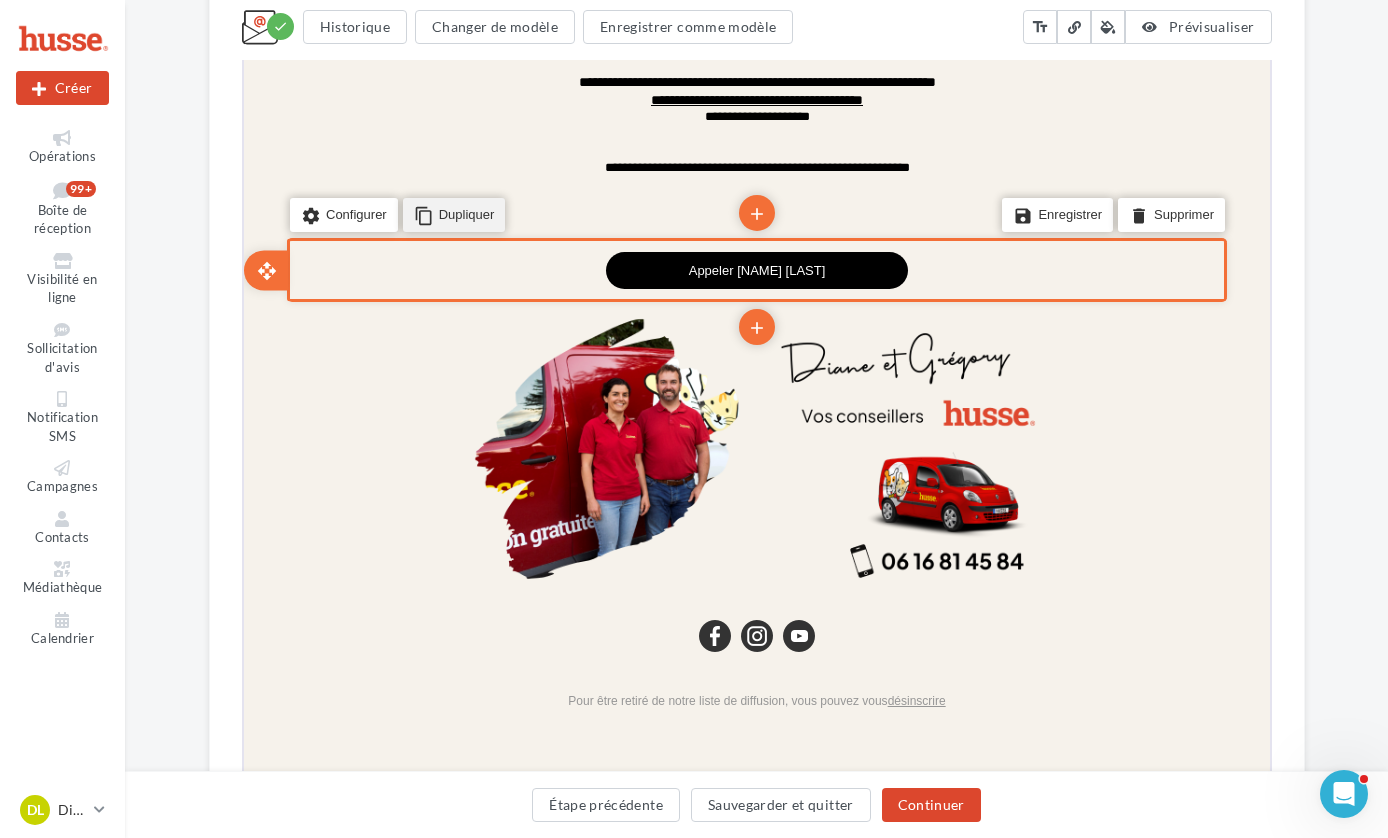 click on "content_copy Dupliquer" at bounding box center [451, 213] 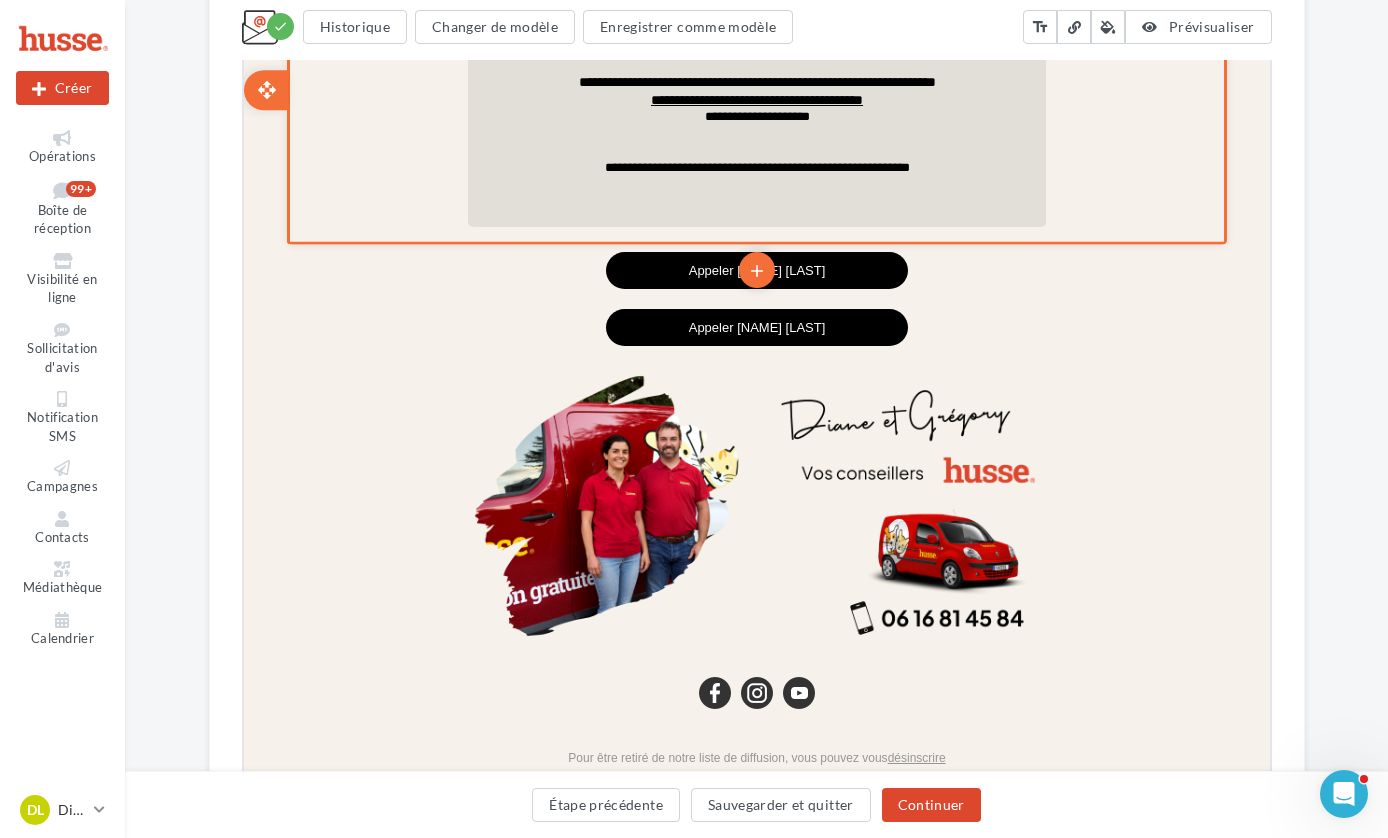 click at bounding box center (754, 208) 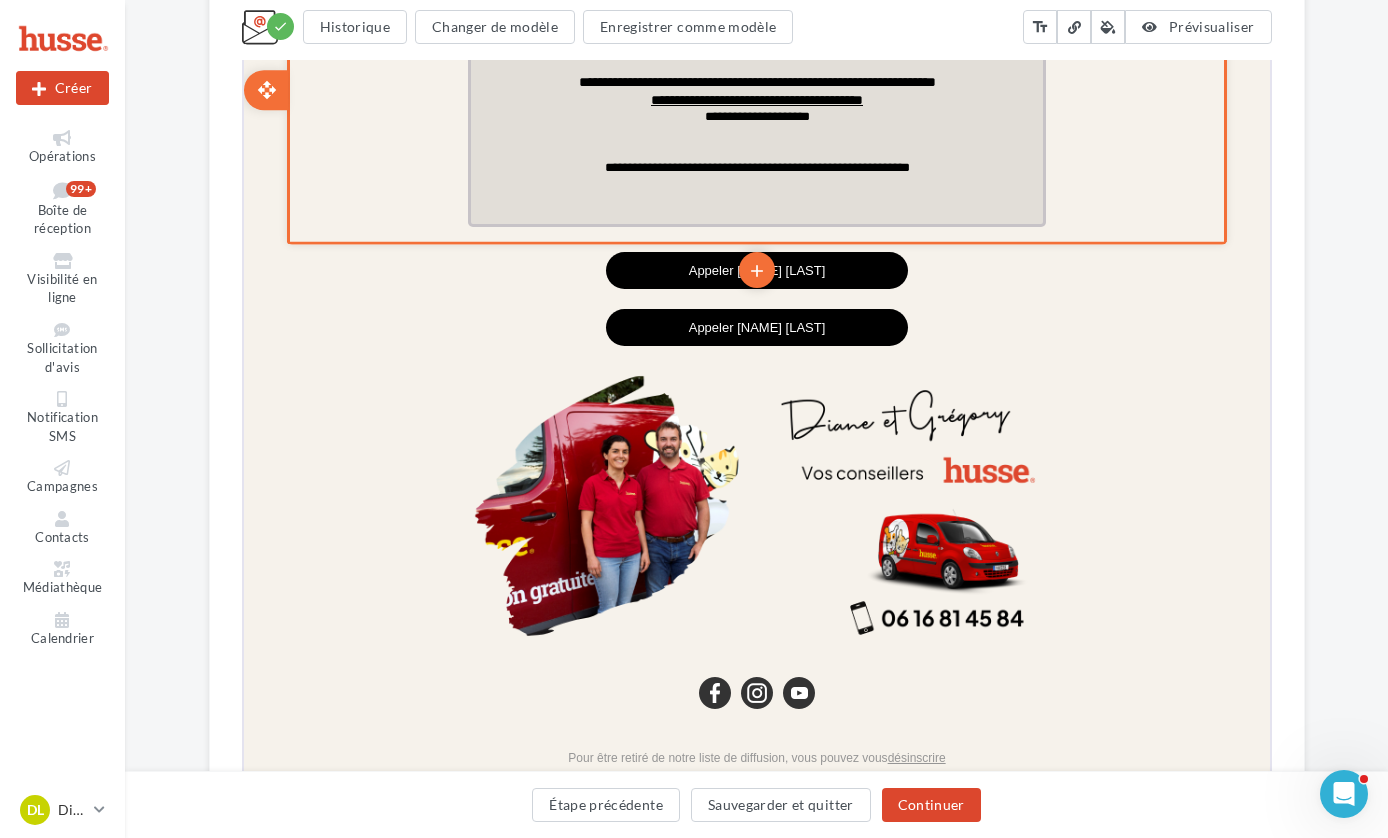 click at bounding box center (754, 208) 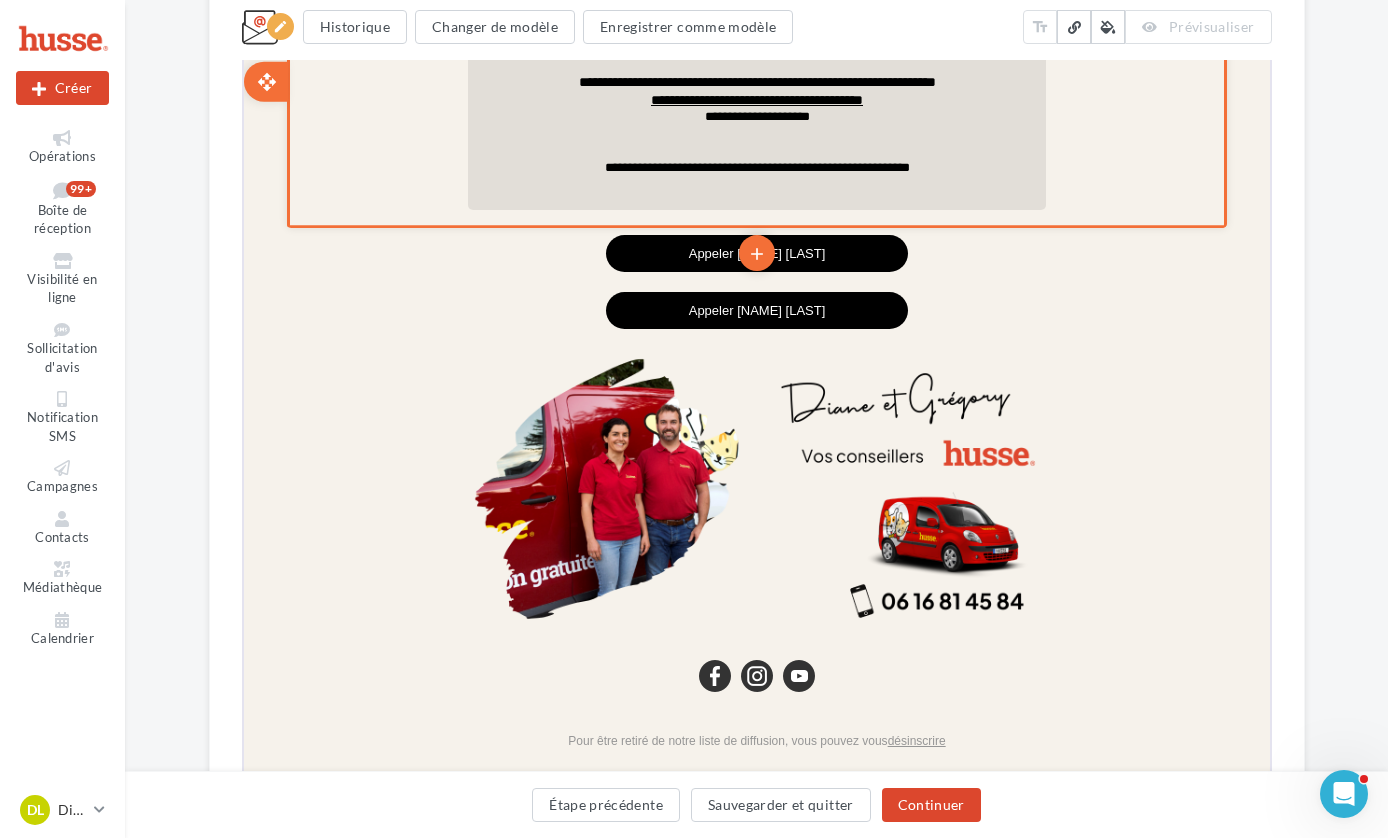 click on "**********" at bounding box center (756, 167) 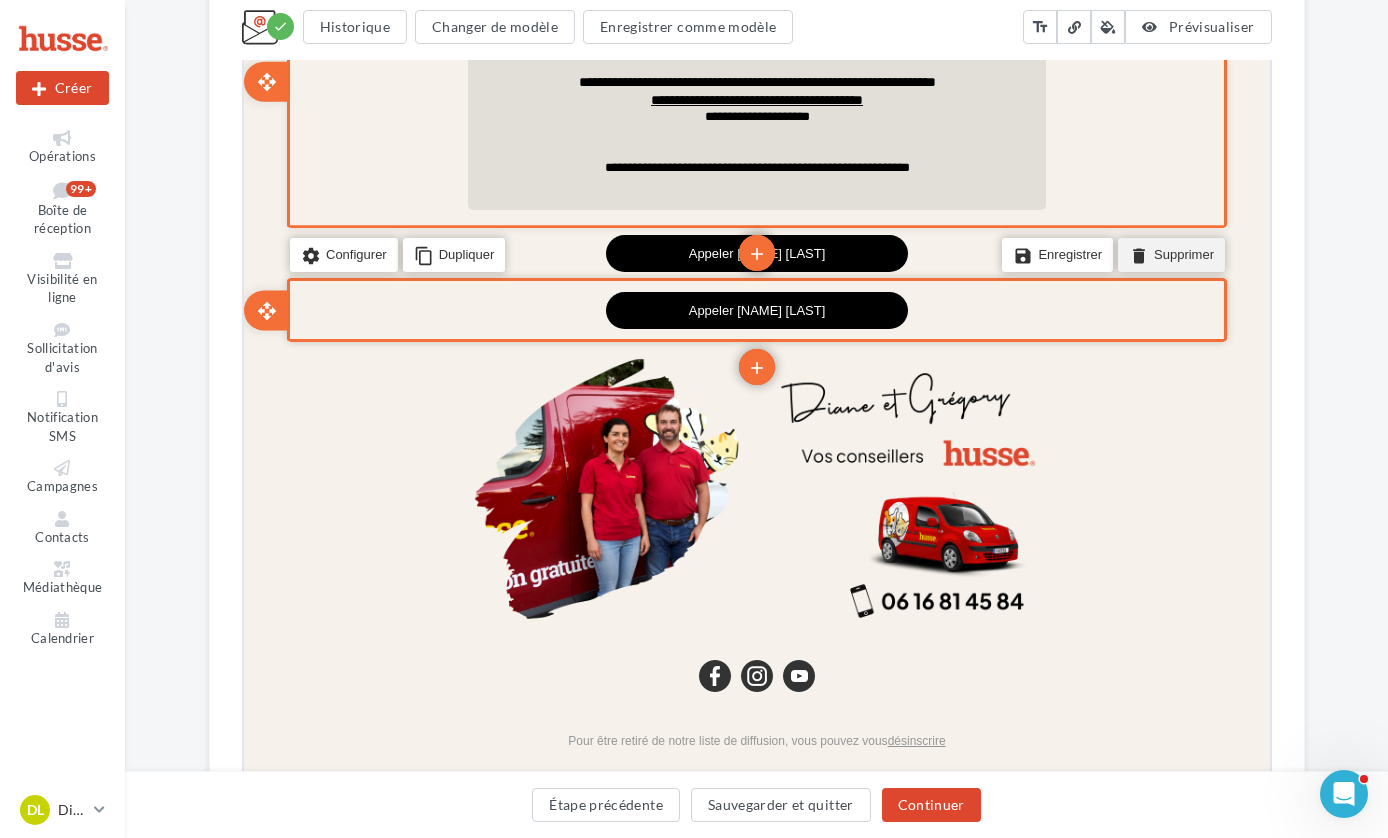 drag, startPoint x: 1191, startPoint y: 261, endPoint x: 1435, endPoint y: -59, distance: 402.41272 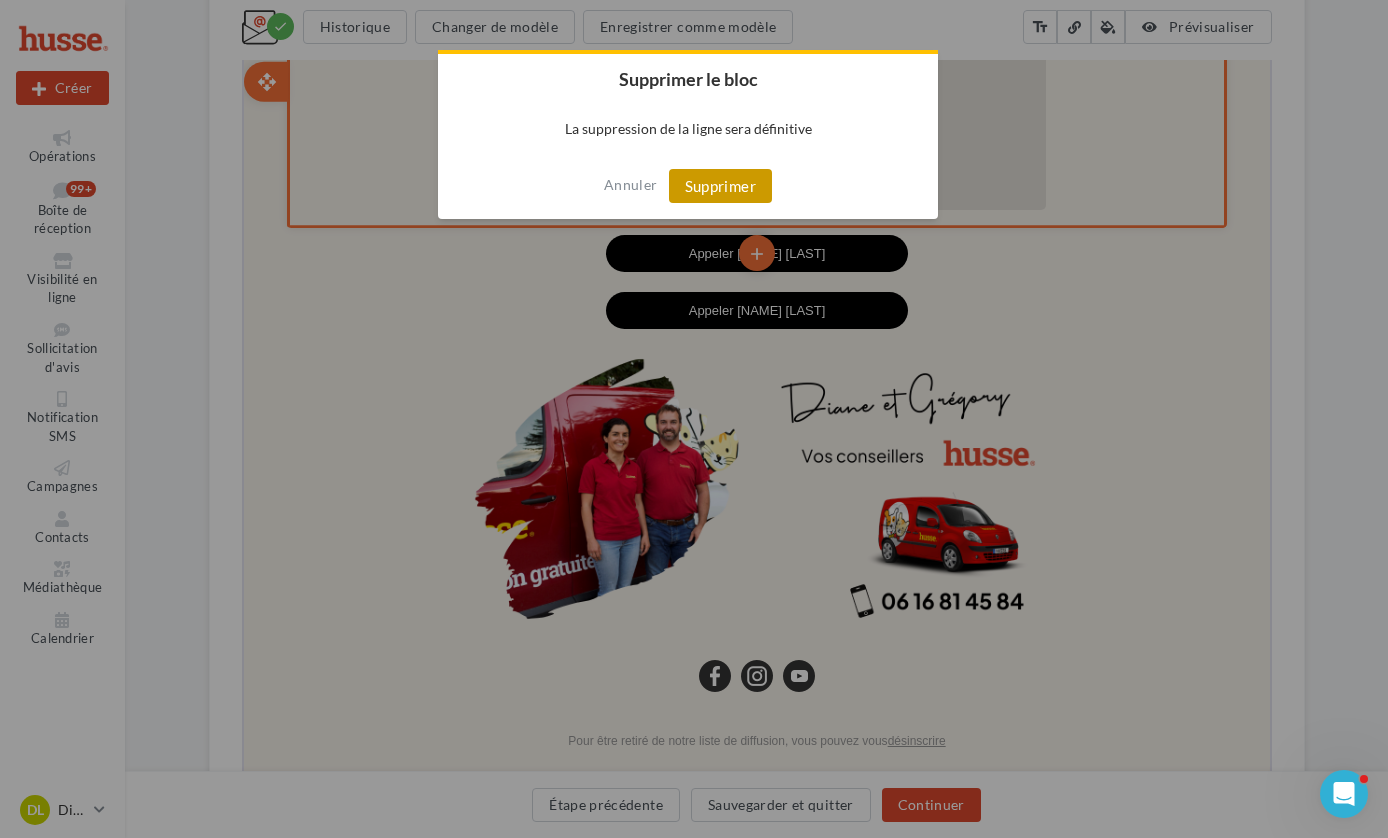 drag, startPoint x: 692, startPoint y: 182, endPoint x: 717, endPoint y: 191, distance: 26.57066 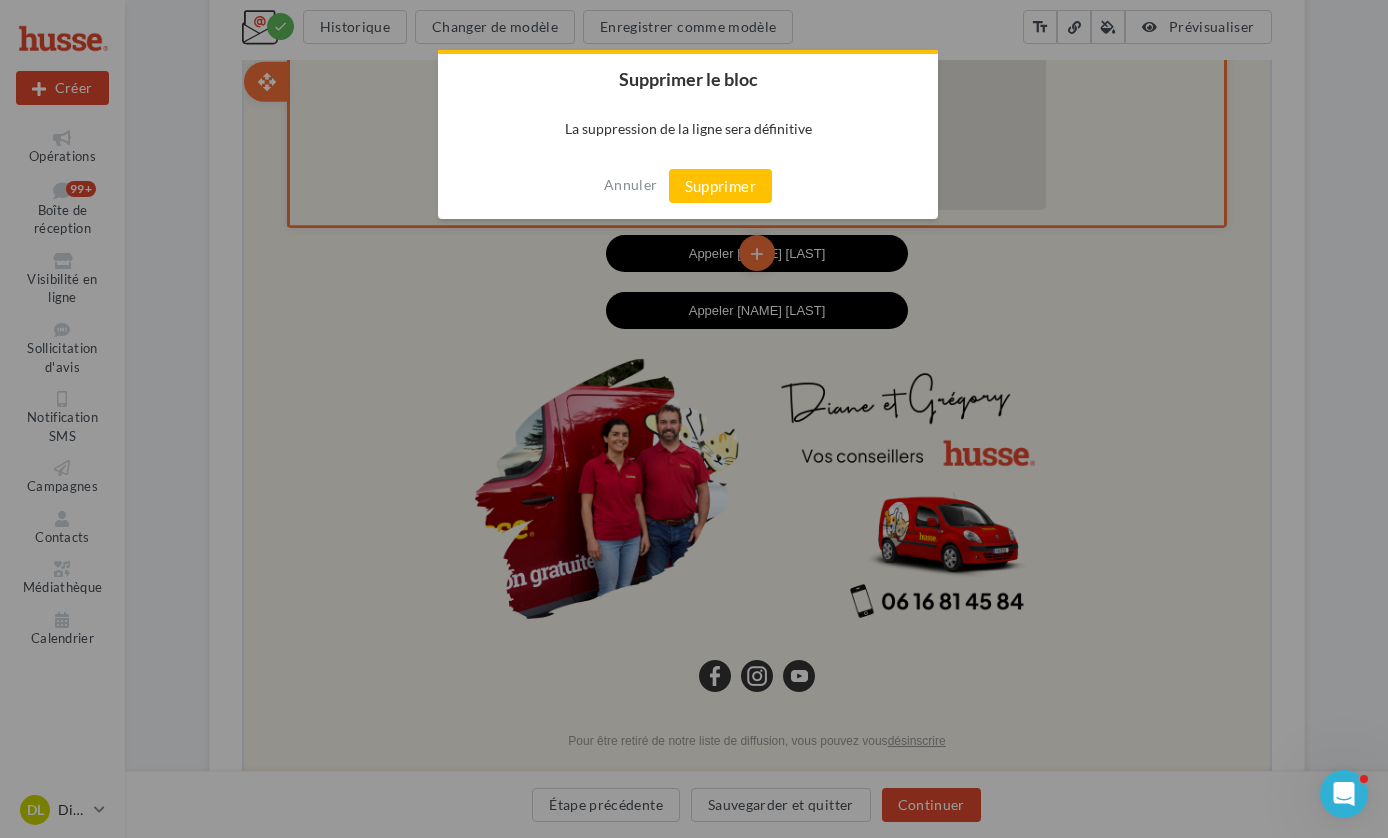 click on "Supprimer" at bounding box center (720, 186) 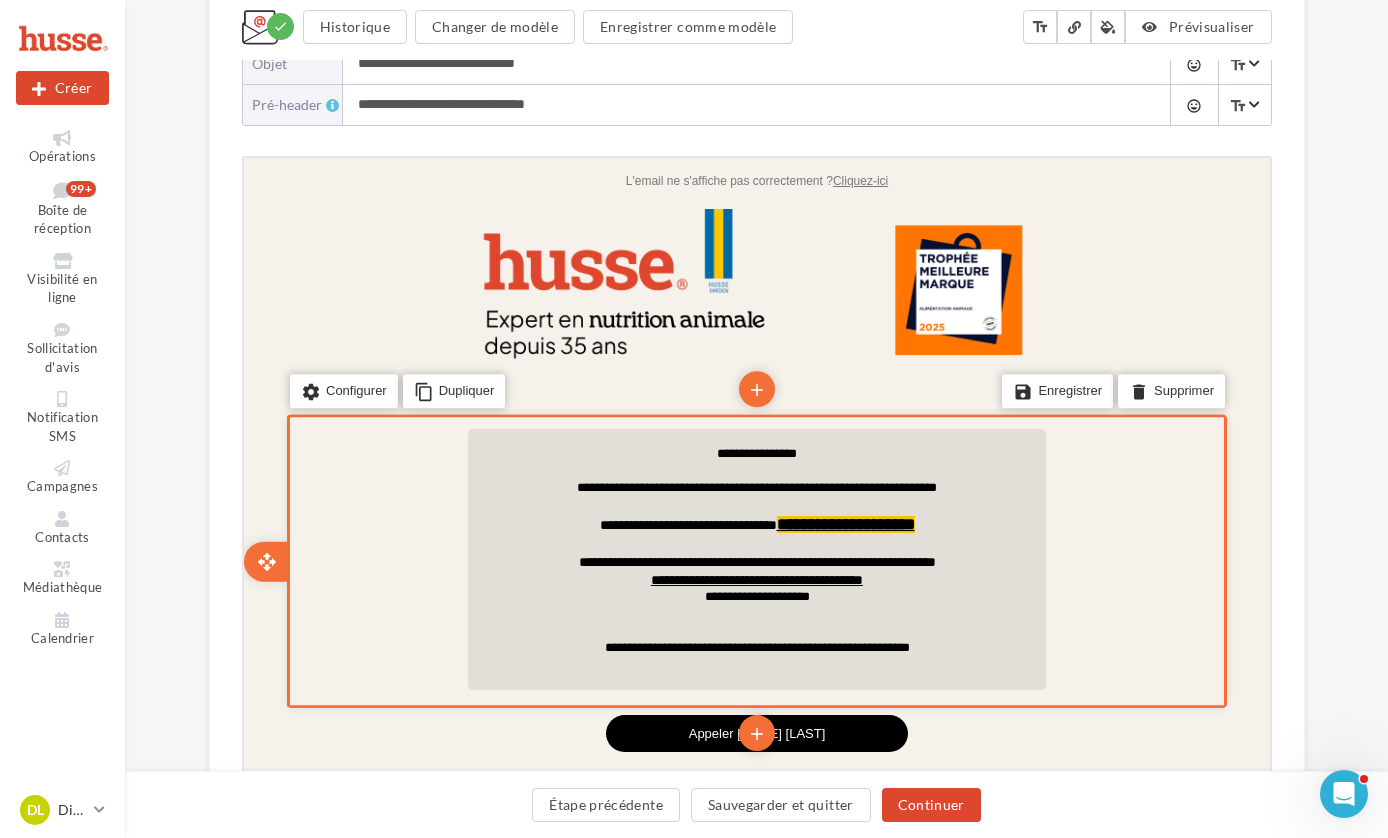 scroll, scrollTop: 257, scrollLeft: 0, axis: vertical 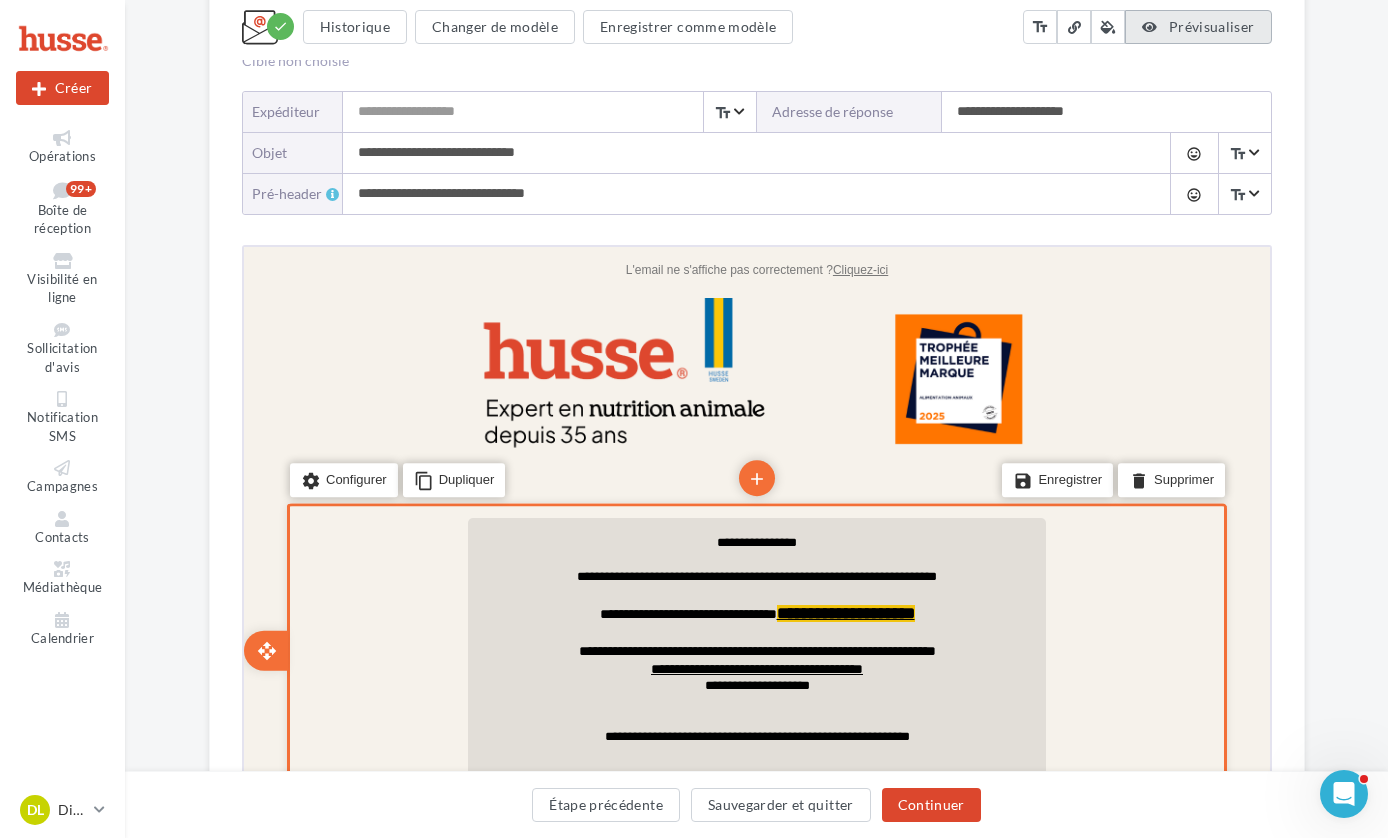 click on "Prévisualiser" at bounding box center (1212, 26) 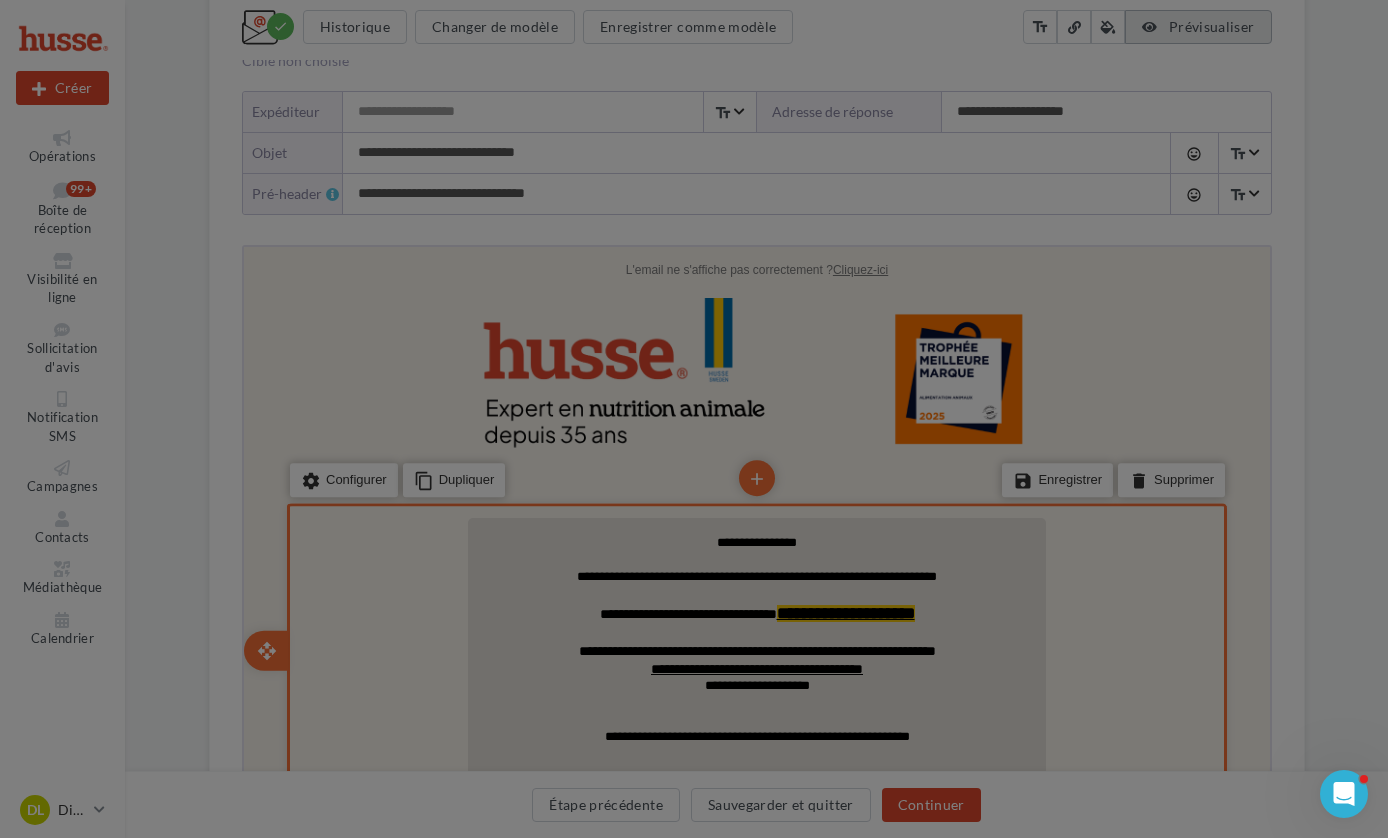 scroll, scrollTop: 0, scrollLeft: 0, axis: both 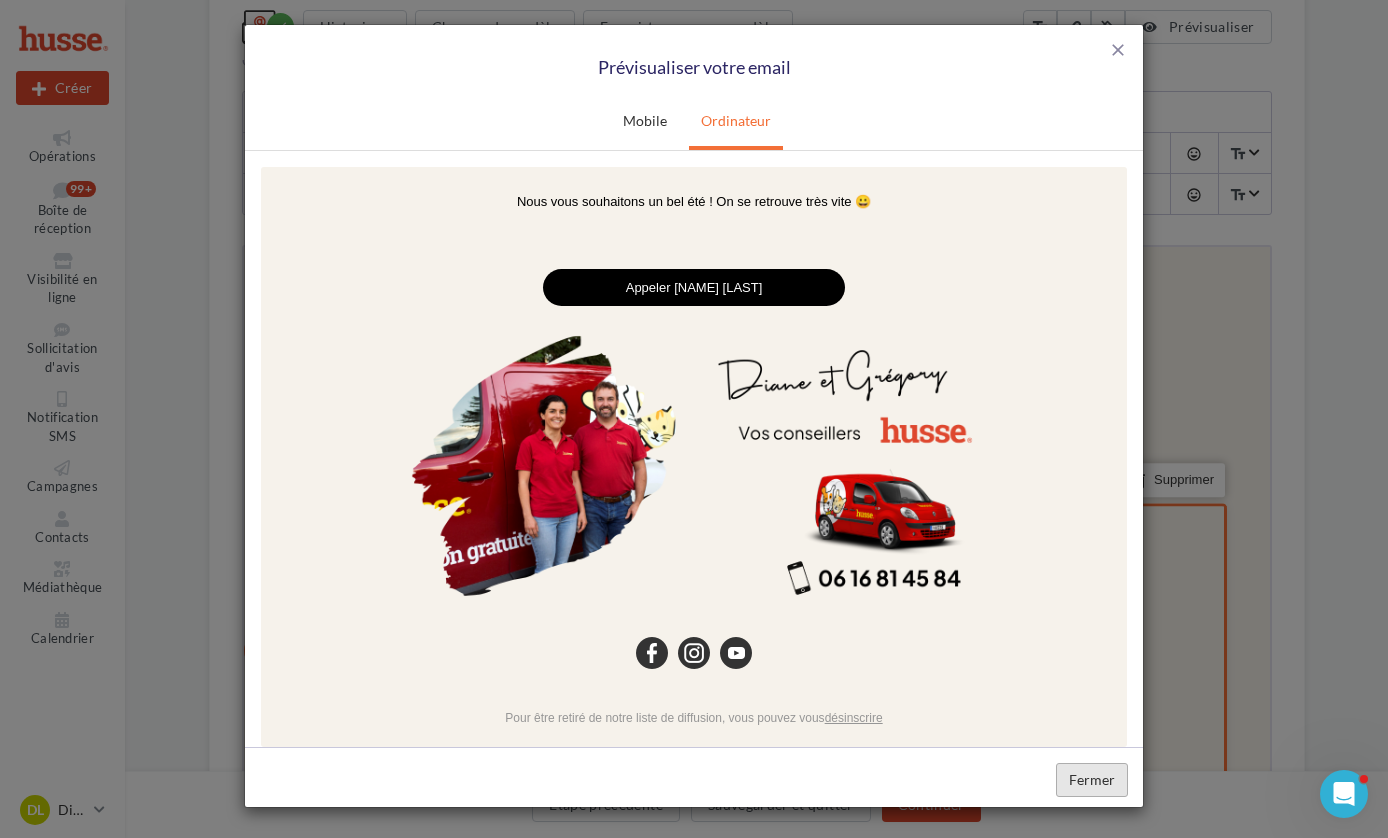 click on "Fermer" at bounding box center [1092, 780] 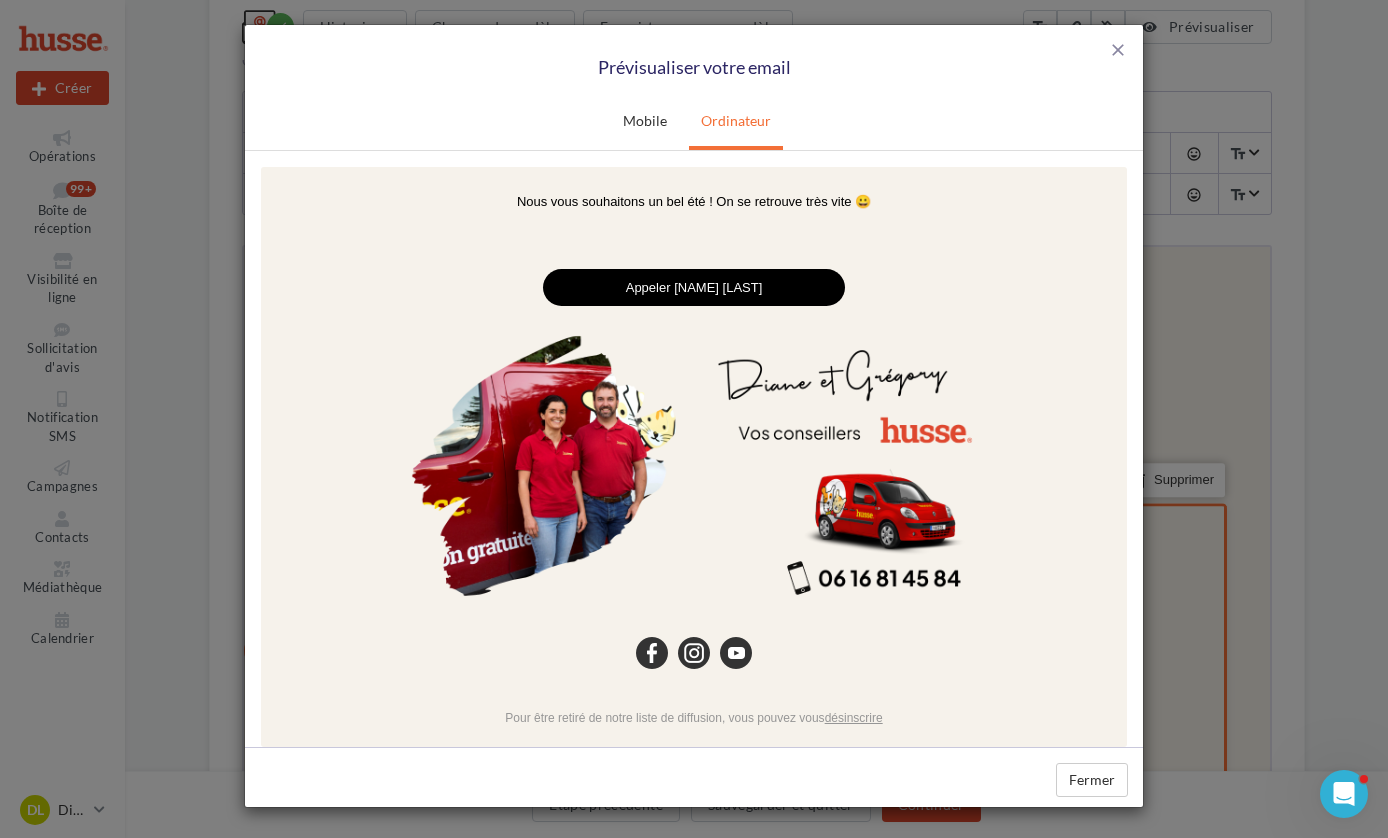 scroll, scrollTop: 0, scrollLeft: 0, axis: both 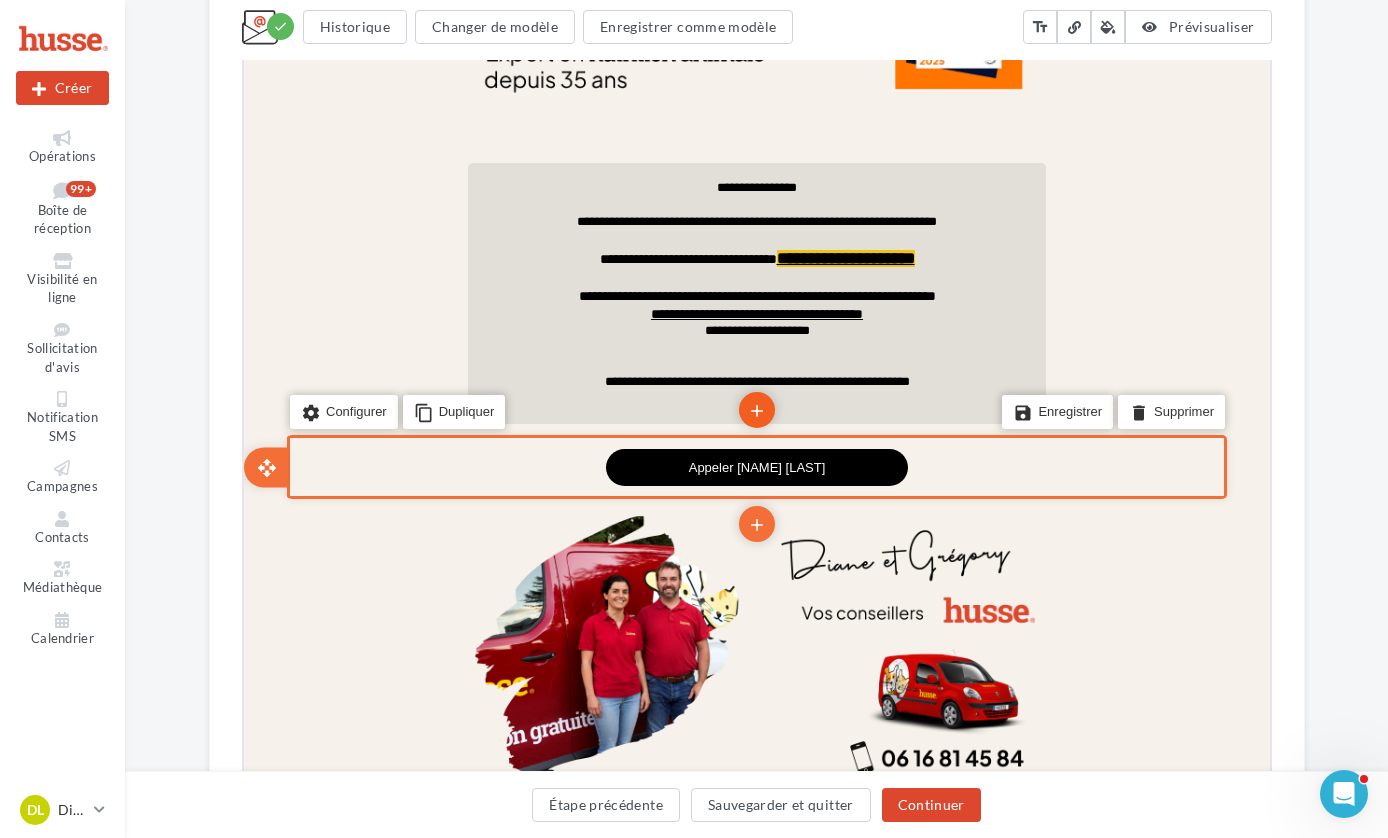 click on "add" at bounding box center (754, 409) 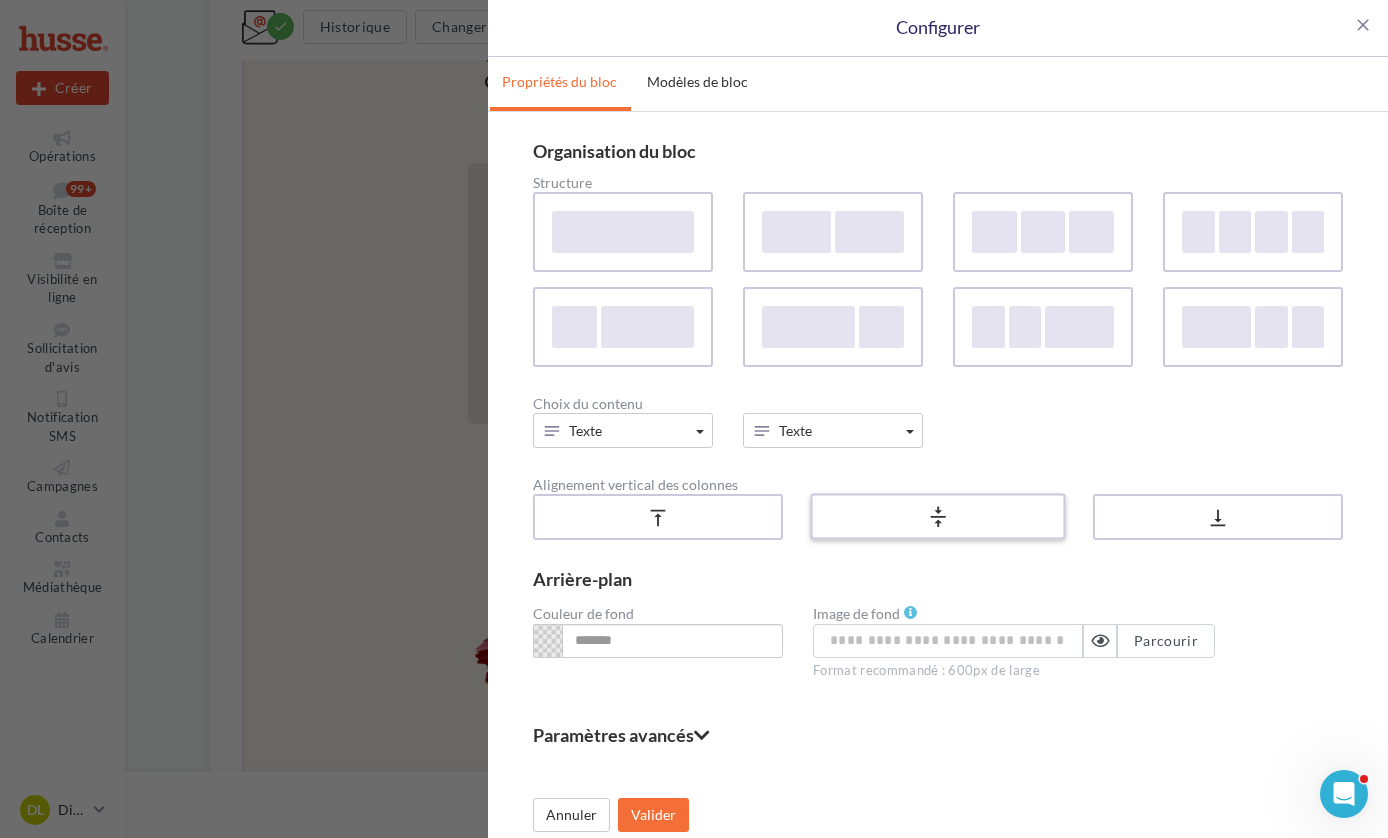 scroll, scrollTop: 9, scrollLeft: 0, axis: vertical 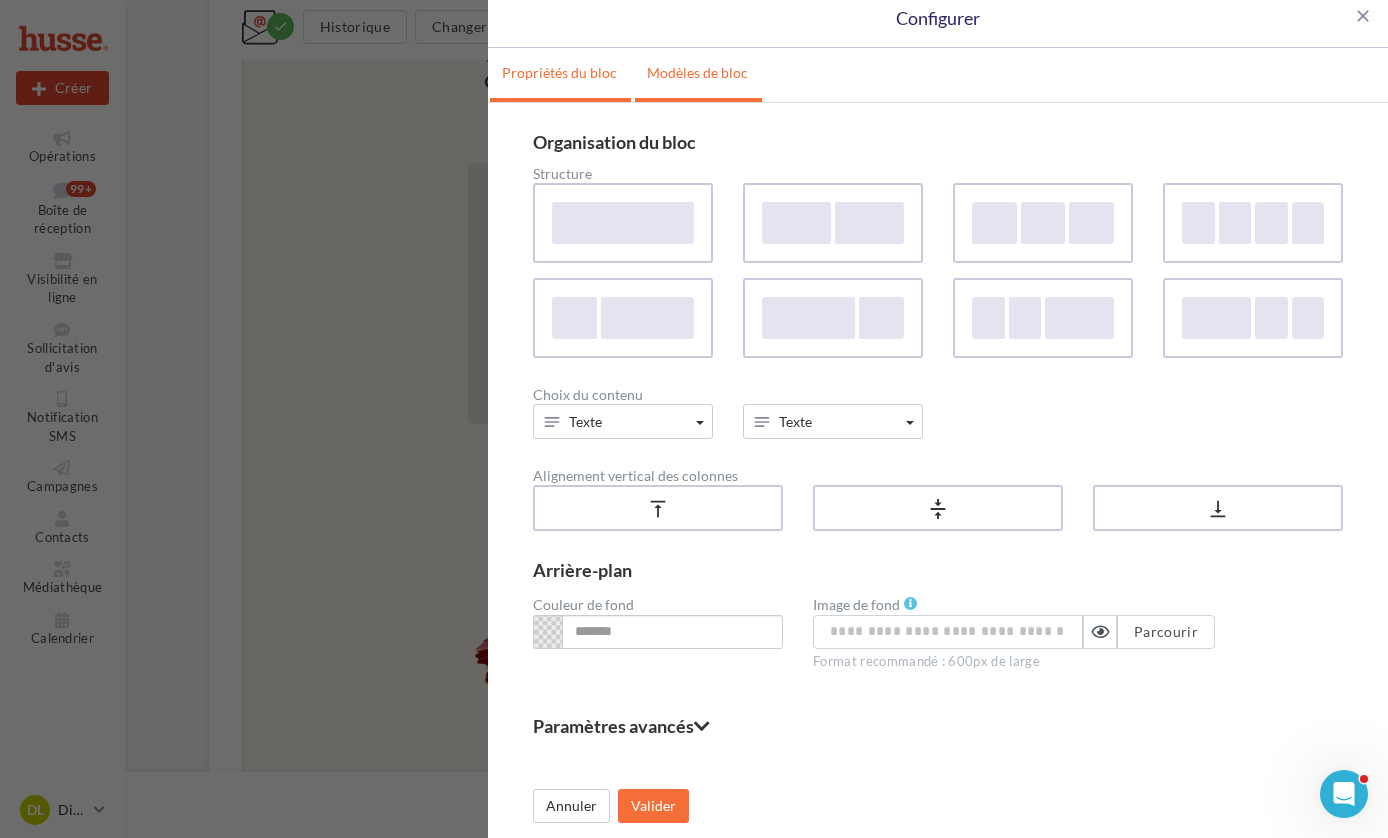 click on "Modèles de bloc" at bounding box center [697, 73] 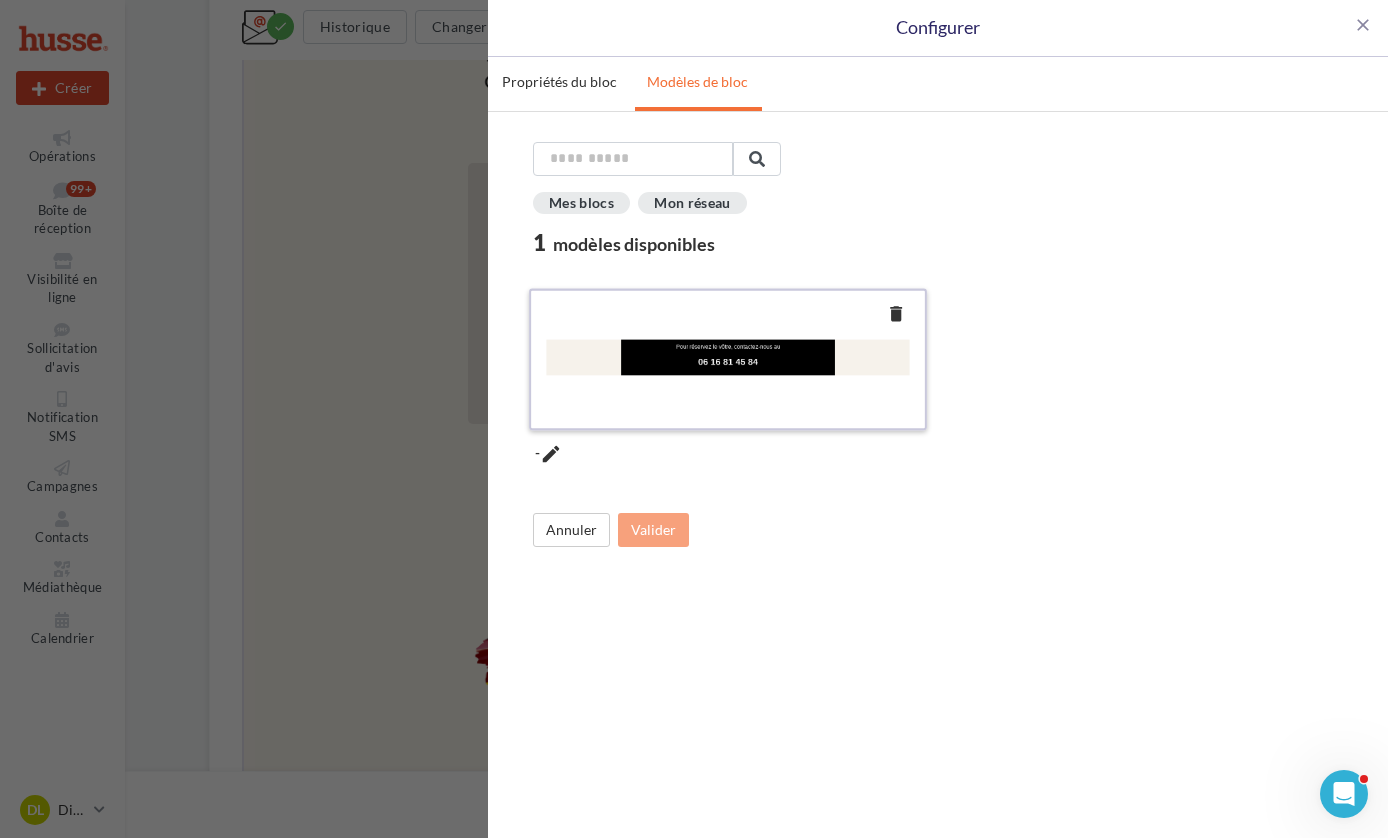 click at bounding box center [727, 357] 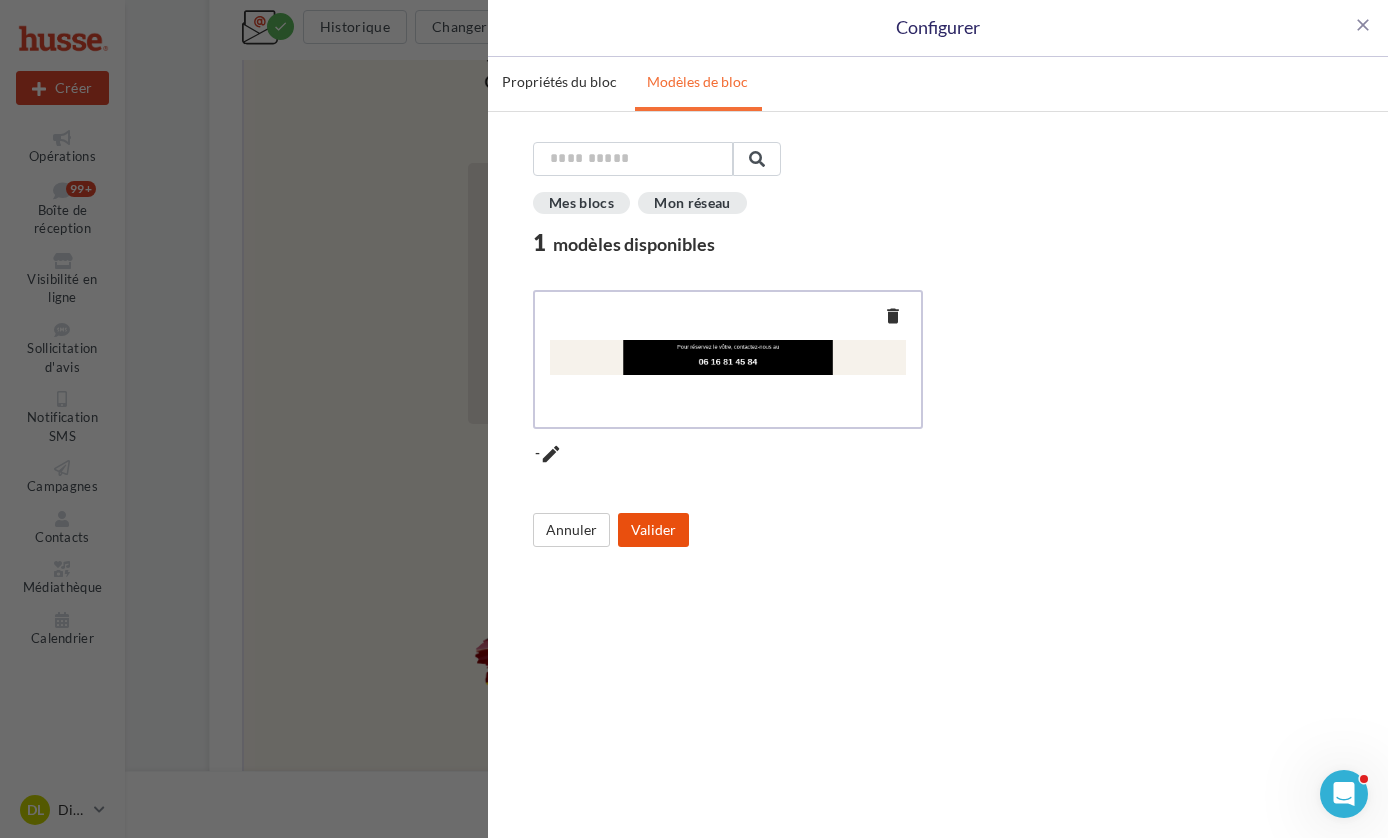 click on "Valider" at bounding box center [653, 530] 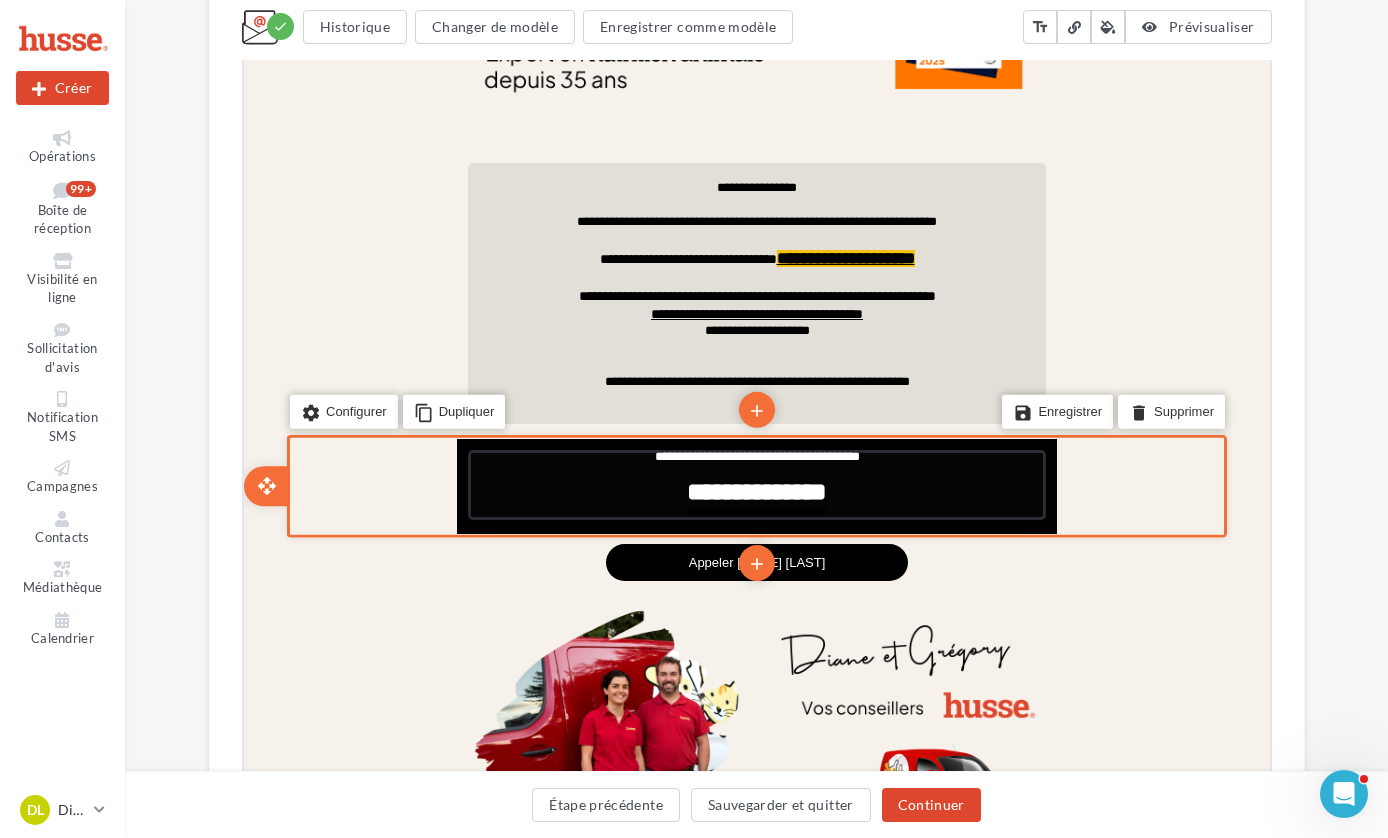 click on "**********" at bounding box center (754, 489) 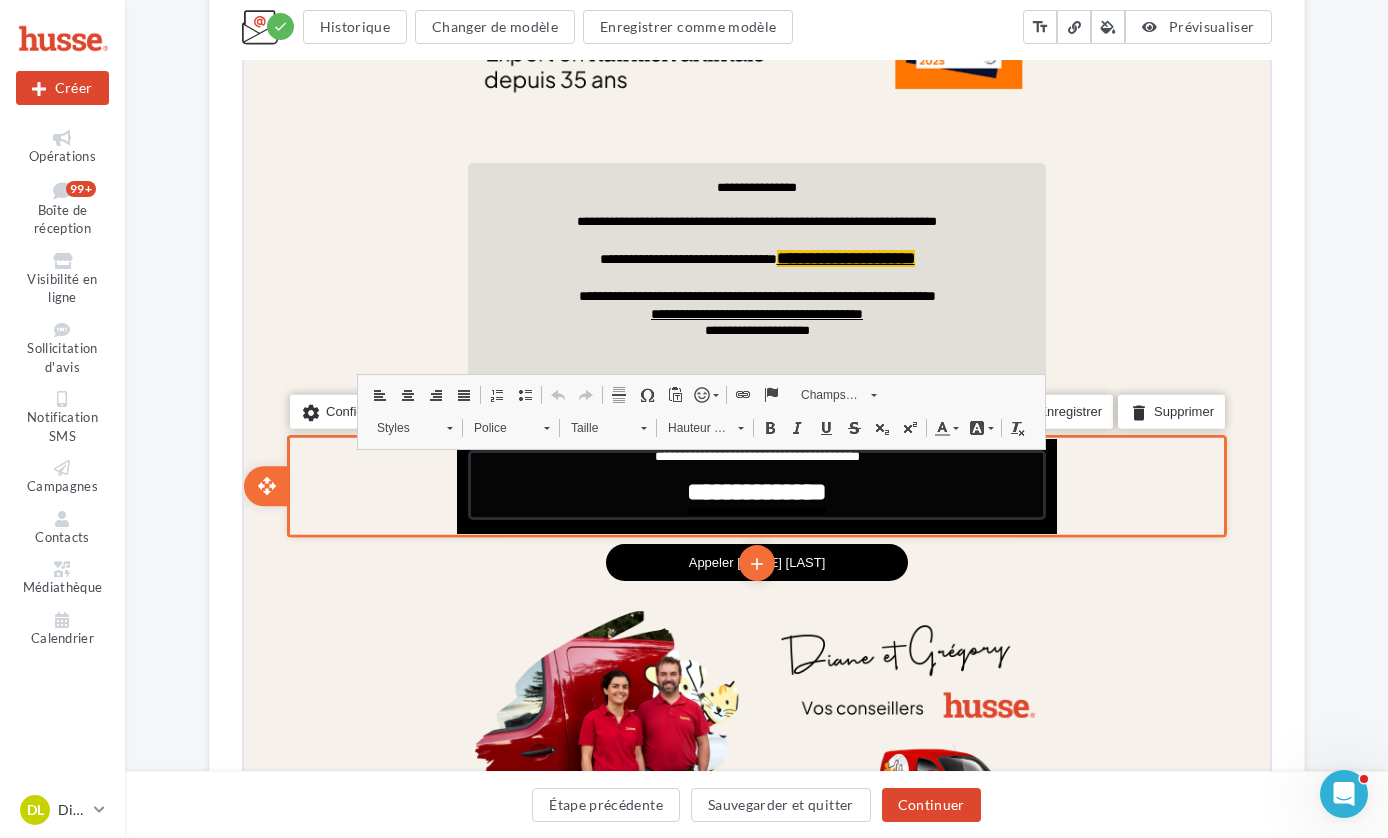 click on "**********" at bounding box center [754, 489] 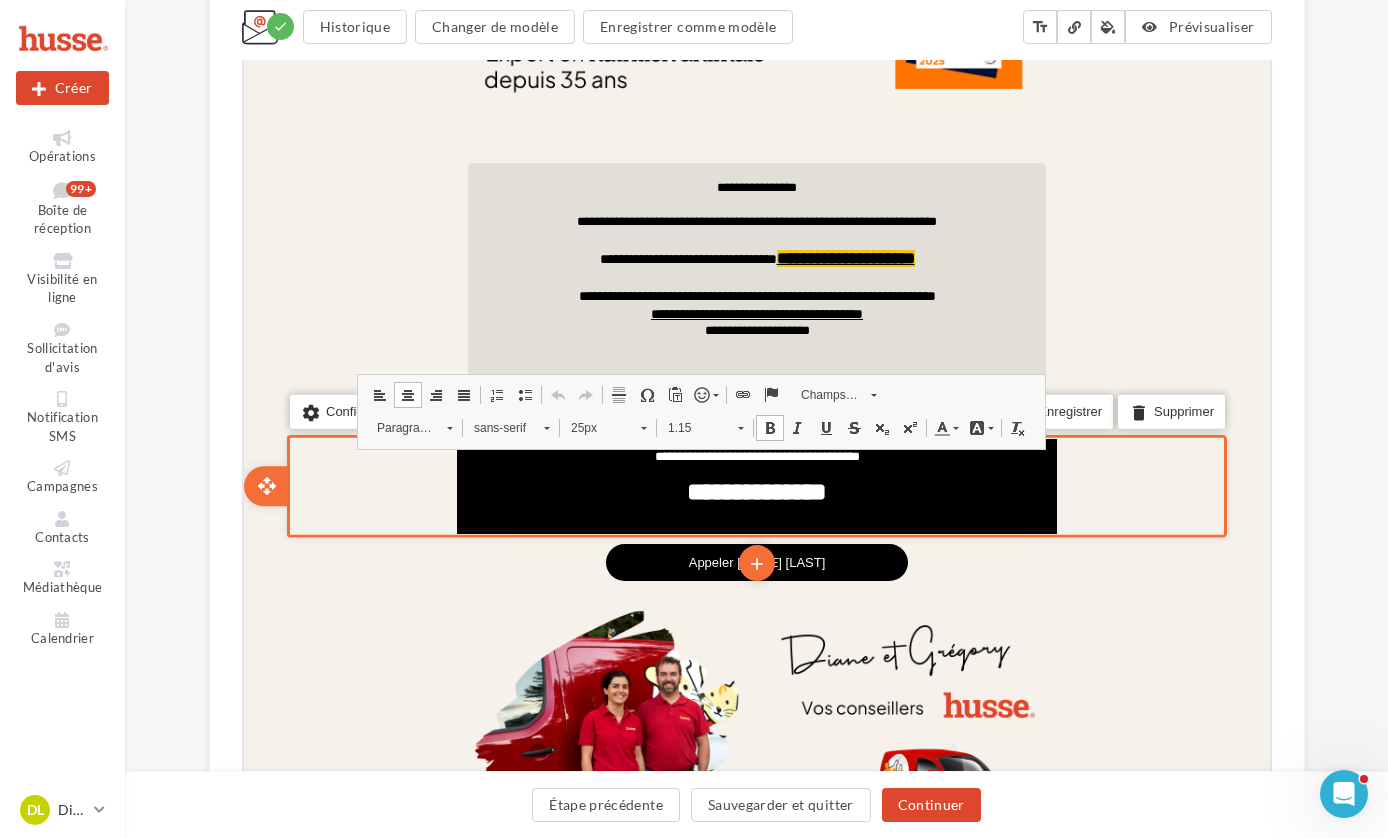click on "add" at bounding box center [754, 561] 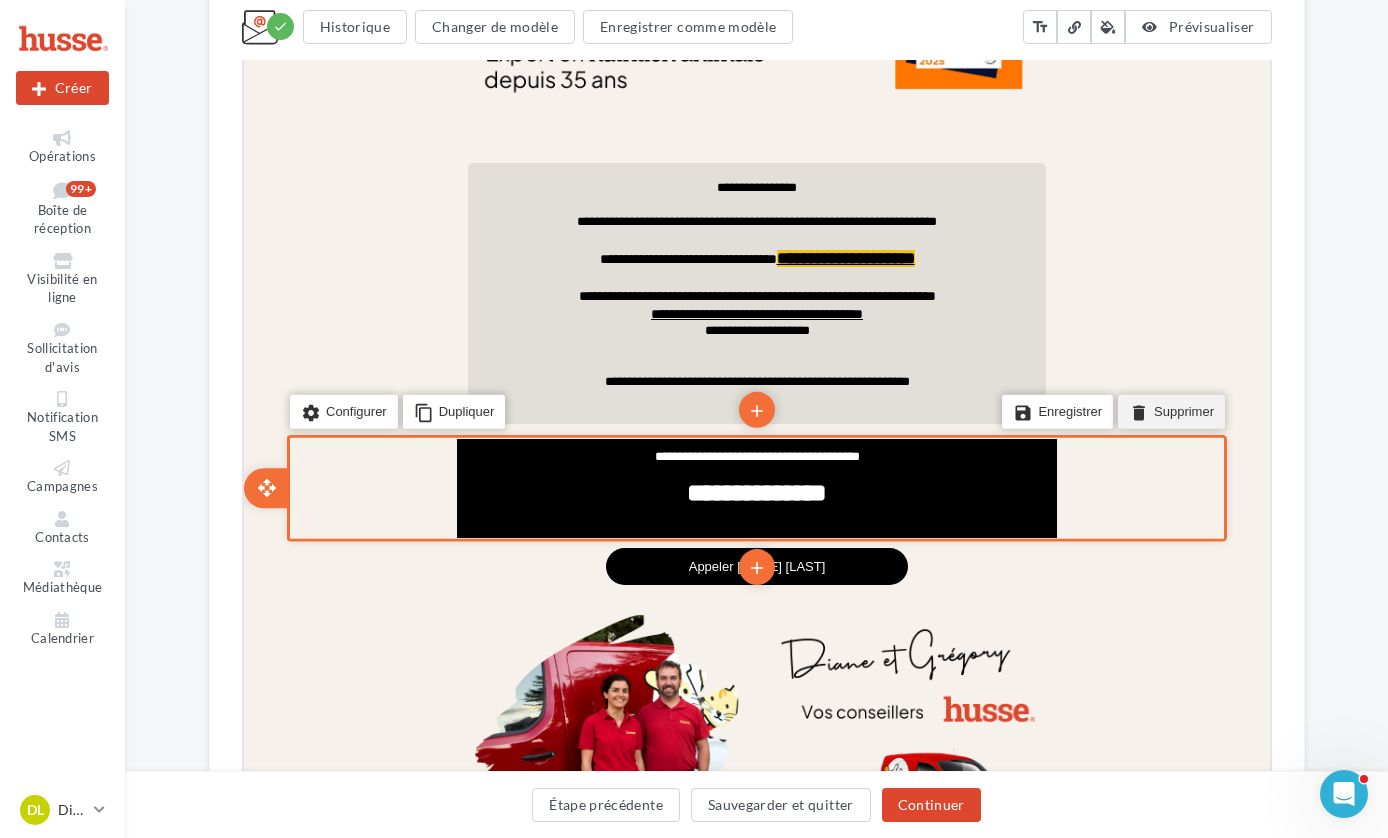 click on "delete Supprimer" at bounding box center [1168, 410] 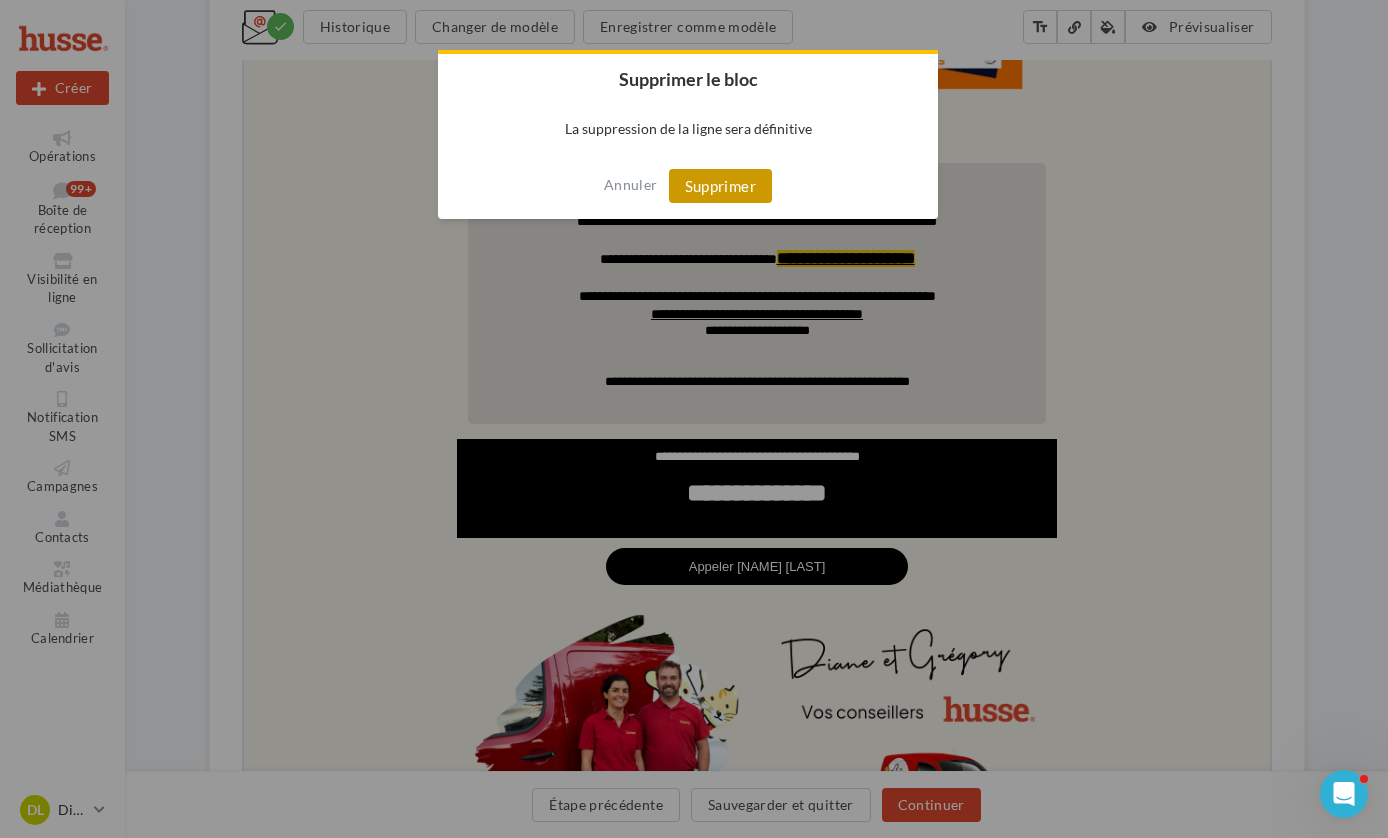 click on "Supprimer" at bounding box center (720, 186) 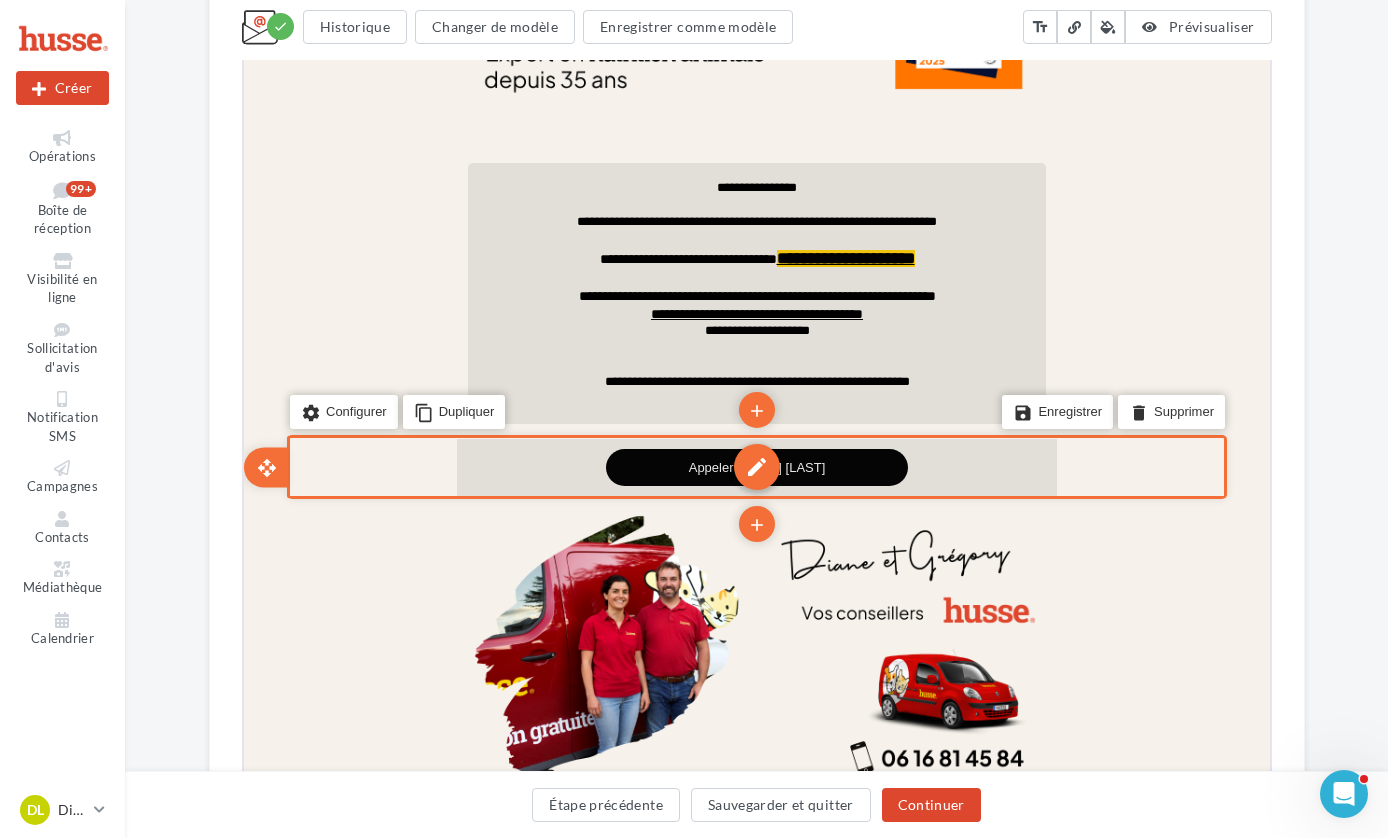 click on "edit" at bounding box center (754, 465) 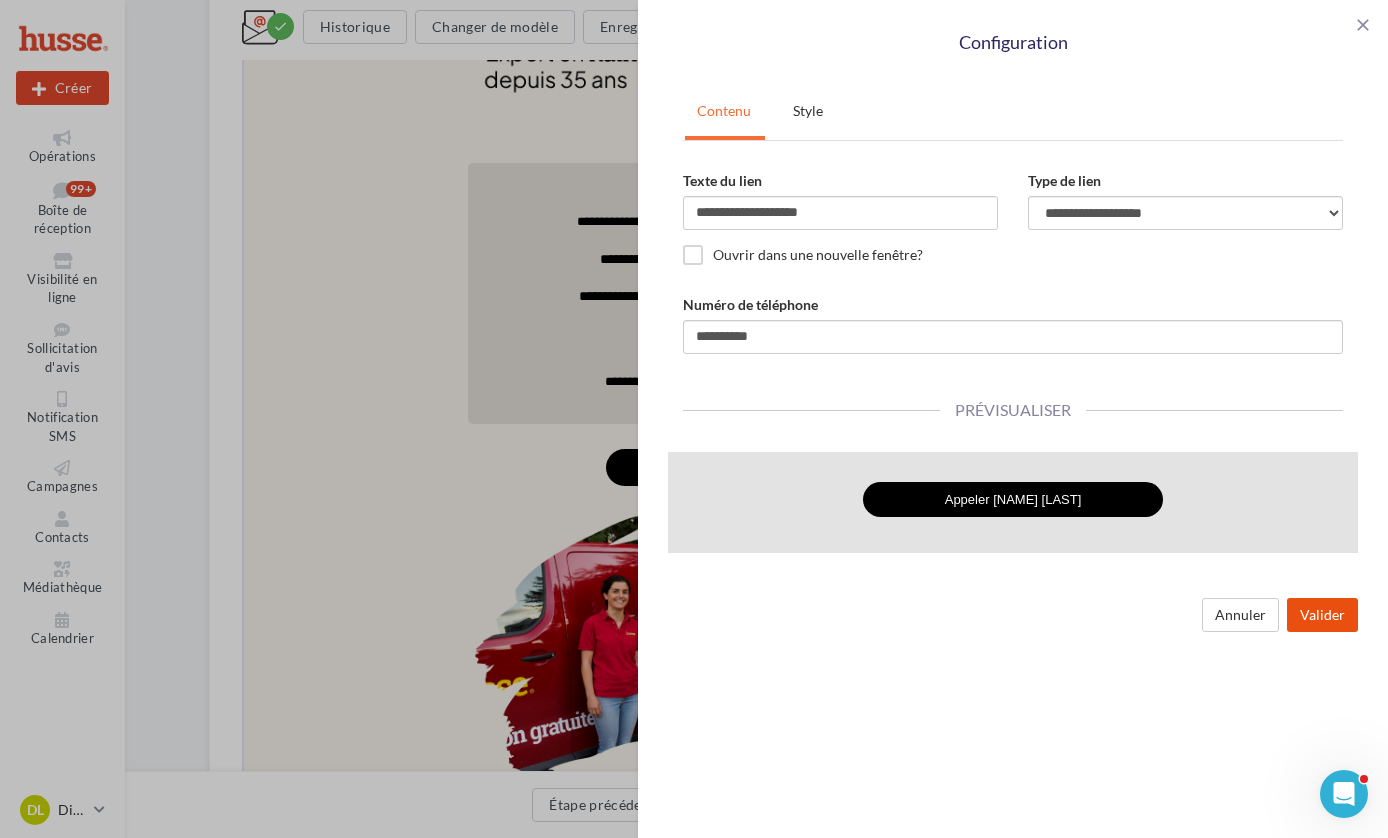 click on "Valider" at bounding box center (1322, 615) 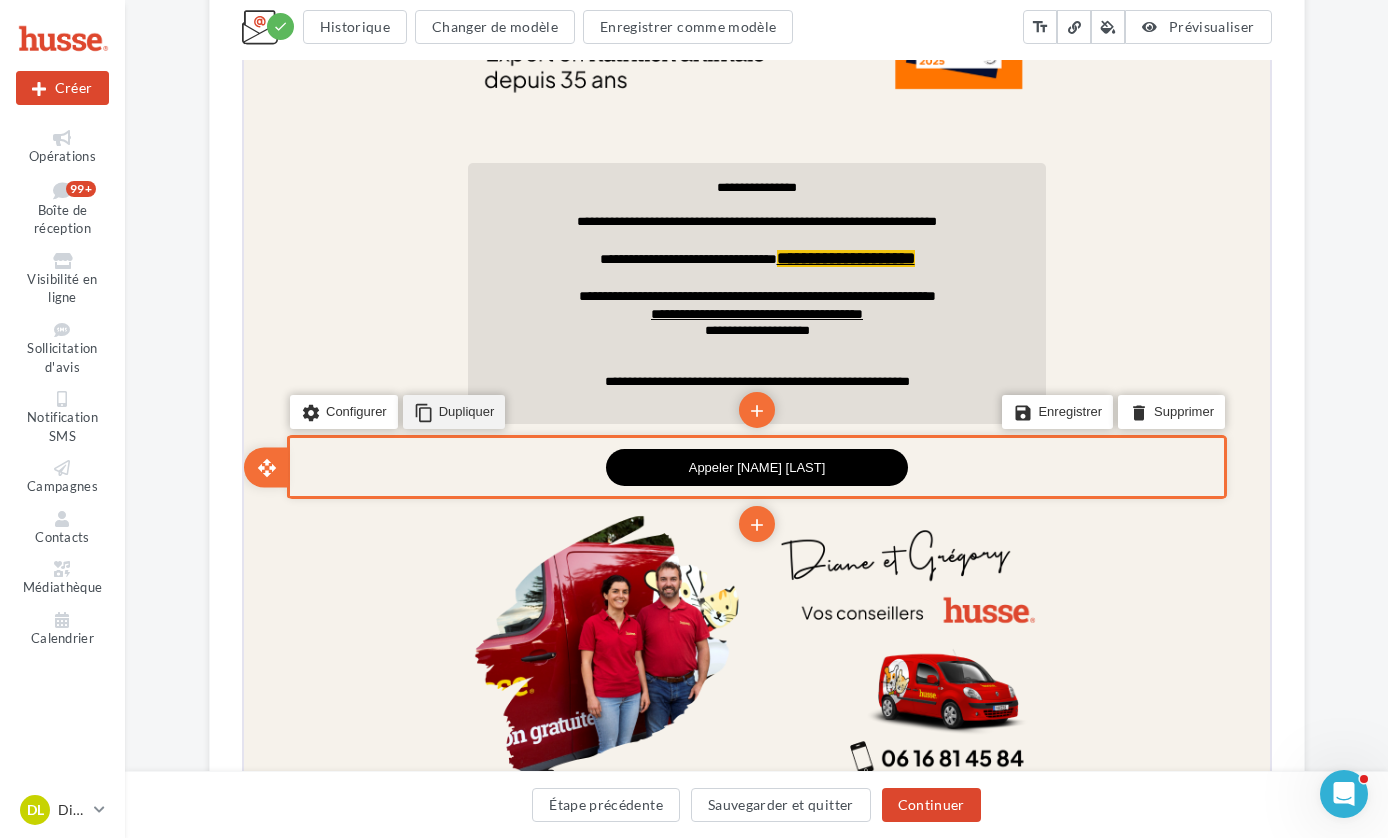 click on "content_copy Dupliquer" at bounding box center [451, 410] 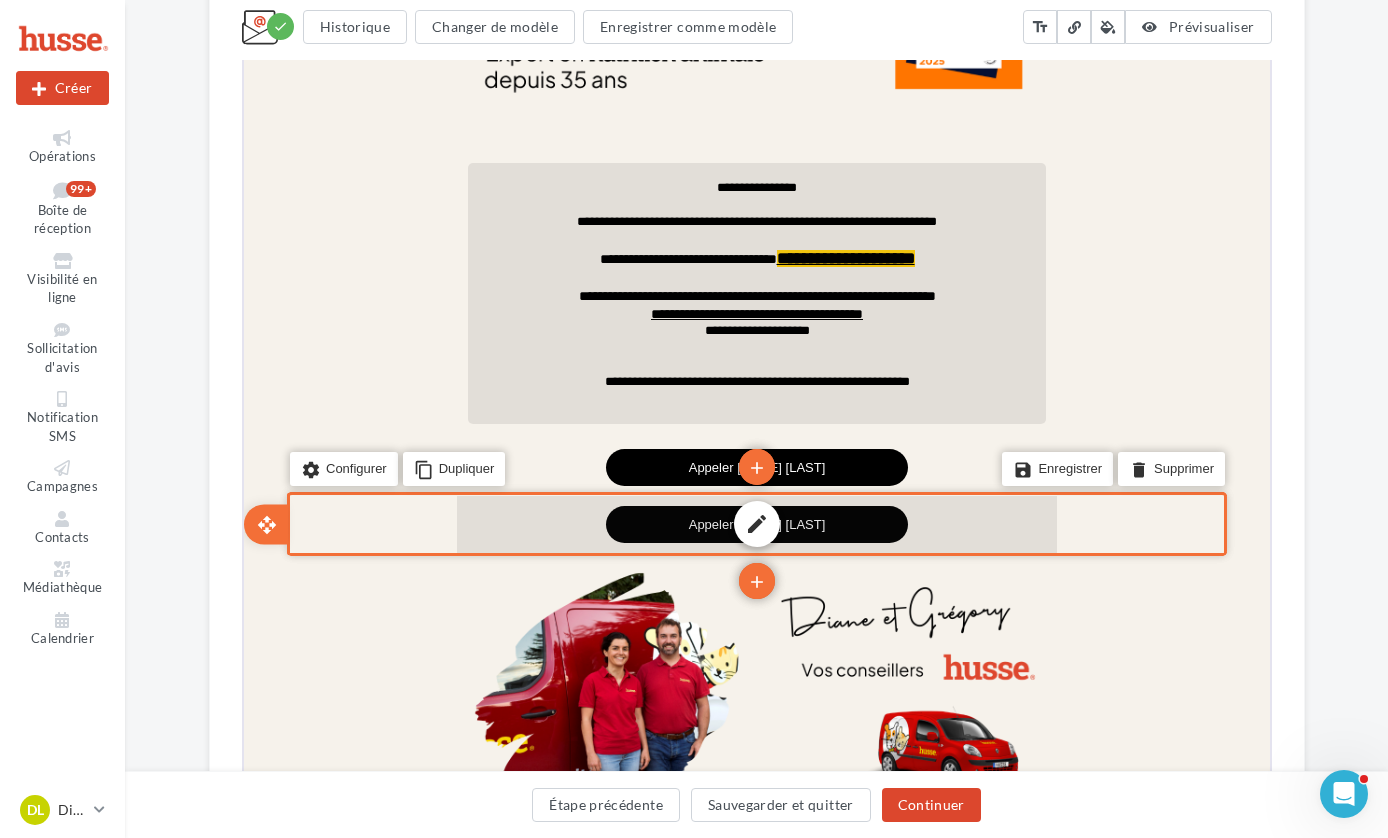 drag, startPoint x: 669, startPoint y: 519, endPoint x: 670, endPoint y: 501, distance: 18.027756 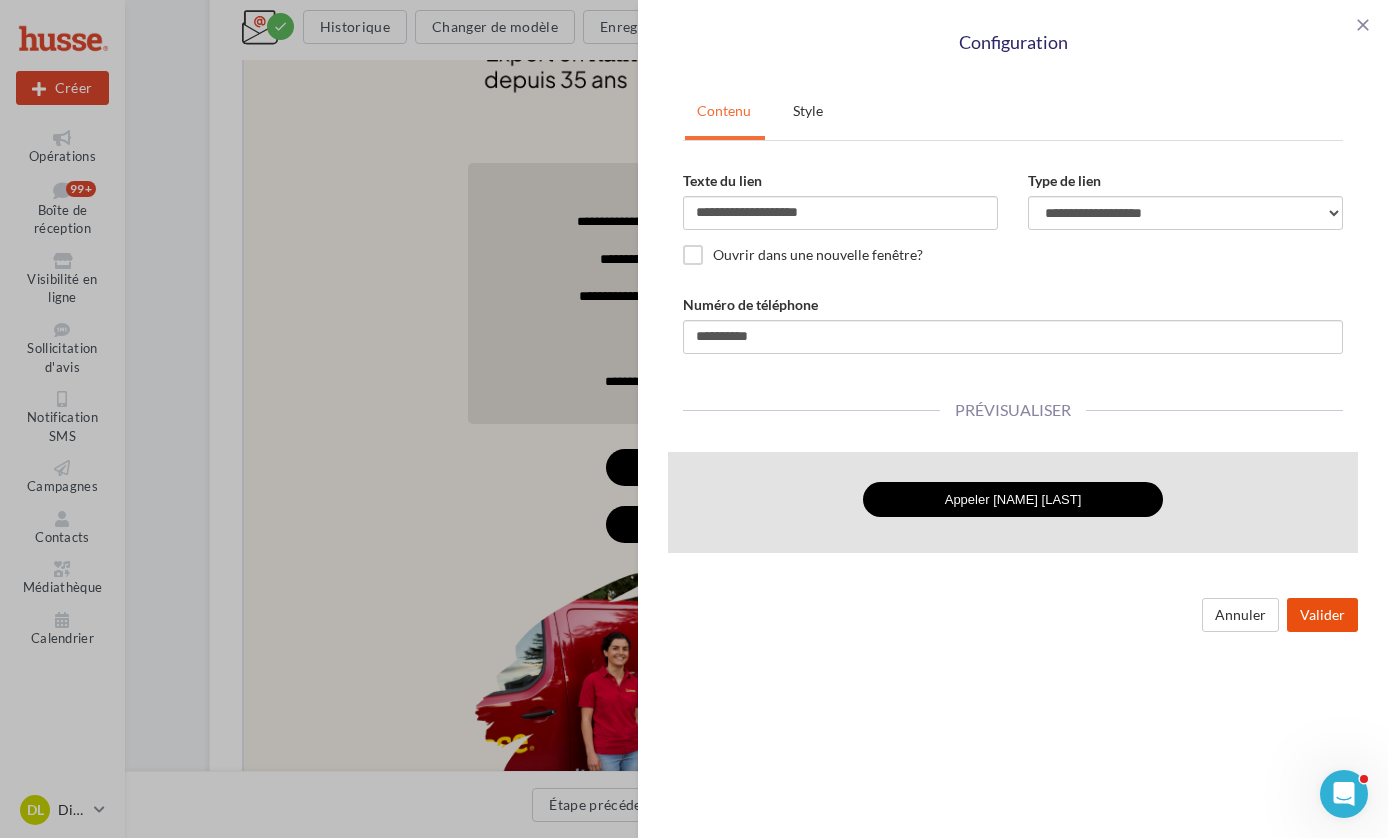 drag, startPoint x: 1319, startPoint y: 609, endPoint x: 1244, endPoint y: 600, distance: 75.53807 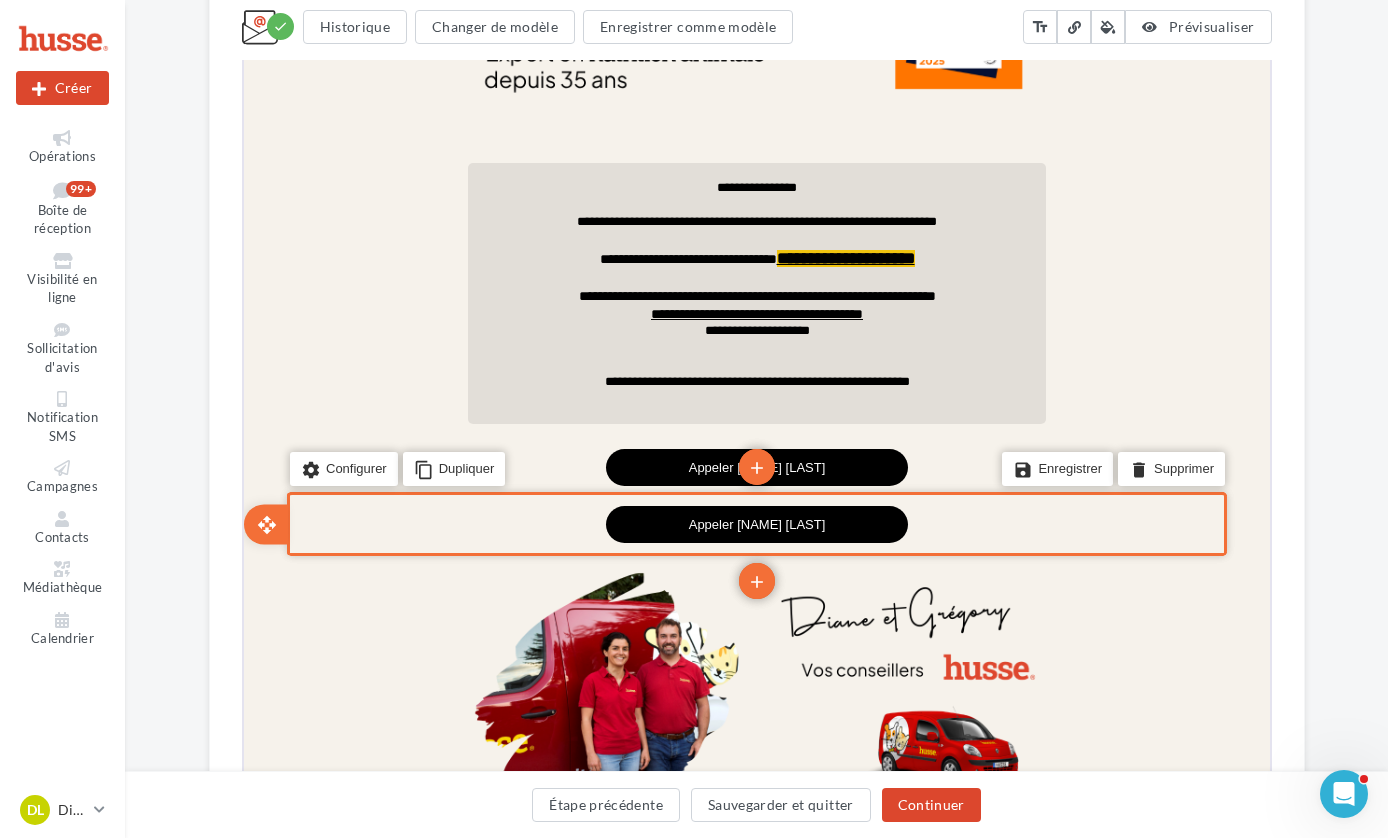scroll, scrollTop: 612, scrollLeft: 4, axis: both 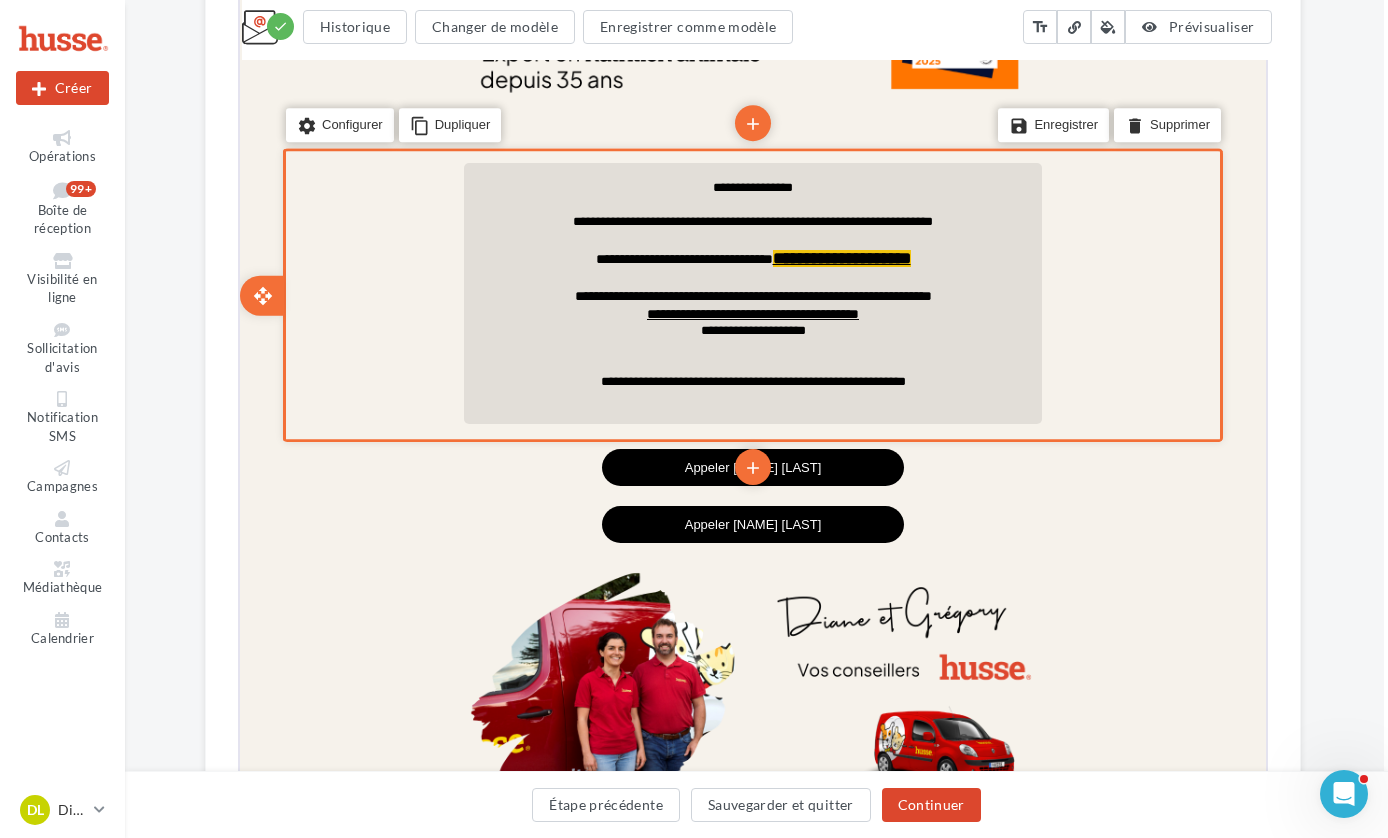 click on "**********" at bounding box center [750, 293] 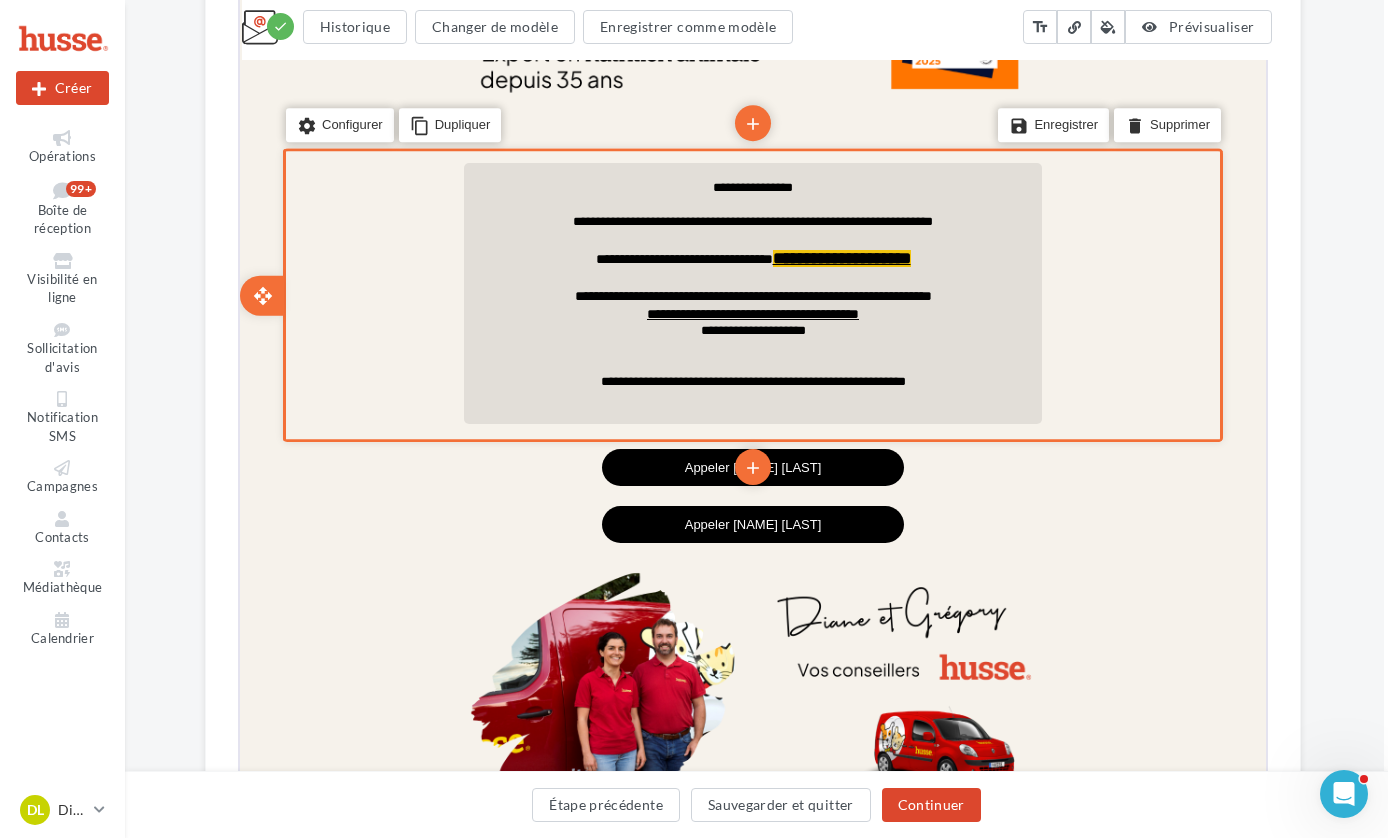 click at bounding box center [750, 406] 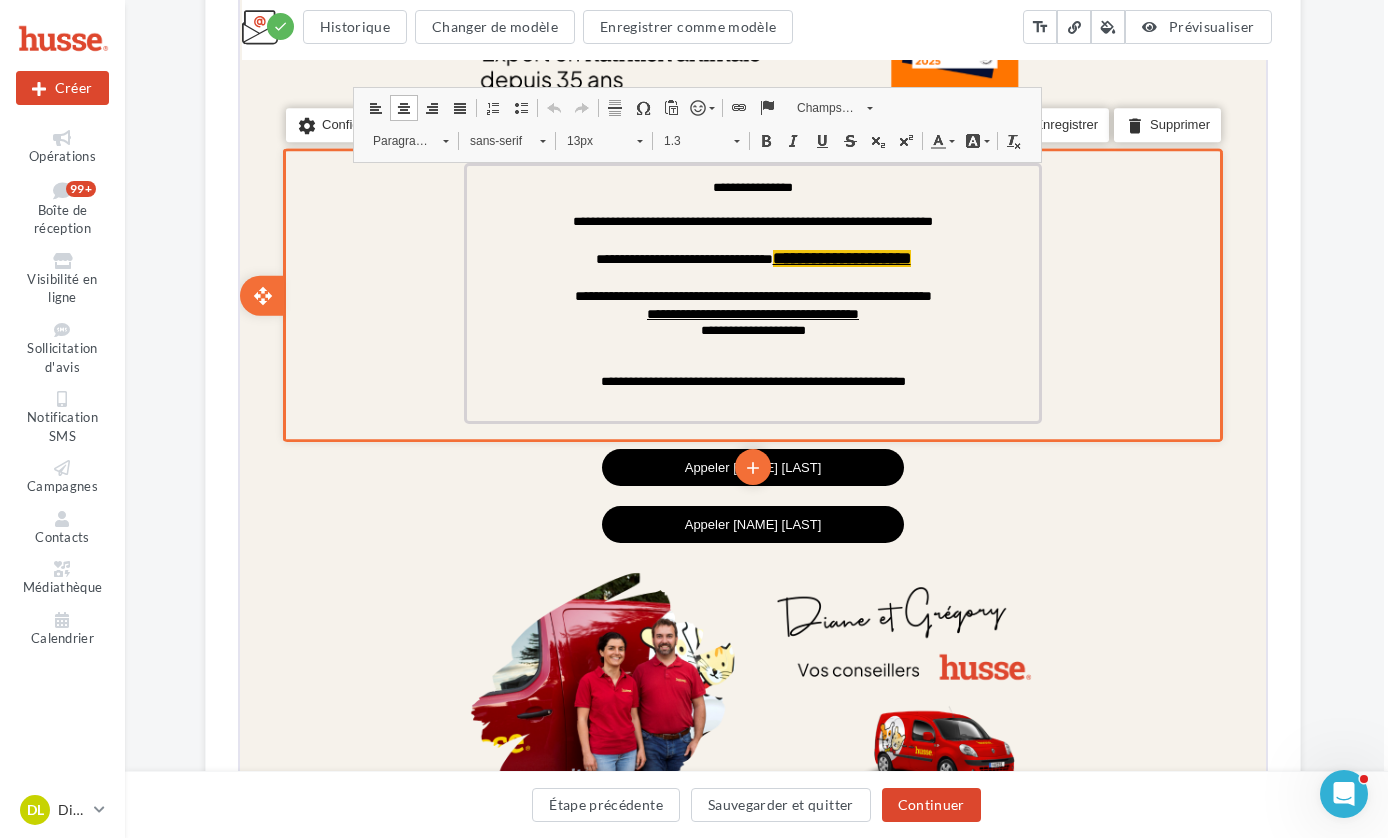 drag, startPoint x: 1038, startPoint y: 416, endPoint x: 1057, endPoint y: 417, distance: 19.026299 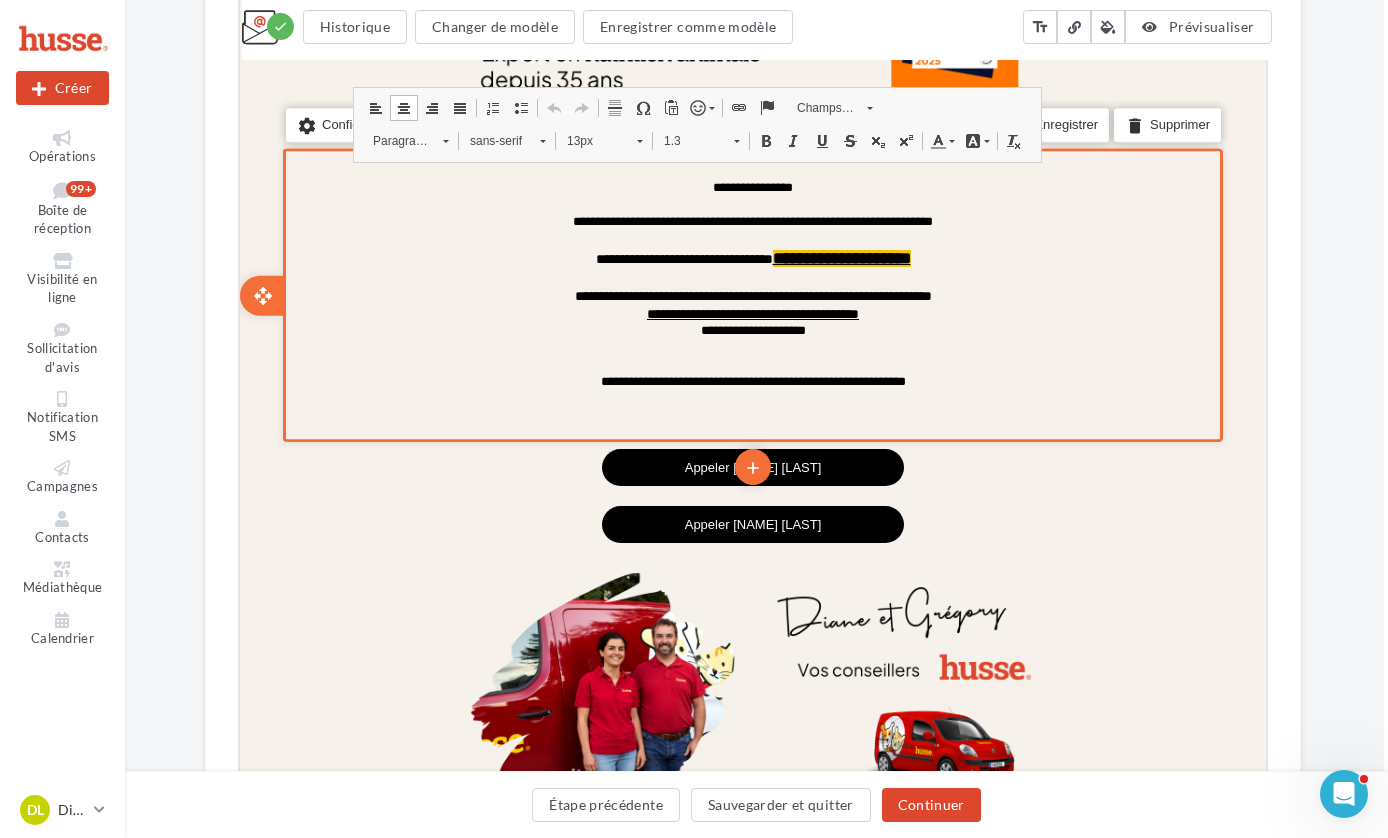 click at bounding box center [750, 426] 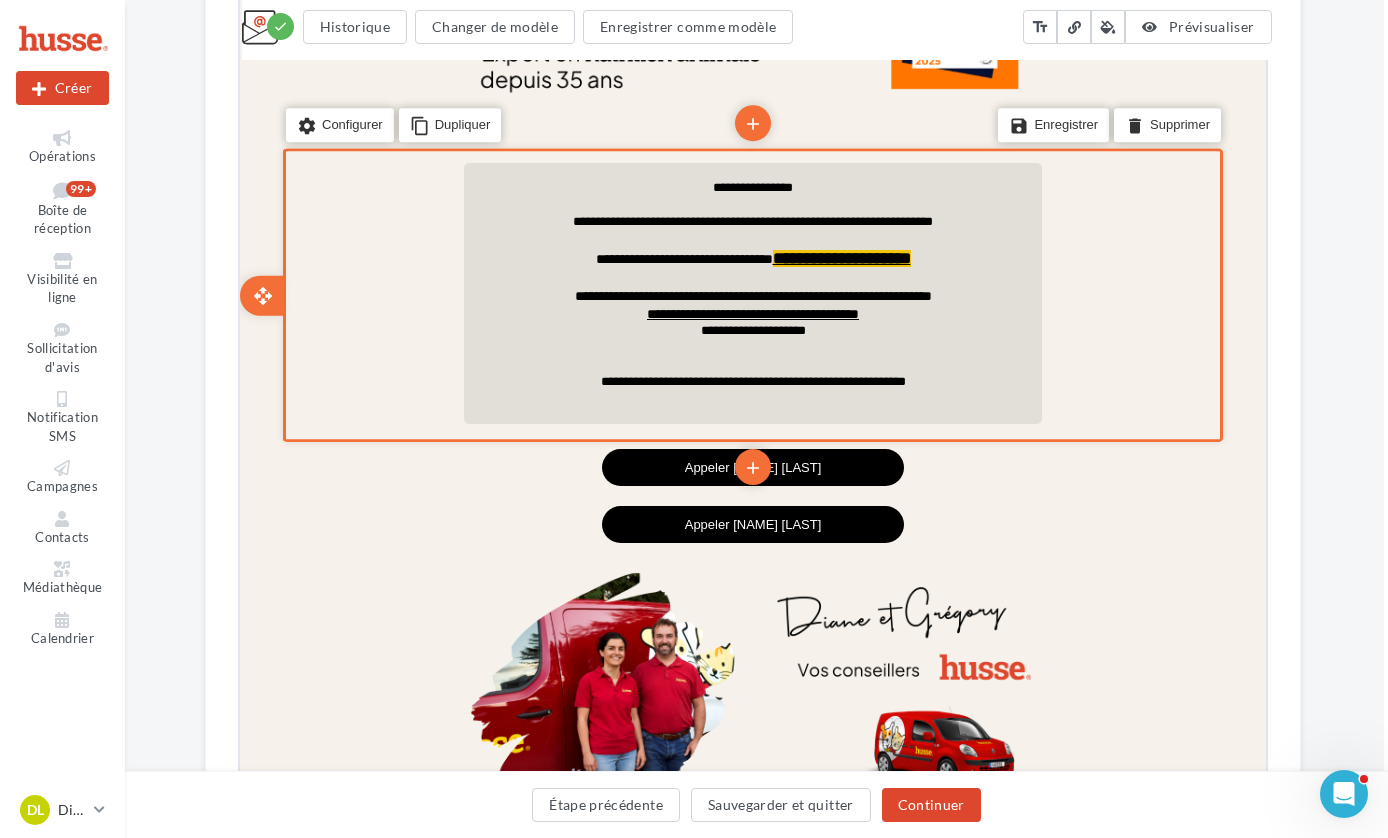 click at bounding box center (750, 406) 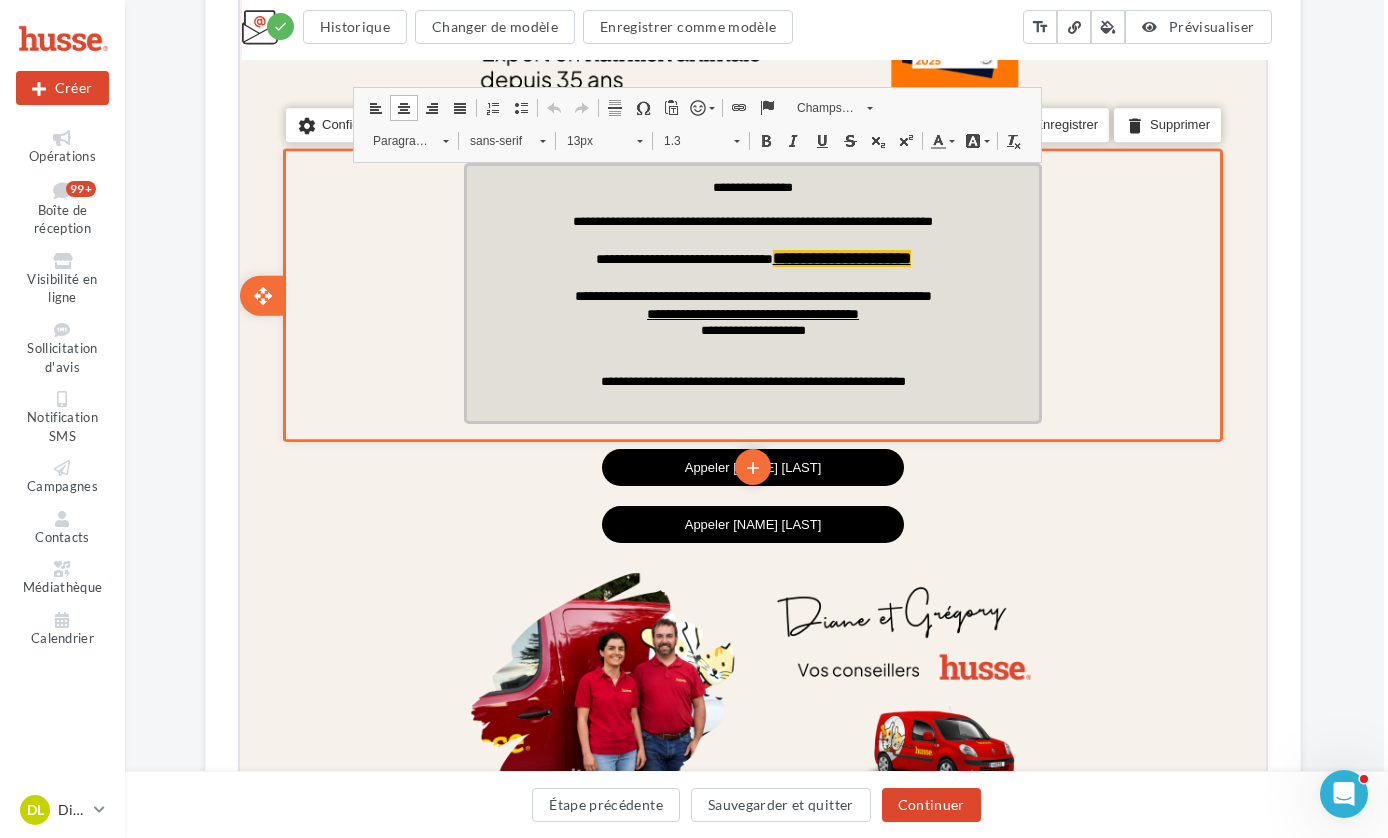 click at bounding box center [750, 406] 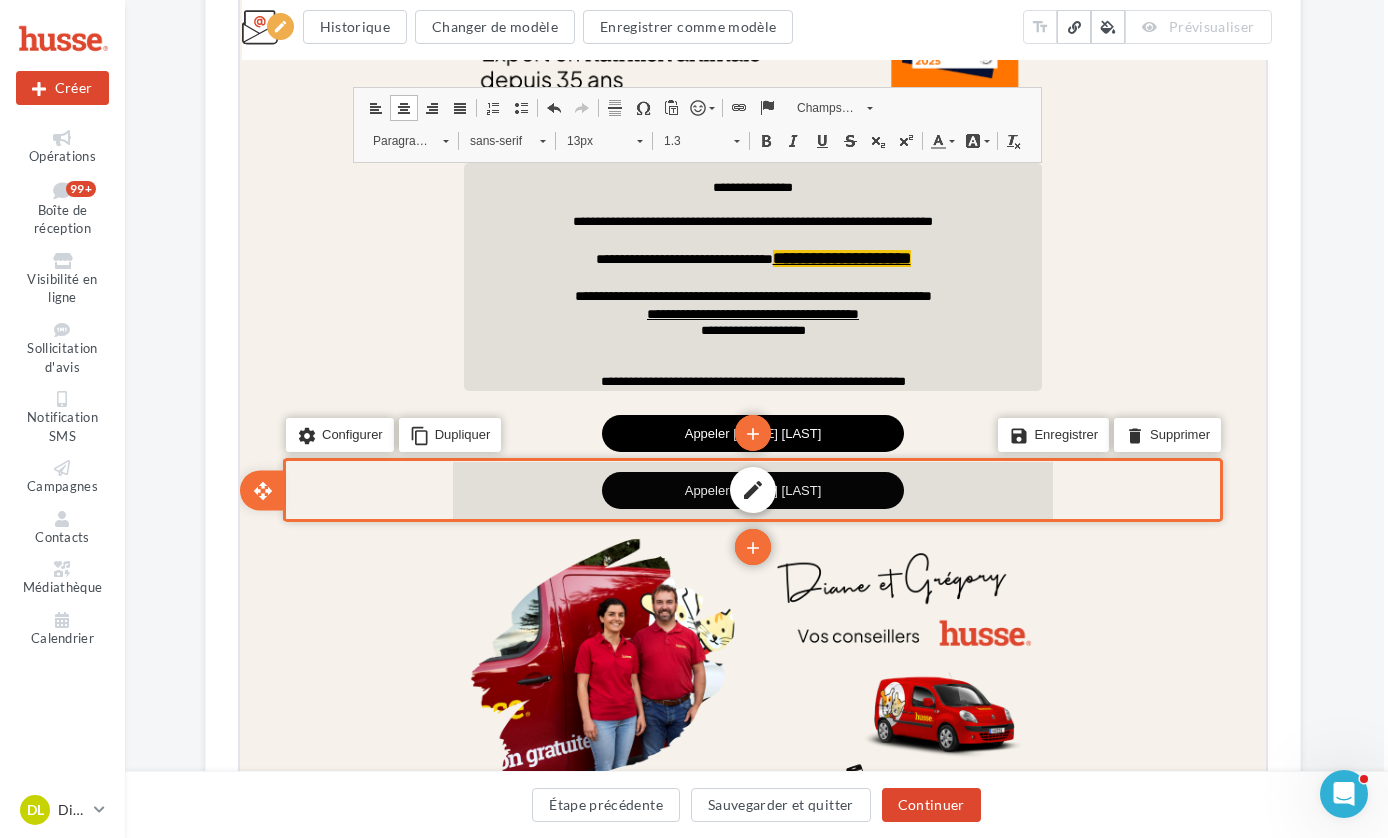click on "edit" at bounding box center (750, 488) 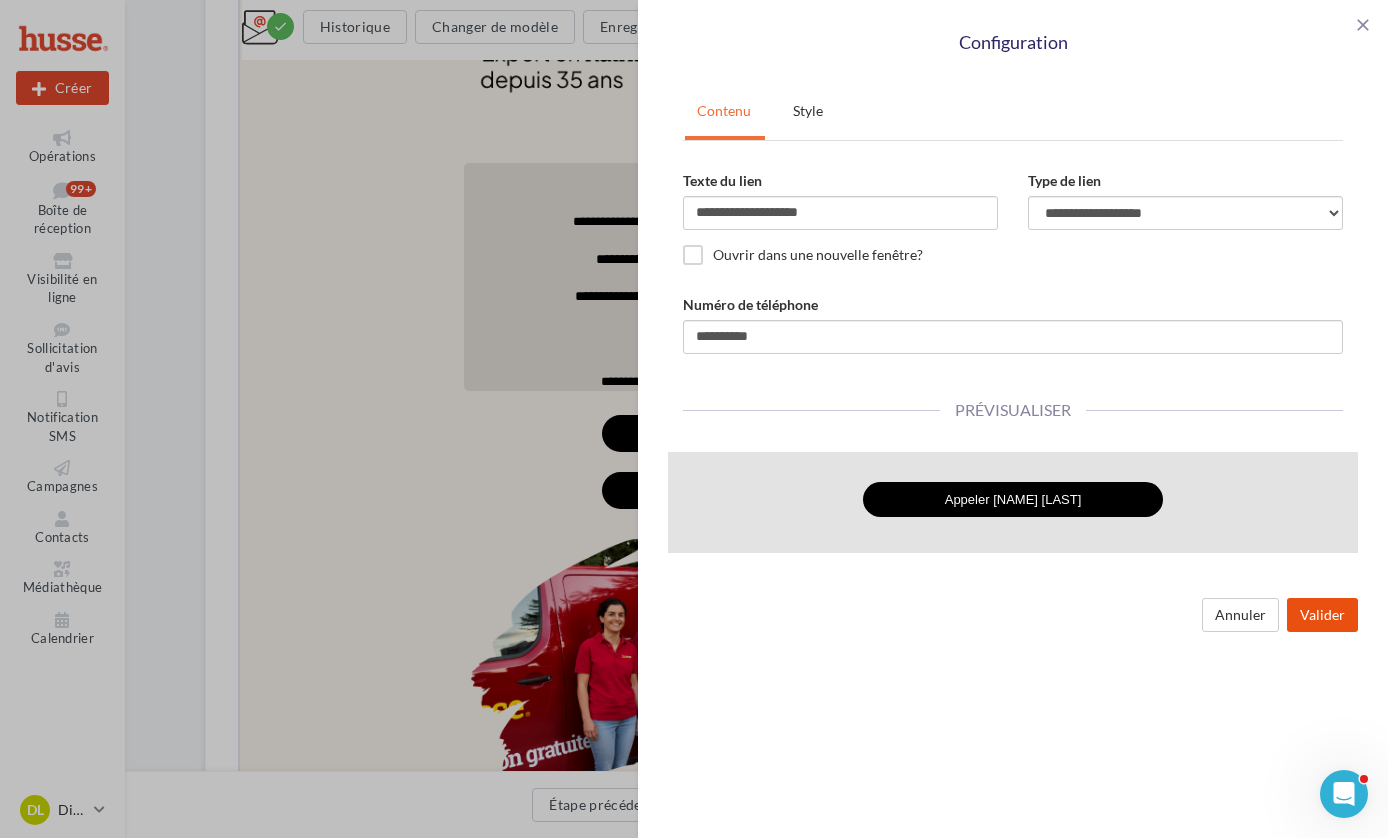 click on "Valider" at bounding box center (1322, 615) 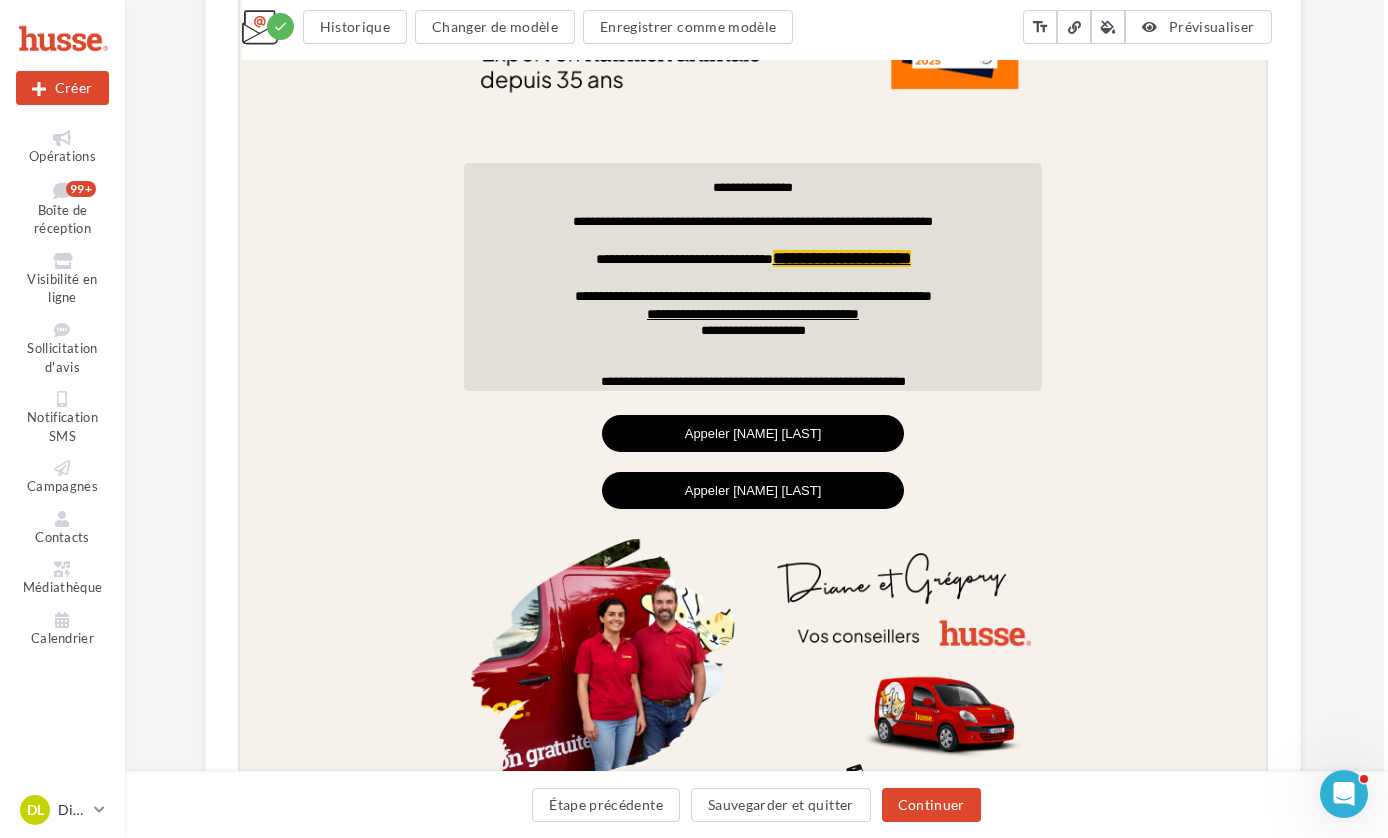 click on "**********" at bounding box center (694, 419) 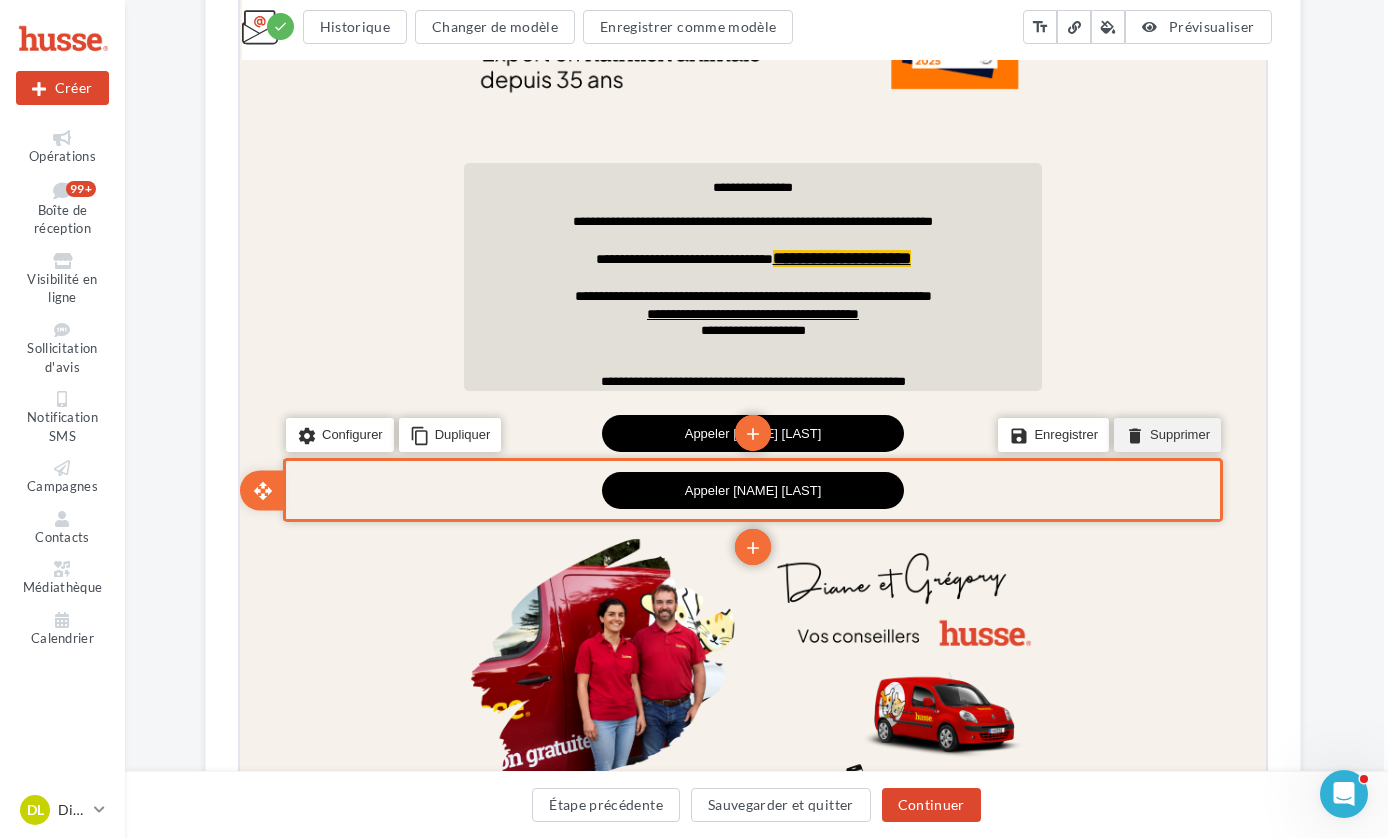 click on "delete Supprimer" at bounding box center (1164, 433) 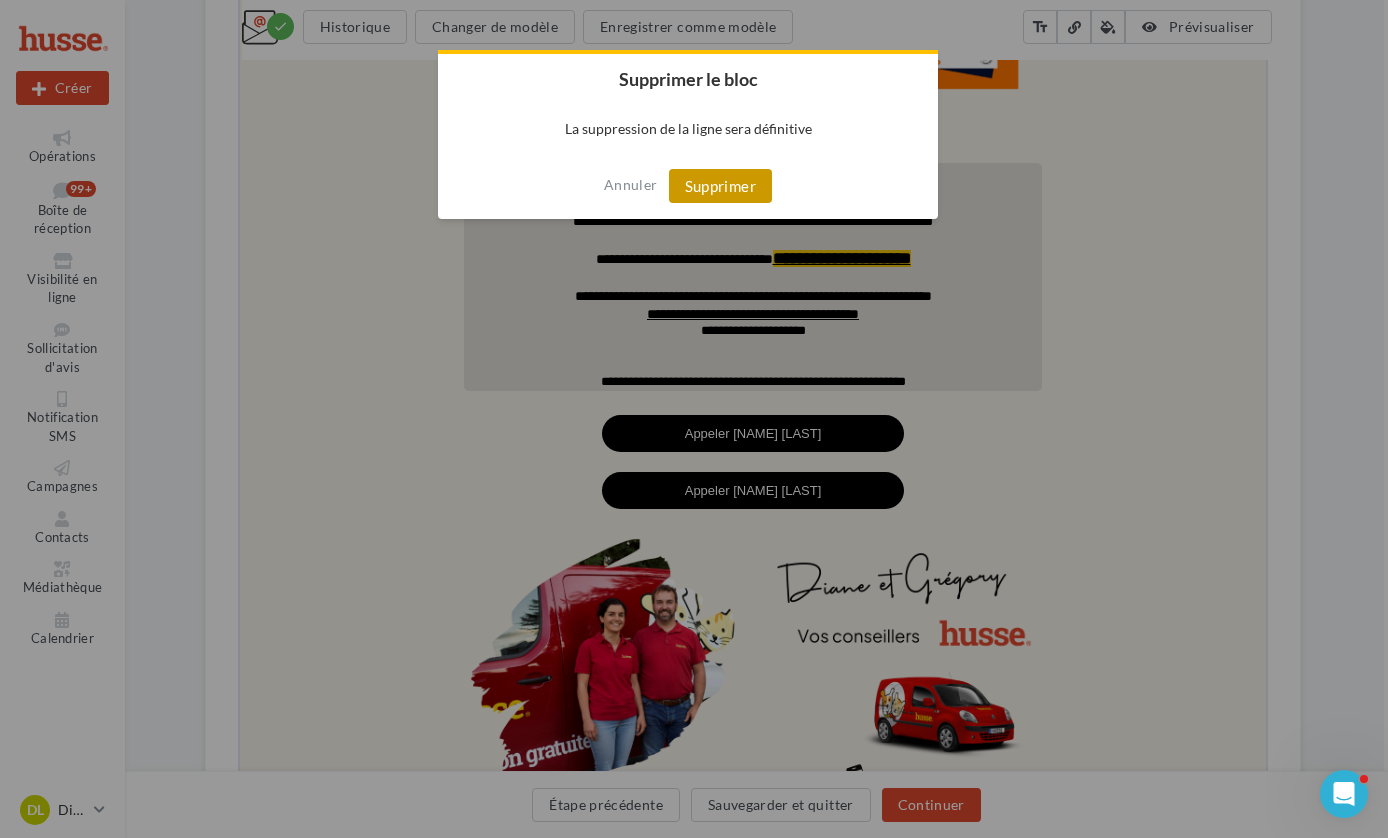 click on "Supprimer" at bounding box center (720, 186) 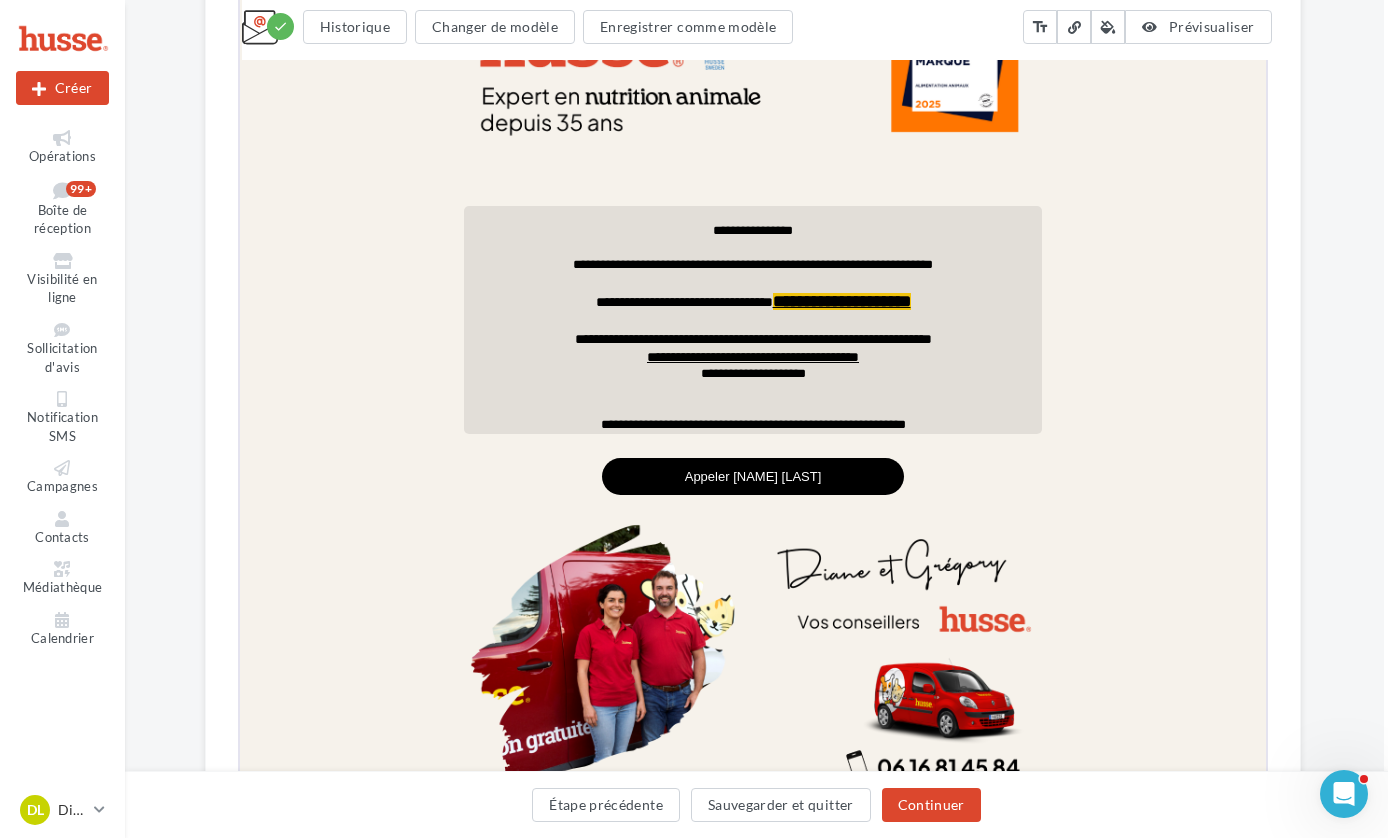 scroll, scrollTop: 579, scrollLeft: 4, axis: both 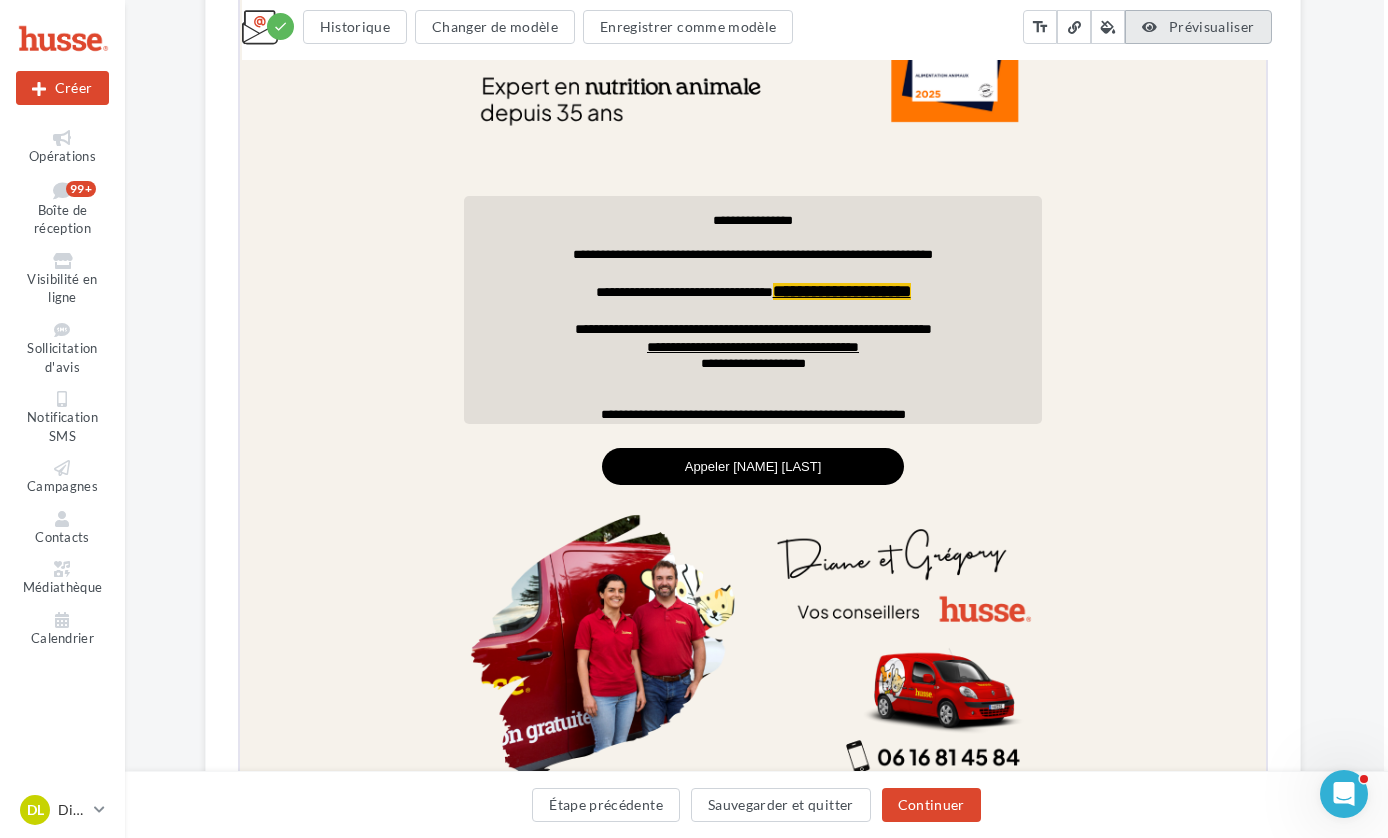 click on "Prévisualiser" at bounding box center [1212, 26] 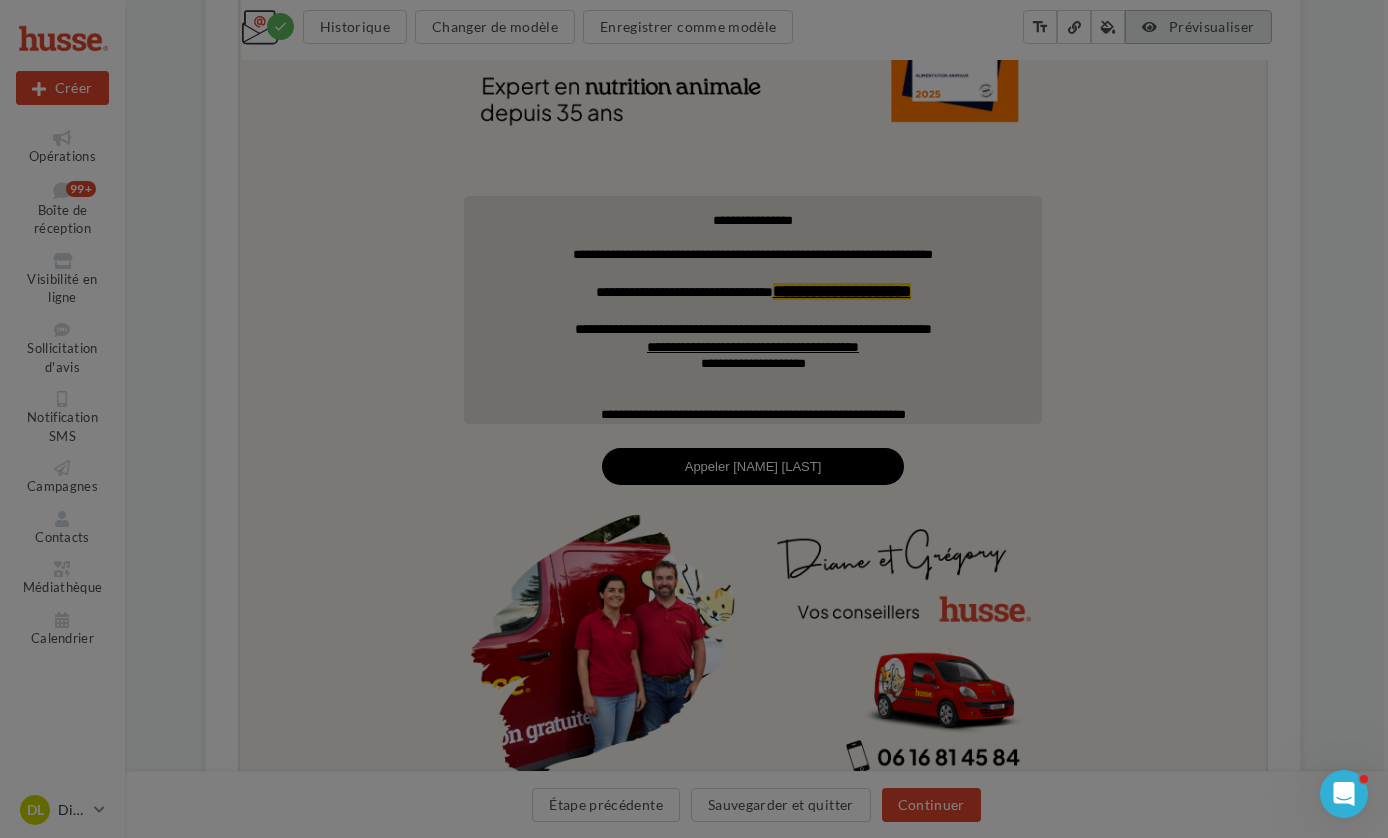 scroll, scrollTop: 0, scrollLeft: 0, axis: both 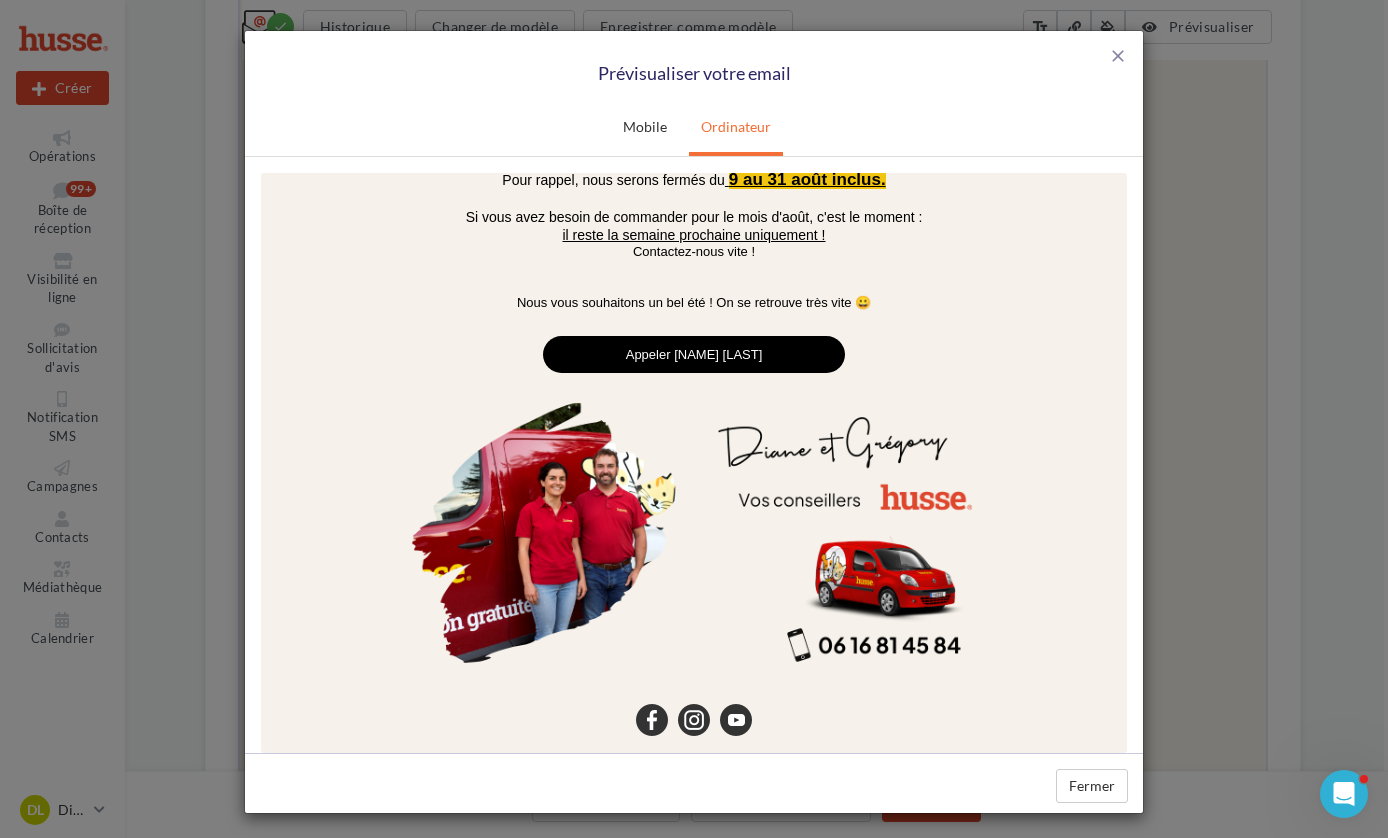 click on "Appeler Husse Sarthe" at bounding box center (694, 353) 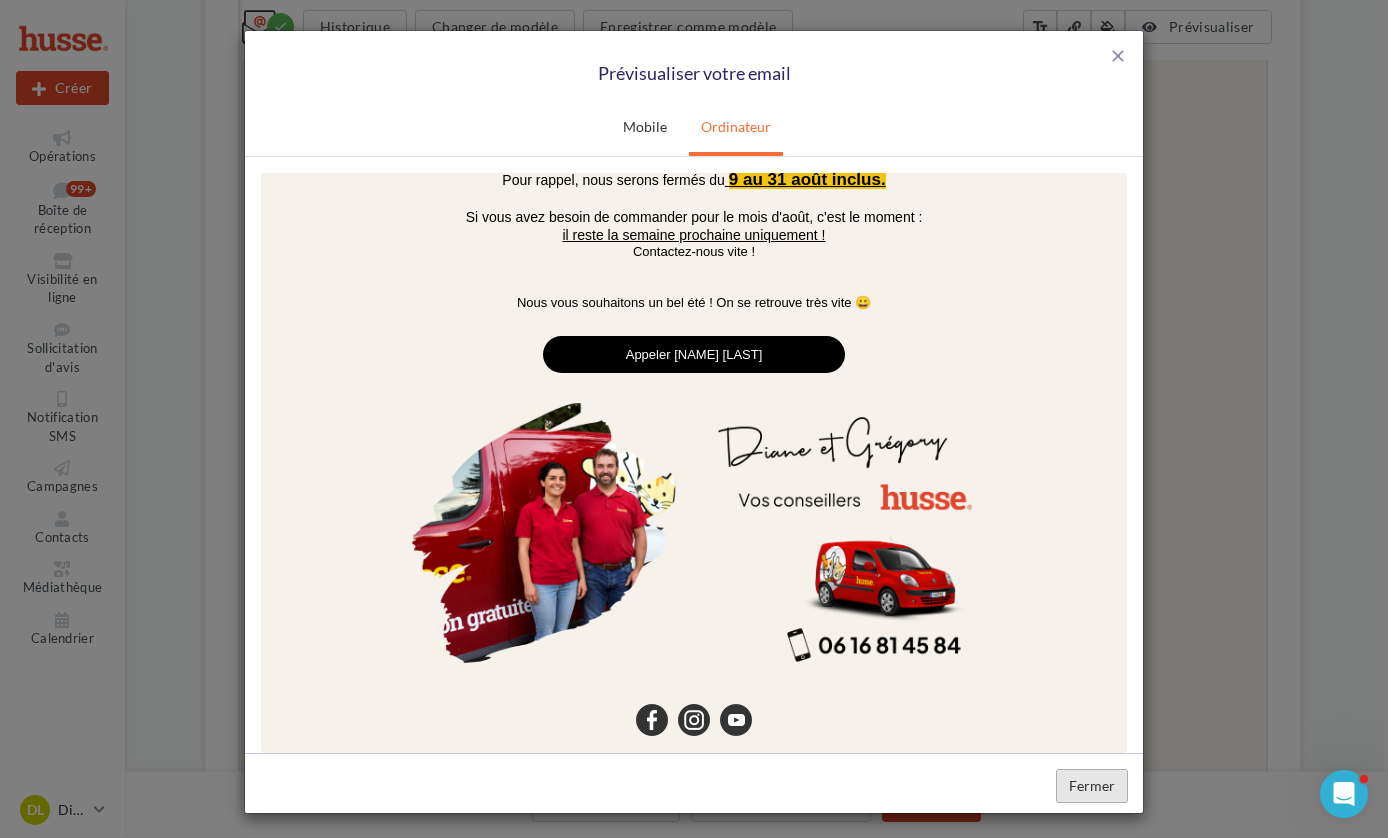 click on "Fermer" at bounding box center [1092, 786] 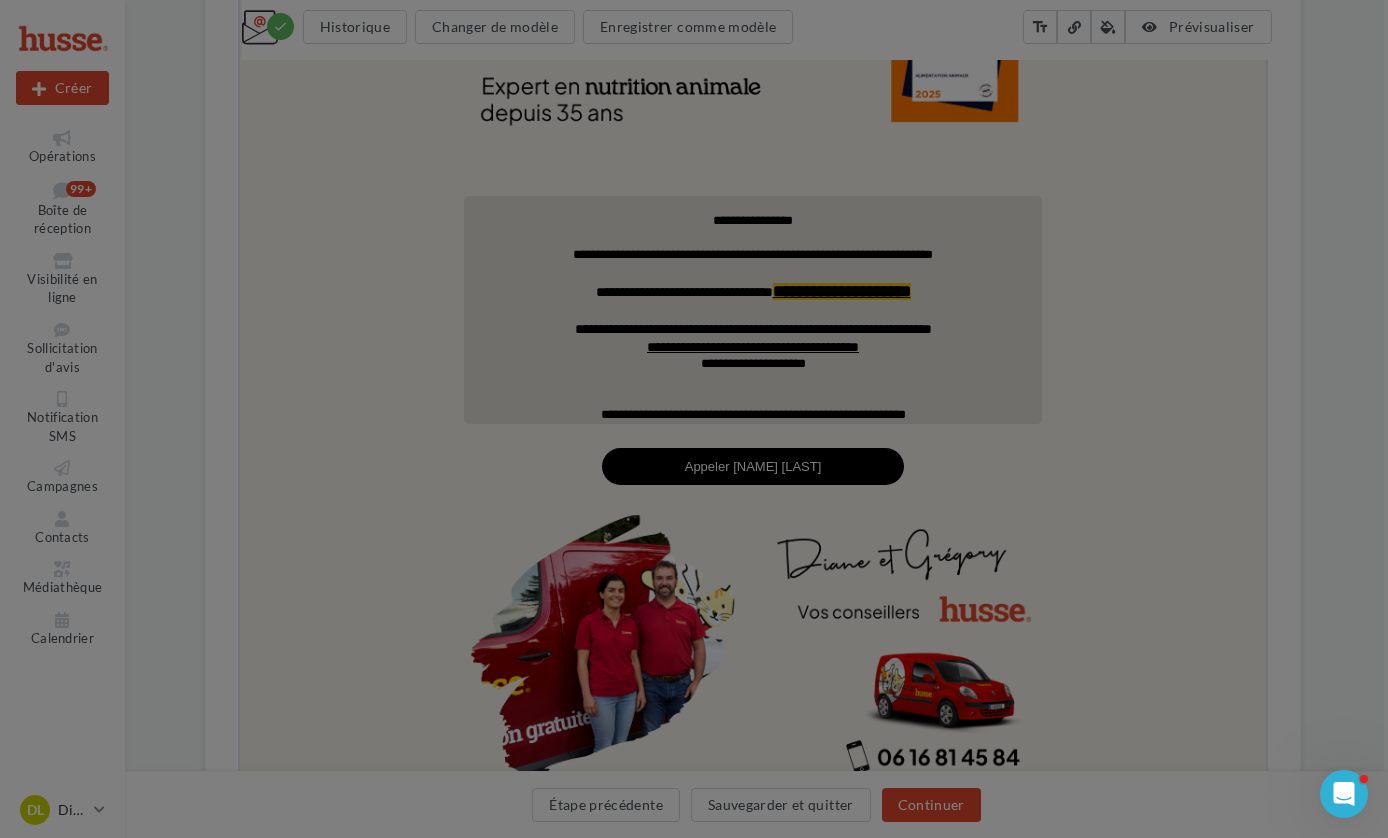 scroll, scrollTop: 0, scrollLeft: 0, axis: both 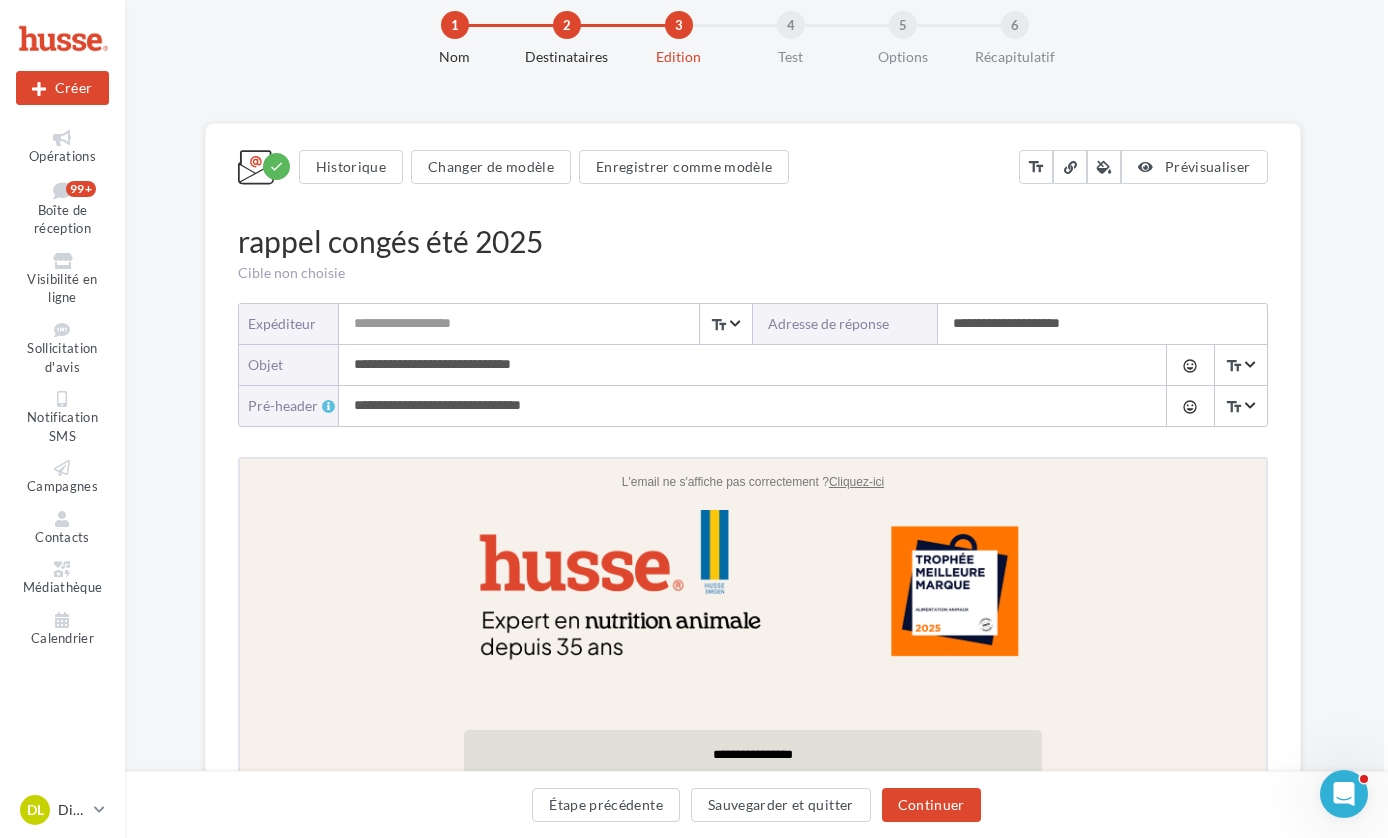 click on "Expéditeur" at bounding box center [545, 324] 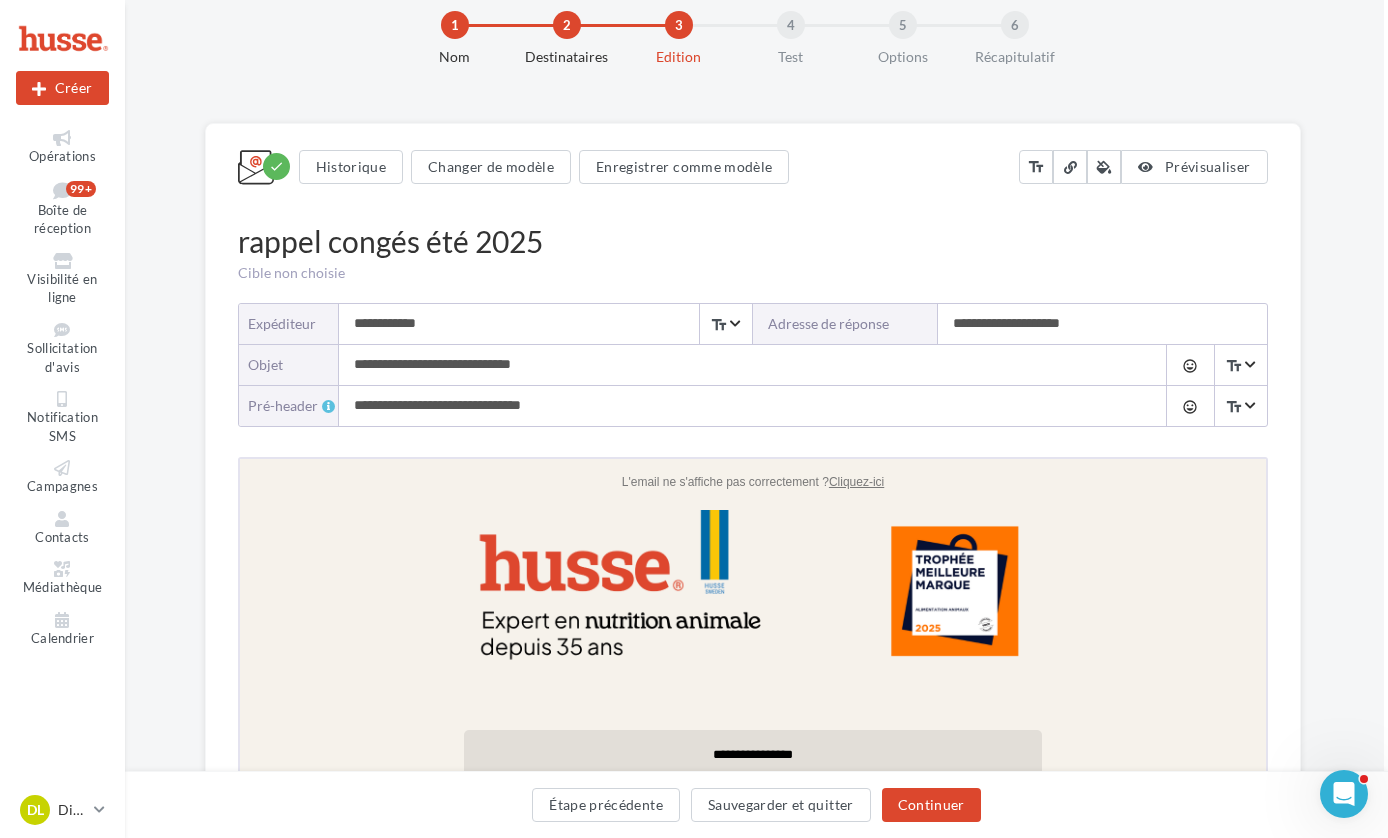 type on "**********" 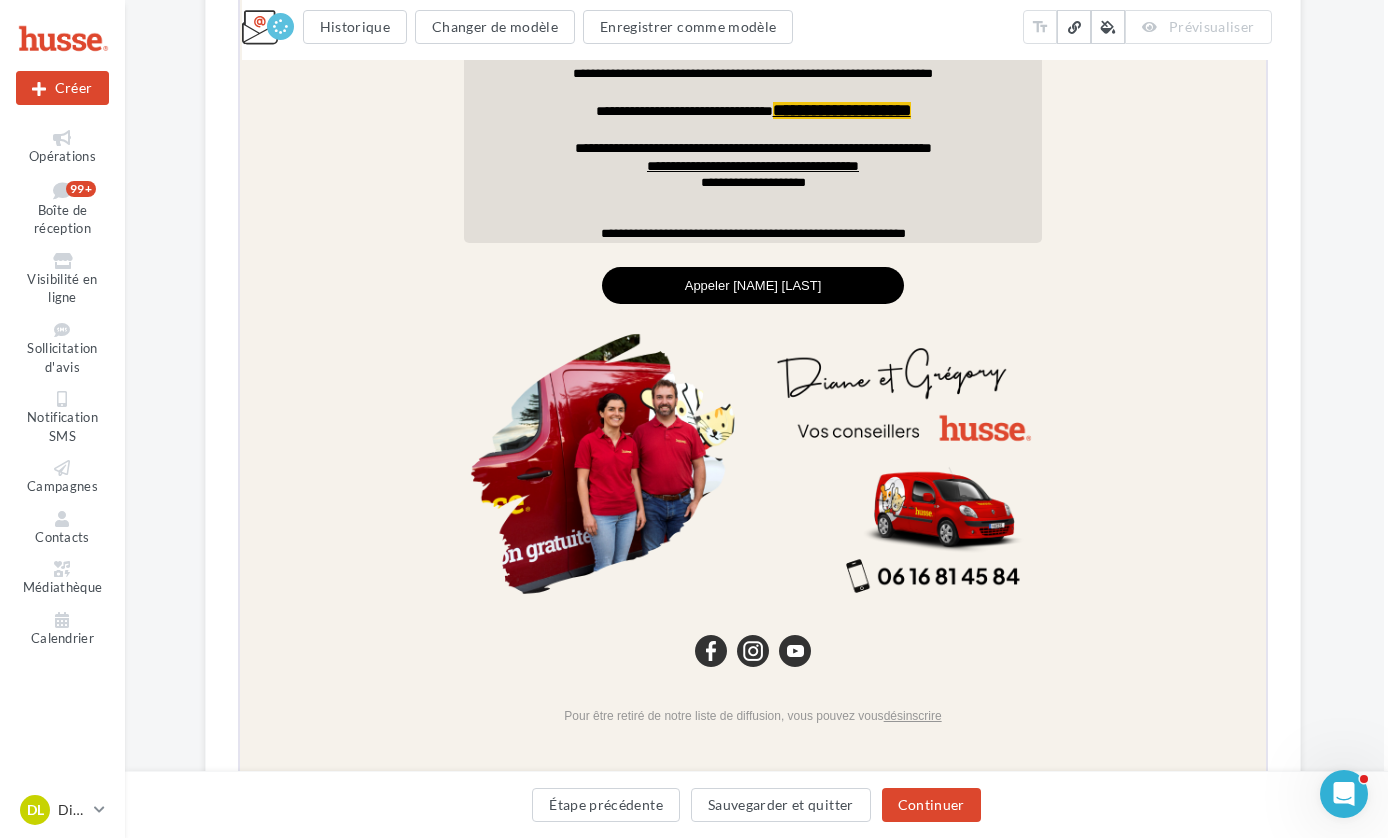 scroll, scrollTop: 927, scrollLeft: 4, axis: both 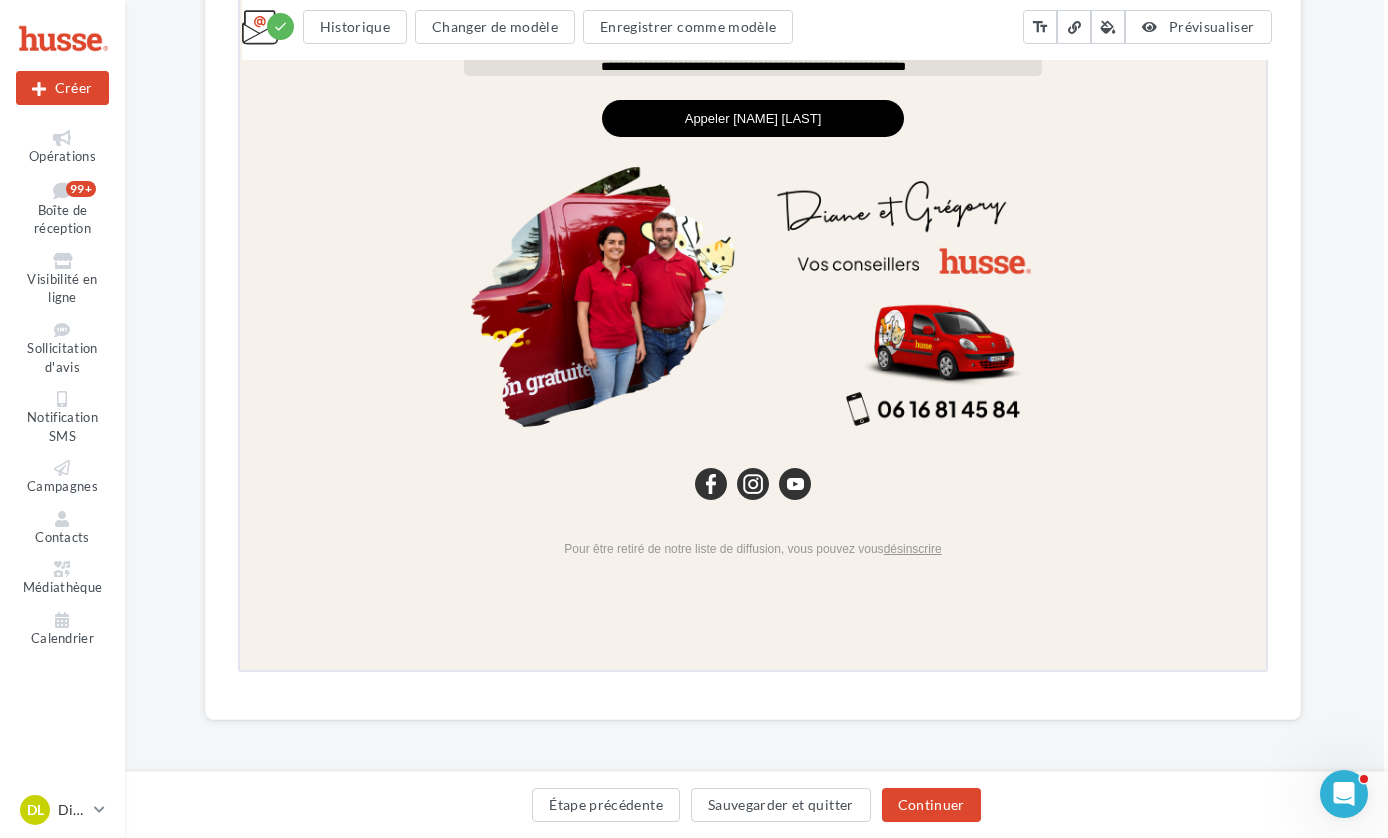 type on "**********" 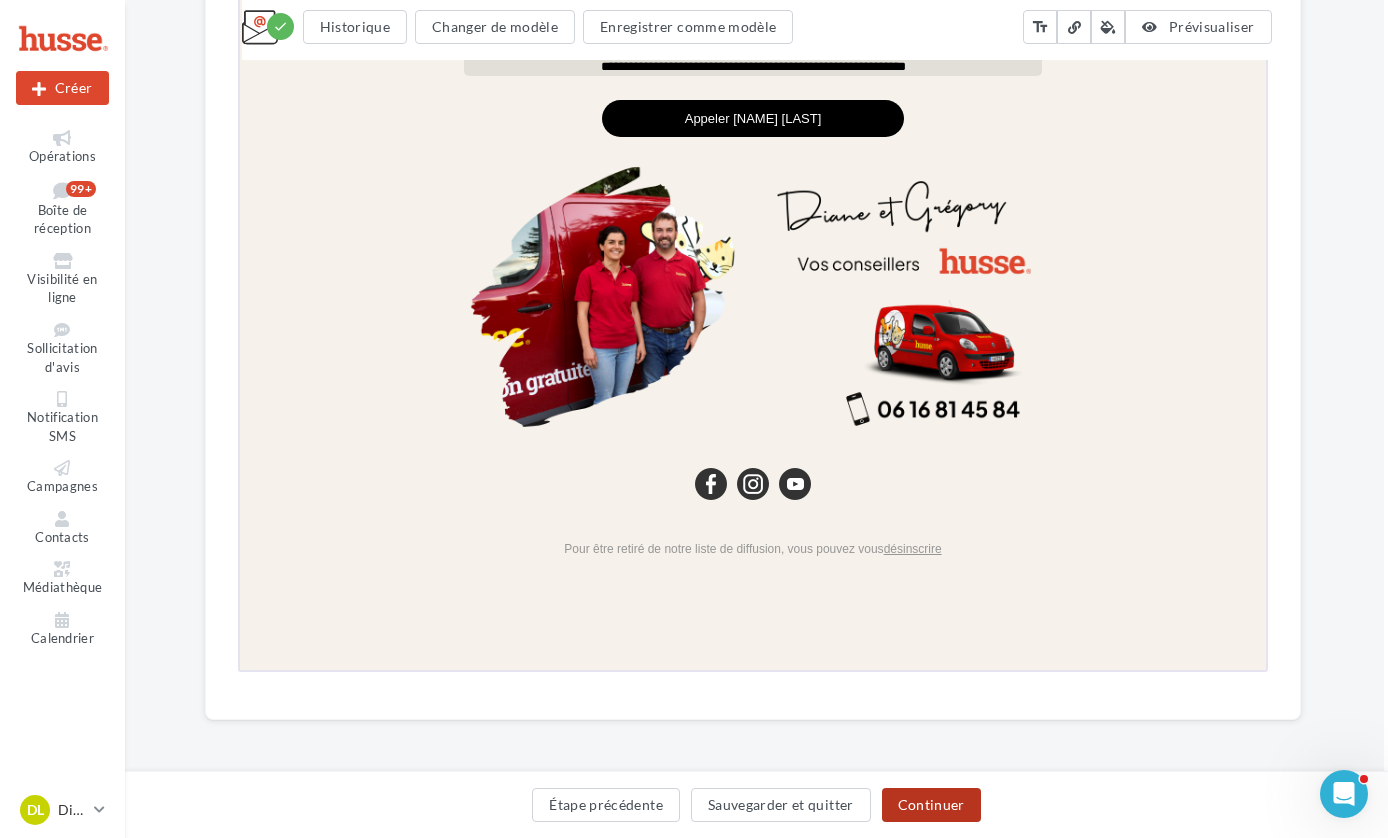 click on "Continuer" at bounding box center [931, 805] 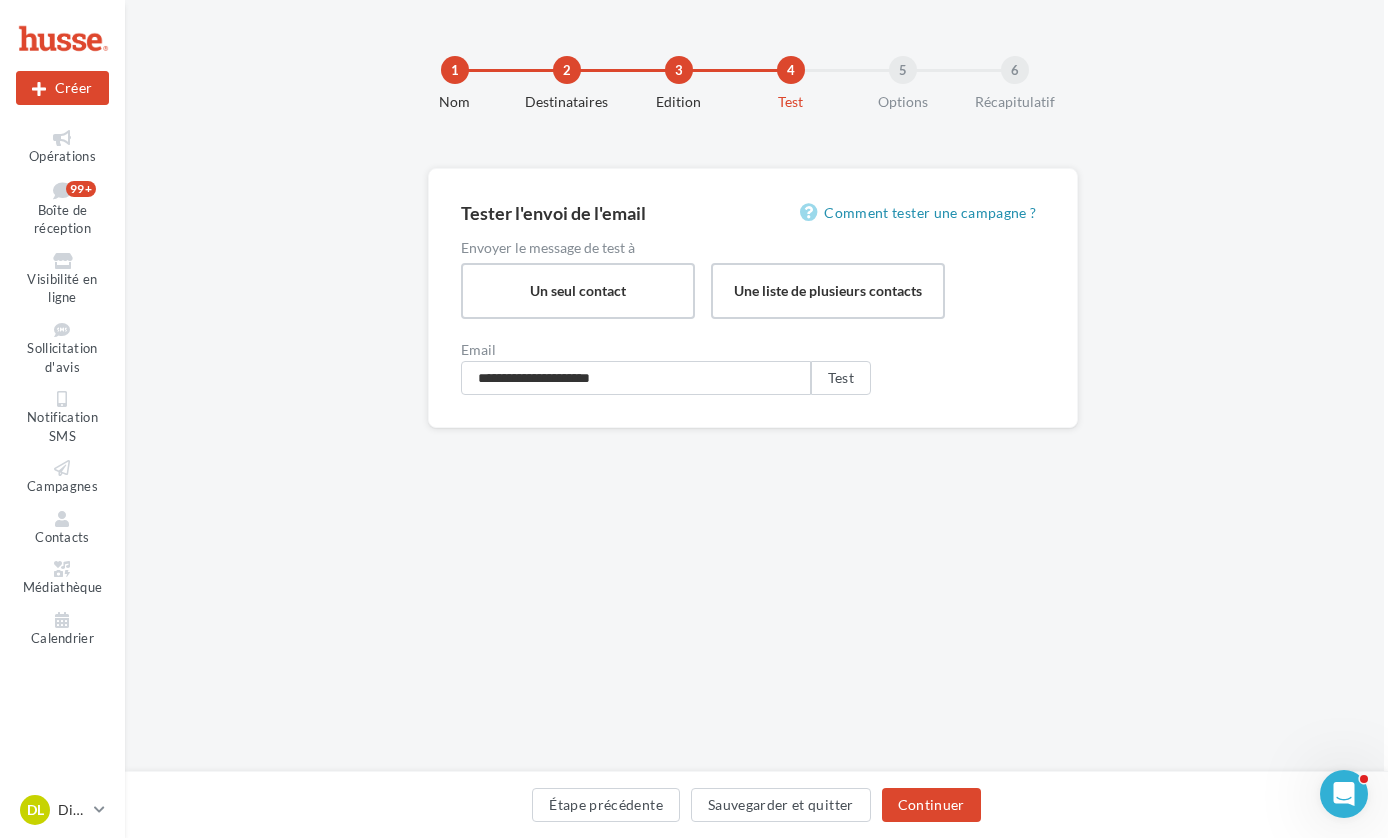 scroll, scrollTop: 0, scrollLeft: 4, axis: horizontal 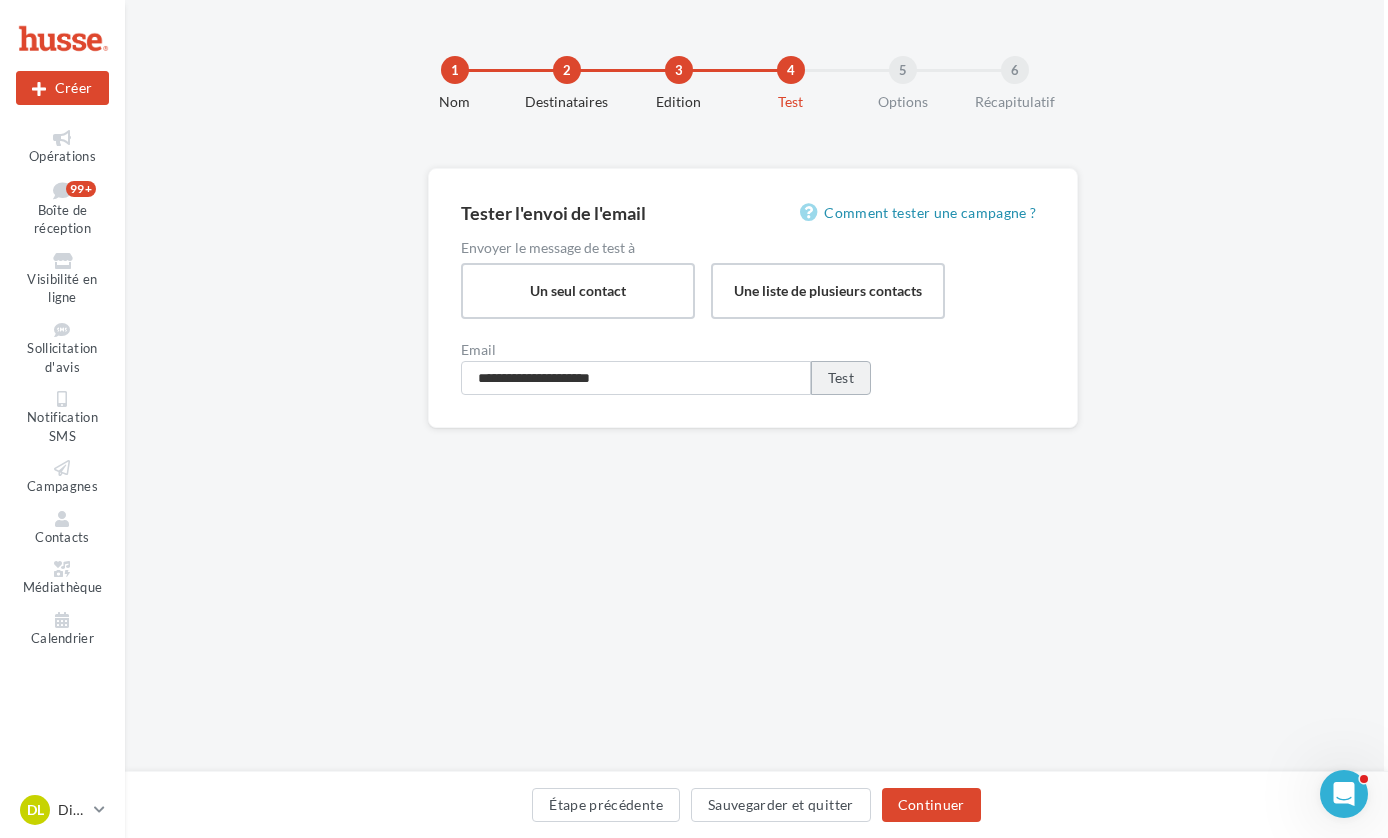 click on "Test" at bounding box center (841, 378) 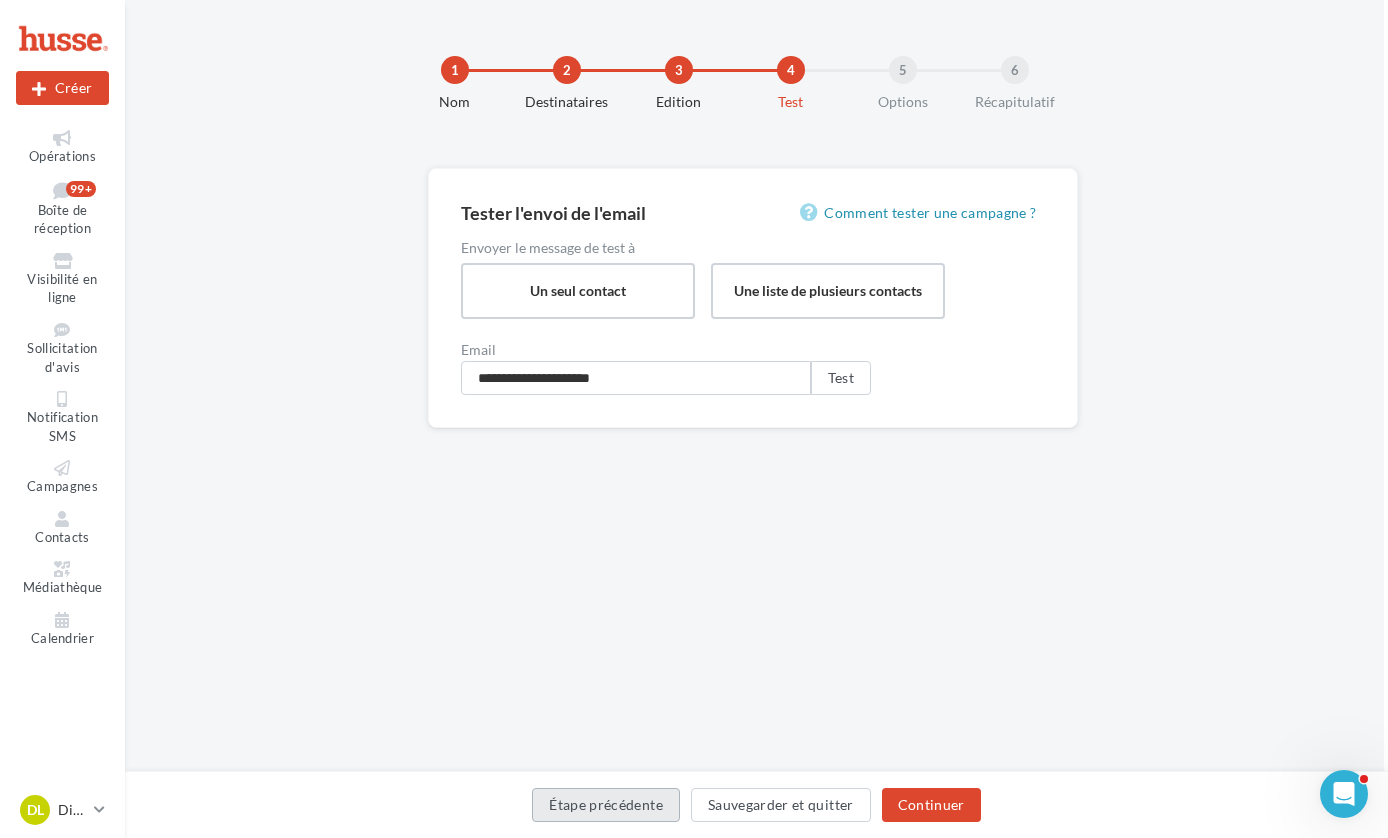 click on "Étape précédente" at bounding box center (606, 805) 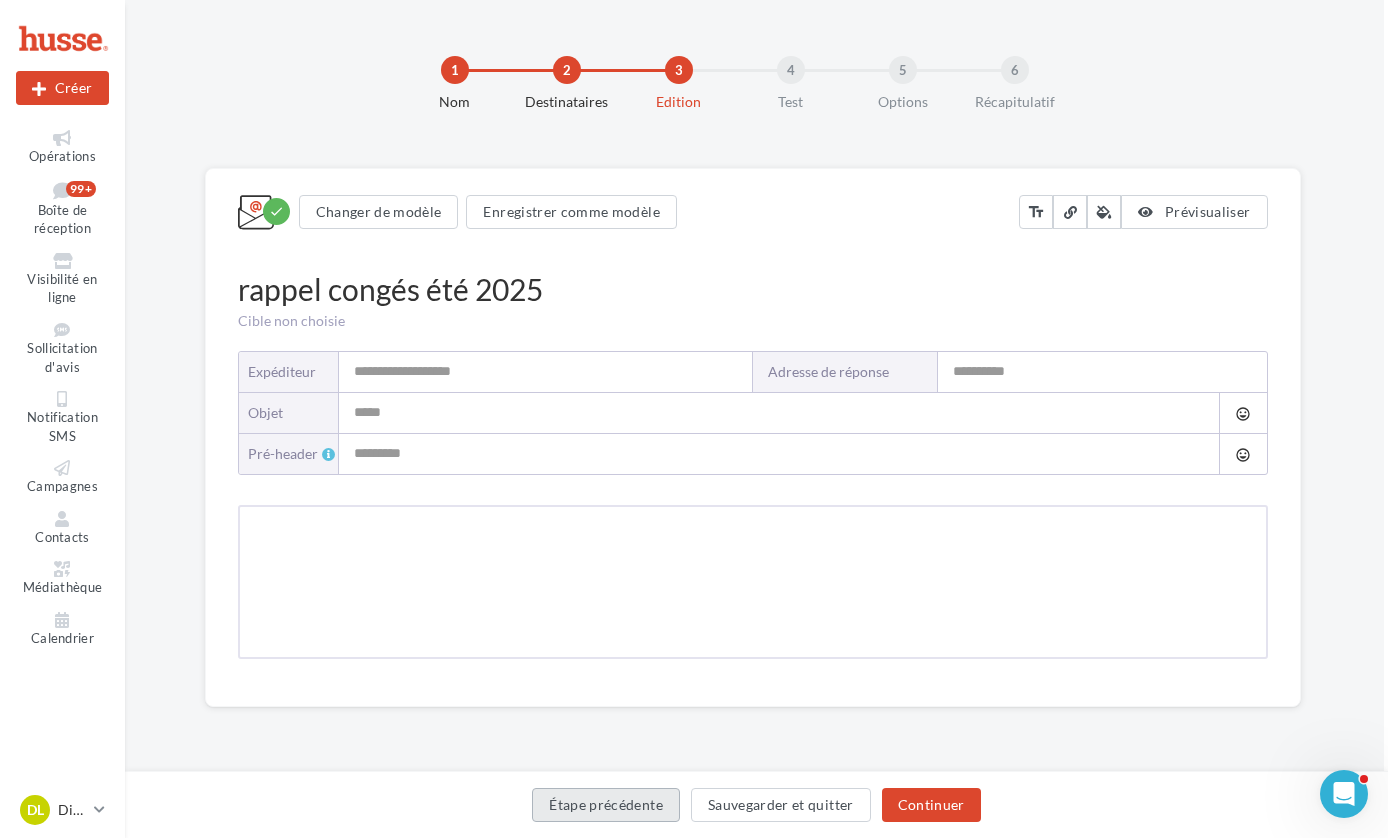 type on "**********" 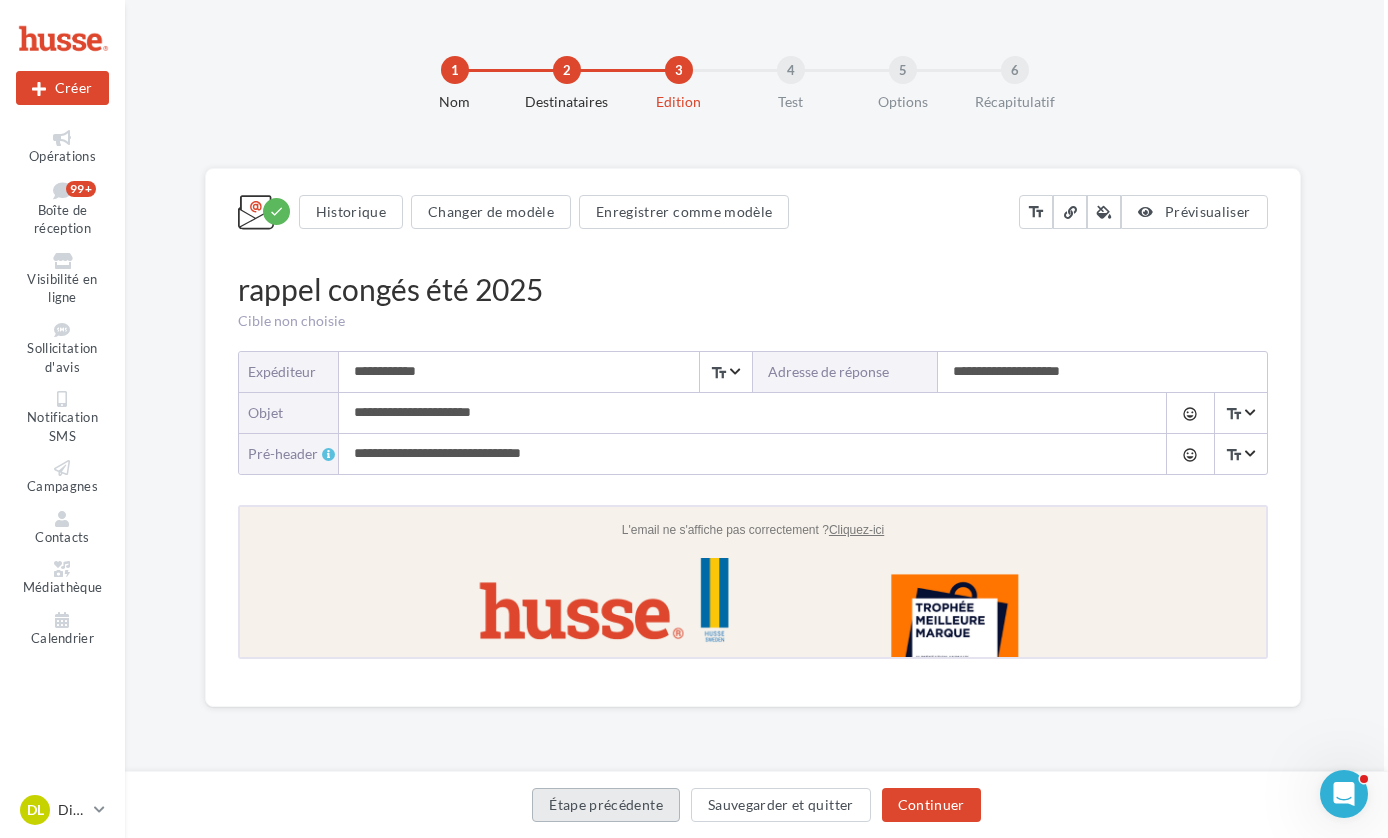 scroll, scrollTop: 0, scrollLeft: 0, axis: both 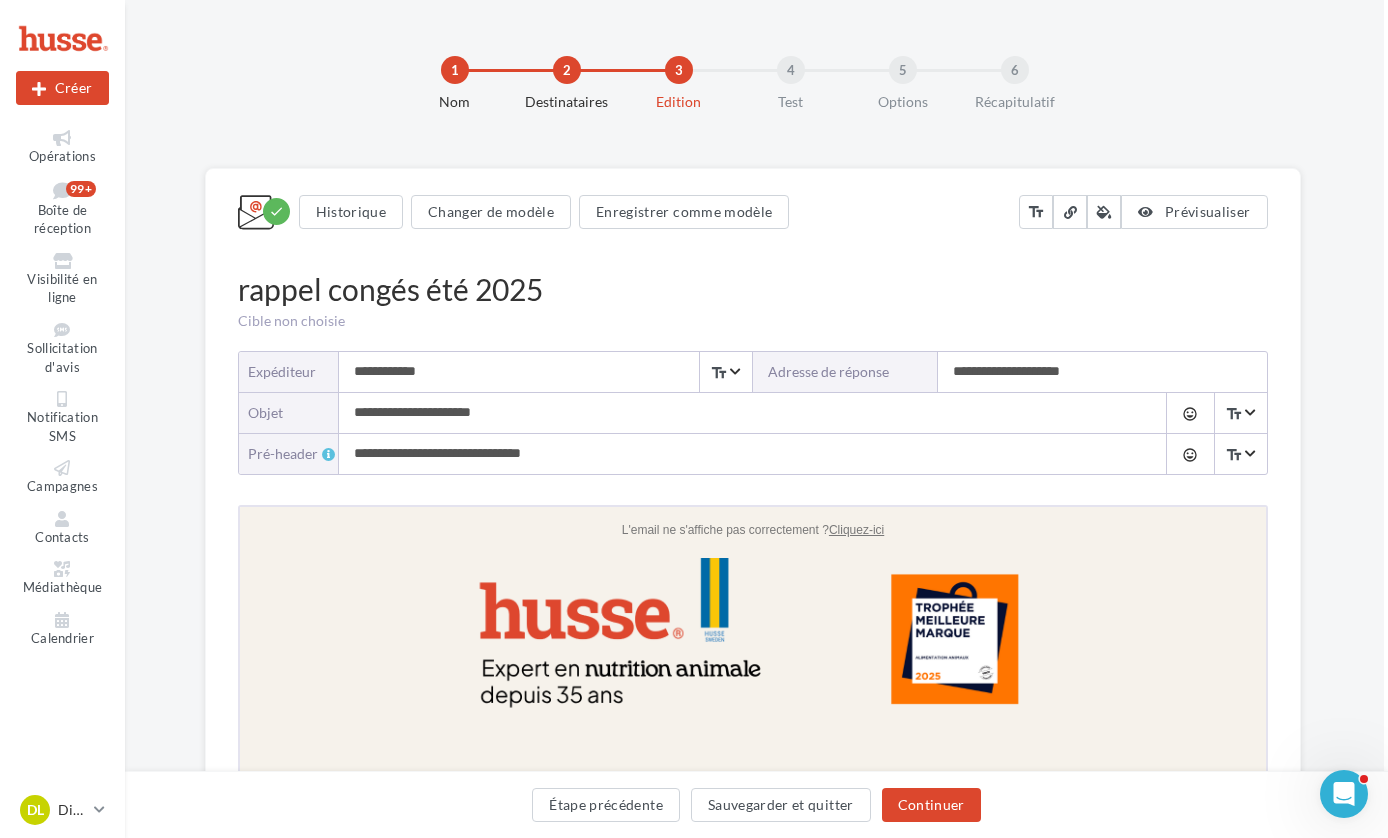 click on "**********" at bounding box center (733, 413) 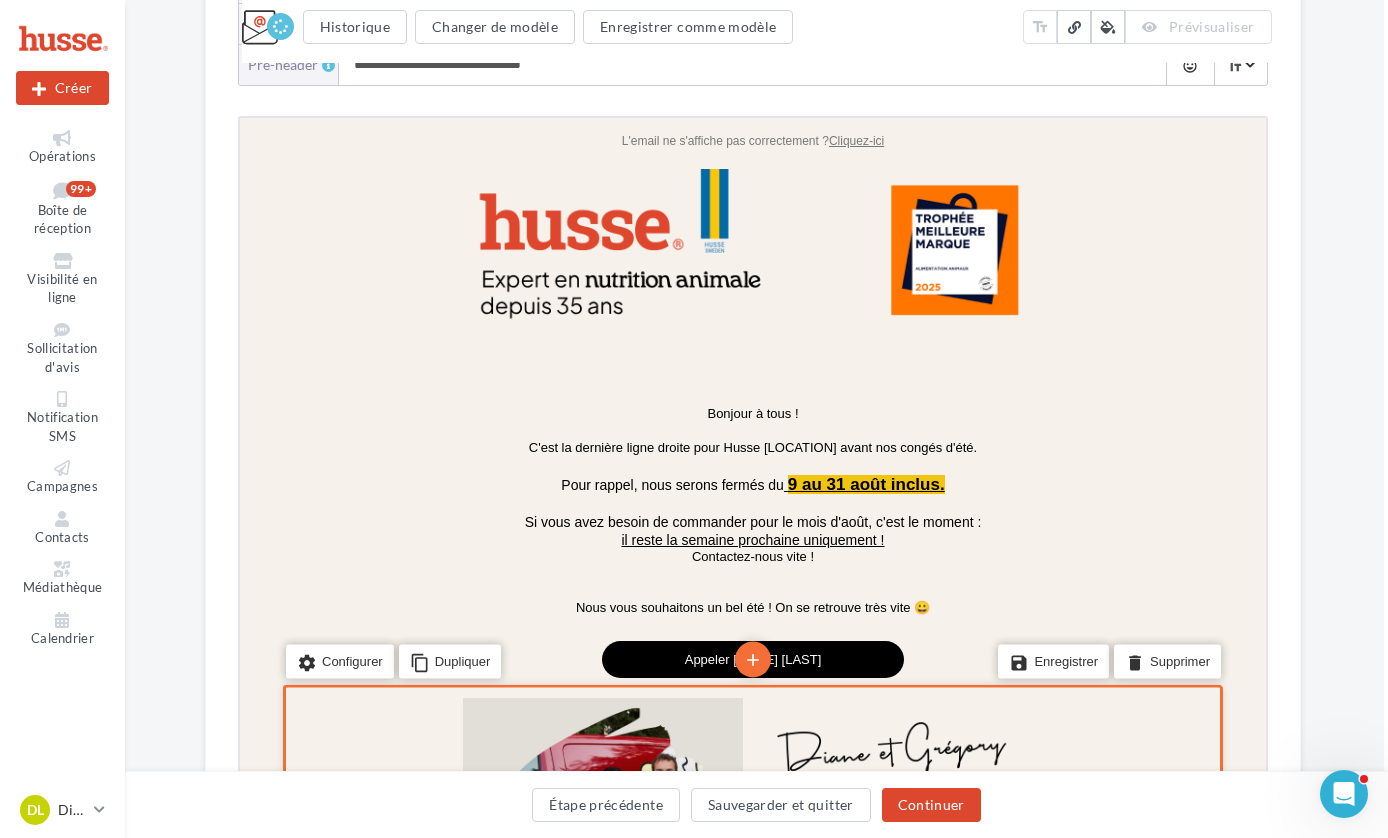 scroll, scrollTop: 399, scrollLeft: 4, axis: both 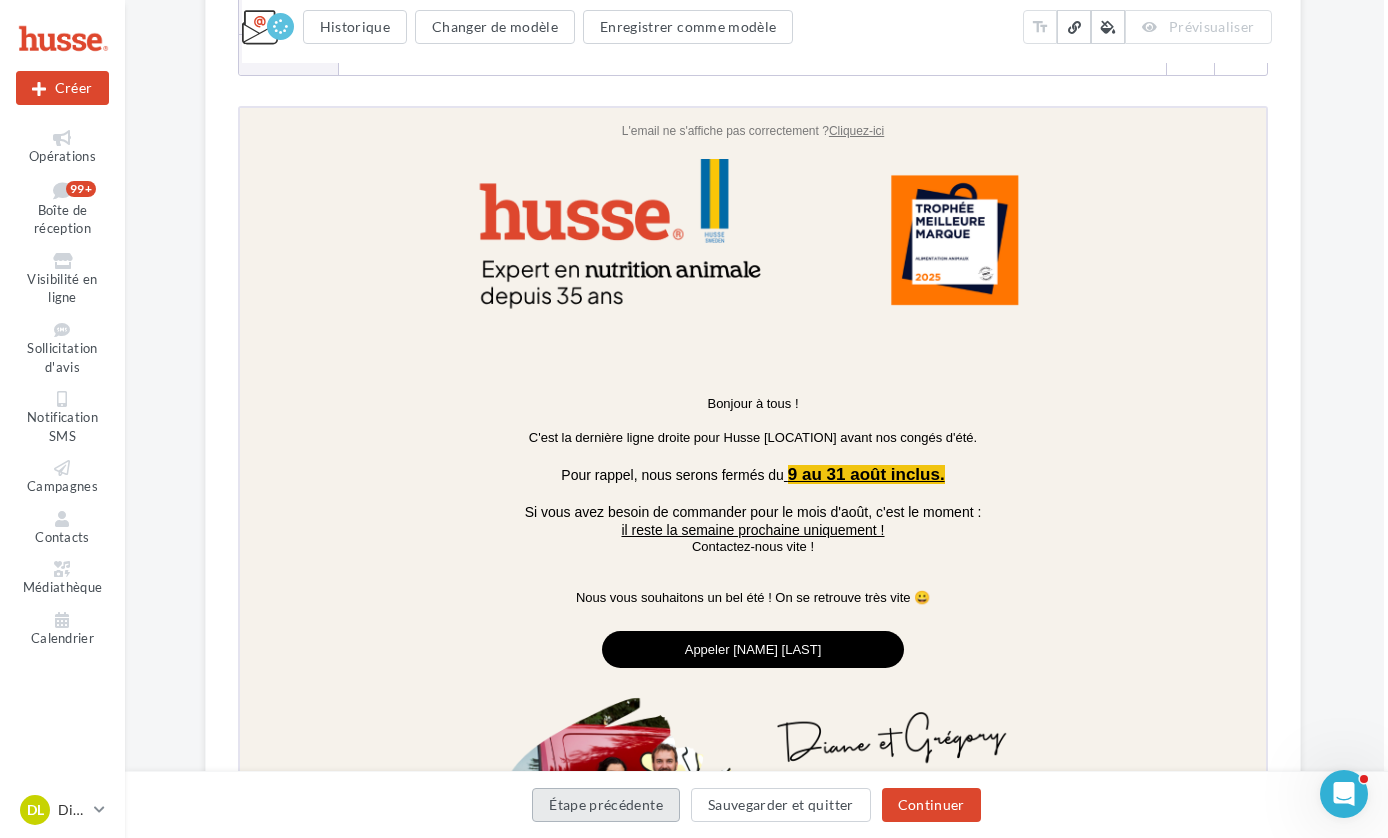 type on "**********" 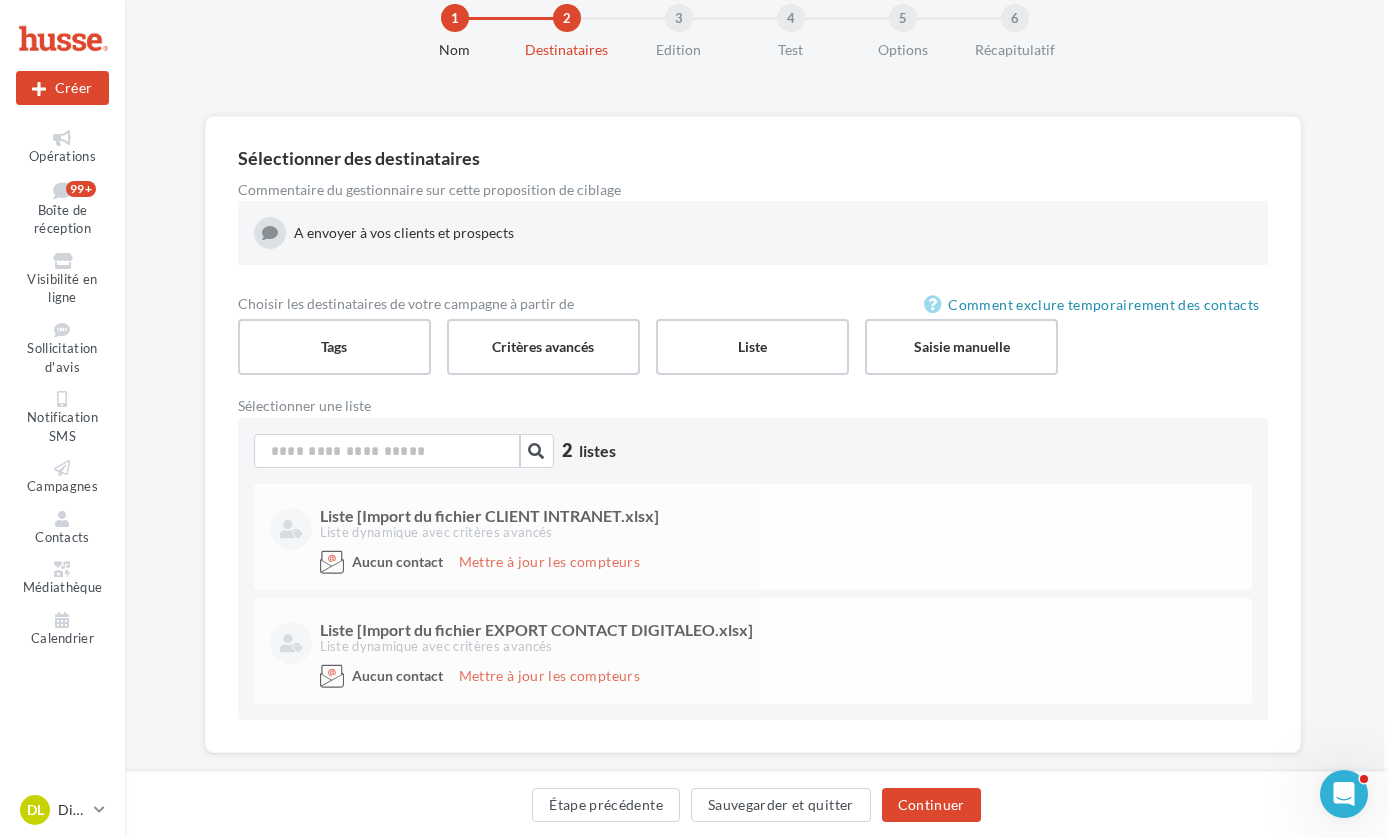 scroll, scrollTop: 85, scrollLeft: 4, axis: both 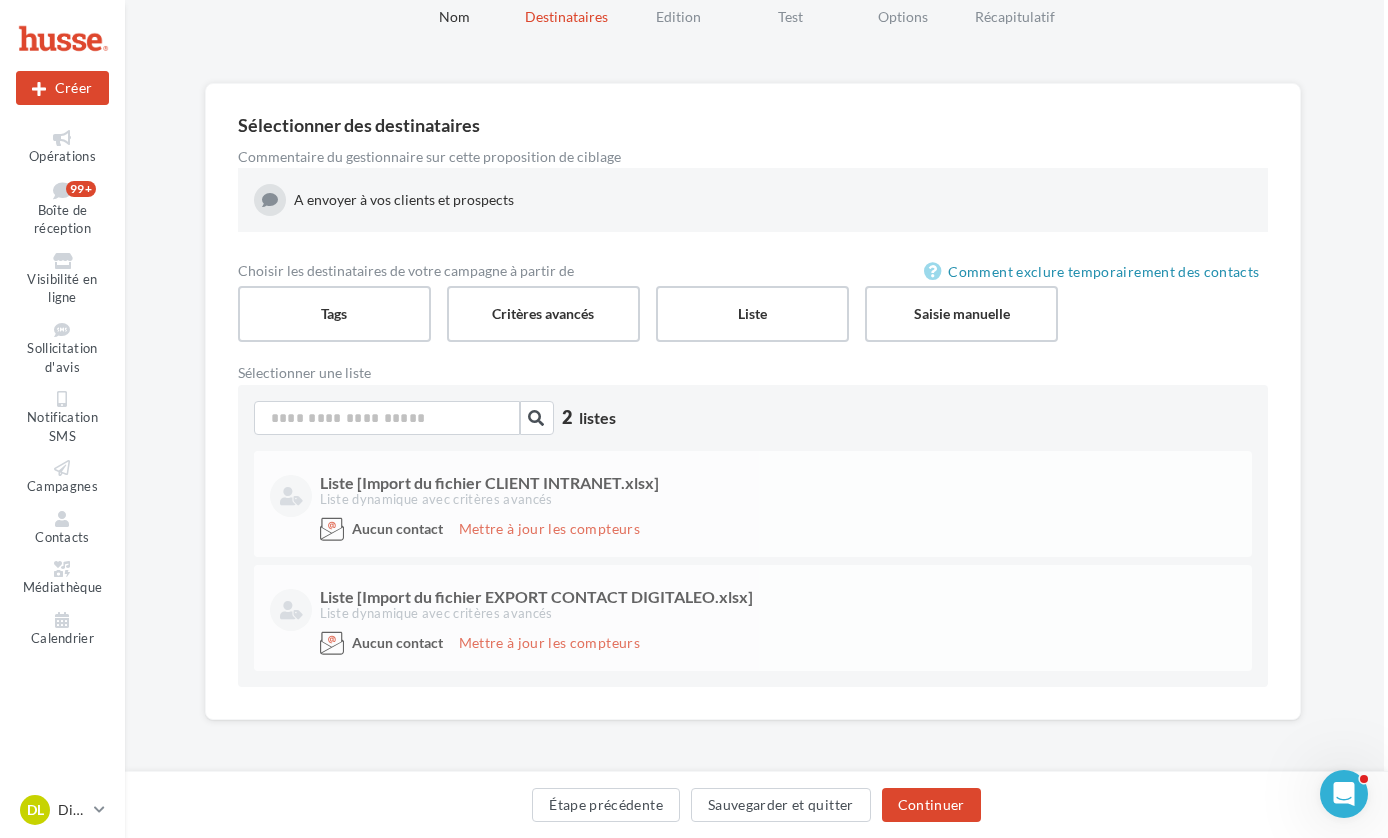 click on "Edition" at bounding box center [679, 17] 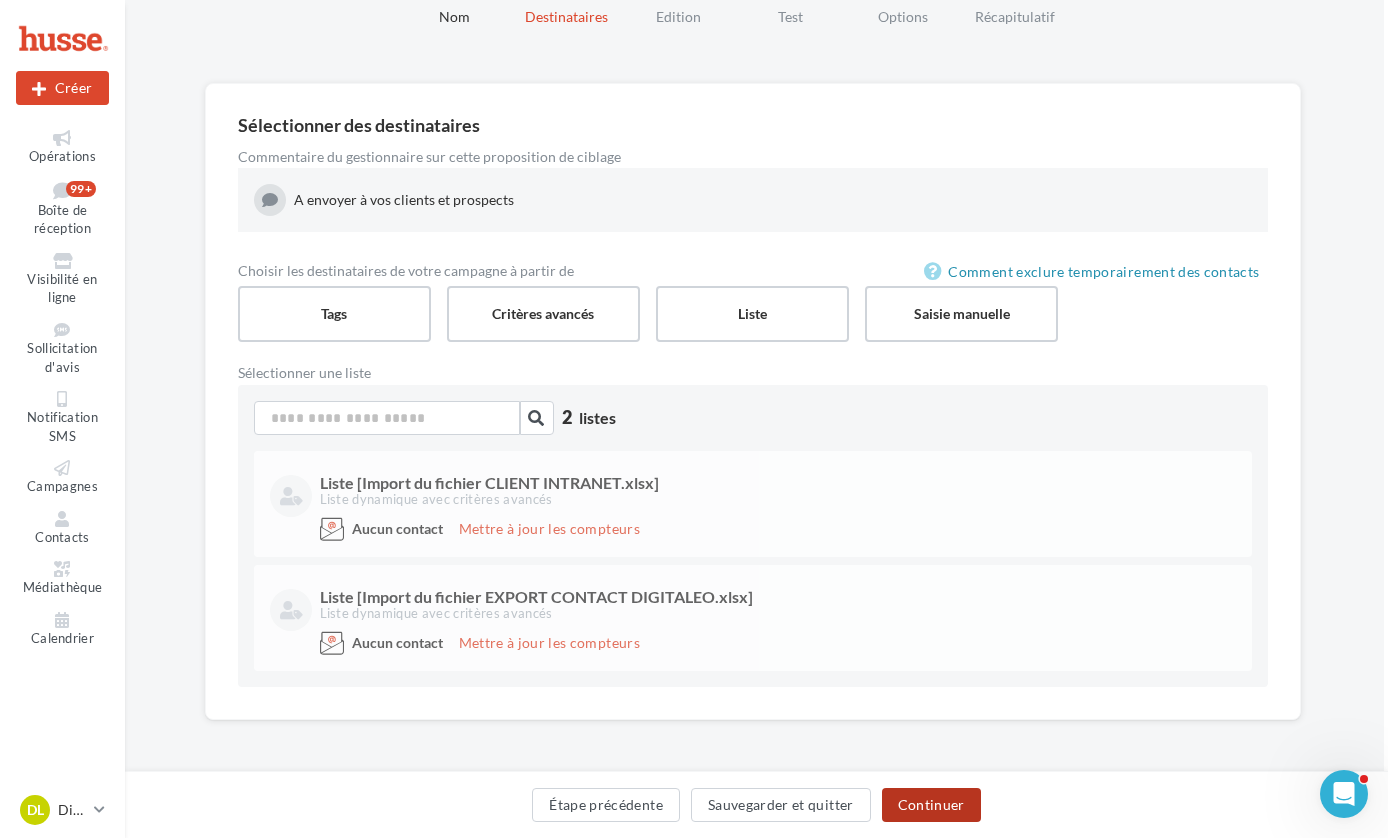 click on "Continuer" at bounding box center [931, 805] 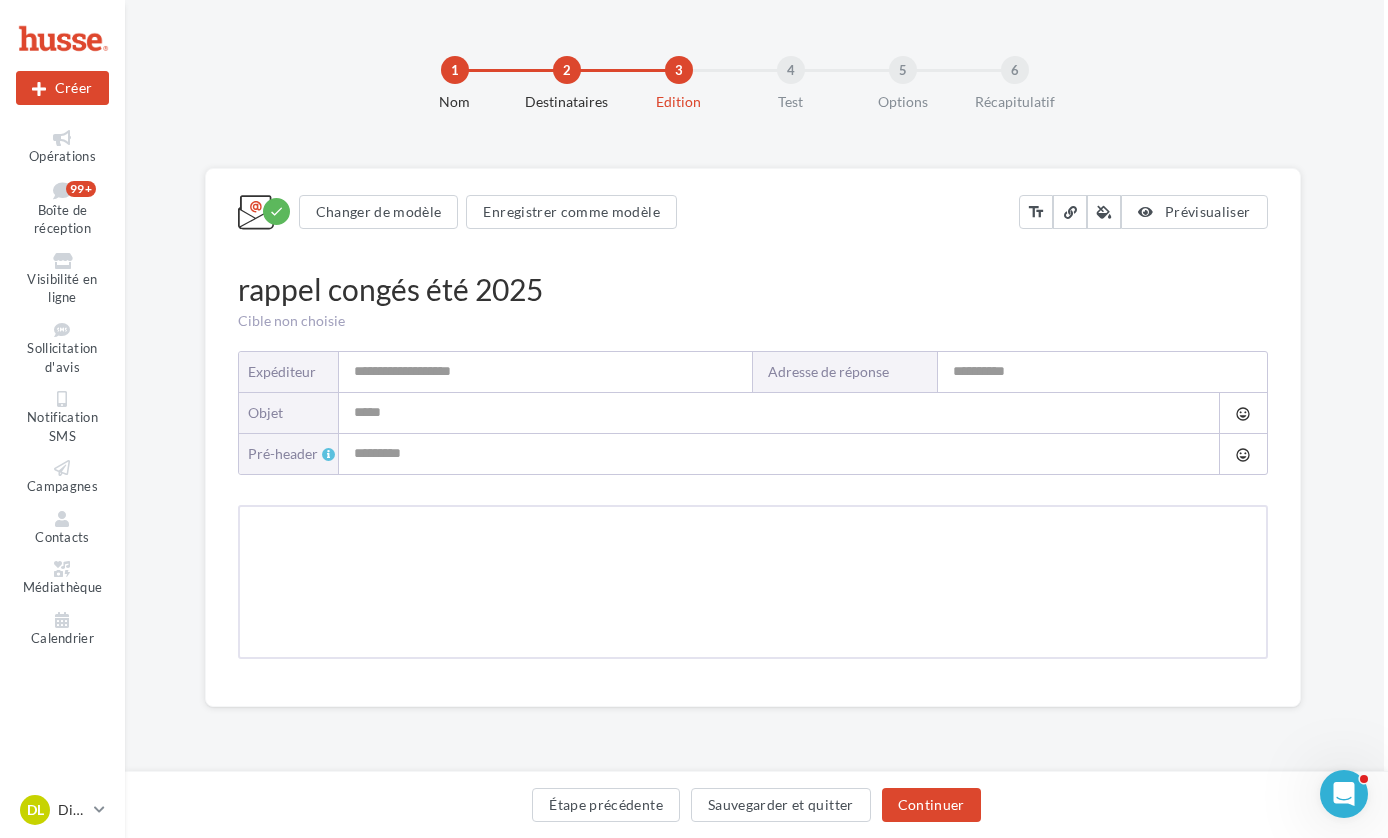 scroll, scrollTop: 0, scrollLeft: 4, axis: horizontal 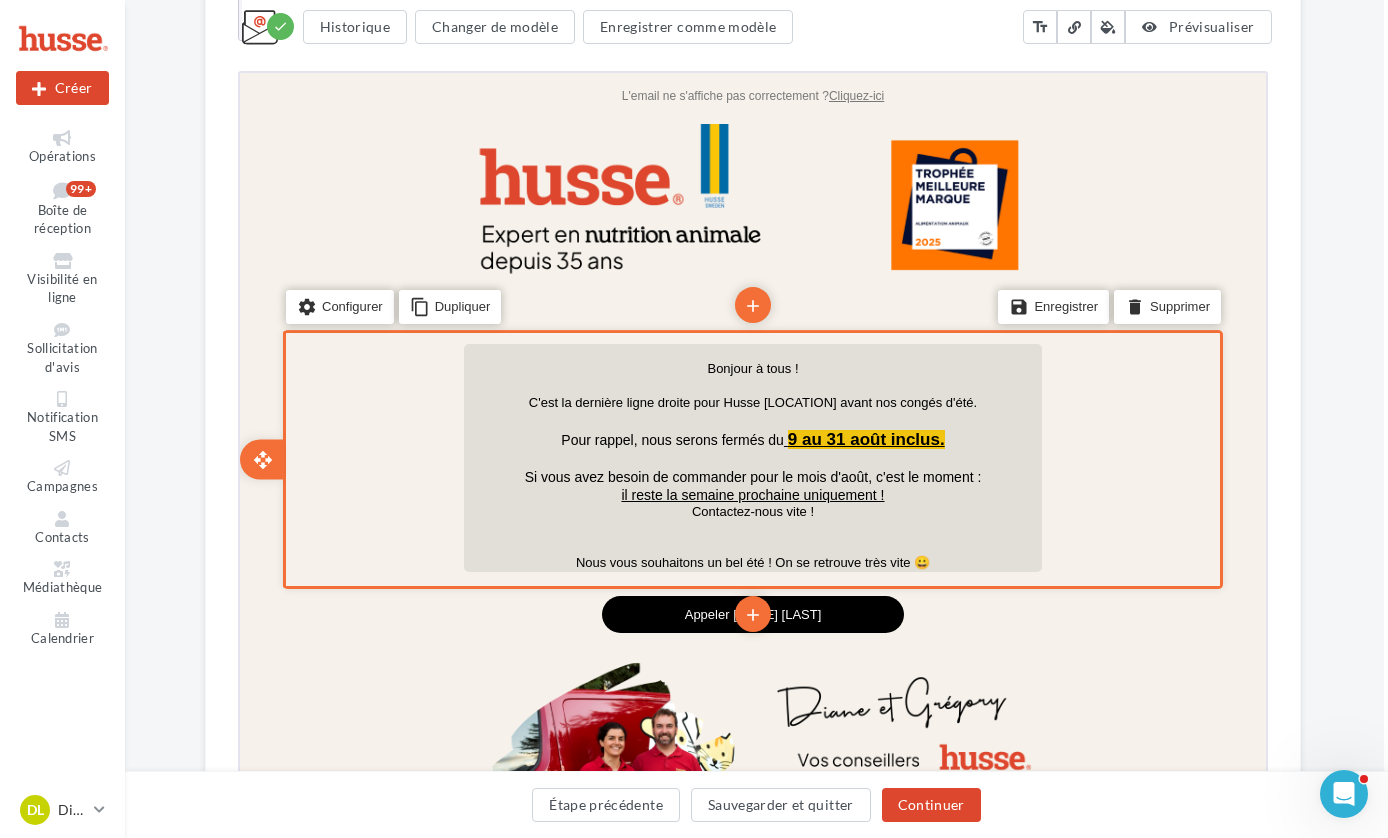 click on "Si vous avez besoin de commander pour le mois d'août, c'est le moment :" at bounding box center [750, 474] 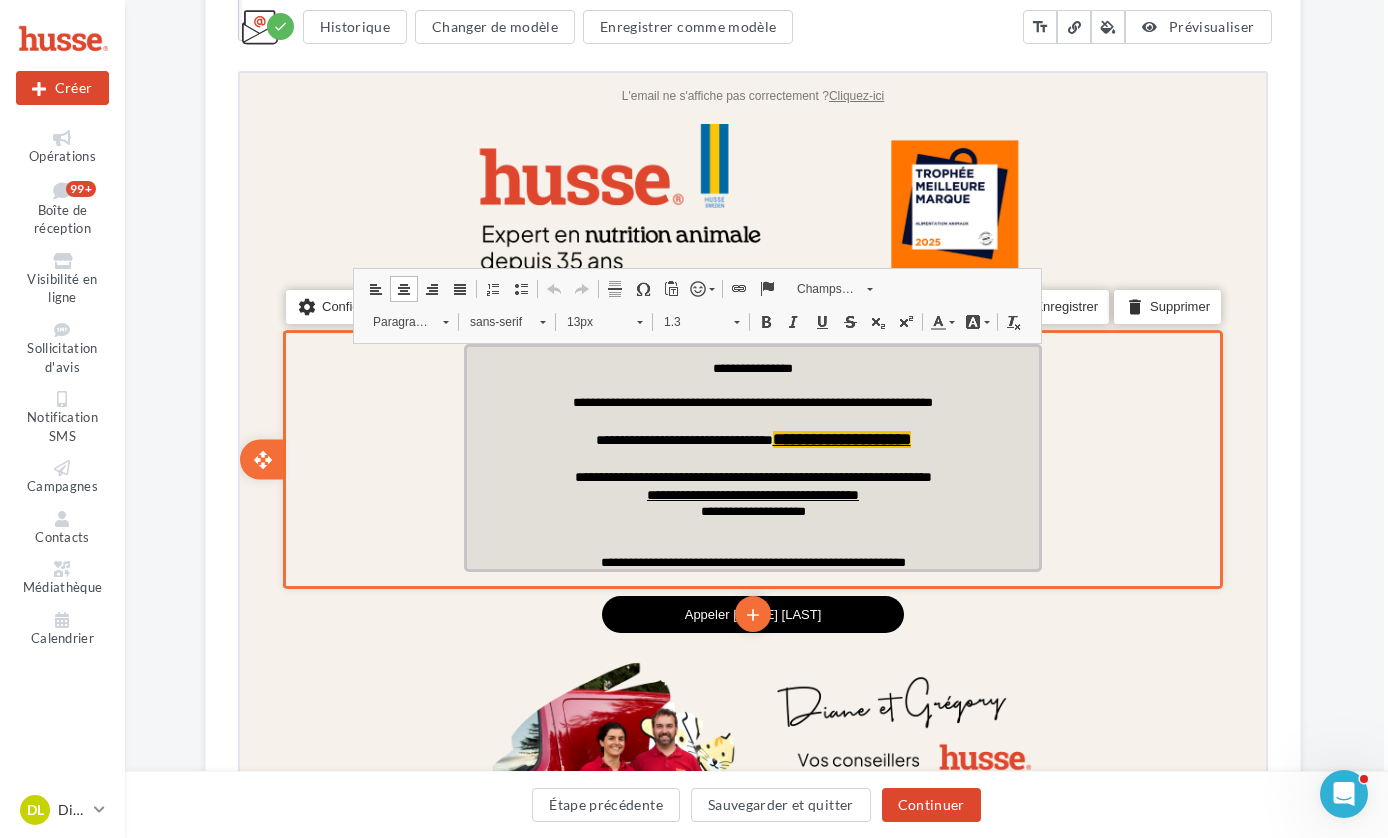 click at bounding box center [750, 543] 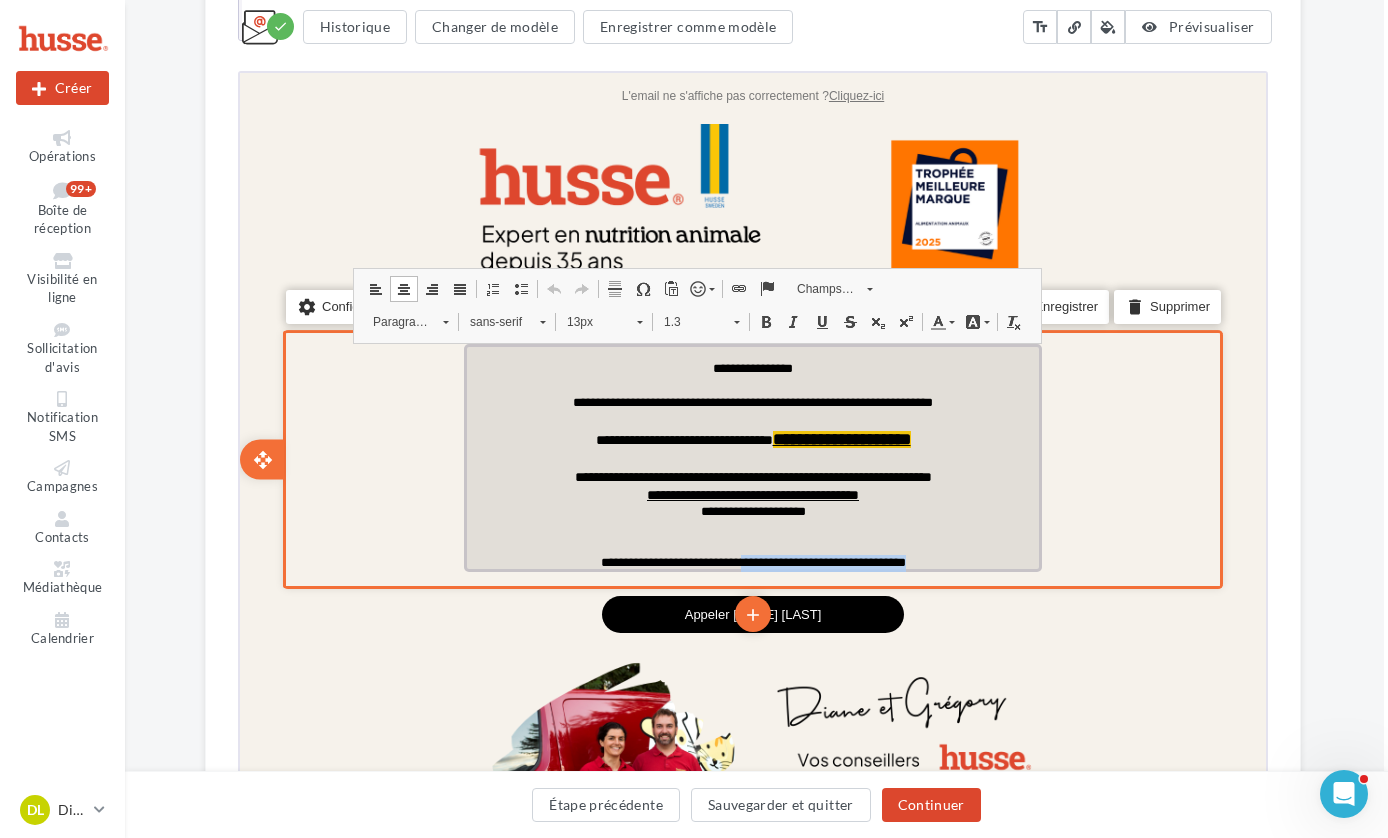 drag, startPoint x: 930, startPoint y: 558, endPoint x: 718, endPoint y: 555, distance: 212.02122 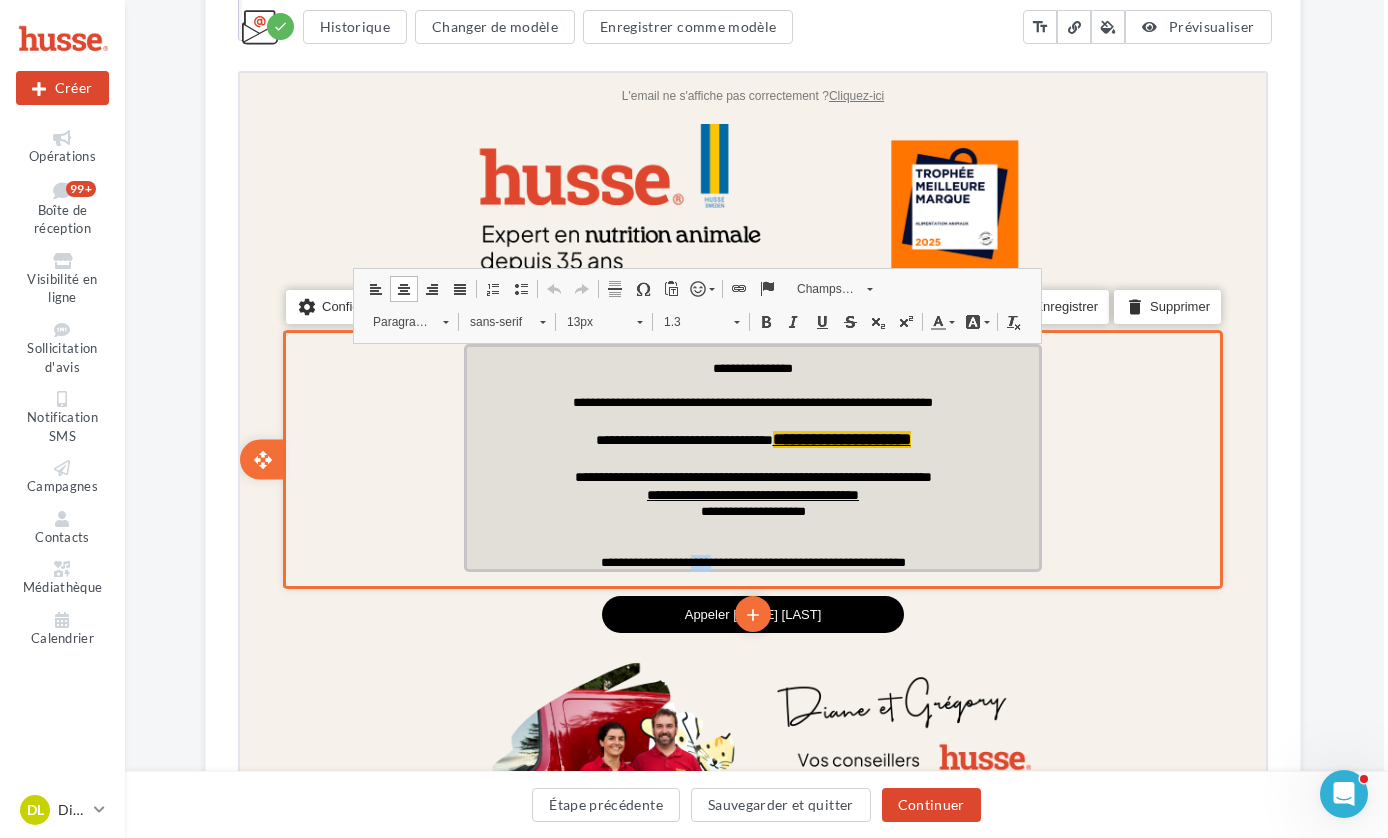 drag, startPoint x: 693, startPoint y: 554, endPoint x: 677, endPoint y: 552, distance: 16.124516 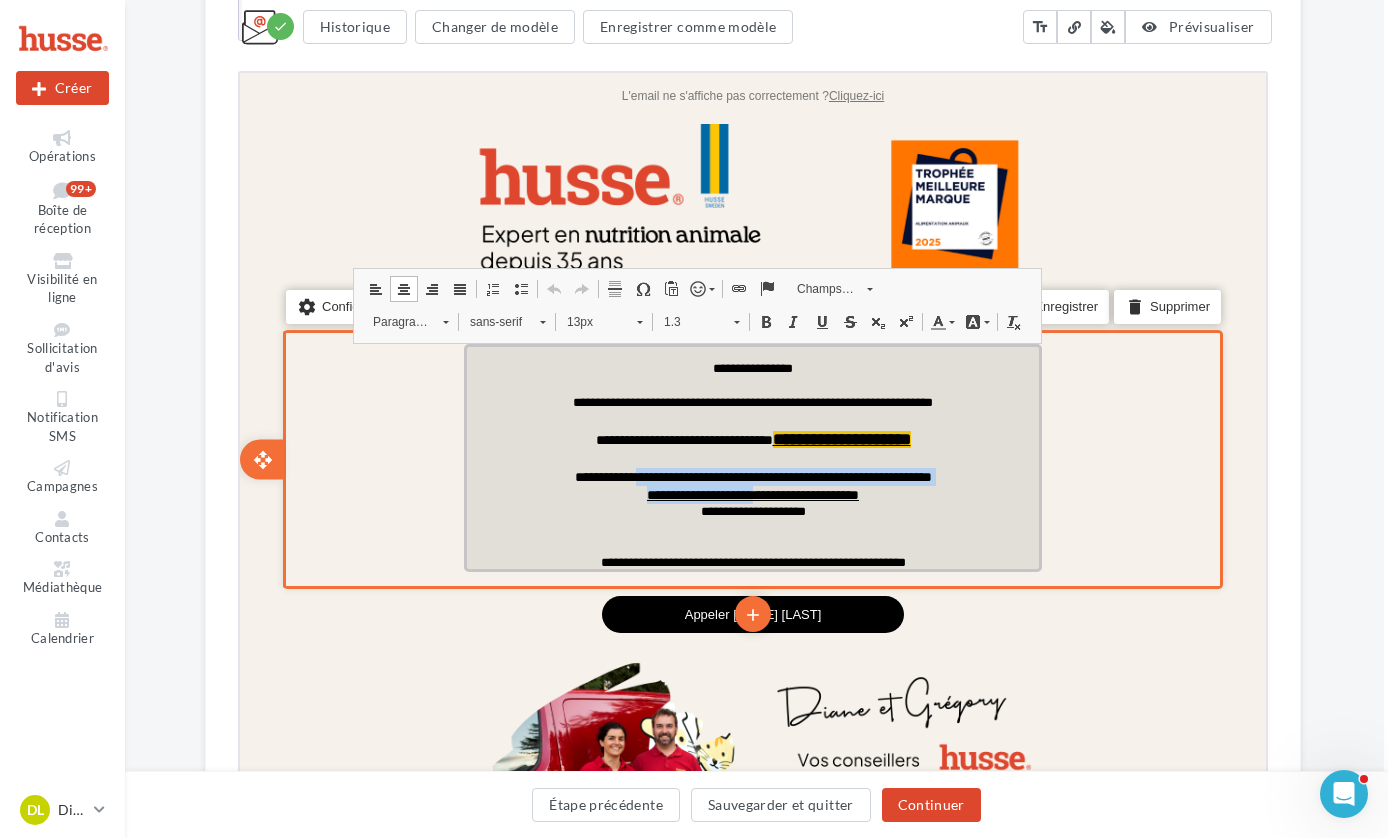 drag, startPoint x: 599, startPoint y: 470, endPoint x: 739, endPoint y: 484, distance: 140.69826 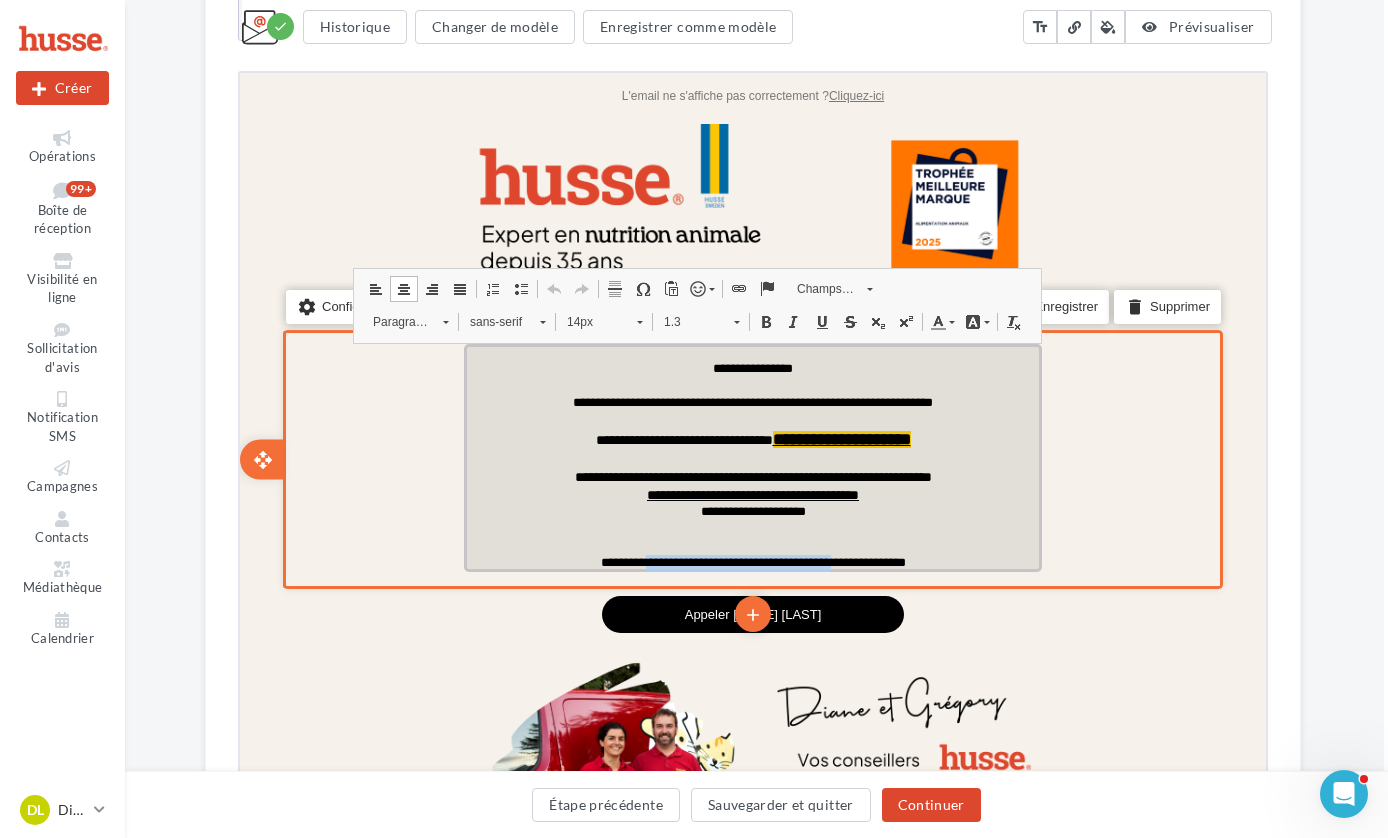 drag, startPoint x: 633, startPoint y: 556, endPoint x: 841, endPoint y: 559, distance: 208.02164 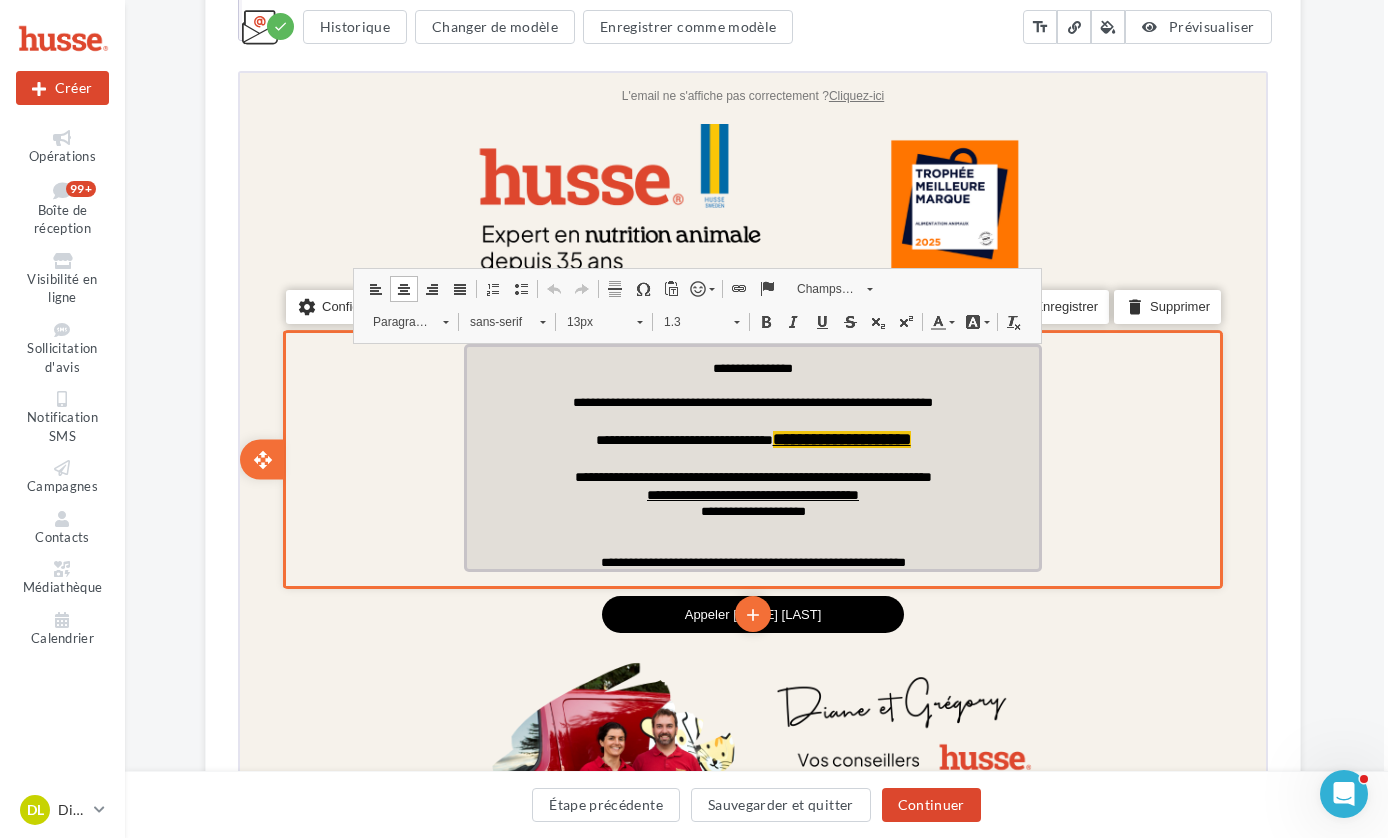 drag, startPoint x: 970, startPoint y: 554, endPoint x: 980, endPoint y: 555, distance: 10.049875 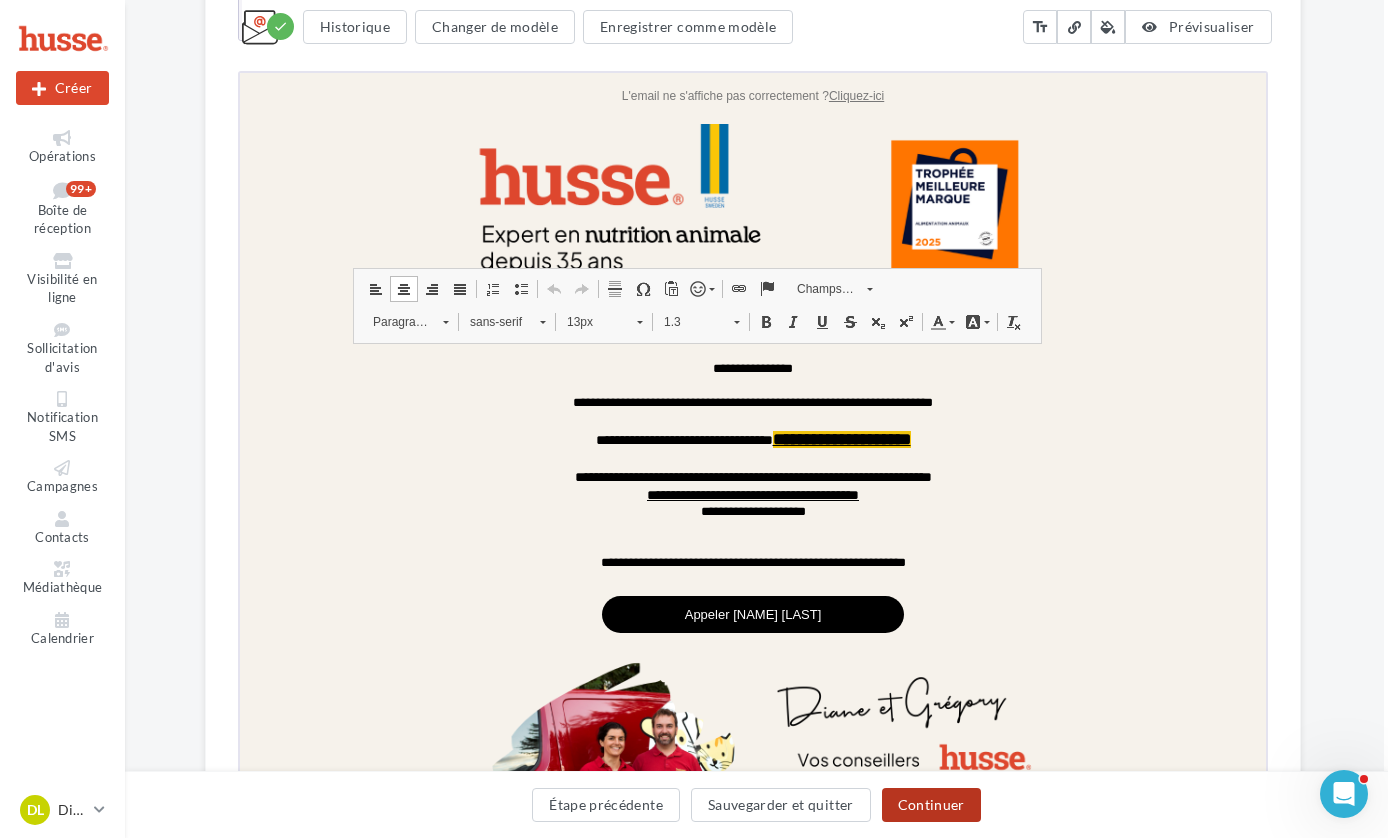 click on "Continuer" at bounding box center (931, 805) 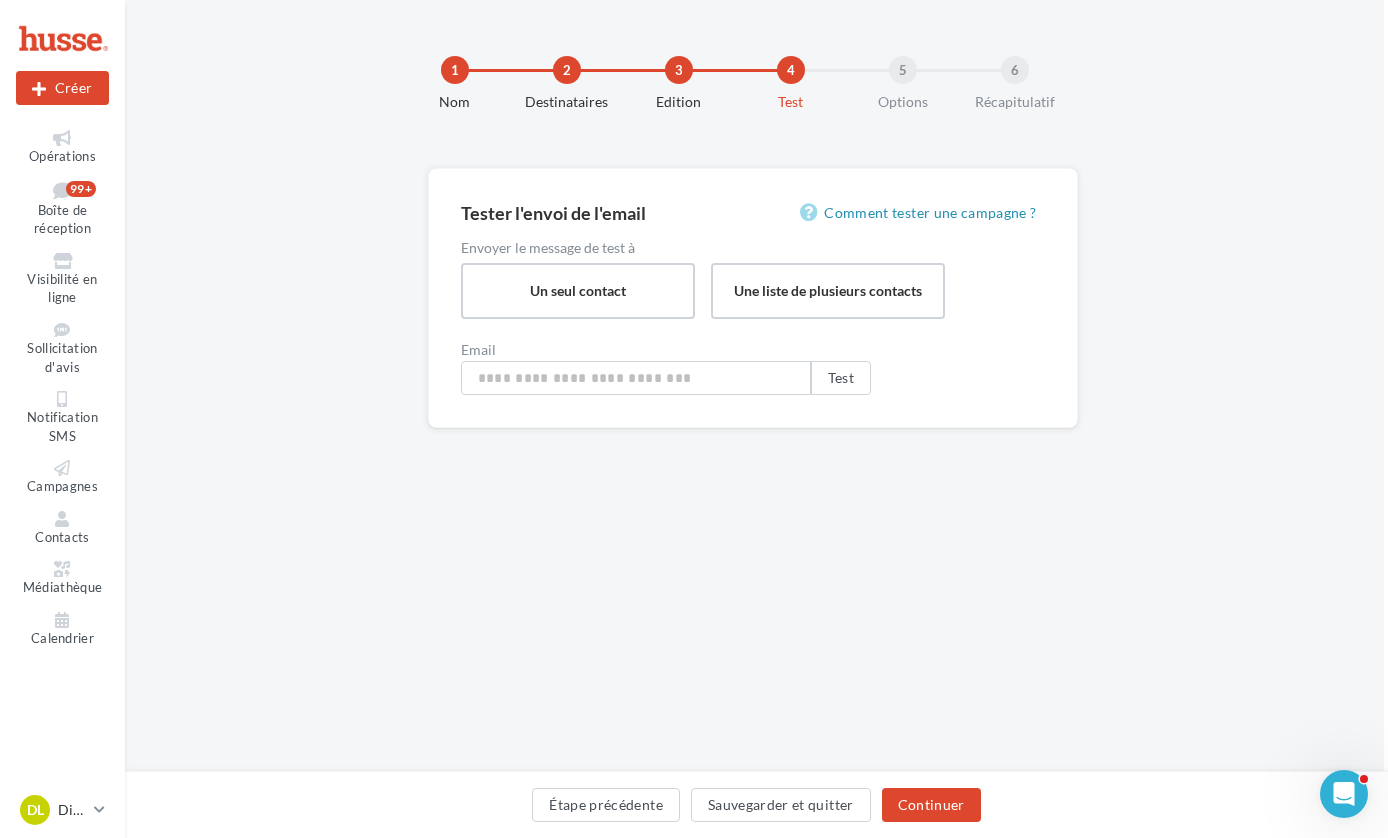 type on "**********" 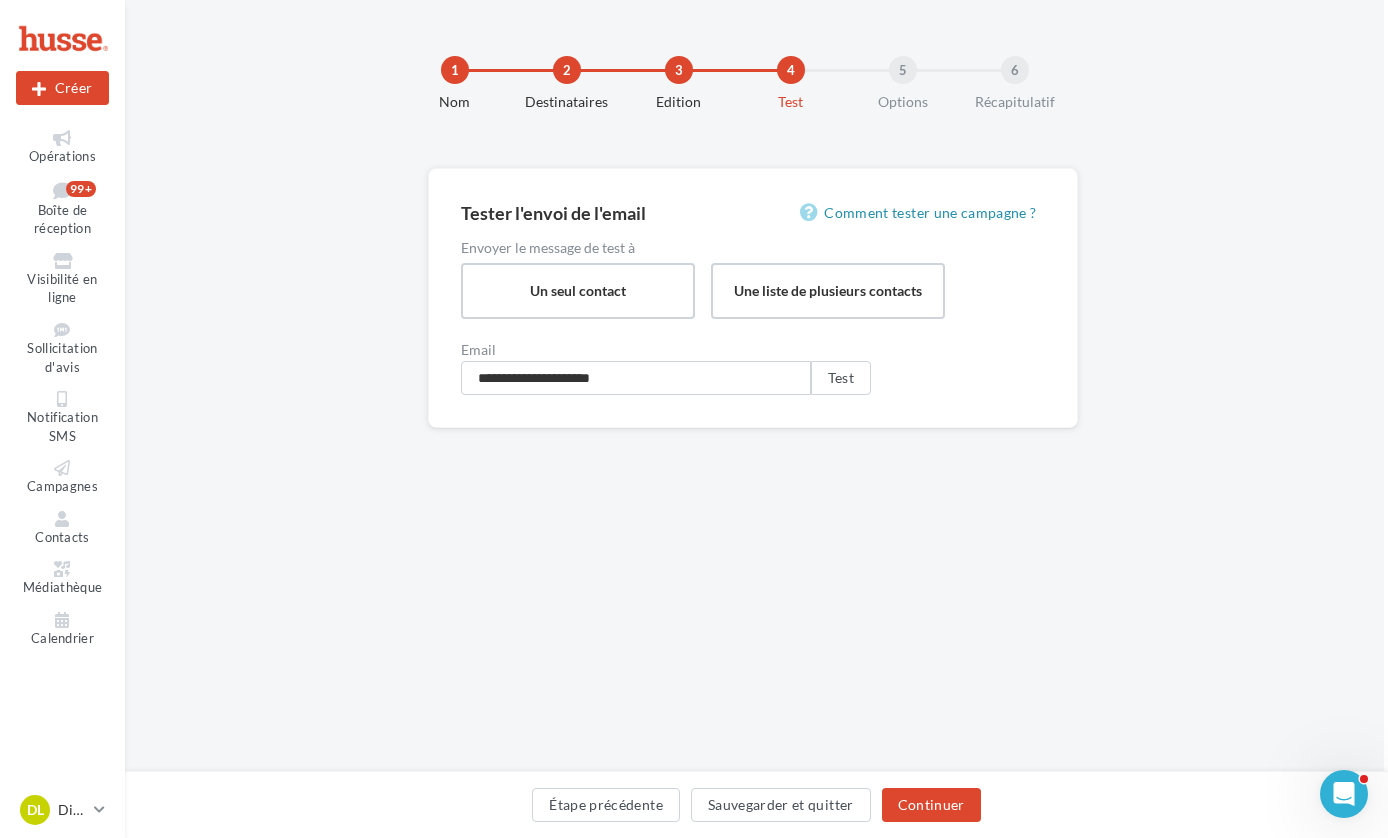 scroll, scrollTop: 0, scrollLeft: 4, axis: horizontal 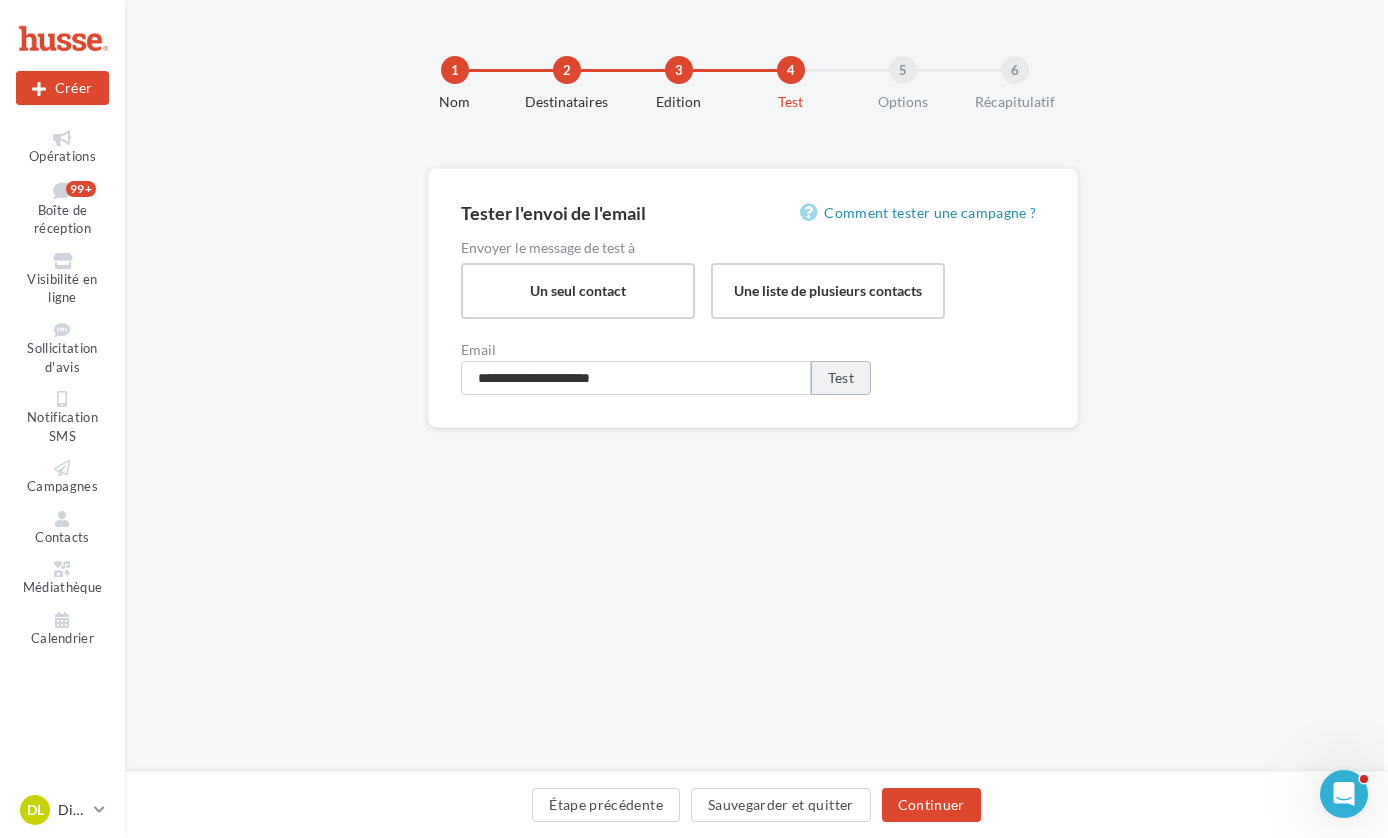 click on "Test" at bounding box center (841, 378) 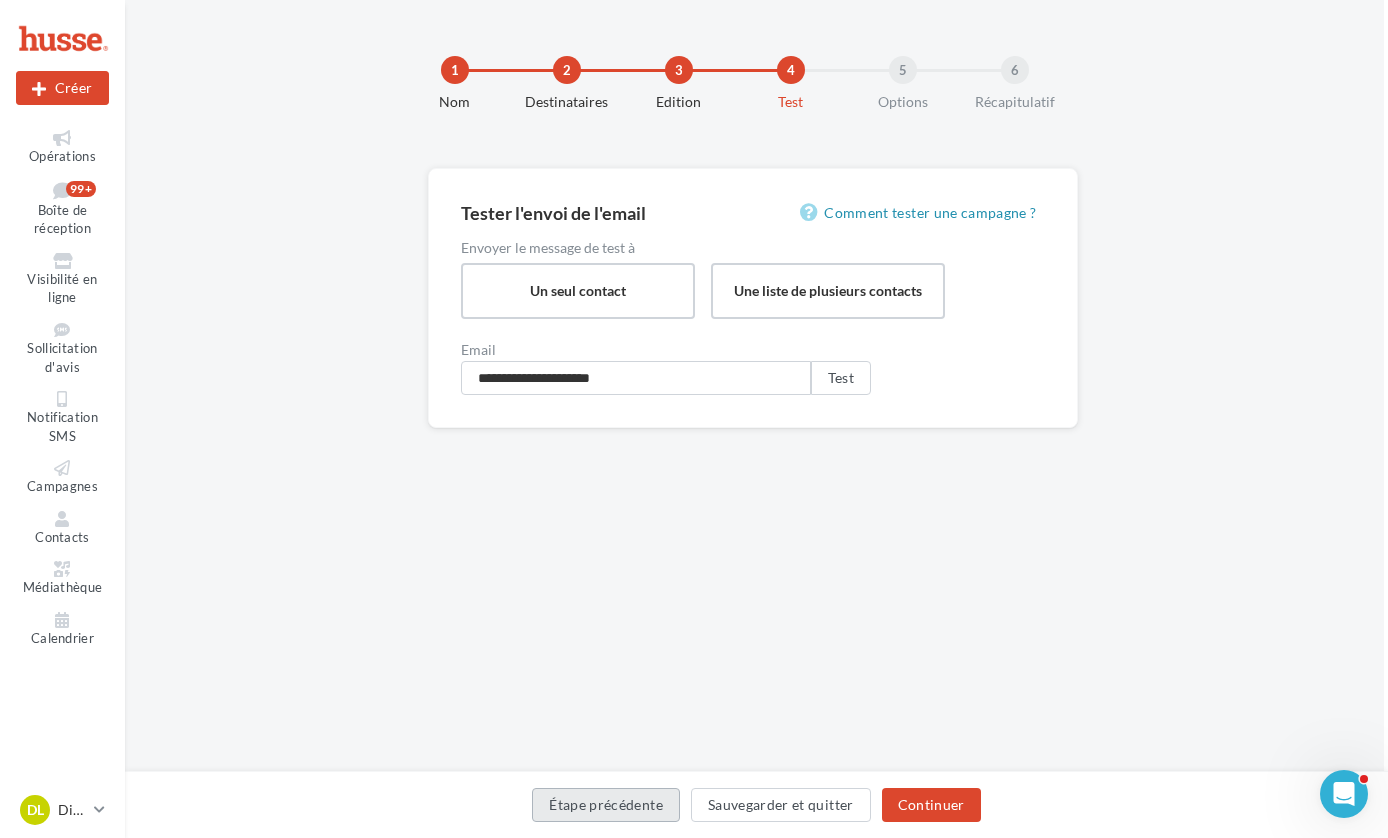 click on "Étape précédente" at bounding box center [606, 805] 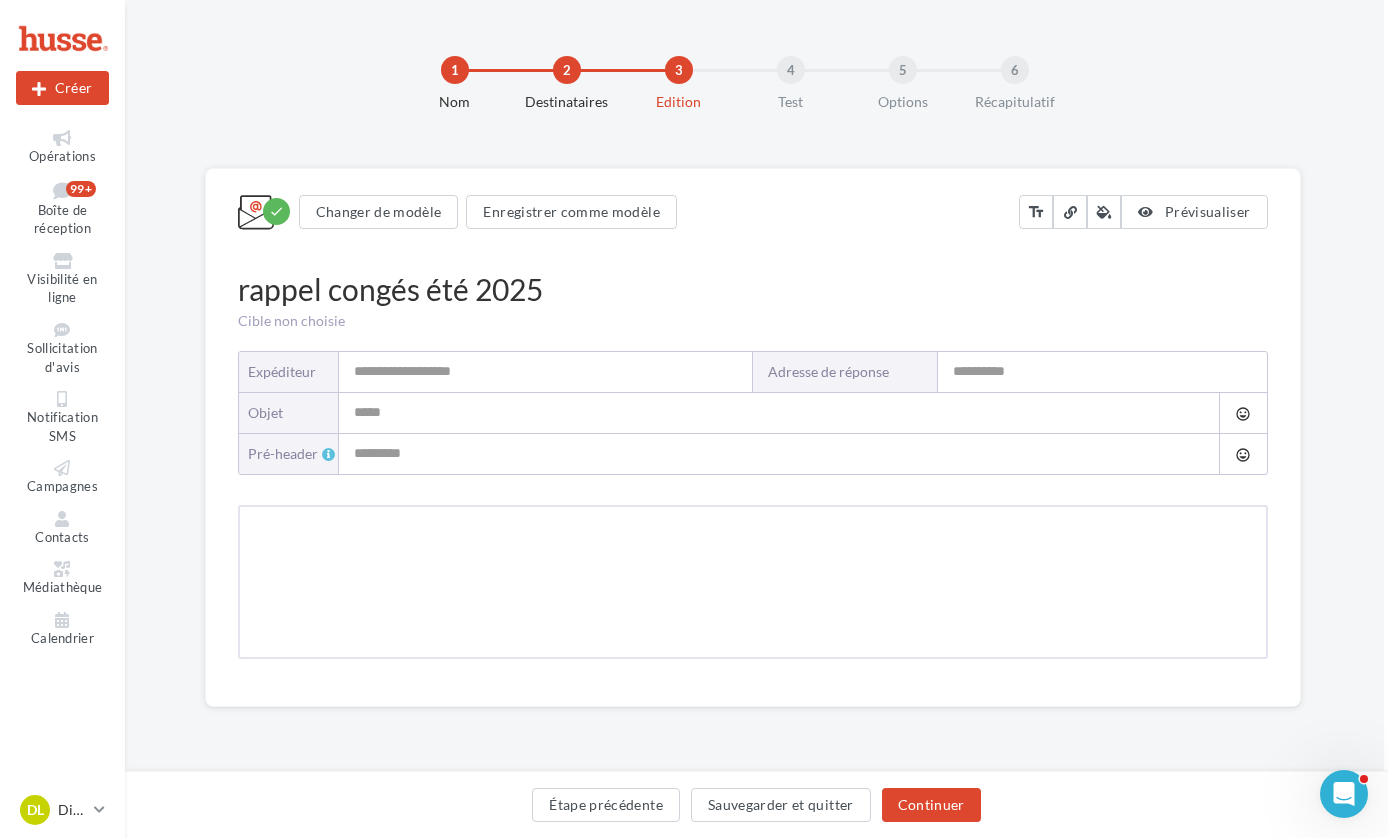 type on "**********" 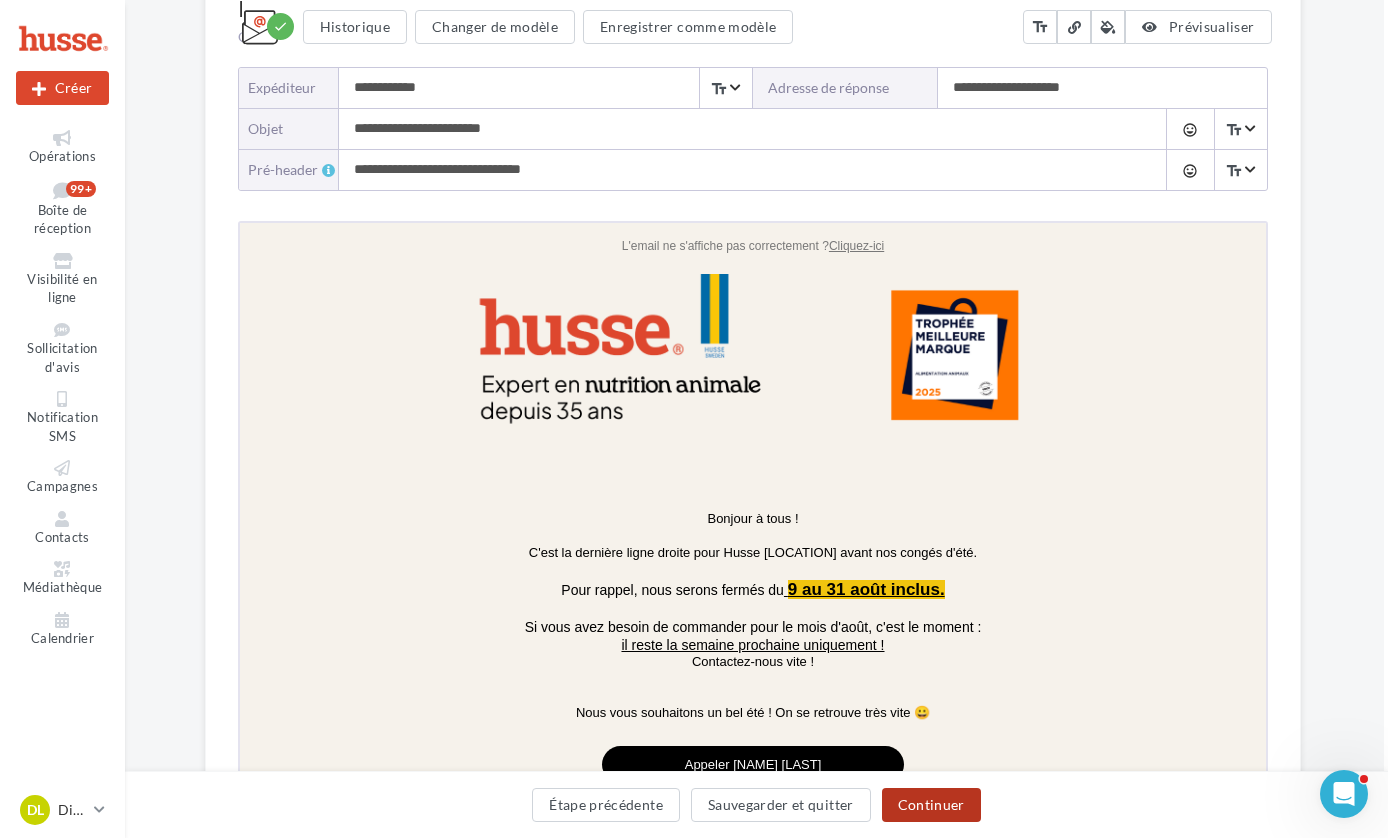 scroll, scrollTop: 284, scrollLeft: 13, axis: both 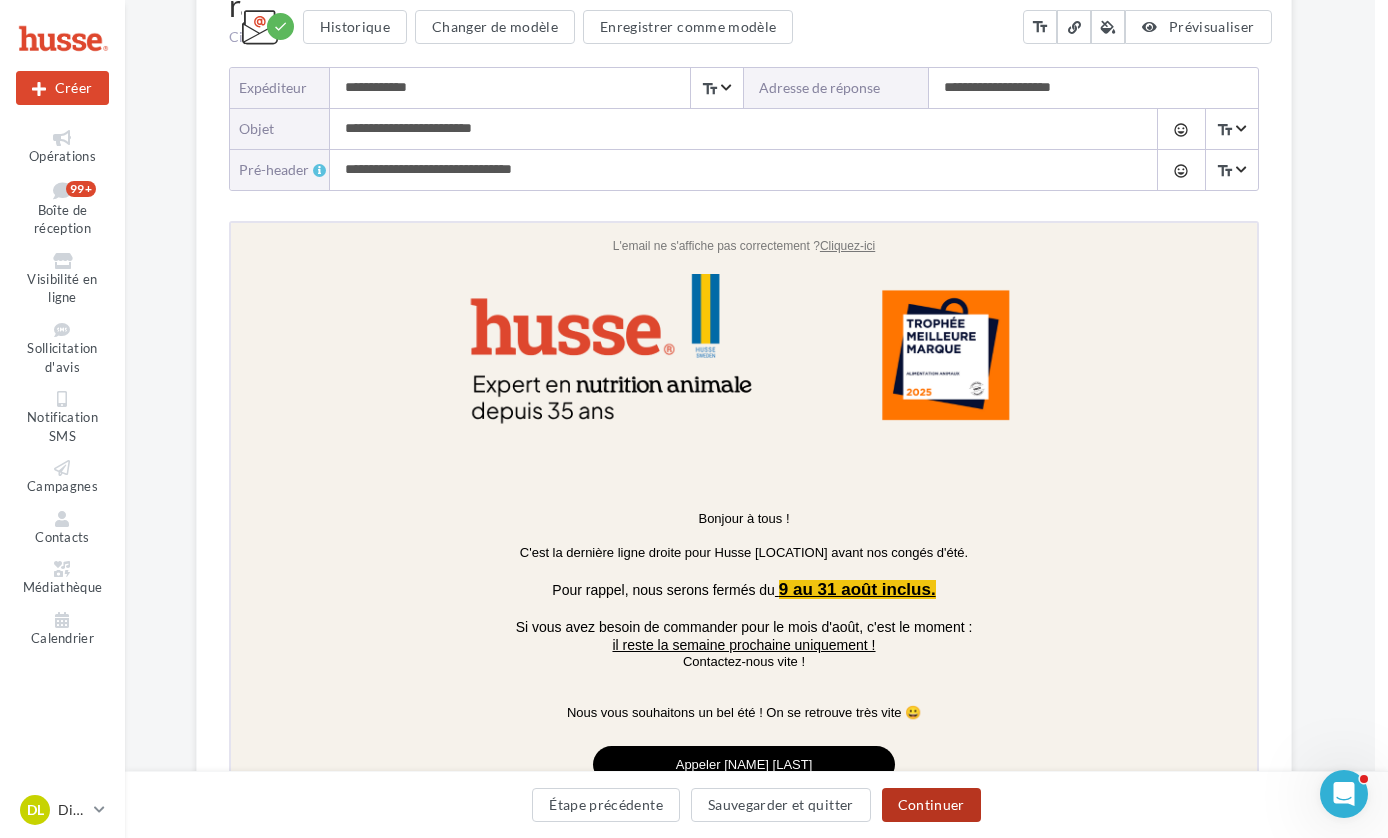click on "Continuer" at bounding box center (931, 805) 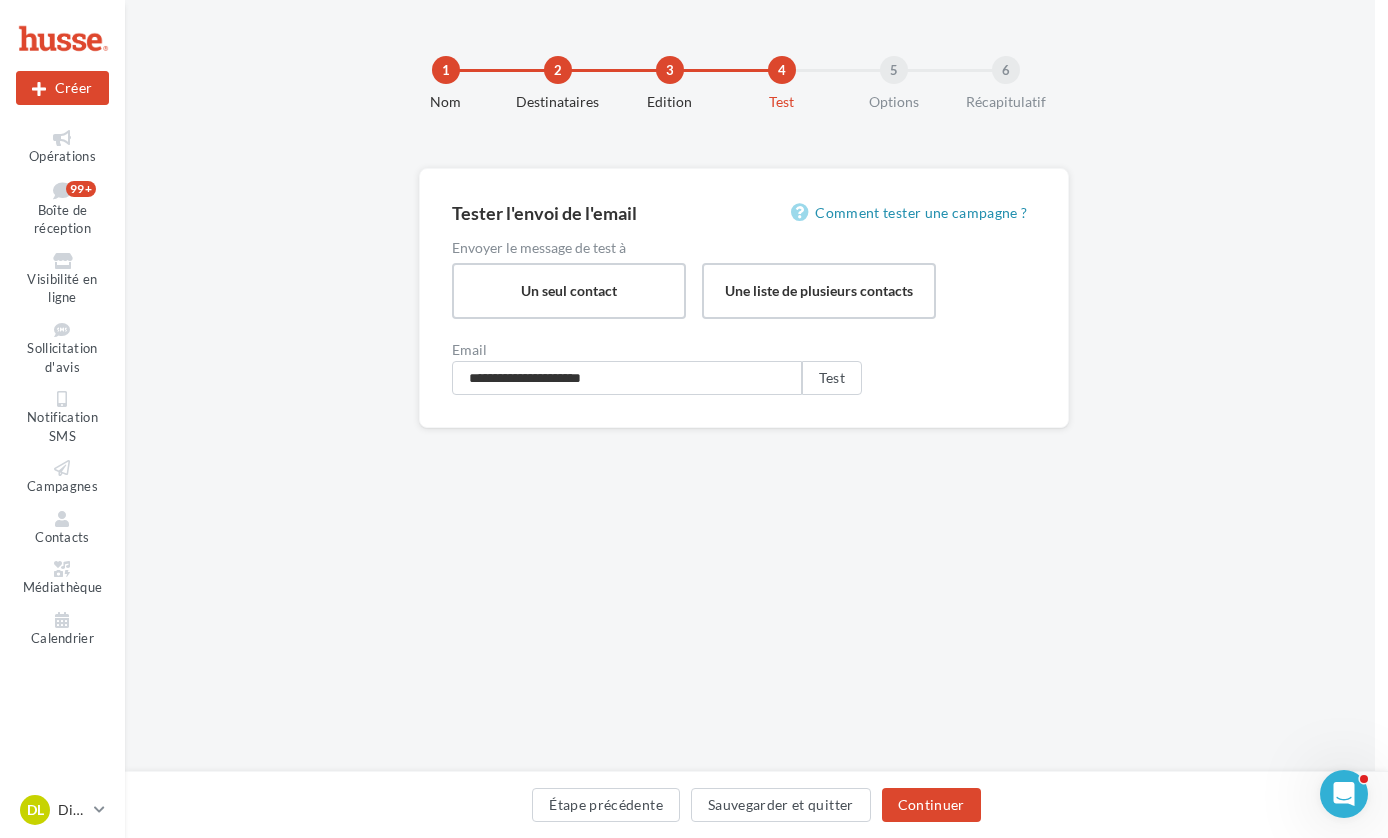 scroll, scrollTop: 0, scrollLeft: 13, axis: horizontal 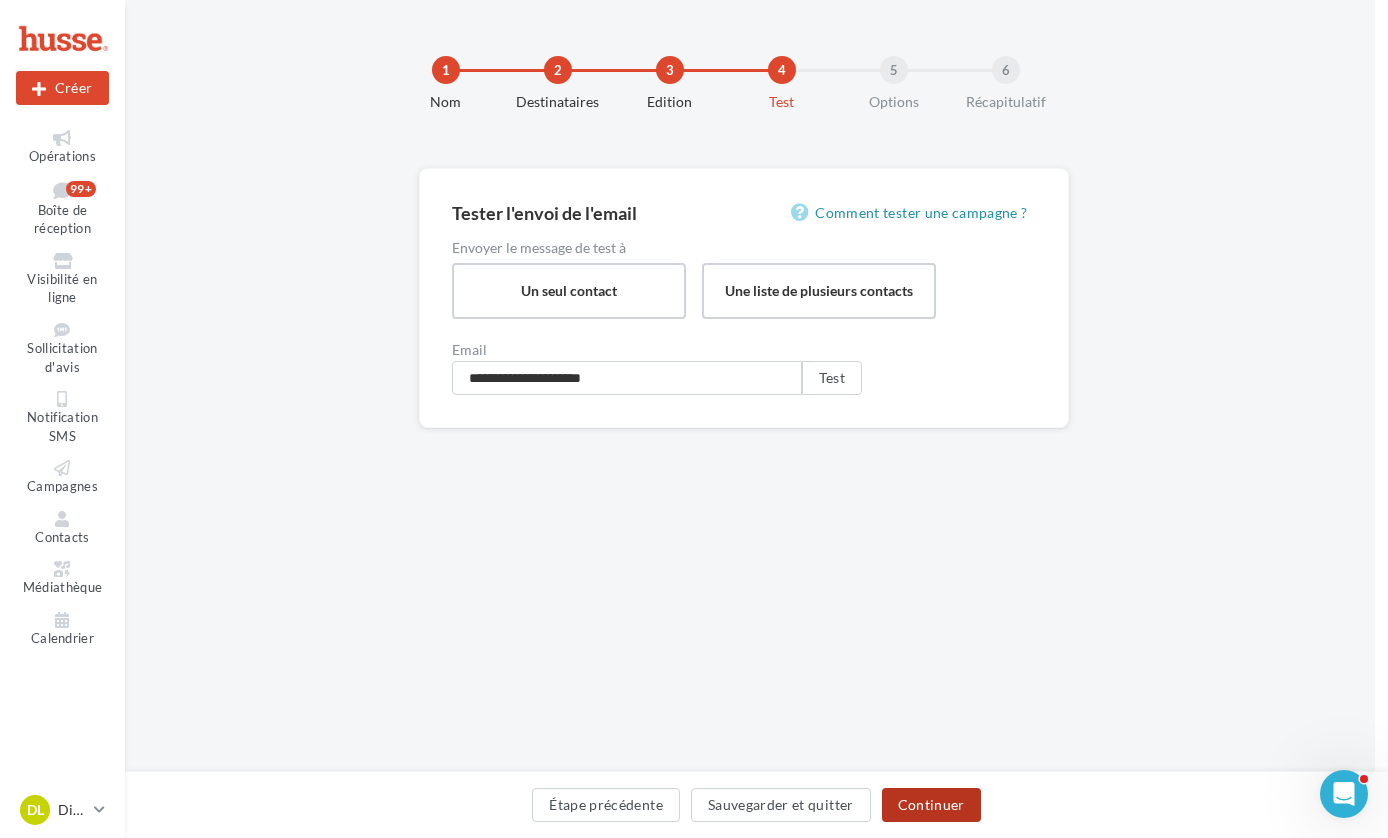 click on "Continuer" at bounding box center (931, 805) 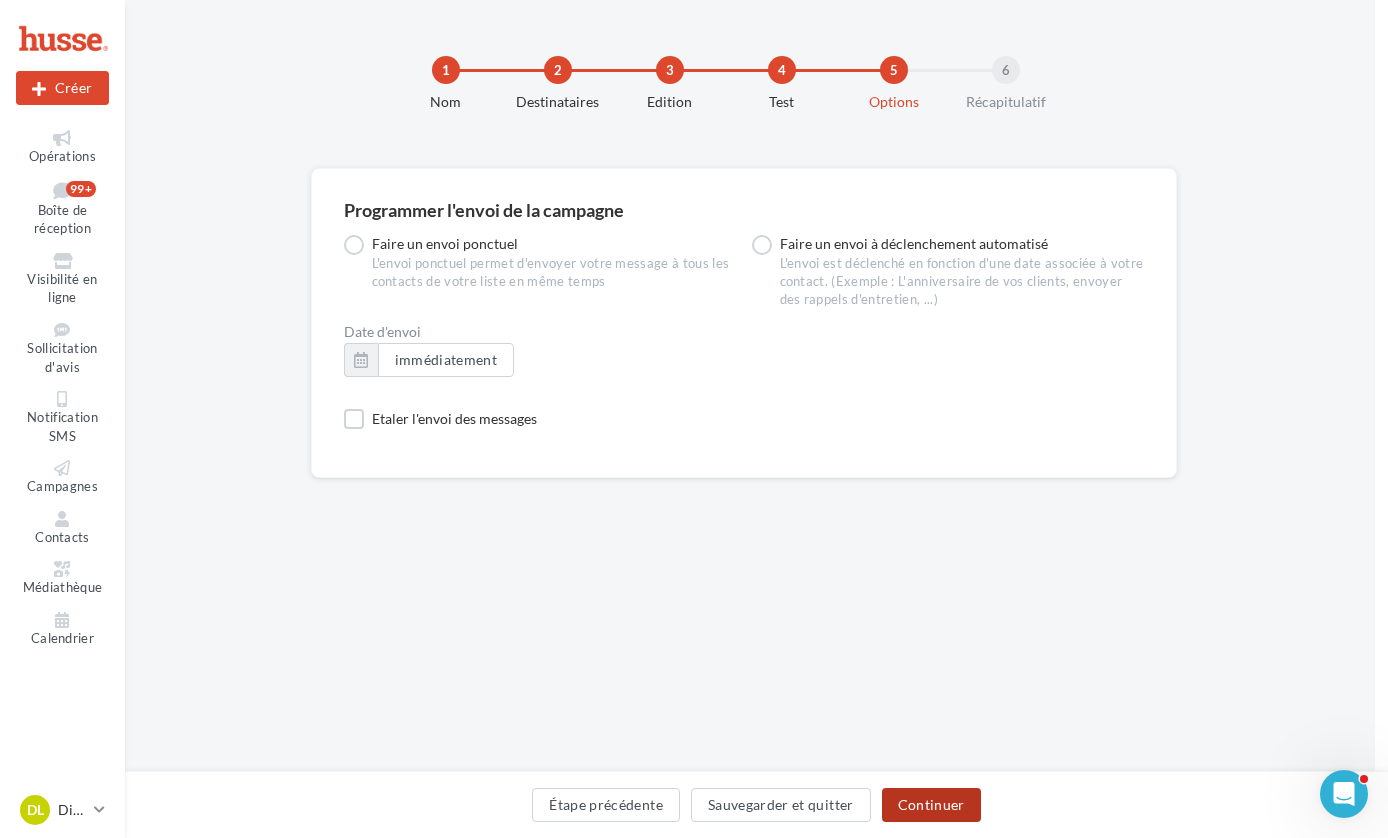 click on "Continuer" at bounding box center (931, 805) 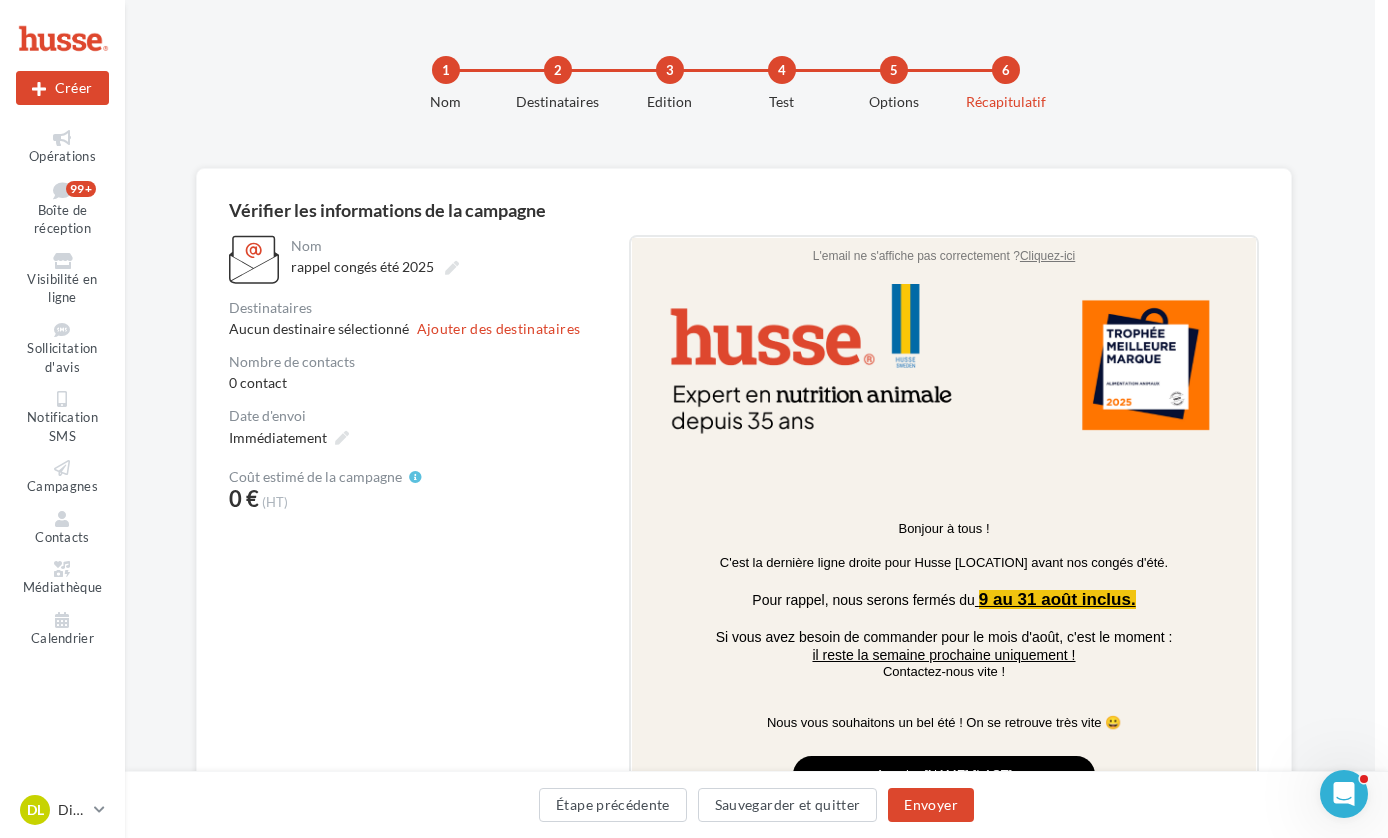 scroll, scrollTop: 0, scrollLeft: 0, axis: both 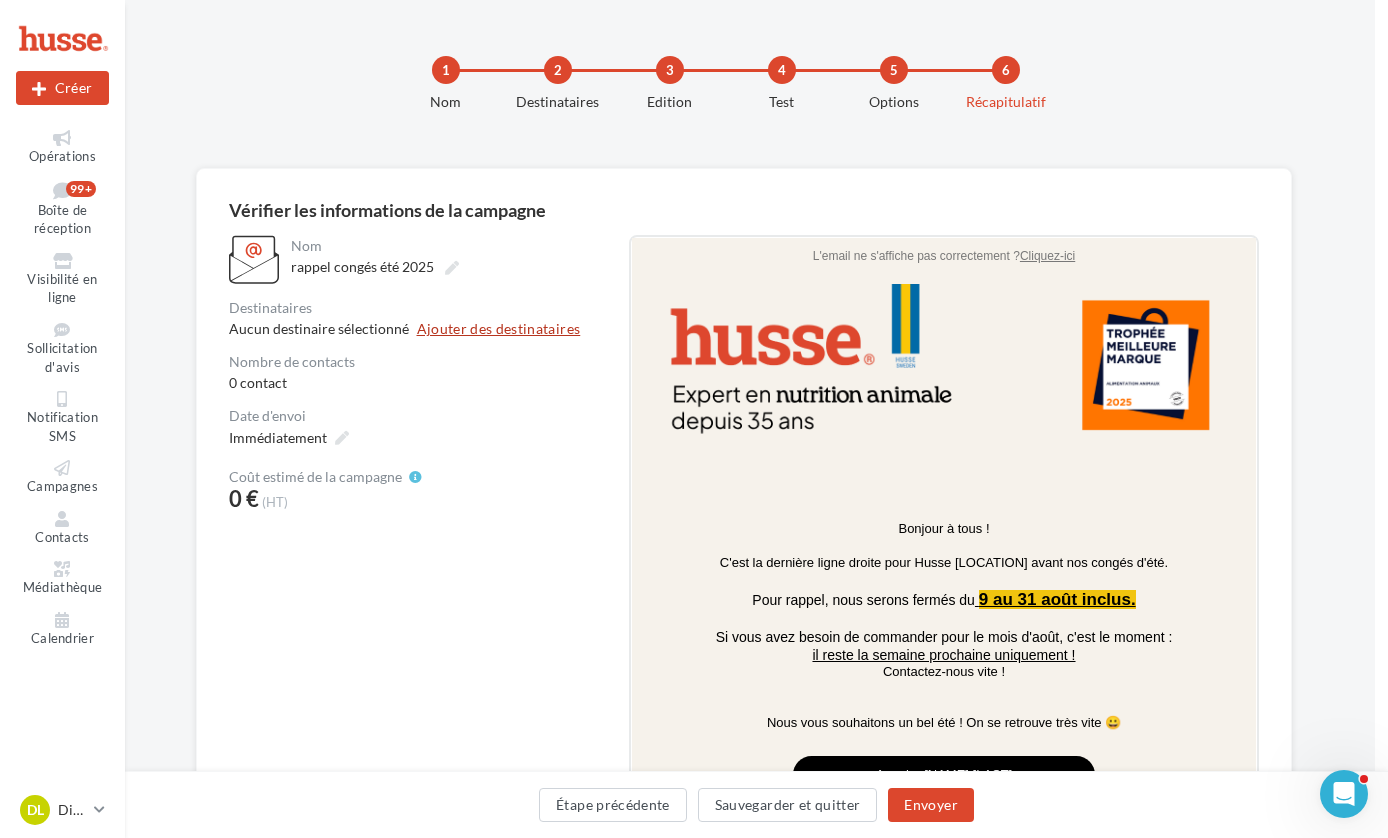 click on "Ajouter des destinataires" at bounding box center [499, 329] 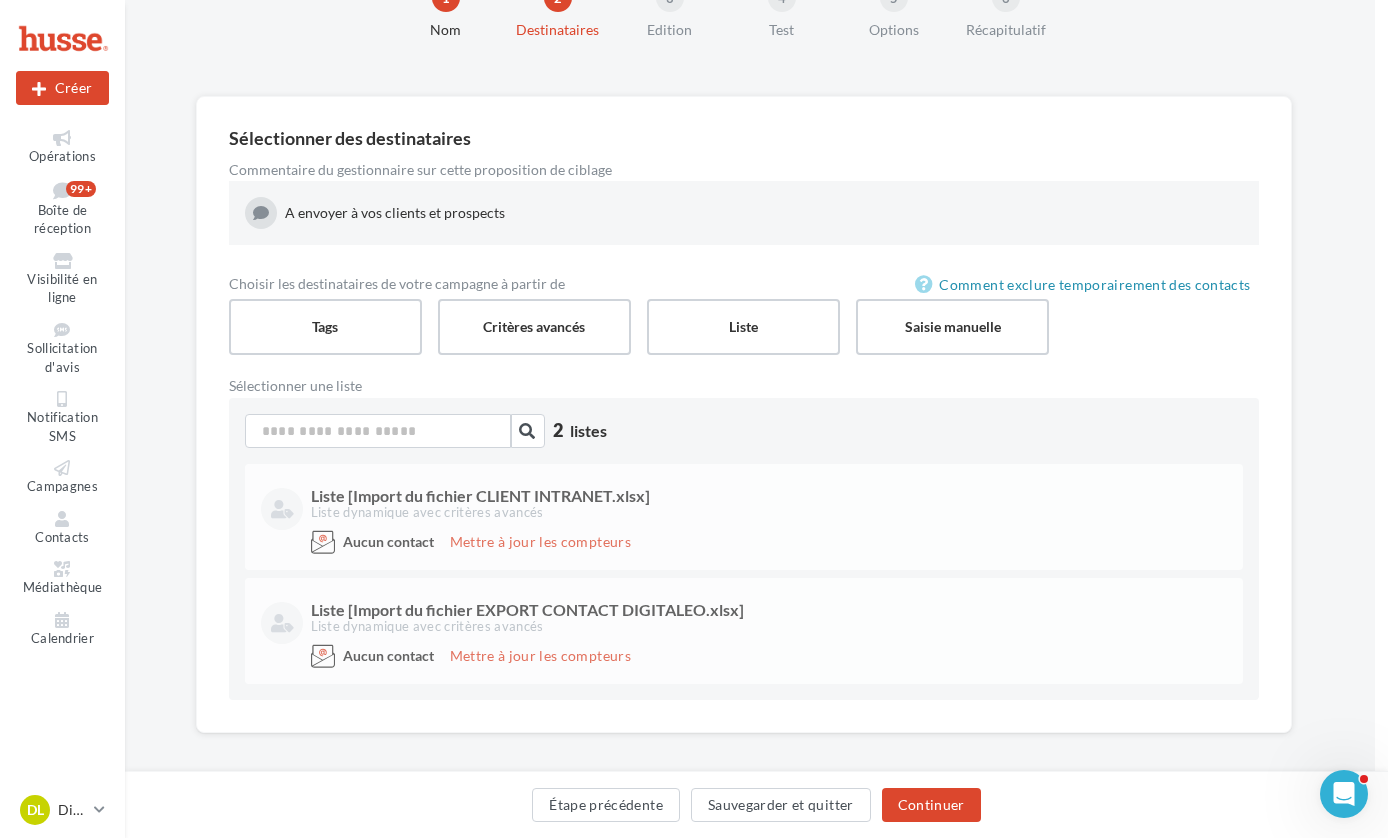 scroll, scrollTop: 85, scrollLeft: 13, axis: both 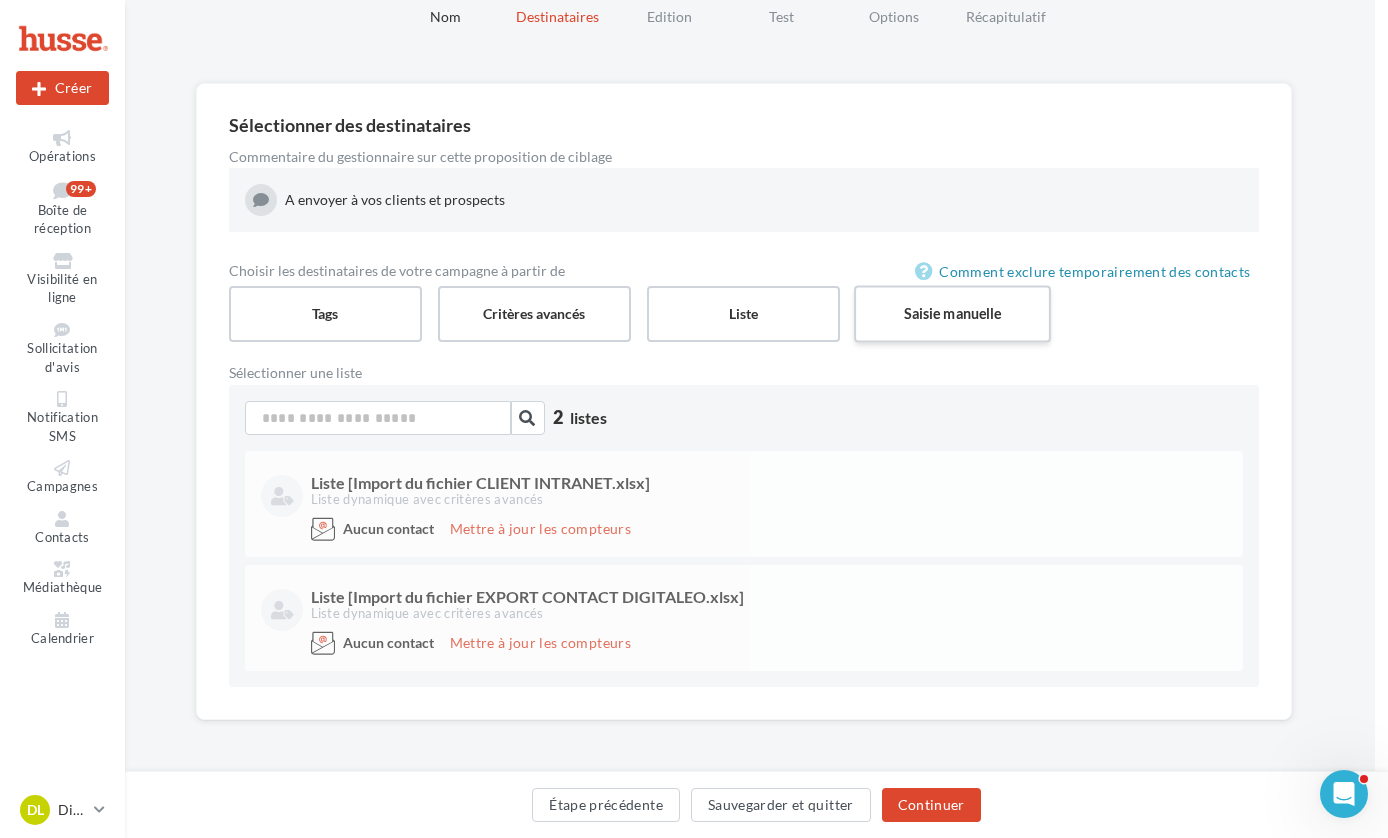 click on "Saisie manuelle" at bounding box center [952, 313] 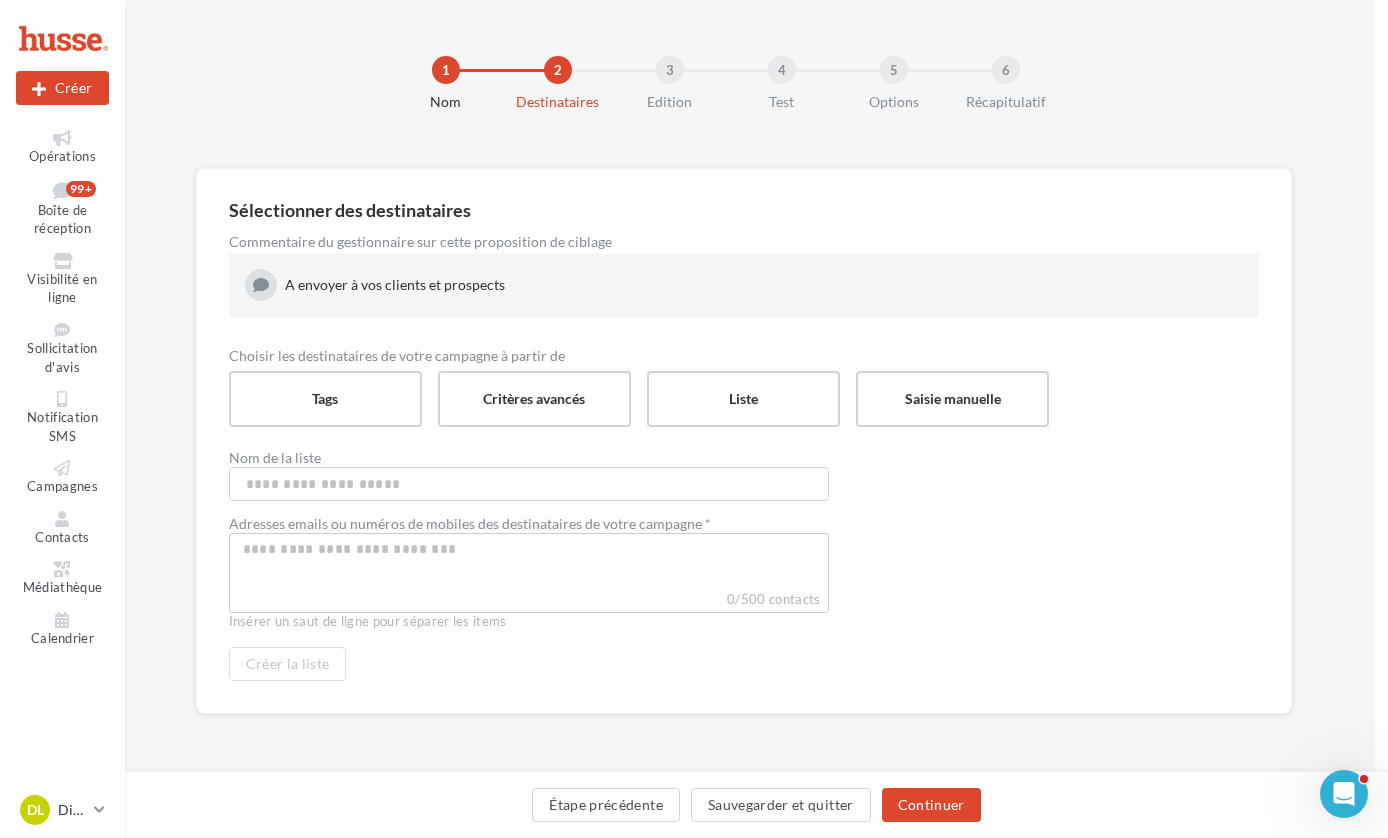 click at bounding box center [529, 549] 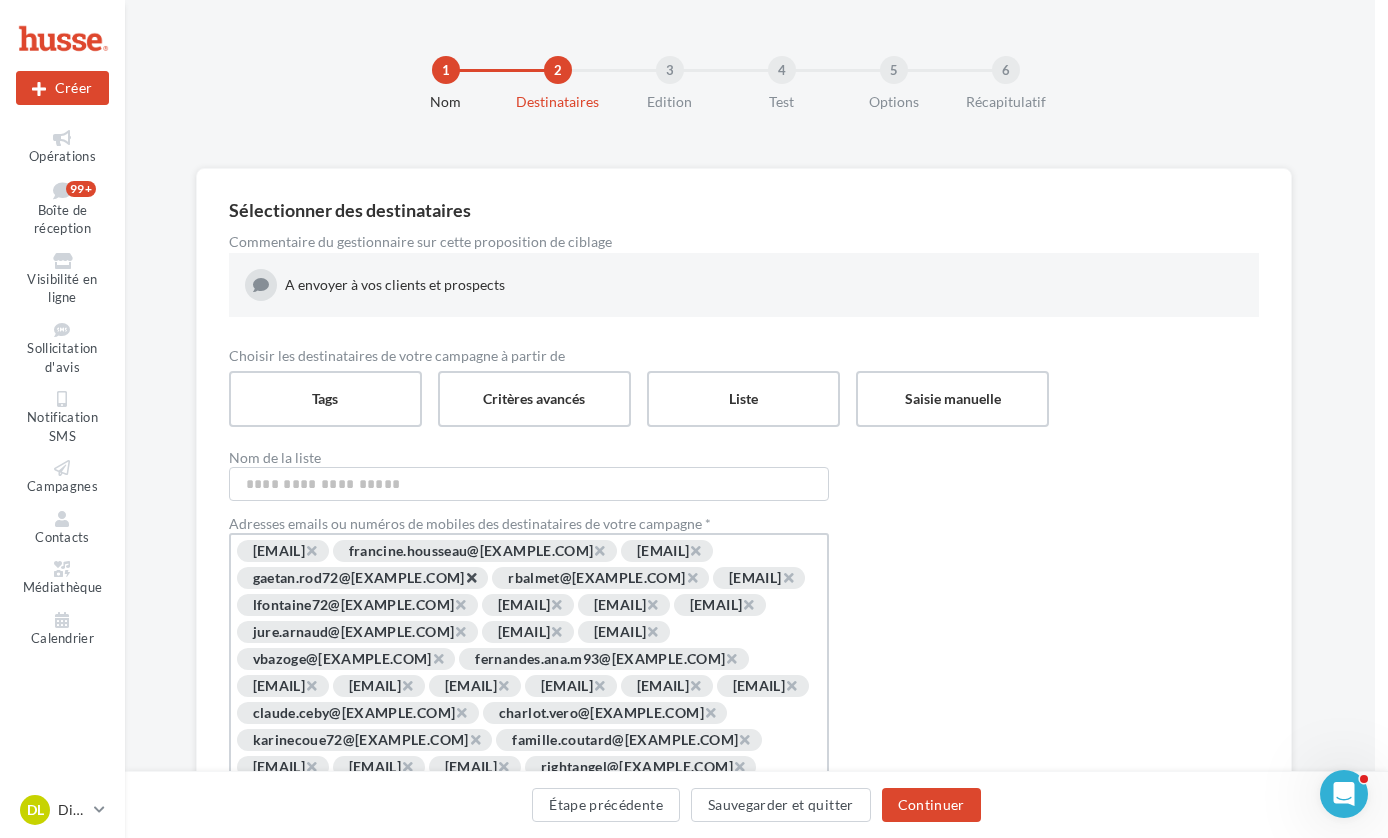 click on "×" at bounding box center (471, 577) 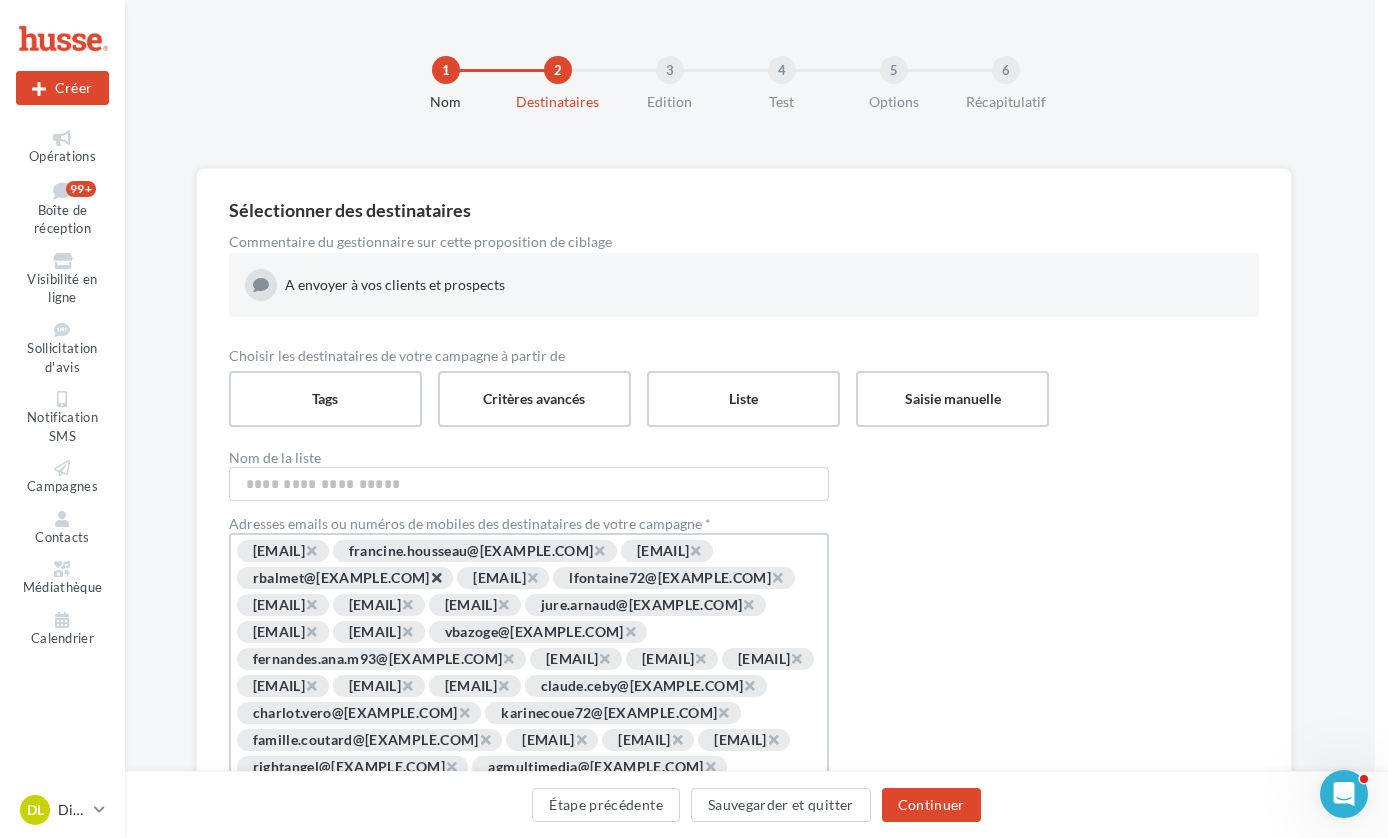 click on "×" at bounding box center [436, 577] 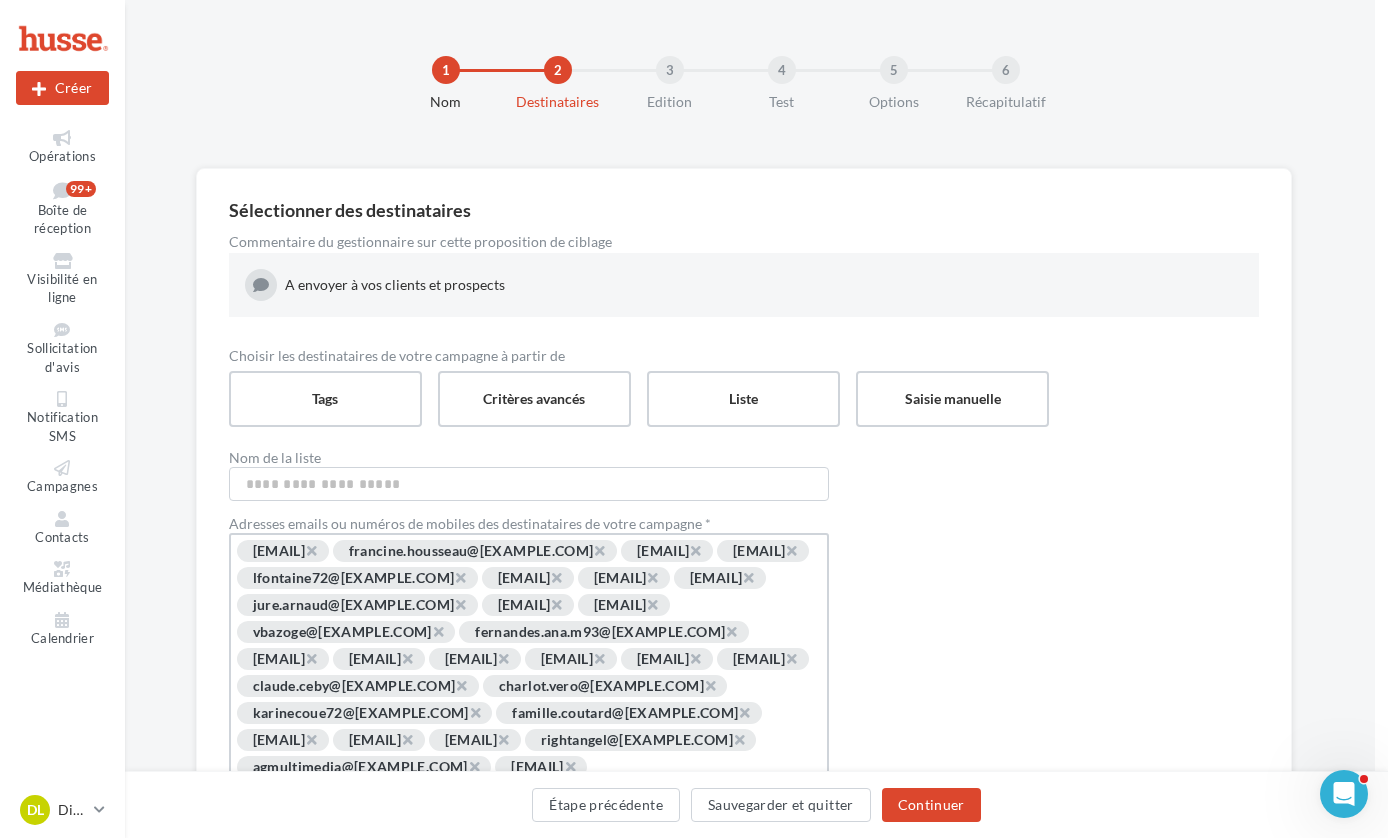 scroll, scrollTop: 0, scrollLeft: 20, axis: horizontal 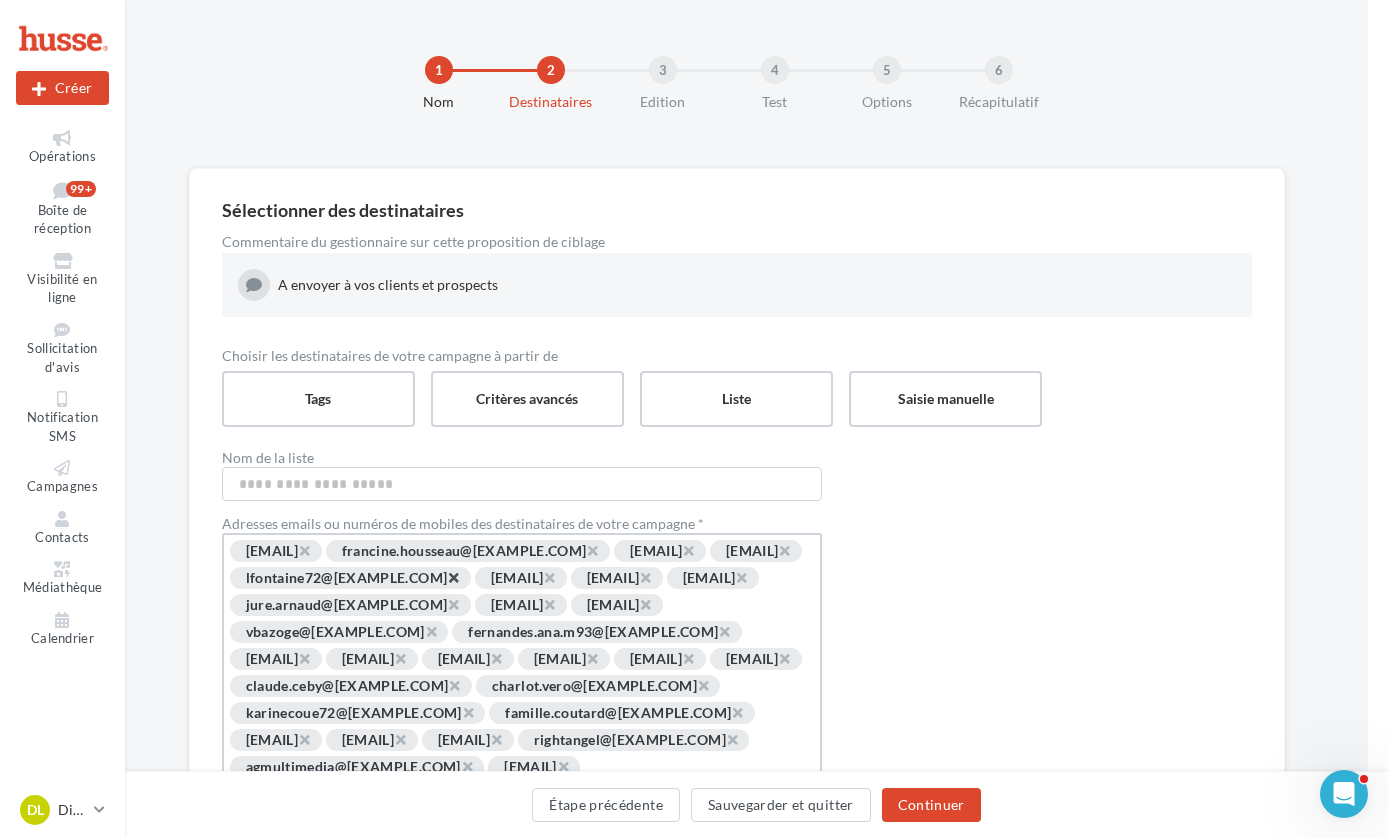 click on "×" at bounding box center [453, 577] 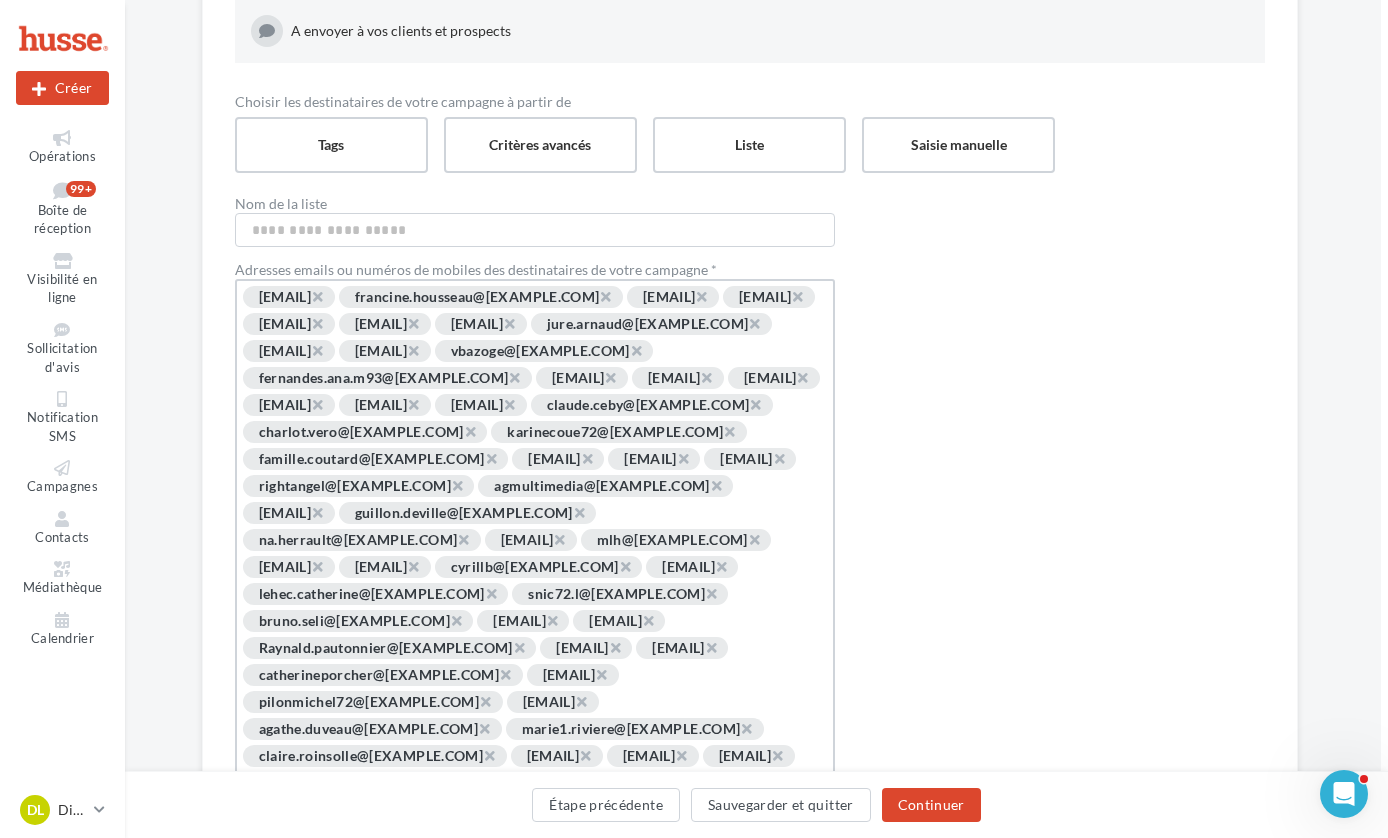 scroll, scrollTop: 267, scrollLeft: 7, axis: both 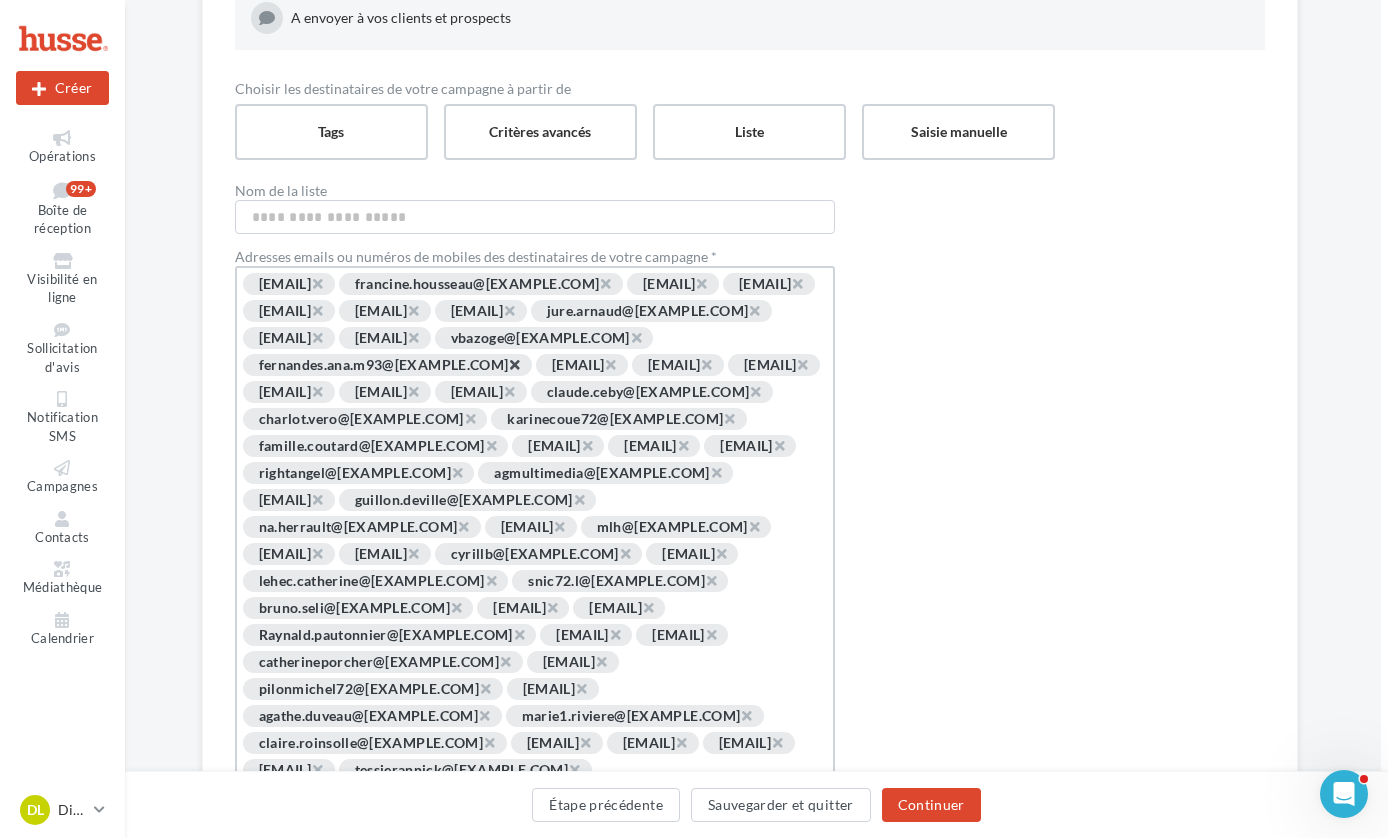 click on "×" at bounding box center [514, 364] 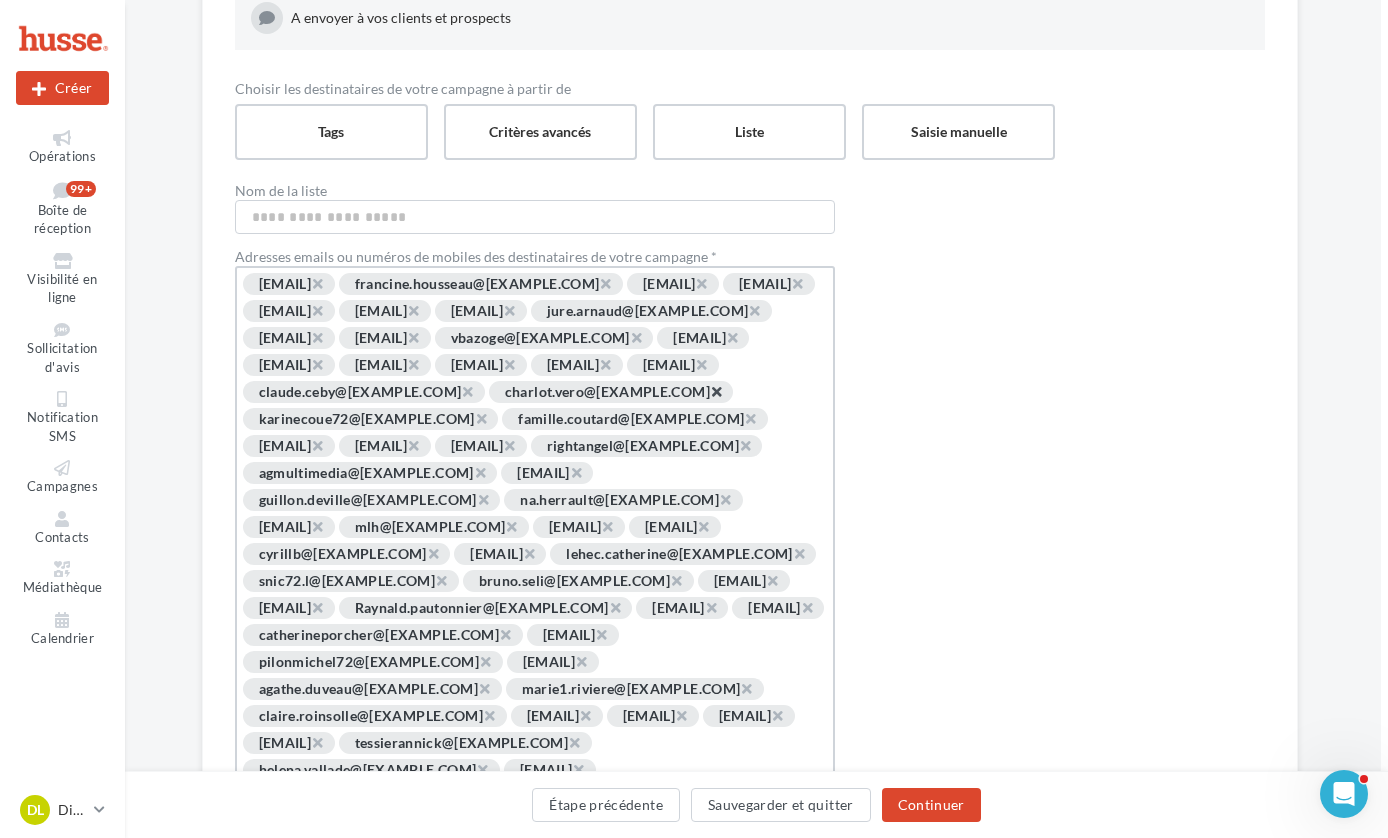 click on "×" at bounding box center (716, 391) 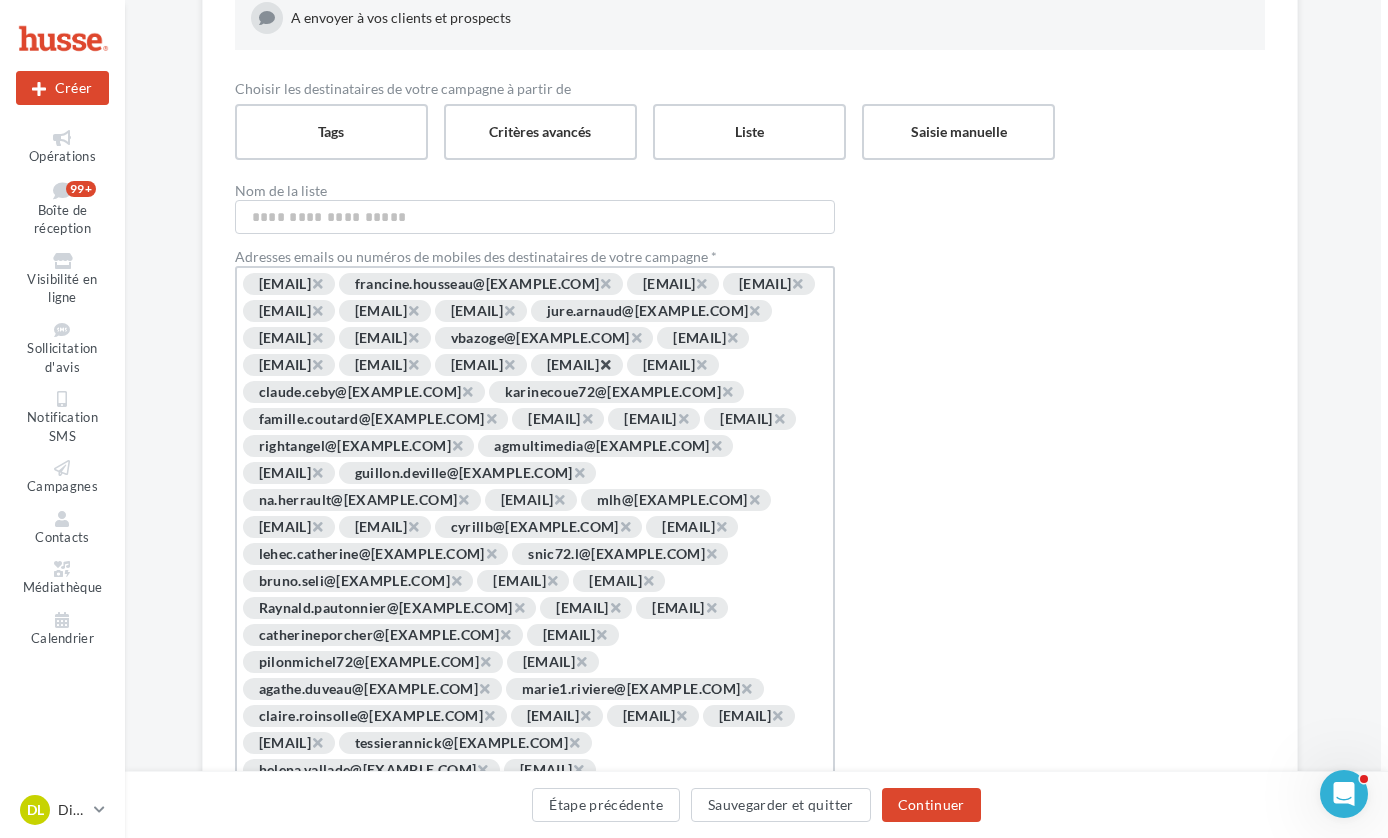 click on "×" at bounding box center [605, 364] 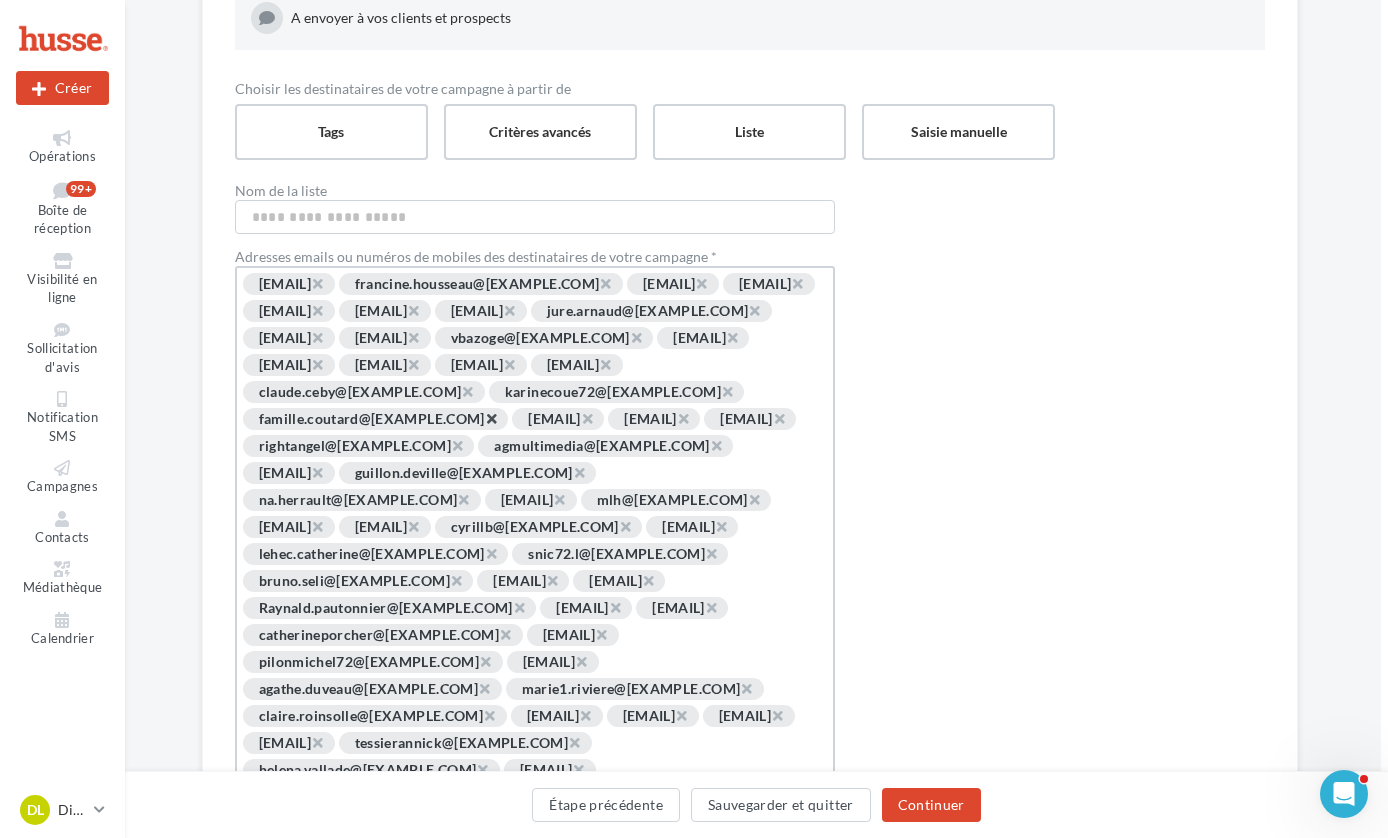 click on "×" at bounding box center (491, 418) 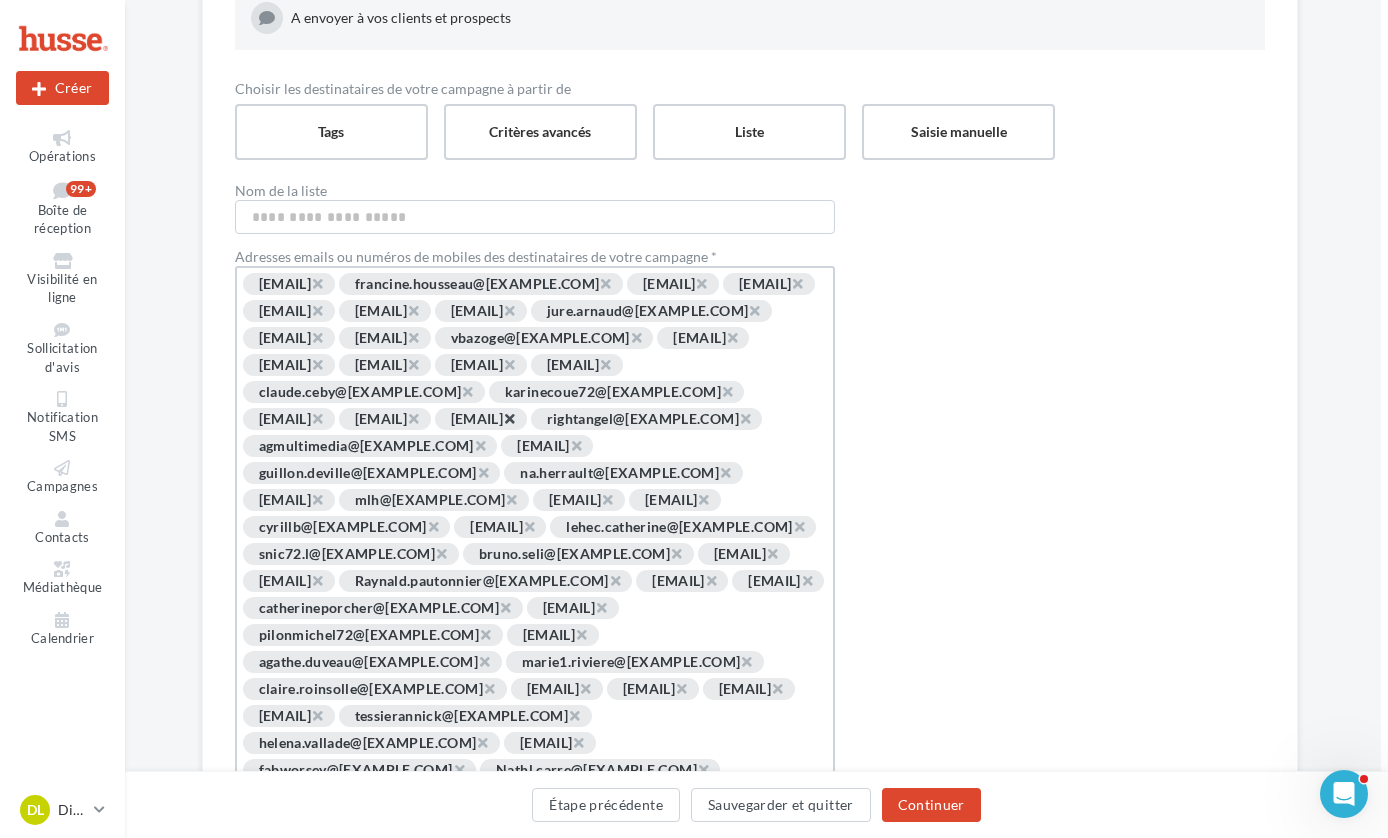 click on "×" at bounding box center (509, 418) 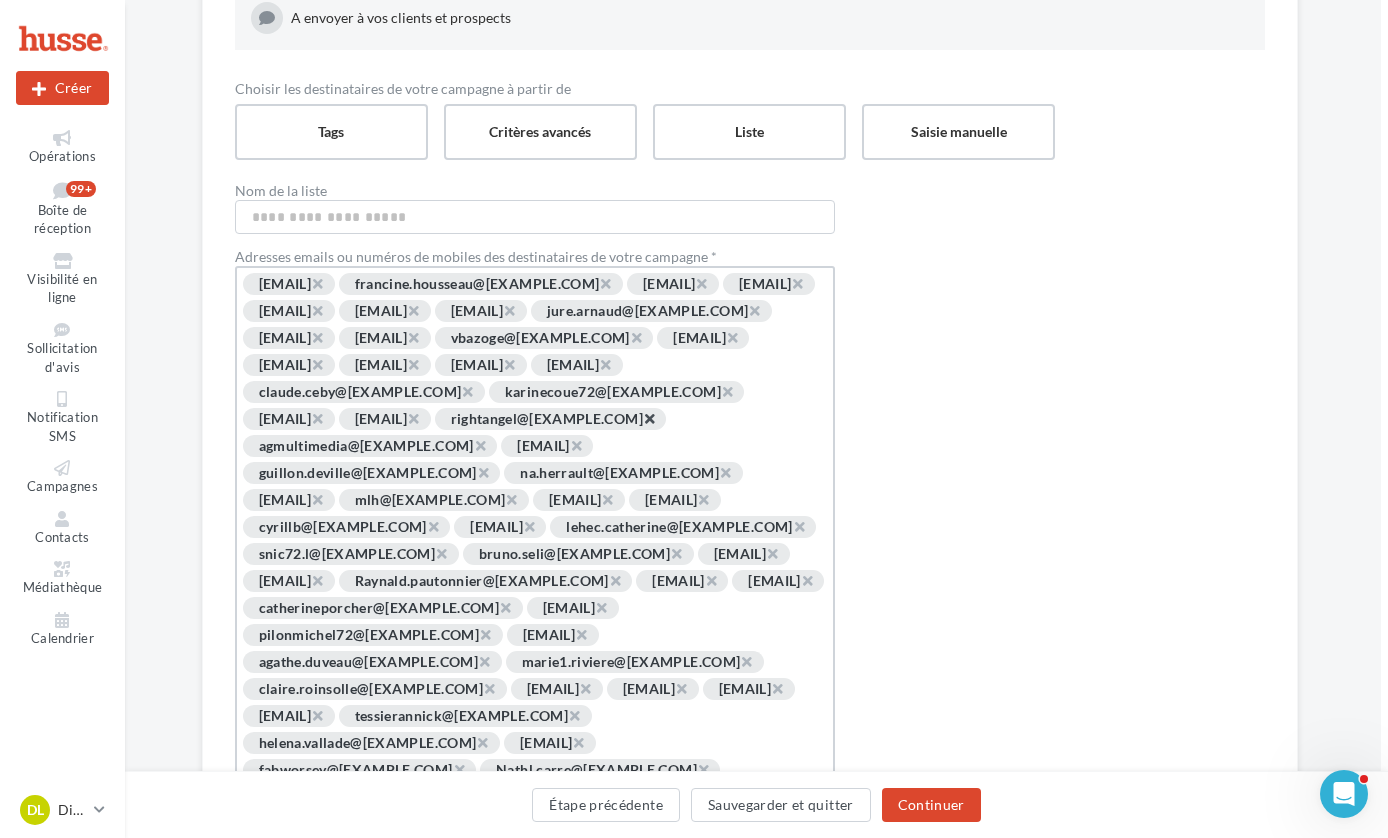 click on "×" at bounding box center (649, 418) 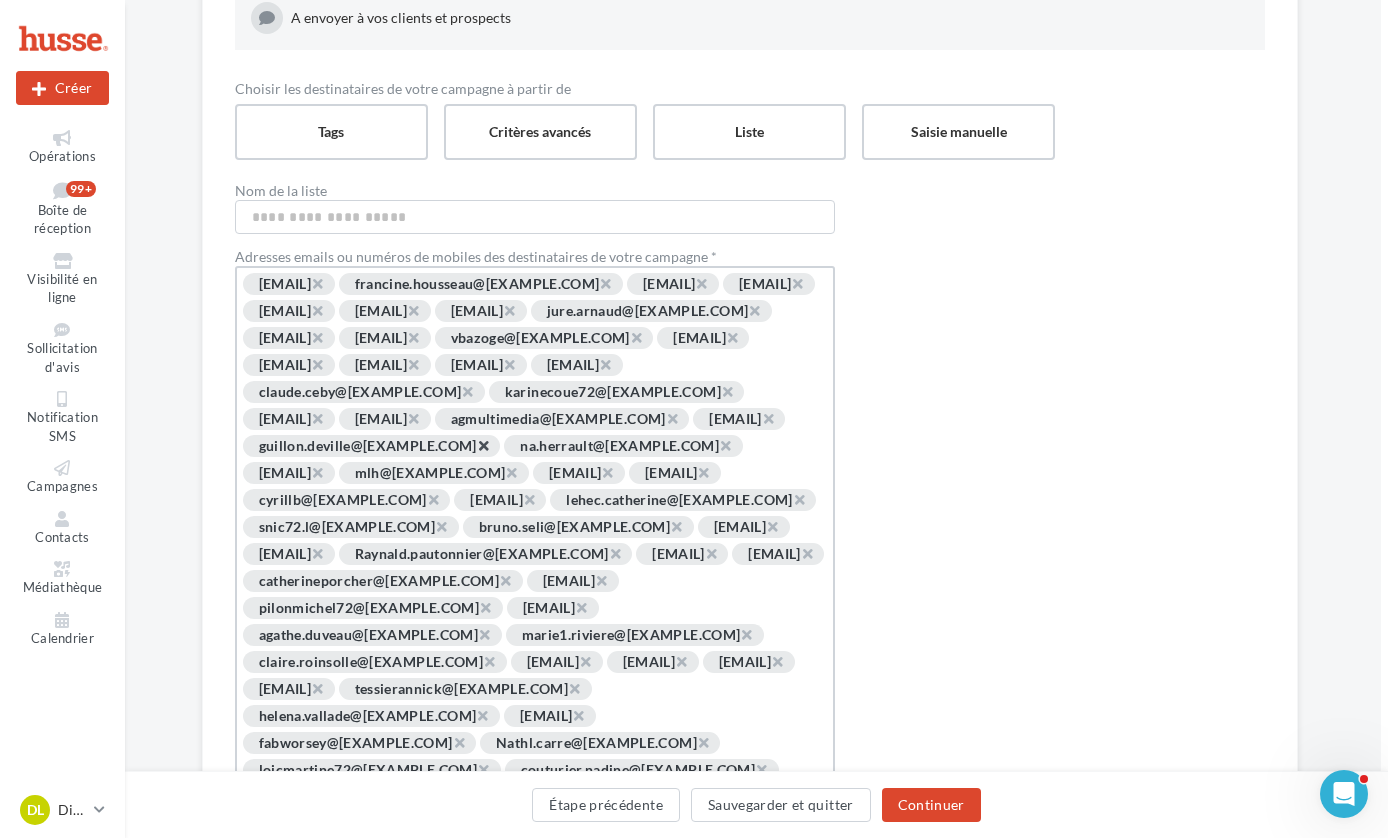 click on "×" at bounding box center (483, 445) 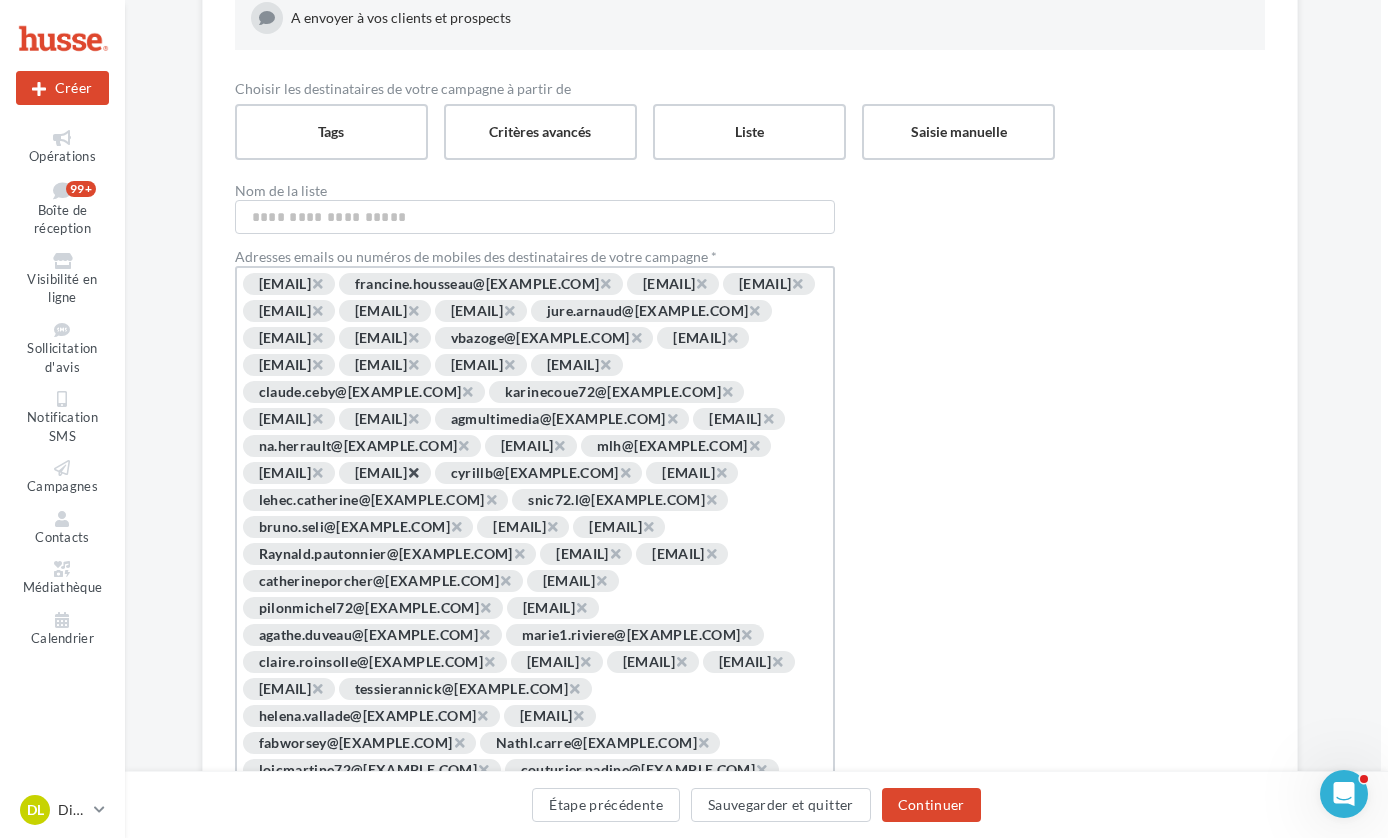 click on "×" at bounding box center [413, 472] 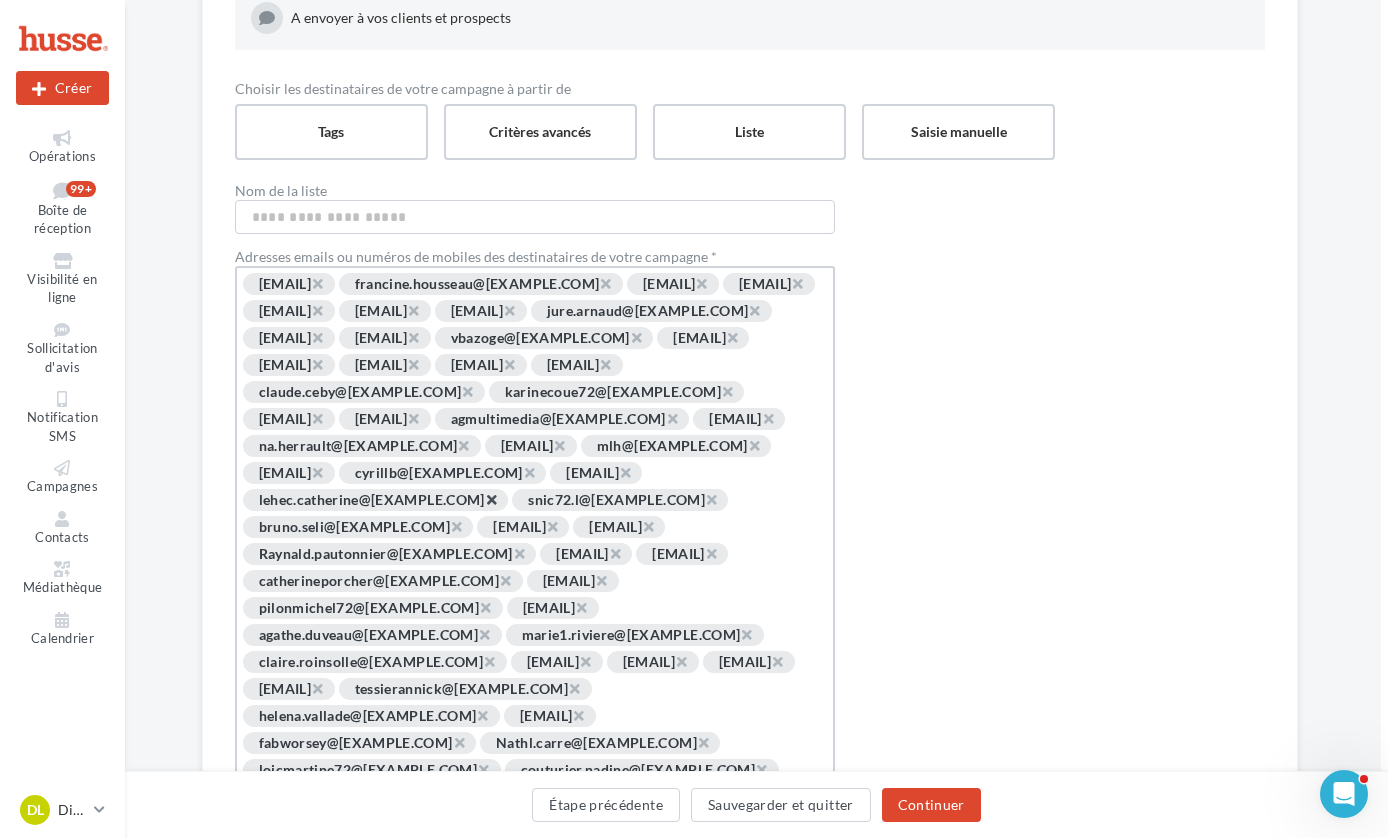 click on "×" at bounding box center (491, 499) 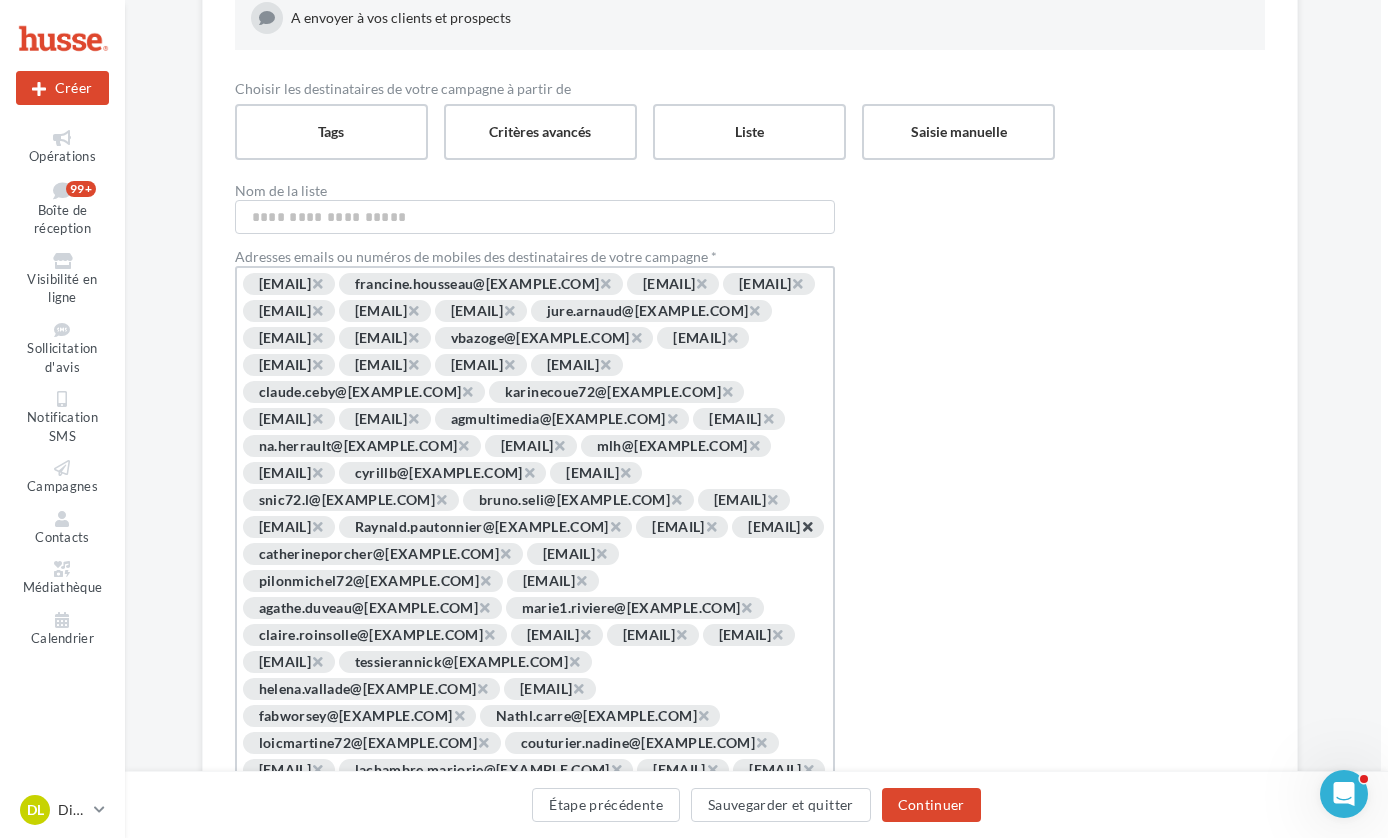 click on "×" at bounding box center [807, 526] 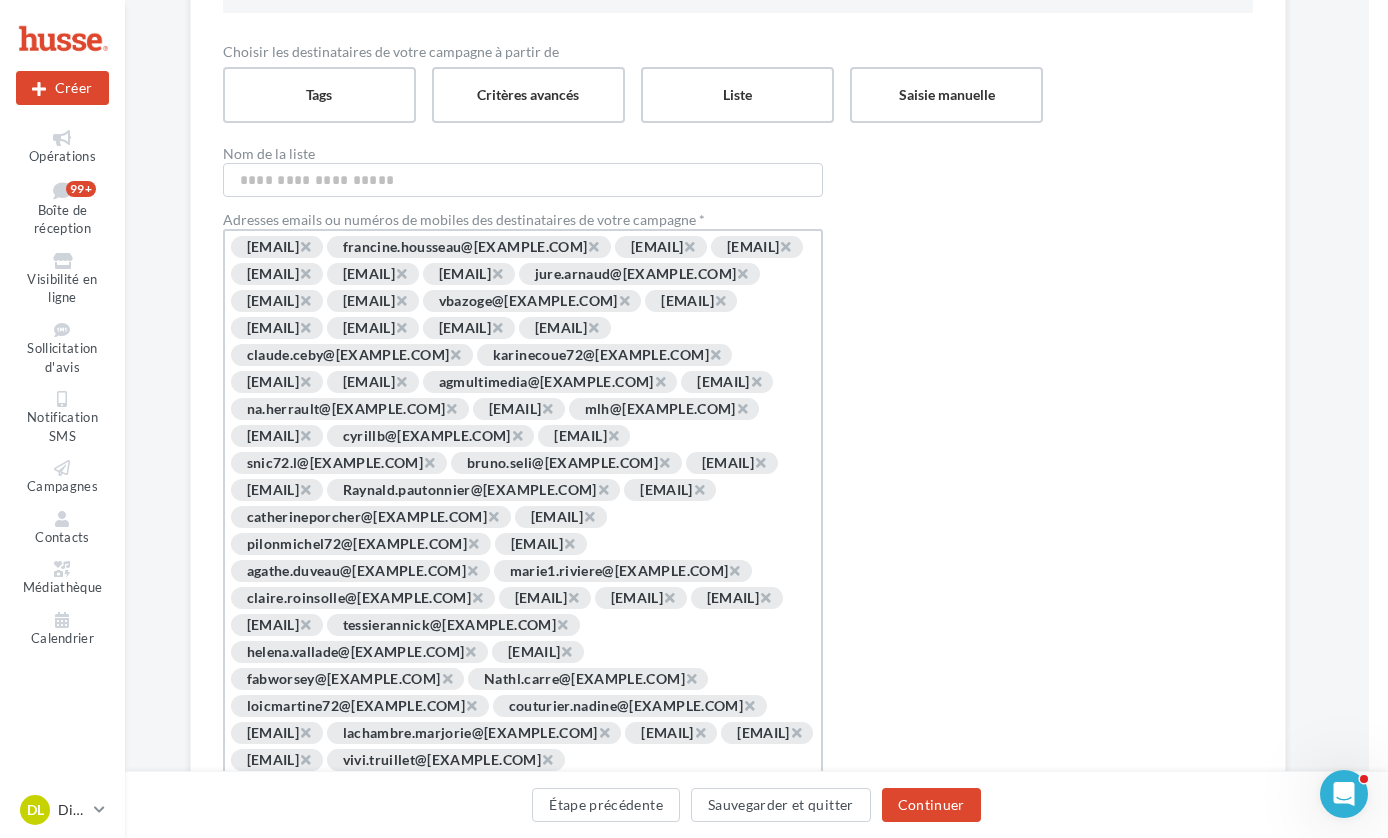 scroll, scrollTop: 331, scrollLeft: 19, axis: both 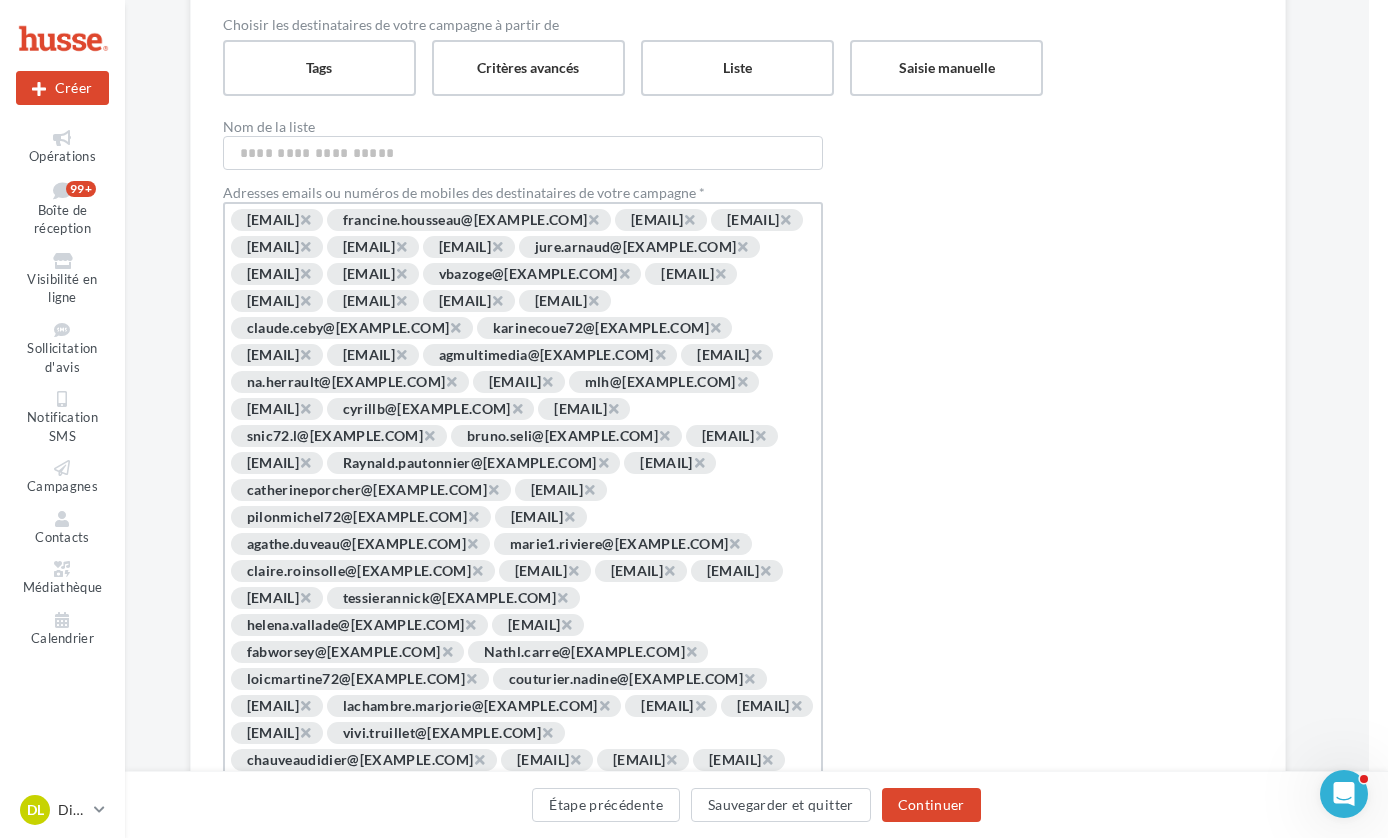 click on "×" at bounding box center (473, 516) 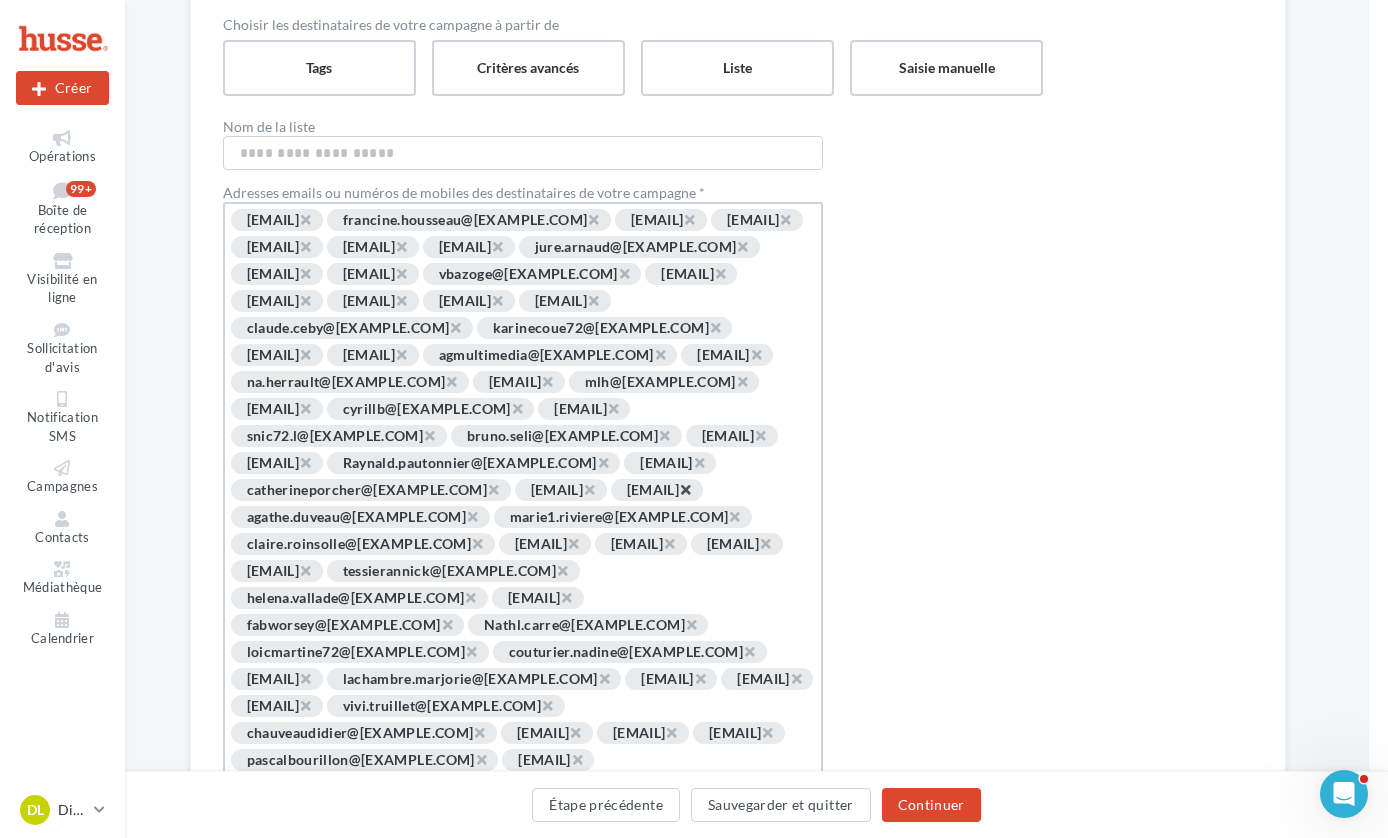 click on "×" at bounding box center (685, 489) 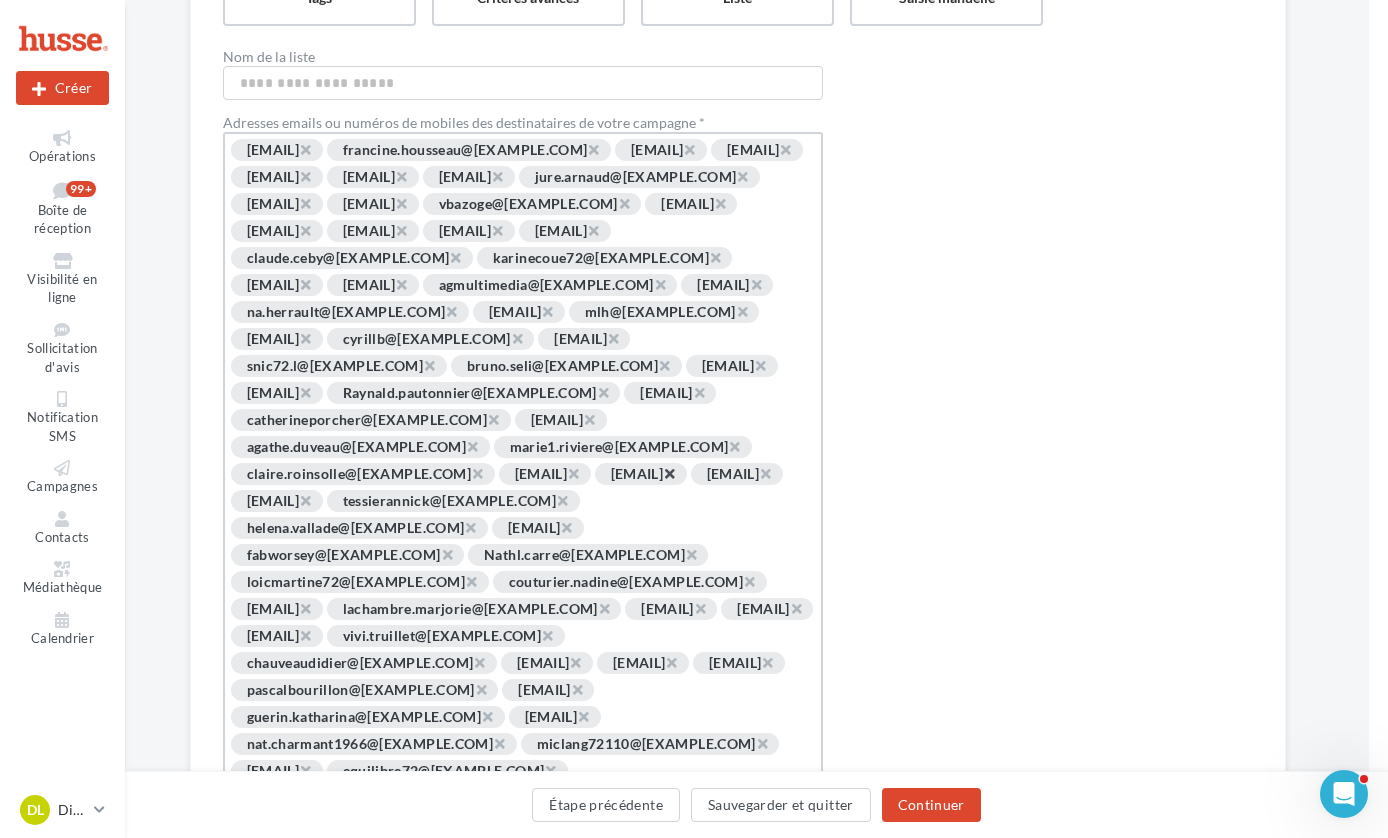 scroll, scrollTop: 414, scrollLeft: 19, axis: both 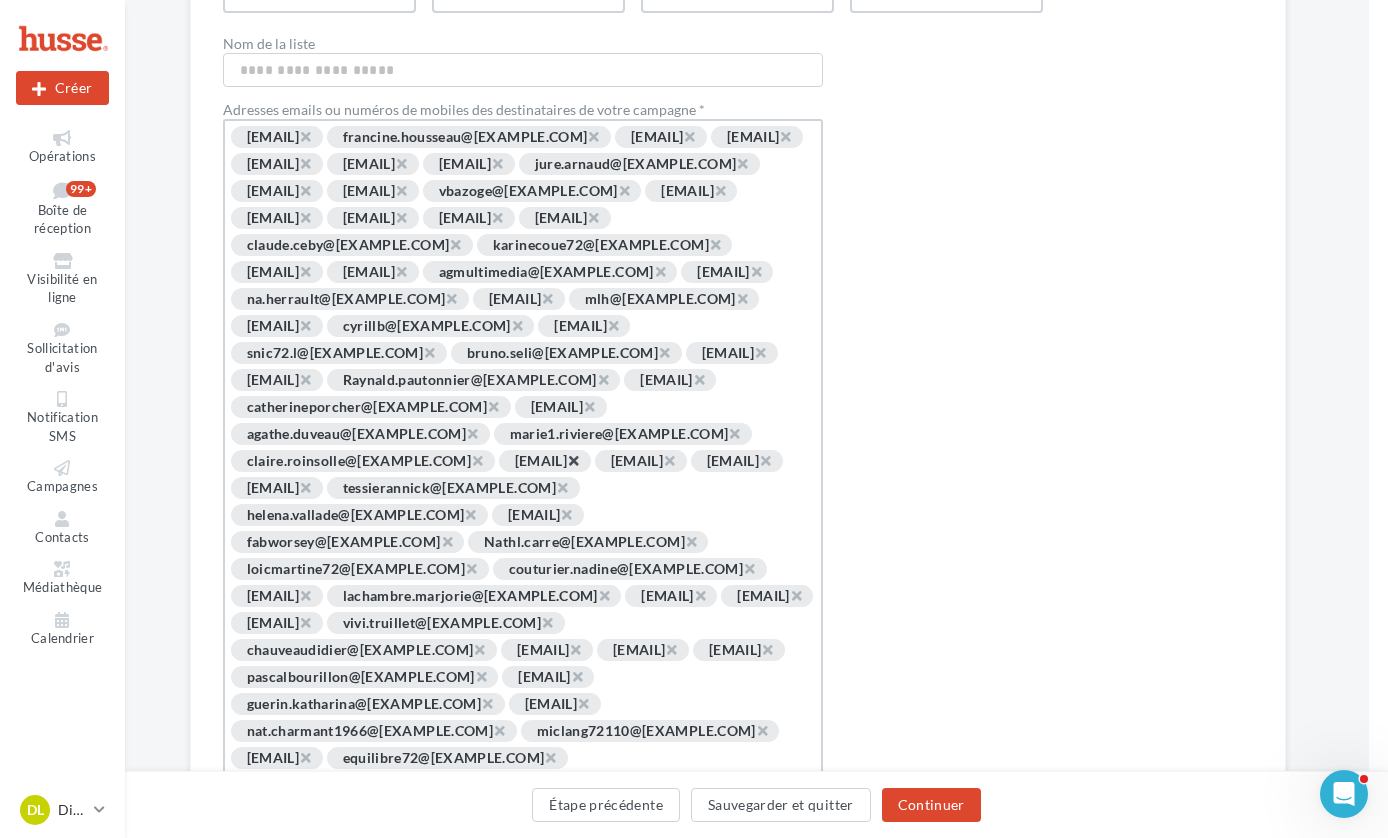 click on "×" at bounding box center (573, 460) 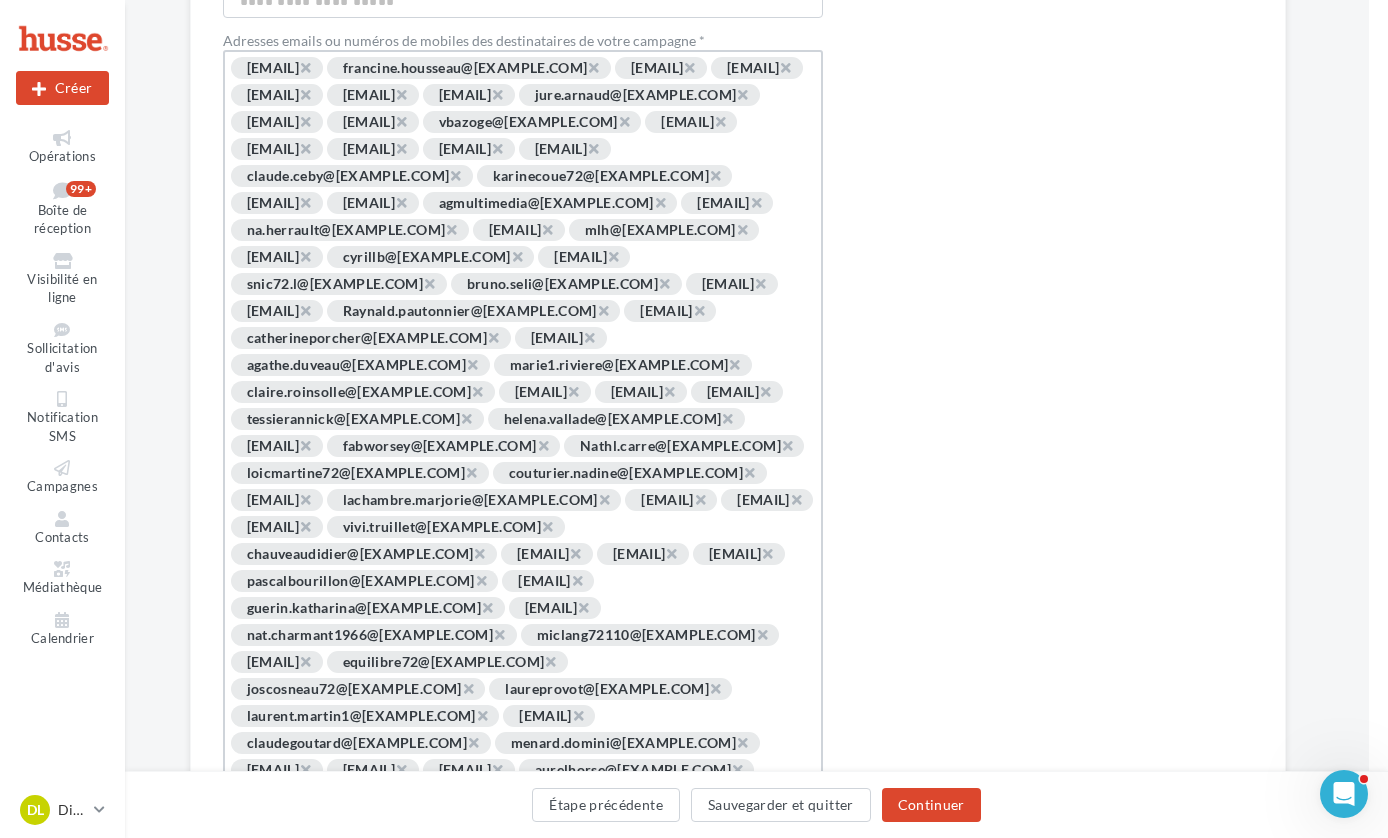 scroll, scrollTop: 485, scrollLeft: 19, axis: both 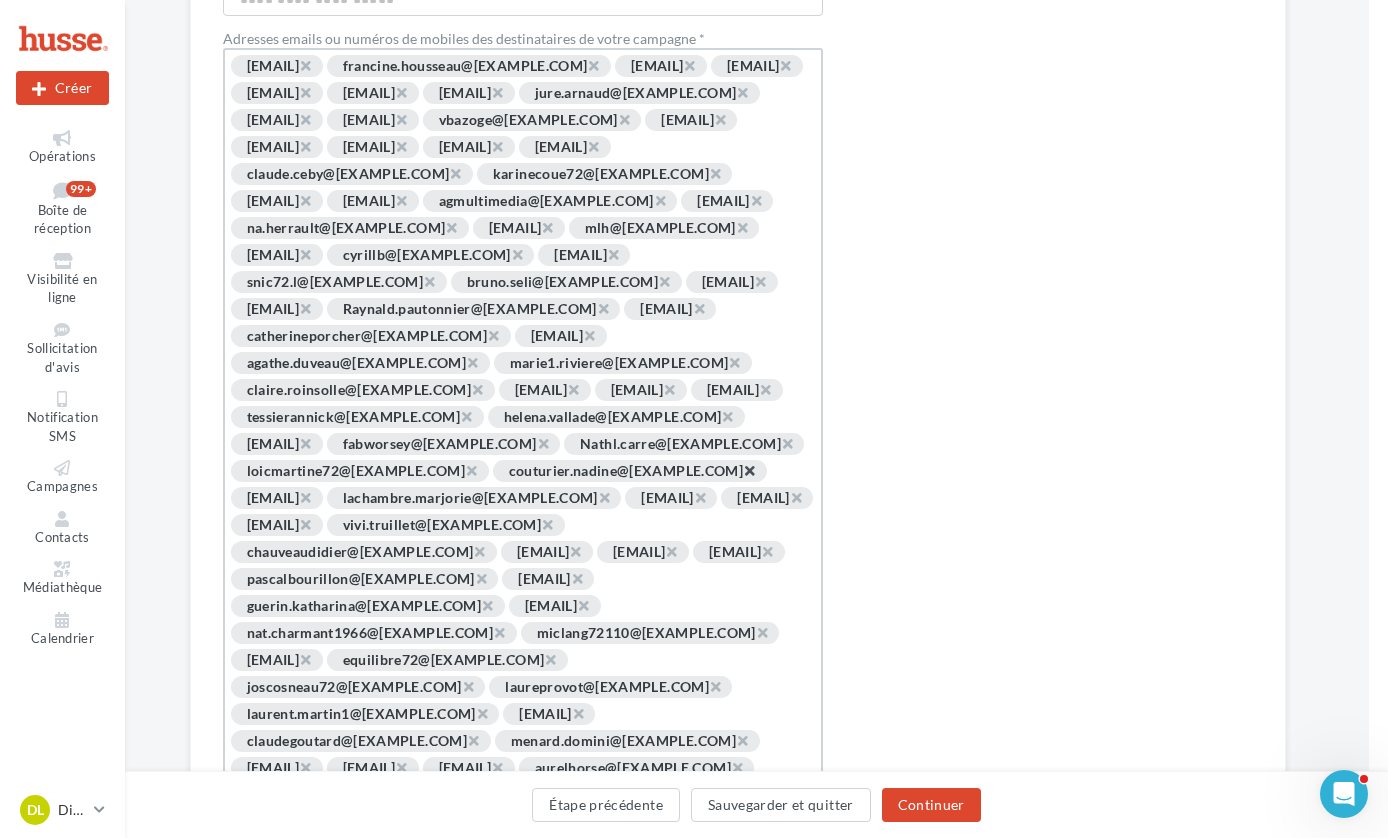 click on "×" at bounding box center [749, 470] 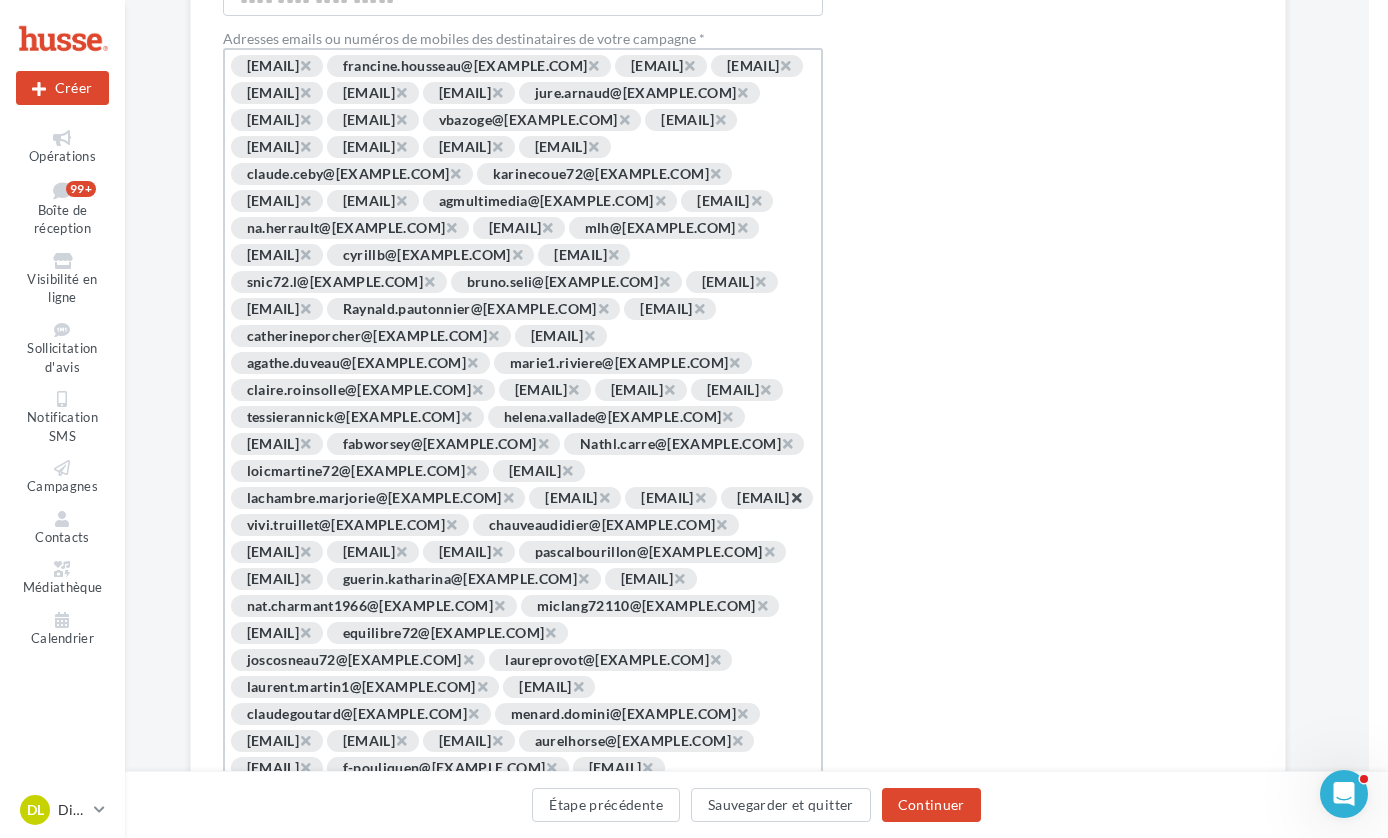 click on "×" at bounding box center (796, 497) 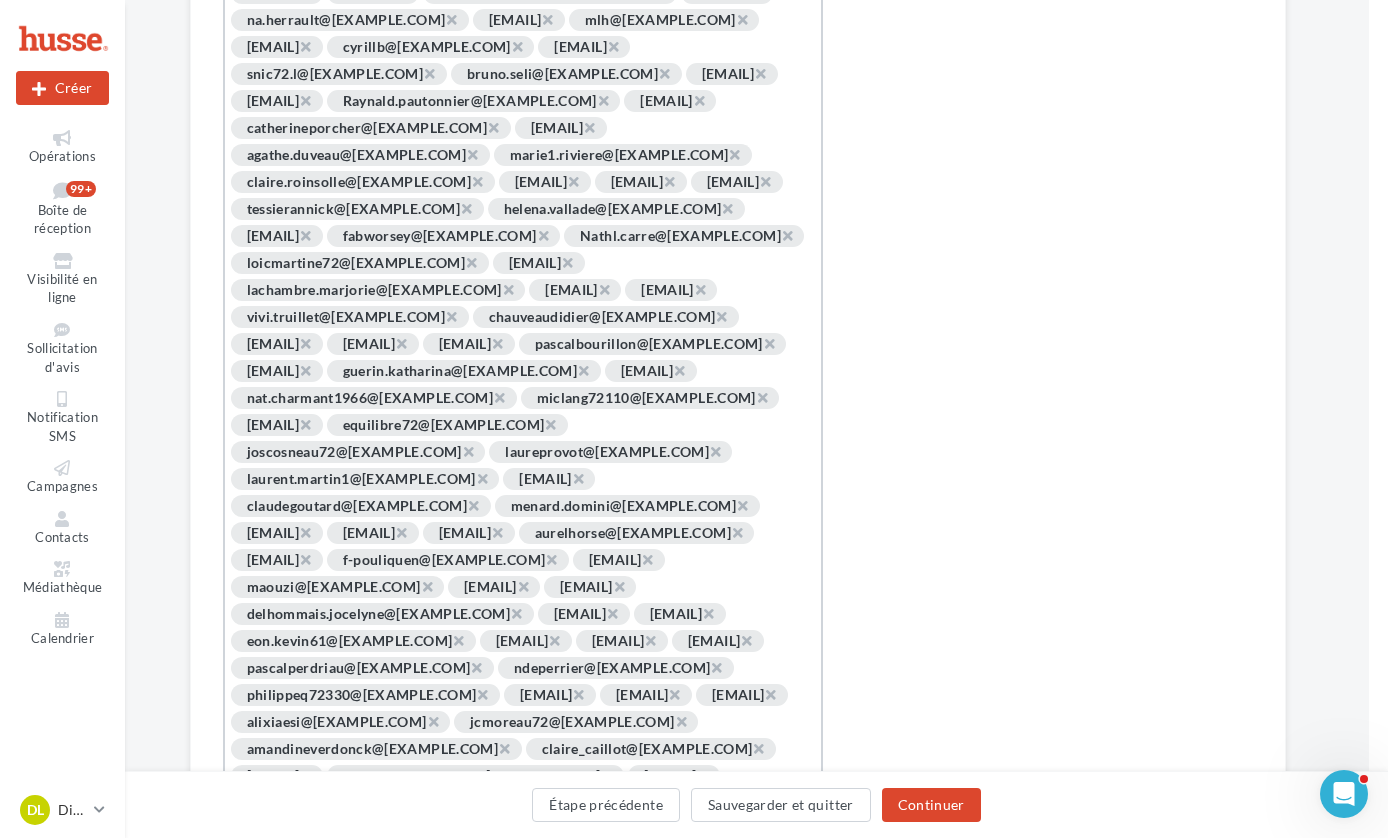 scroll, scrollTop: 695, scrollLeft: 19, axis: both 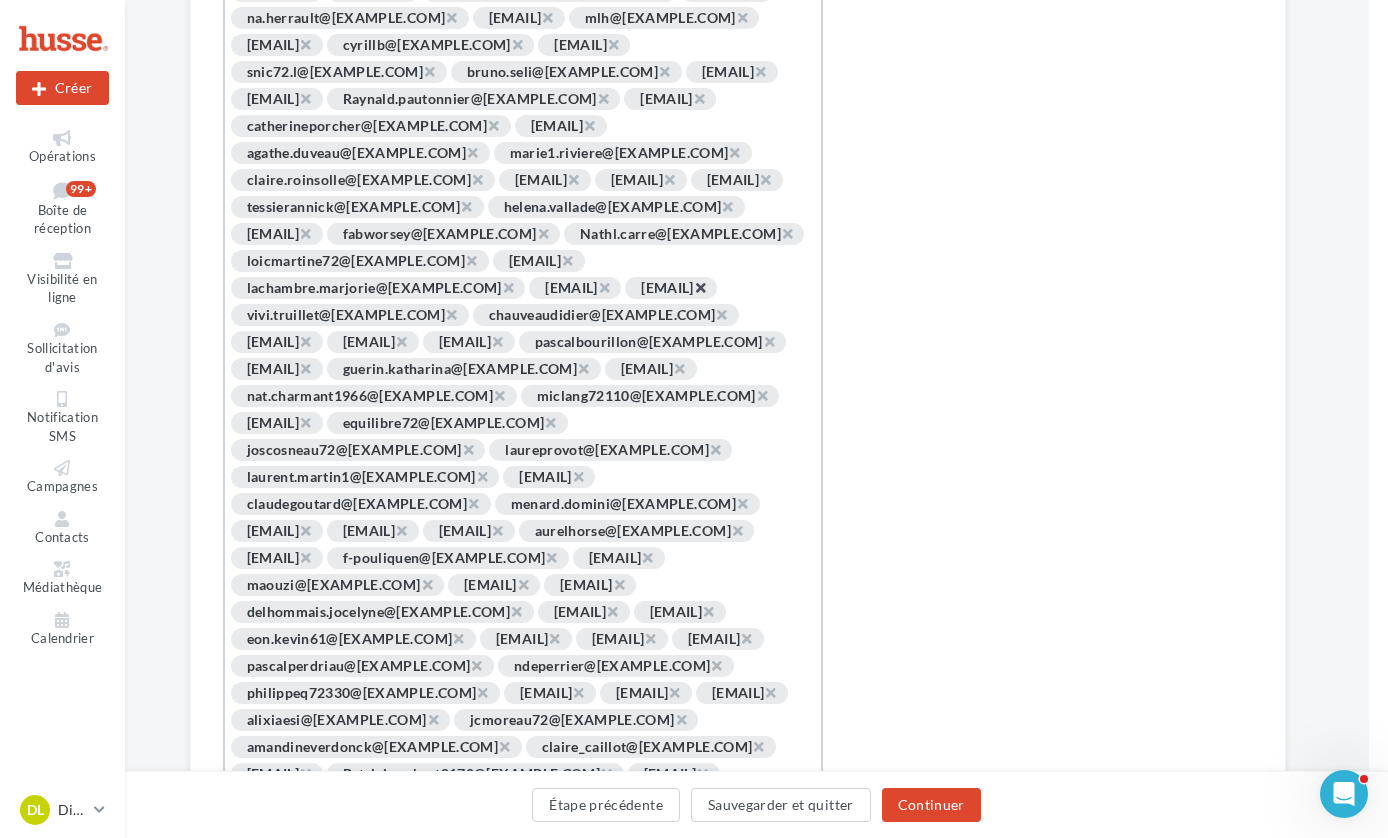 click on "×" at bounding box center [700, 287] 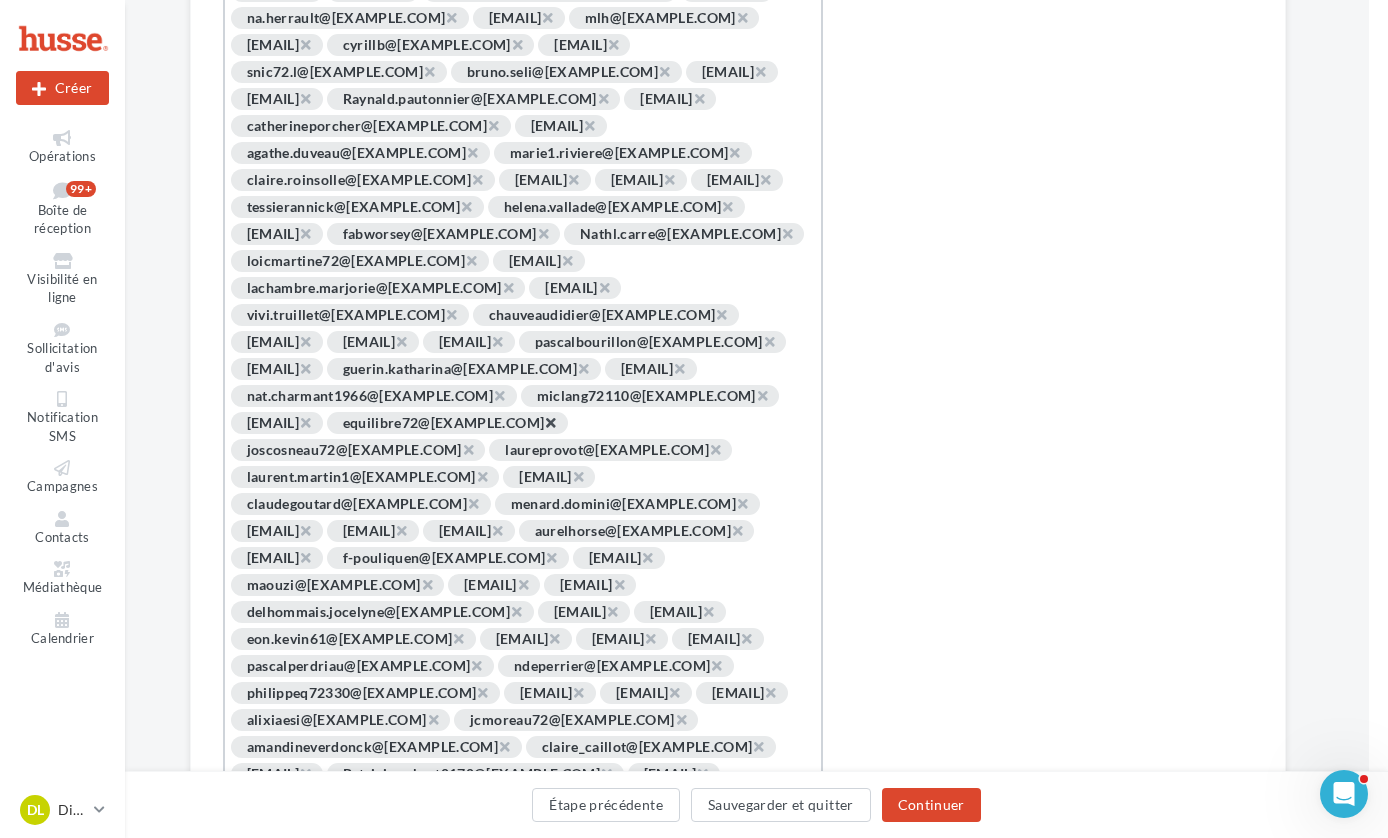 click on "×" at bounding box center (550, 422) 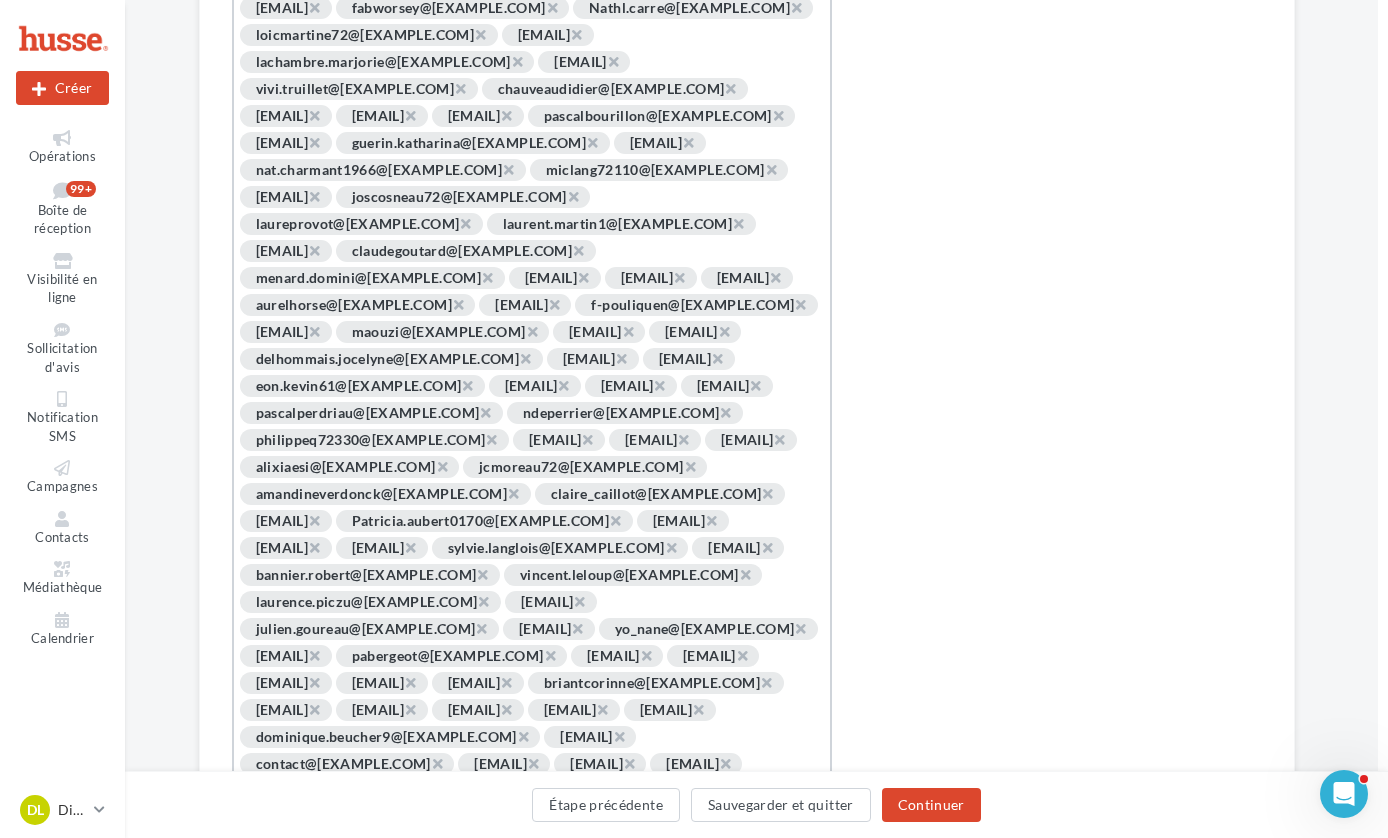 scroll, scrollTop: 927, scrollLeft: 10, axis: both 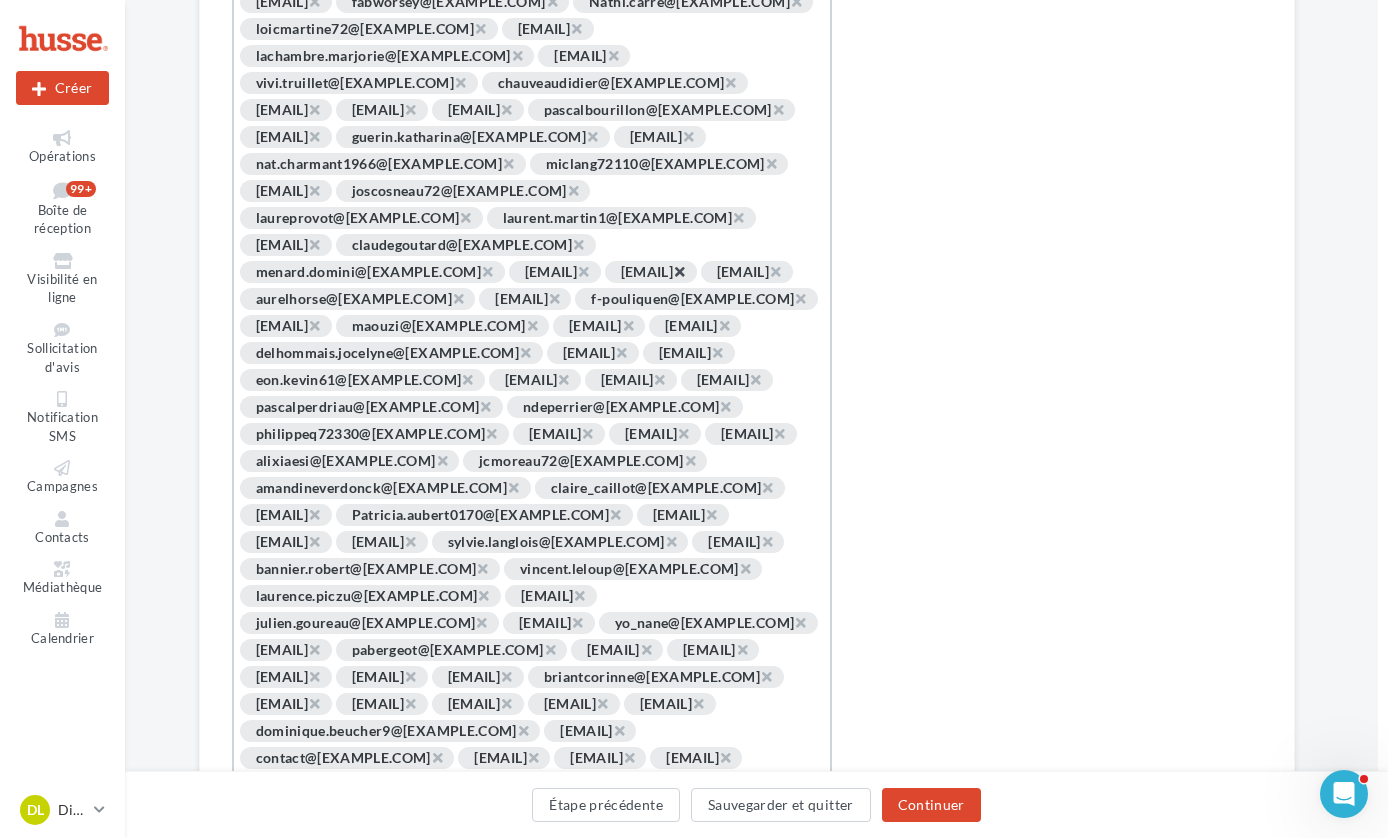 click on "×" at bounding box center (679, 271) 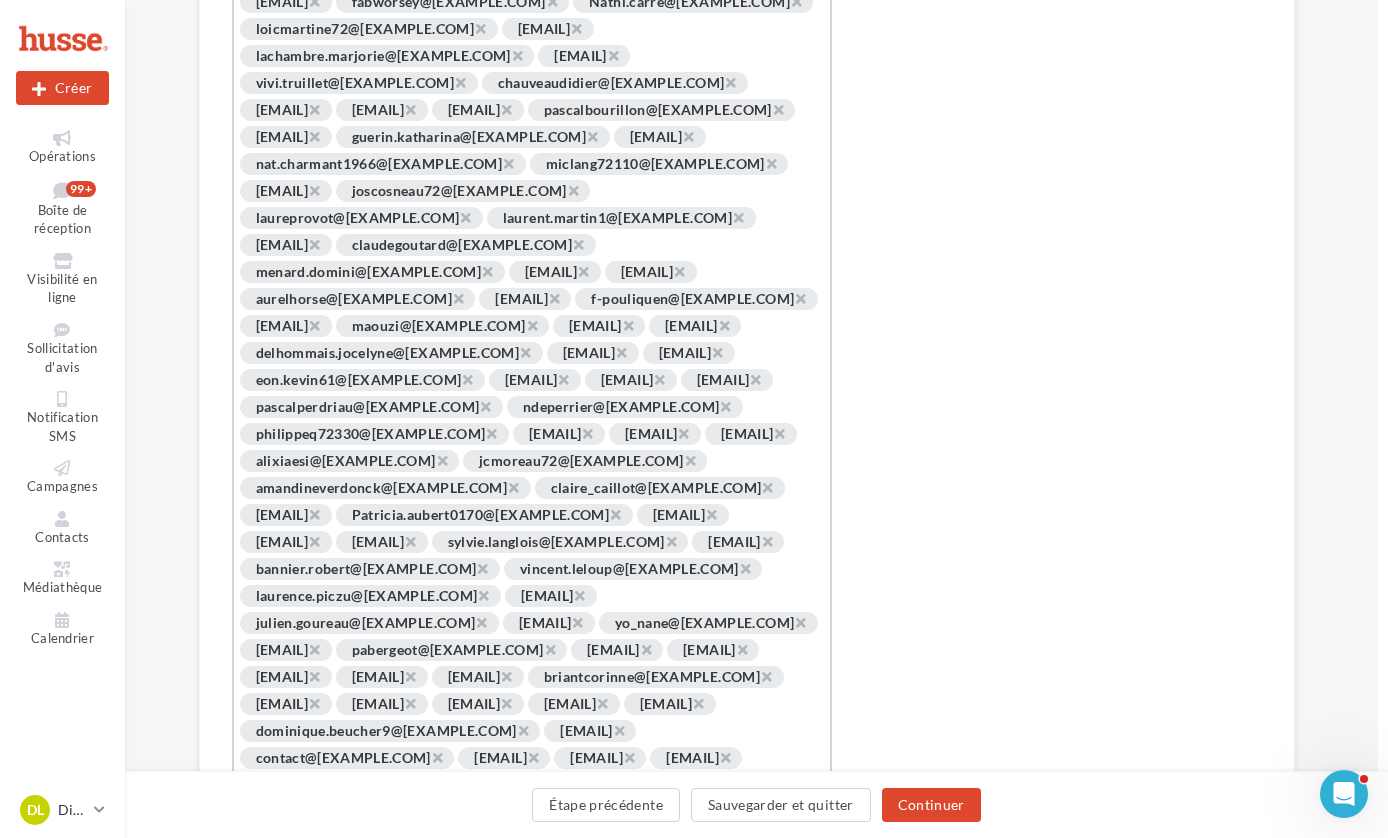 click on "×" at bounding box center [554, 298] 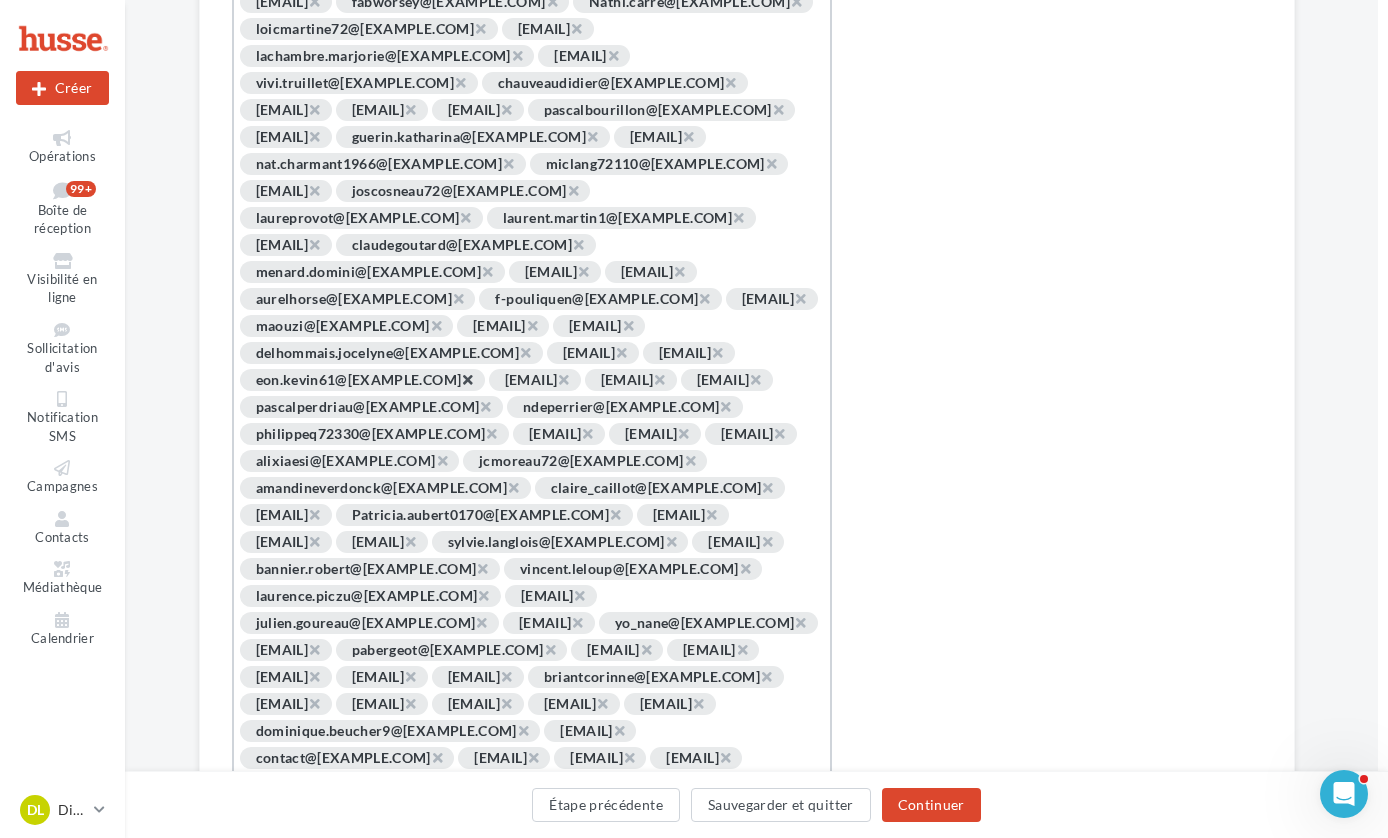 click on "×" at bounding box center (467, 379) 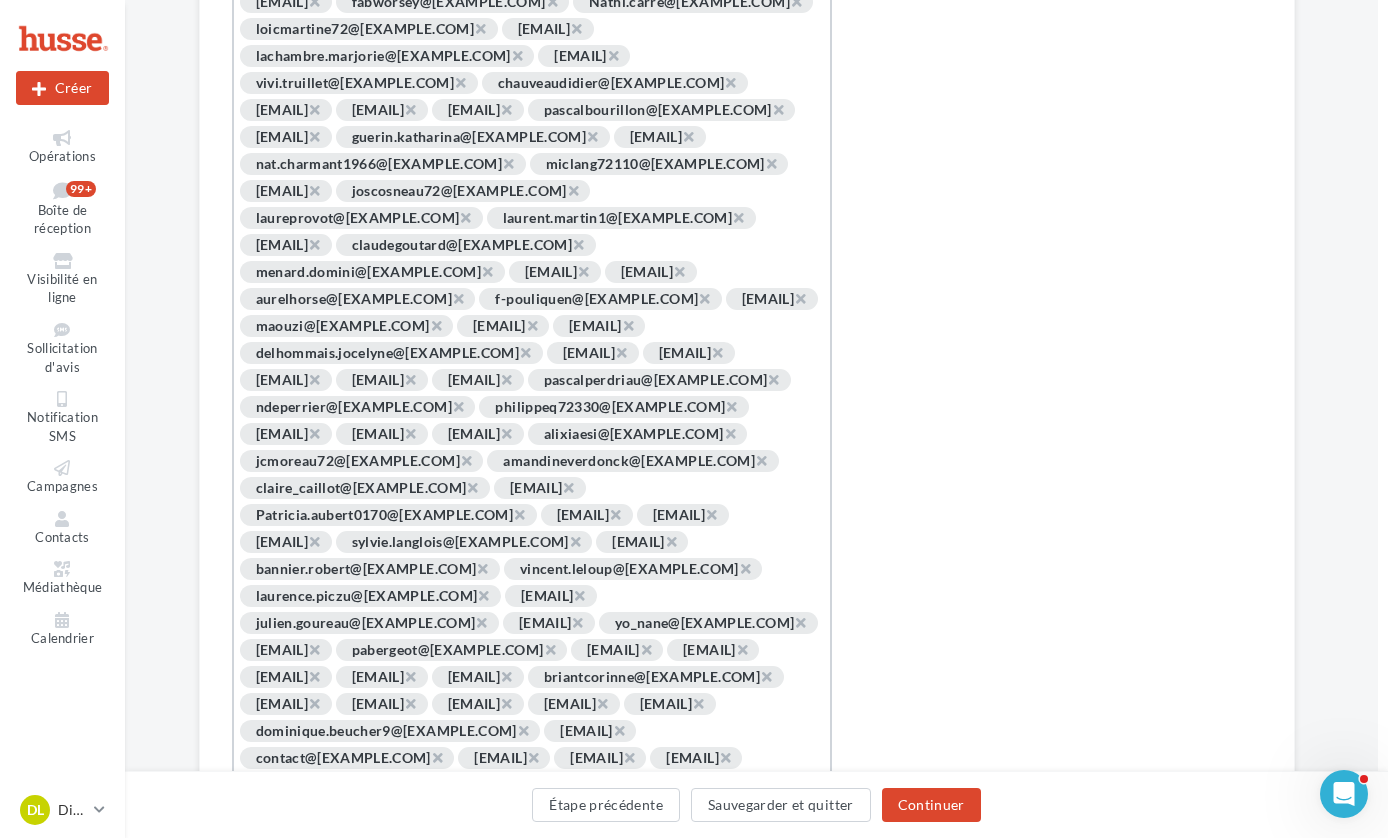 drag, startPoint x: 763, startPoint y: 568, endPoint x: 780, endPoint y: 627, distance: 61.400326 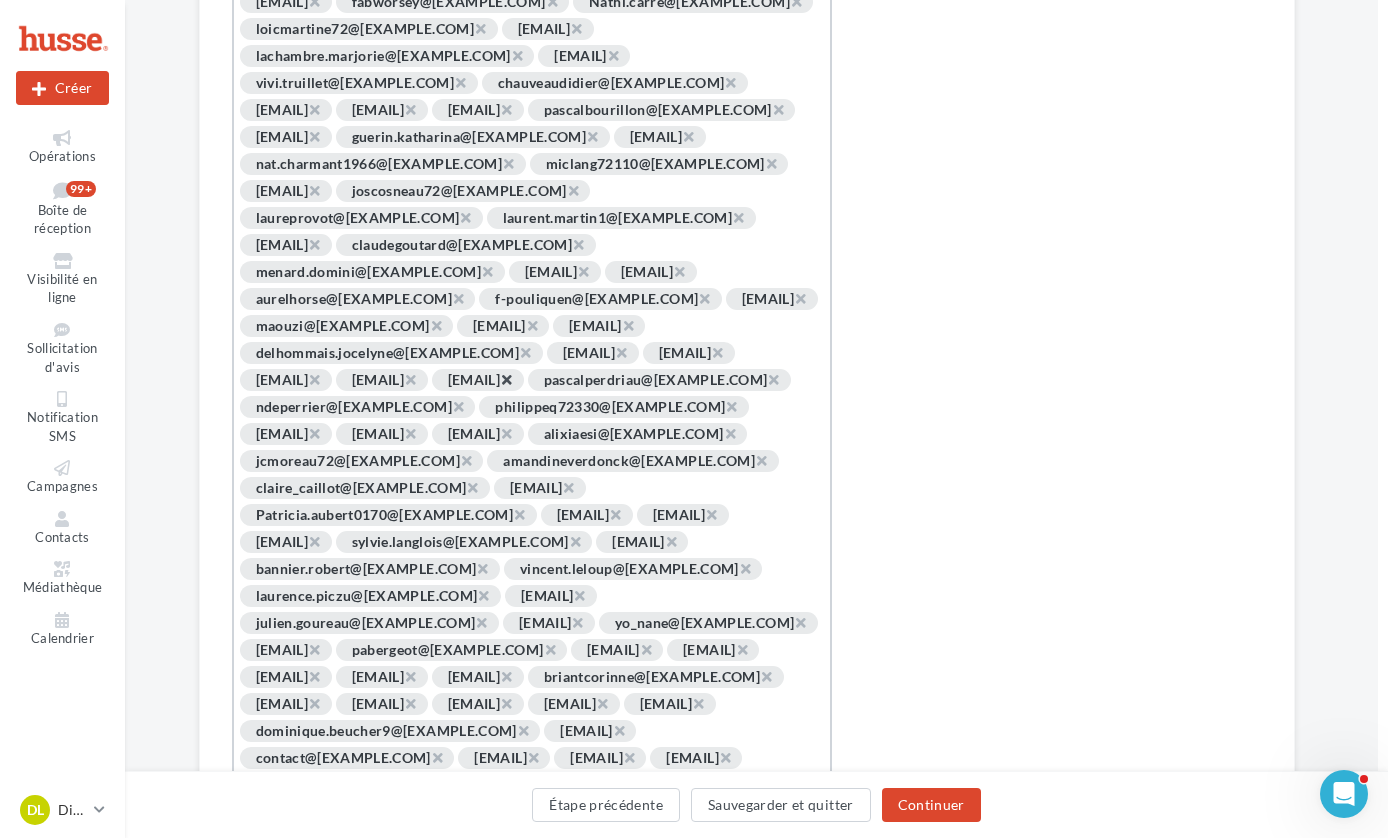 click on "×" at bounding box center [506, 379] 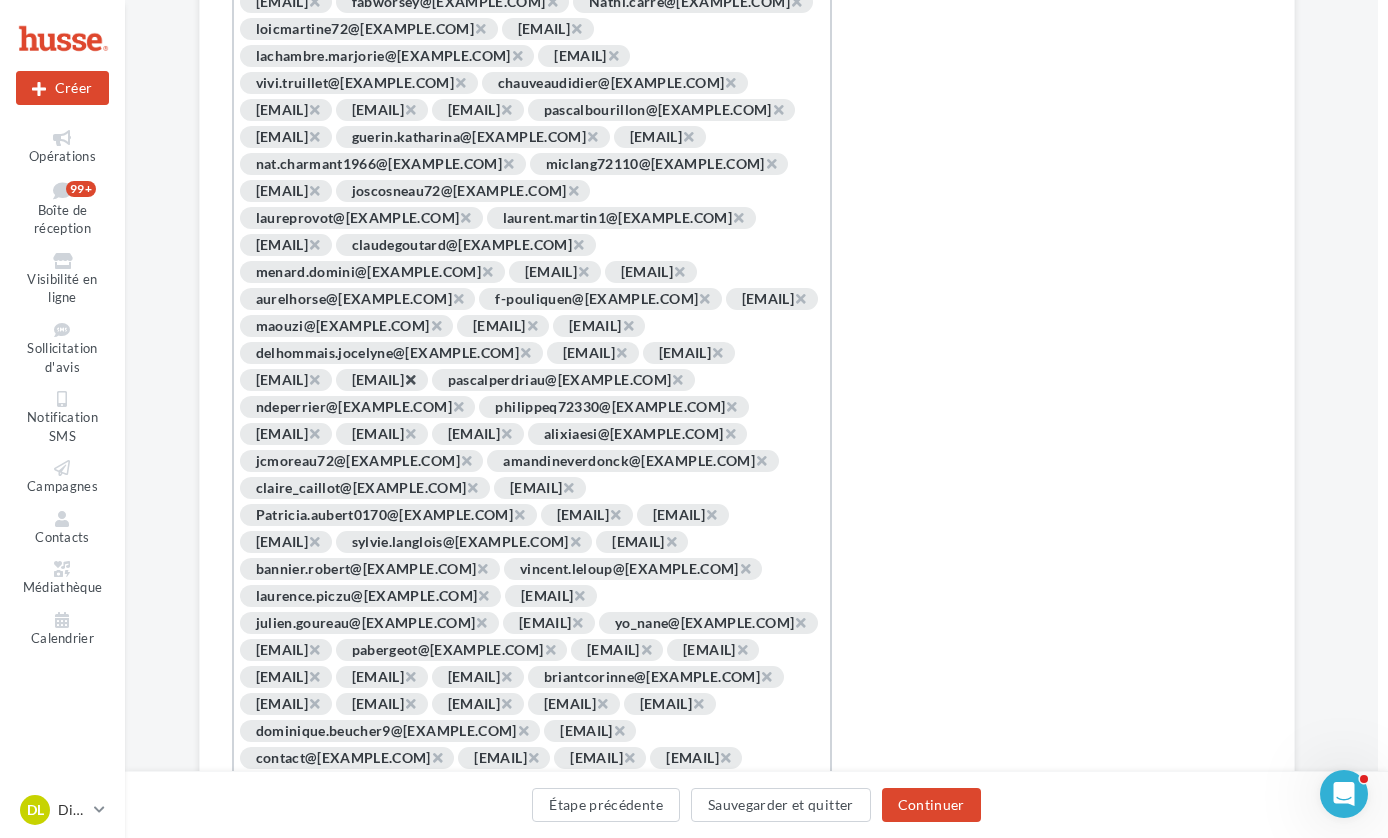 click on "×" at bounding box center [410, 379] 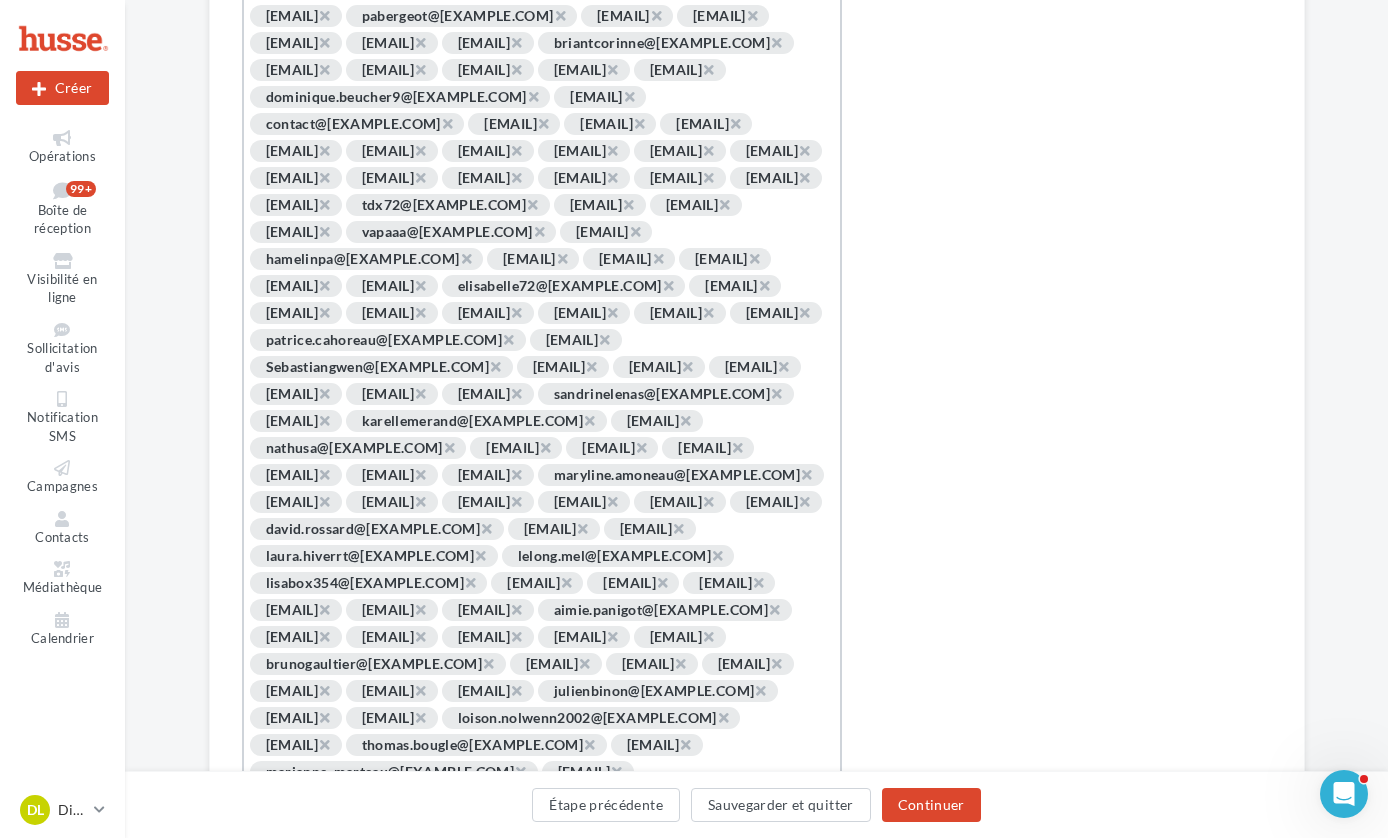 scroll, scrollTop: 1562, scrollLeft: 0, axis: vertical 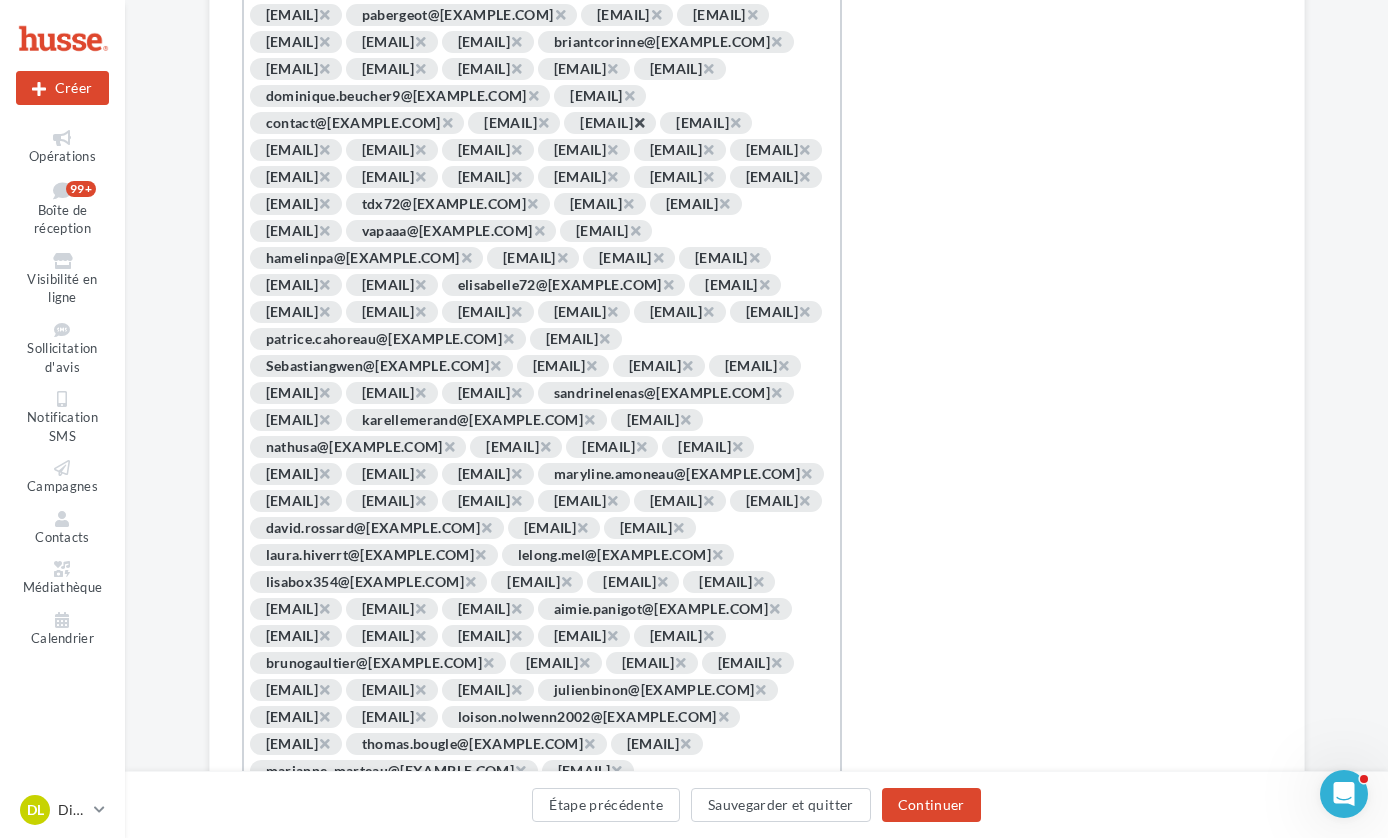 click on "×" at bounding box center [639, 122] 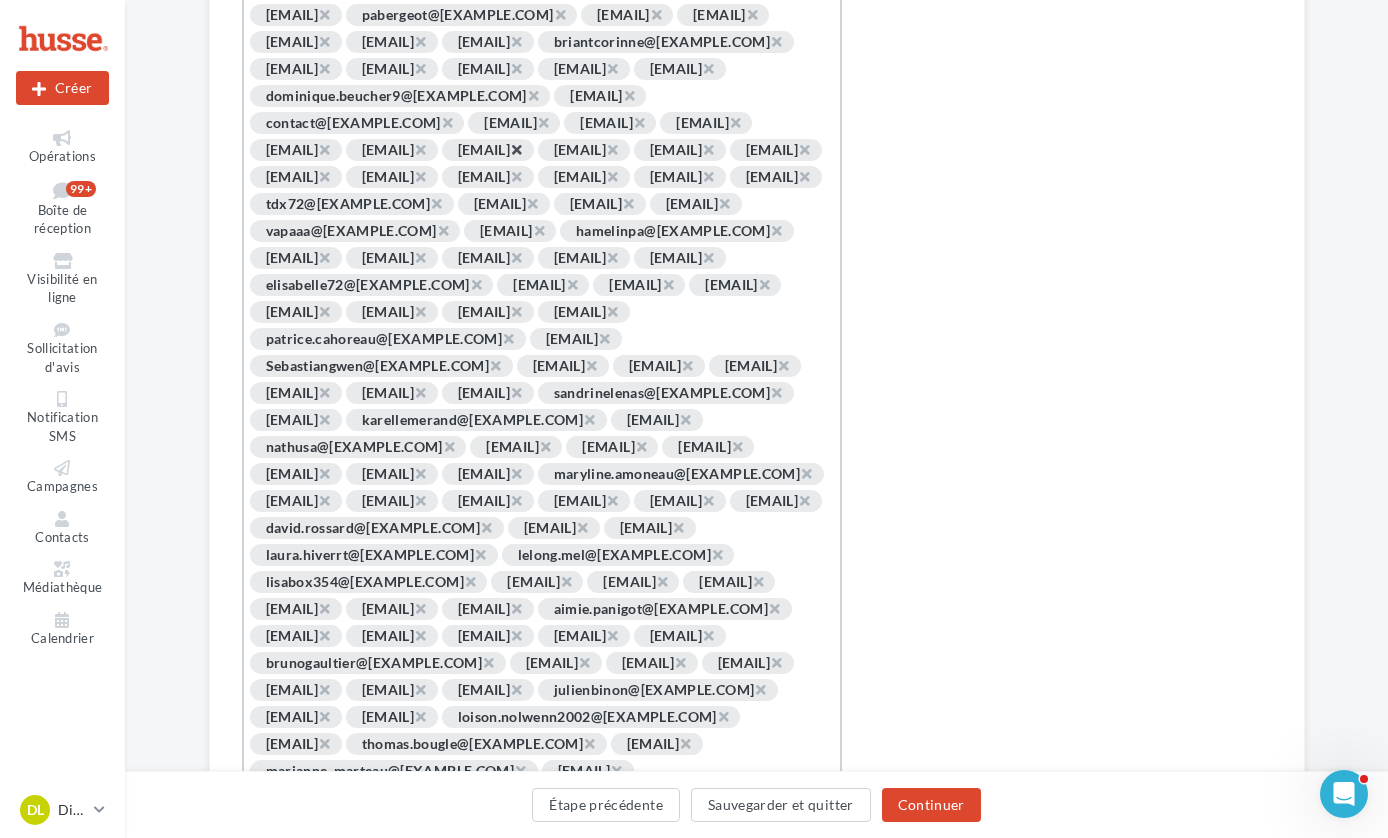 click on "×" at bounding box center (516, 149) 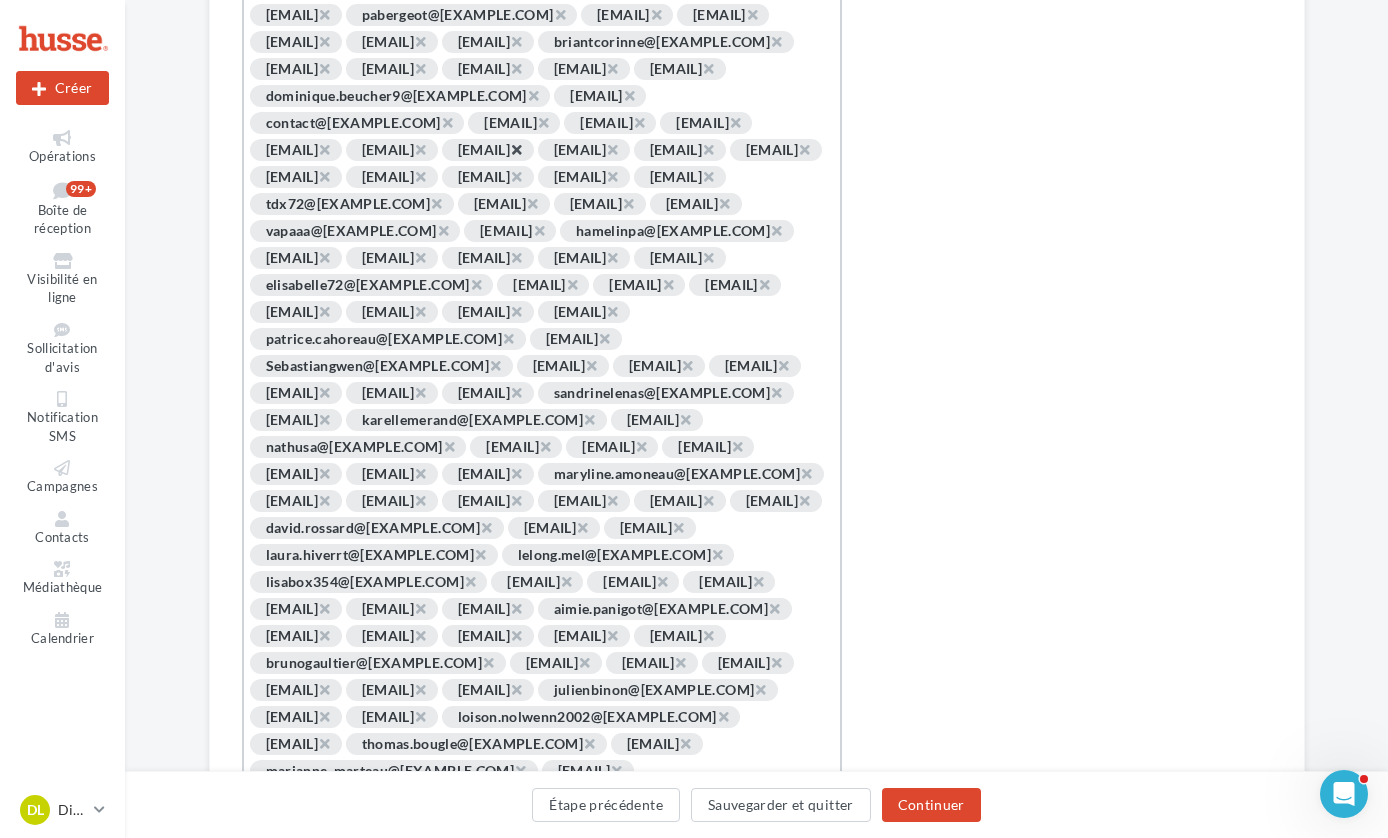 click on "×" at bounding box center (516, 149) 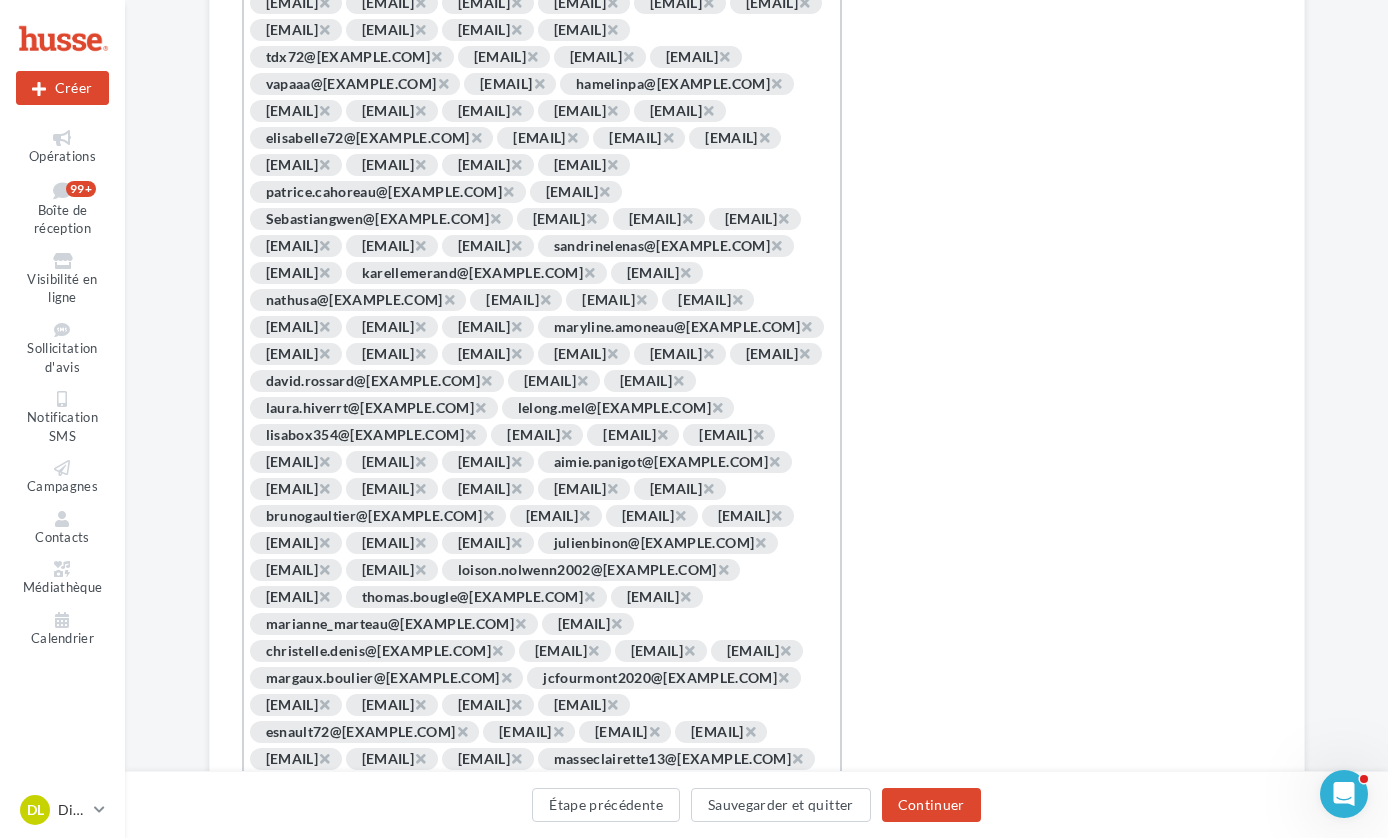 scroll, scrollTop: 1721, scrollLeft: 0, axis: vertical 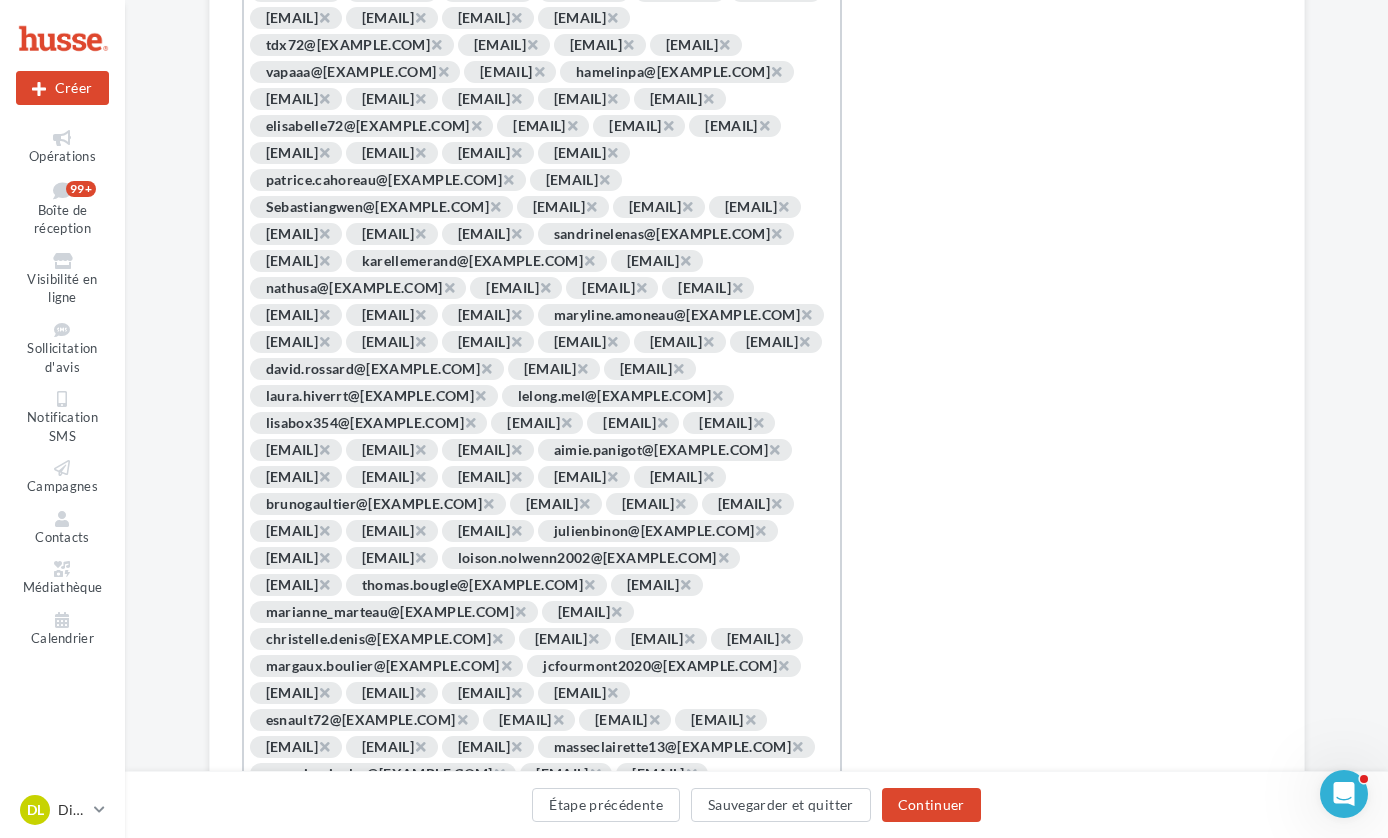 click on "×" at bounding box center [804, -10] 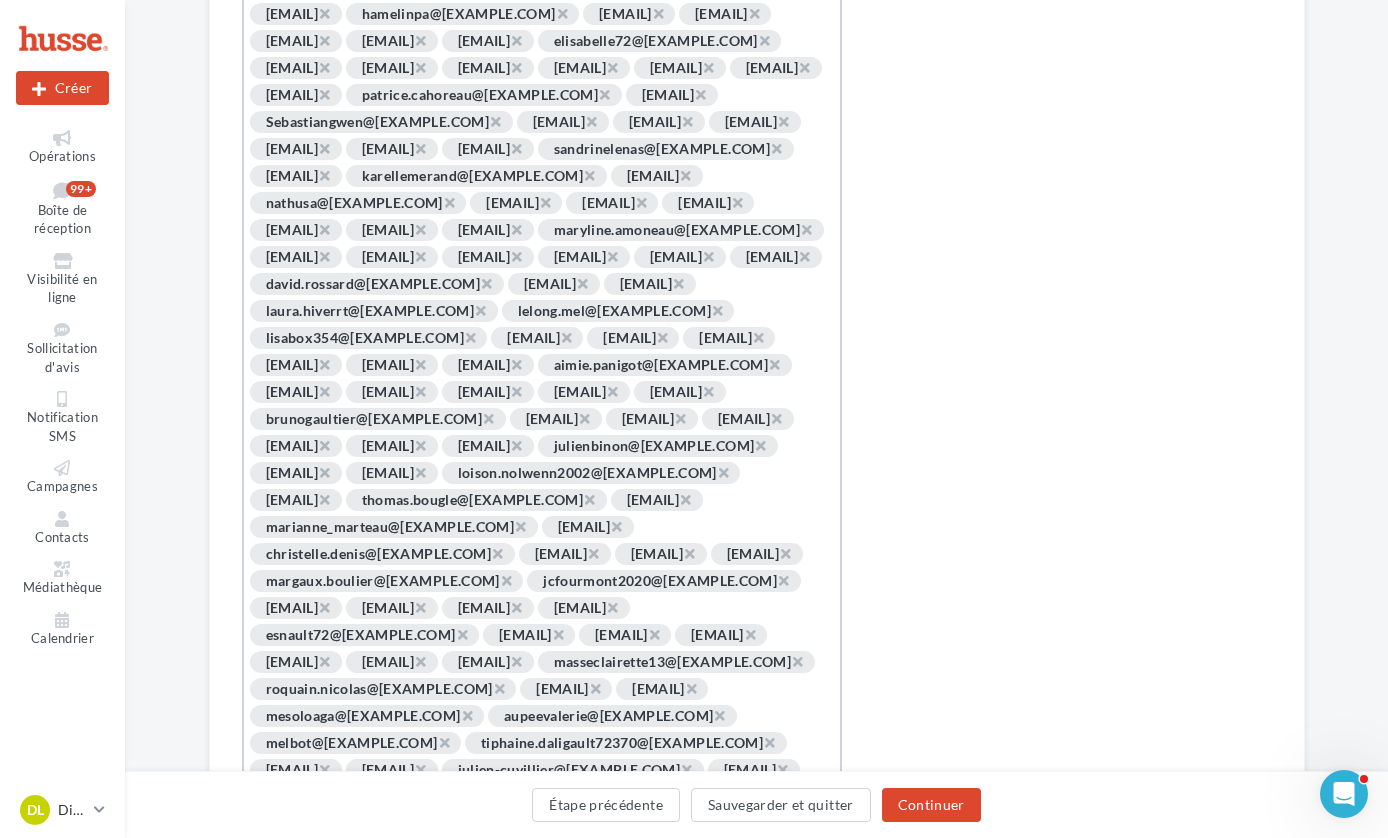 scroll, scrollTop: 1784, scrollLeft: 0, axis: vertical 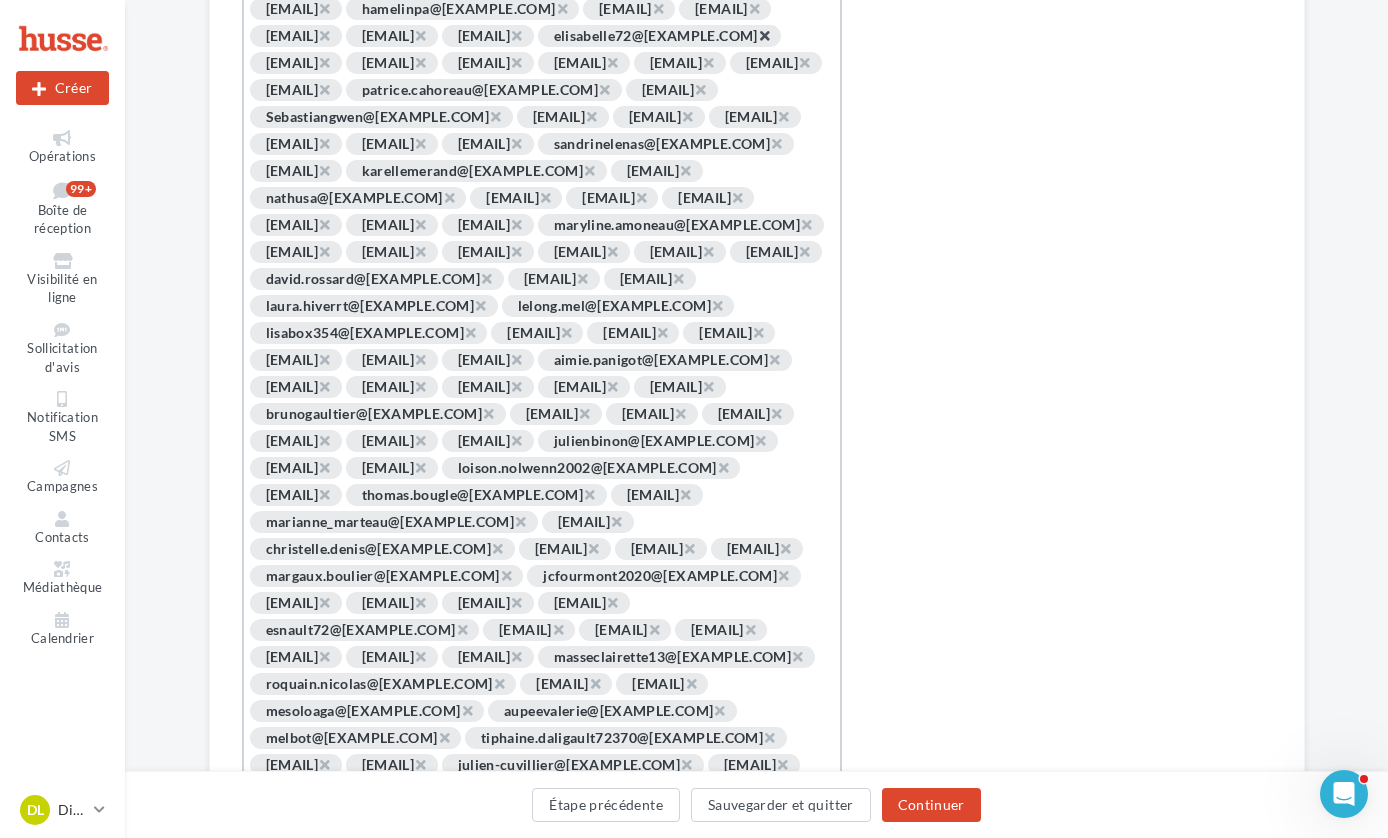 click on "×" at bounding box center (764, 35) 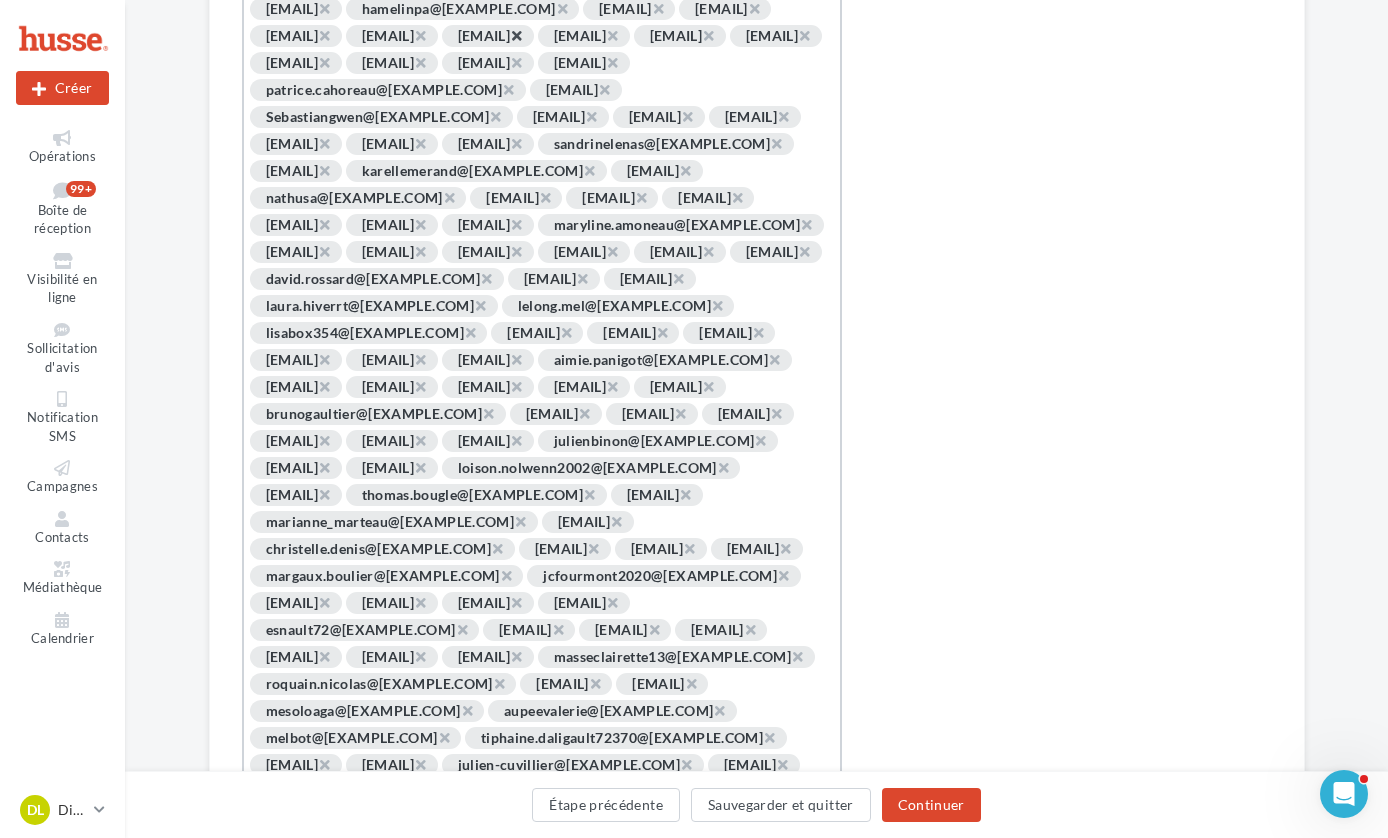 click on "×" at bounding box center [516, 35] 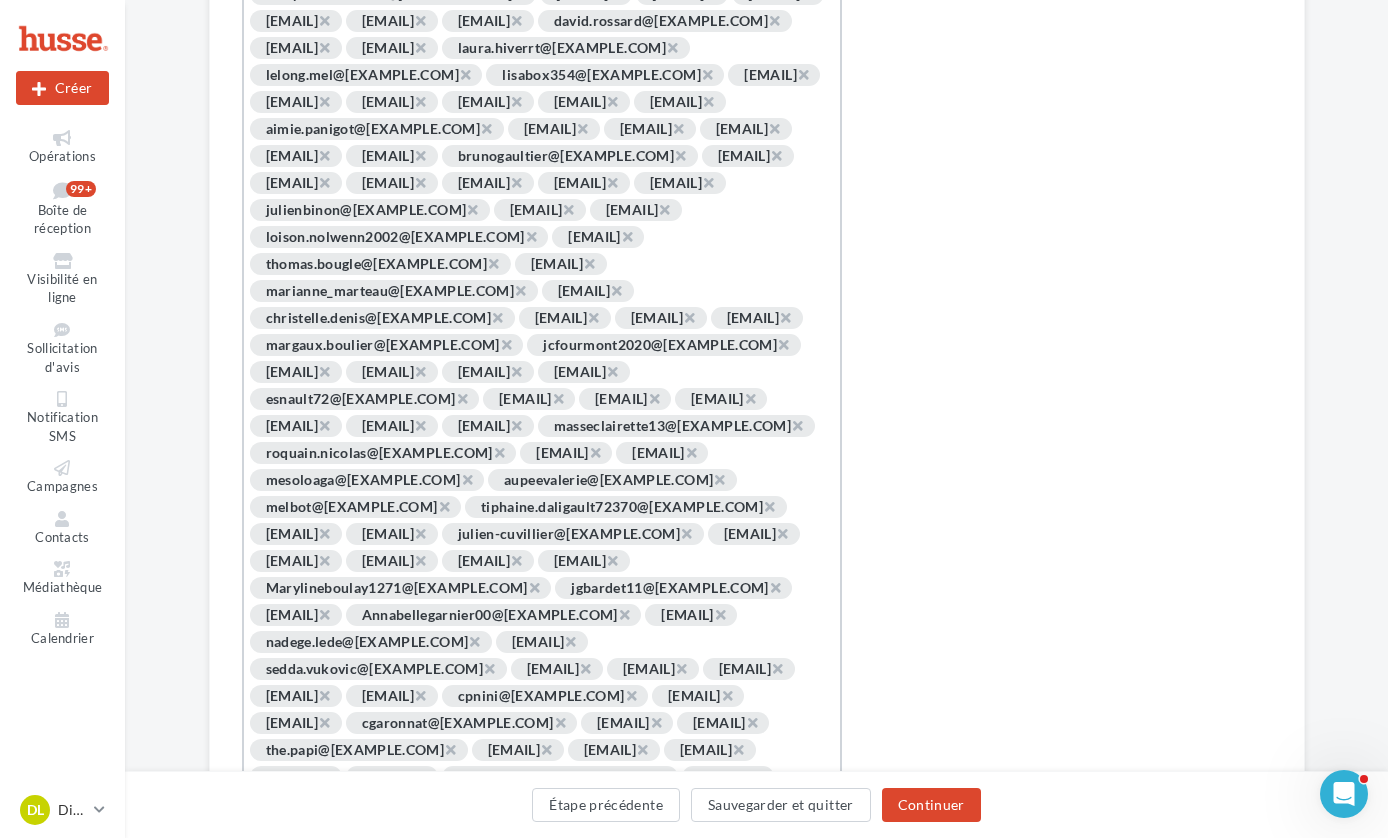 scroll, scrollTop: 2022, scrollLeft: 0, axis: vertical 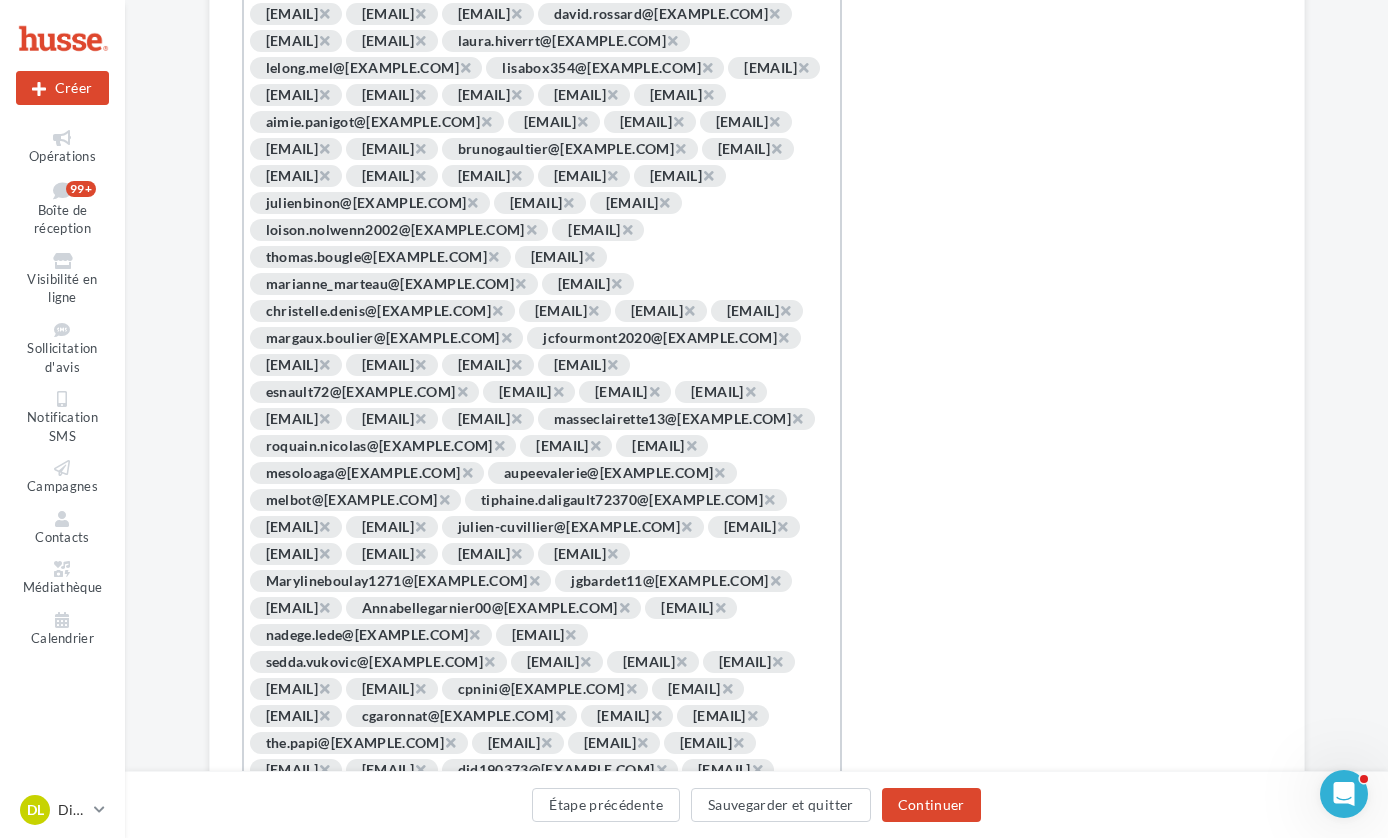 click on "×" at bounding box center [796, -176] 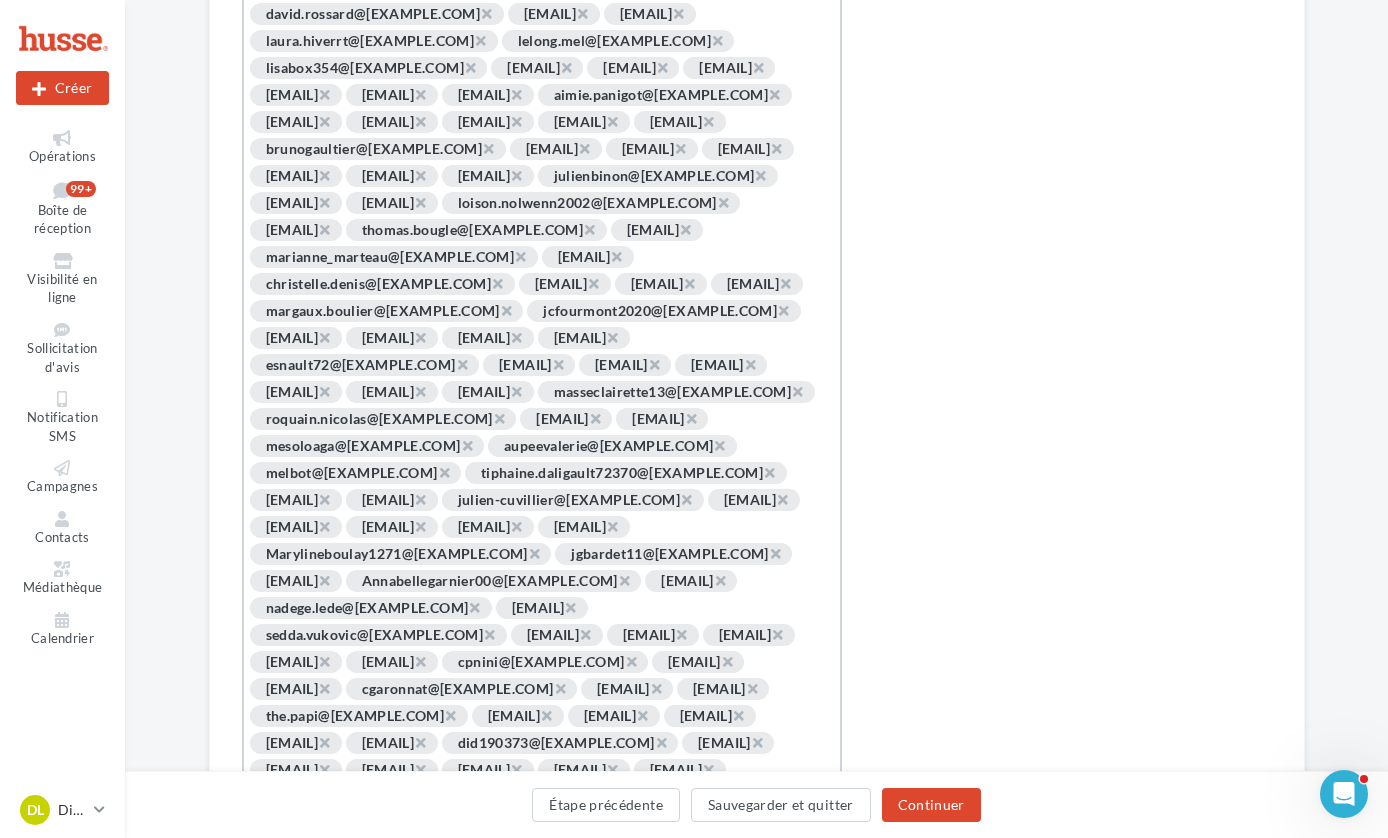click on "×" at bounding box center [495, -149] 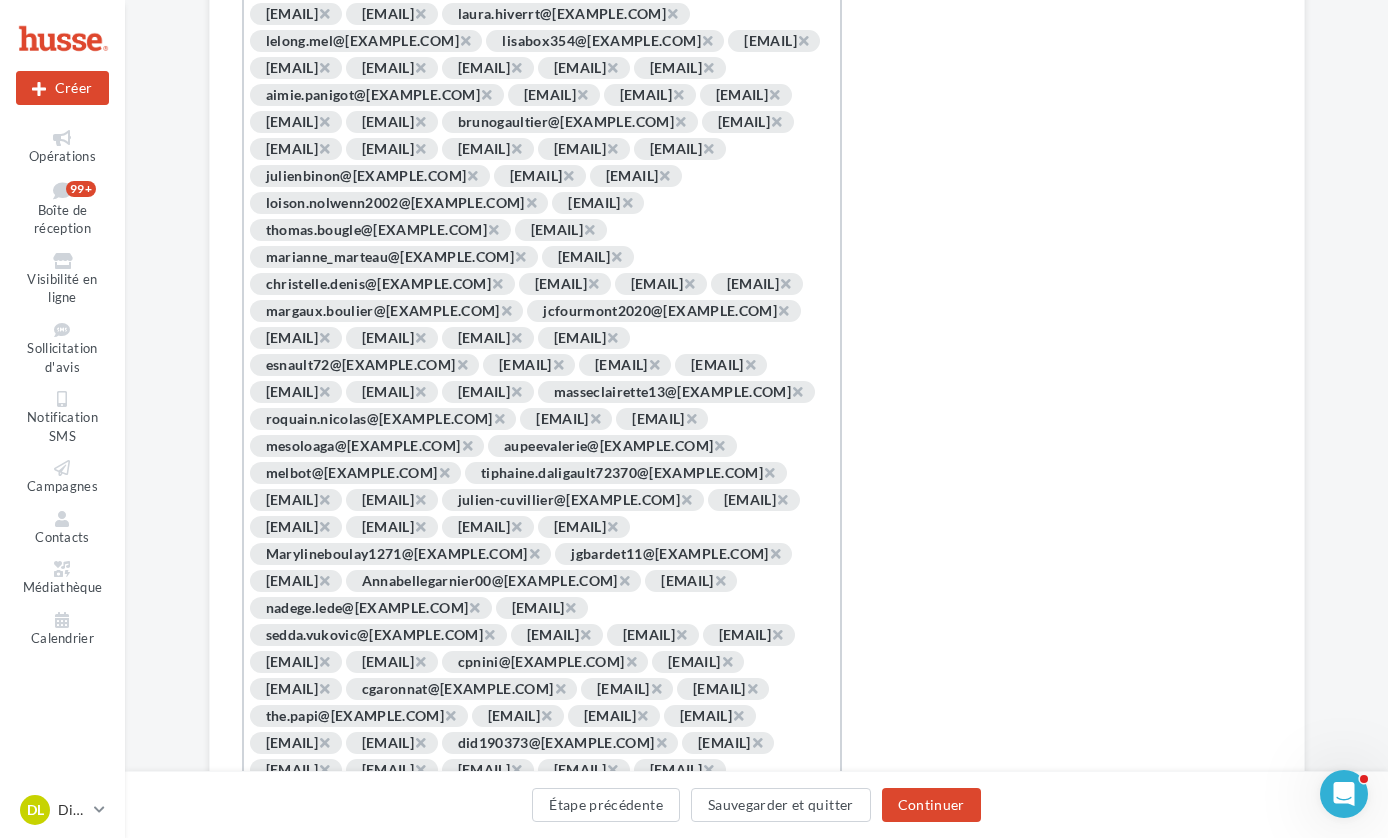 click on "×" at bounding box center (804, -176) 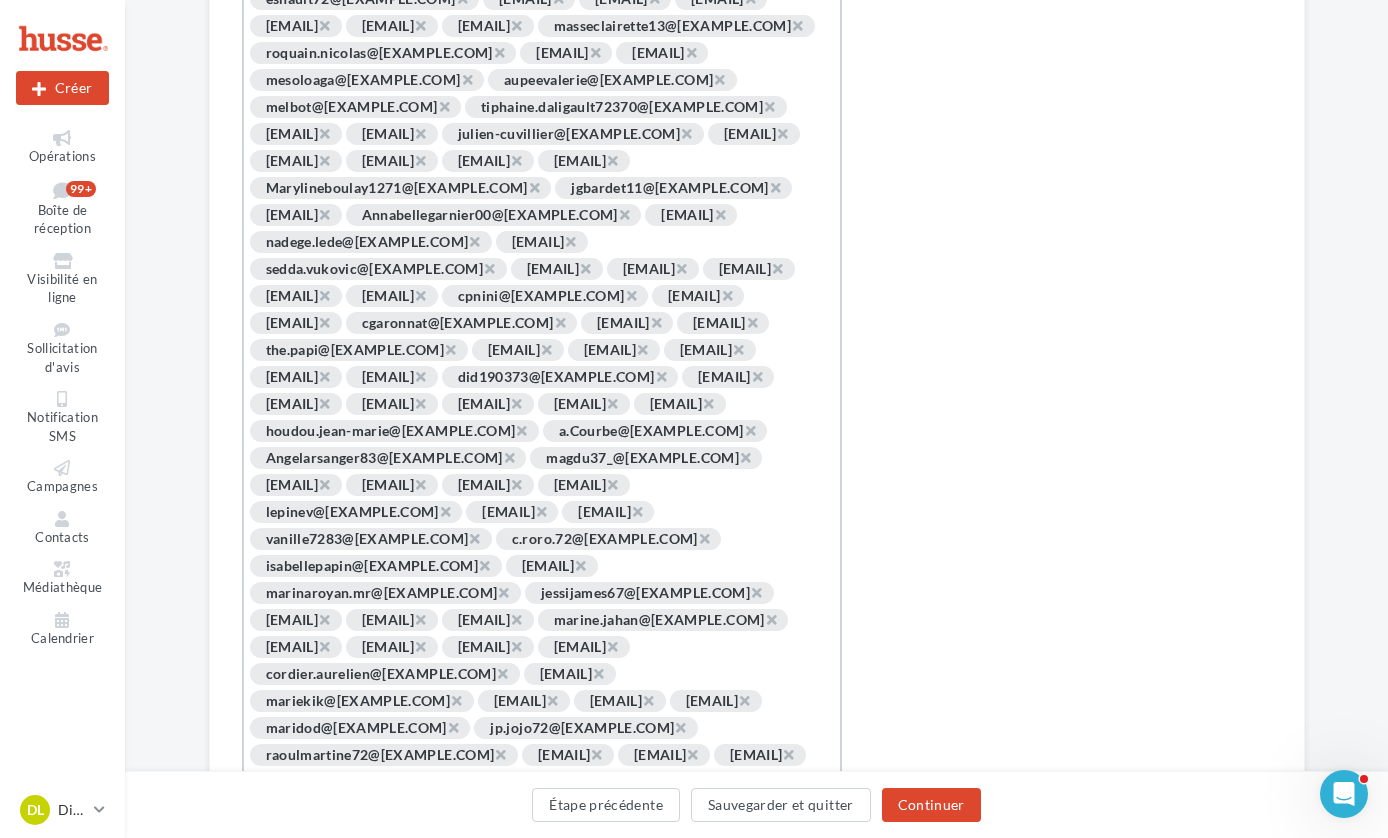 scroll, scrollTop: 2365, scrollLeft: 0, axis: vertical 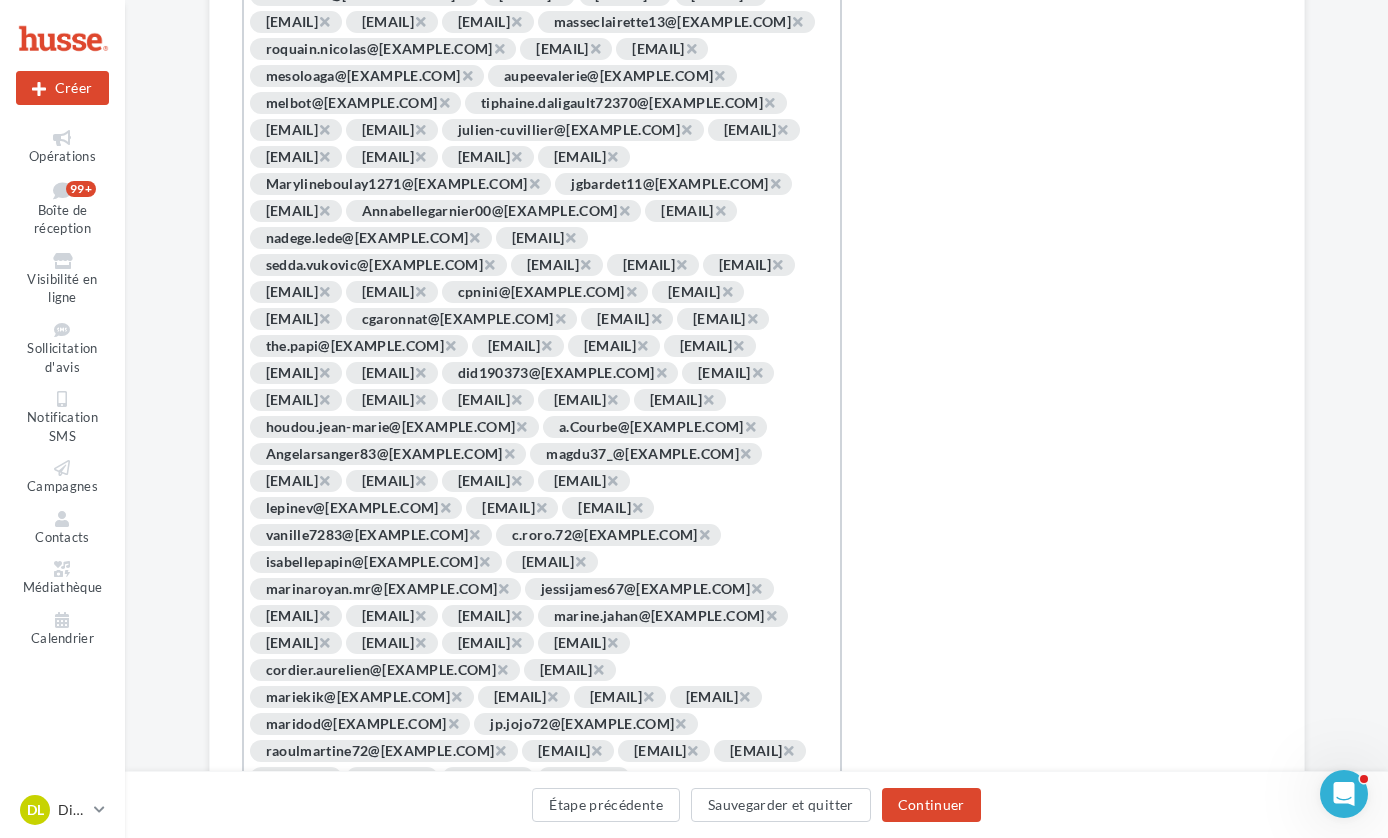 click on "×" at bounding box center (566, -303) 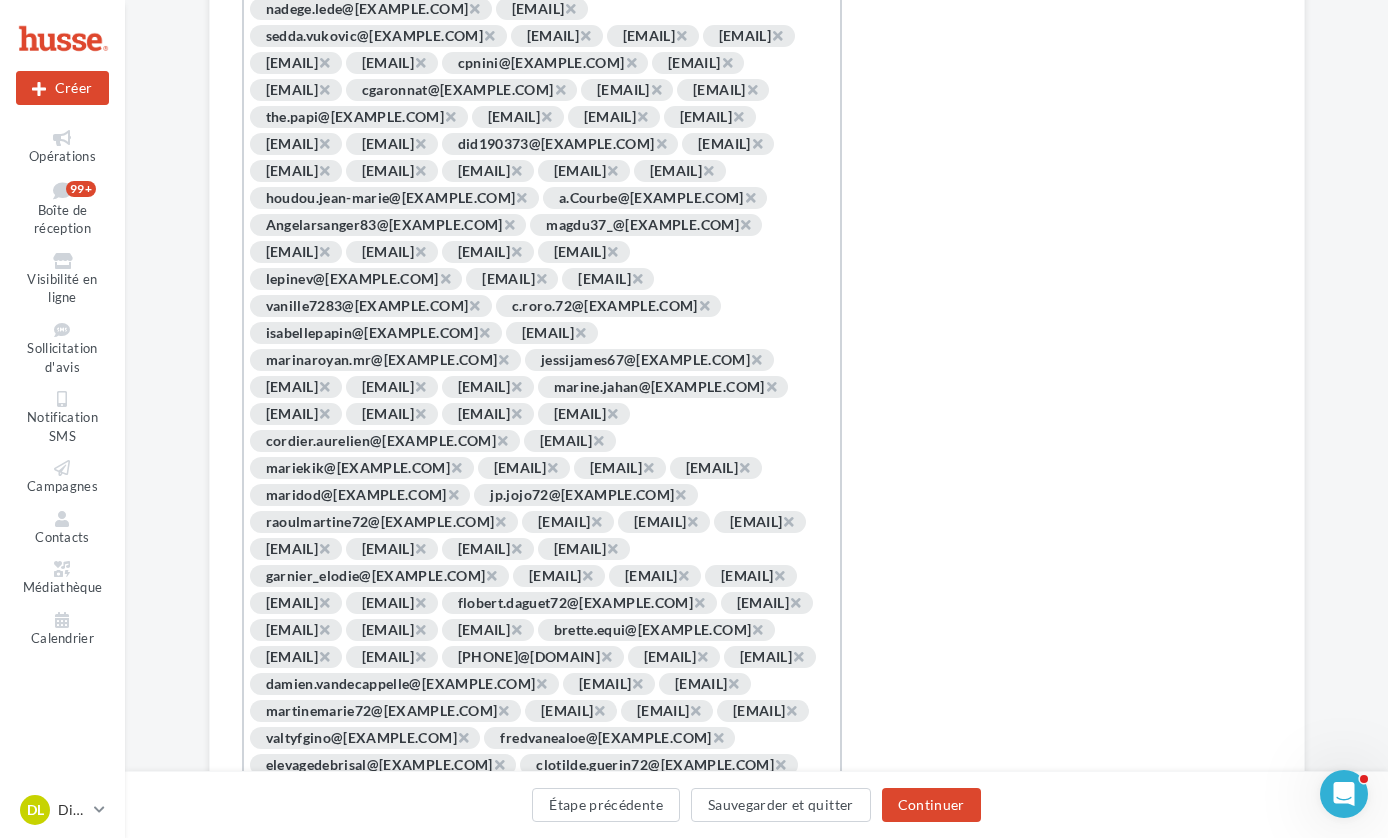 scroll, scrollTop: 2596, scrollLeft: 0, axis: vertical 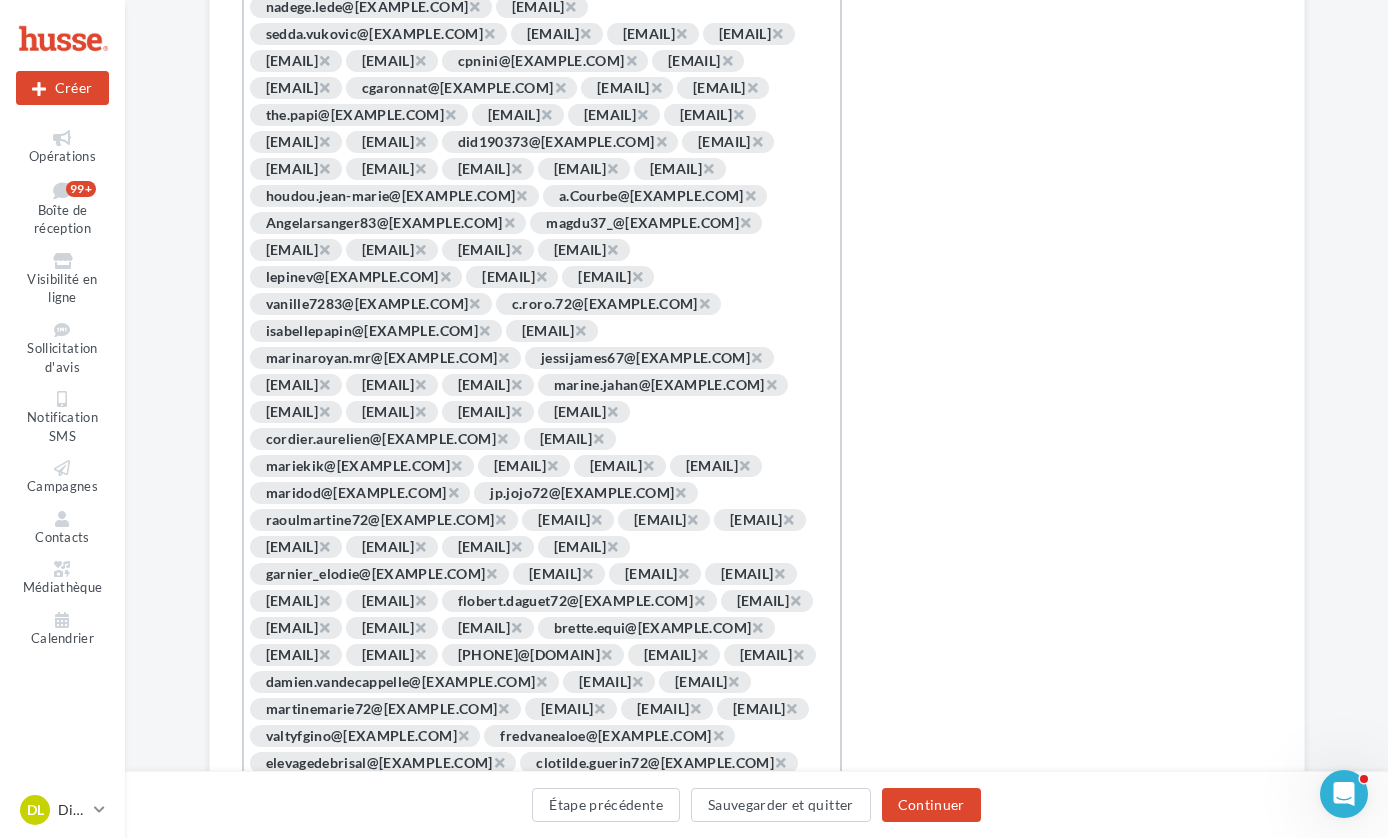 click on "×" at bounding box center [324, -426] 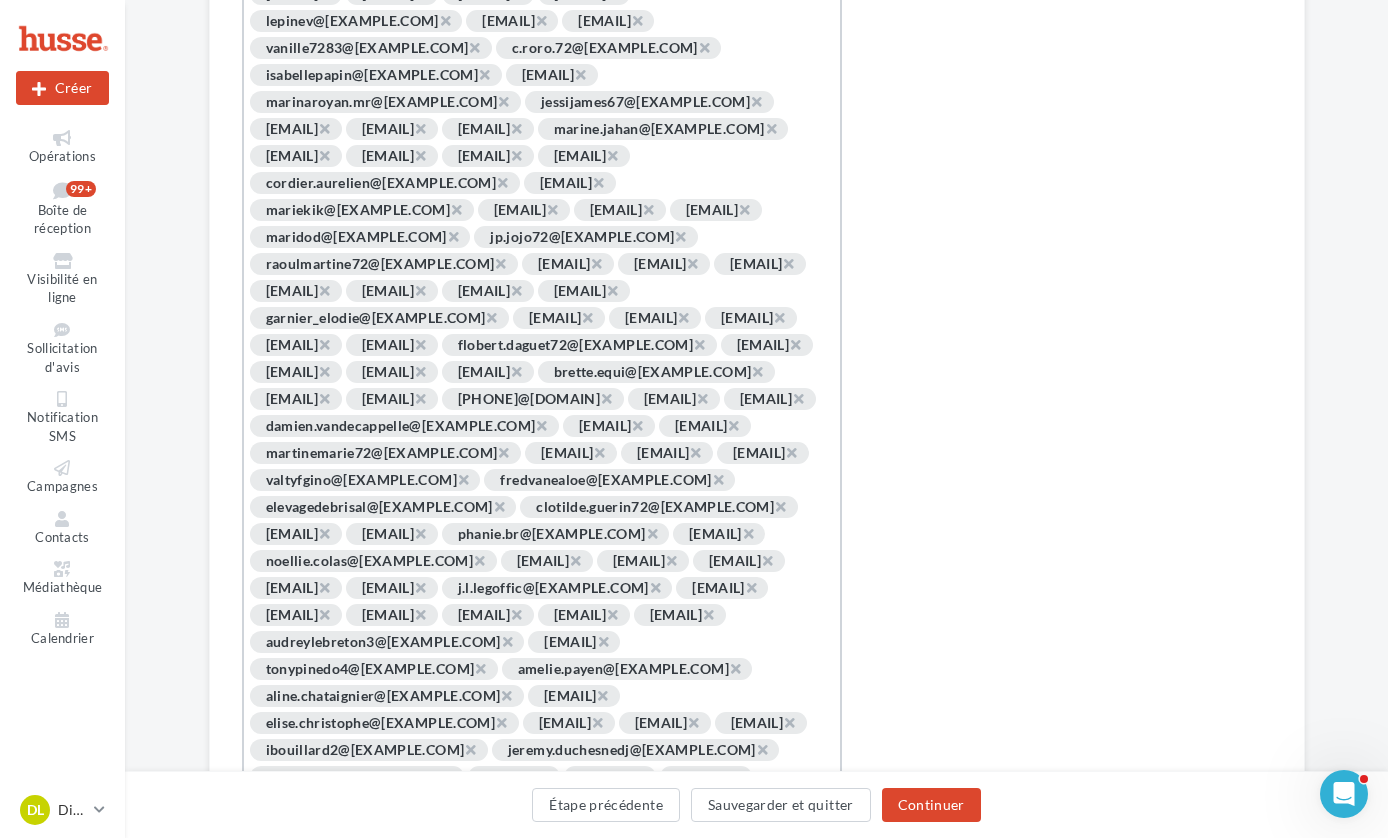 scroll, scrollTop: 2860, scrollLeft: 0, axis: vertical 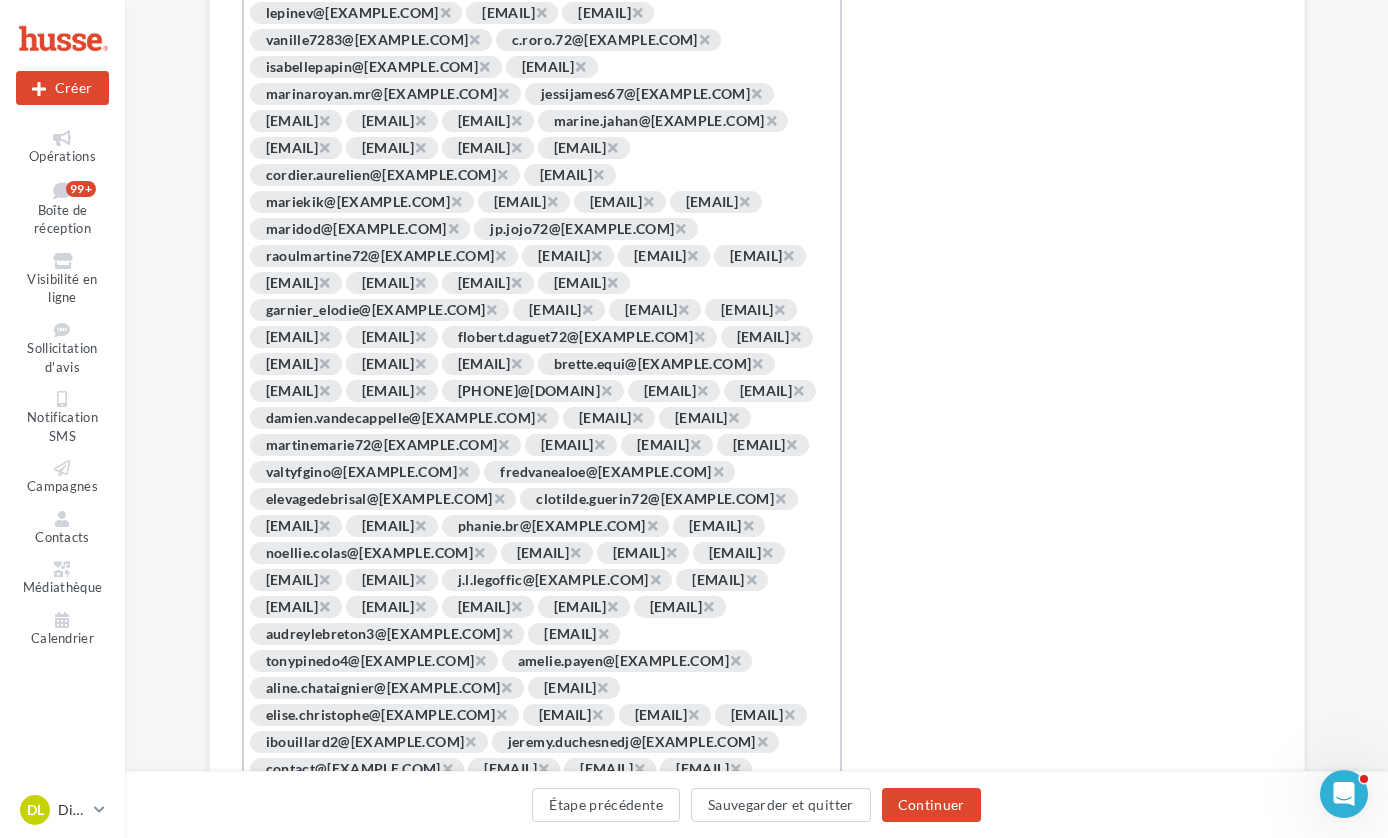 click on "×" at bounding box center [689, -582] 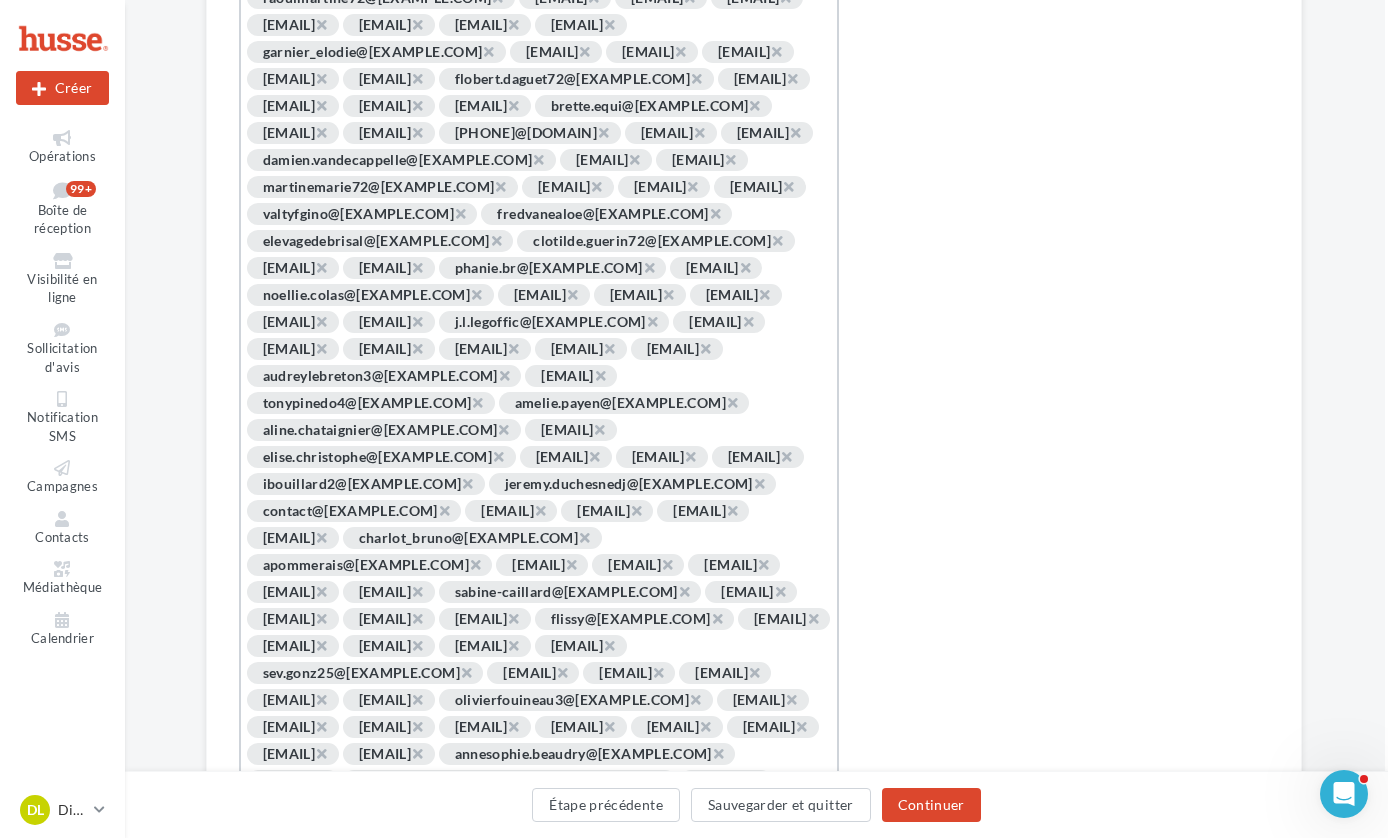scroll, scrollTop: 3118, scrollLeft: 0, axis: vertical 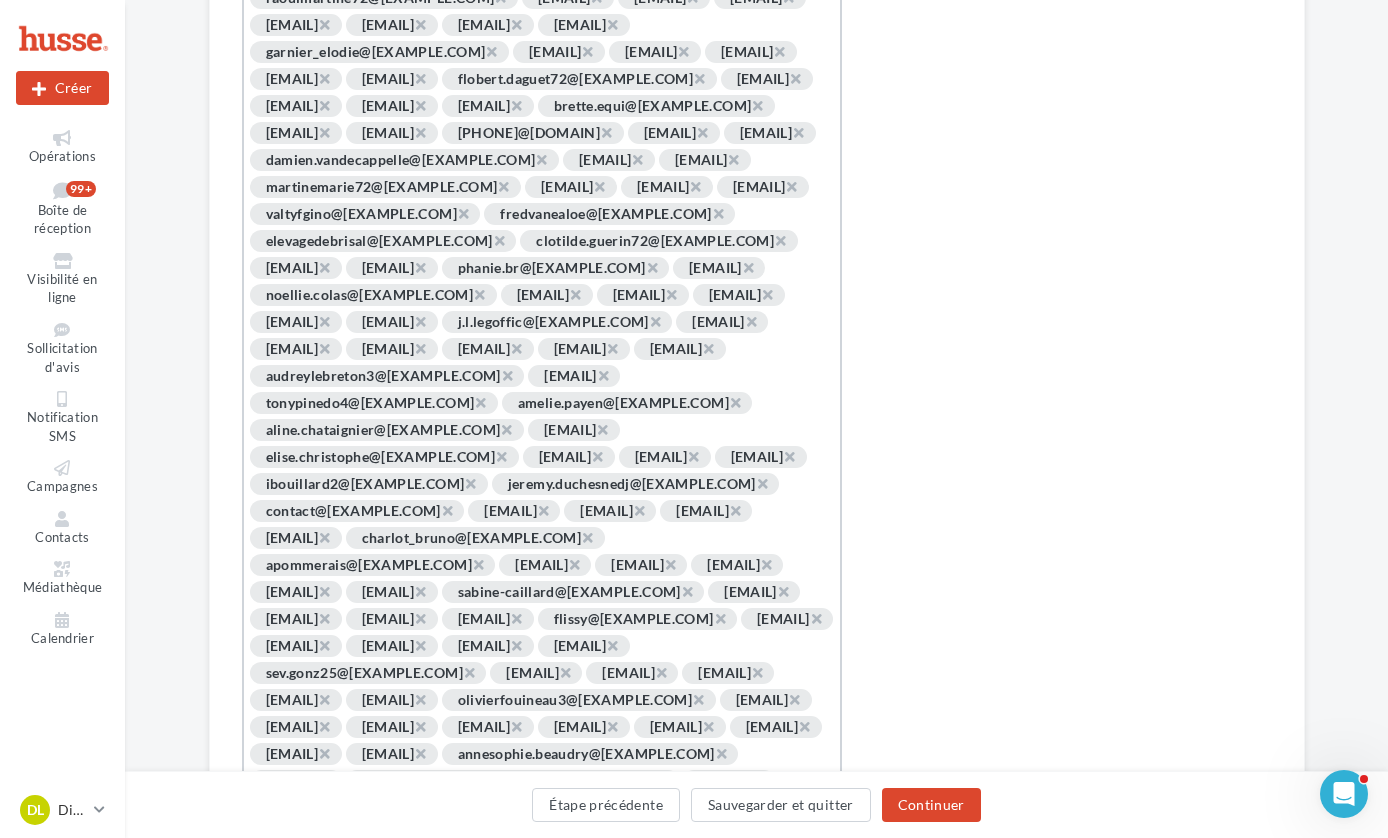 click on "×" at bounding box center [324, -597] 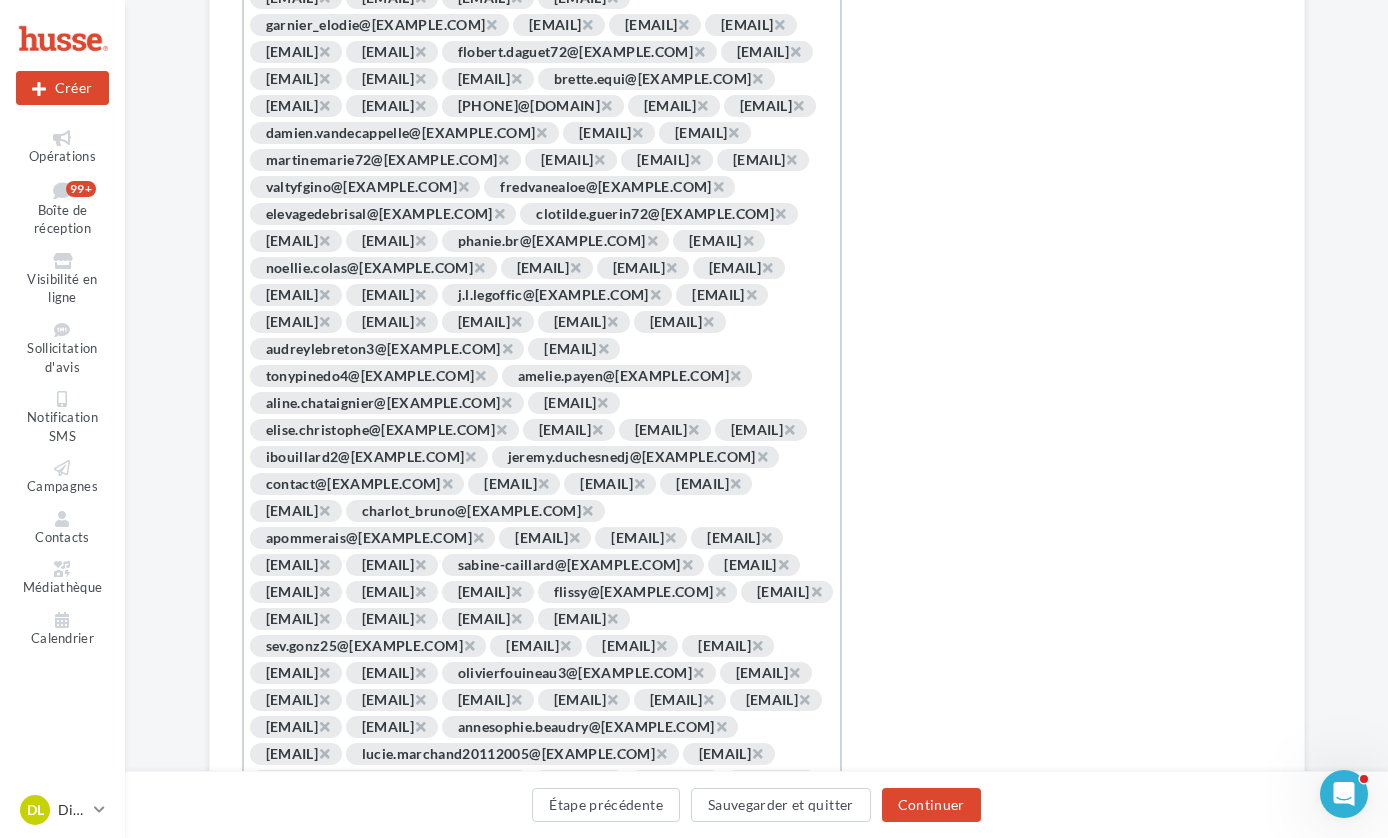 click on "×" at bounding box center (612, -624) 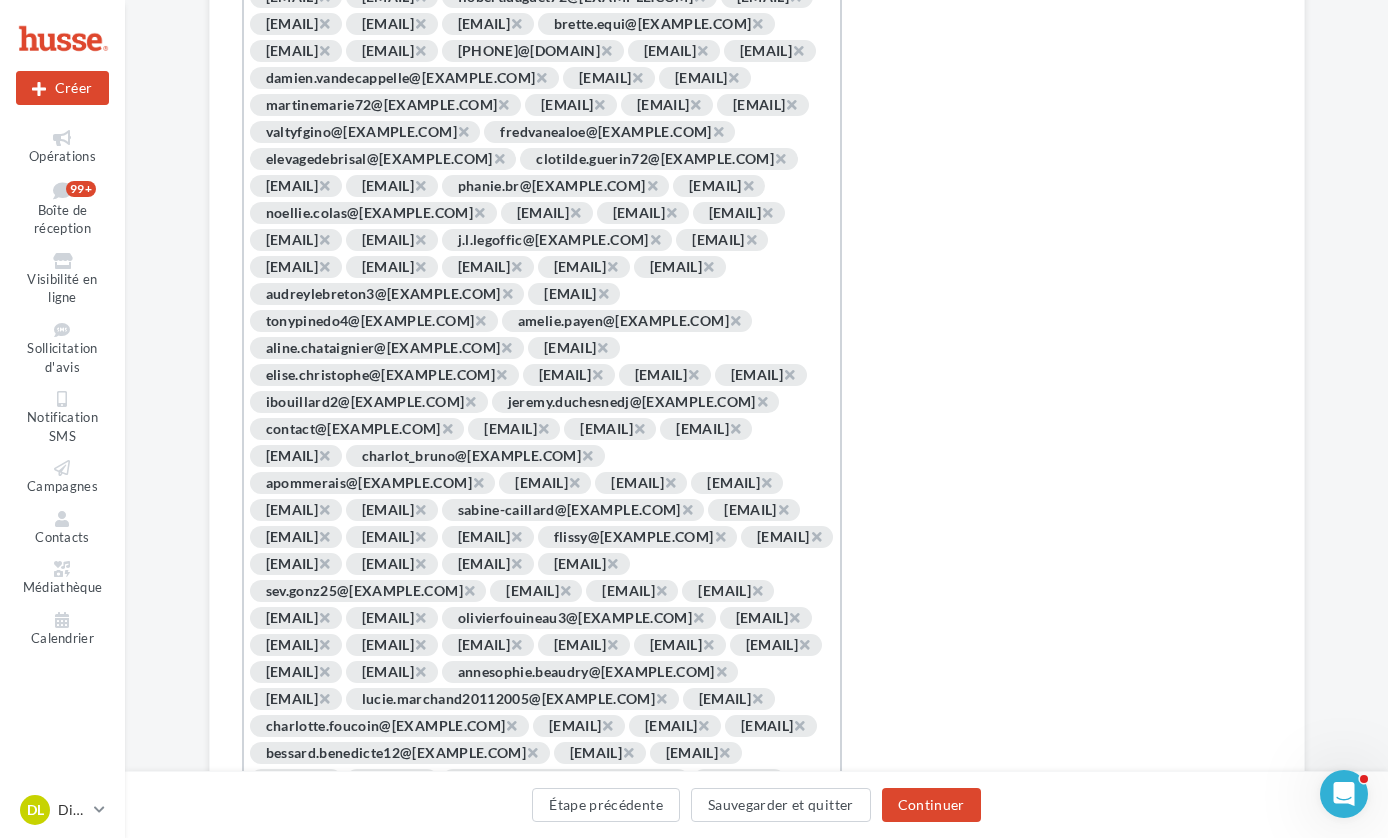 scroll, scrollTop: 3148, scrollLeft: 0, axis: vertical 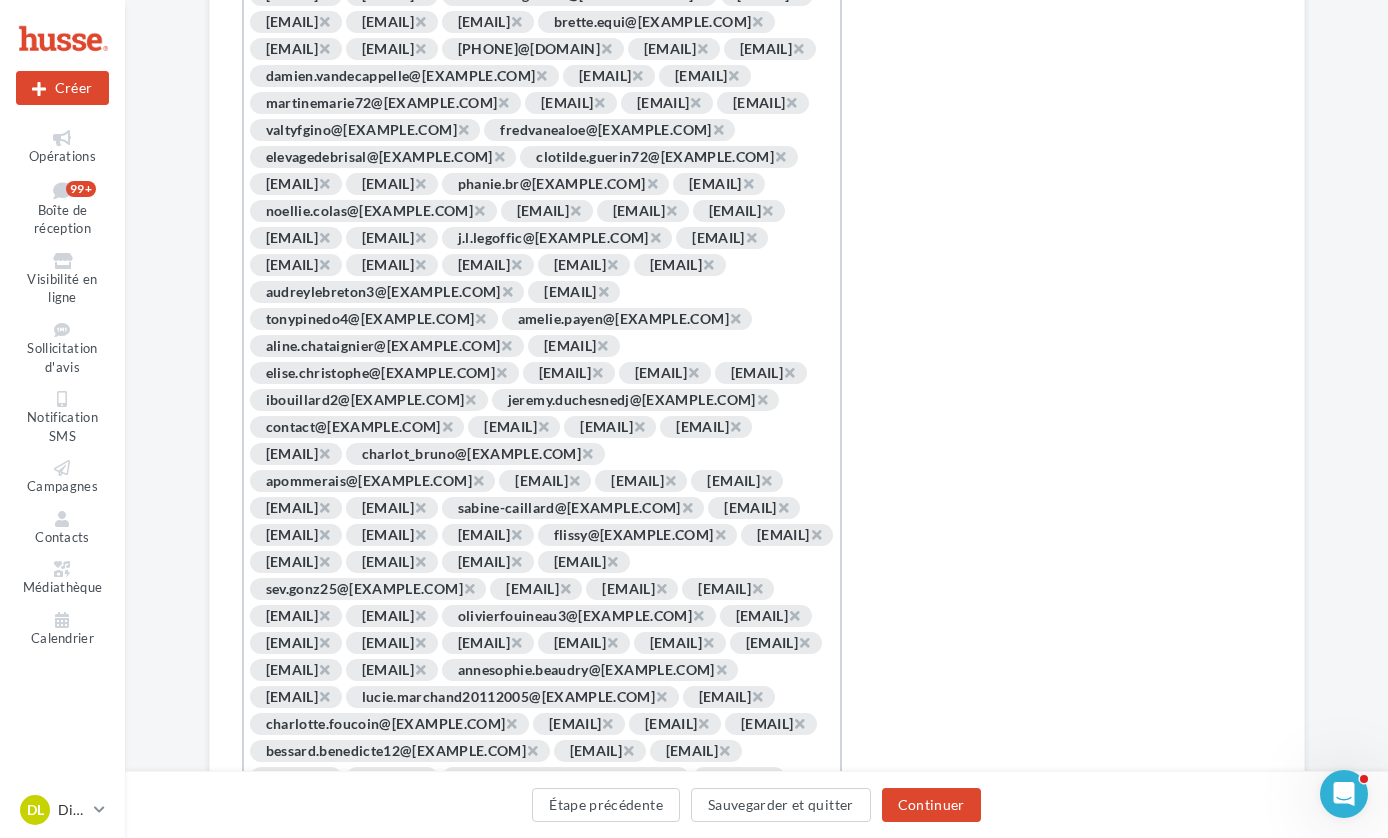 click on "×" at bounding box center [560, -519] 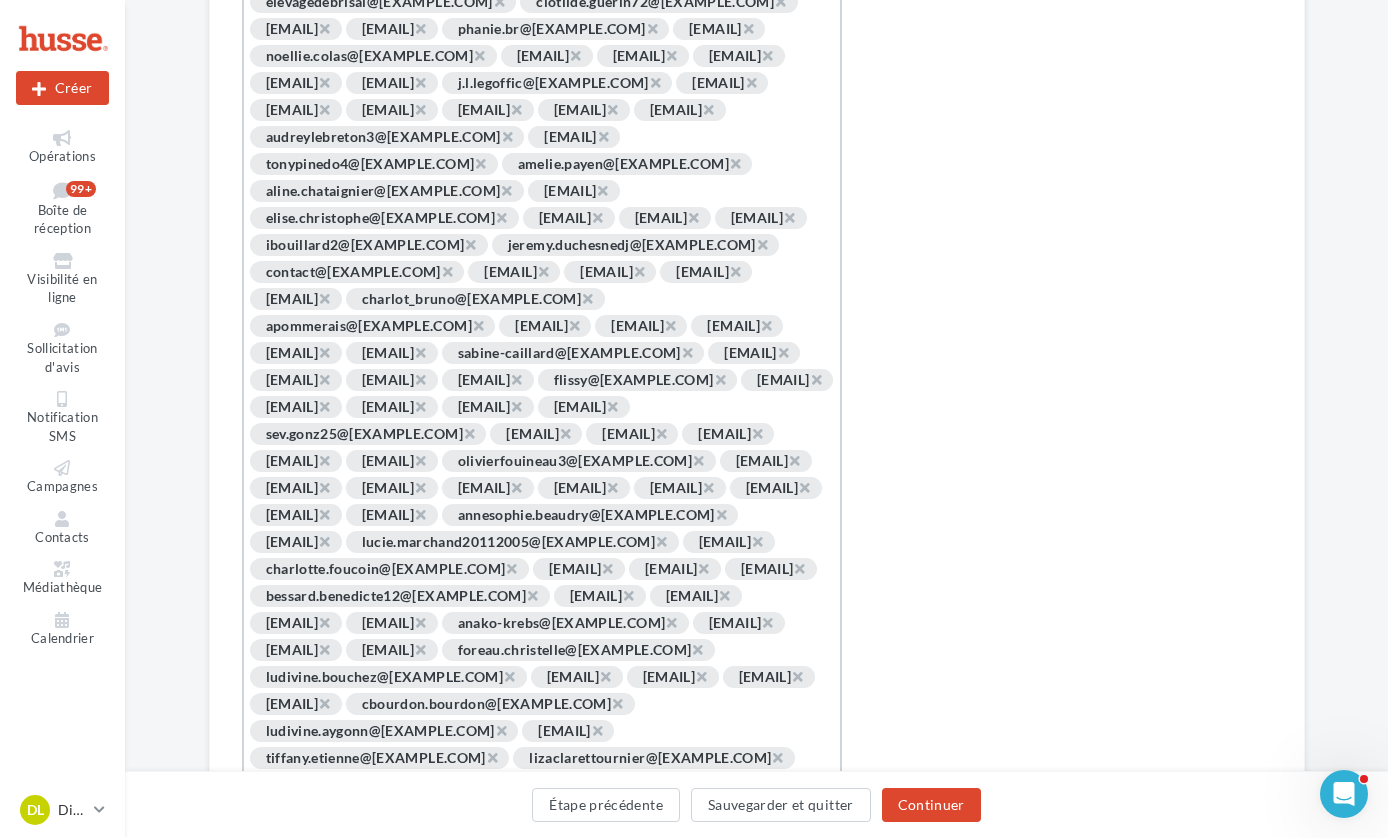 scroll, scrollTop: 3278, scrollLeft: 0, axis: vertical 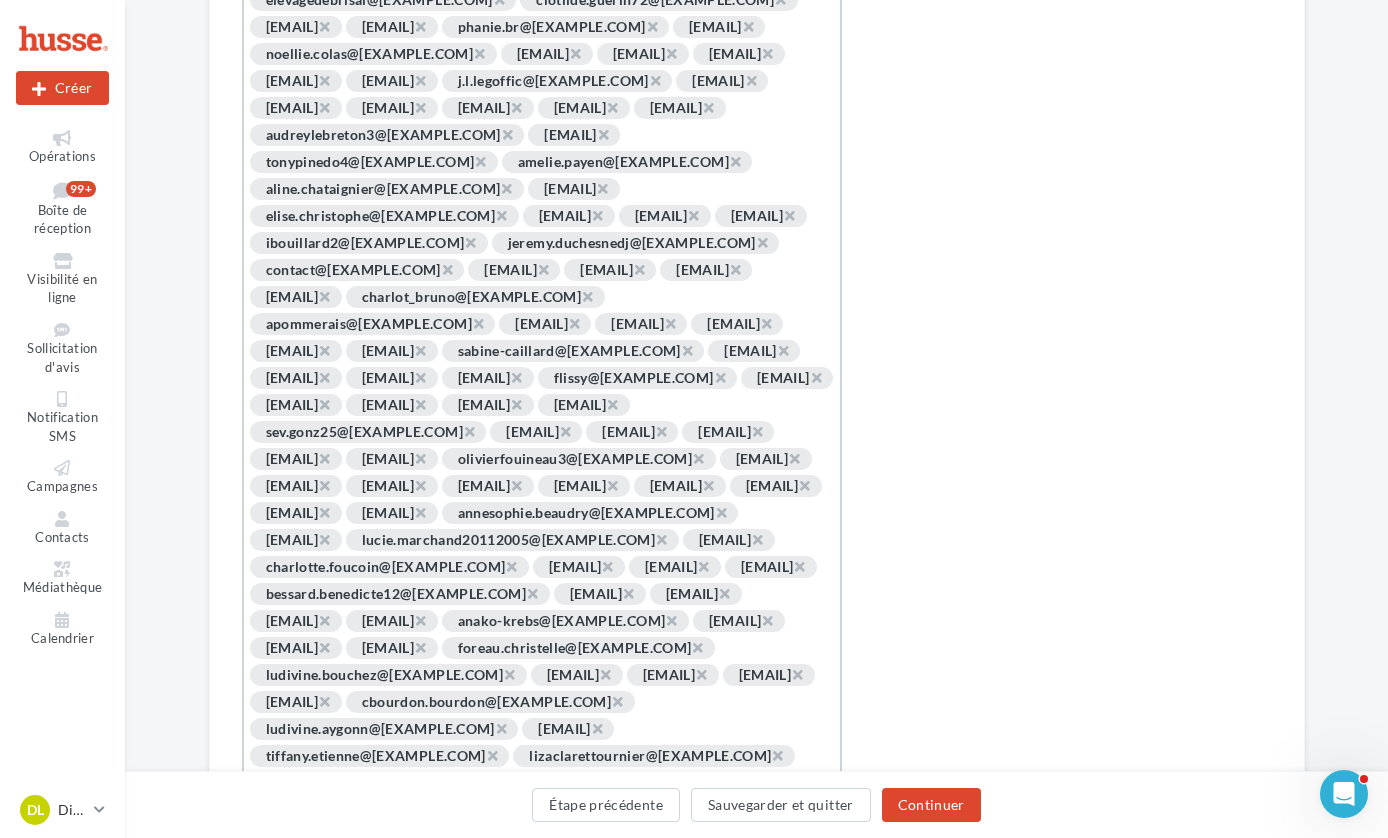 click on "×" at bounding box center [757, -595] 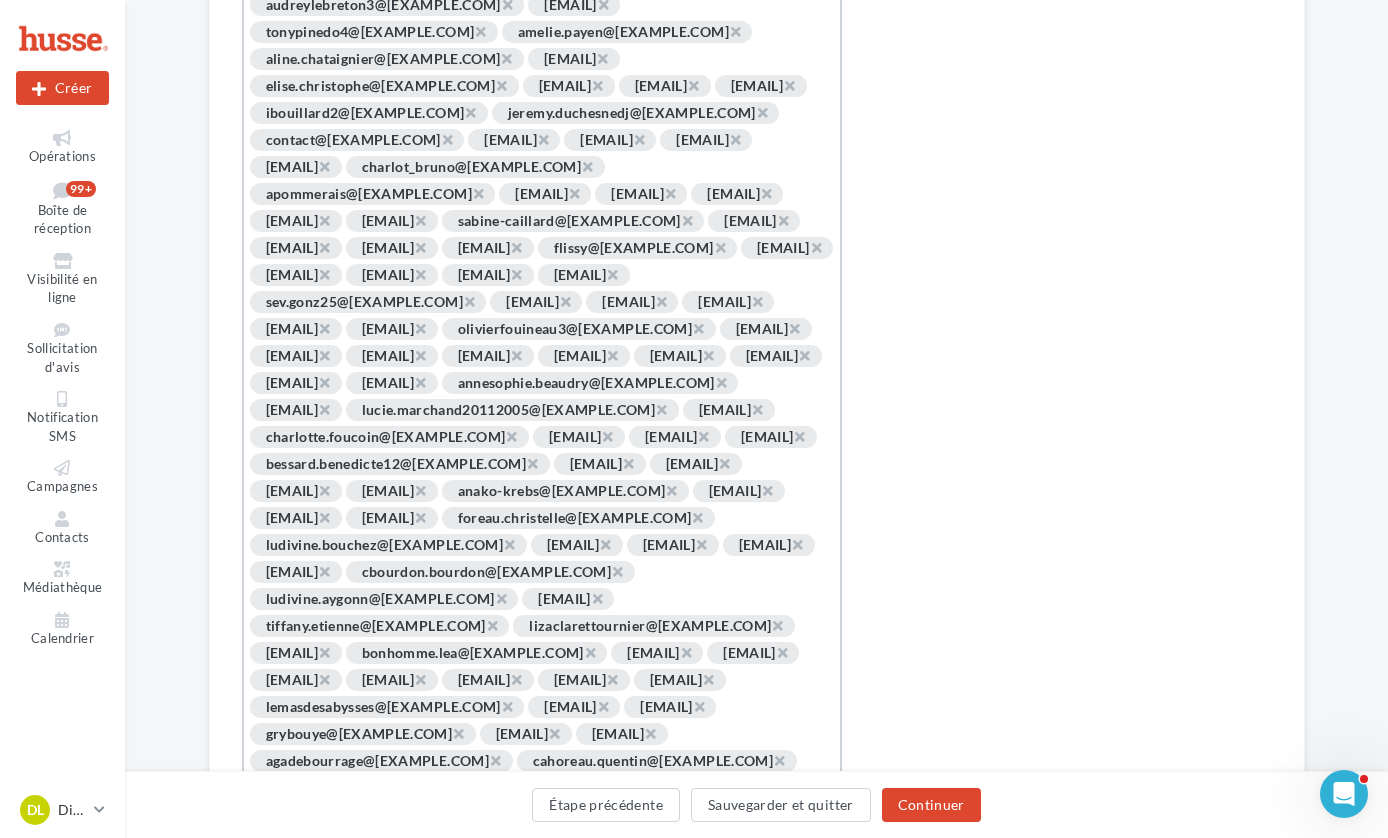 scroll, scrollTop: 3386, scrollLeft: 0, axis: vertical 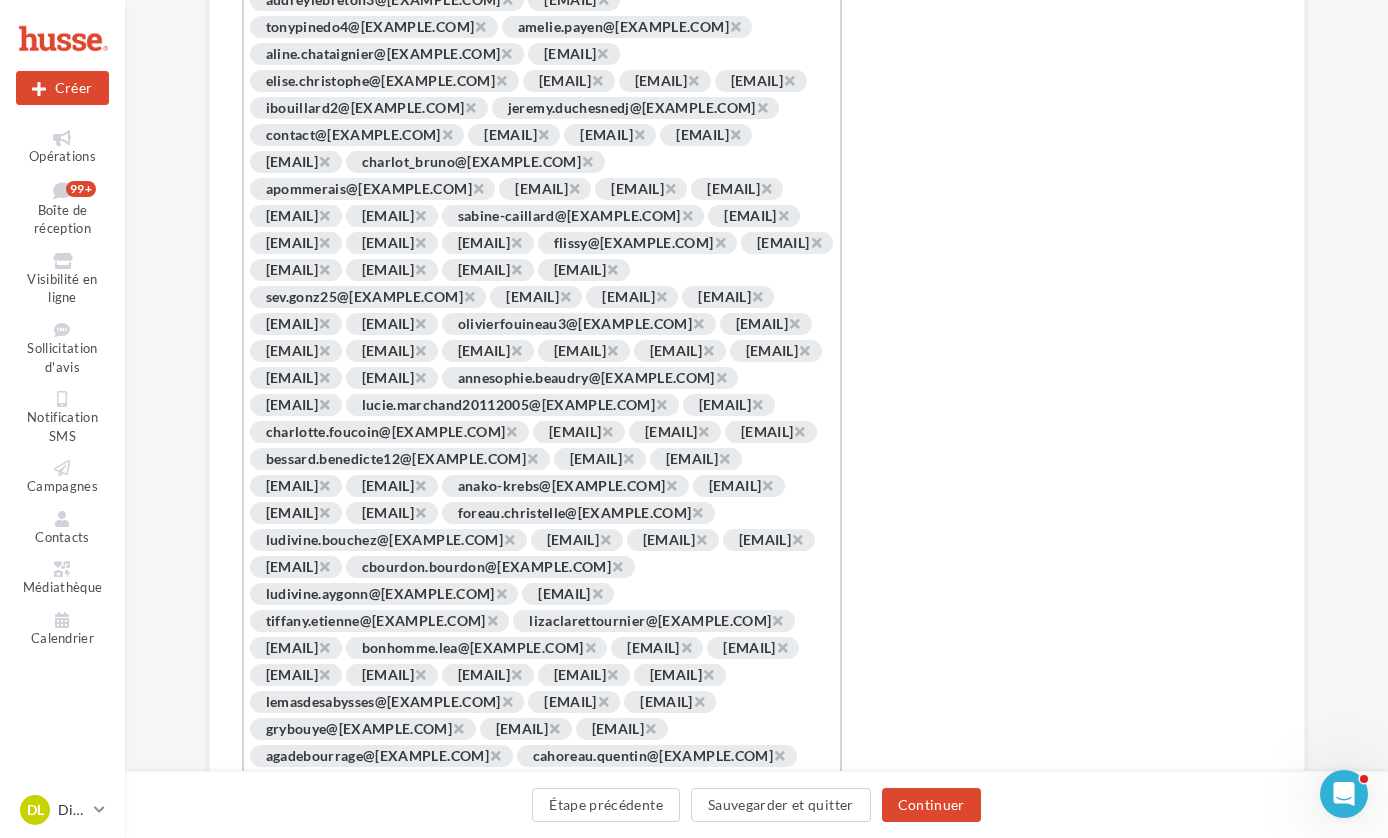 click on "×" at bounding box center [810, -568] 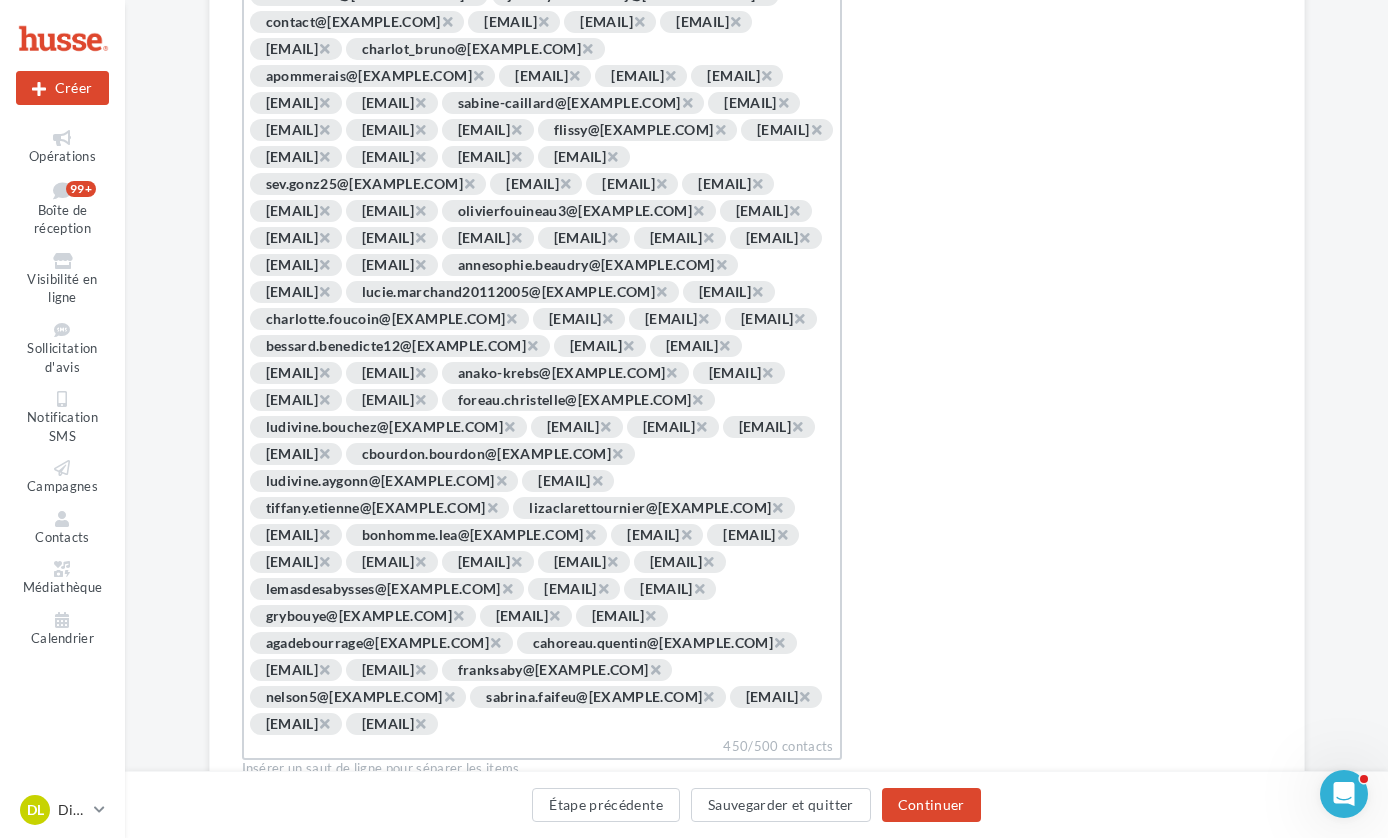 scroll, scrollTop: 3500, scrollLeft: 0, axis: vertical 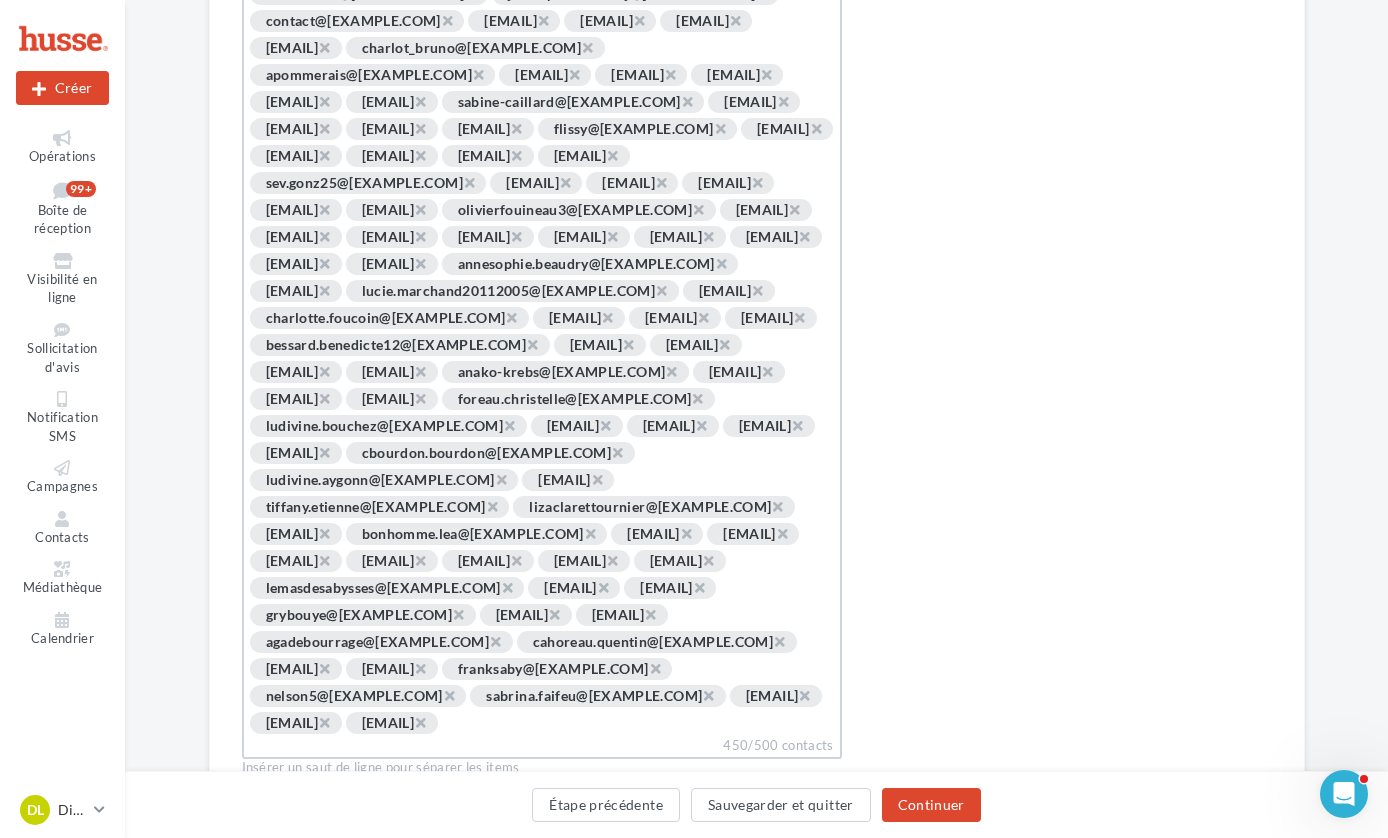 click on "×" at bounding box center (737, -763) 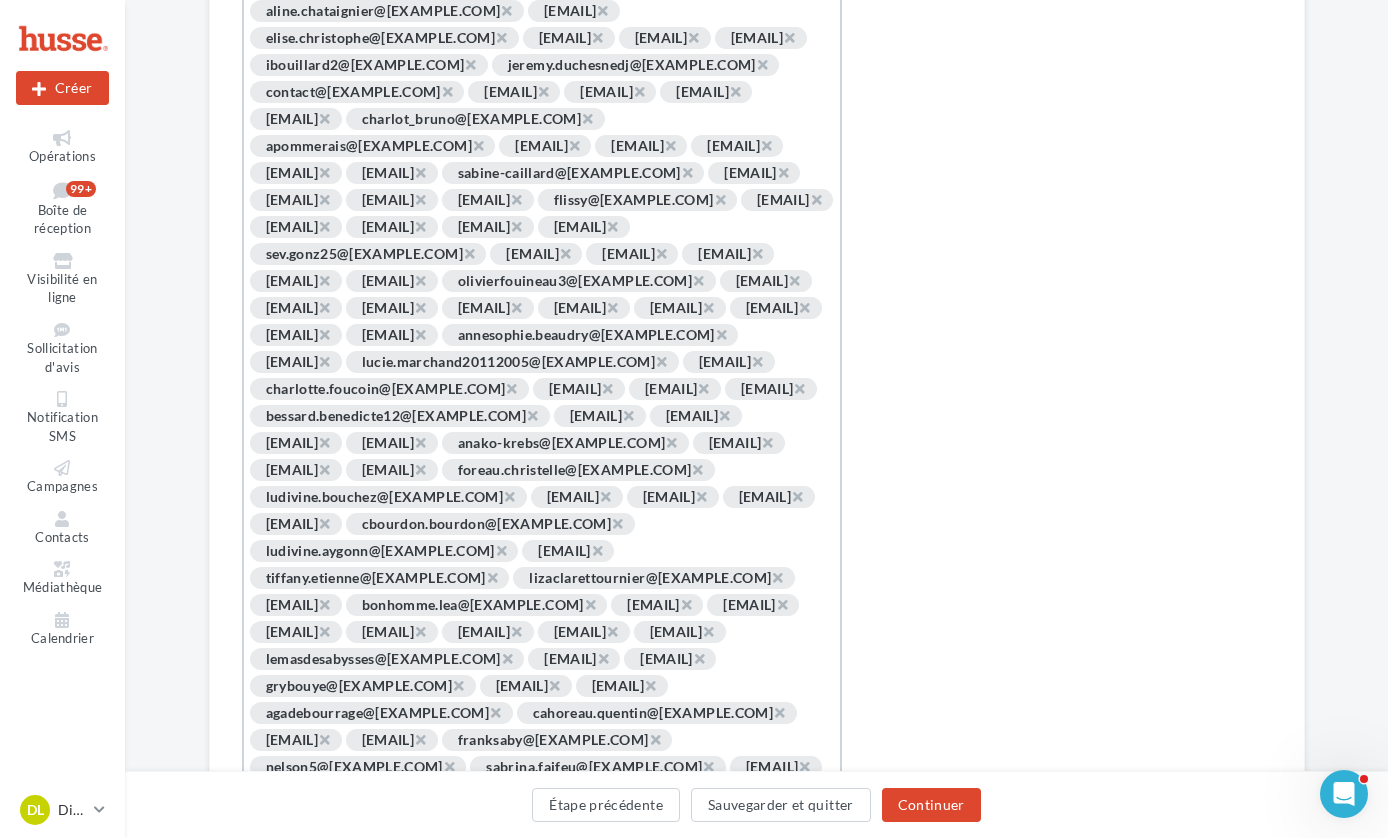 scroll, scrollTop: 3404, scrollLeft: 0, axis: vertical 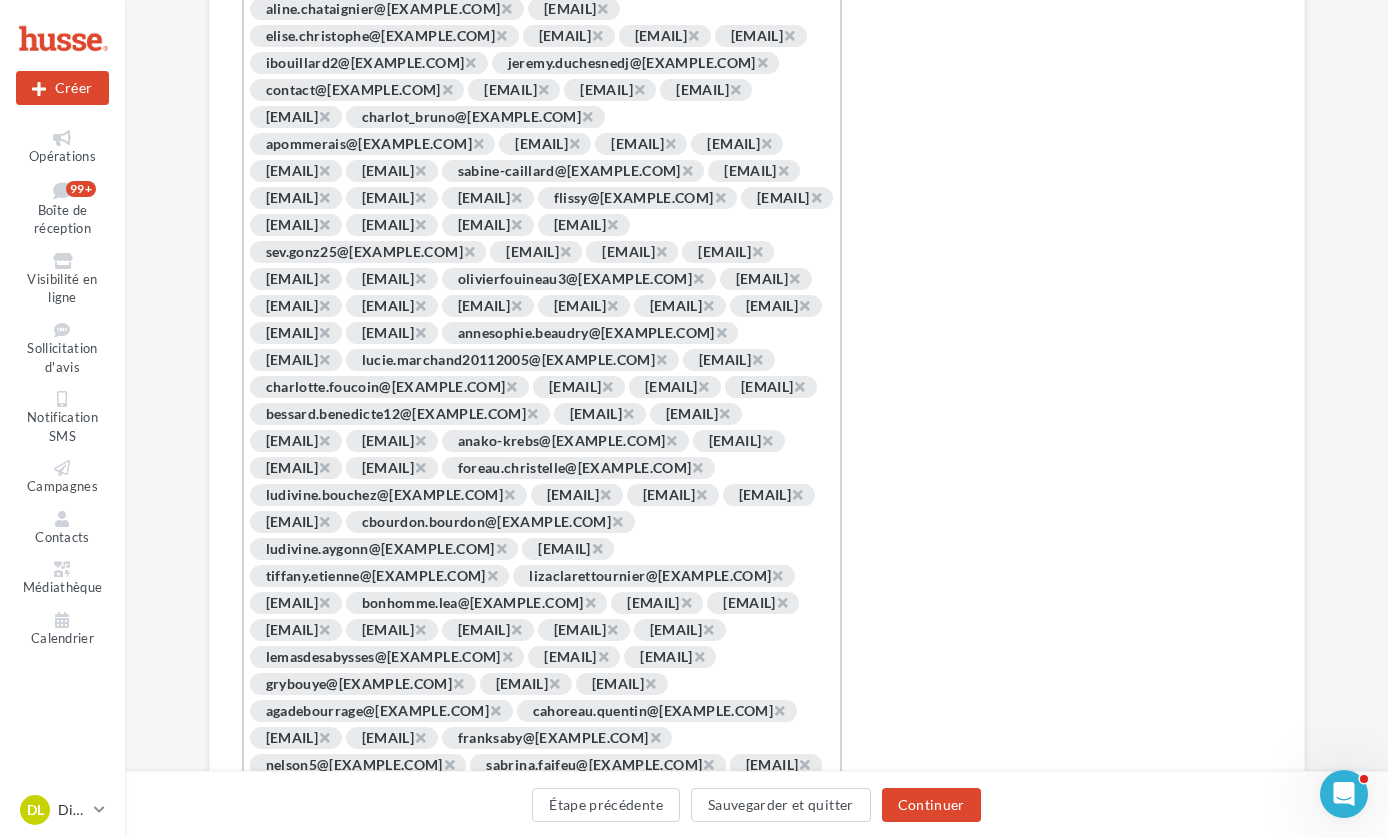 click on "×" at bounding box center [708, -748] 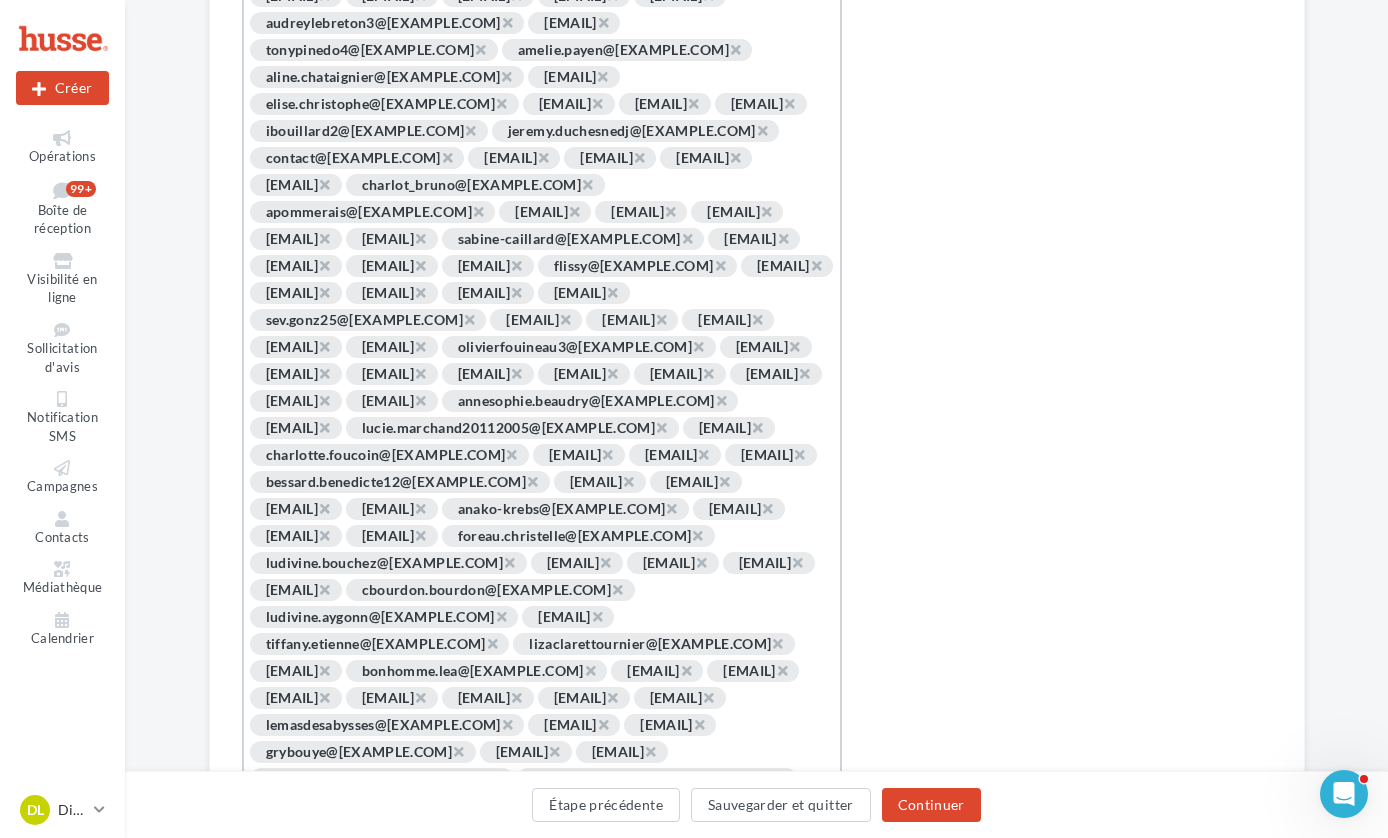 scroll, scrollTop: 3334, scrollLeft: 0, axis: vertical 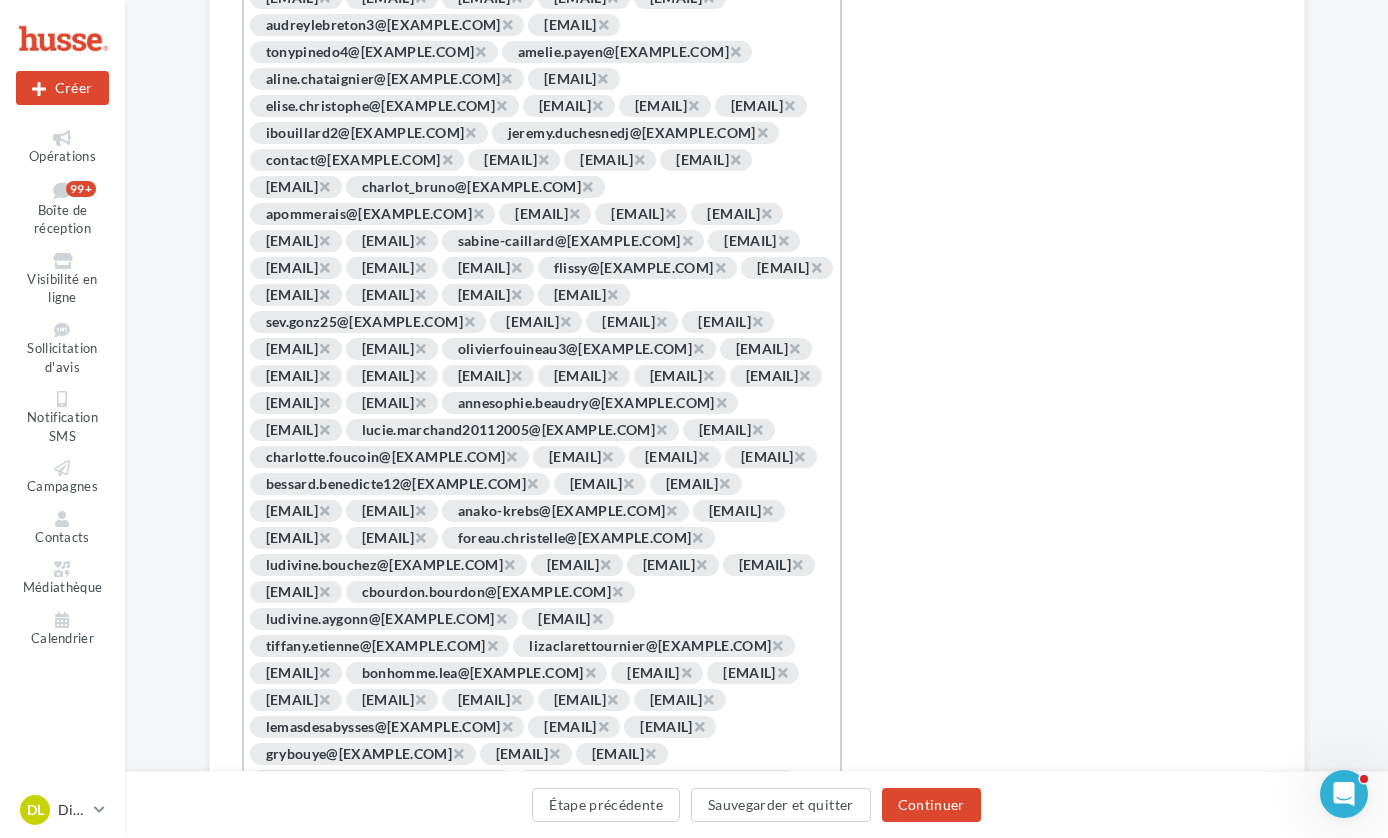 click on "×" at bounding box center [324, -705] 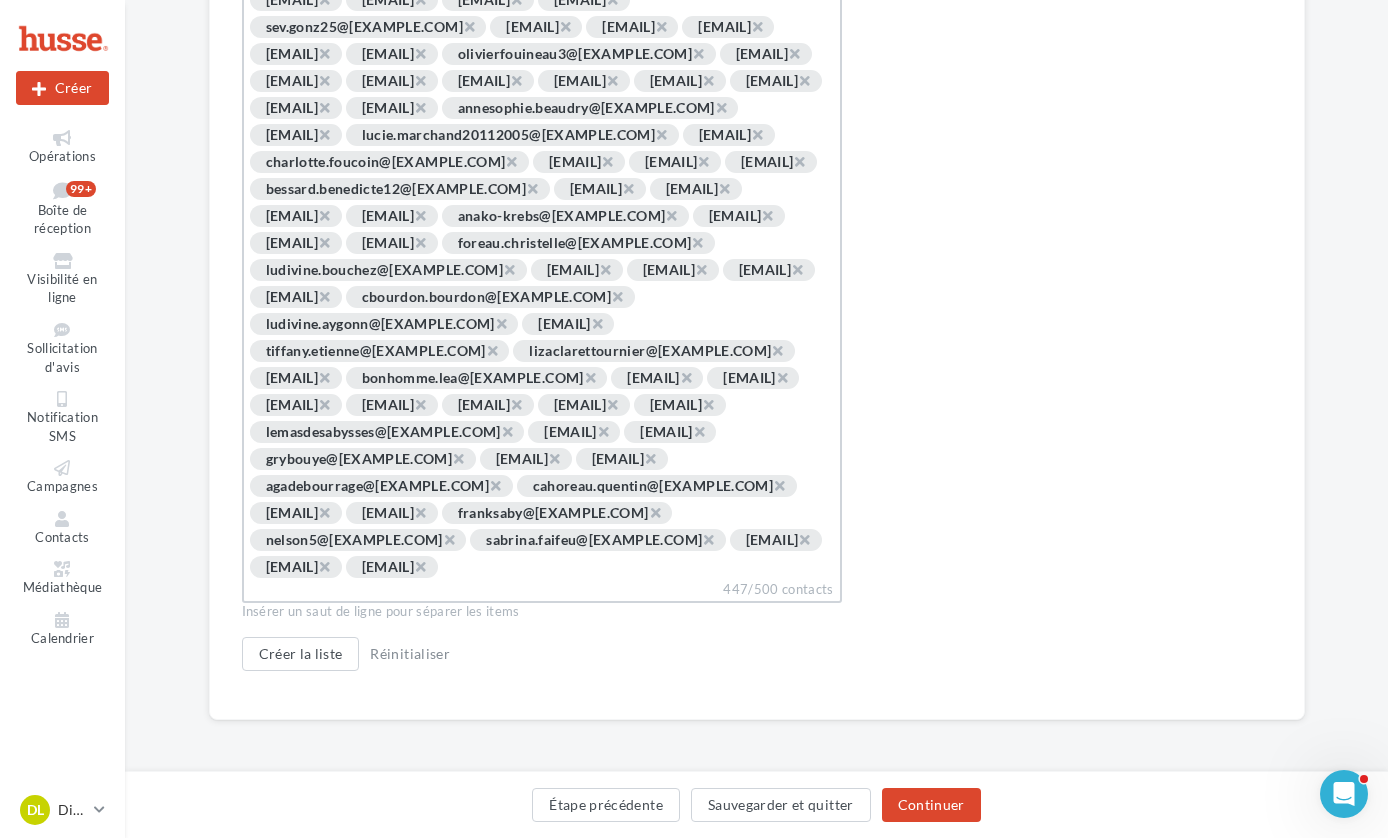 scroll, scrollTop: 3796, scrollLeft: 0, axis: vertical 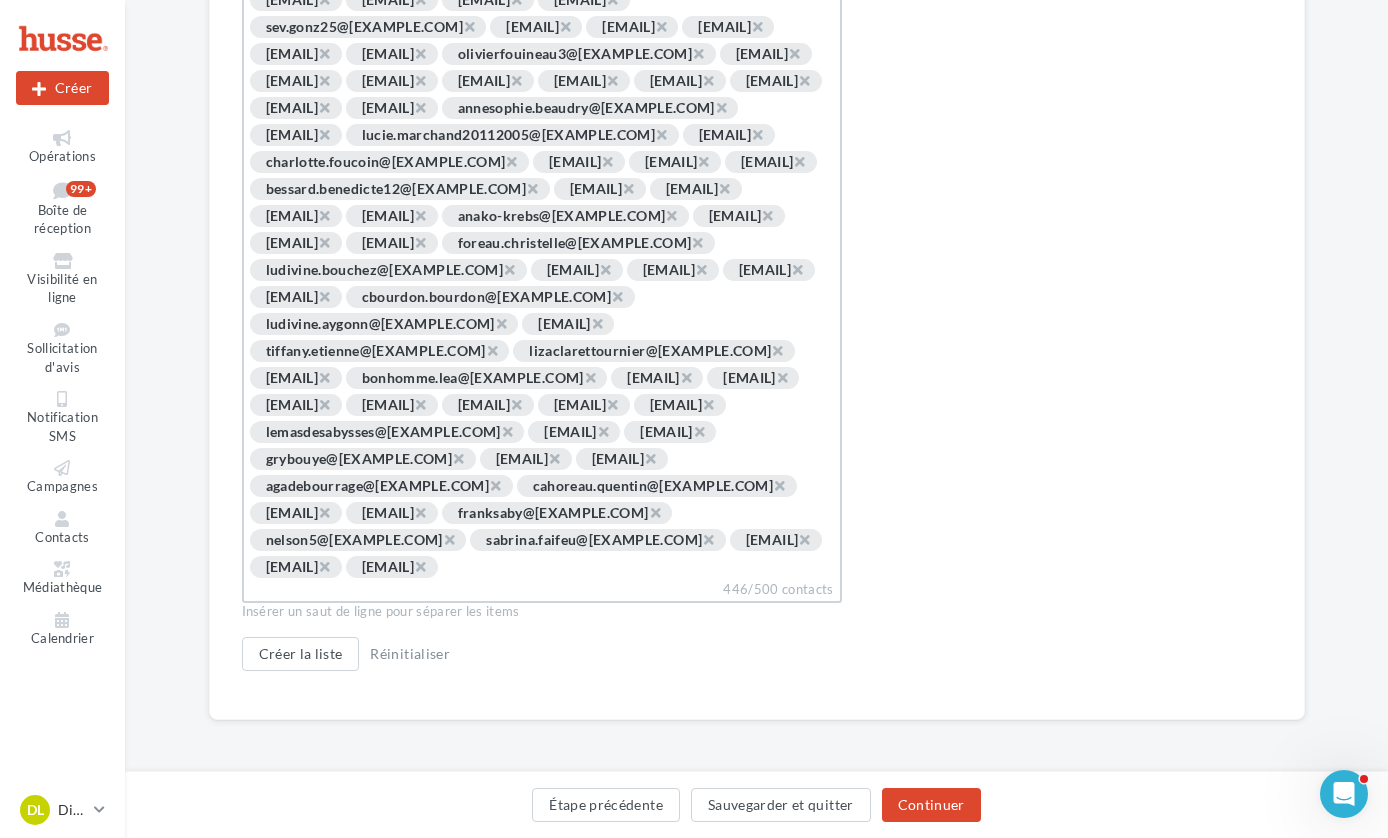 click on "×" at bounding box center [324, -568] 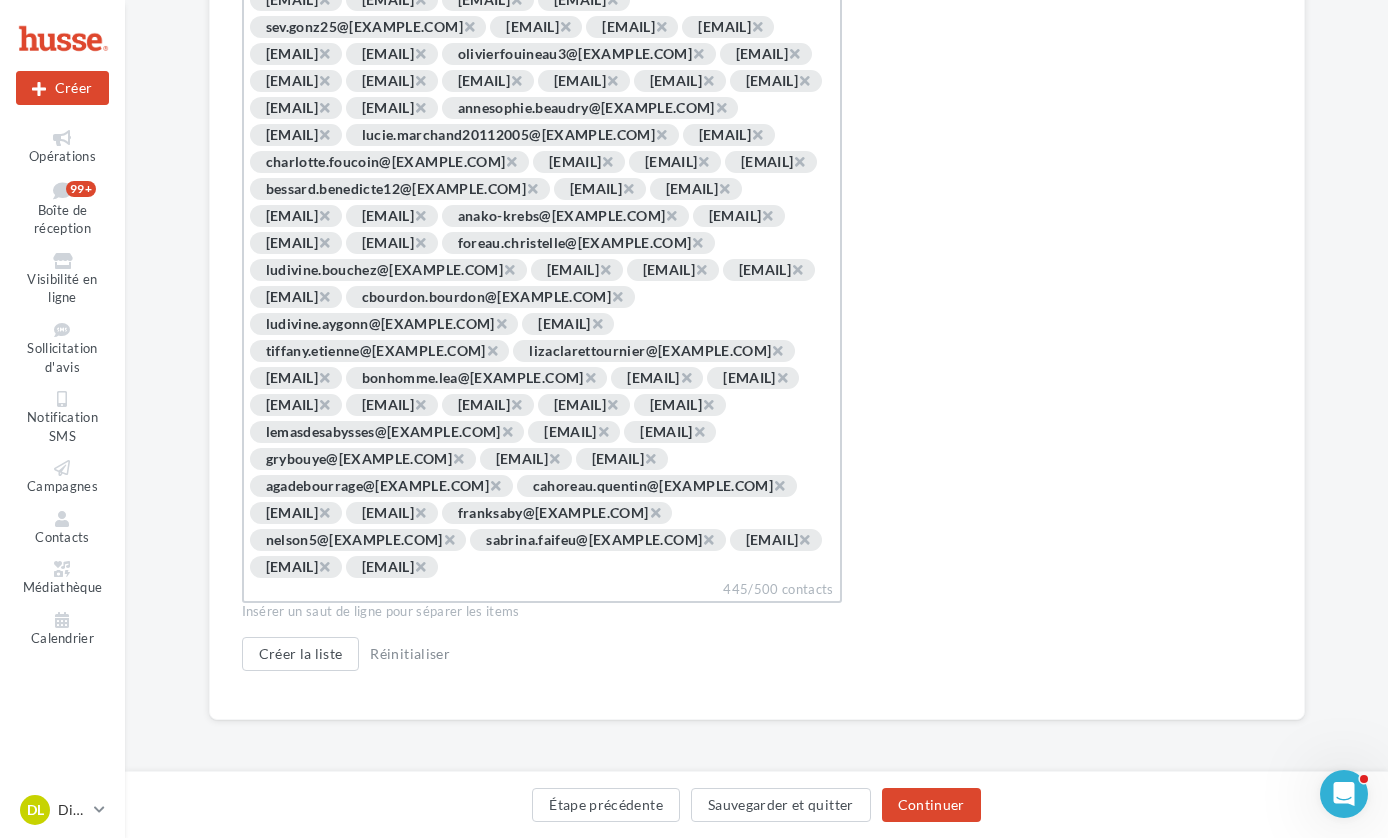 click on "×" at bounding box center [795, -568] 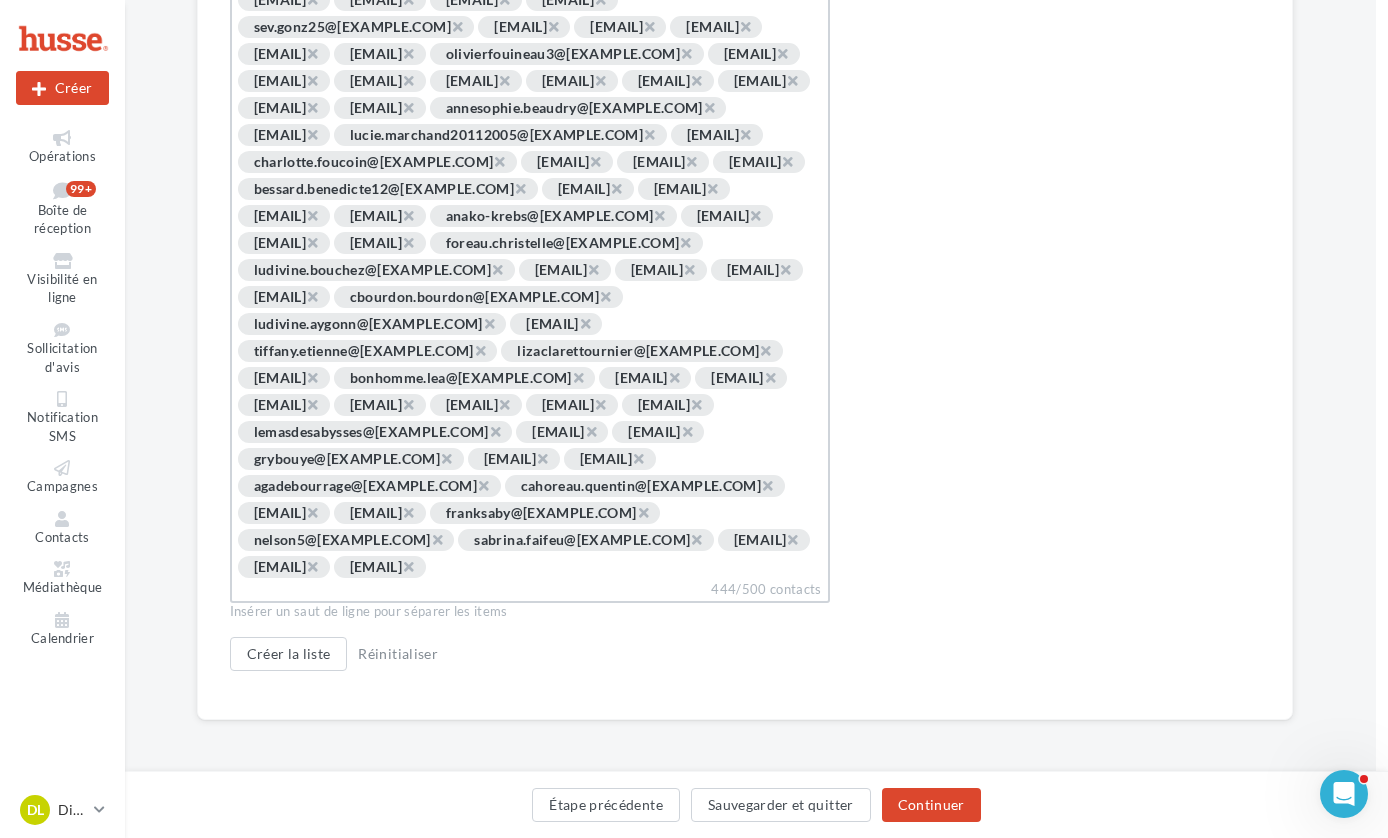 click on "×" at bounding box center [792, -568] 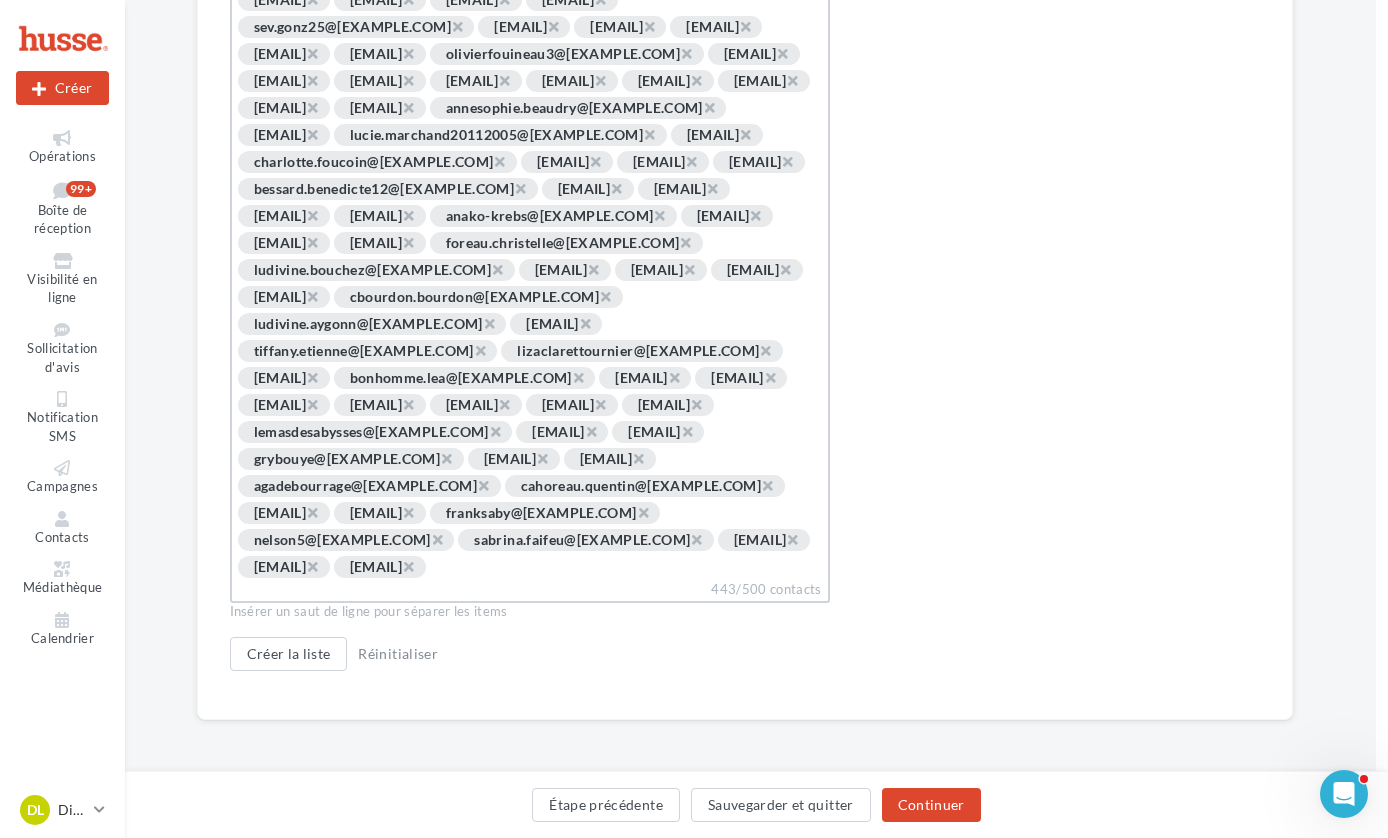 scroll, scrollTop: 4269, scrollLeft: 12, axis: both 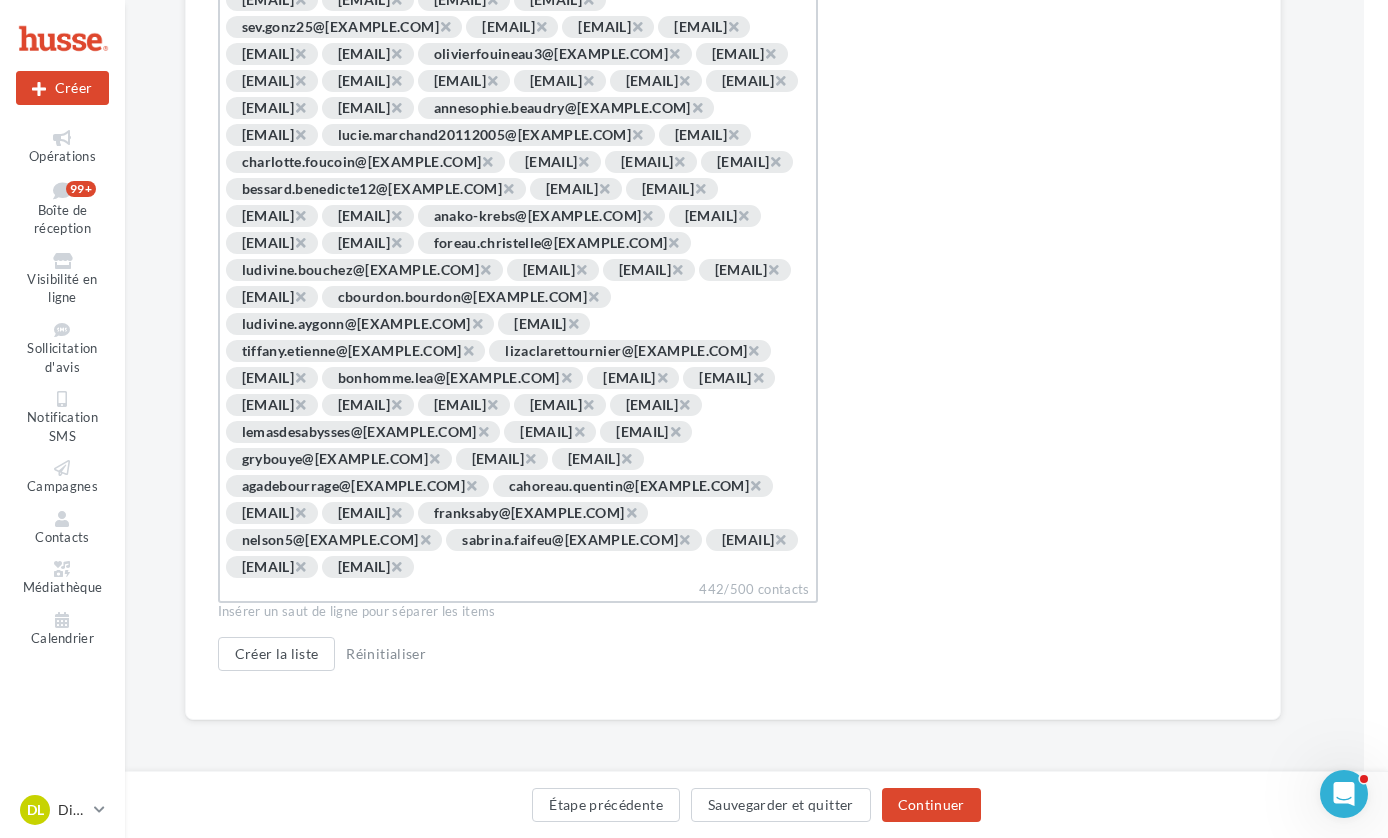 click on "×" at bounding box center [711, -136] 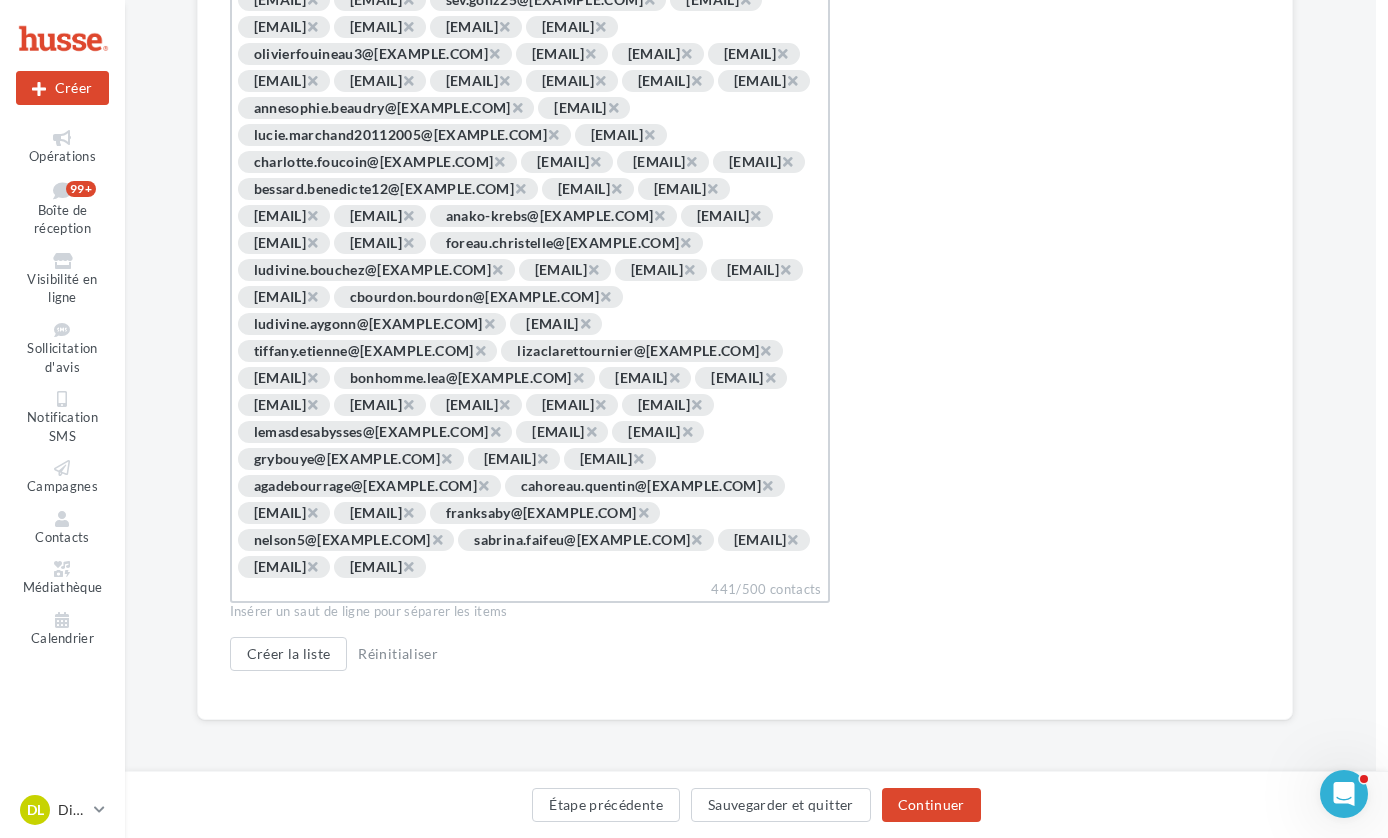 scroll, scrollTop: 5395, scrollLeft: 12, axis: both 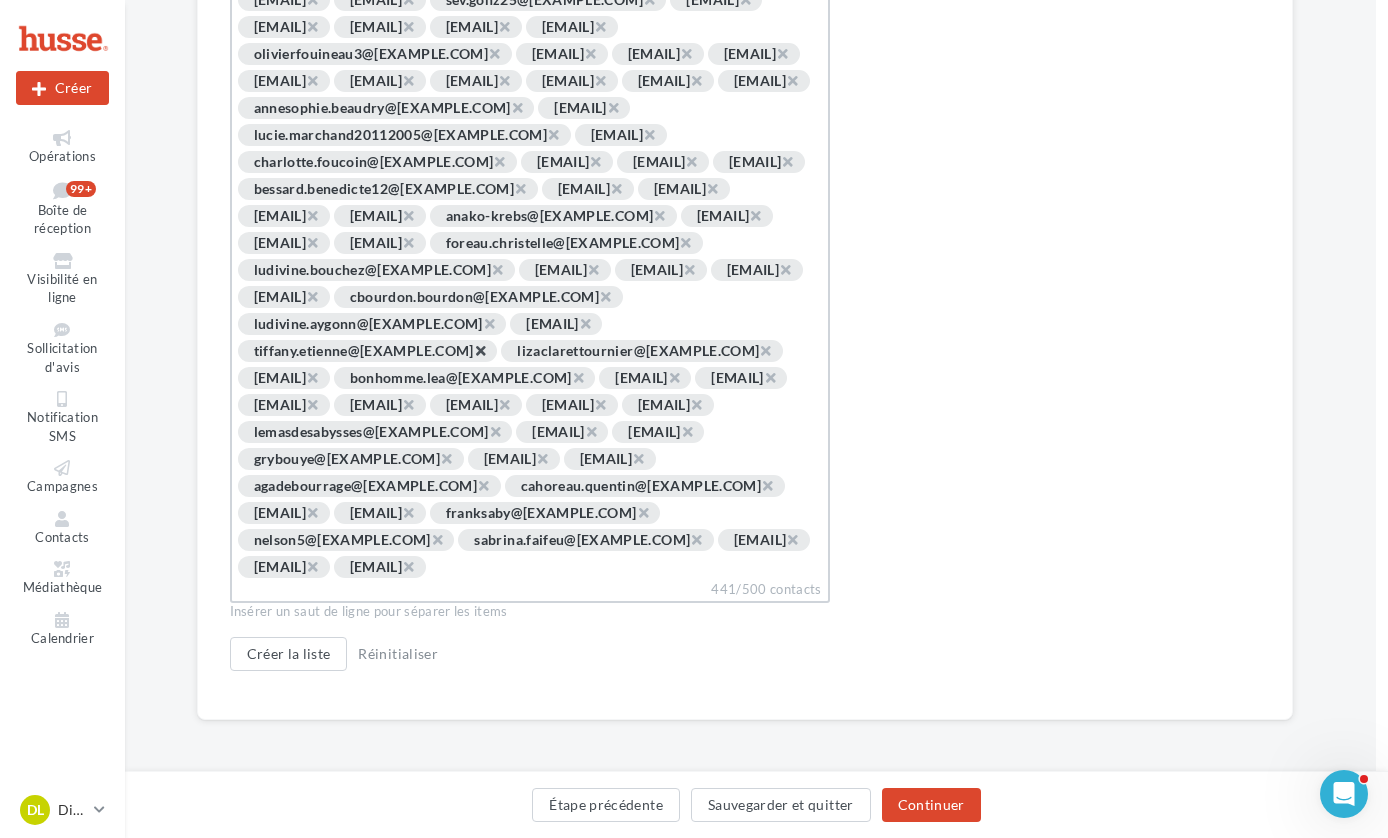 click on "×" at bounding box center (480, 350) 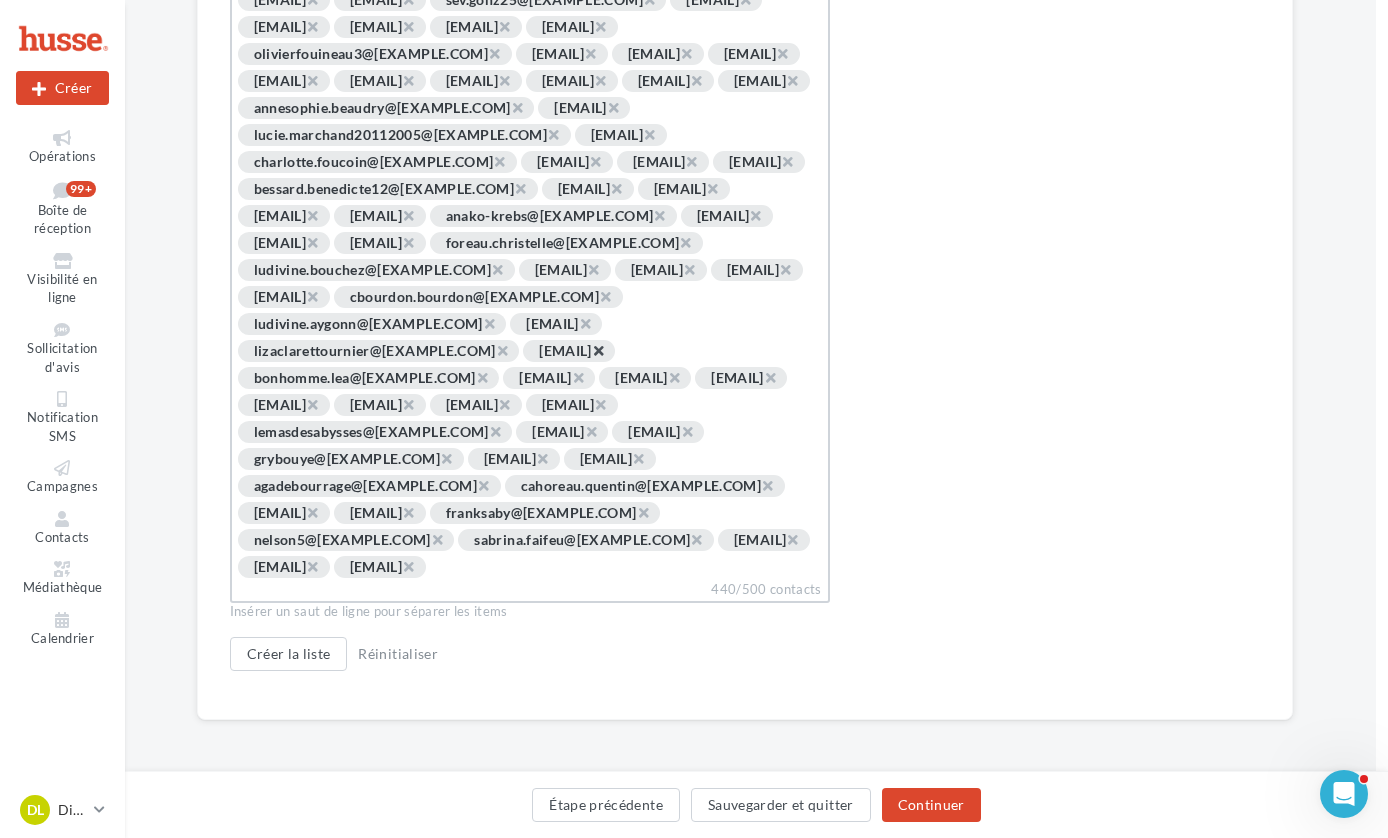 click on "×" at bounding box center [598, 350] 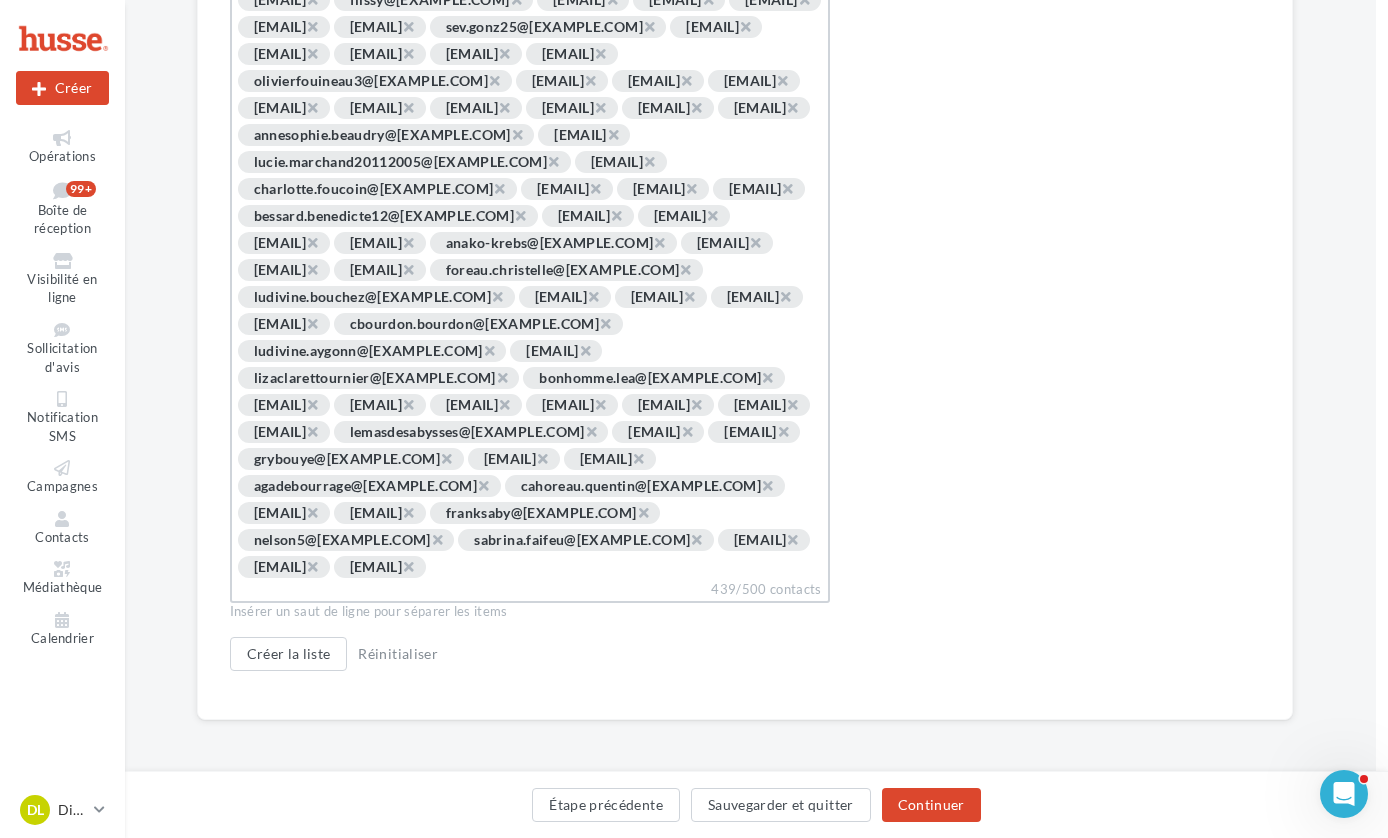 scroll, scrollTop: 5395, scrollLeft: 0, axis: vertical 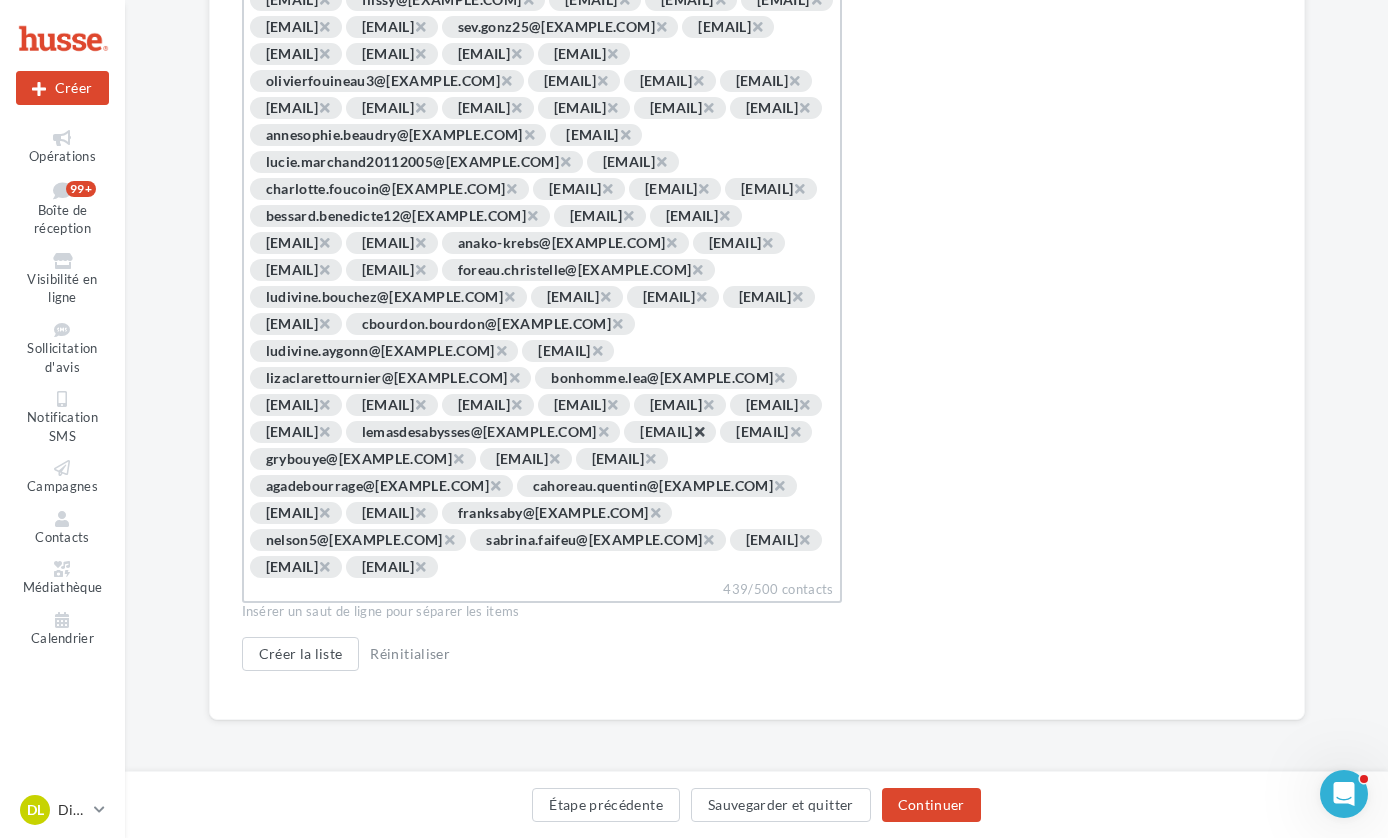 click on "×" at bounding box center [699, 431] 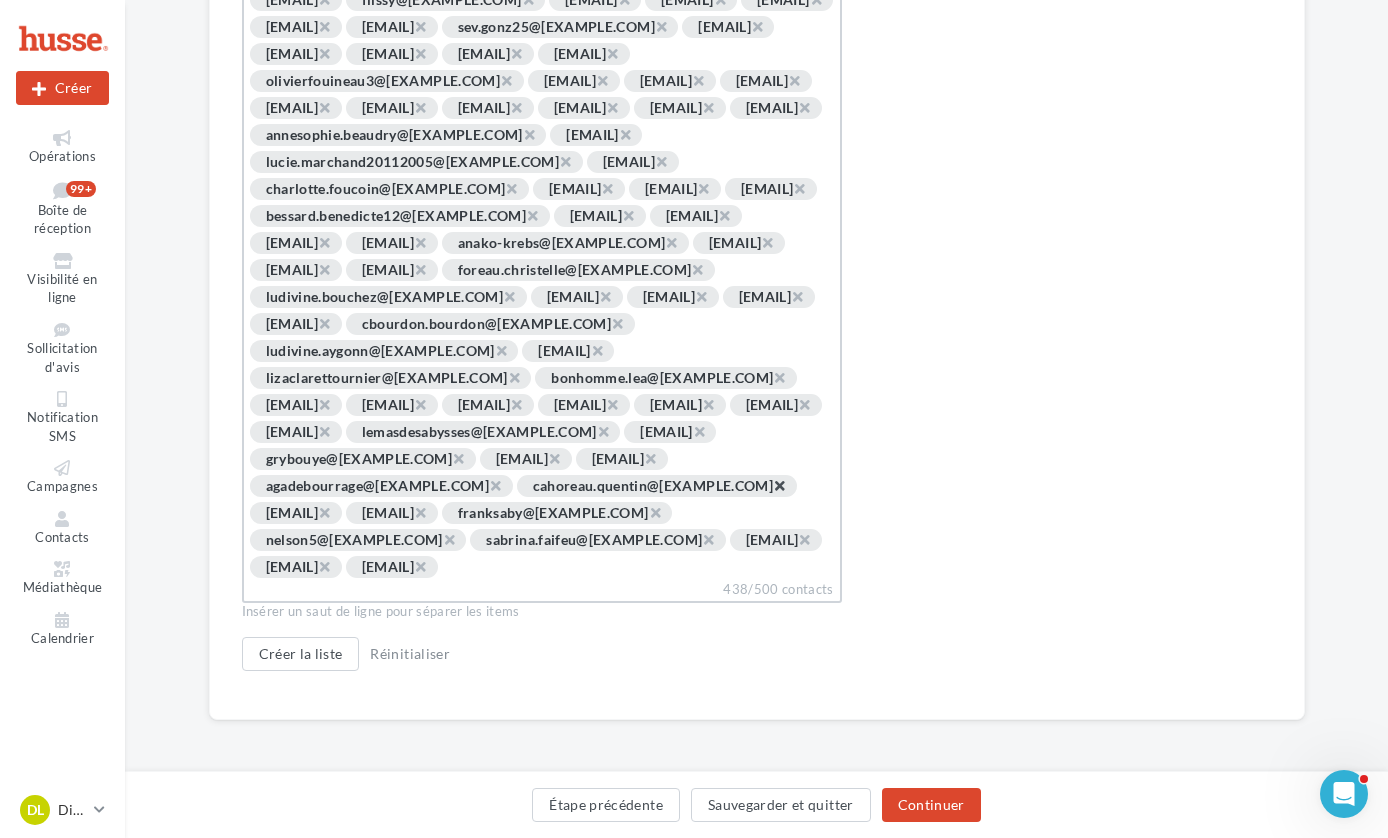 click on "×" at bounding box center (779, 485) 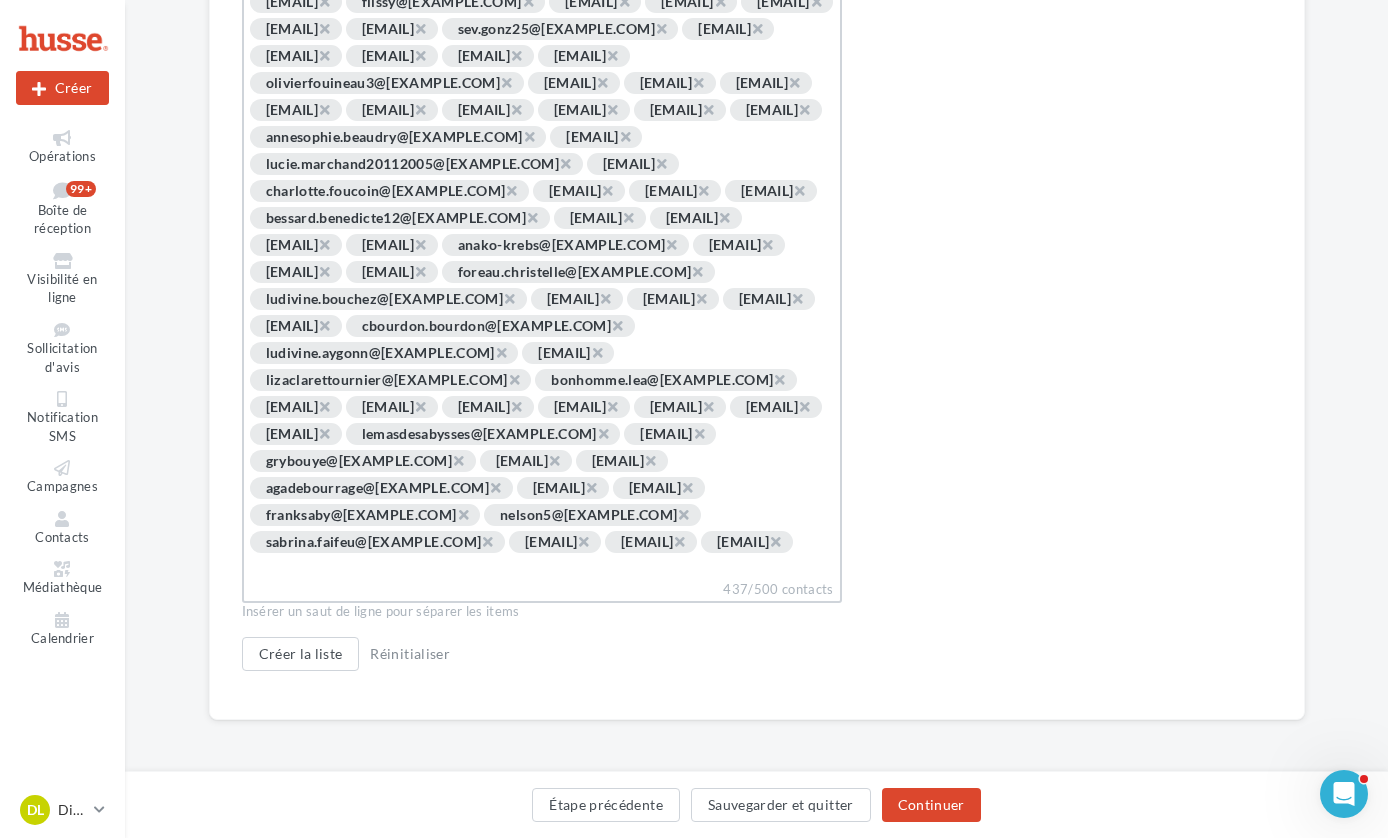 scroll, scrollTop: 5410, scrollLeft: 0, axis: vertical 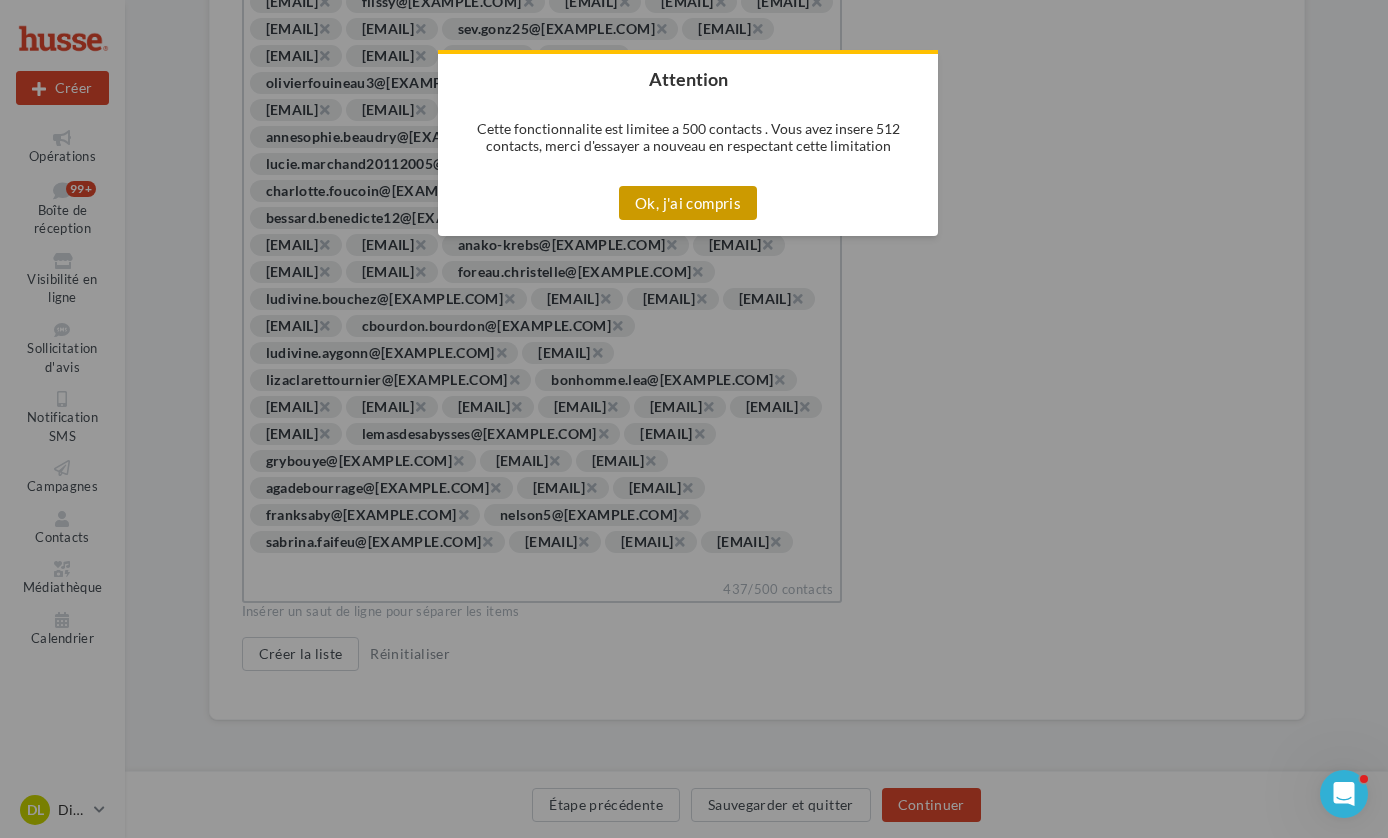 click on "Ok, j'ai compris" at bounding box center [688, 203] 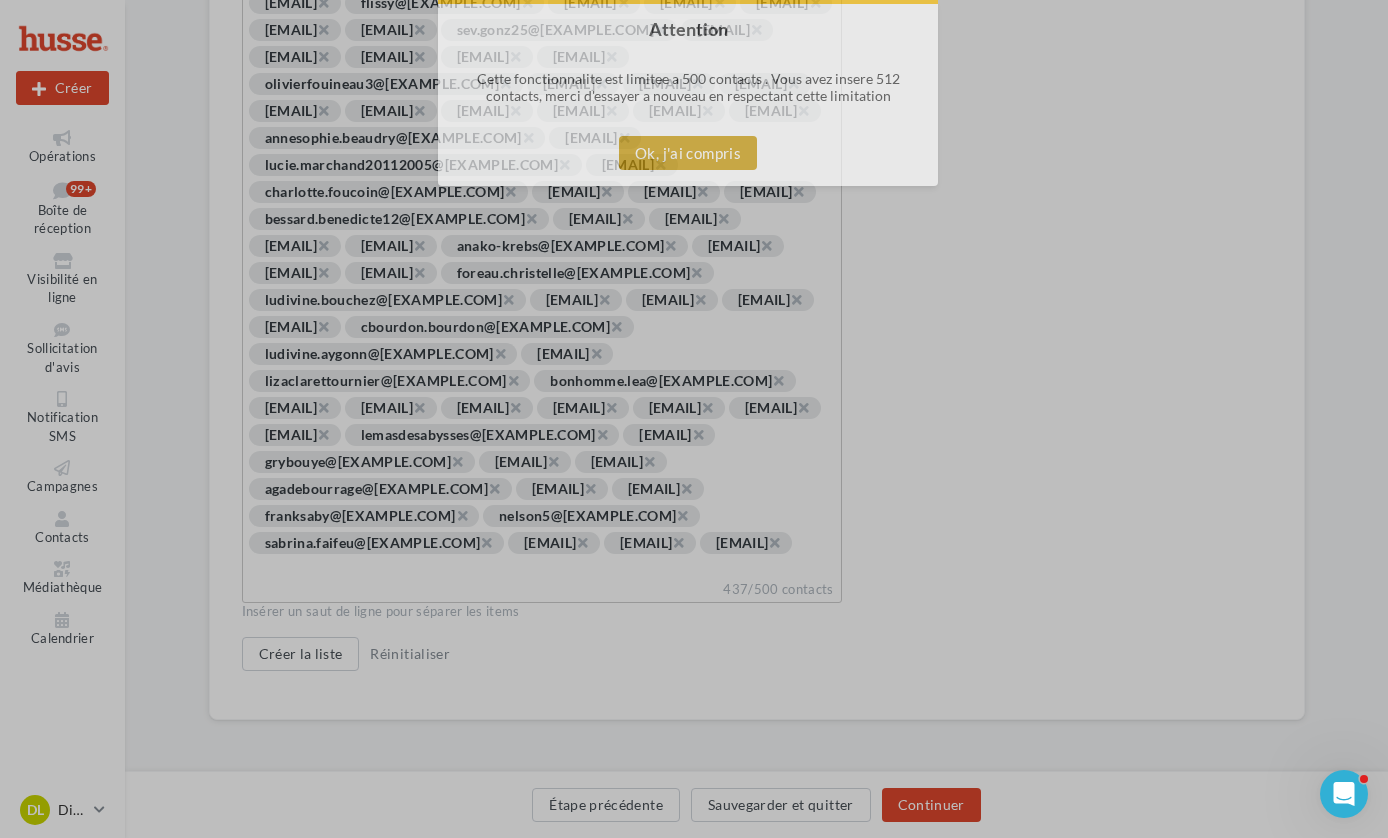scroll, scrollTop: 5380, scrollLeft: 0, axis: vertical 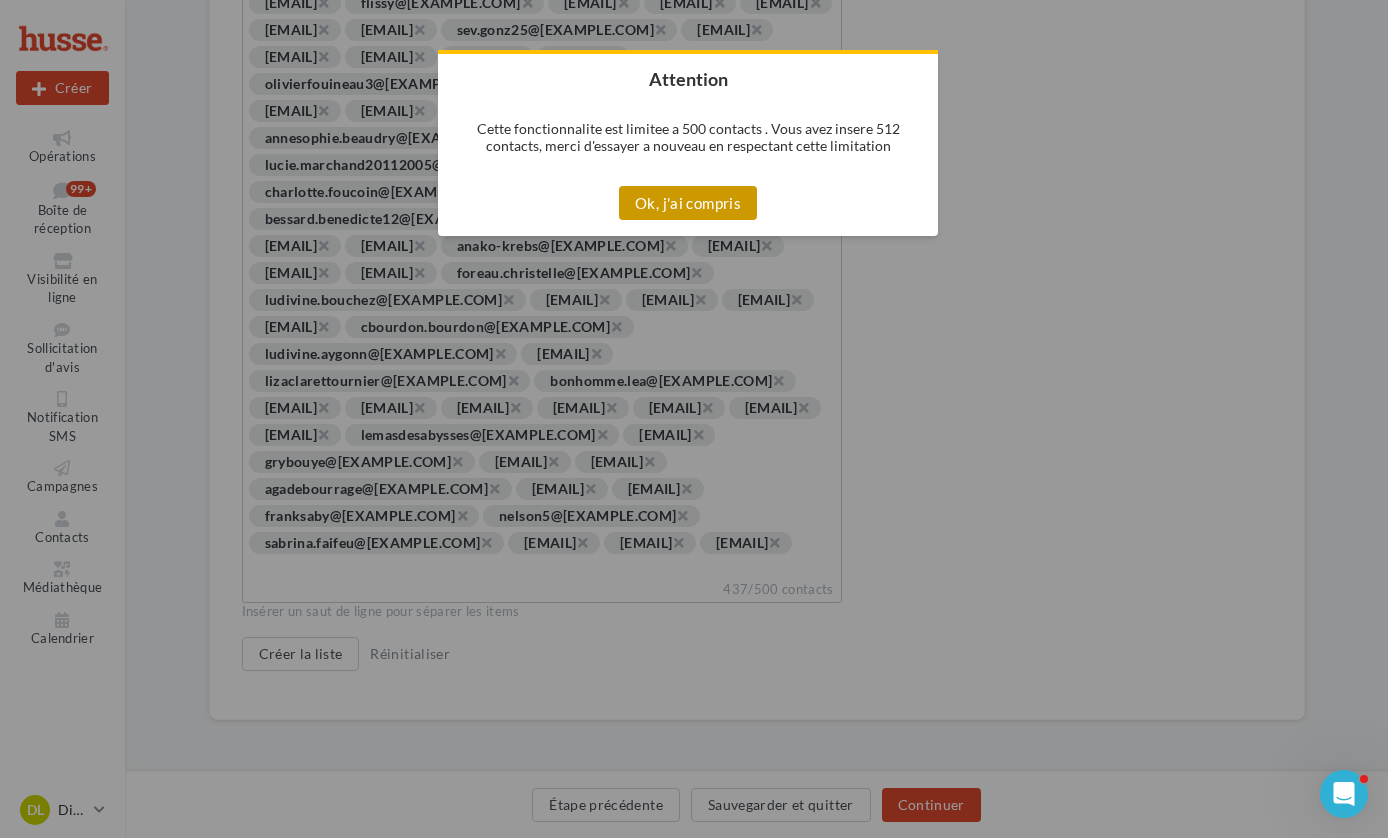 click on "Ok, j'ai compris" at bounding box center [688, 203] 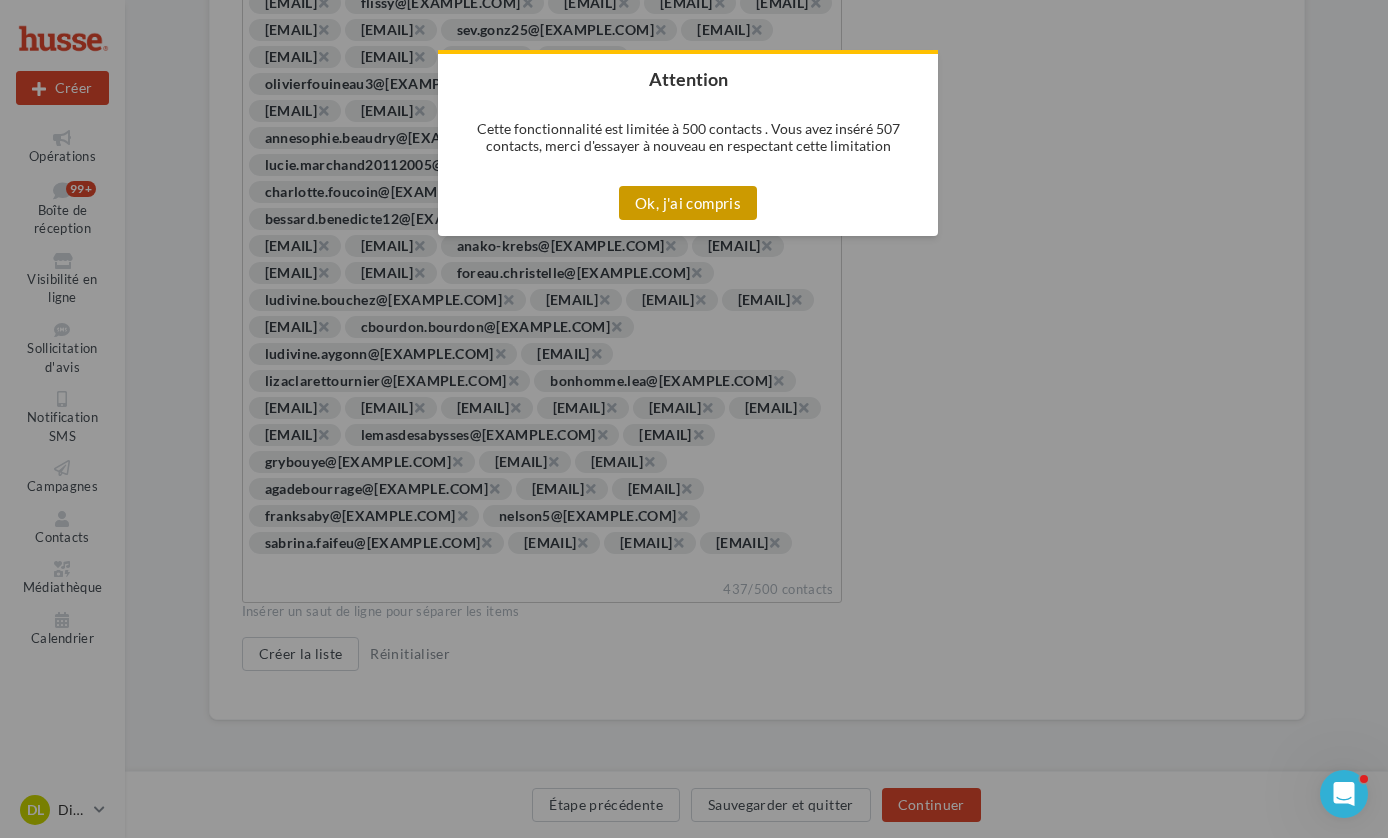 click on "Ok, j'ai compris" at bounding box center (688, 203) 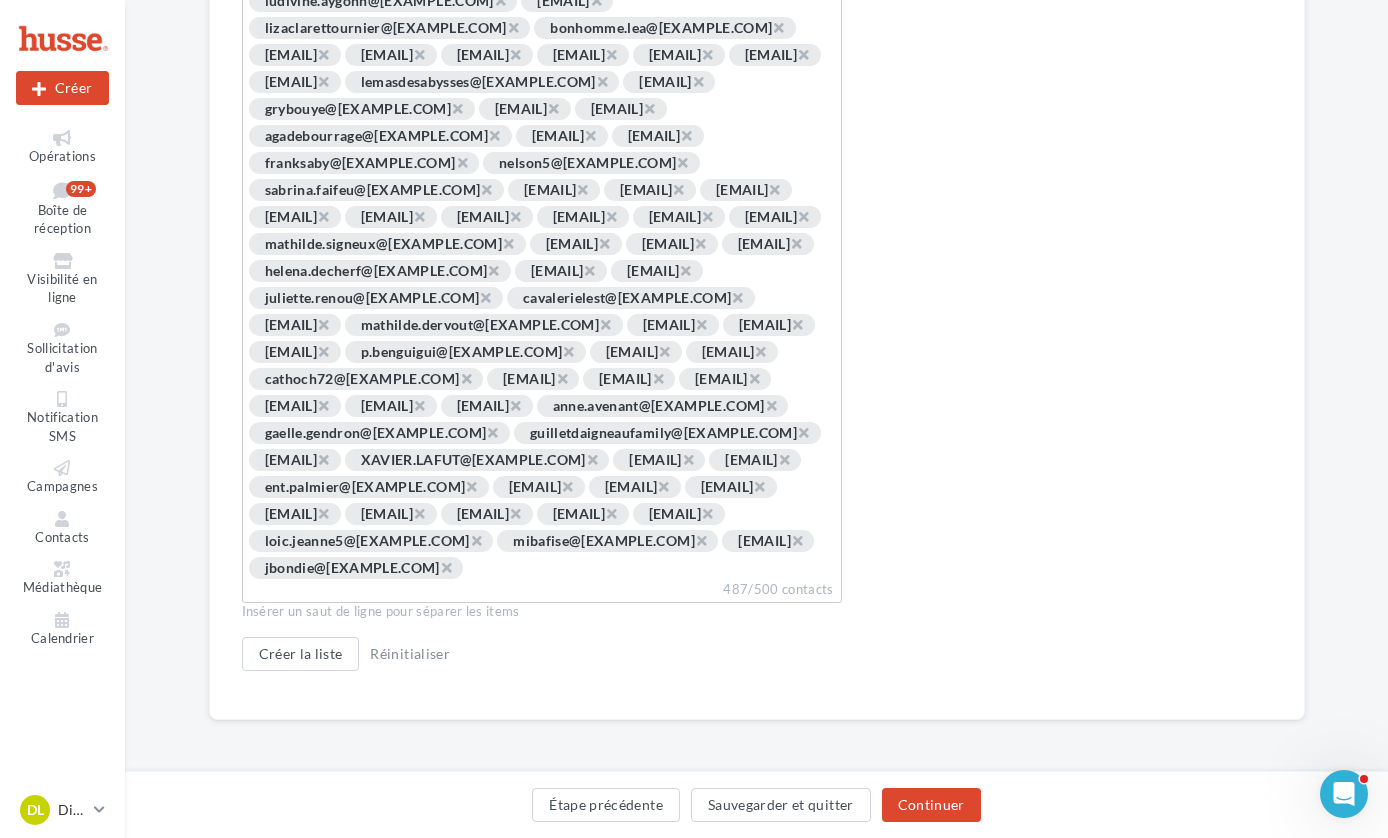 scroll, scrollTop: 5611, scrollLeft: 0, axis: vertical 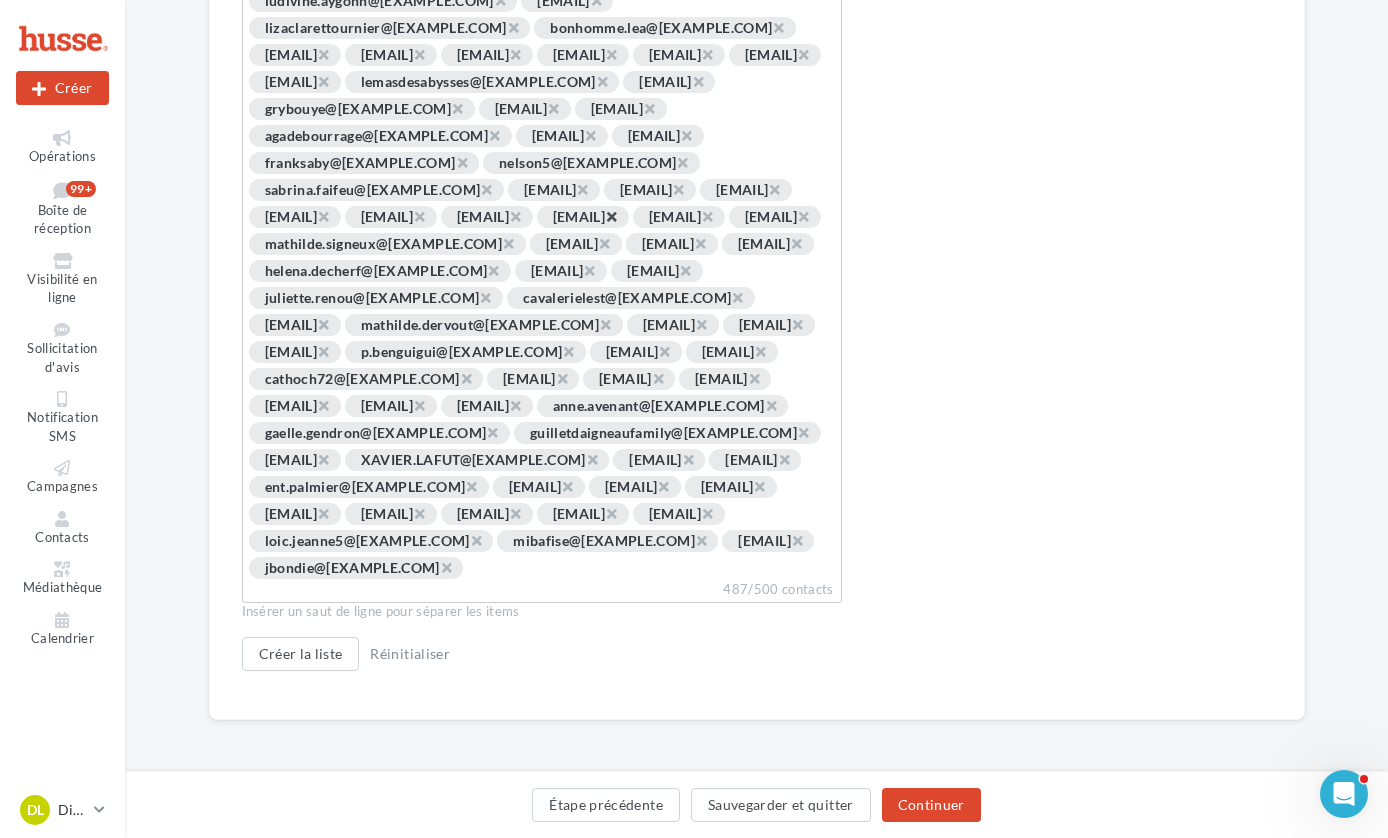 click on "×" at bounding box center [611, 216] 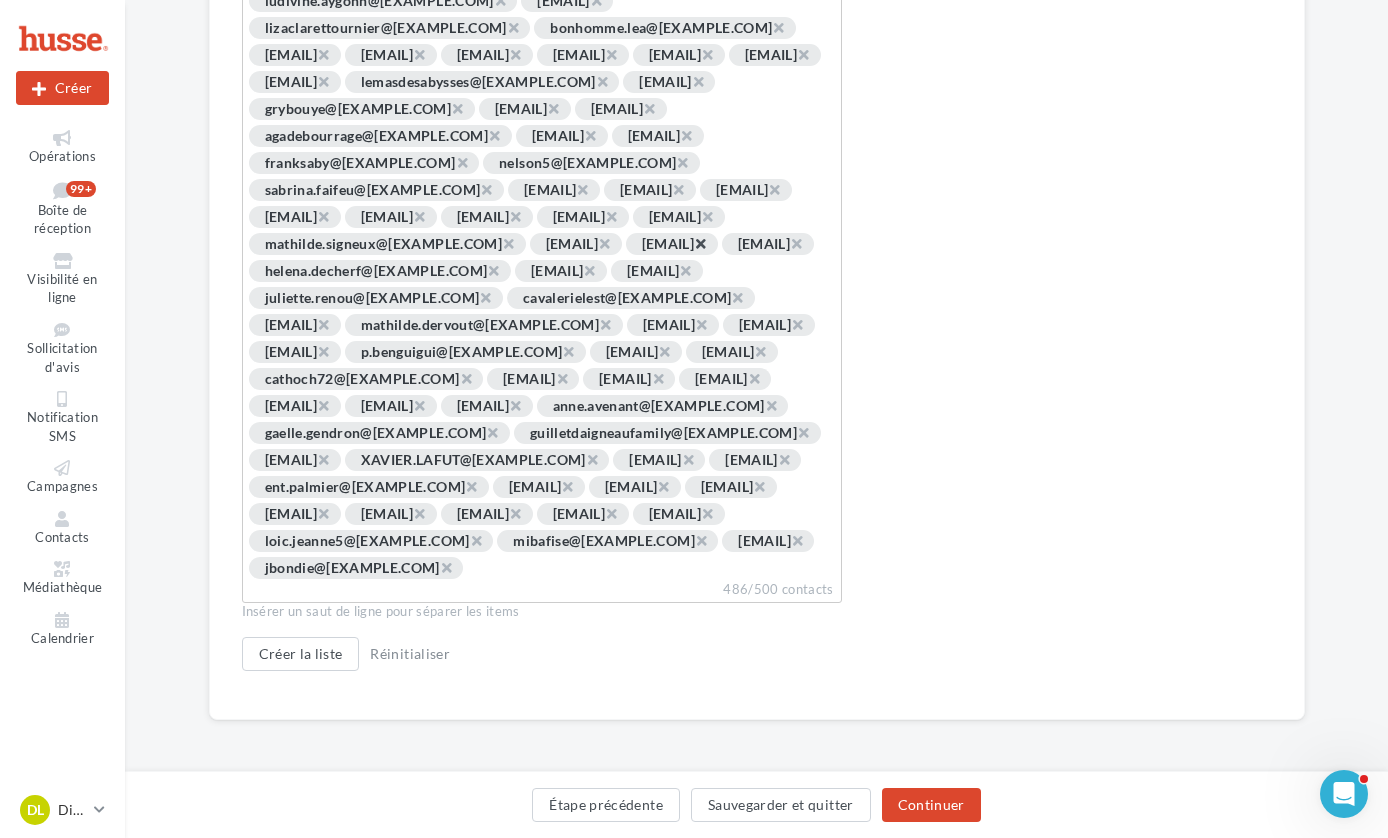 click on "×" at bounding box center [700, 243] 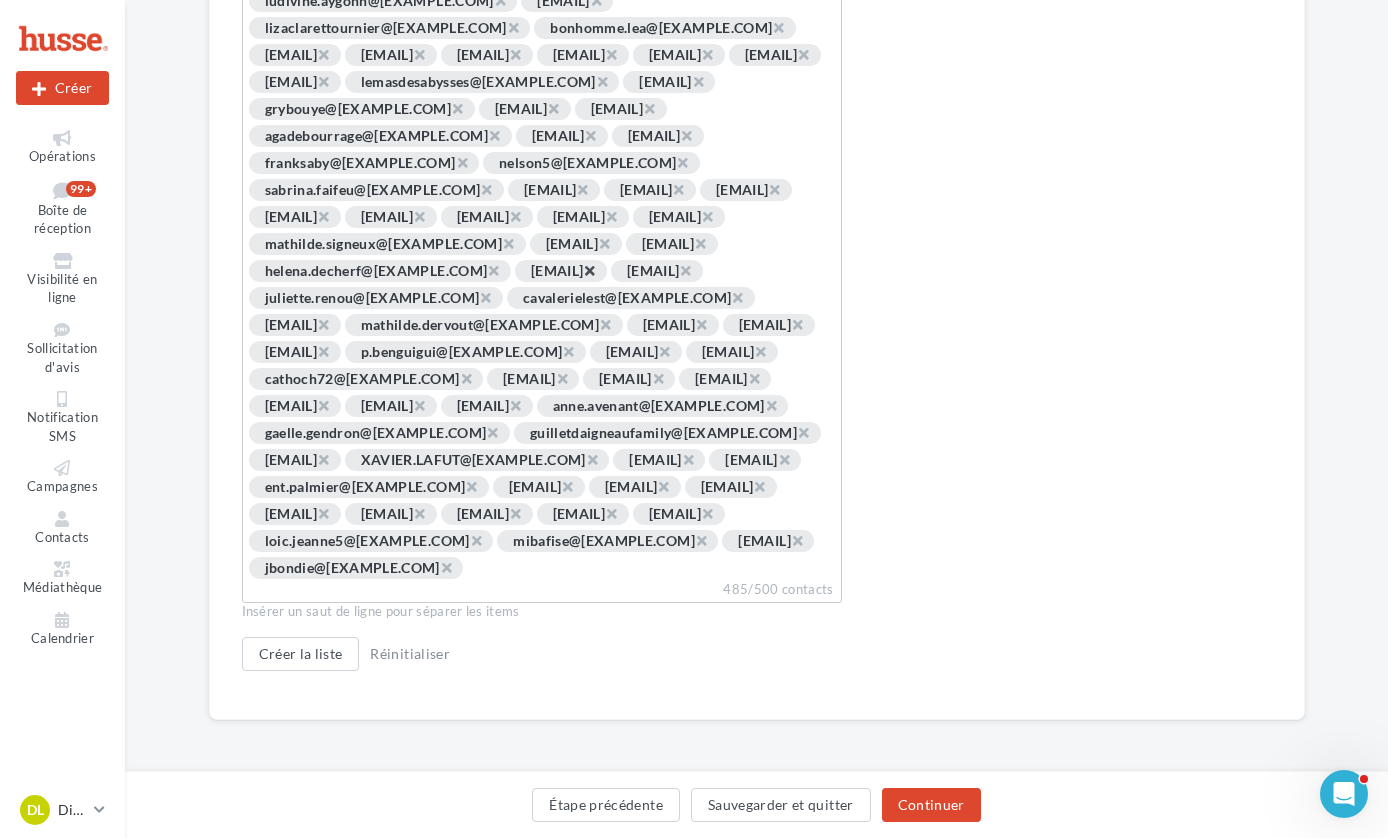 click on "×" at bounding box center [589, 270] 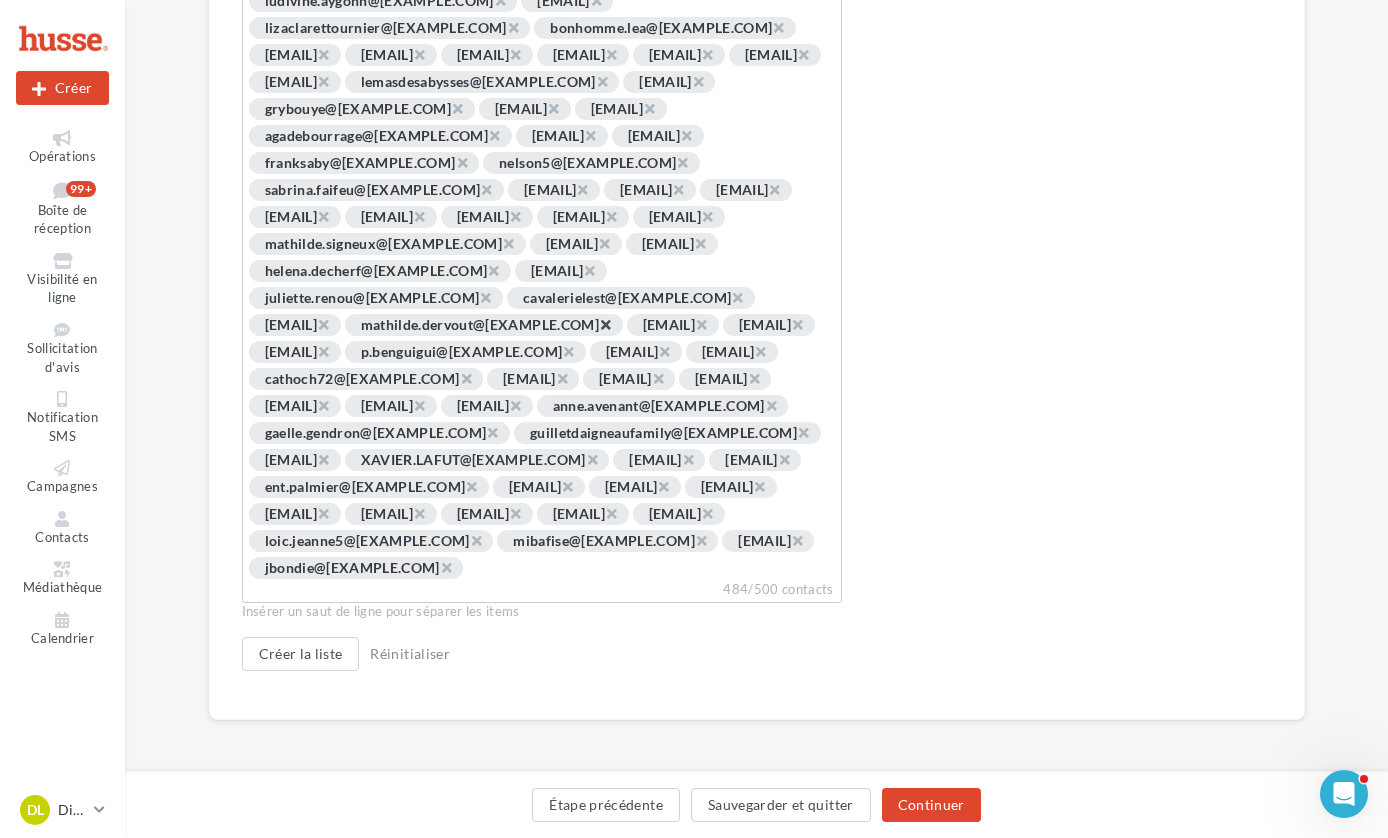click on "×" at bounding box center (605, 324) 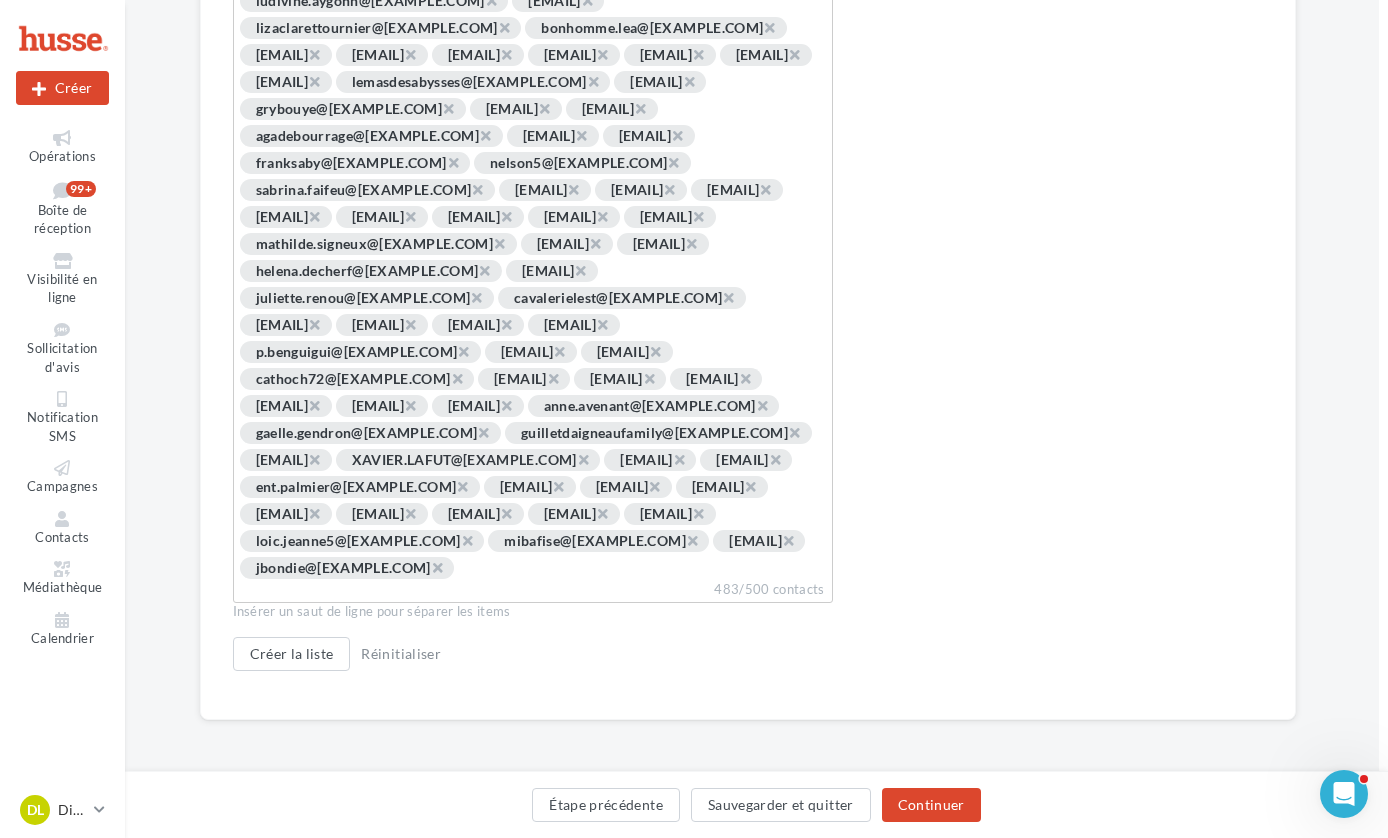 scroll, scrollTop: 5611, scrollLeft: 20, axis: both 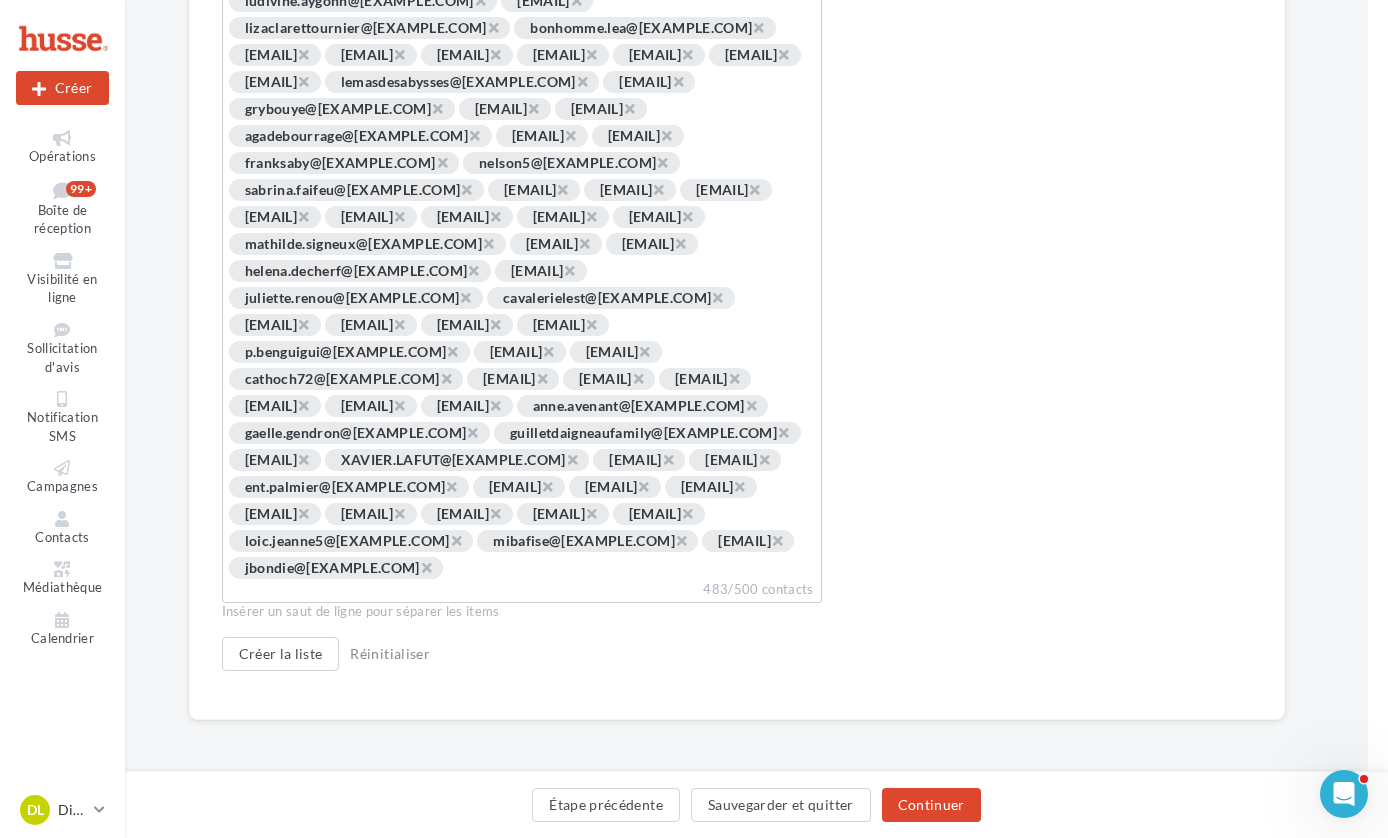 click on "×" at bounding box center (495, 324) 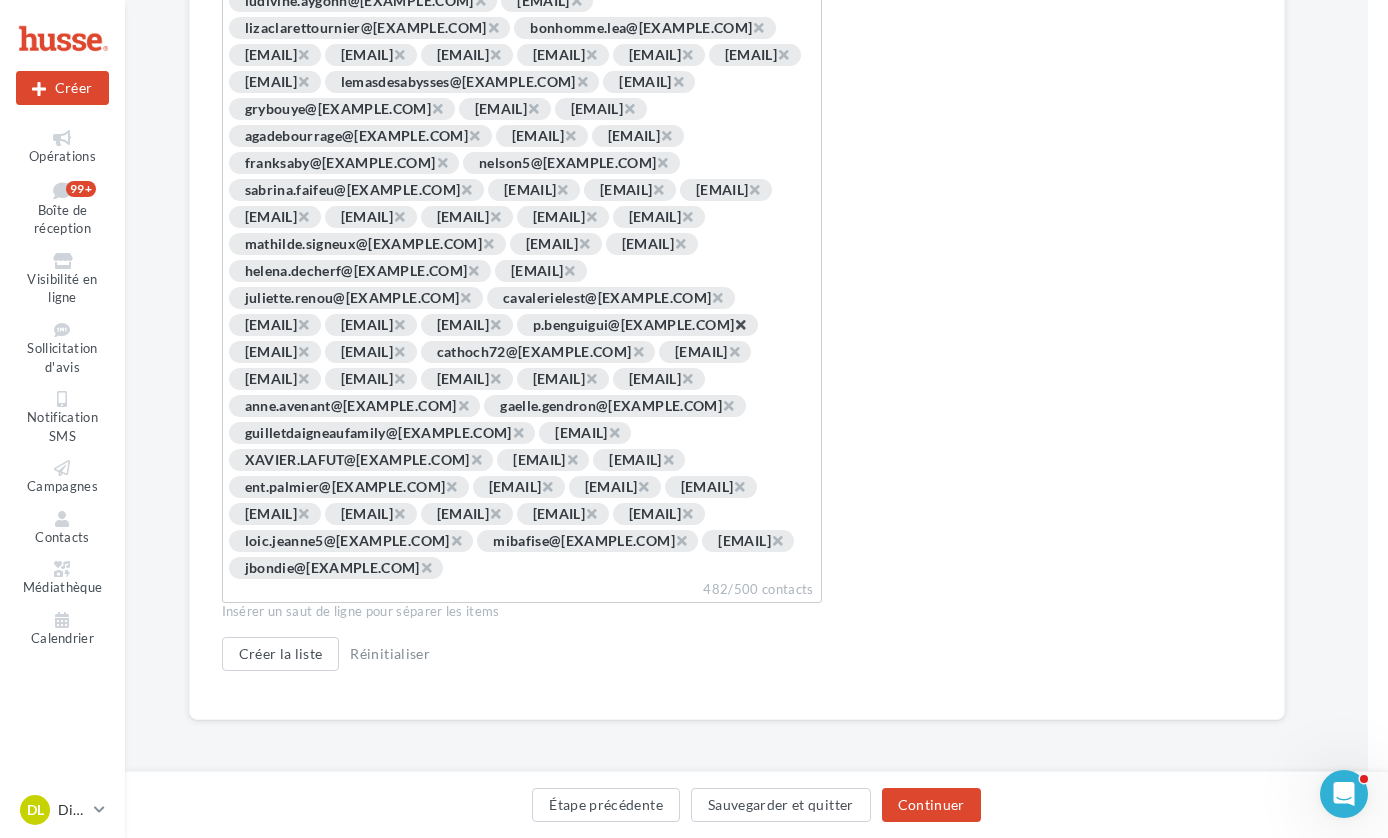 scroll, scrollTop: 5621, scrollLeft: 20, axis: both 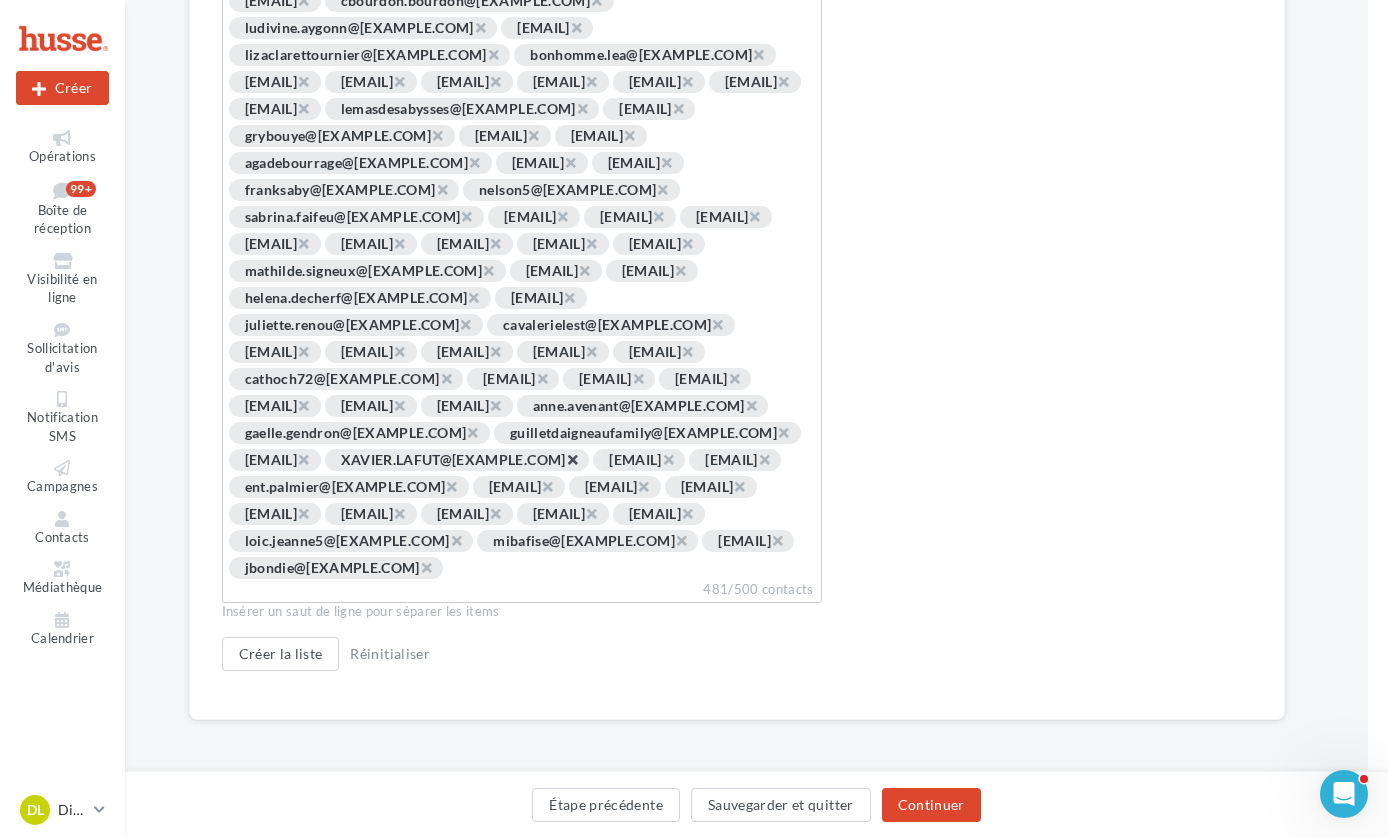 click on "×" at bounding box center (572, 459) 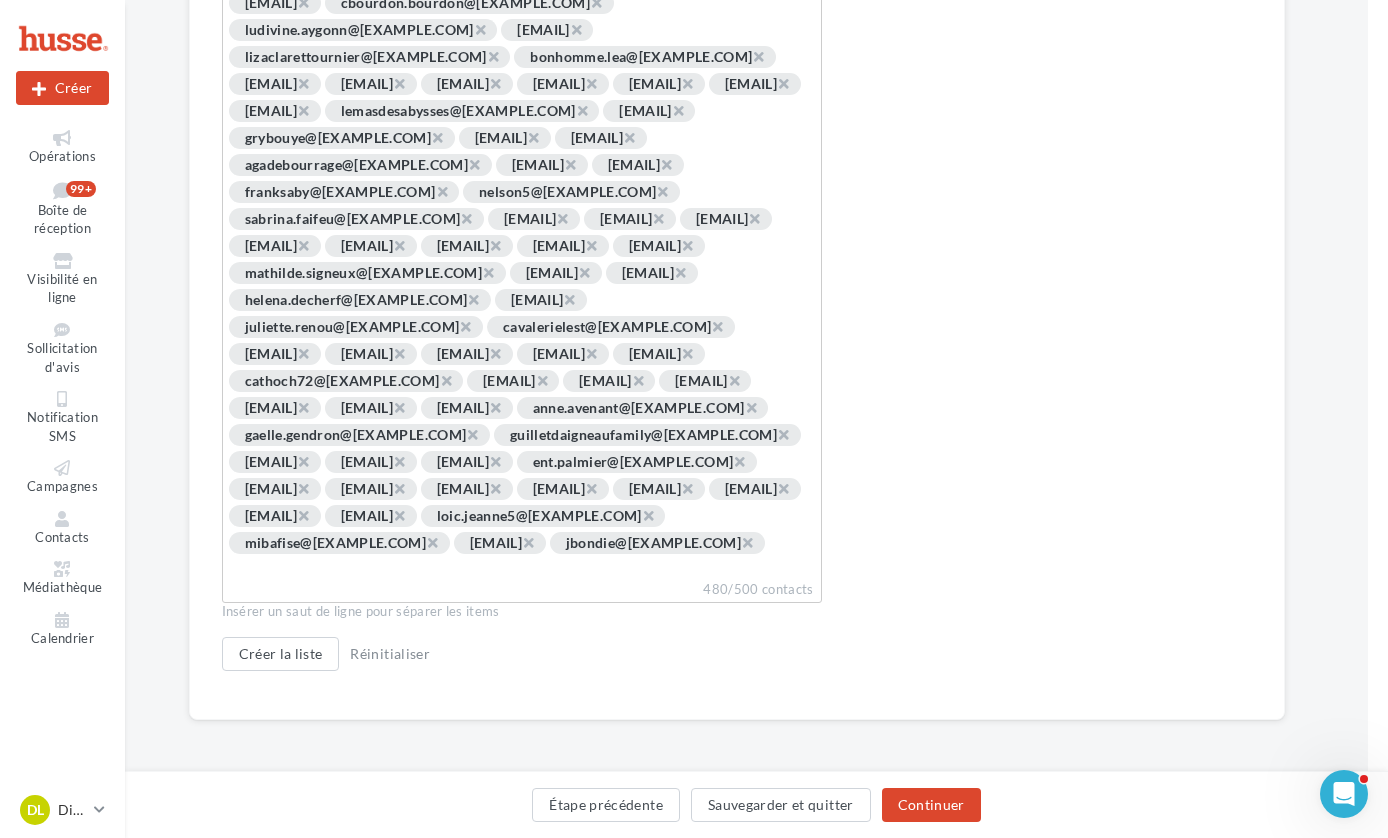 scroll, scrollTop: 5828, scrollLeft: 20, axis: both 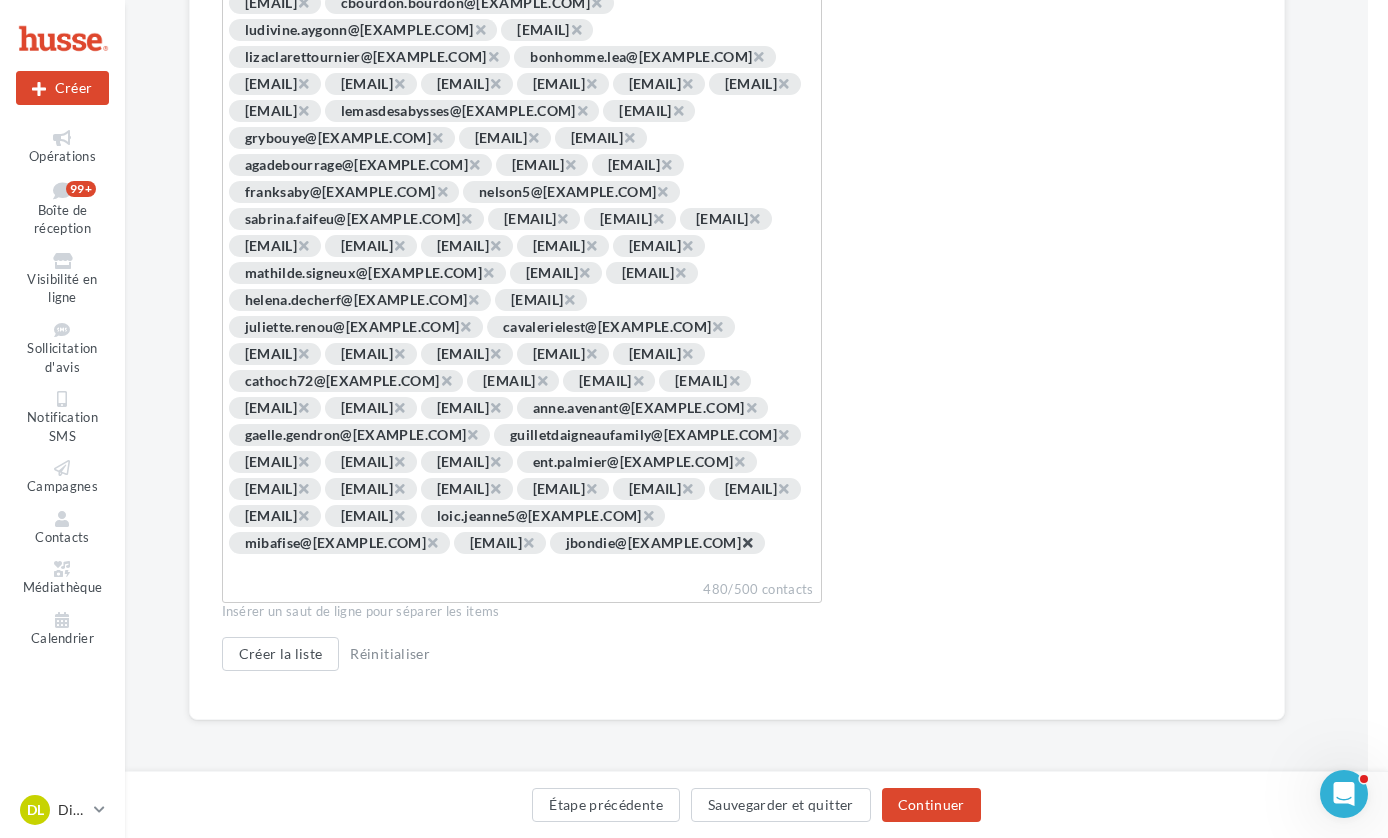 click on "×" at bounding box center (747, 542) 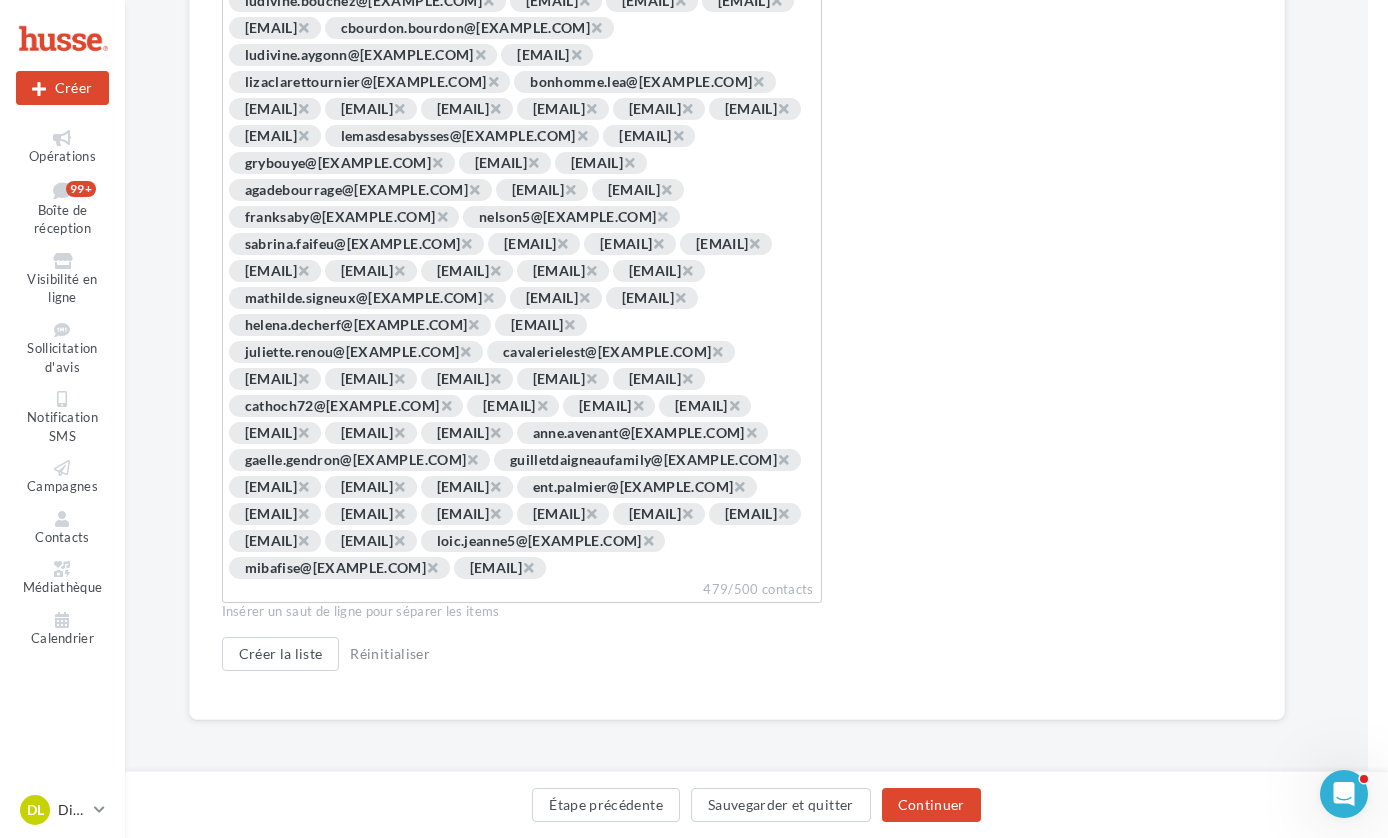 click at bounding box center [622, 569] 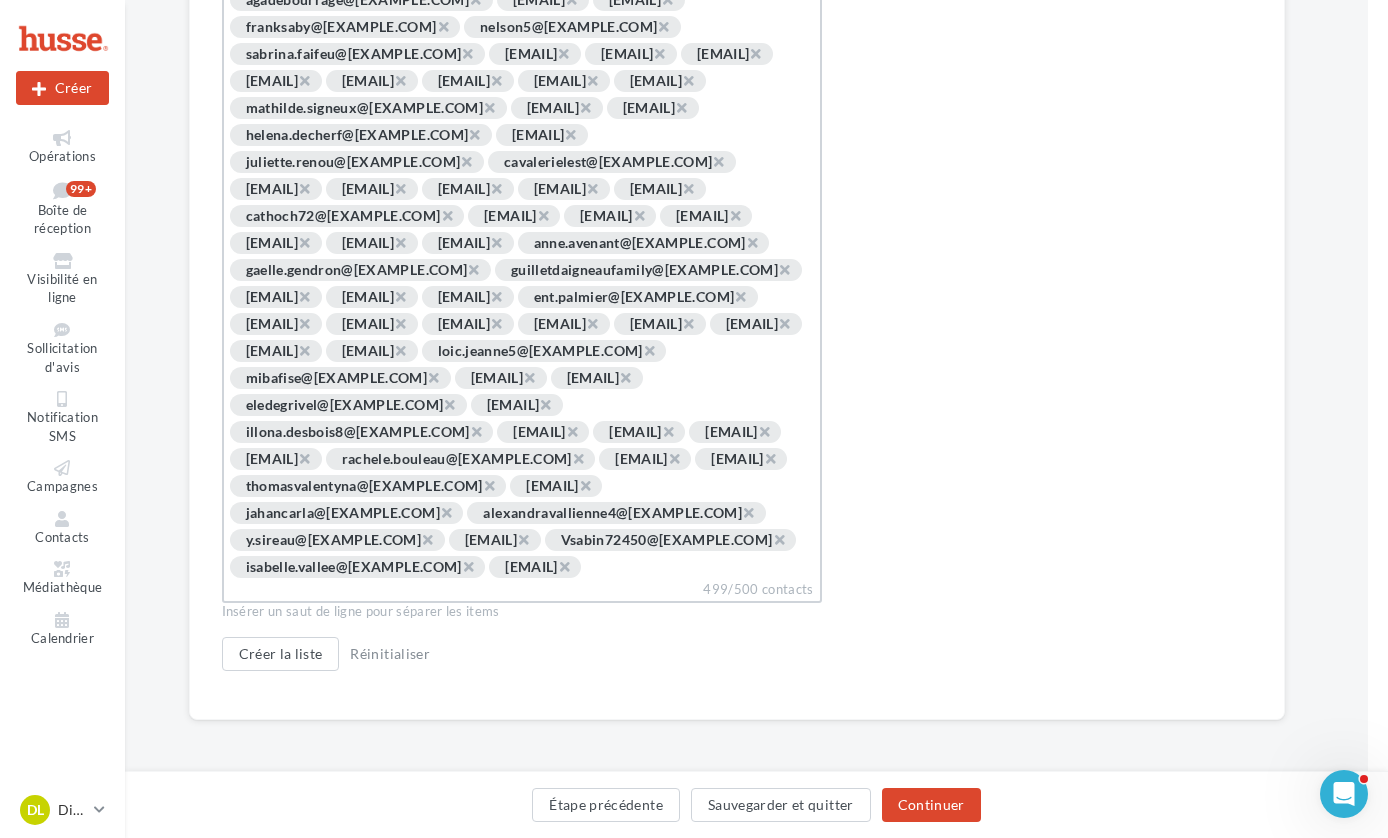 scroll, scrollTop: 6009, scrollLeft: 20, axis: both 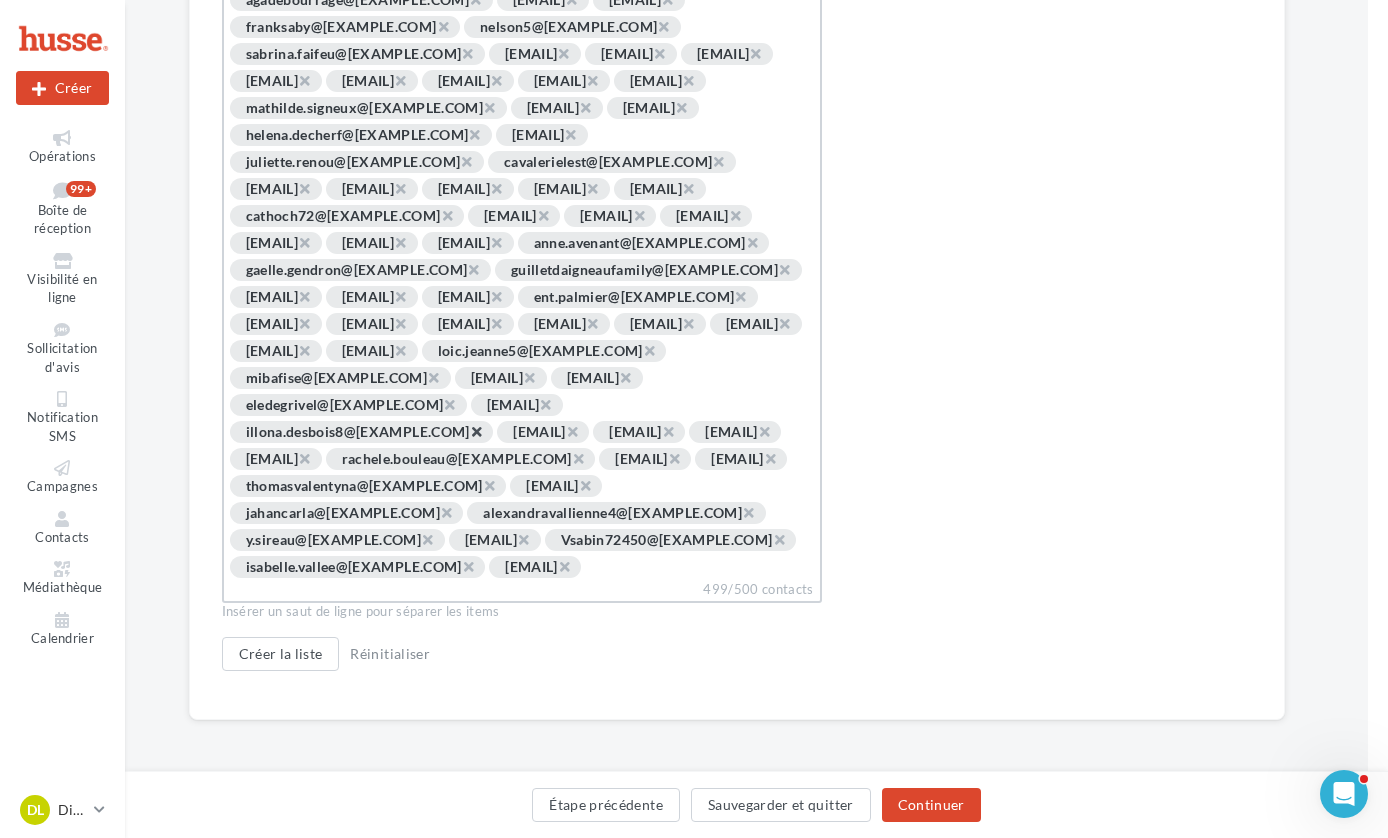 click on "×" at bounding box center [476, 431] 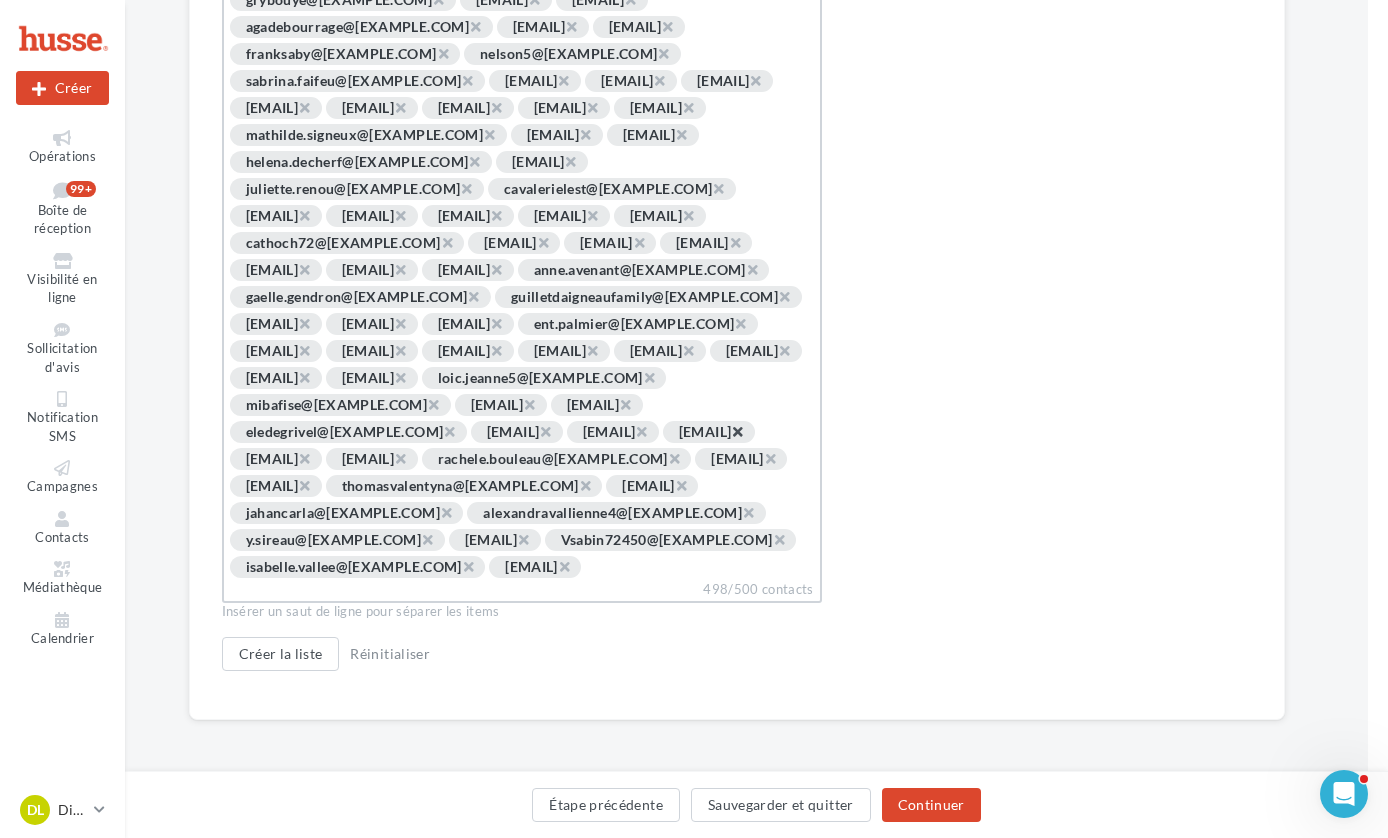 click on "×" at bounding box center [737, 431] 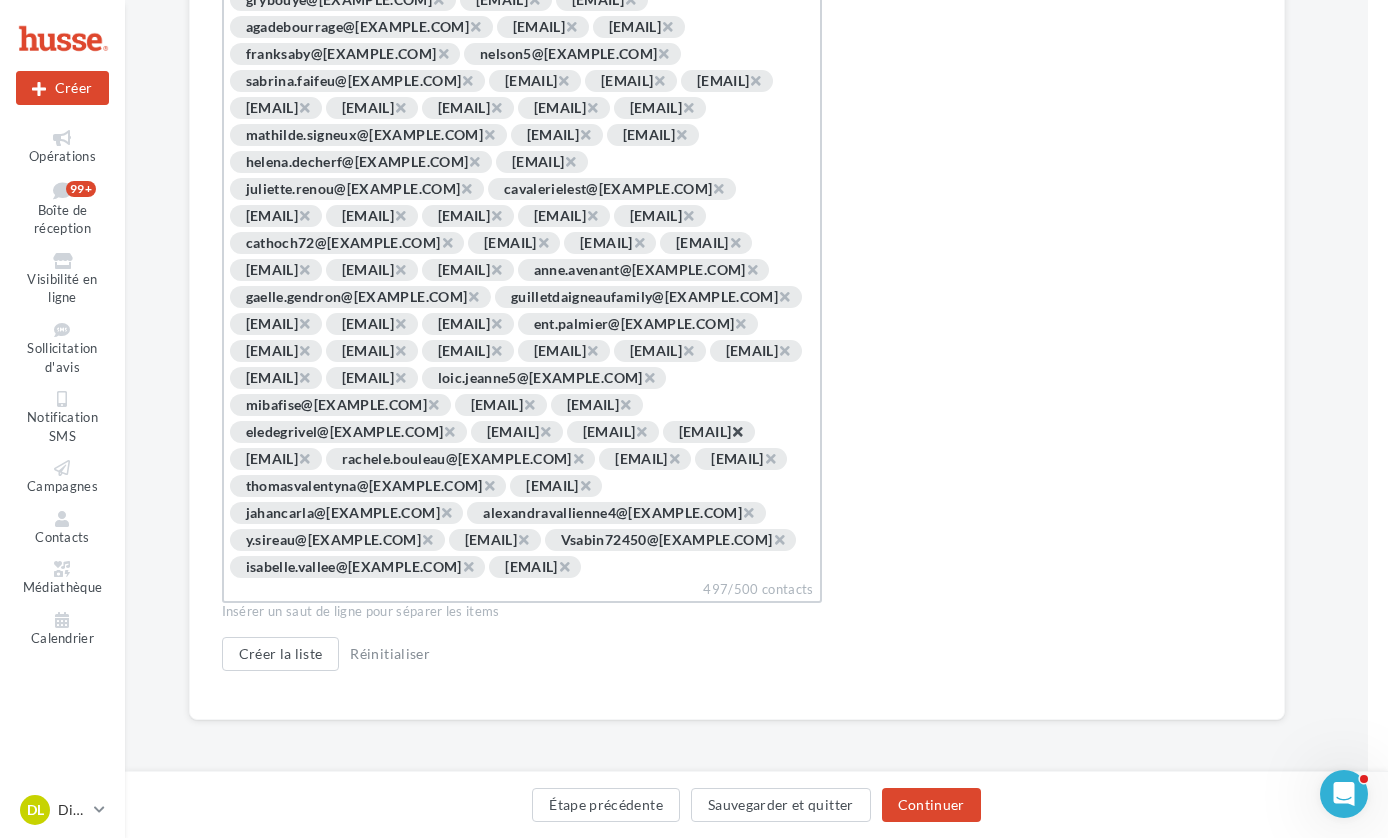 click on "×" at bounding box center [737, 431] 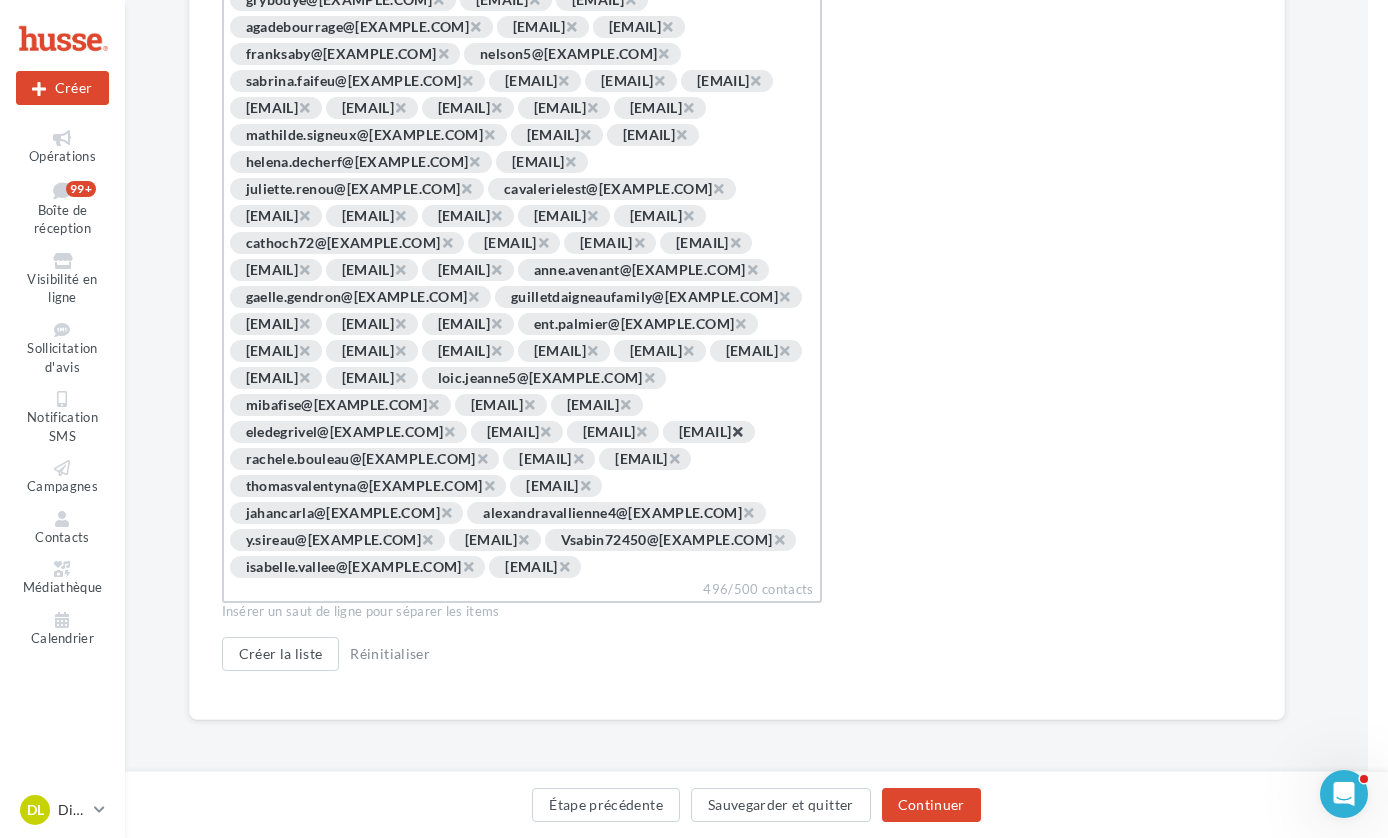 click on "×" at bounding box center (737, 431) 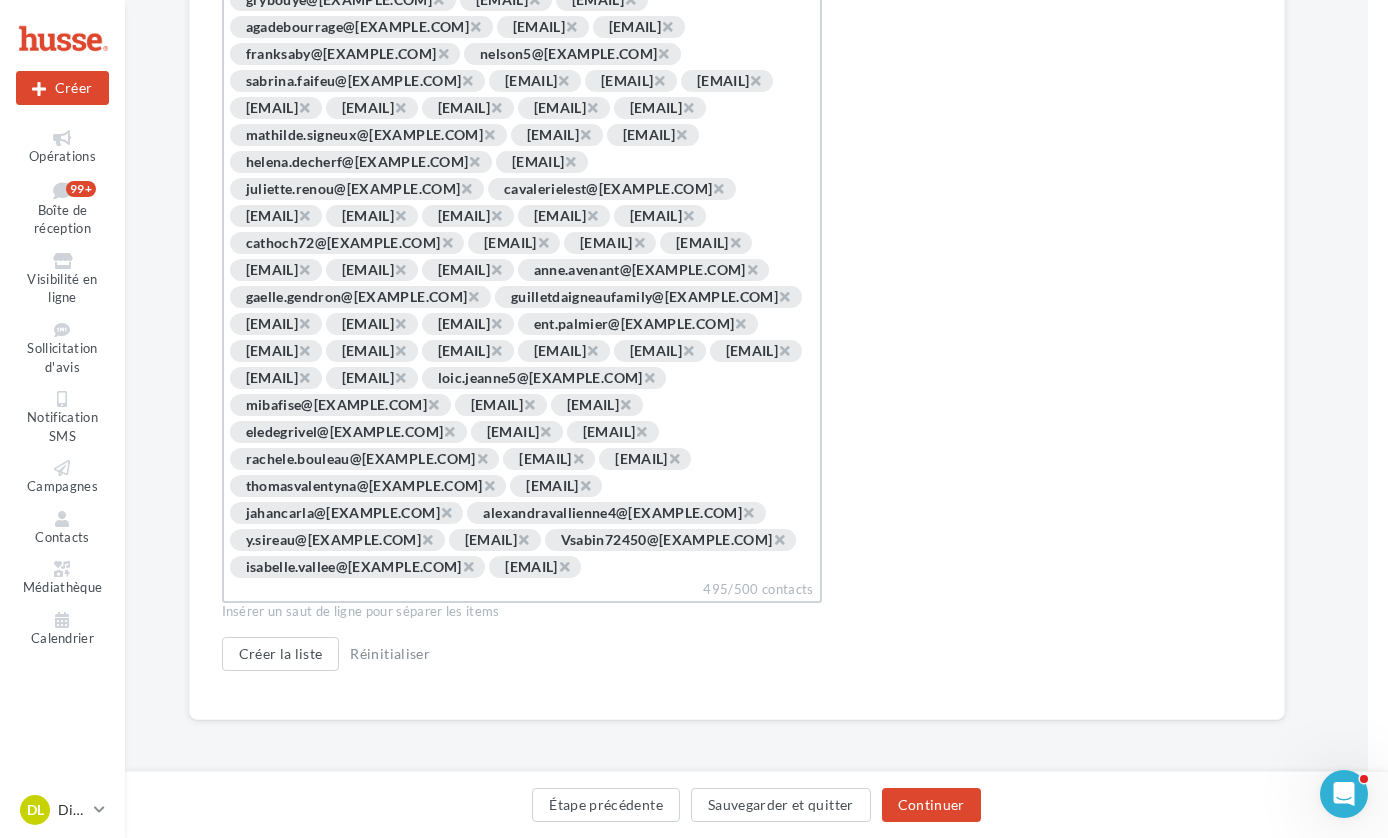 scroll, scrollTop: 6058, scrollLeft: 20, axis: both 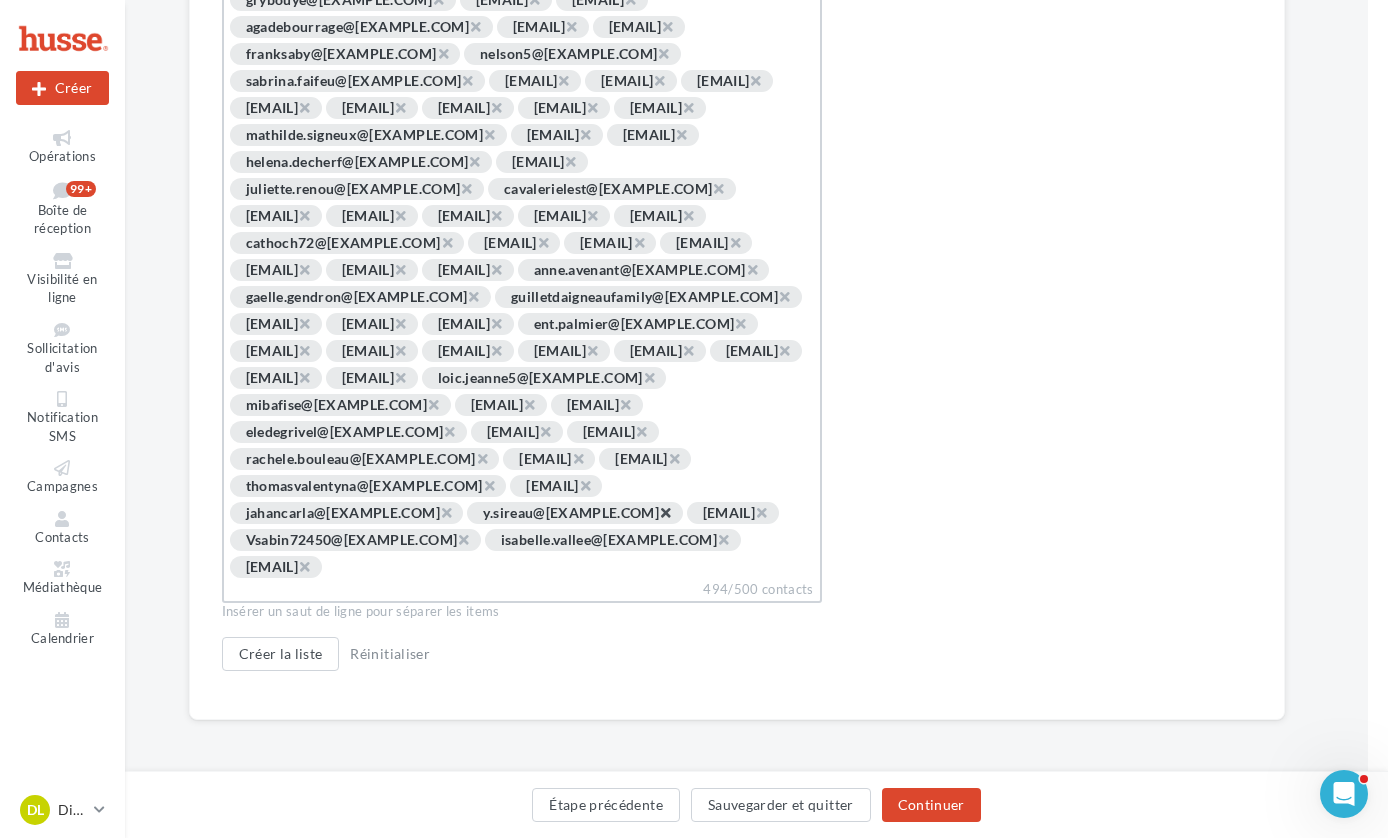 click on "×" at bounding box center (665, 512) 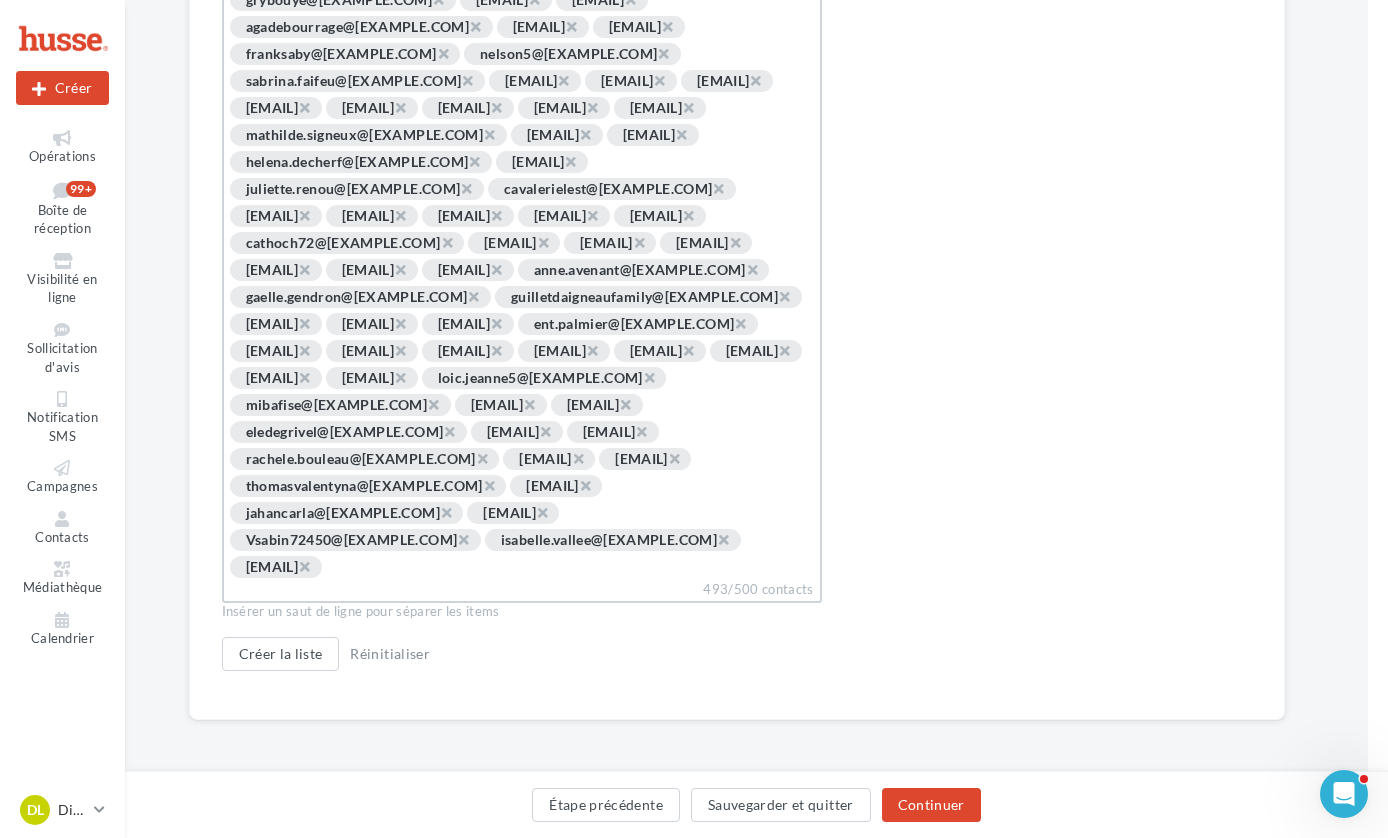 click at bounding box center [398, 568] 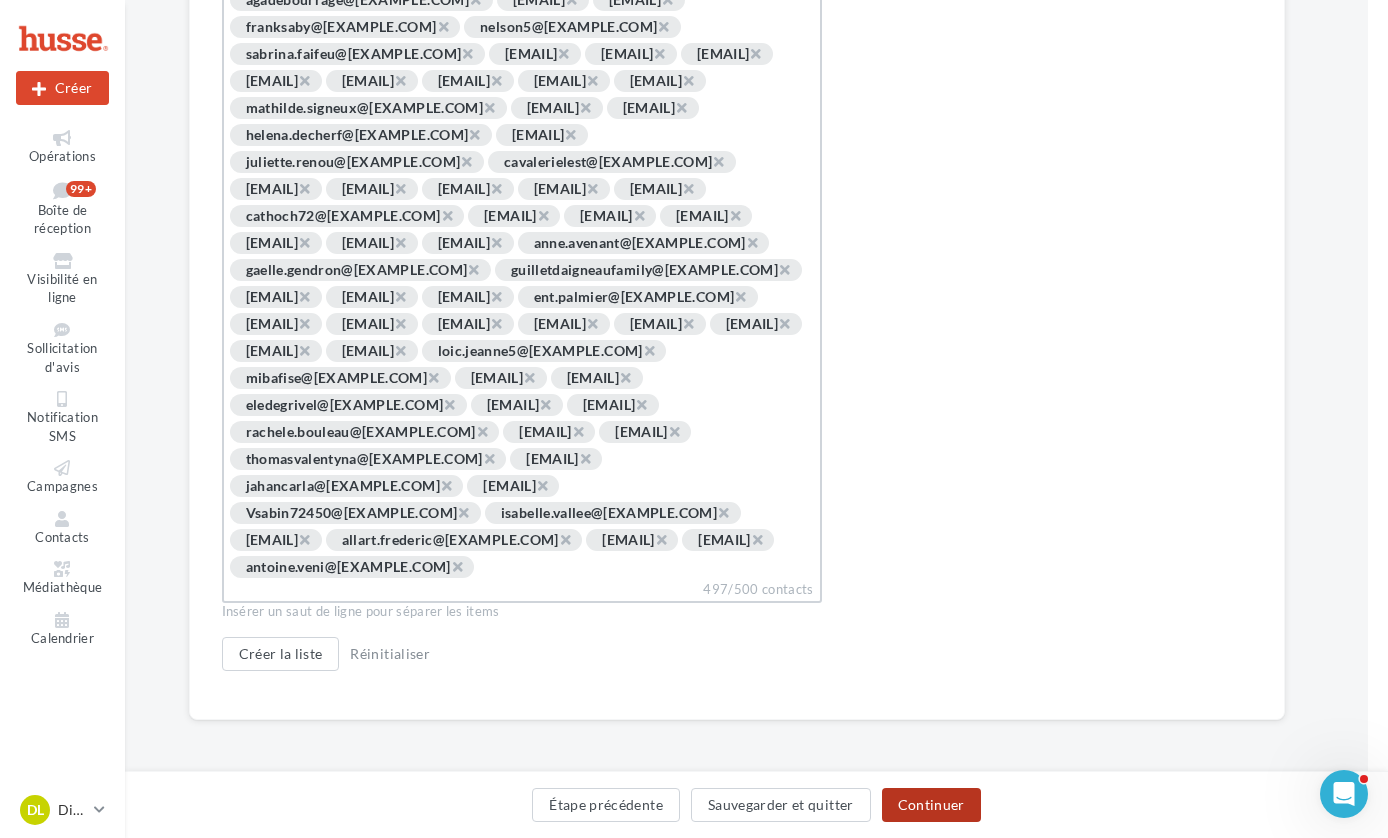 click on "Continuer" at bounding box center [931, 805] 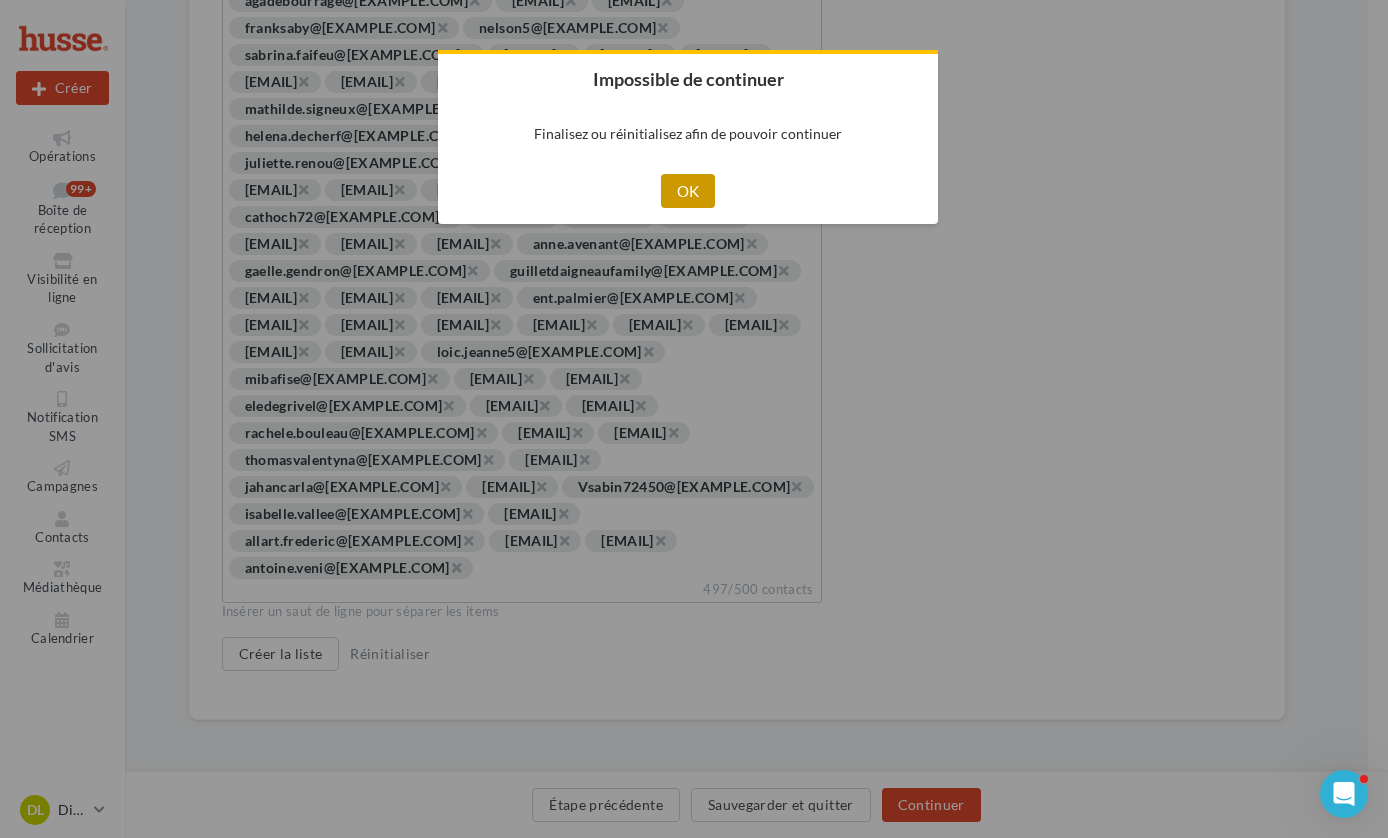 click on "OK" at bounding box center (688, 191) 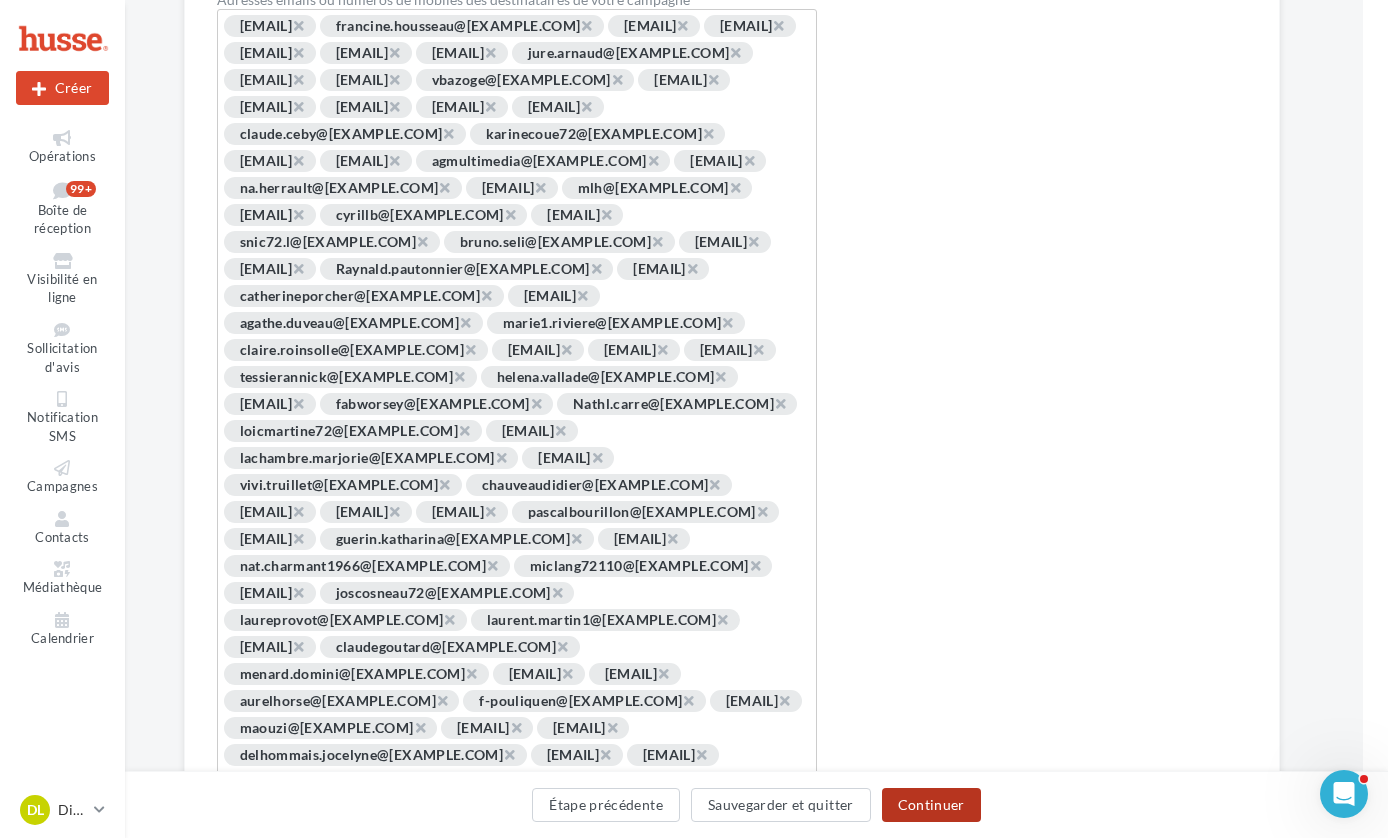 scroll, scrollTop: 91, scrollLeft: 25, axis: both 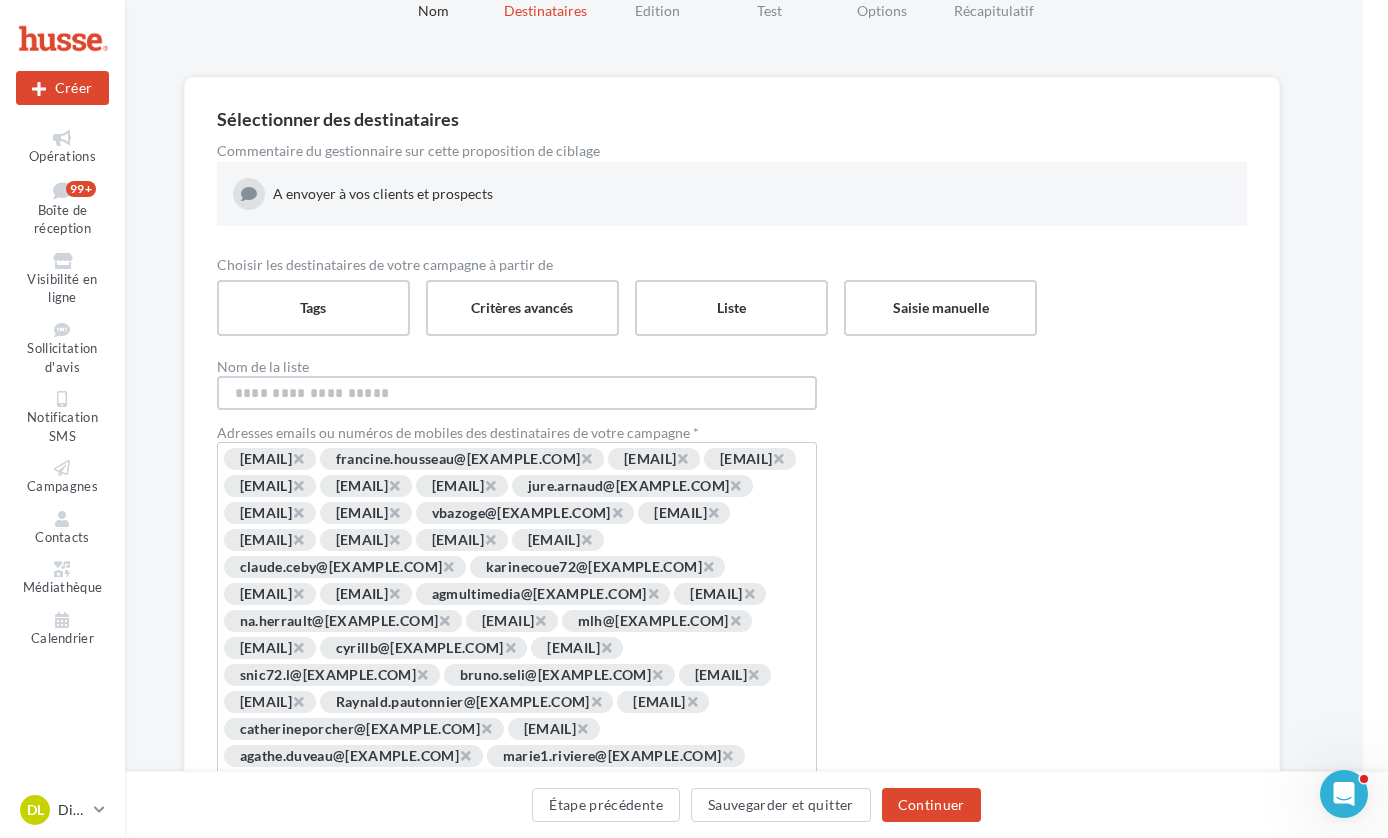 click on "Nom de la liste" at bounding box center [517, 393] 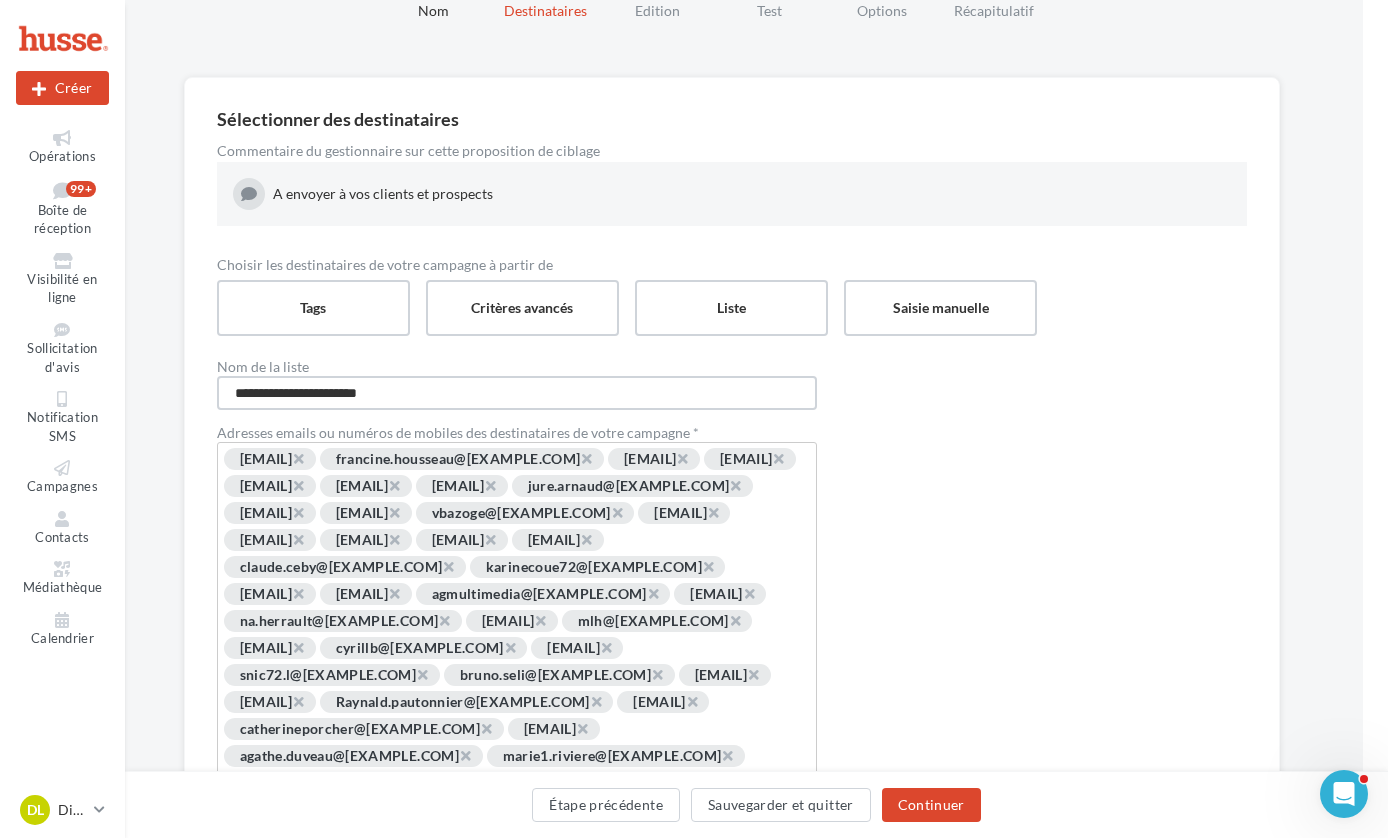 drag, startPoint x: 387, startPoint y: 392, endPoint x: 348, endPoint y: 395, distance: 39.115215 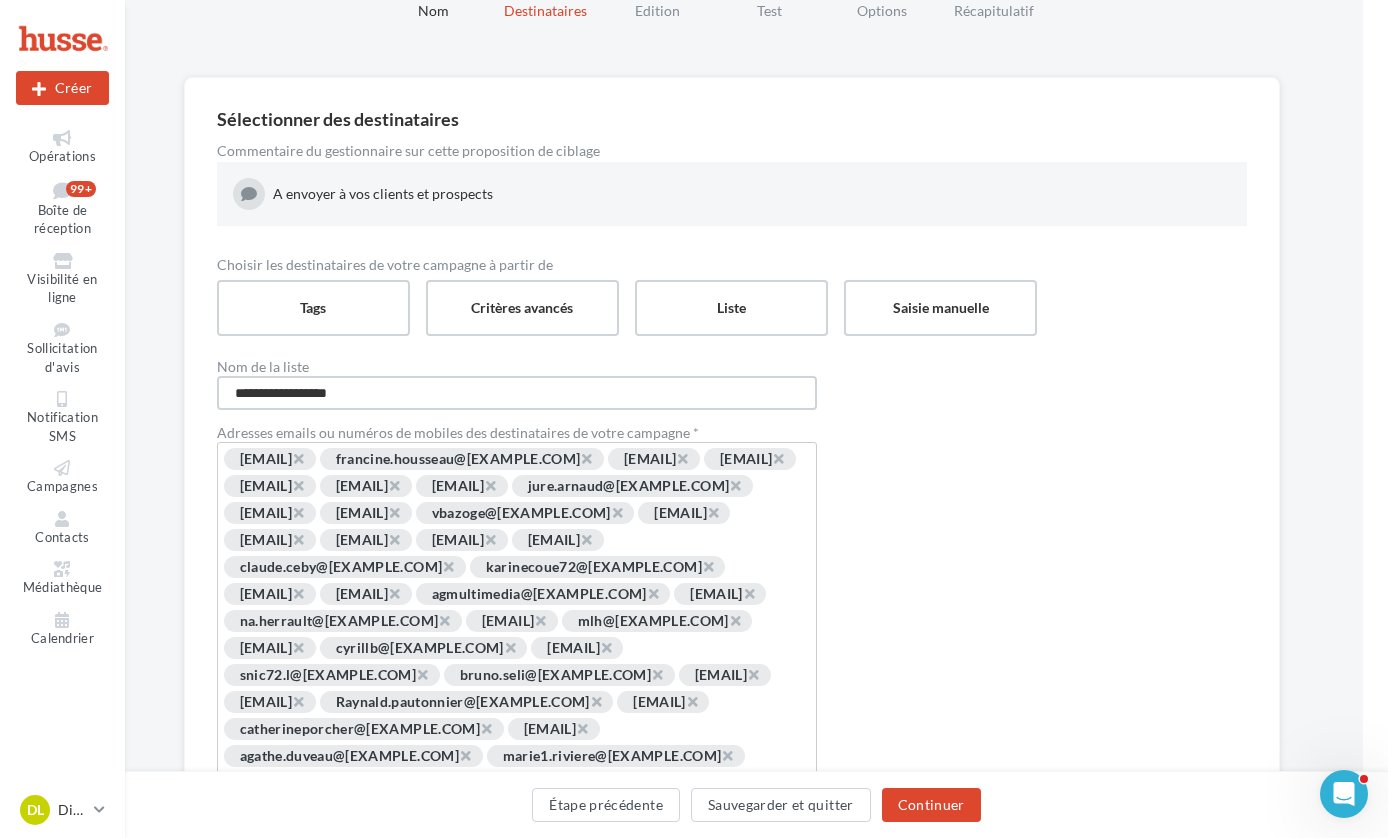click on "**********" at bounding box center (517, 393) 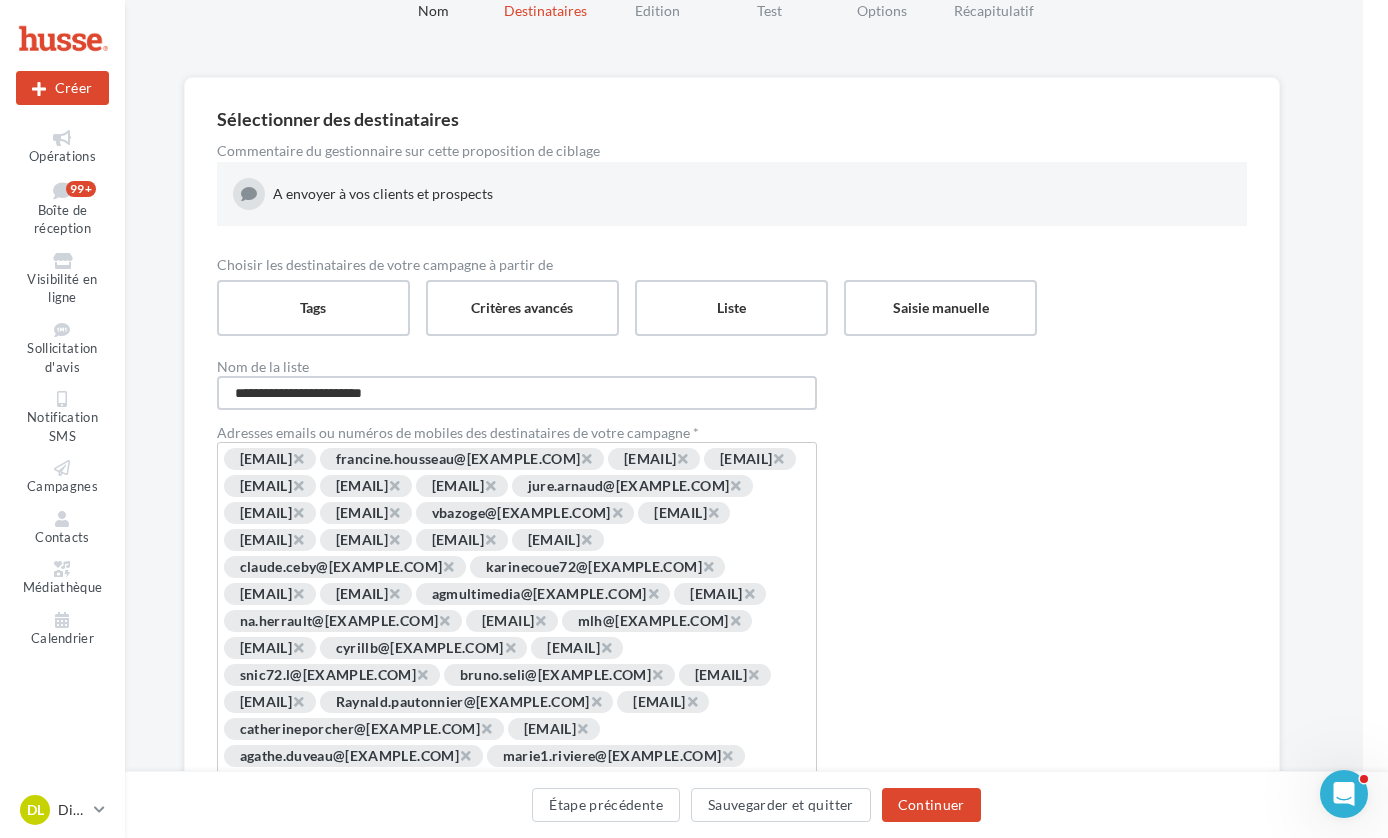 click on "**********" at bounding box center [517, 393] 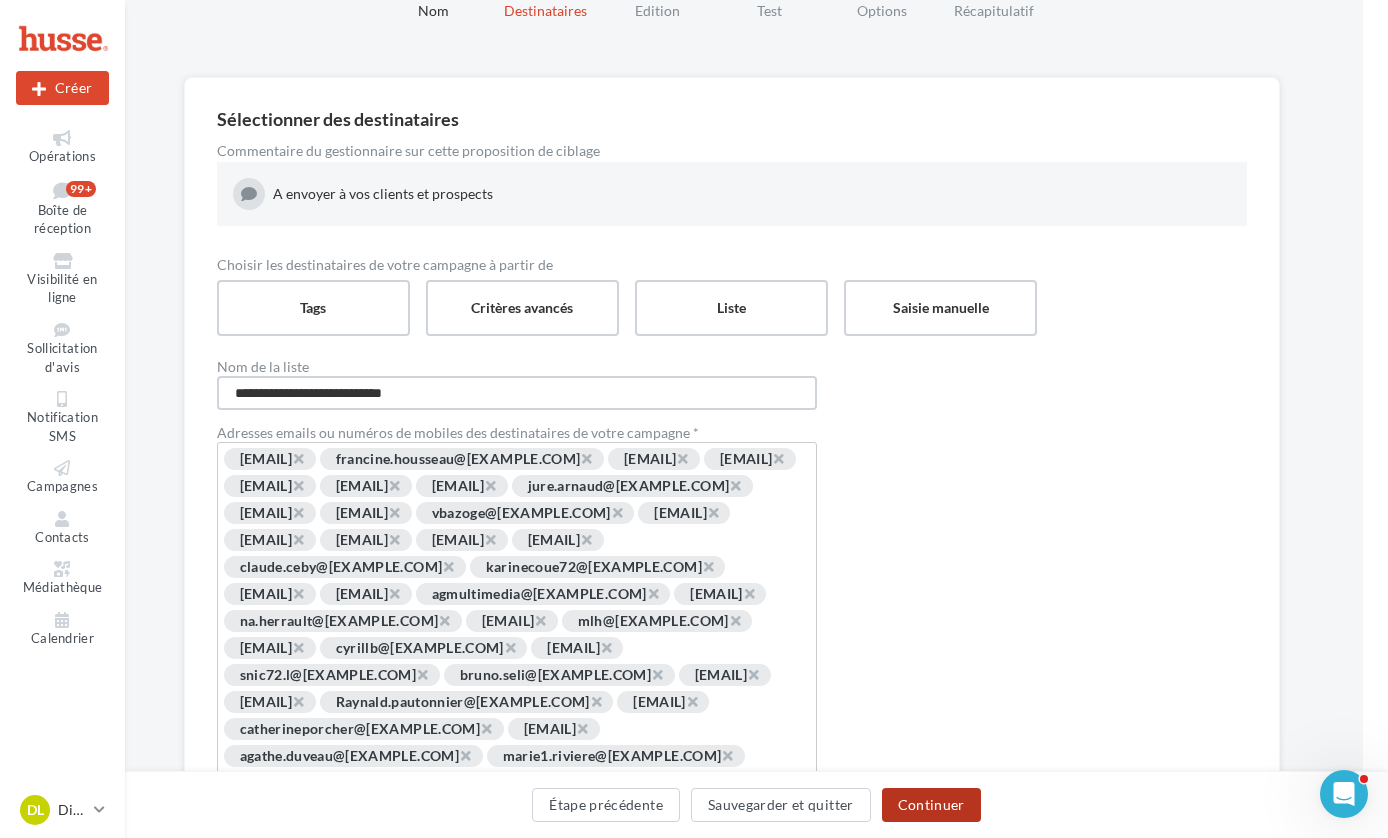 type on "**********" 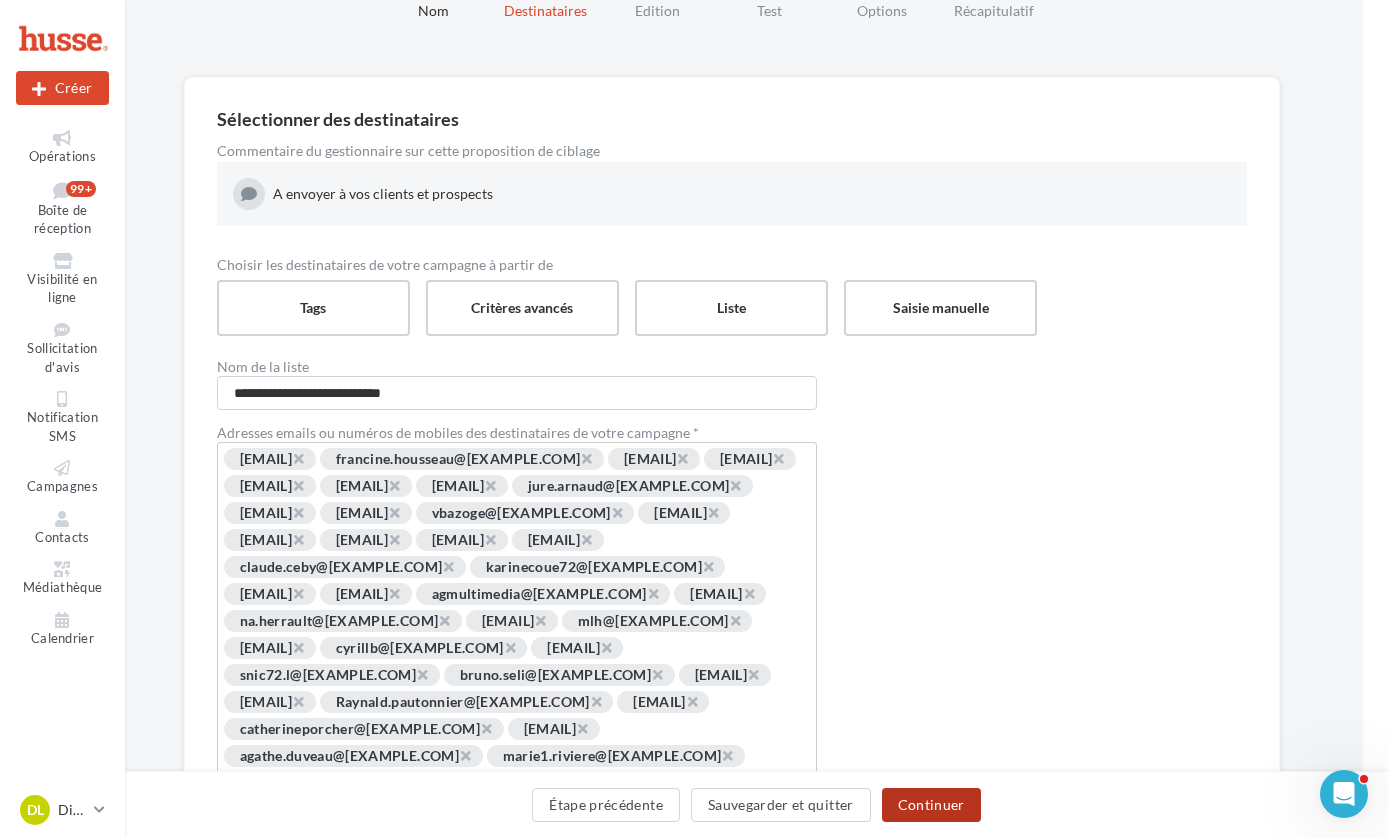 click on "Continuer" at bounding box center [931, 805] 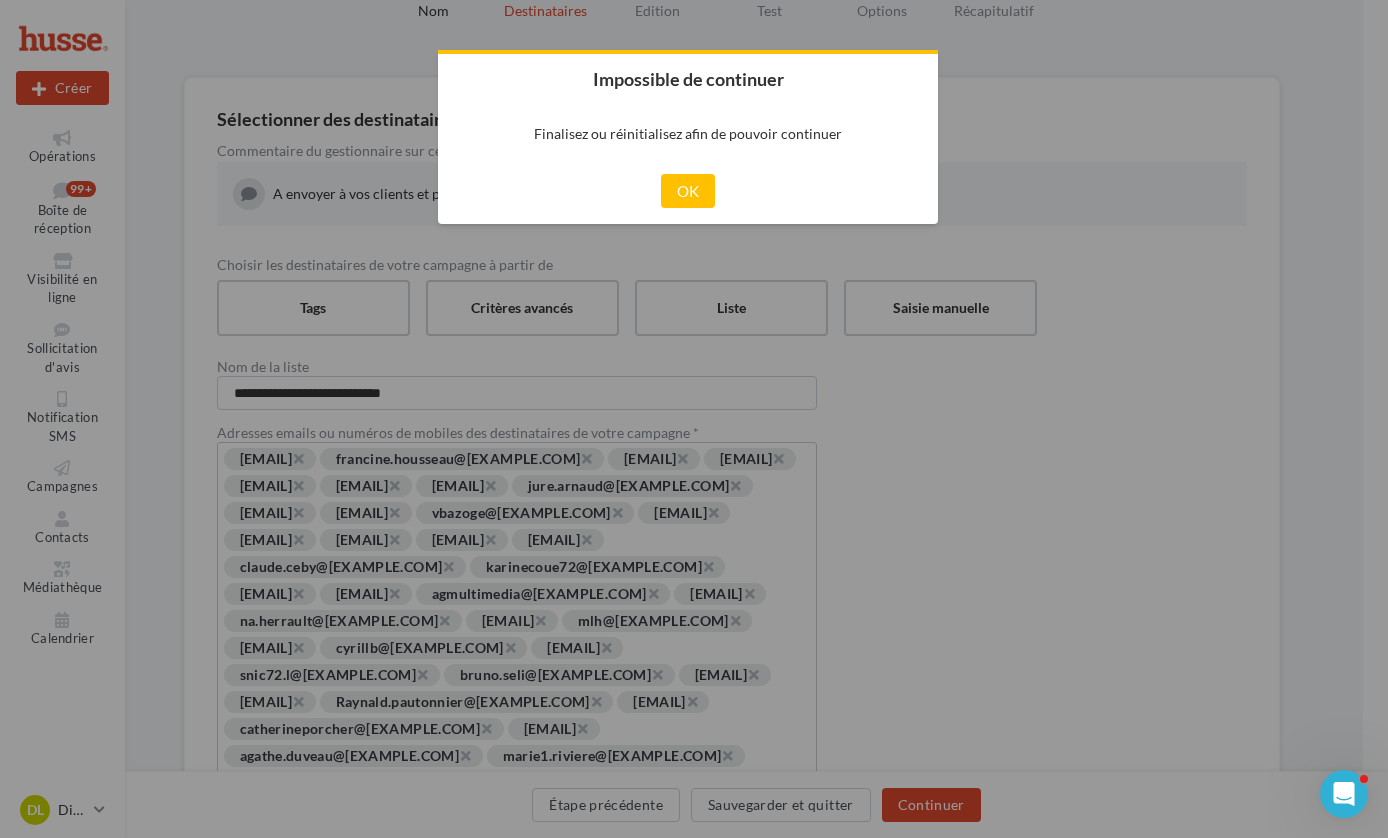 drag, startPoint x: 673, startPoint y: 192, endPoint x: 707, endPoint y: 204, distance: 36.05551 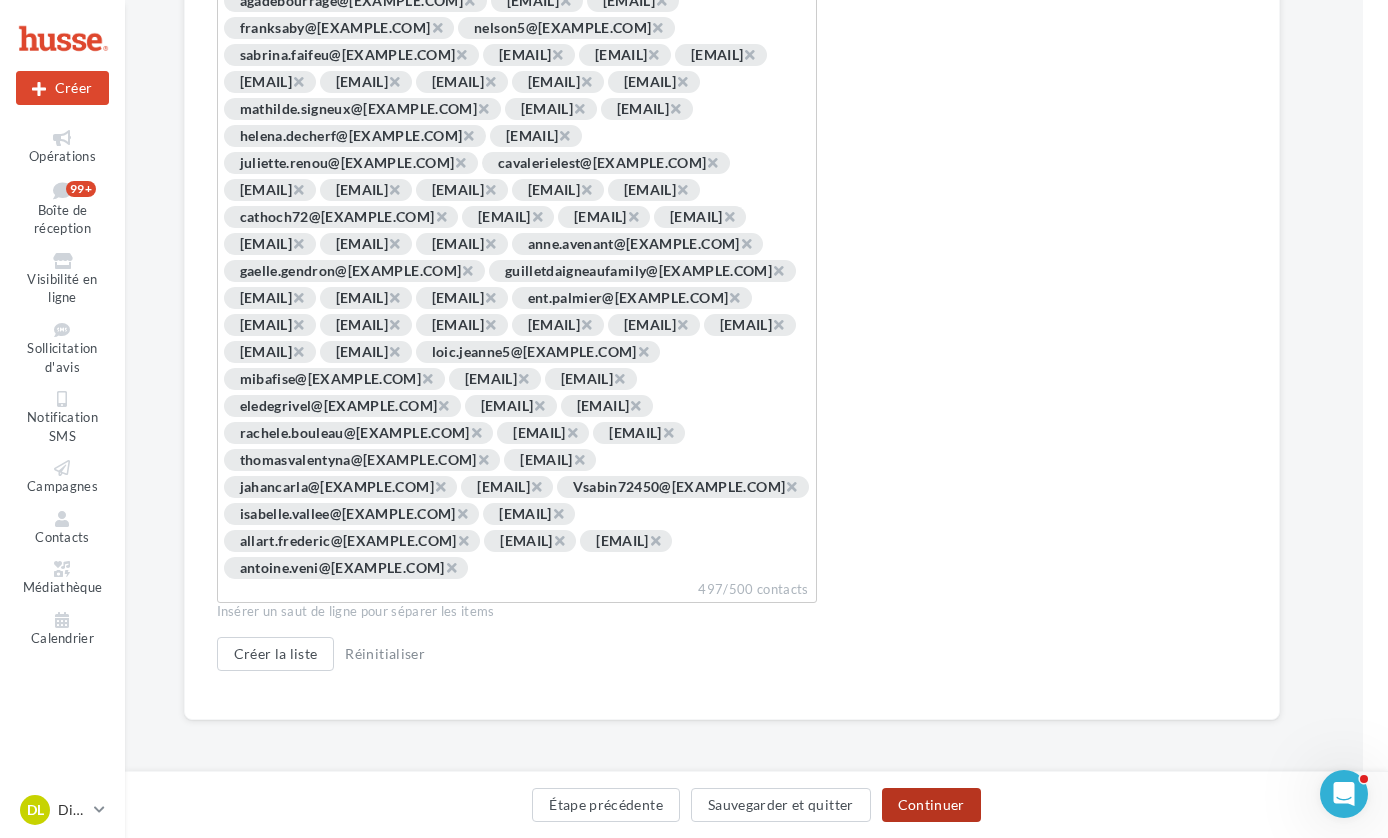 scroll, scrollTop: 6137, scrollLeft: 22, axis: both 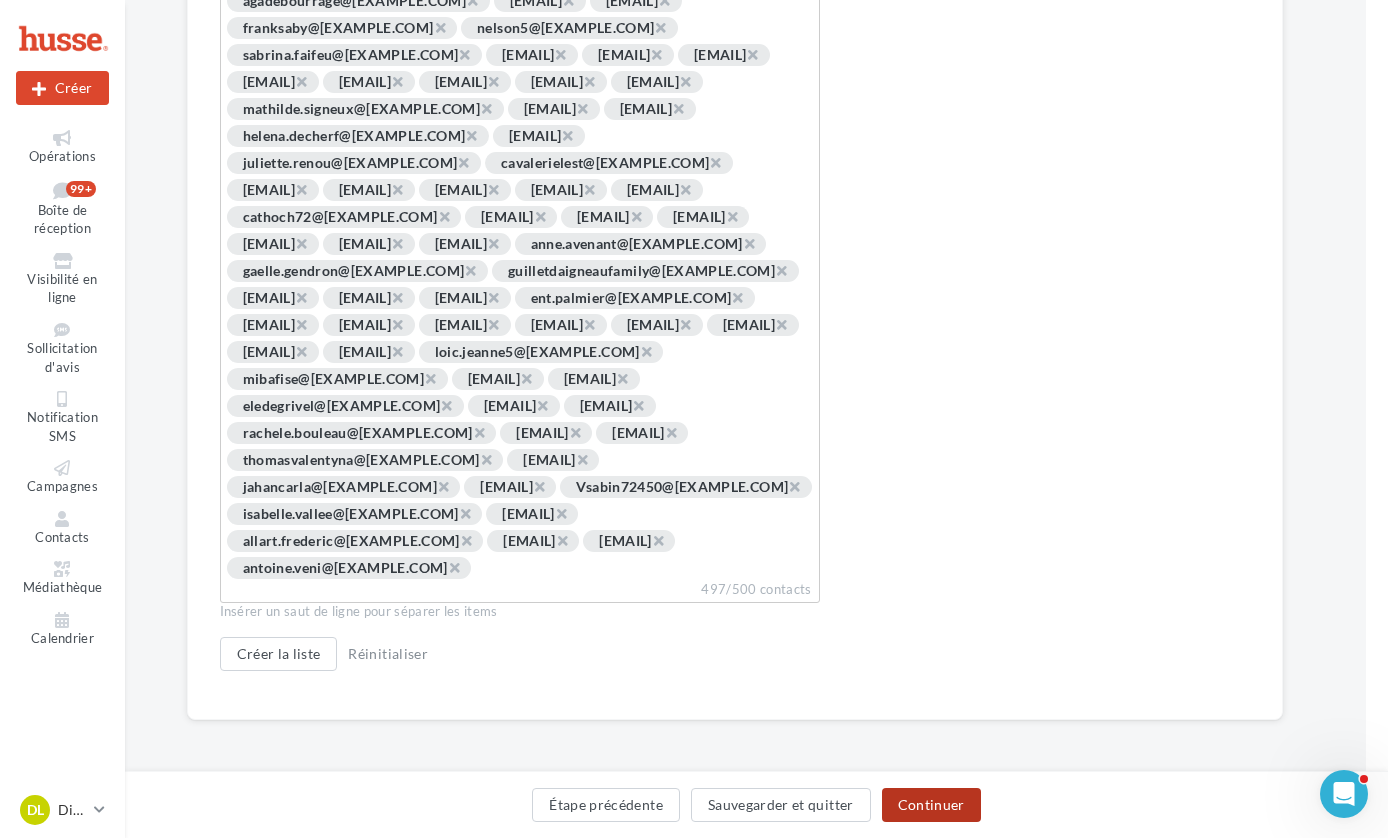 click on "Continuer" at bounding box center (931, 805) 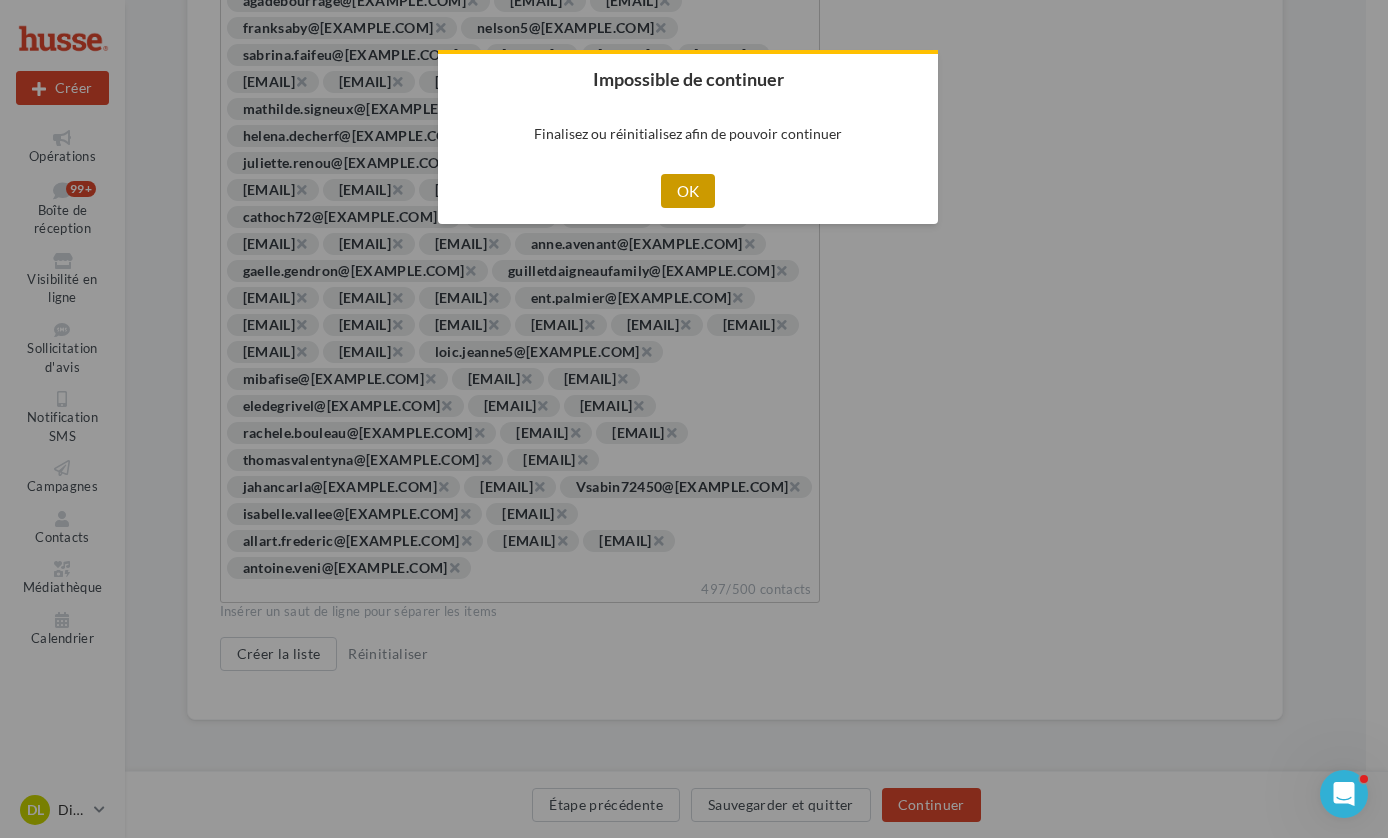 click on "OK" at bounding box center [688, 191] 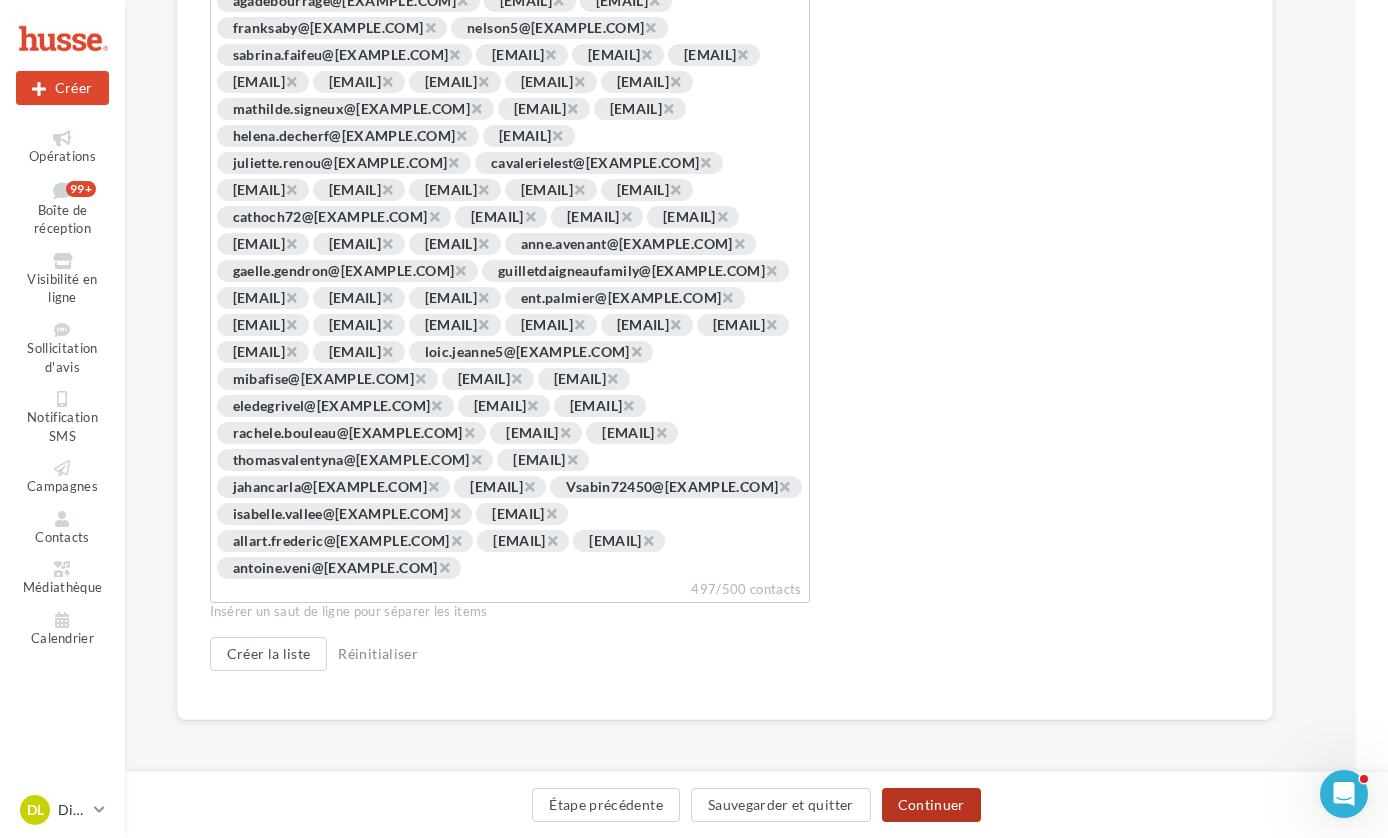 scroll, scrollTop: 6137, scrollLeft: 32, axis: both 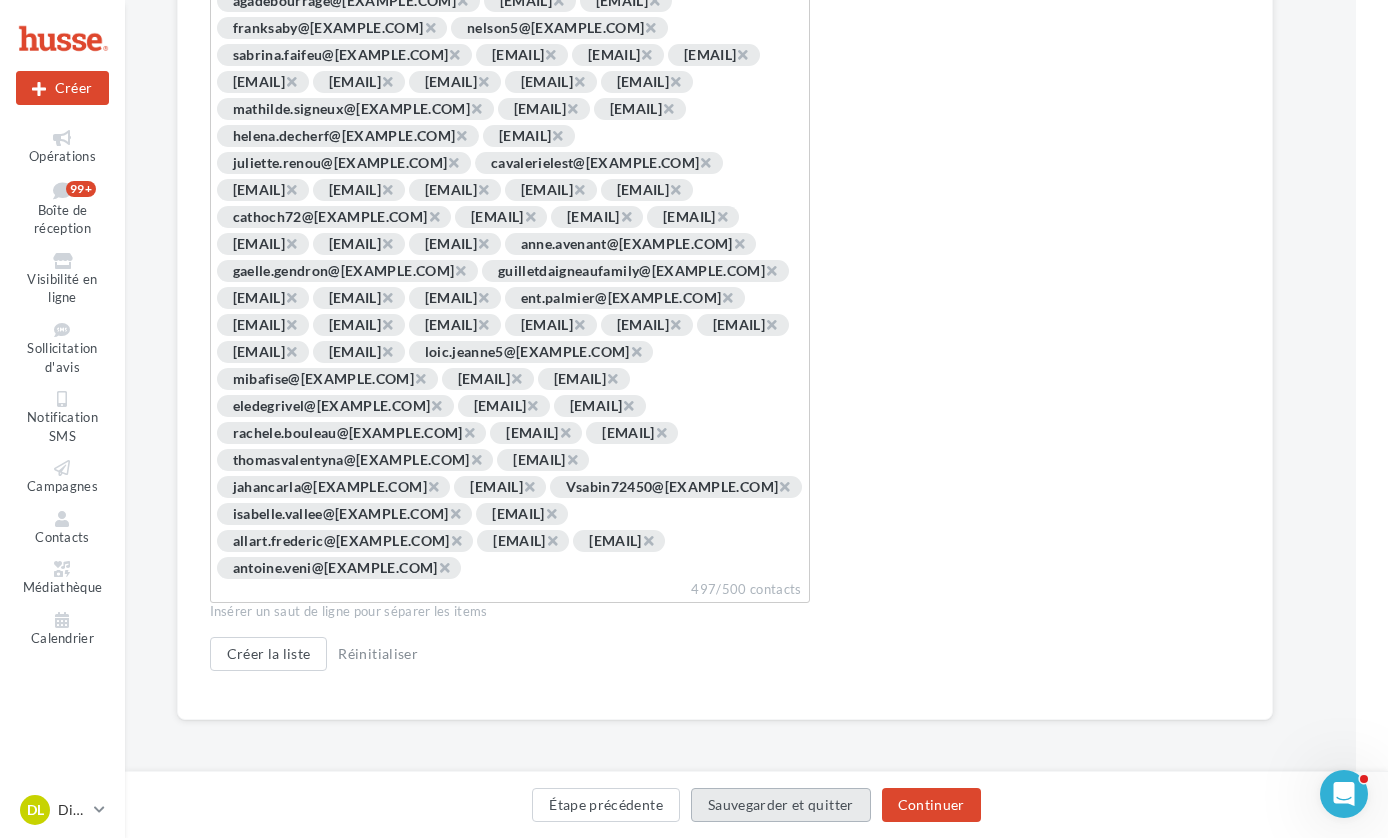 click on "Sauvegarder et quitter" at bounding box center (781, 805) 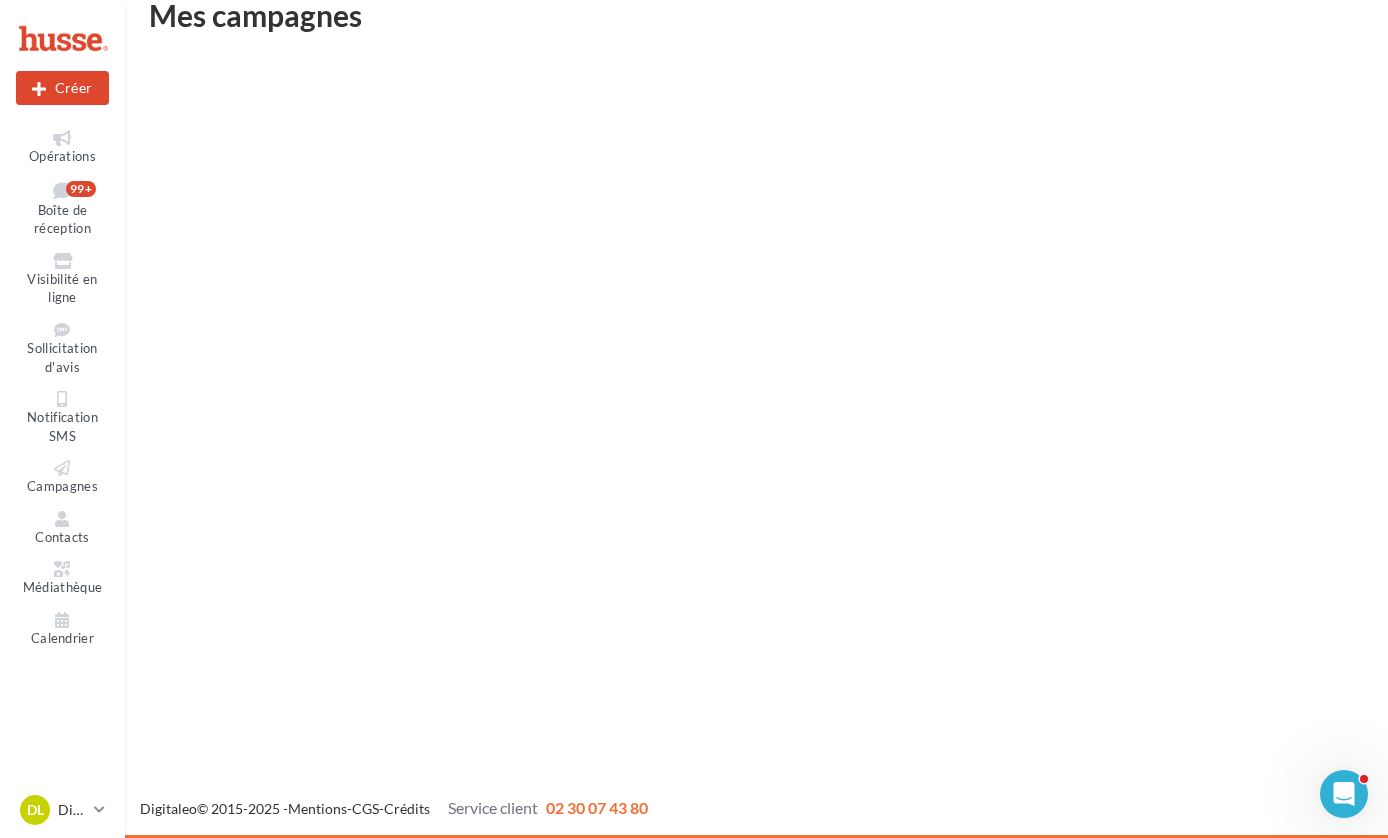 scroll, scrollTop: 32, scrollLeft: 0, axis: vertical 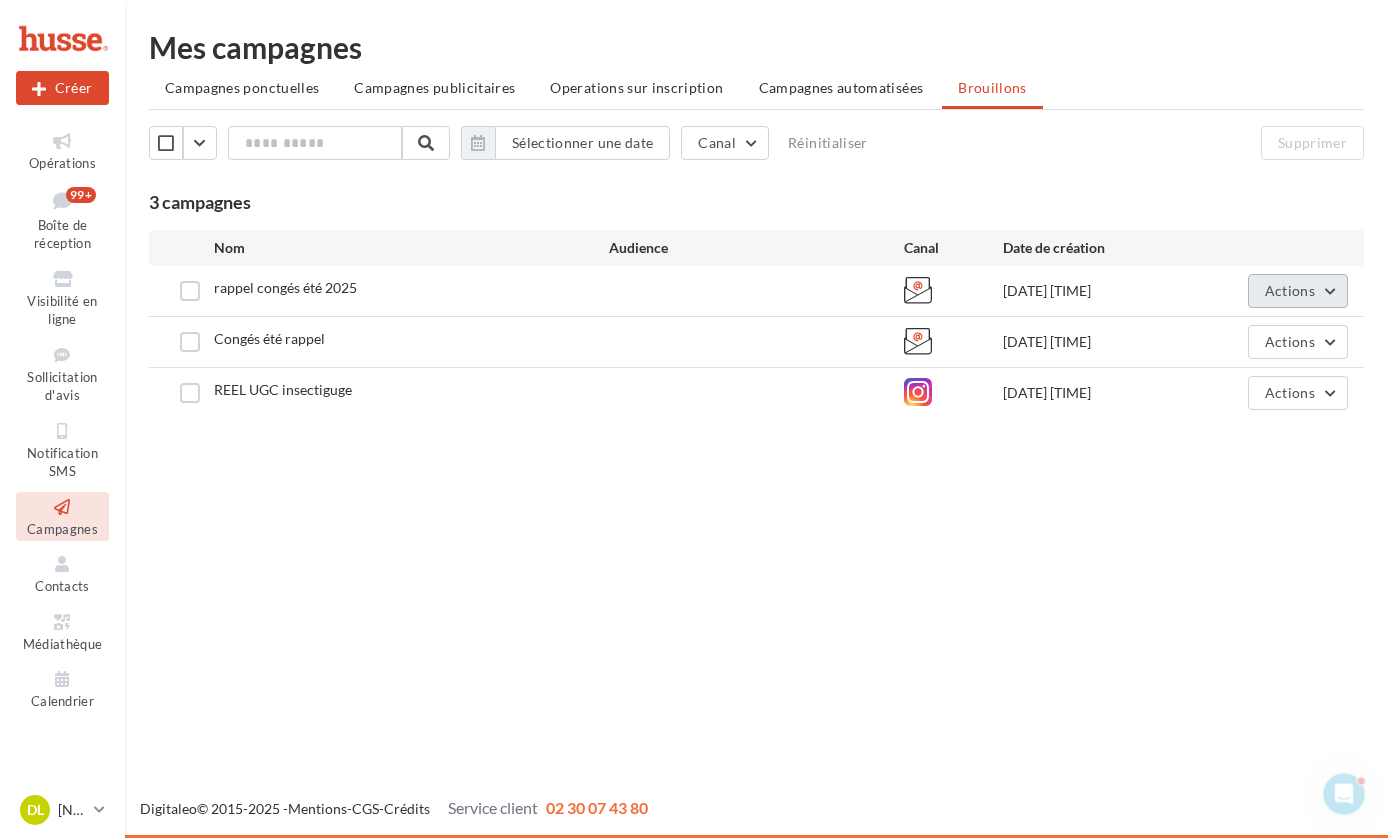 click on "Actions" at bounding box center [1290, 290] 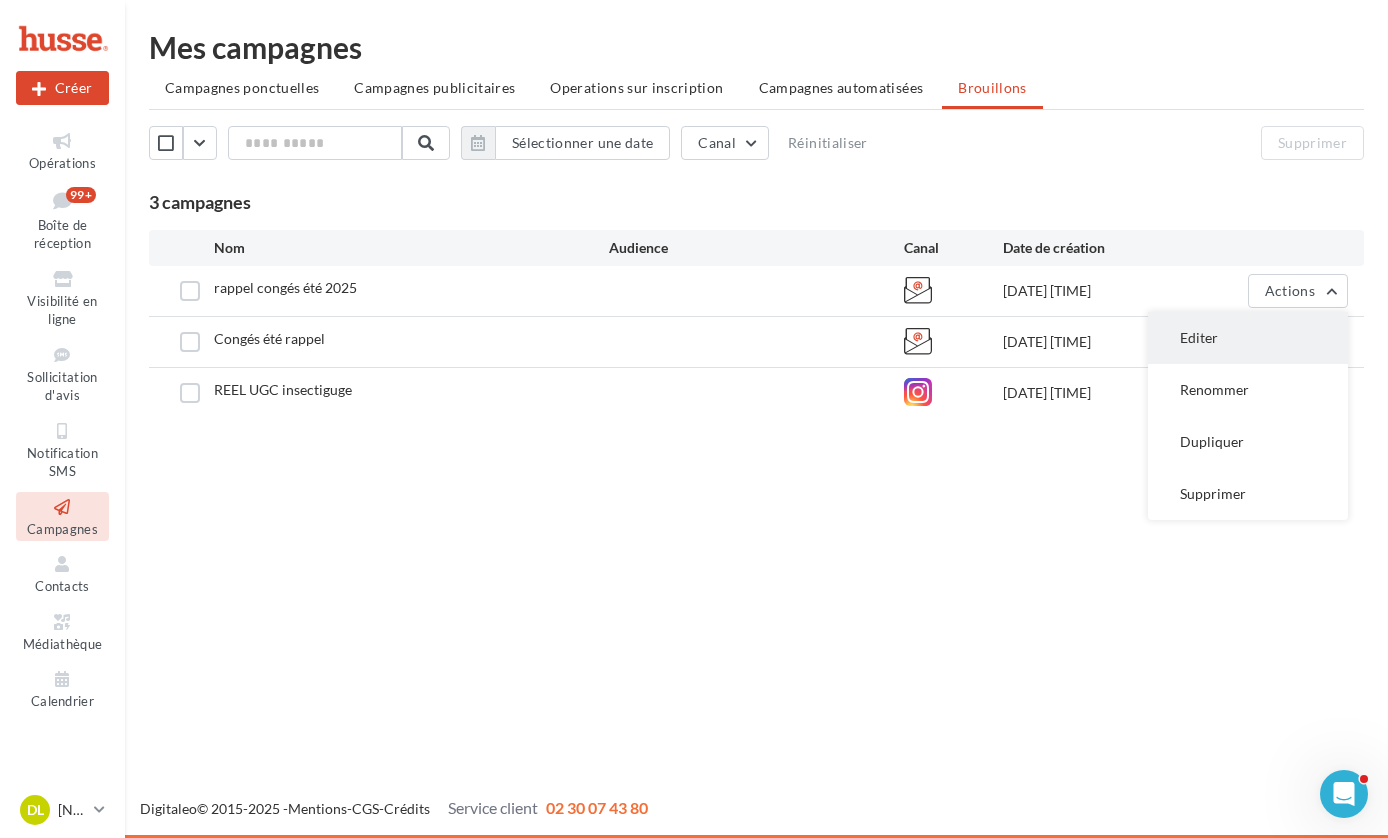 click on "Editer" at bounding box center [1248, 338] 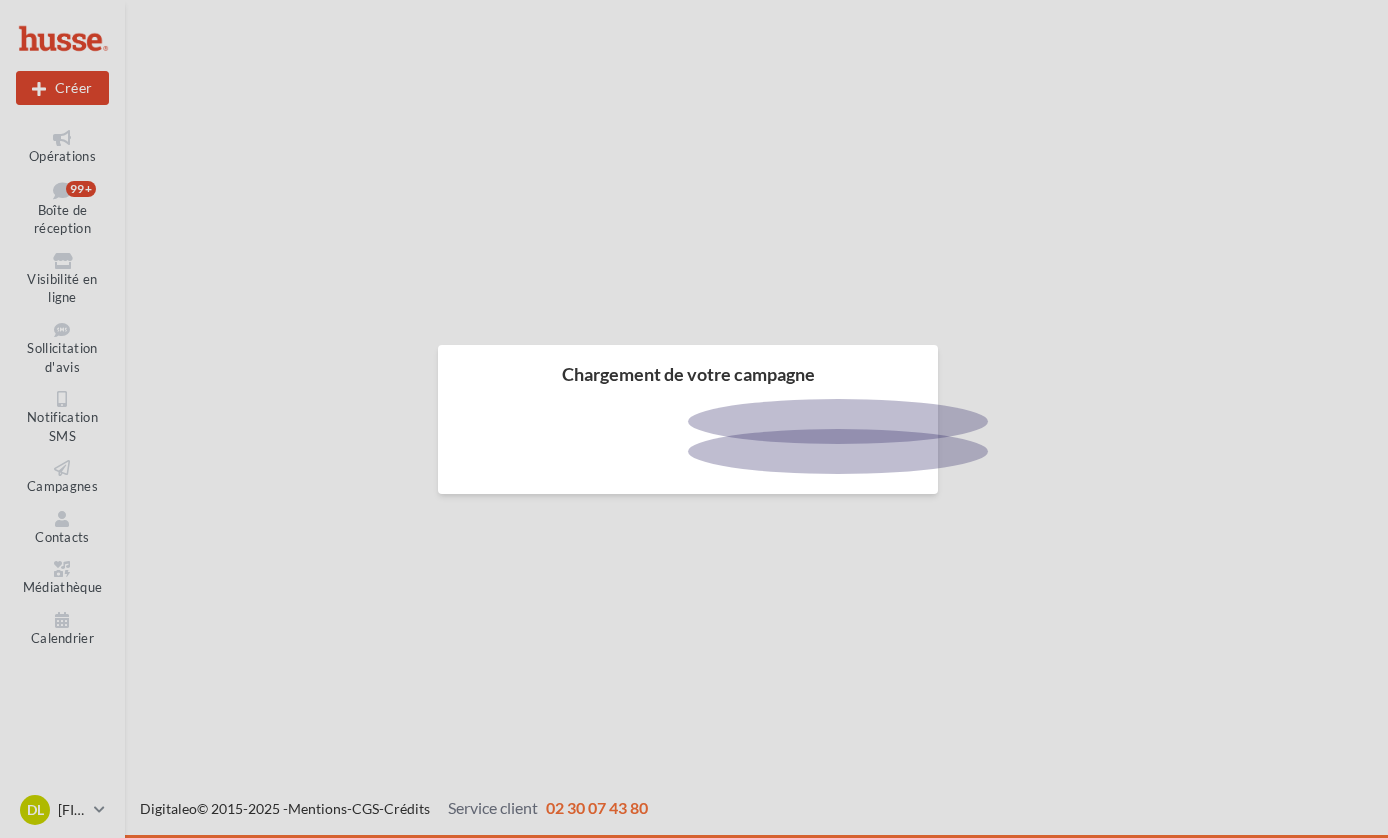 scroll, scrollTop: 0, scrollLeft: 0, axis: both 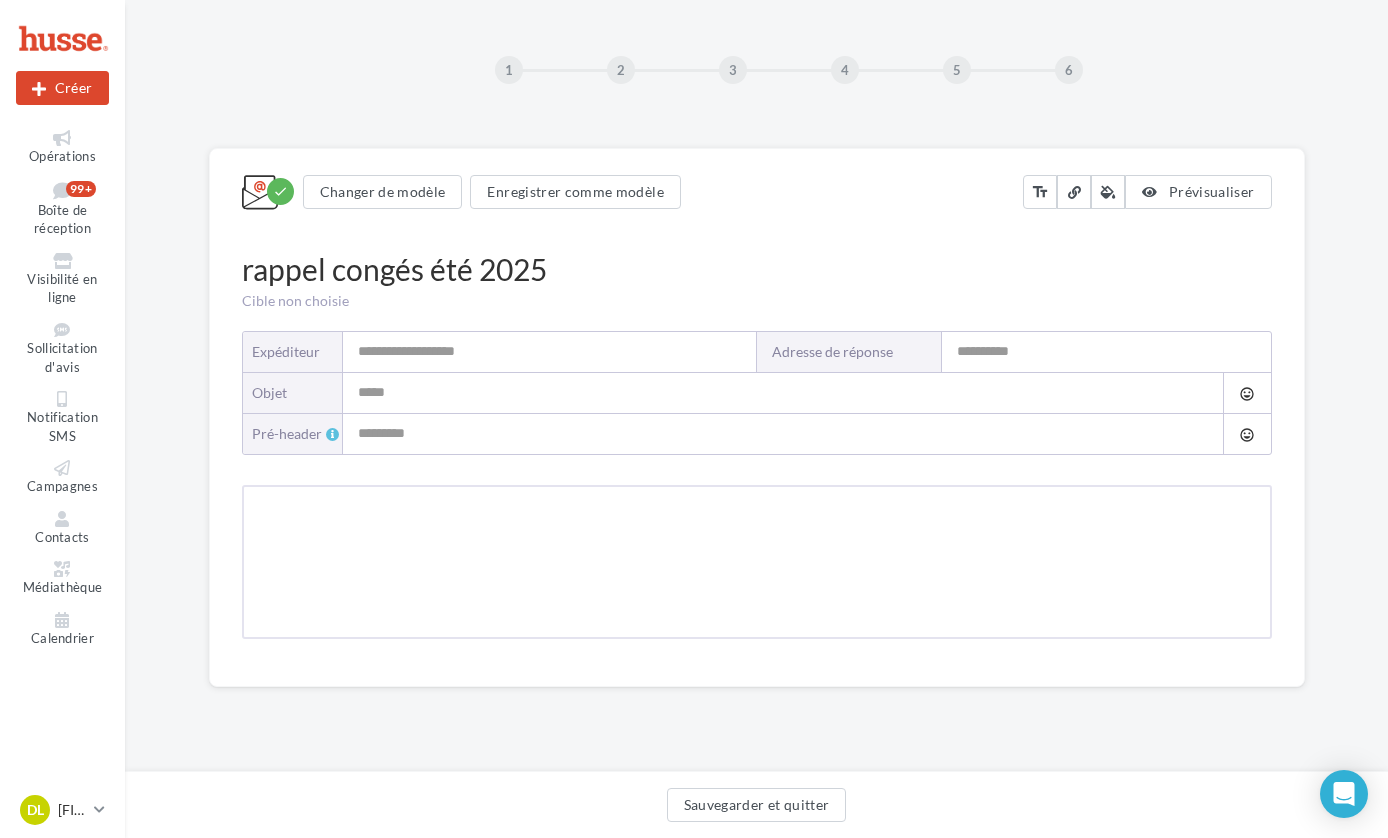 type on "**********" 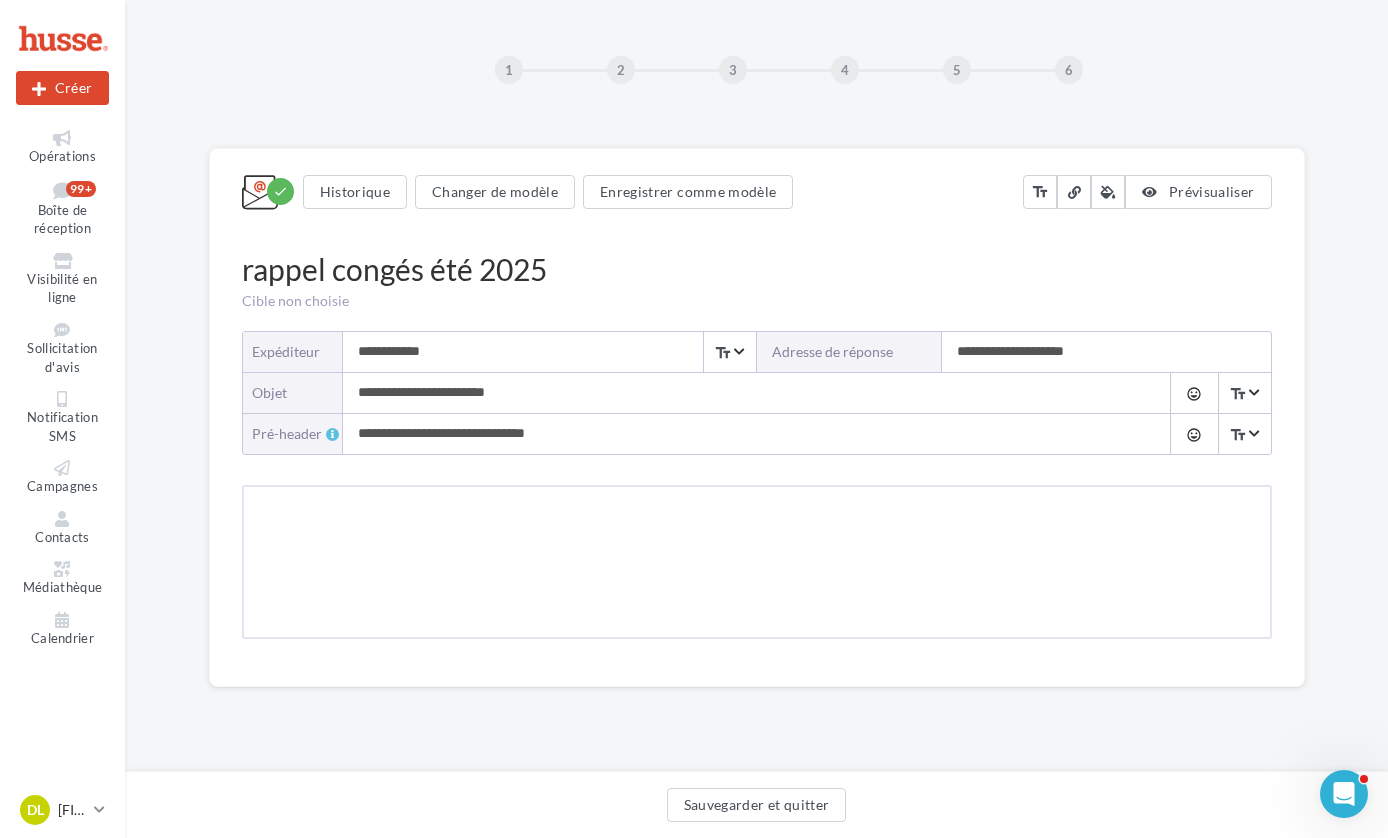 scroll, scrollTop: 0, scrollLeft: 0, axis: both 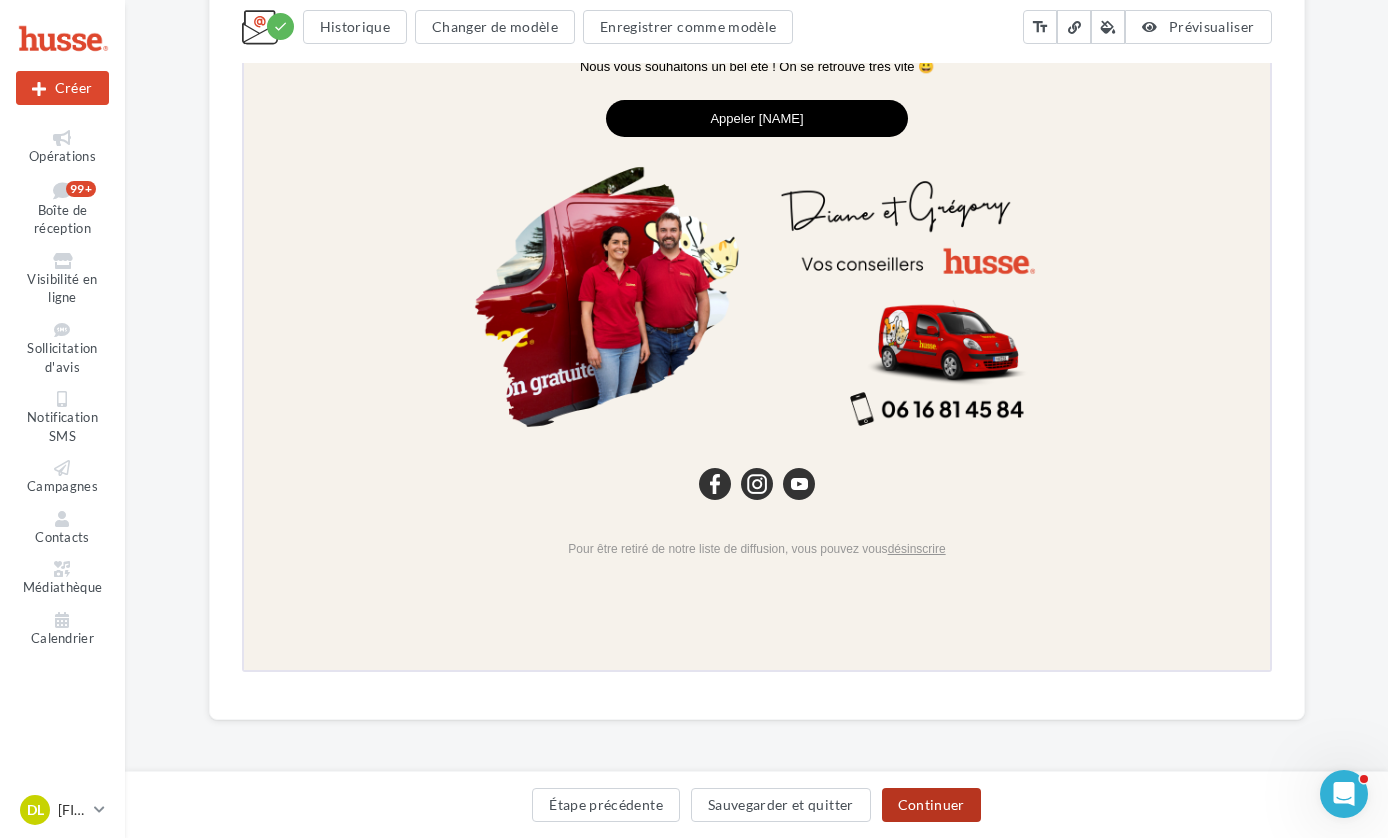 click on "Continuer" at bounding box center [931, 805] 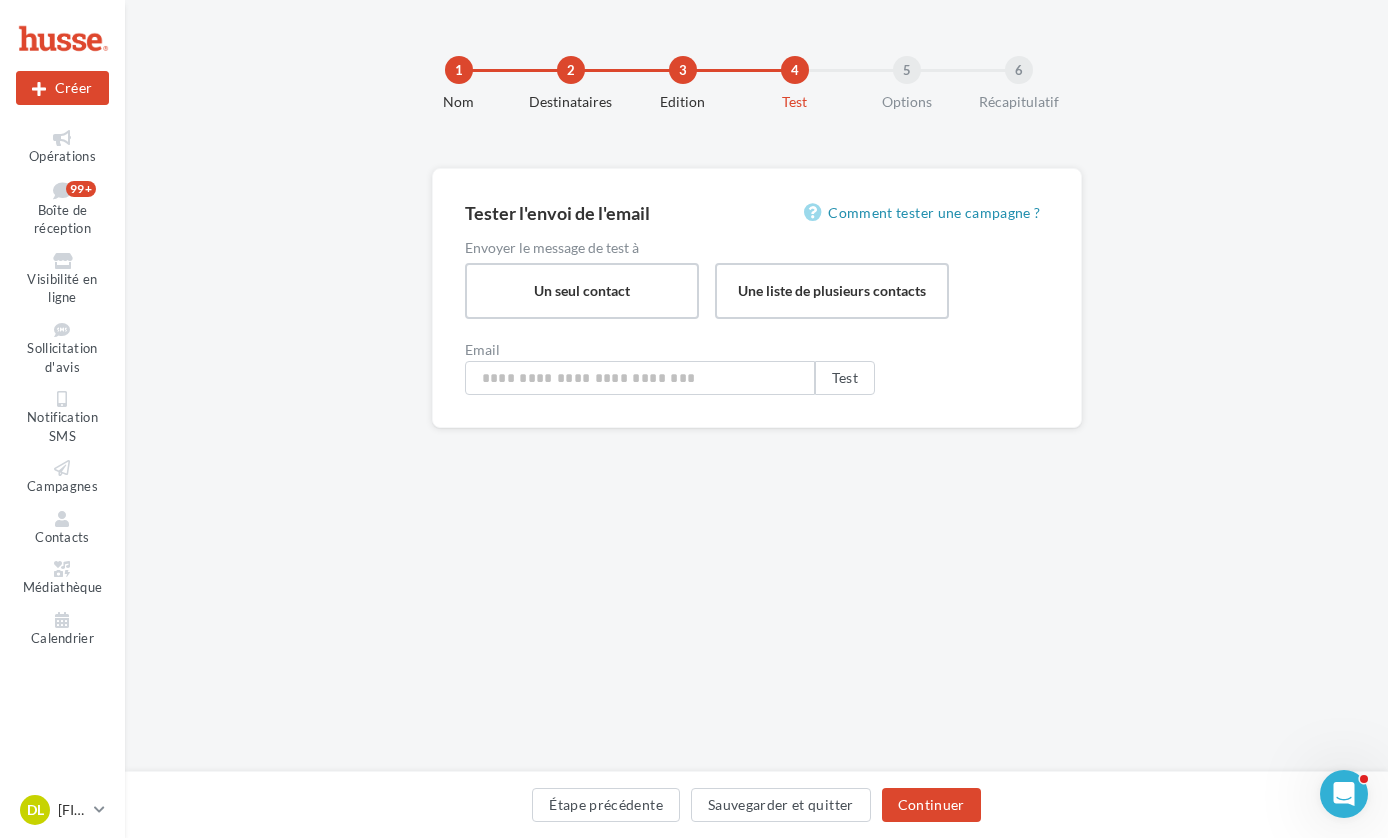 type on "**********" 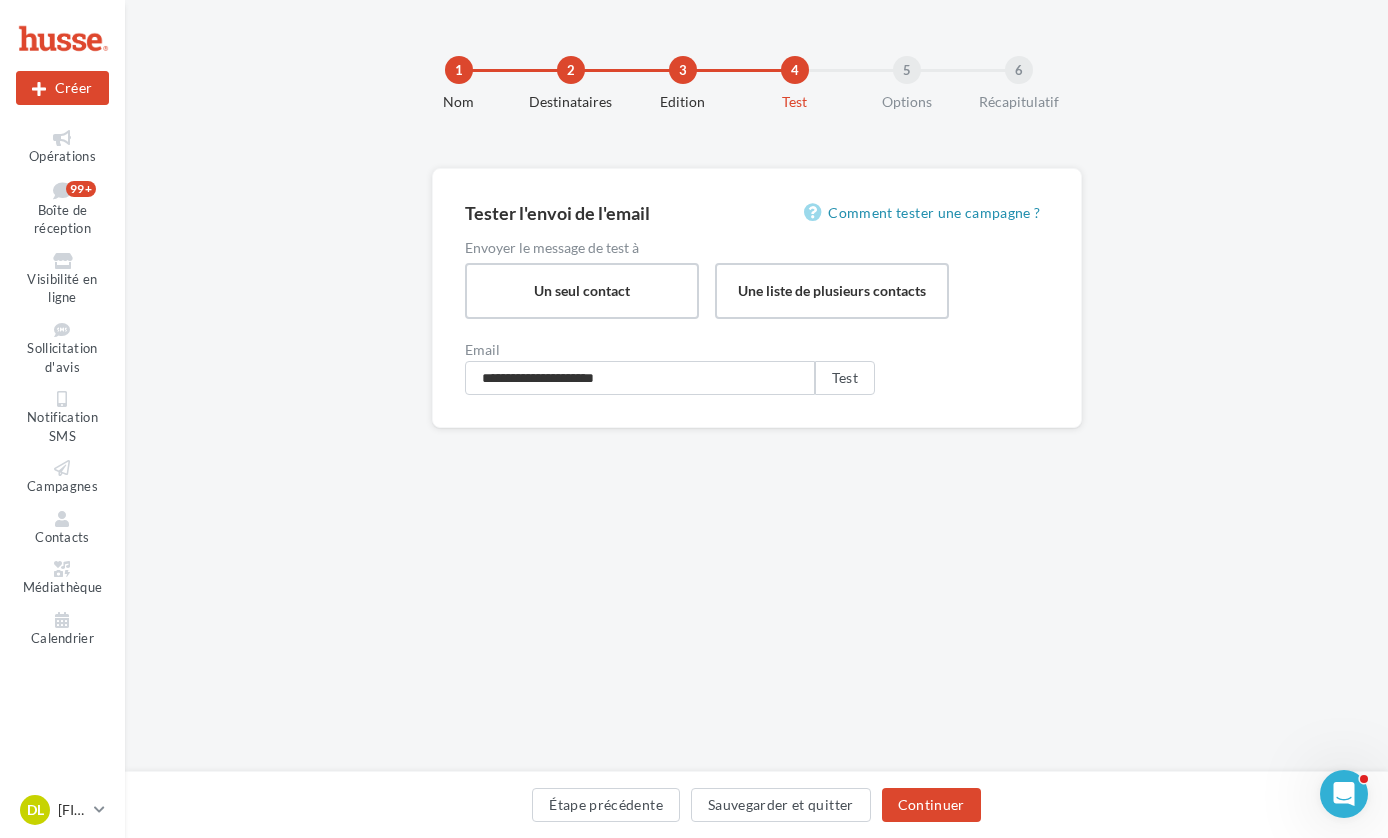 scroll, scrollTop: 0, scrollLeft: 0, axis: both 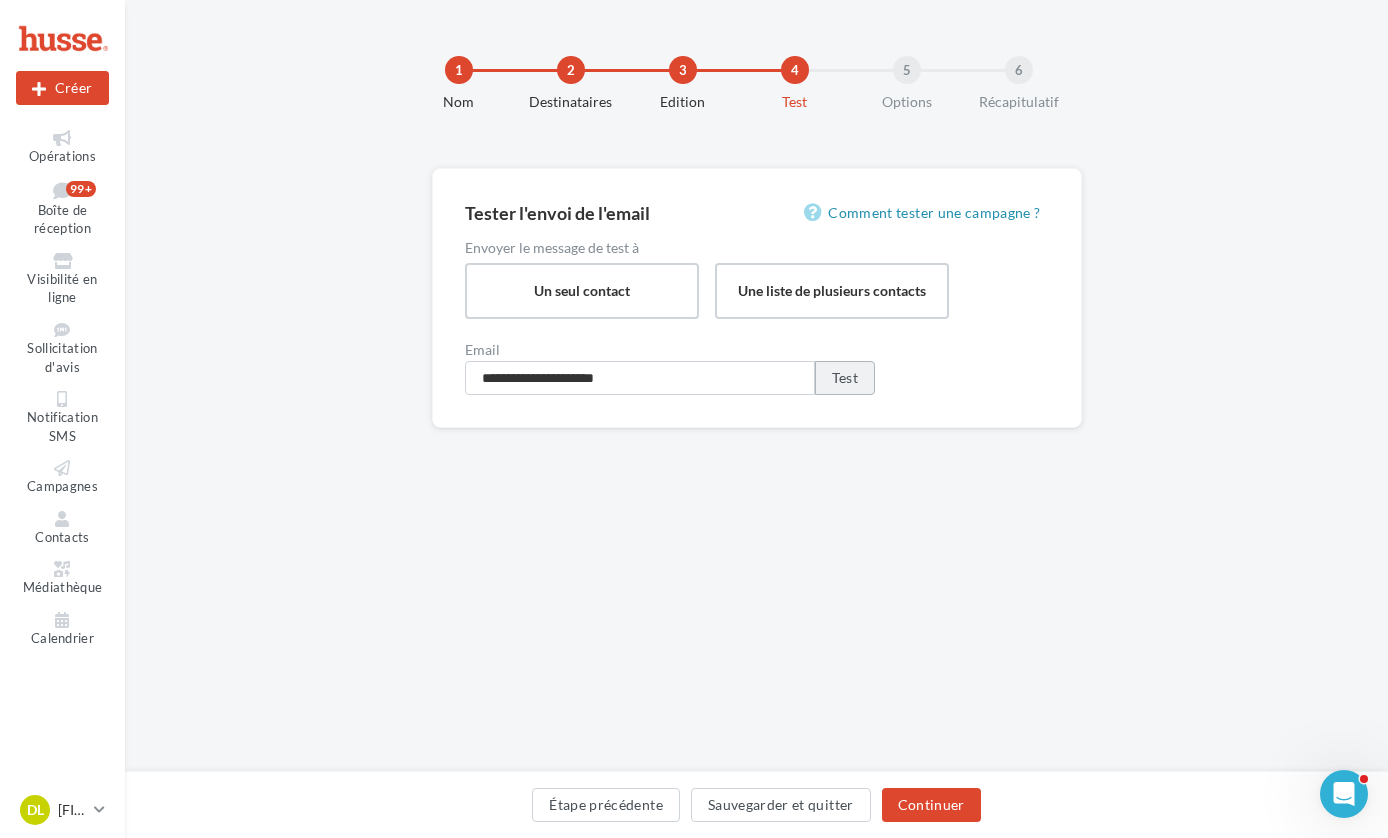 click on "Test" at bounding box center (845, 378) 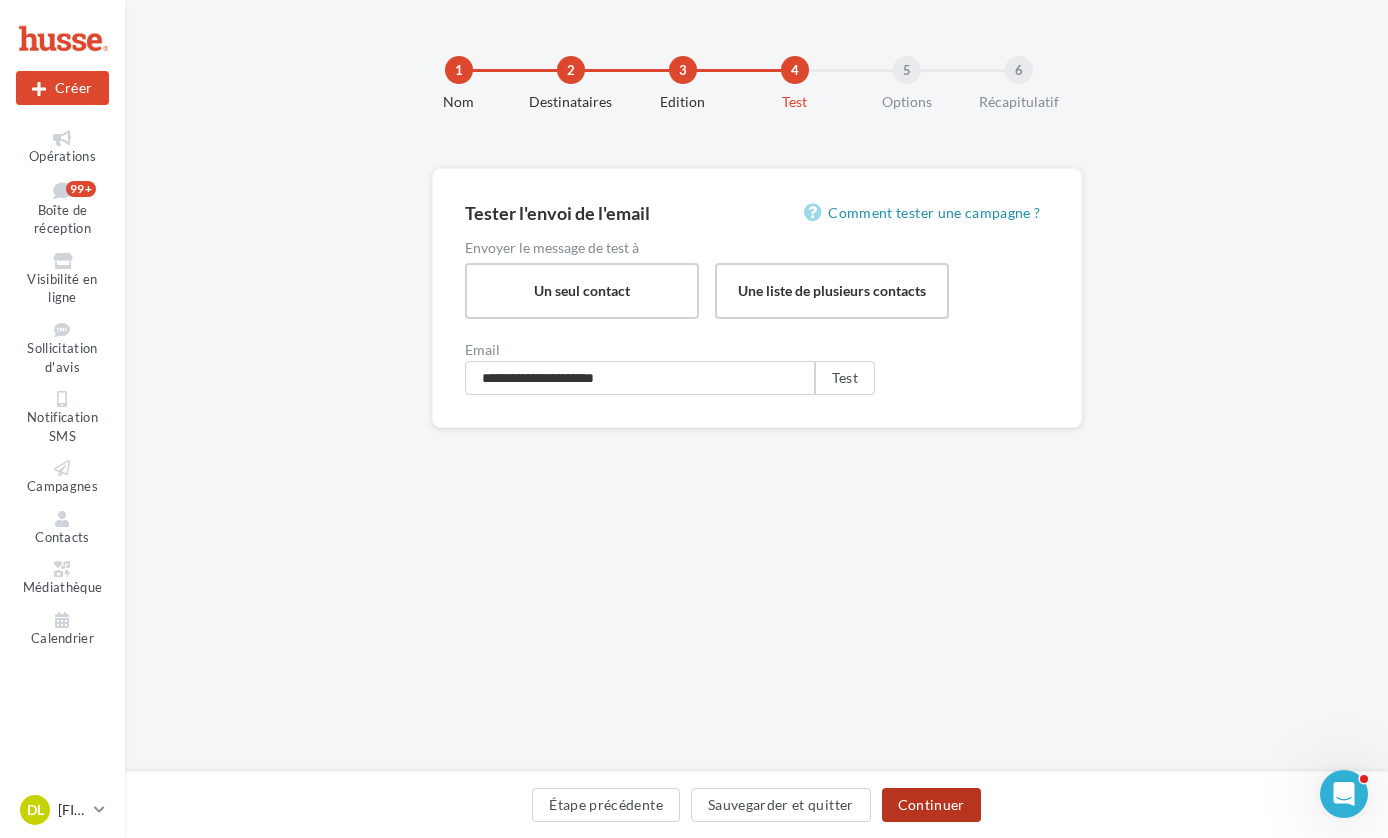 click on "Continuer" at bounding box center (931, 805) 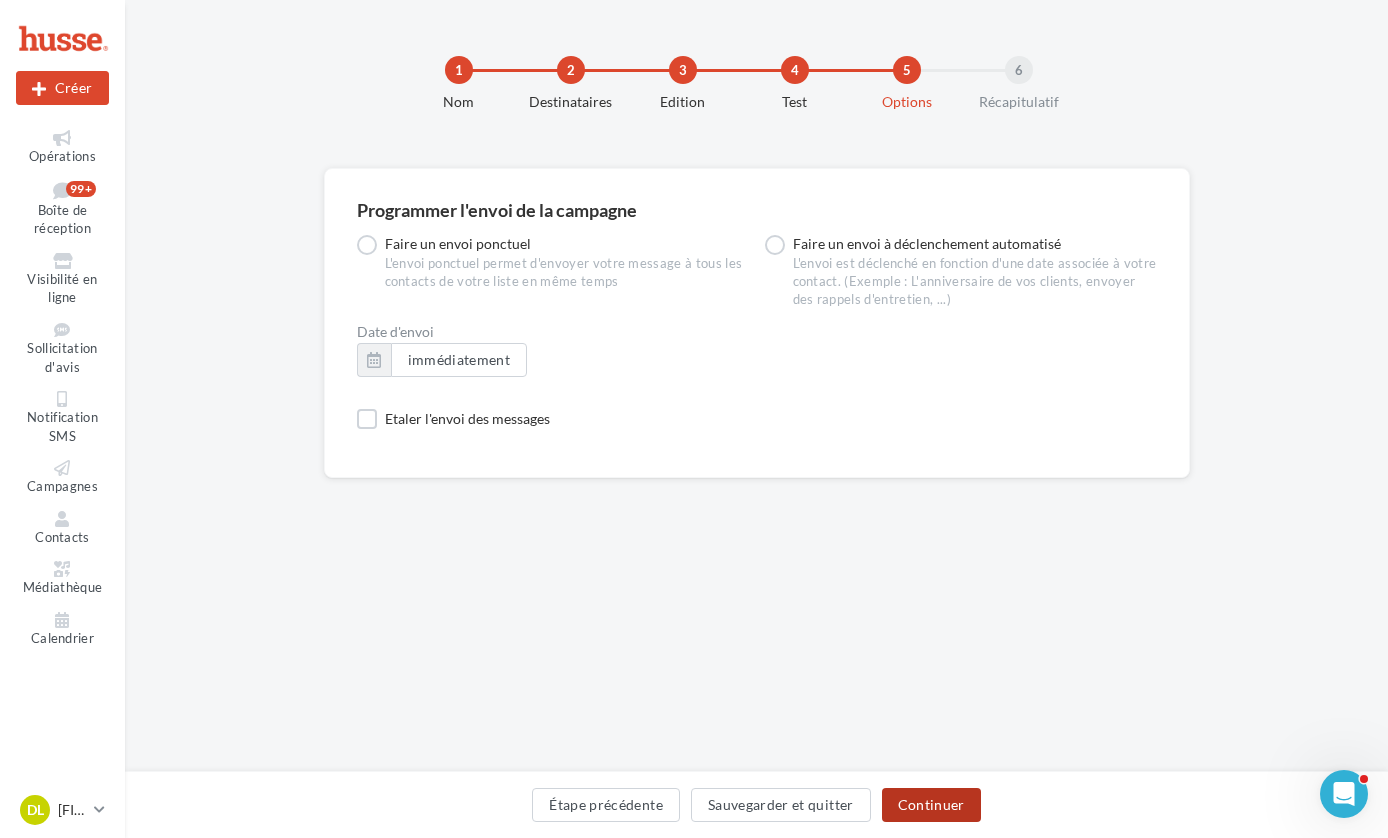 click on "Continuer" at bounding box center [931, 805] 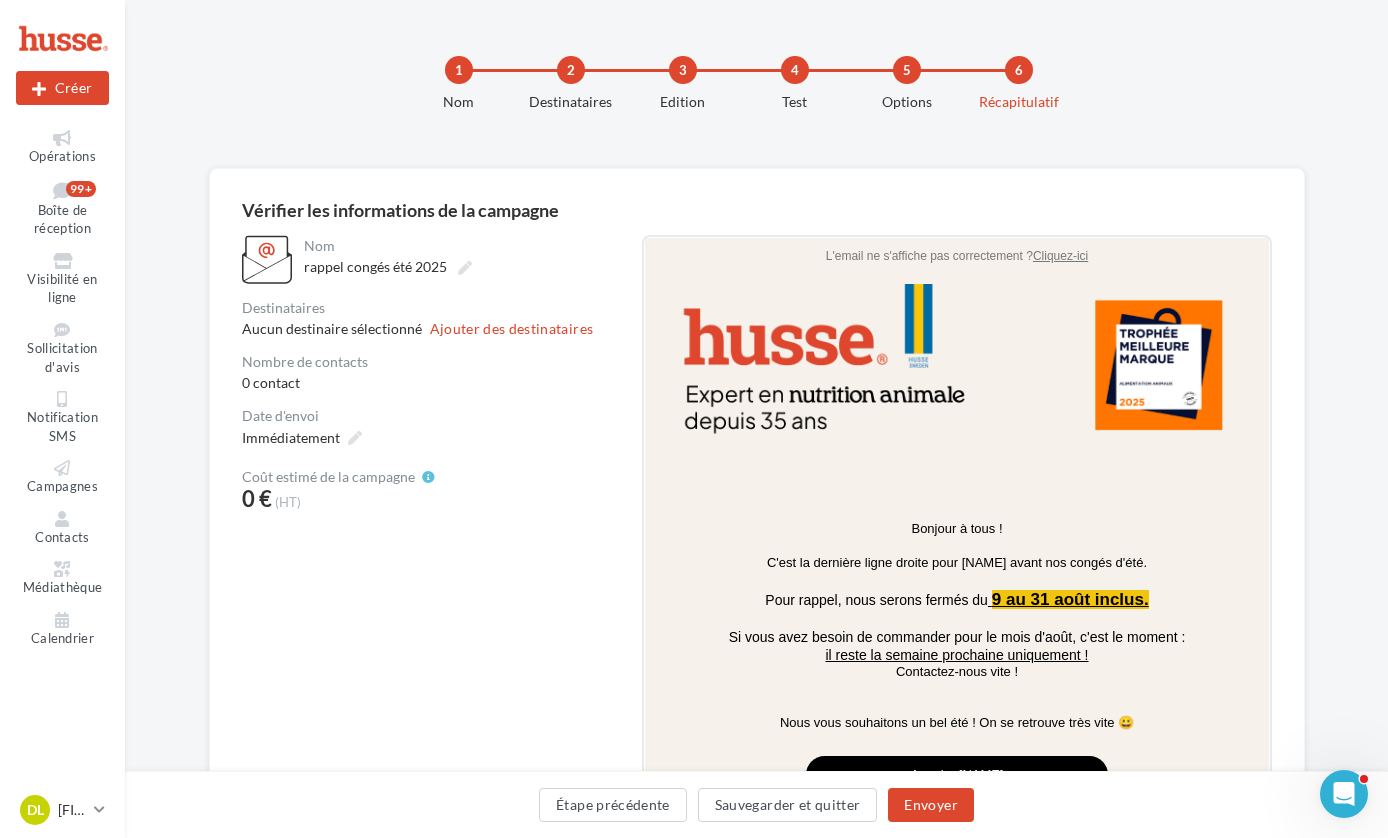 scroll, scrollTop: 0, scrollLeft: 0, axis: both 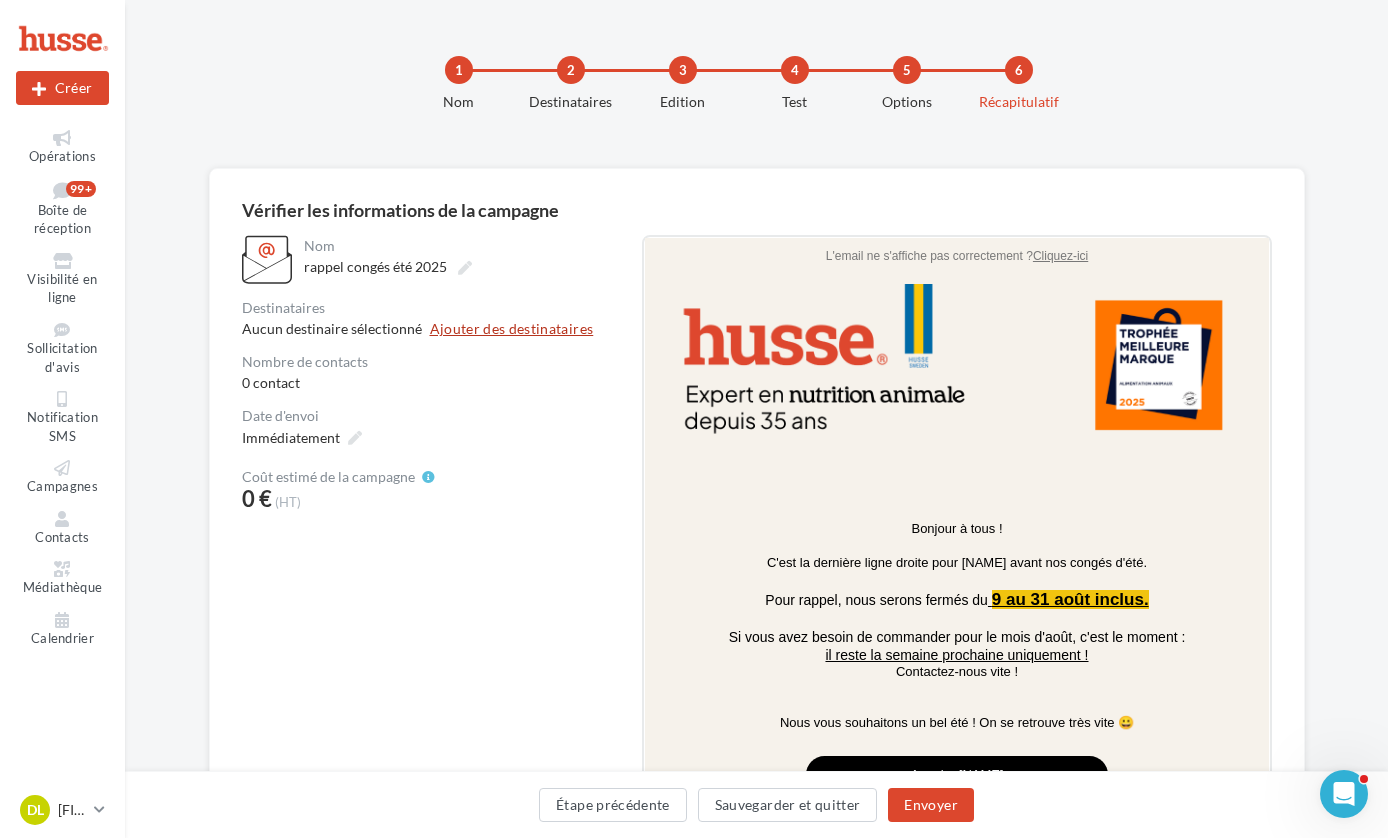 click on "Ajouter des destinataires" at bounding box center [512, 329] 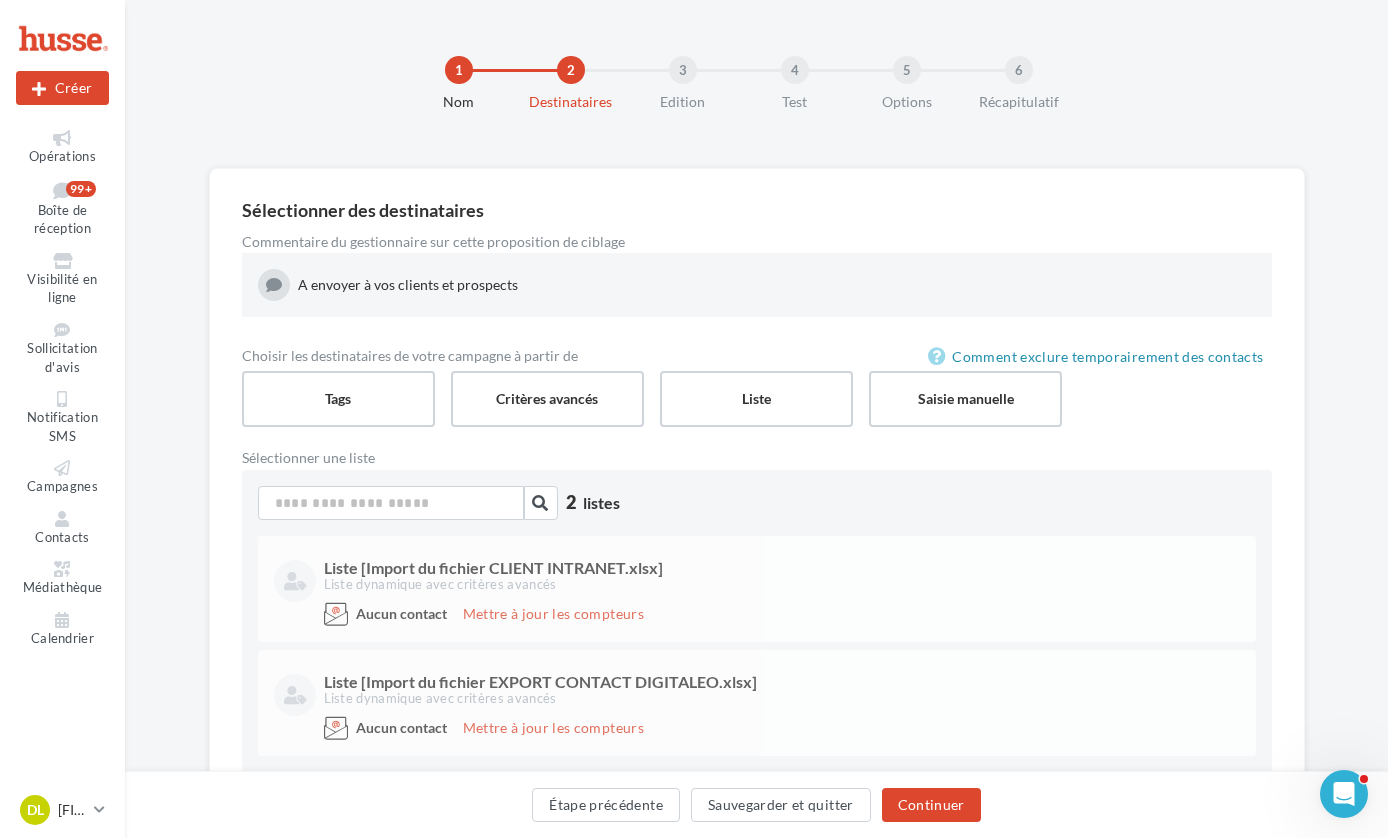 scroll, scrollTop: 85, scrollLeft: 0, axis: vertical 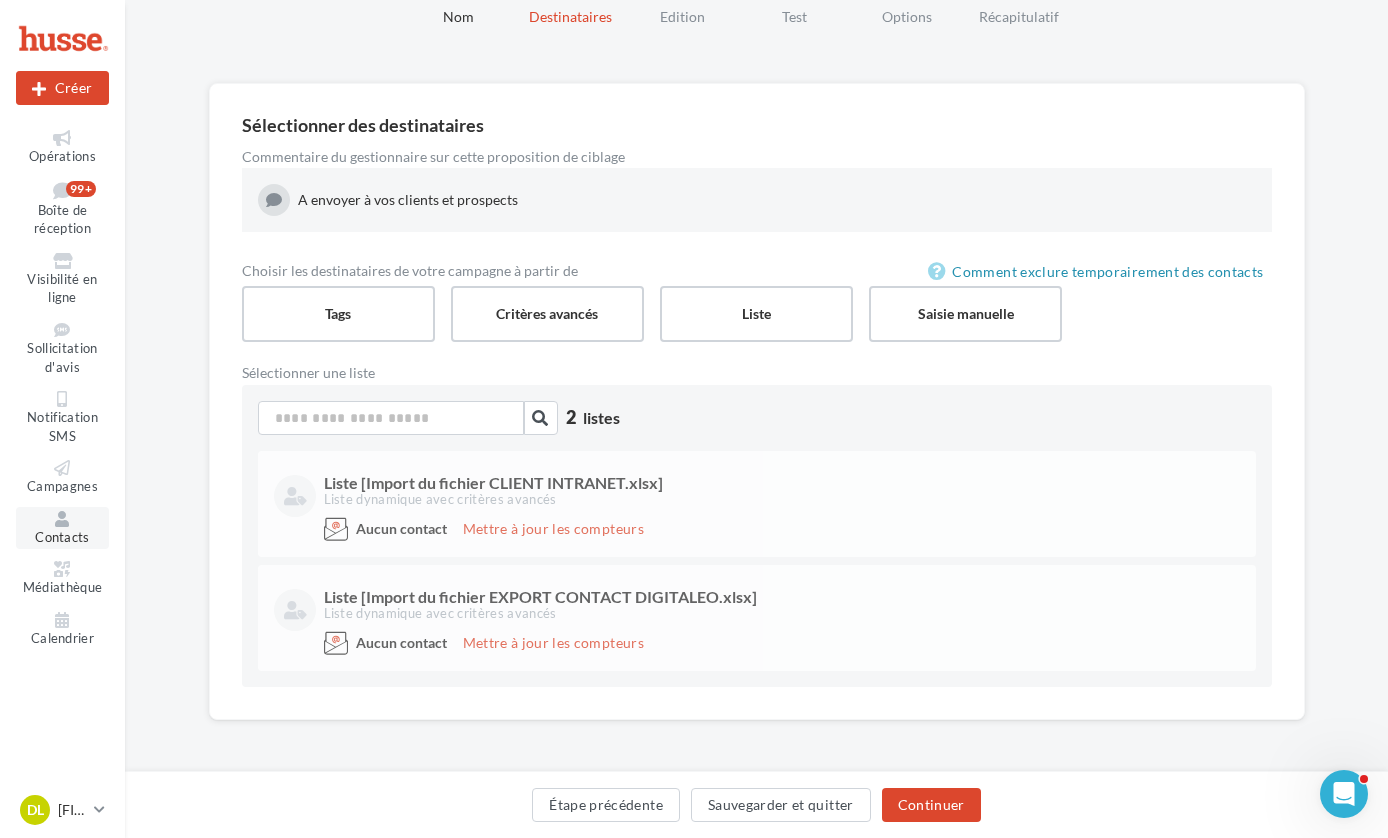 click on "Contacts" at bounding box center (62, 537) 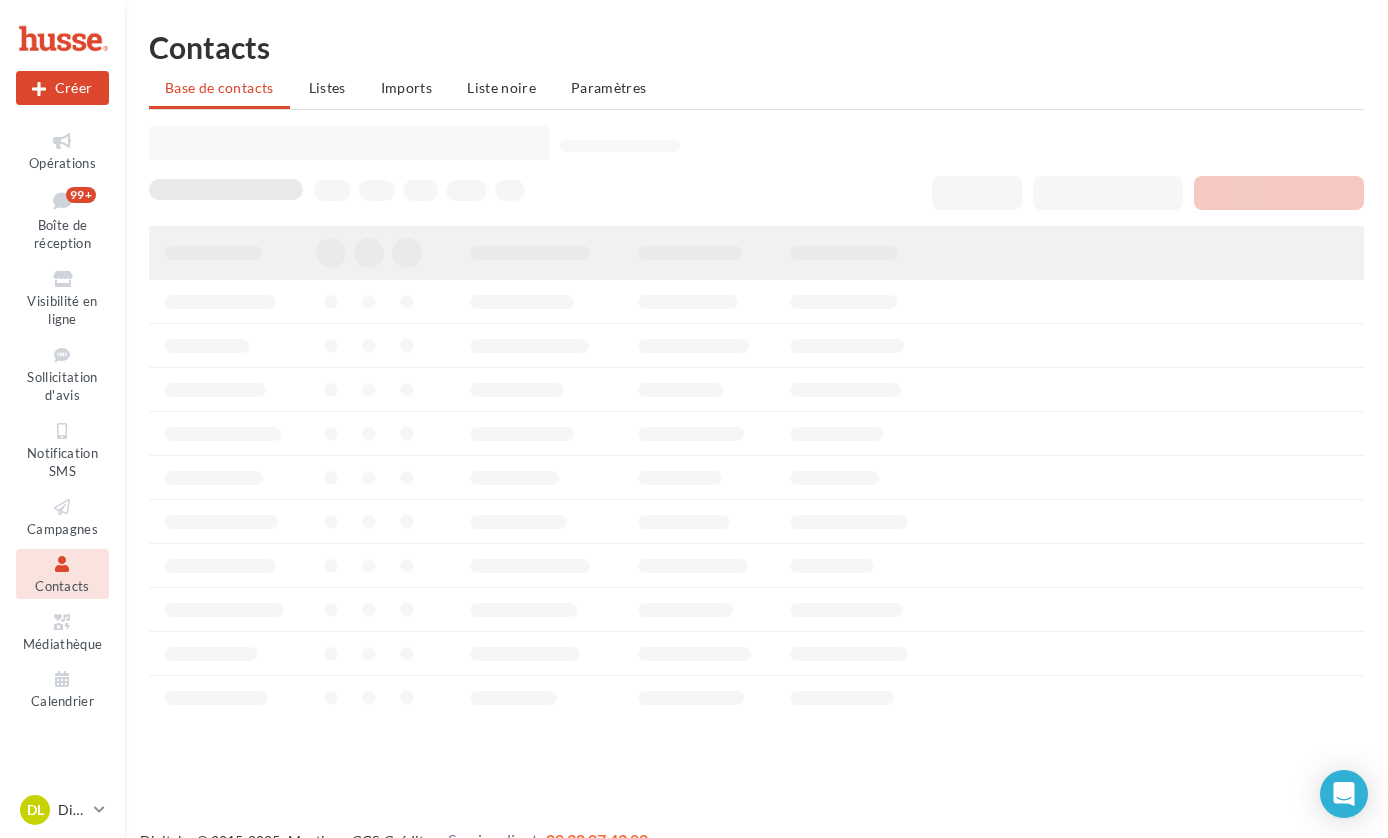 scroll, scrollTop: 0, scrollLeft: 0, axis: both 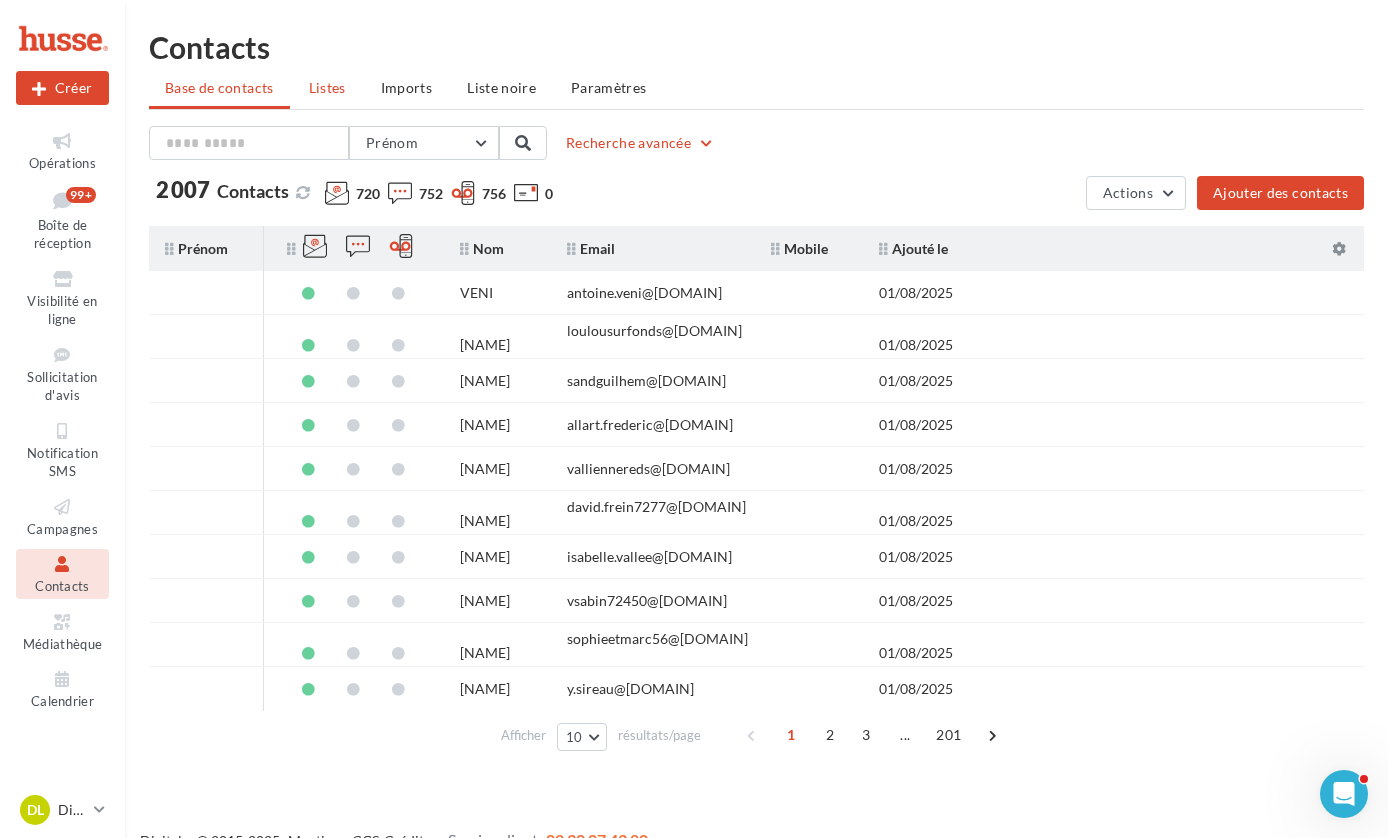 click on "Listes" at bounding box center [327, 87] 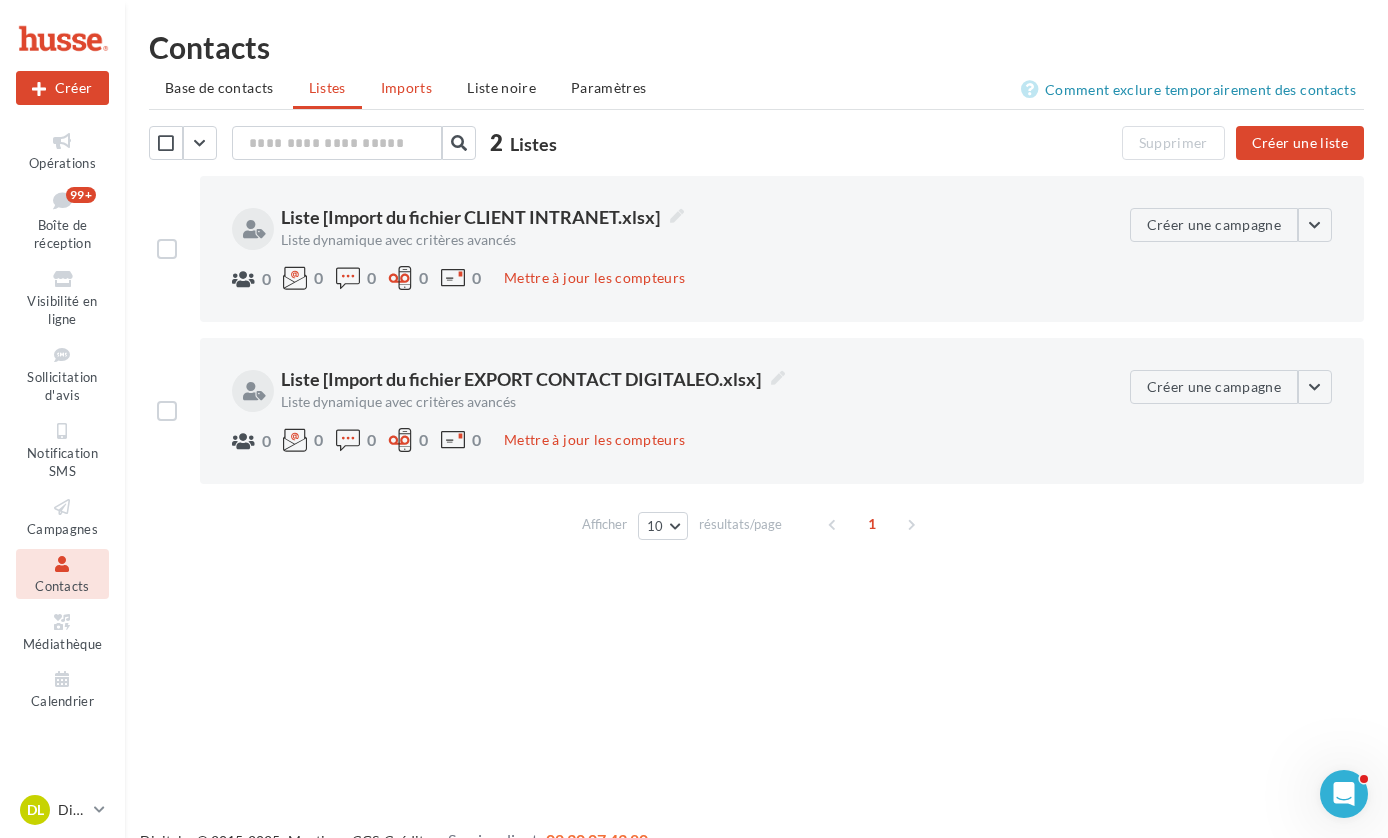 click on "Imports" at bounding box center (406, 87) 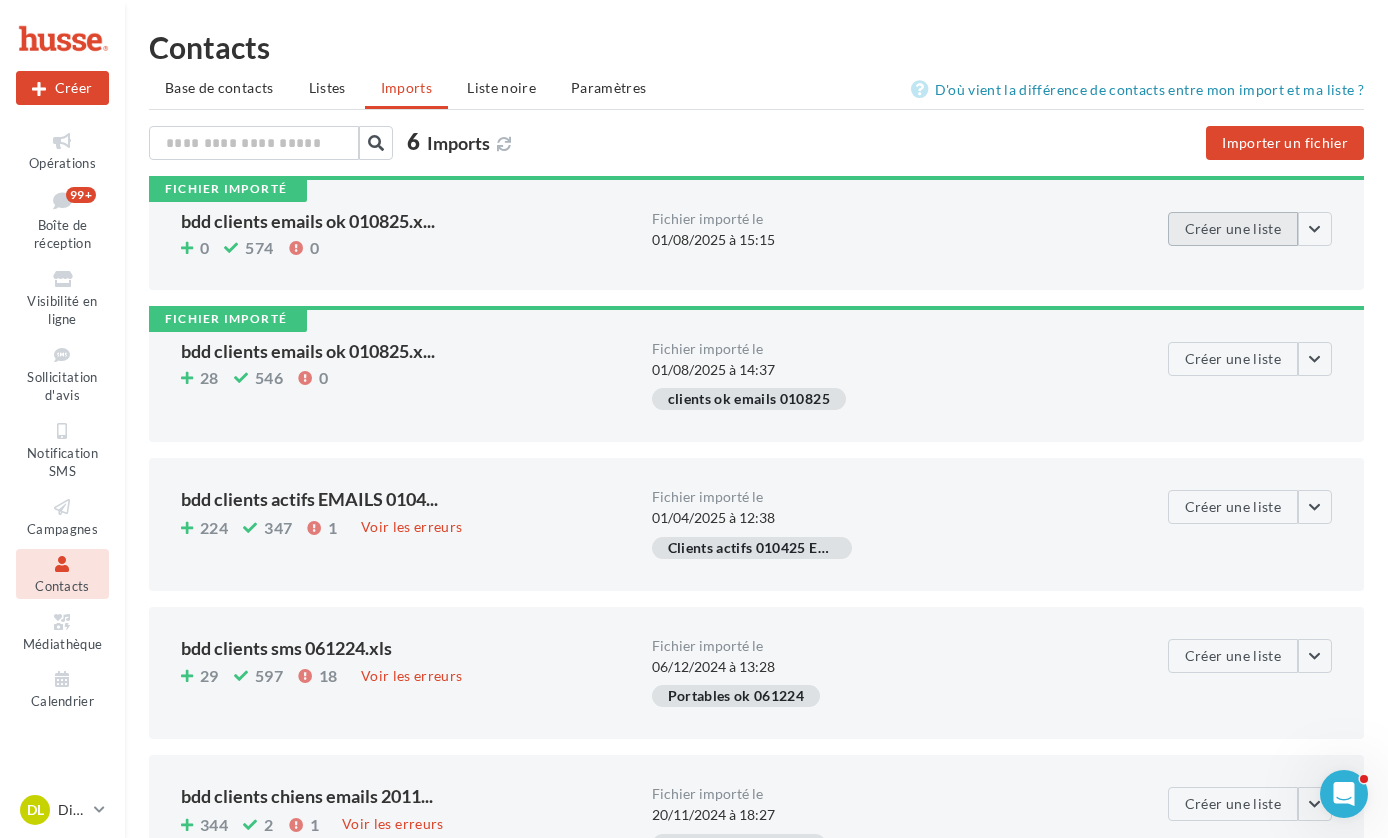 click on "Créer une liste" at bounding box center (1233, 229) 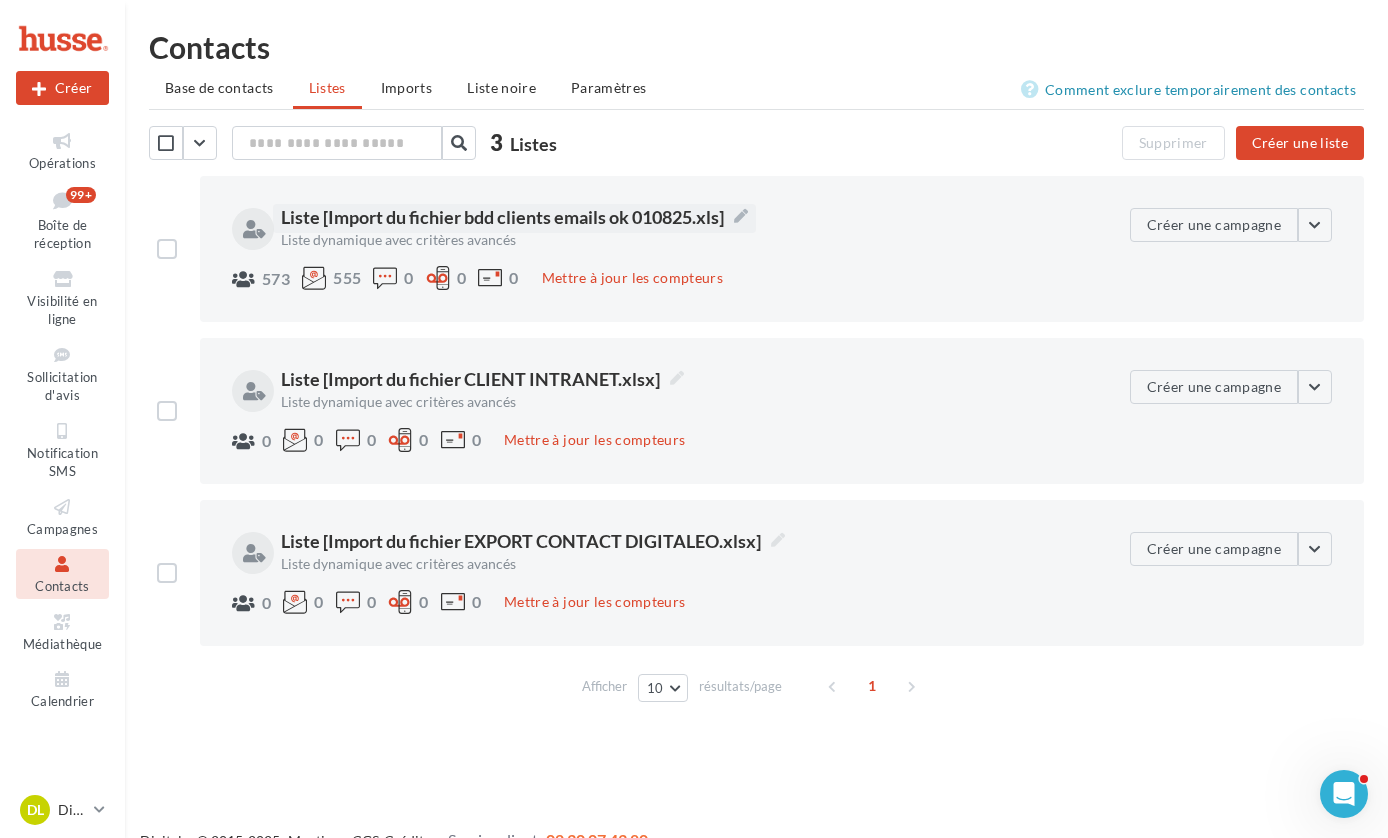 click on "Liste [Import du fichier bdd clients emails ok 010825.xls]" at bounding box center (514, 217) 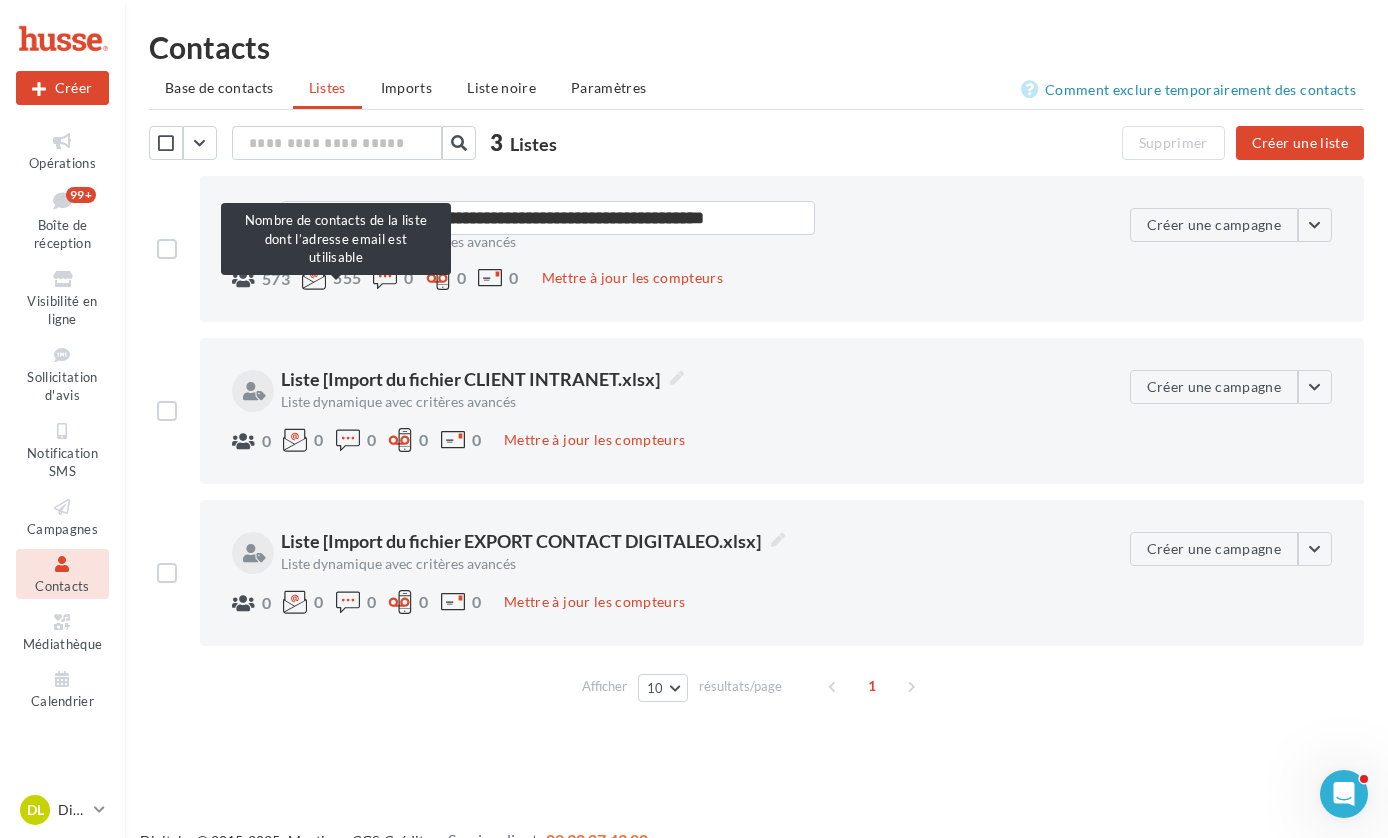 click at bounding box center (314, 278) 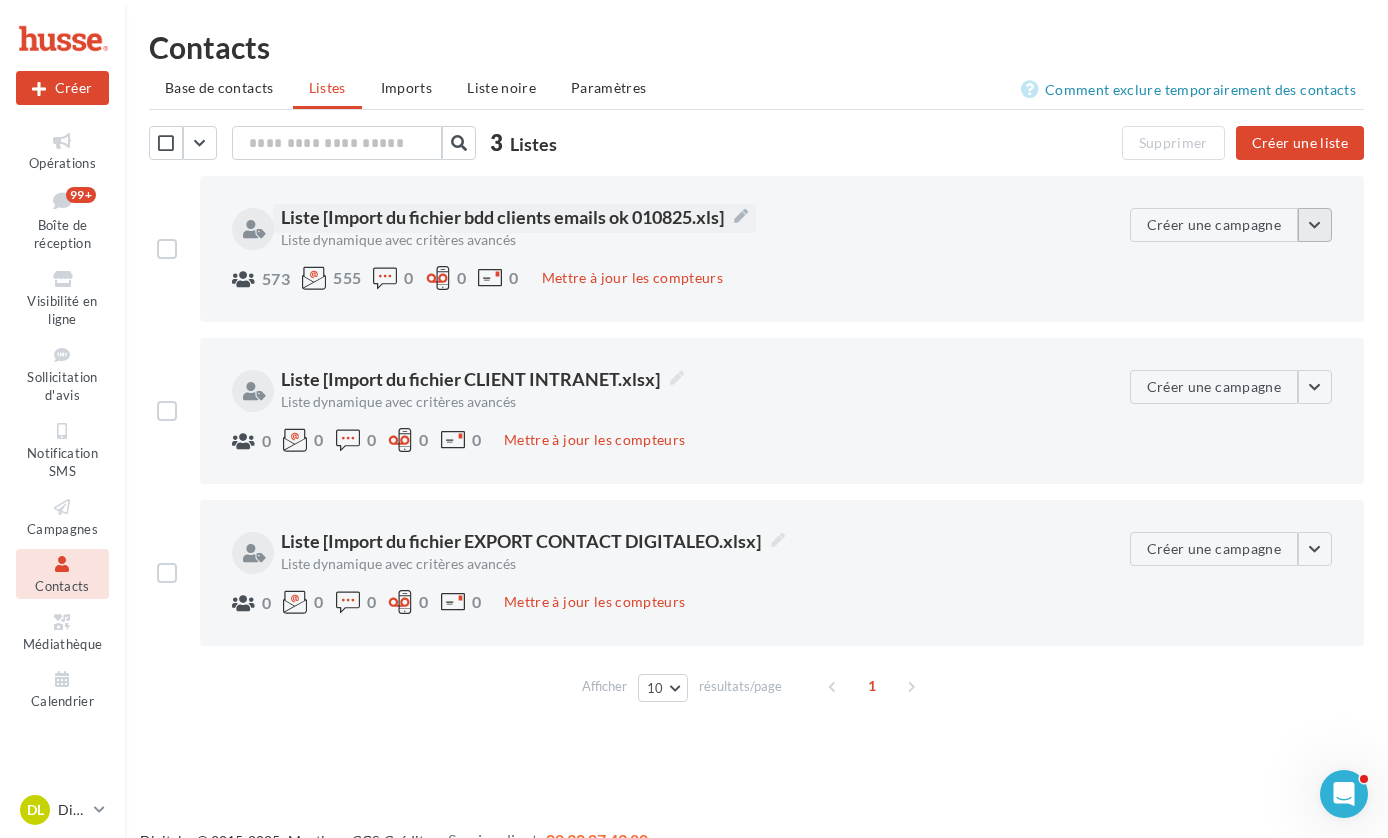 click at bounding box center [1315, 225] 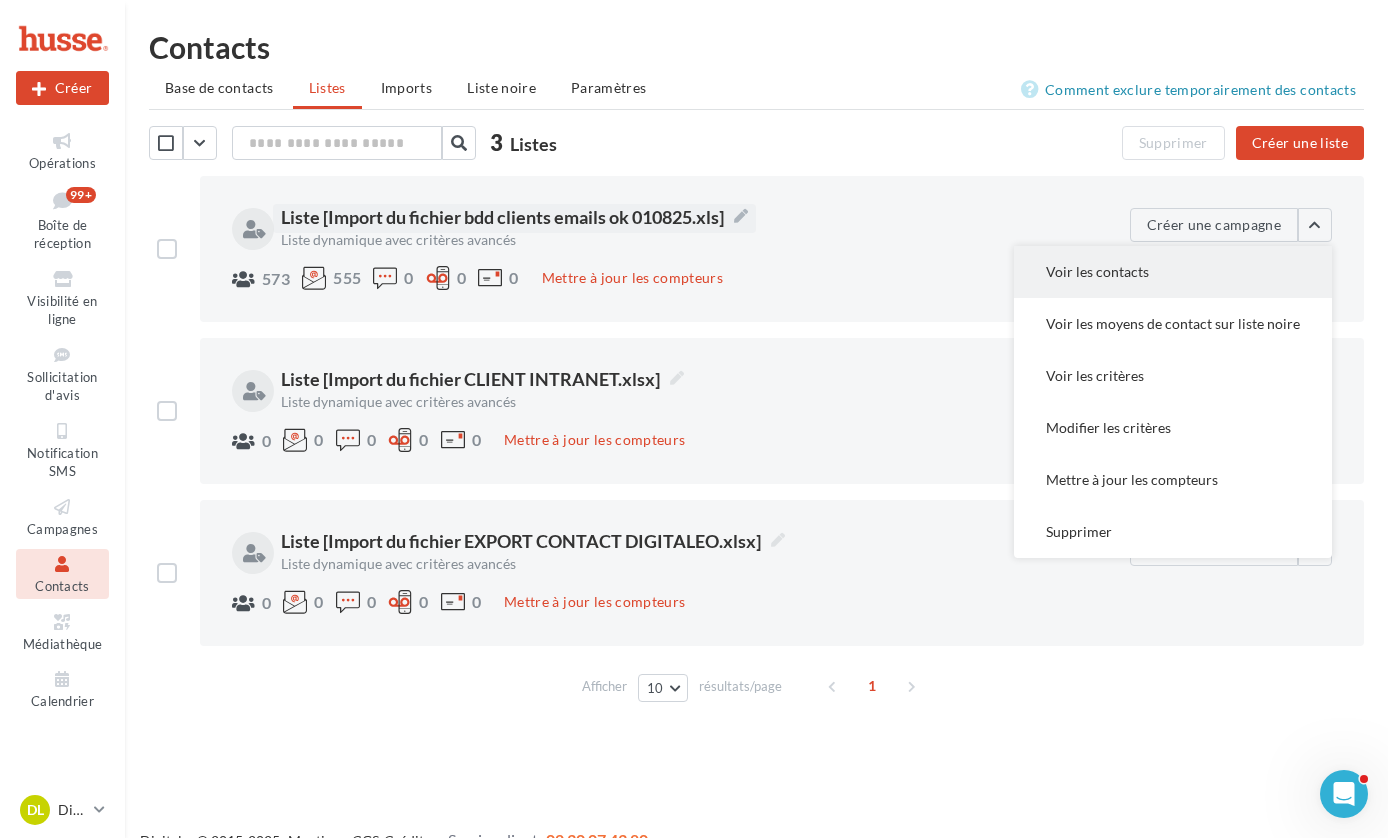 click on "Voir les contacts" at bounding box center [1173, 272] 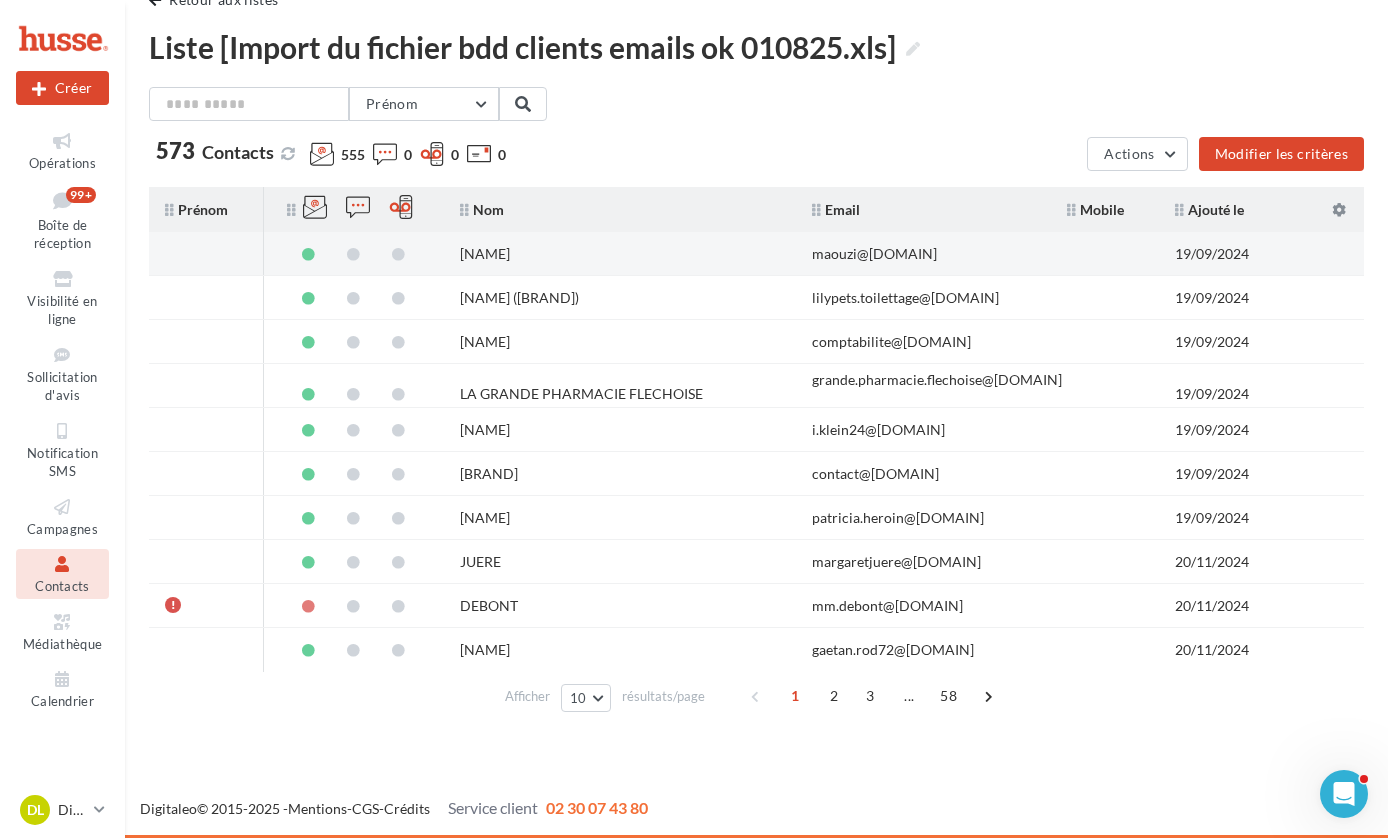 scroll, scrollTop: 0, scrollLeft: 0, axis: both 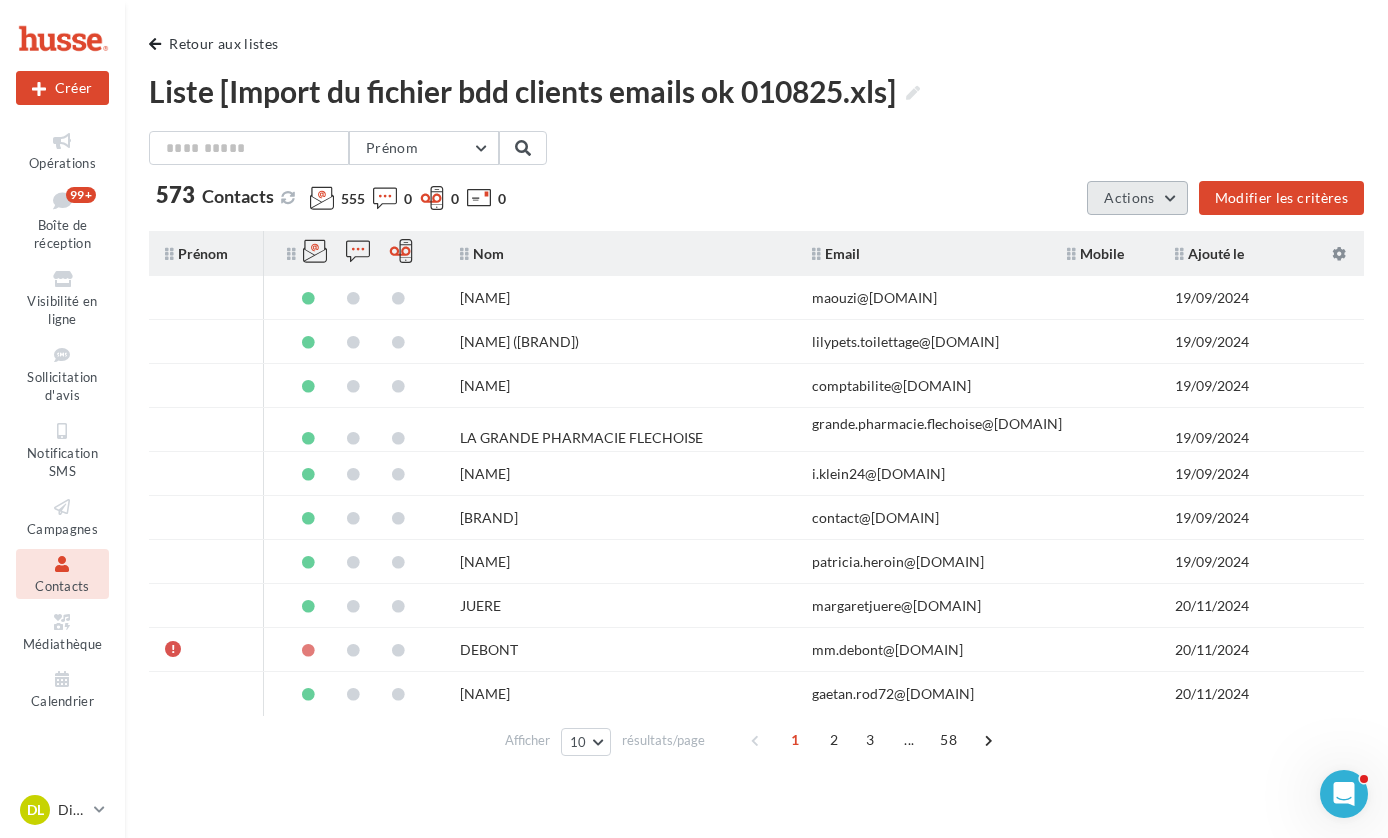 click on "Actions" at bounding box center (1137, 198) 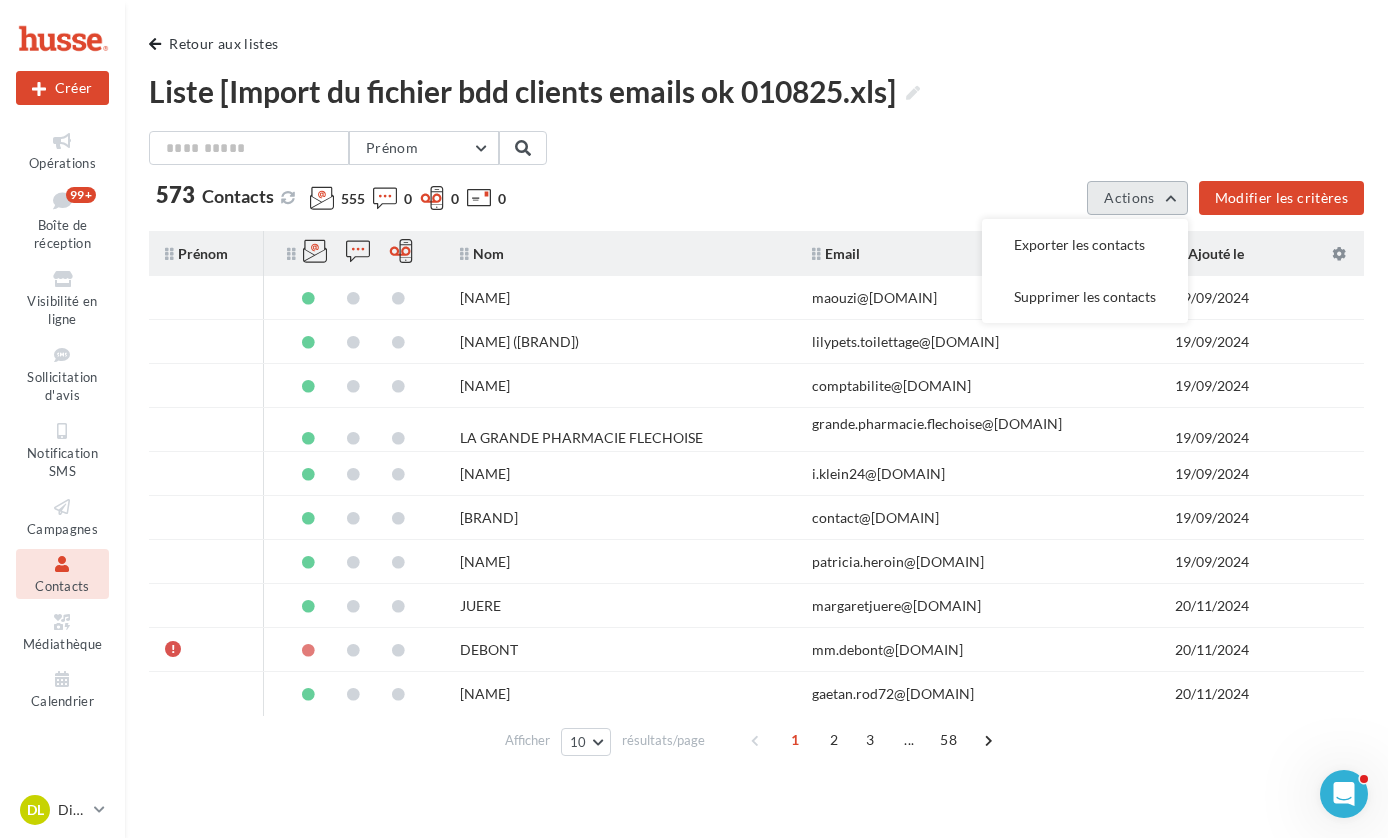 click on "Actions" at bounding box center [1137, 198] 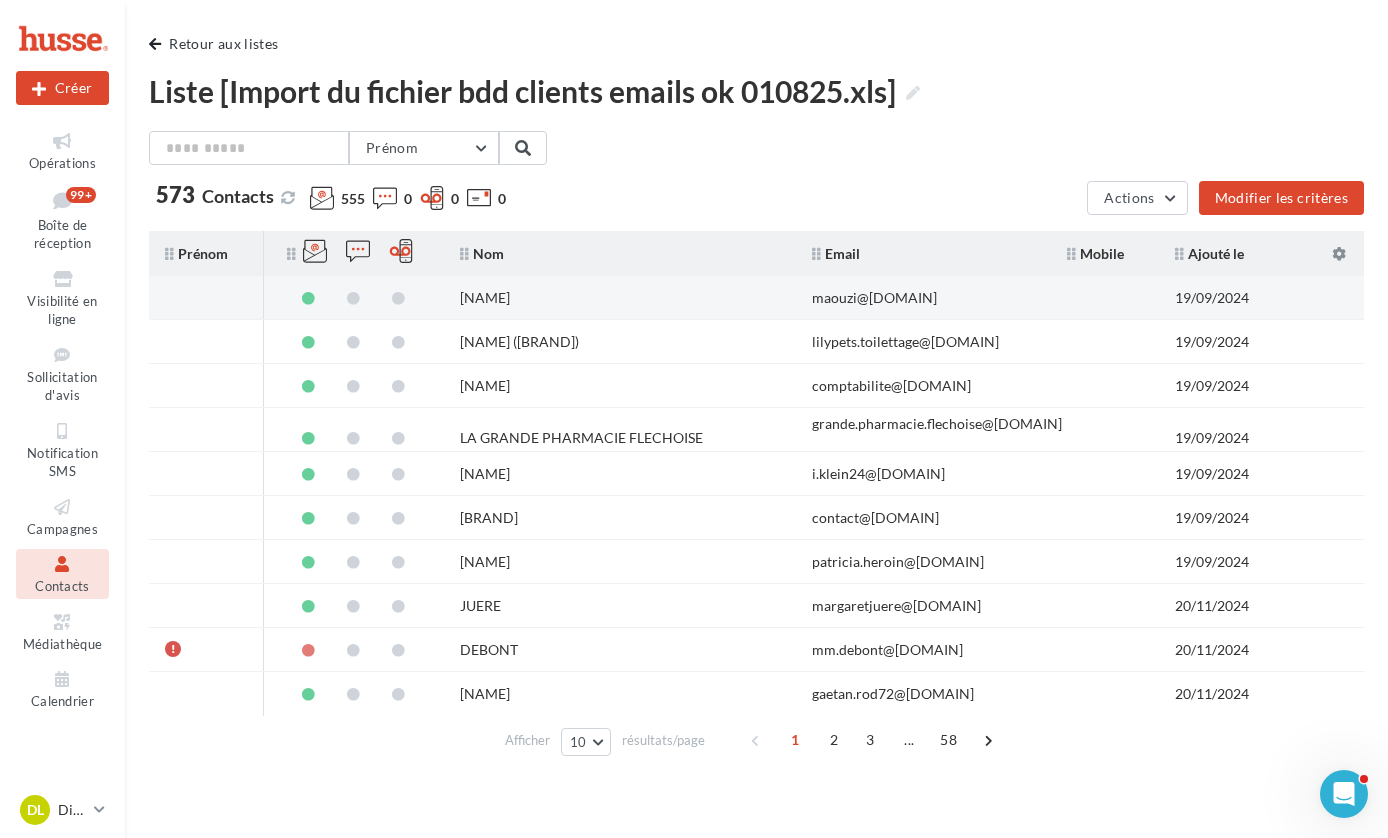 click at bounding box center [206, 298] 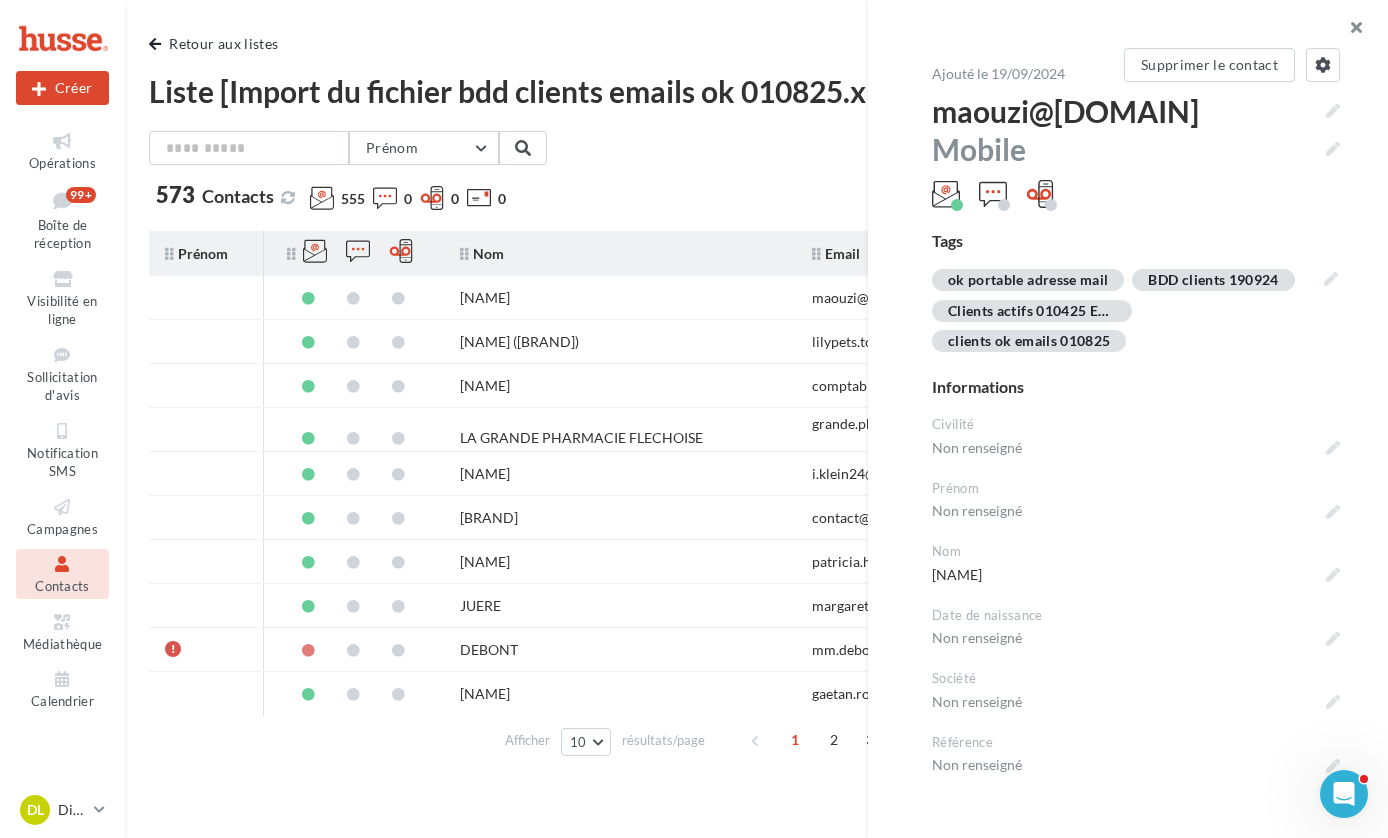 click at bounding box center (1348, 30) 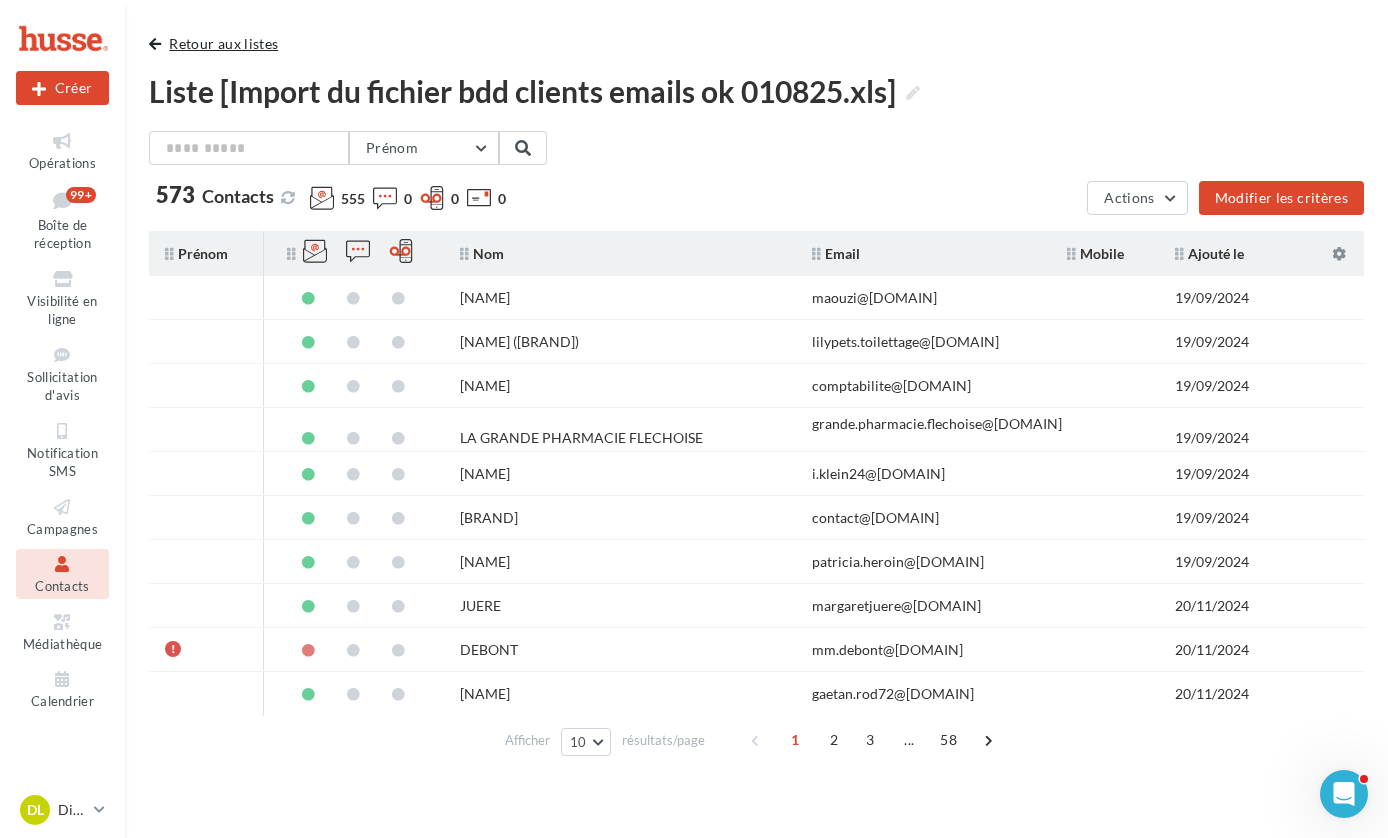 click on "Retour aux listes" at bounding box center (217, 44) 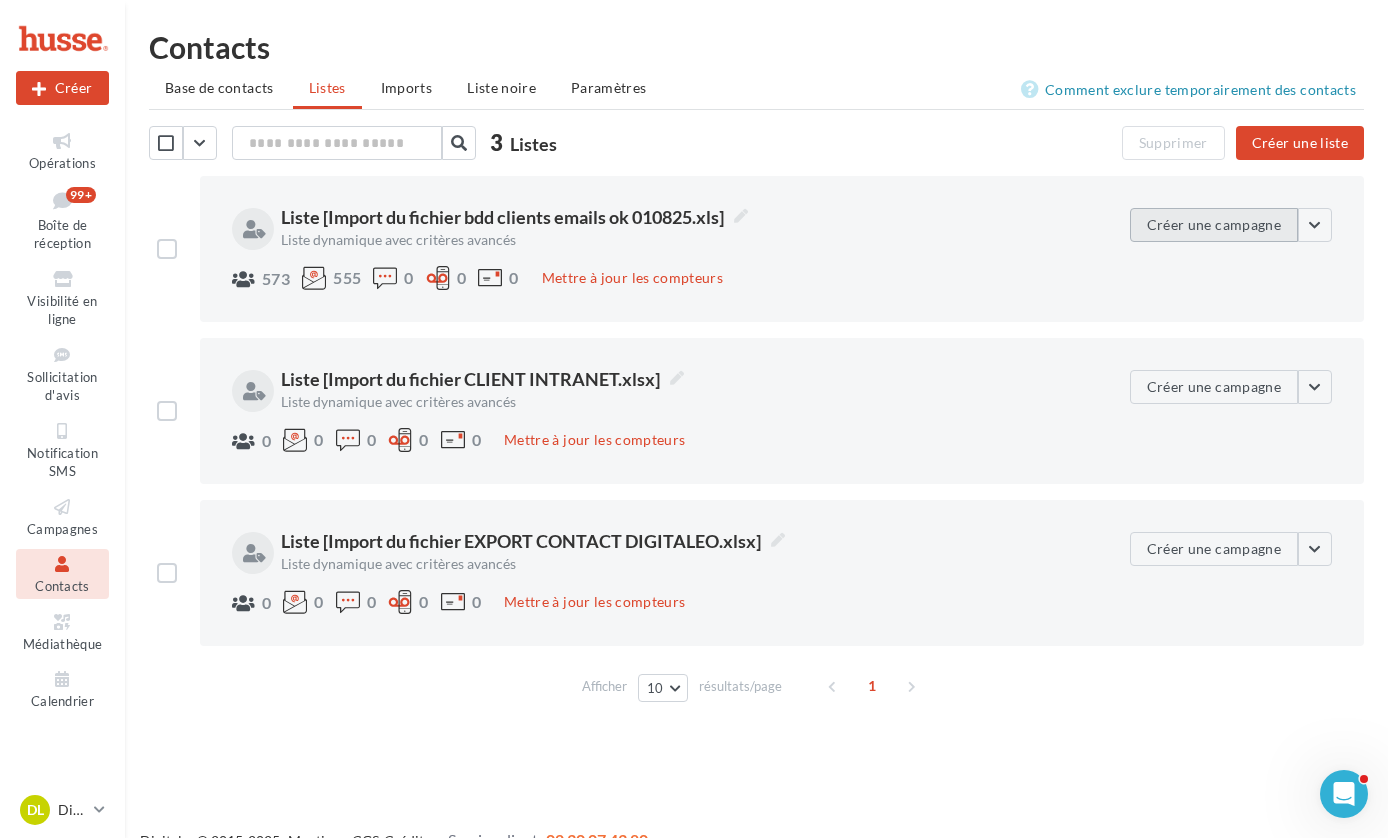 click on "Créer une campagne" at bounding box center [1214, 225] 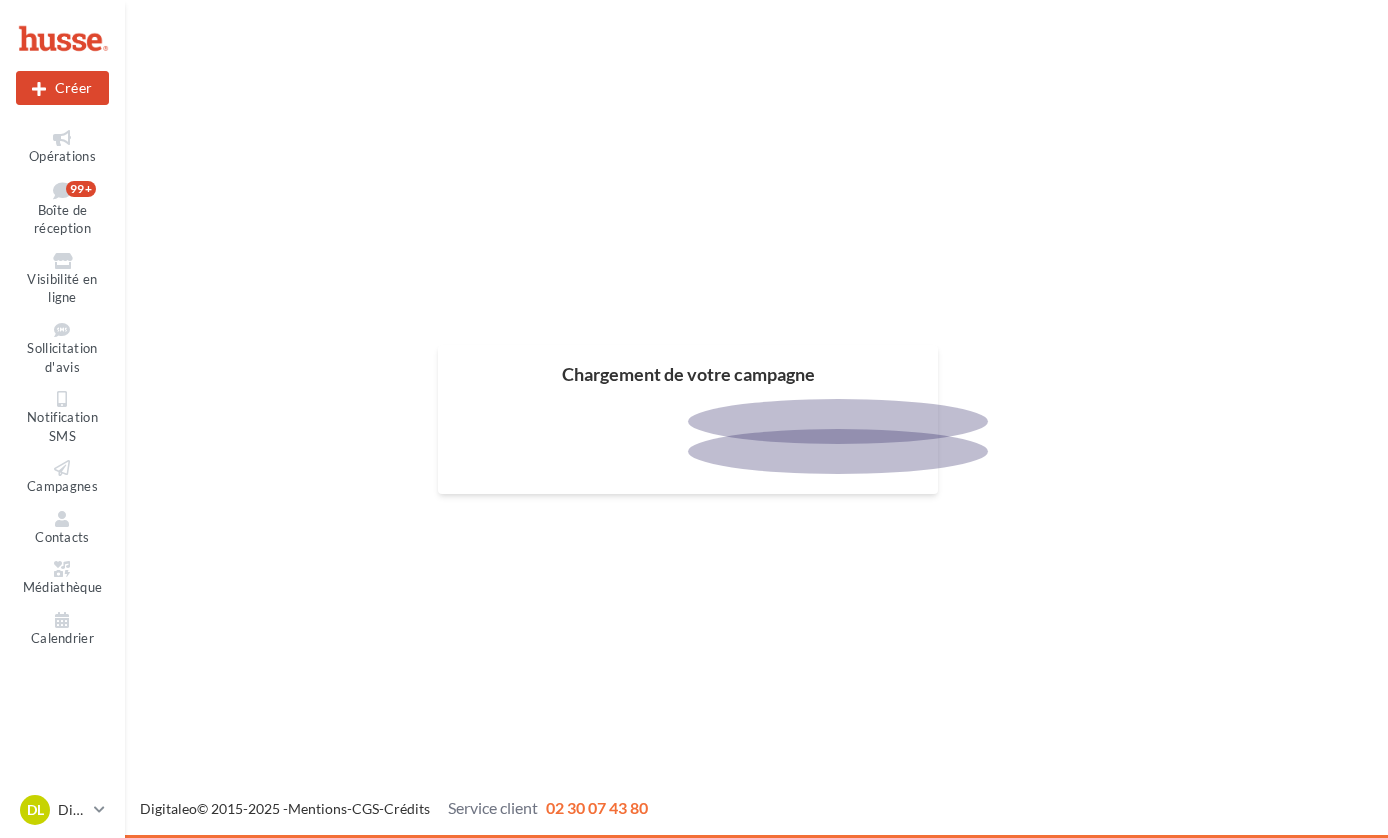 scroll, scrollTop: 0, scrollLeft: 0, axis: both 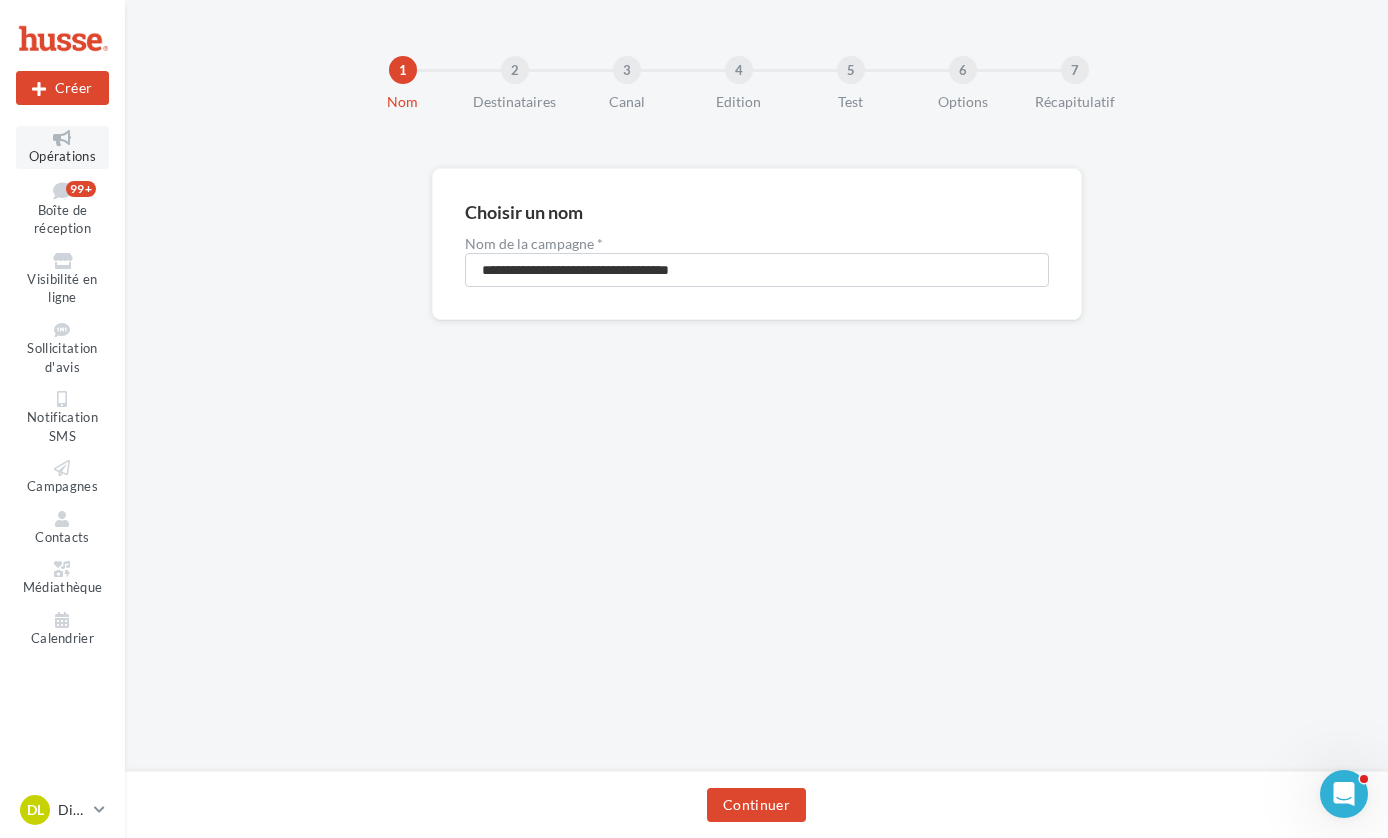 click on "Opérations" at bounding box center [62, 156] 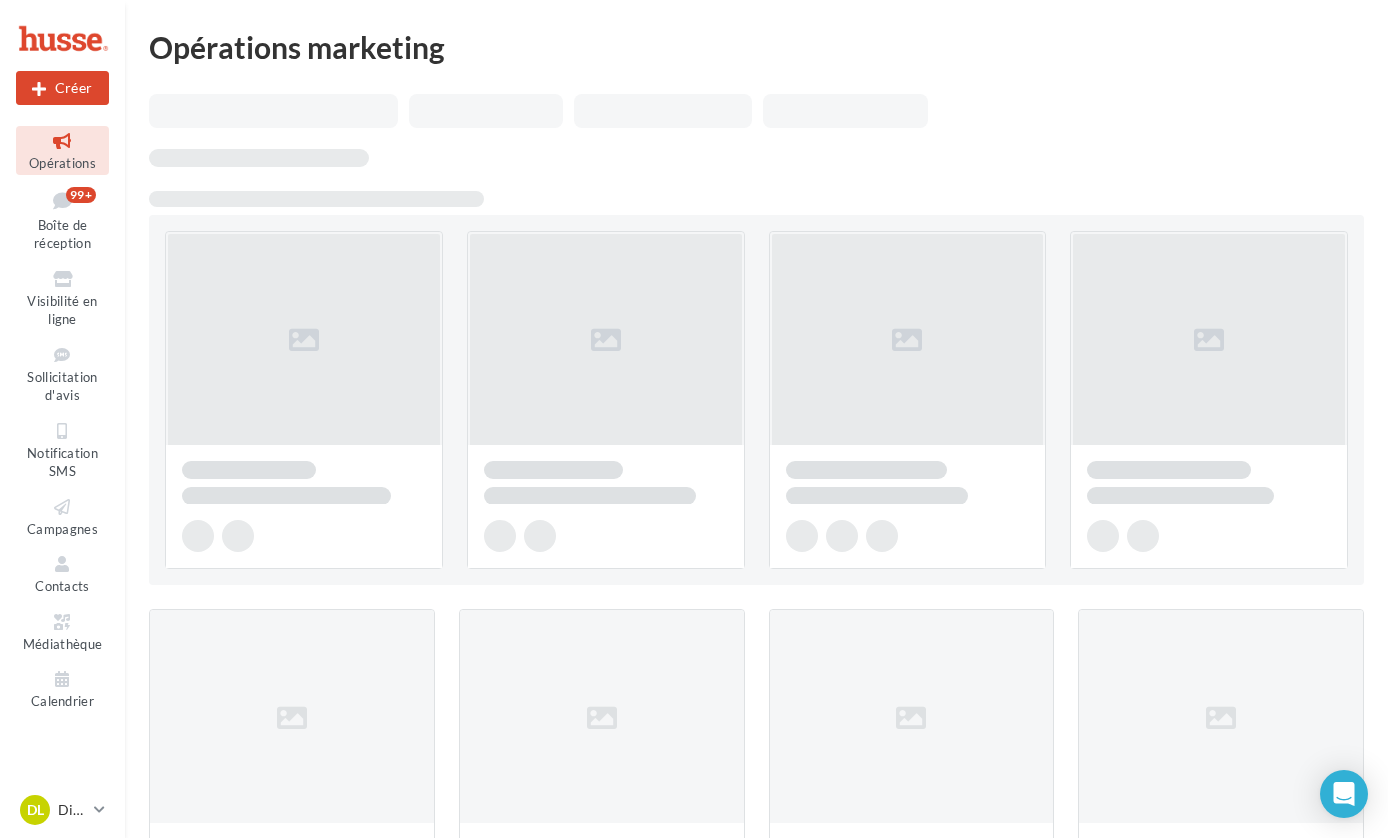 scroll, scrollTop: 0, scrollLeft: 0, axis: both 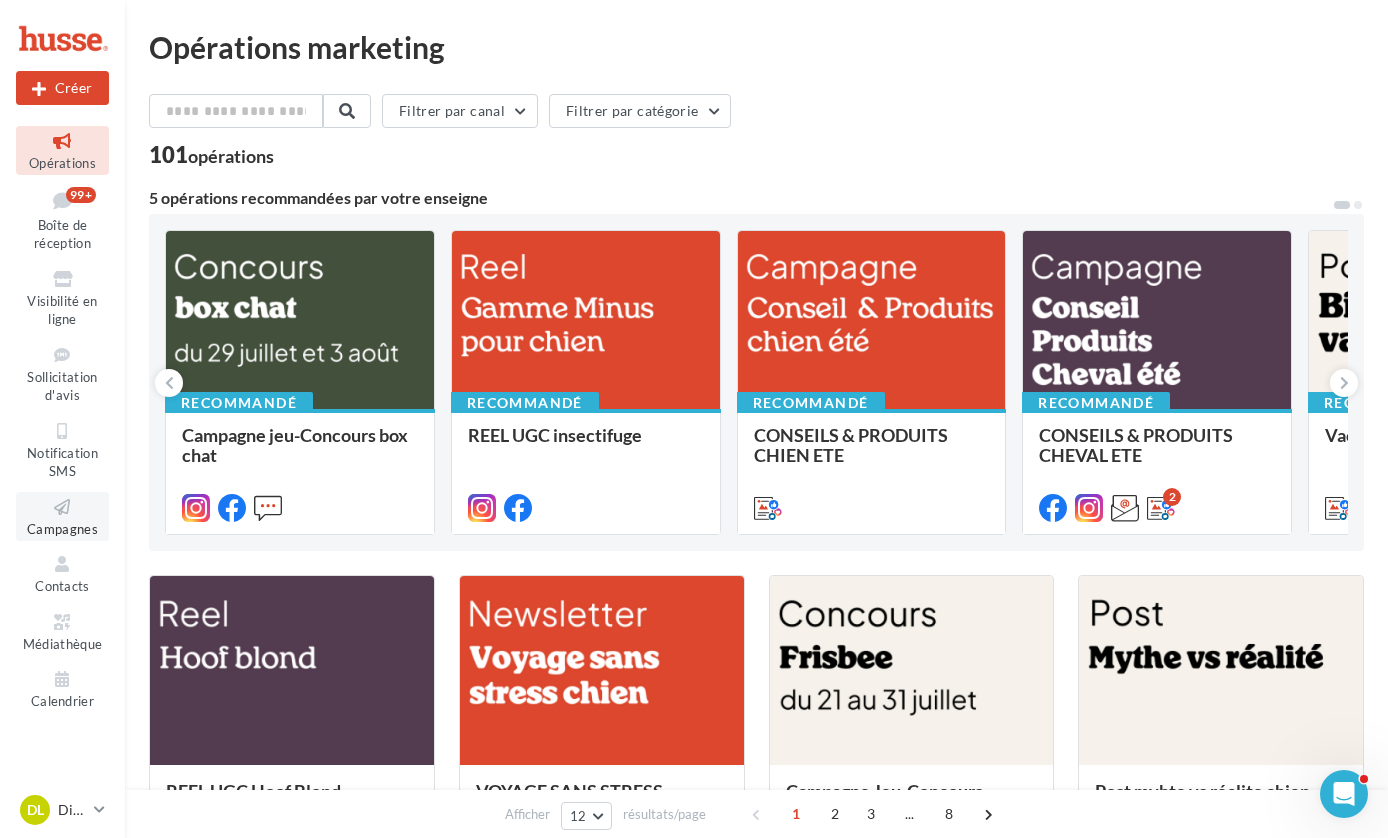 click at bounding box center [62, 507] 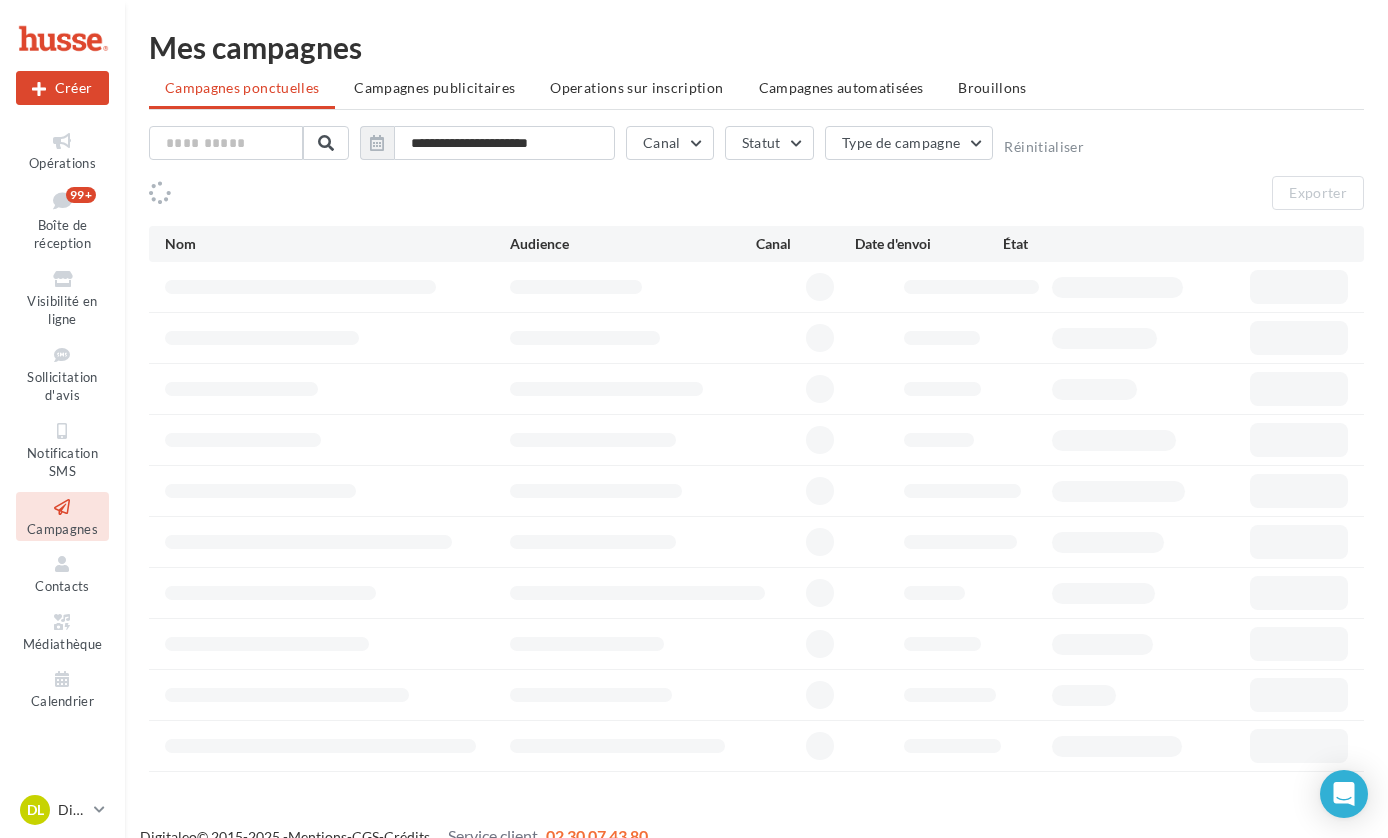 scroll, scrollTop: 0, scrollLeft: 0, axis: both 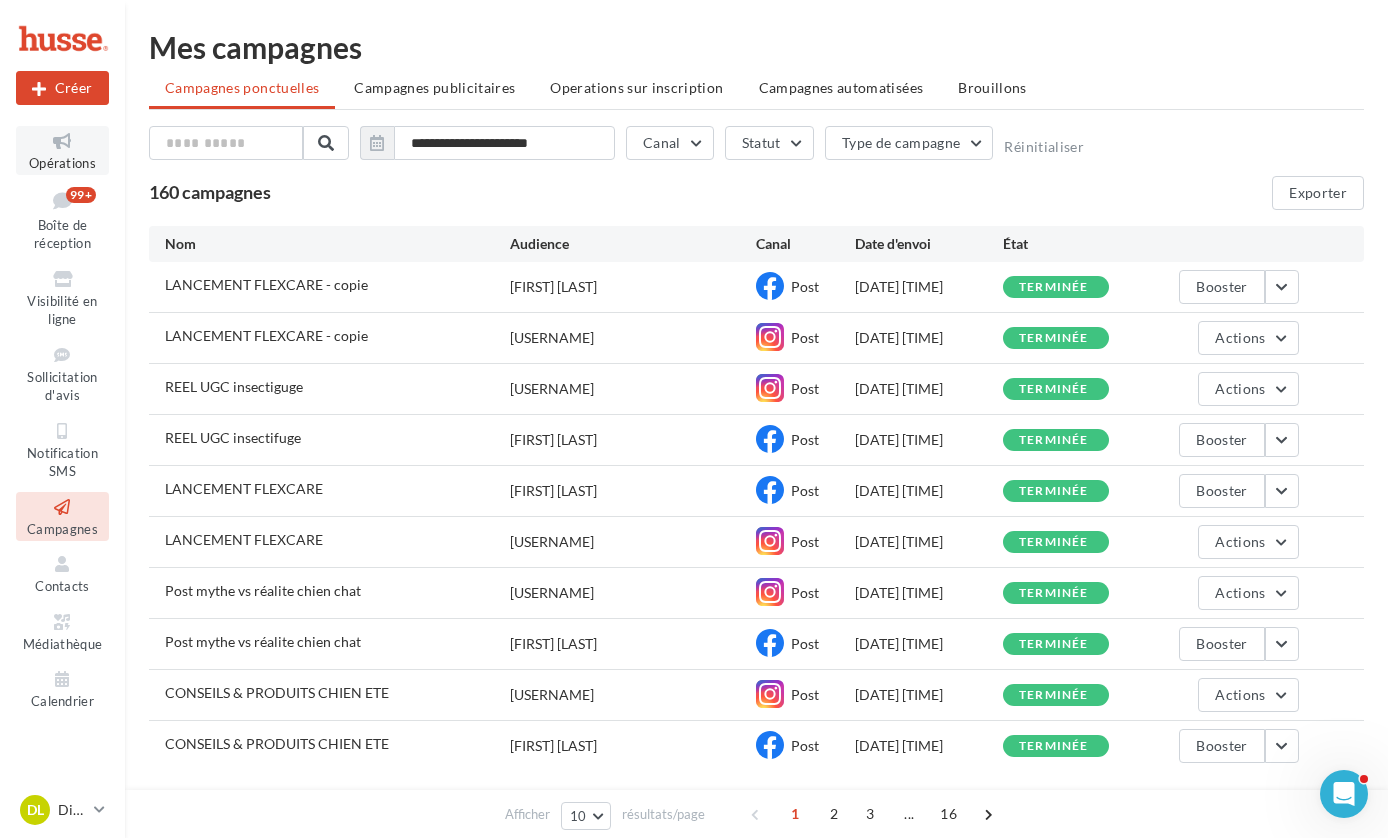 click on "Opérations" at bounding box center (62, 163) 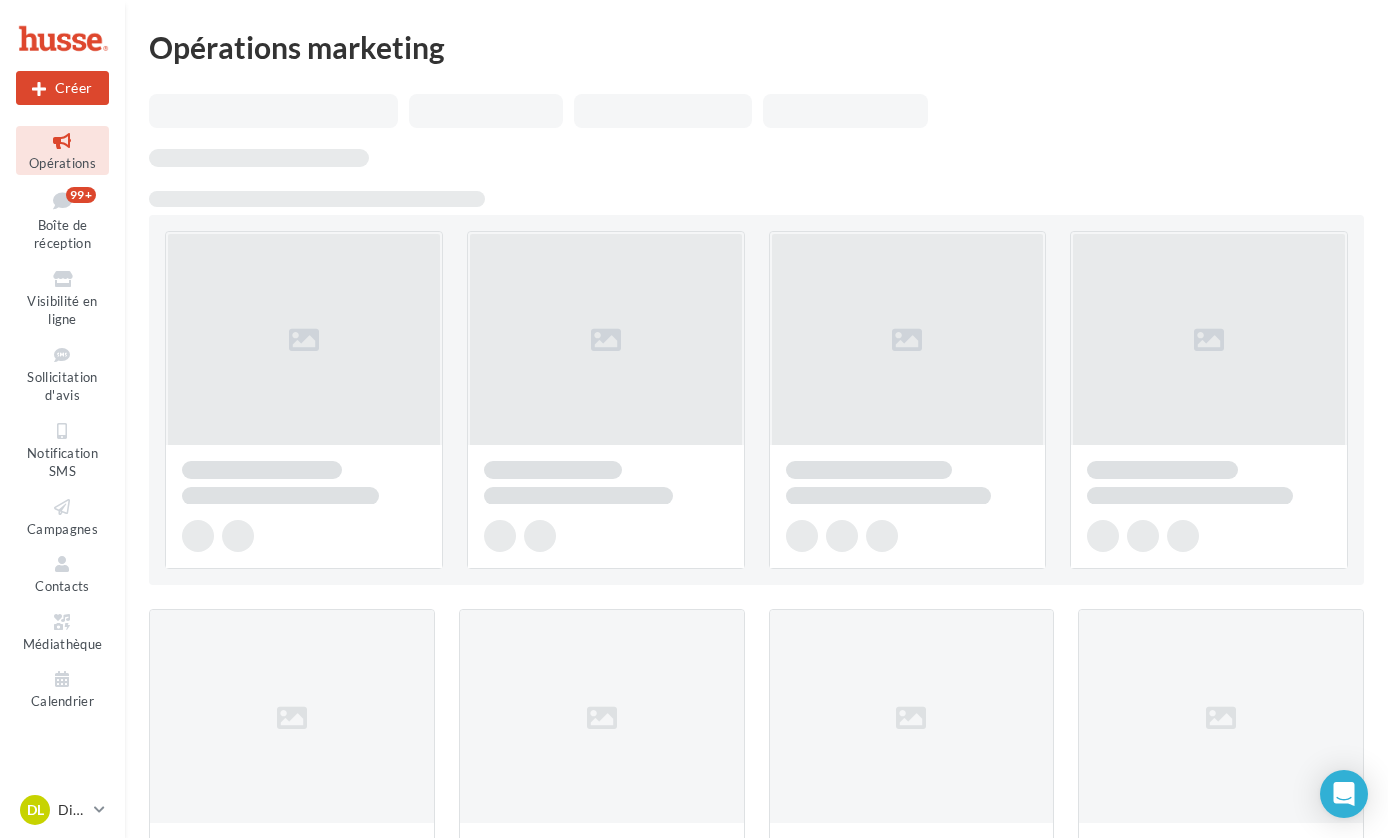 scroll, scrollTop: 0, scrollLeft: 0, axis: both 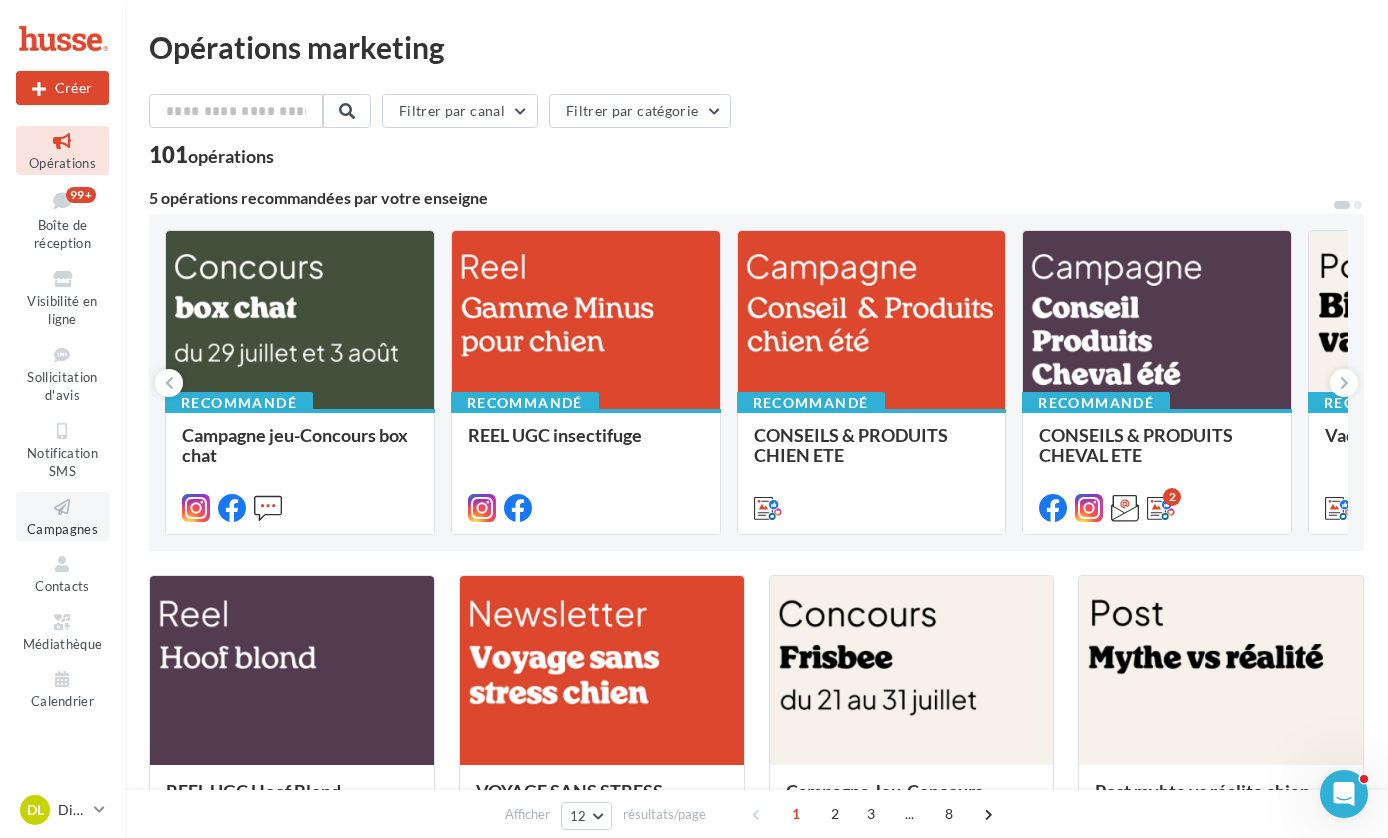 click on "Campagnes" at bounding box center (62, 529) 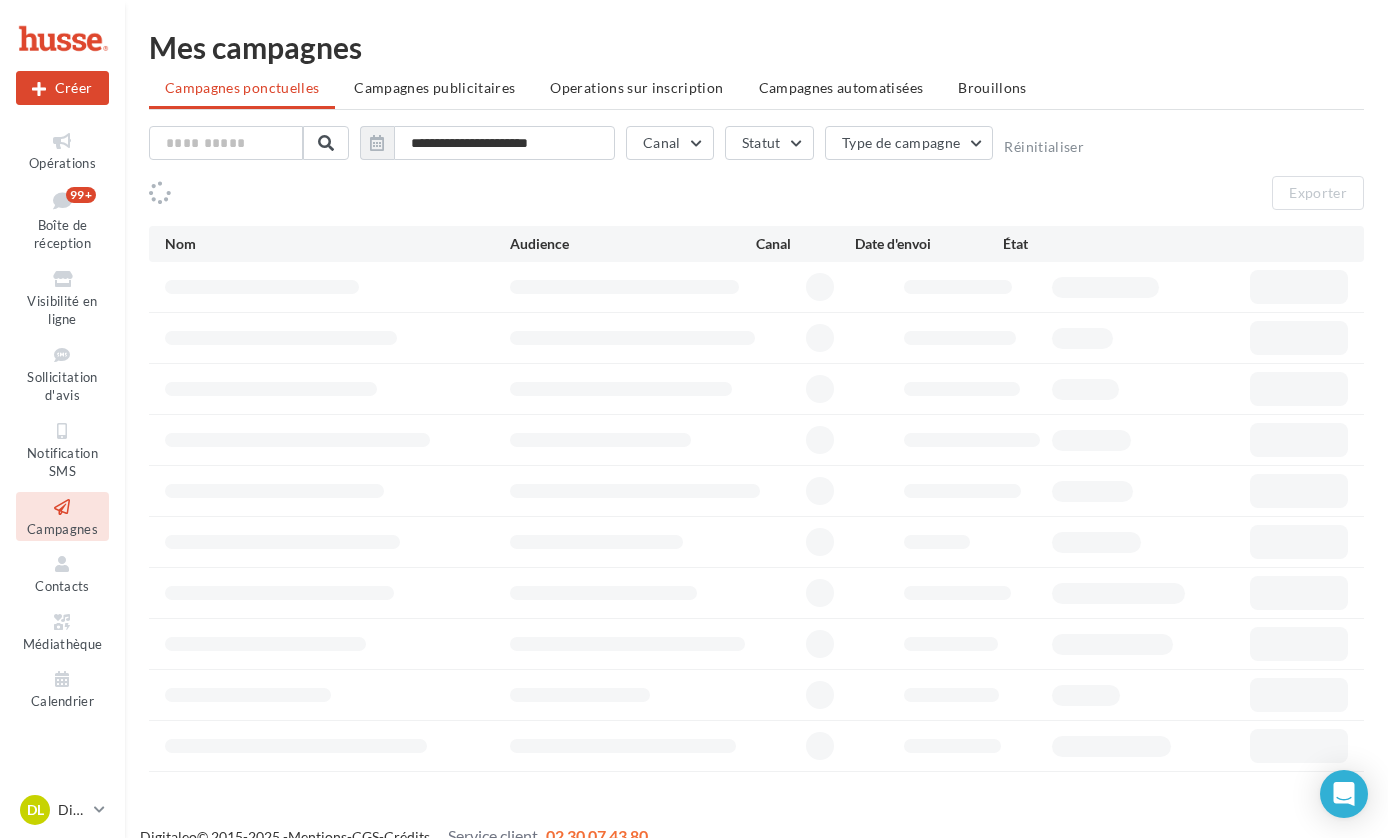 scroll, scrollTop: 0, scrollLeft: 0, axis: both 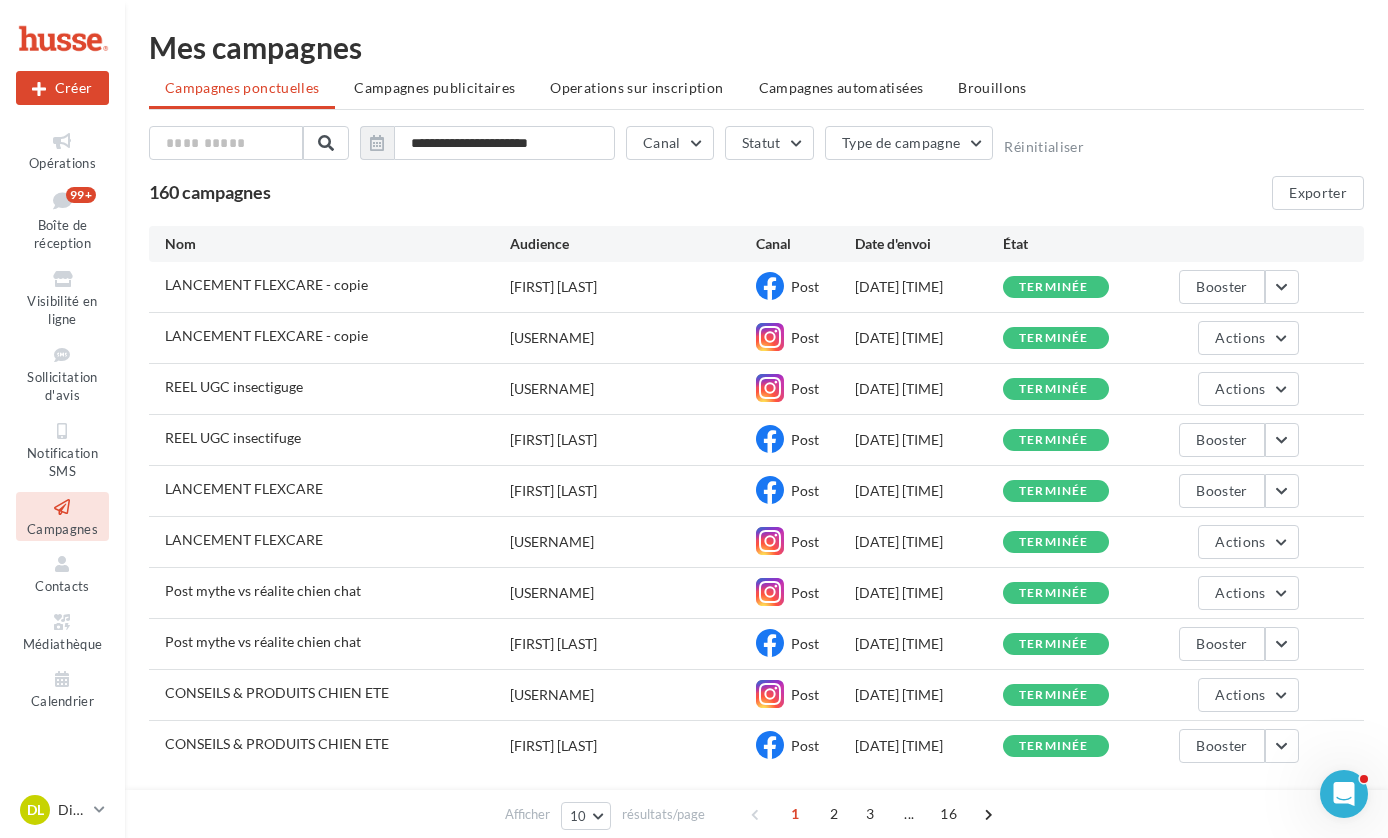 click on "Campagnes publicitaires" at bounding box center (434, 87) 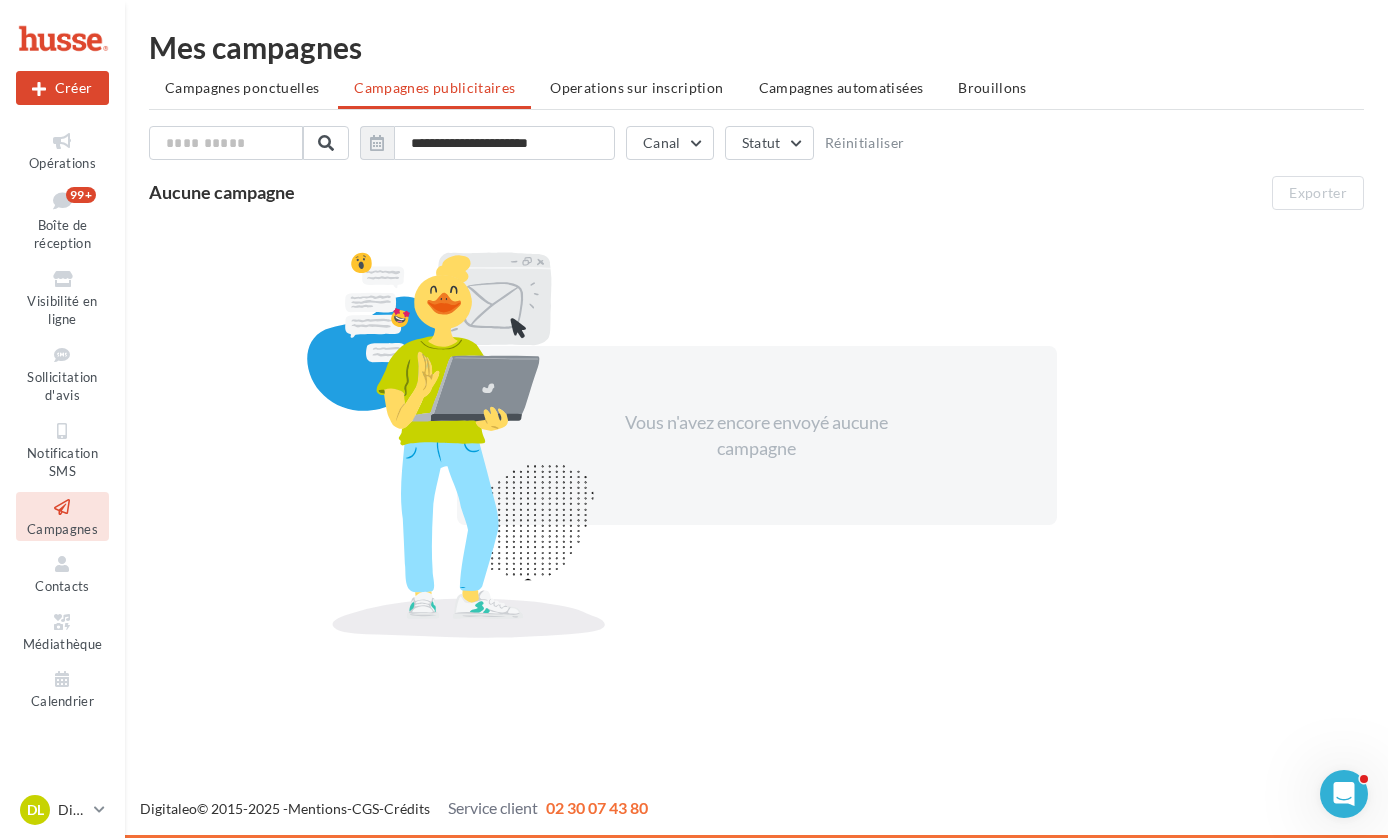click on "Operations sur inscription" at bounding box center (636, 87) 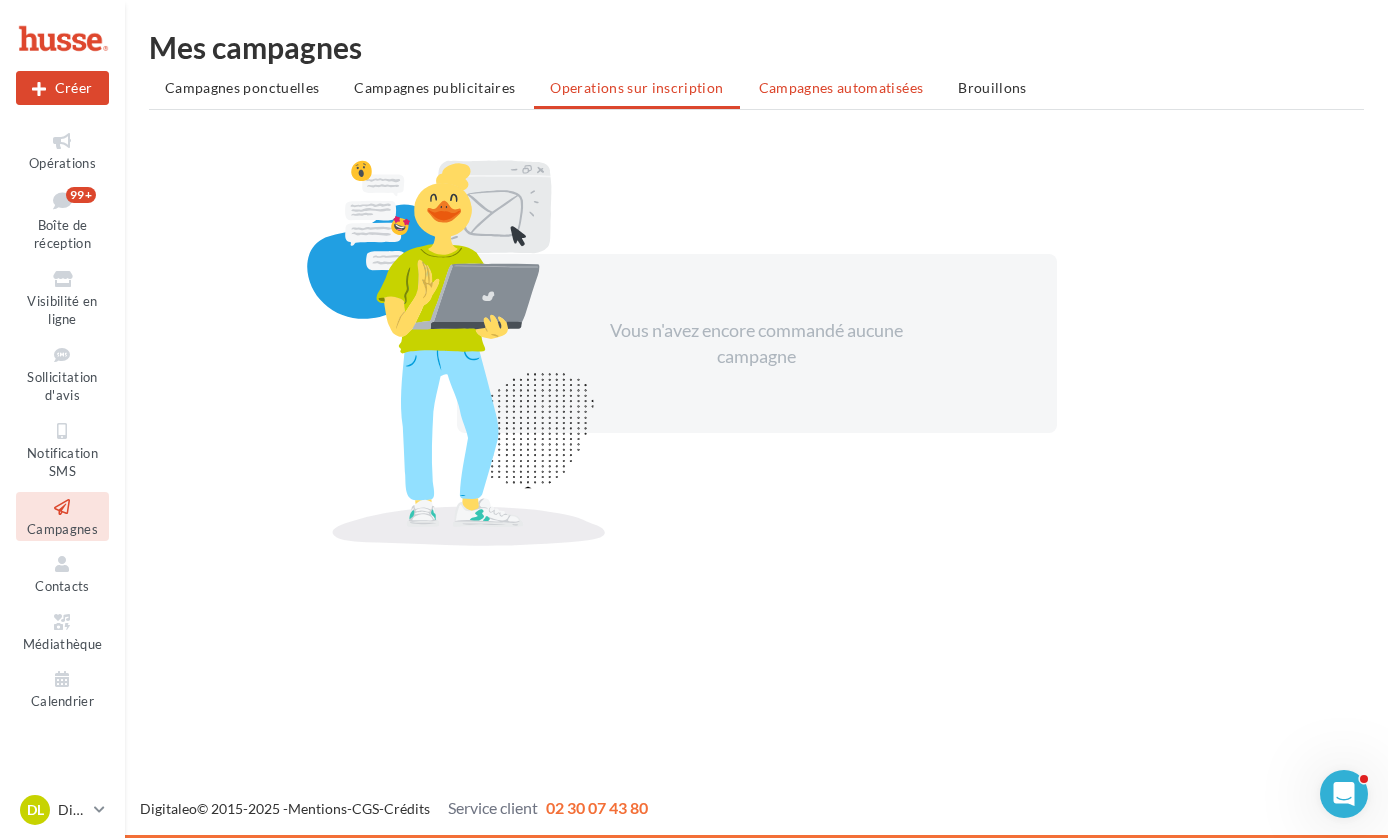 click on "Campagnes automatisées" at bounding box center [841, 87] 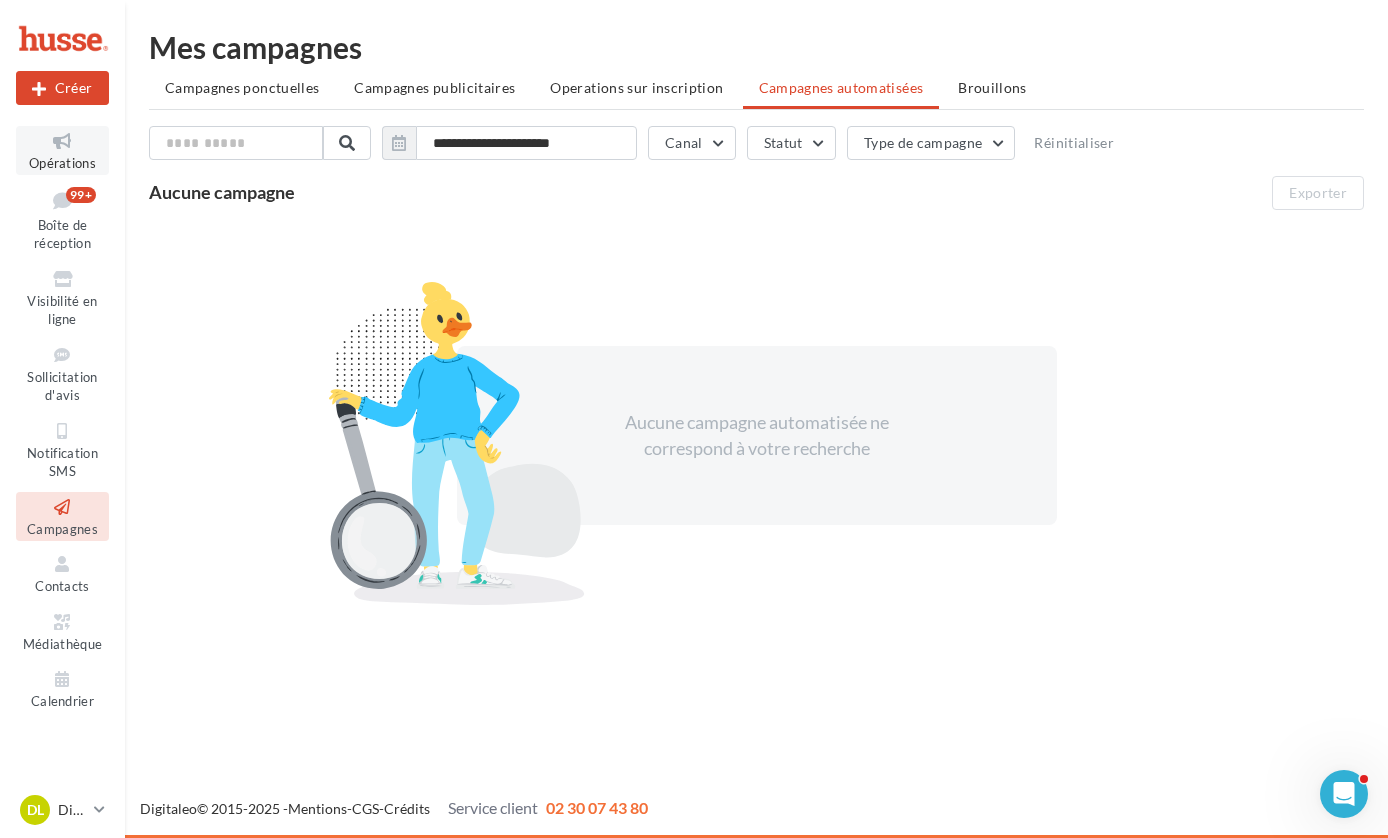 click at bounding box center (62, 141) 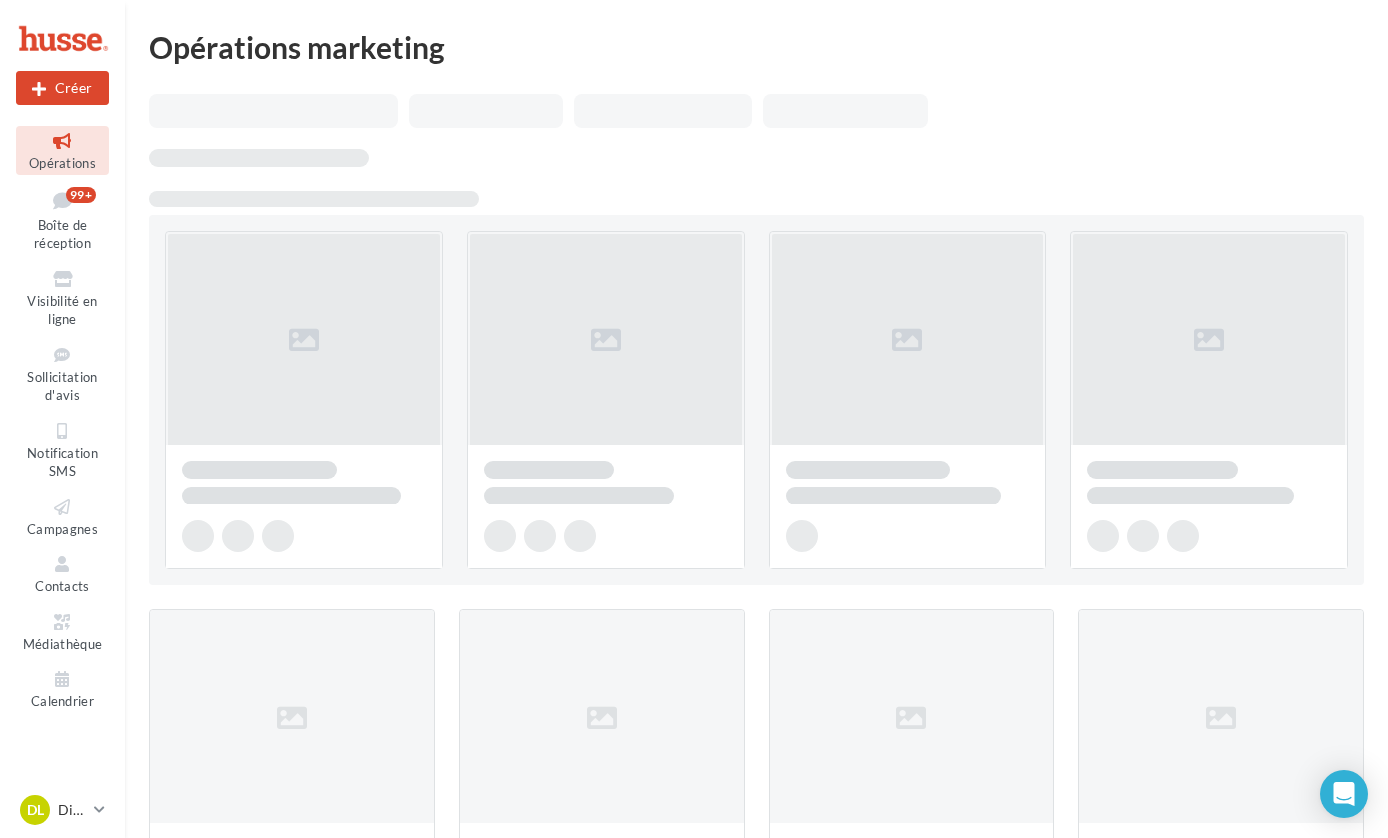 scroll, scrollTop: 0, scrollLeft: 0, axis: both 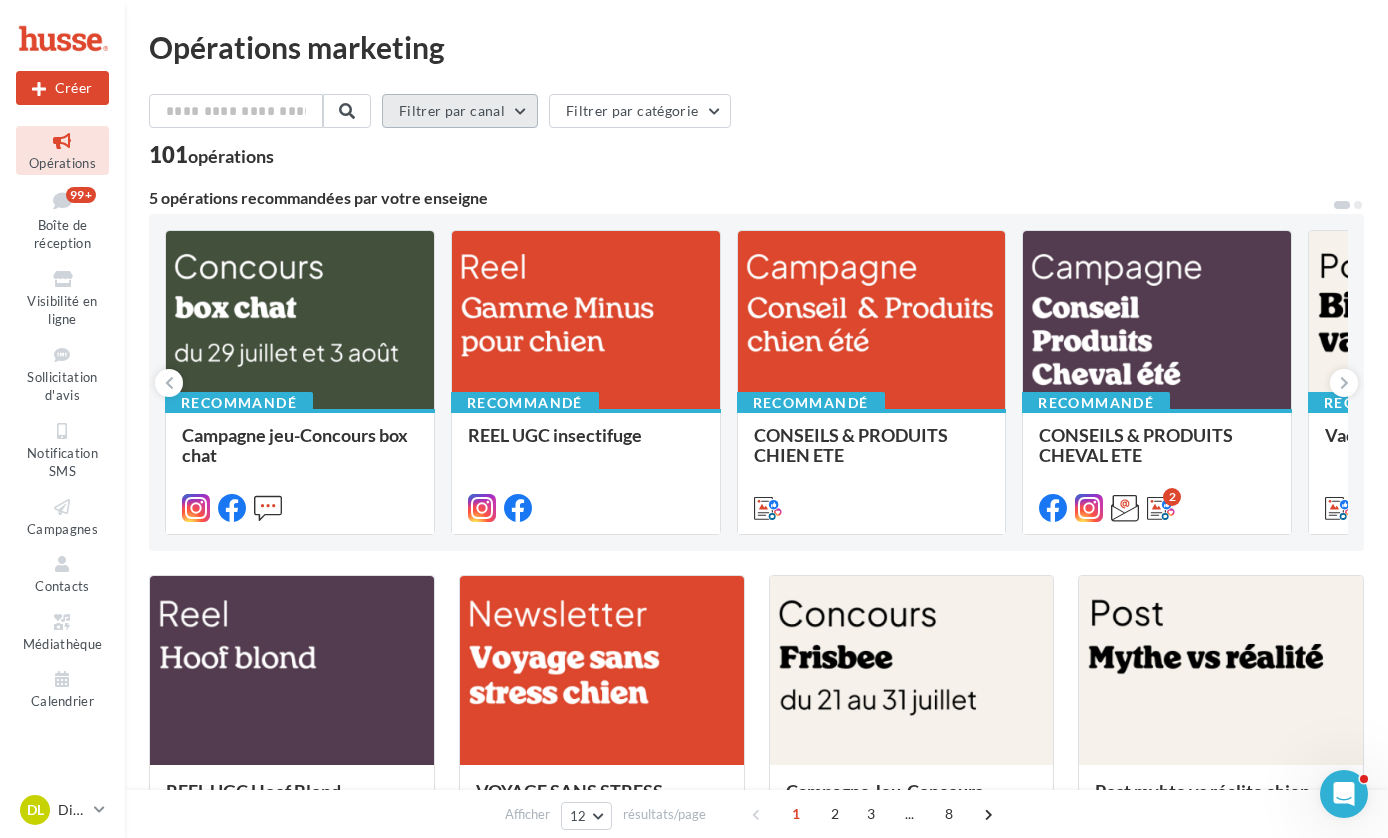 click on "Filtrer par canal" at bounding box center (460, 111) 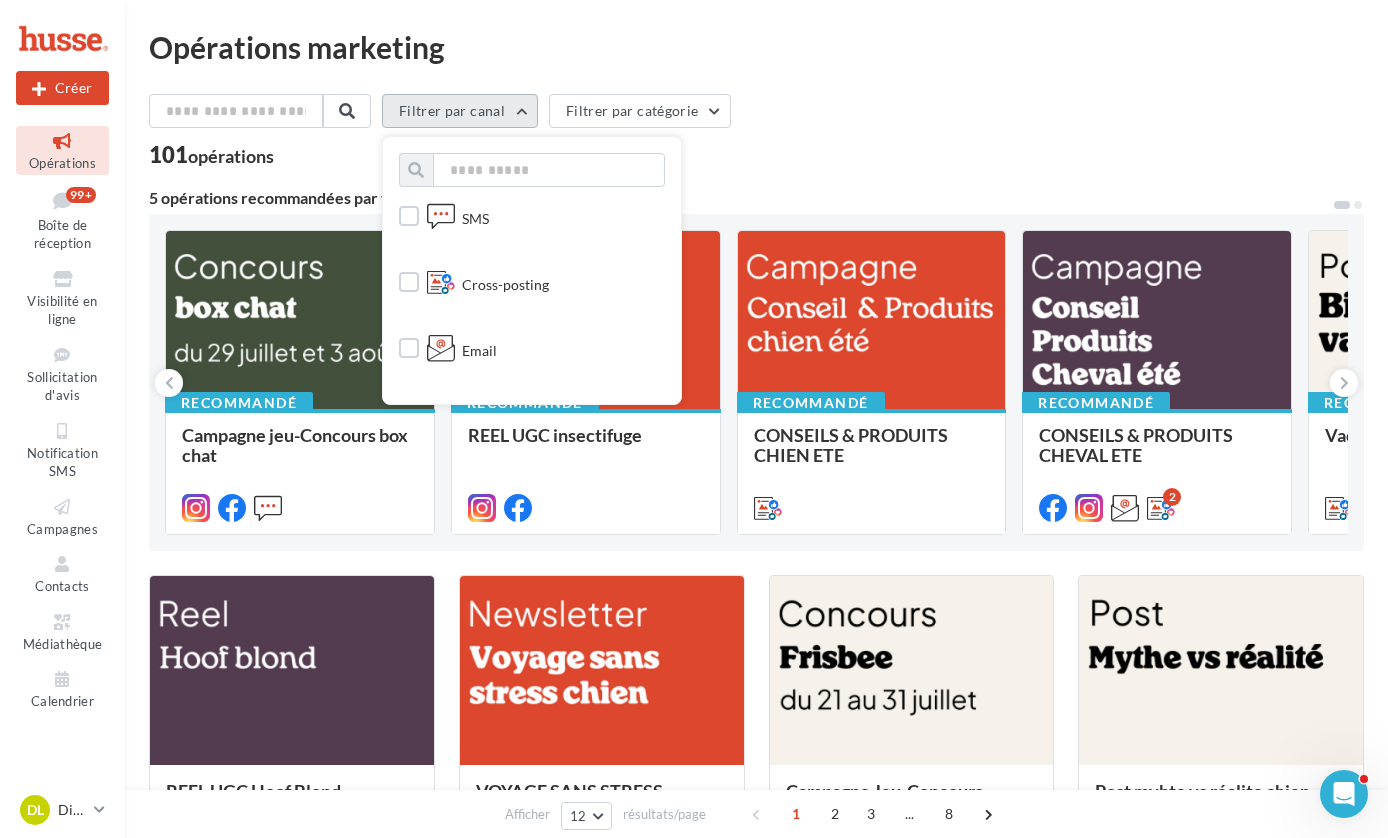 scroll, scrollTop: 198, scrollLeft: 0, axis: vertical 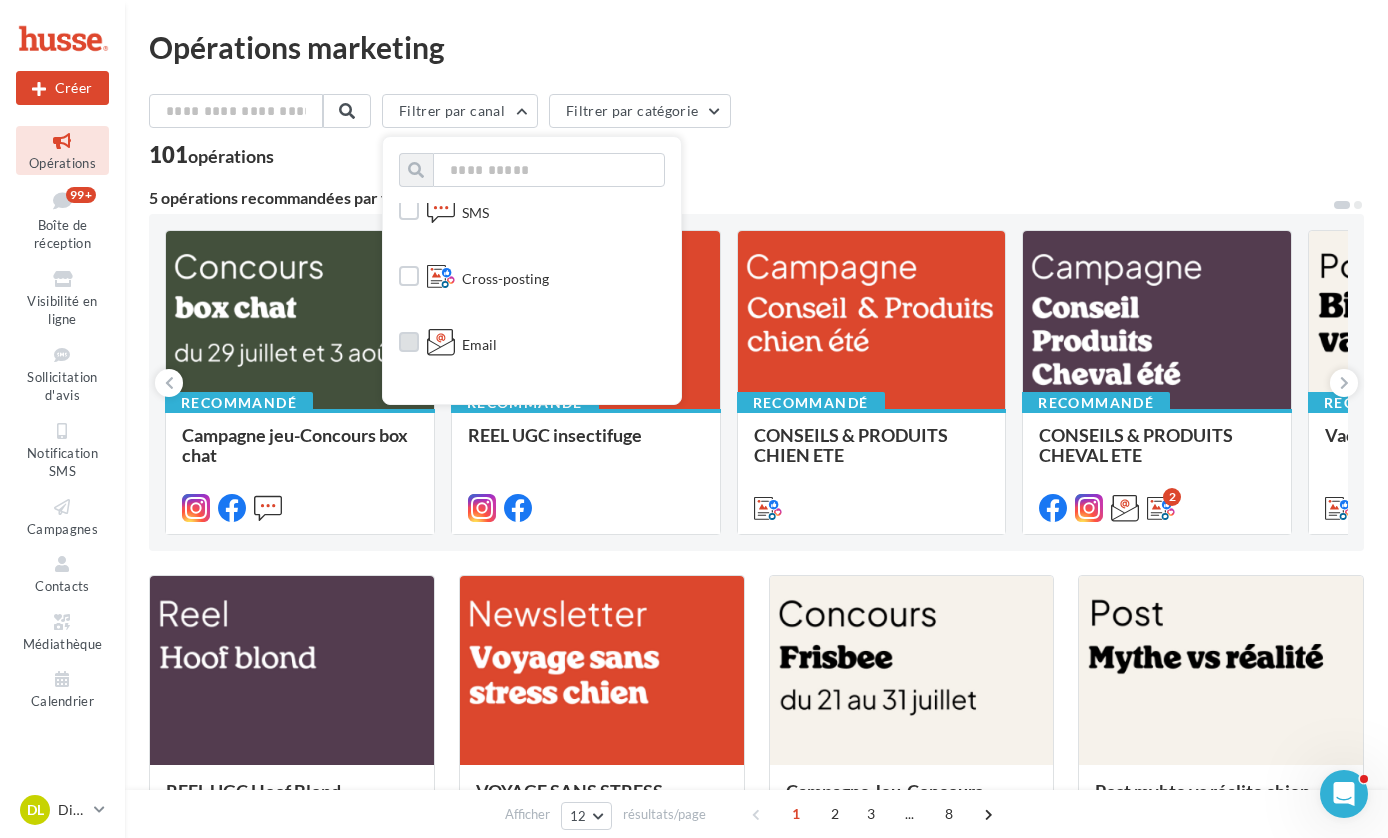 click on "Email" at bounding box center [479, 345] 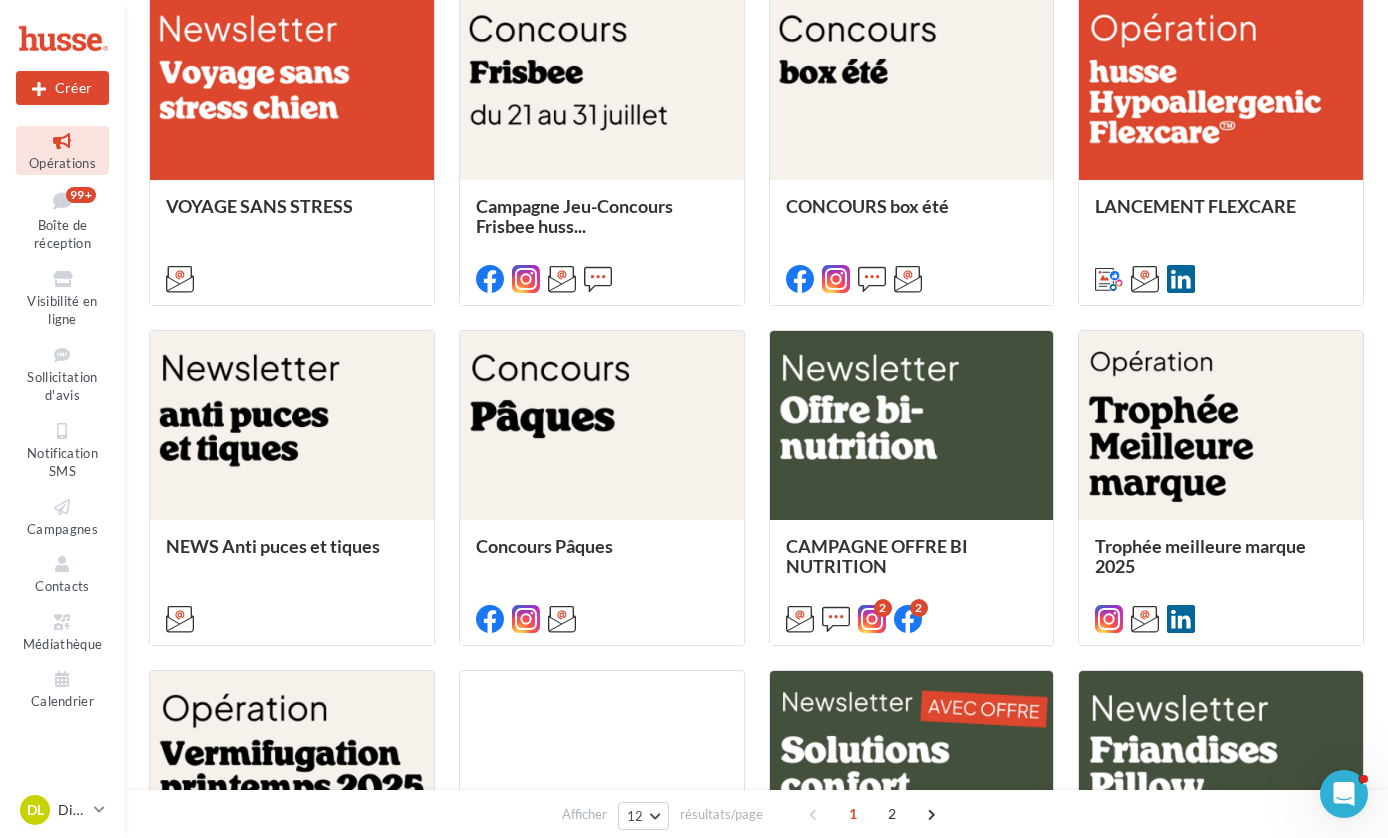 scroll, scrollTop: 723, scrollLeft: 0, axis: vertical 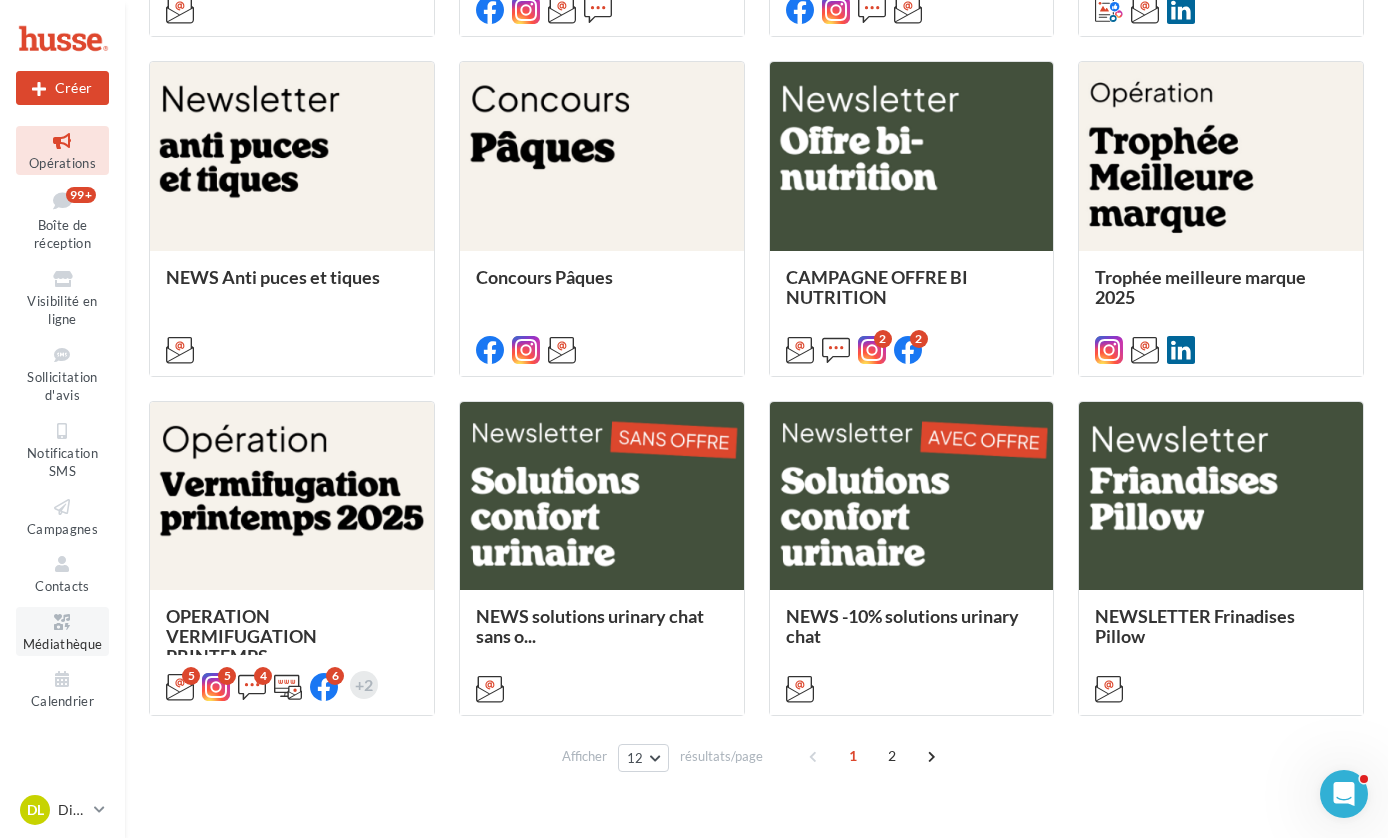 click at bounding box center [62, 622] 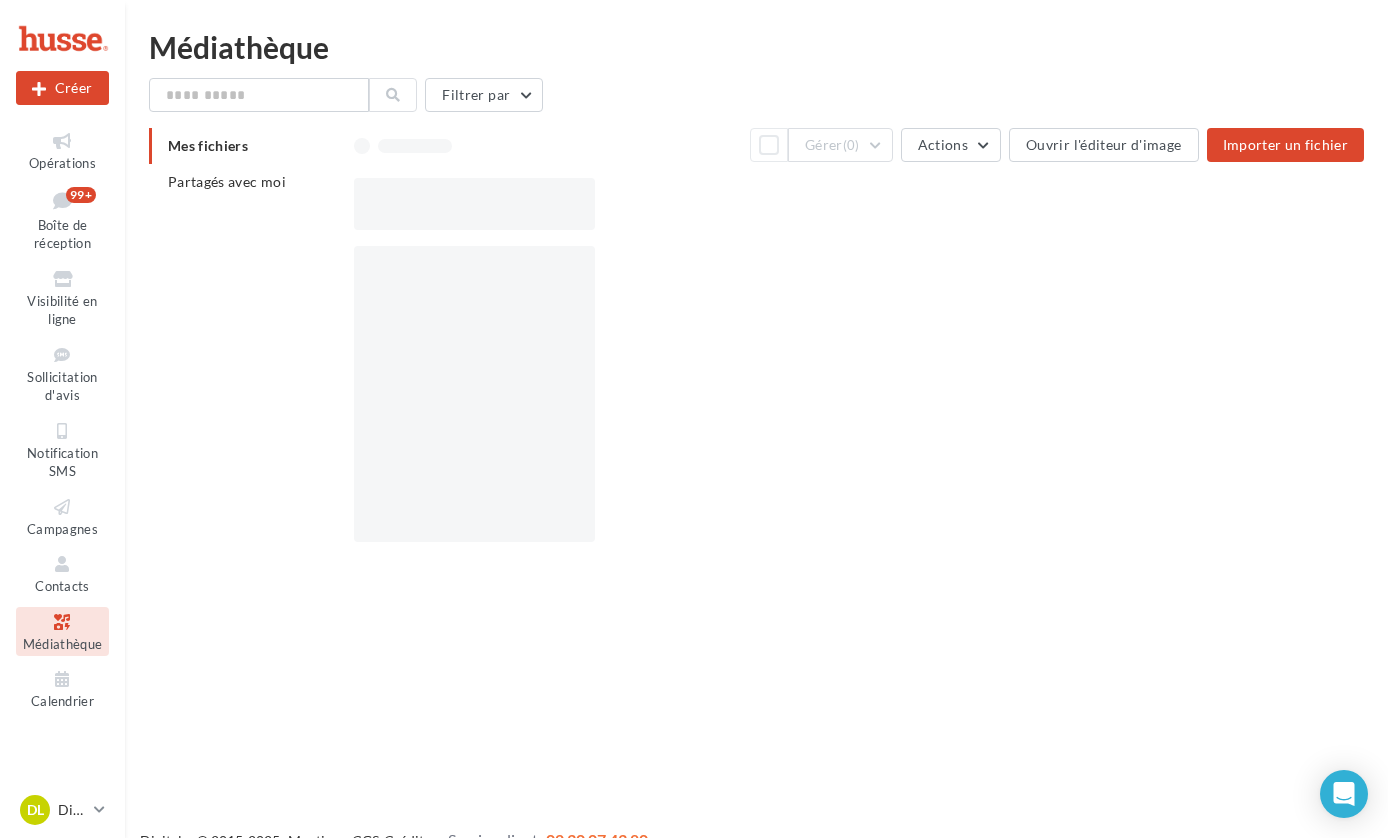 scroll, scrollTop: 0, scrollLeft: 0, axis: both 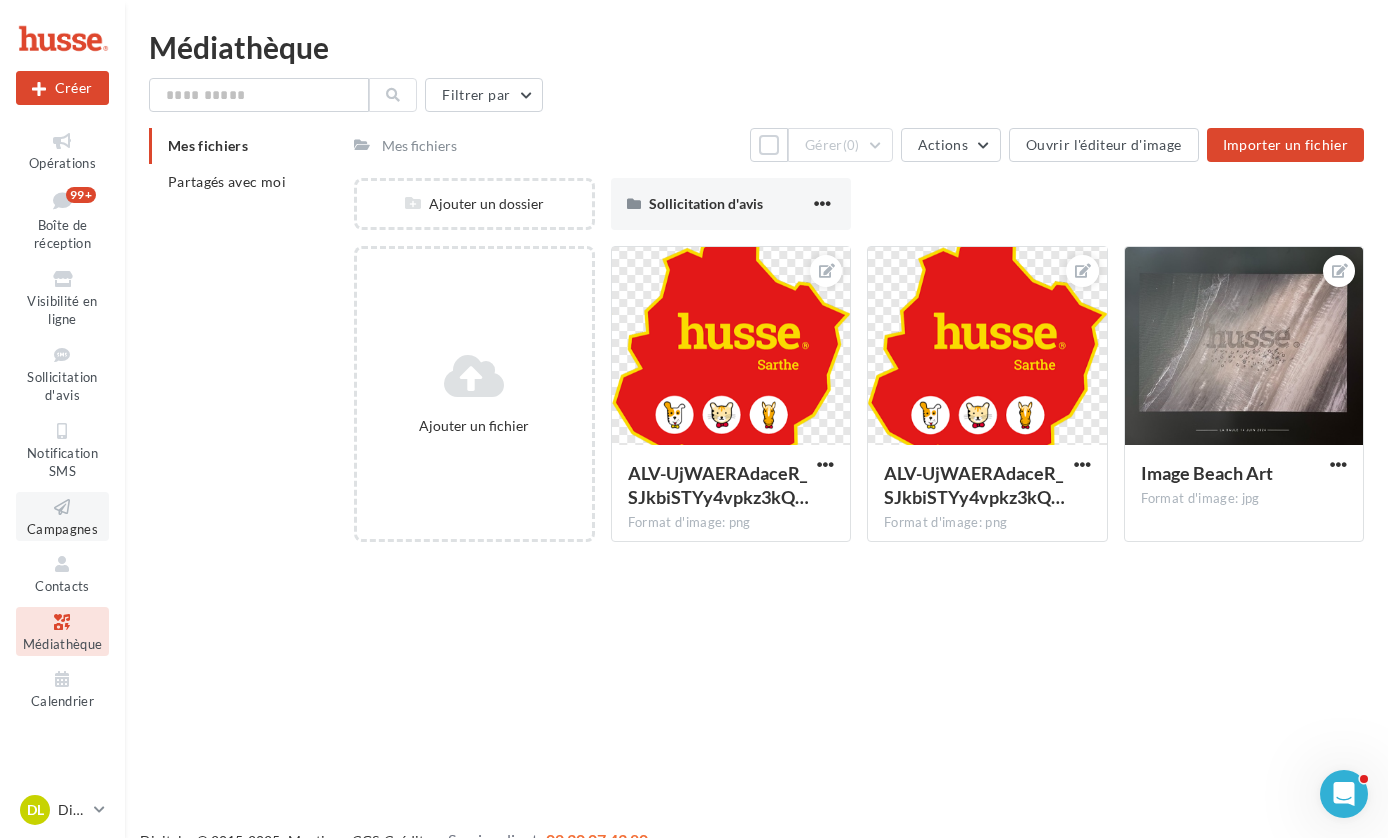 click on "Campagnes" at bounding box center [62, 529] 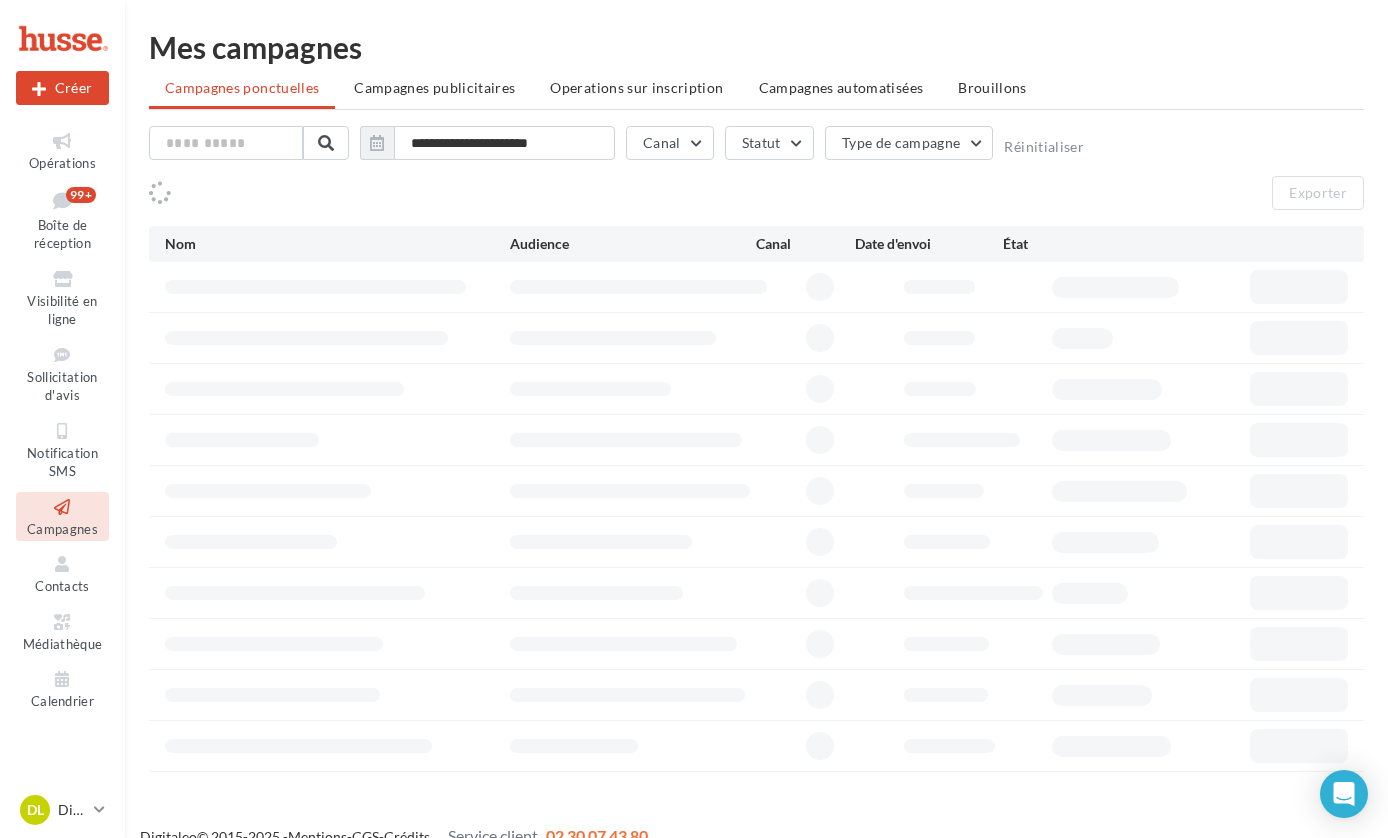 scroll, scrollTop: 0, scrollLeft: 0, axis: both 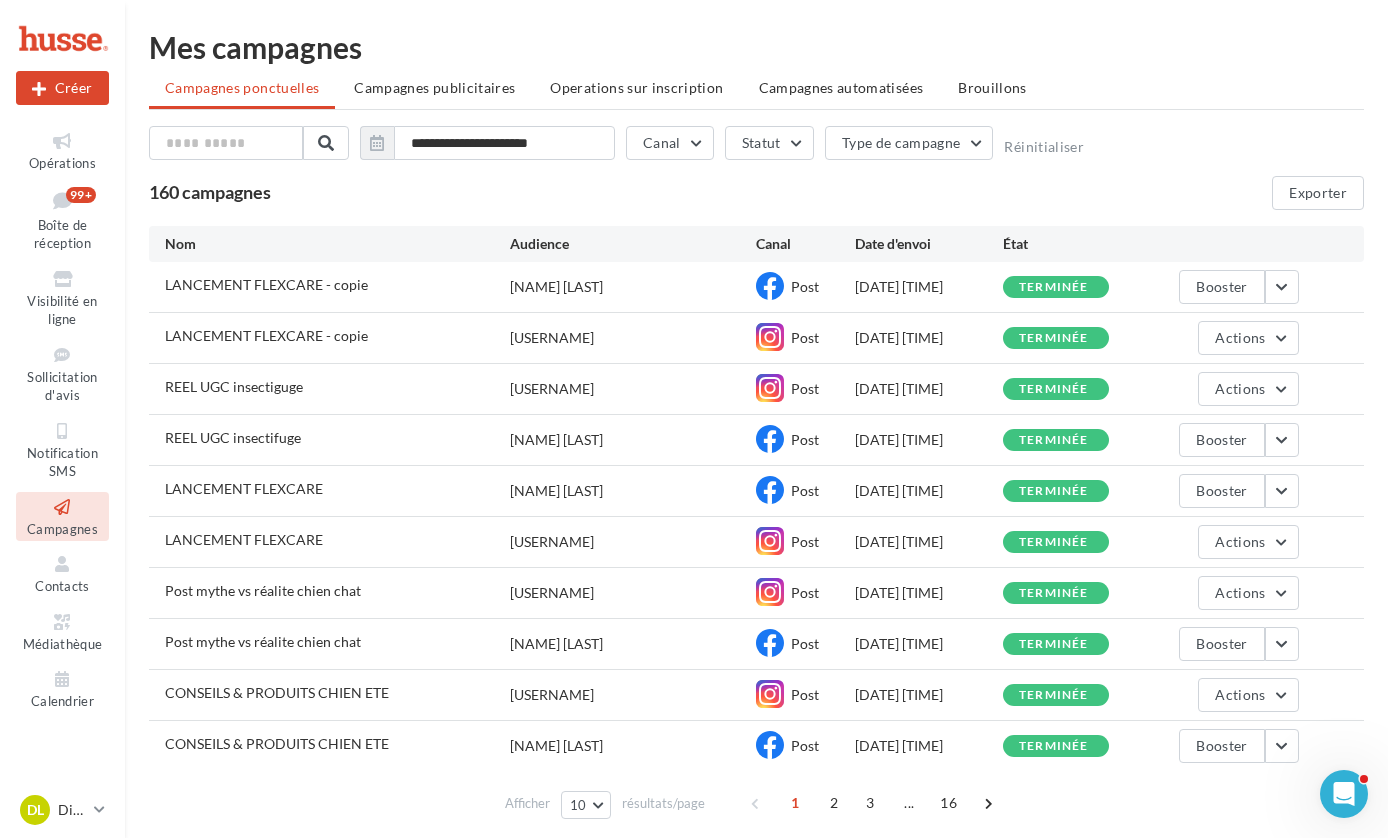 click on "Campagnes publicitaires" at bounding box center [434, 87] 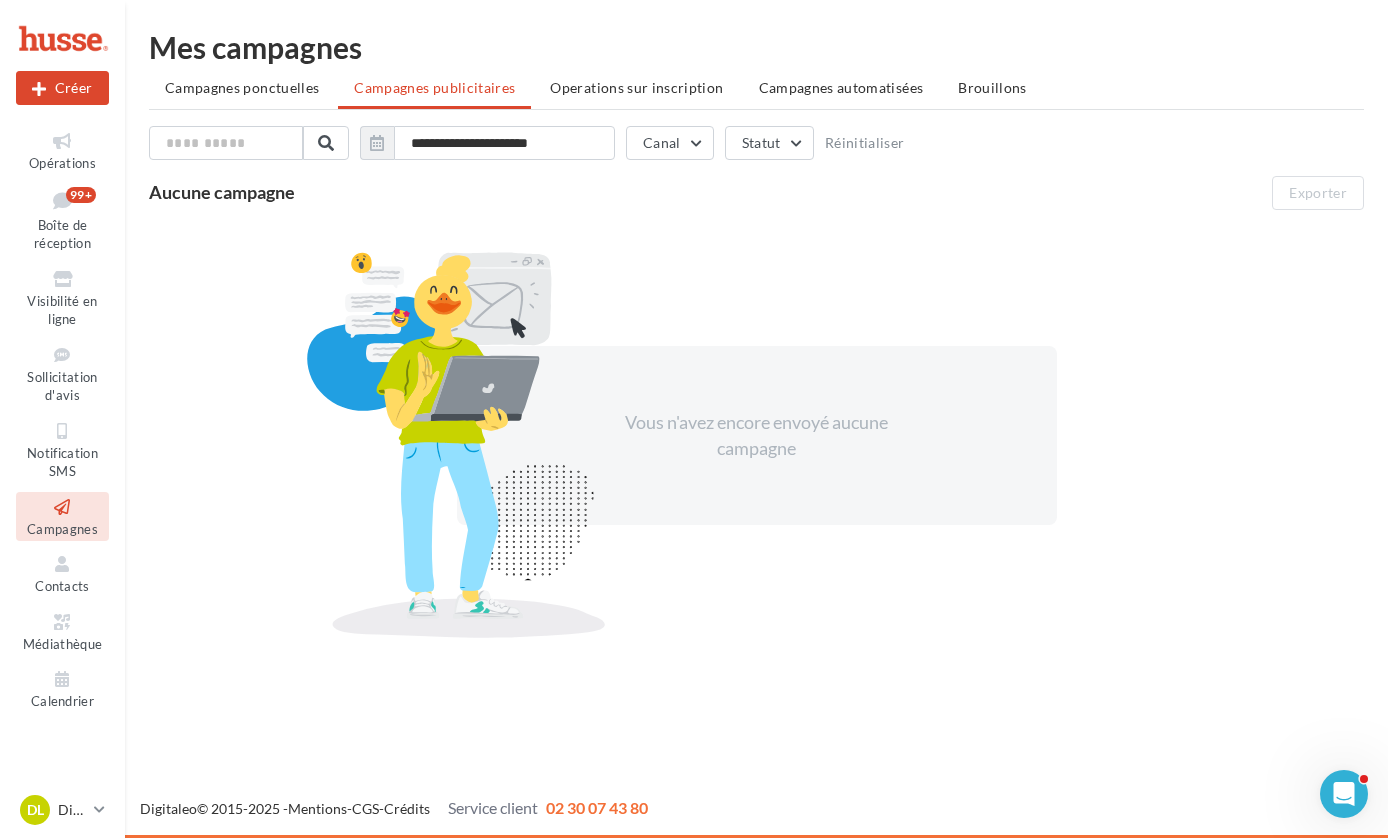 drag, startPoint x: 282, startPoint y: 85, endPoint x: 248, endPoint y: 94, distance: 35.17101 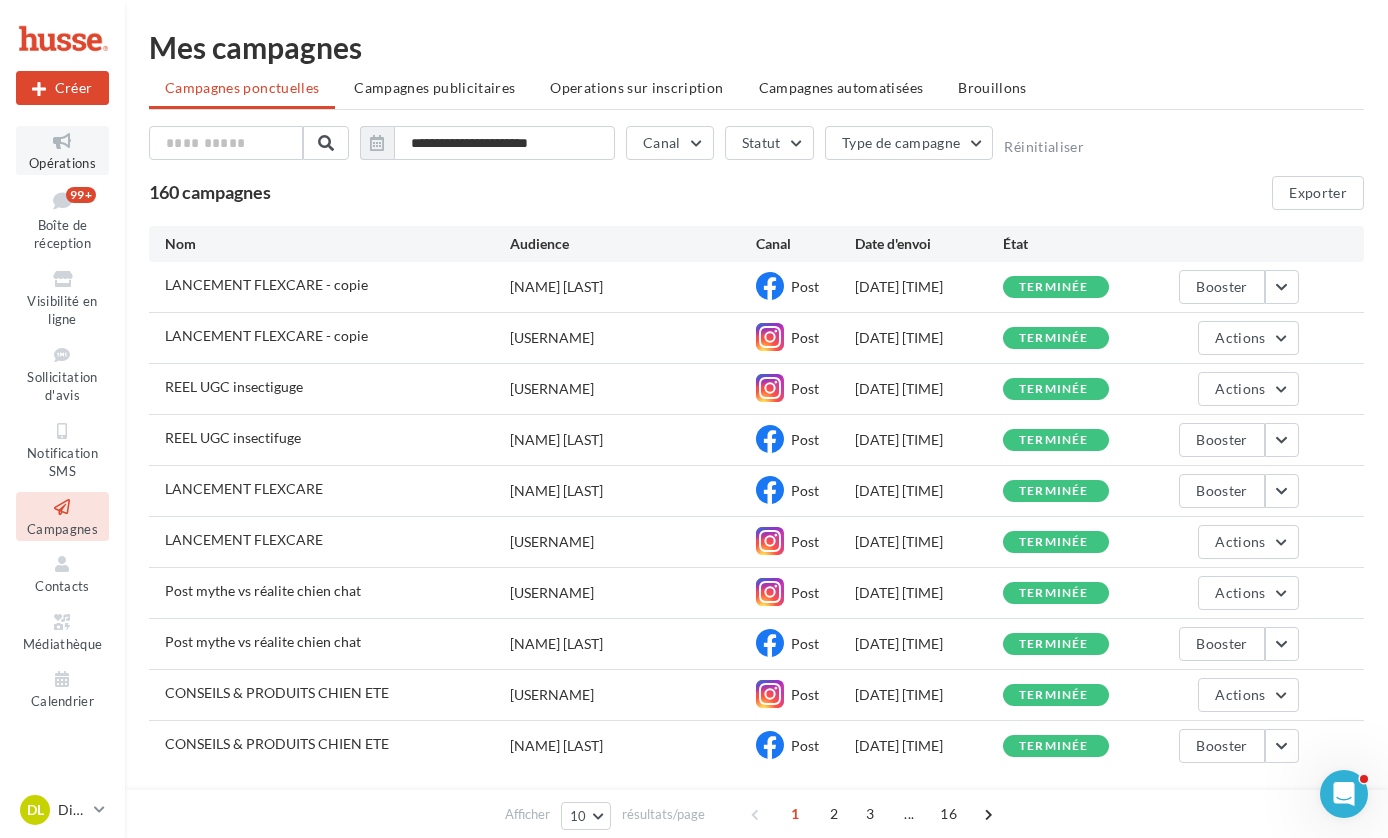 click on "Opérations" at bounding box center (62, 150) 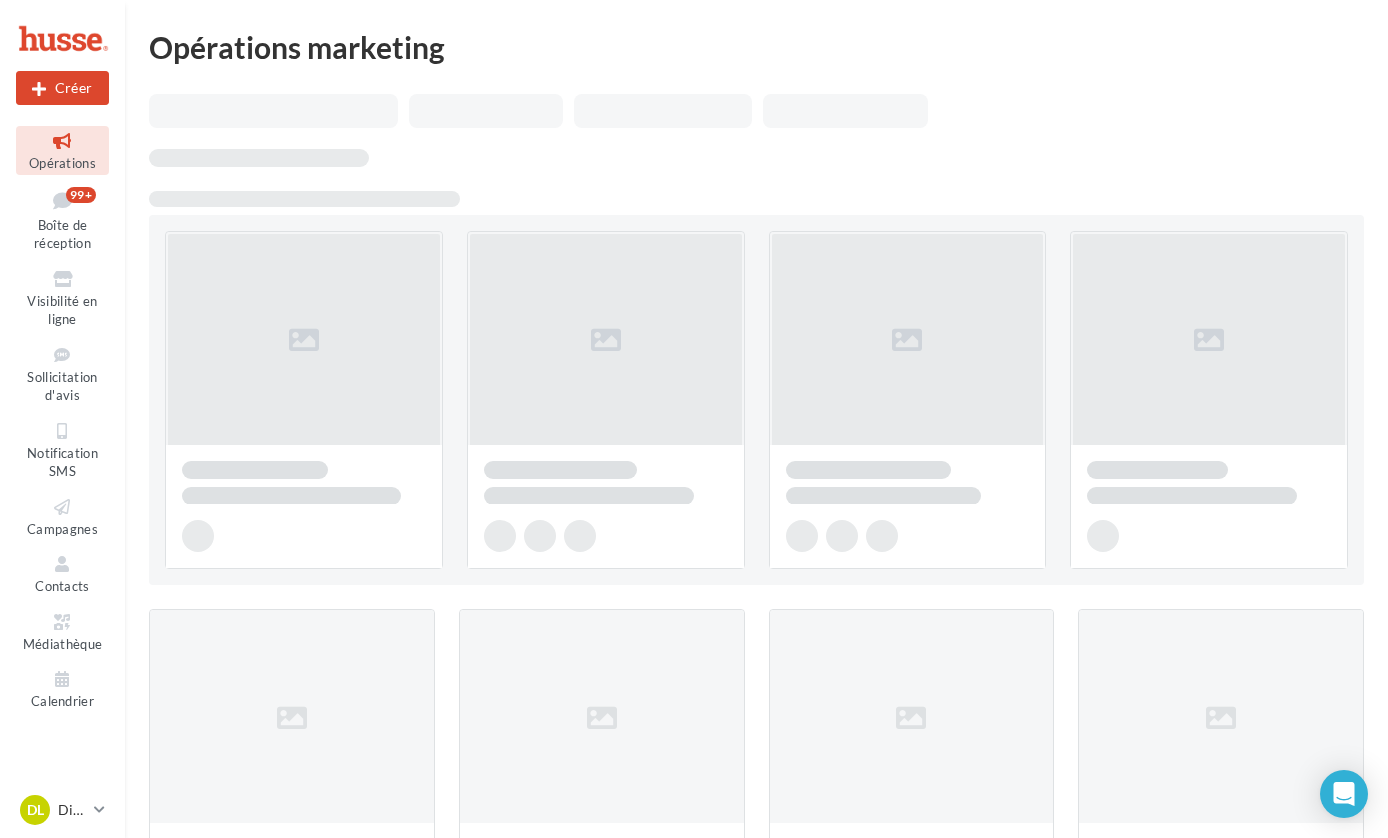 scroll, scrollTop: 0, scrollLeft: 0, axis: both 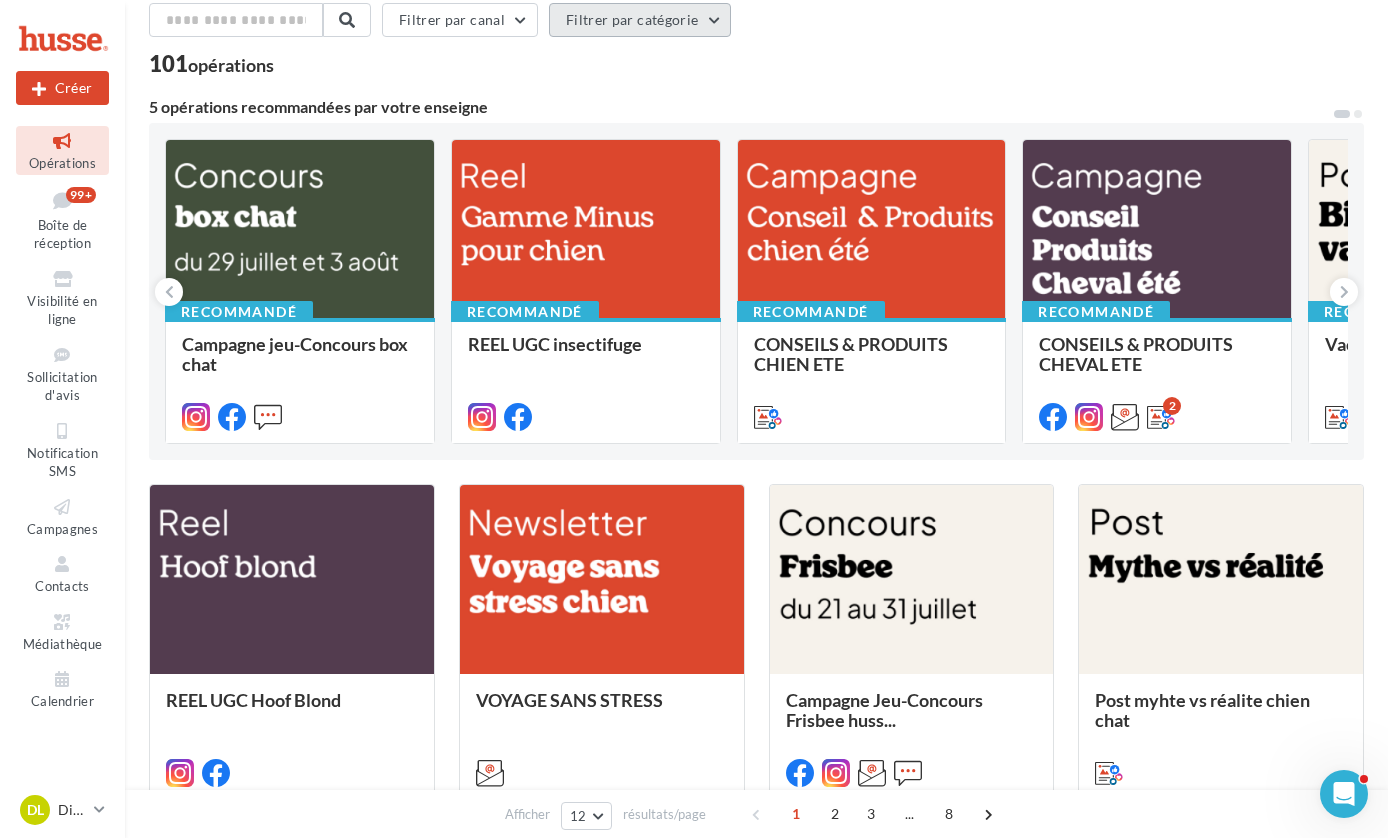 click on "Filtrer par catégorie" at bounding box center (640, 20) 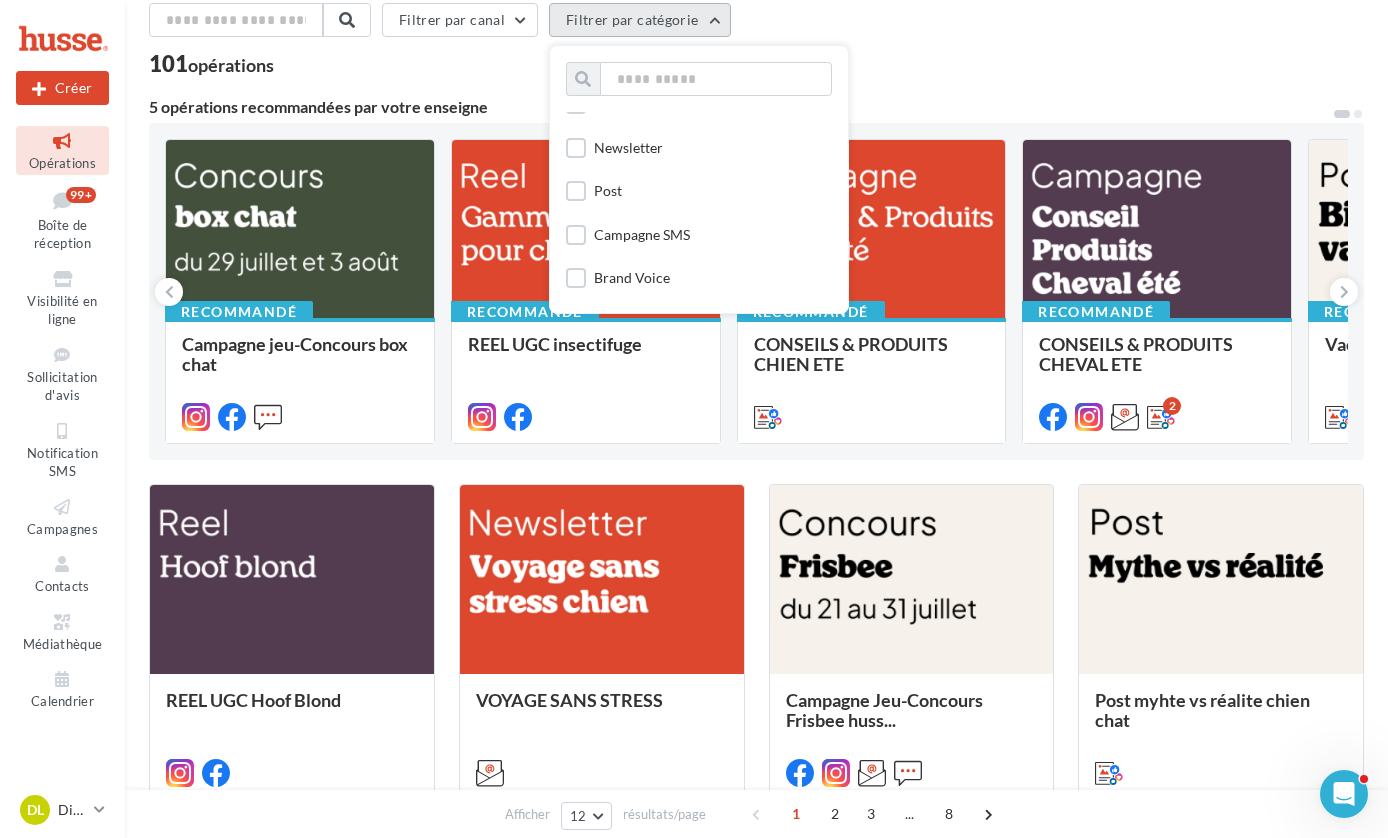 scroll, scrollTop: 713, scrollLeft: 0, axis: vertical 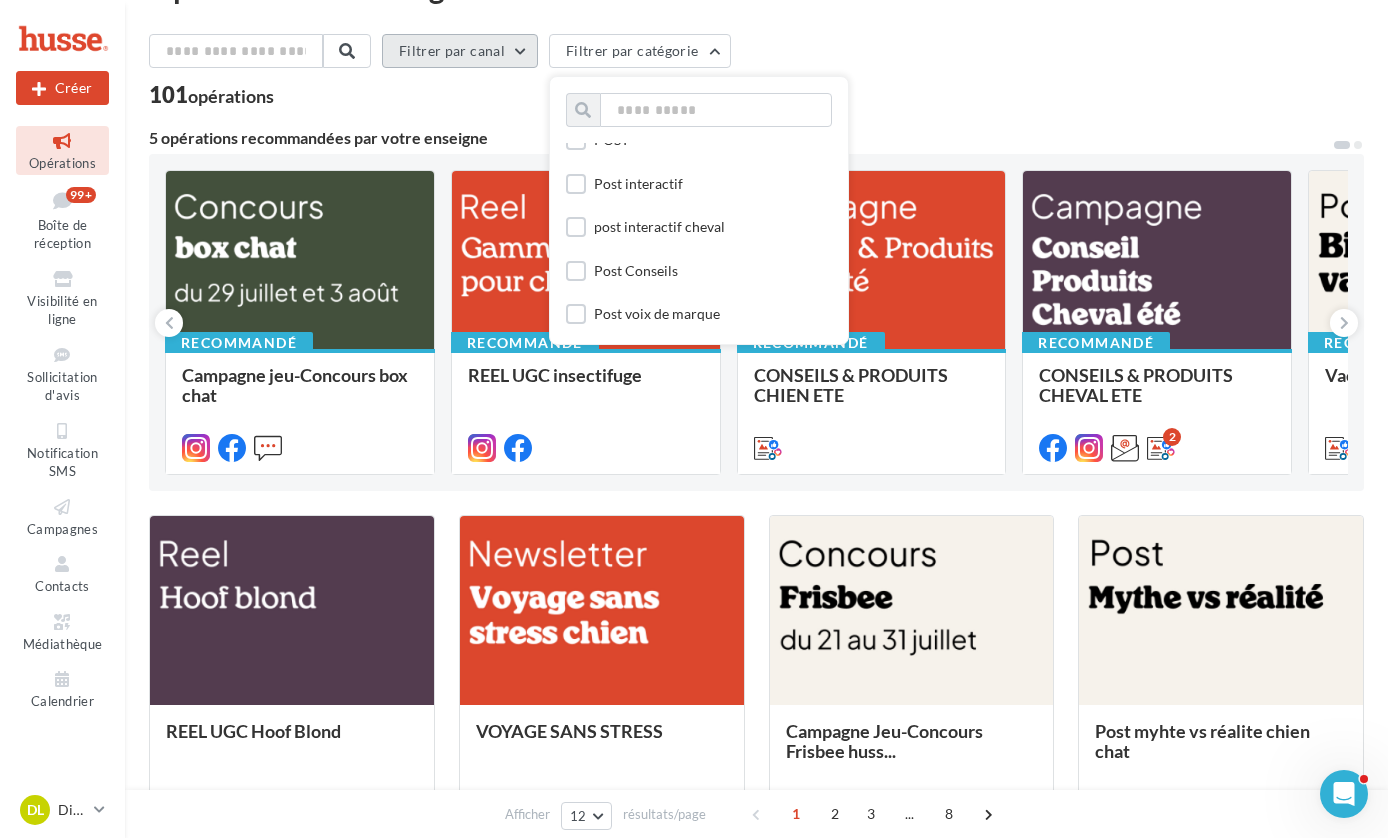 click on "Filtrer par canal" at bounding box center [460, 51] 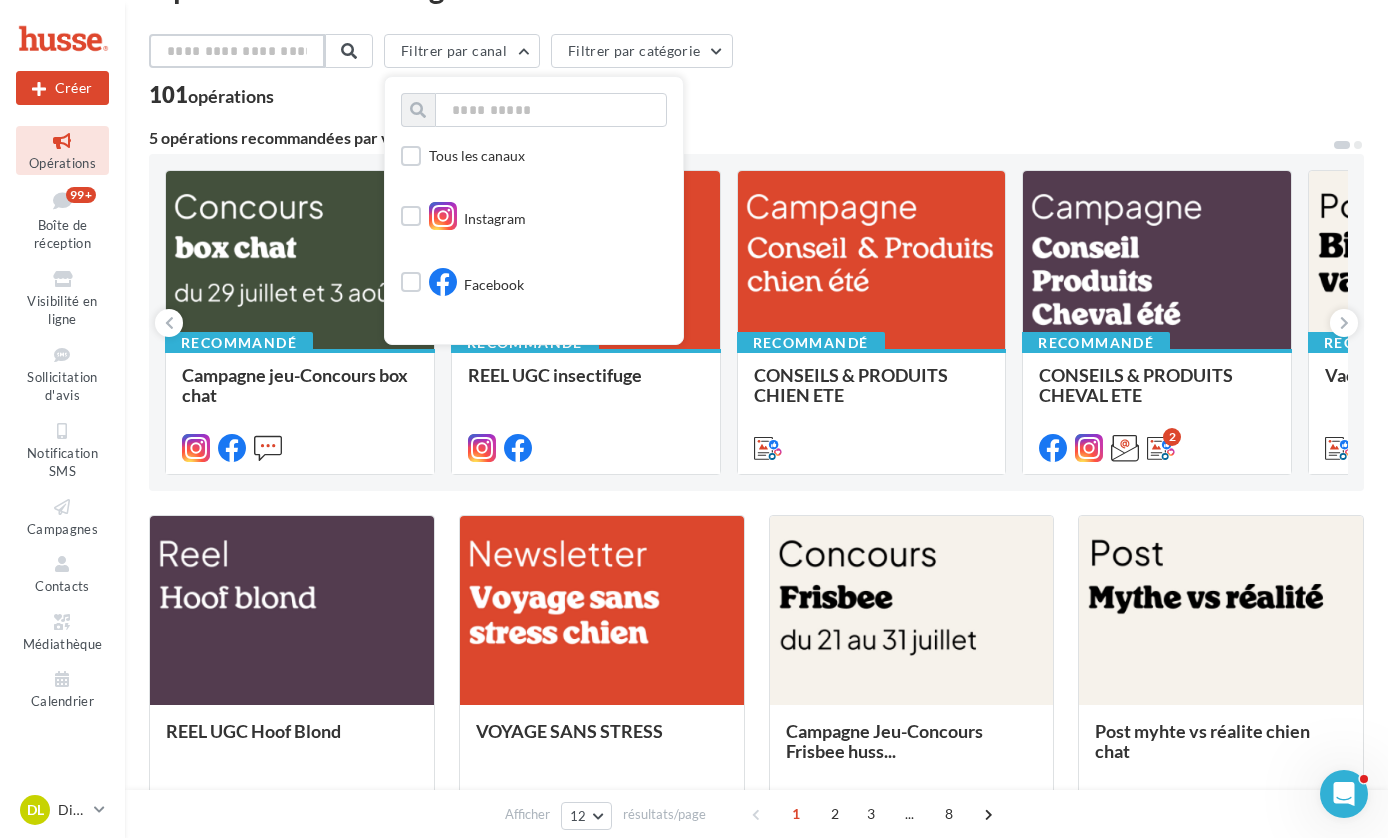 click at bounding box center (237, 51) 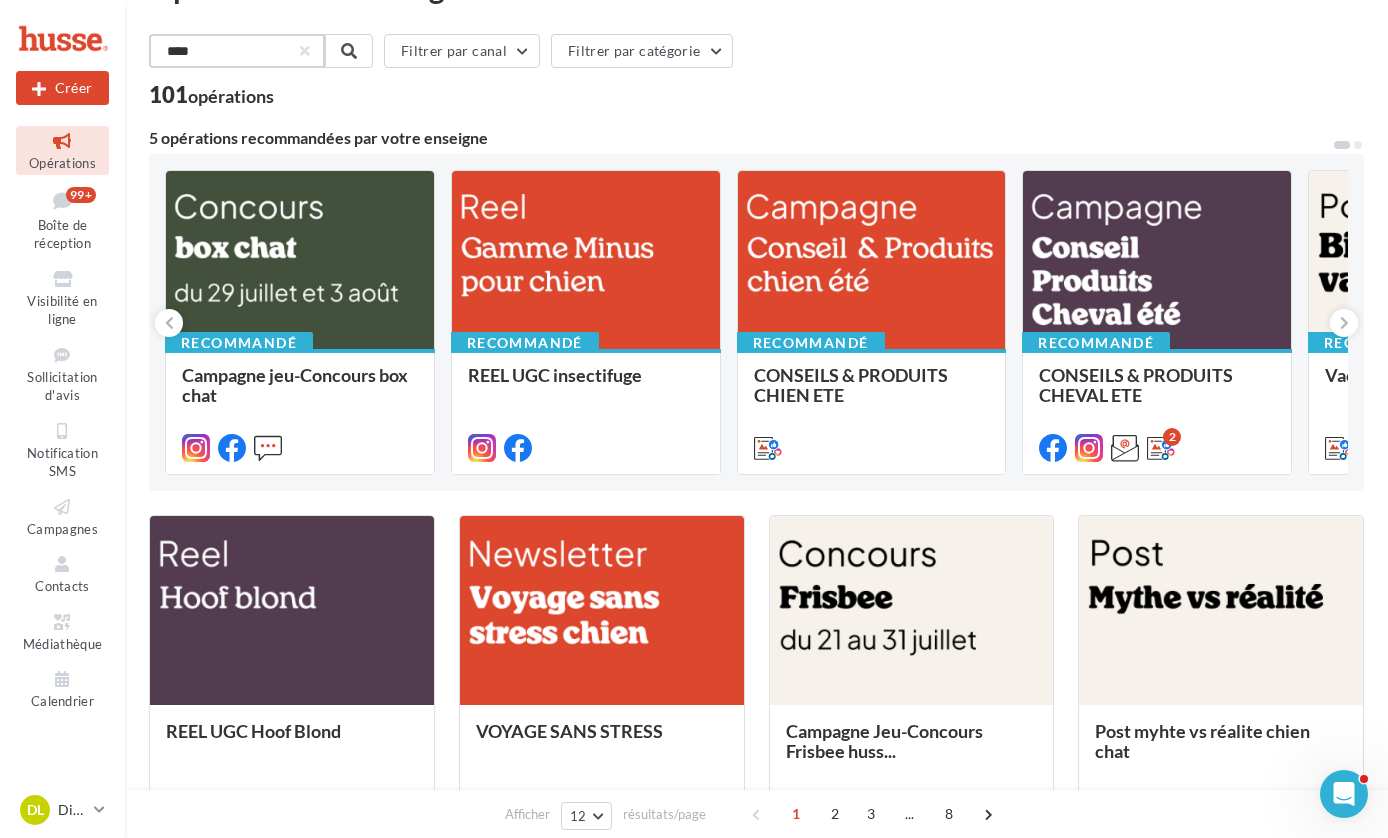 scroll, scrollTop: 0, scrollLeft: 0, axis: both 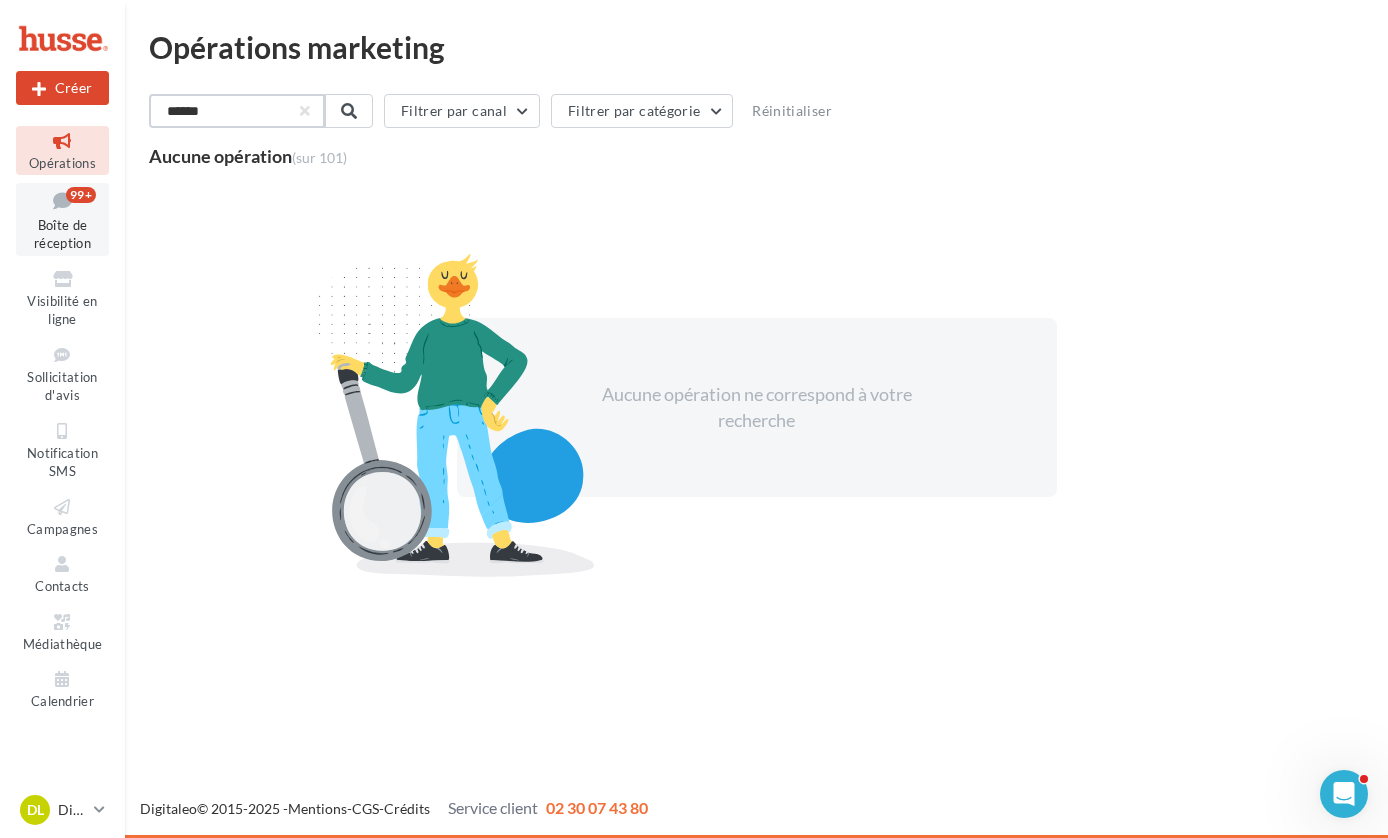 type on "******" 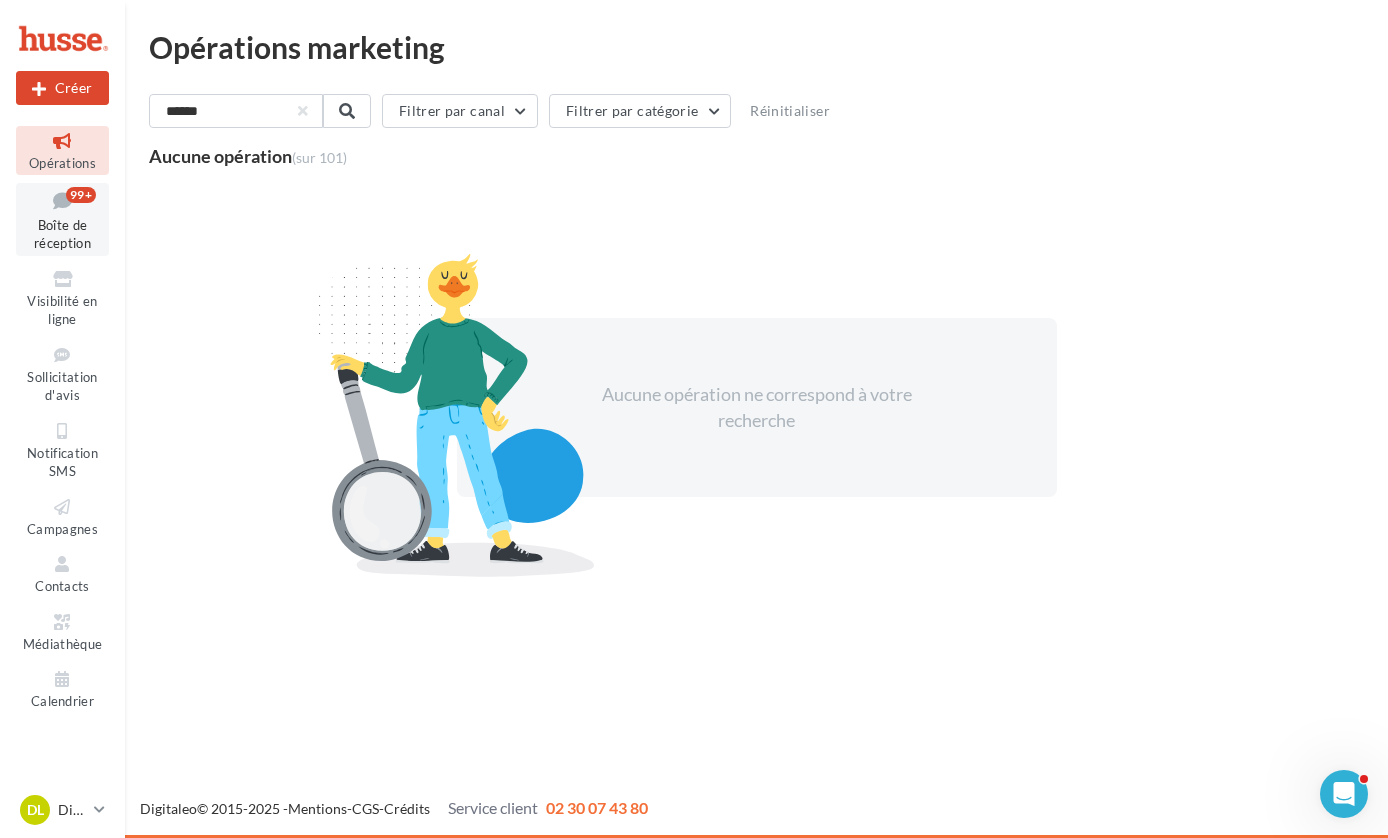 click on "Boîte de réception" at bounding box center (62, 234) 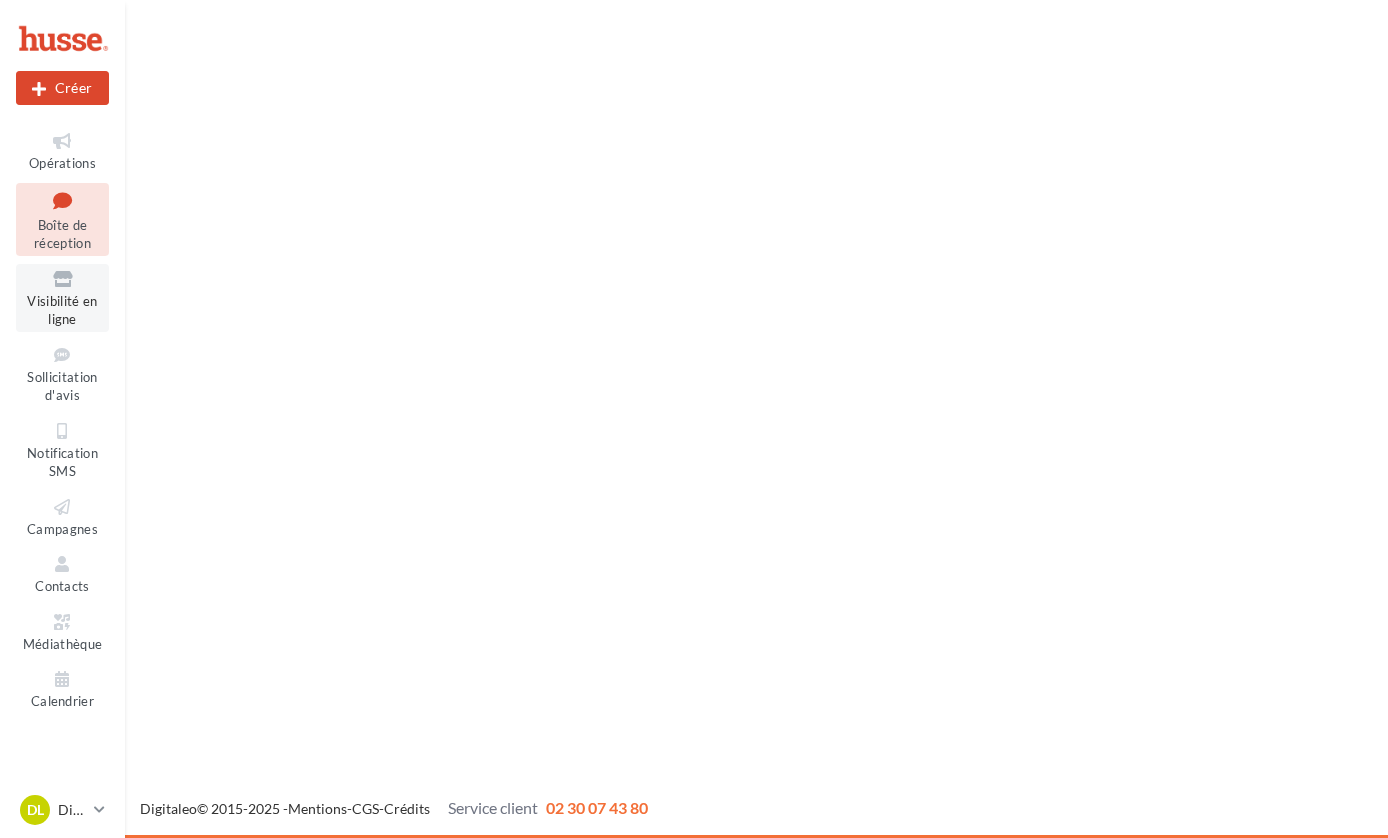 scroll, scrollTop: 0, scrollLeft: 0, axis: both 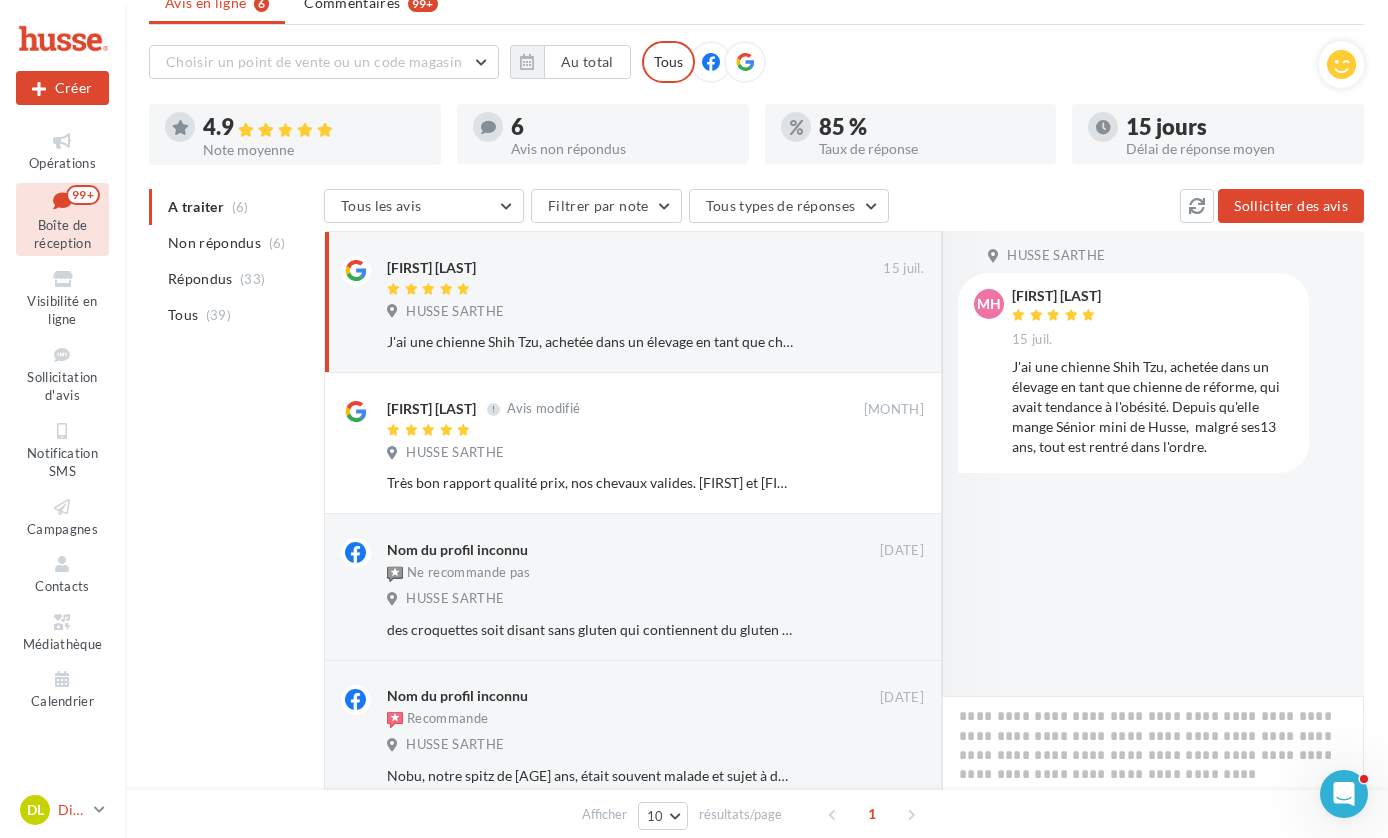 click on "Diane LEBLANC" at bounding box center [72, 810] 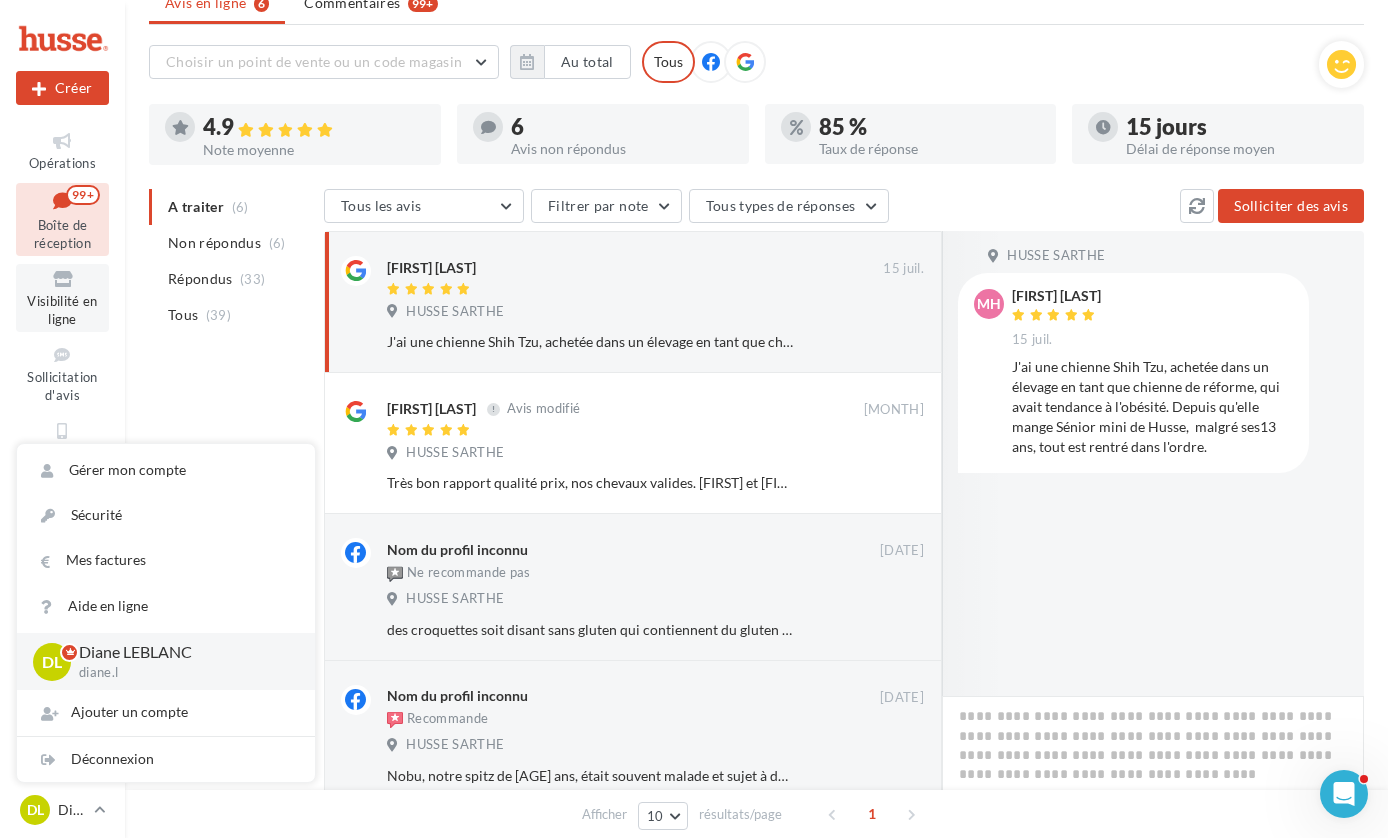 click on "Visibilité en ligne" at bounding box center (62, 310) 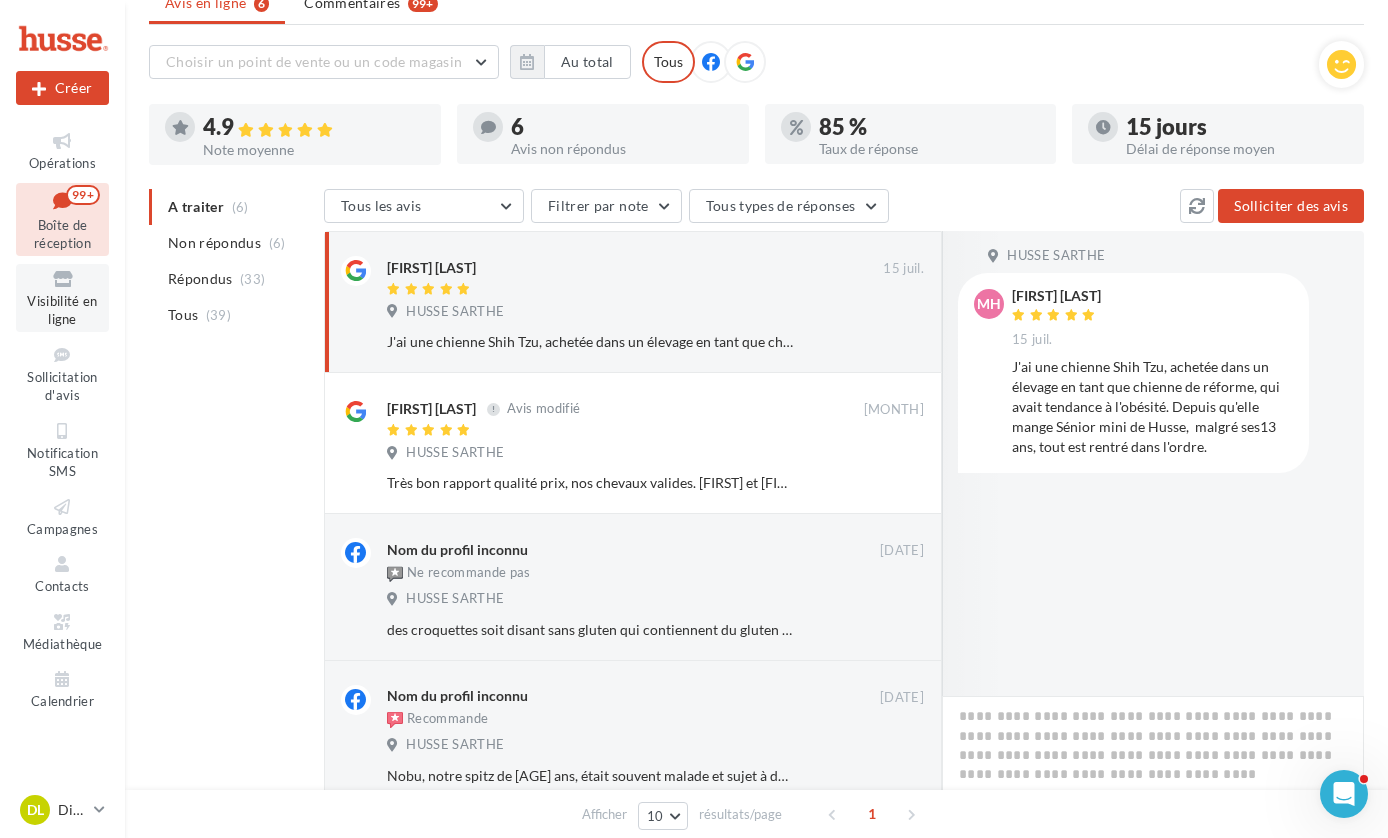 scroll, scrollTop: 86, scrollLeft: 0, axis: vertical 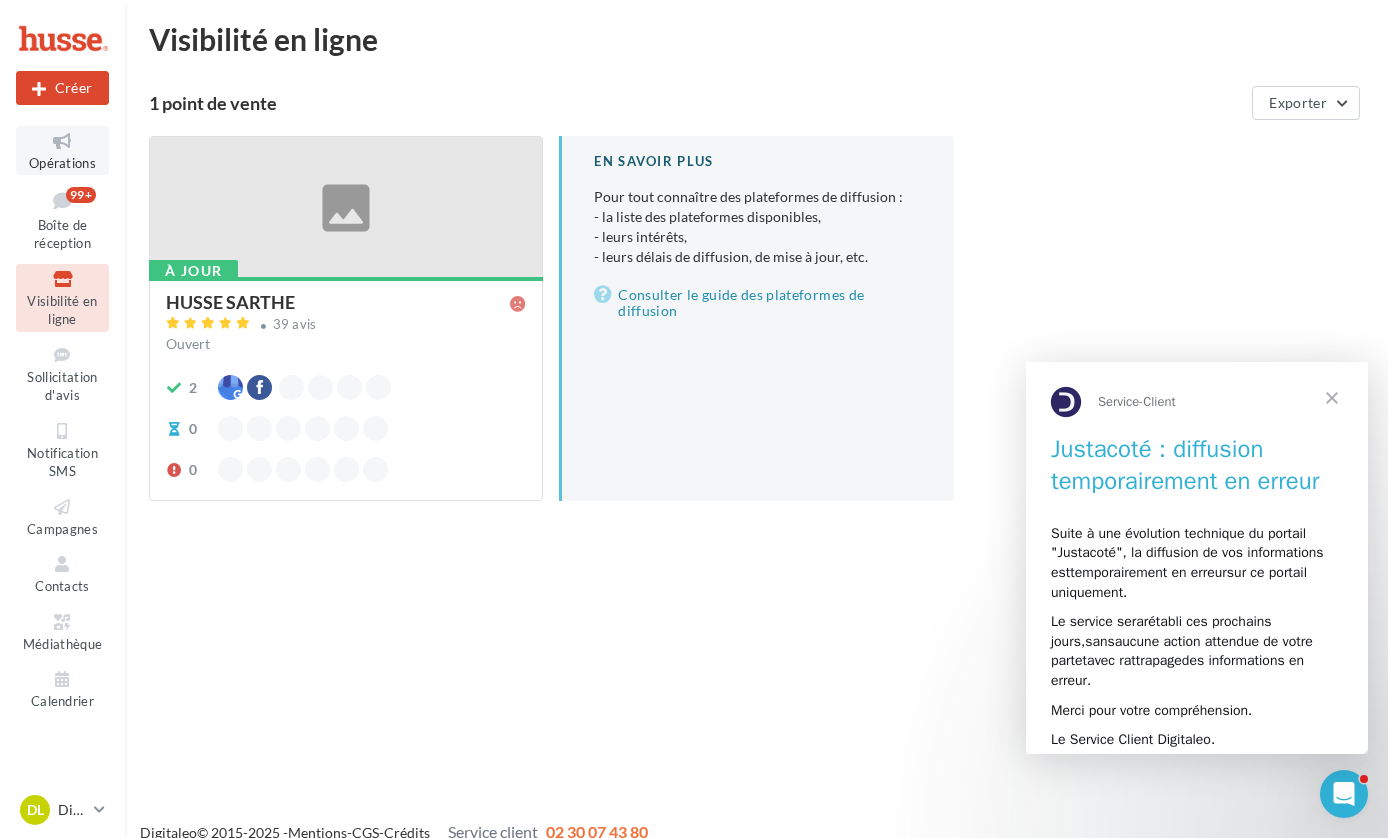 click at bounding box center (62, 141) 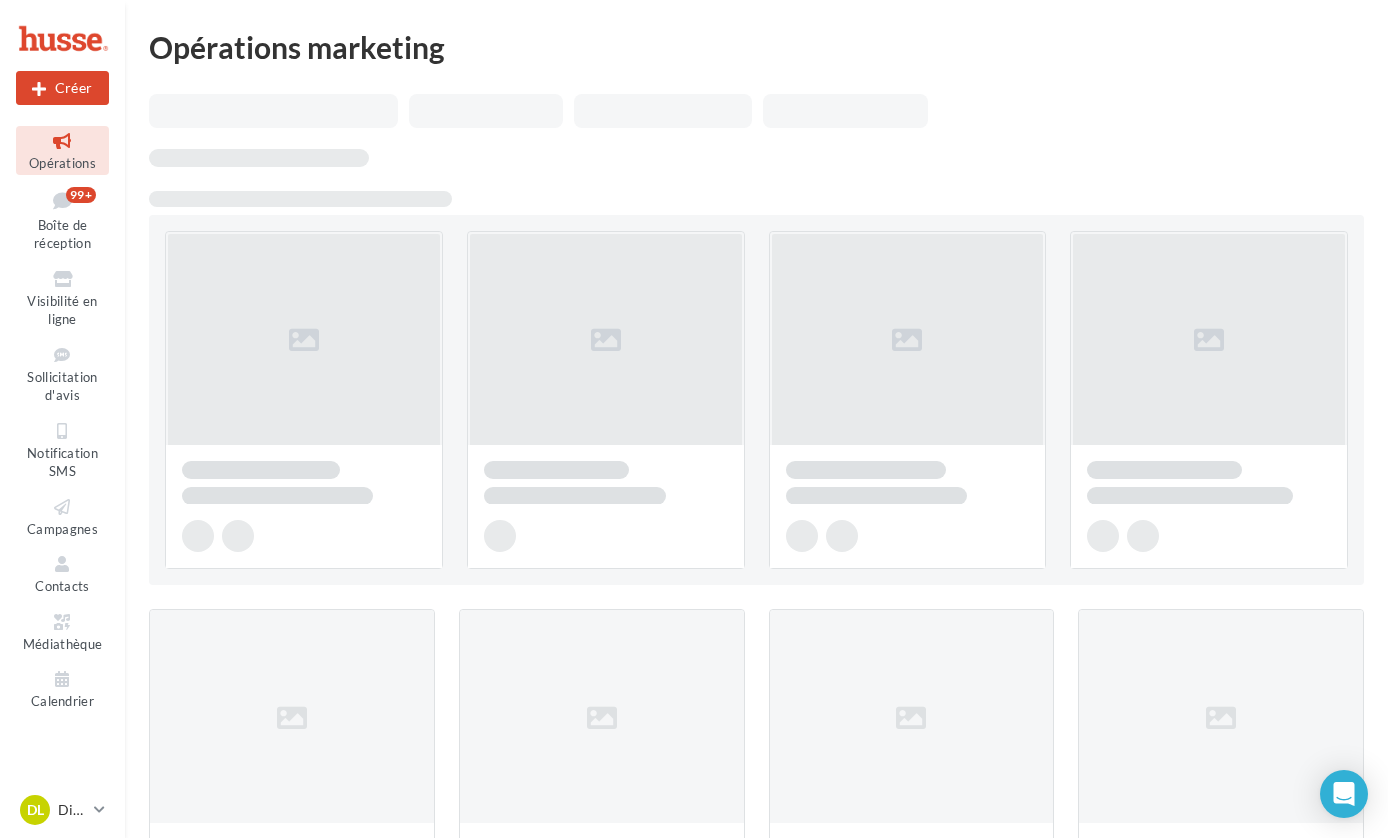 scroll, scrollTop: 0, scrollLeft: 0, axis: both 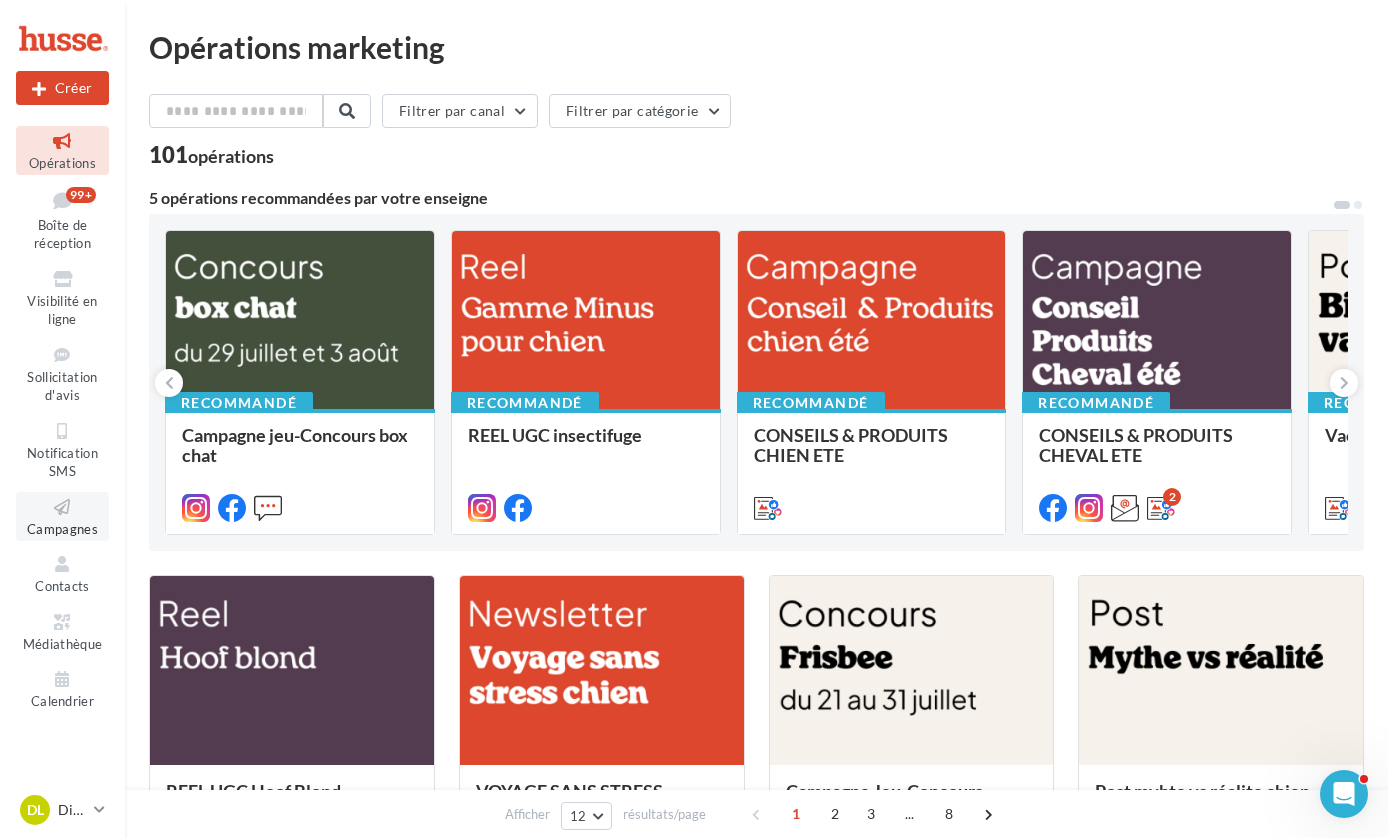 click at bounding box center (62, 507) 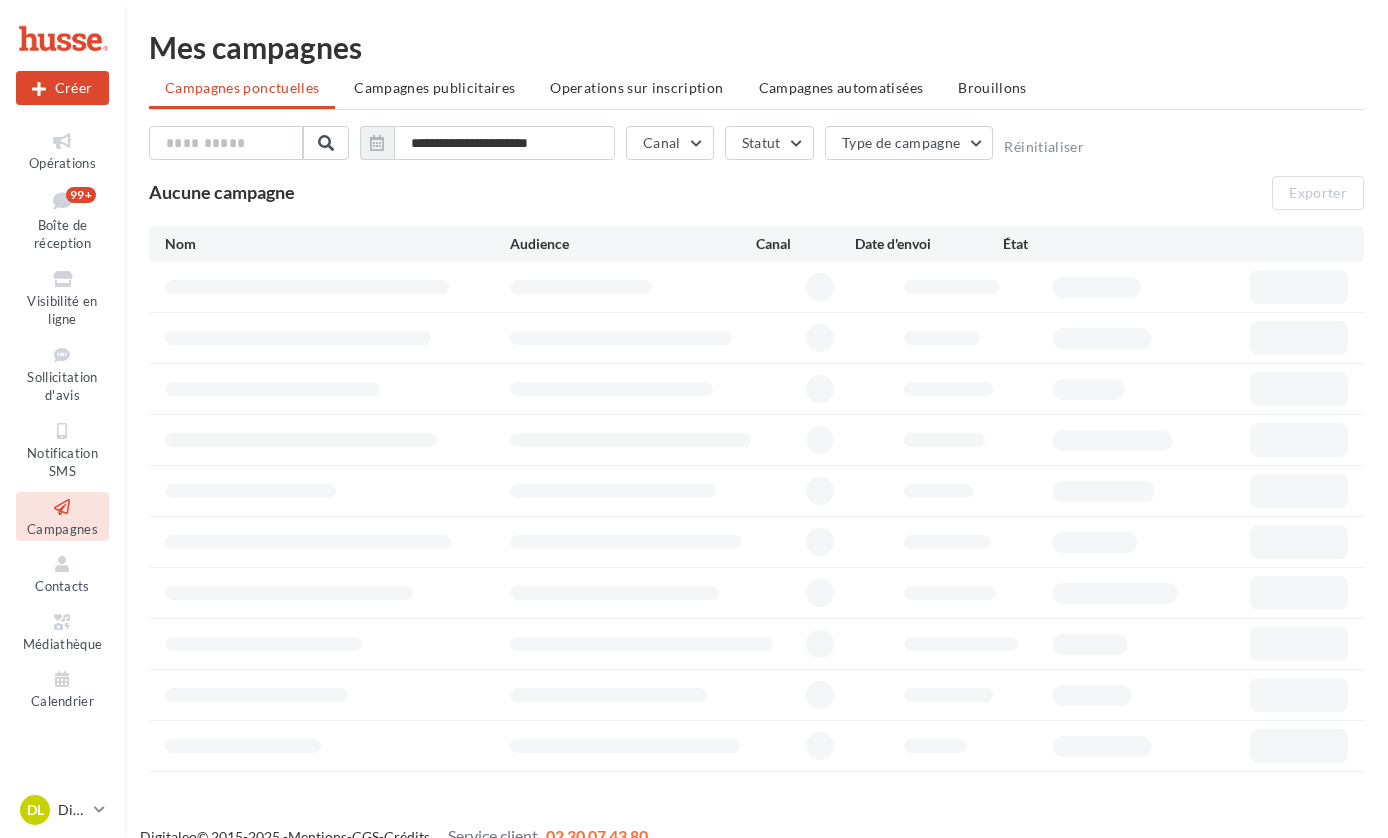 scroll, scrollTop: 0, scrollLeft: 0, axis: both 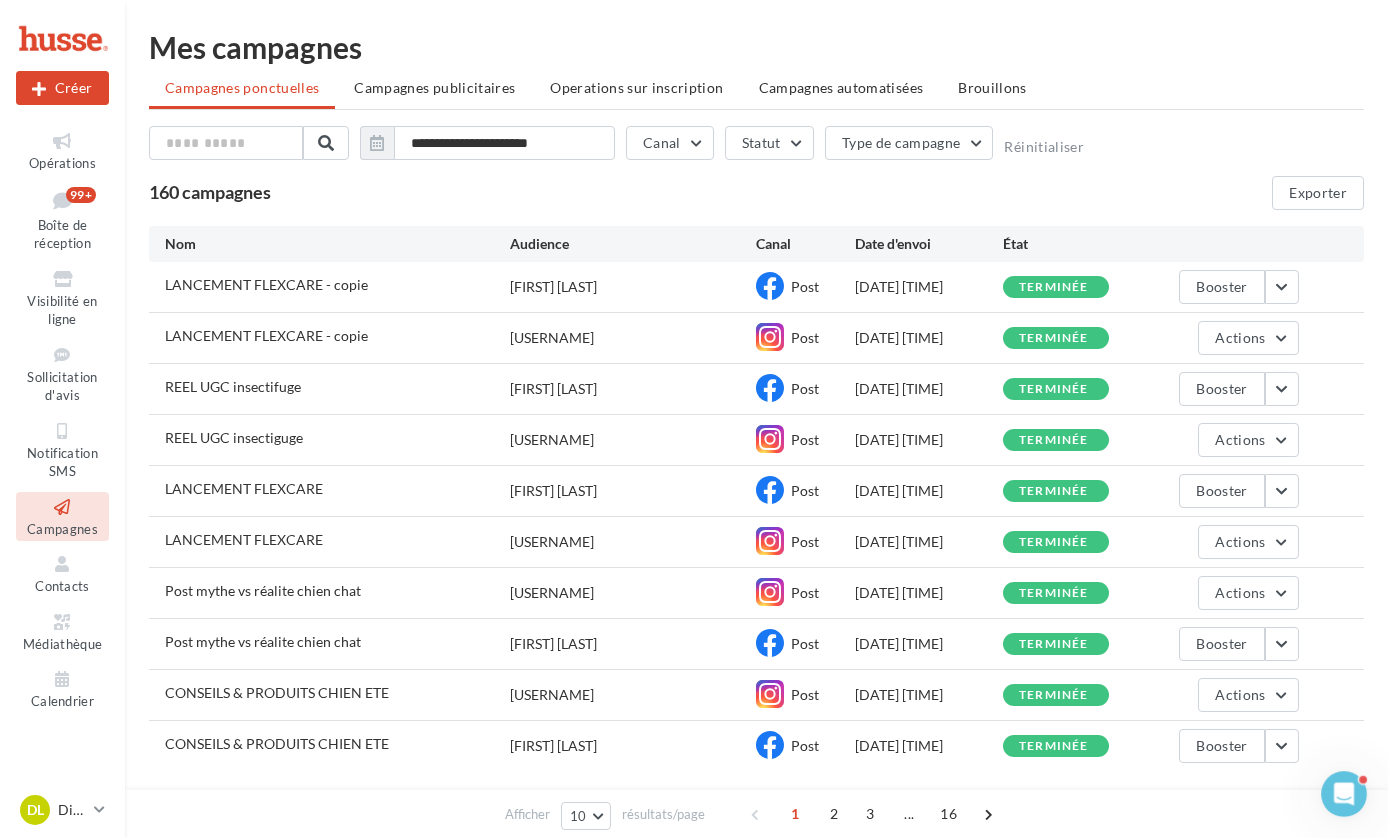 click on "Brouillons" at bounding box center [992, 87] 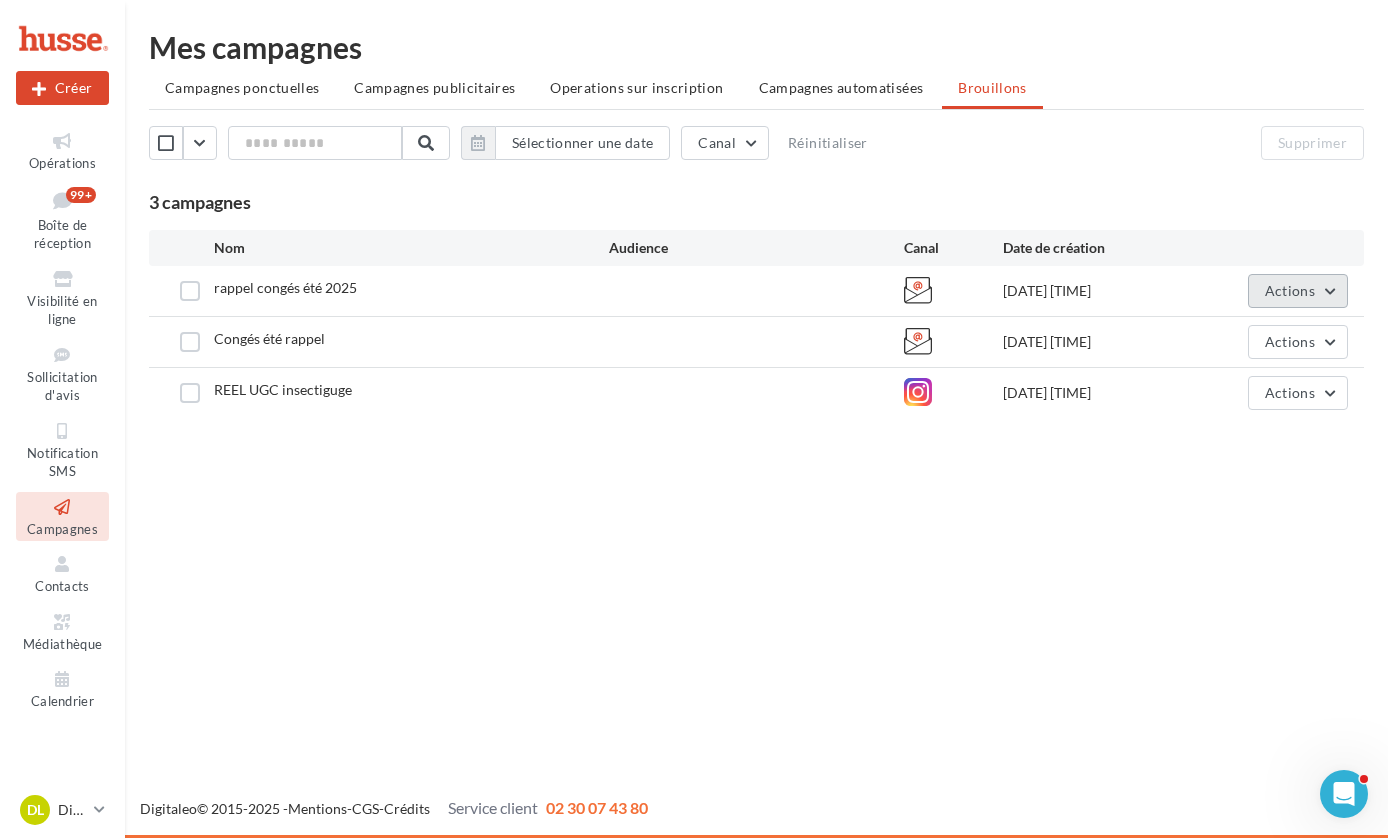 click on "Actions" at bounding box center (1290, 290) 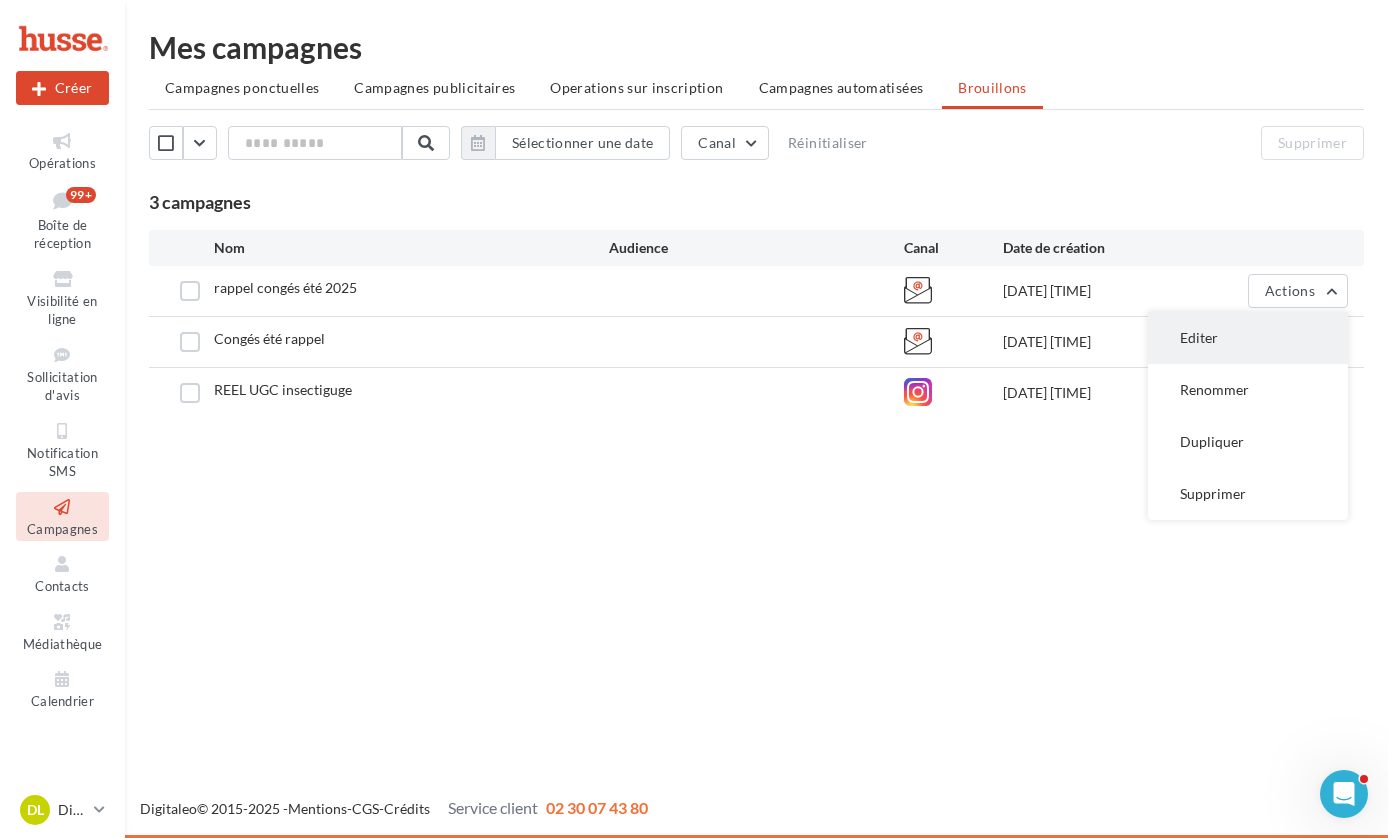 click on "Editer" at bounding box center (1248, 338) 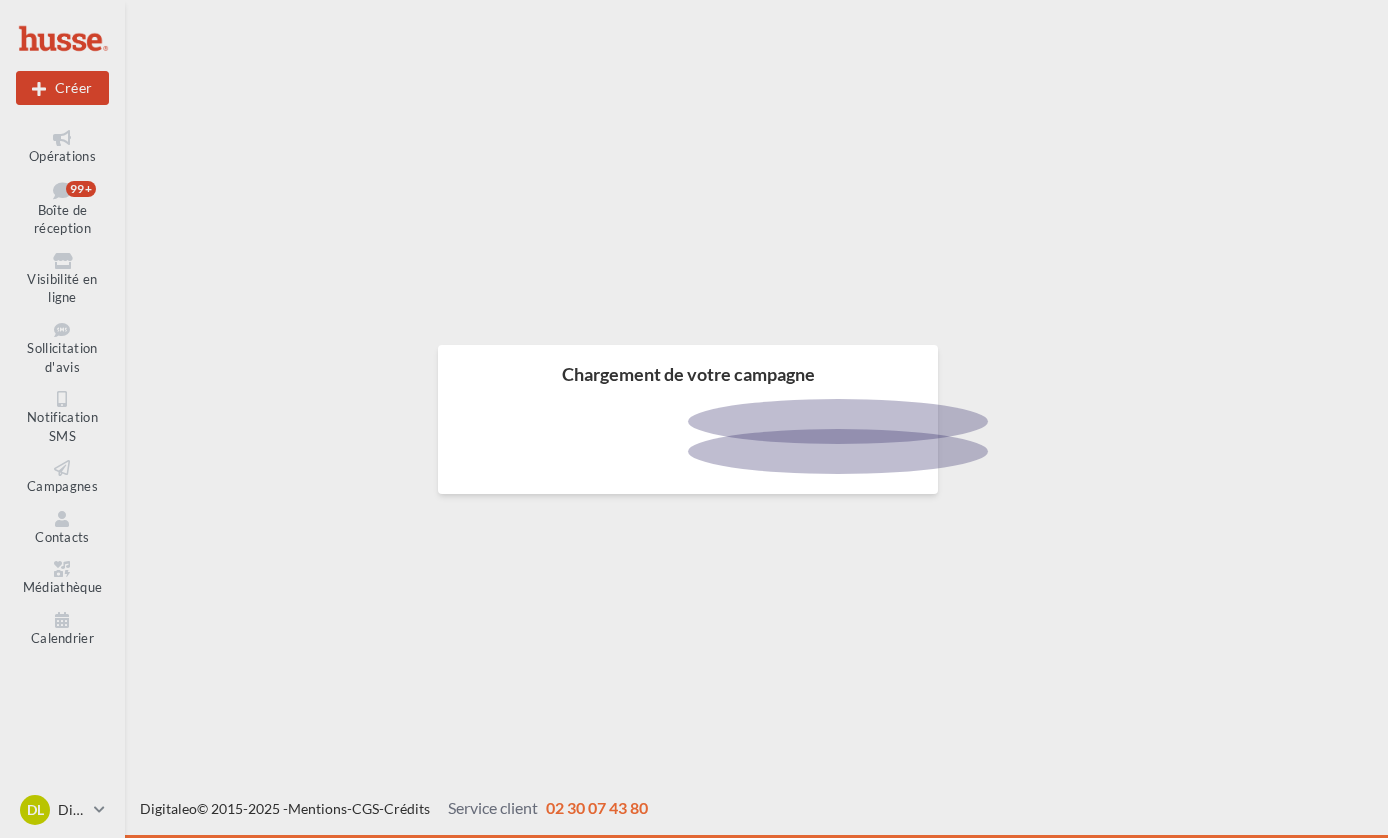 scroll, scrollTop: 0, scrollLeft: 0, axis: both 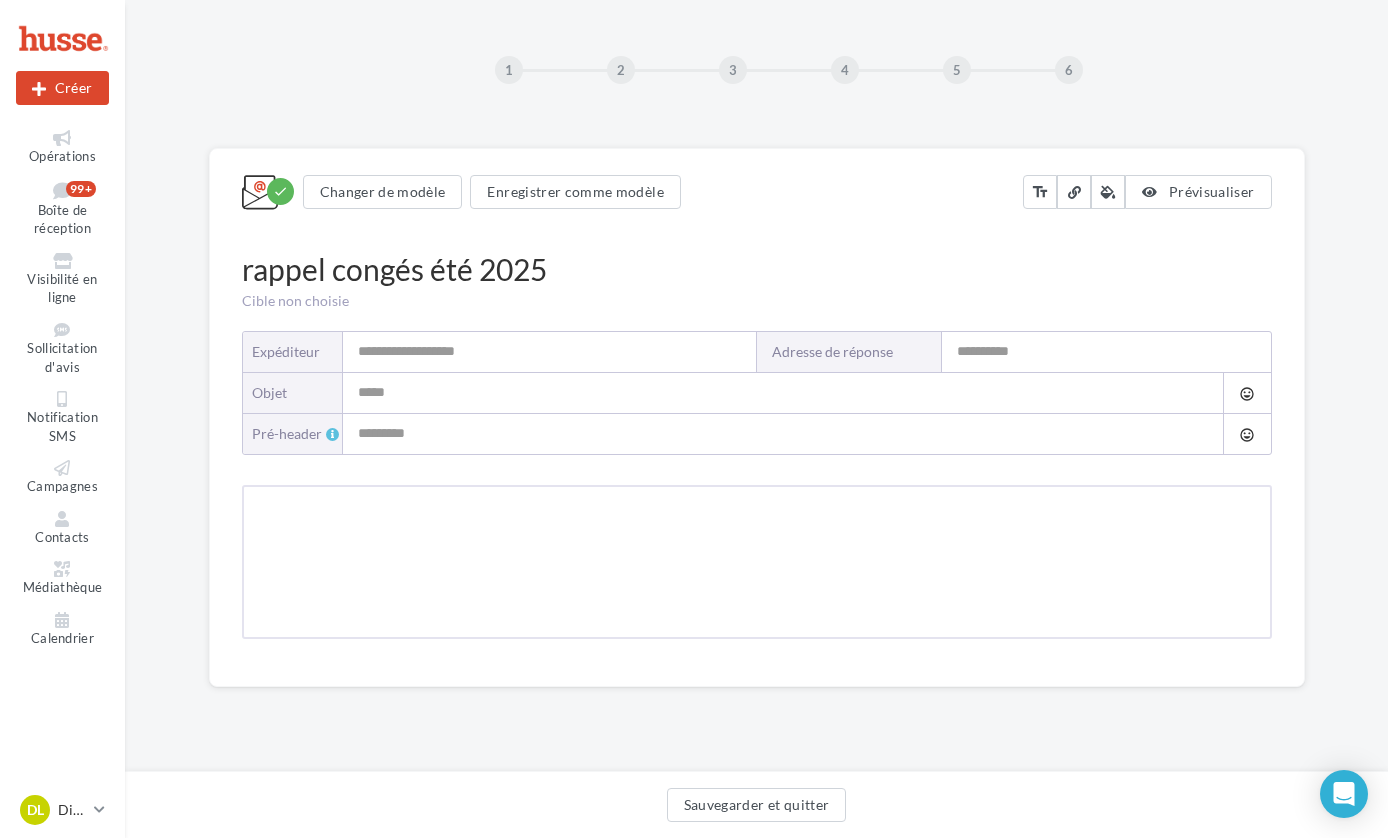 type on "**********" 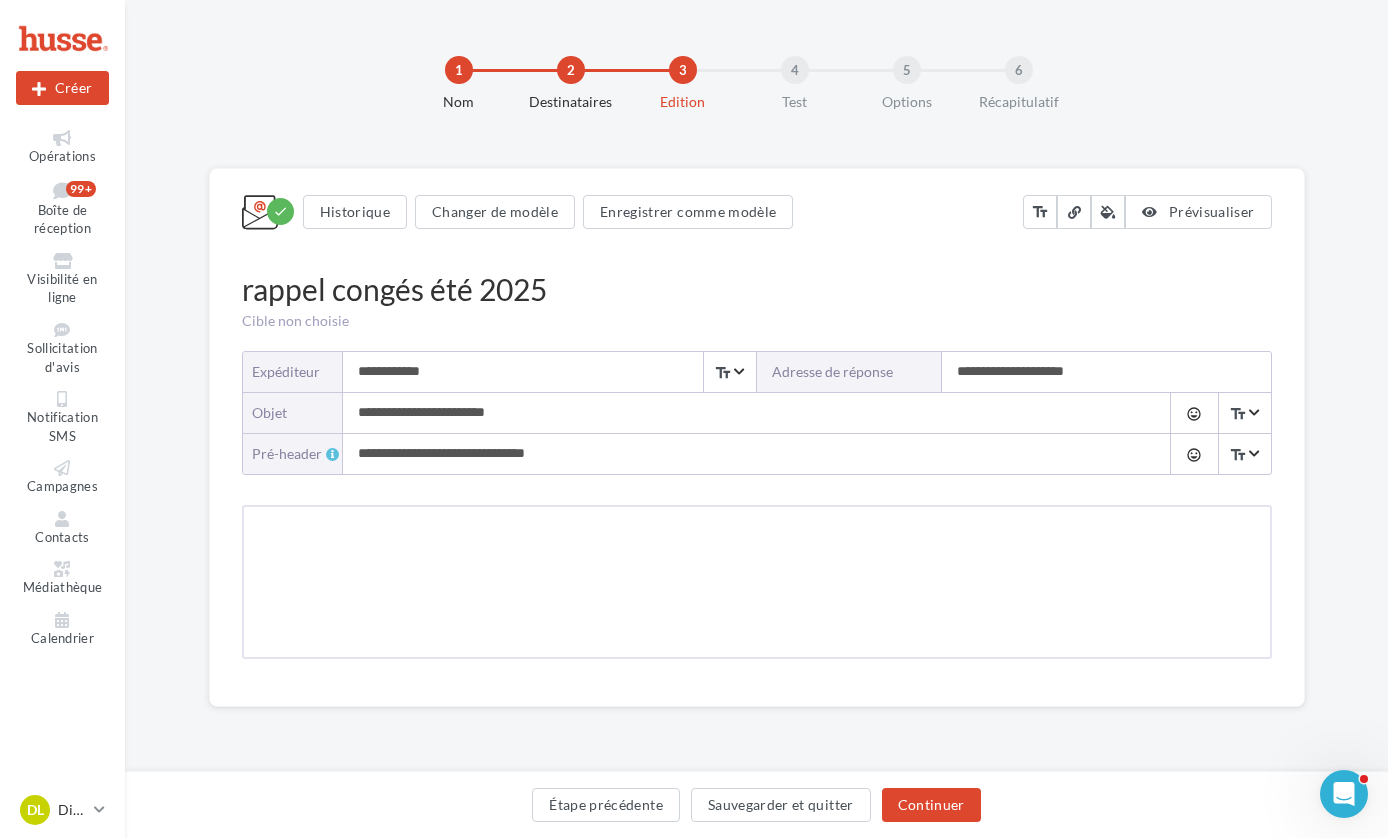 scroll, scrollTop: 0, scrollLeft: 0, axis: both 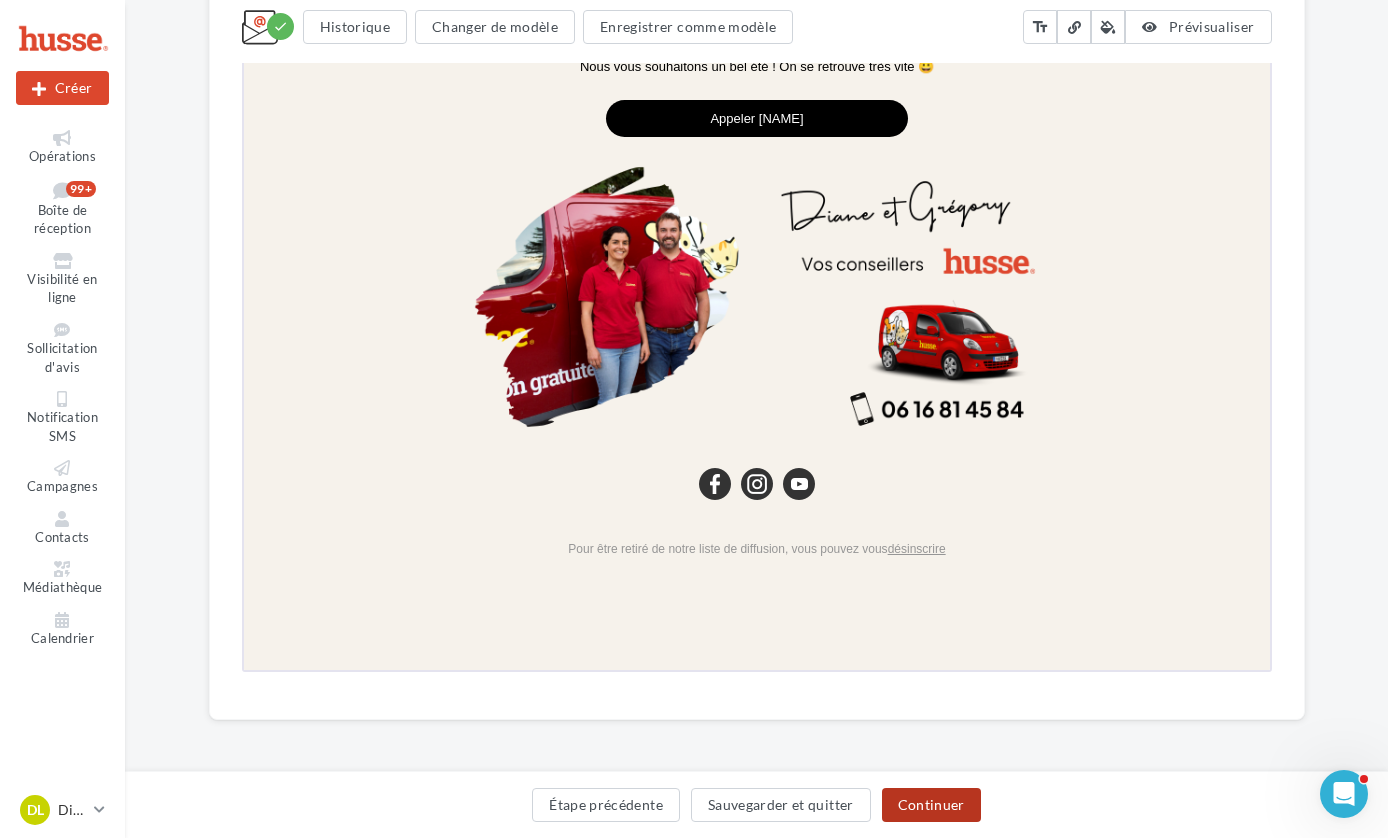 click on "Continuer" at bounding box center (931, 805) 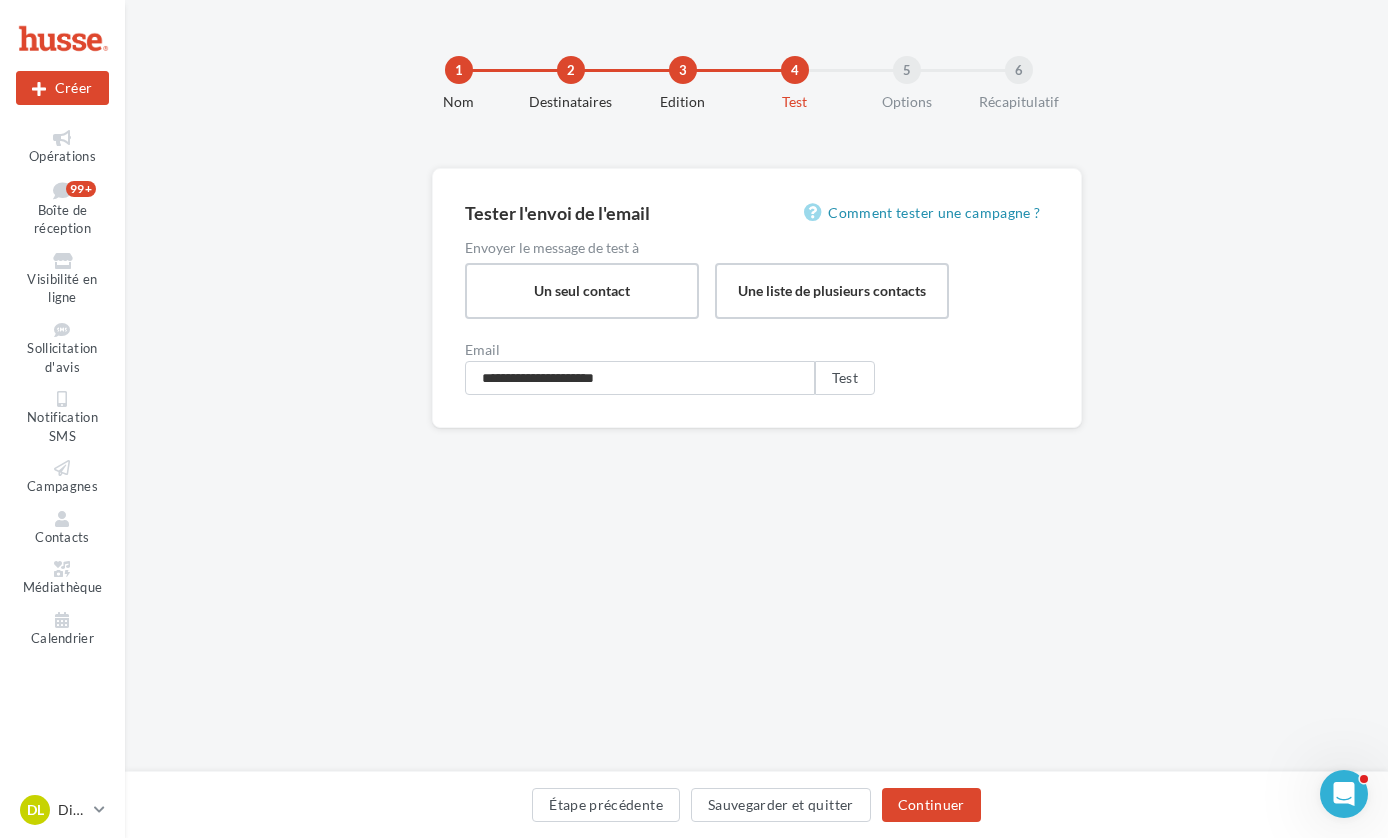 scroll, scrollTop: 0, scrollLeft: 0, axis: both 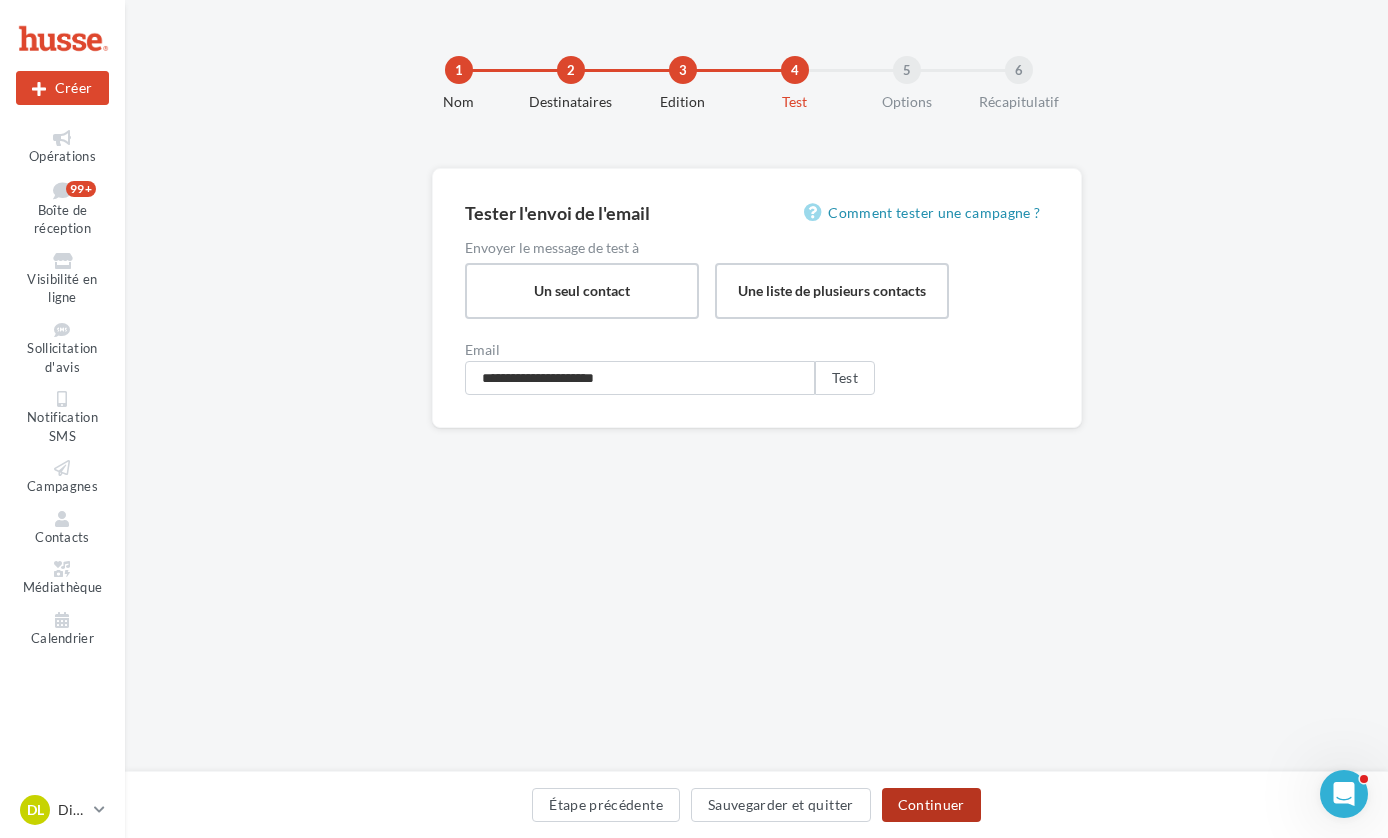 click on "Continuer" at bounding box center [931, 805] 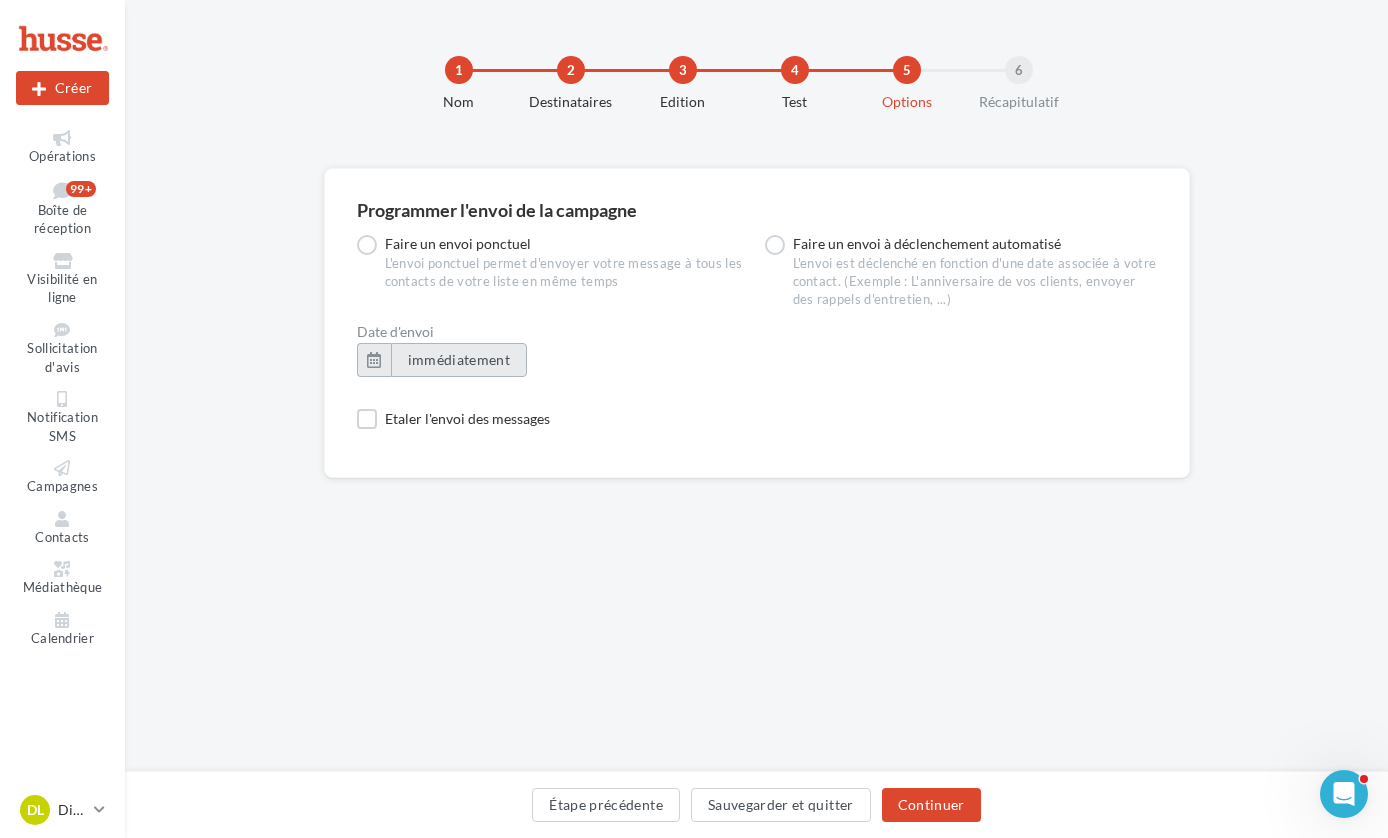 click on "immédiatement" at bounding box center [459, 359] 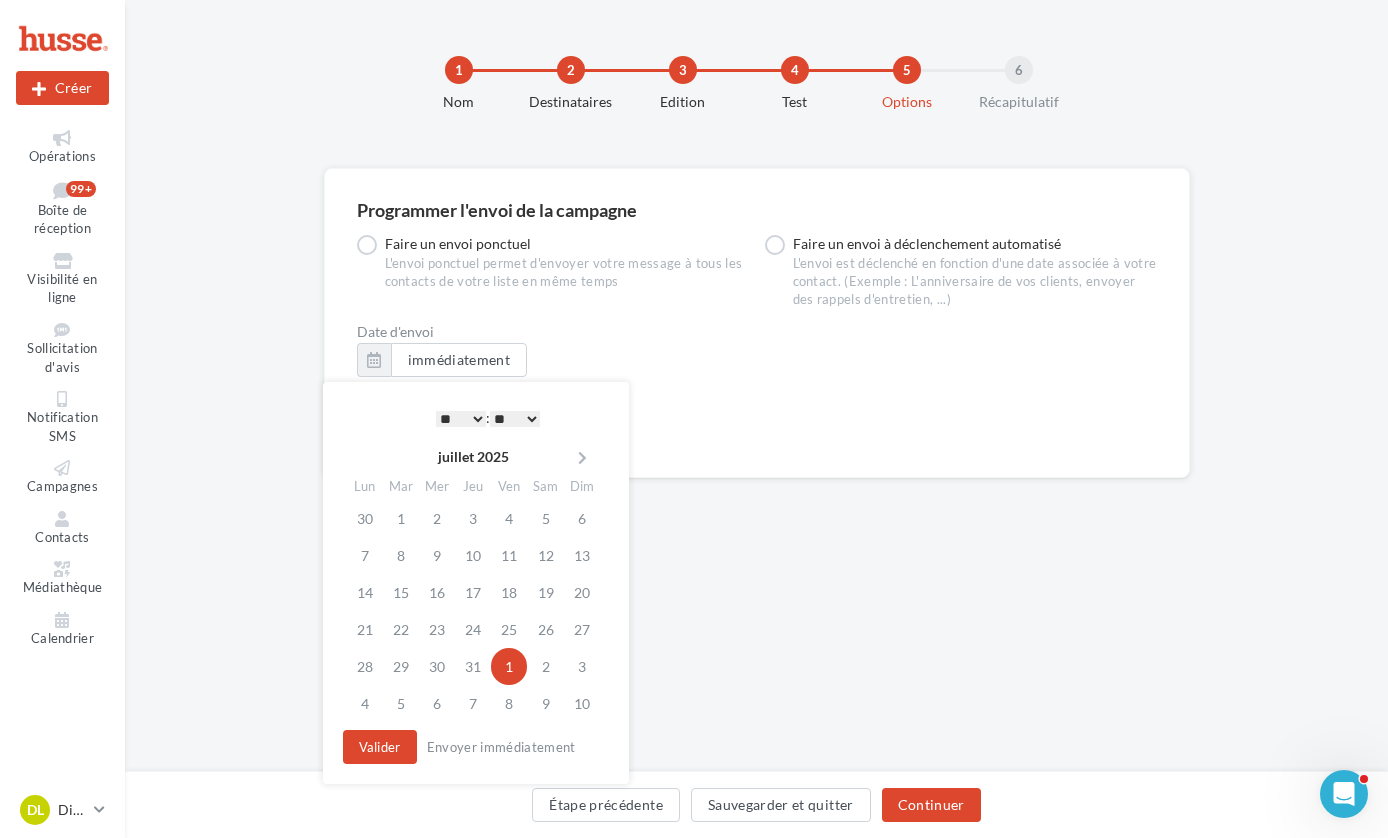 click on "1" at bounding box center (509, 666) 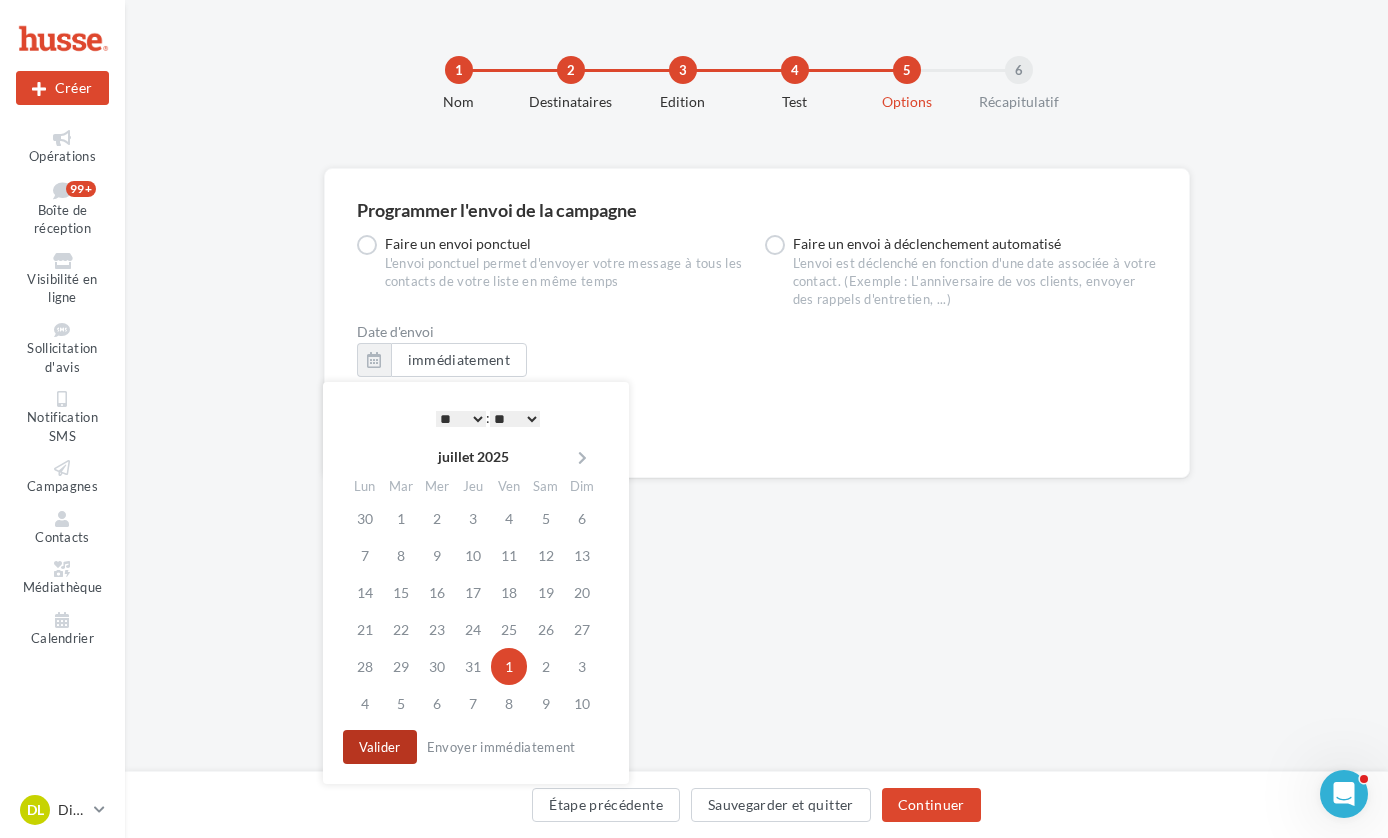 click on "Valider" at bounding box center [380, 747] 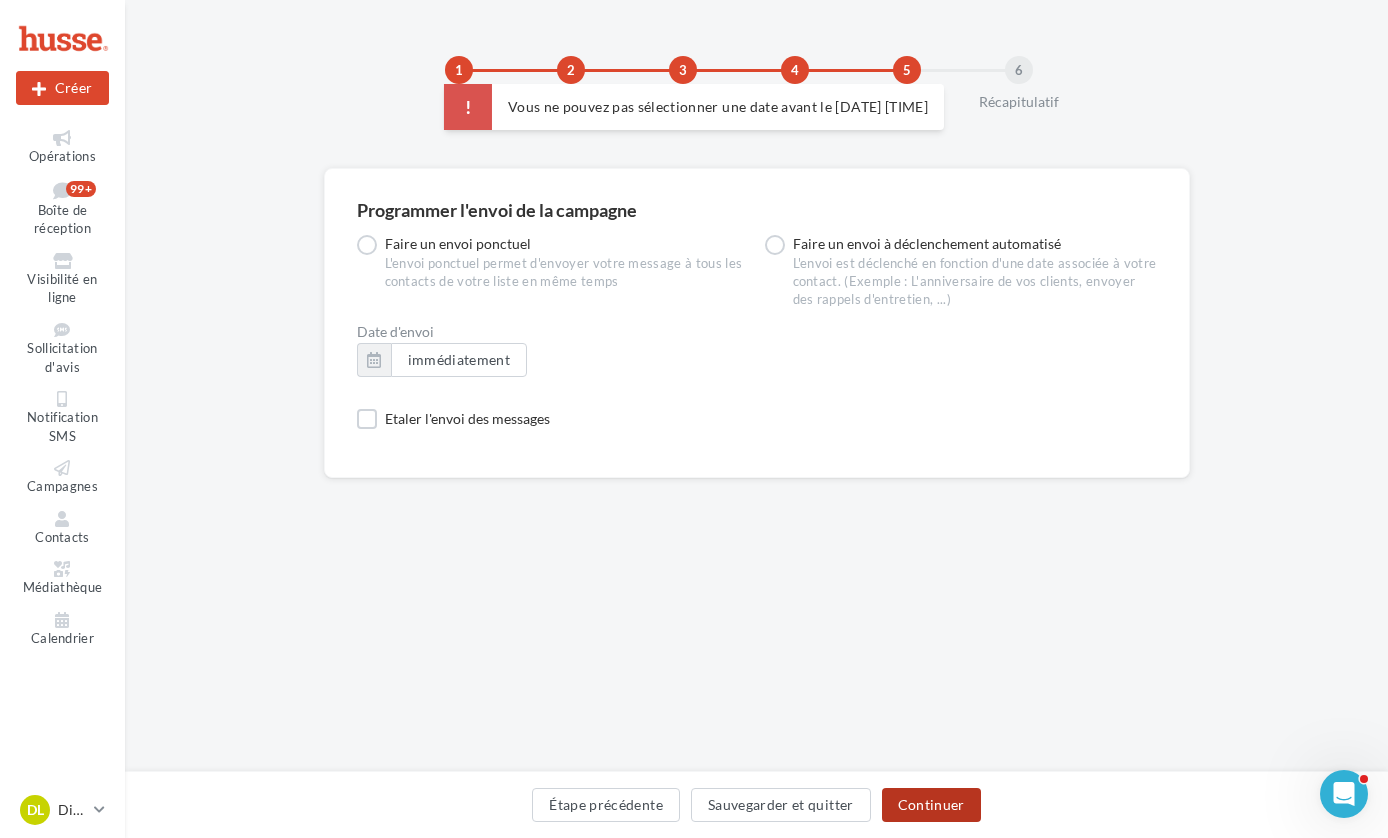 click on "Continuer" at bounding box center (931, 805) 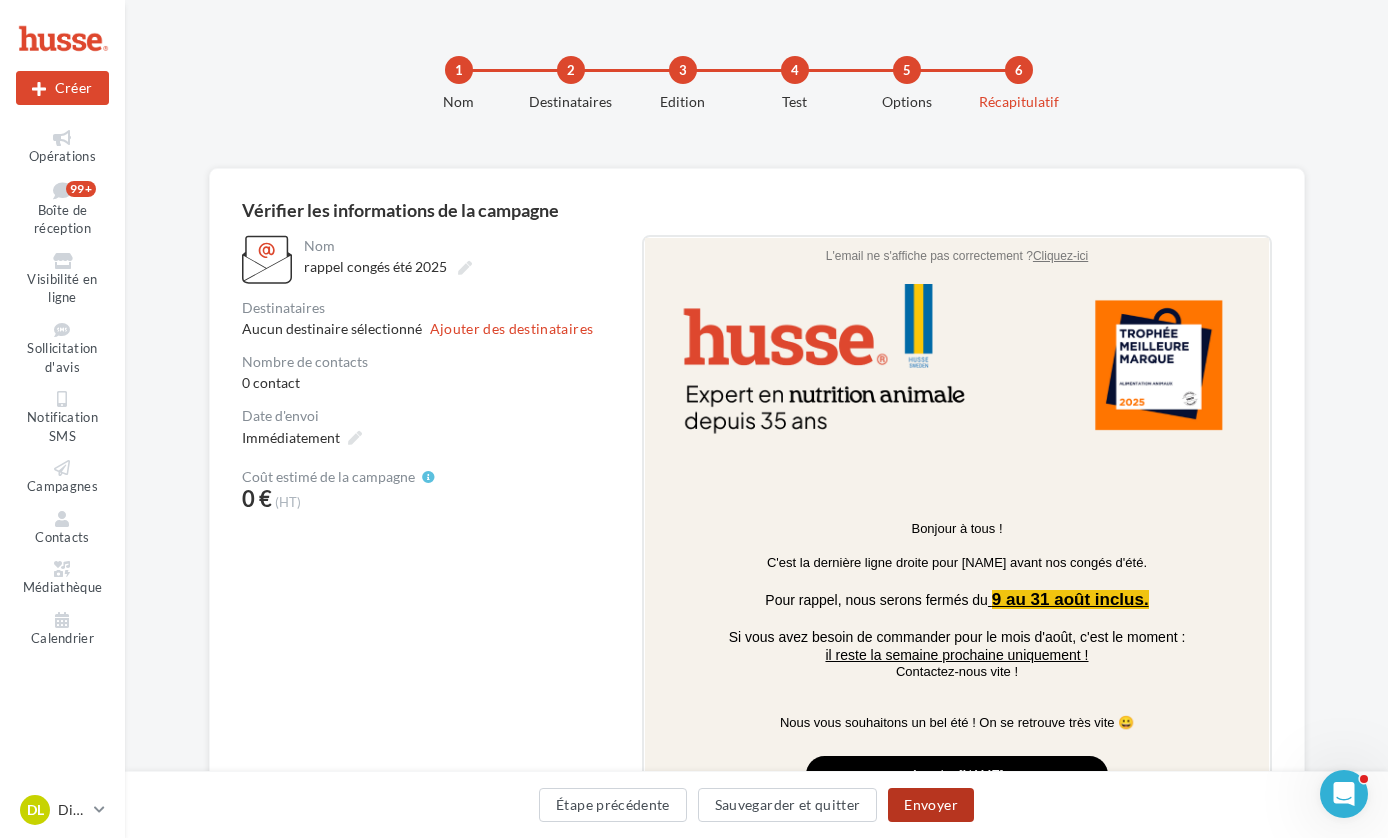 scroll, scrollTop: 0, scrollLeft: 0, axis: both 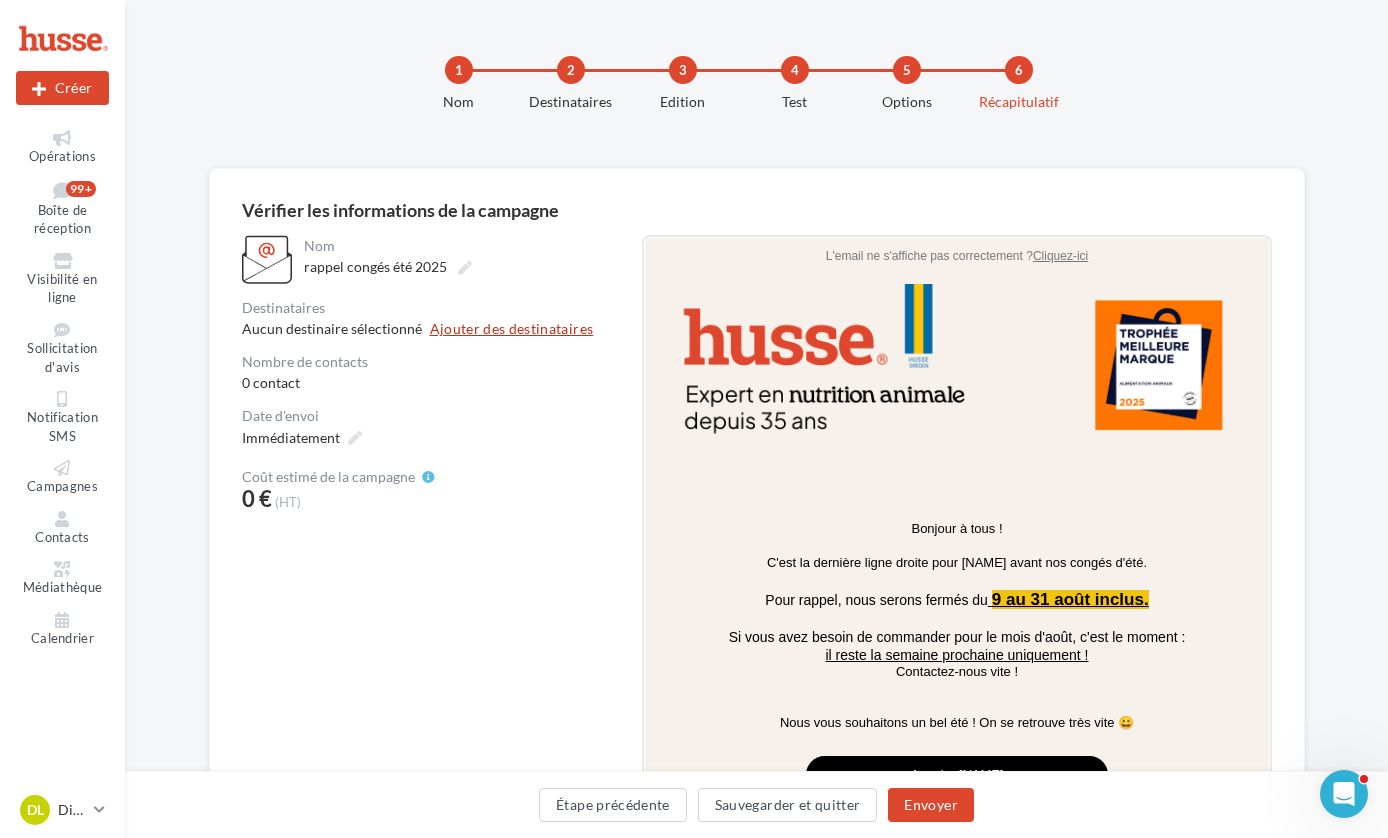click on "Ajouter des destinataires" at bounding box center (512, 329) 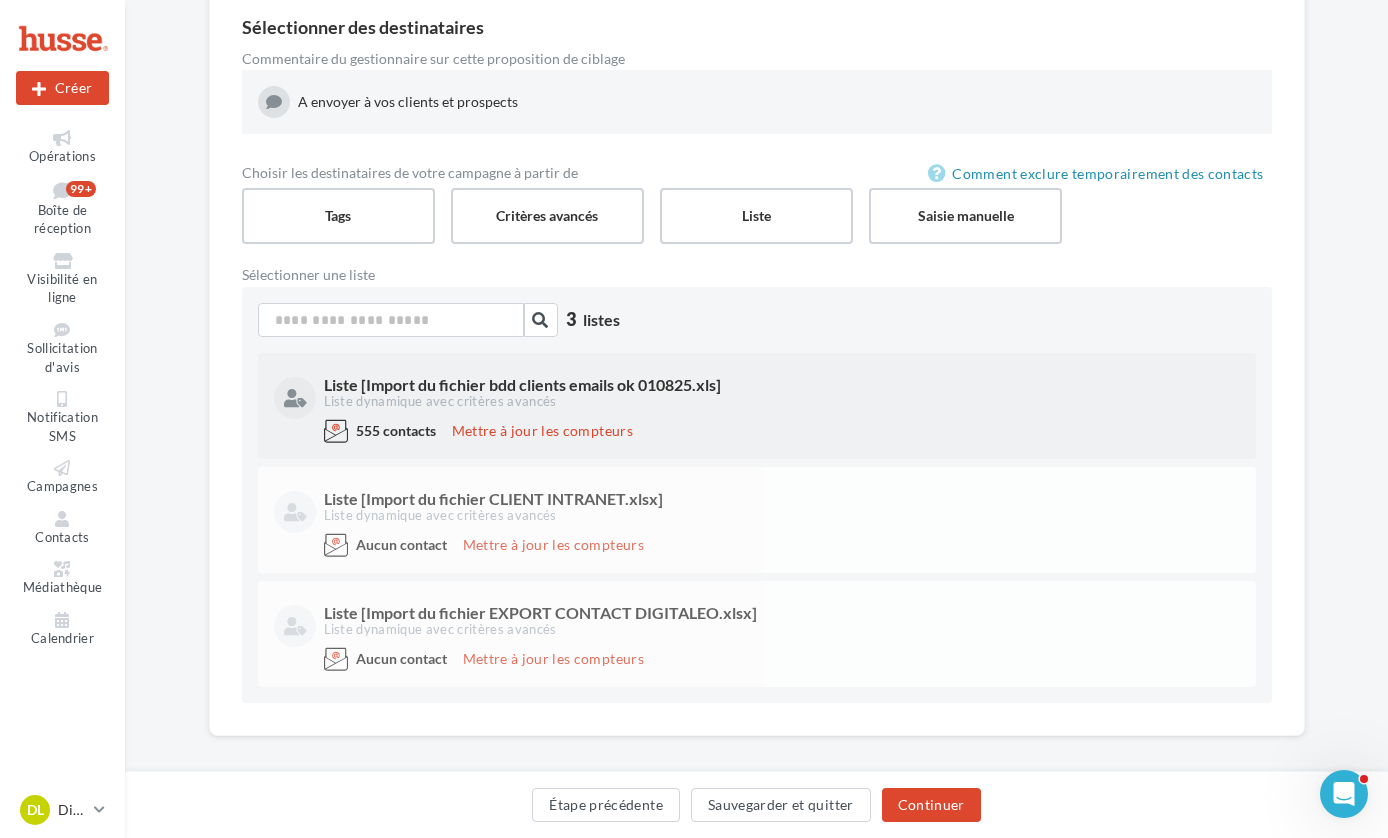scroll, scrollTop: 187, scrollLeft: 0, axis: vertical 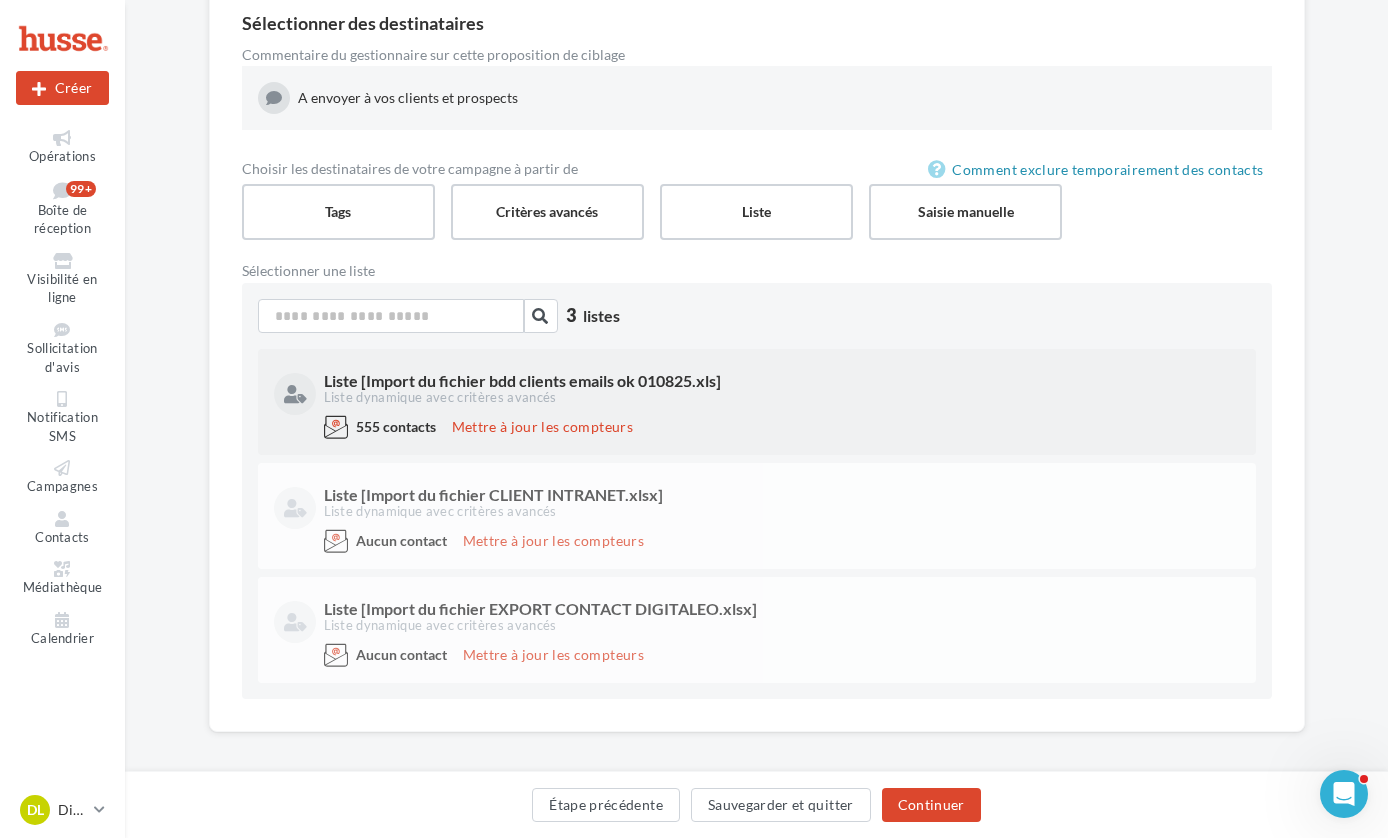 click on "555 contacts Mettre à jour les compteurs" at bounding box center [757, 431] 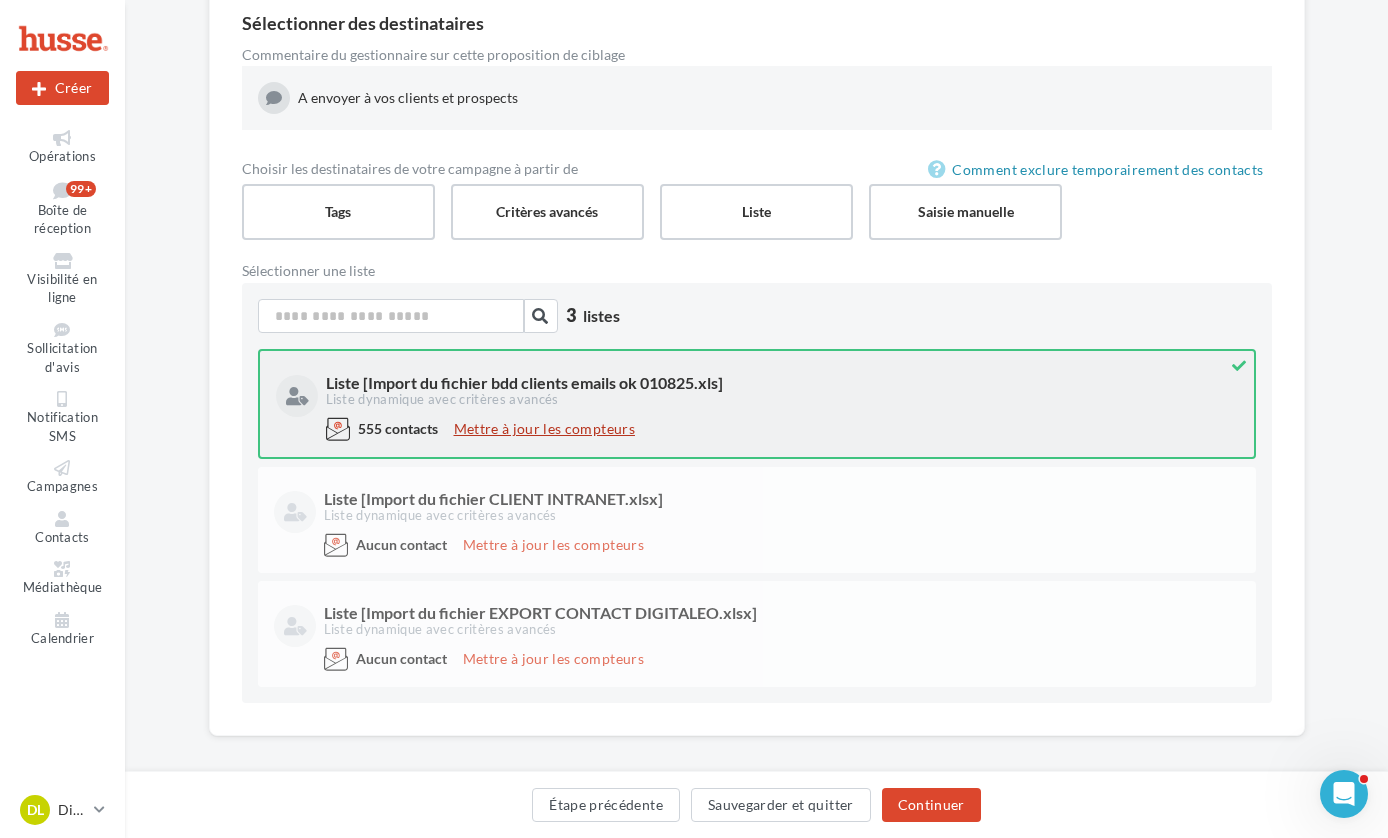 click on "Mettre à jour les compteurs" at bounding box center [544, 429] 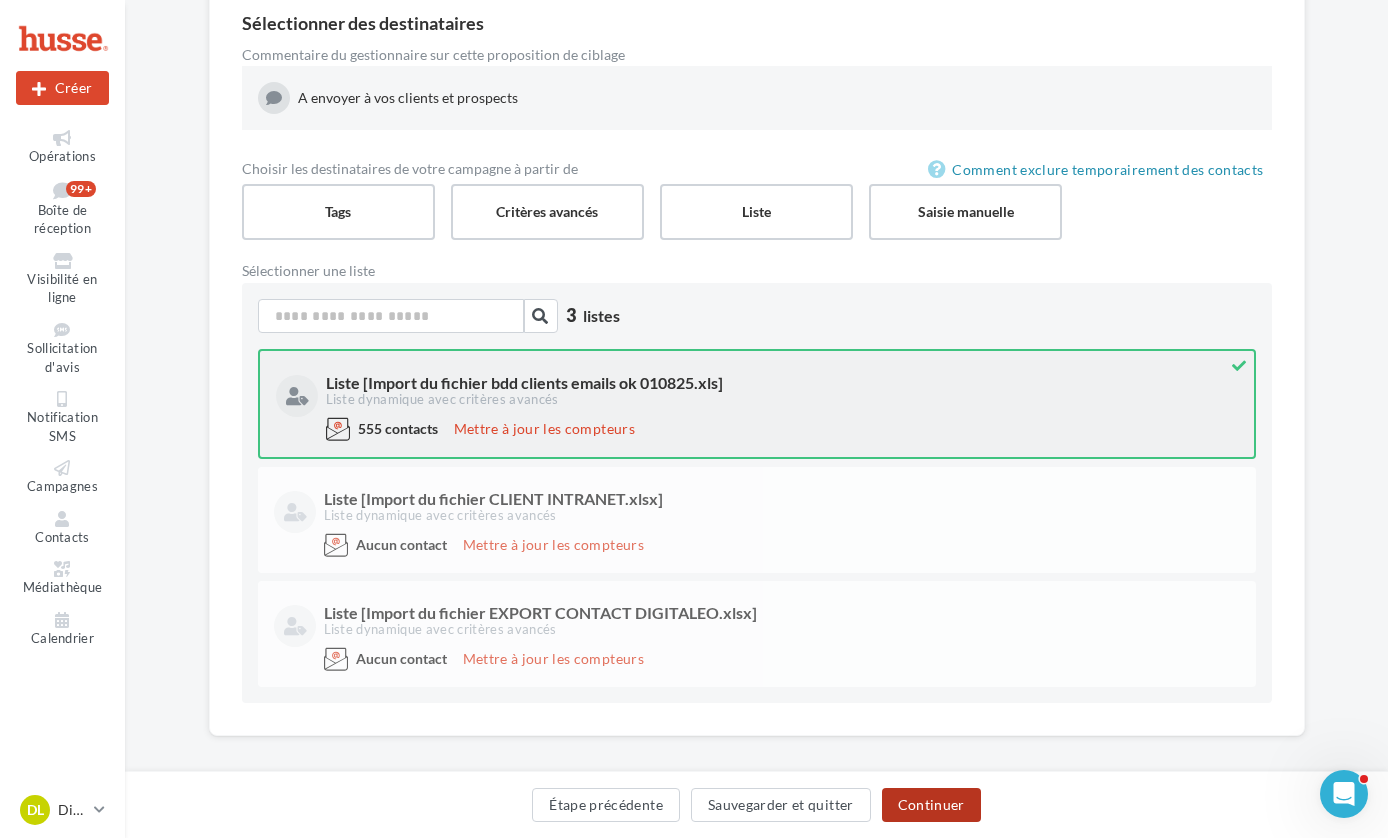 click on "Continuer" at bounding box center (931, 805) 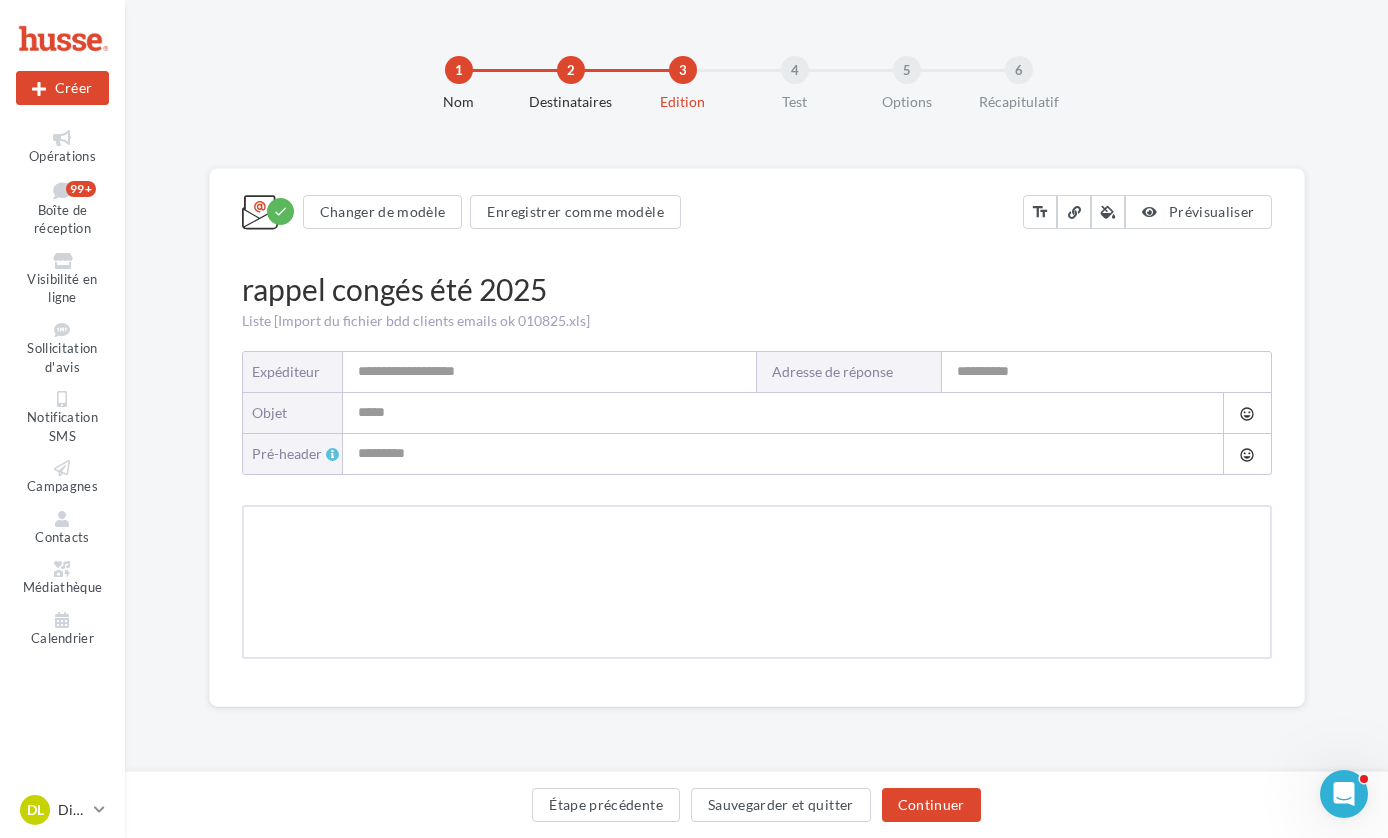 scroll, scrollTop: 0, scrollLeft: 0, axis: both 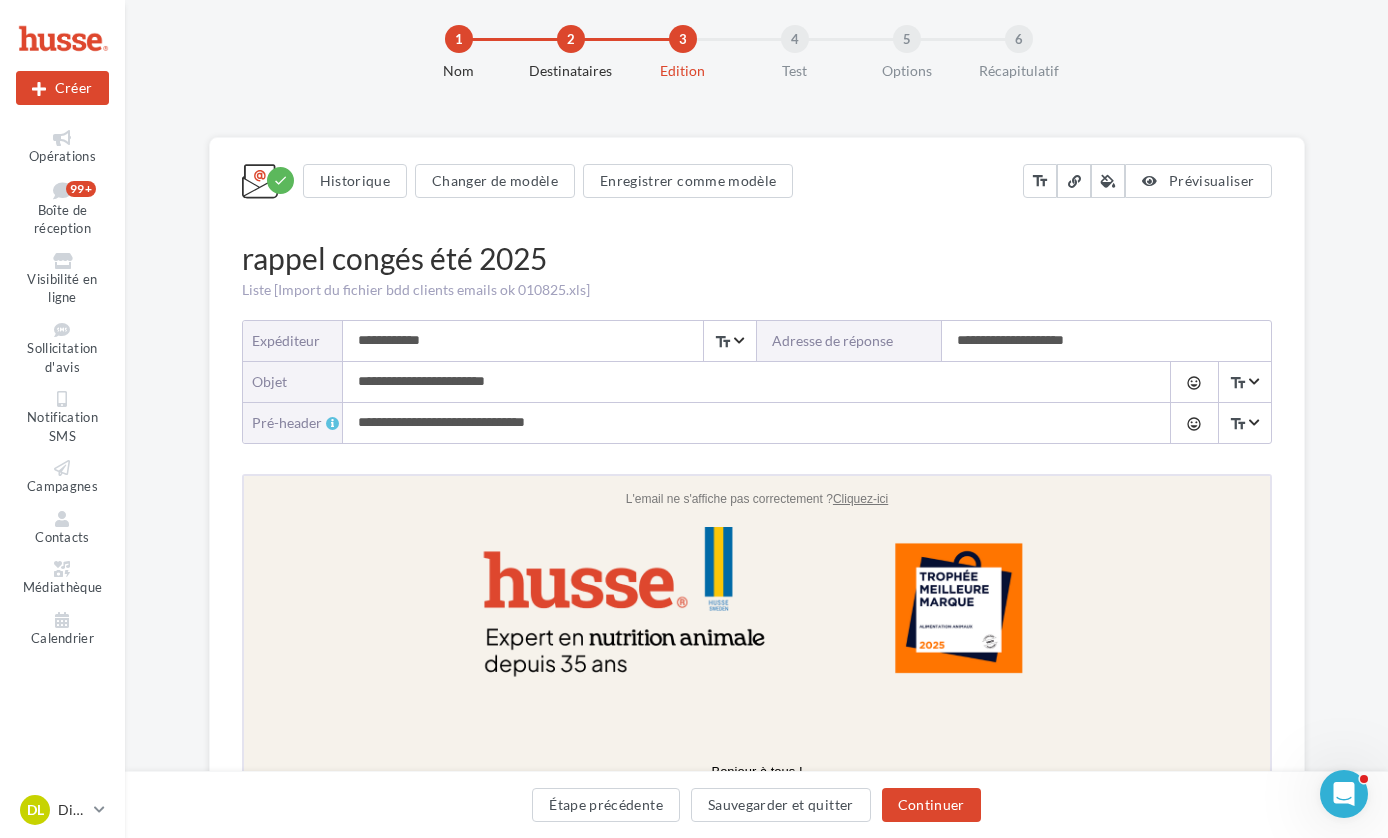 click on "**********" at bounding box center [1106, 341] 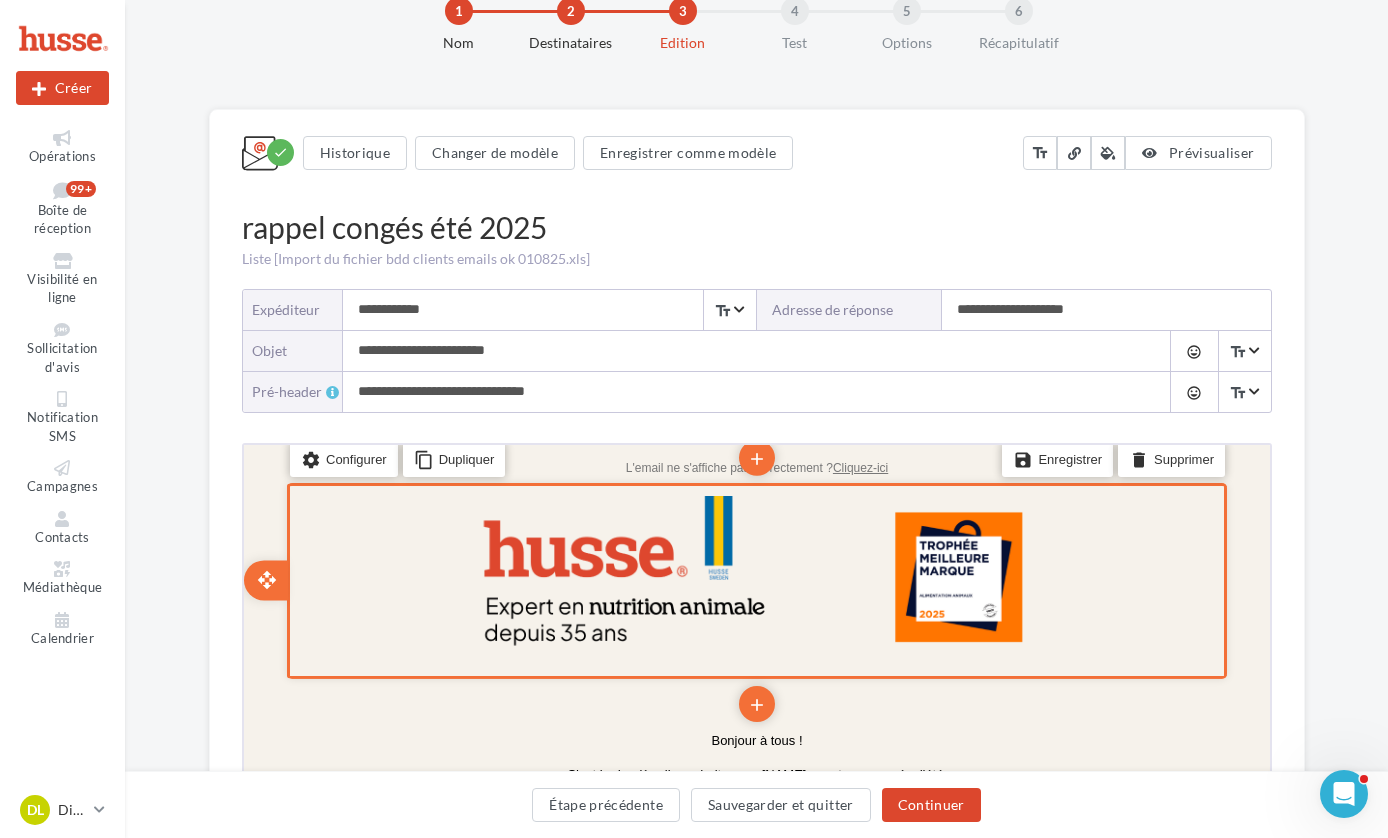 scroll, scrollTop: 57, scrollLeft: 0, axis: vertical 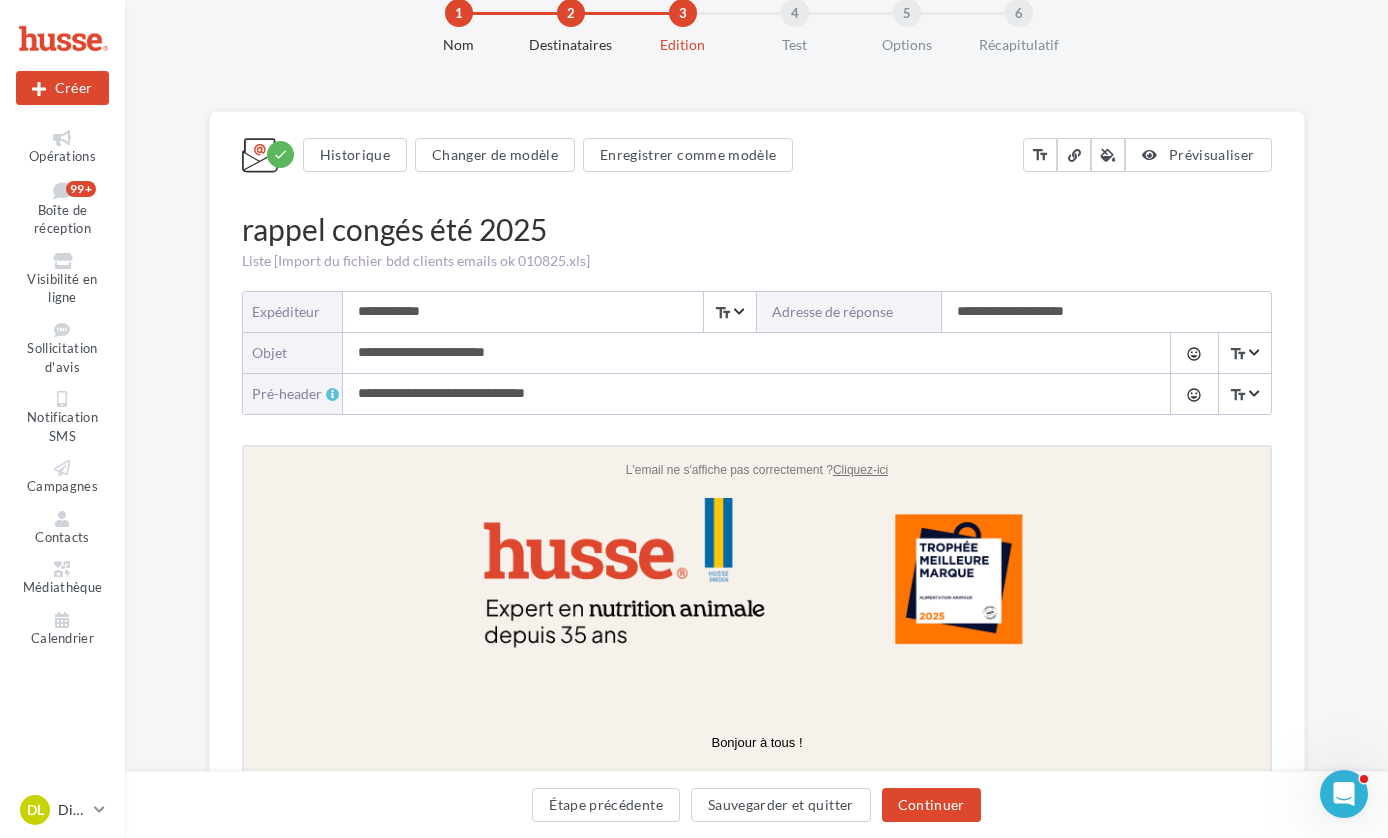 drag, startPoint x: 1068, startPoint y: 316, endPoint x: 838, endPoint y: 310, distance: 230.07825 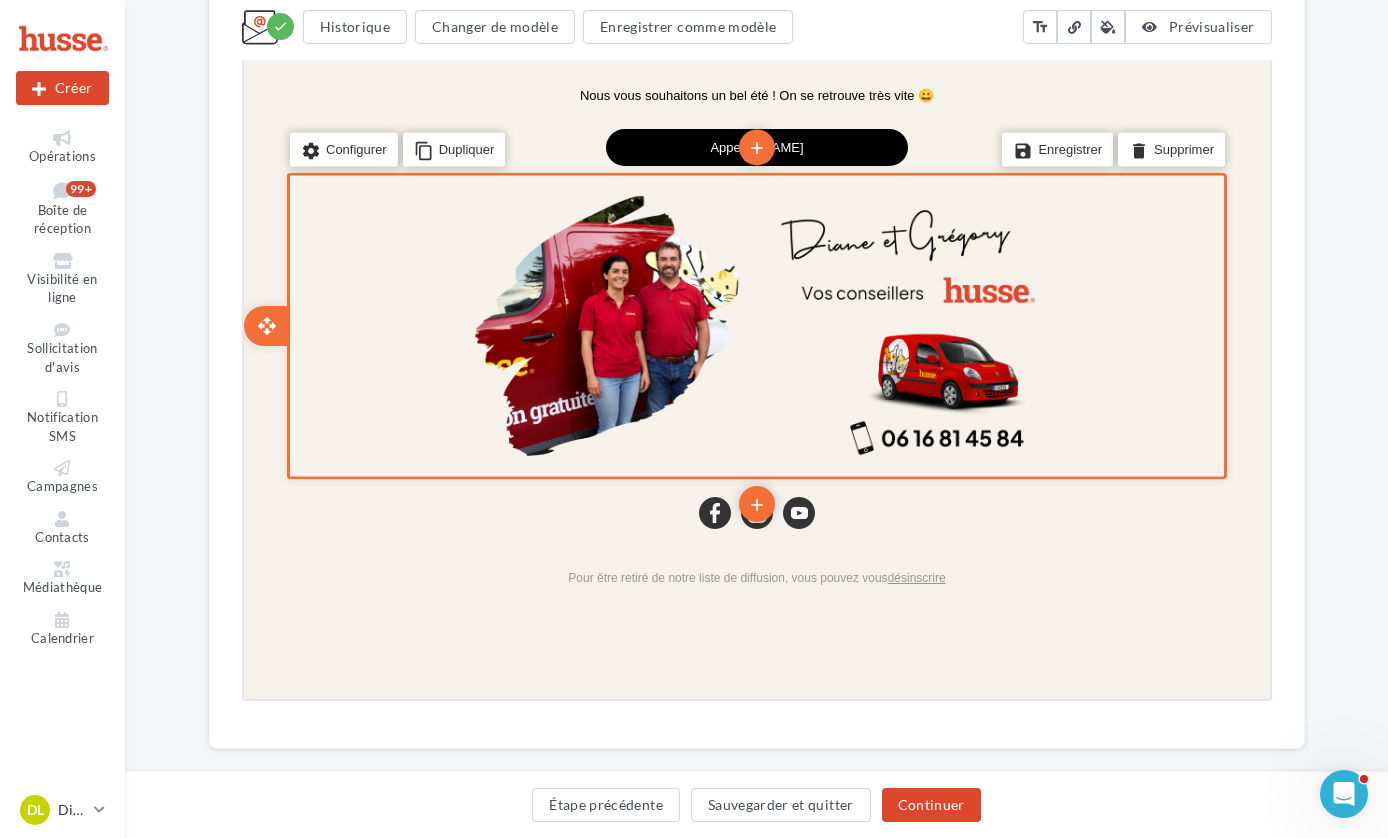 scroll, scrollTop: 927, scrollLeft: 0, axis: vertical 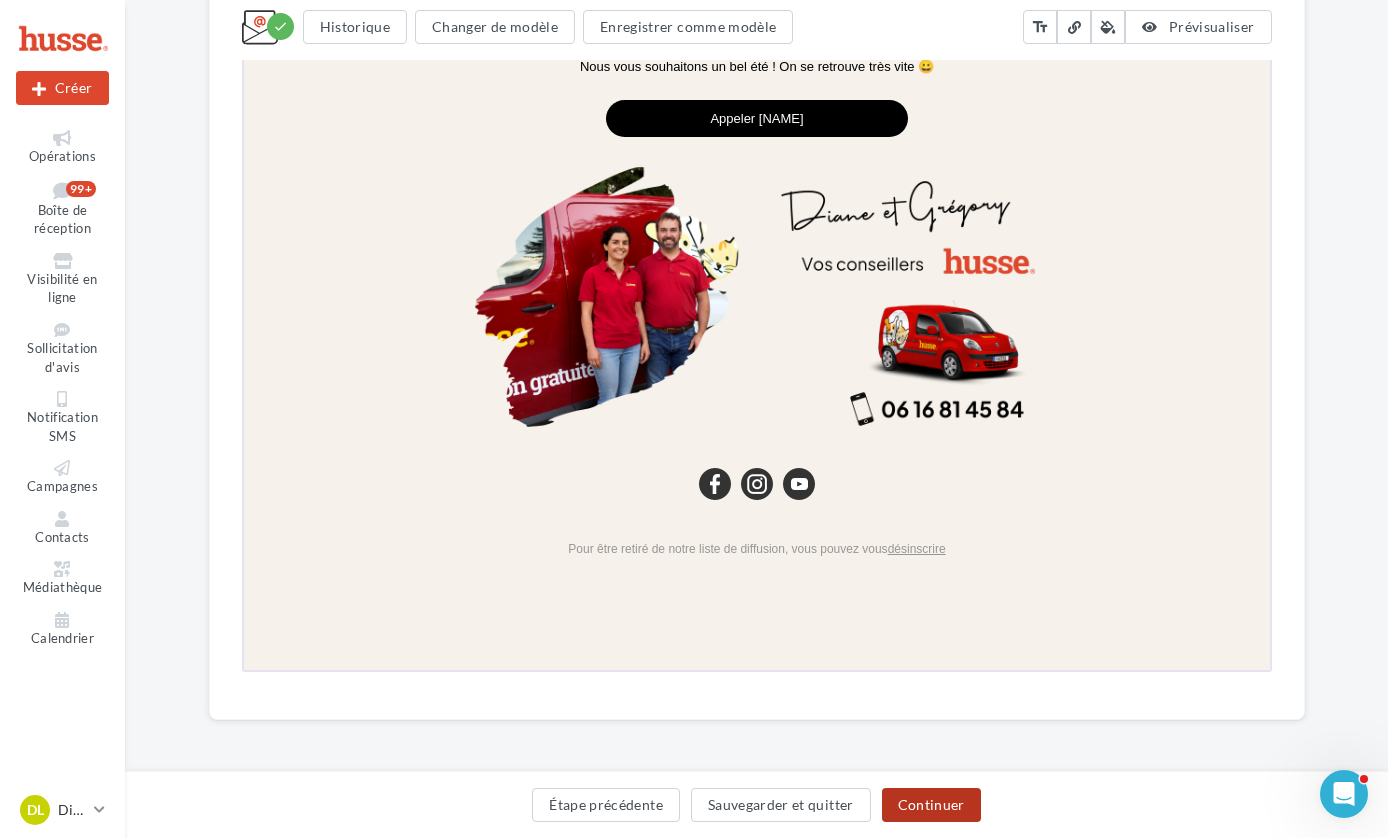 type on "**********" 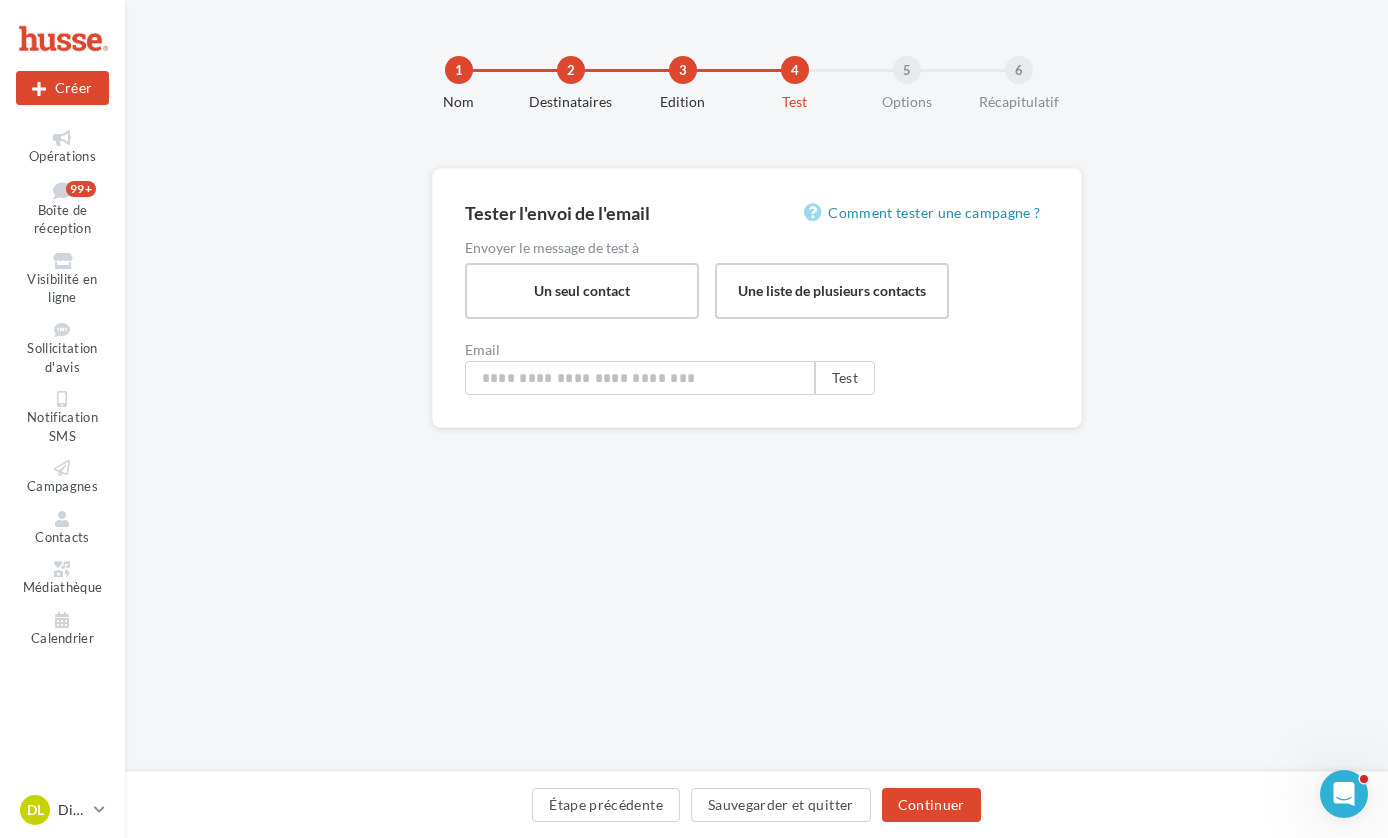 type on "**********" 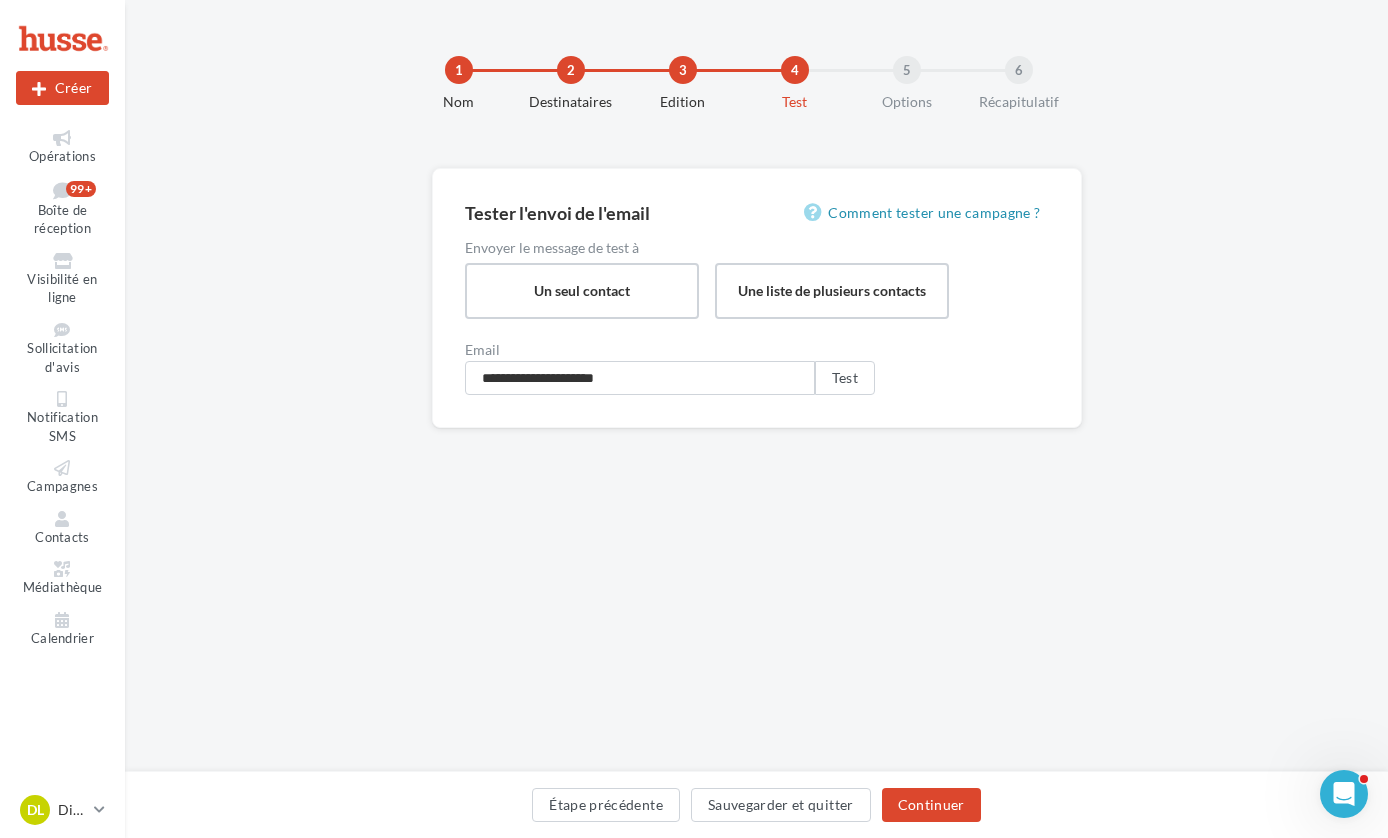 scroll, scrollTop: 0, scrollLeft: 0, axis: both 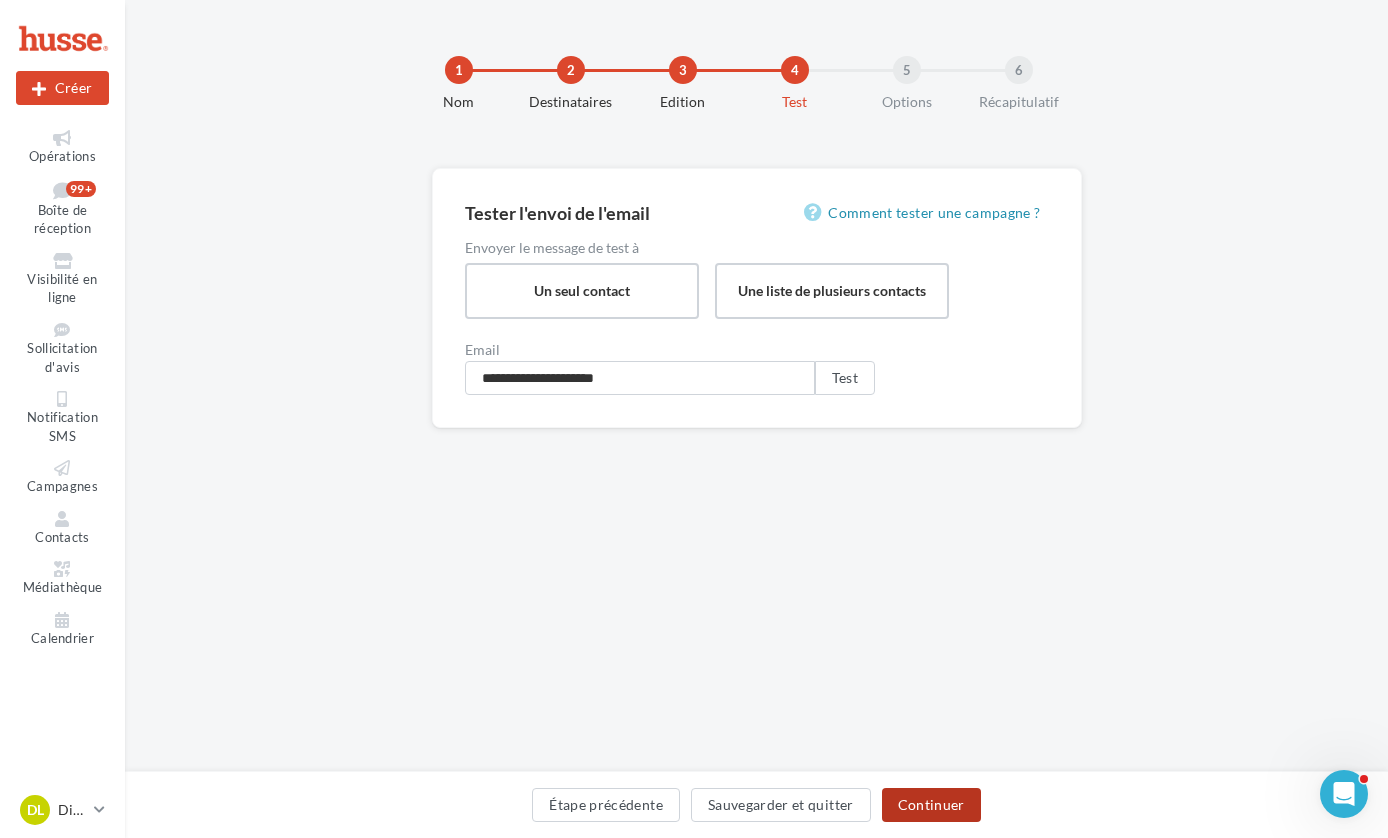 click on "Continuer" at bounding box center (931, 805) 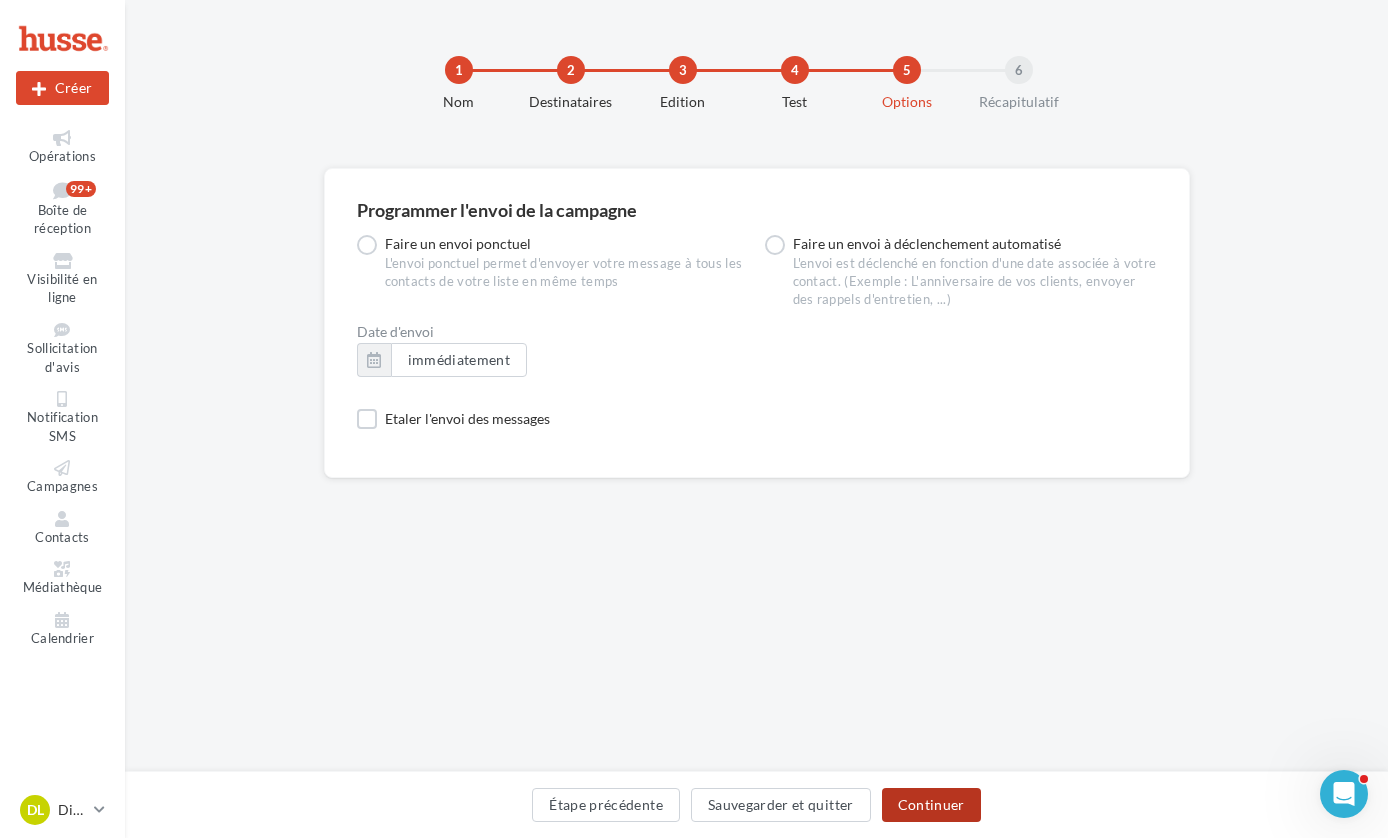 click on "Continuer" at bounding box center (931, 805) 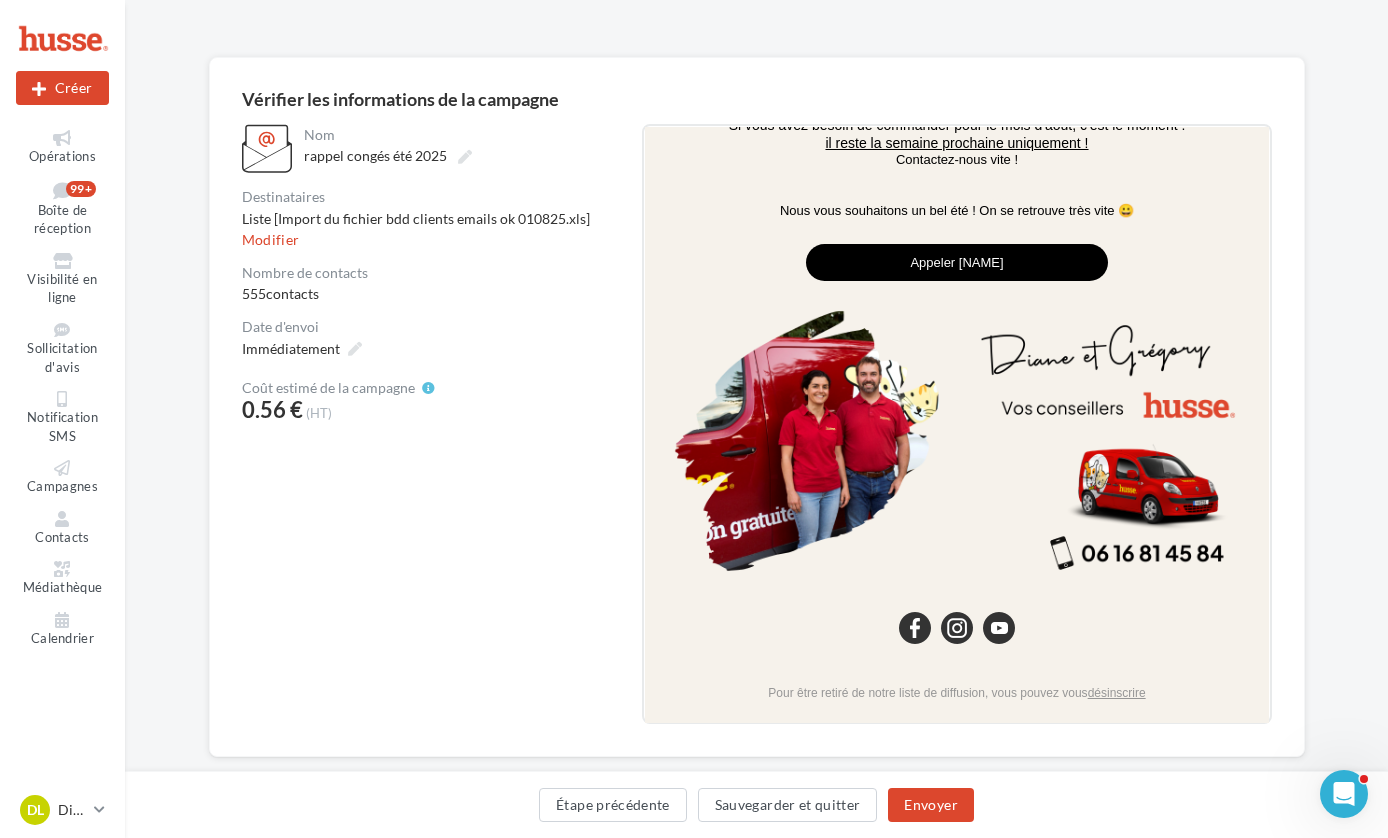 scroll, scrollTop: 148, scrollLeft: 0, axis: vertical 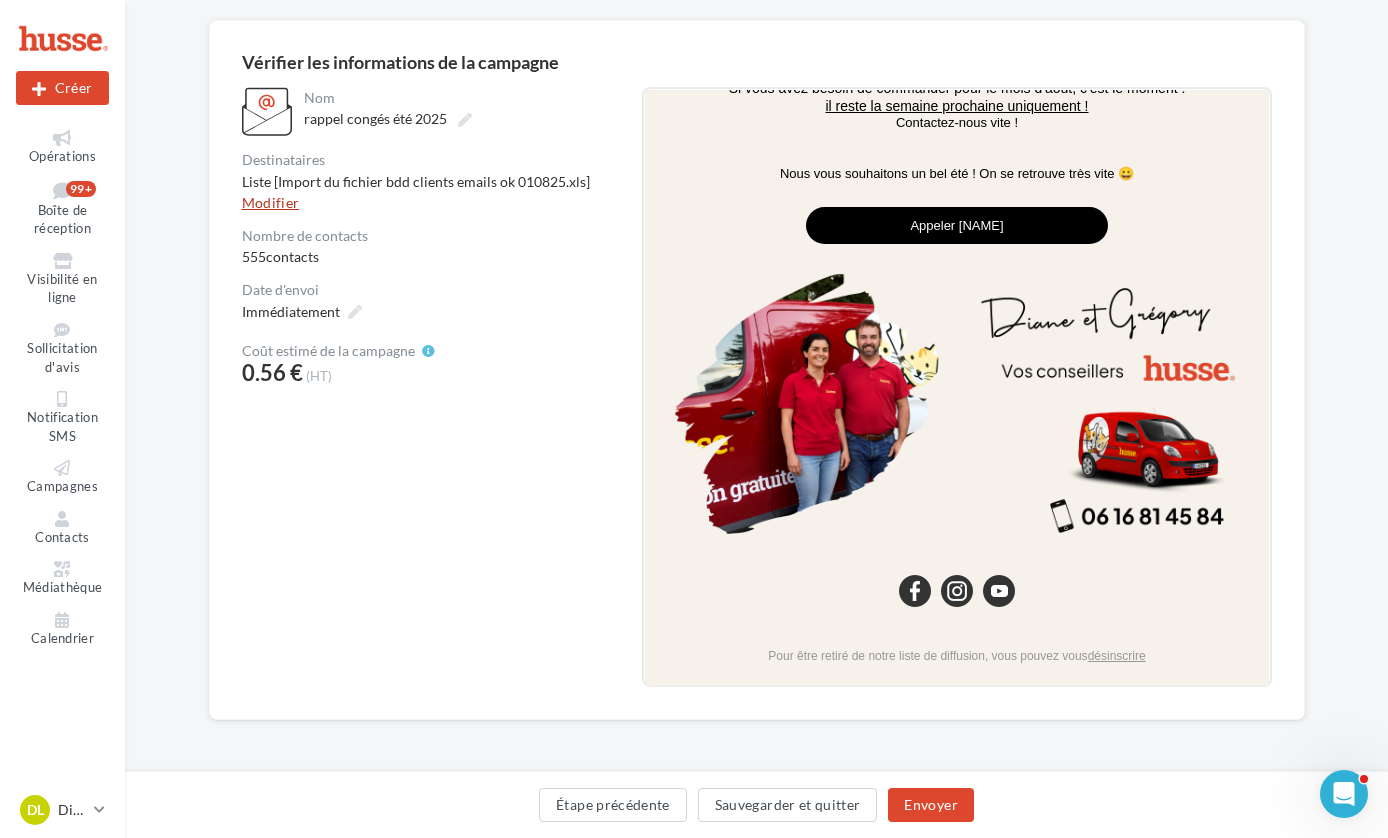 click on "Modifier" at bounding box center (271, 202) 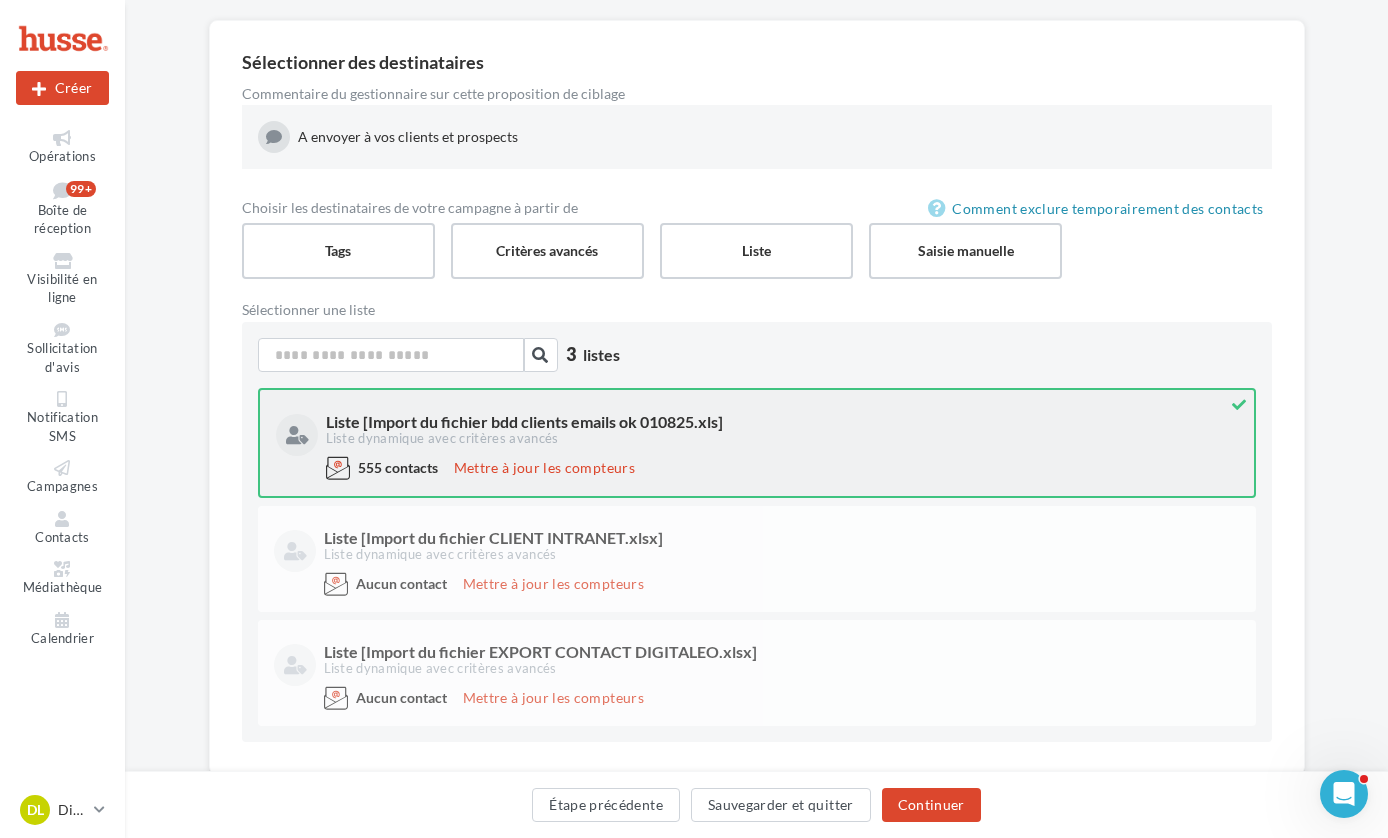 click on "555 contacts Mettre à jour les compteurs" at bounding box center [757, 472] 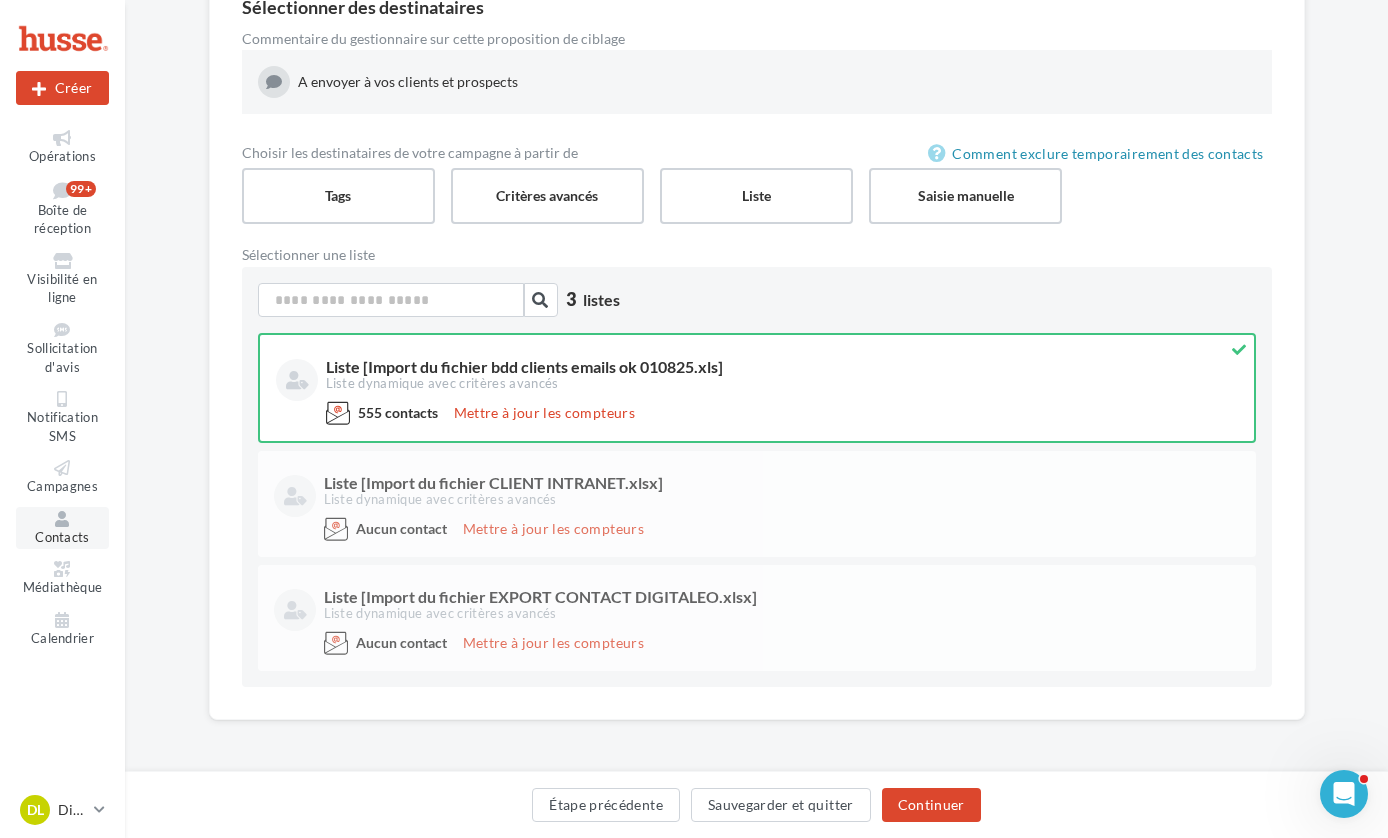 click on "Contacts" at bounding box center [62, 528] 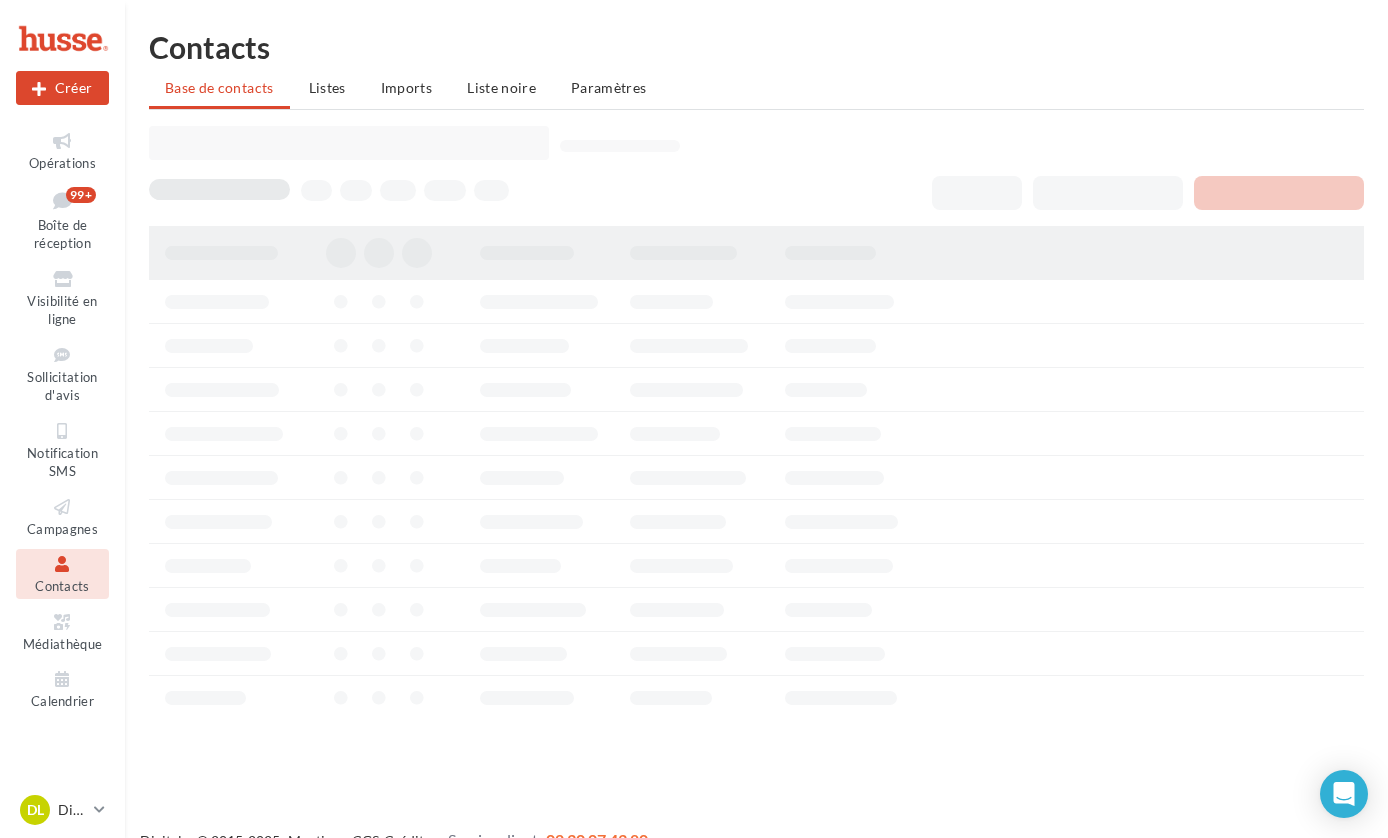 scroll, scrollTop: 0, scrollLeft: 0, axis: both 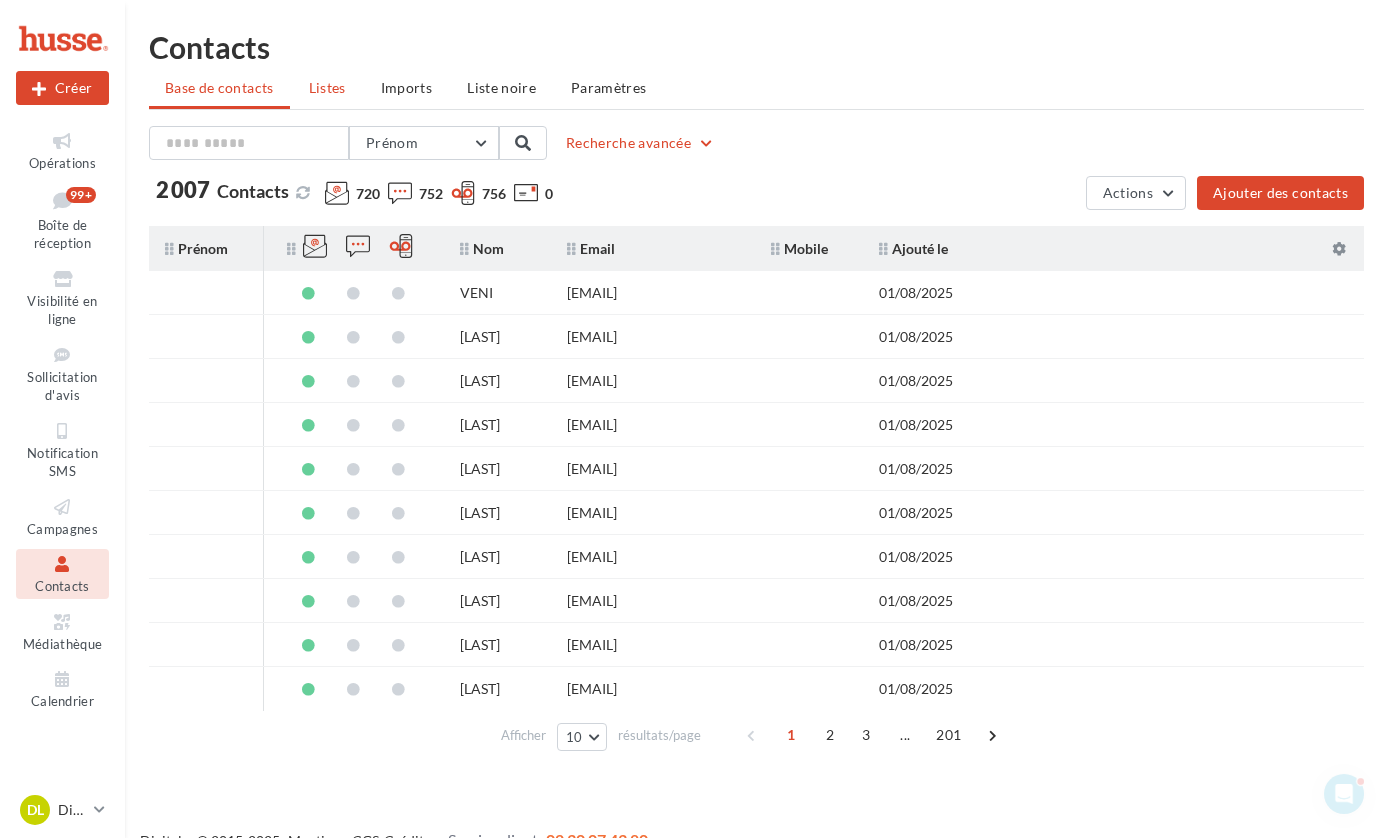 click on "Listes" at bounding box center [327, 87] 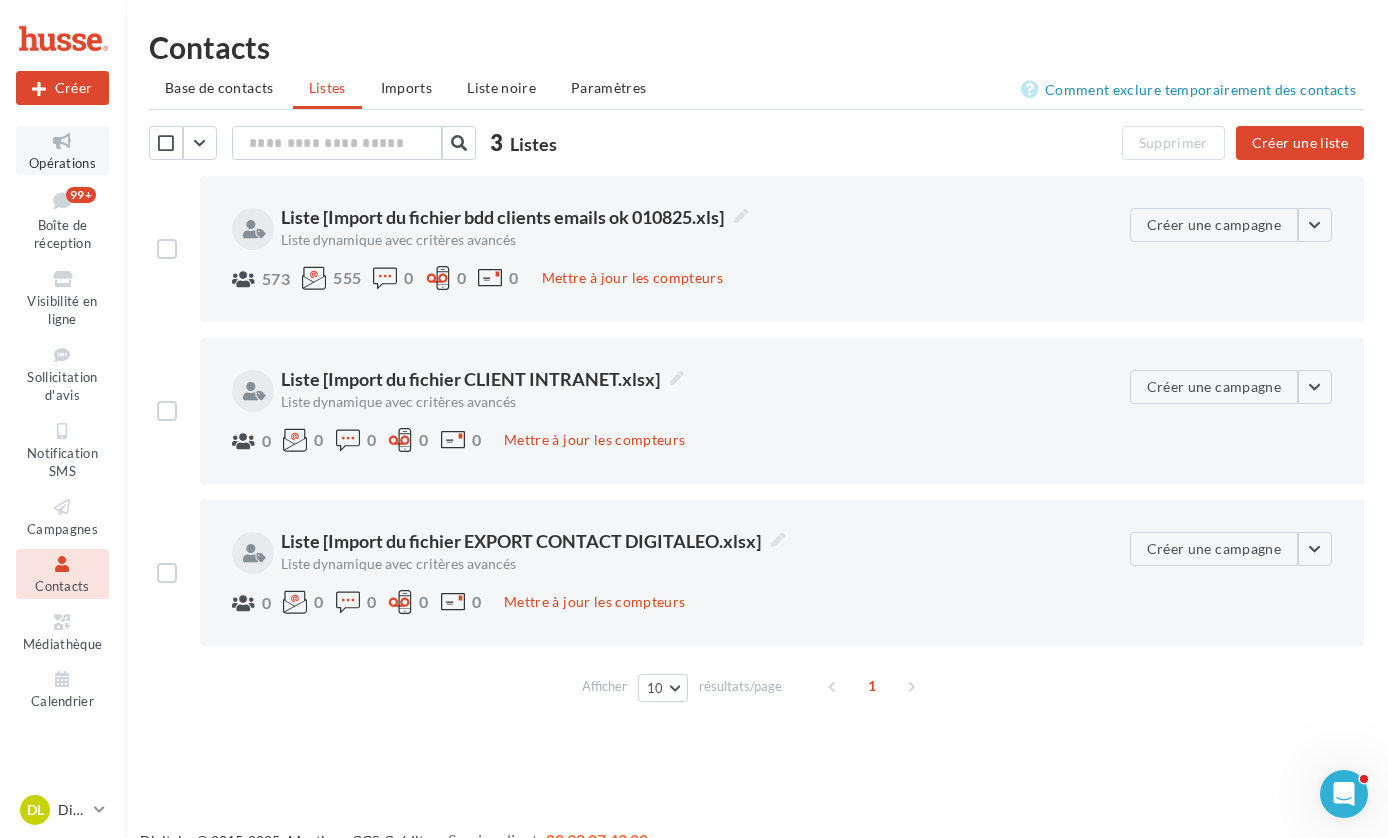 click at bounding box center [62, 141] 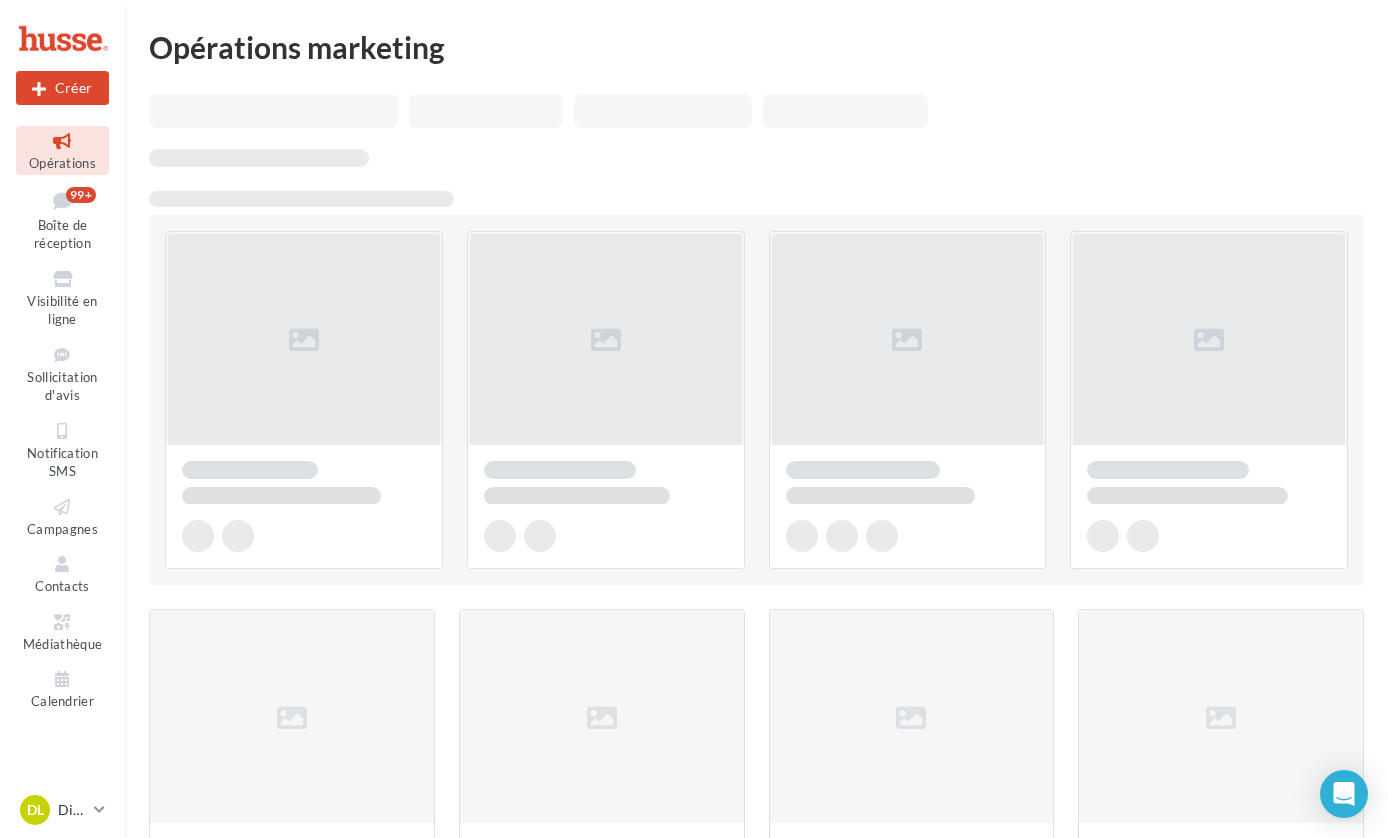 scroll, scrollTop: 0, scrollLeft: 0, axis: both 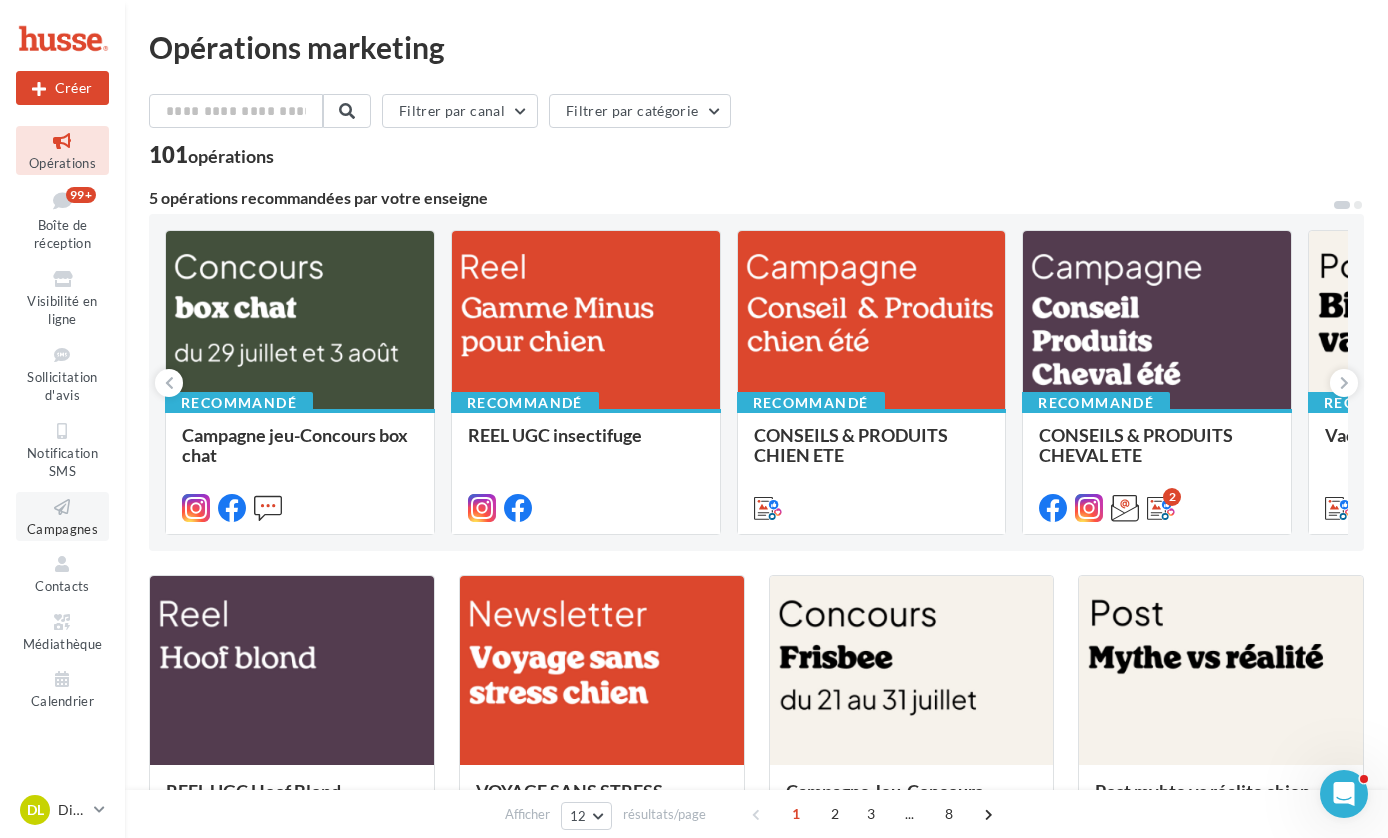 drag, startPoint x: 62, startPoint y: 527, endPoint x: 75, endPoint y: 525, distance: 13.152946 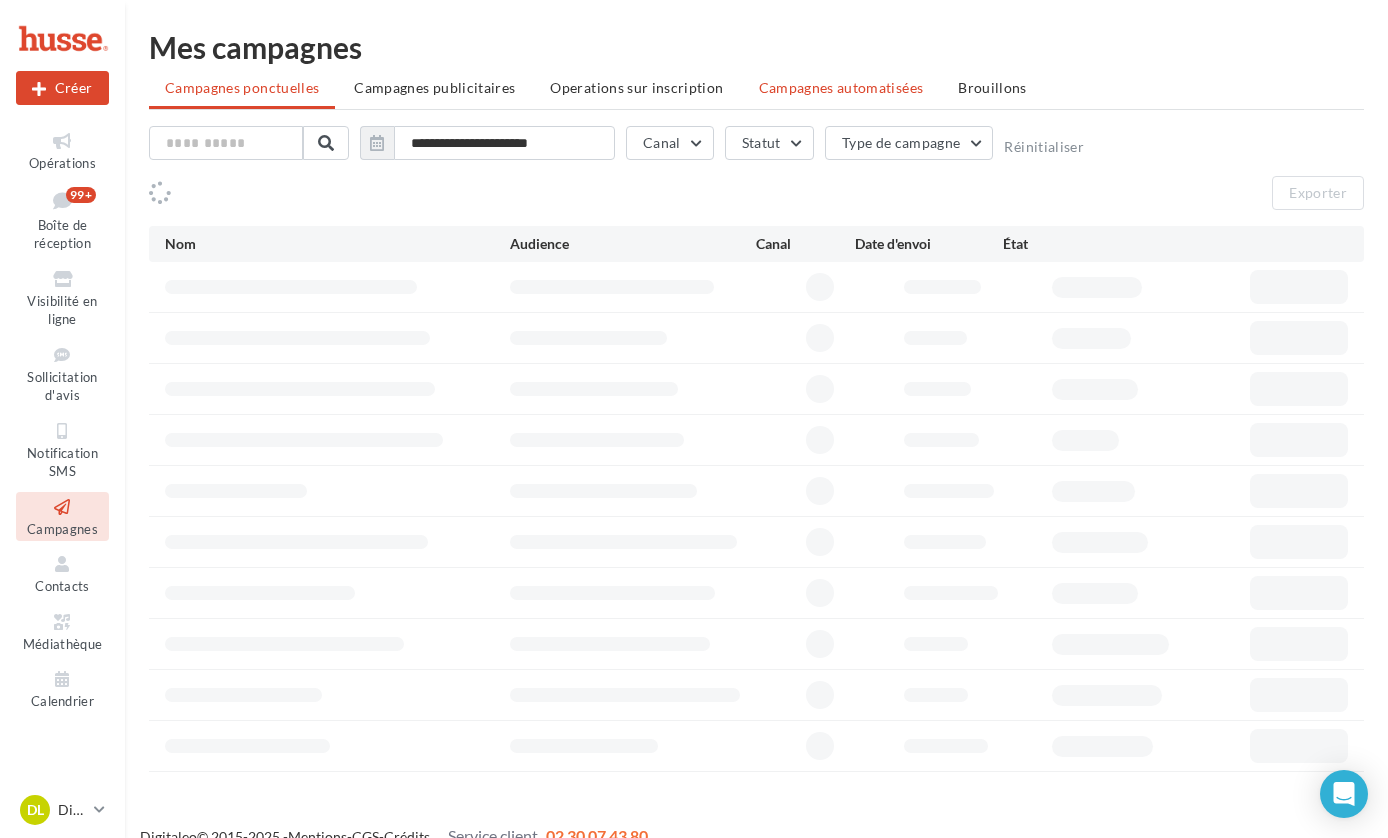 scroll, scrollTop: 0, scrollLeft: 0, axis: both 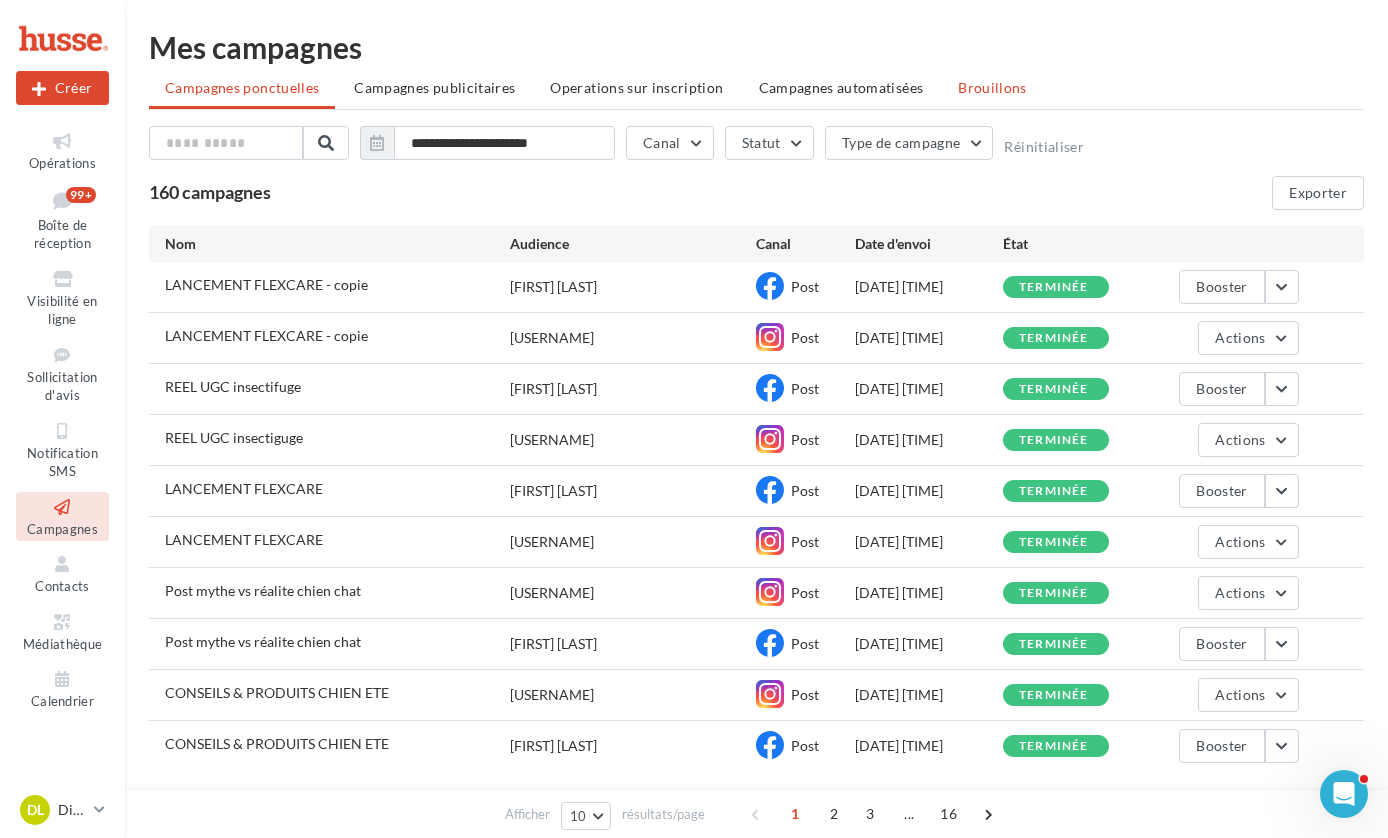 click on "Brouillons" at bounding box center [992, 87] 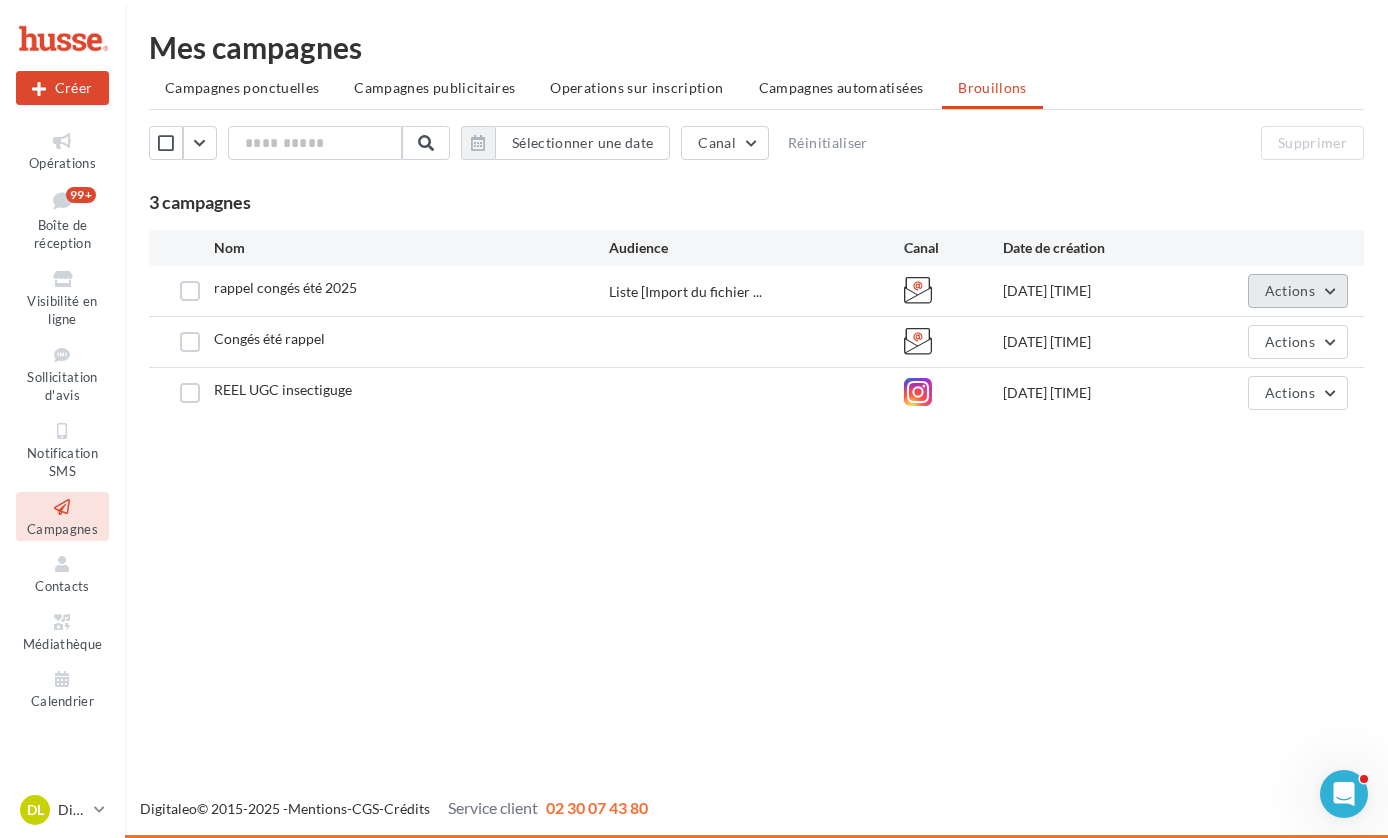 click on "Actions" at bounding box center [1290, 290] 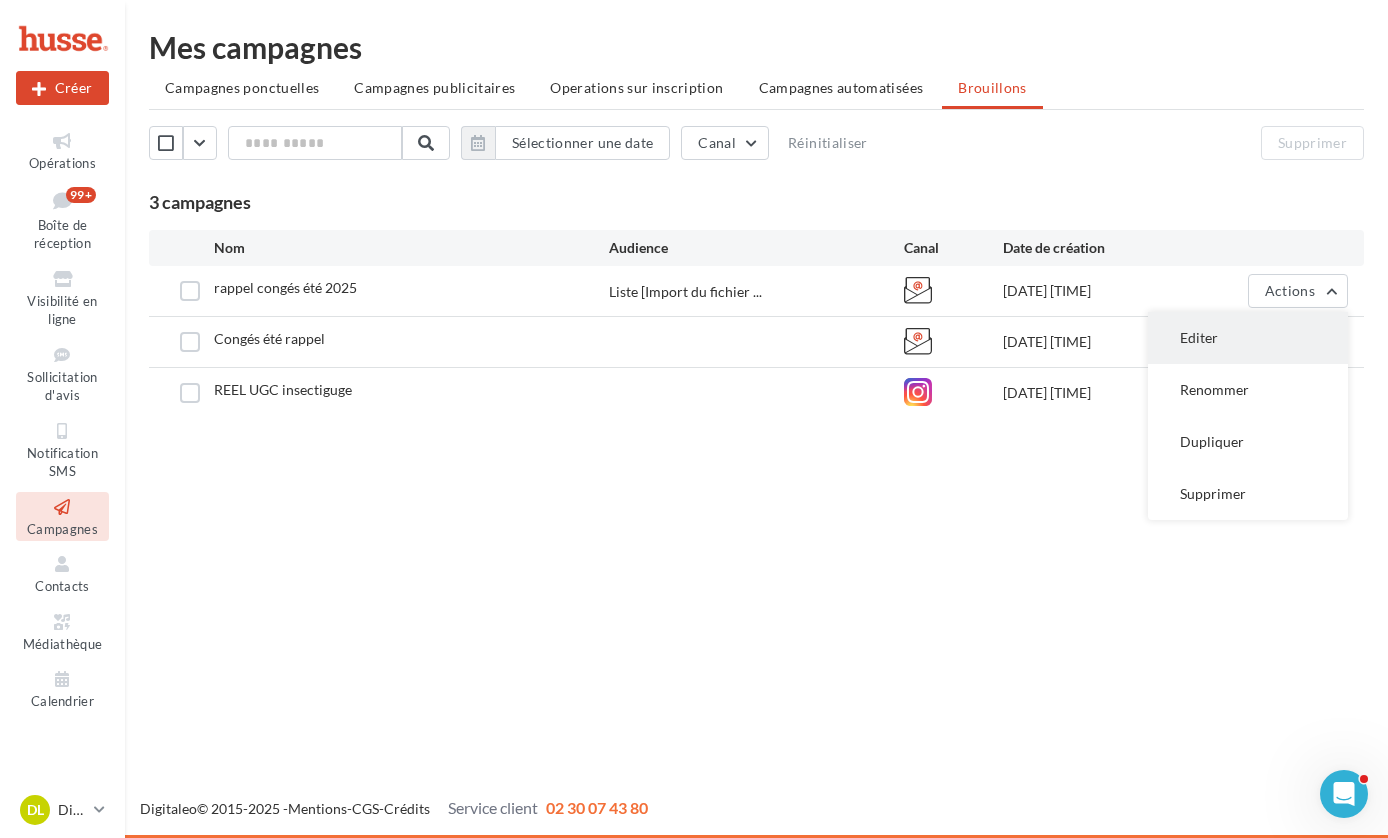 click on "Editer" at bounding box center [1248, 338] 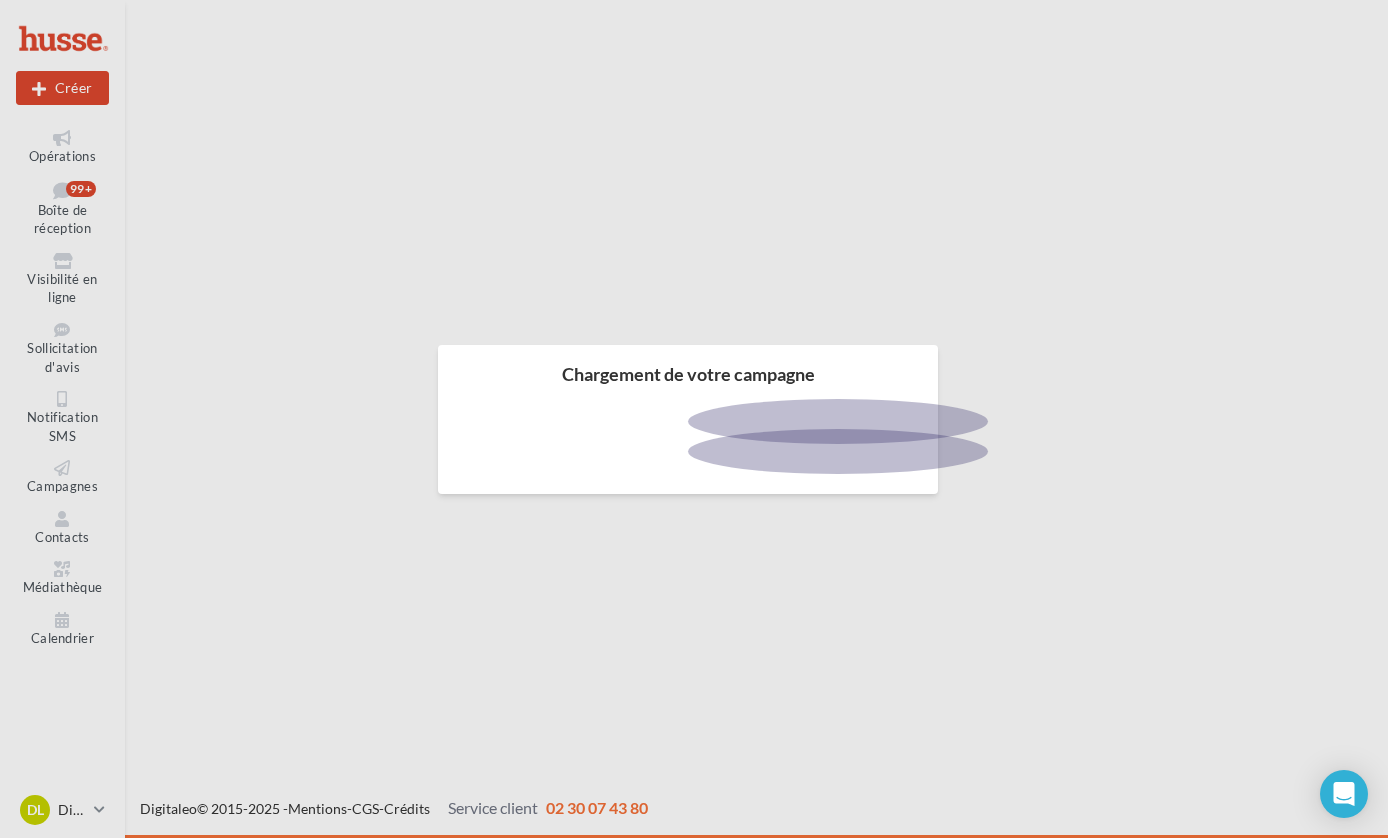 scroll, scrollTop: 0, scrollLeft: 0, axis: both 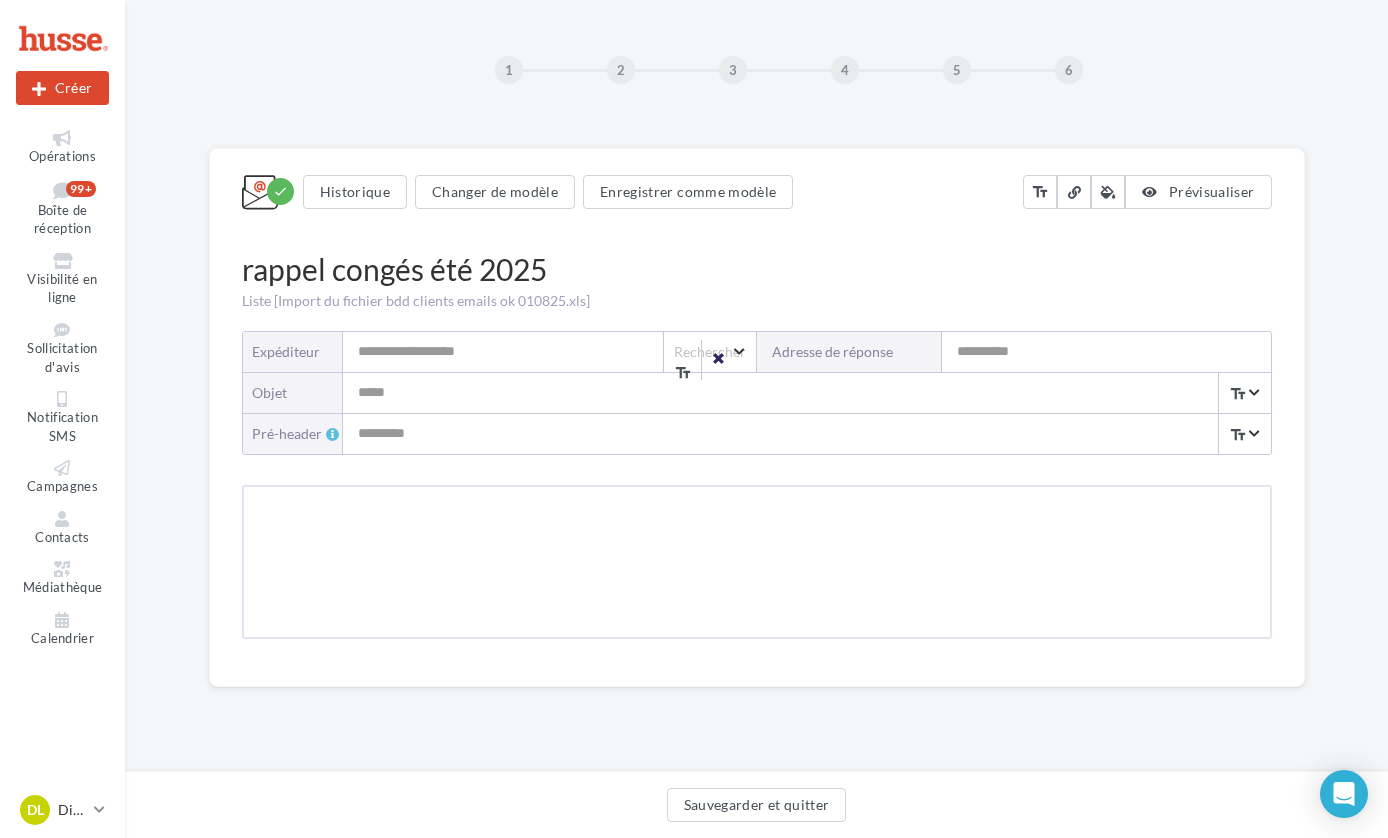 type on "**********" 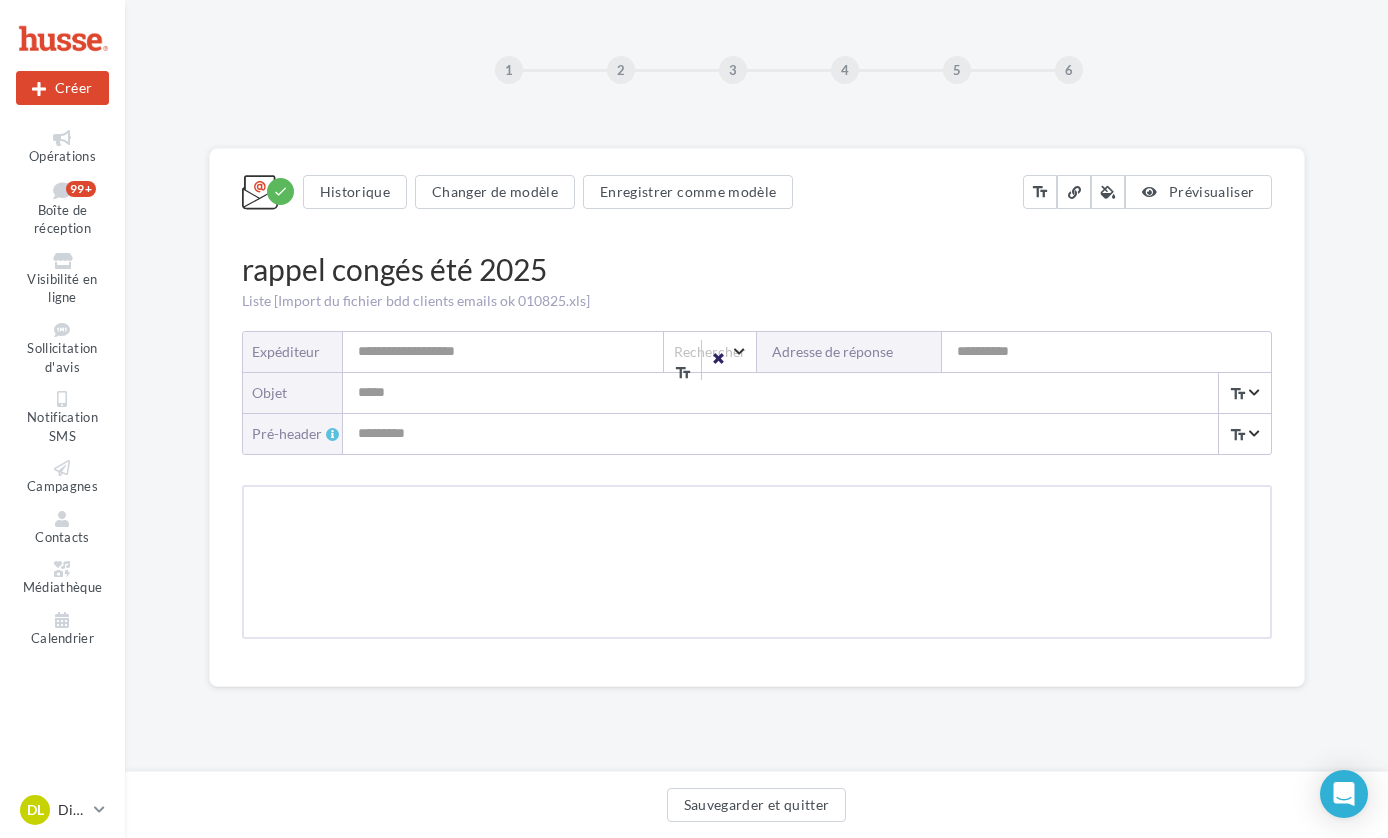 type on "**********" 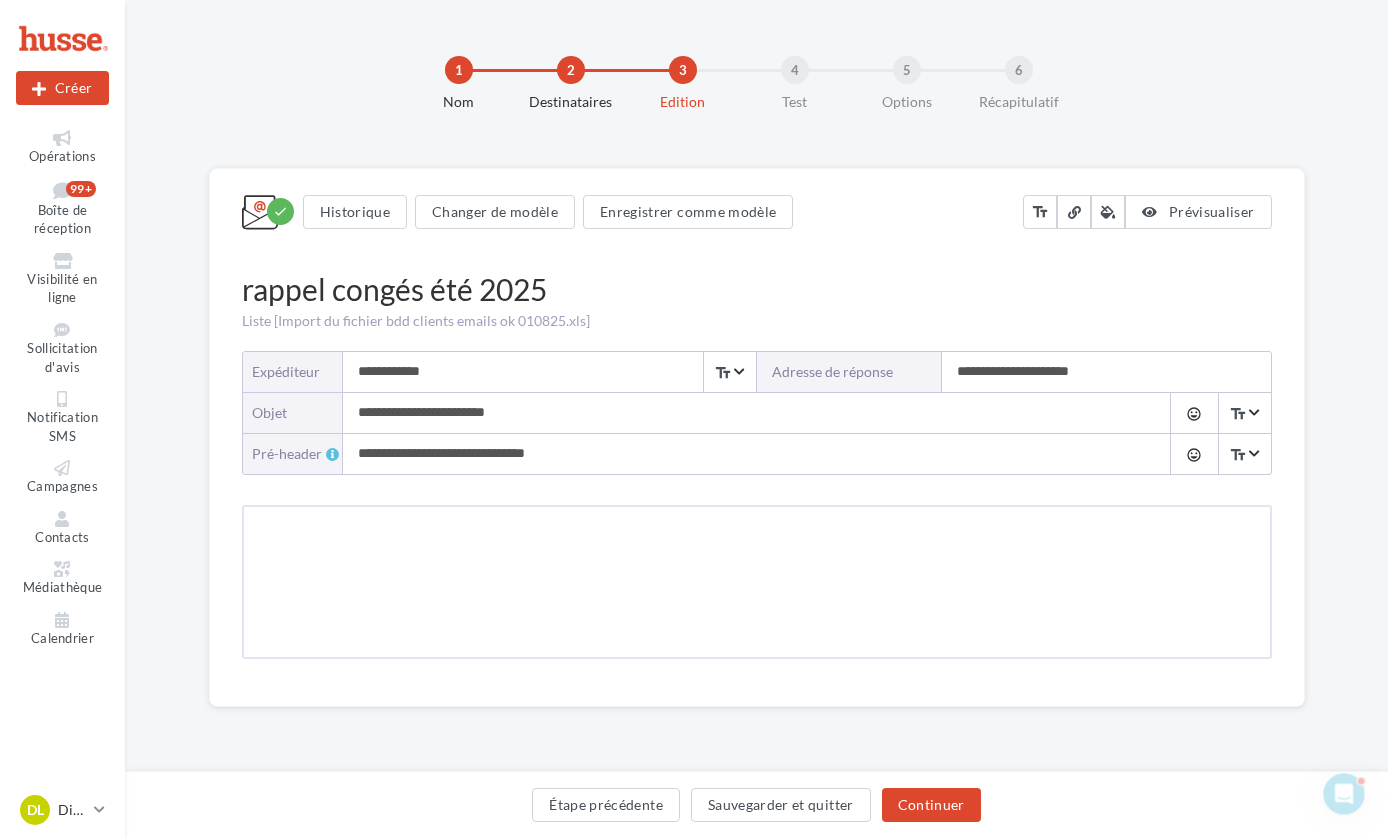 scroll, scrollTop: 0, scrollLeft: 0, axis: both 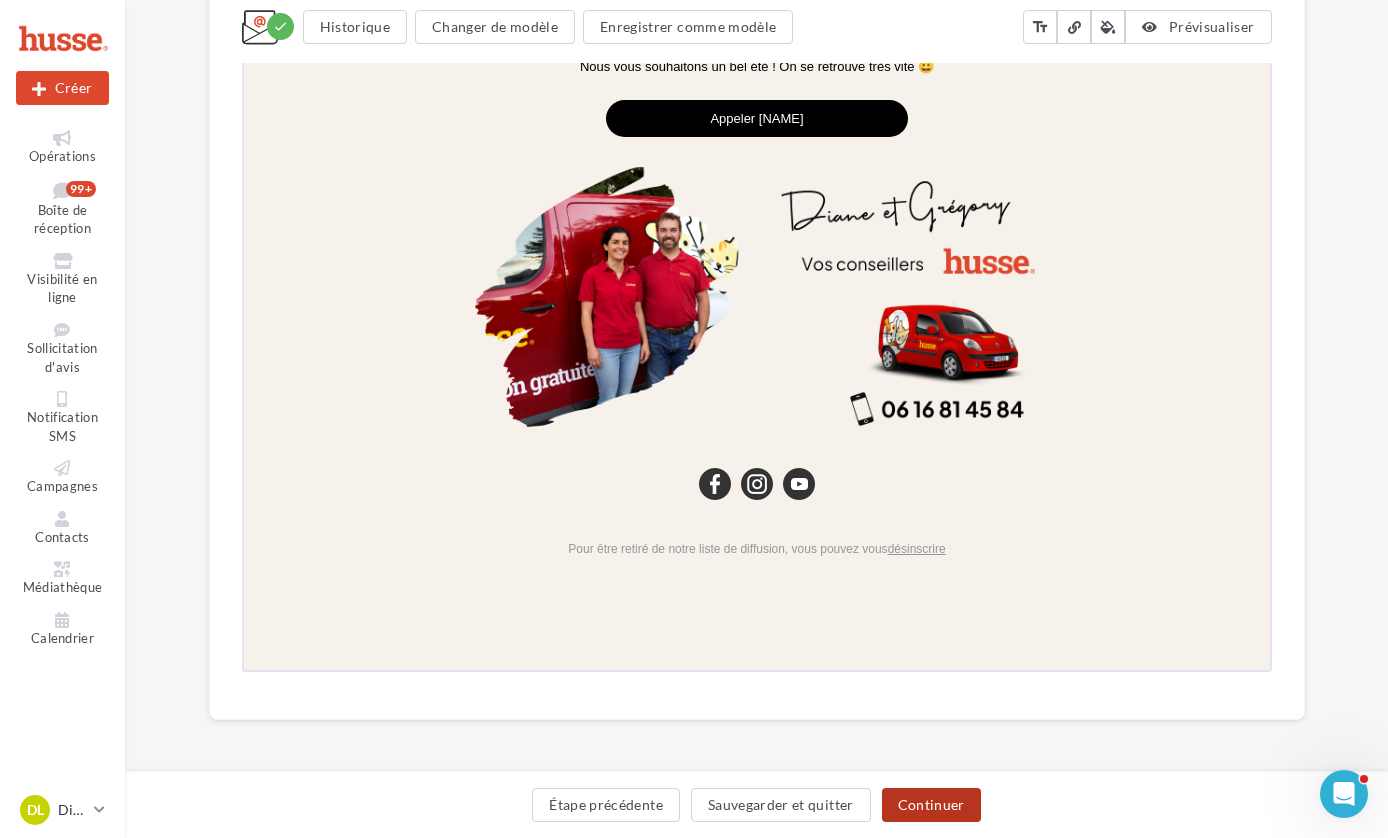 click on "Continuer" at bounding box center (931, 805) 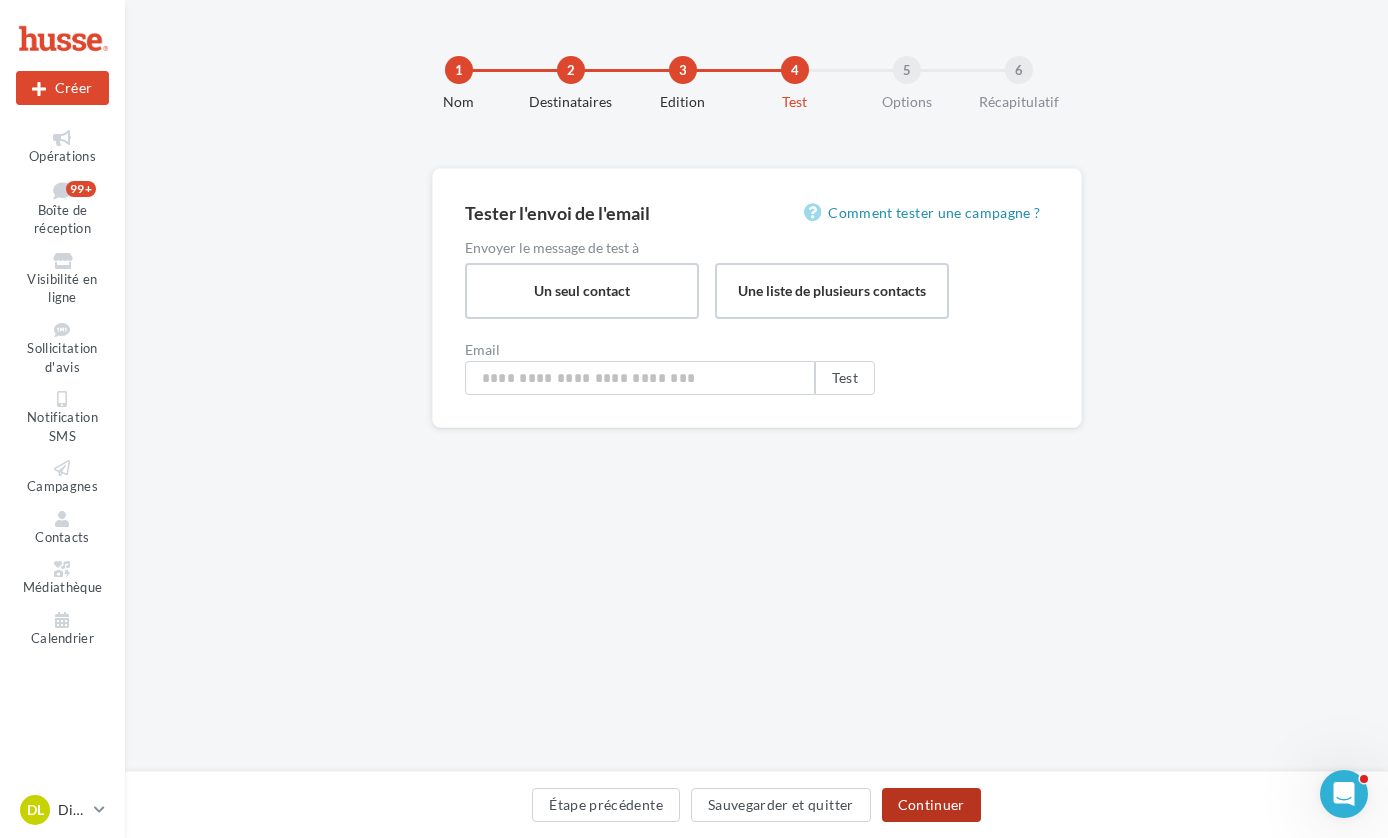 type on "**********" 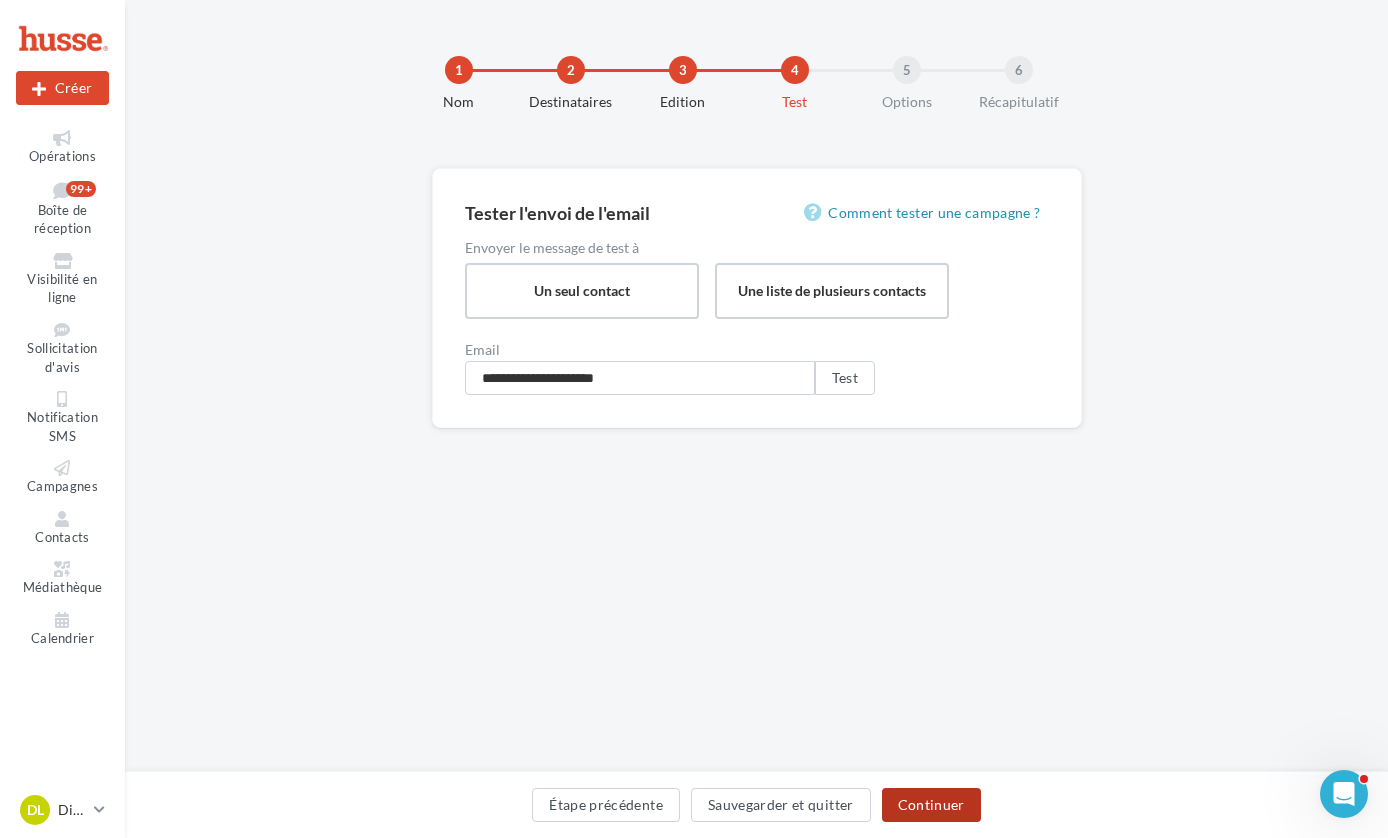 scroll, scrollTop: 0, scrollLeft: 0, axis: both 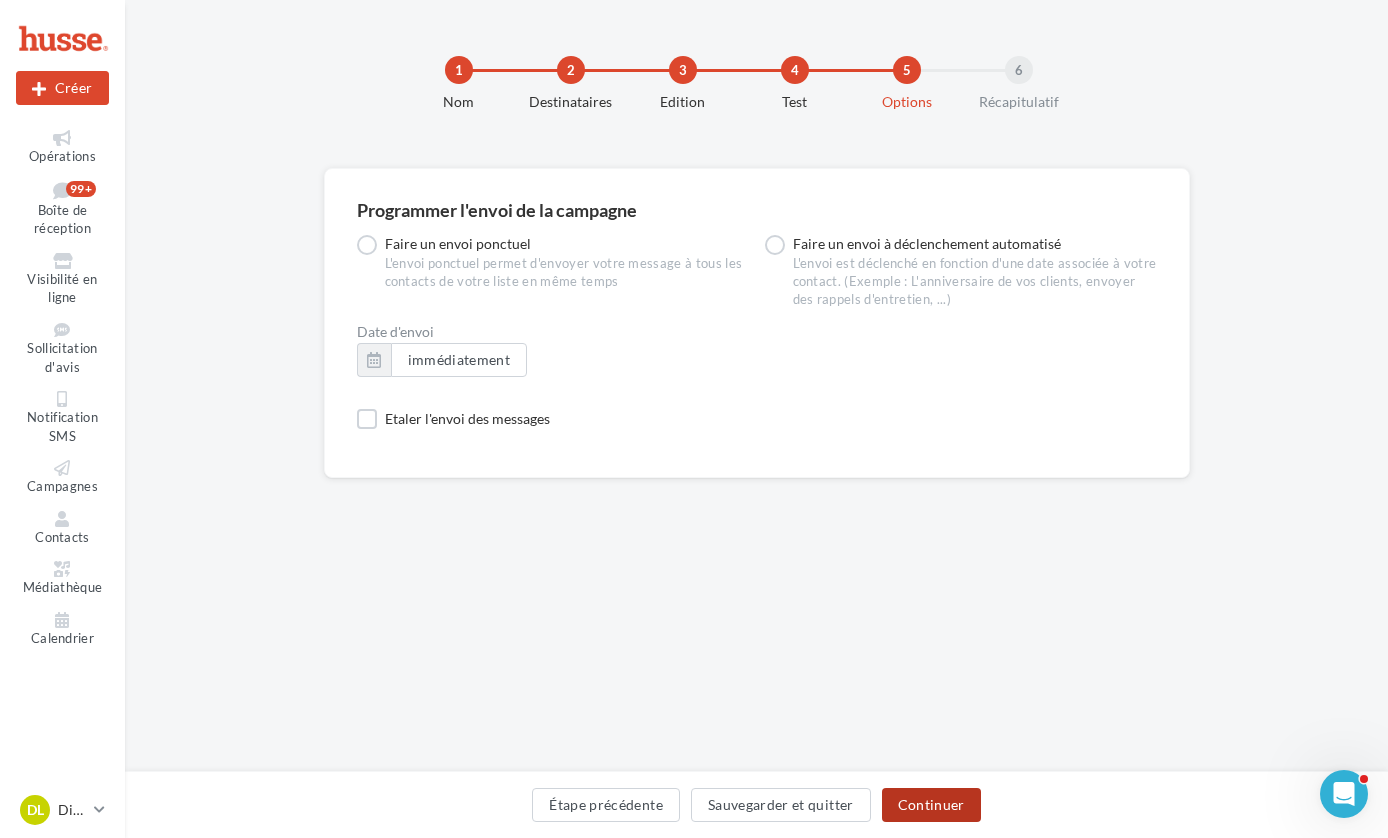 click on "Continuer" at bounding box center [931, 805] 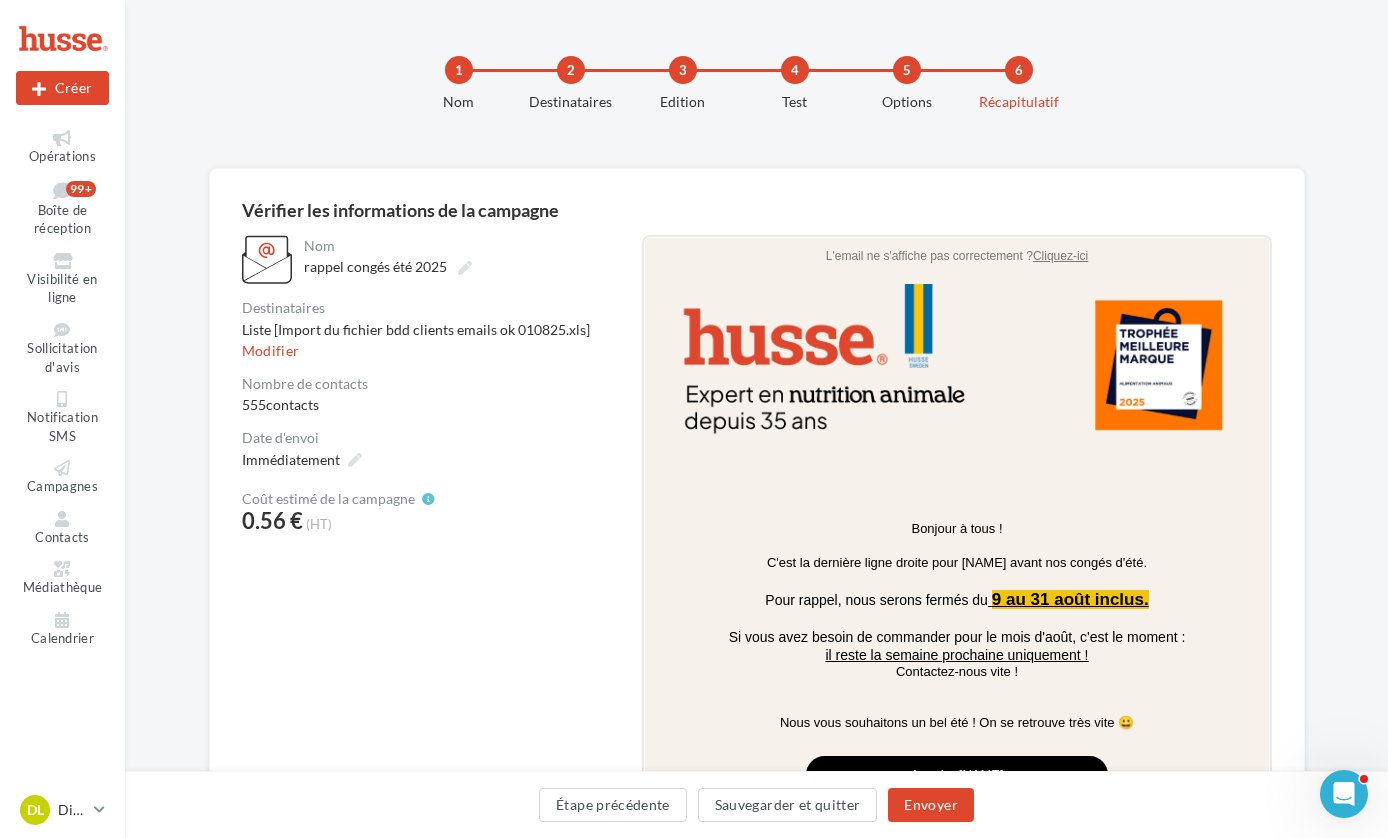 scroll, scrollTop: 0, scrollLeft: 0, axis: both 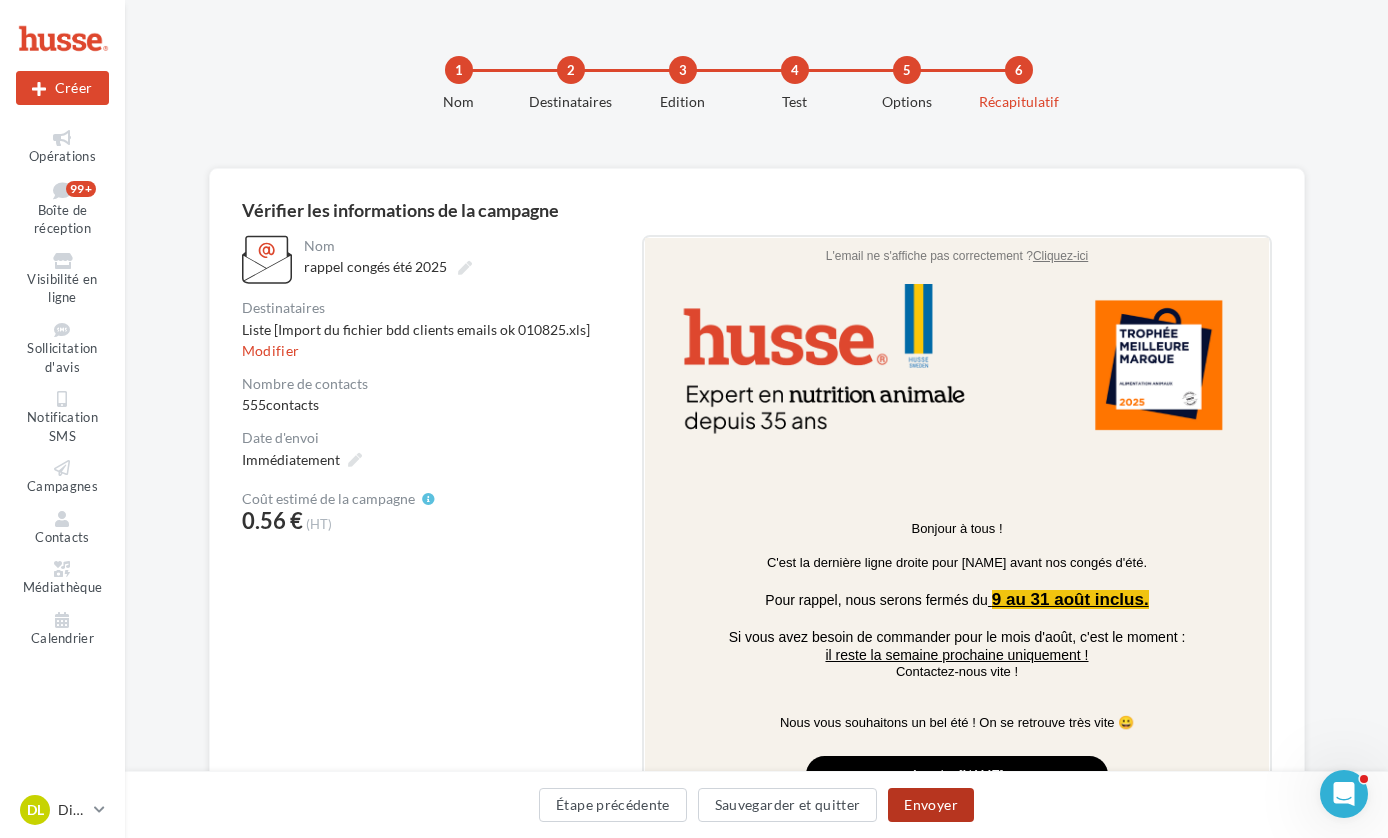 click on "Envoyer" at bounding box center [930, 805] 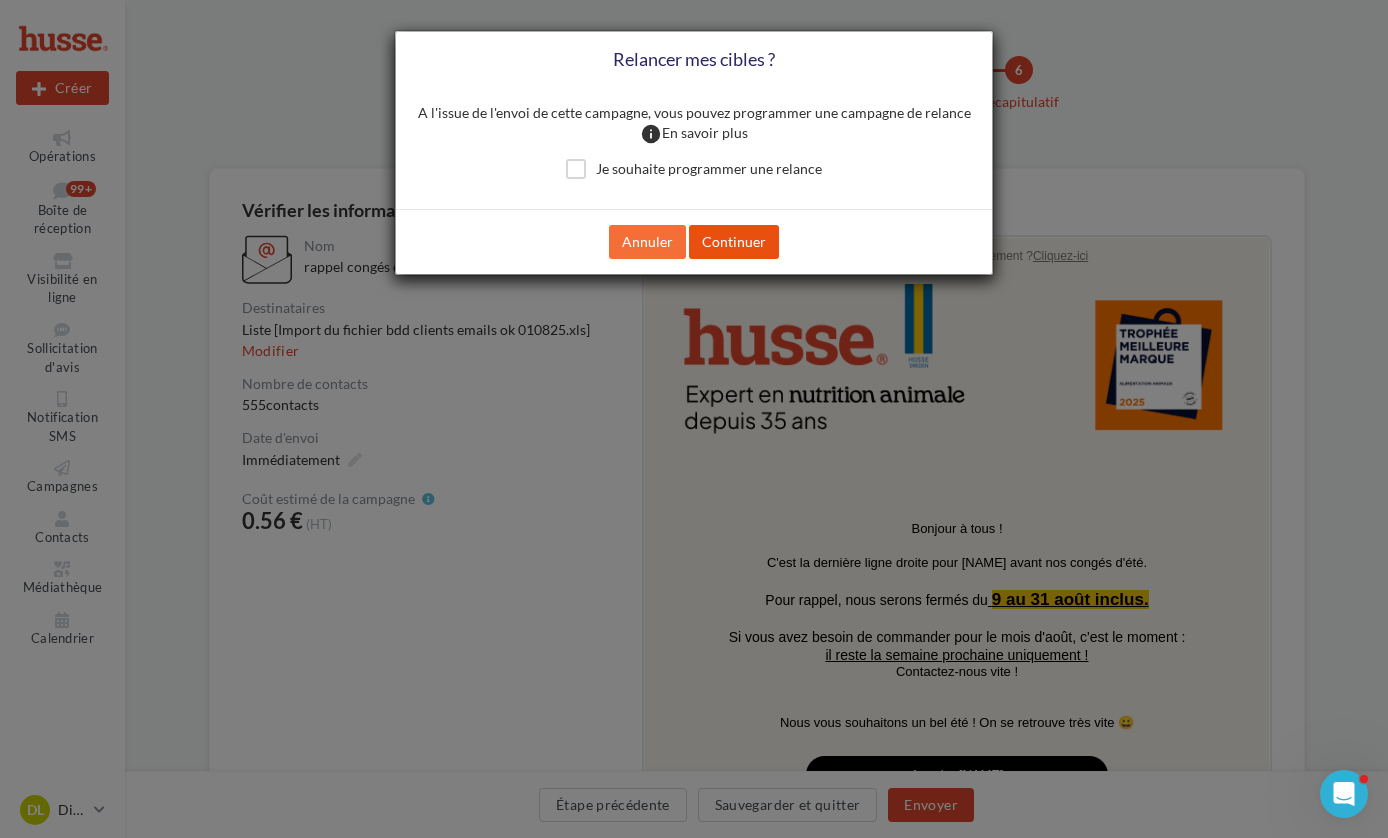 click on "Continuer" at bounding box center (734, 242) 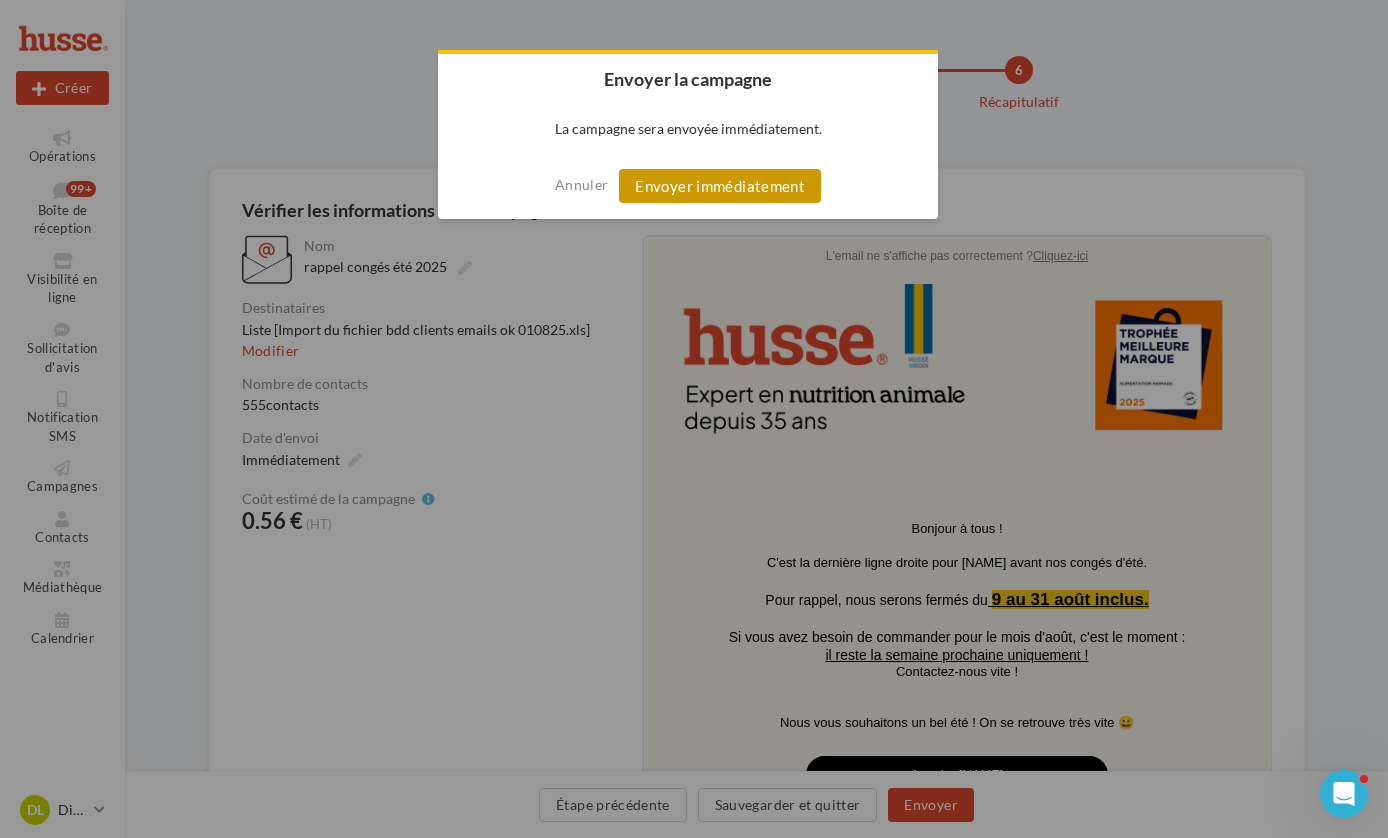 click on "Envoyer immédiatement" at bounding box center (720, 186) 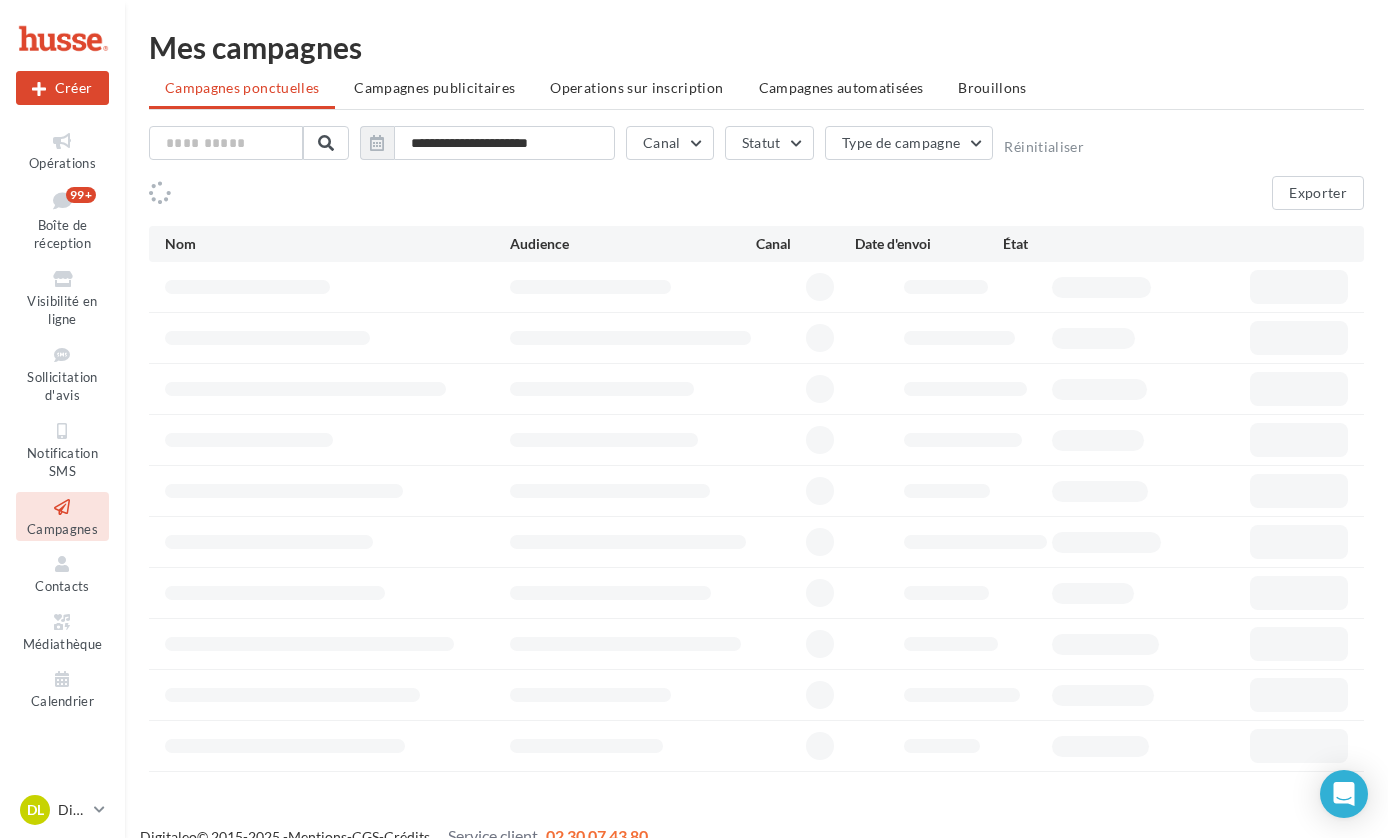 scroll, scrollTop: 0, scrollLeft: 0, axis: both 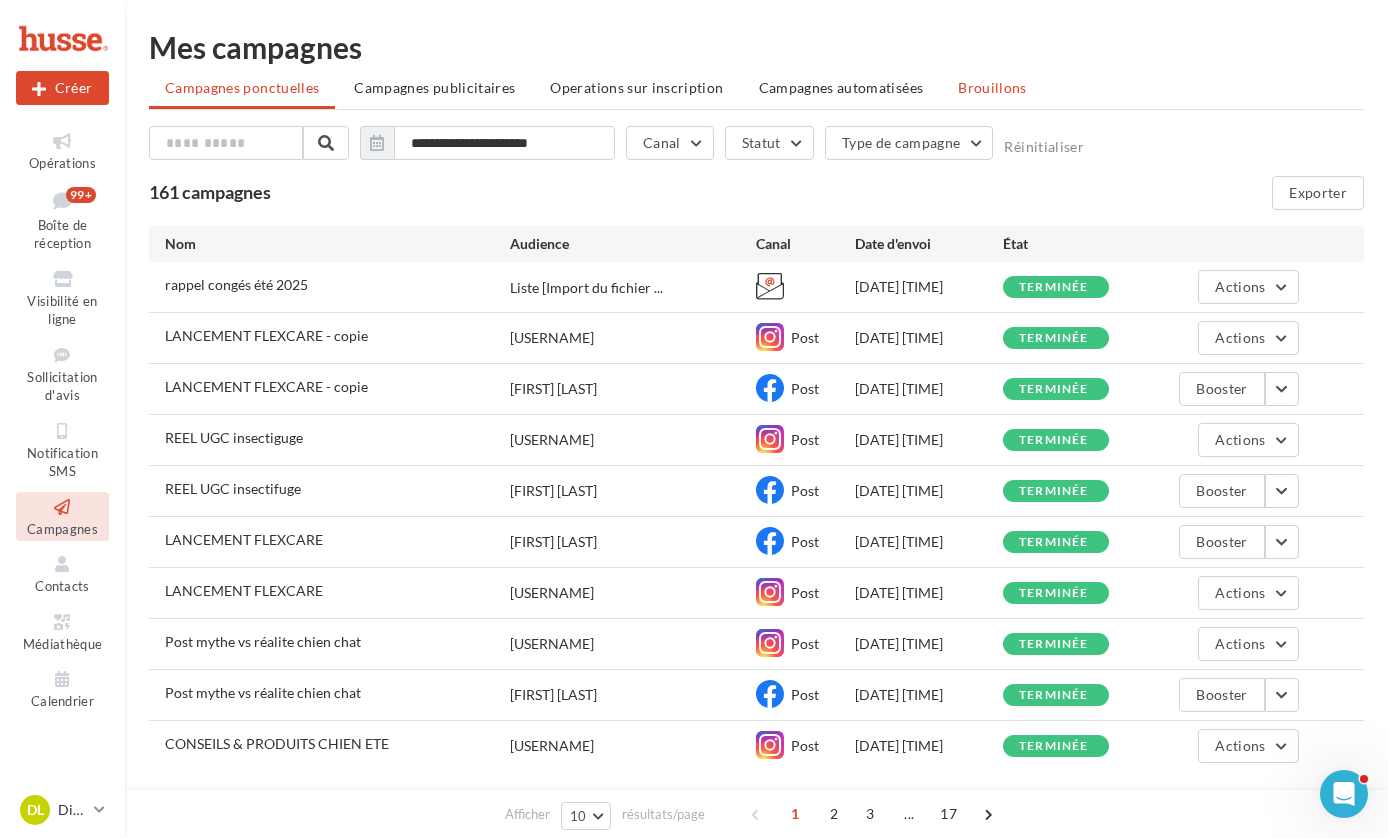 click on "Brouillons" at bounding box center [992, 87] 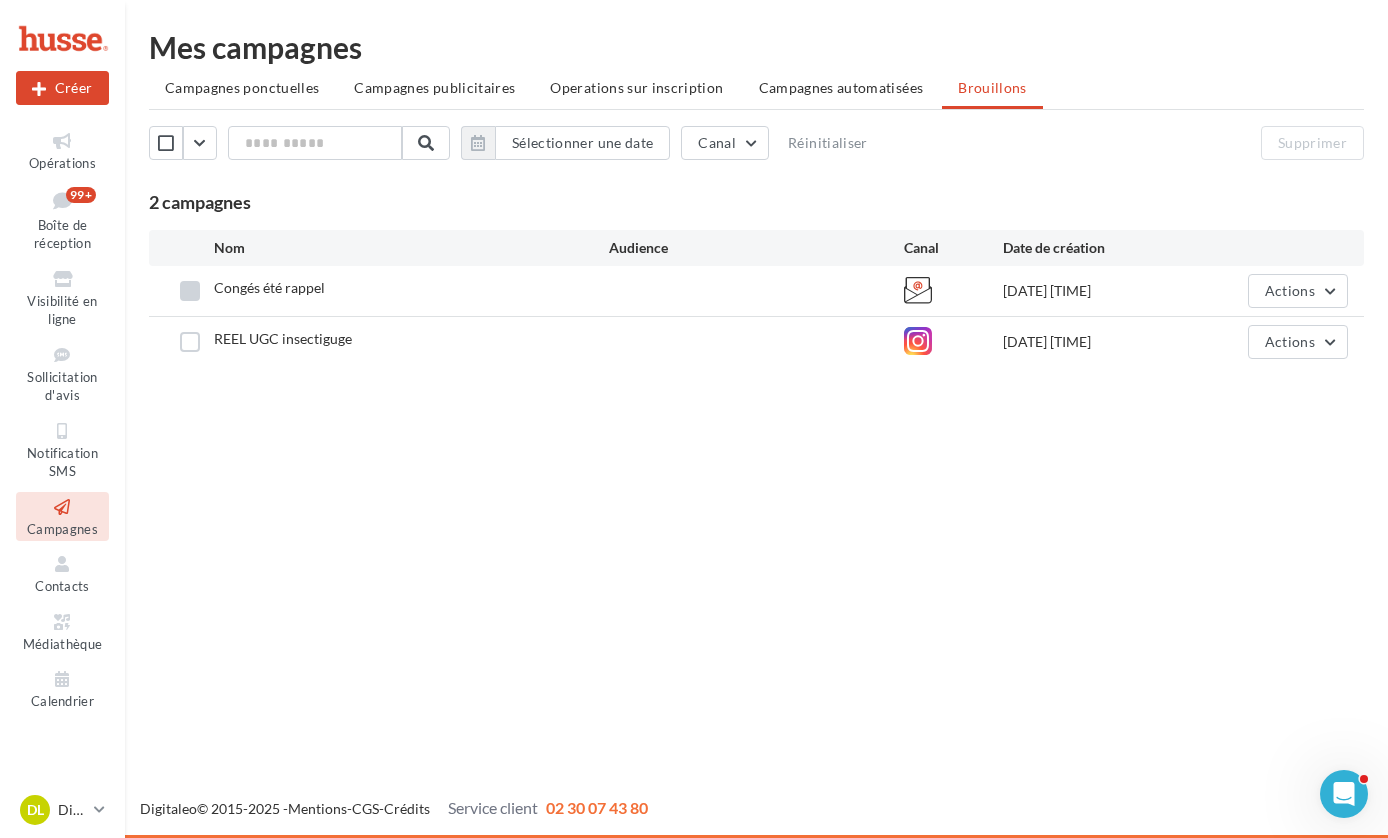 click at bounding box center [190, 291] 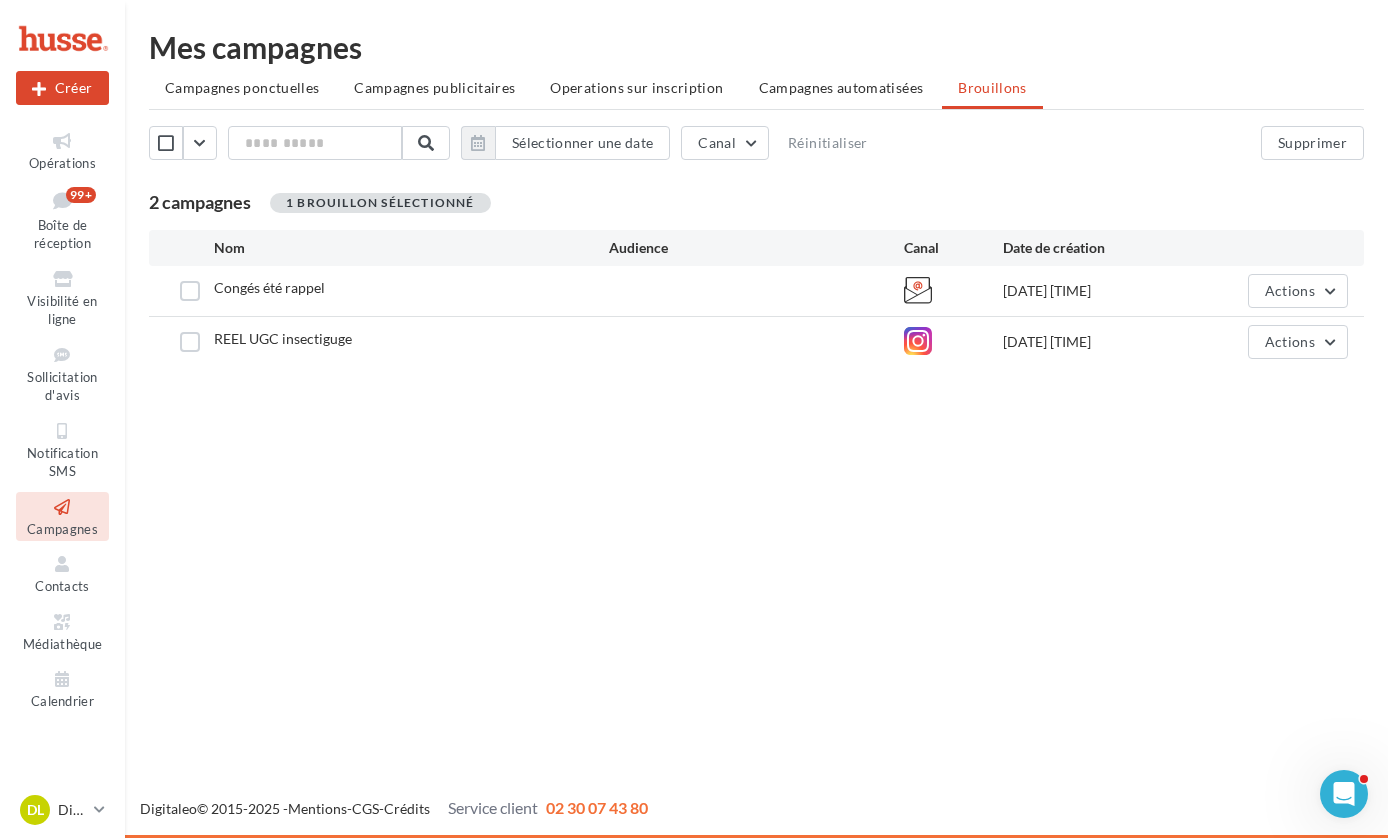 drag, startPoint x: 190, startPoint y: 347, endPoint x: 448, endPoint y: 322, distance: 259.2084 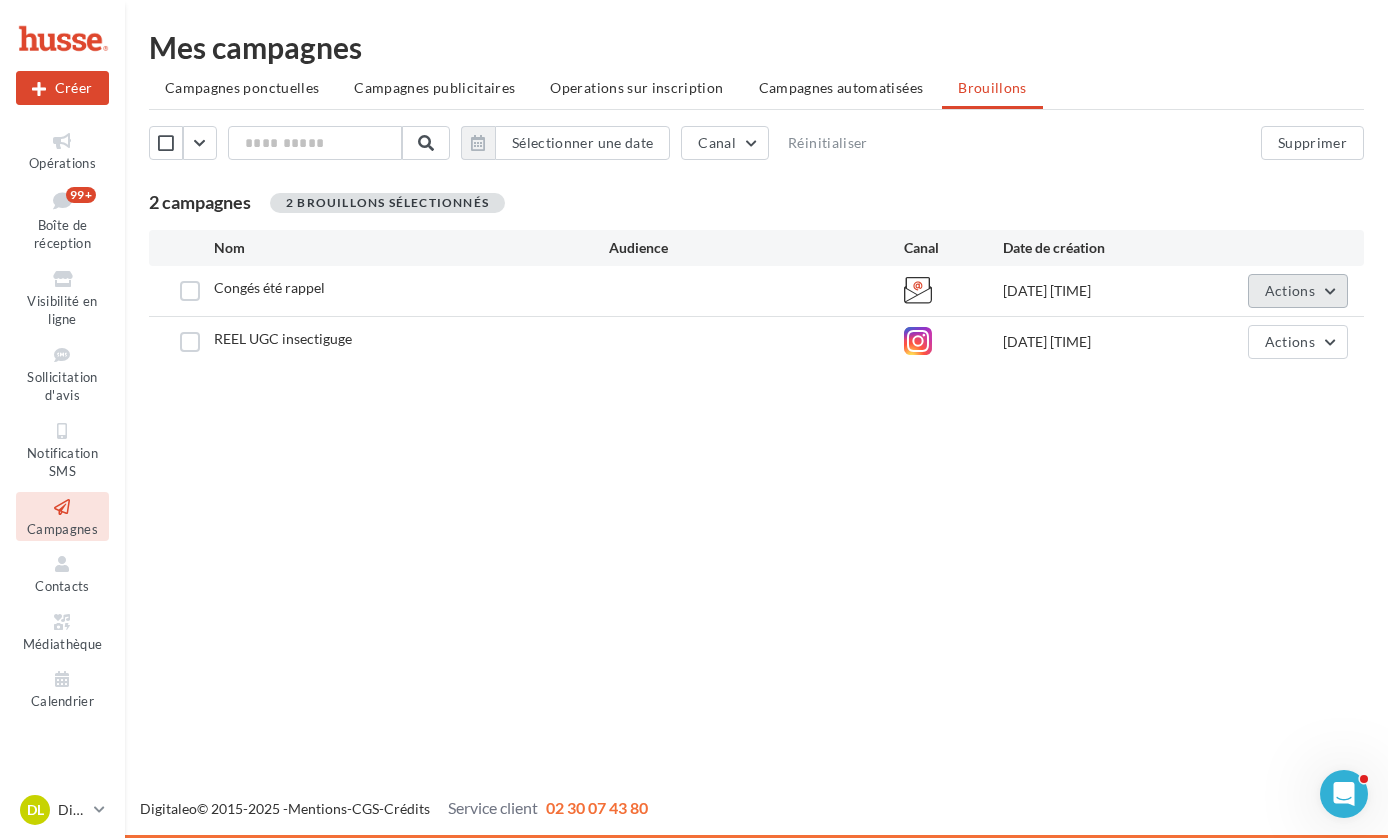 click on "Actions" at bounding box center (1298, 291) 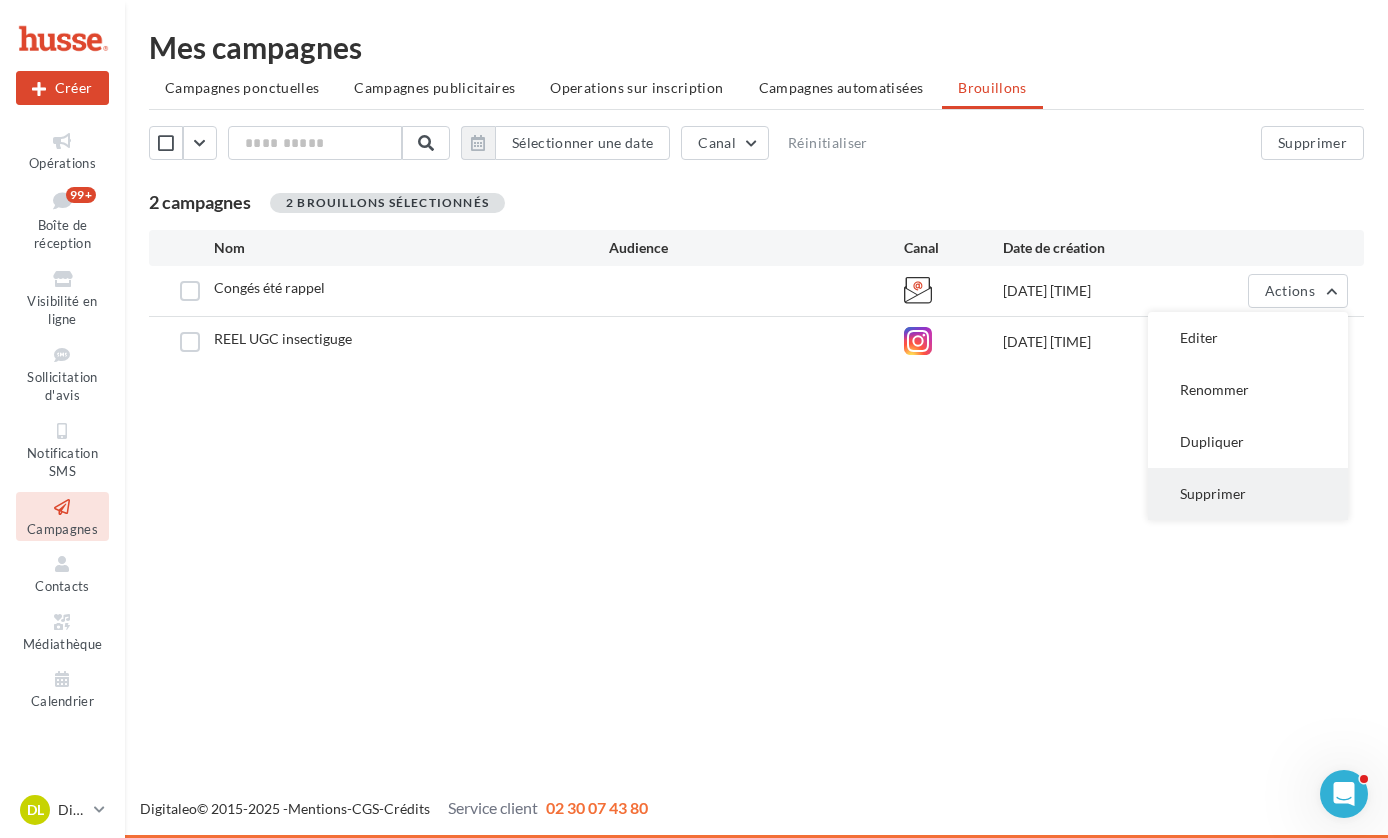 click on "Supprimer" at bounding box center [1248, 494] 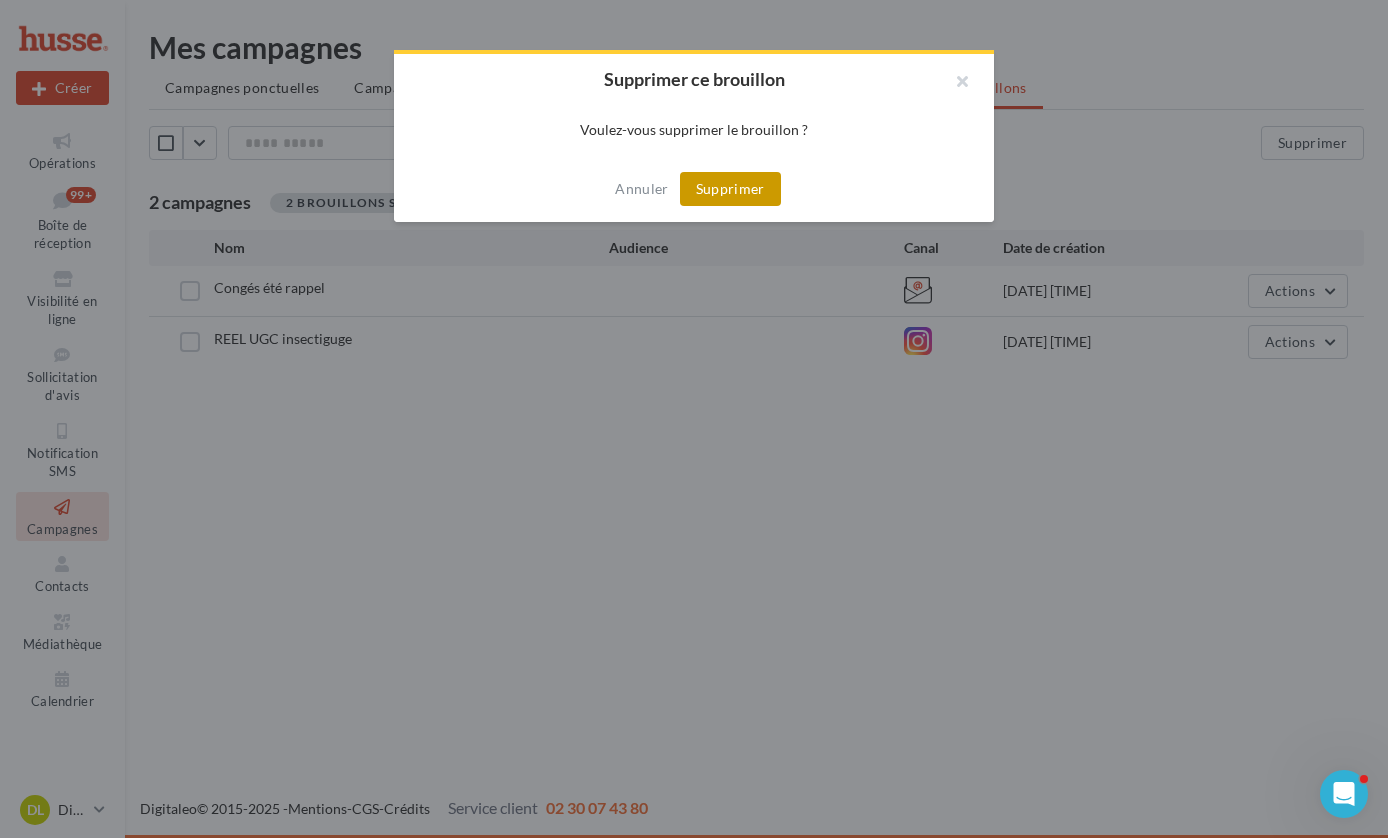 click on "Supprimer" at bounding box center [730, 189] 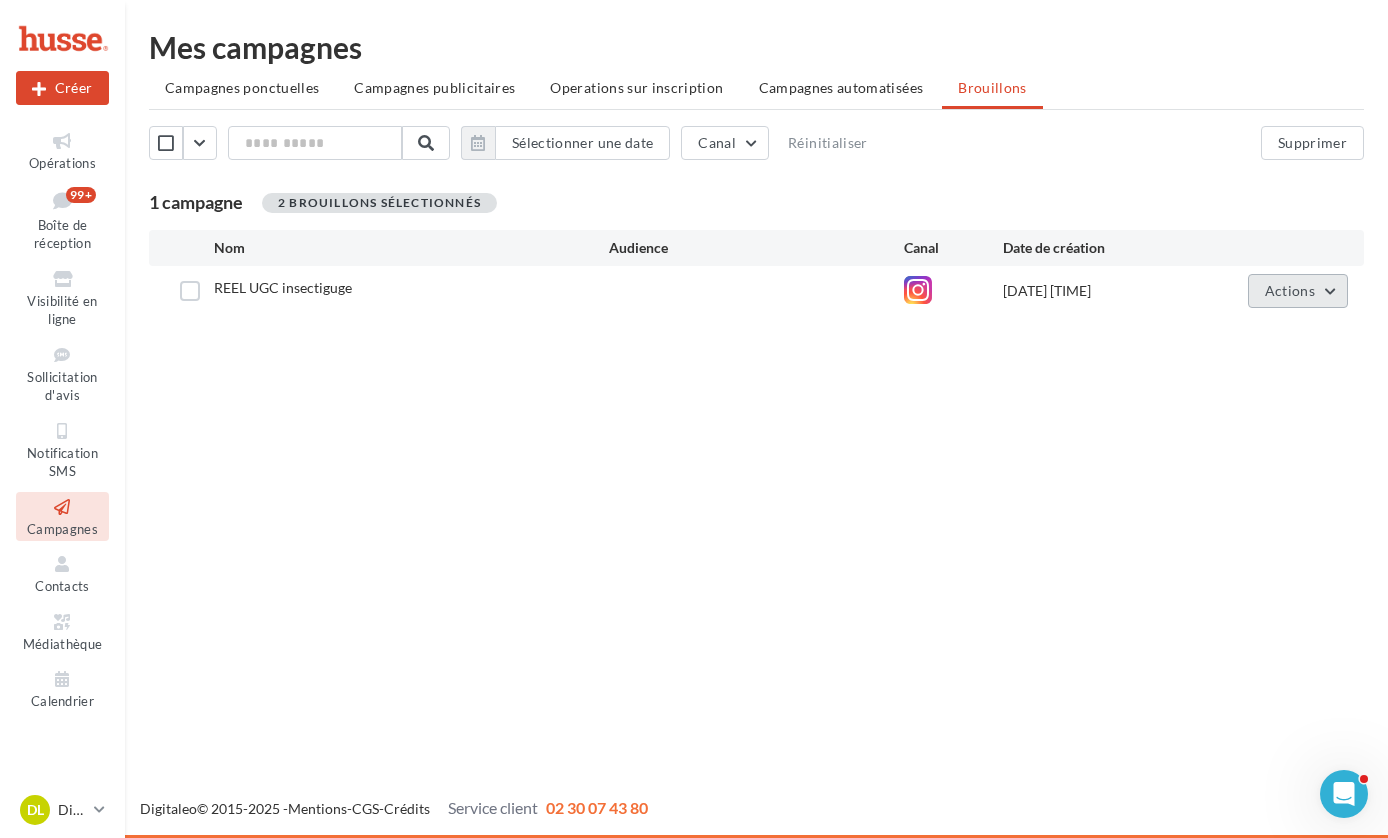 drag, startPoint x: 1282, startPoint y: 289, endPoint x: 1280, endPoint y: 310, distance: 21.095022 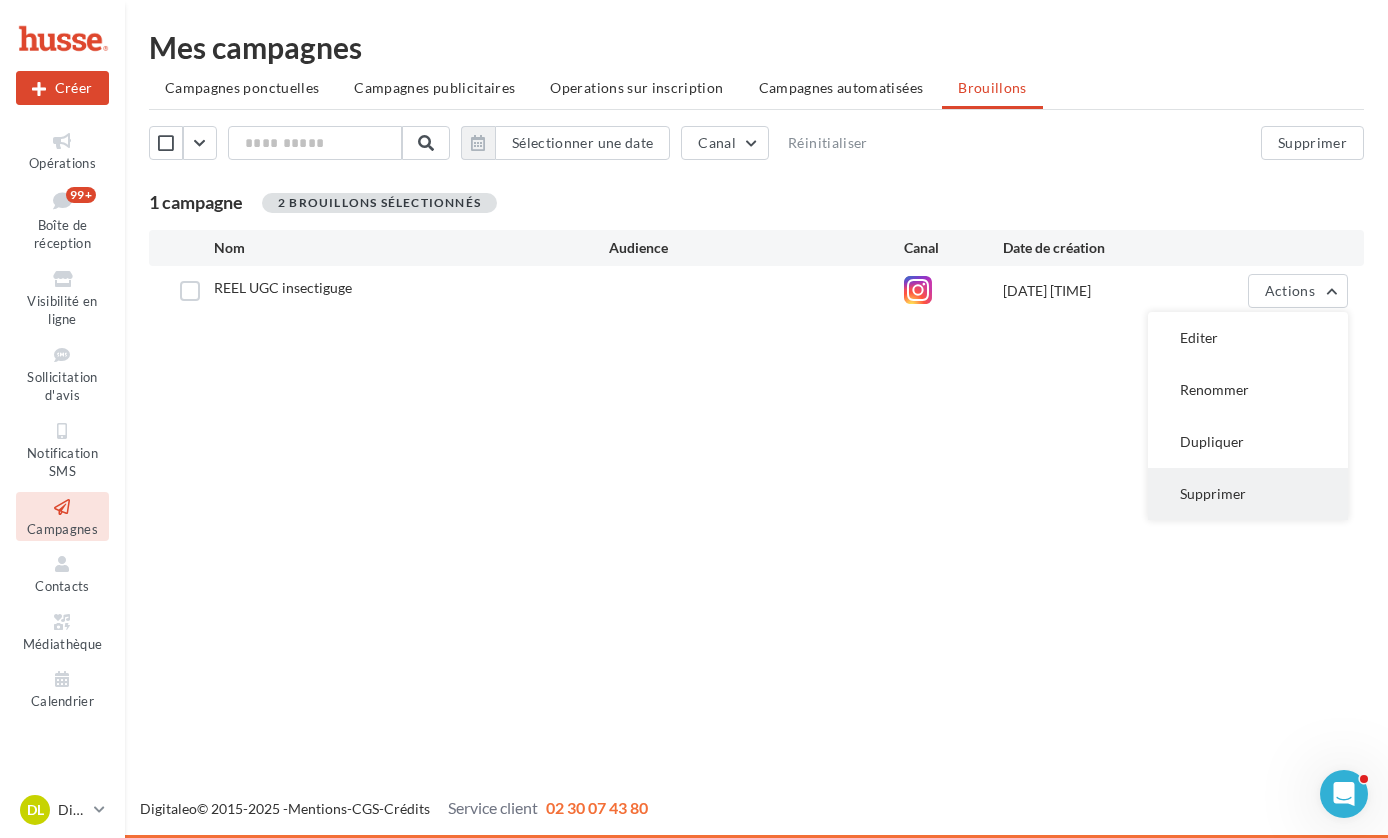 click on "Supprimer" at bounding box center (1248, 494) 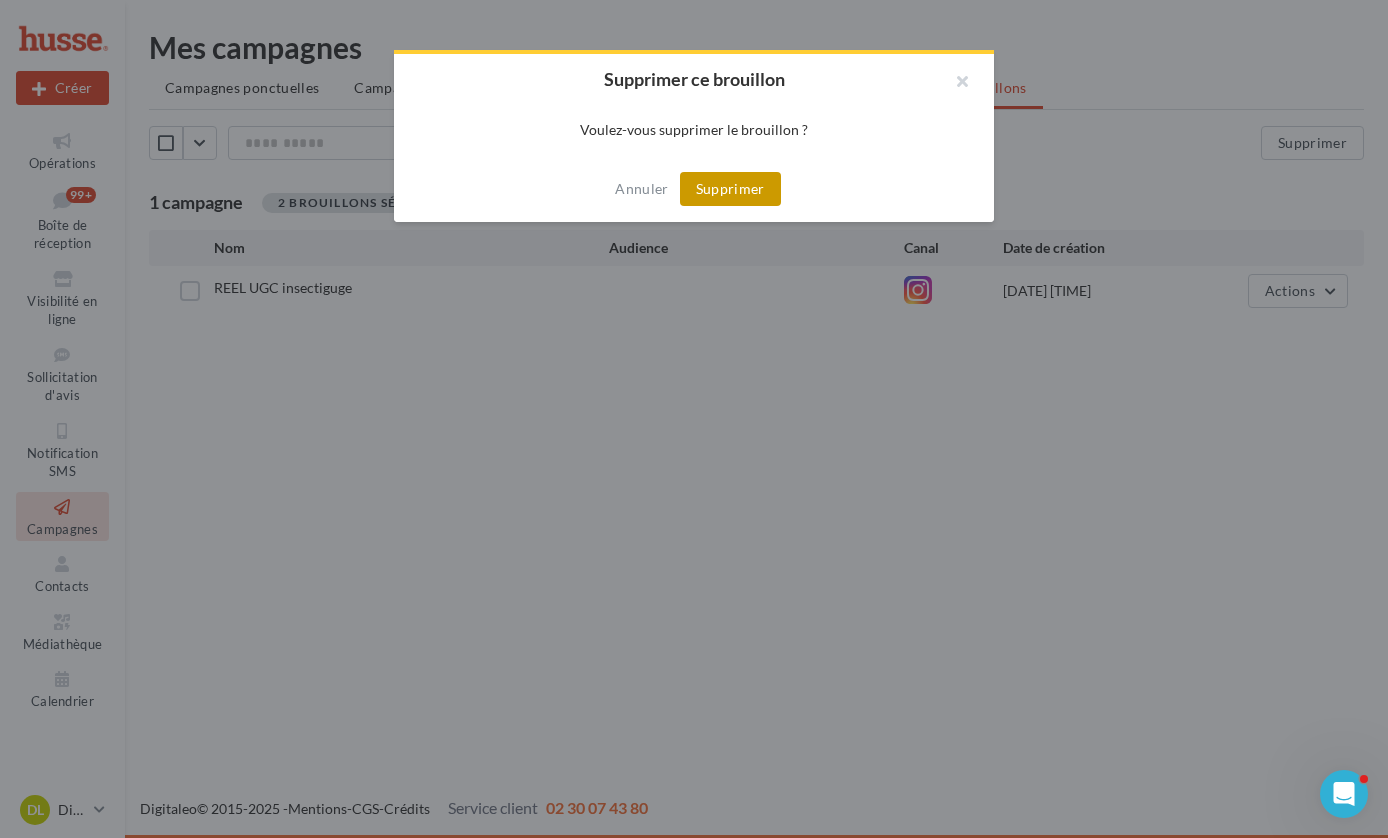click on "Supprimer" at bounding box center [730, 189] 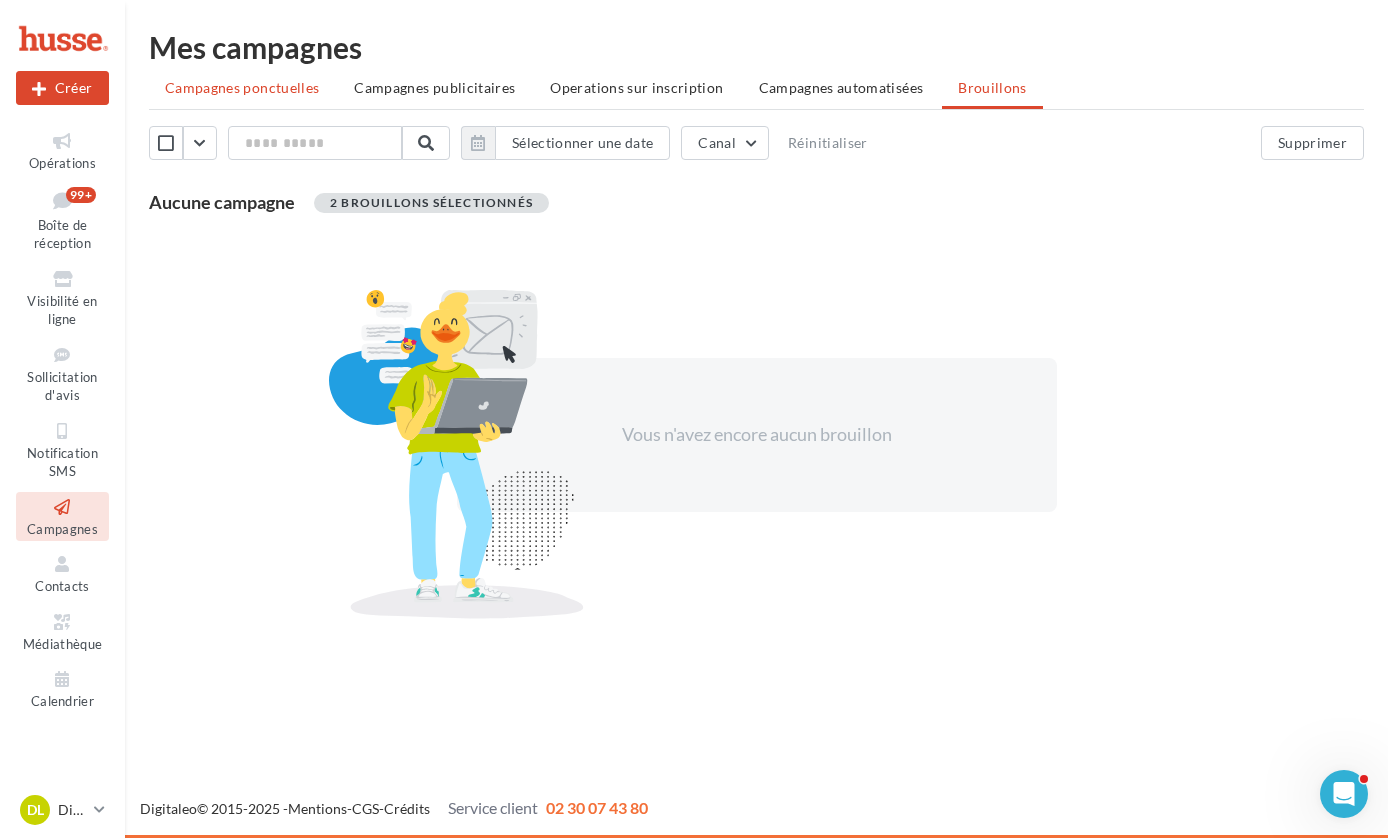 click on "Campagnes ponctuelles" at bounding box center (242, 87) 